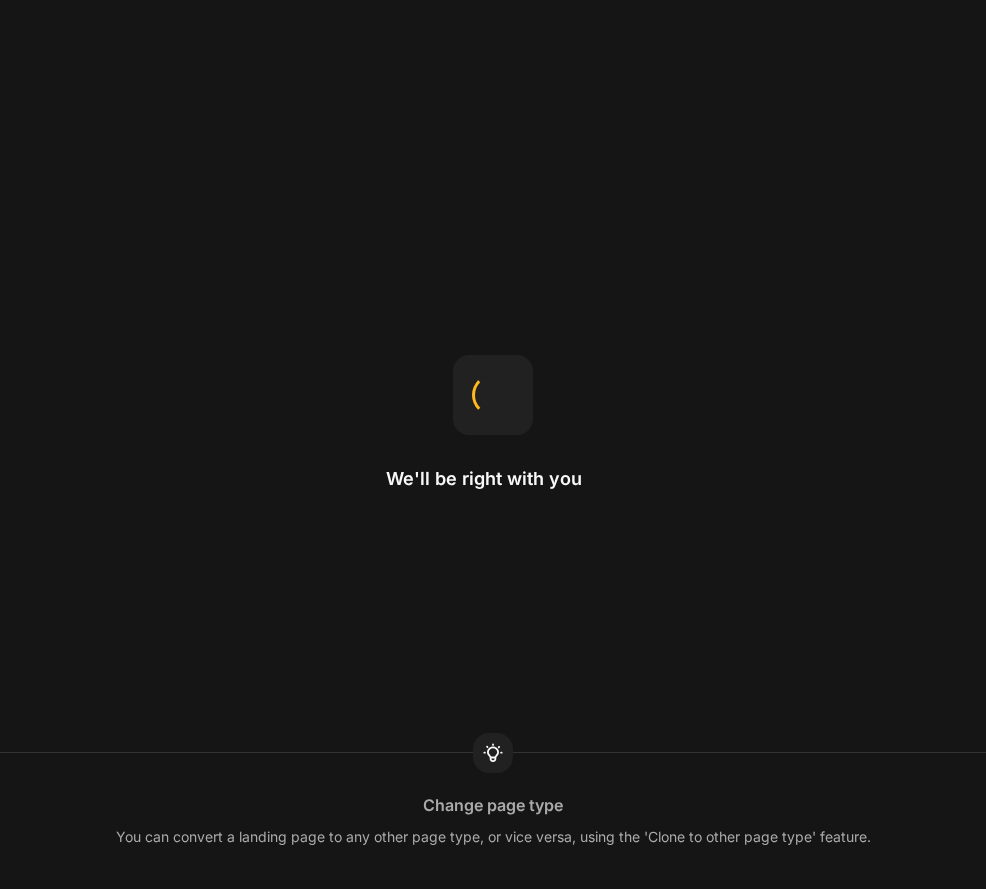 scroll, scrollTop: 0, scrollLeft: 0, axis: both 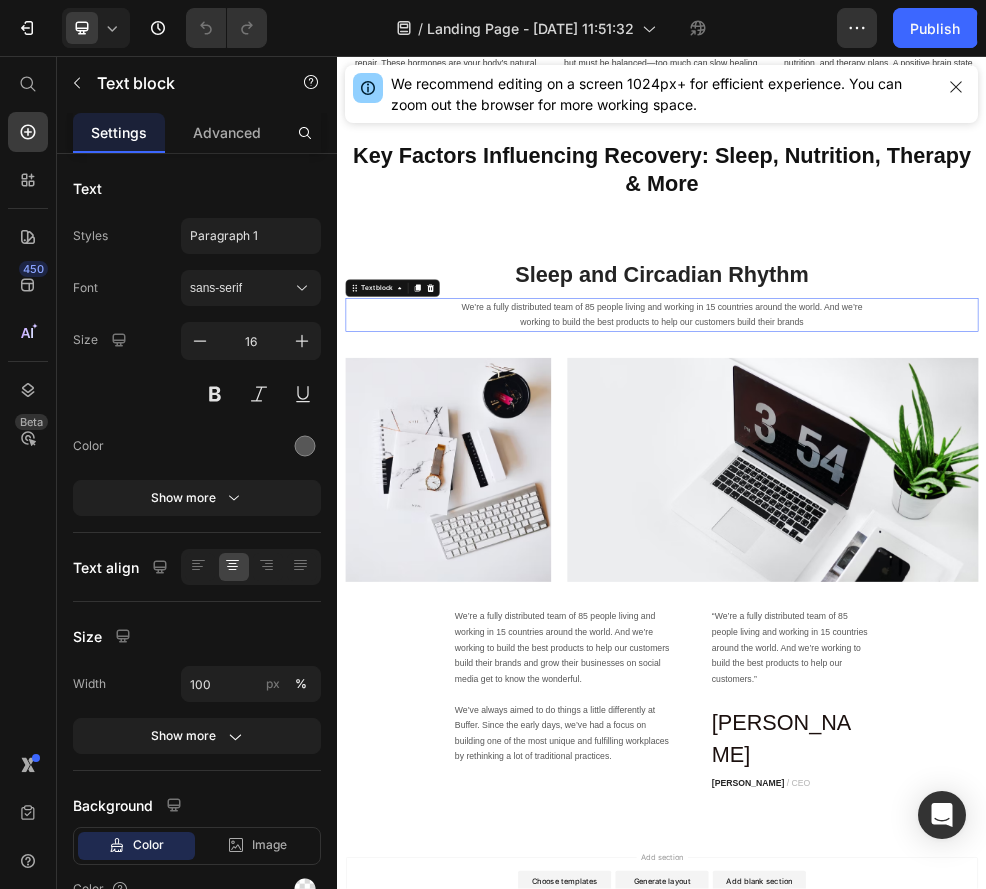 click on "We’re a fully distributed team of 85 people living and working in 15 countries around the world. And we’re working to build the best products to help our customers build their brands" at bounding box center (937, 536) 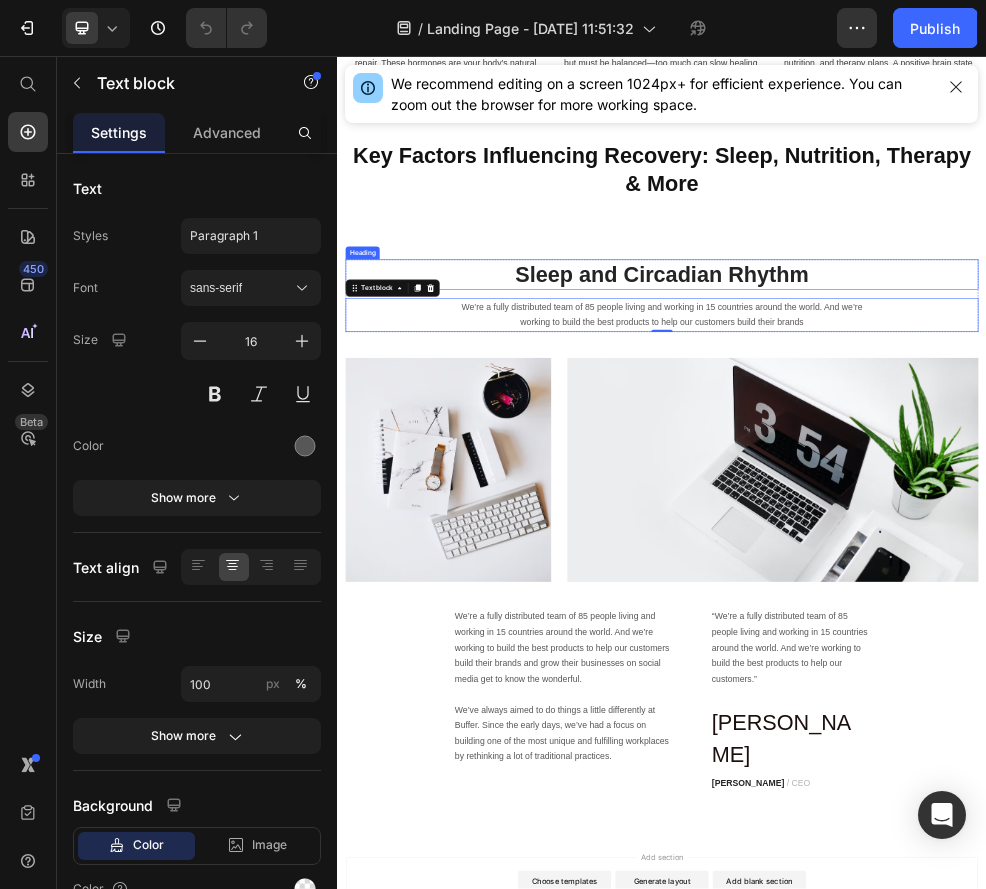 click on "Sleep and Circadian Rhythm" at bounding box center [937, 461] 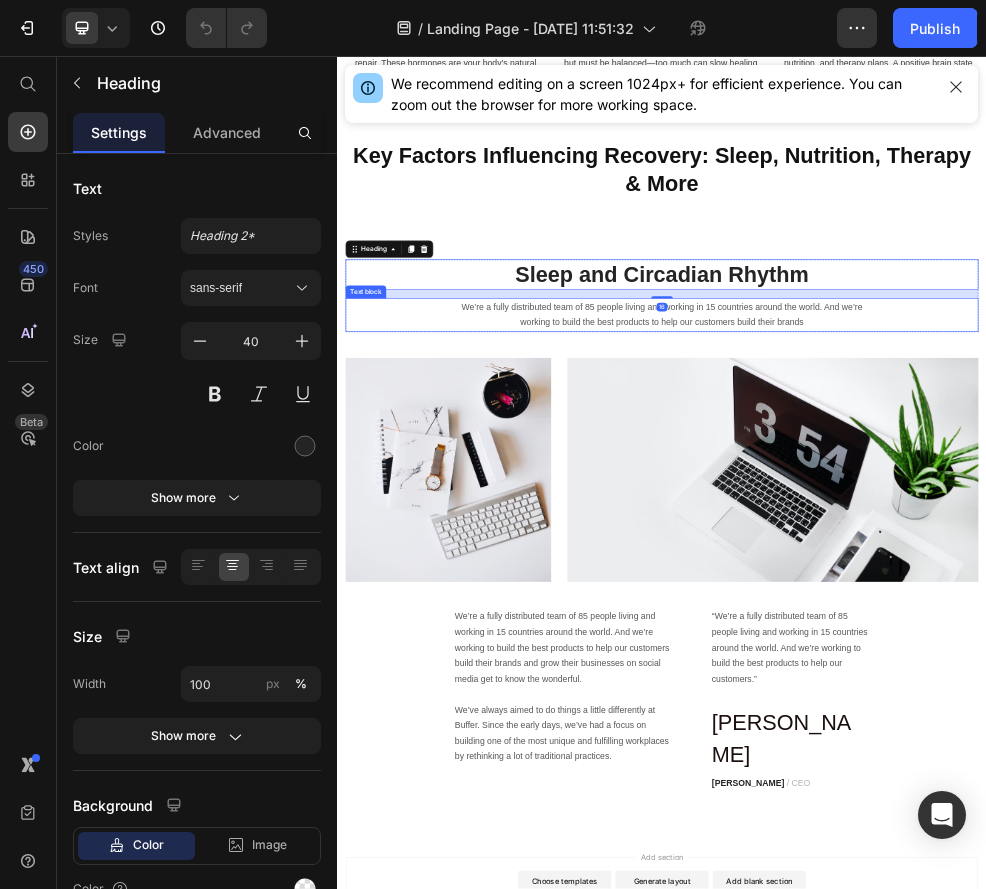 click on "We’re a fully distributed team of 85 people living and working in 15 countries around the world. And we’re working to build the best products to help our customers build their brands Text block" at bounding box center [937, 536] 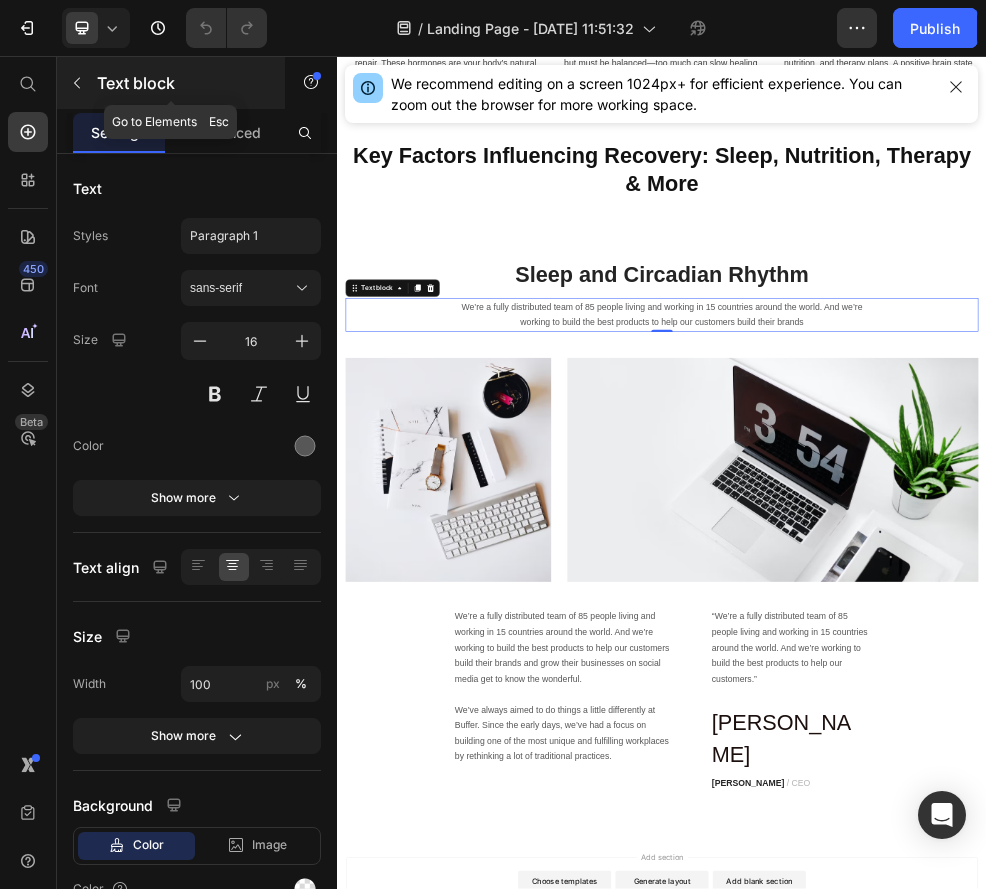 click at bounding box center (77, 83) 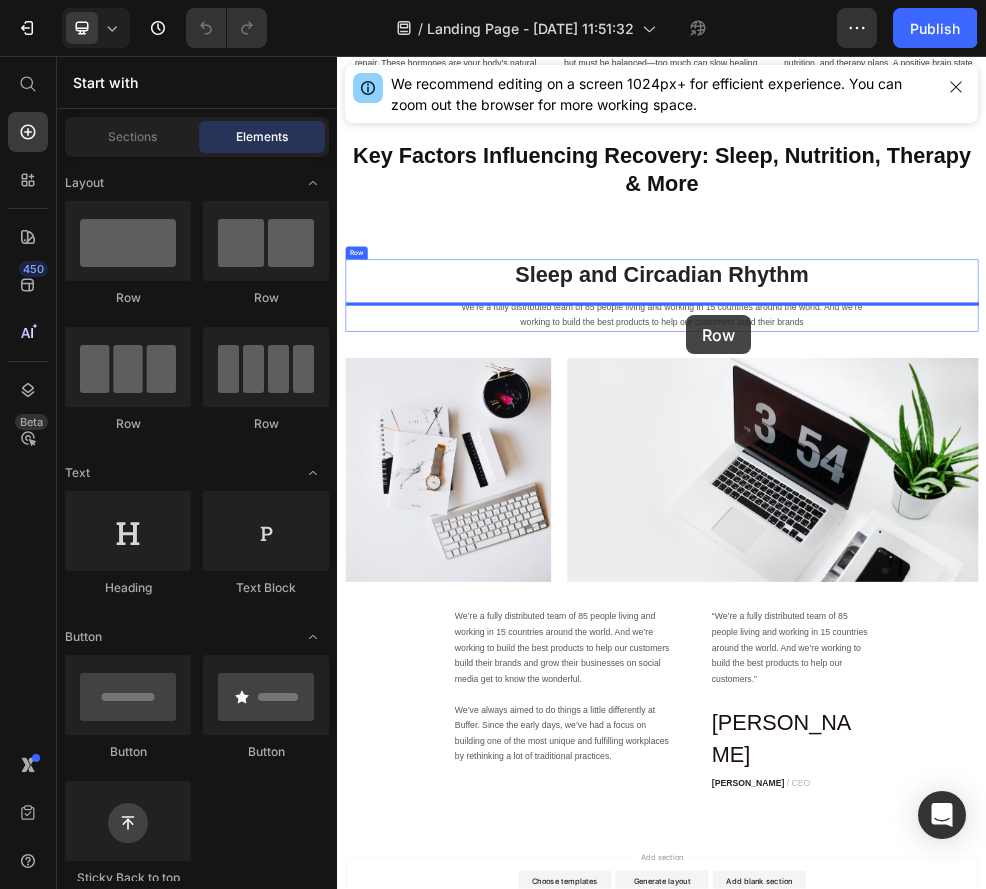 drag, startPoint x: 557, startPoint y: 306, endPoint x: 982, endPoint y: 532, distance: 481.3533 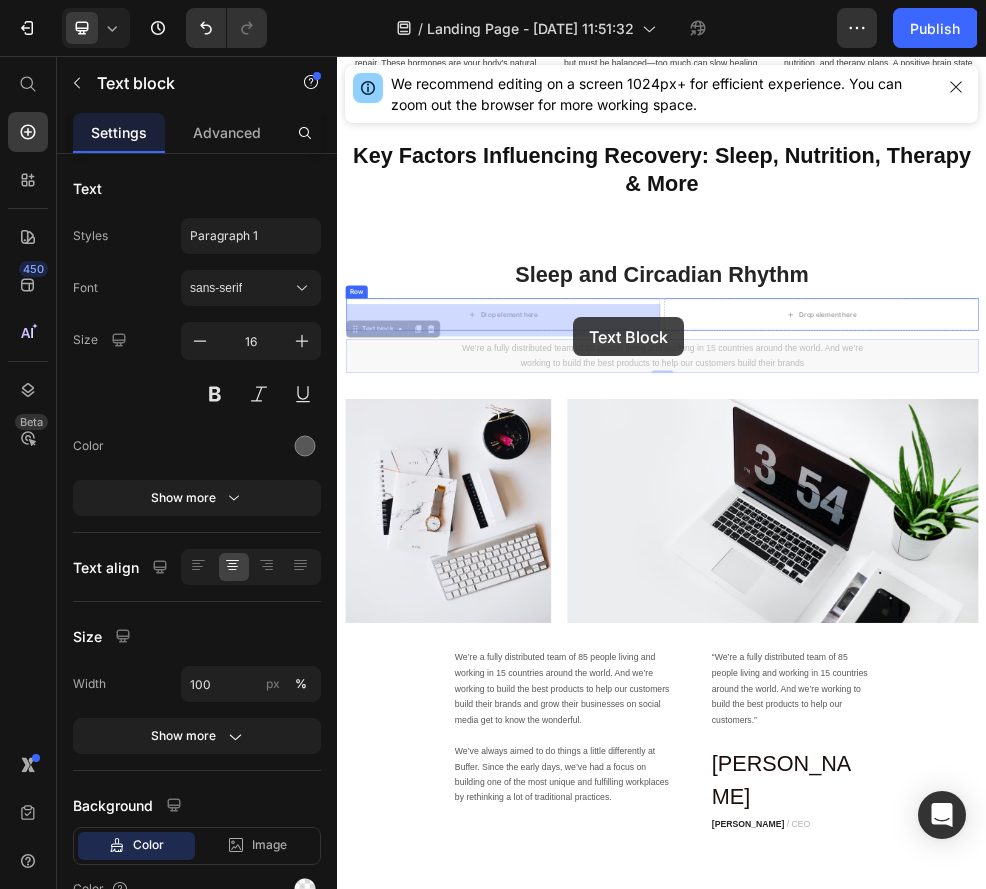 drag, startPoint x: 1057, startPoint y: 620, endPoint x: 769, endPoint y: 540, distance: 298.90466 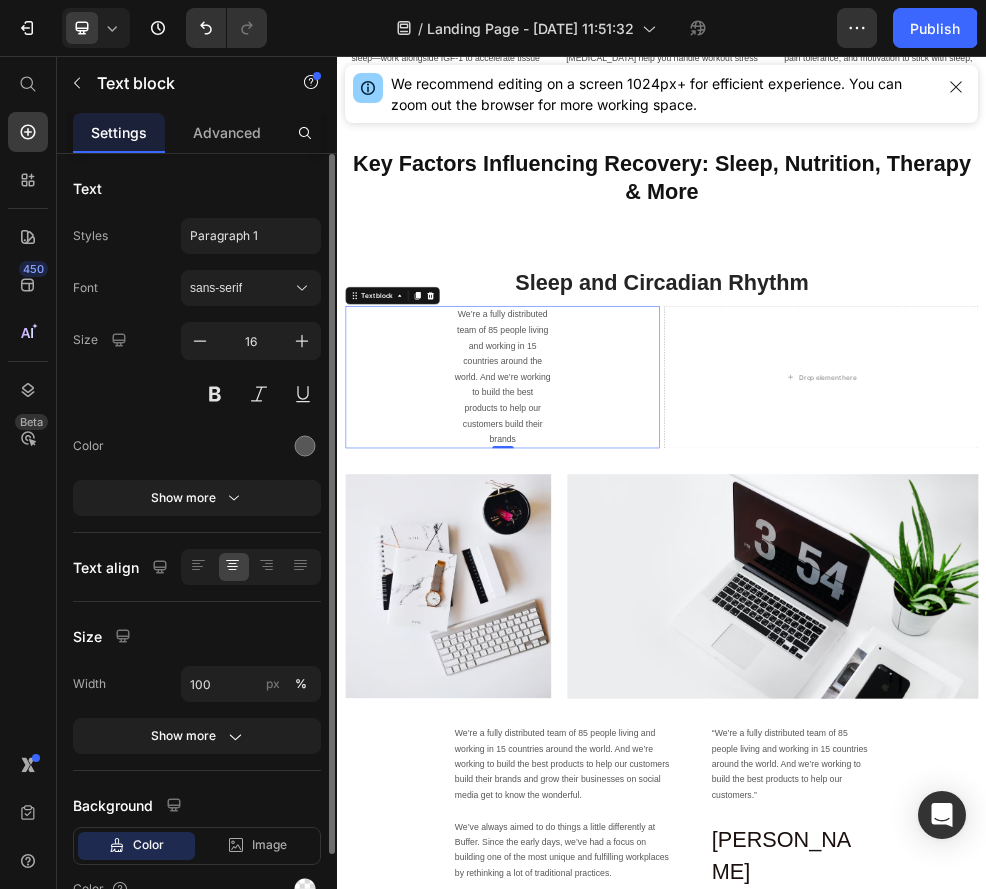 scroll, scrollTop: 3361, scrollLeft: 0, axis: vertical 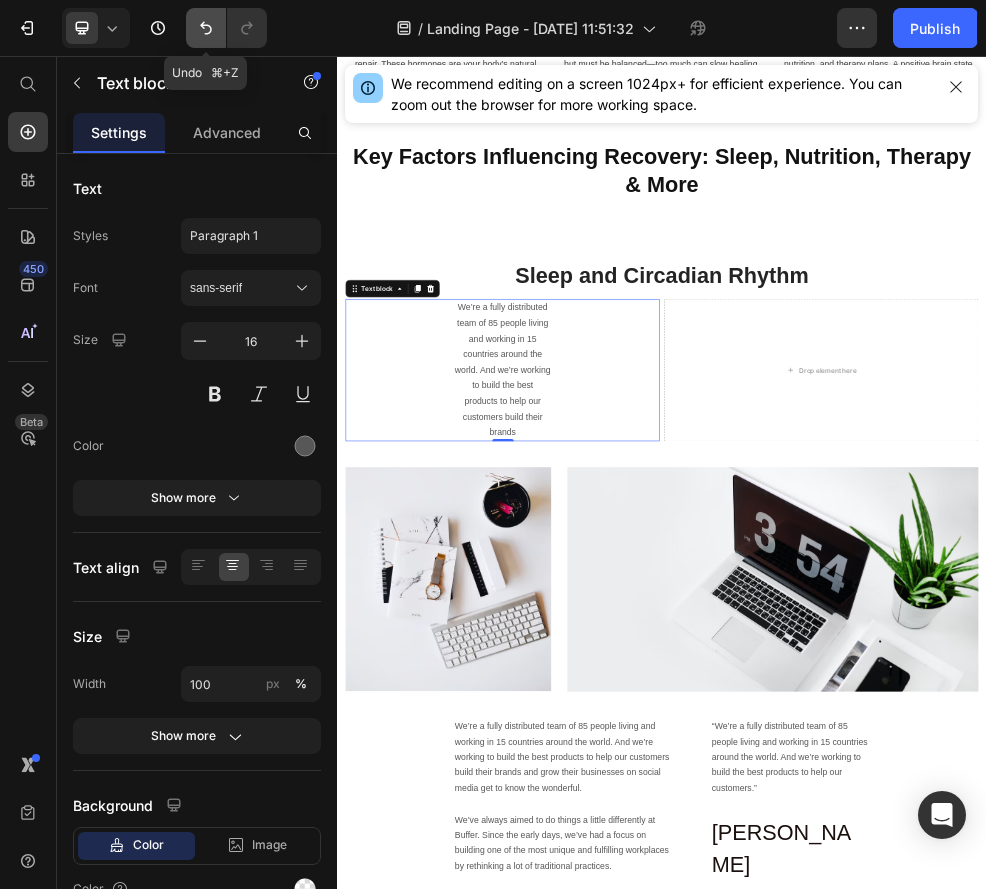 click 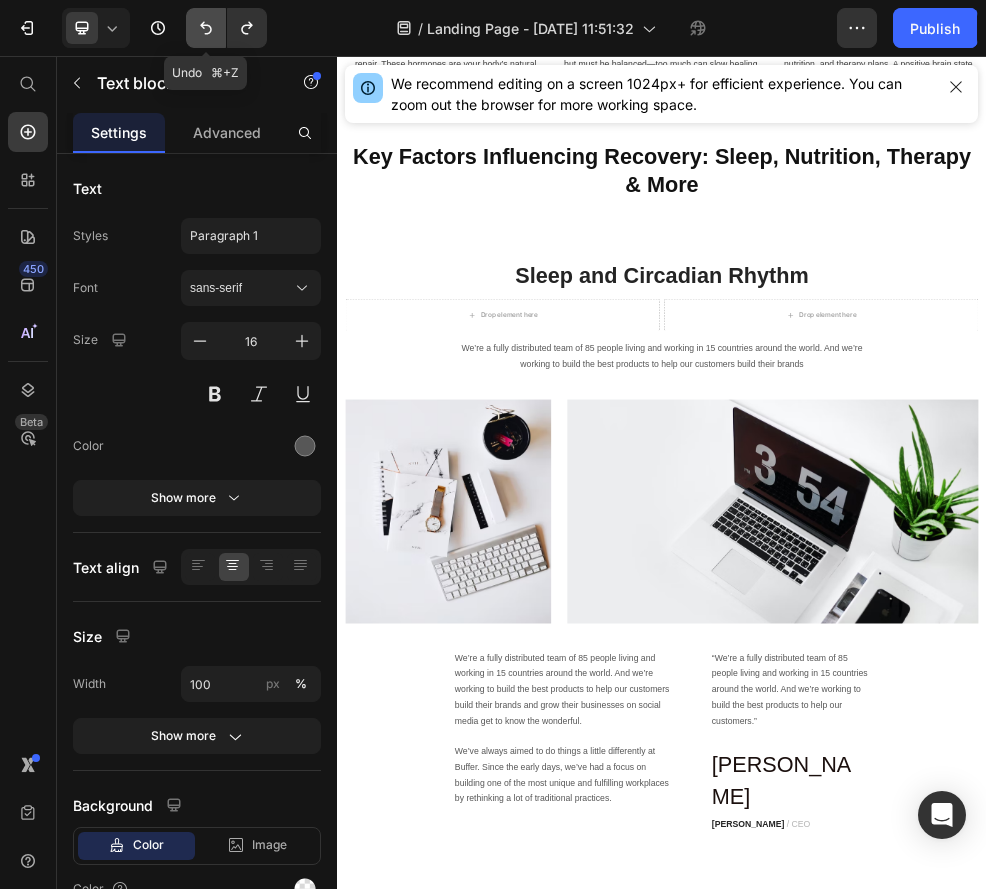 click 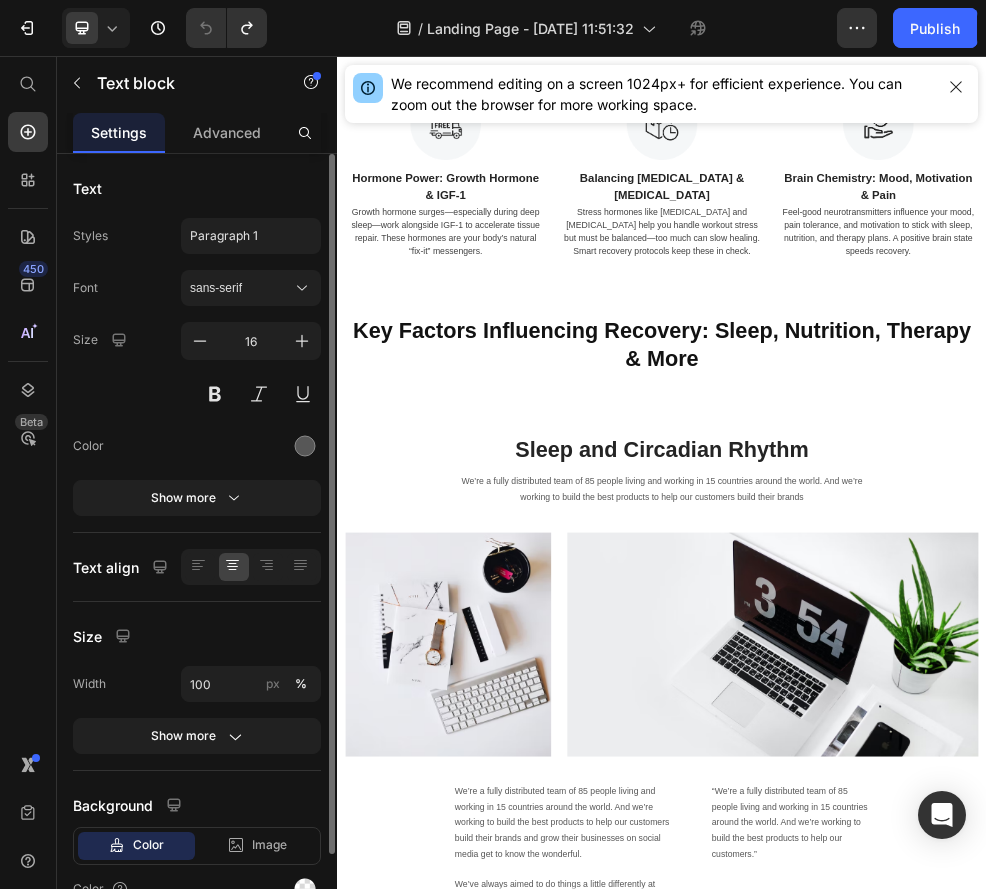 scroll, scrollTop: 3044, scrollLeft: 0, axis: vertical 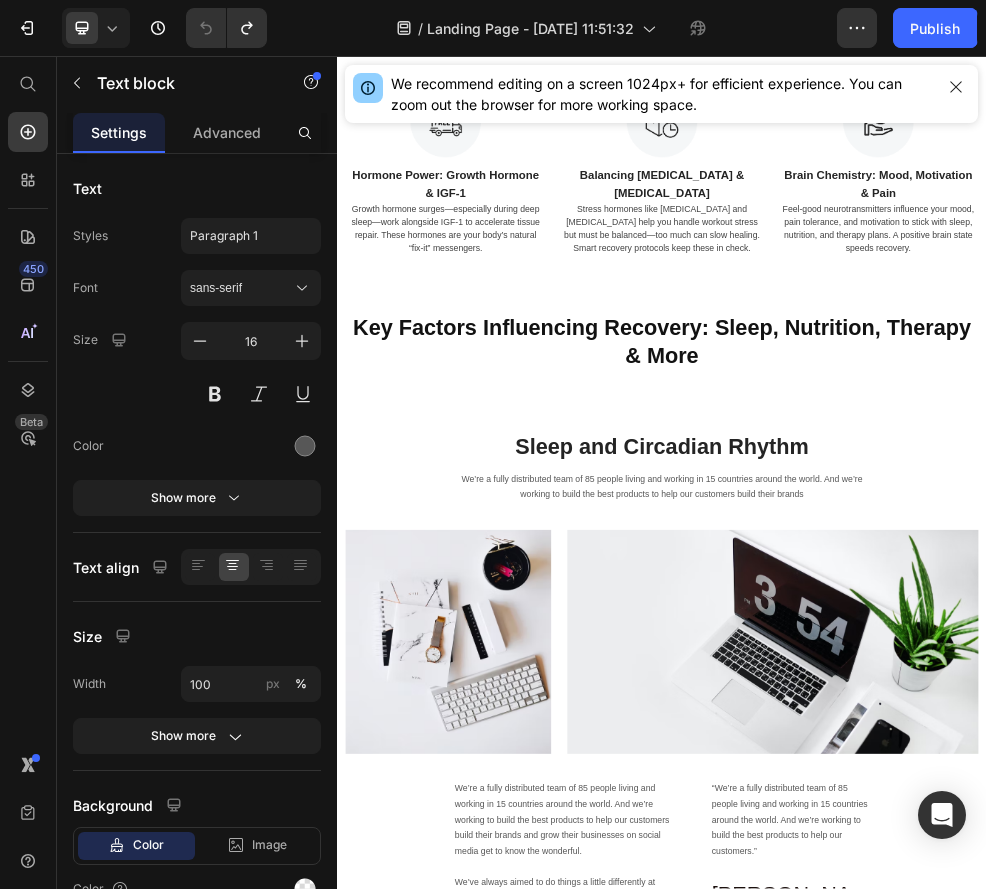 click on "We’re a fully distributed team of 85 people living and working in 15 countries around the world. And we’re working to build the best products to help our customers build their brands" at bounding box center [937, 854] 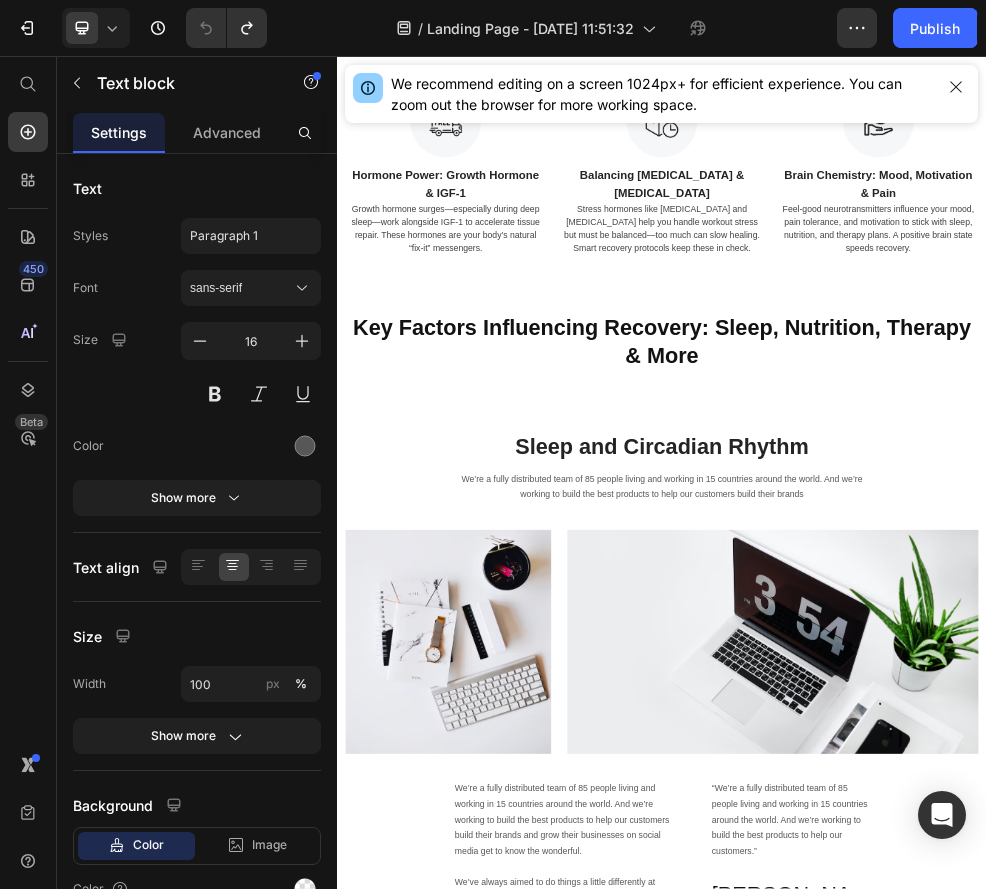 click on "We’re a fully distributed team of 85 people living and working in 15 countries around the world. And we’re working to build the best products to help our customers build their brands" at bounding box center (937, 854) 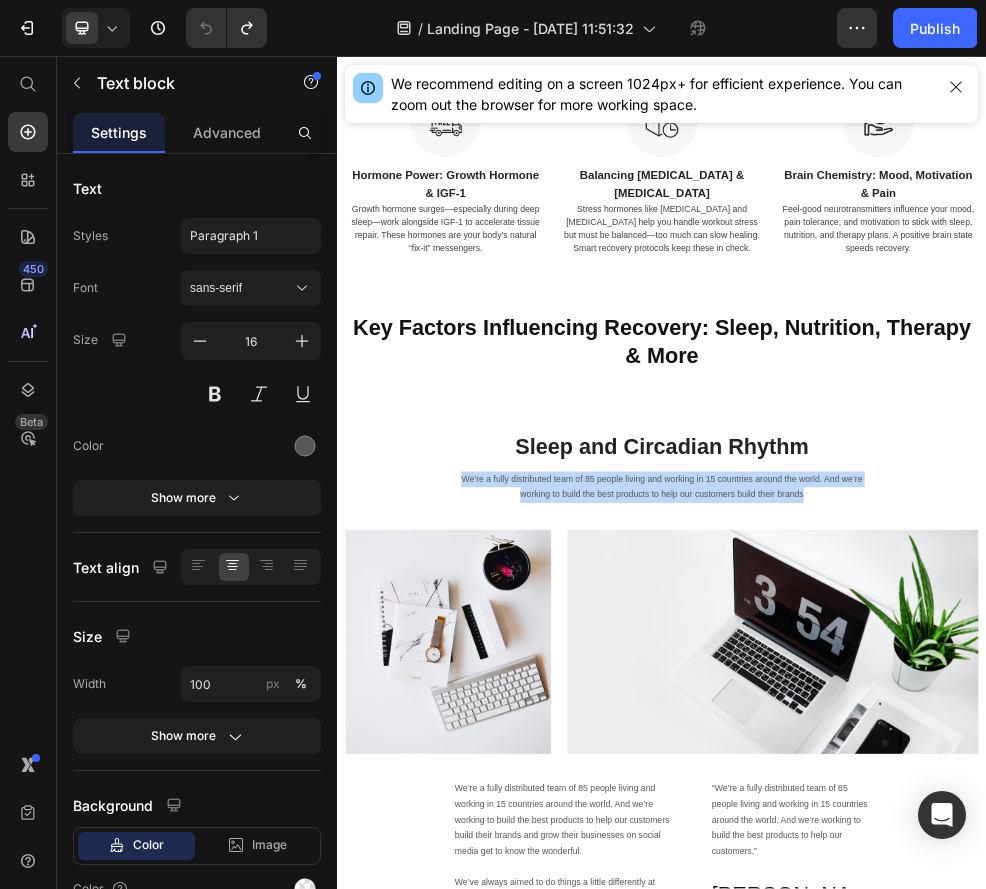 click on "We’re a fully distributed team of 85 people living and working in 15 countries around the world. And we’re working to build the best products to help our customers build their brands" at bounding box center (937, 854) 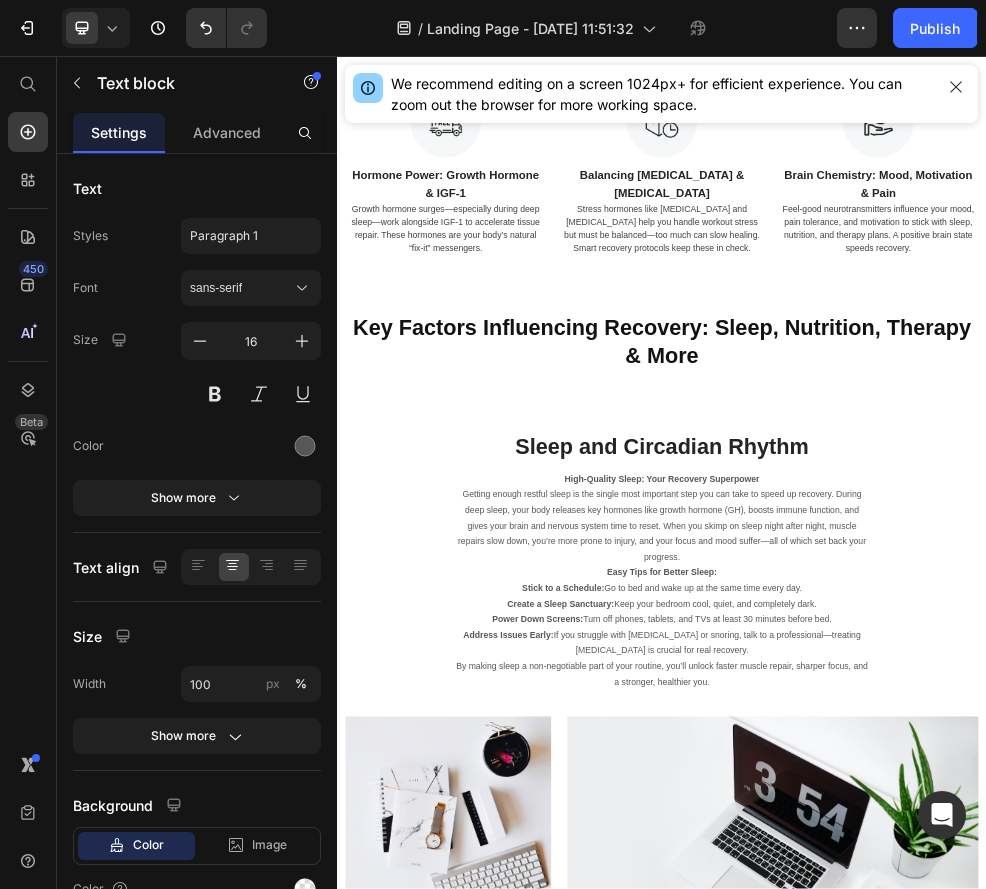 click on "Getting enough restful sleep is the single most important step you can take to speed up recovery. During deep sleep, your body releases key hormones like growth hormone (GH), boosts immune function, and gives your brain and nervous system time to reset. When you skimp on sleep night after night, muscle repairs slow down, you’re more prone to injury, and your focus and mood suffer—all of which set back your progress." at bounding box center [937, 926] 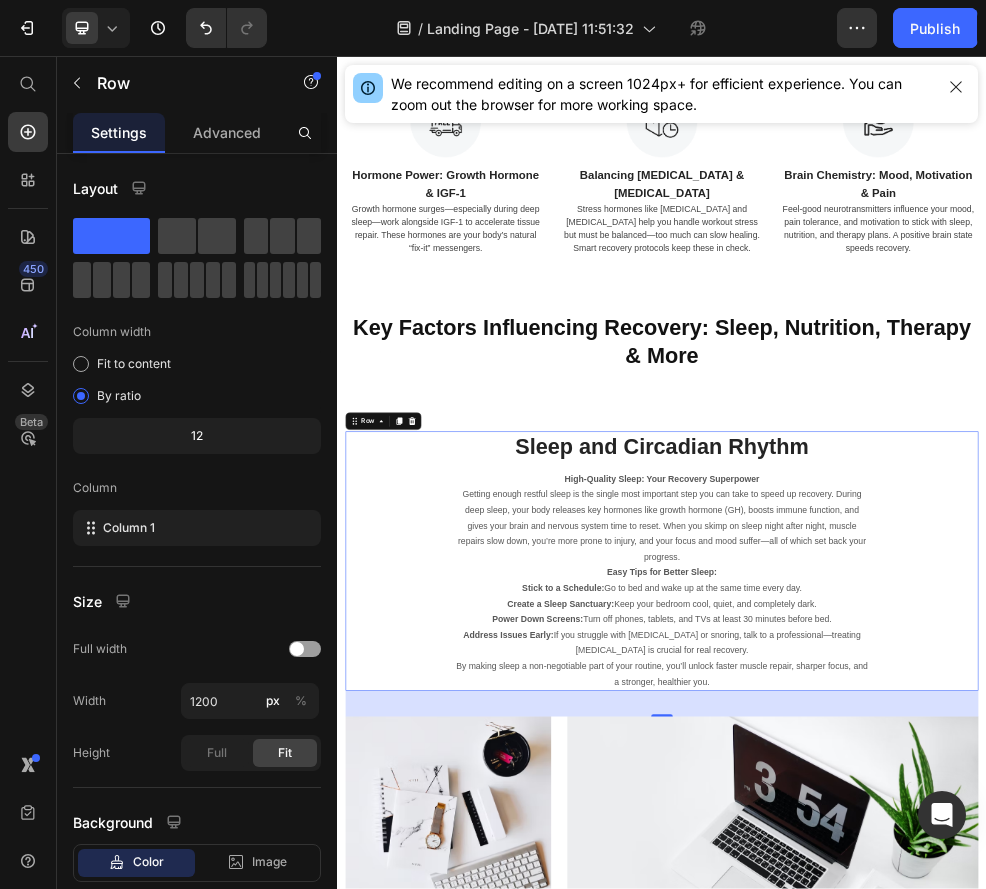 click on "Sleep and Circadian Rhythm Heading High-Quality Sleep: Your Recovery Superpower Getting enough restful sleep is the single most important step you can take to speed up recovery. During deep sleep, your body releases key hormones like growth hormone (GH), boosts immune function, and gives your brain and nervous system time to reset. When you skimp on sleep night after night, muscle repairs slow down, you’re more prone to injury, and your focus and mood suffer—all of which set back your progress. Easy Tips for Better Sleep: Stick to a Schedule:  Go to bed and wake up at the same time every day. Create a Sleep Sanctuary:  Keep your bedroom cool, quiet, and completely dark. Power Down Screens:  Turn off phones, tablets, and TVs at least 30 minutes before bed. Address Issues Early:  If you struggle with [MEDICAL_DATA] or snoring, talk to a professional—treating [MEDICAL_DATA] is crucial for real recovery. Text block" at bounding box center [937, 990] 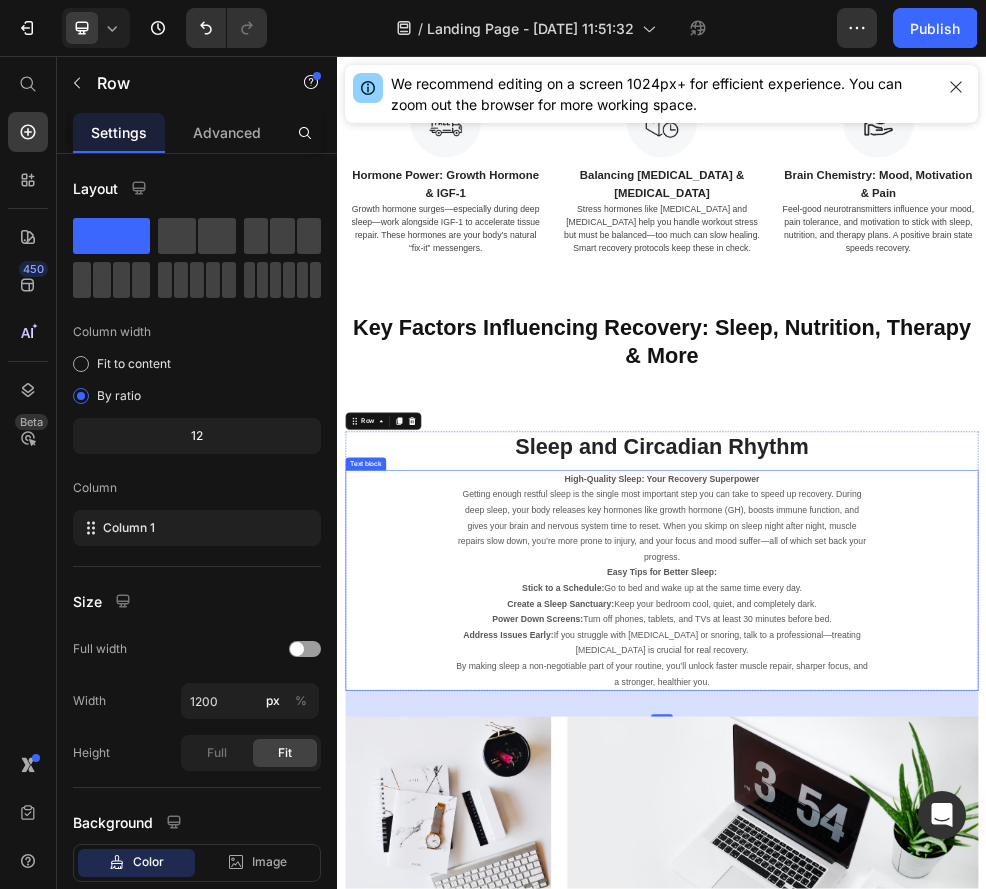 click on "High-Quality Sleep: Your Recovery Superpower Getting enough restful sleep is the single most important step you can take to speed up recovery. During deep sleep, your body releases key hormones like growth hormone (GH), boosts immune function, and gives your brain and nervous system time to reset. When you skimp on sleep night after night, muscle repairs slow down, you’re more prone to injury, and your focus and mood suffer—all of which set back your progress. Easy Tips for Better Sleep: Stick to a Schedule:  Go to bed and wake up at the same time every day. Create a Sleep Sanctuary:  Keep your bedroom cool, quiet, and completely dark. Power Down Screens:  Turn off phones, tablets, and TVs at least 30 minutes before bed. Address Issues Early:  If you struggle with [MEDICAL_DATA] or snoring, talk to a professional—treating [MEDICAL_DATA] is crucial for real recovery. By making sleep a non-negotiable part of your routine, you’ll unlock faster muscle repair, sharper focus, and a stronger, healthier you." at bounding box center [937, 1026] 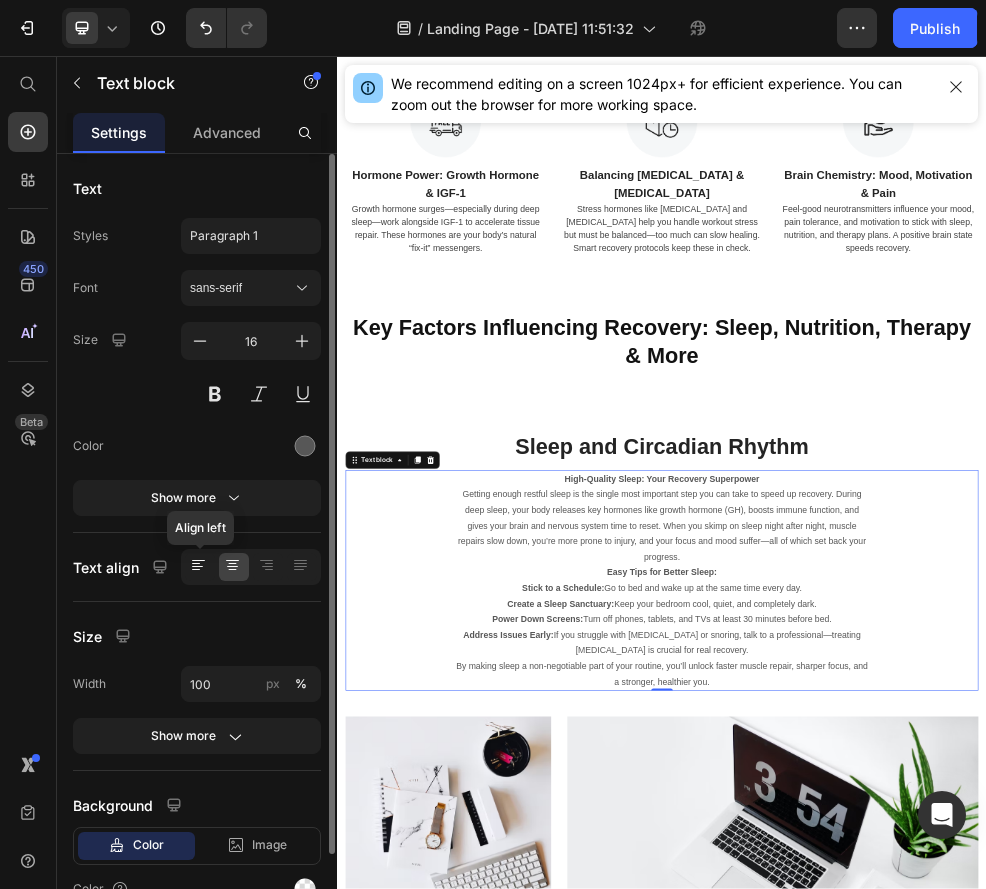 click 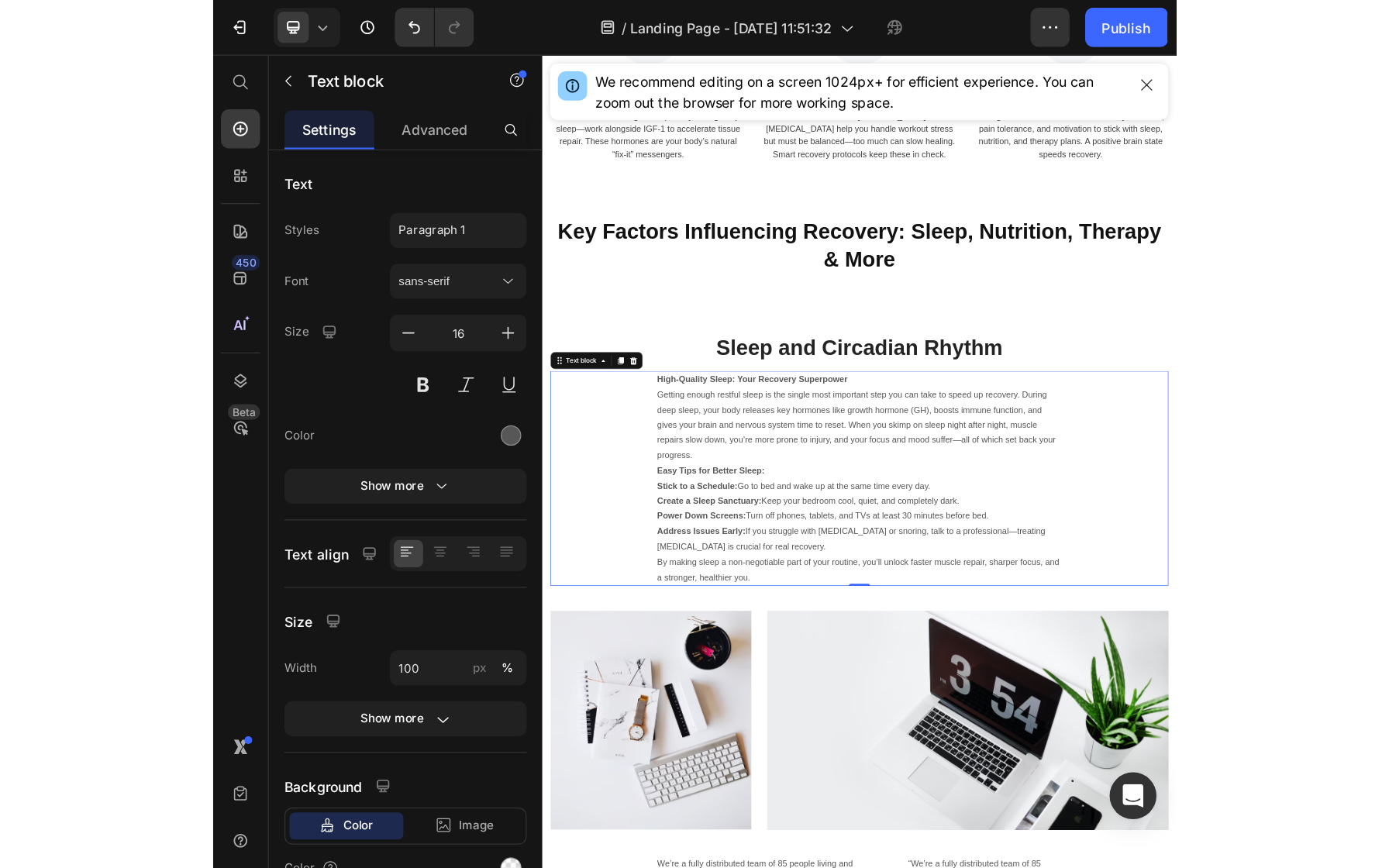 scroll, scrollTop: 2491, scrollLeft: 0, axis: vertical 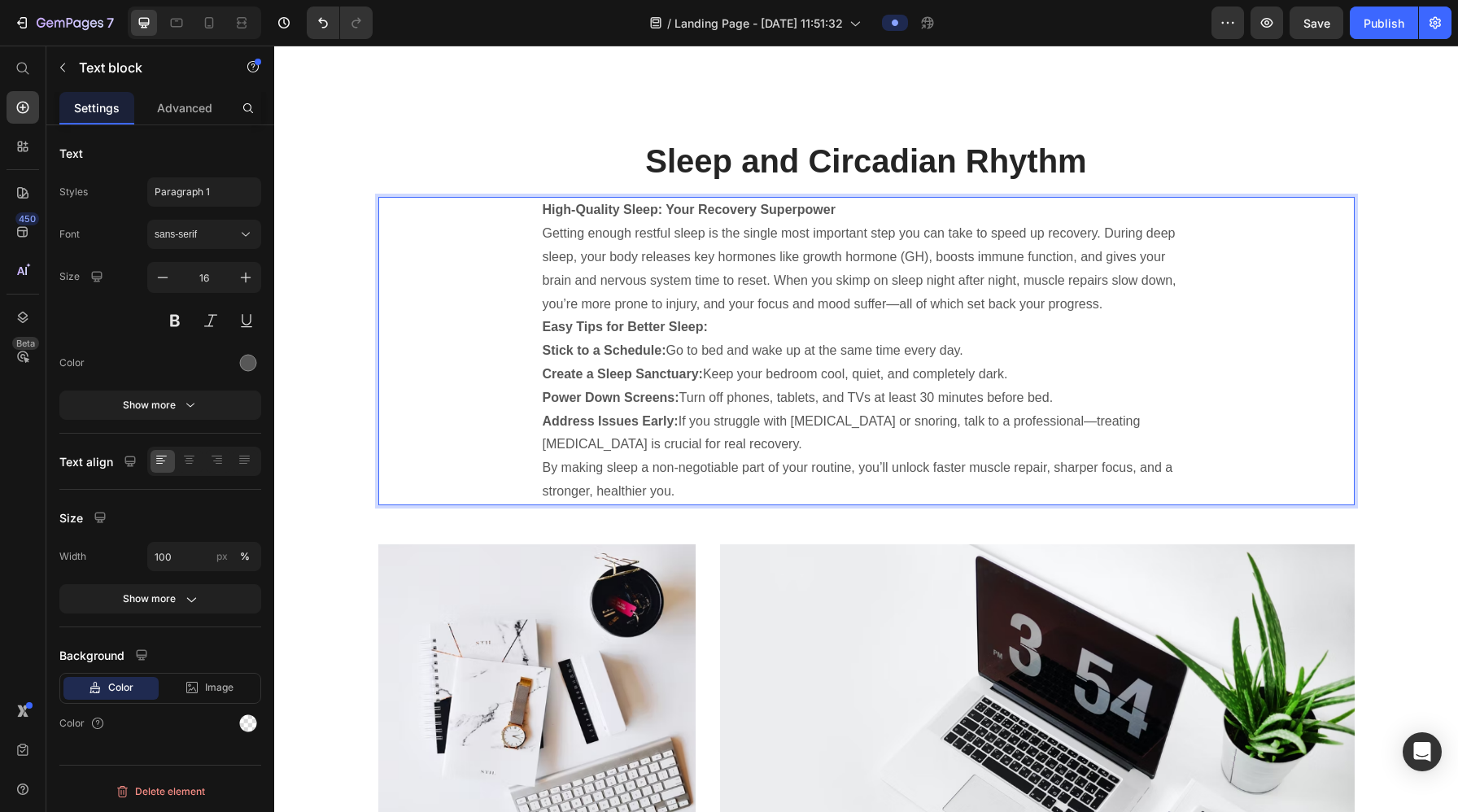 click on "Easy Tips for Better Sleep:" at bounding box center (867, 327) 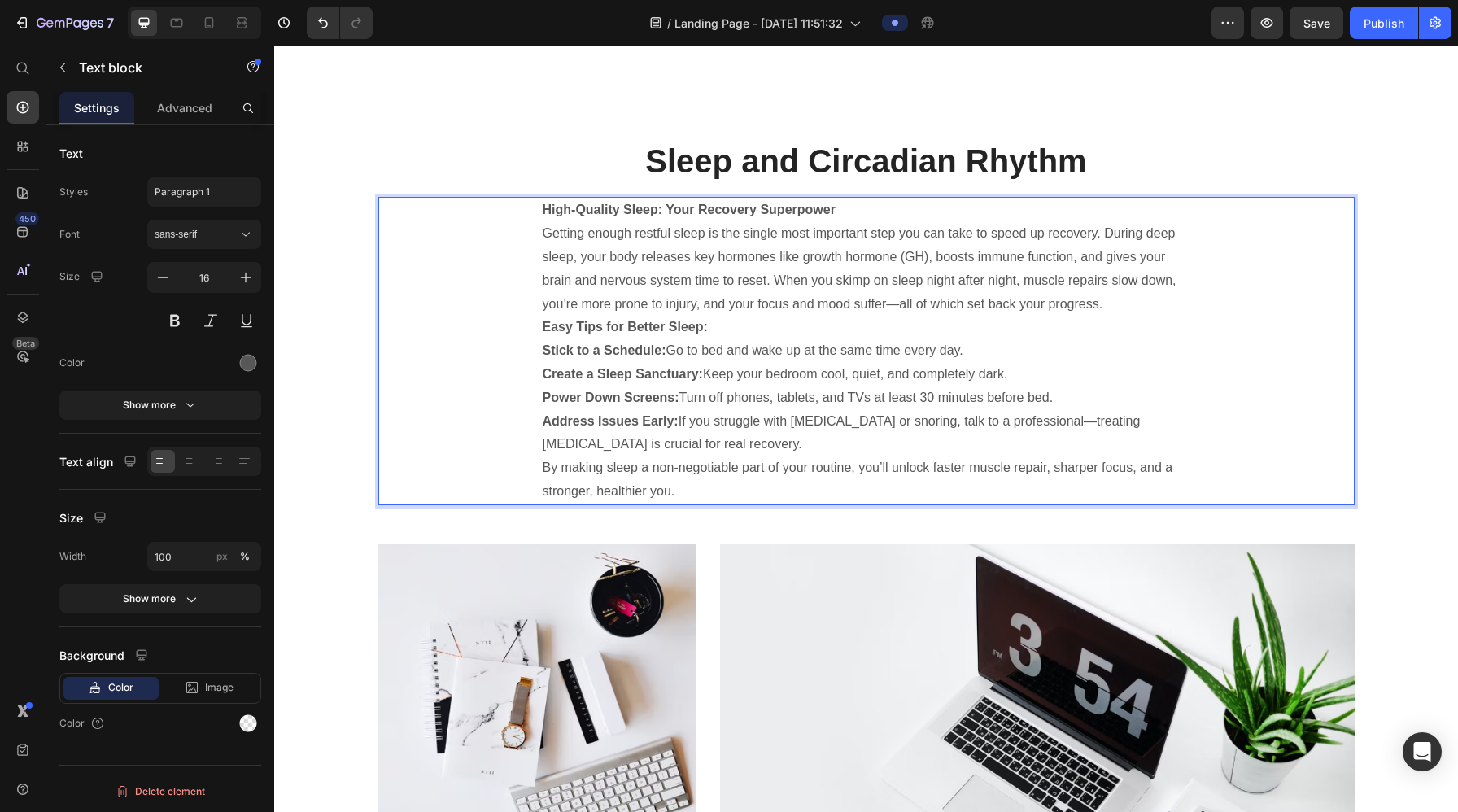 drag, startPoint x: 546, startPoint y: 297, endPoint x: 527, endPoint y: 308, distance: 21.954498 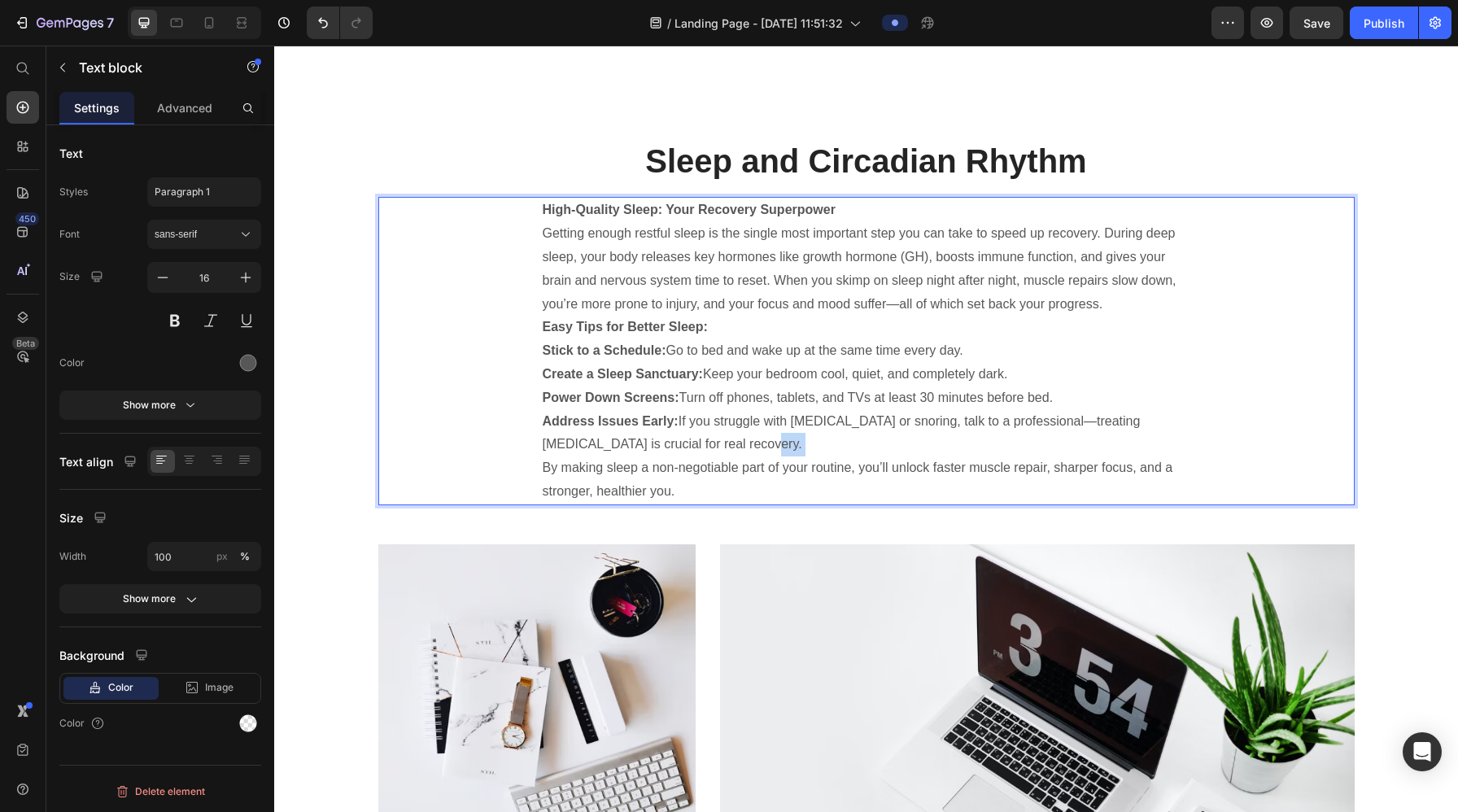 click on "Address Issues Early:  If you struggle with [MEDICAL_DATA] or snoring, talk to a professional—treating [MEDICAL_DATA] is crucial for real recovery." at bounding box center (867, 434) 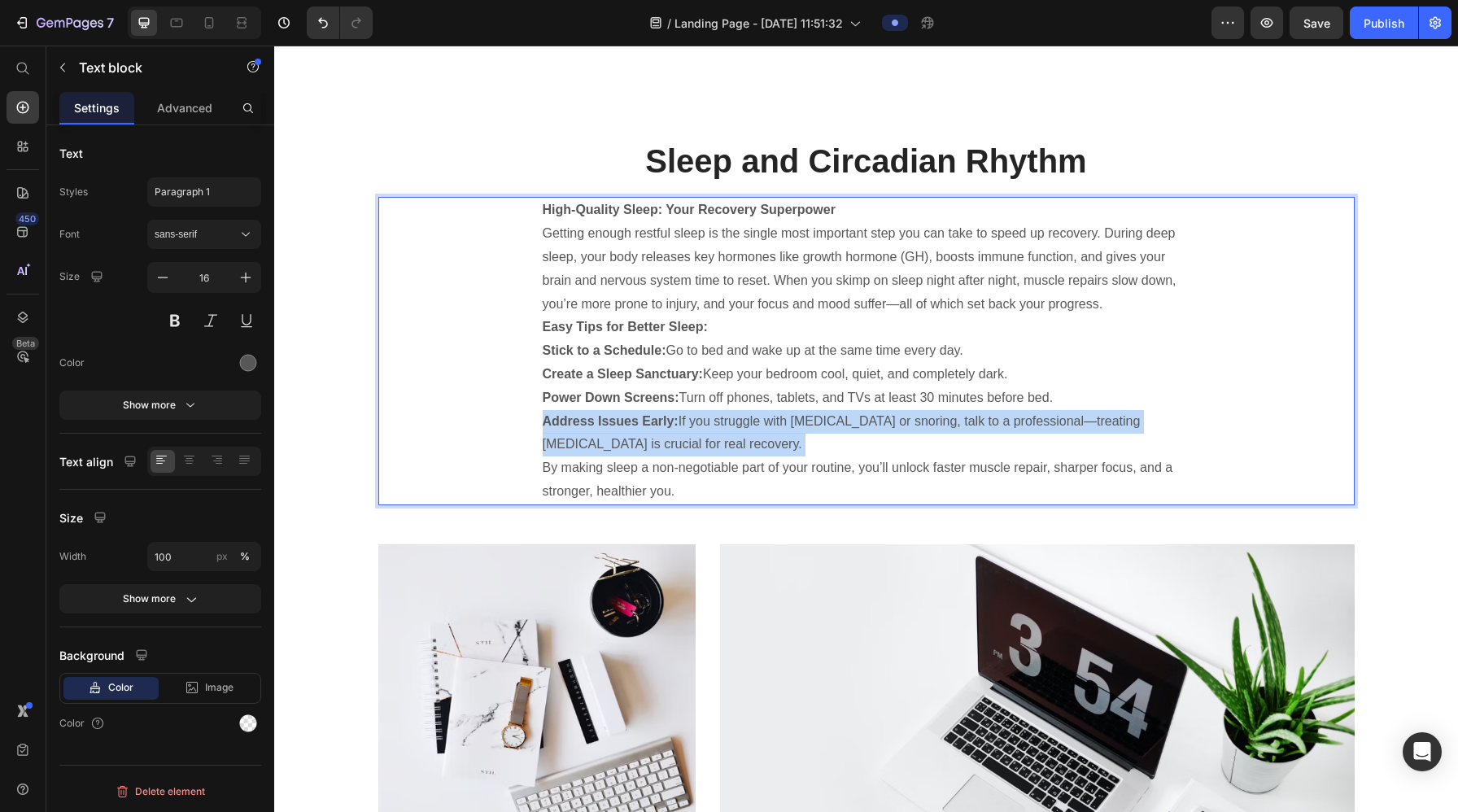 click on "Address Issues Early:  If you struggle with [MEDICAL_DATA] or snoring, talk to a professional—treating [MEDICAL_DATA] is crucial for real recovery." at bounding box center (867, 434) 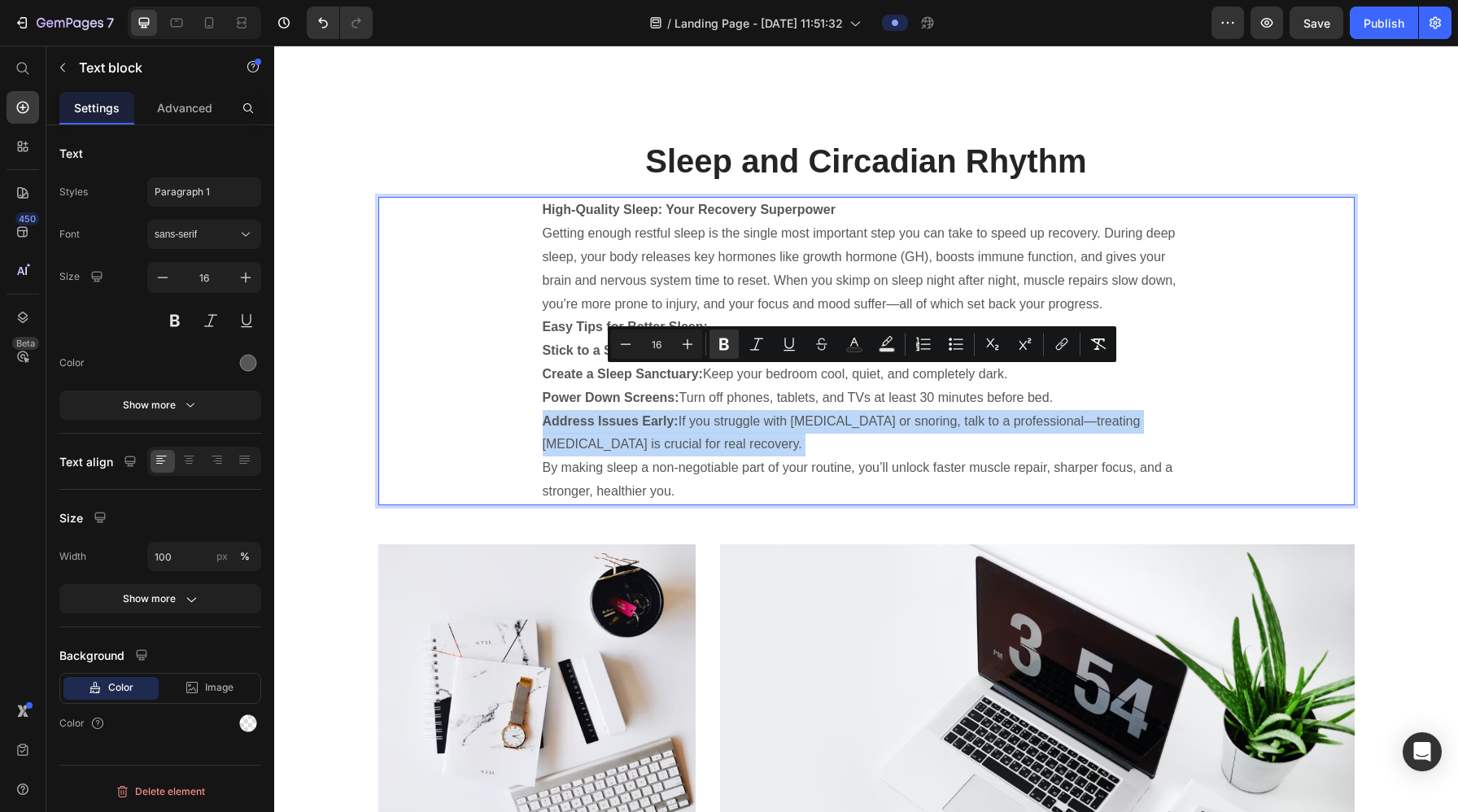 click on "Address Issues Early:  If you struggle with [MEDICAL_DATA] or snoring, talk to a professional—treating [MEDICAL_DATA] is crucial for real recovery." at bounding box center [867, 434] 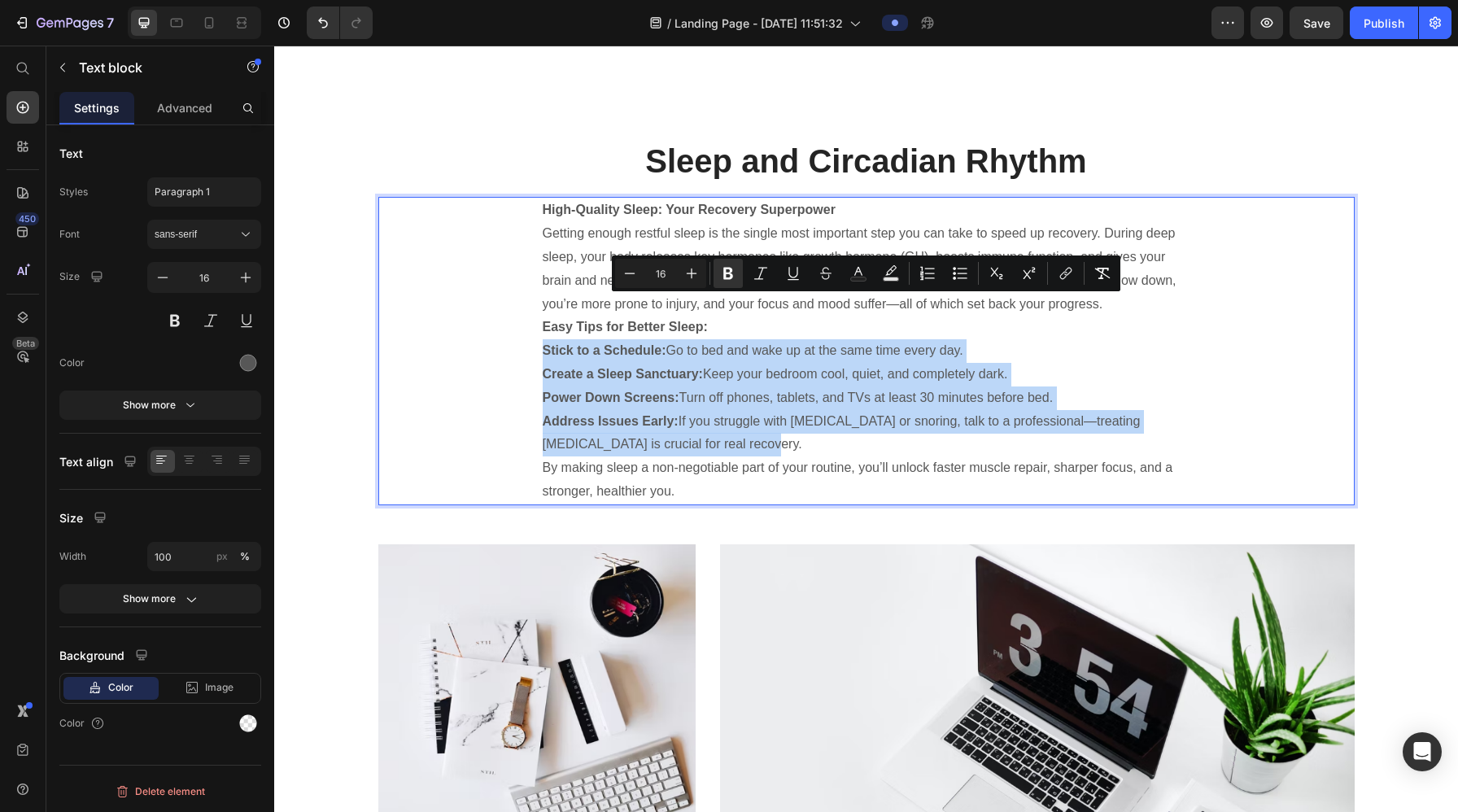 drag, startPoint x: 705, startPoint y: 402, endPoint x: 522, endPoint y: 305, distance: 207.11832 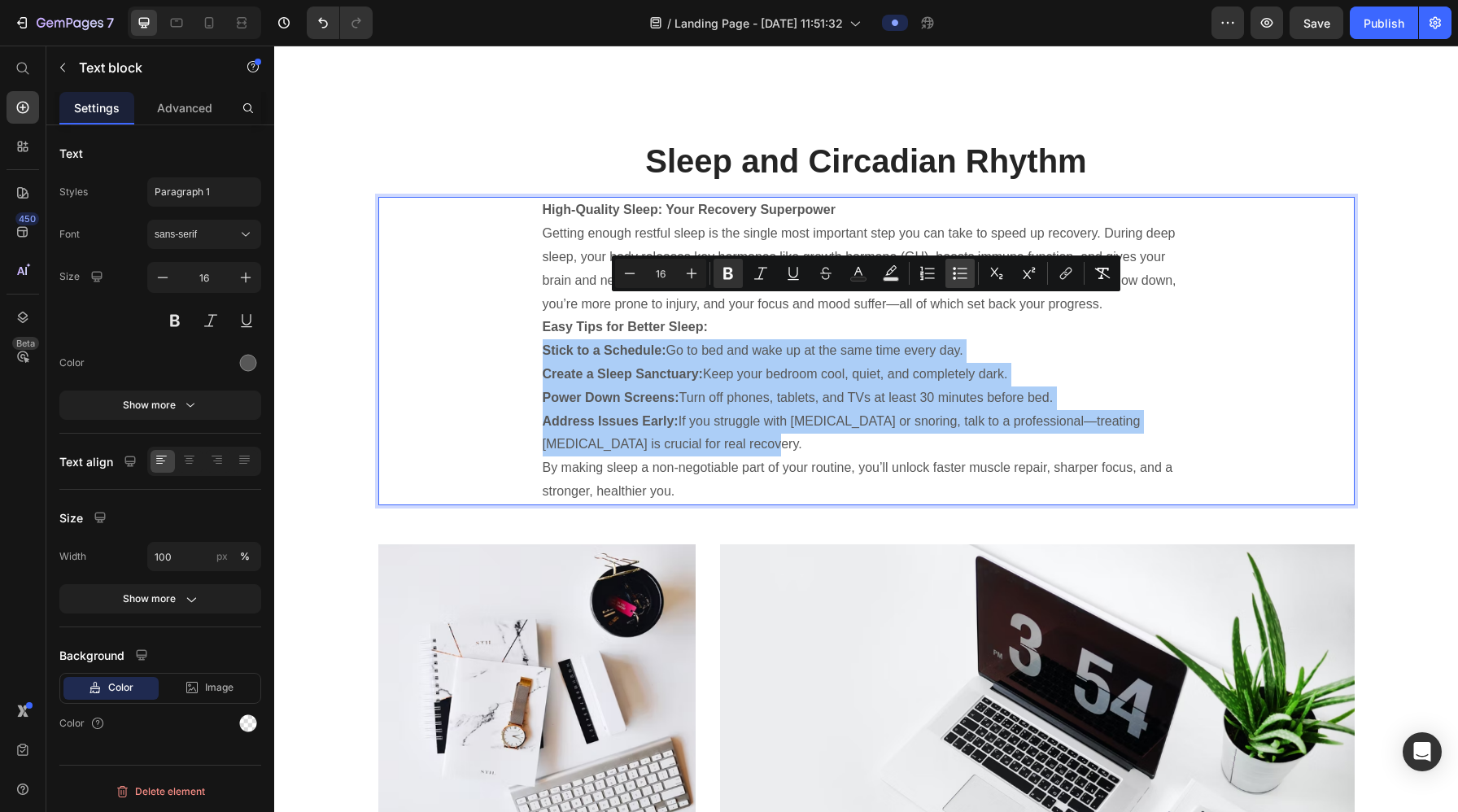 click 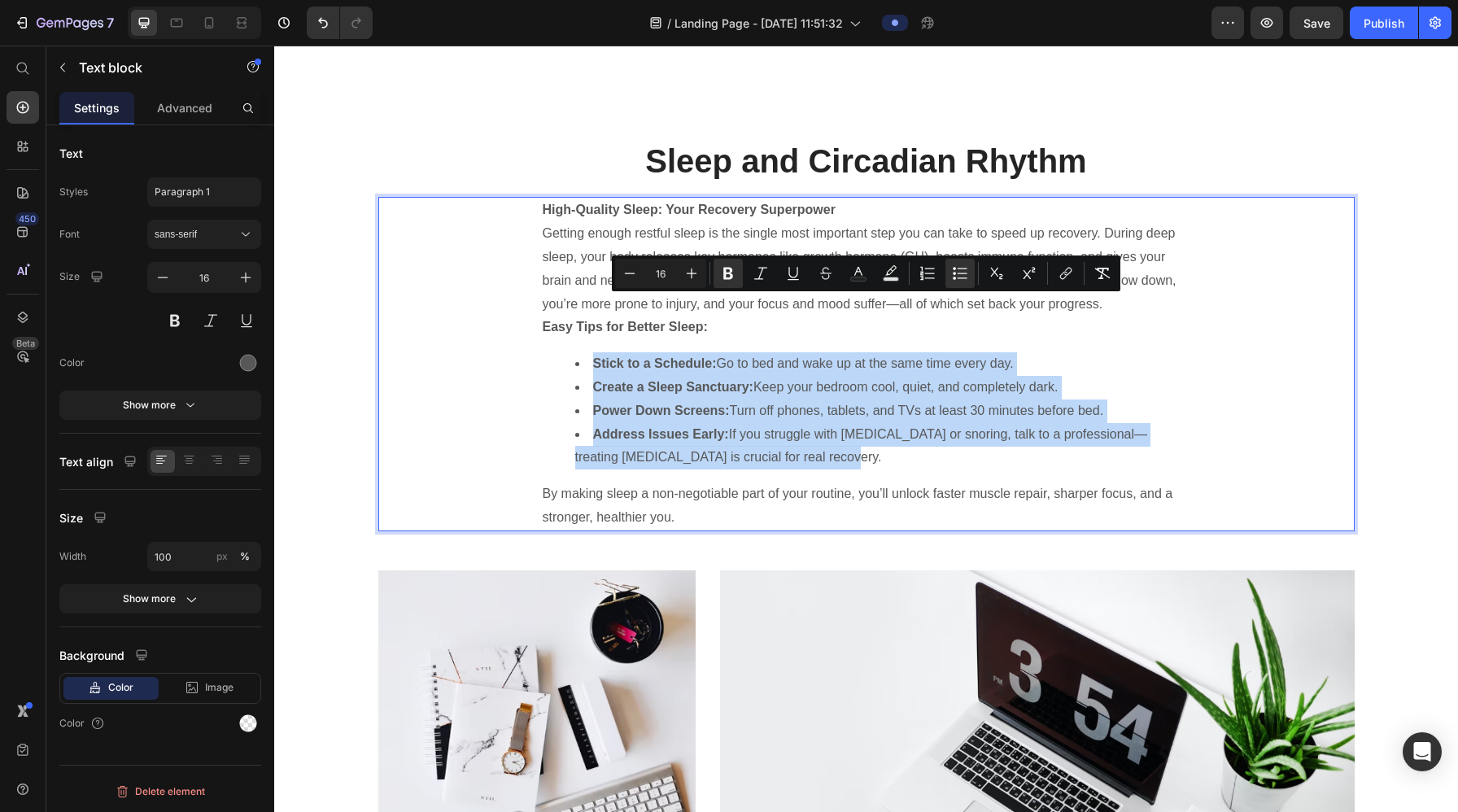 click on "Power Down Screens:  Turn off phones, tablets, and TVs at least 30 minutes before bed." at bounding box center [883, 411] 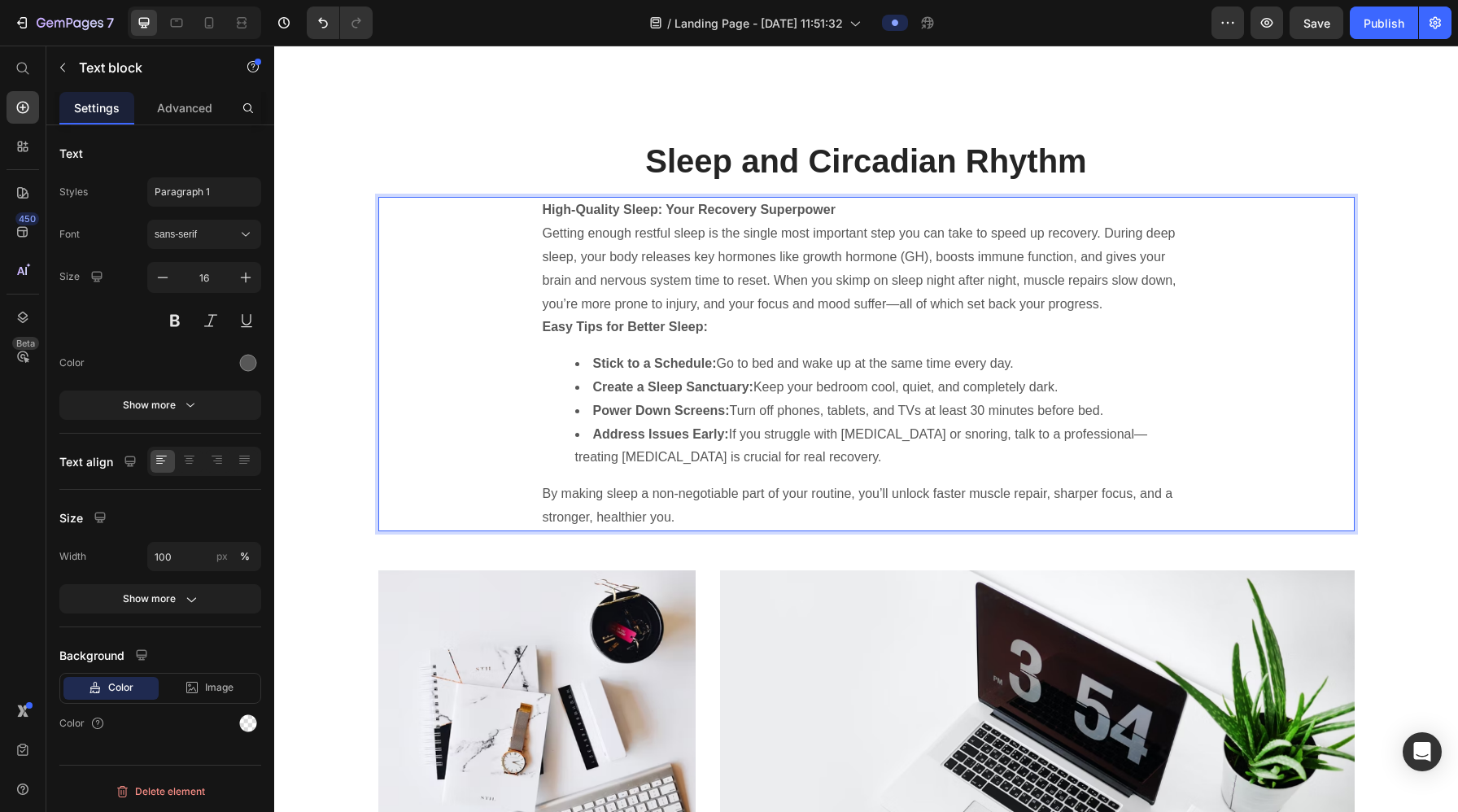 click on "Getting enough restful sleep is the single most important step you can take to speed up recovery. During deep sleep, your body releases key hormones like growth hormone (GH), boosts immune function, and gives your brain and nervous system time to reset. When you skimp on sleep night after night, muscle repairs slow down, you’re more prone to injury, and your focus and mood suffer—all of which set back your progress." at bounding box center (867, 268) 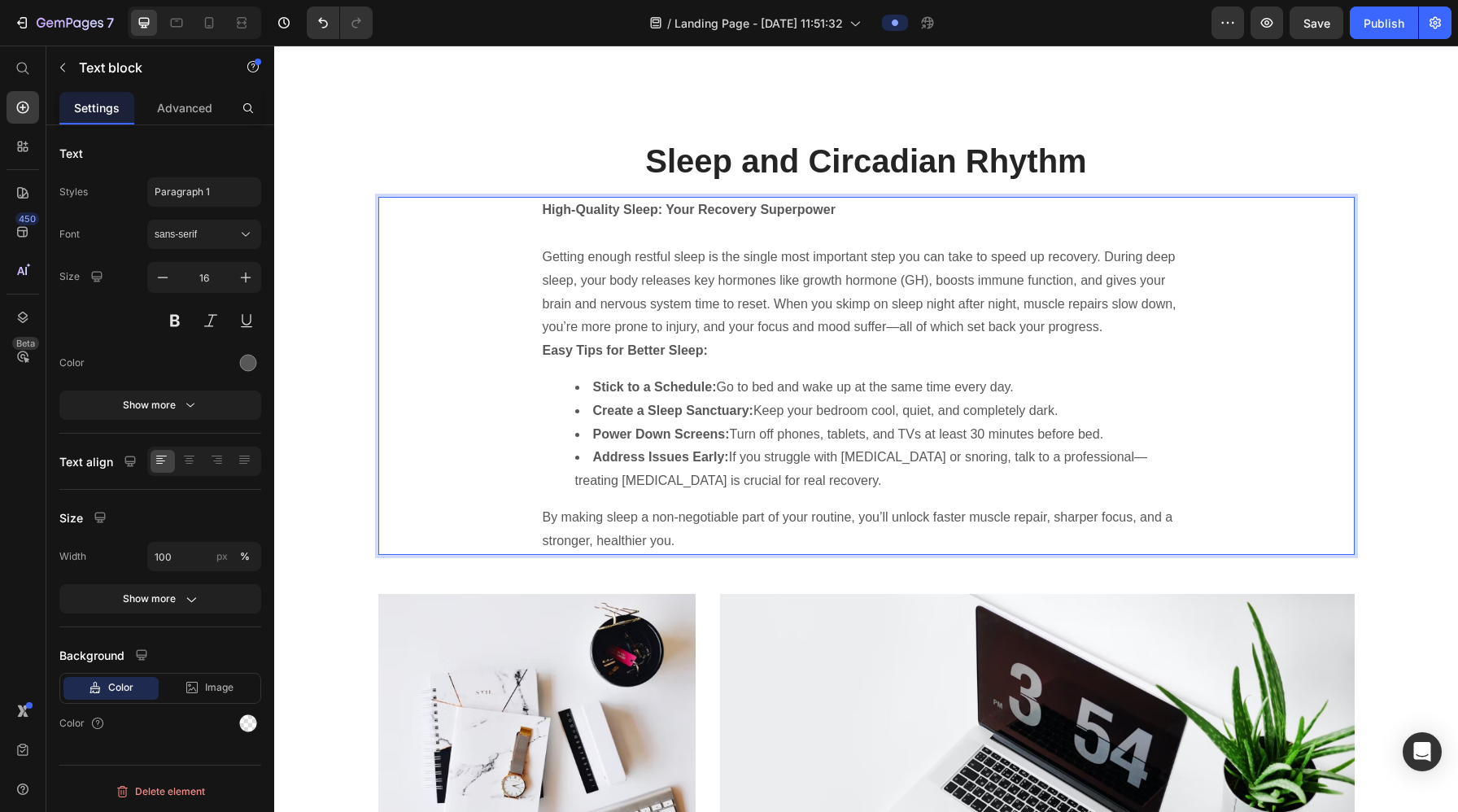 click on "Easy Tips for Better Sleep:" at bounding box center (625, 350) 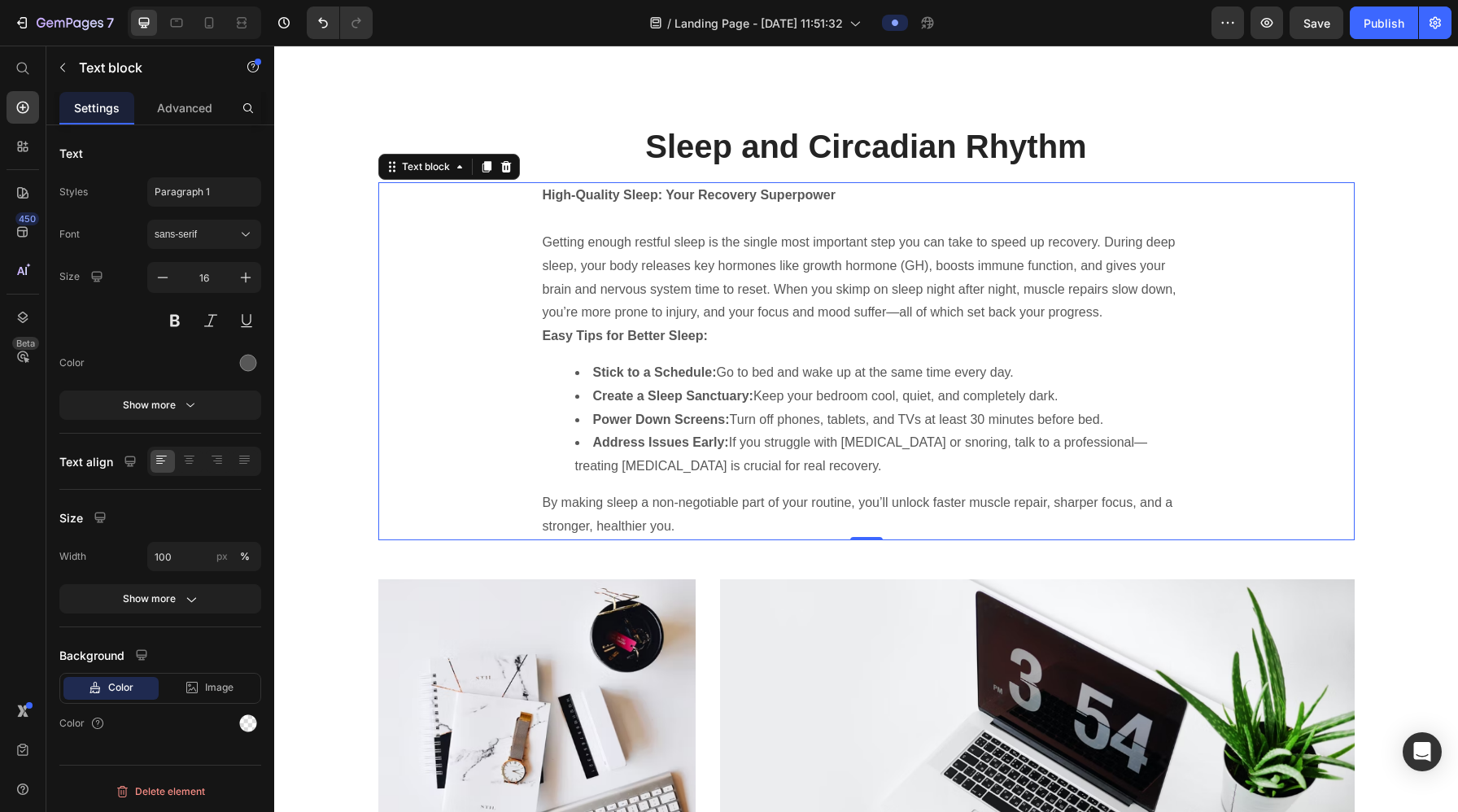 click on "High-Quality Sleep: Your Recovery Superpower Getting enough restful sleep is the single most important step you can take to speed up recovery. During deep sleep, your body releases key hormones like growth hormone (GH), boosts immune function, and gives your brain and nervous system time to reset. When you skimp on sleep night after night, muscle repairs slow down, you’re more prone to injury, and your focus and mood suffer—all of which set back your progress. Easy Tips for Better Sleep: Stick to a Schedule:  Go to bed and wake up at the same time every day. Create a Sleep Sanctuary:  Keep your bedroom cool, quiet, and completely dark. Power Down Screens:  Turn off phones, tablets, and TVs at least 30 minutes before bed. Address Issues Early:  If you struggle with insomnia or snoring, talk to a professional—treating sleep disorders is crucial for real recovery. By making sleep a non-negotiable part of your routine, you’ll unlock faster muscle repair, sharper focus, and a stronger, healthier you.   0" at bounding box center [867, 360] 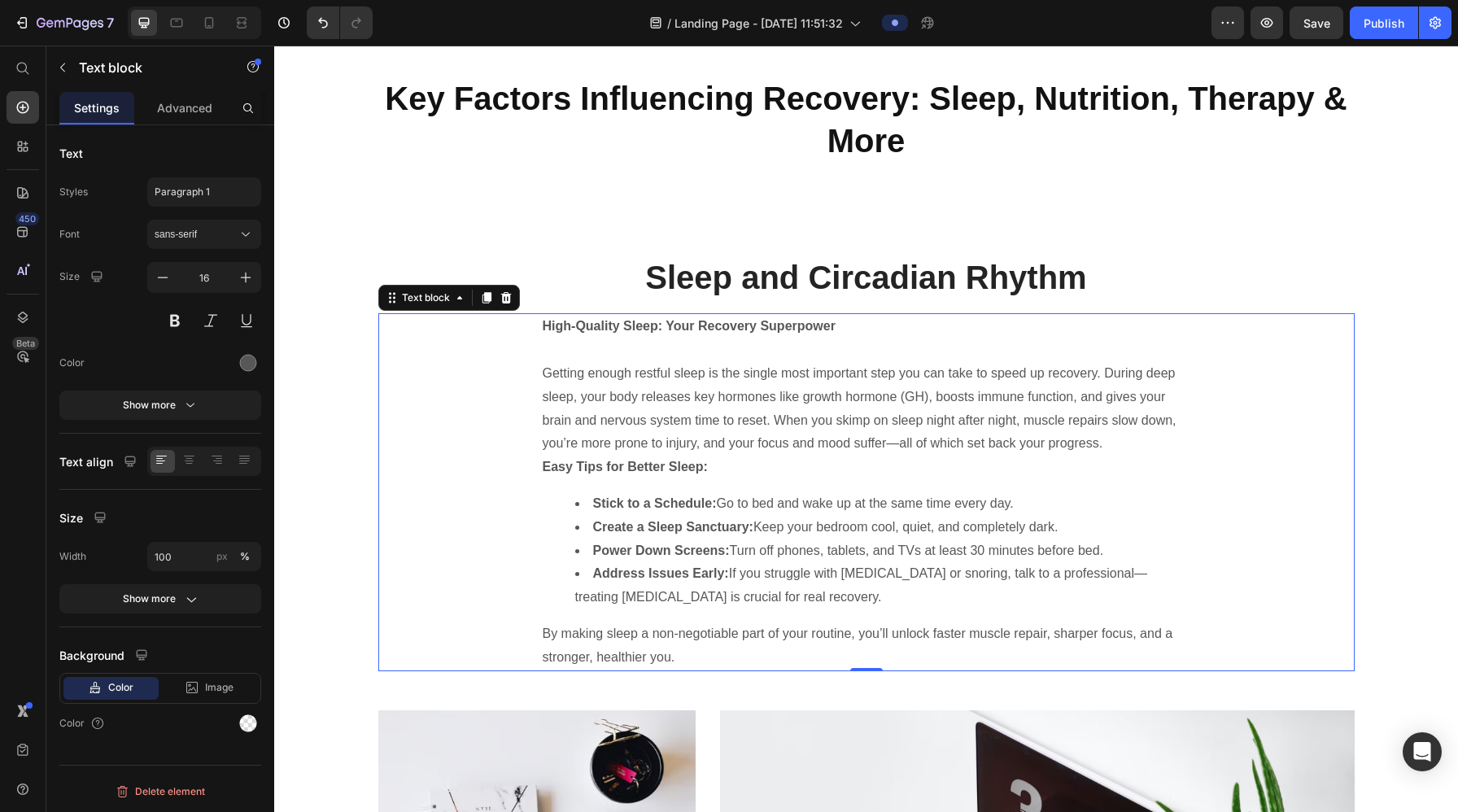 scroll, scrollTop: 2809, scrollLeft: 0, axis: vertical 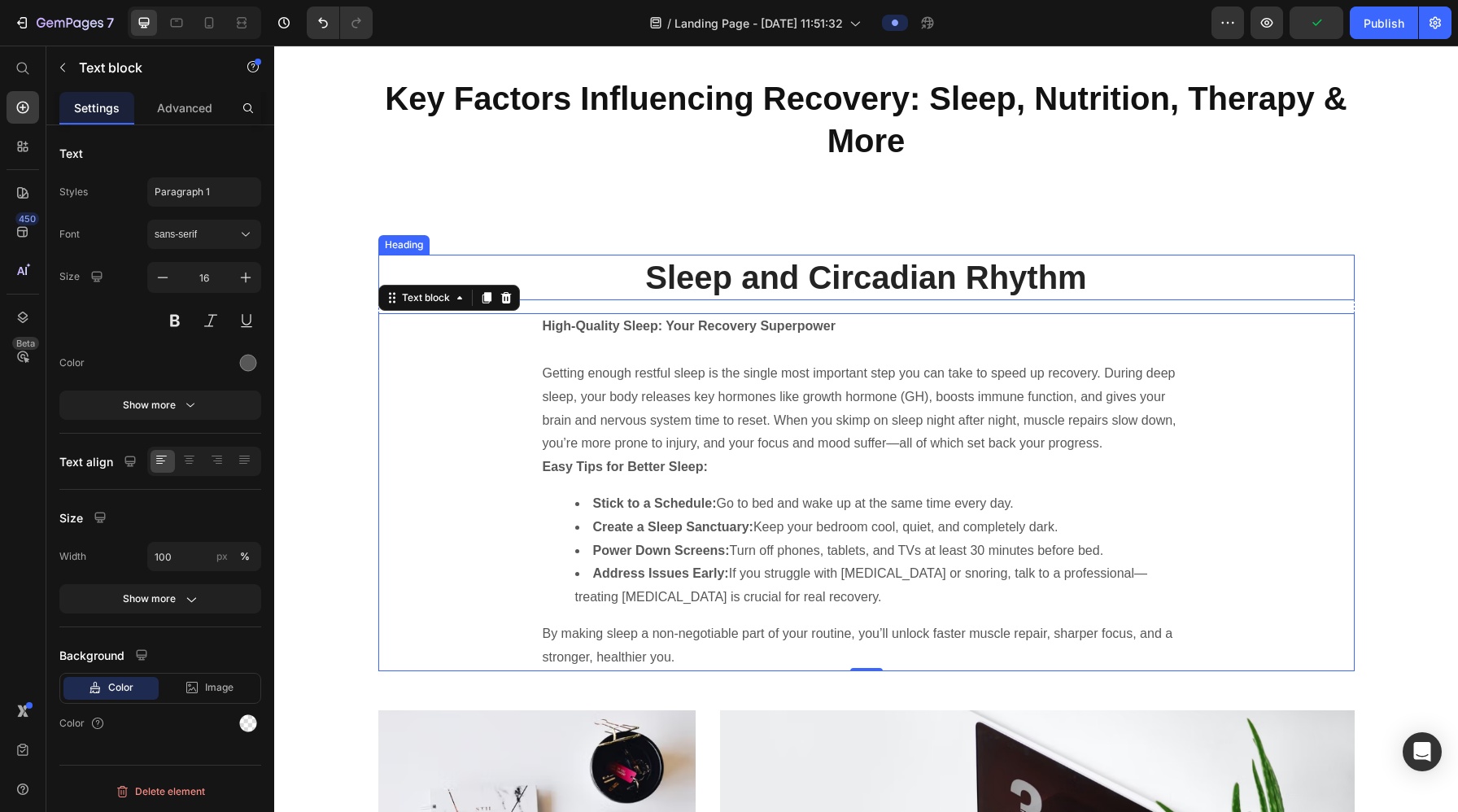 click on "Sleep and Circadian Rhythm" at bounding box center [867, 277] 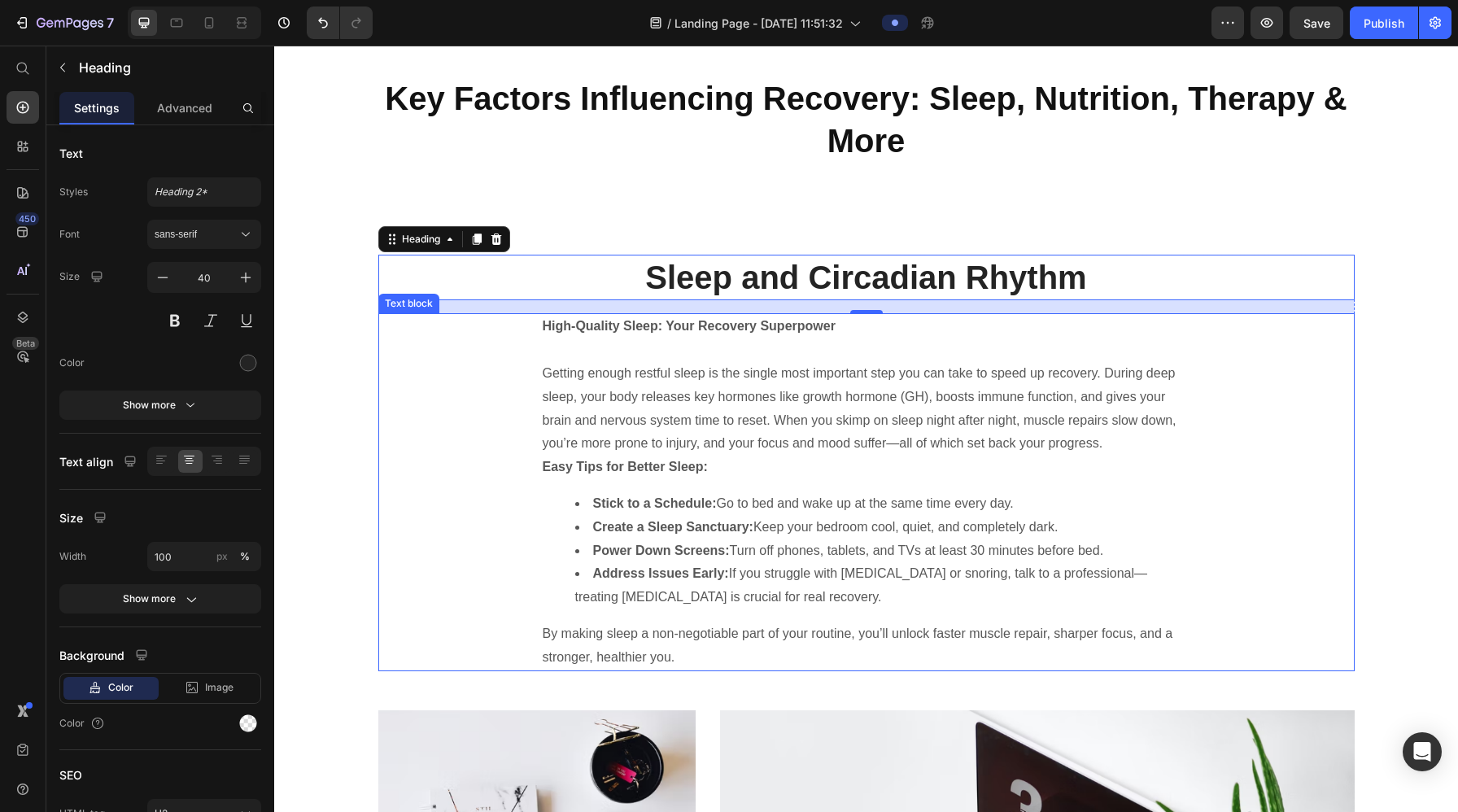 click on "High-Quality Sleep: Your Recovery Superpower Getting enough restful sleep is the single most important step you can take to speed up recovery. During deep sleep, your body releases key hormones like growth hormone (GH), boosts immune function, and gives your brain and nervous system time to reset. When you skimp on sleep night after night, muscle repairs slow down, you’re more prone to injury, and your focus and mood suffer—all of which set back your progress. Easy Tips for Better Sleep: Stick to a Schedule:  Go to bed and wake up at the same time every day. Create a Sleep Sanctuary:  Keep your bedroom cool, quiet, and completely dark. Power Down Screens:  Turn off phones, tablets, and TVs at least 30 minutes before bed. Address Issues Early:  If you struggle with [MEDICAL_DATA] or snoring, talk to a professional—treating [MEDICAL_DATA] is crucial for real recovery. By making sleep a non-negotiable part of your routine, you’ll unlock faster muscle repair, sharper focus, and a stronger, healthier you." at bounding box center [867, 491] 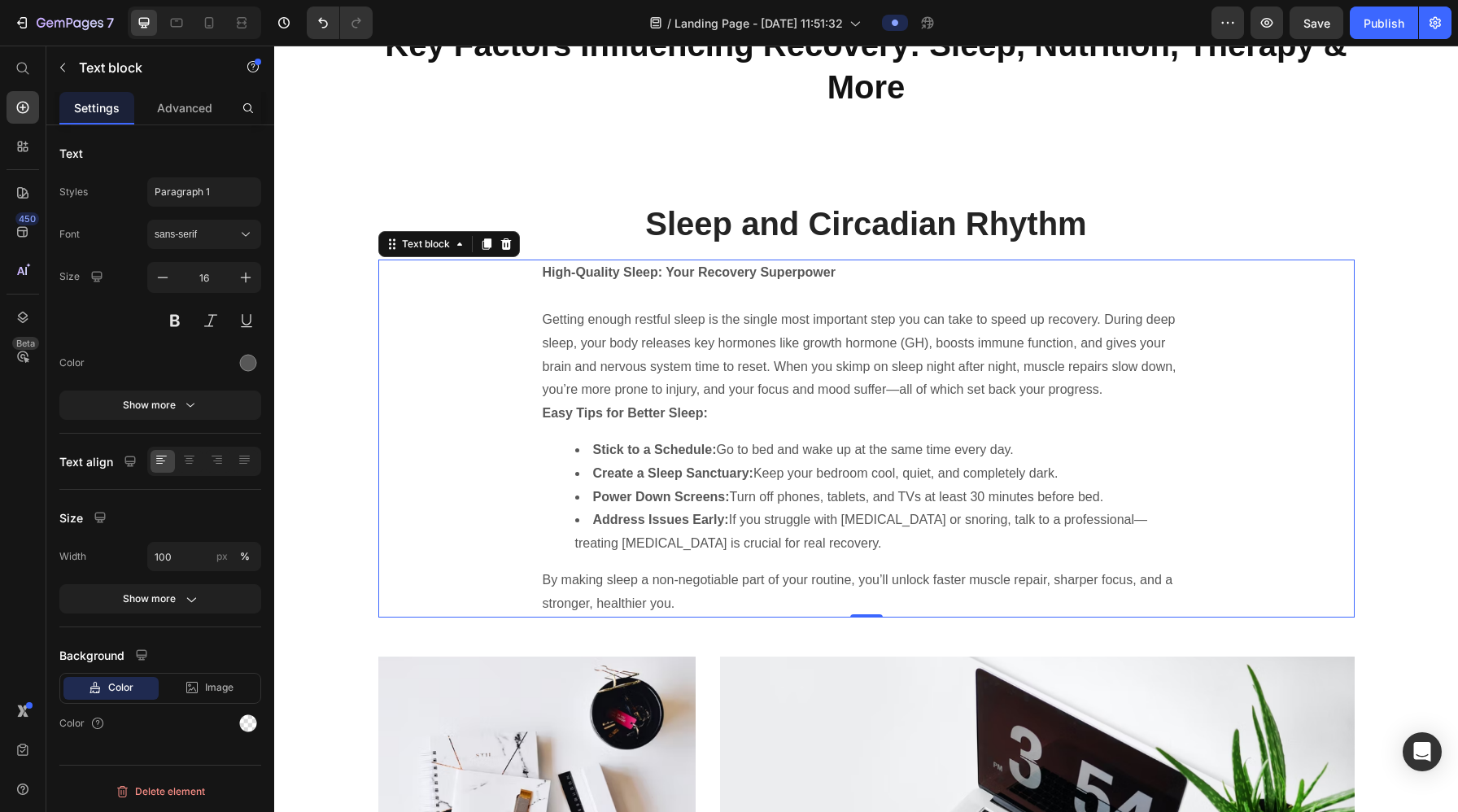 scroll, scrollTop: 2791, scrollLeft: 0, axis: vertical 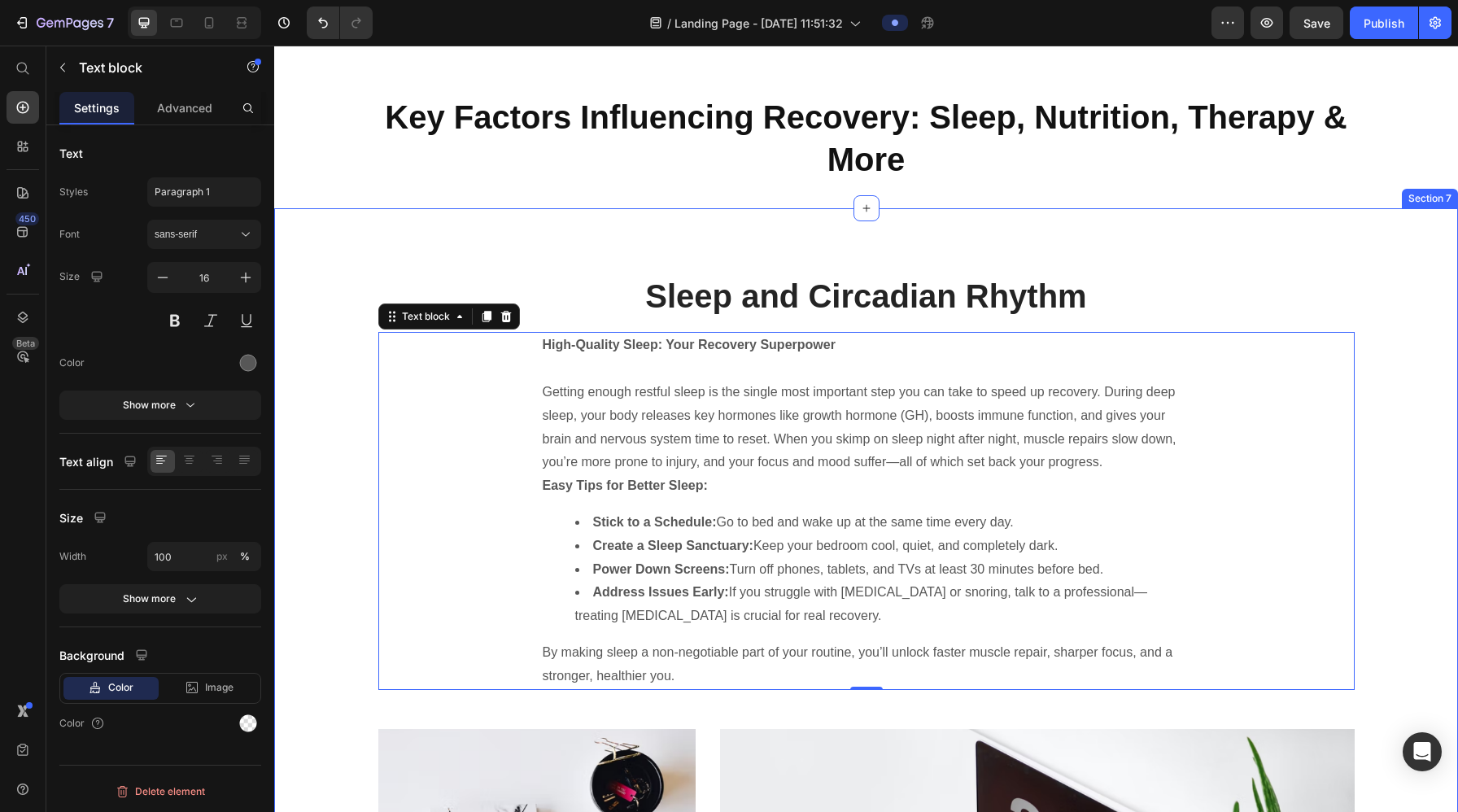 click on "Sleep and Circadian Rhythm Heading High-Quality Sleep: Your Recovery Superpower Getting enough restful sleep is the single most important step you can take to speed up recovery. During deep sleep, your body releases key hormones like growth hormone (GH), boosts immune function, and gives your brain and nervous system time to reset. When you skimp on sleep night after night, muscle repairs slow down, you’re more prone to injury, and your focus and mood suffer—all of which set back your progress. Easy Tips for Better Sleep: Stick to a Schedule:  Go to bed and wake up at the same time every day. Create a Sleep Sanctuary:  Keep your bedroom cool, quiet, and completely dark. Power Down Screens:  Turn off phones, tablets, and TVs at least 30 minutes before bed. Address Issues Early:  If you struggle with [MEDICAL_DATA] or snoring, talk to a professional—treating [MEDICAL_DATA] is crucial for real recovery. Text block   0 Row Image Image Row Text block Text block [PERSON_NAME]  Text Block [PERSON_NAME]   / CEO Text block" at bounding box center (866, 832) 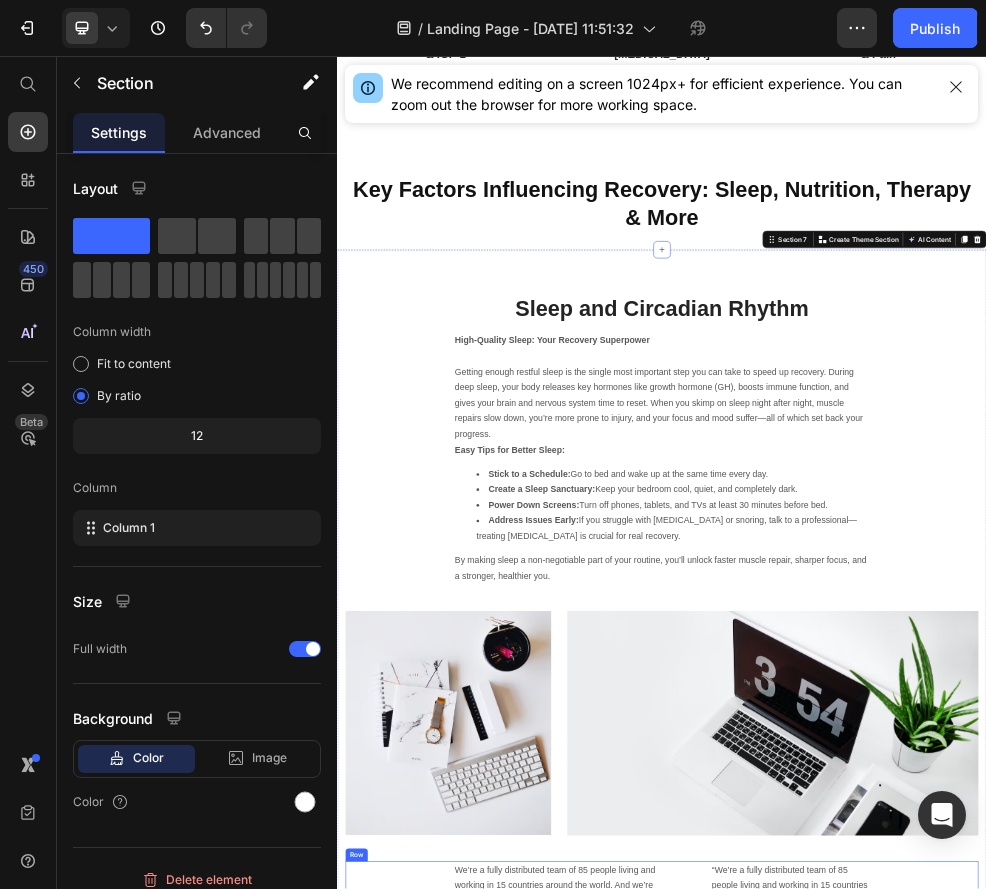 scroll, scrollTop: 3302, scrollLeft: 0, axis: vertical 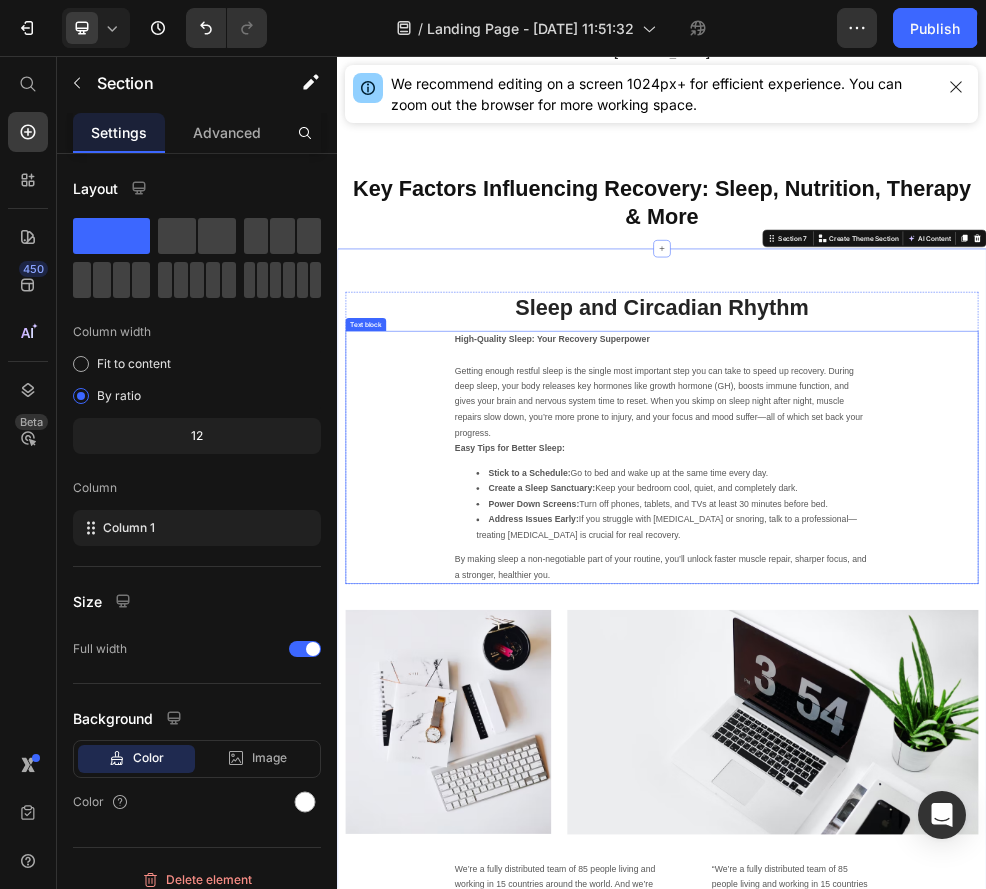 click on "High-Quality Sleep: Your Recovery Superpower Getting enough restful sleep is the single most important step you can take to speed up recovery. During deep sleep, your body releases key hormones like growth hormone (GH), boosts immune function, and gives your brain and nervous system time to reset. When you skimp on sleep night after night, muscle repairs slow down, you’re more prone to injury, and your focus and mood suffer—all of which set back your progress. Easy Tips for Better Sleep: Stick to a Schedule:  Go to bed and wake up at the same time every day. Create a Sleep Sanctuary:  Keep your bedroom cool, quiet, and completely dark. Power Down Screens:  Turn off phones, tablets, and TVs at least 30 minutes before bed. Address Issues Early:  If you struggle with [MEDICAL_DATA] or snoring, talk to a professional—treating [MEDICAL_DATA] is crucial for real recovery. By making sleep a non-negotiable part of your routine, you’ll unlock faster muscle repair, sharper focus, and a stronger, healthier you." at bounding box center [937, 799] 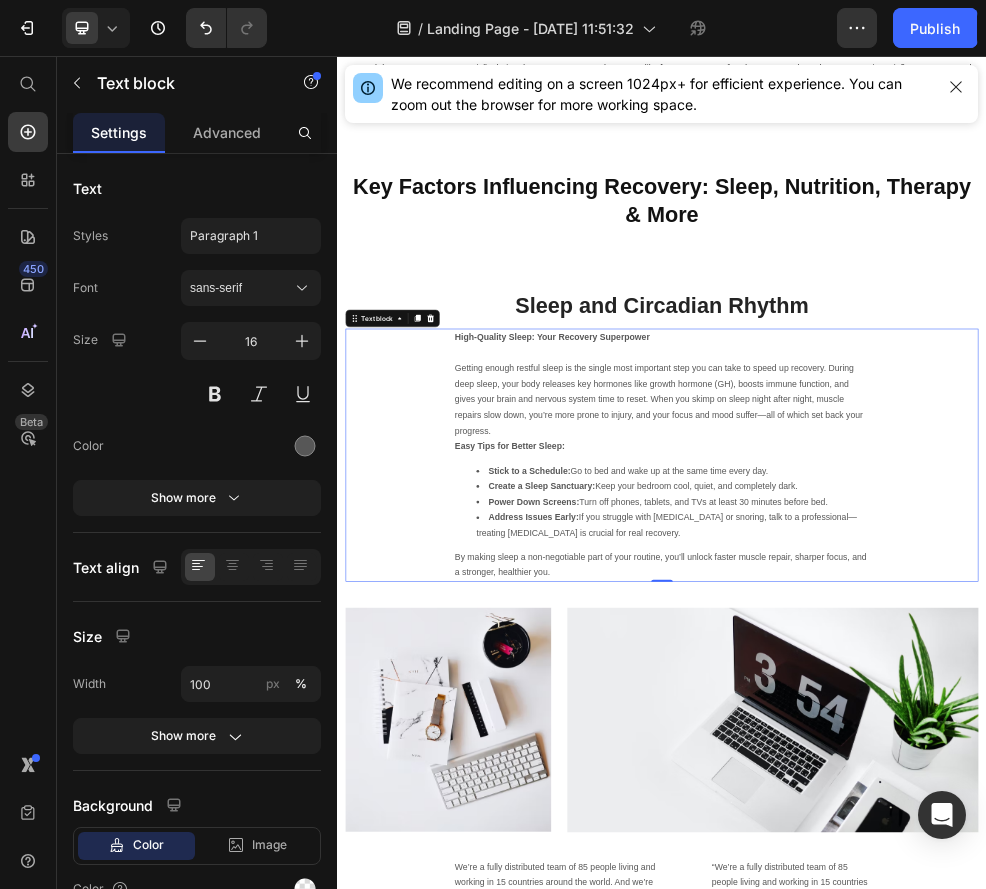 scroll, scrollTop: 3311, scrollLeft: 0, axis: vertical 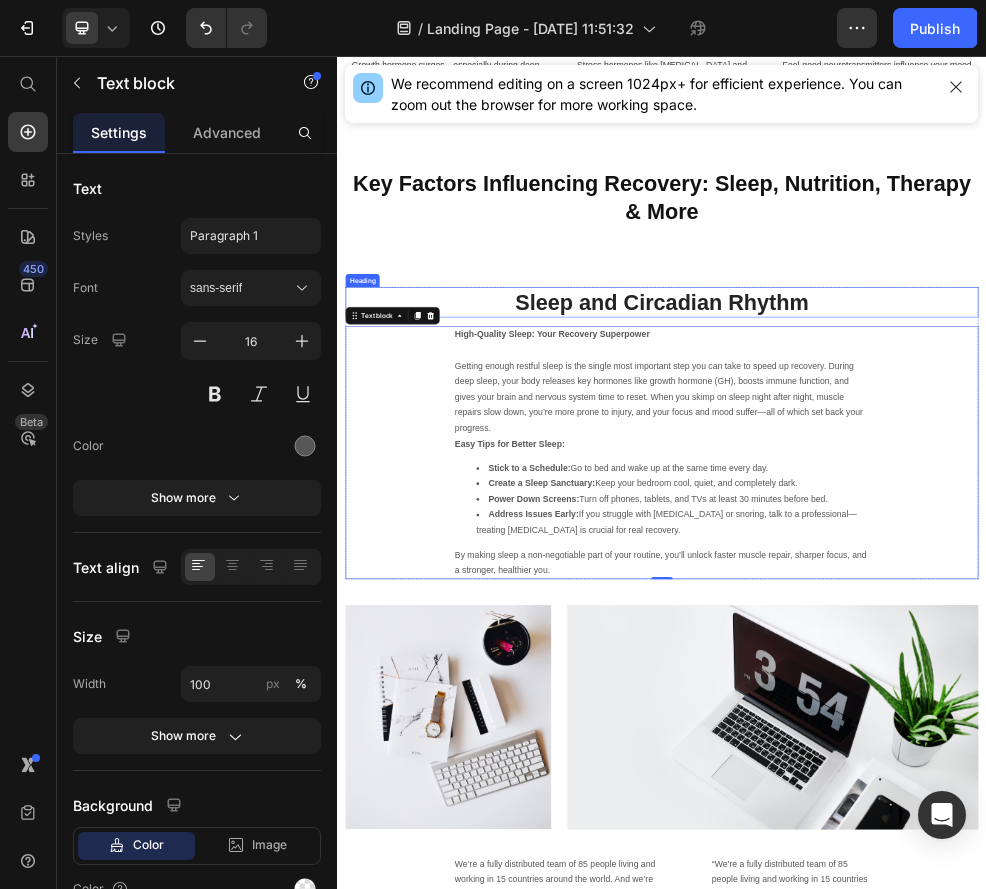 click on "Sleep and Circadian Rhythm" at bounding box center [937, 512] 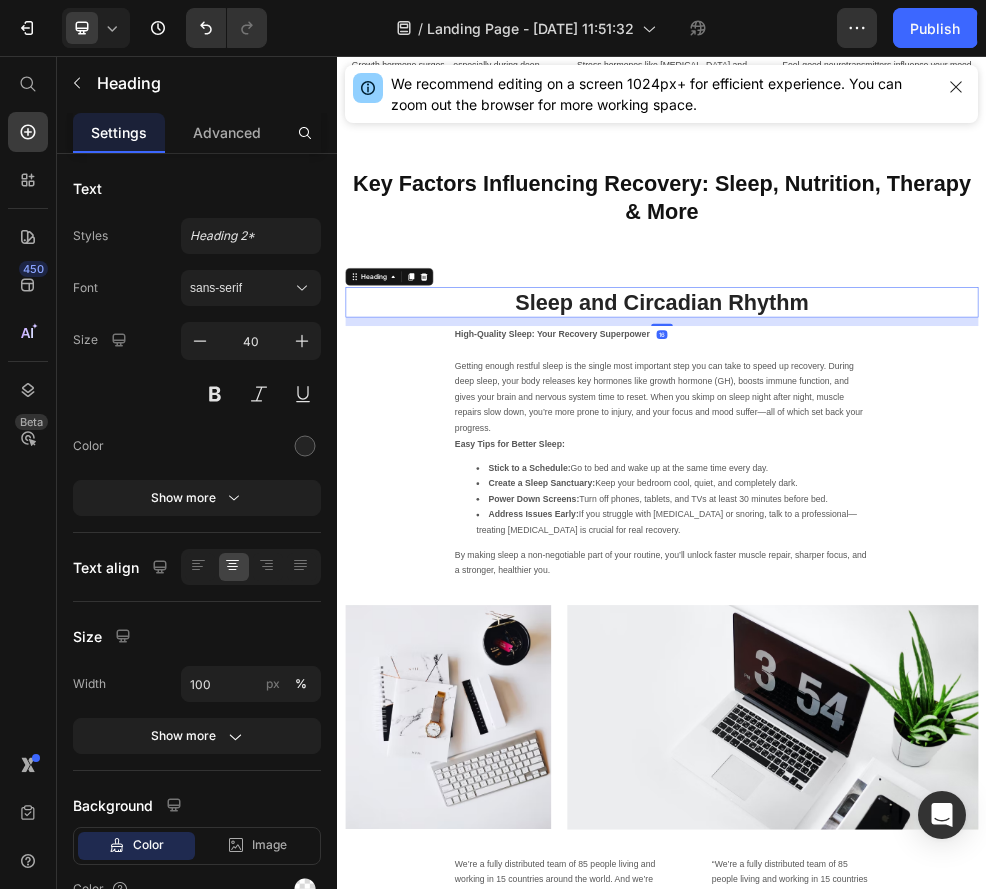 click on "16" at bounding box center (937, 548) 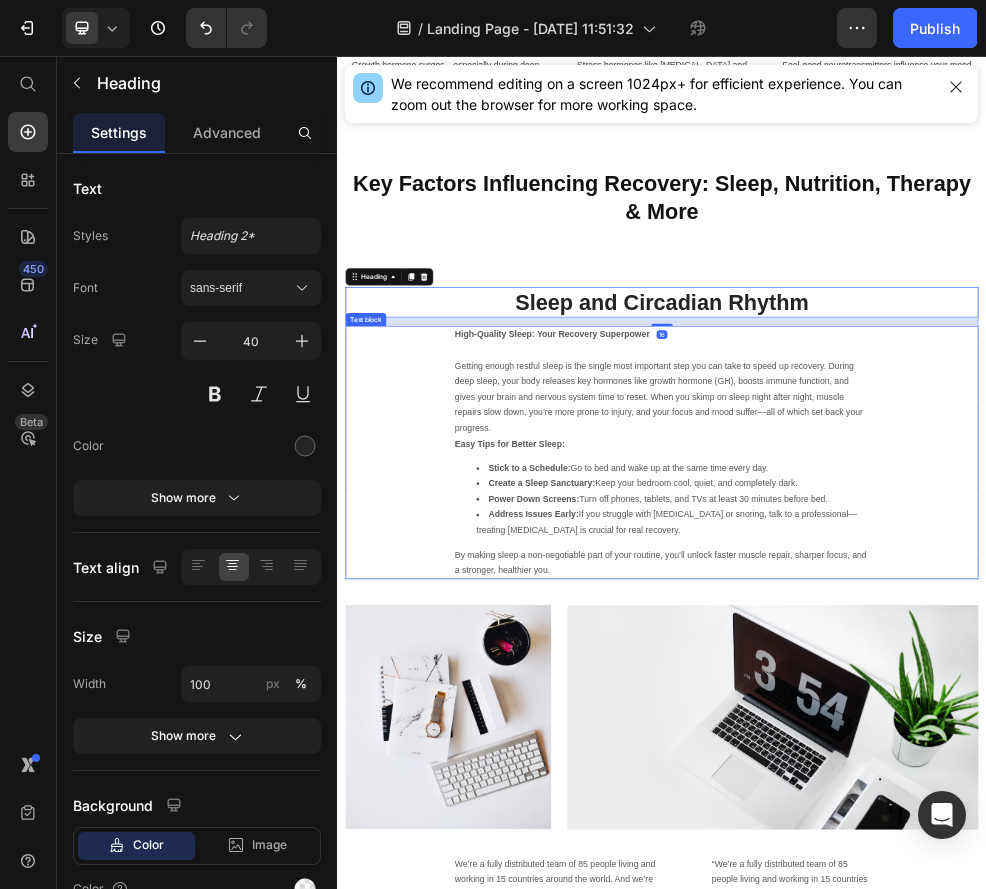 click on "High-Quality Sleep: Your Recovery Superpower Getting enough restful sleep is the single most important step you can take to speed up recovery. During deep sleep, your body releases key hormones like growth hormone (GH), boosts immune function, and gives your brain and nervous system time to reset. When you skimp on sleep night after night, muscle repairs slow down, you’re more prone to injury, and your focus and mood suffer—all of which set back your progress. Easy Tips for Better Sleep: Stick to a Schedule:  Go to bed and wake up at the same time every day. Create a Sleep Sanctuary:  Keep your bedroom cool, quiet, and completely dark. Power Down Screens:  Turn off phones, tablets, and TVs at least 30 minutes before bed. Address Issues Early:  If you struggle with [MEDICAL_DATA] or snoring, talk to a professional—treating [MEDICAL_DATA] is crucial for real recovery. By making sleep a non-negotiable part of your routine, you’ll unlock faster muscle repair, sharper focus, and a stronger, healthier you." at bounding box center (937, 790) 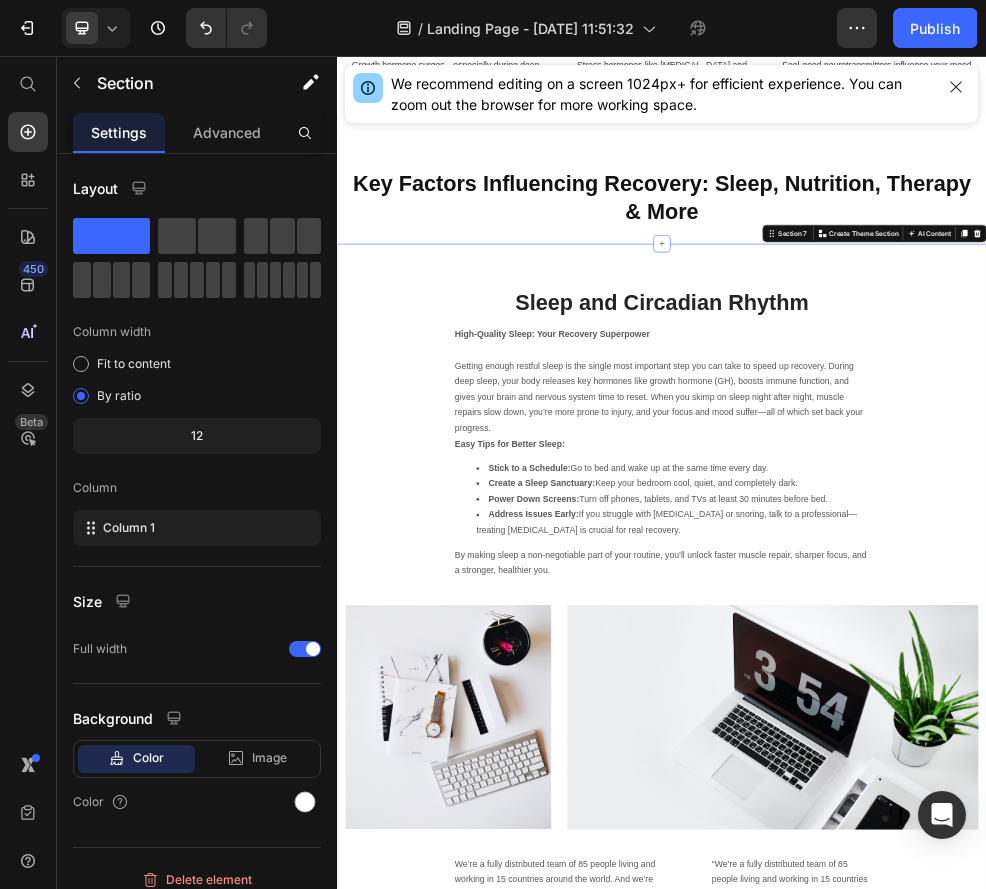 click on "Sleep and Circadian Rhythm Heading High-Quality Sleep: Your Recovery Superpower Getting enough restful sleep is the single most important step you can take to speed up recovery. During deep sleep, your body releases key hormones like growth hormone (GH), boosts immune function, and gives your brain and nervous system time to reset. When you skimp on sleep night after night, muscle repairs slow down, you’re more prone to injury, and your focus and mood suffer—all of which set back your progress. Easy Tips for Better Sleep: Stick to a Schedule:  Go to bed and wake up at the same time every day. Create a Sleep Sanctuary:  Keep your bedroom cool, quiet, and completely dark. Power Down Screens:  Turn off phones, tablets, and TVs at least 30 minutes before bed. Address Issues Early:  If you struggle with [MEDICAL_DATA] or snoring, talk to a professional—treating [MEDICAL_DATA] is crucial for real recovery. Text block Row Image Image Row Text block Text block [PERSON_NAME]  Text Block [PERSON_NAME]   / CEO Text block Row" at bounding box center (937, 1179) 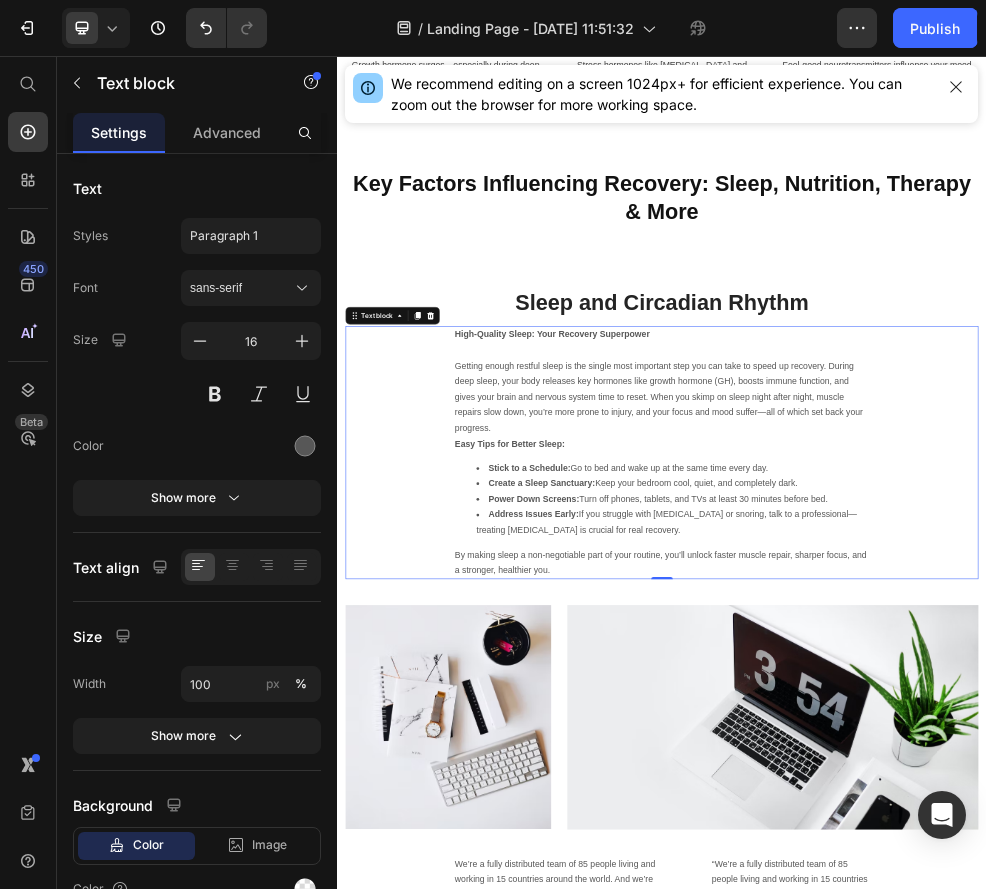 click on "High-Quality Sleep: Your Recovery Superpower Getting enough restful sleep is the single most important step you can take to speed up recovery. During deep sleep, your body releases key hormones like growth hormone (GH), boosts immune function, and gives your brain and nervous system time to reset. When you skimp on sleep night after night, muscle repairs slow down, you’re more prone to injury, and your focus and mood suffer—all of which set back your progress. Easy Tips for Better Sleep: Stick to a Schedule:  Go to bed and wake up at the same time every day. Create a Sleep Sanctuary:  Keep your bedroom cool, quiet, and completely dark. Power Down Screens:  Turn off phones, tablets, and TVs at least 30 minutes before bed. Address Issues Early:  If you struggle with insomnia or snoring, talk to a professional—treating sleep disorders is crucial for real recovery. By making sleep a non-negotiable part of your routine, you’ll unlock faster muscle repair, sharper focus, and a stronger, healthier you.   0" at bounding box center [937, 790] 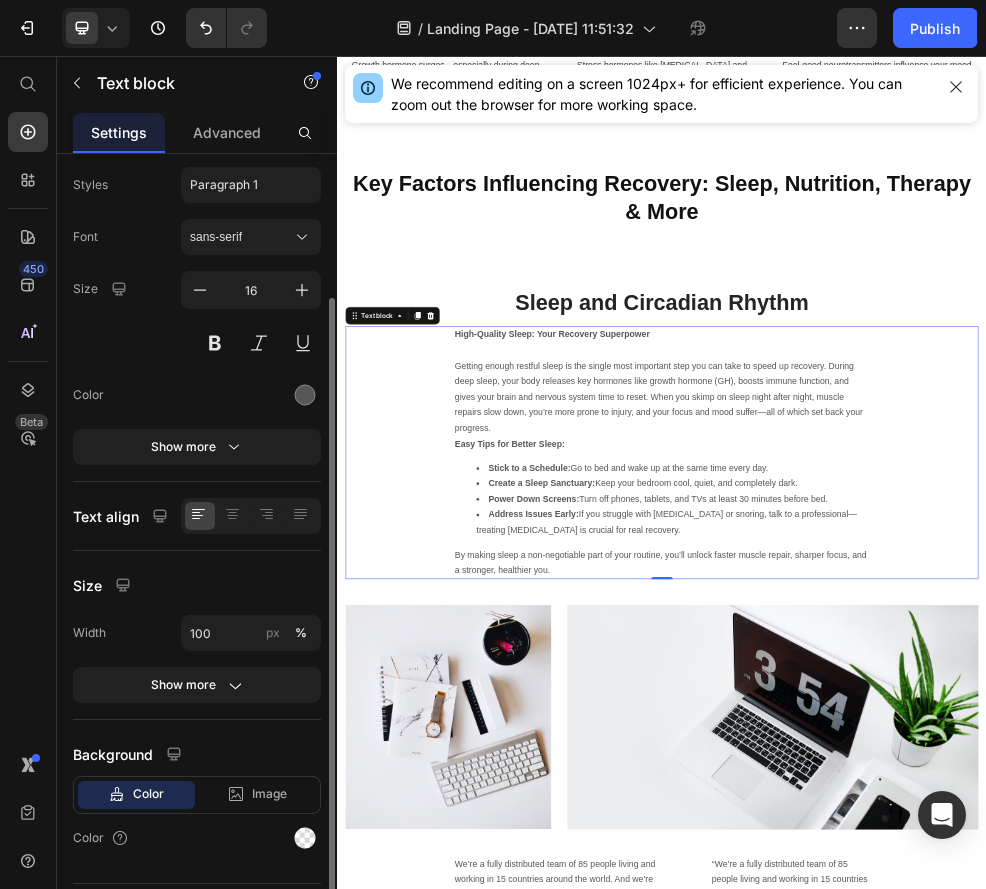 scroll, scrollTop: 103, scrollLeft: 0, axis: vertical 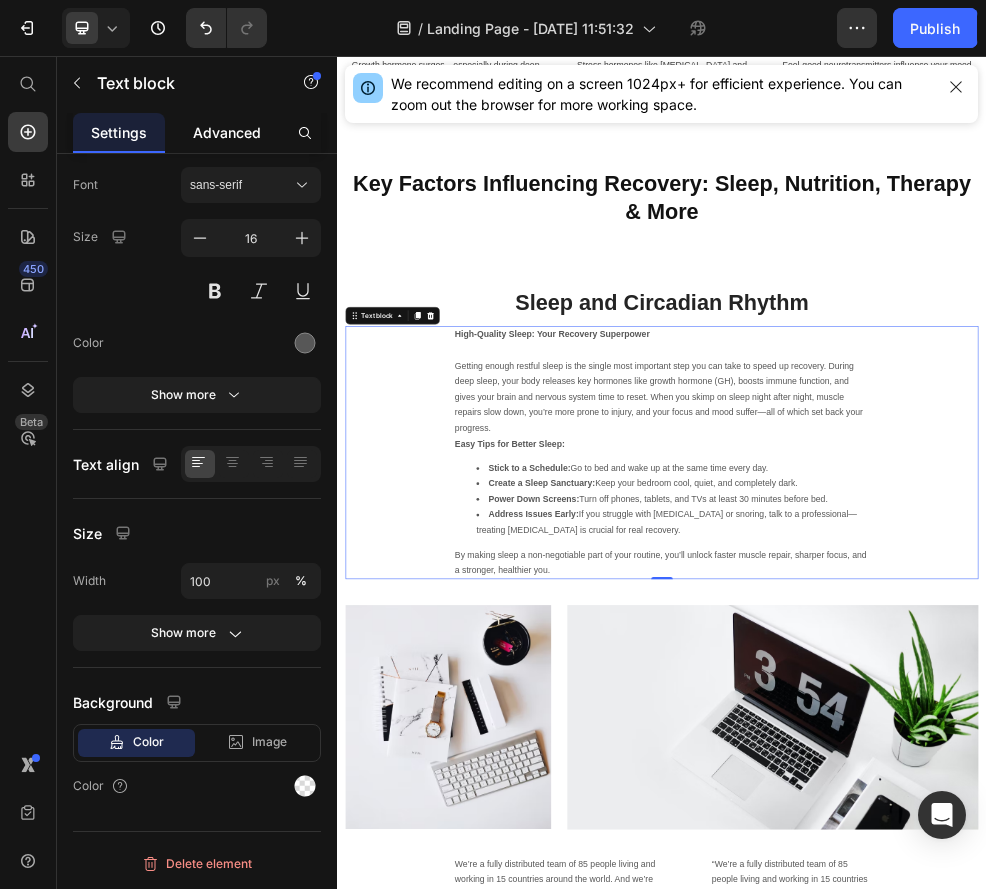 click on "Advanced" at bounding box center (227, 132) 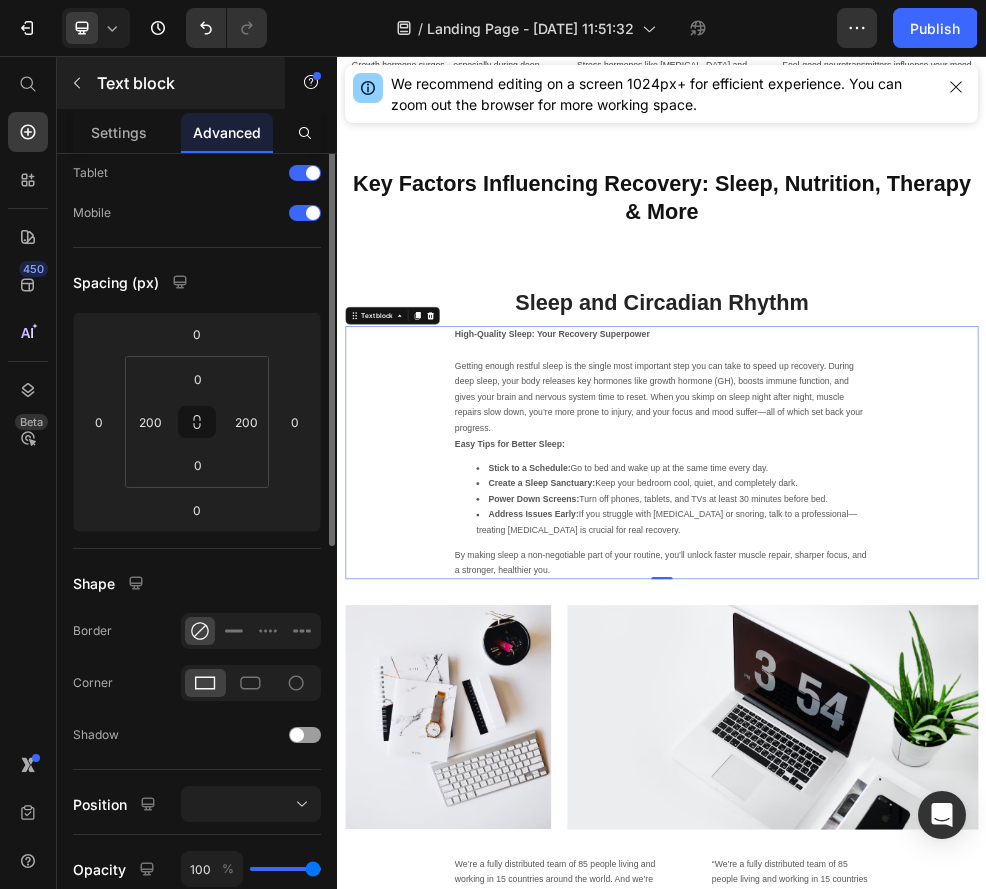 scroll, scrollTop: 0, scrollLeft: 0, axis: both 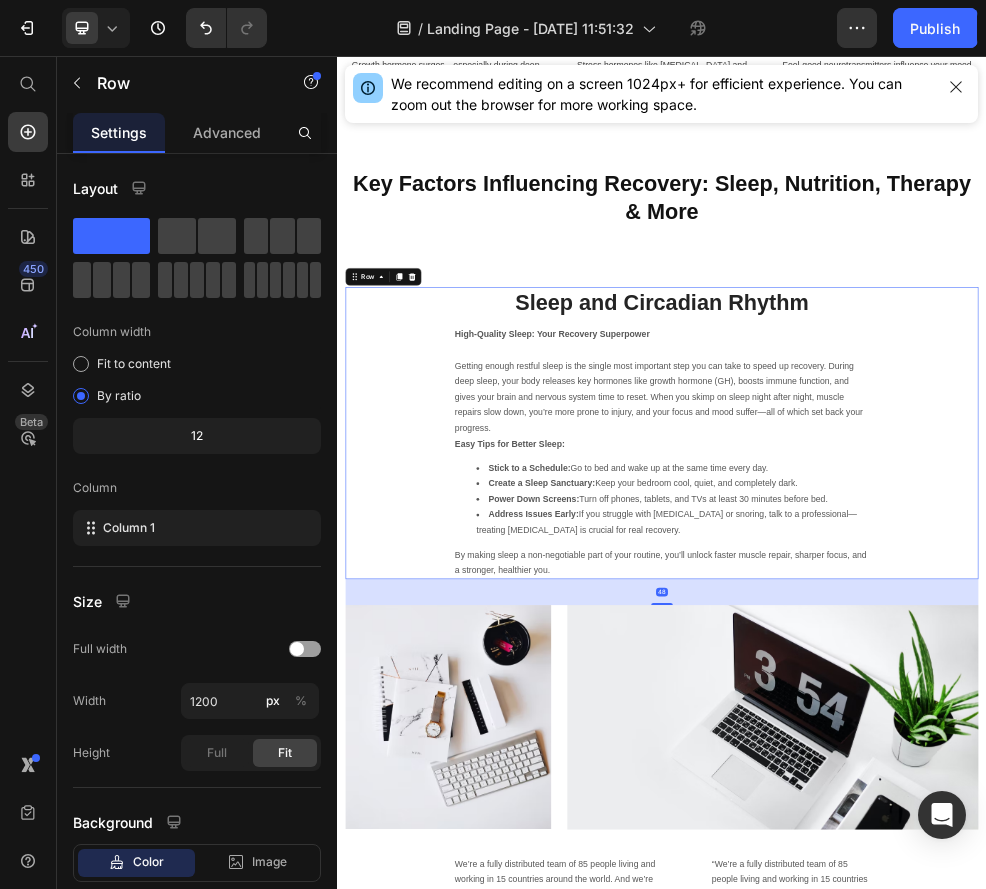 click on "Sleep and Circadian Rhythm Heading High-Quality Sleep: Your Recovery Superpower Getting enough restful sleep is the single most important step you can take to speed up recovery. During deep sleep, your body releases key hormones like growth hormone (GH), boosts immune function, and gives your brain and nervous system time to reset. When you skimp on sleep night after night, muscle repairs slow down, you’re more prone to injury, and your focus and mood suffer—all of which set back your progress. Easy Tips for Better Sleep: Stick to a Schedule:  Go to bed and wake up at the same time every day. Create a Sleep Sanctuary:  Keep your bedroom cool, quiet, and completely dark. Power Down Screens:  Turn off phones, tablets, and TVs at least 30 minutes before bed. Address Issues Early:  If you struggle with [MEDICAL_DATA] or snoring, talk to a professional—treating [MEDICAL_DATA] is crucial for real recovery. Text block" at bounding box center (937, 754) 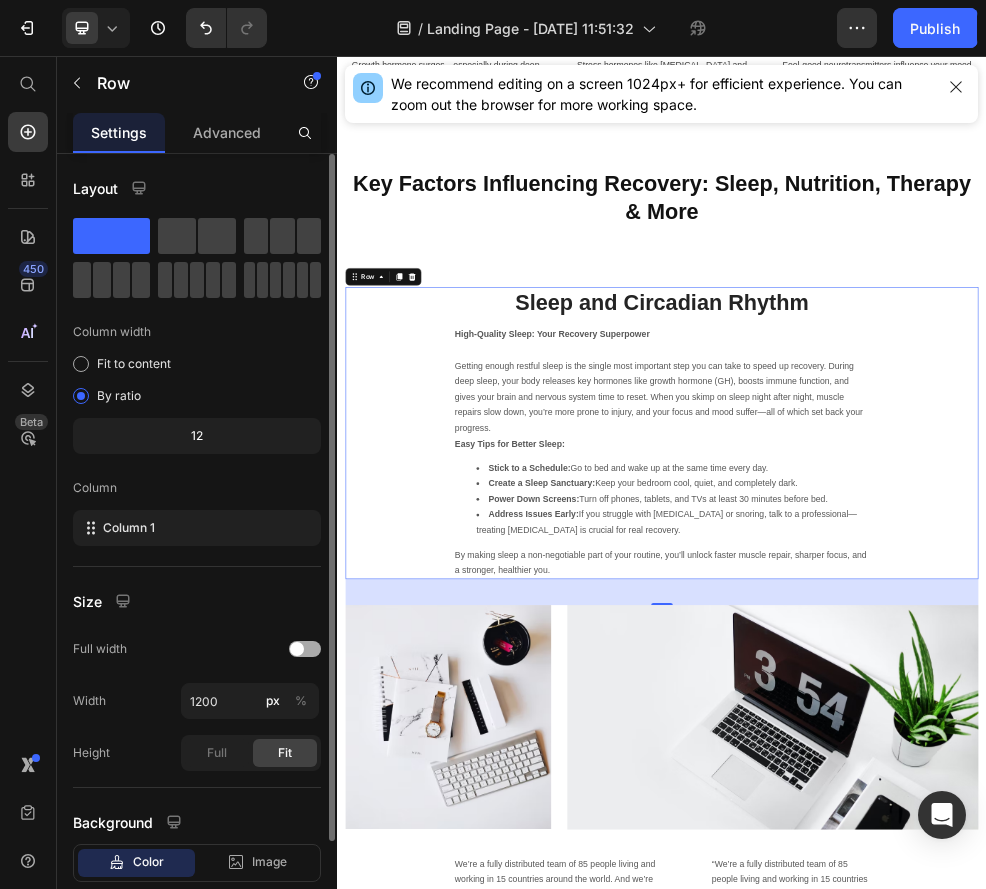 click at bounding box center [305, 649] 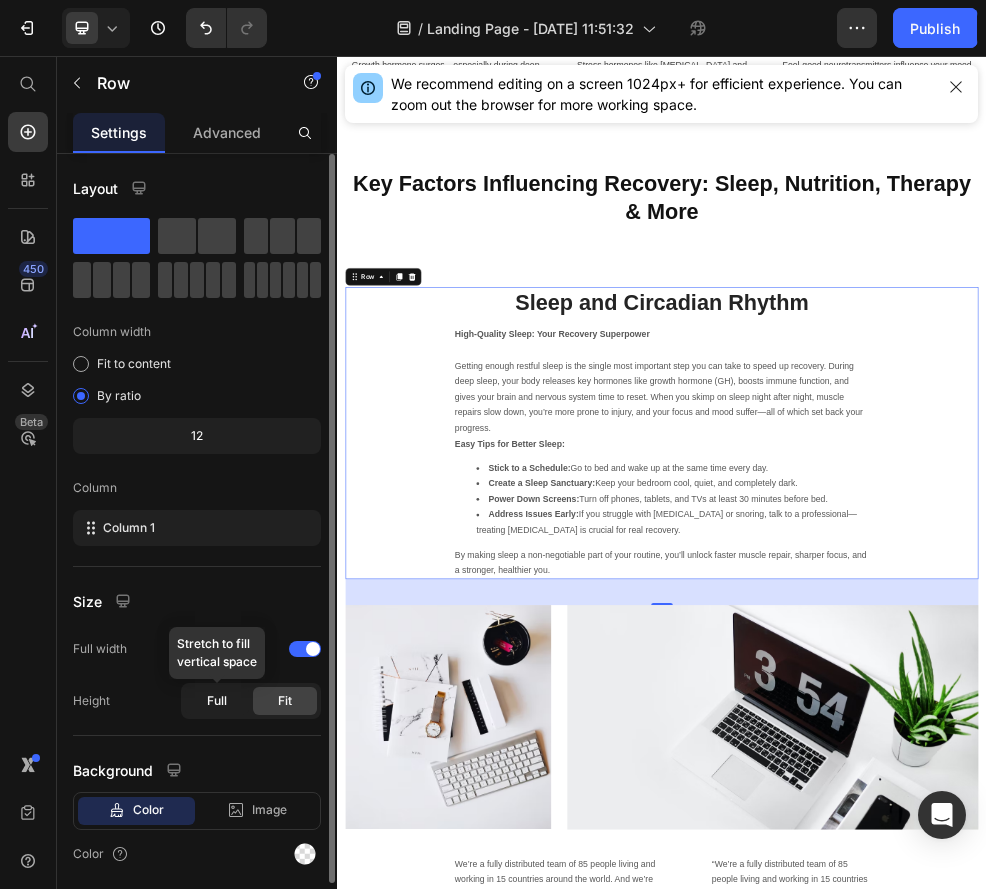 click on "Full" 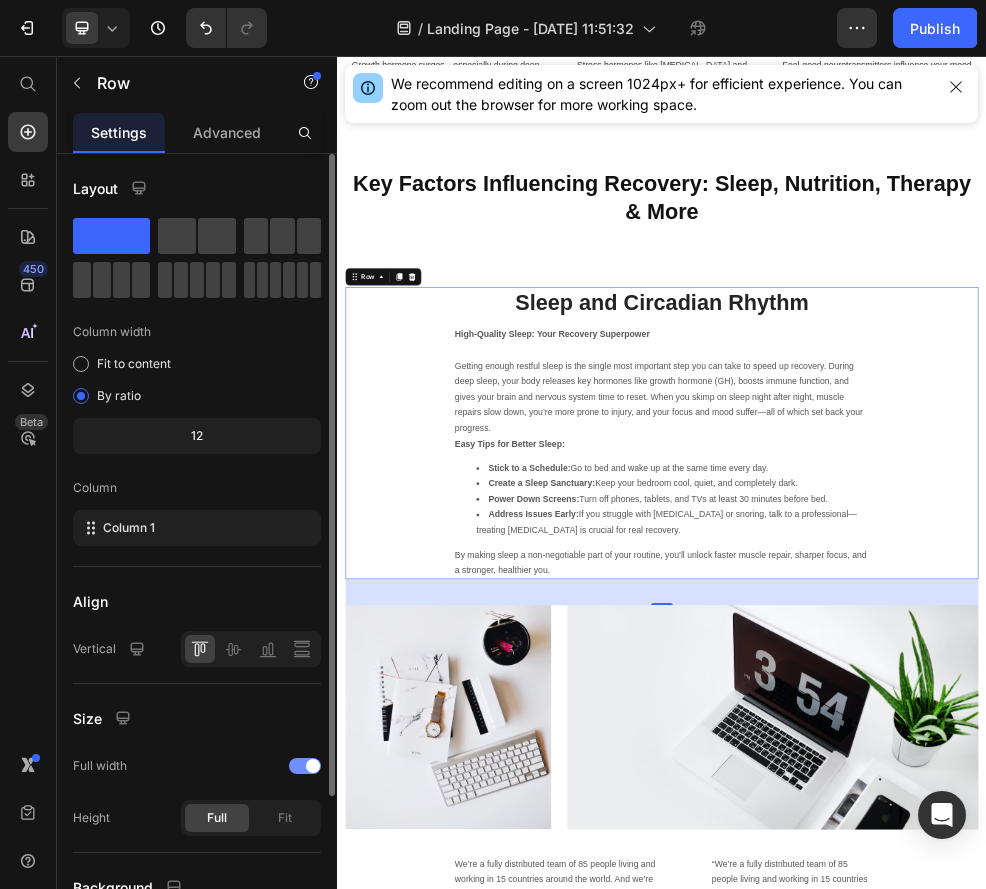 click at bounding box center (305, 766) 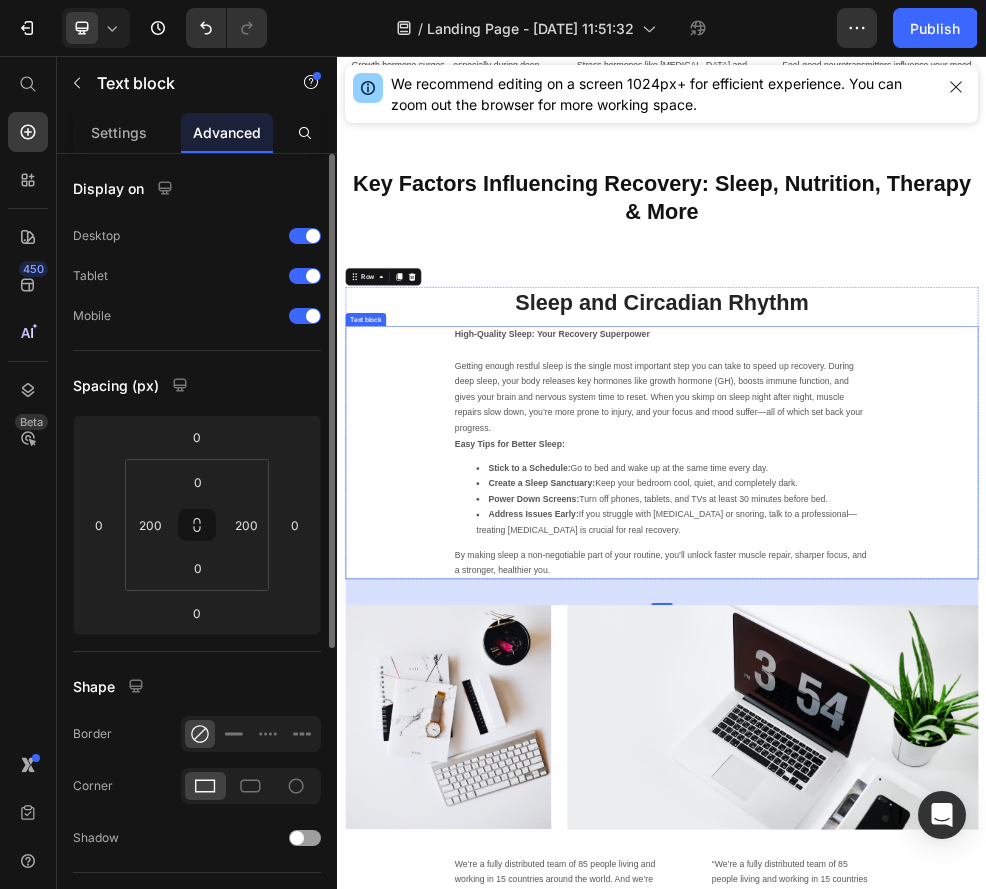 click on "Getting enough restful sleep is the single most important step you can take to speed up recovery. During deep sleep, your body releases key hormones like growth hormone (GH), boosts immune function, and gives your brain and nervous system time to reset. When you skimp on sleep night after night, muscle repairs slow down, you’re more prone to injury, and your focus and mood suffer—all of which set back your progress." at bounding box center (937, 688) 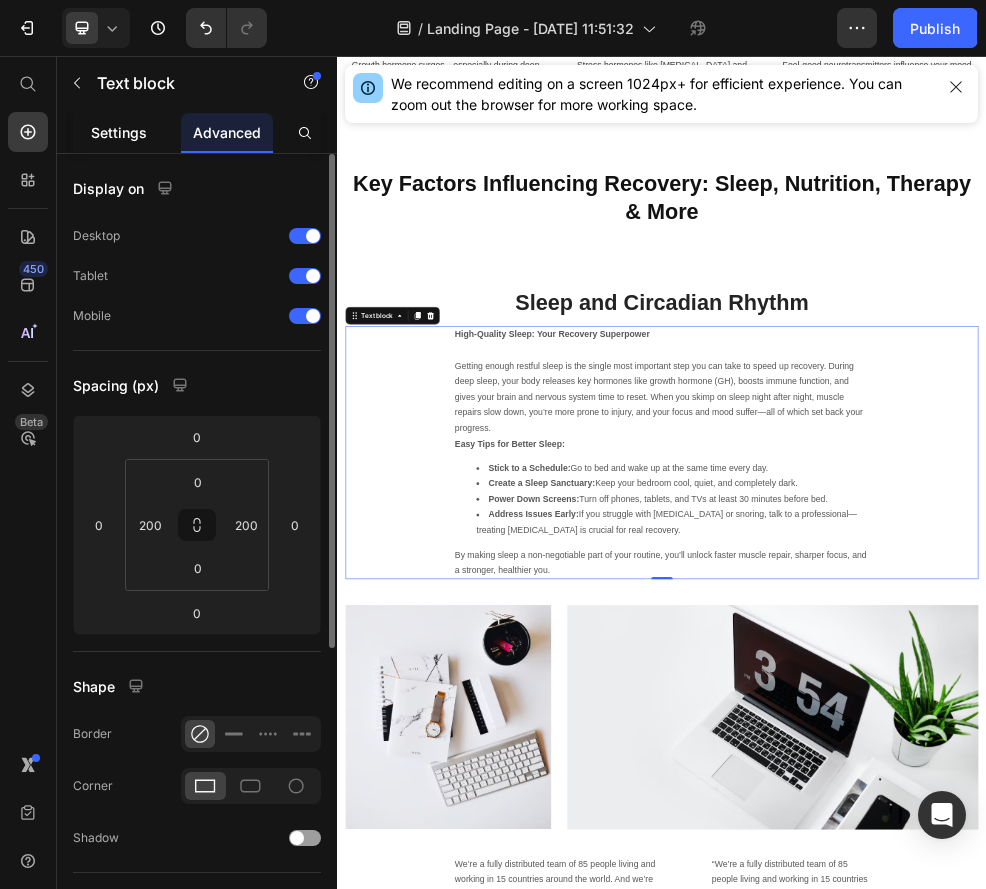 click on "Settings" at bounding box center [119, 132] 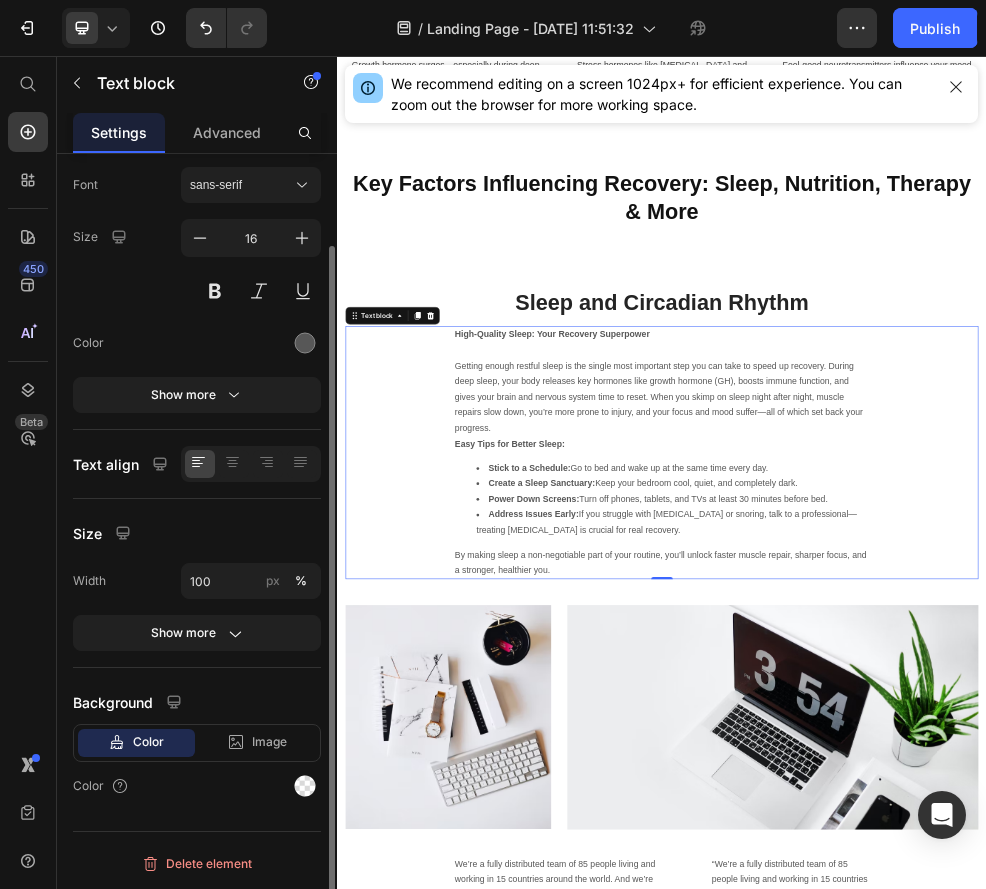 scroll, scrollTop: 0, scrollLeft: 0, axis: both 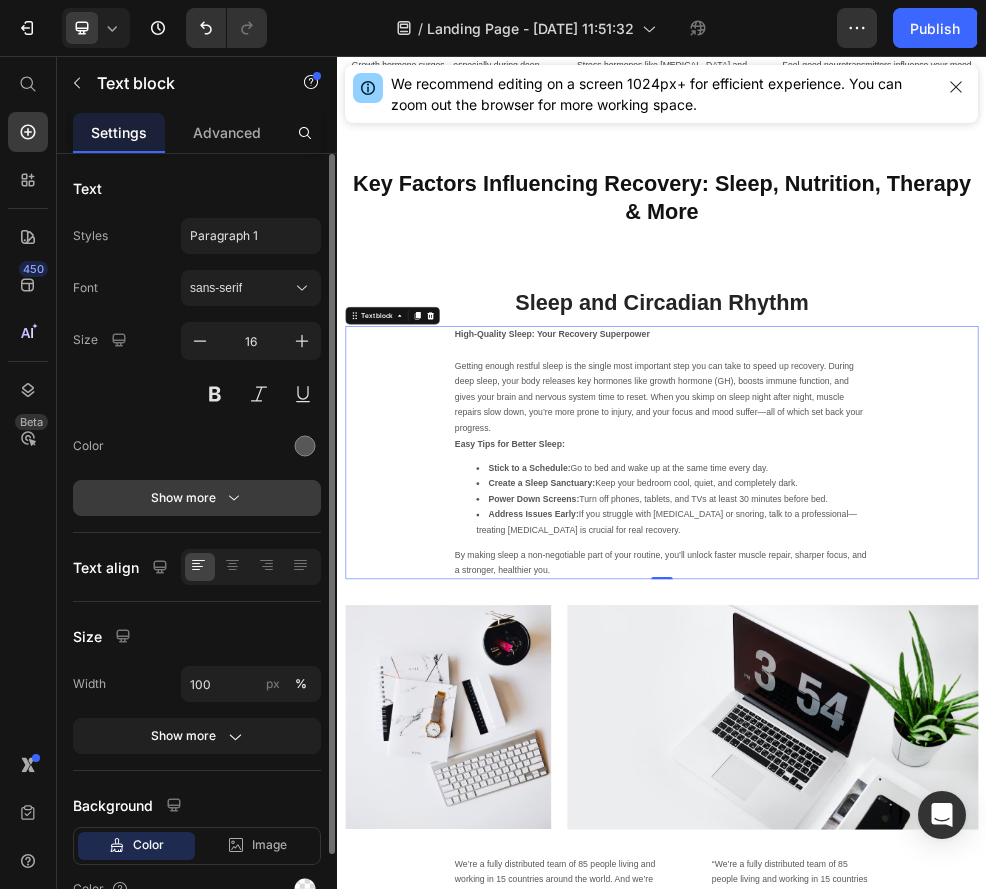 click on "Show more" at bounding box center (197, 498) 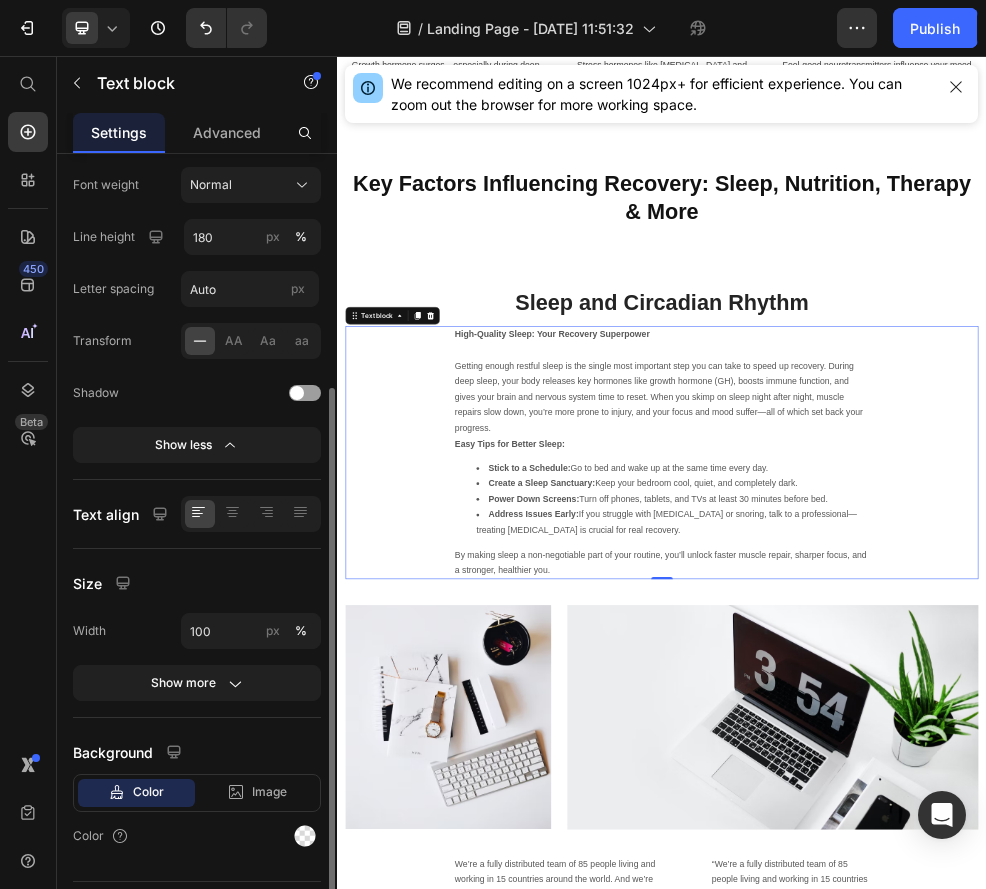 scroll, scrollTop: 330, scrollLeft: 0, axis: vertical 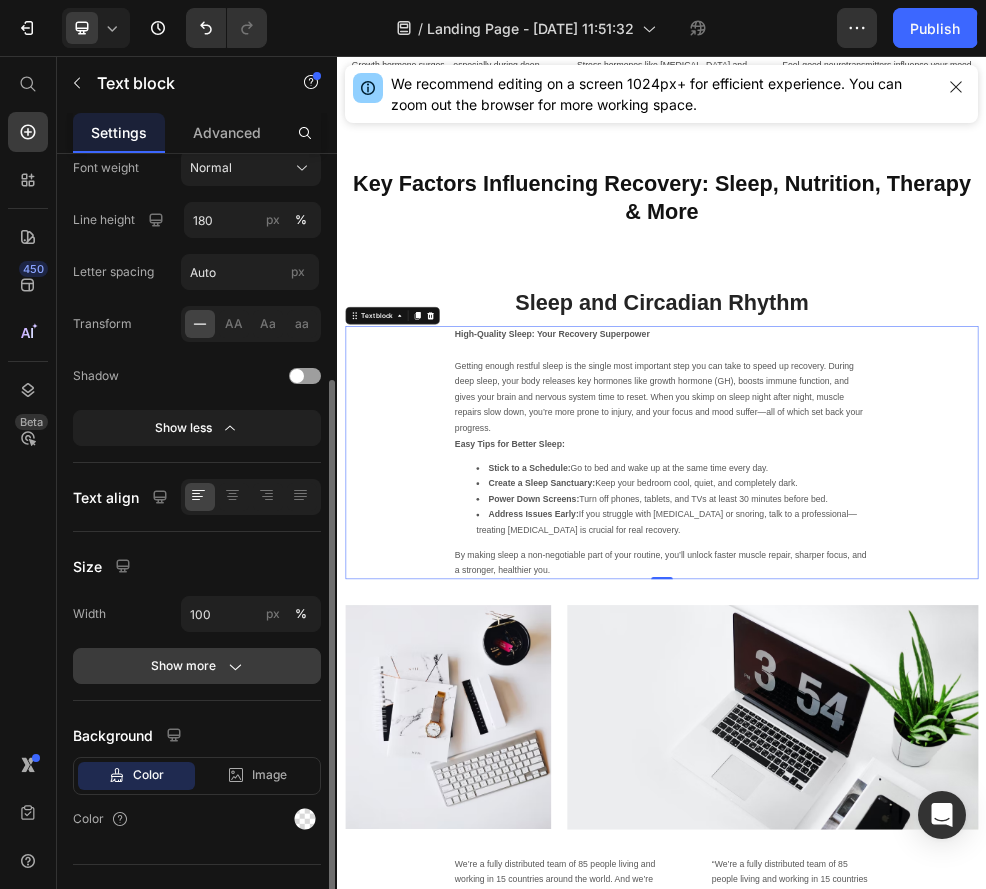 click 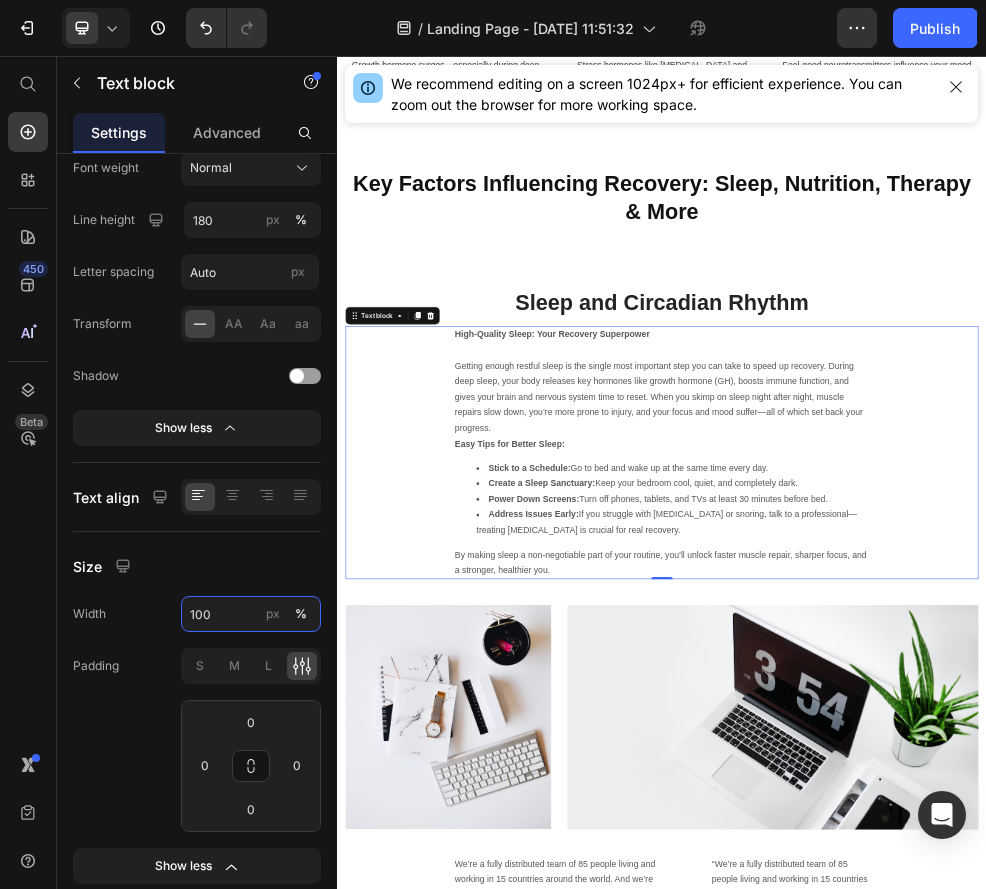 click on "100" at bounding box center [251, 614] 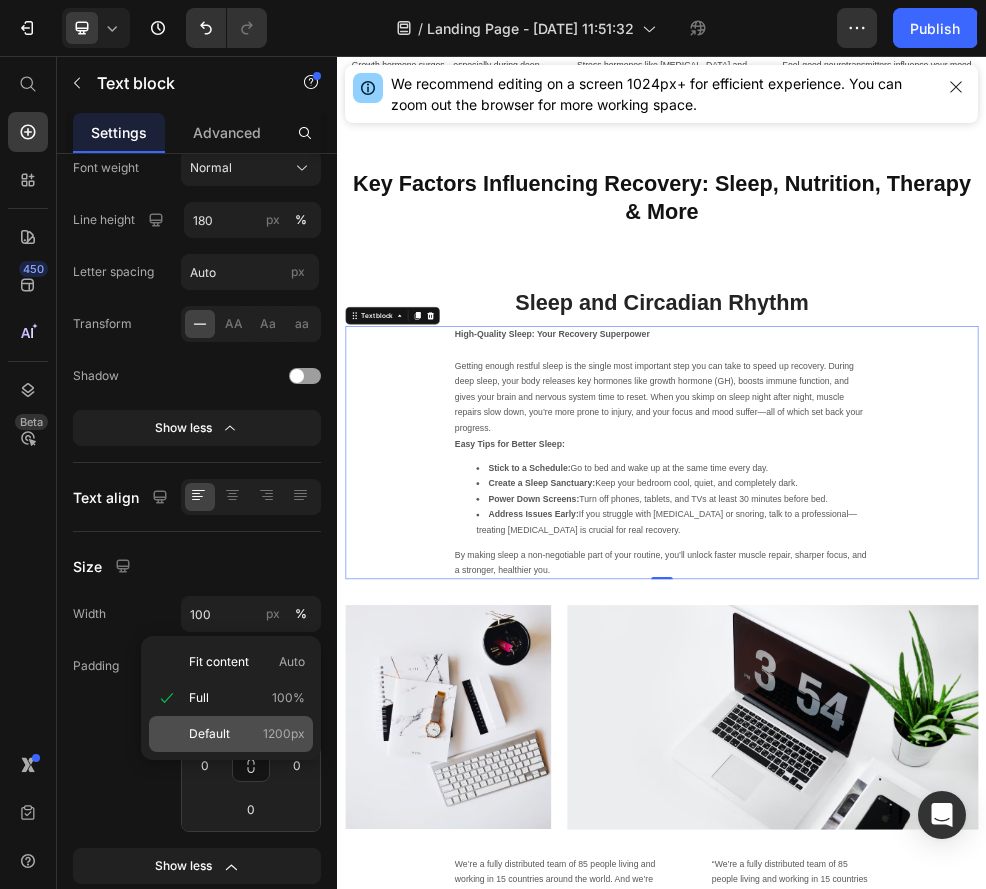 click on "Default 1200px" 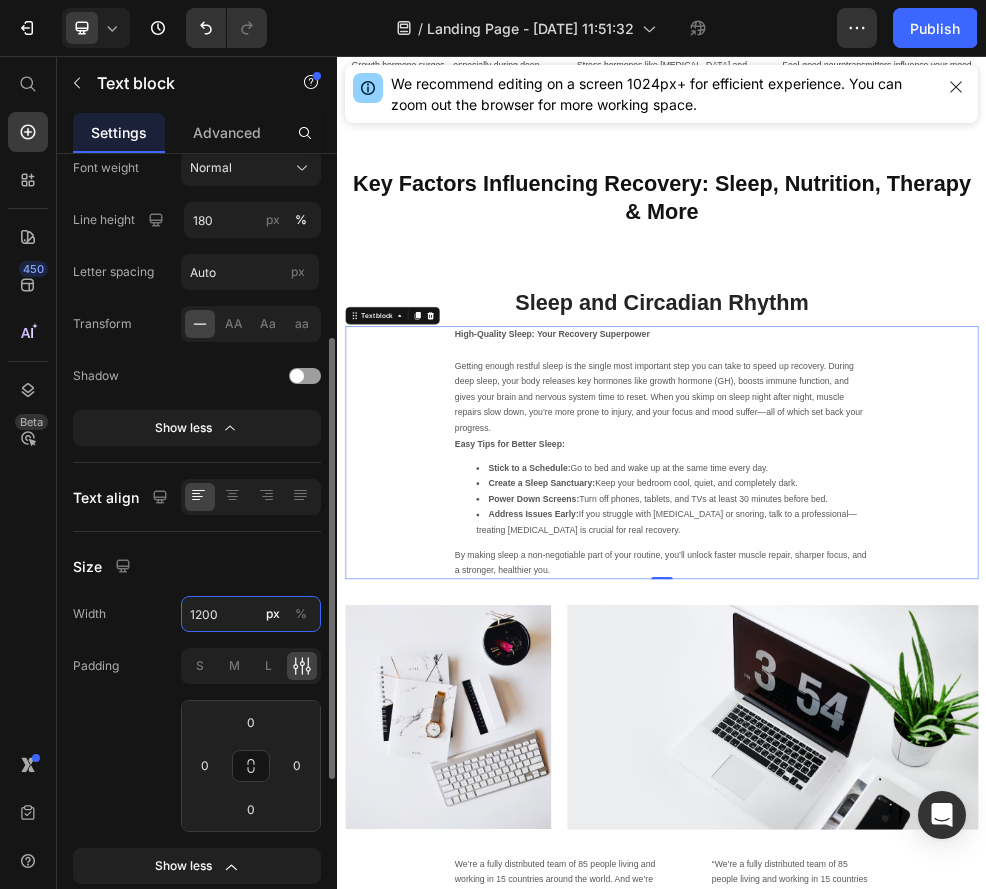 click on "1200" at bounding box center (251, 614) 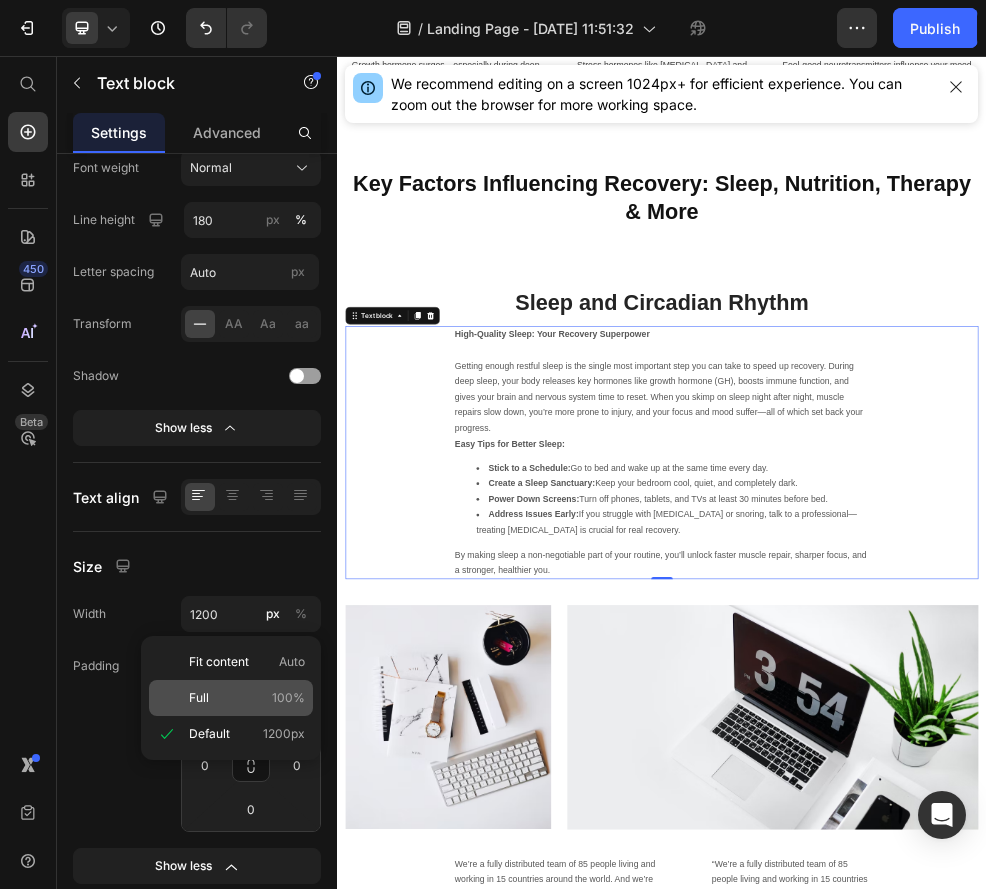 click on "Full 100%" at bounding box center (247, 698) 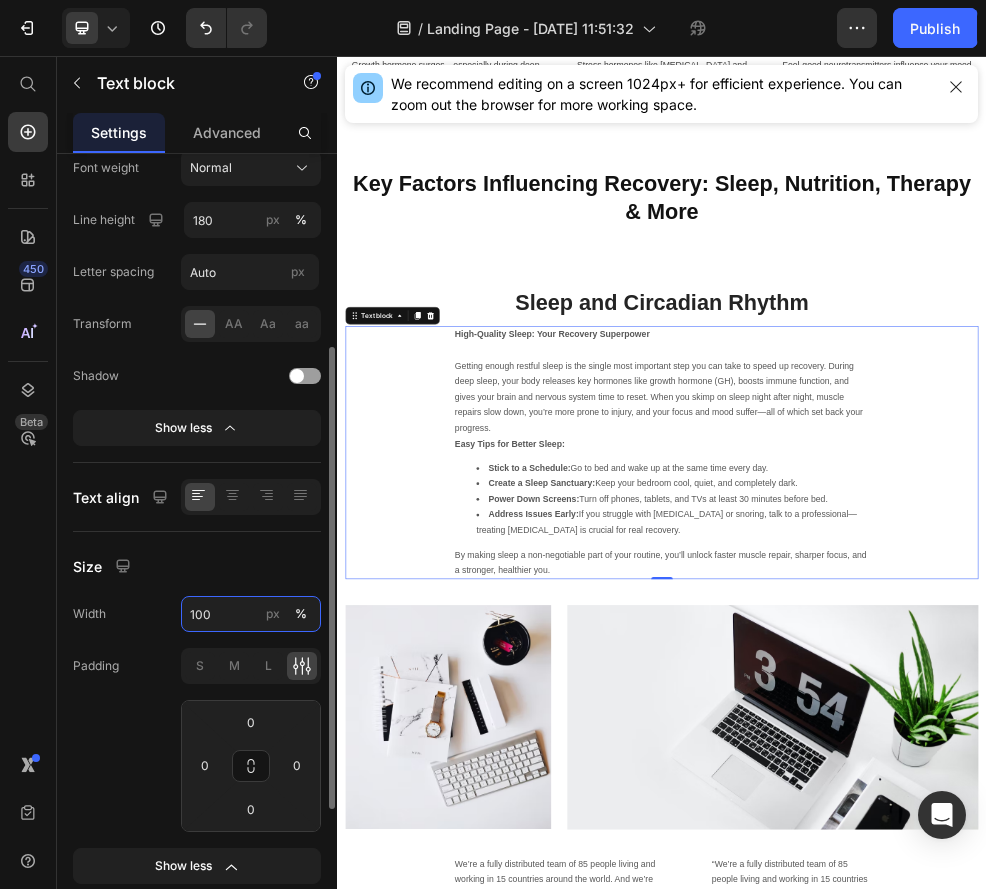 click on "100" at bounding box center (251, 614) 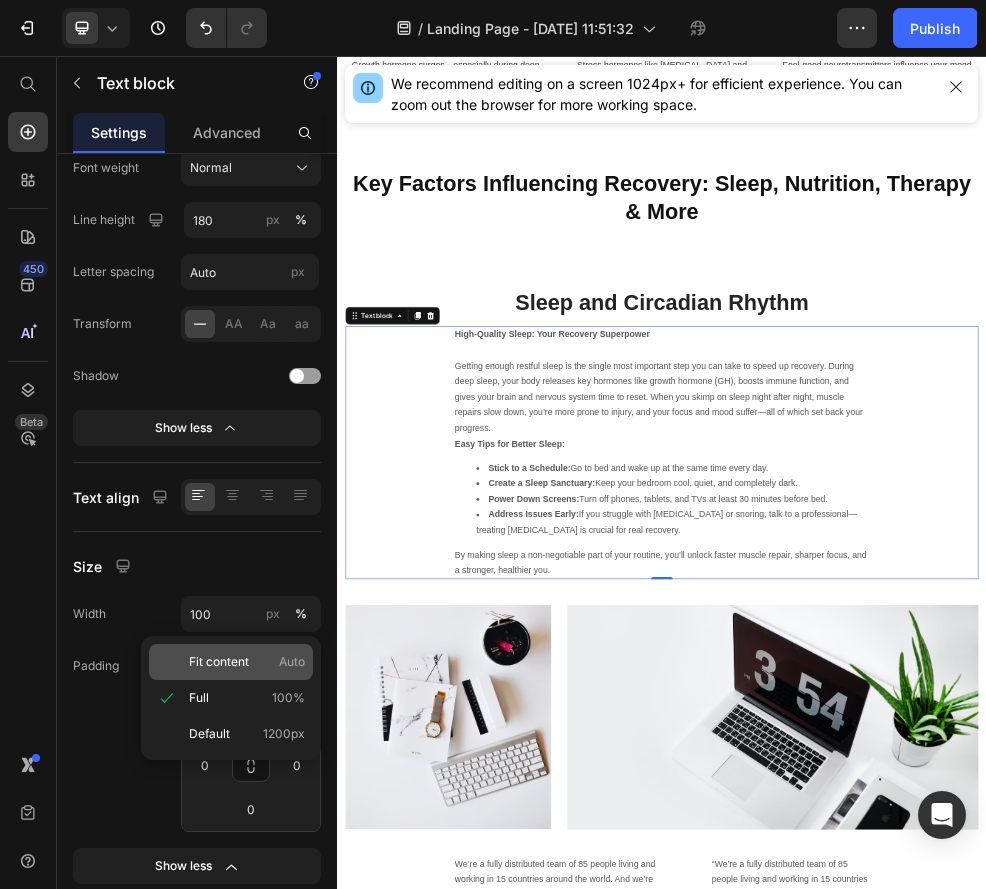 click on "Fit content" at bounding box center [219, 662] 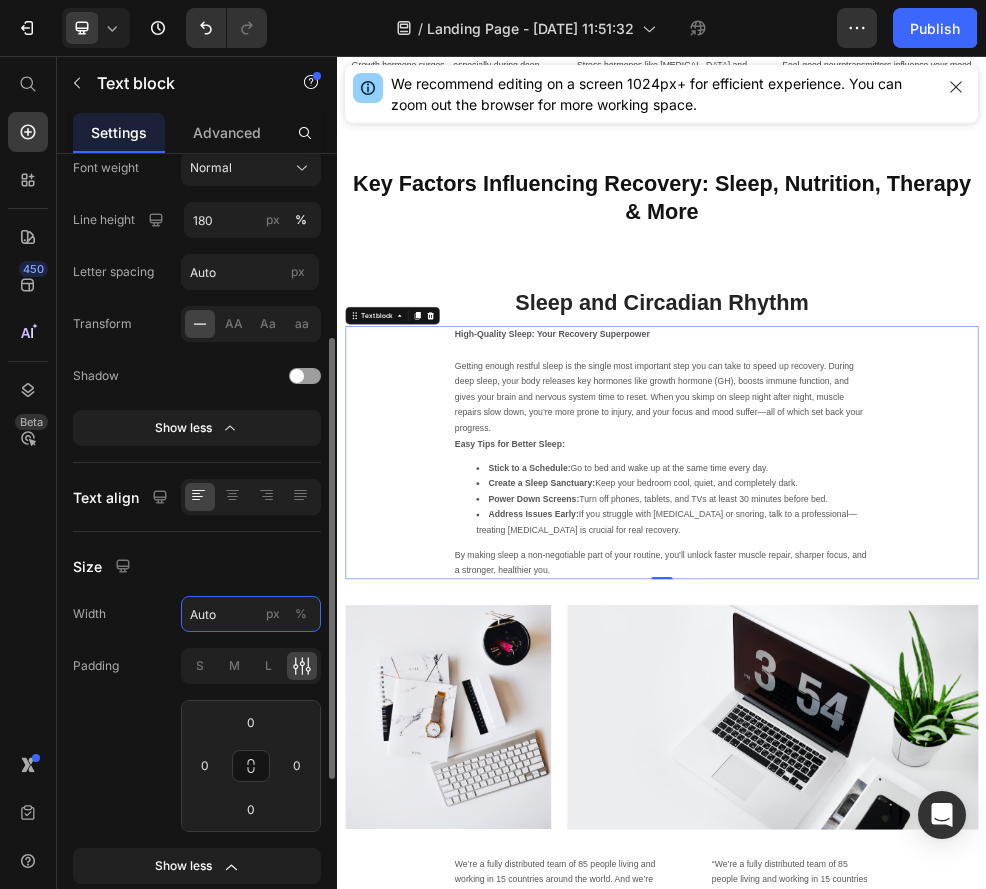 click on "Auto" at bounding box center (251, 614) 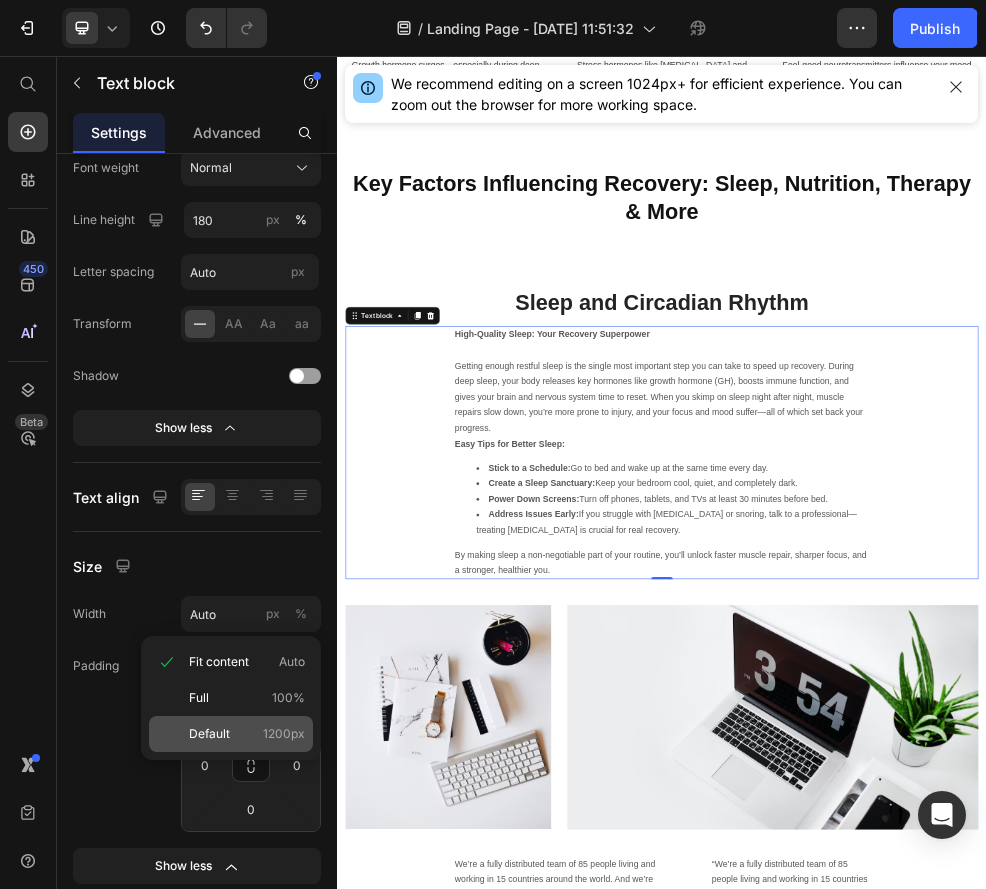 click on "Default 1200px" at bounding box center [247, 734] 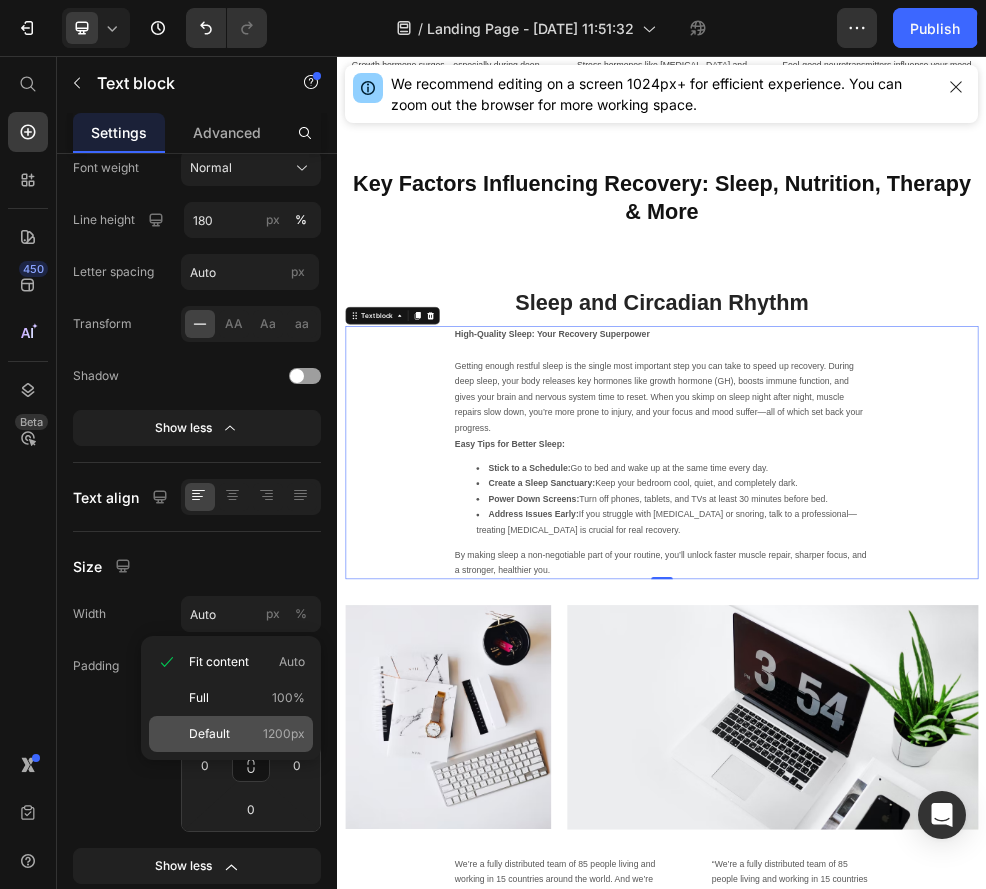 type on "1200" 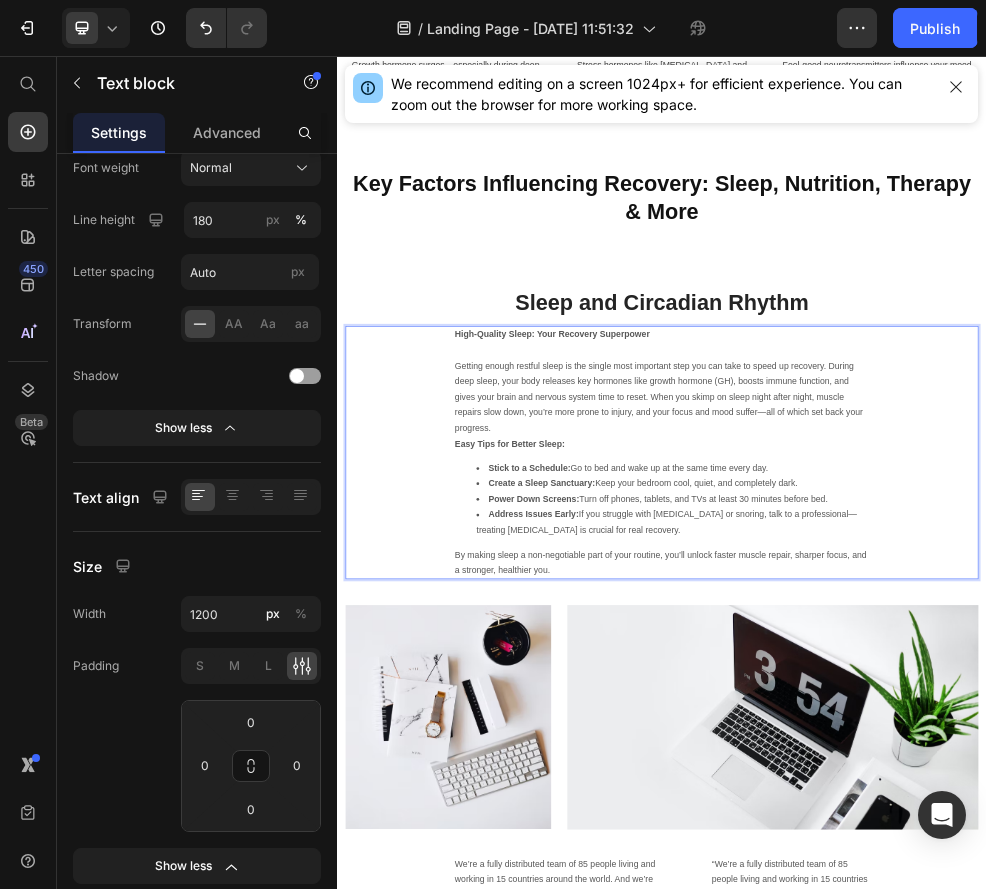 click on "Address Issues Early:  If you struggle with [MEDICAL_DATA] or snoring, talk to a professional—treating [MEDICAL_DATA] is crucial for real recovery." at bounding box center [957, 920] 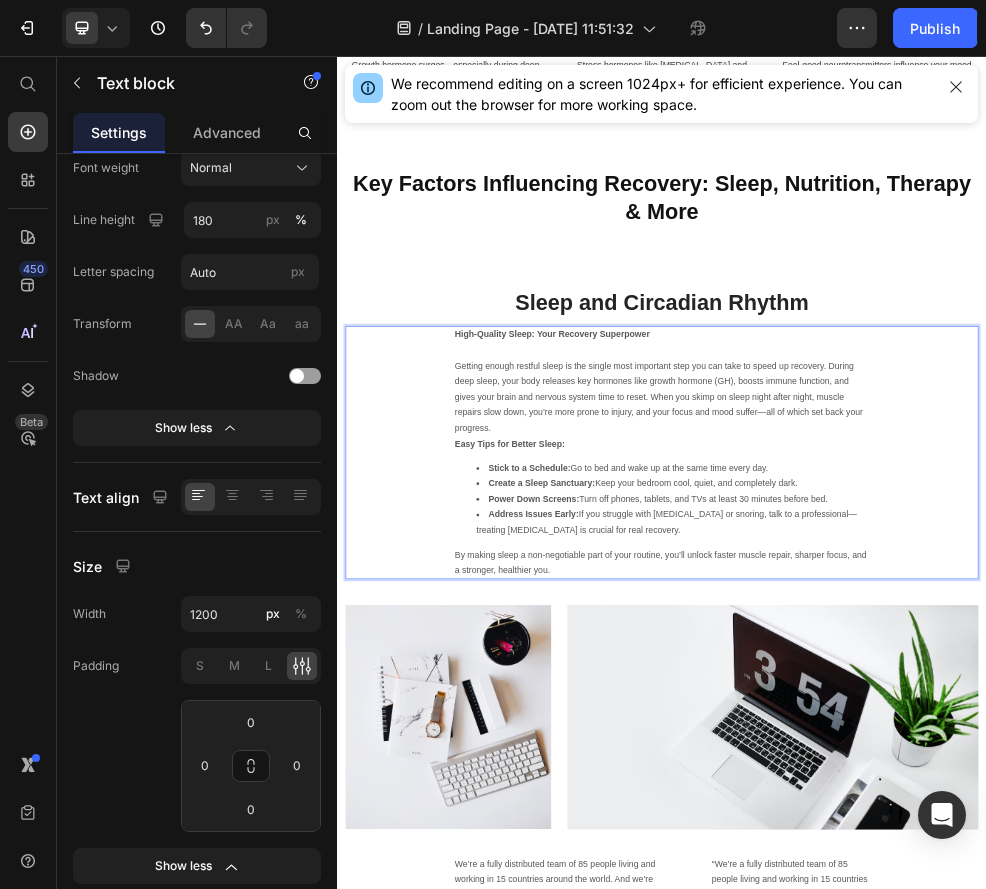 click on "High-Quality Sleep: Your Recovery Superpower Getting enough restful sleep is the single most important step you can take to speed up recovery. During deep sleep, your body releases key hormones like growth hormone (GH), boosts immune function, and gives your brain and nervous system time to reset. When you skimp on sleep night after night, muscle repairs slow down, you’re more prone to injury, and your focus and mood suffer—all of which set back your progress. Easy Tips for Better Sleep: Stick to a Schedule:  Go to bed and wake up at the same time every day. Create a Sleep Sanctuary:  Keep your bedroom cool, quiet, and completely dark. Power Down Screens:  Turn off phones, tablets, and TVs at least 30 minutes before bed. Address Issues Early:  If you struggle with insomnia or snoring, talk to a professional—treating sleep disorders is crucial for real recovery. By making sleep a non-negotiable part of your routine, you’ll unlock faster muscle repair, sharper focus, and a stronger, healthier you.   0" at bounding box center [937, 790] 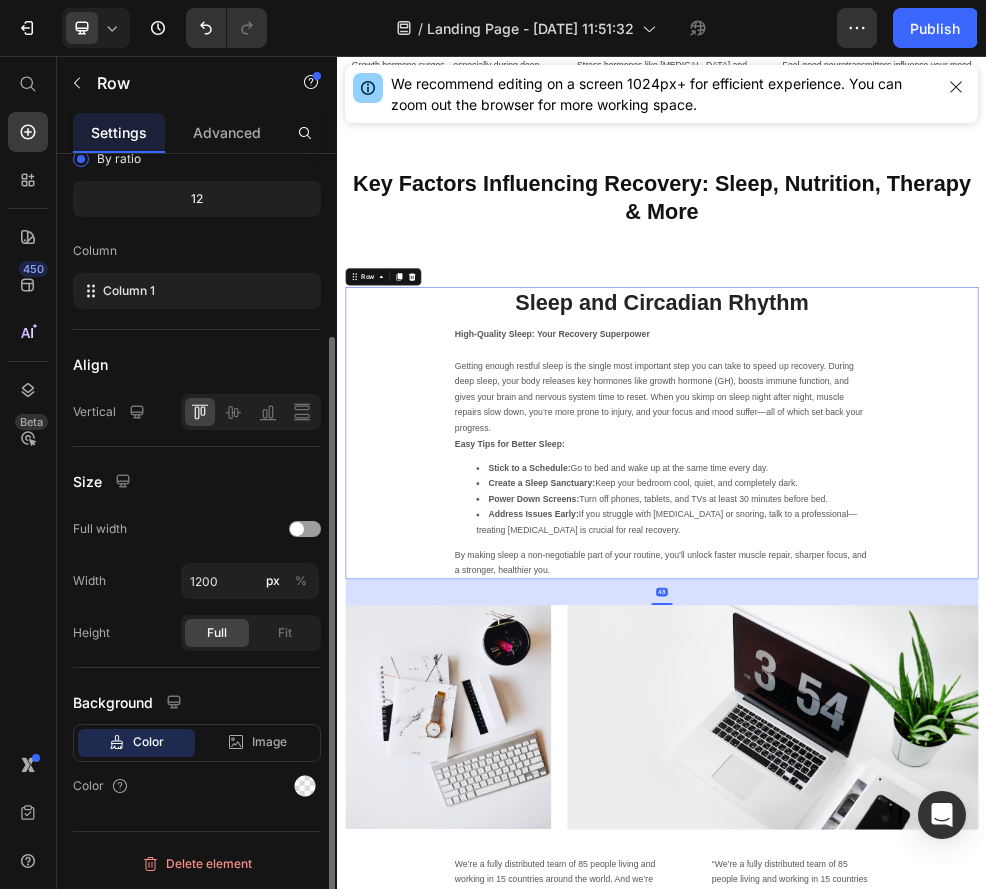 click on "Sleep and Circadian Rhythm Heading High-Quality Sleep: Your Recovery Superpower Getting enough restful sleep is the single most important step you can take to speed up recovery. During deep sleep, your body releases key hormones like growth hormone (GH), boosts immune function, and gives your brain and nervous system time to reset. When you skimp on sleep night after night, muscle repairs slow down, you’re more prone to injury, and your focus and mood suffer—all of which set back your progress. Easy Tips for Better Sleep: Stick to a Schedule:  Go to bed and wake up at the same time every day. Create a Sleep Sanctuary:  Keep your bedroom cool, quiet, and completely dark. Power Down Screens:  Turn off phones, tablets, and TVs at least 30 minutes before bed. Address Issues Early:  If you struggle with [MEDICAL_DATA] or snoring, talk to a professional—treating [MEDICAL_DATA] is crucial for real recovery. Text block" at bounding box center [937, 754] 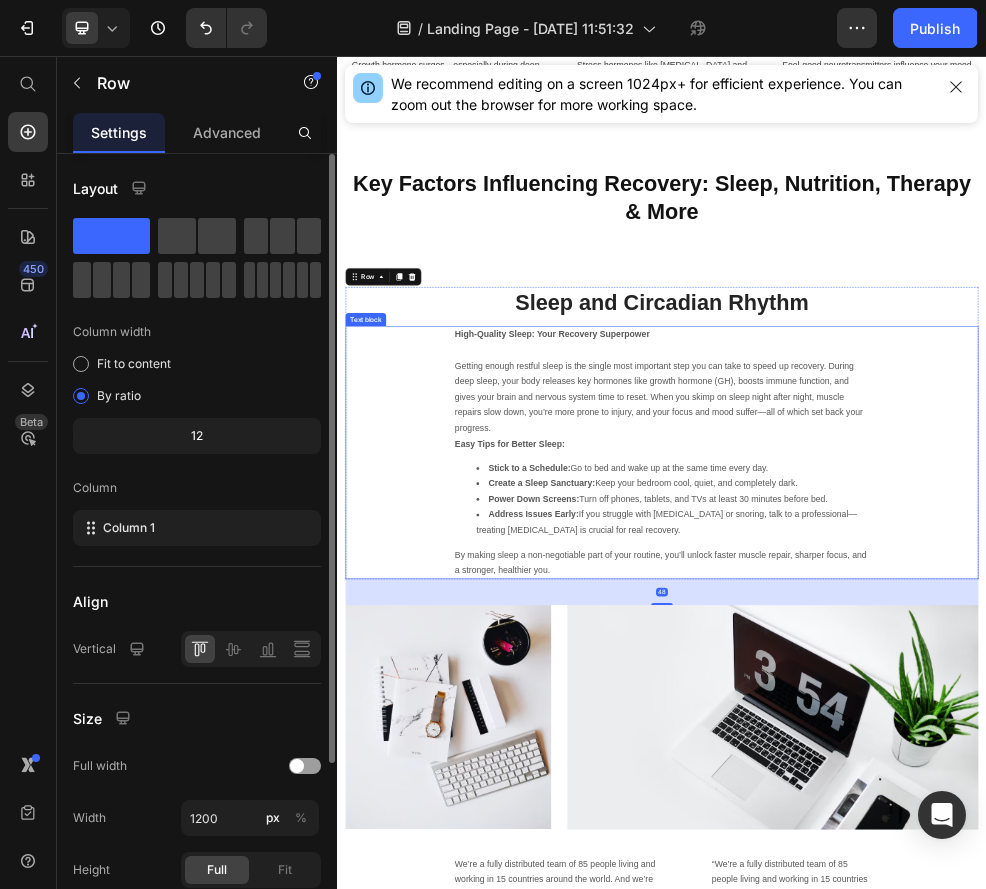 click on "High-Quality Sleep: Your Recovery Superpower" at bounding box center [734, 571] 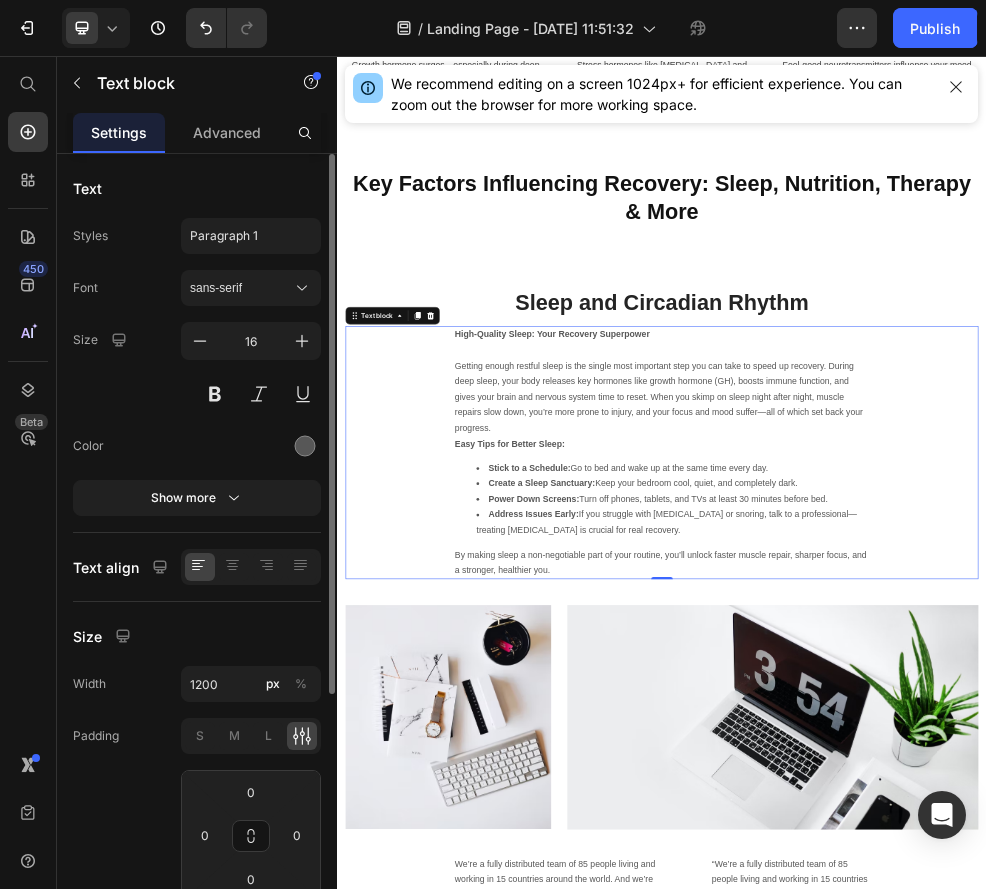 click on "High-Quality Sleep: Your Recovery Superpower Getting enough restful sleep is the single most important step you can take to speed up recovery. During deep sleep, your body releases key hormones like growth hormone (GH), boosts immune function, and gives your brain and nervous system time to reset. When you skimp on sleep night after night, muscle repairs slow down, you’re more prone to injury, and your focus and mood suffer—all of which set back your progress. Easy Tips for Better Sleep: Stick to a Schedule:  Go to bed and wake up at the same time every day. Create a Sleep Sanctuary:  Keep your bedroom cool, quiet, and completely dark. Power Down Screens:  Turn off phones, tablets, and TVs at least 30 minutes before bed. Address Issues Early:  If you struggle with insomnia or snoring, talk to a professional—treating sleep disorders is crucial for real recovery. By making sleep a non-negotiable part of your routine, you’ll unlock faster muscle repair, sharper focus, and a stronger, healthier you.   0" at bounding box center [937, 790] 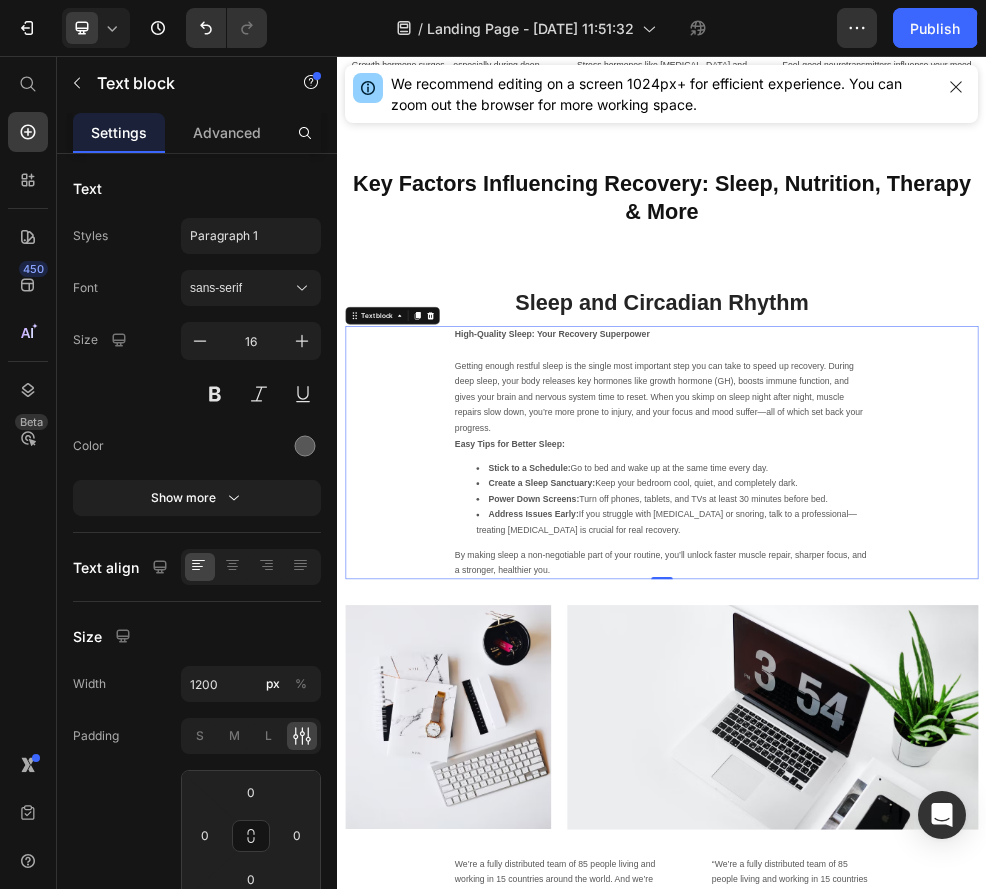 click on "High-Quality Sleep: Your Recovery Superpower Getting enough restful sleep is the single most important step you can take to speed up recovery. During deep sleep, your body releases key hormones like growth hormone (GH), boosts immune function, and gives your brain and nervous system time to reset. When you skimp on sleep night after night, muscle repairs slow down, you’re more prone to injury, and your focus and mood suffer—all of which set back your progress. Easy Tips for Better Sleep: Stick to a Schedule:  Go to bed and wake up at the same time every day. Create a Sleep Sanctuary:  Keep your bedroom cool, quiet, and completely dark. Power Down Screens:  Turn off phones, tablets, and TVs at least 30 minutes before bed. Address Issues Early:  If you struggle with insomnia or snoring, talk to a professional—treating sleep disorders is crucial for real recovery. By making sleep a non-negotiable part of your routine, you’ll unlock faster muscle repair, sharper focus, and a stronger, healthier you.   0" at bounding box center [937, 790] 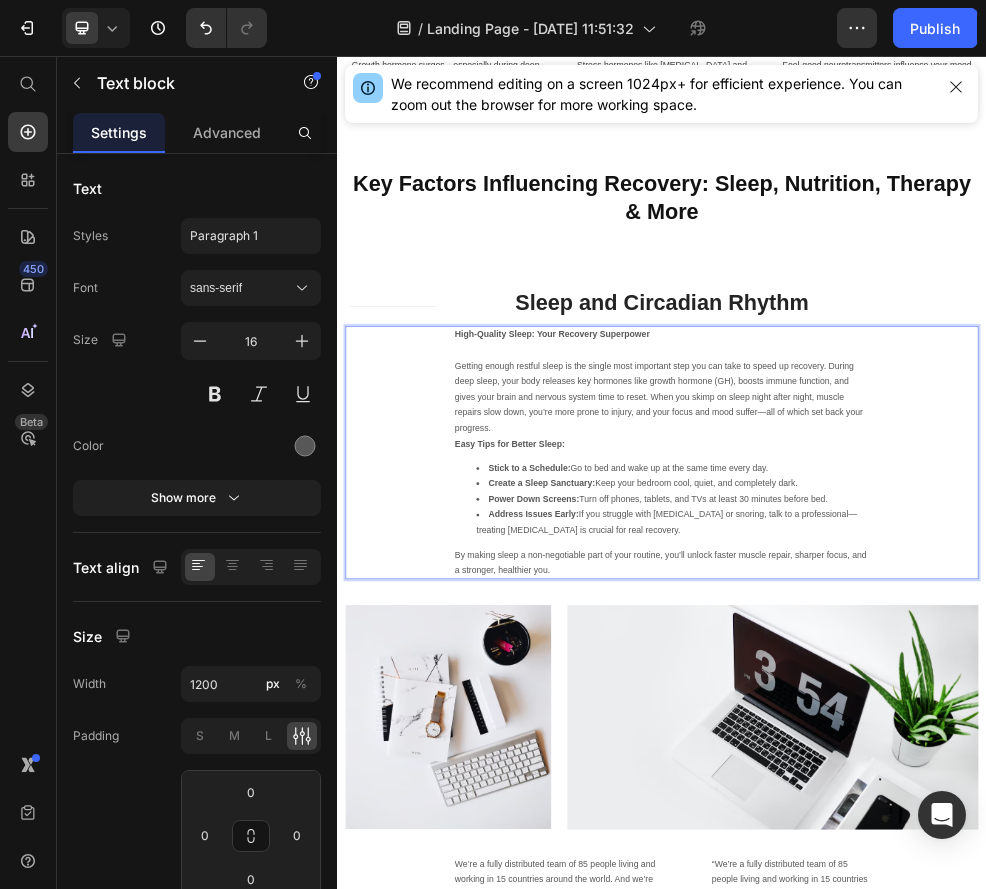 click at bounding box center [937, 601] 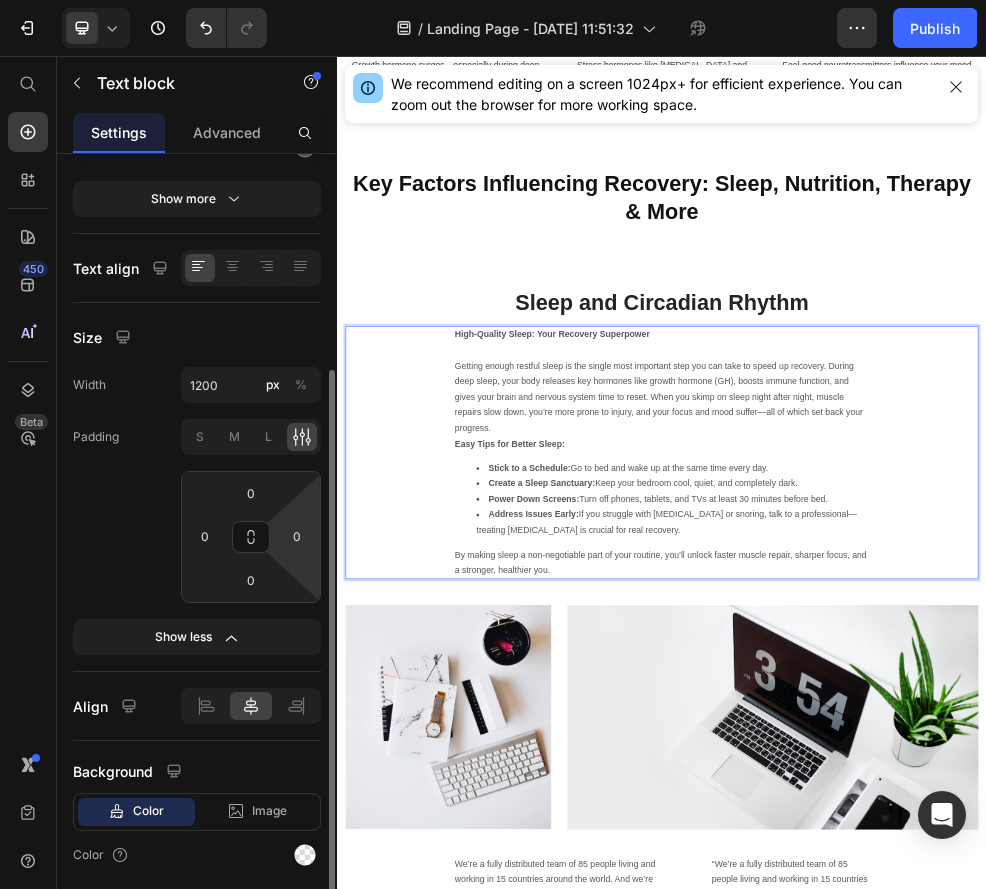 scroll, scrollTop: 368, scrollLeft: 0, axis: vertical 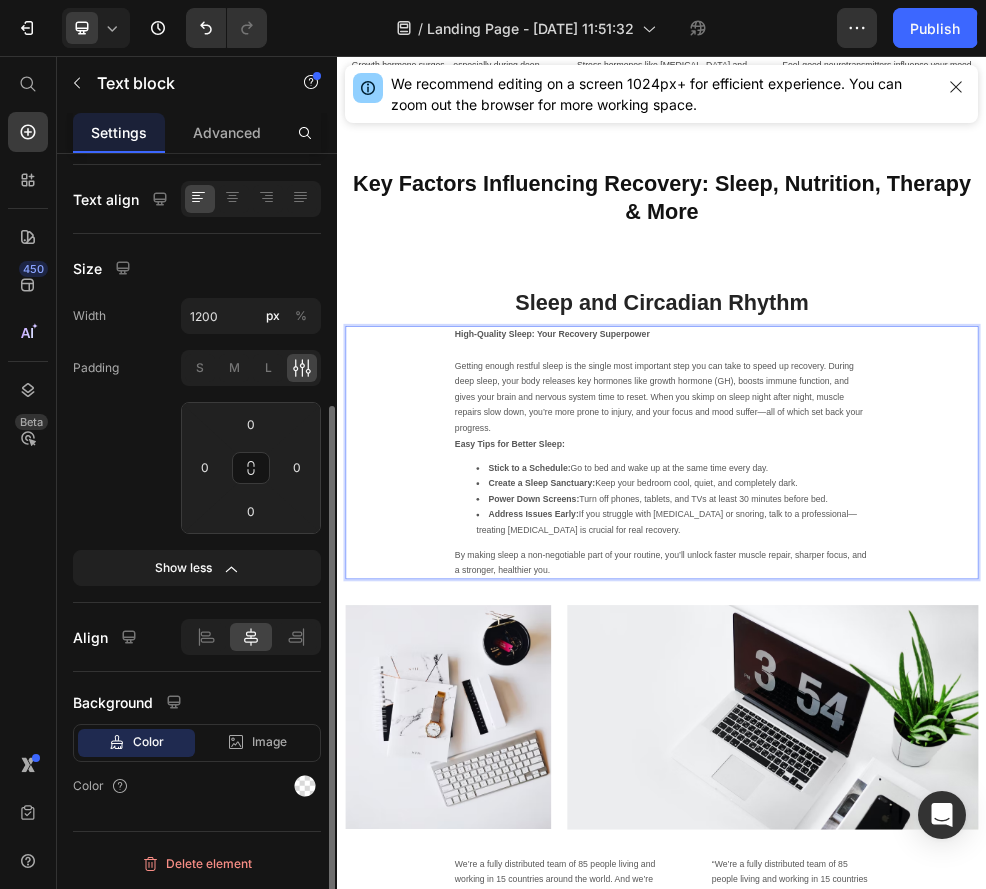 click on "Text Styles Paragraph 1 Font sans-serif Size 16 Color Show more Text align Size Width 1200 px % Padding S M L 0 0 0 0 Show less Align Background Color Image Video  Color" at bounding box center (197, 316) 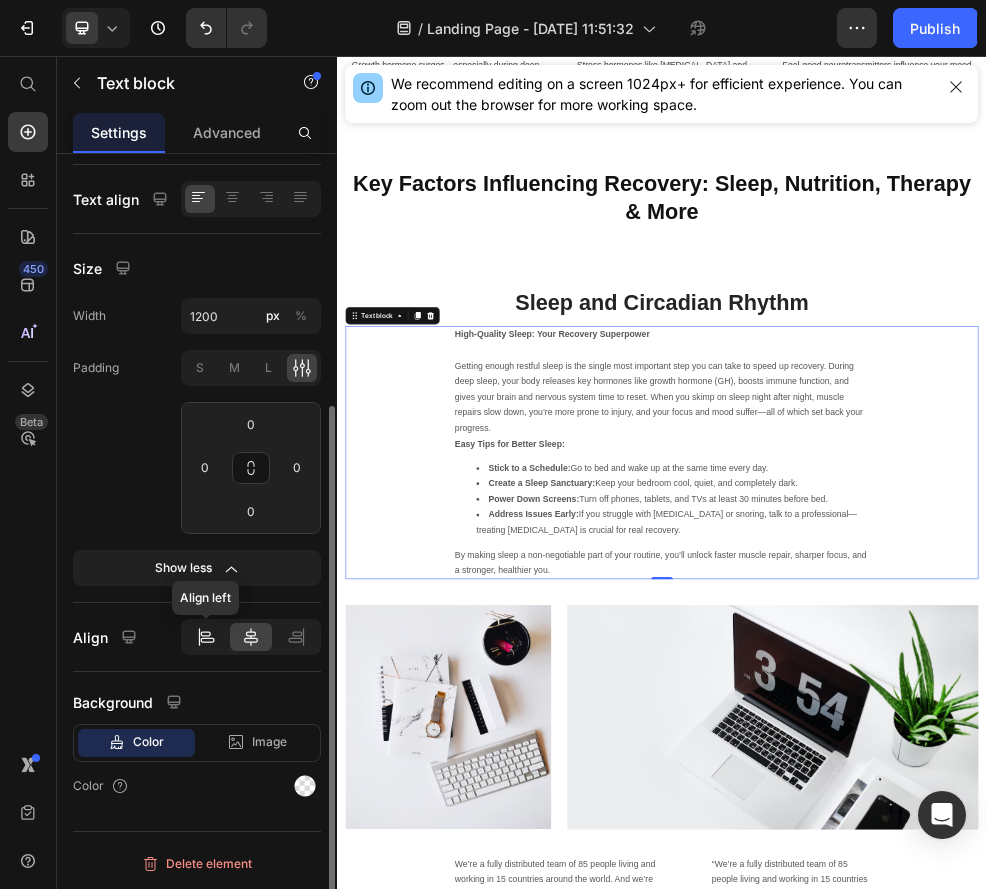 click 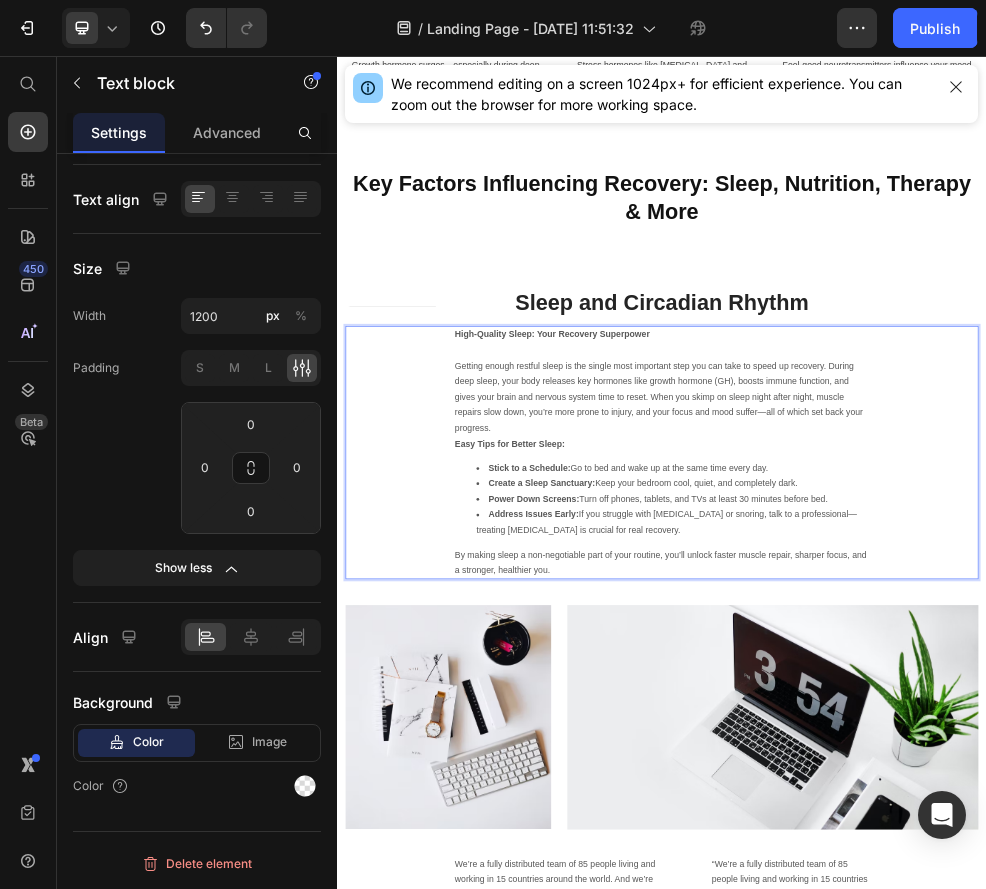 click on "Getting enough restful sleep is the single most important step you can take to speed up recovery. During deep sleep, your body releases key hormones like growth hormone (GH), boosts immune function, and gives your brain and nervous system time to reset. When you skimp on sleep night after night, muscle repairs slow down, you’re more prone to injury, and your focus and mood suffer—all of which set back your progress." at bounding box center (937, 688) 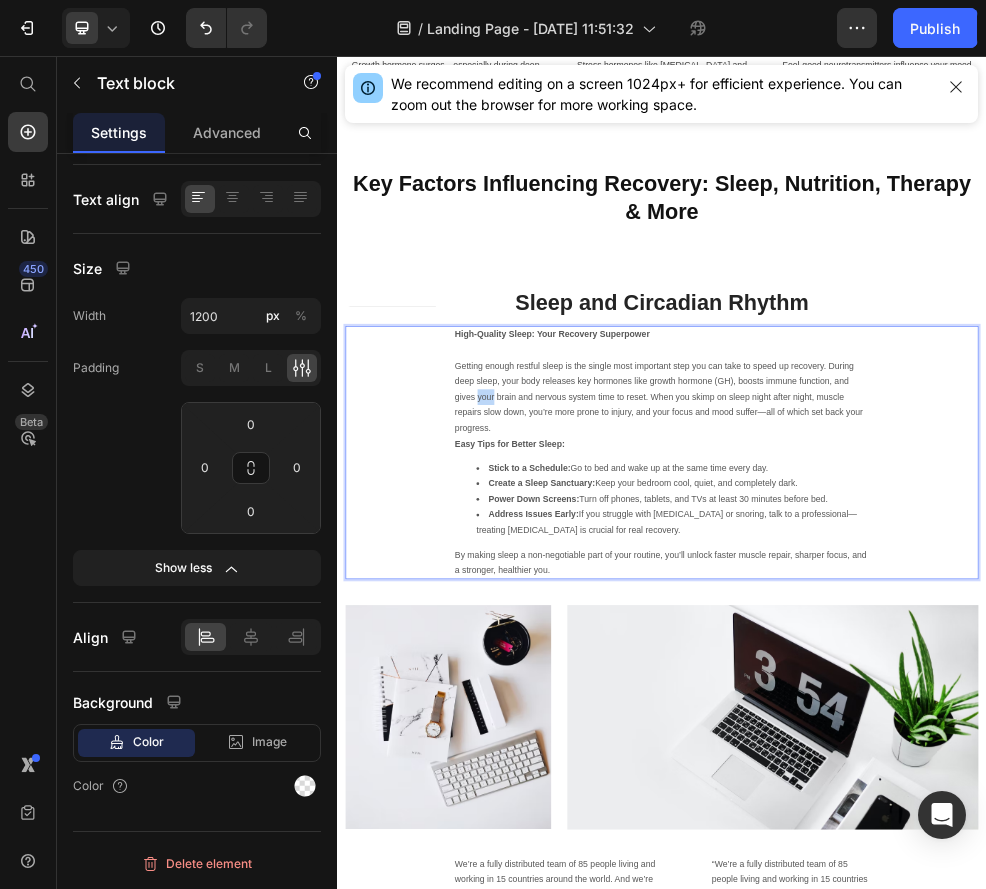 click on "Getting enough restful sleep is the single most important step you can take to speed up recovery. During deep sleep, your body releases key hormones like growth hormone (GH), boosts immune function, and gives your brain and nervous system time to reset. When you skimp on sleep night after night, muscle repairs slow down, you’re more prone to injury, and your focus and mood suffer—all of which set back your progress." at bounding box center (937, 688) 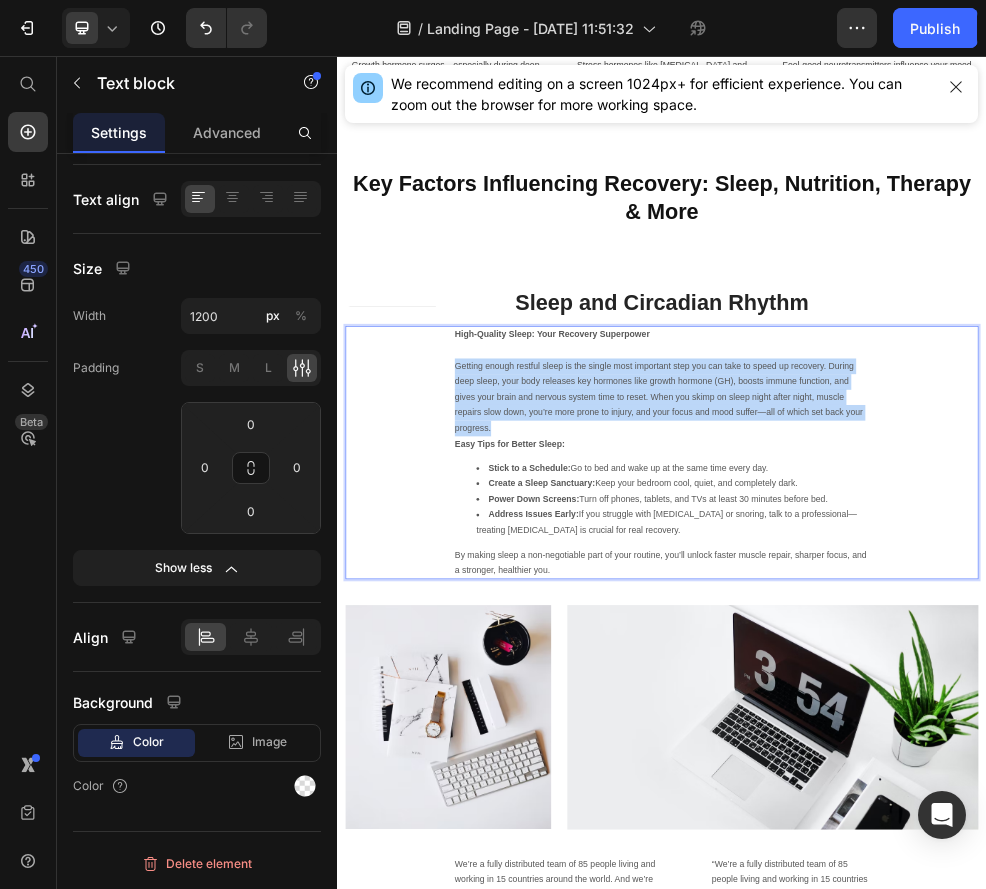 click on "Getting enough restful sleep is the single most important step you can take to speed up recovery. During deep sleep, your body releases key hormones like growth hormone (GH), boosts immune function, and gives your brain and nervous system time to reset. When you skimp on sleep night after night, muscle repairs slow down, you’re more prone to injury, and your focus and mood suffer—all of which set back your progress." at bounding box center (937, 688) 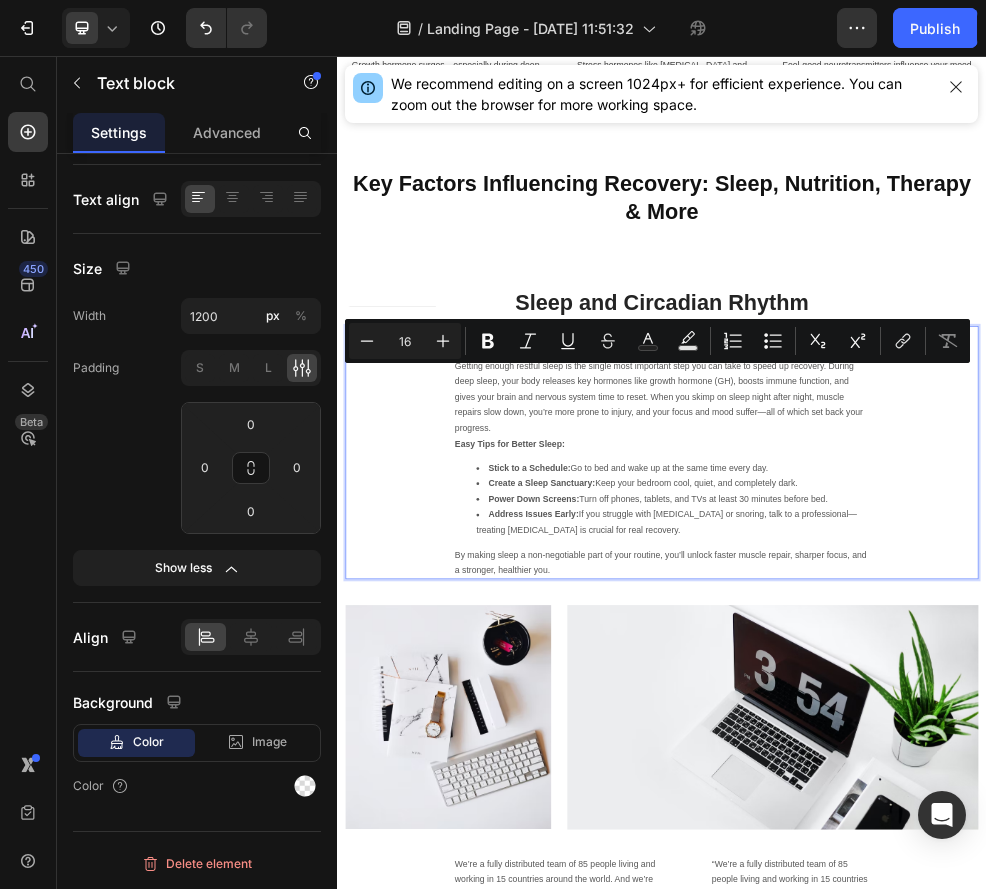 click on "Stick to a Schedule:" at bounding box center [692, 818] 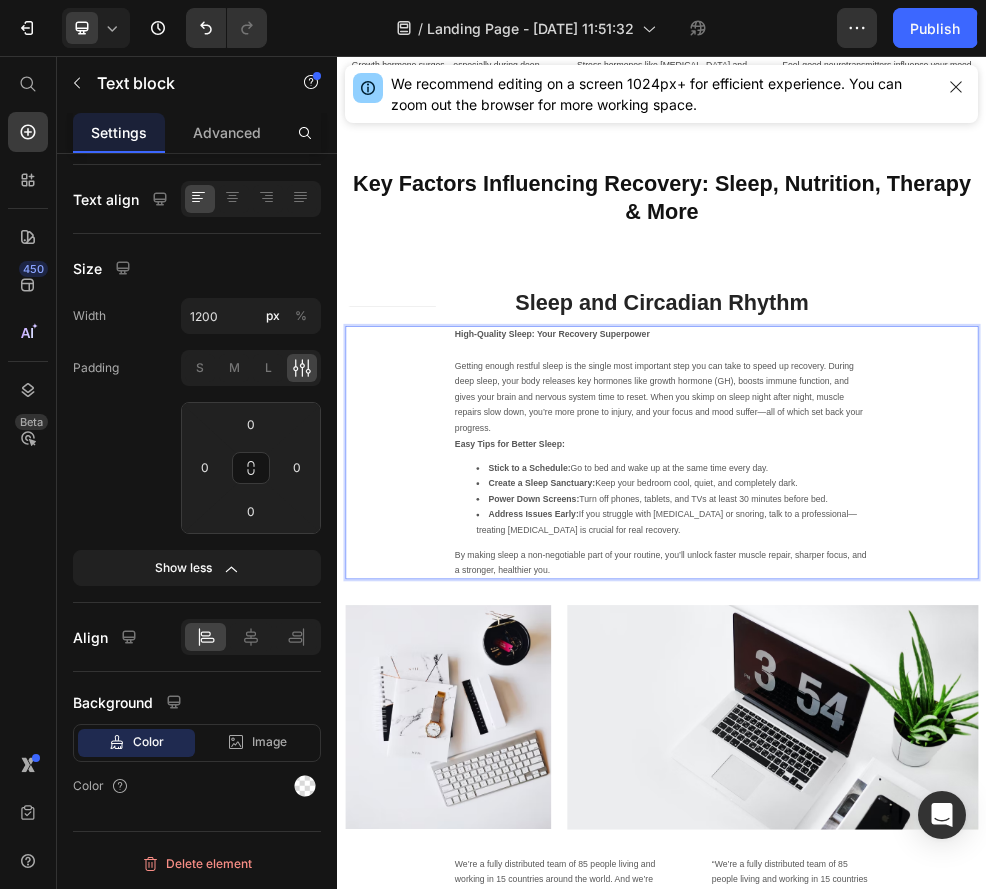 click on "By making sleep a non-negotiable part of your routine, you’ll unlock faster muscle repair, sharper focus, and a stronger, healthier you." at bounding box center (937, 994) 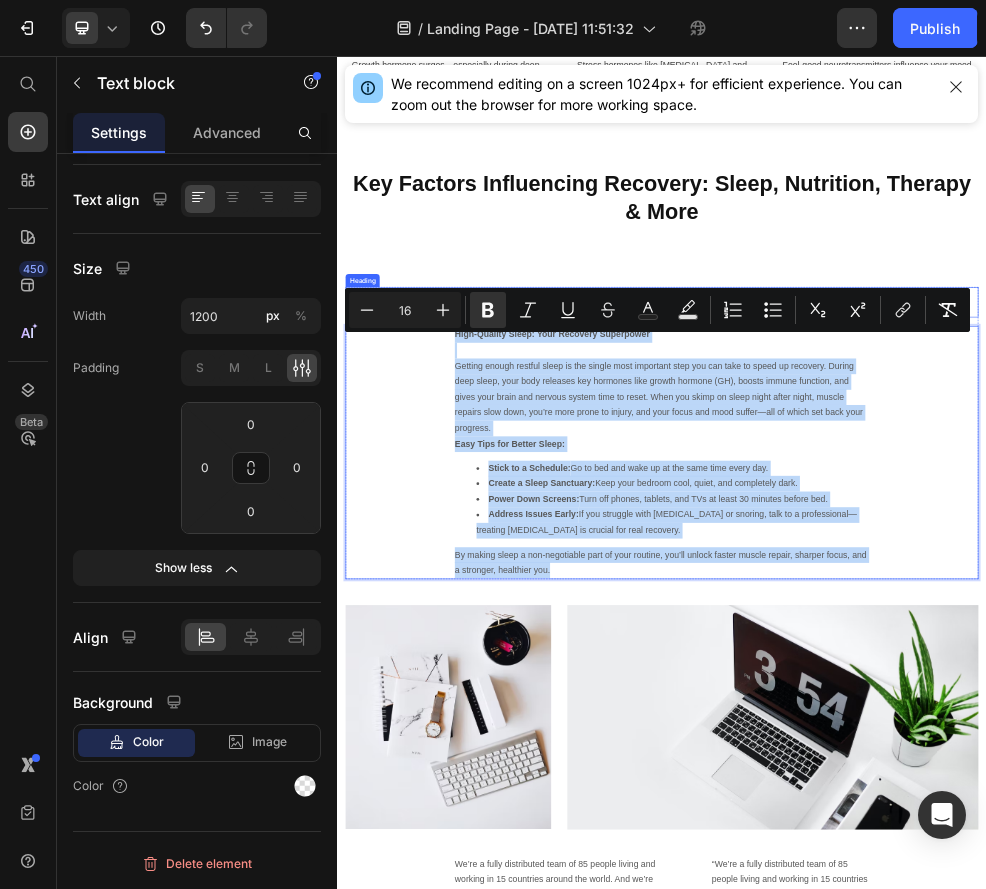 drag, startPoint x: 752, startPoint y: 1018, endPoint x: 623, endPoint y: 653, distance: 387.1253 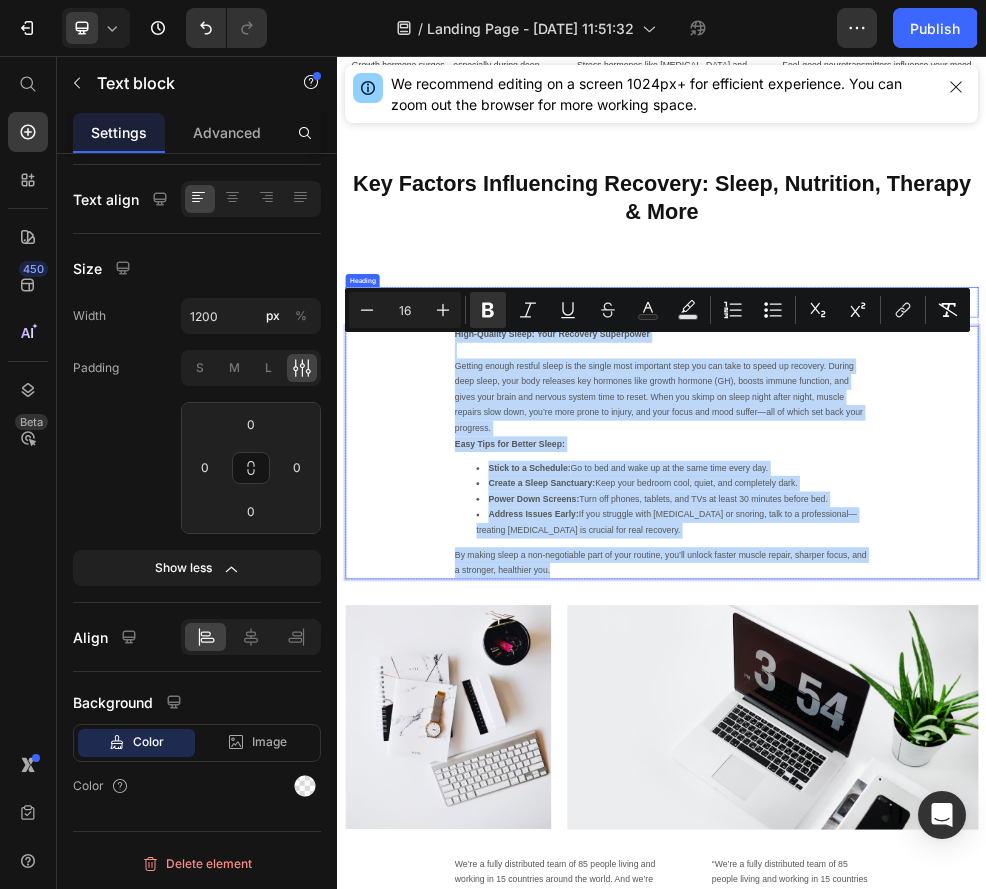 click on "Sleep and Circadian Rhythm Heading High-Quality Sleep: Your Recovery Superpower Getting enough restful sleep is the single most important step you can take to speed up recovery. During deep sleep, your body releases key hormones like growth hormone (GH), boosts immune function, and gives your brain and nervous system time to reset. When you skimp on sleep night after night, muscle repairs slow down, you’re more prone to injury, and your focus and mood suffer—all of which set back your progress. Easy Tips for Better Sleep: Stick to a Schedule:  Go to bed and wake up at the same time every day. Create a Sleep Sanctuary:  Keep your bedroom cool, quiet, and completely dark. Power Down Screens:  Turn off phones, tablets, and TVs at least 30 minutes before bed. Address Issues Early:  If you struggle with insomnia or snoring, talk to a professional—treating sleep disorders is crucial for real recovery. Text block   0" at bounding box center [937, 754] 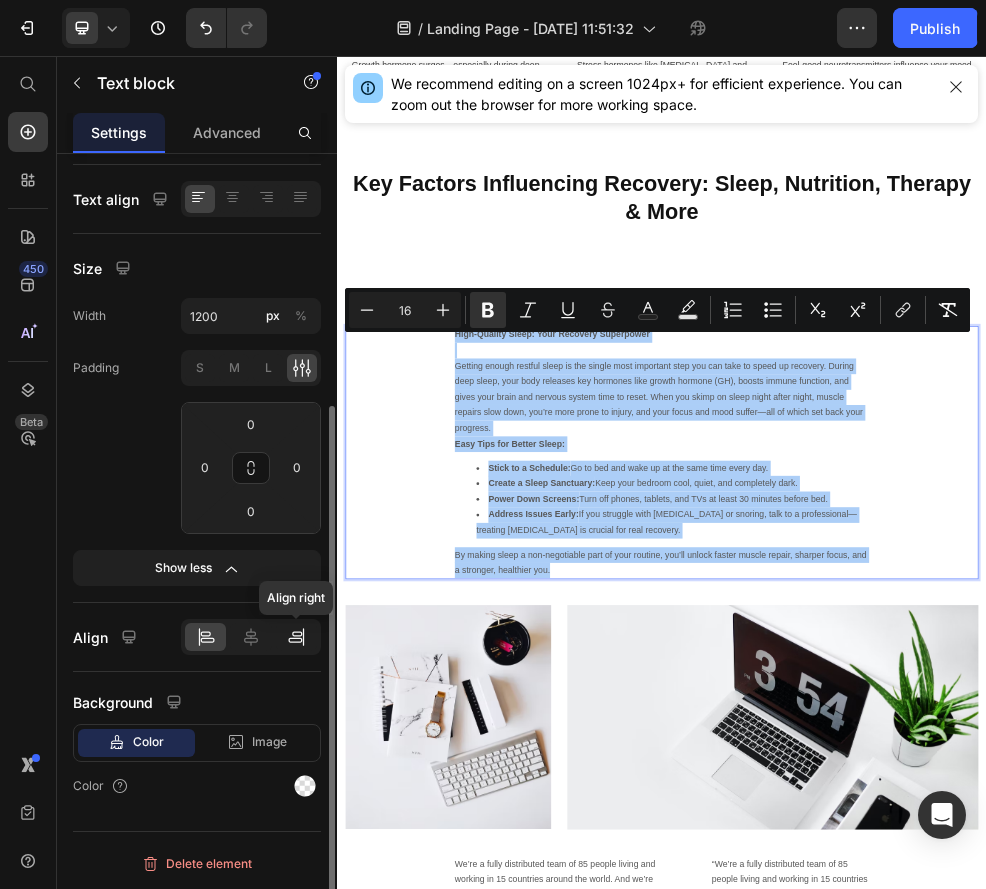 click 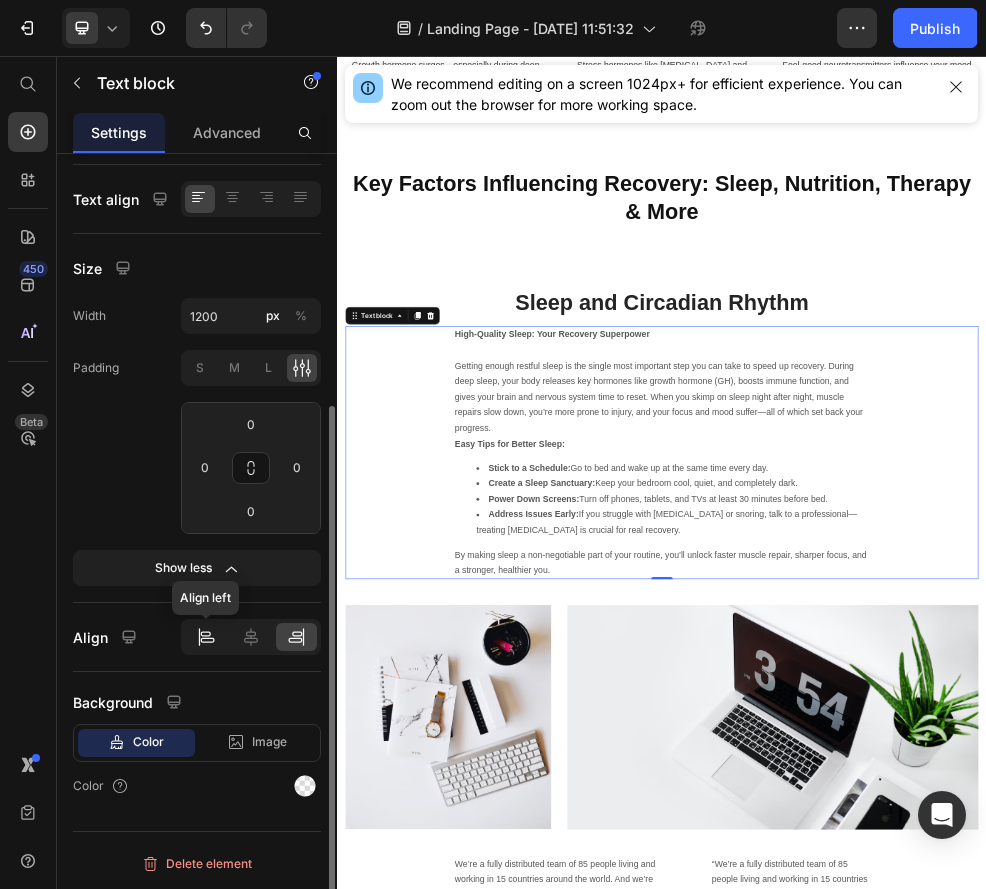 click 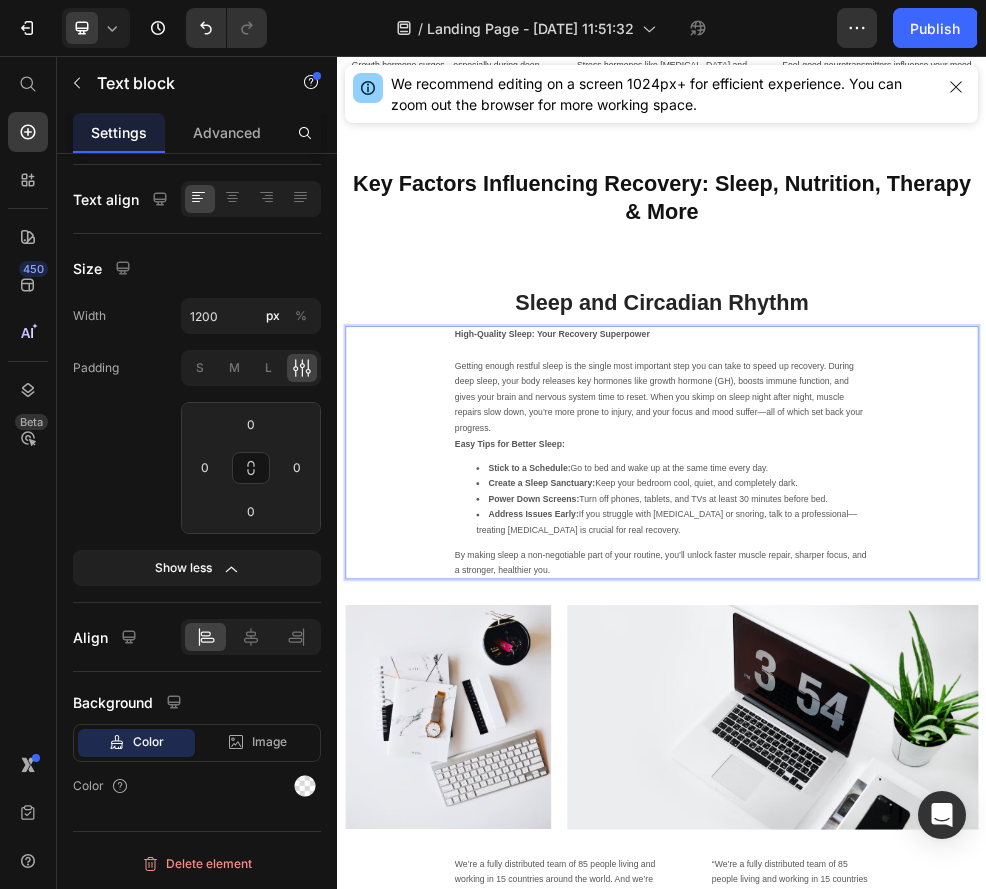 click on "Getting enough restful sleep is the single most important step you can take to speed up recovery. During deep sleep, your body releases key hormones like growth hormone (GH), boosts immune function, and gives your brain and nervous system time to reset. When you skimp on sleep night after night, muscle repairs slow down, you’re more prone to injury, and your focus and mood suffer—all of which set back your progress." at bounding box center [937, 688] 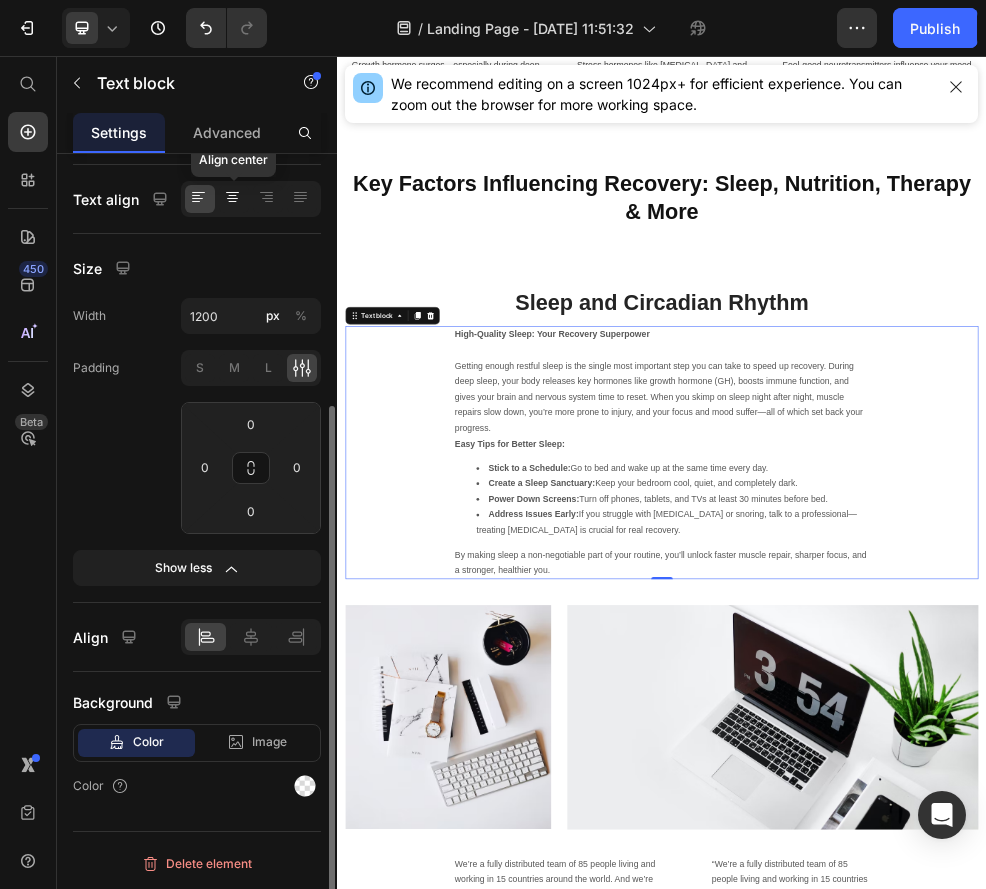 click 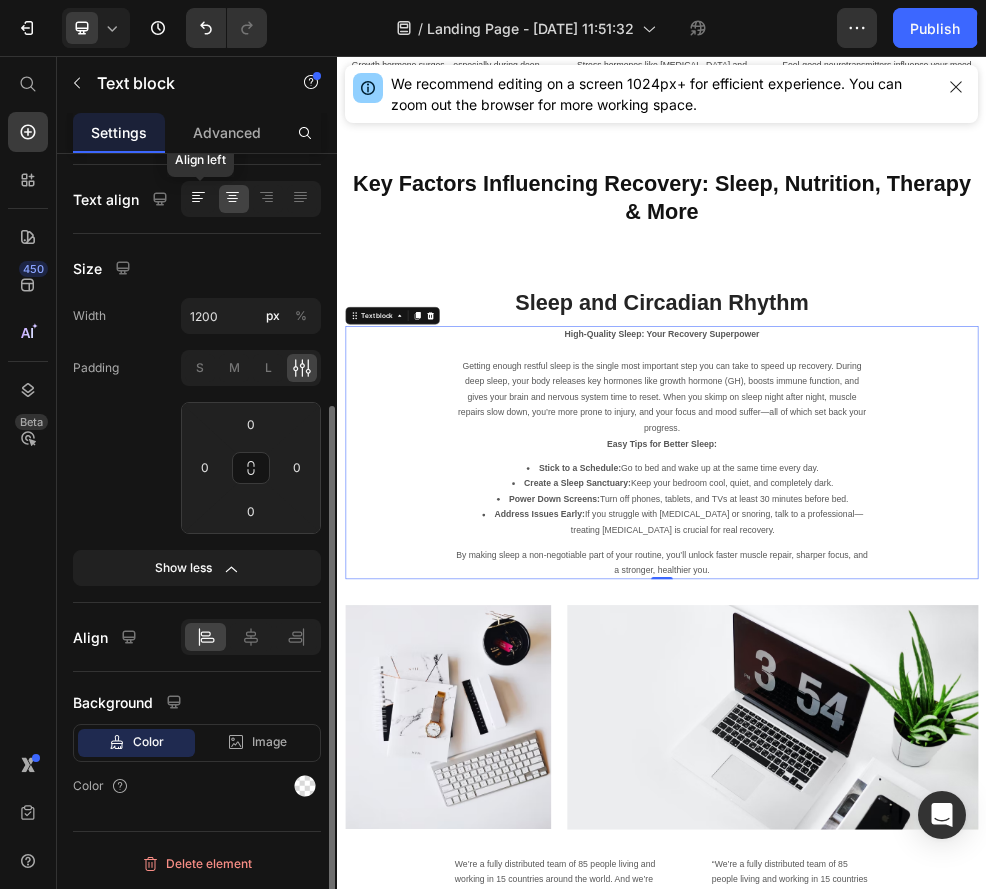 click 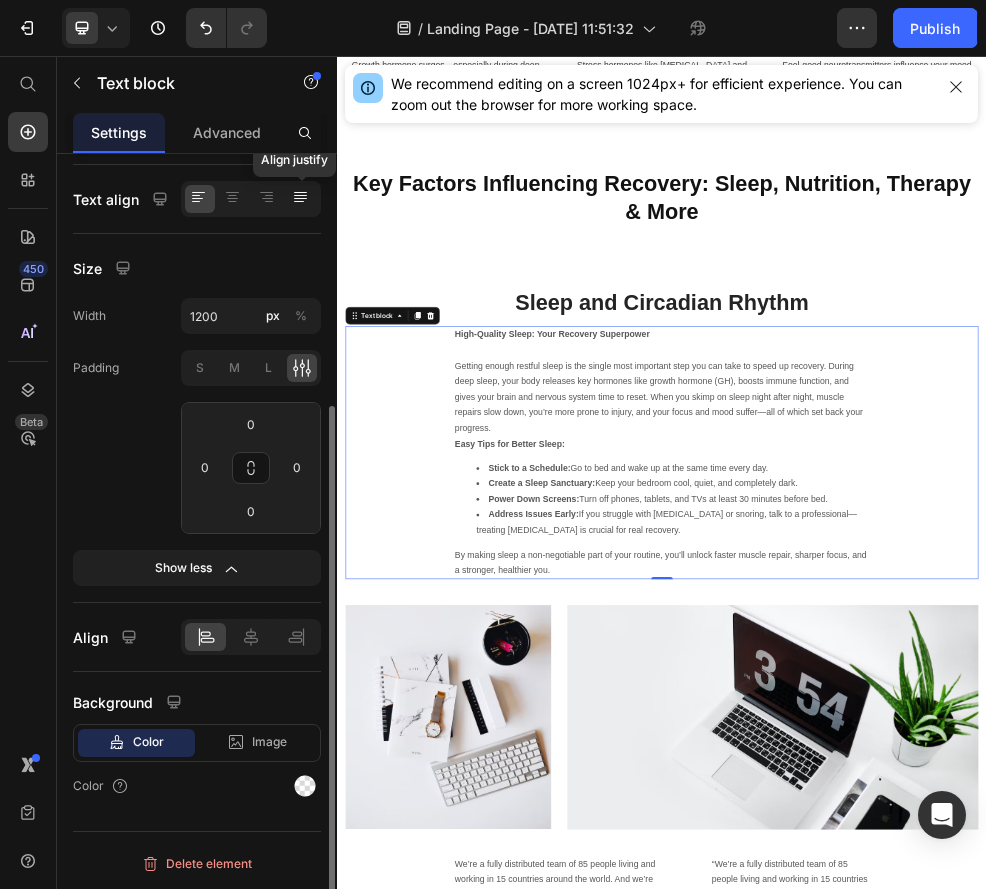 click 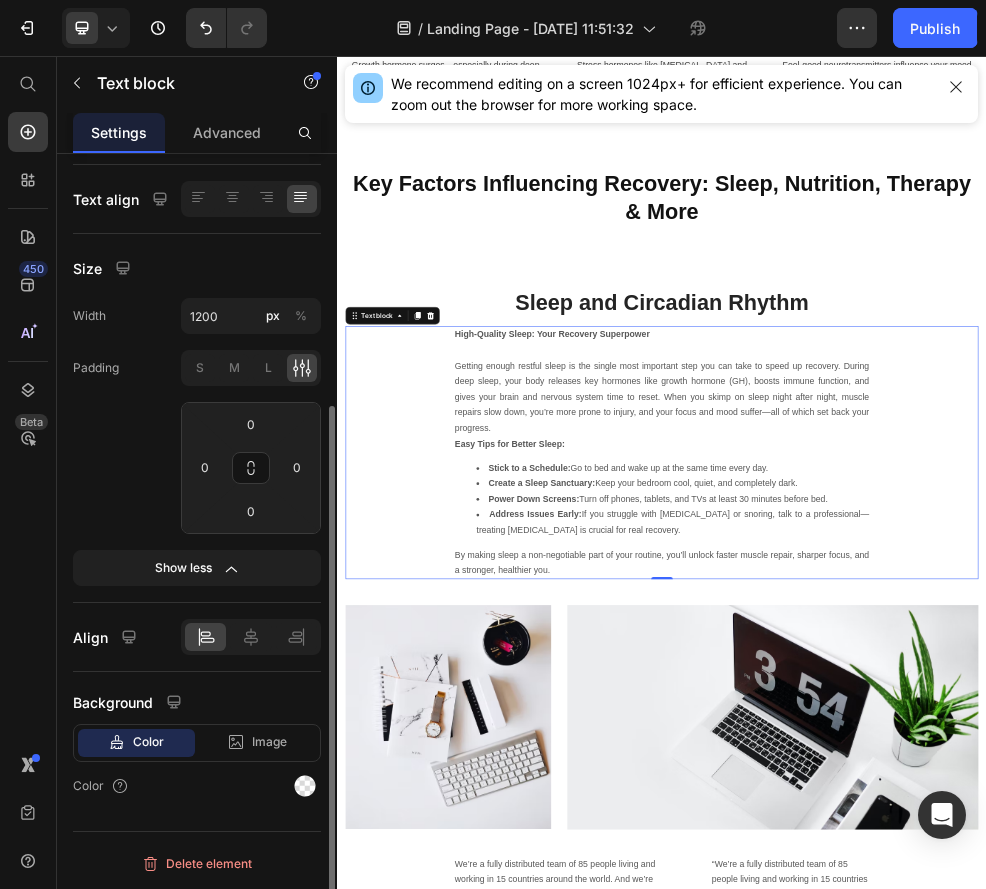 click on "Text align" 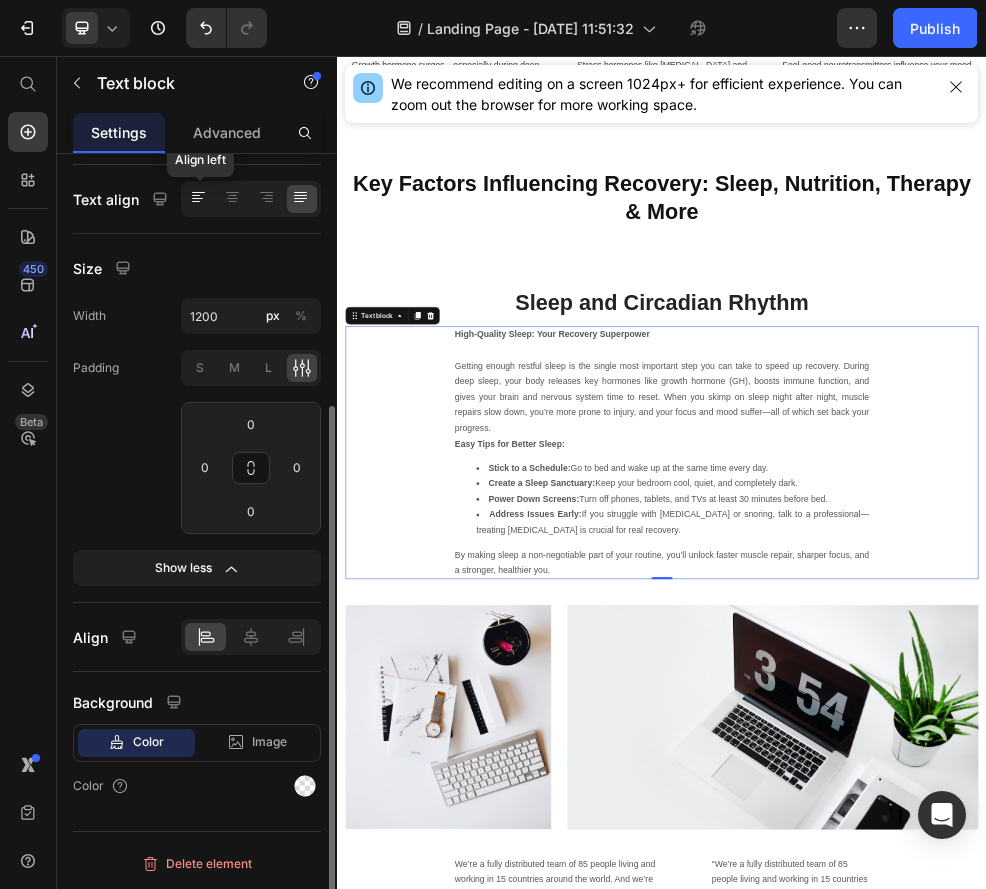 click 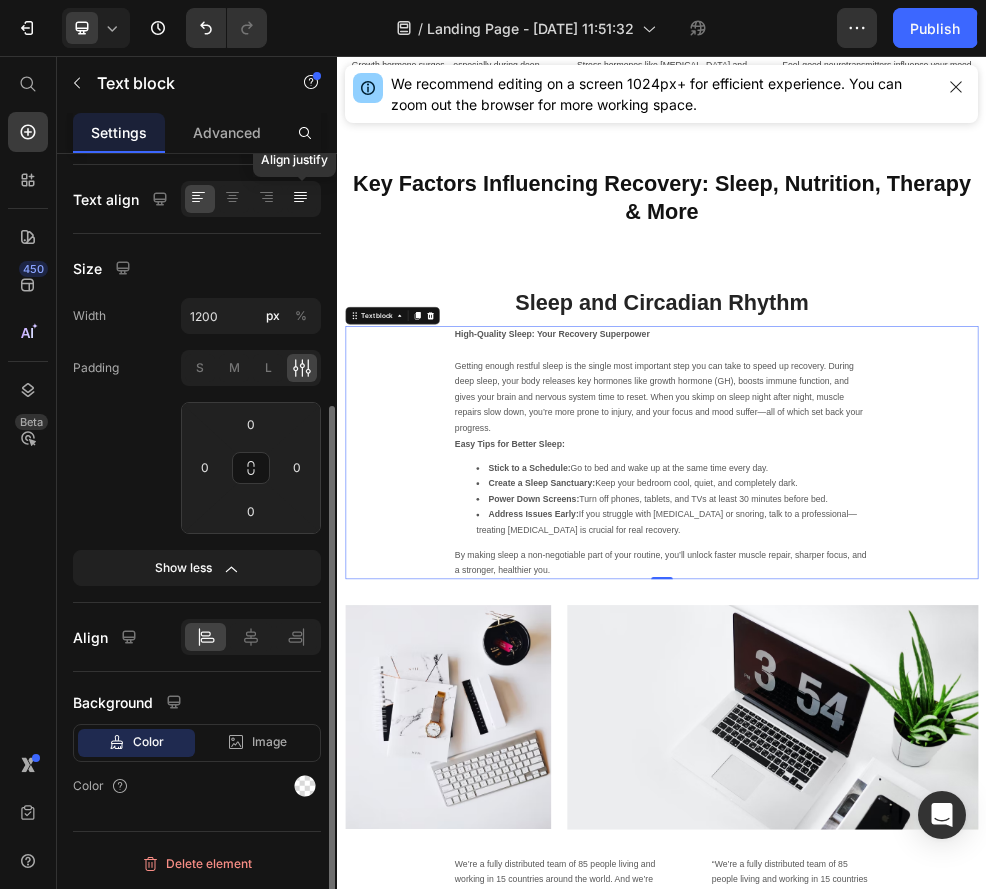 click 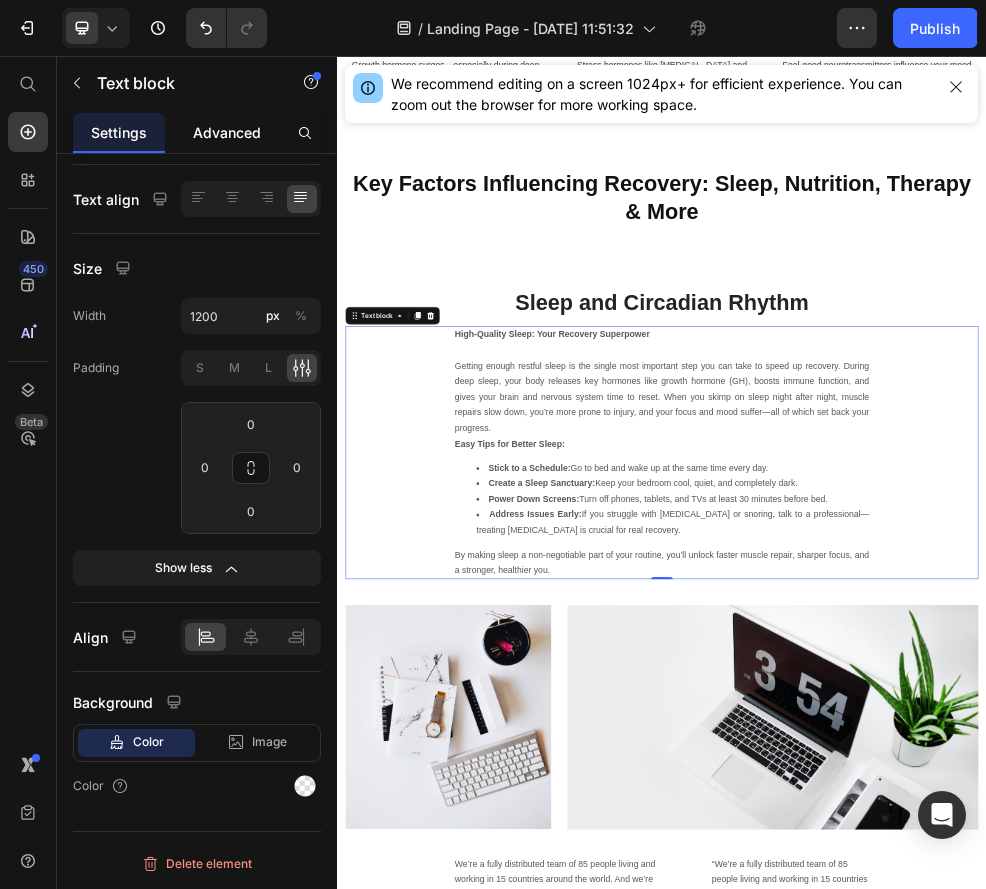 click on "Advanced" 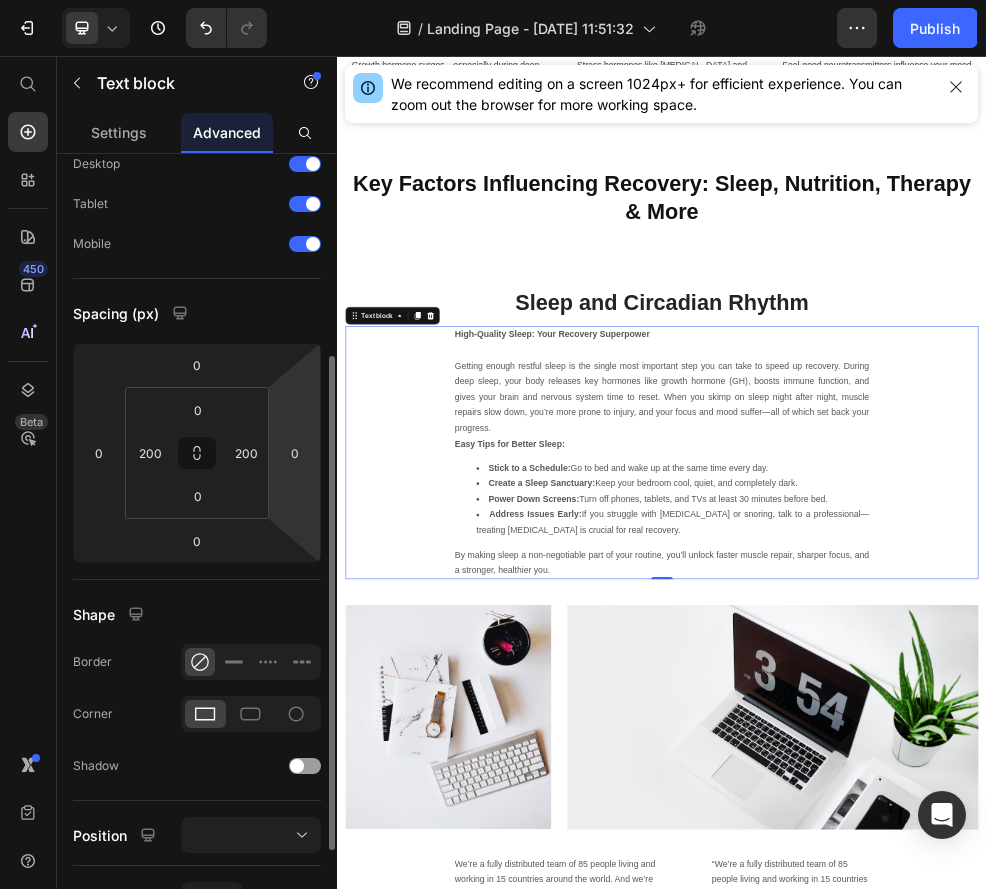 scroll, scrollTop: 246, scrollLeft: 0, axis: vertical 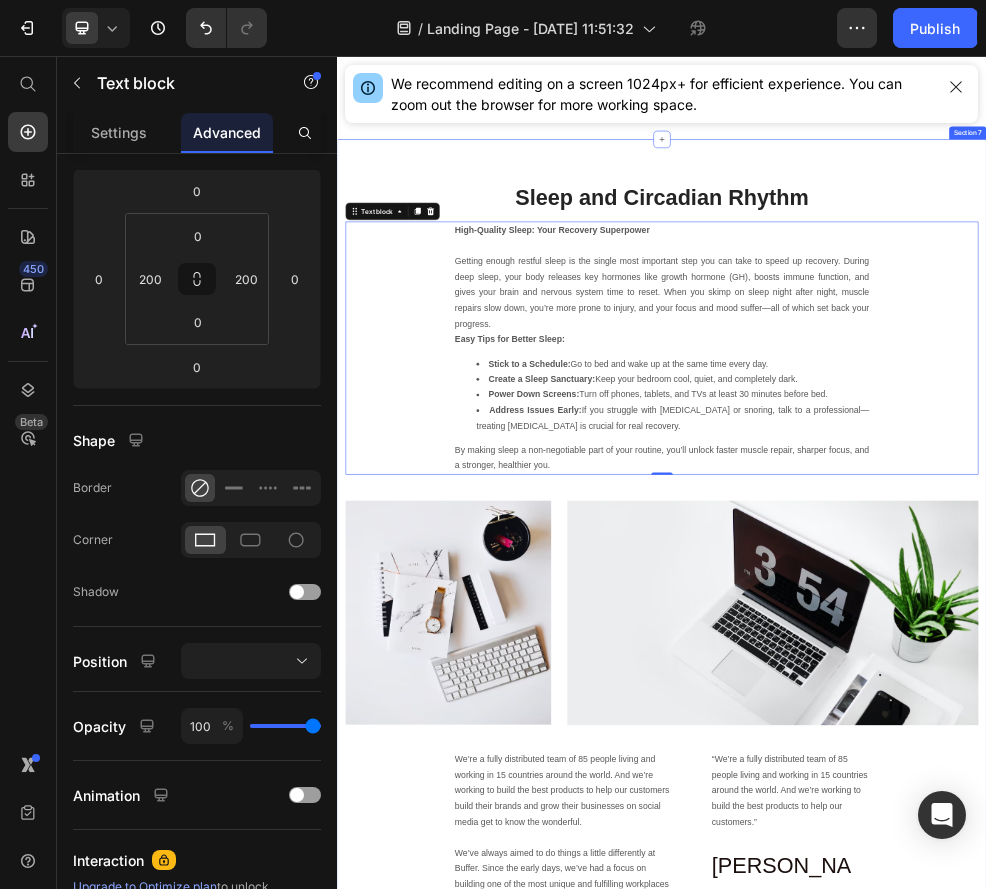 click on "Sleep and Circadian Rhythm Heading High-Quality Sleep: Your Recovery Superpower Getting enough restful sleep is the single most important step you can take to speed up recovery. During deep sleep, your body releases key hormones like growth hormone (GH), boosts immune function, and gives your brain and nervous system time to reset. When you skimp on sleep night after night, muscle repairs slow down, you’re more prone to injury, and your focus and mood suffer—all of which set back your progress. Easy Tips for Better Sleep: Stick to a Schedule:  Go to bed and wake up at the same time every day. Create a Sleep Sanctuary:  Keep your bedroom cool, quiet, and completely dark. Power Down Screens:  Turn off phones, tablets, and TVs at least 30 minutes before bed. Address Issues Early:  If you struggle with [MEDICAL_DATA] or snoring, talk to a professional—treating [MEDICAL_DATA] is crucial for real recovery. Text block   0 Row Image Image Row Text block Text block [PERSON_NAME]  Text Block [PERSON_NAME]   / CEO Text block" at bounding box center (937, 986) 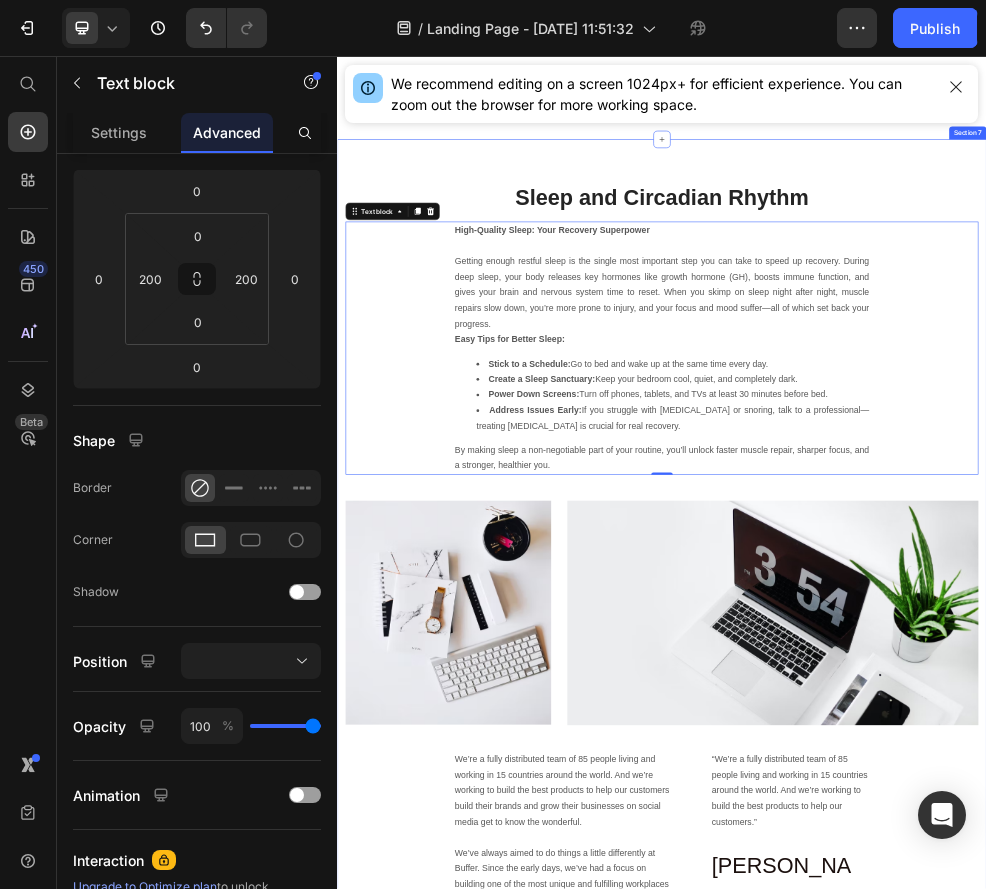 scroll, scrollTop: 0, scrollLeft: 0, axis: both 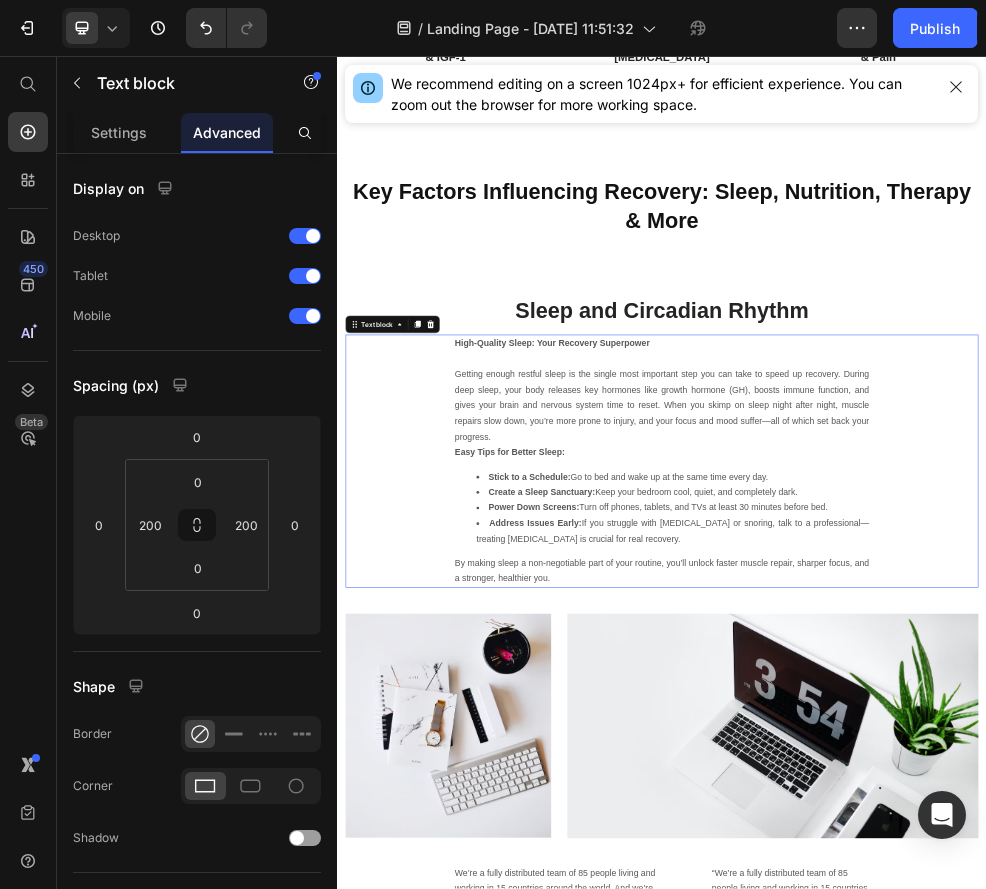 click on "Getting enough restful sleep is the single most important step you can take to speed up recovery. During deep sleep, your body releases key hormones like growth hormone (GH), boosts immune function, and gives your brain and nervous system time to reset. When you skimp on sleep night after night, muscle repairs slow down, you’re more prone to injury, and your focus and mood suffer—all of which set back your progress." at bounding box center (937, 704) 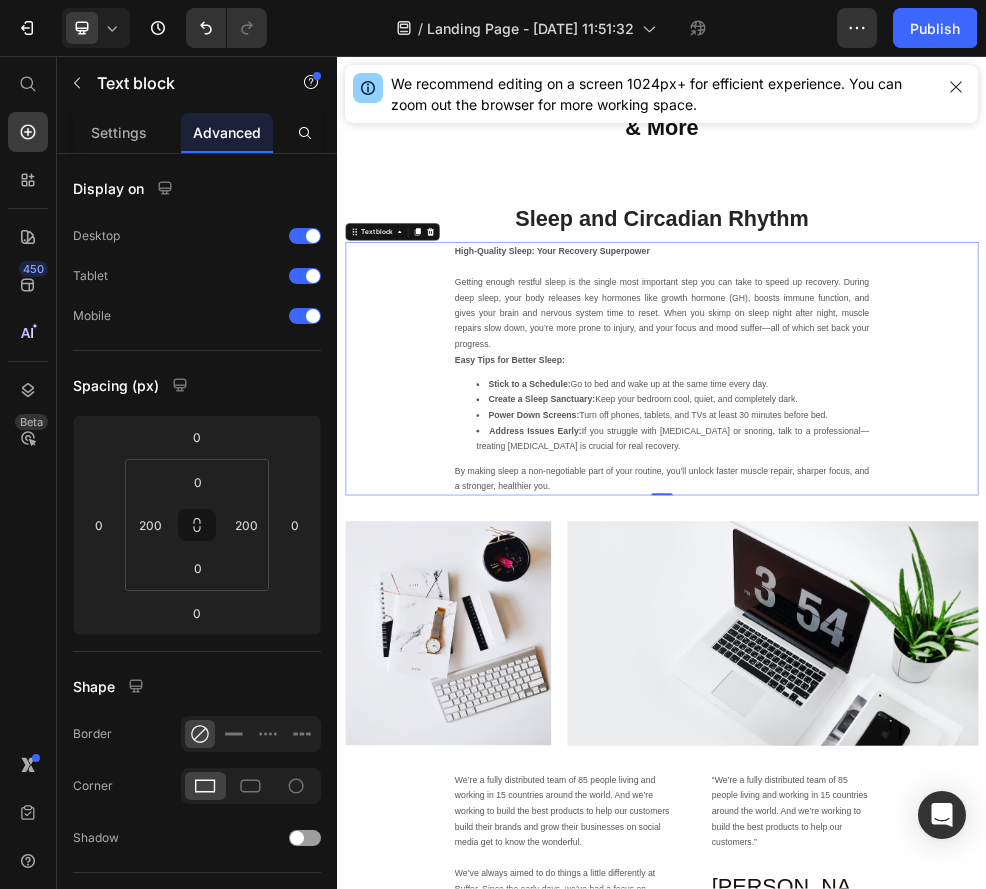 scroll, scrollTop: 3481, scrollLeft: 0, axis: vertical 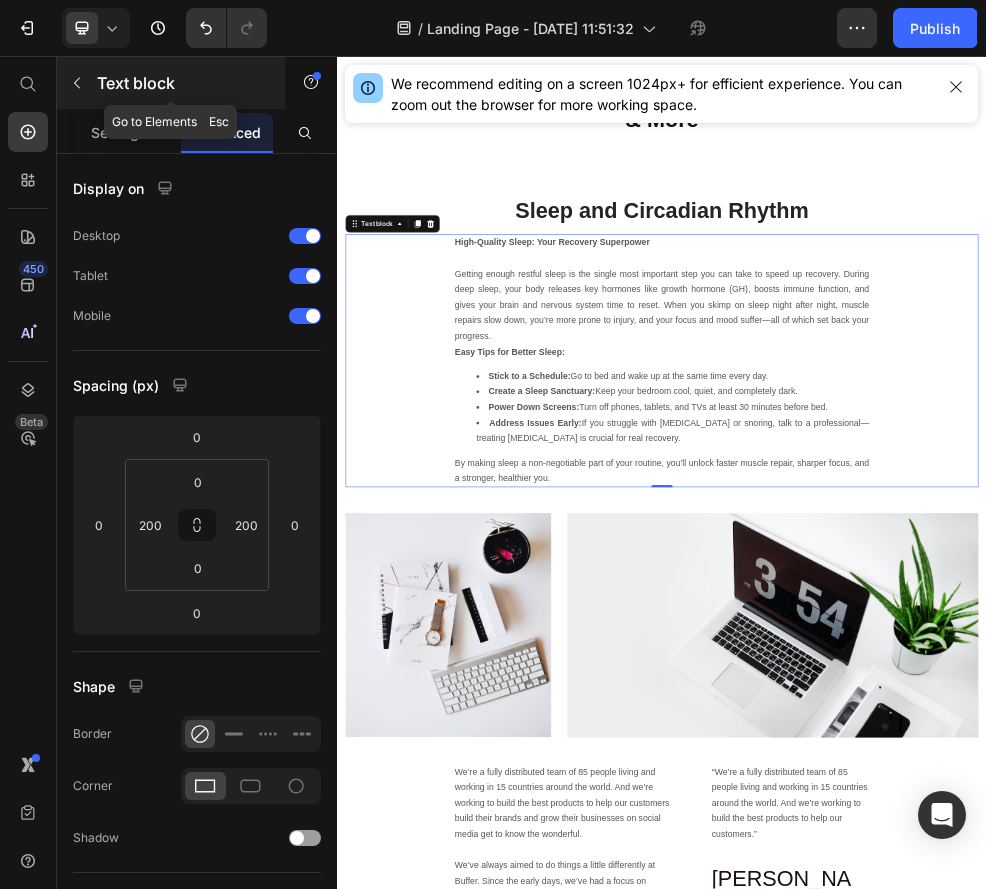 click 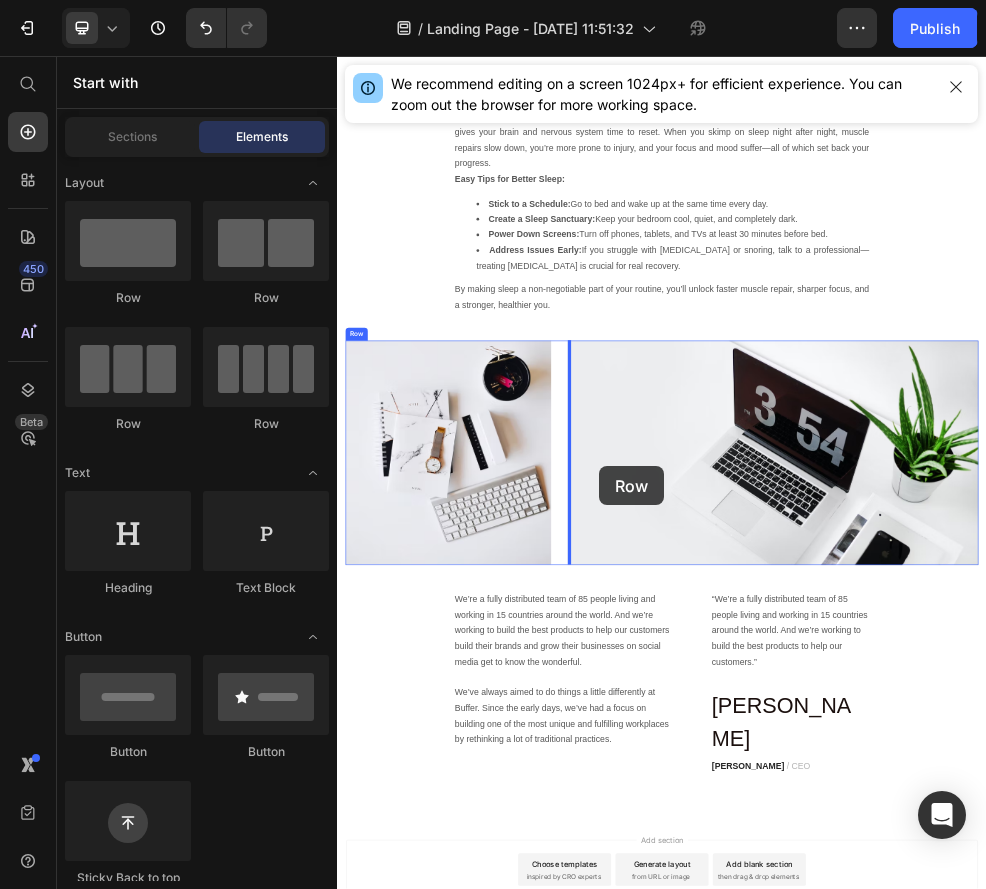 scroll, scrollTop: 3880, scrollLeft: 0, axis: vertical 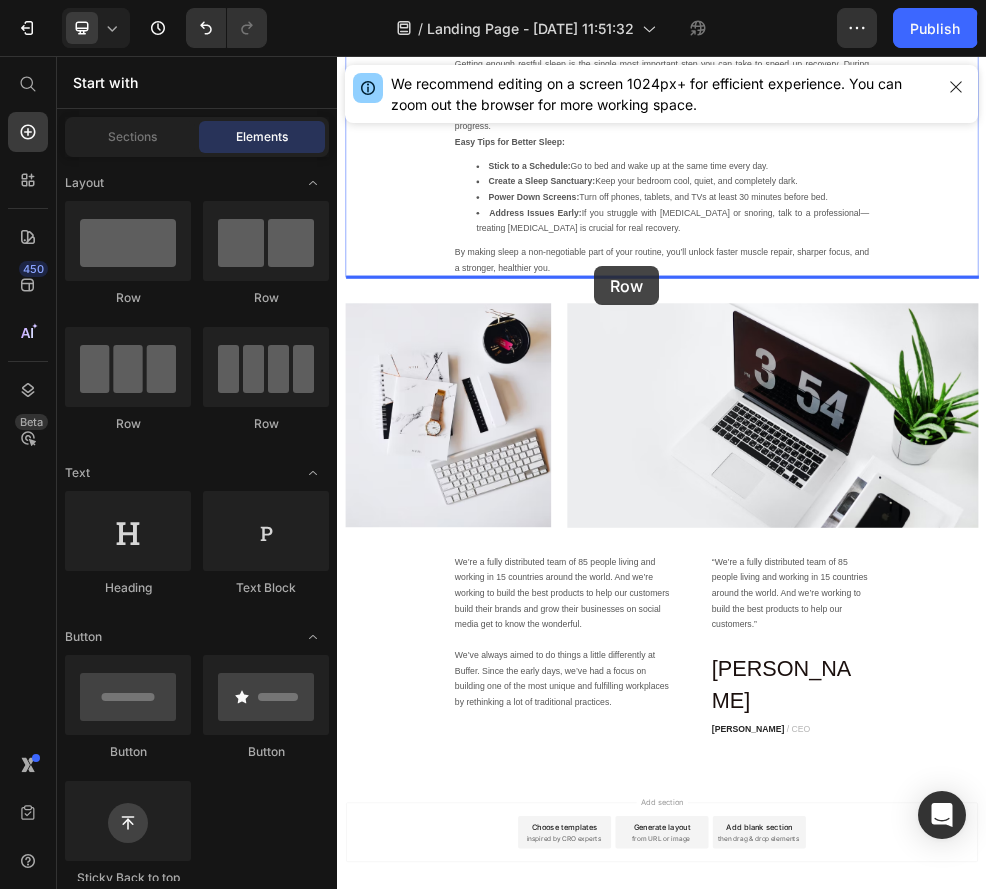 drag, startPoint x: 588, startPoint y: 305, endPoint x: 812, endPoint y: 445, distance: 264.15146 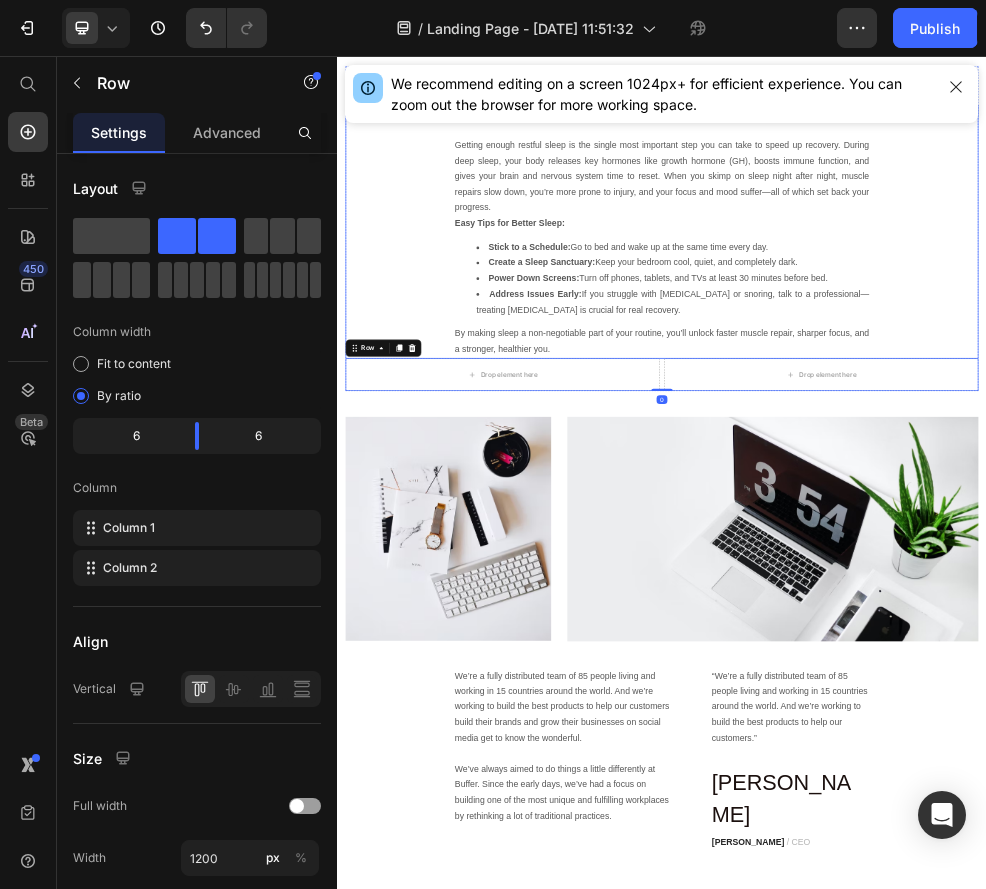 scroll, scrollTop: 3704, scrollLeft: 0, axis: vertical 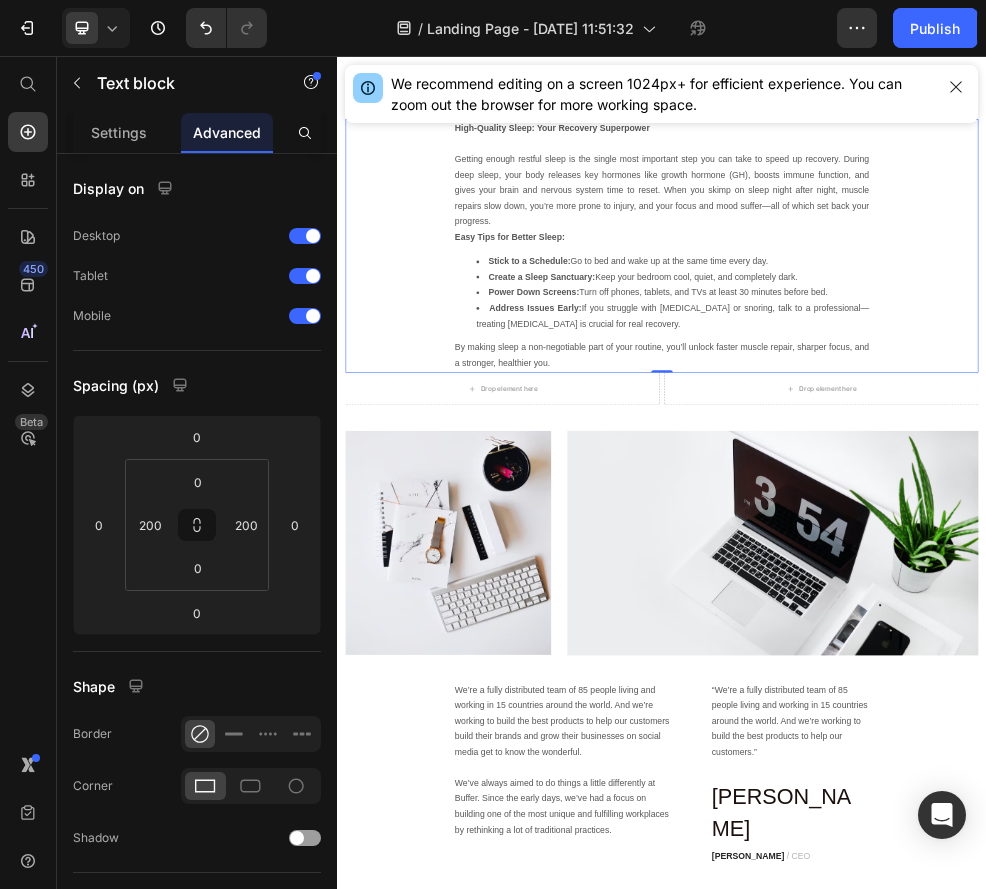 click on "Getting enough restful sleep is the single most important step you can take to speed up recovery. During deep sleep, your body releases key hormones like growth hormone (GH), boosts immune function, and gives your brain and nervous system time to reset. When you skimp on sleep night after night, muscle repairs slow down, you’re more prone to injury, and your focus and mood suffer—all of which set back your progress." at bounding box center [937, 306] 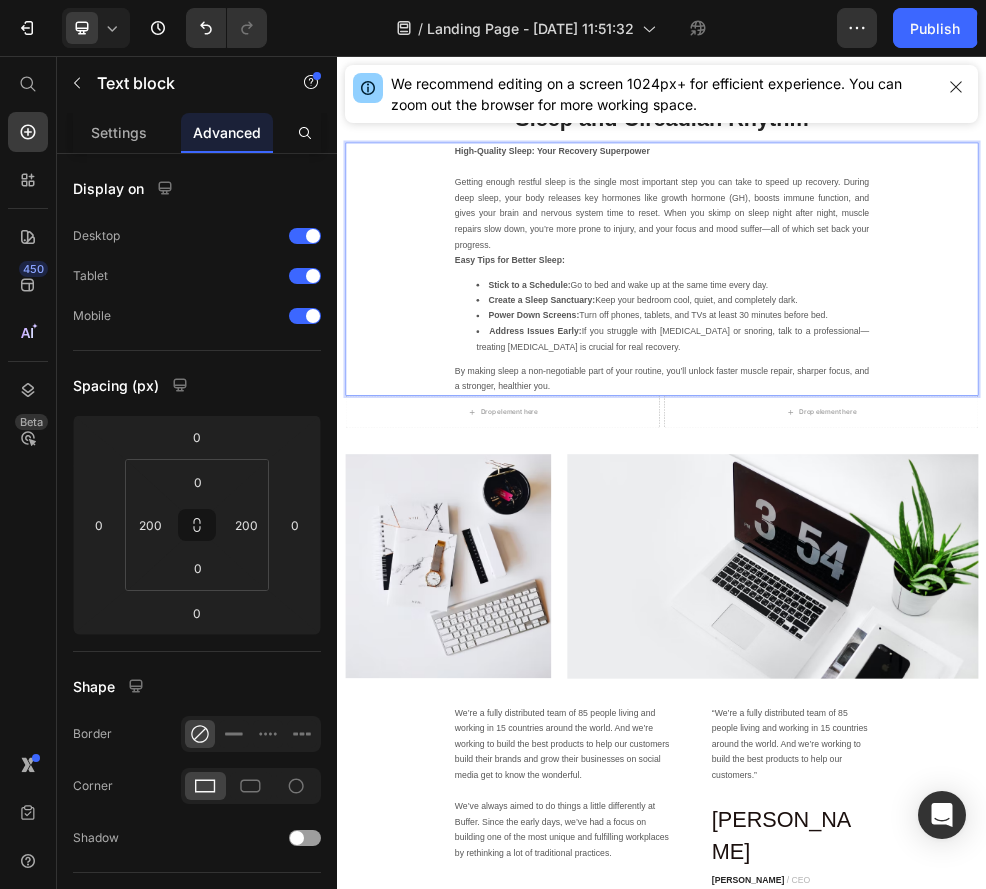 scroll, scrollTop: 3654, scrollLeft: 0, axis: vertical 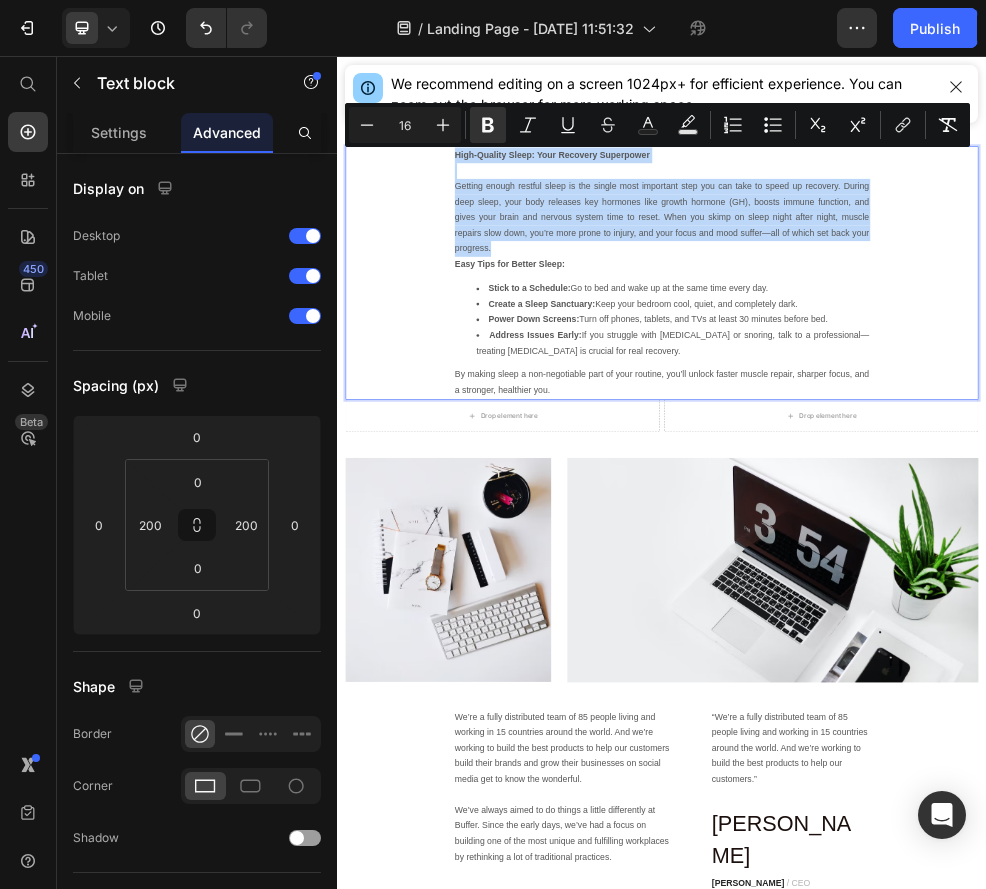 drag, startPoint x: 557, startPoint y: 237, endPoint x: 648, endPoint y: 412, distance: 197.24603 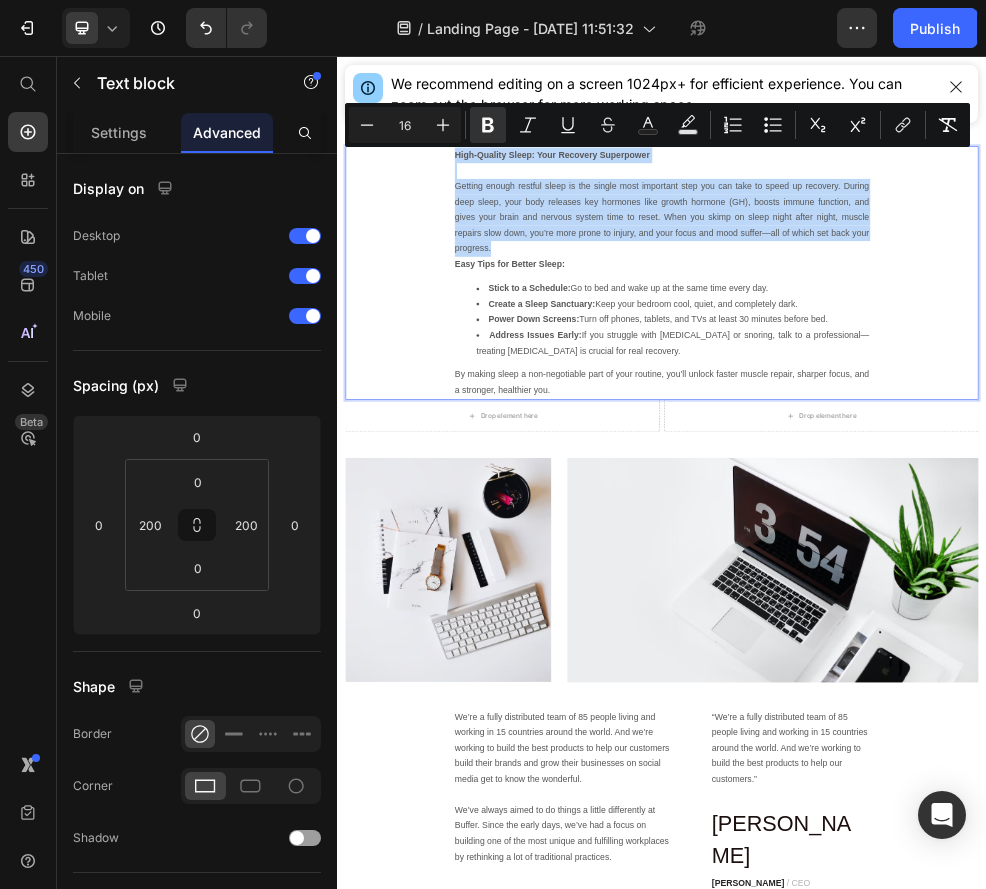 copy on "High-Quality Sleep: Your Recovery Superpower Getting enough restful sleep is the single most important step you can take to speed up recovery. During deep sleep, your body releases key hormones like growth hormone (GH), boosts immune function, and gives your brain and nervous system time to reset. When you skimp on sleep night after night, muscle repairs slow down, you’re more prone to injury, and your focus and mood suffer—all of which set back your progress." 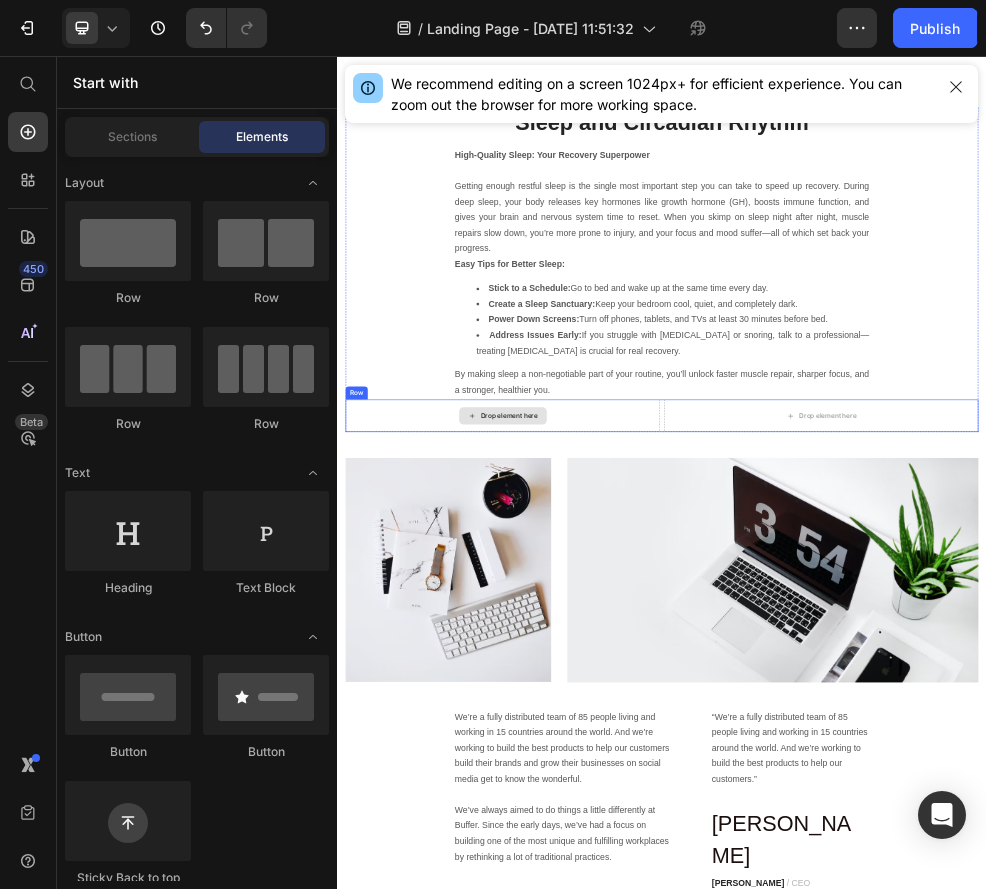 click on "Drop element here" at bounding box center (655, 722) 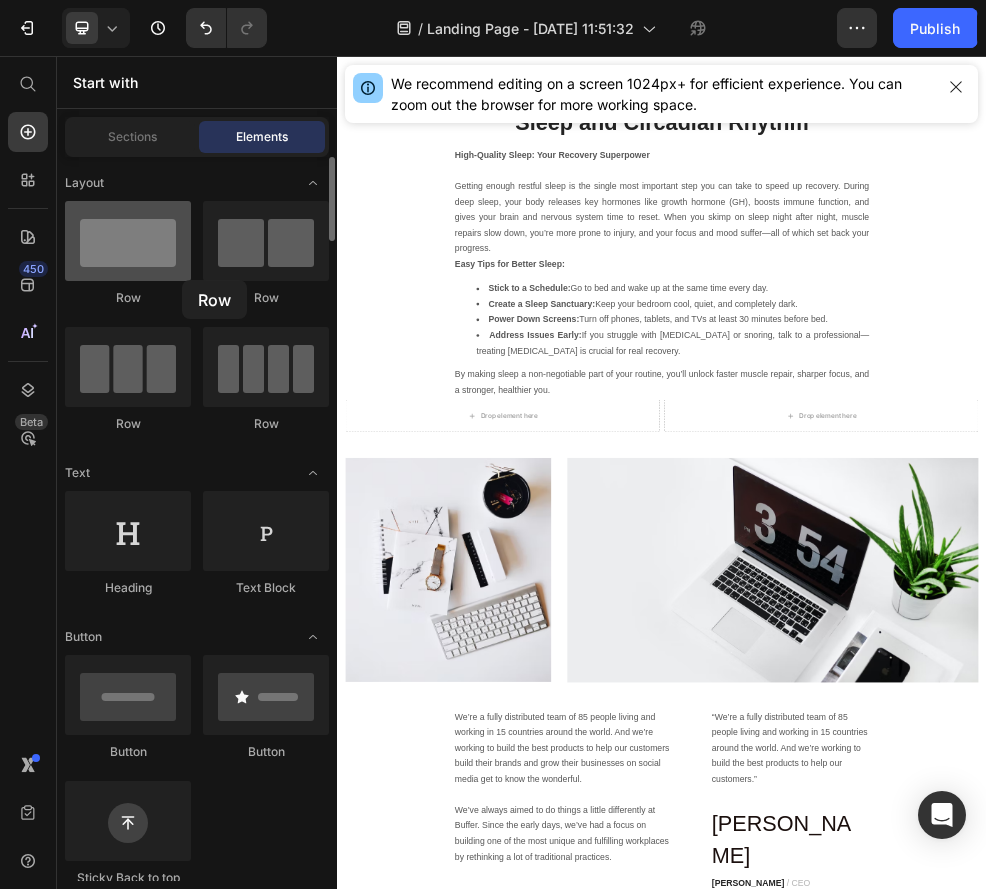 drag, startPoint x: 120, startPoint y: 259, endPoint x: 157, endPoint y: 278, distance: 41.59327 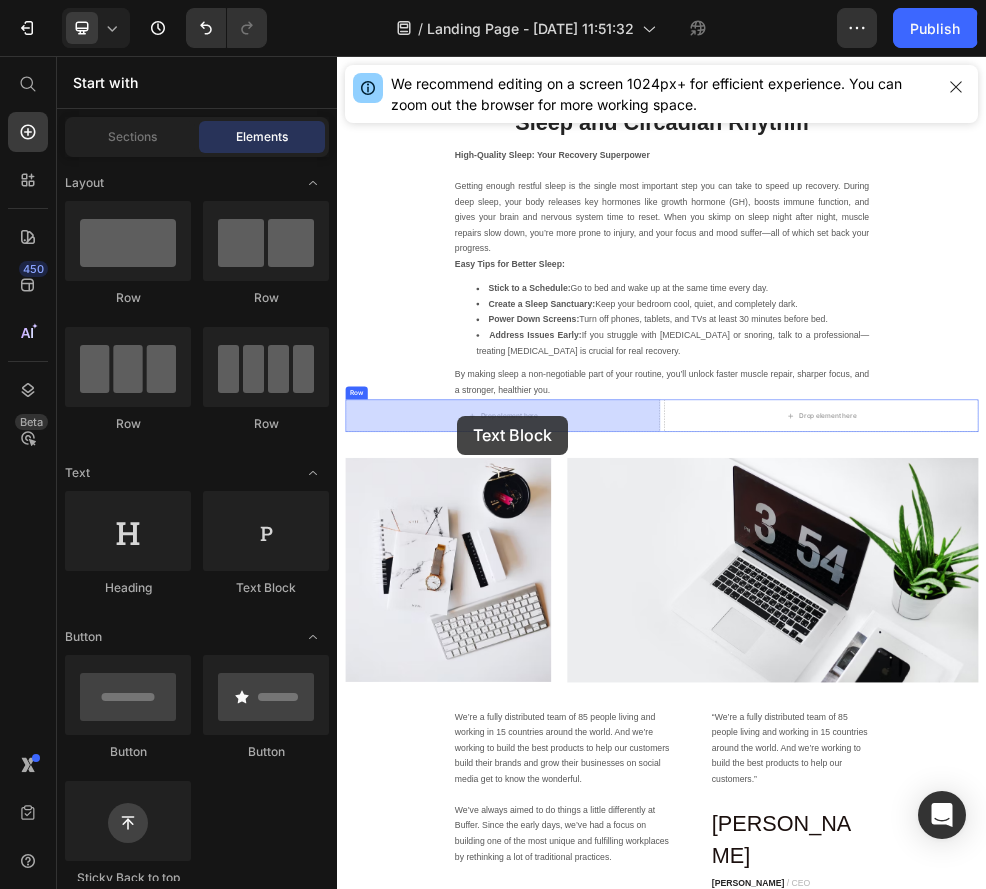 drag, startPoint x: 580, startPoint y: 611, endPoint x: 558, endPoint y: 721, distance: 112.17843 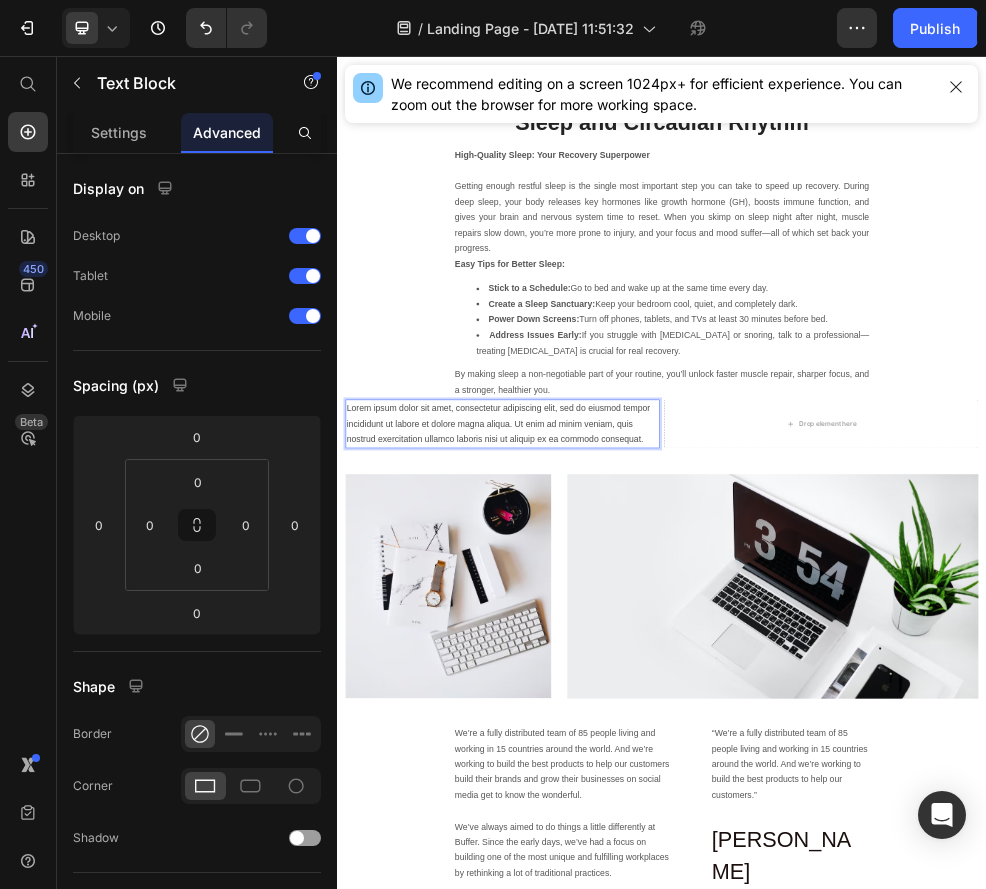 click on "Lorem ipsum dolor sit amet, consectetur adipiscing elit, sed do eiusmod tempor incididunt ut labore et dolore magna aliqua. Ut enim ad minim veniam, quis nostrud exercitation ullamco laboris nisi ut aliquip ex ea commodo consequat." at bounding box center (642, 737) 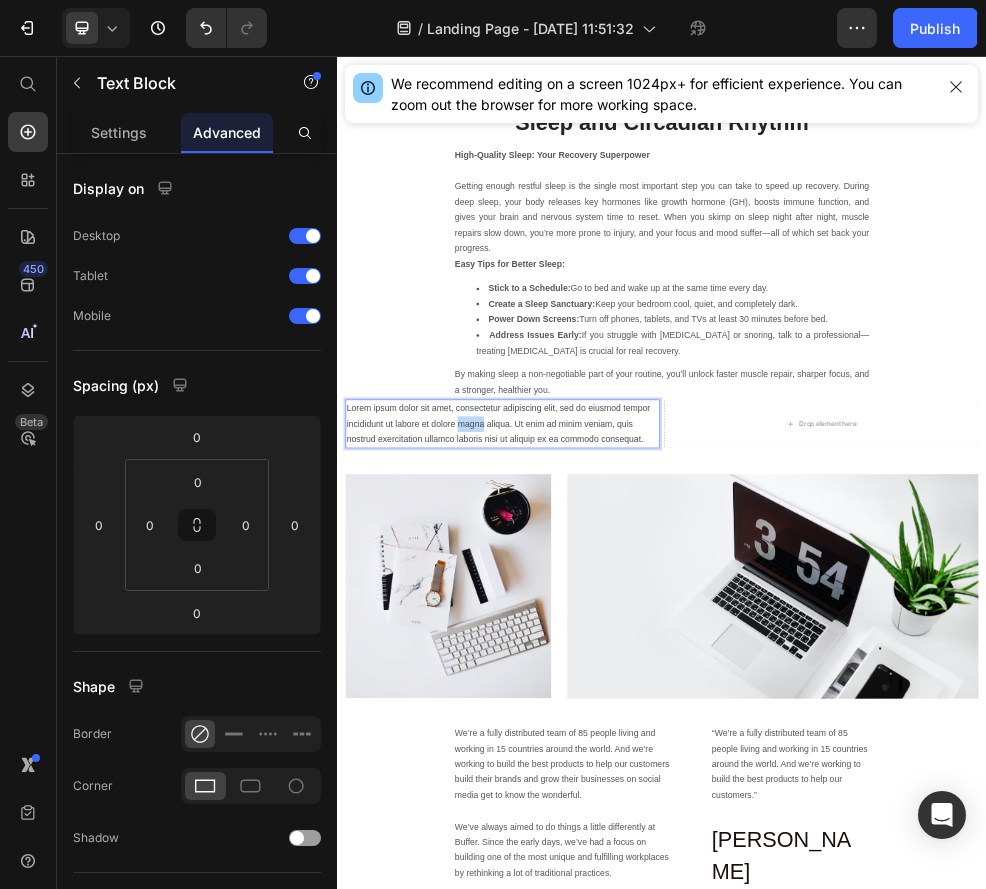 click on "Lorem ipsum dolor sit amet, consectetur adipiscing elit, sed do eiusmod tempor incididunt ut labore et dolore magna aliqua. Ut enim ad minim veniam, quis nostrud exercitation ullamco laboris nisi ut aliquip ex ea commodo consequat." at bounding box center (642, 737) 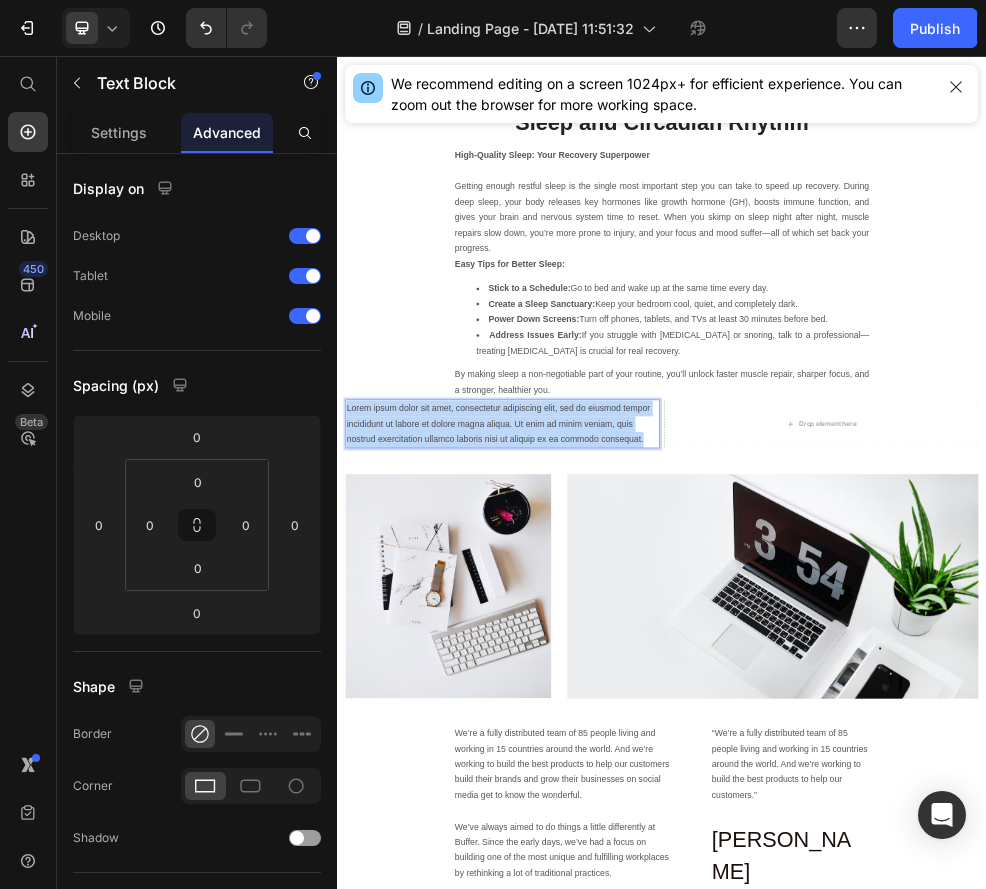click on "Lorem ipsum dolor sit amet, consectetur adipiscing elit, sed do eiusmod tempor incididunt ut labore et dolore magna aliqua. Ut enim ad minim veniam, quis nostrud exercitation ullamco laboris nisi ut aliquip ex ea commodo consequat." at bounding box center [642, 737] 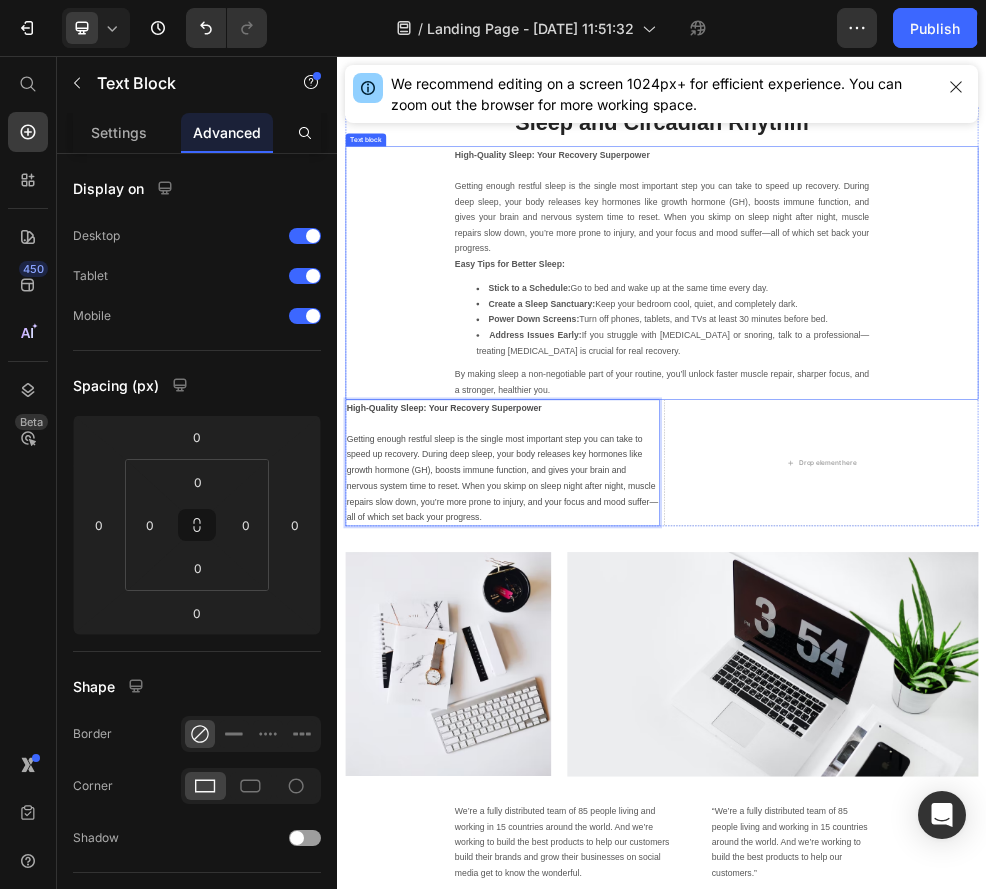 click on "Address Issues Early:  If you struggle with [MEDICAL_DATA] or snoring, talk to a professional—treating [MEDICAL_DATA] is crucial for real recovery." at bounding box center [957, 588] 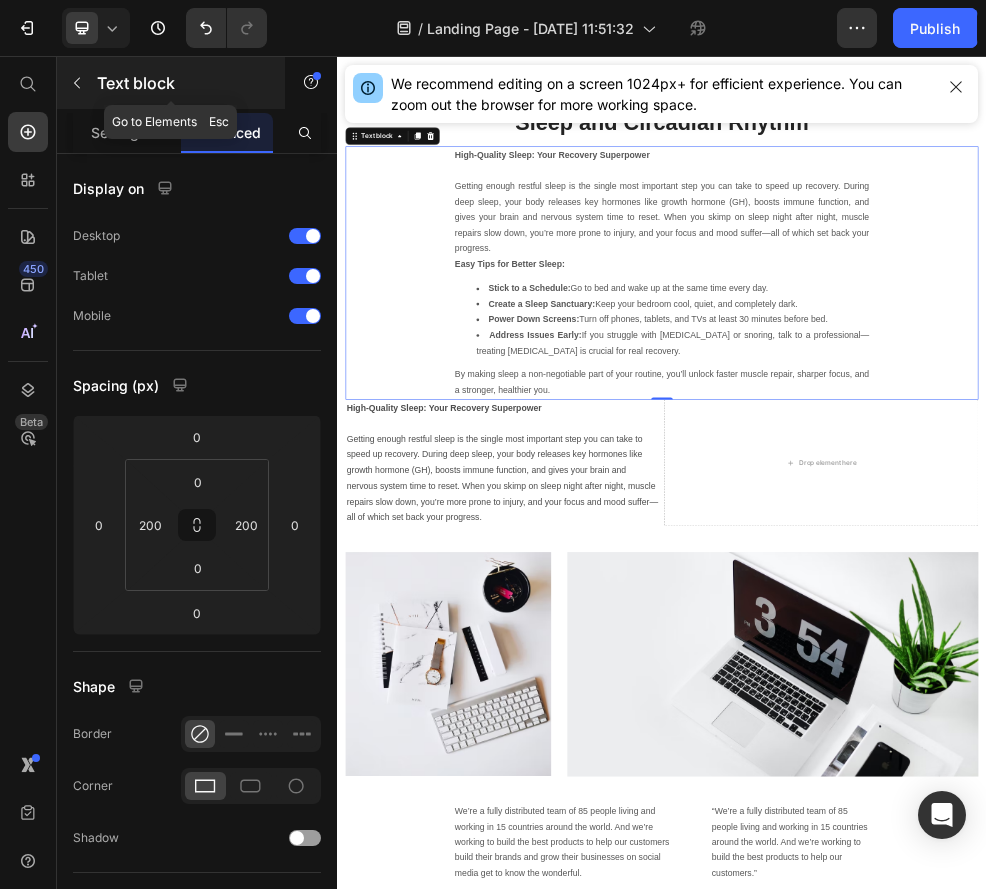 click 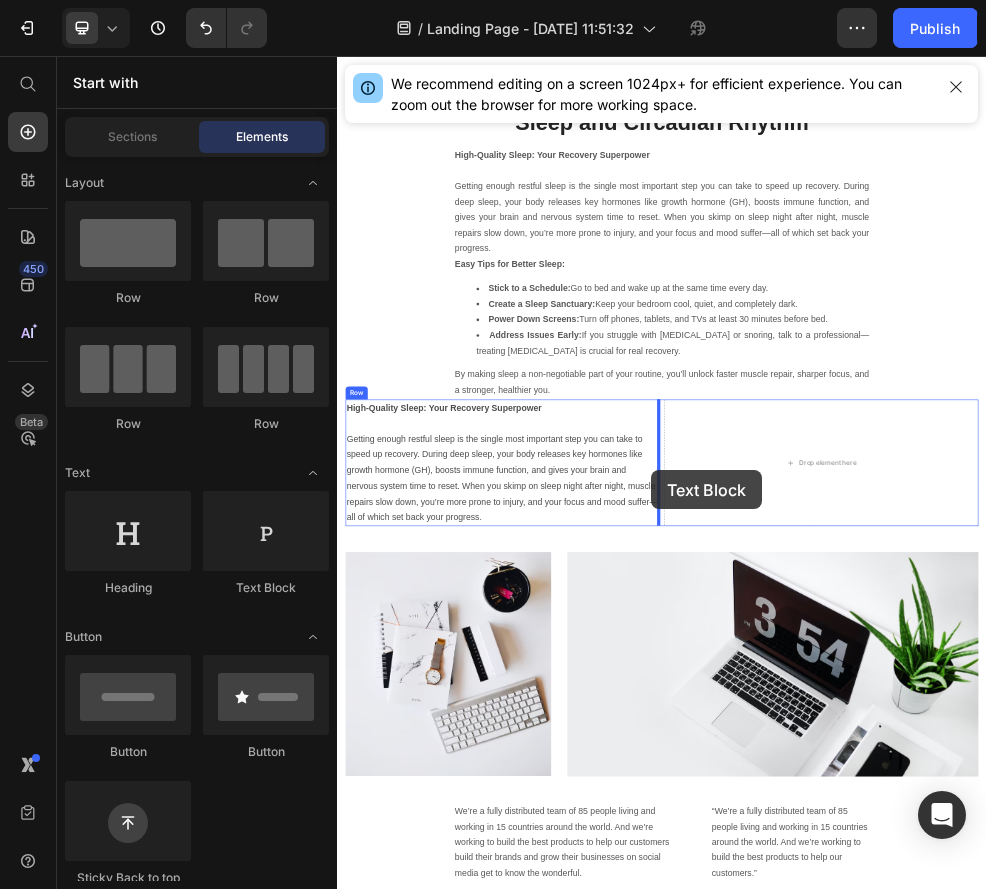 scroll, scrollTop: 3702, scrollLeft: 0, axis: vertical 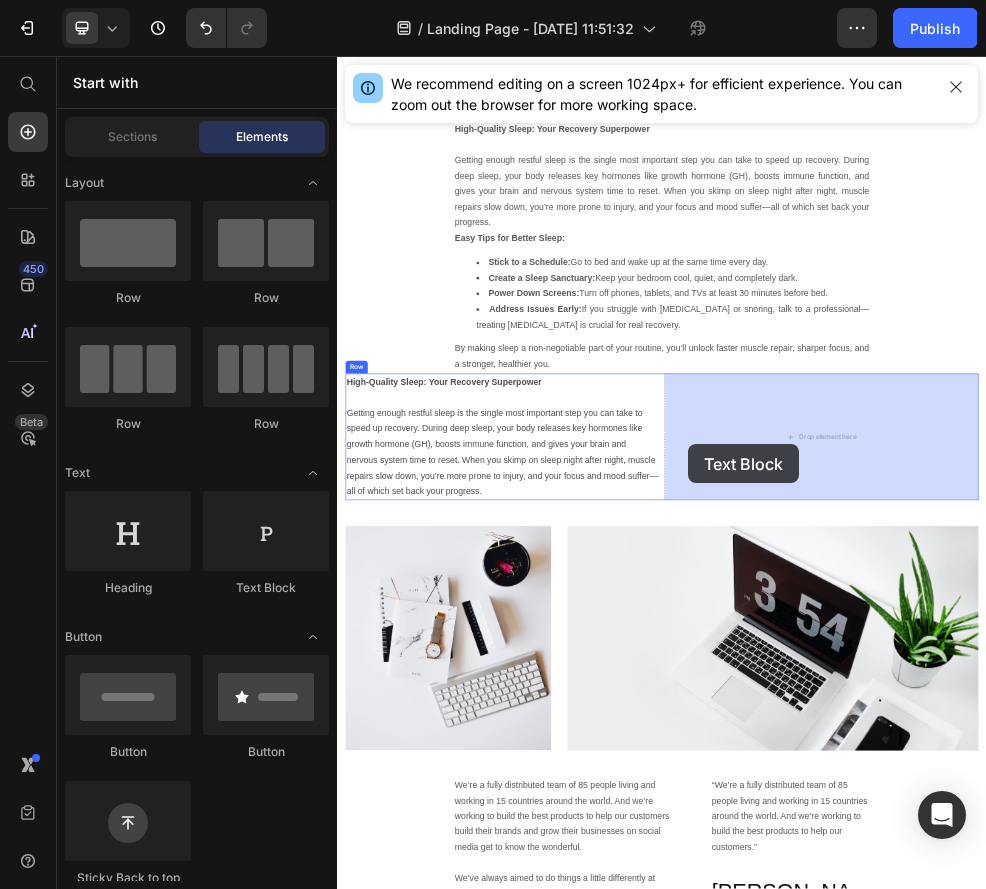 drag, startPoint x: 592, startPoint y: 608, endPoint x: 1054, endPoint y: 686, distance: 468.53815 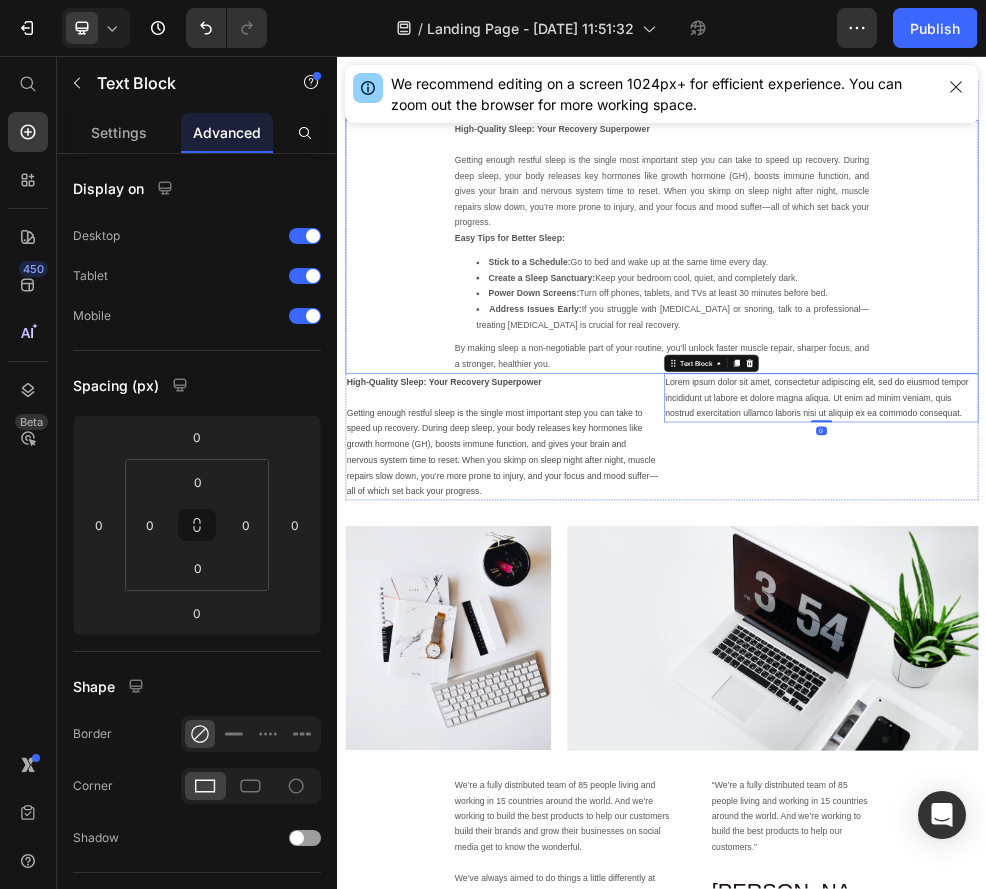 click on "Create a Sleep Sanctuary:" at bounding box center (714, 466) 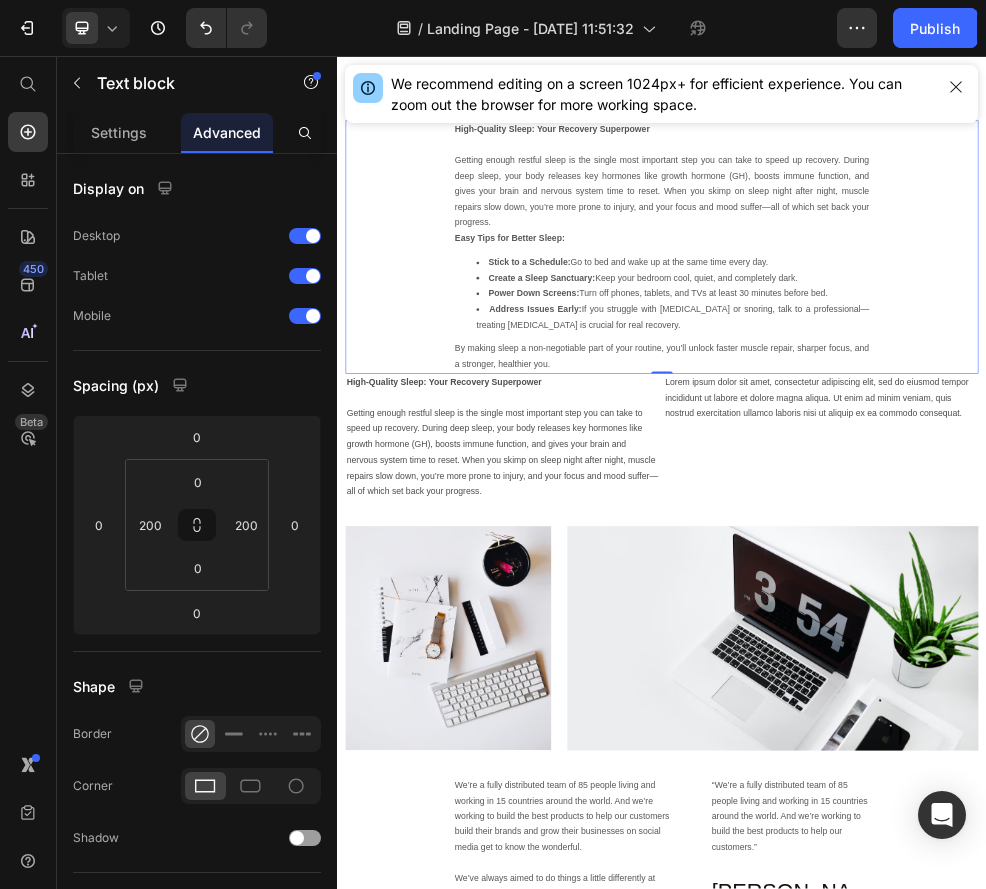 drag, startPoint x: 547, startPoint y: 392, endPoint x: 747, endPoint y: 576, distance: 271.76462 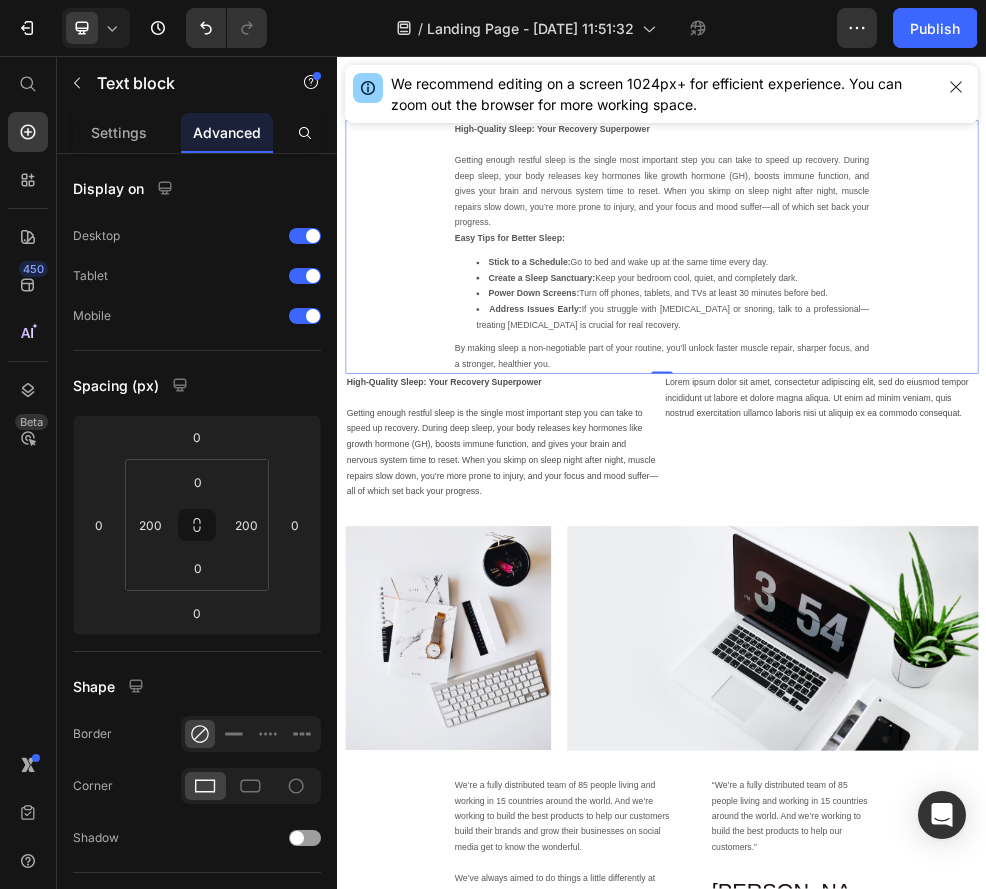 click on "High-Quality Sleep: Your Recovery Superpower Getting enough restful sleep is the single most important step you can take to speed up recovery. During deep sleep, your body releases key hormones like growth hormone (GH), boosts immune function, and gives your brain and nervous system time to reset. When you skimp on sleep night after night, muscle repairs slow down, you’re more prone to injury, and your focus and mood suffer—all of which set back your progress. Easy Tips for Better Sleep: Stick to a Schedule:  Go to bed and wake up at the same time every day. Create a Sleep Sanctuary:  Keep your bedroom cool, quiet, and completely dark. Power Down Screens:  Turn off phones, tablets, and TVs at least 30 minutes before bed. Address Issues Early:  If you struggle with insomnia or snoring, talk to a professional—treating sleep disorders is crucial for real recovery. By making sleep a non-negotiable part of your routine, you’ll unlock faster muscle repair, sharper focus, and a stronger, healthier you.   0" at bounding box center [937, 410] 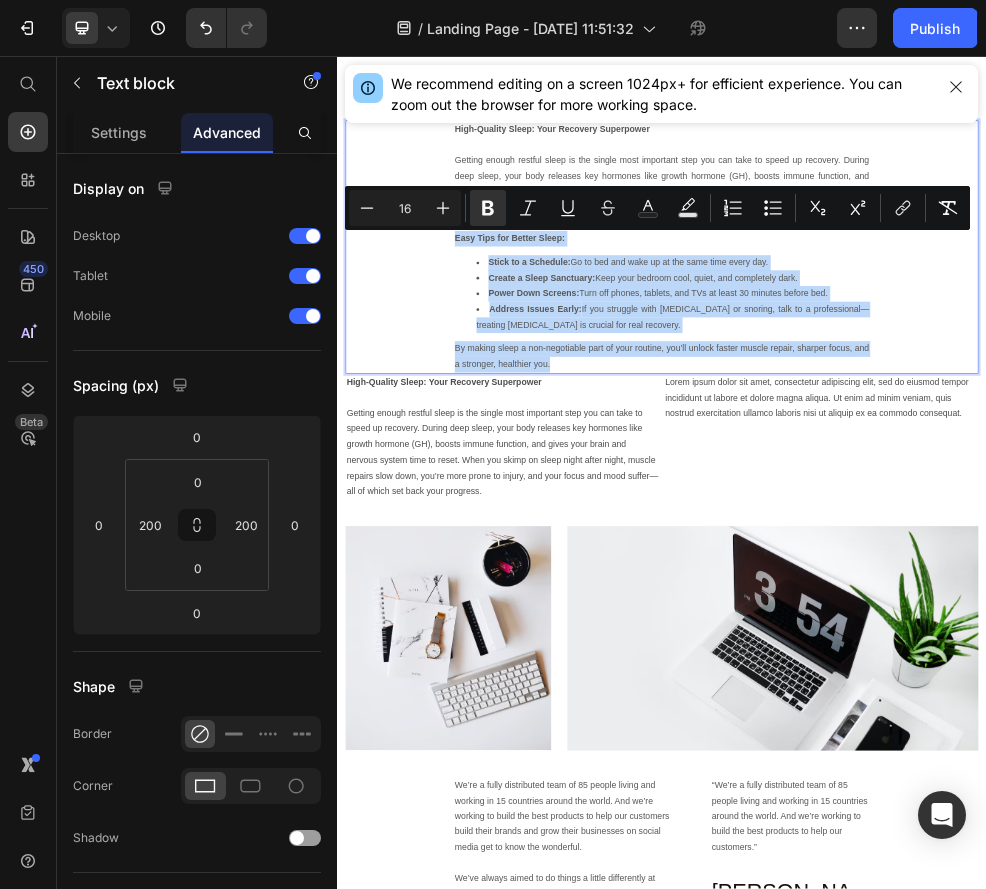 drag, startPoint x: 748, startPoint y: 627, endPoint x: 540, endPoint y: 384, distance: 319.86404 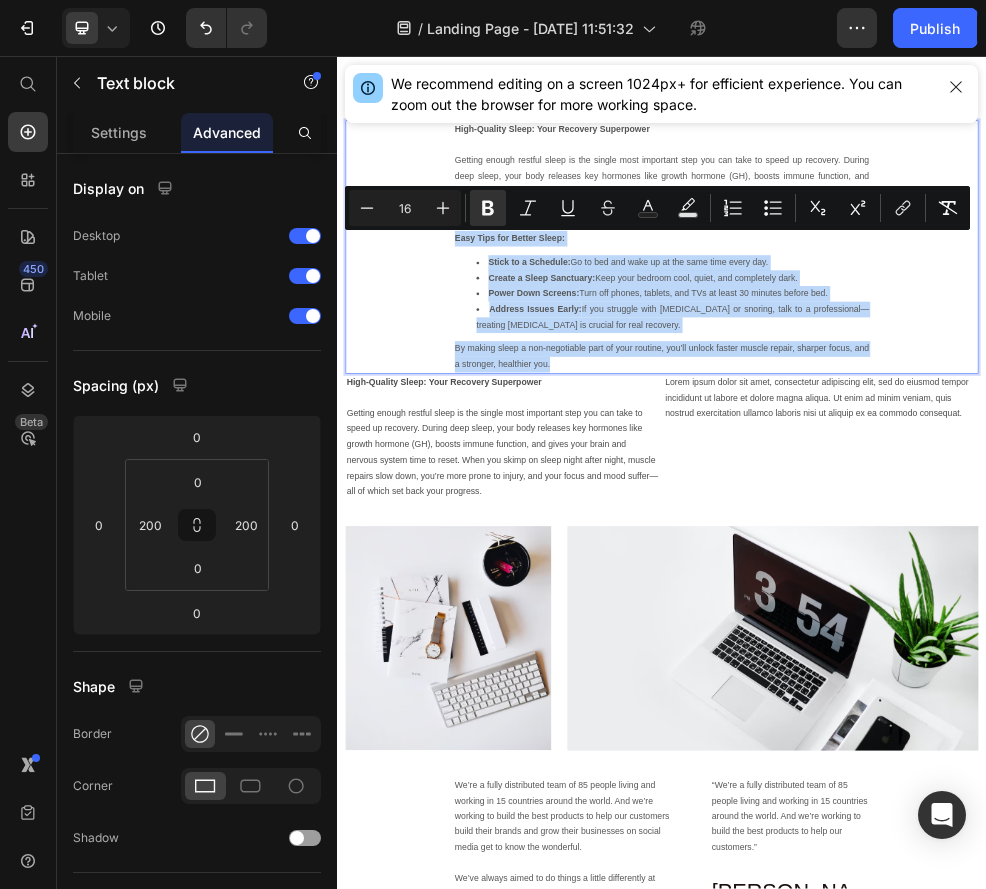 click on "High-Quality Sleep: Your Recovery Superpower Getting enough restful sleep is the single most important step you can take to speed up recovery. During deep sleep, your body releases key hormones like growth hormone (GH), boosts immune function, and gives your brain and nervous system time to reset. When you skimp on sleep night after night, muscle repairs slow down, you’re more prone to injury, and your focus and mood suffer—all of which set back your progress. Easy Tips for Better Sleep: Stick to a Schedule:  Go to bed and wake up at the same time every day. Create a Sleep Sanctuary:  Keep your bedroom cool, quiet, and completely dark. Power Down Screens:  Turn off phones, tablets, and TVs at least 30 minutes before bed. Address Issues Early:  If you struggle with insomnia or snoring, talk to a professional—treating sleep disorders is crucial for real recovery. By making sleep a non-negotiable part of your routine, you’ll unlock faster muscle repair, sharper focus, and a stronger, healthier you.   0" at bounding box center [937, 410] 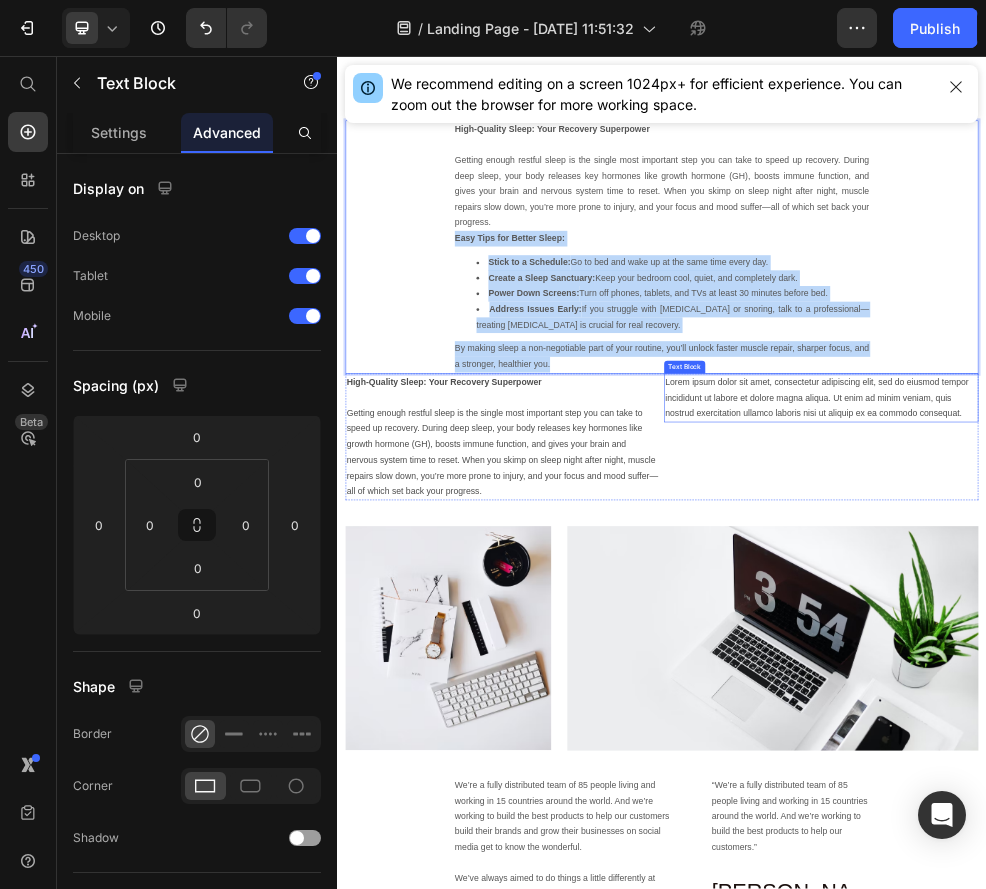 click on "Lorem ipsum dolor sit amet, consectetur adipiscing elit, sed do eiusmod tempor incididunt ut labore et dolore magna aliqua. Ut enim ad minim veniam, quis nostrud exercitation ullamco laboris nisi ut aliquip ex ea commodo consequat." at bounding box center [1231, 689] 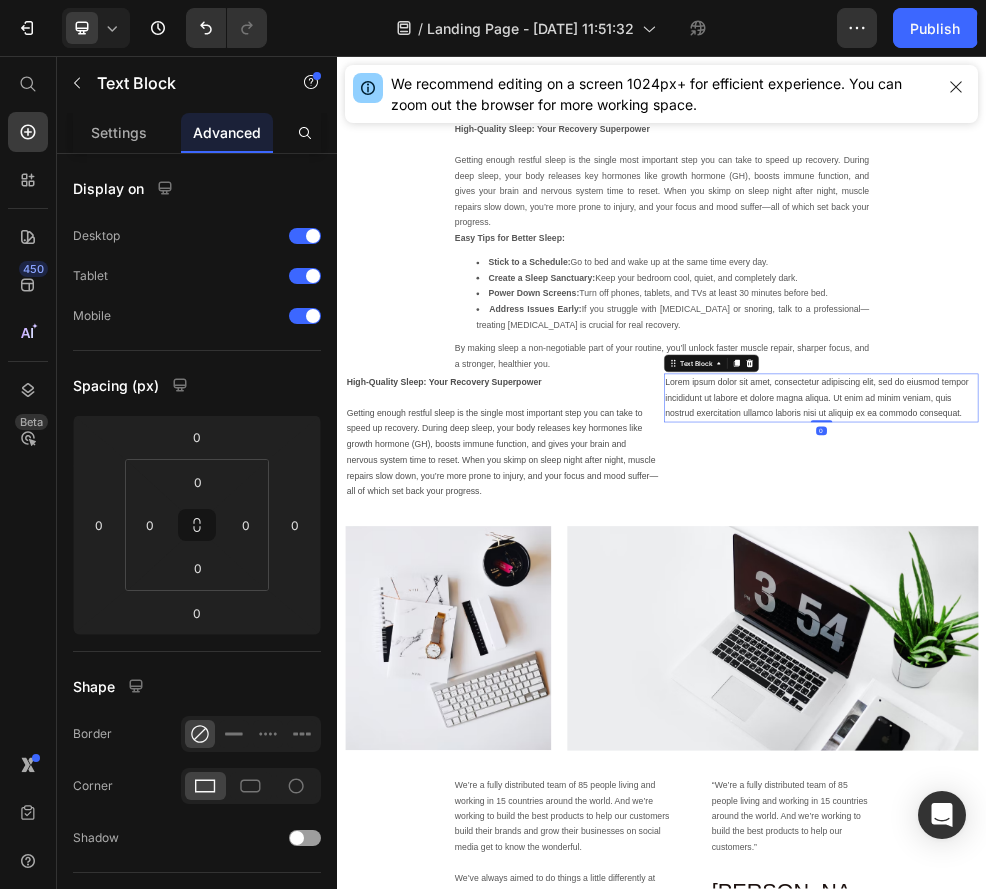 click on "Lorem ipsum dolor sit amet, consectetur adipiscing elit, sed do eiusmod tempor incididunt ut labore et dolore magna aliqua. Ut enim ad minim veniam, quis nostrud exercitation ullamco laboris nisi ut aliquip ex ea commodo consequat." at bounding box center [1231, 689] 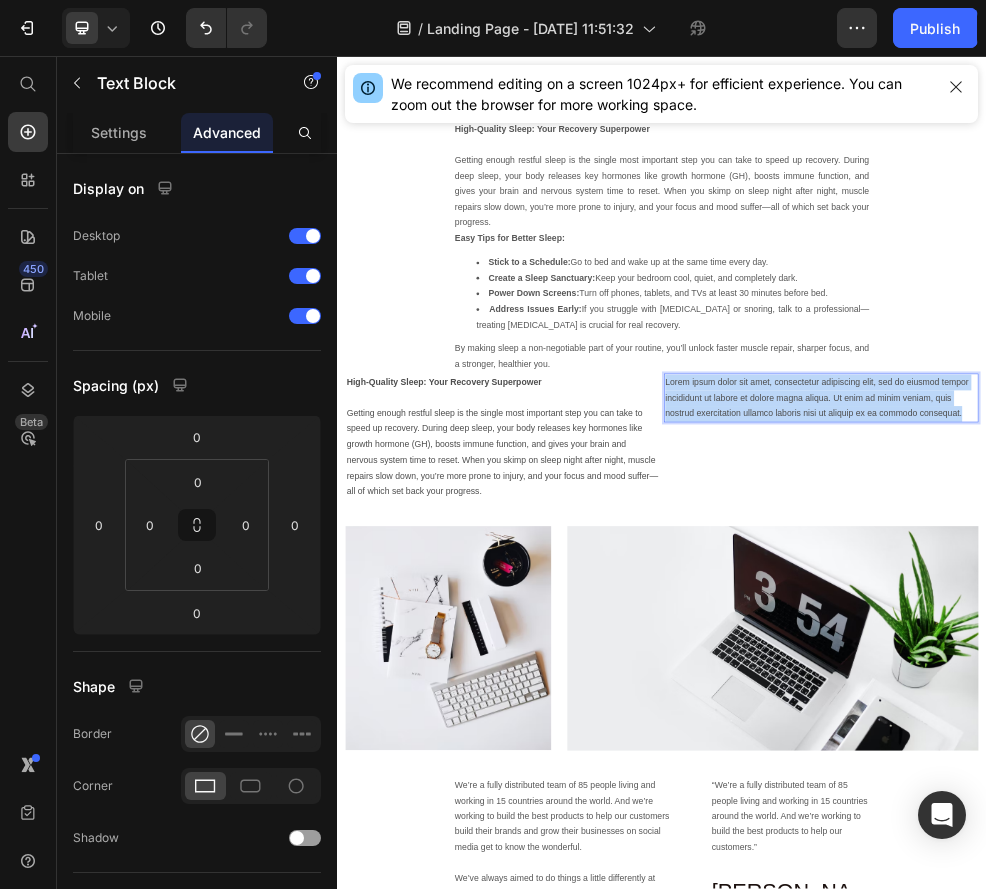 click on "Lorem ipsum dolor sit amet, consectetur adipiscing elit, sed do eiusmod tempor incididunt ut labore et dolore magna aliqua. Ut enim ad minim veniam, quis nostrud exercitation ullamco laboris nisi ut aliquip ex ea commodo consequat." at bounding box center [1231, 689] 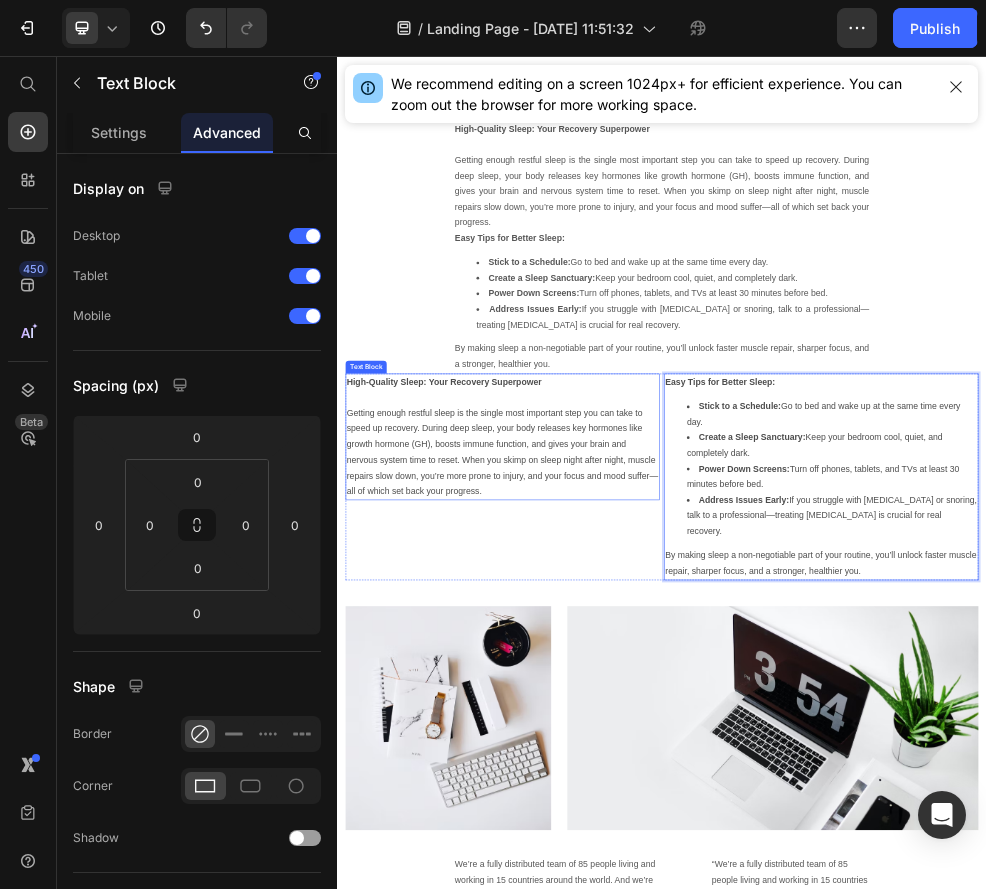 click on "High-Quality Sleep: Your Recovery Superpower Getting enough restful sleep is the single most important step you can take to speed up recovery. During deep sleep, your body releases key hormones like growth hormone (GH), boosts immune function, and gives your brain and nervous system time to reset. When you skimp on sleep night after night, muscle repairs slow down, you’re more prone to injury, and your focus and mood suffer—all of which set back your progress." at bounding box center [642, 761] 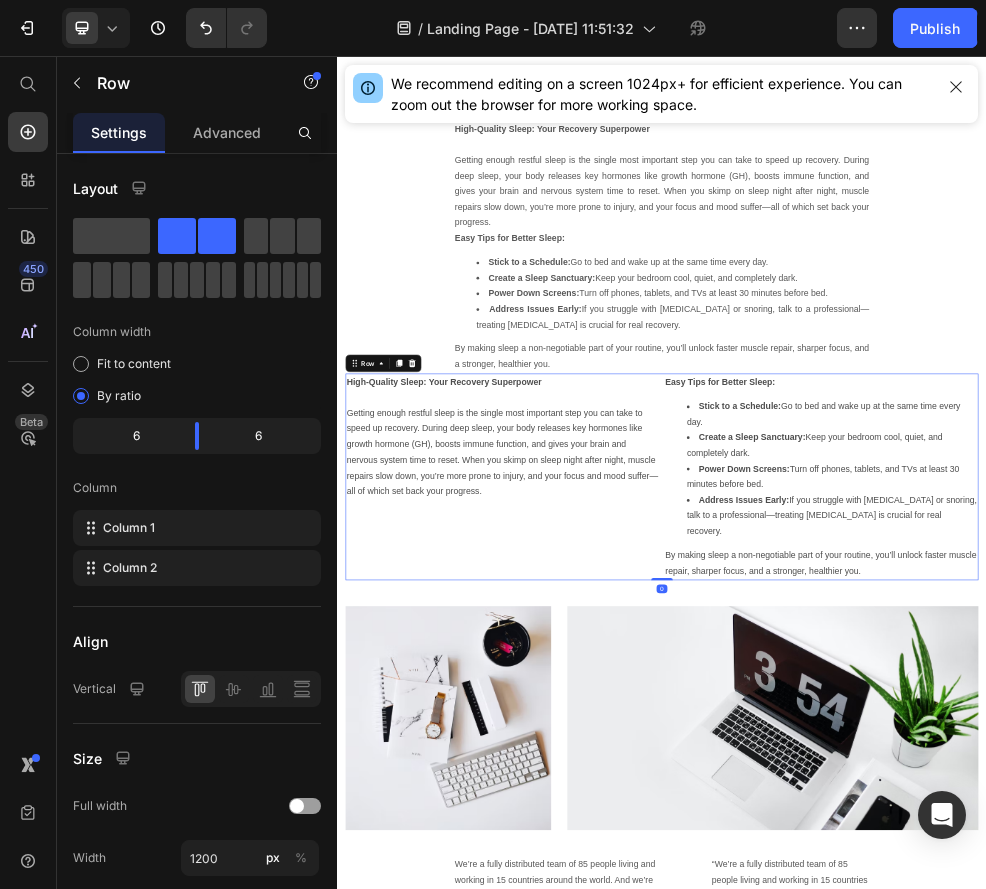 click on "High-Quality Sleep: Your Recovery Superpower Getting enough restful sleep is the single most important step you can take to speed up recovery. During deep sleep, your body releases key hormones like growth hormone (GH), boosts immune function, and gives your brain and nervous system time to reset. When you skimp on sleep night after night, muscle repairs slow down, you’re more prone to injury, and your focus and mood suffer—all of which set back your progress. Text Block" at bounding box center [642, 835] 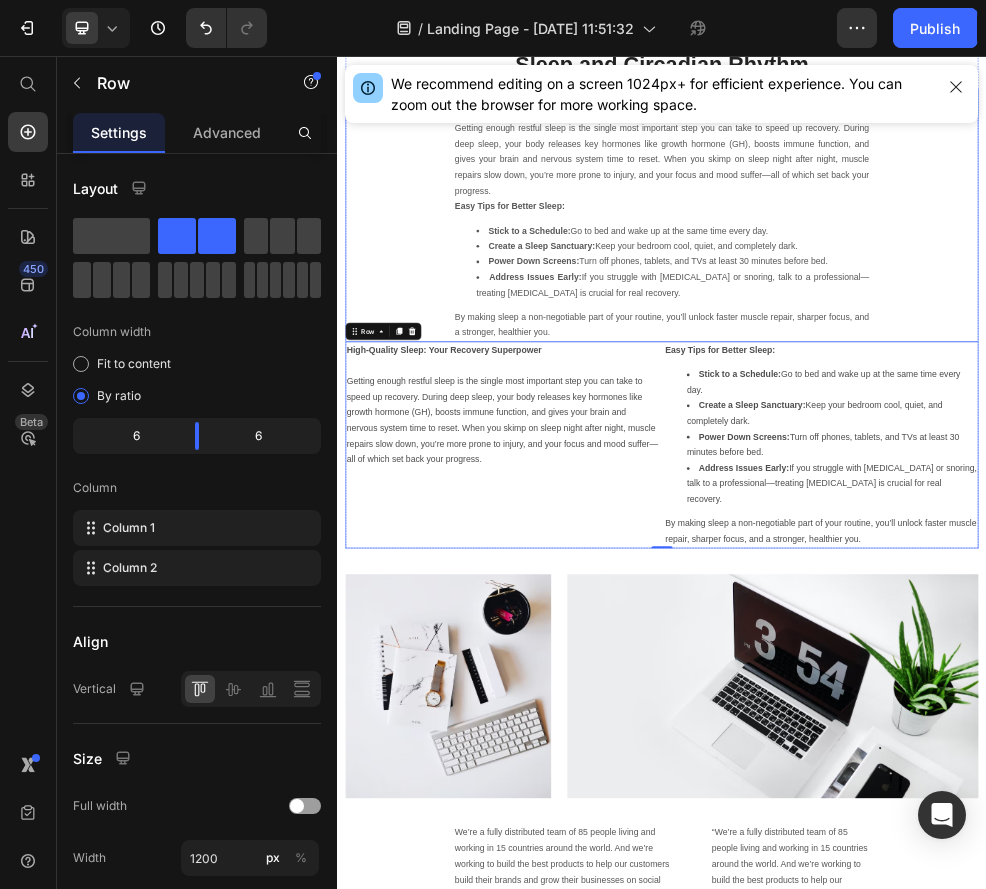 scroll, scrollTop: 3777, scrollLeft: 0, axis: vertical 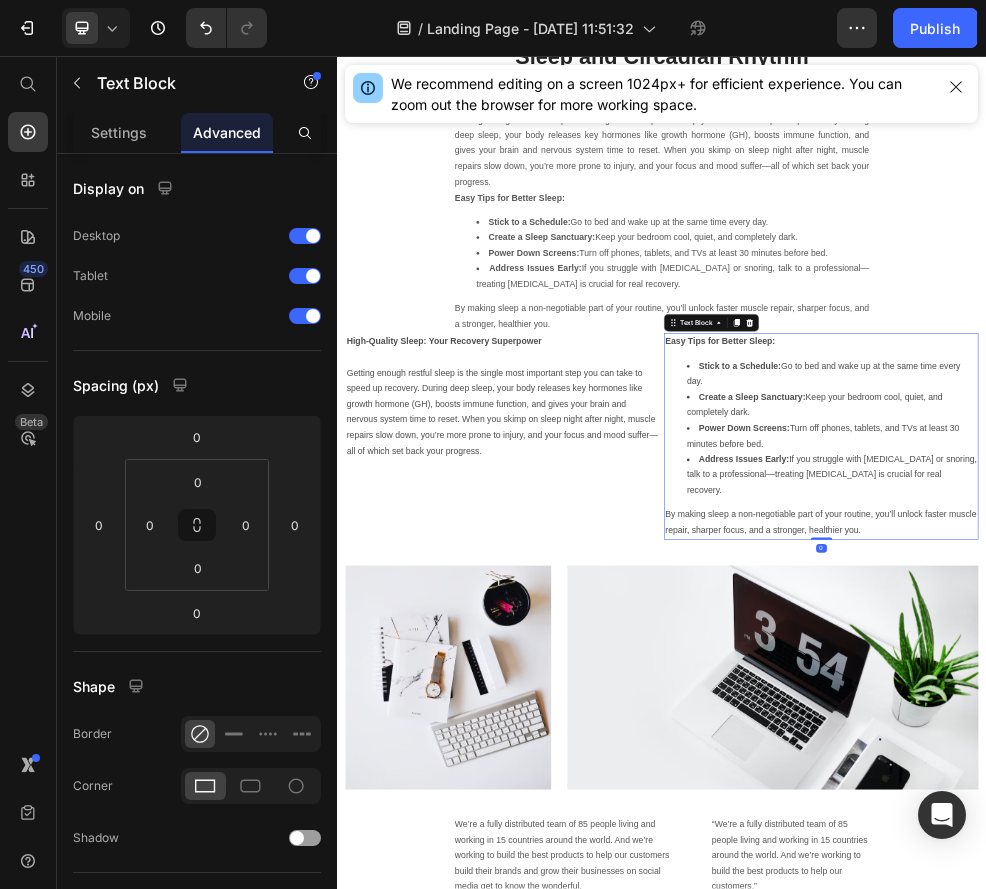 click on "Address Issues Early:  If you struggle with [MEDICAL_DATA] or snoring, talk to a professional—treating [MEDICAL_DATA] is crucial for real recovery." at bounding box center [1251, 832] 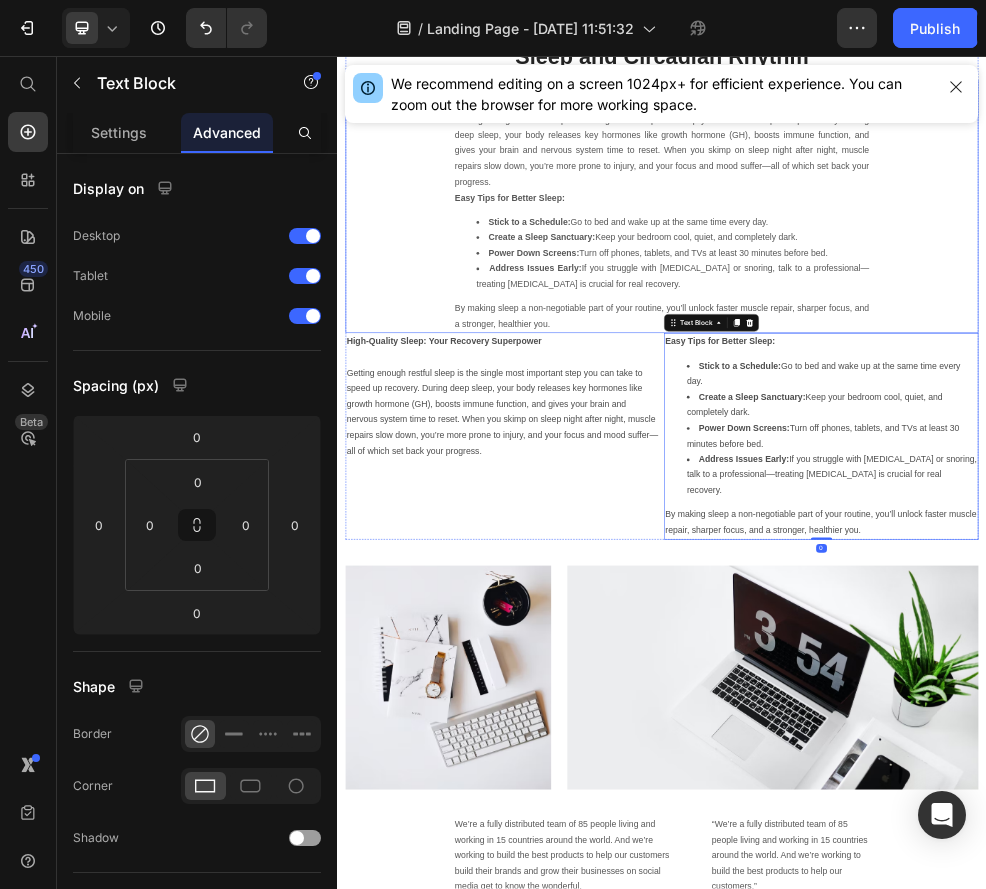 click on "High-Quality Sleep: Your Recovery Superpower Getting enough restful sleep is the single most important step you can take to speed up recovery. During deep sleep, your body releases key hormones like growth hormone (GH), boosts immune function, and gives your brain and nervous system time to reset. When you skimp on sleep night after night, muscle repairs slow down, you’re more prone to injury, and your focus and mood suffer—all of which set back your progress. Easy Tips for Better Sleep: Stick to a Schedule:  Go to bed and wake up at the same time every day. Create a Sleep Sanctuary:  Keep your bedroom cool, quiet, and completely dark. Power Down Screens:  Turn off phones, tablets, and TVs at least 30 minutes before bed. Address Issues Early:  If you struggle with [MEDICAL_DATA] or snoring, talk to a professional—treating [MEDICAL_DATA] is crucial for real recovery. By making sleep a non-negotiable part of your routine, you’ll unlock faster muscle repair, sharper focus, and a stronger, healthier you." at bounding box center [937, 335] 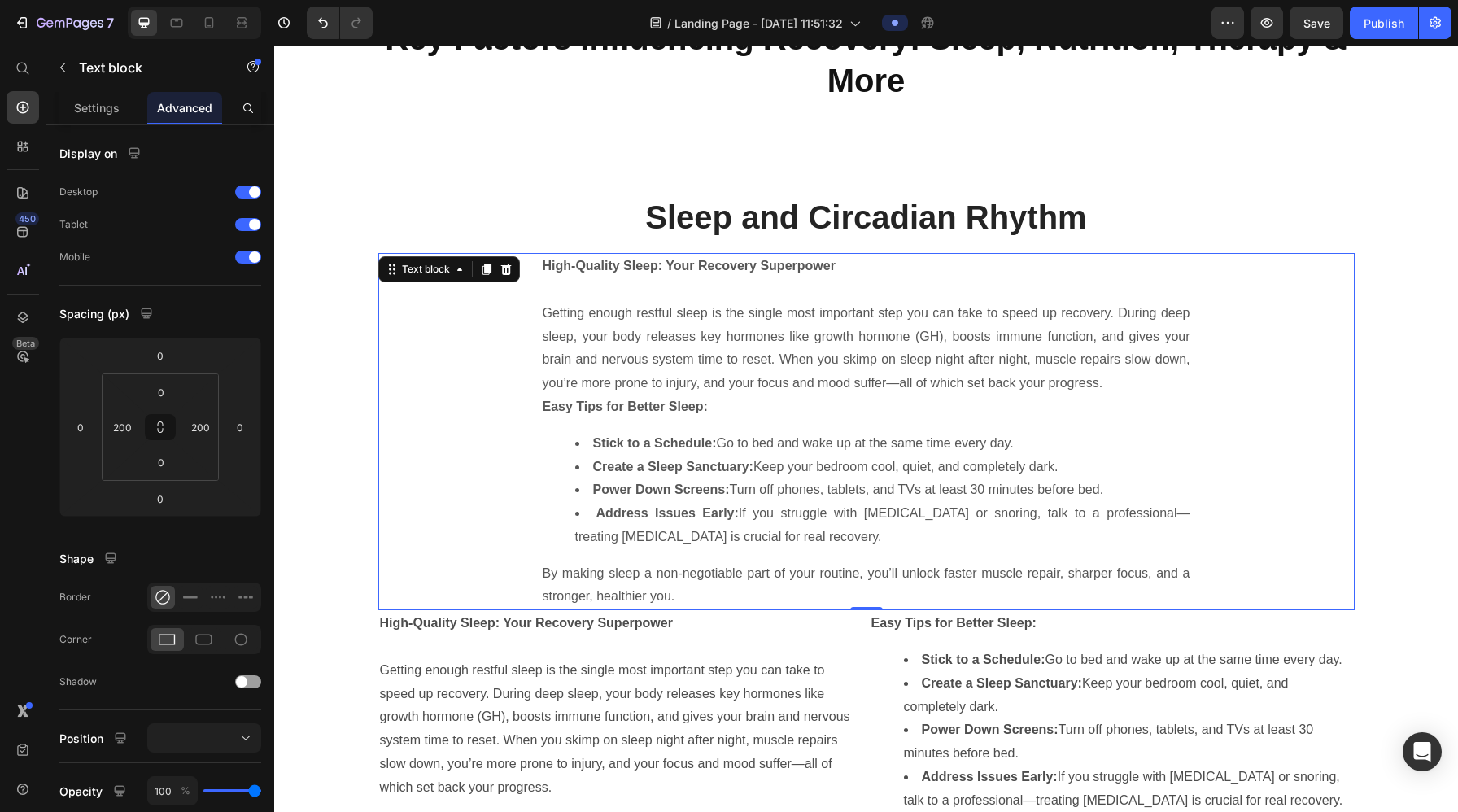 scroll, scrollTop: 2893, scrollLeft: 0, axis: vertical 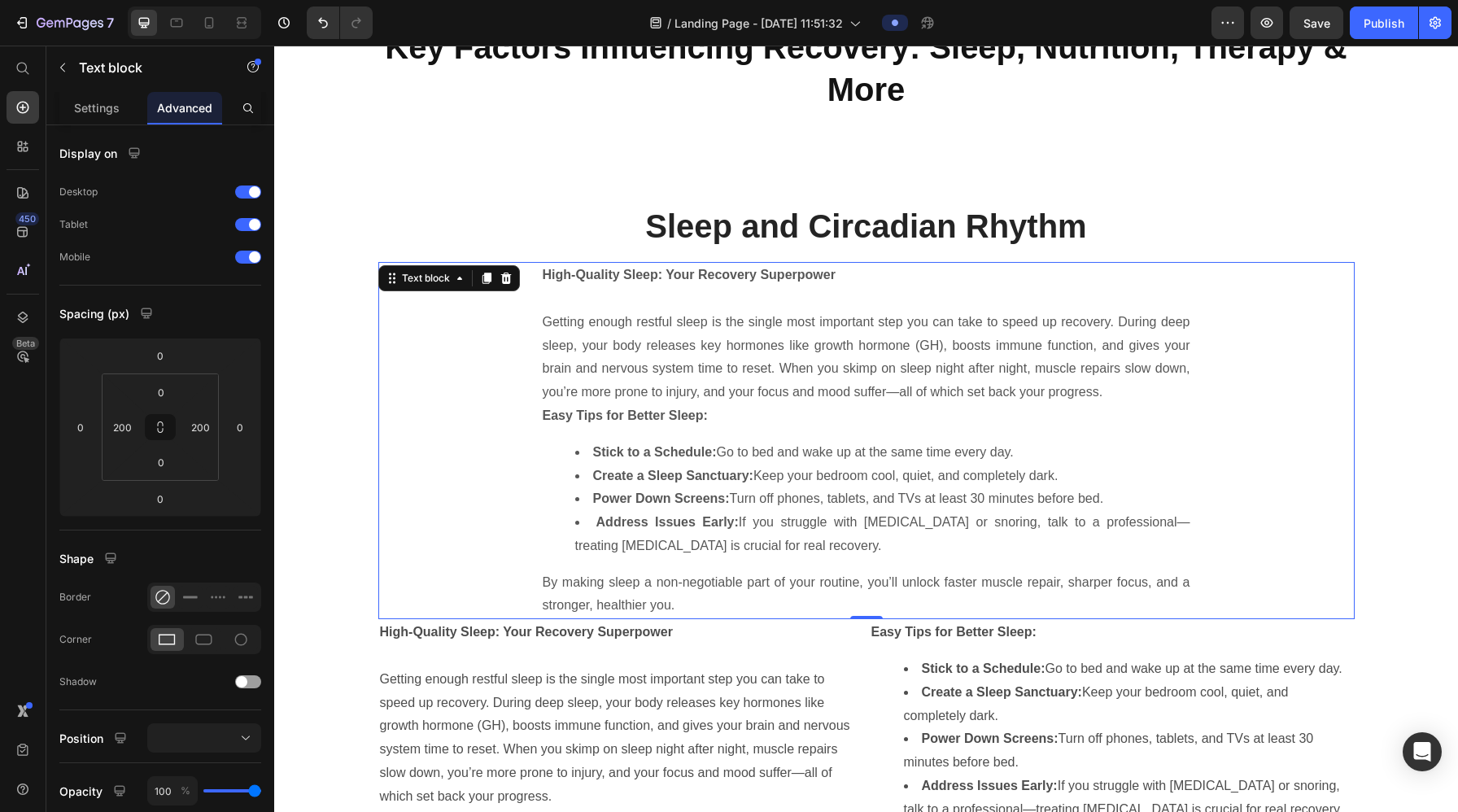 click on "High-Quality Sleep: Your Recovery Superpower Getting enough restful sleep is the single most important step you can take to speed up recovery. During deep sleep, your body releases key hormones like growth hormone (GH), boosts immune function, and gives your brain and nervous system time to reset. When you skimp on sleep night after night, muscle repairs slow down, you’re more prone to injury, and your focus and mood suffer—all of which set back your progress. Easy Tips for Better Sleep: Stick to a Schedule:  Go to bed and wake up at the same time every day. Create a Sleep Sanctuary:  Keep your bedroom cool, quiet, and completely dark. Power Down Screens:  Turn off phones, tablets, and TVs at least 30 minutes before bed. Address Issues Early:  If you struggle with insomnia or snoring, talk to a professional—treating sleep disorders is crucial for real recovery. By making sleep a non-negotiable part of your routine, you’ll unlock faster muscle repair, sharper focus, and a stronger, healthier you.   0" at bounding box center (867, 440) 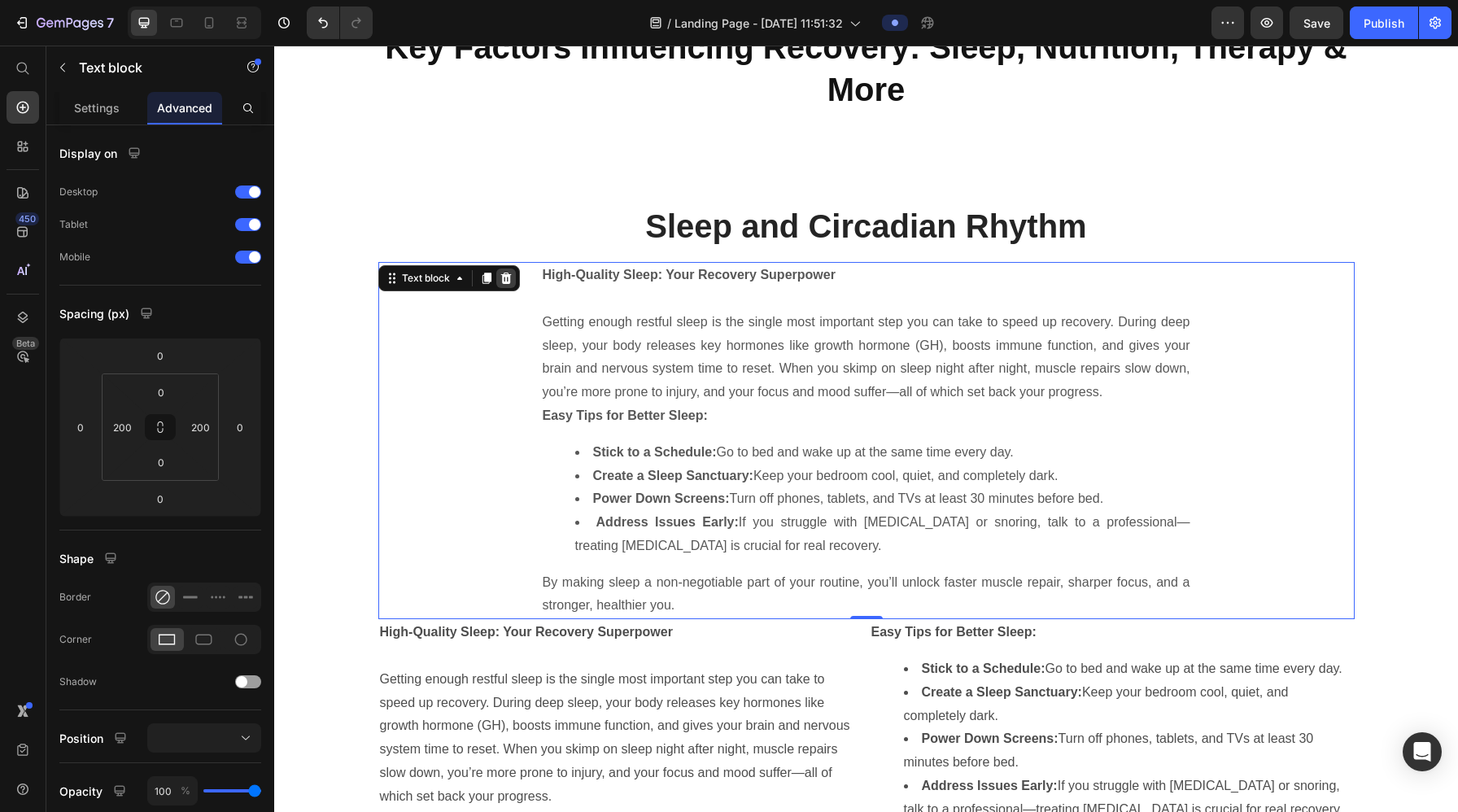 click 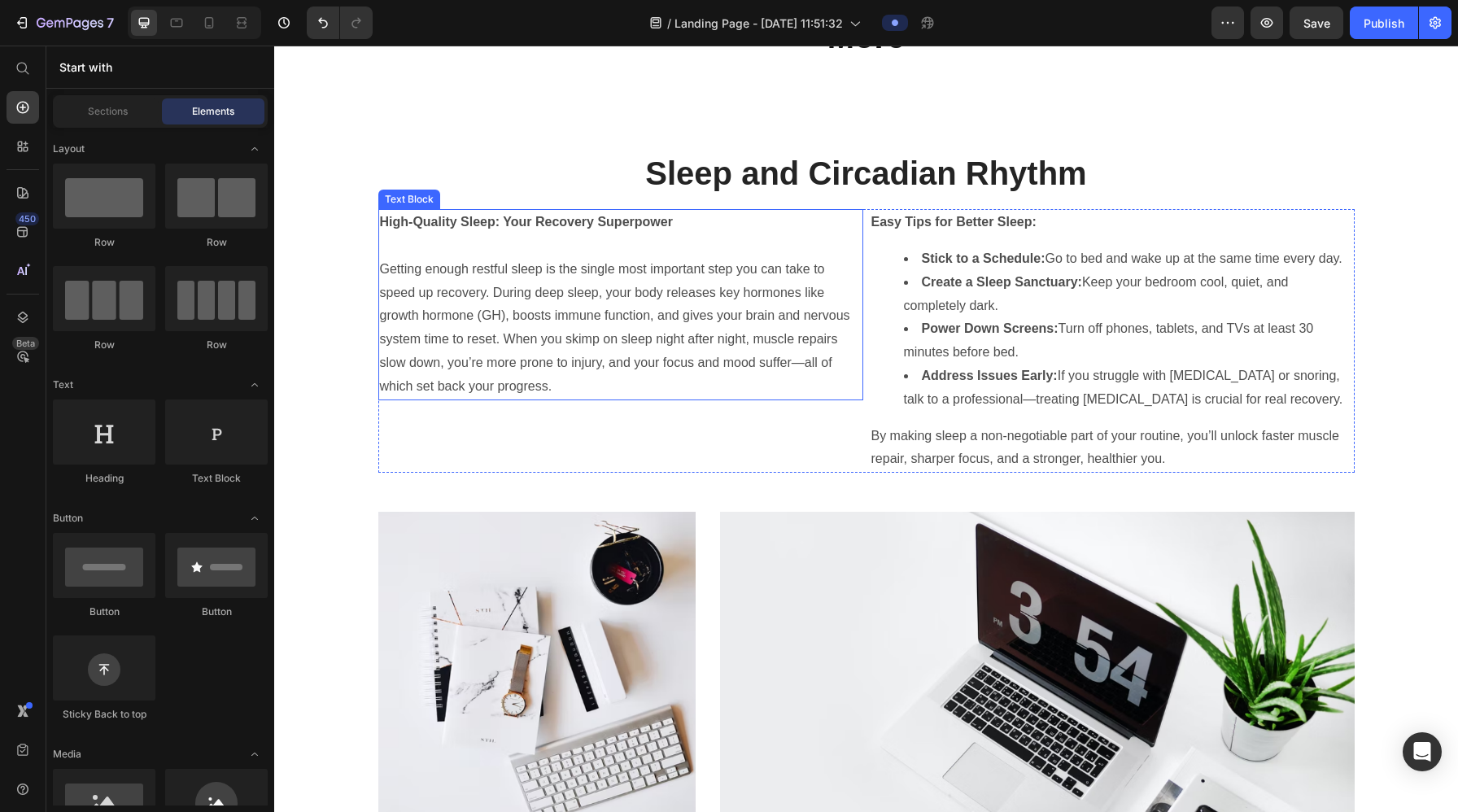 scroll, scrollTop: 2953, scrollLeft: 0, axis: vertical 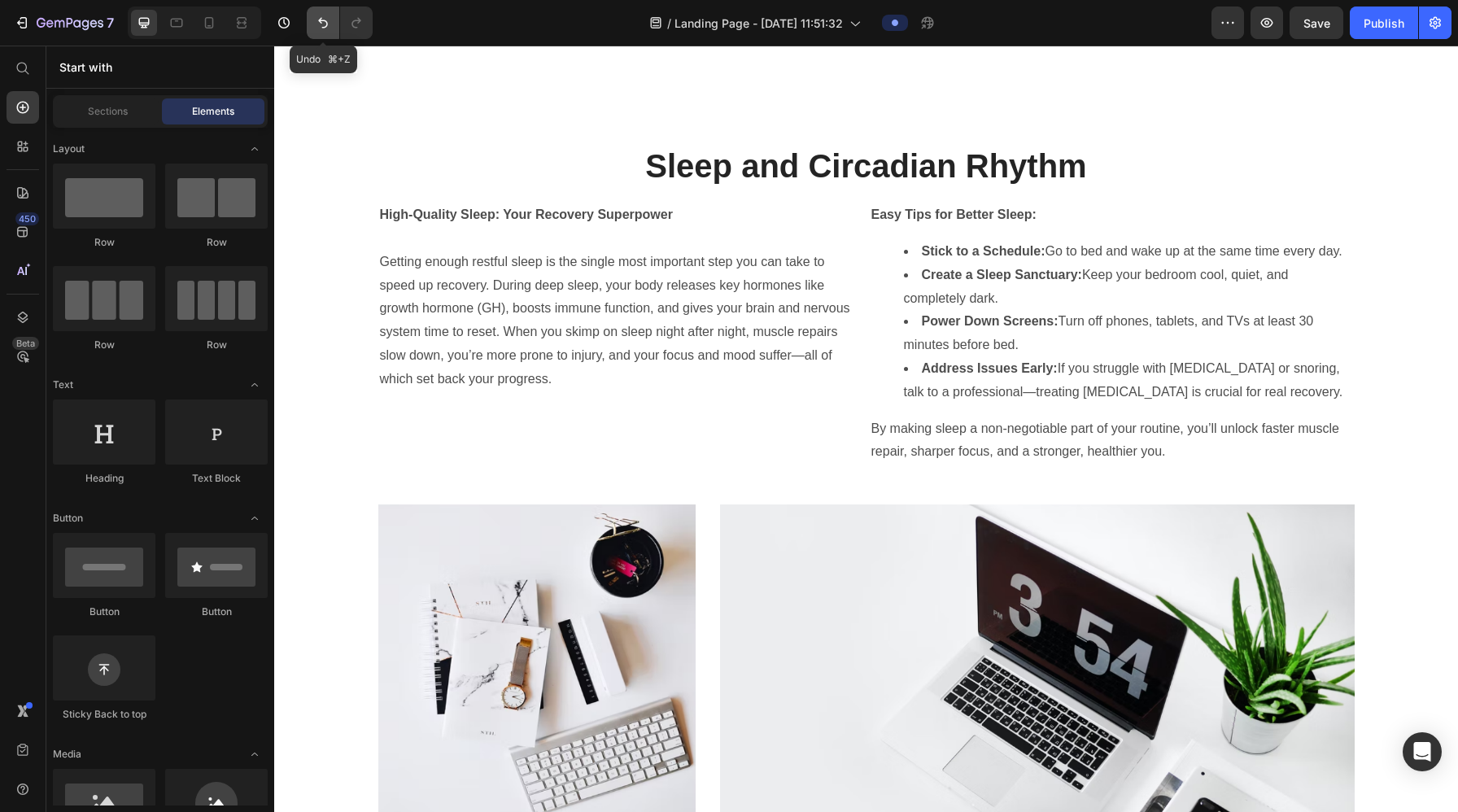 click 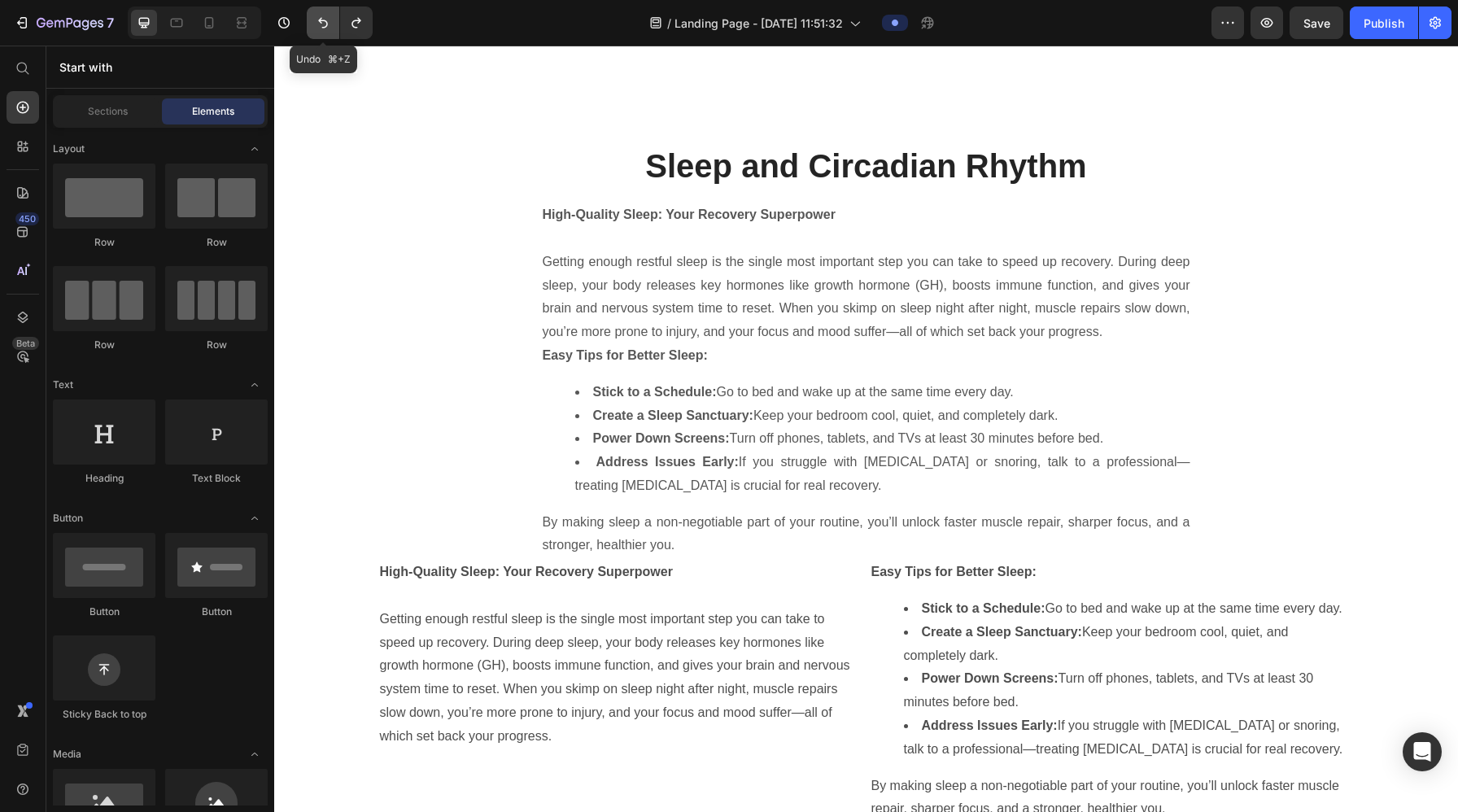 click 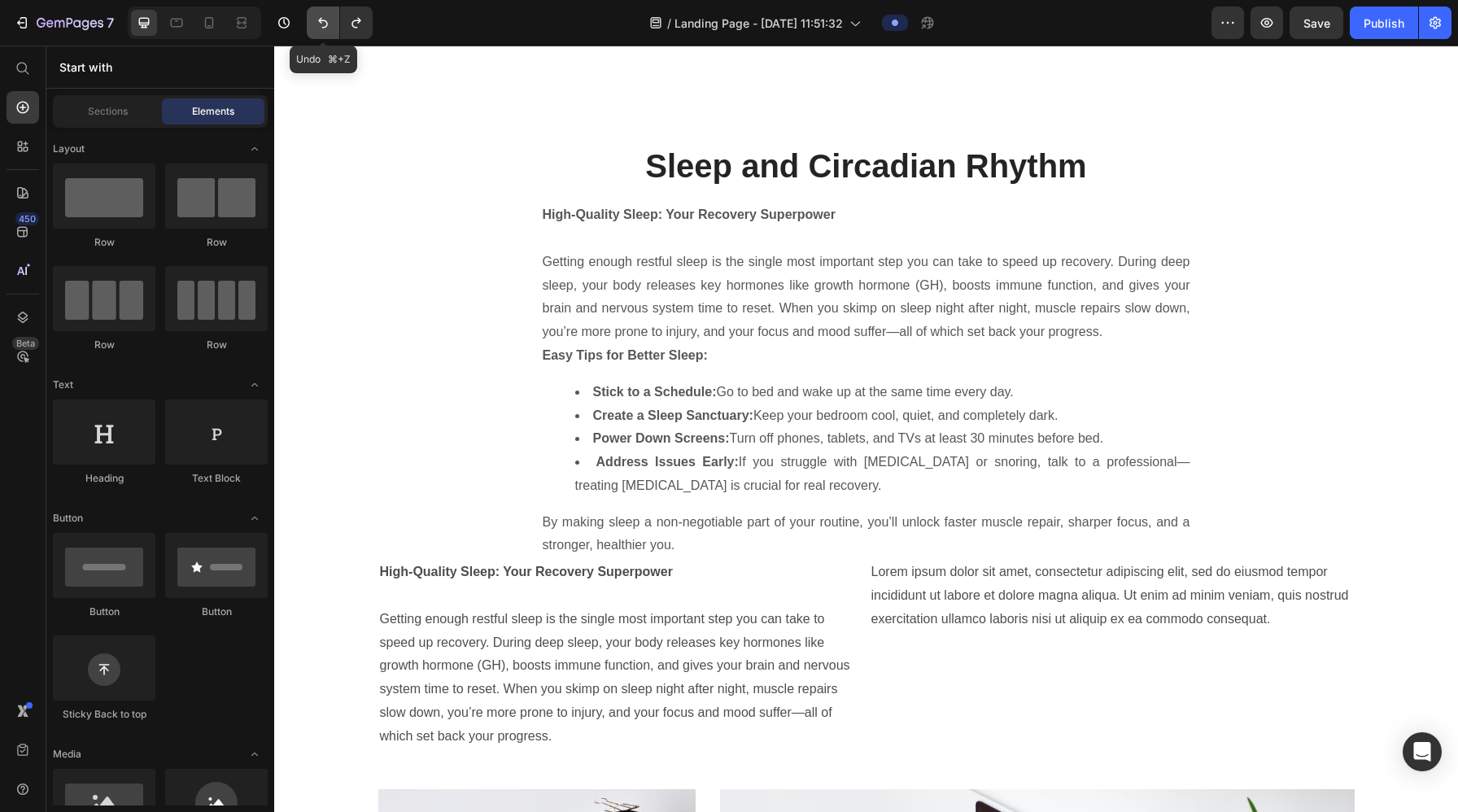click 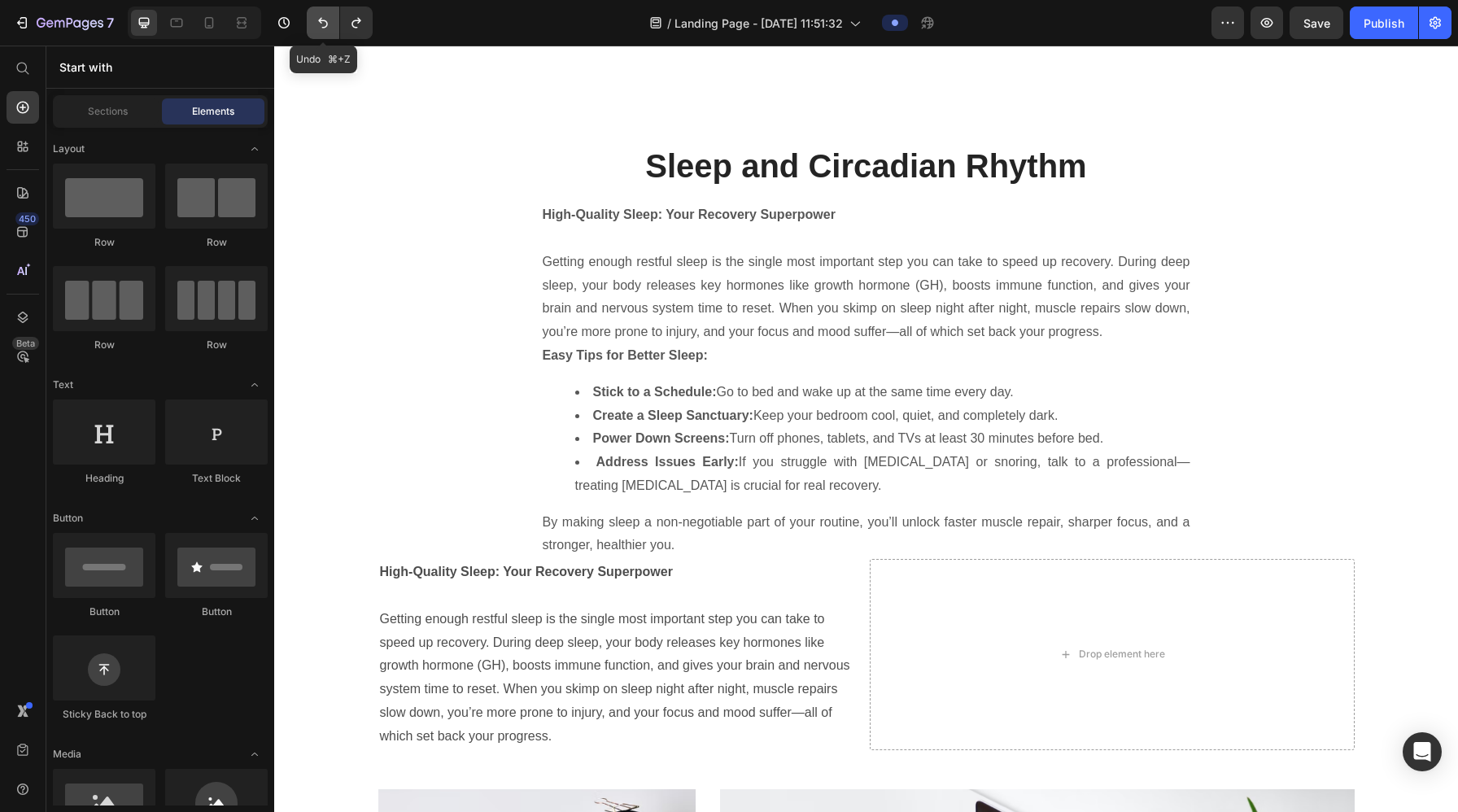 click 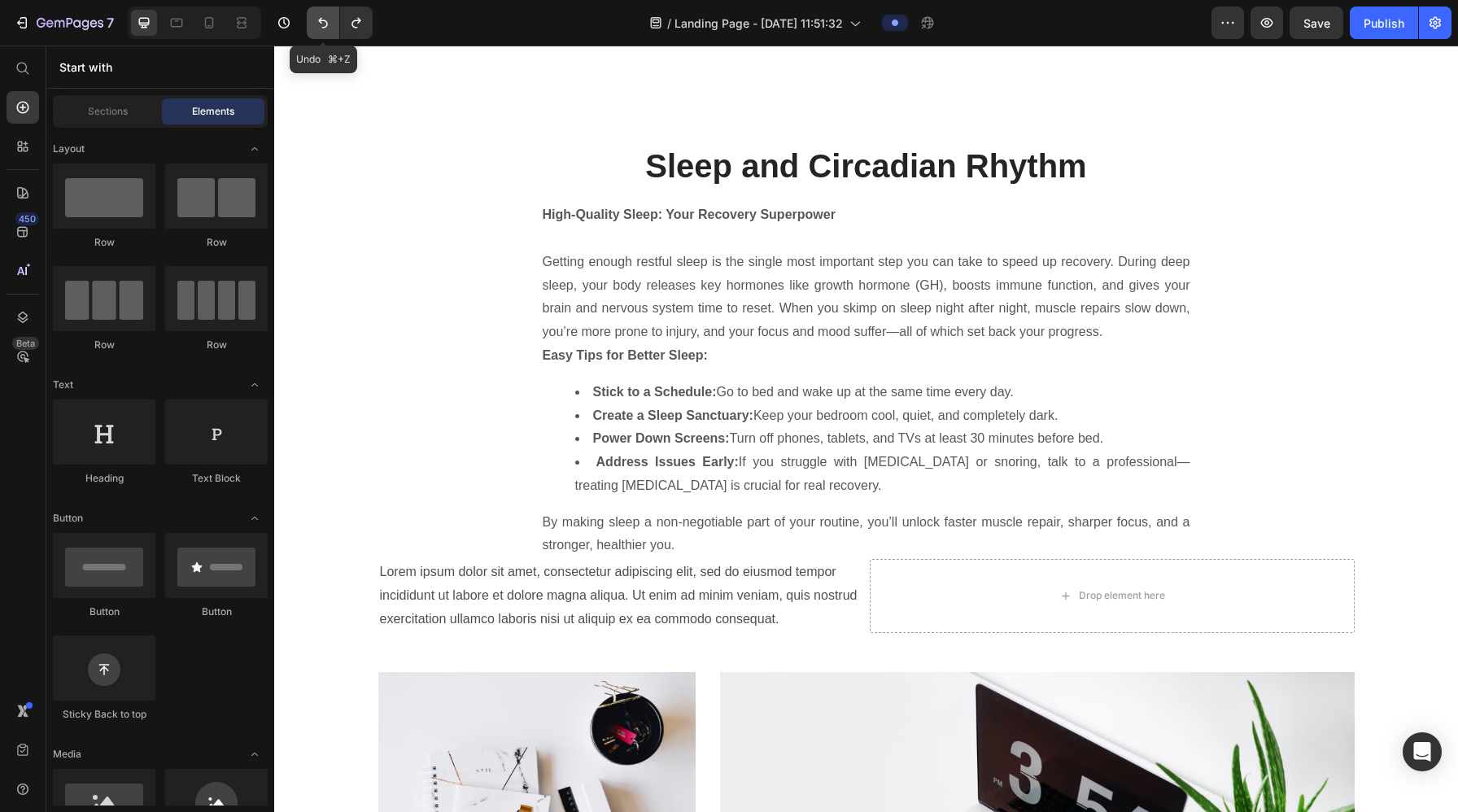 click 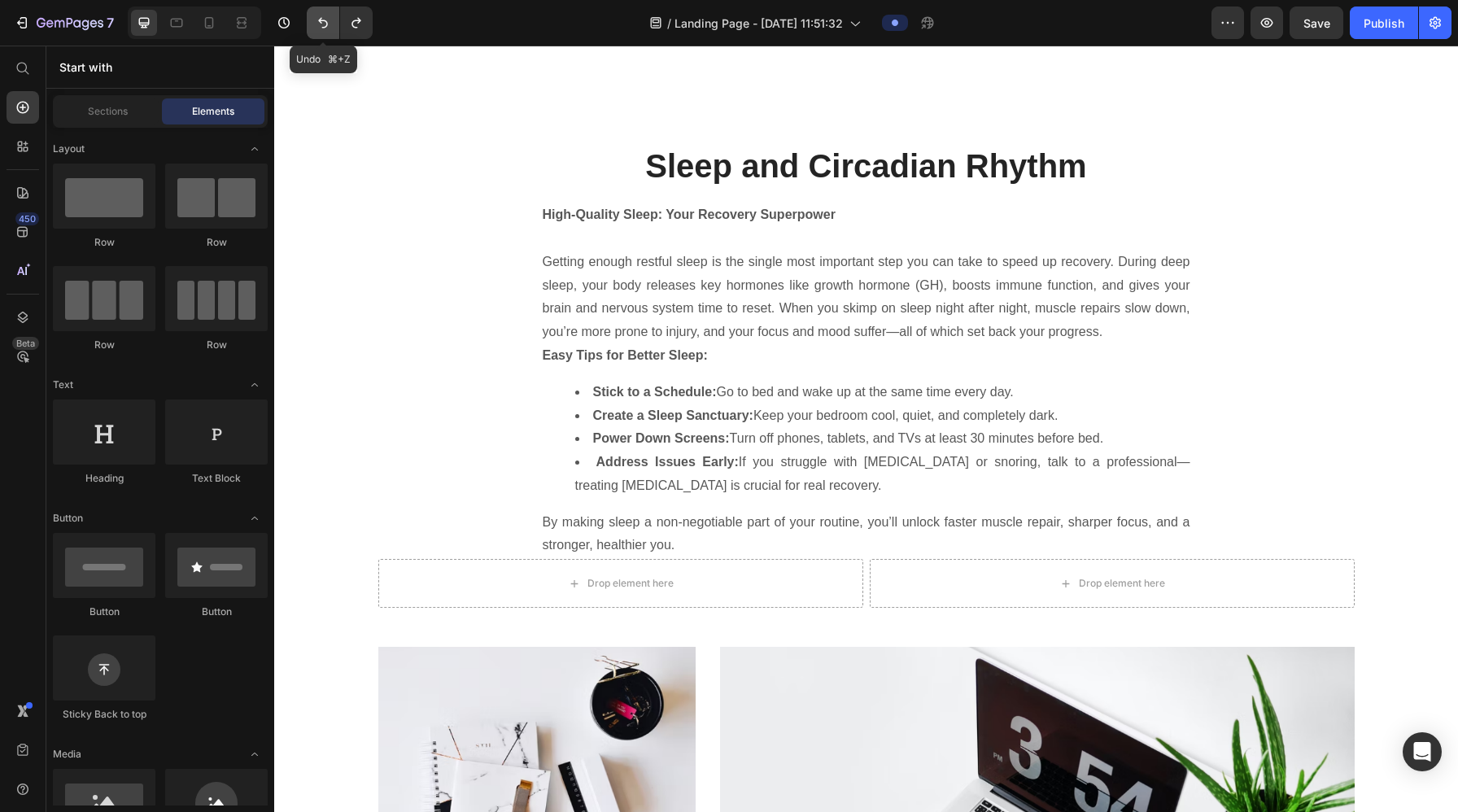 click 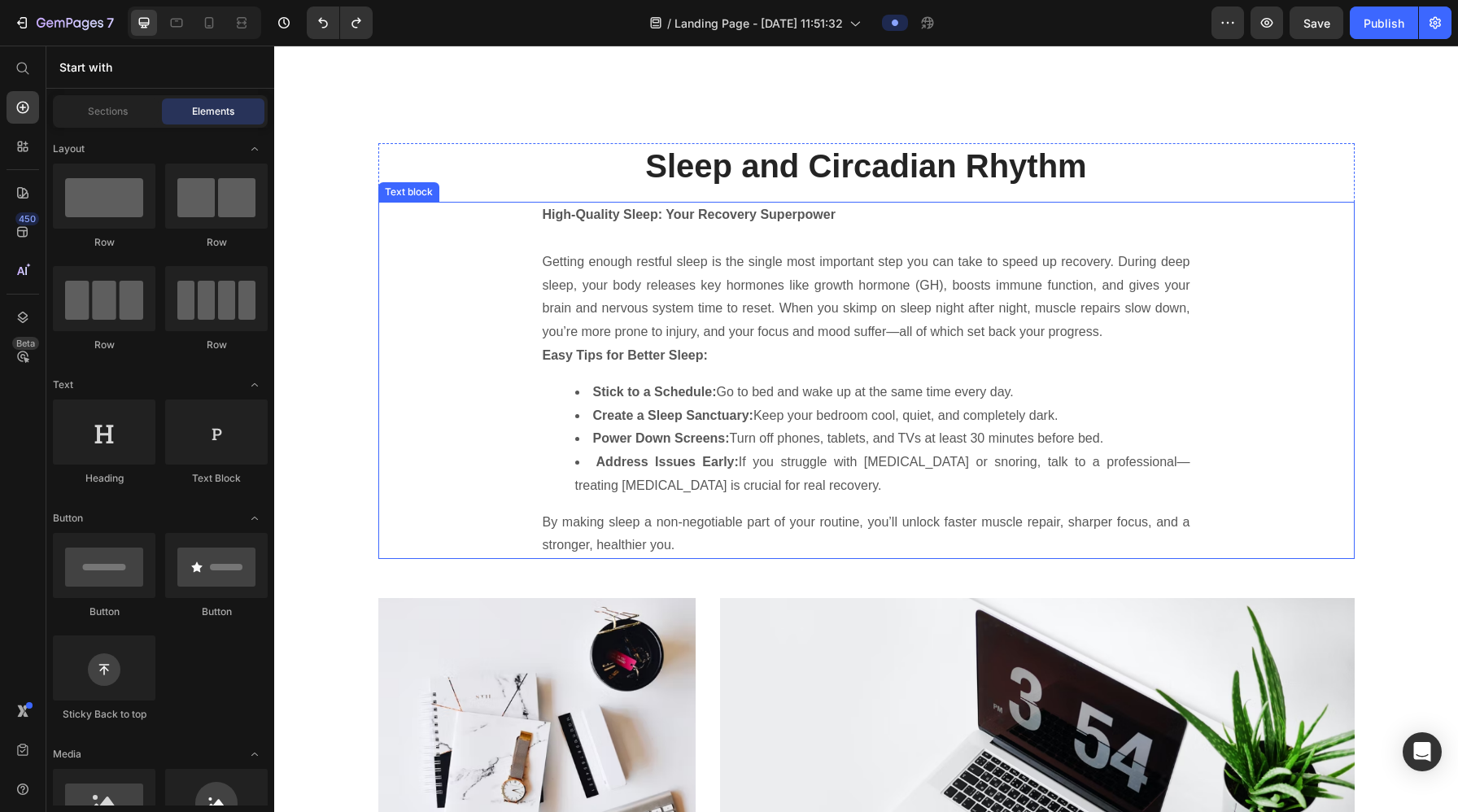 scroll, scrollTop: 2909, scrollLeft: 0, axis: vertical 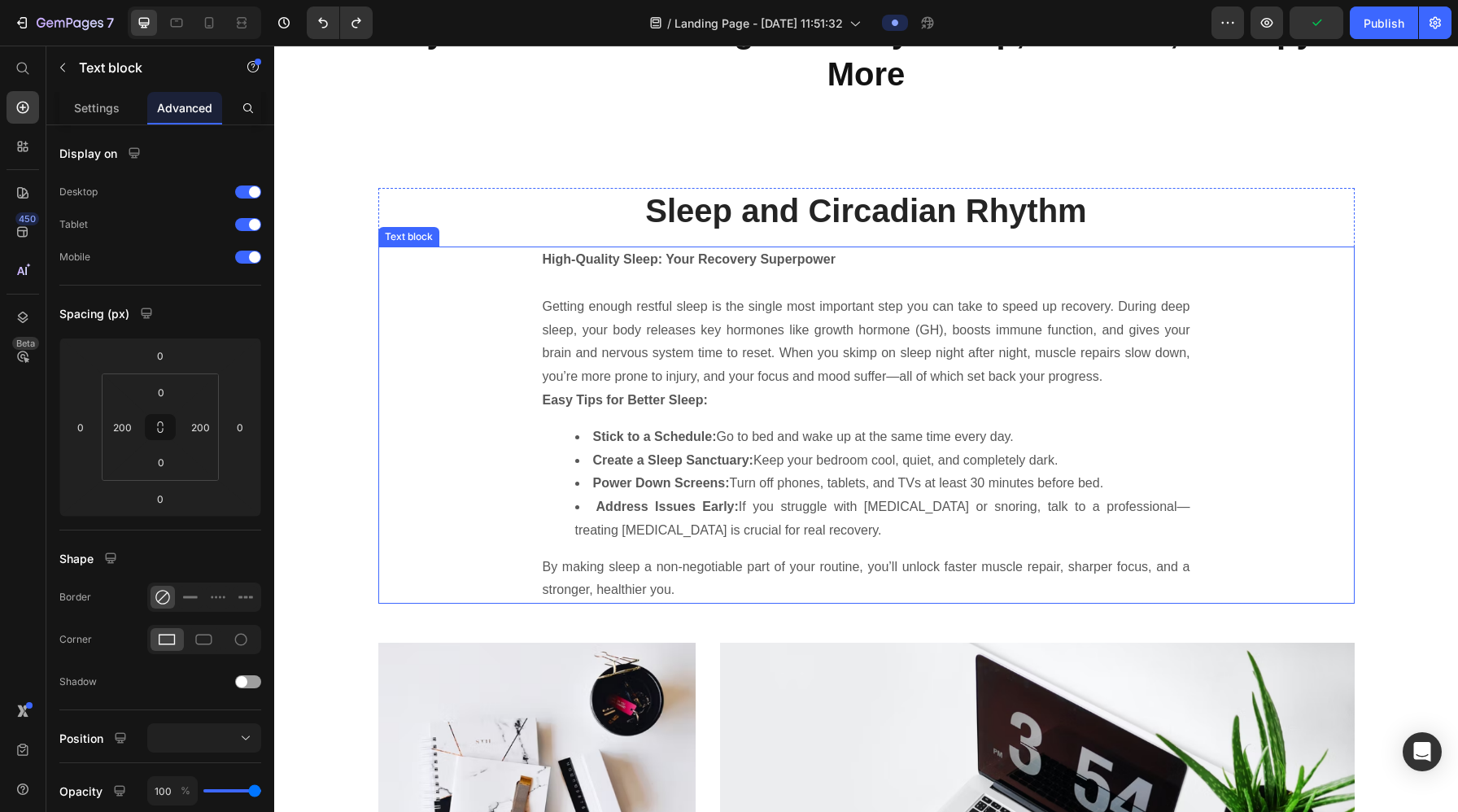 click on "High-Quality Sleep: Your Recovery Superpower   Getting enough restful sleep is the single most important step you can take to speed up recovery. During deep sleep, your body releases key hormones like growth hormone (GH), boosts immune function, and gives your brain and nervous system time to reset. When you skimp on sleep night after night, muscle repairs slow down, you’re more prone to injury, and your focus and mood suffer—all of which set back your progress. Easy Tips for Better Sleep: Stick to a Schedule:  Go to bed and wake up at the same time every day. Create a Sleep Sanctuary:  Keep your bedroom cool, quiet, and completely dark. Power Down Screens:  Turn off phones, tablets, and TVs at least 30 minutes before bed. Address Issues Early:  If you struggle with [MEDICAL_DATA] or snoring, talk to a professional—treating [MEDICAL_DATA] is crucial for real recovery. By making sleep a non-negotiable part of your routine, you’ll unlock faster muscle repair, sharper focus, and a stronger, healthier you." at bounding box center [867, 425] 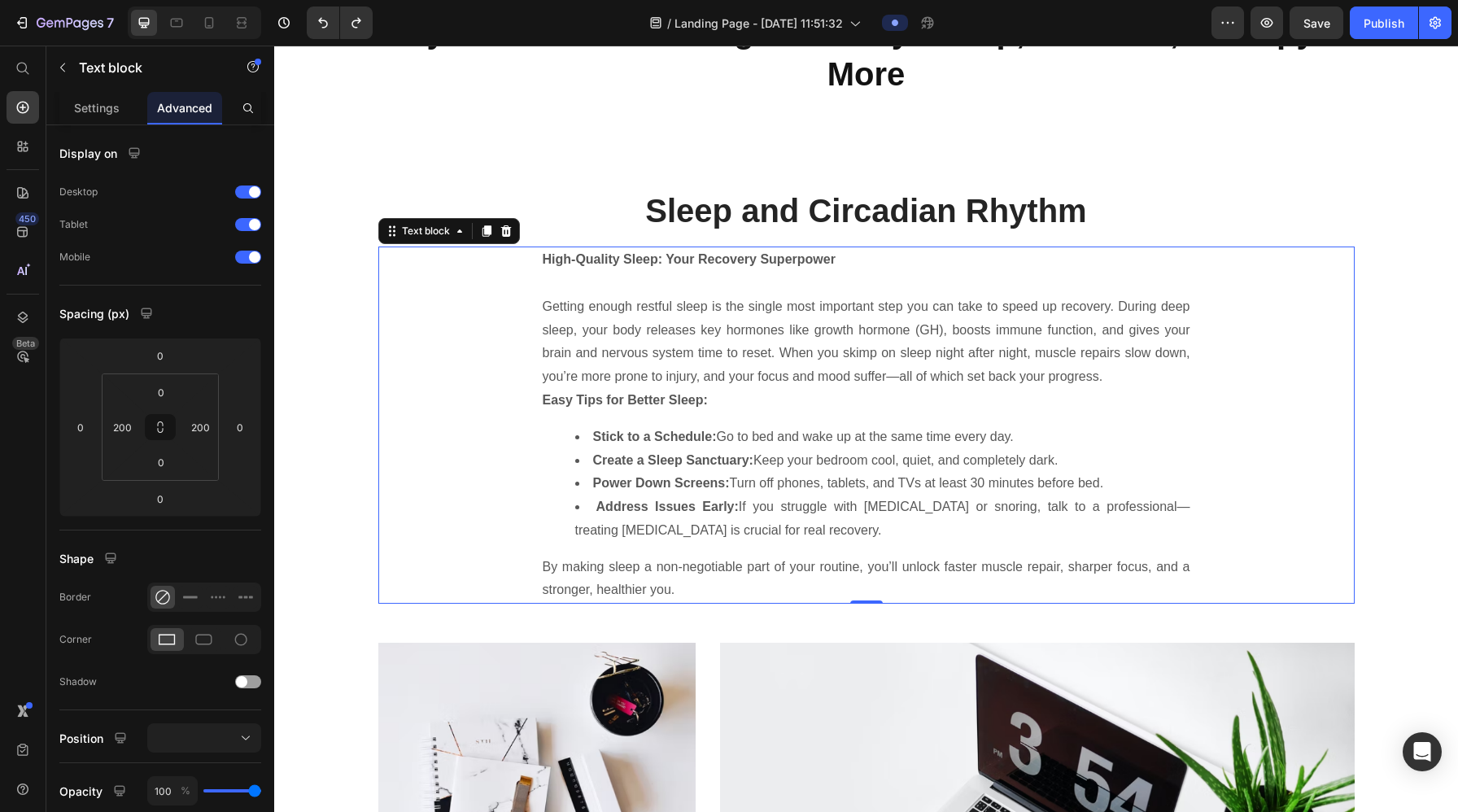 click on "High-Quality Sleep: Your Recovery Superpower   Getting enough restful sleep is the single most important step you can take to speed up recovery. During deep sleep, your body releases key hormones like growth hormone (GH), boosts immune function, and gives your brain and nervous system time to reset. When you skimp on sleep night after night, muscle repairs slow down, you’re more prone to injury, and your focus and mood suffer—all of which set back your progress. Easy Tips for Better Sleep: Stick to a Schedule:  Go to bed and wake up at the same time every day. Create a Sleep Sanctuary:  Keep your bedroom cool, quiet, and completely dark. Power Down Screens:  Turn off phones, tablets, and TVs at least 30 minutes before bed. Address Issues Early:  If you struggle with [MEDICAL_DATA] or snoring, talk to a professional—treating [MEDICAL_DATA] is crucial for real recovery. By making sleep a non-negotiable part of your routine, you’ll unlock faster muscle repair, sharper focus, and a stronger, healthier you." at bounding box center [867, 425] 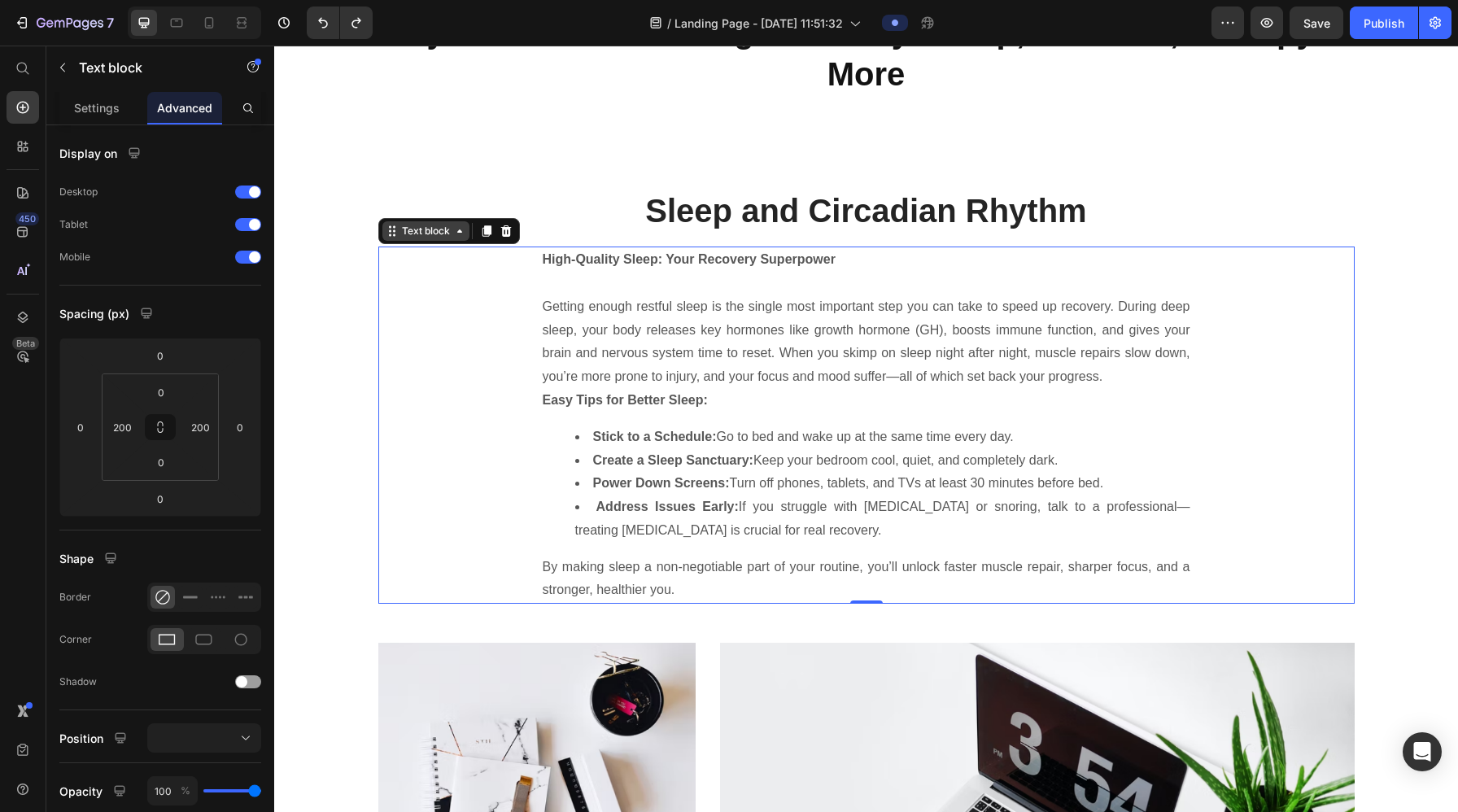 click on "Text block" at bounding box center (426, 231) 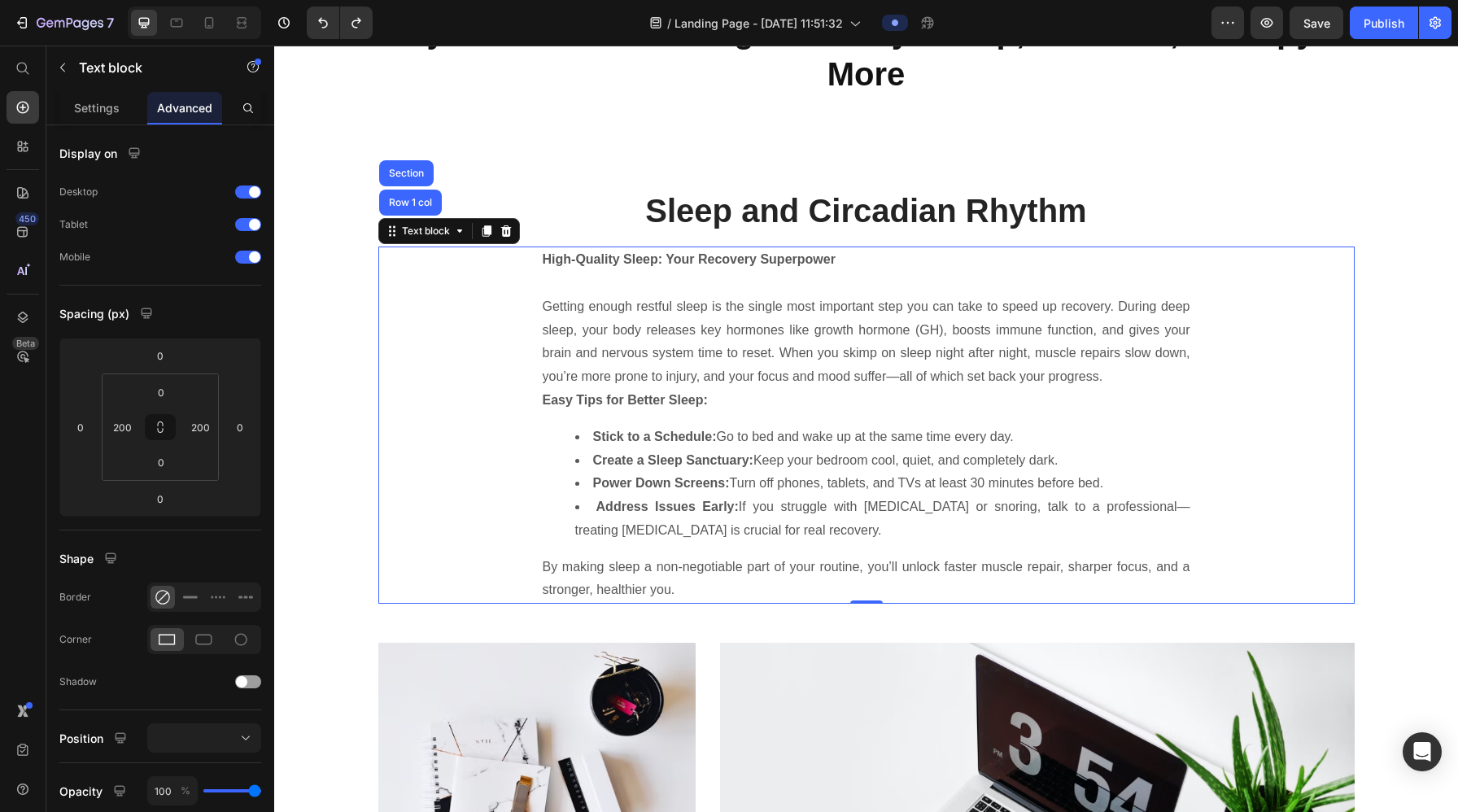 click on "Getting enough restful sleep is the single most important step you can take to speed up recovery. During deep sleep, your body releases key hormones like growth hormone (GH), boosts immune function, and gives your brain and nervous system time to reset. When you skimp on sleep night after night, muscle repairs slow down, you’re more prone to injury, and your focus and mood suffer—all of which set back your progress." at bounding box center [867, 342] 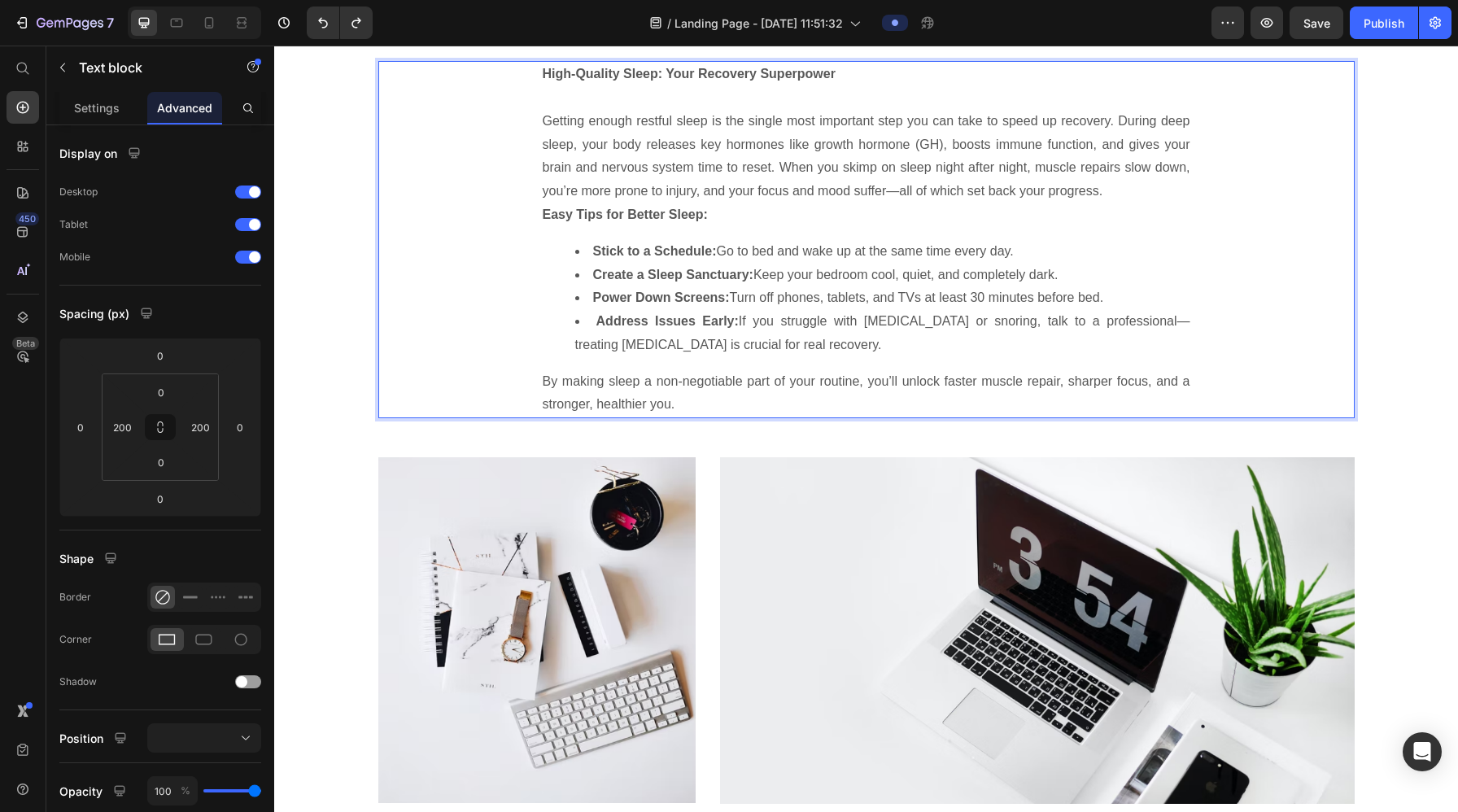 scroll, scrollTop: 3119, scrollLeft: 0, axis: vertical 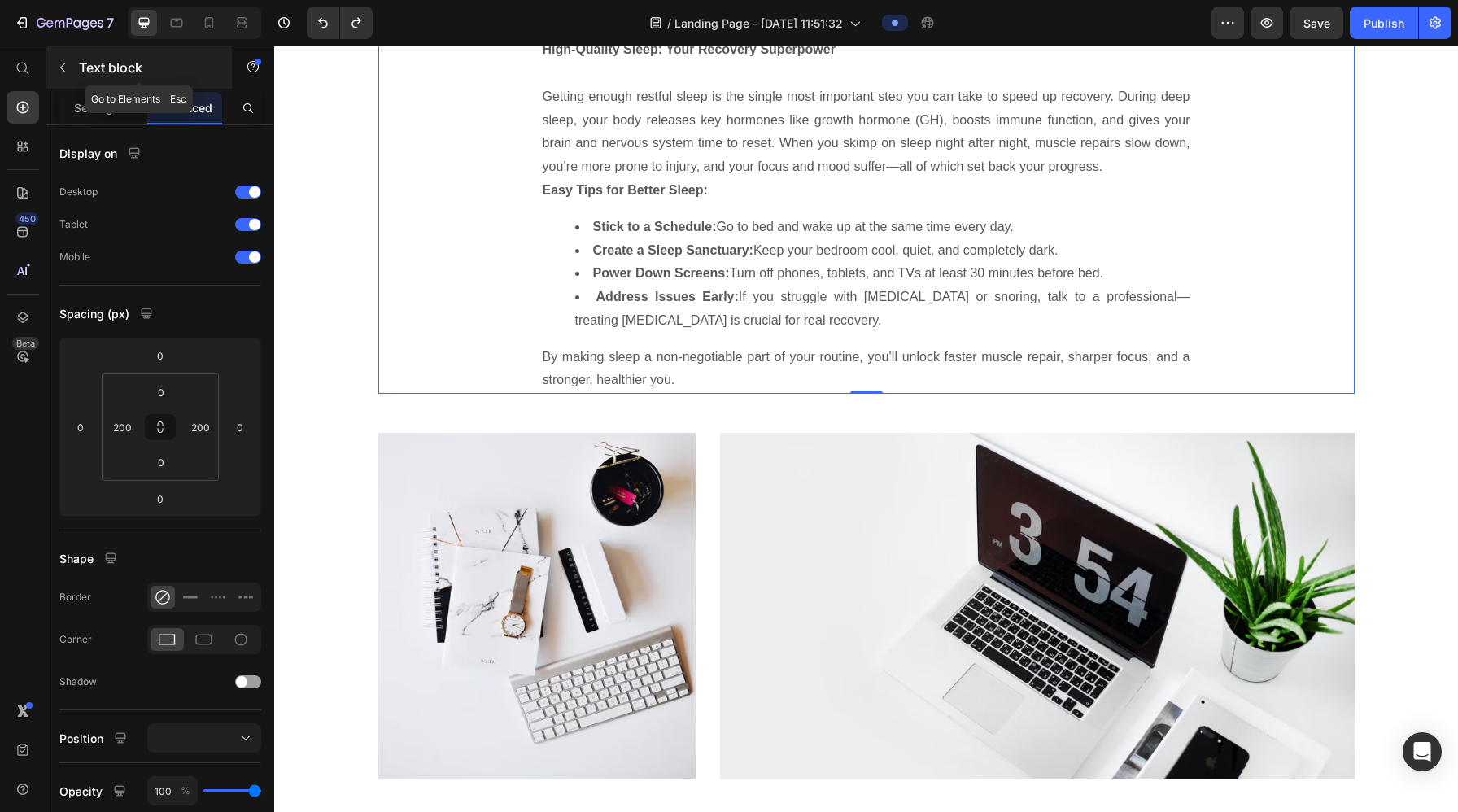 click at bounding box center [63, 68] 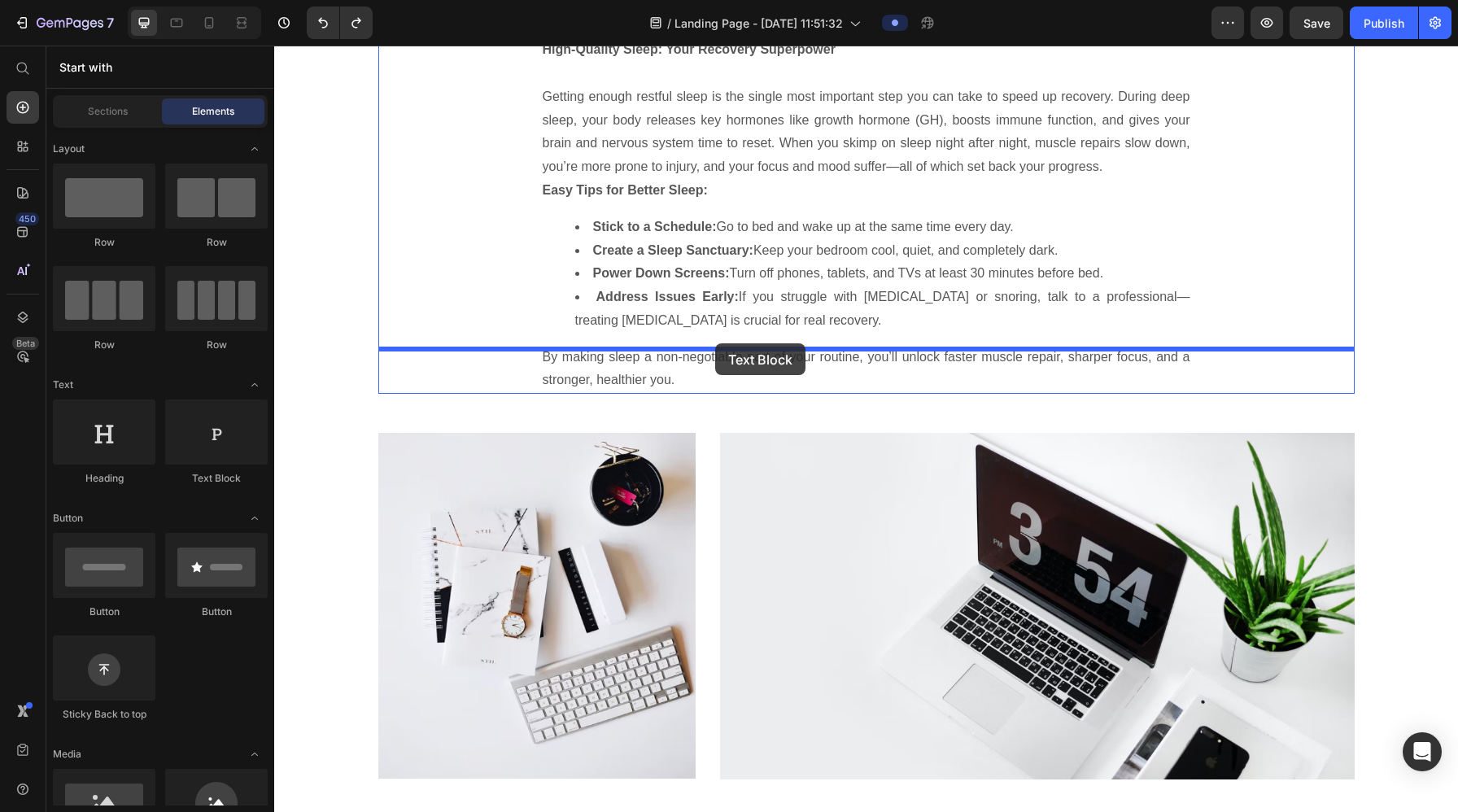 drag, startPoint x: 495, startPoint y: 489, endPoint x: 715, endPoint y: 344, distance: 263.4862 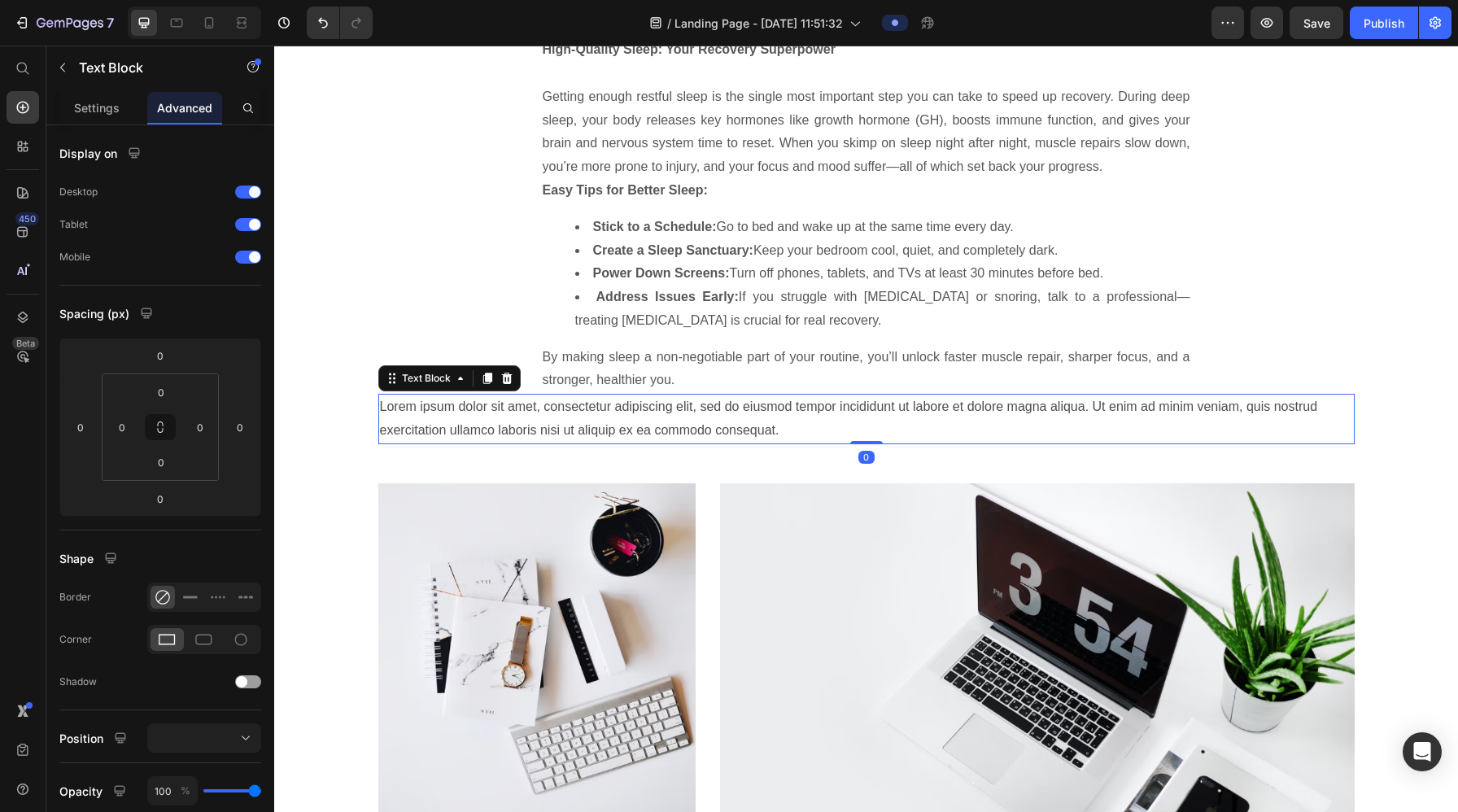 click on "Lorem ipsum dolor sit amet, consectetur adipiscing elit, sed do eiusmod tempor incididunt ut labore et dolore magna aliqua. Ut enim ad minim veniam, quis nostrud exercitation ullamco laboris nisi ut aliquip ex ea commodo consequat." at bounding box center [867, 419] 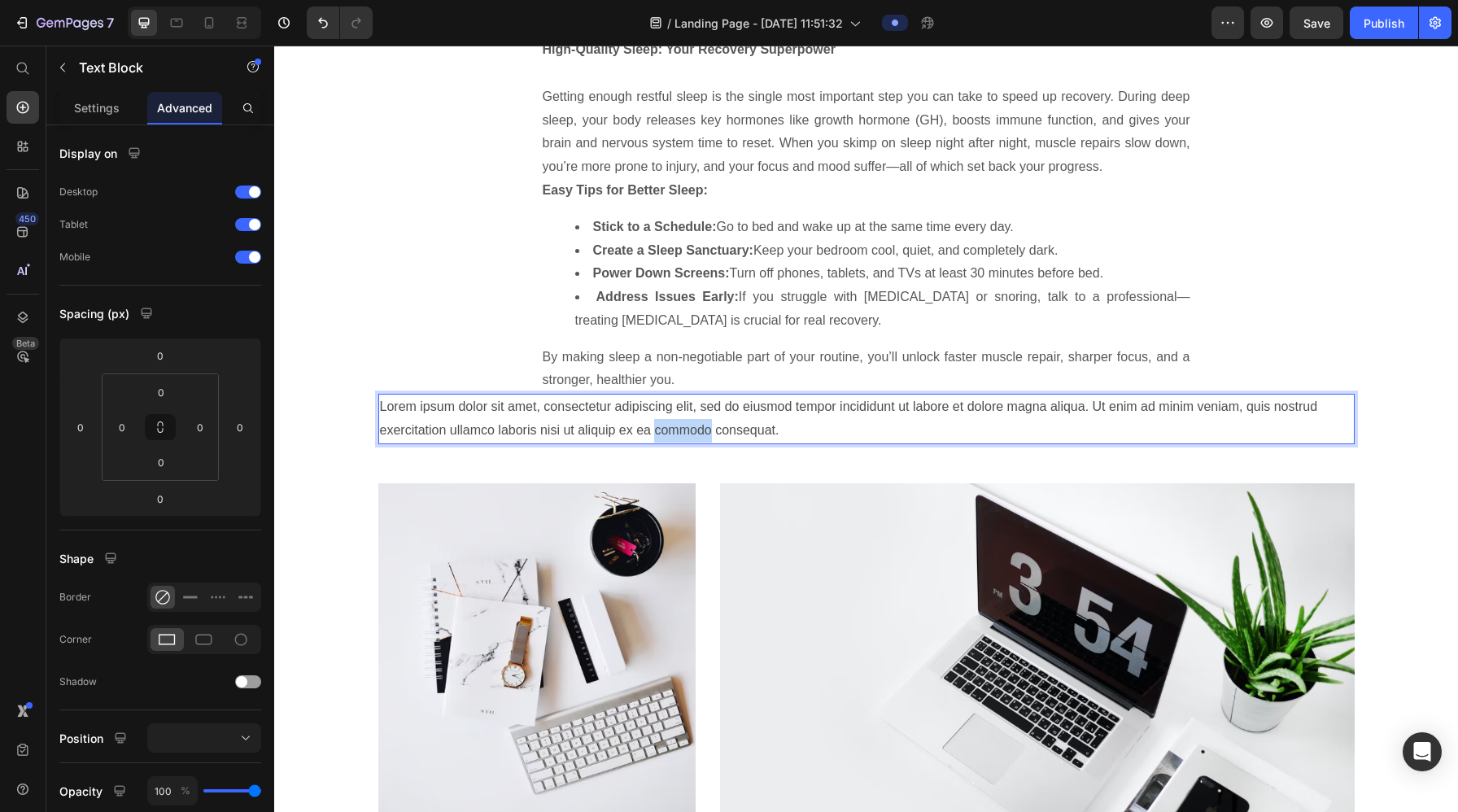 click on "Lorem ipsum dolor sit amet, consectetur adipiscing elit, sed do eiusmod tempor incididunt ut labore et dolore magna aliqua. Ut enim ad minim veniam, quis nostrud exercitation ullamco laboris nisi ut aliquip ex ea commodo consequat." at bounding box center (867, 419) 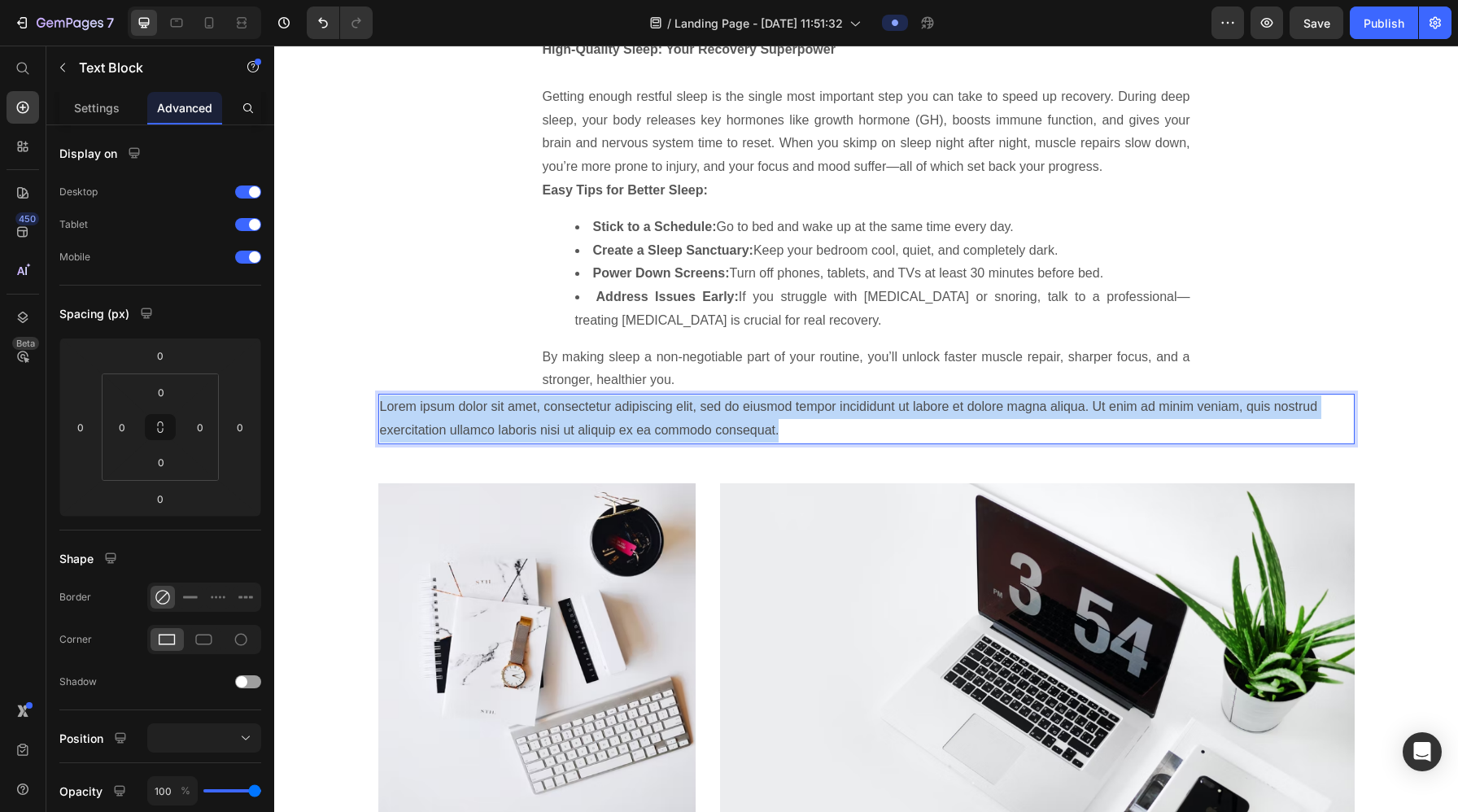 click on "Lorem ipsum dolor sit amet, consectetur adipiscing elit, sed do eiusmod tempor incididunt ut labore et dolore magna aliqua. Ut enim ad minim veniam, quis nostrud exercitation ullamco laboris nisi ut aliquip ex ea commodo consequat." at bounding box center (867, 419) 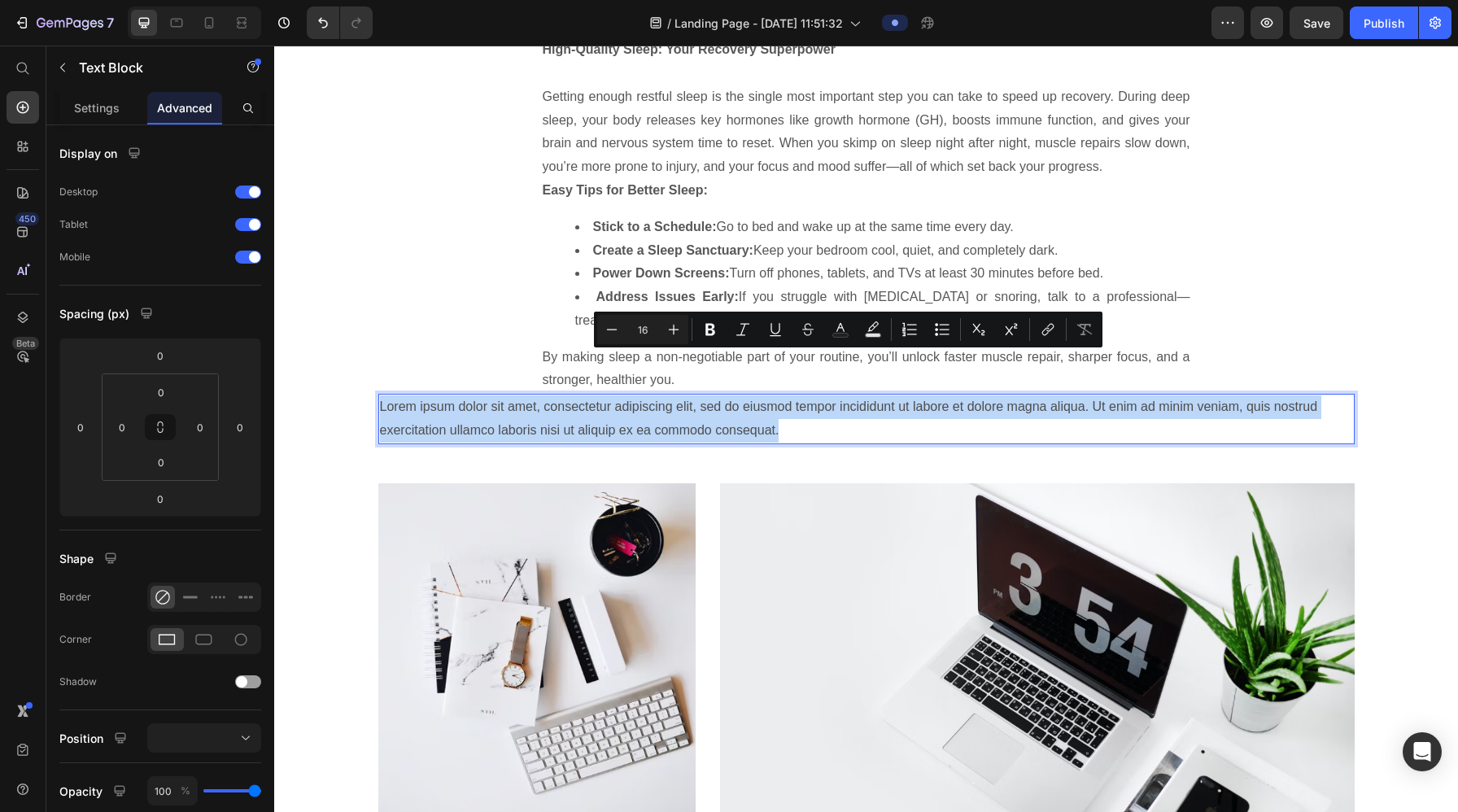 click on "Lorem ipsum dolor sit amet, consectetur adipiscing elit, sed do eiusmod tempor incididunt ut labore et dolore magna aliqua. Ut enim ad minim veniam, quis nostrud exercitation ullamco laboris nisi ut aliquip ex ea commodo consequat." at bounding box center [867, 419] 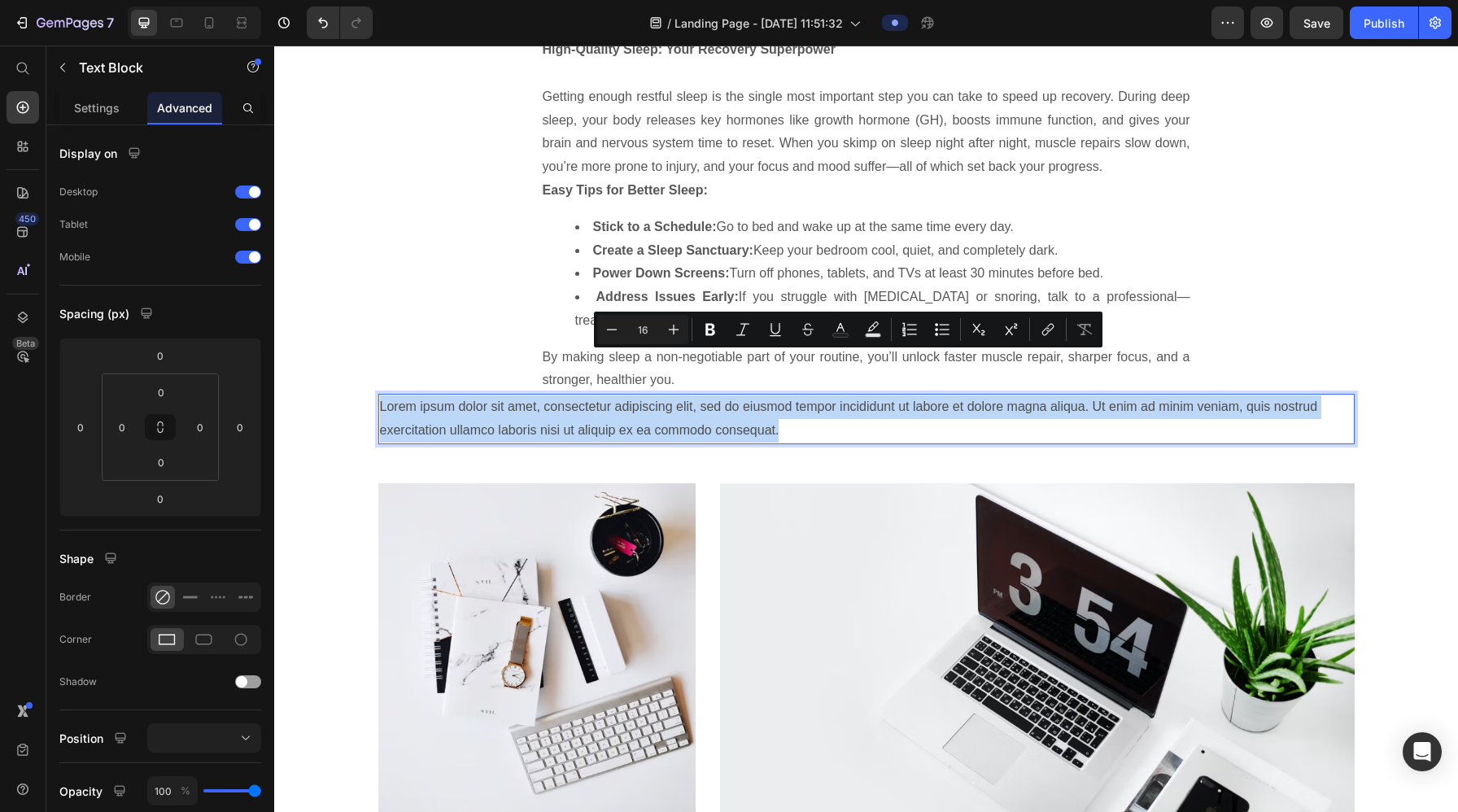 click on "Lorem ipsum dolor sit amet, consectetur adipiscing elit, sed do eiusmod tempor incididunt ut labore et dolore magna aliqua. Ut enim ad minim veniam, quis nostrud exercitation ullamco laboris nisi ut aliquip ex ea commodo consequat." at bounding box center [867, 419] 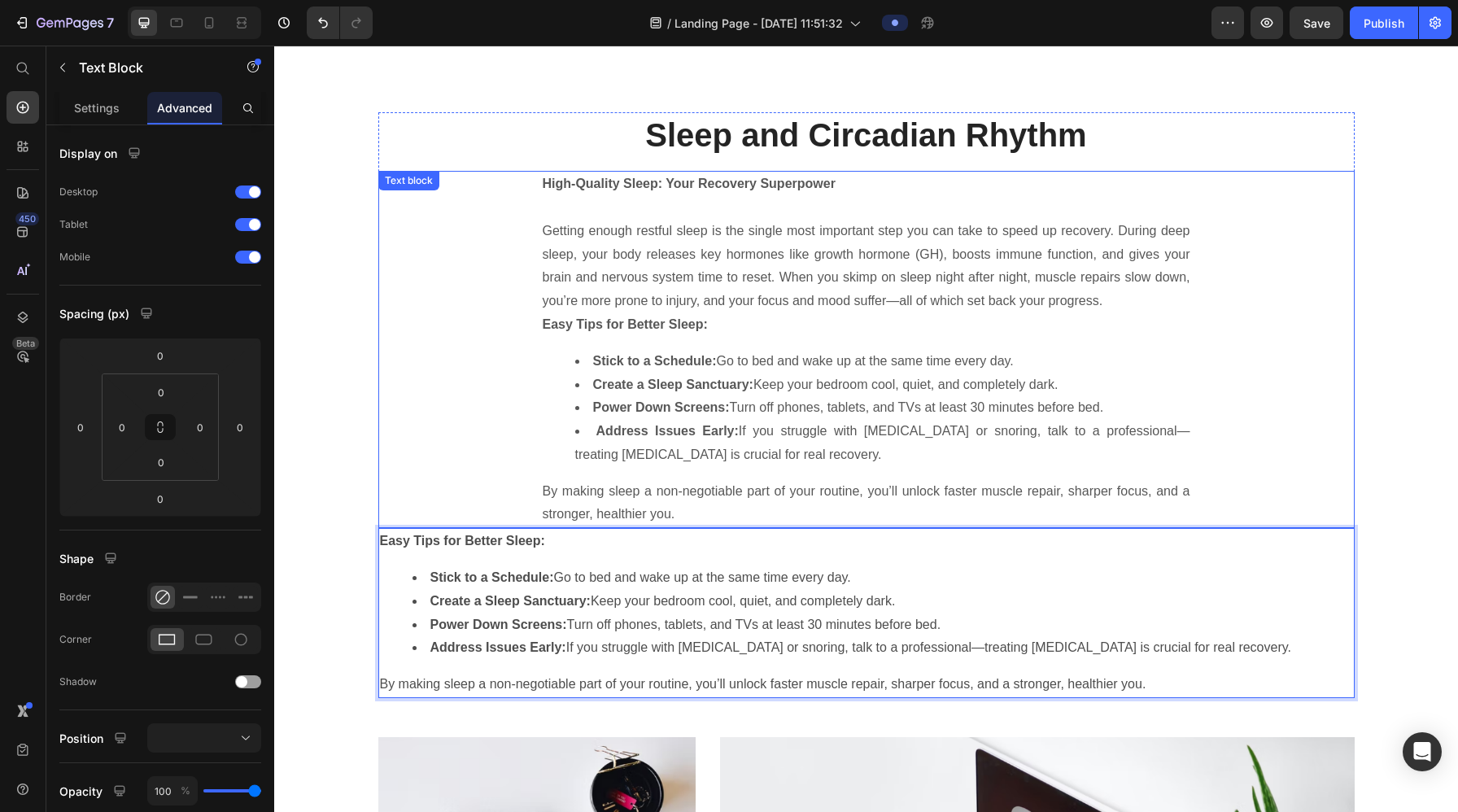 scroll, scrollTop: 2957, scrollLeft: 0, axis: vertical 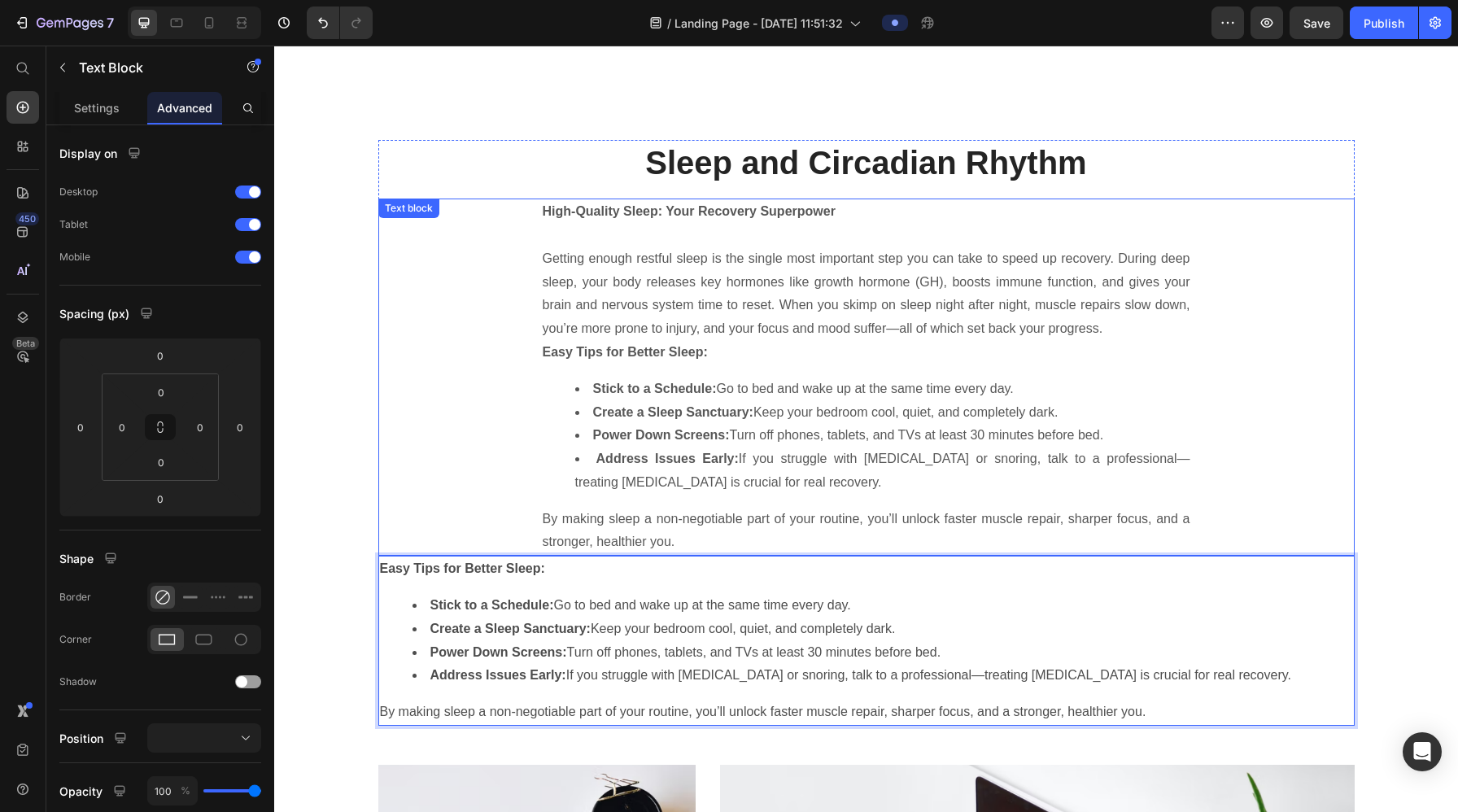 click on "Easy Tips for Better Sleep:" at bounding box center [867, 352] 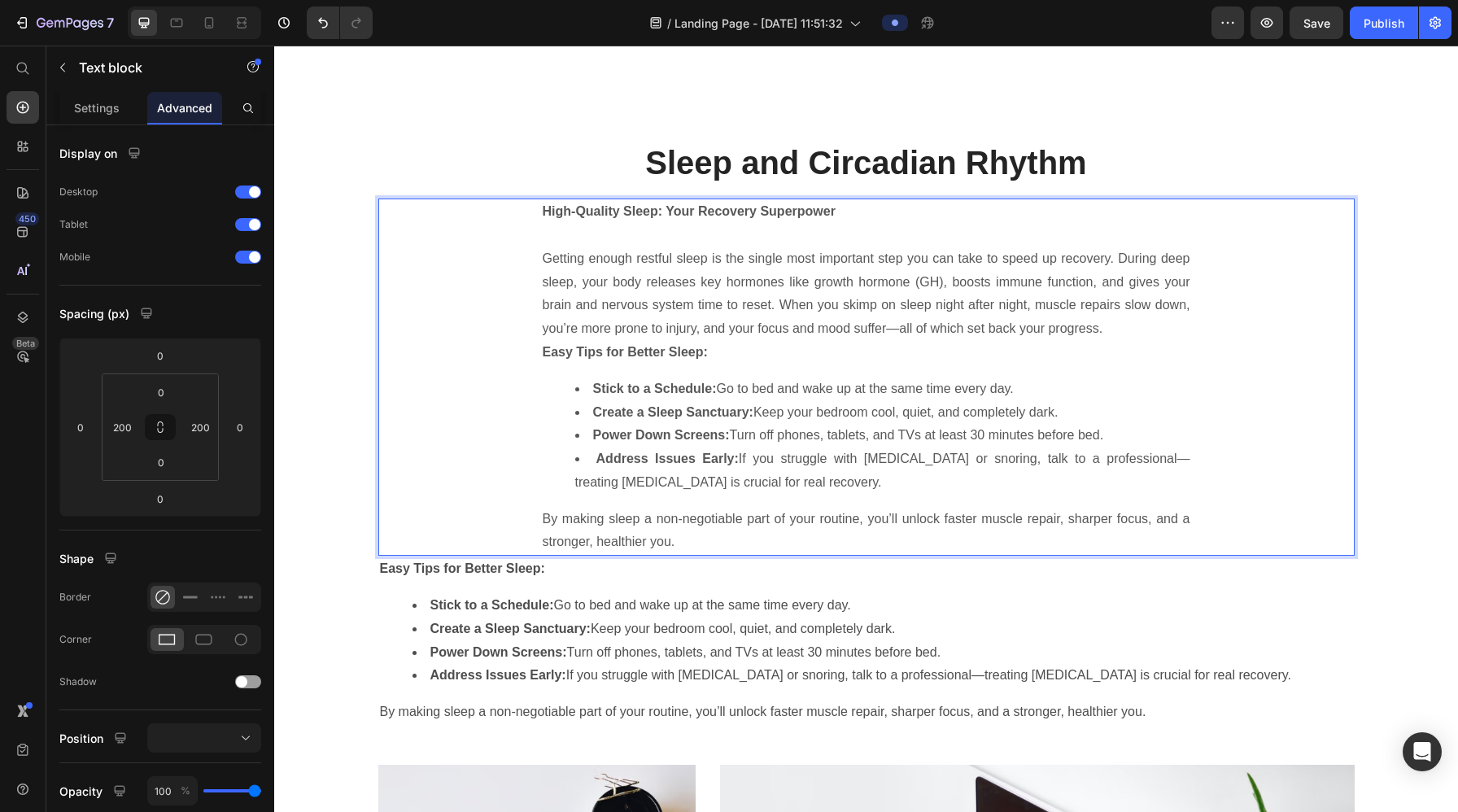 click on "Getting enough restful sleep is the single most important step you can take to speed up recovery. During deep sleep, your body releases key hormones like growth hormone (GH), boosts immune function, and gives your brain and nervous system time to reset. When you skimp on sleep night after night, muscle repairs slow down, you’re more prone to injury, and your focus and mood suffer—all of which set back your progress." at bounding box center [867, 294] 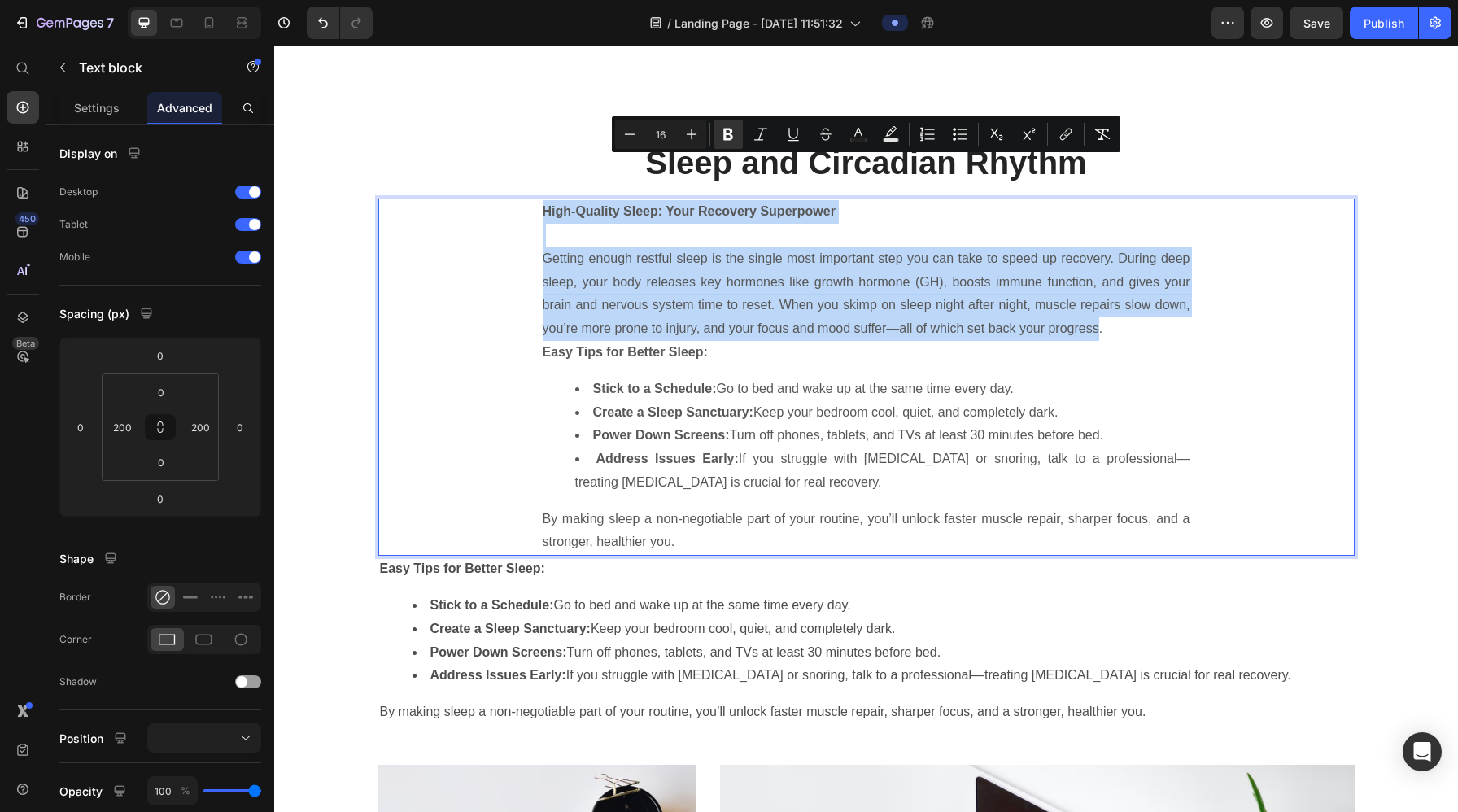 drag, startPoint x: 1099, startPoint y: 291, endPoint x: 514, endPoint y: 151, distance: 601.5189 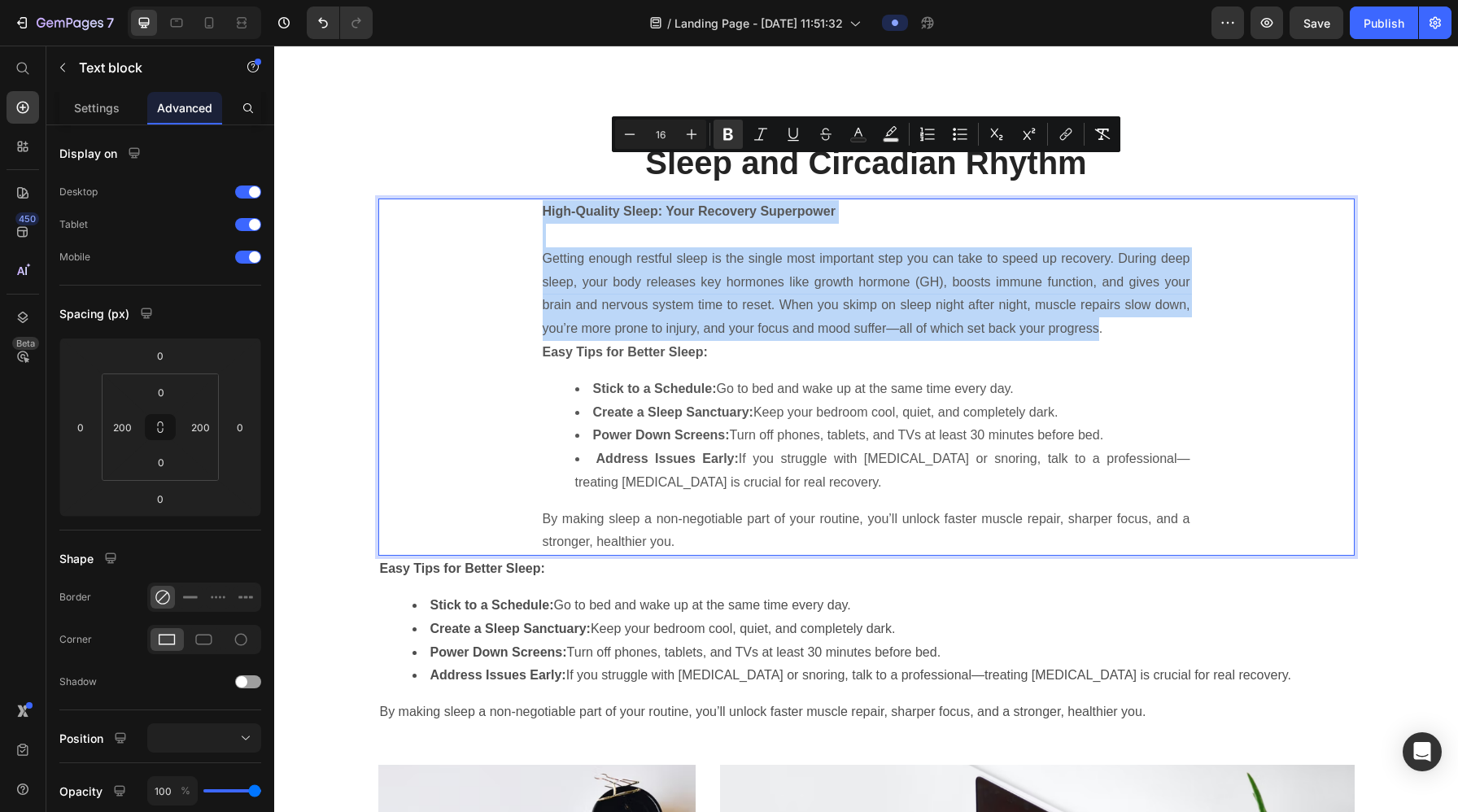 click on "Sleep and Circadian Rhythm Heading High-Quality Sleep: Your Recovery Superpower Getting enough restful sleep is the single most important step you can take to speed up recovery. During deep sleep, your body releases key hormones like growth hormone (GH), boosts immune function, and gives your brain and nervous system time to reset. When you skimp on sleep night after night, muscle repairs slow down, you’re more prone to injury, and your focus and mood suffer—all of which set back your progress. Easy Tips for Better Sleep: Stick to a Schedule:  Go to bed and wake up at the same time every day. Create a Sleep Sanctuary:  Keep your bedroom cool, quiet, and completely dark. Power Down Screens:  Turn off phones, tablets, and TVs at least 30 minutes before bed. Address Issues Early:  If you struggle with [MEDICAL_DATA] or snoring, talk to a professional—treating [MEDICAL_DATA] is crucial for real recovery. Text block   0 Easy Tips for Better Sleep: Stick to a Schedule: Create a Sleep Sanctuary: Power Down Screens:" at bounding box center (867, 433) 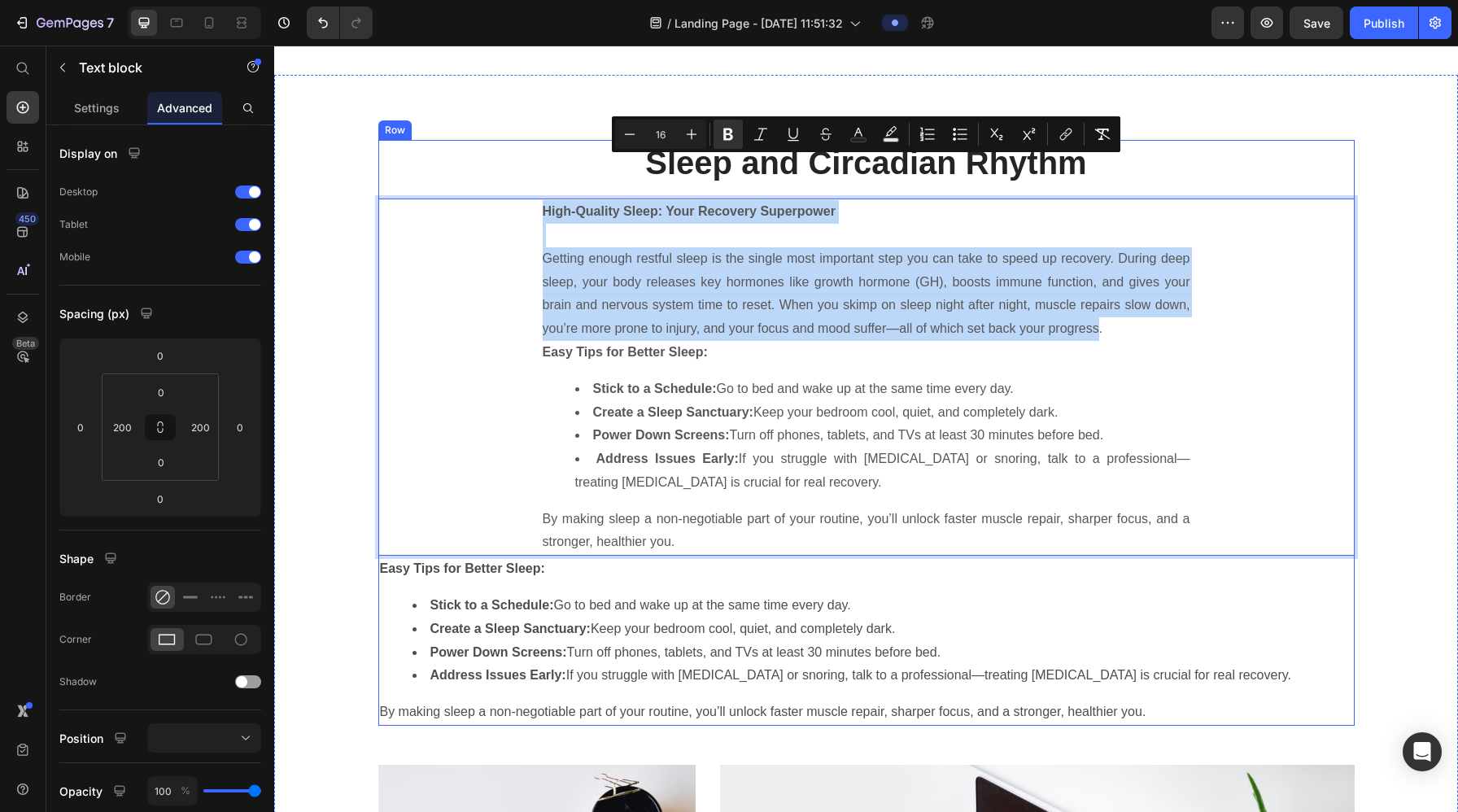 copy on "High-Quality Sleep: Your Recovery Superpower Getting enough restful sleep is the single most important step you can take to speed up recovery. During deep sleep, your body releases key hormones like growth hormone (GH), boosts immune function, and gives your brain and nervous system time to reset. When you skimp on sleep night after night, muscle repairs slow down, you’re more prone to injury, and your focus and mood suffer—all of which set back your progress" 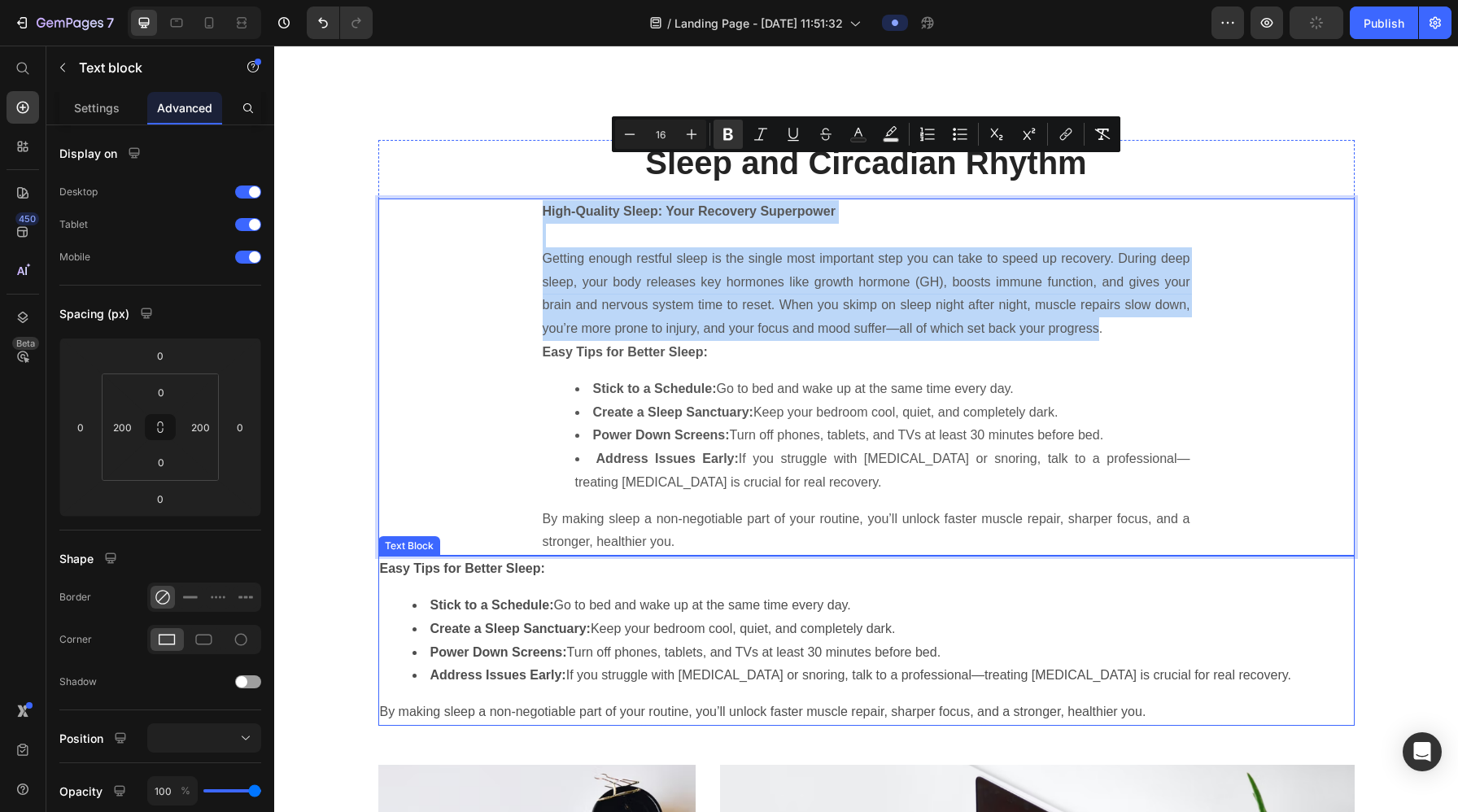 click on "Easy Tips for Better Sleep:" at bounding box center (462, 568) 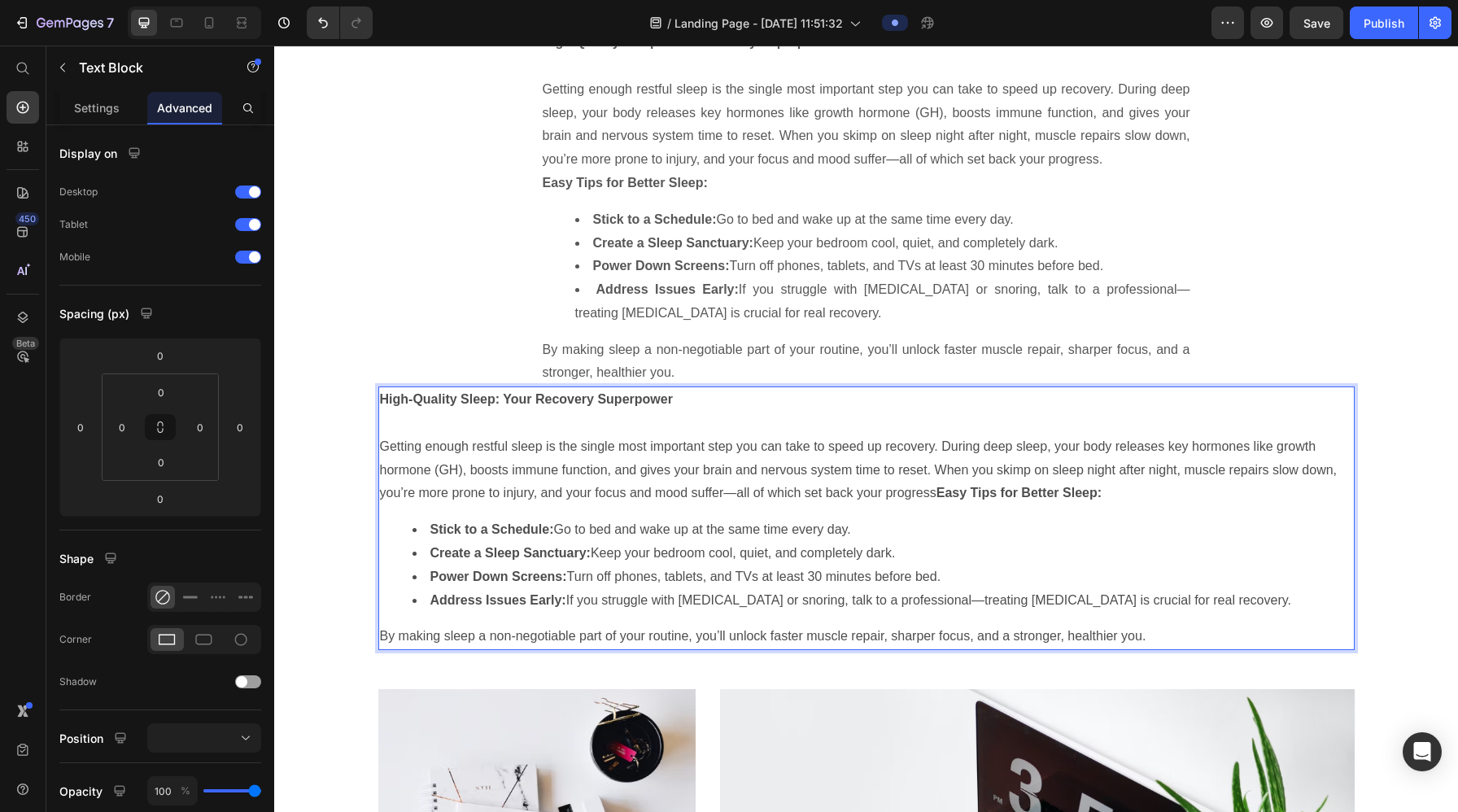 scroll, scrollTop: 3131, scrollLeft: 0, axis: vertical 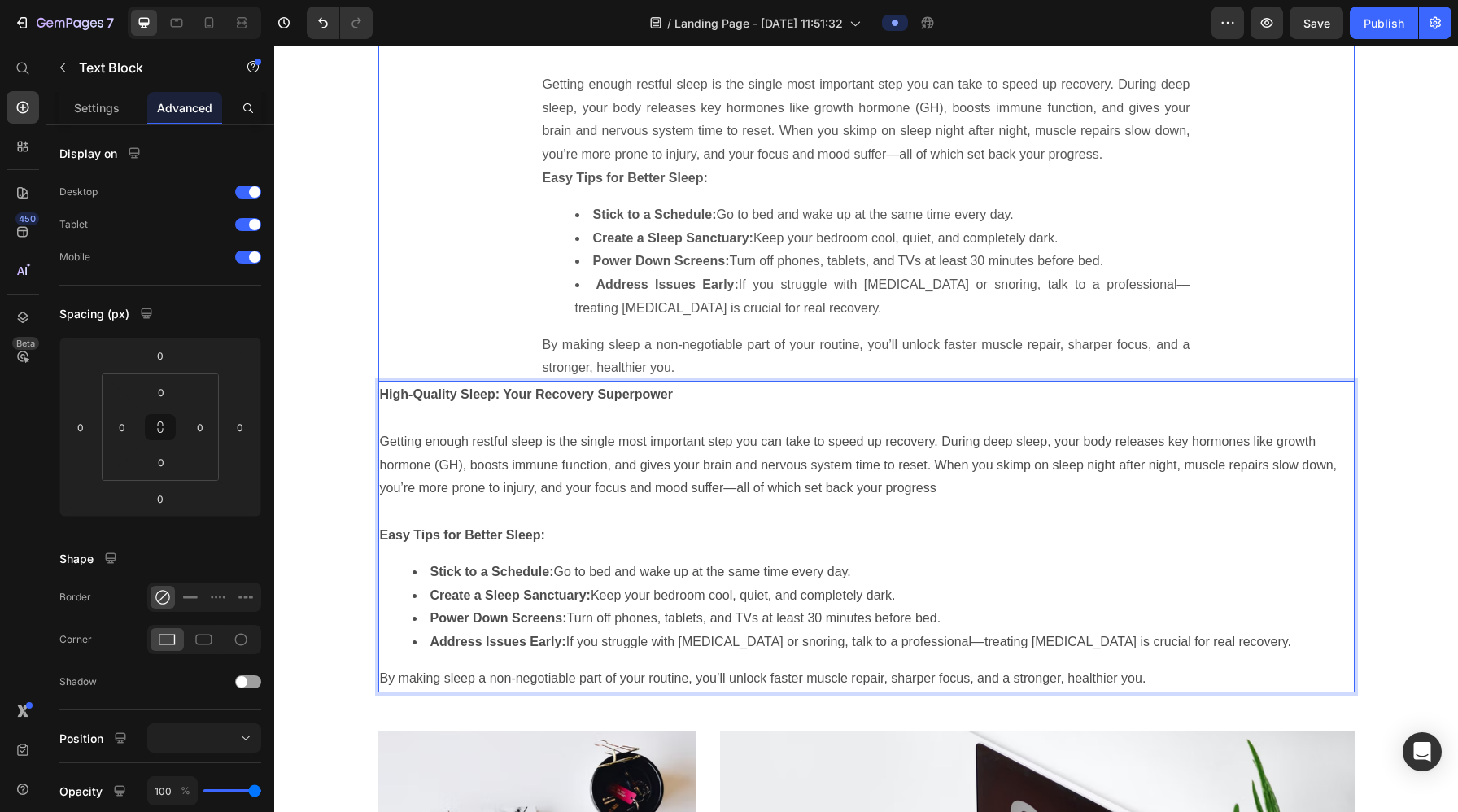 click on "Address Issues Early:  If you struggle with [MEDICAL_DATA] or snoring, talk to a professional—treating [MEDICAL_DATA] is crucial for real recovery." at bounding box center (883, 297) 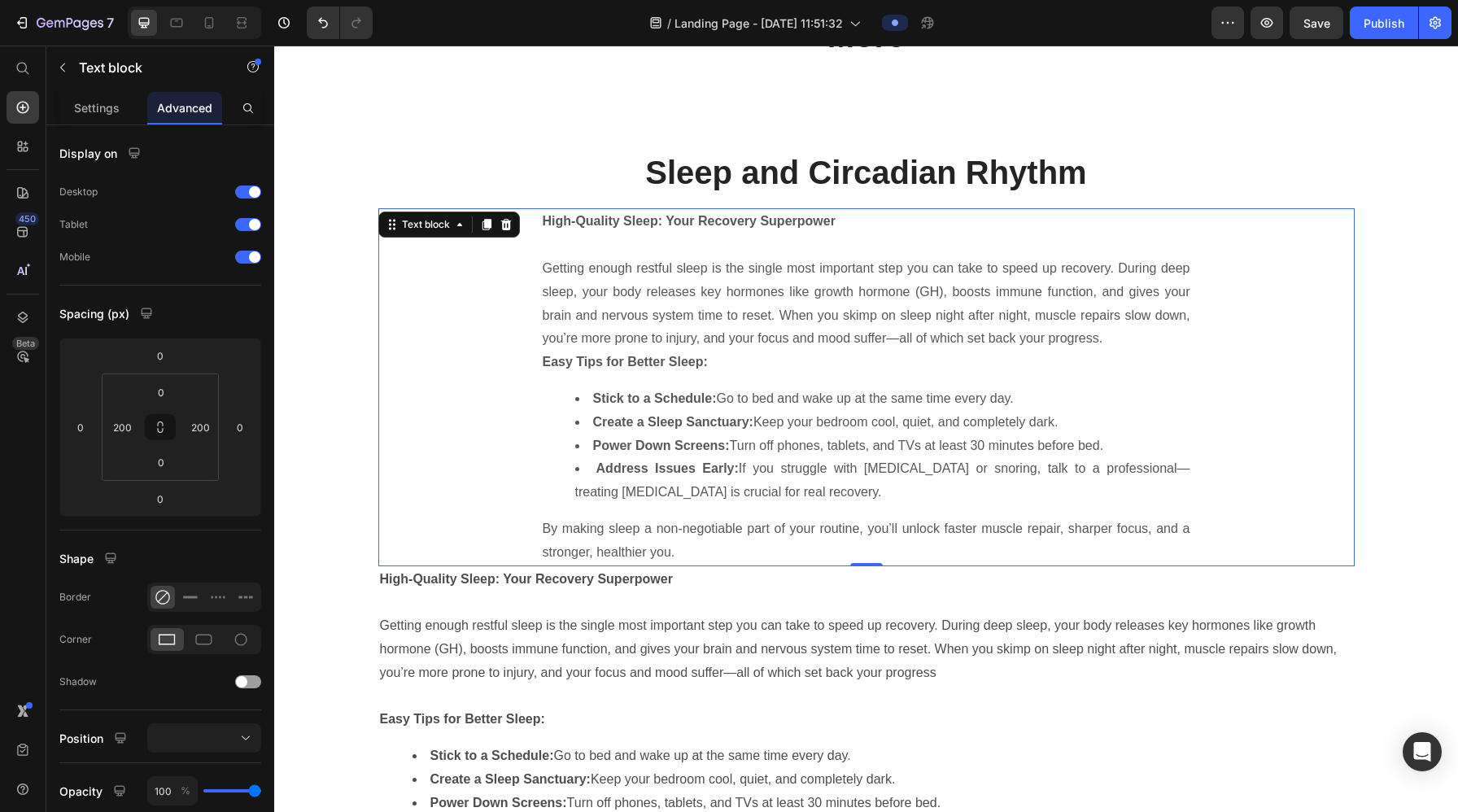 scroll, scrollTop: 2907, scrollLeft: 0, axis: vertical 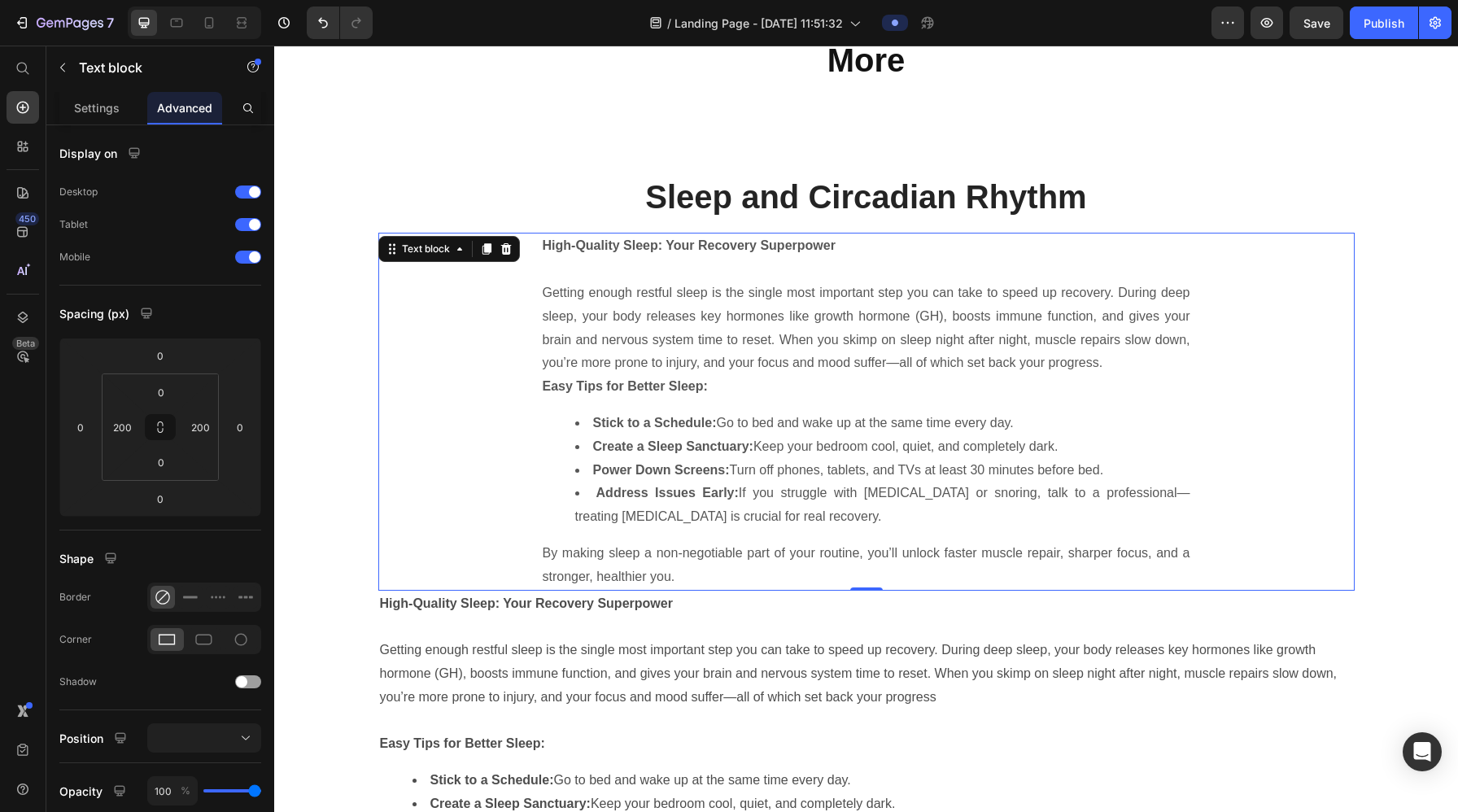 click on "High-Quality Sleep: Your Recovery Superpower Getting enough restful sleep is the single most important step you can take to speed up recovery. During deep sleep, your body releases key hormones like growth hormone (GH), boosts immune function, and gives your brain and nervous system time to reset. When you skimp on sleep night after night, muscle repairs slow down, you’re more prone to injury, and your focus and mood suffer—all of which set back your progress. Easy Tips for Better Sleep: Stick to a Schedule:  Go to bed and wake up at the same time every day. Create a Sleep Sanctuary:  Keep your bedroom cool, quiet, and completely dark. Power Down Screens:  Turn off phones, tablets, and TVs at least 30 minutes before bed. Address Issues Early:  If you struggle with insomnia or snoring, talk to a professional—treating sleep disorders is crucial for real recovery. By making sleep a non-negotiable part of your routine, you’ll unlock faster muscle repair, sharper focus, and a stronger, healthier you.   0" at bounding box center (867, 411) 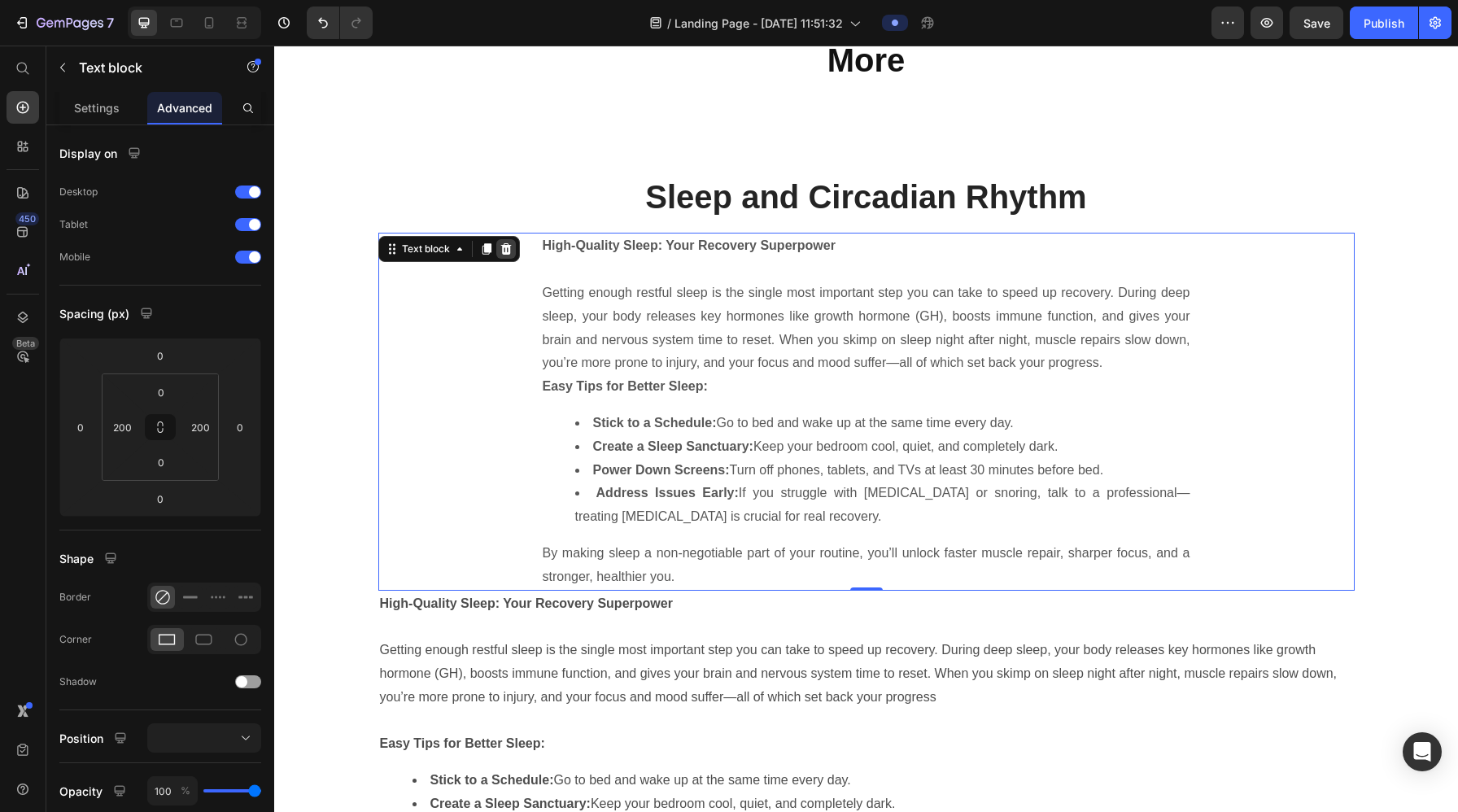 click 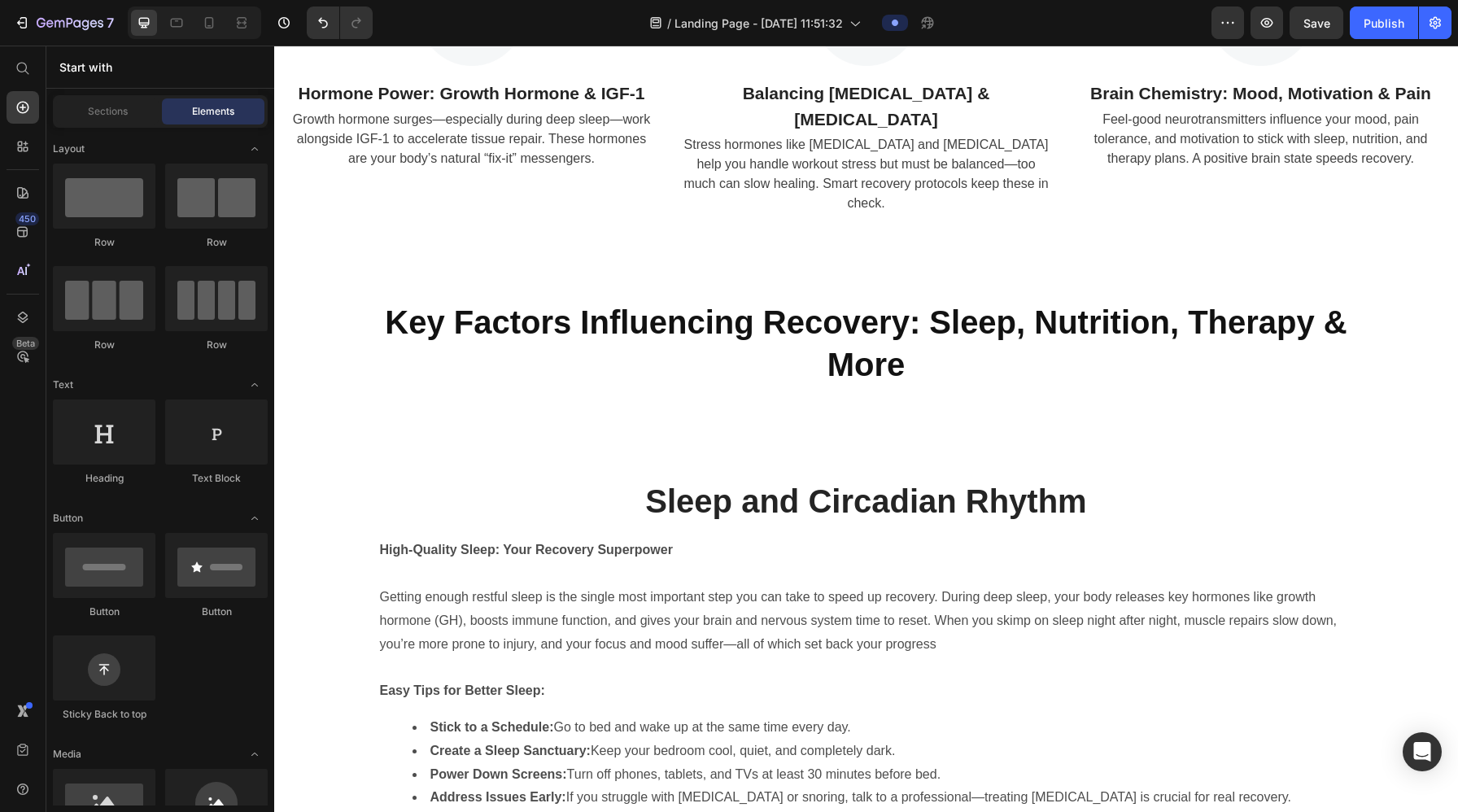 scroll, scrollTop: 2670, scrollLeft: 0, axis: vertical 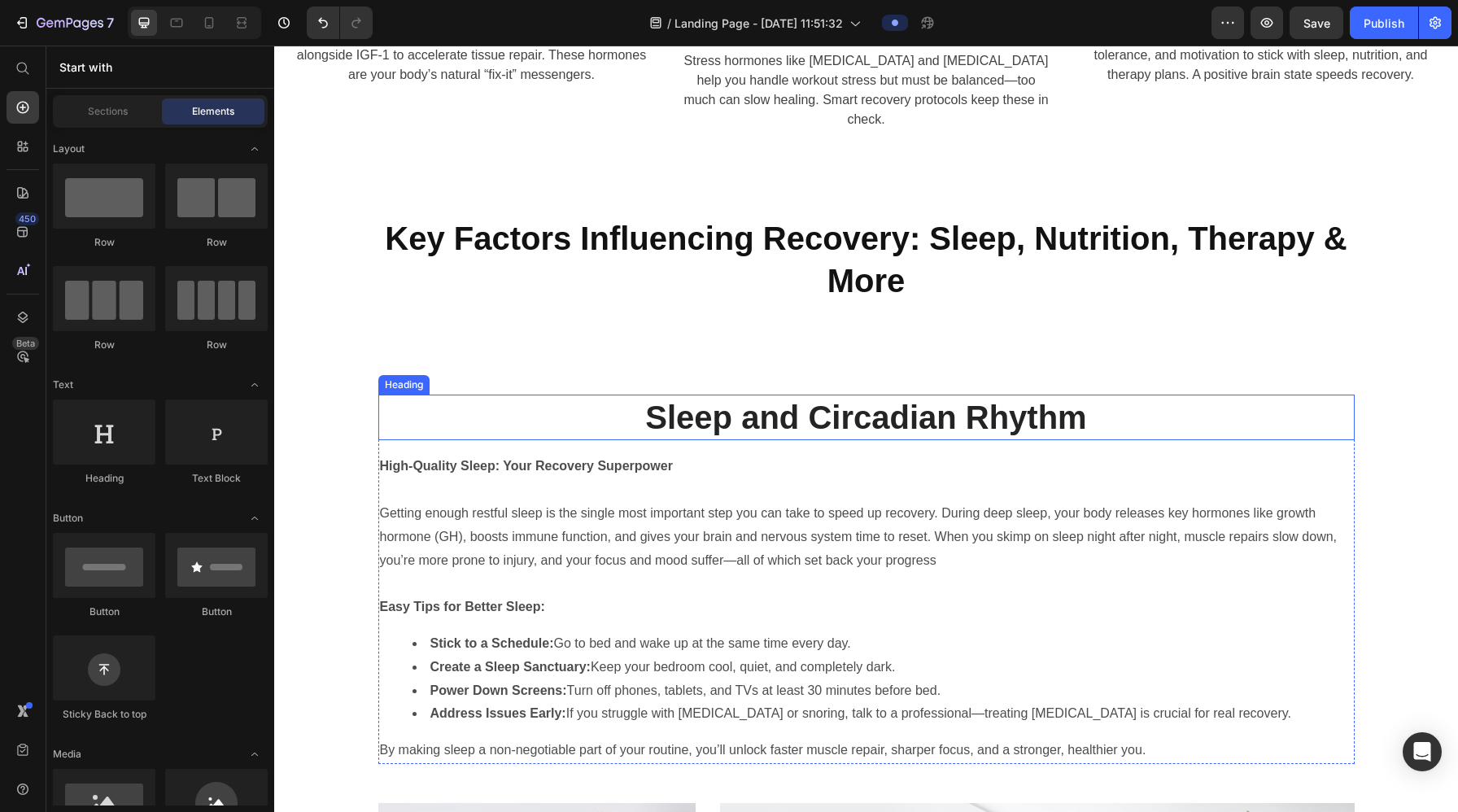 click on "Sleep and Circadian Rhythm" at bounding box center (867, 417) 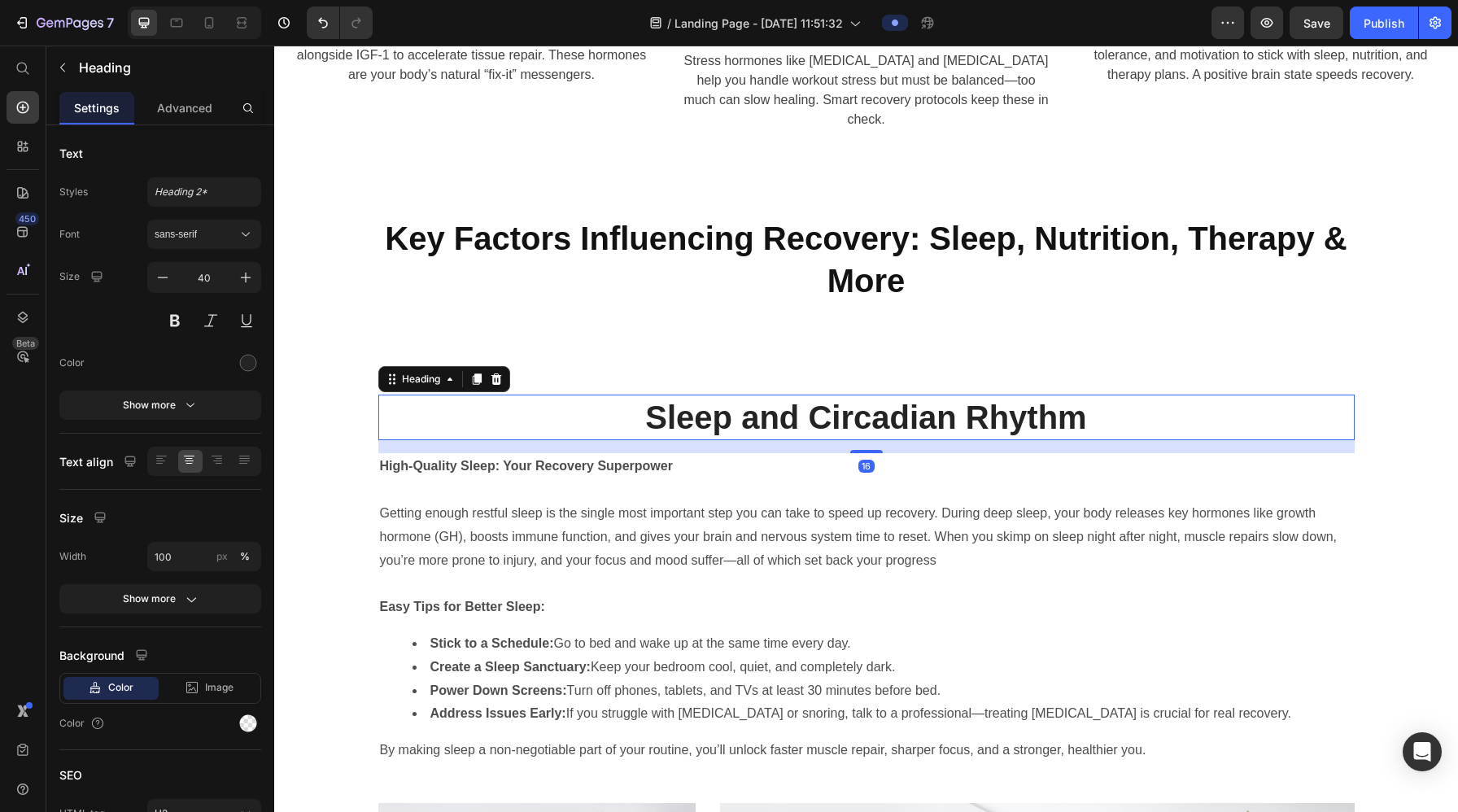 click on "Sleep and Circadian Rhythm" at bounding box center [867, 417] 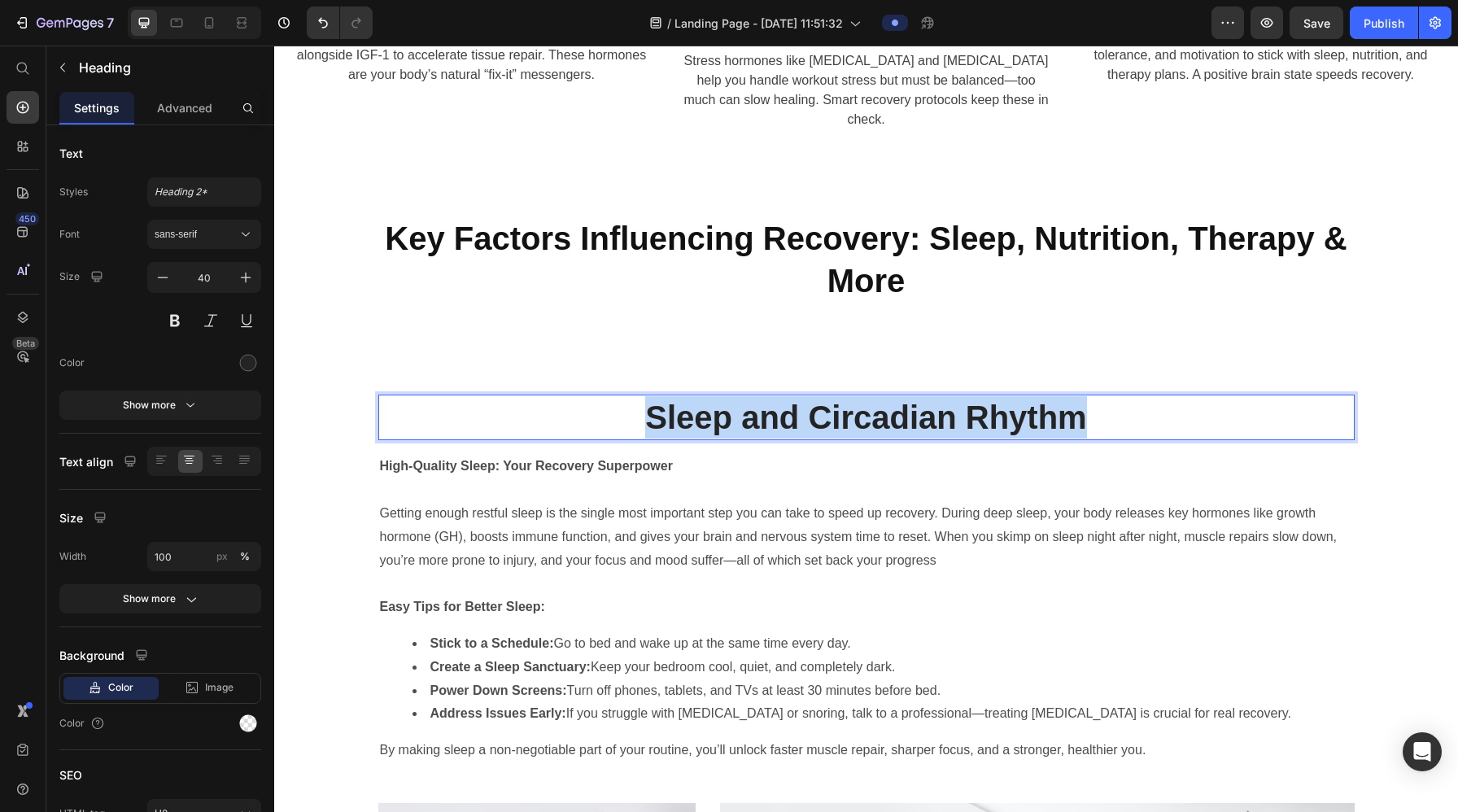 click on "Sleep and Circadian Rhythm" at bounding box center (867, 417) 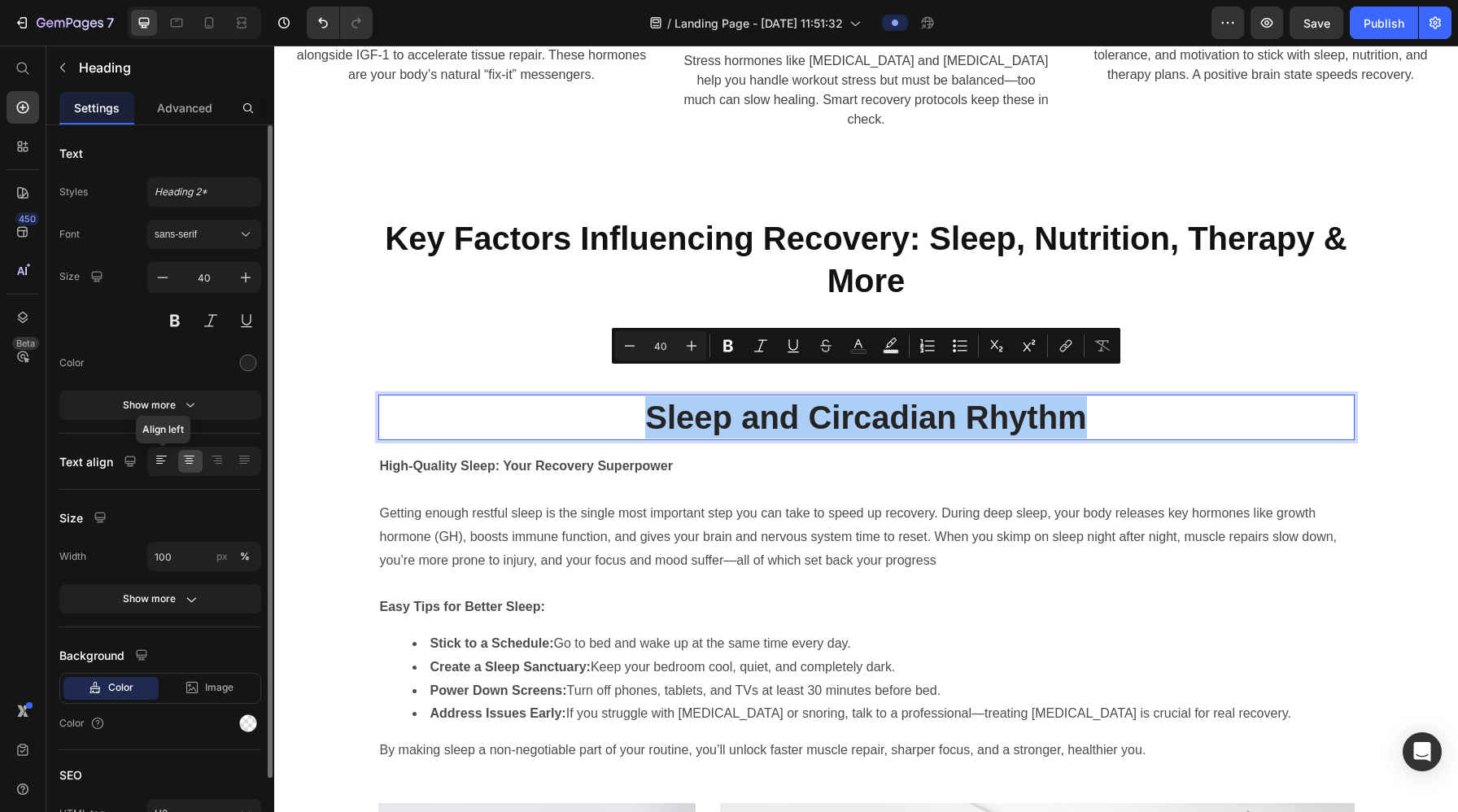 click 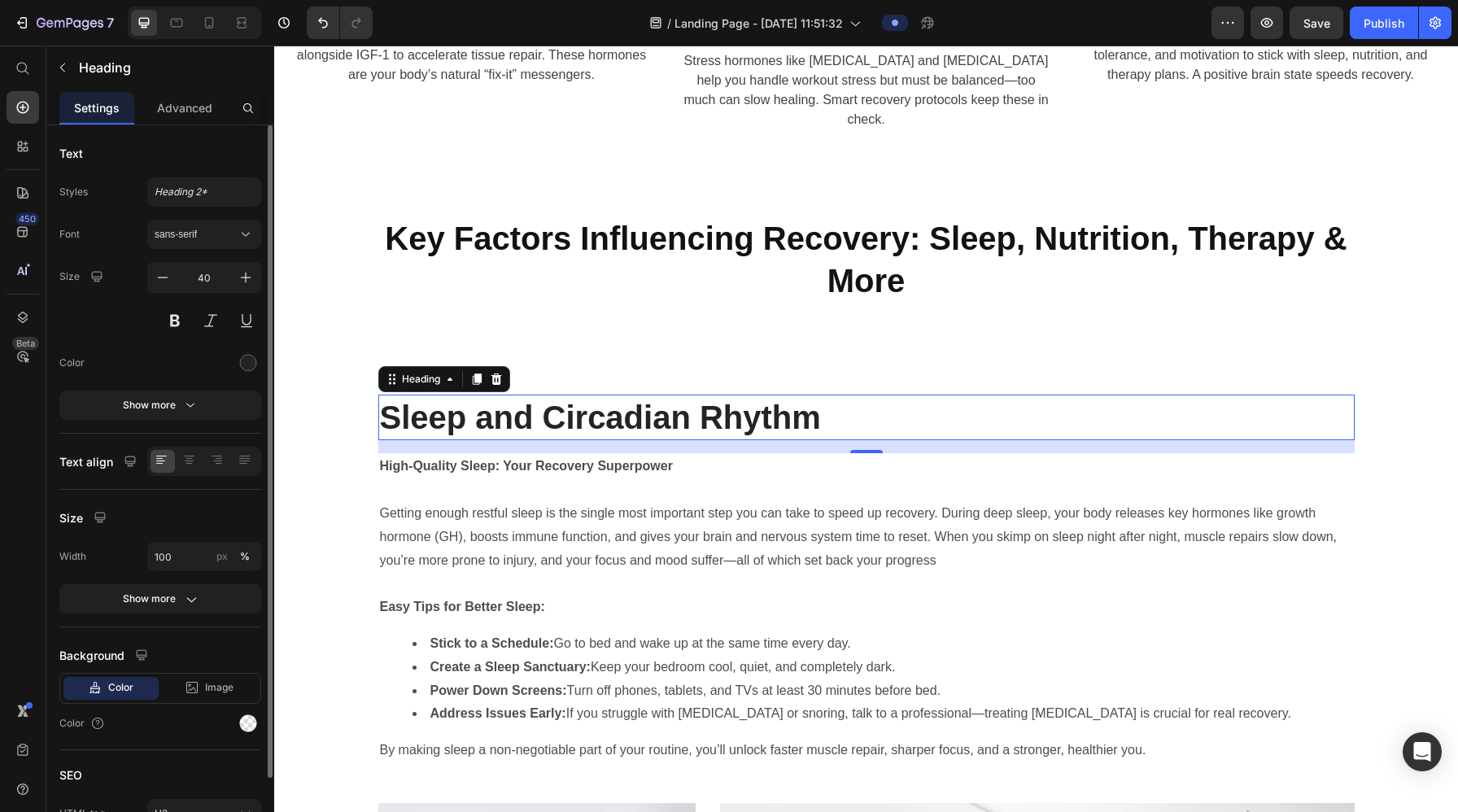click 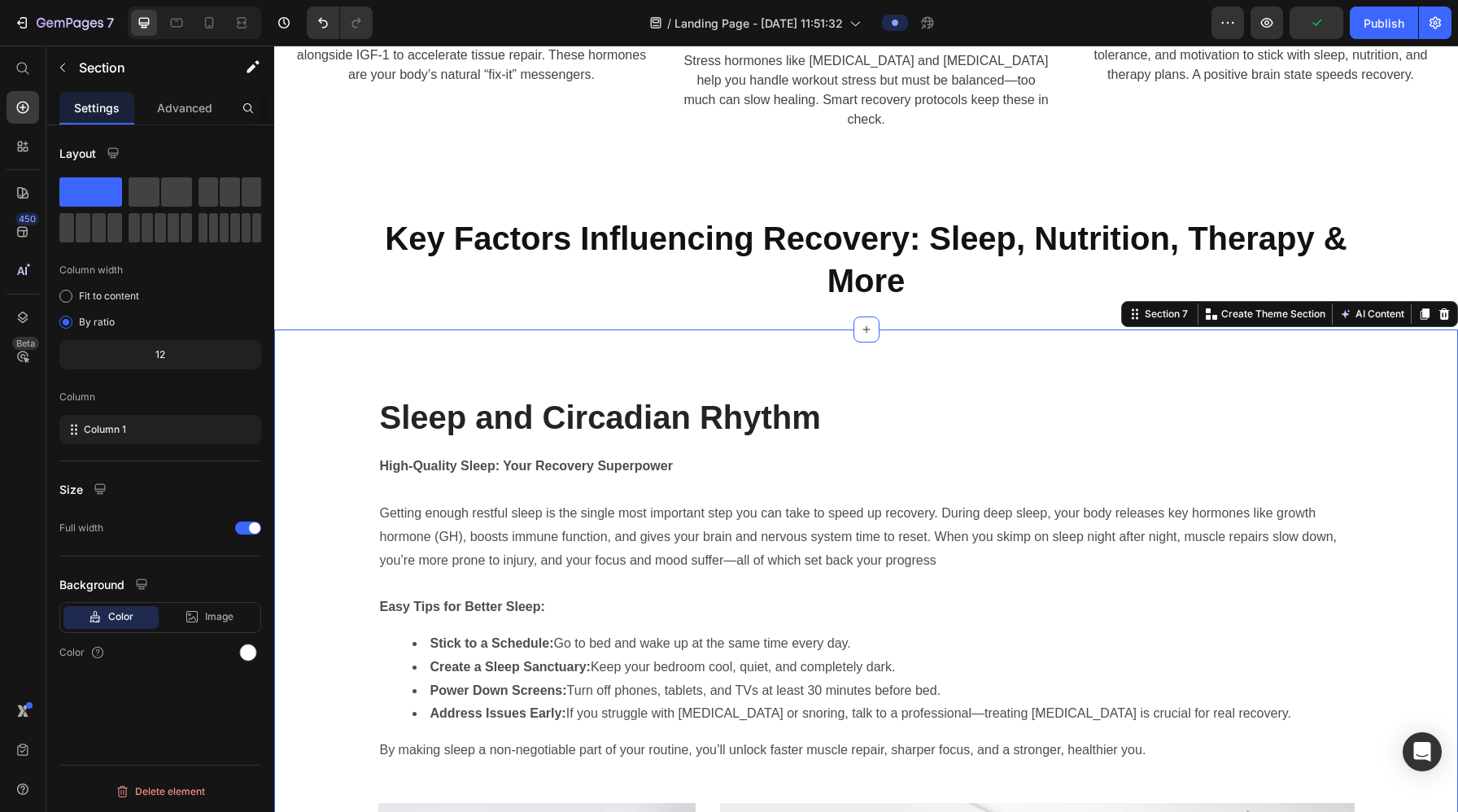 click on "Sleep and Circadian Rhythm Heading High-Quality Sleep: Your Recovery Superpower Getting enough restful sleep is the single most important step you can take to speed up recovery. During deep sleep, your body releases key hormones like growth hormone (GH), boosts immune function, and gives your brain and nervous system time to reset. When you skimp on sleep night after night, muscle repairs slow down, you’re more prone to injury, and your focus and mood suffer—all of which set back your progress Easy Tips for Better Sleep: Stick to a Schedule:  Go to bed and wake up at the same time every day. Create a Sleep Sanctuary:  Keep your bedroom cool, quiet, and completely dark. Power Down Screens:  Turn off phones, tablets, and TVs at least 30 minutes before bed. Address Issues Early:  If you struggle with [MEDICAL_DATA] or snoring, talk to a professional—treating [MEDICAL_DATA] is crucial for real recovery. Text Block Row Image Image Row Text block Text block [PERSON_NAME]  Text Block [PERSON_NAME]   / CEO Text block Row" at bounding box center (866, 930) 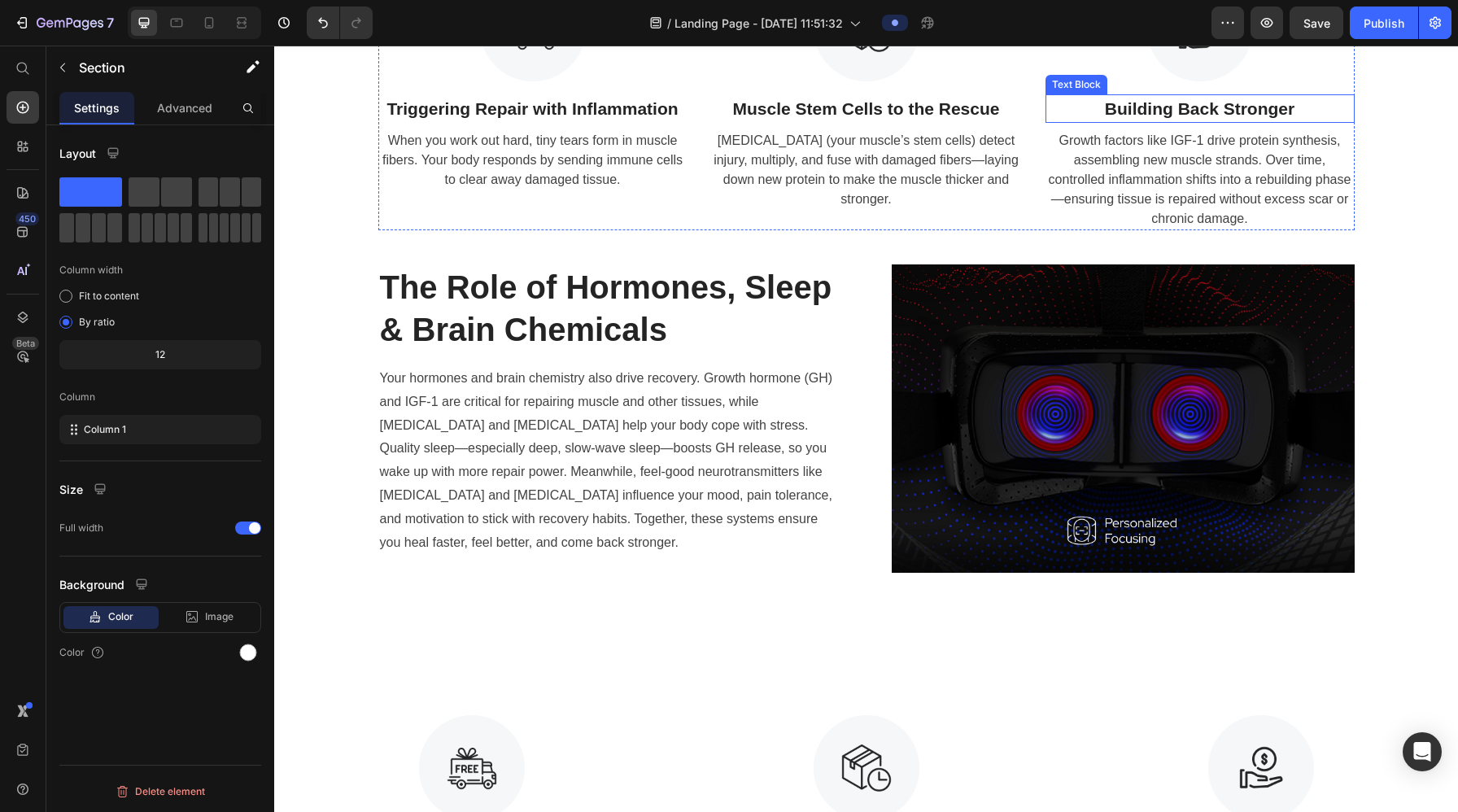 scroll, scrollTop: 1838, scrollLeft: 0, axis: vertical 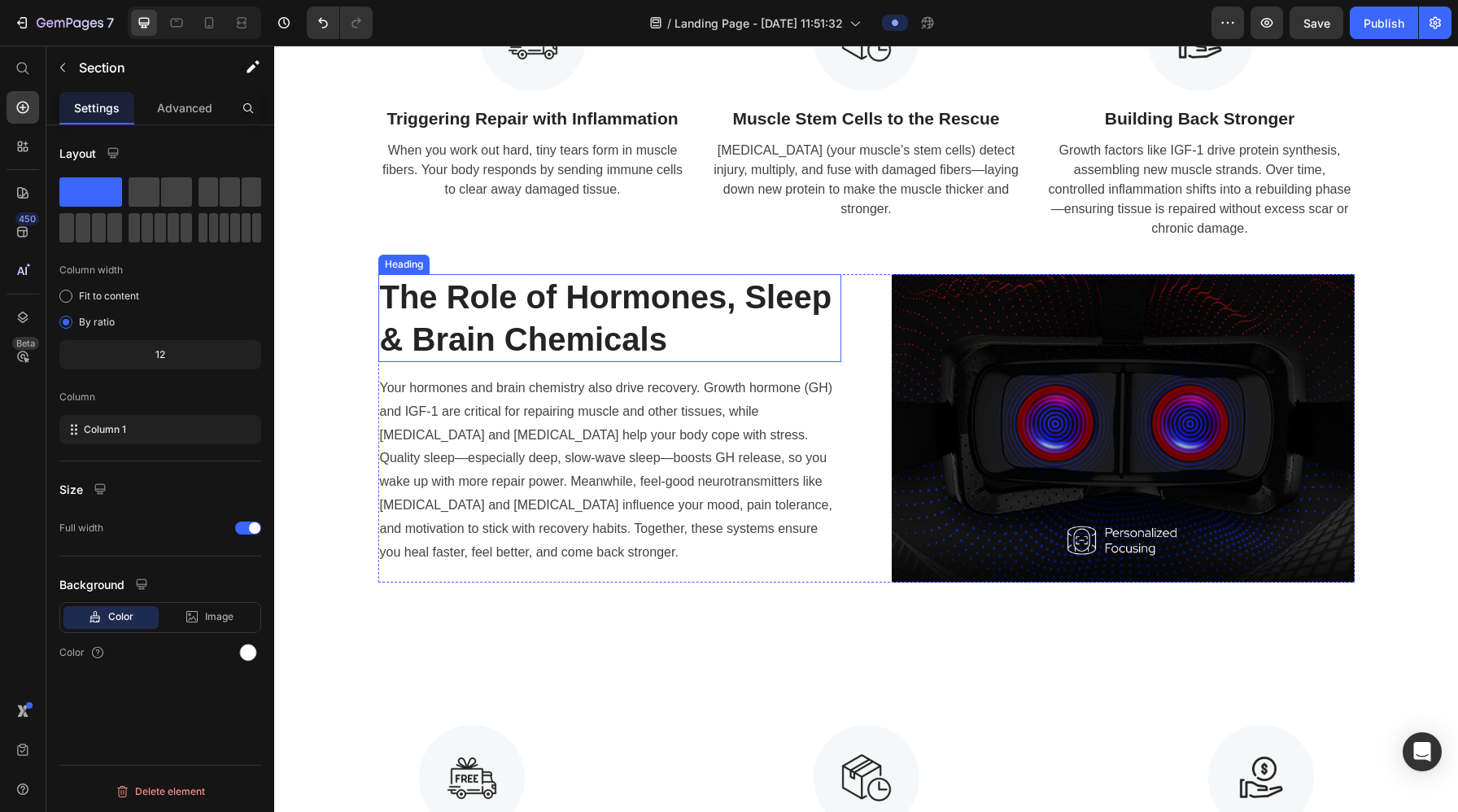 click on "The Role of Hormones, Sleep & Brain Chemicals" at bounding box center (609, 318) 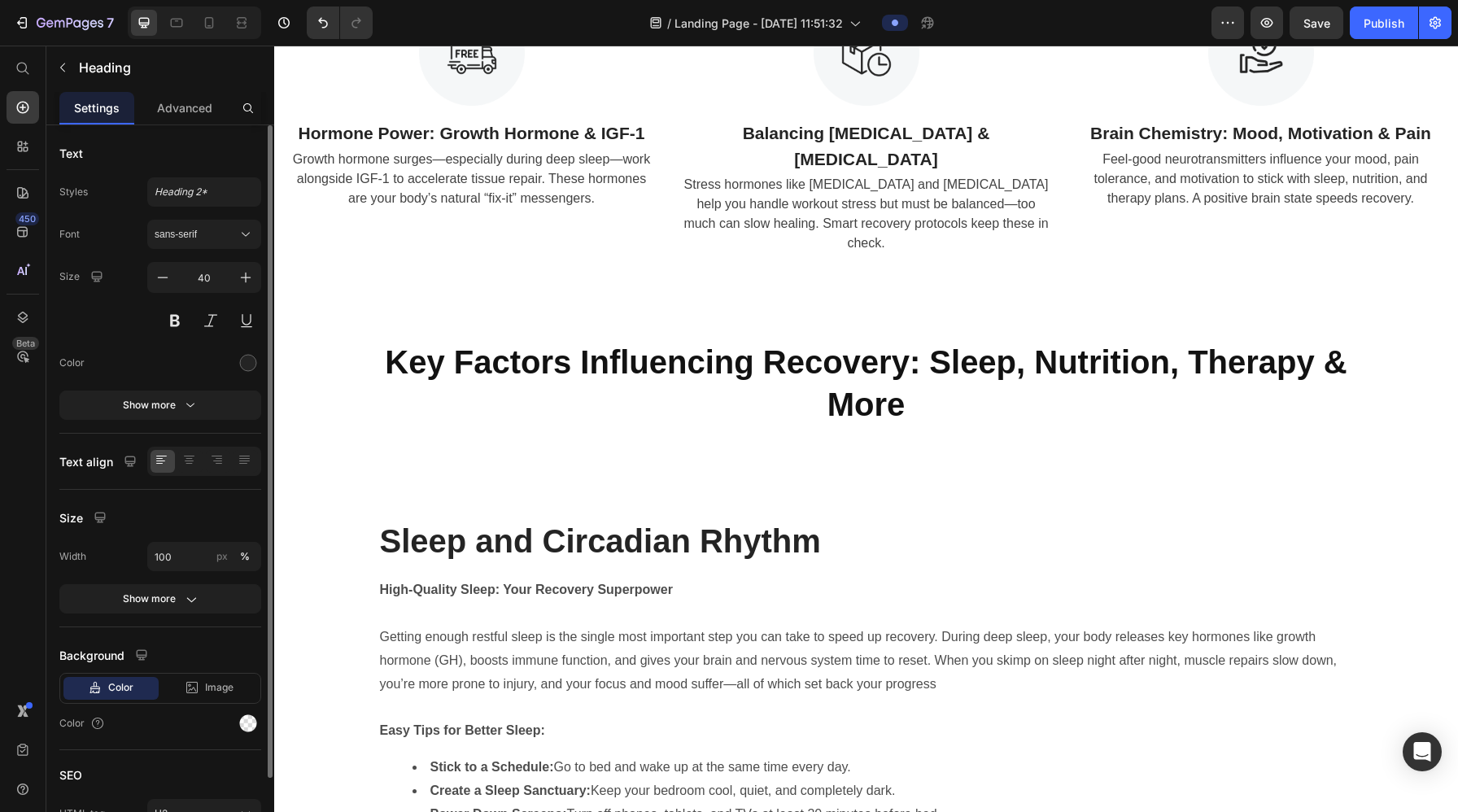 scroll, scrollTop: 2646, scrollLeft: 0, axis: vertical 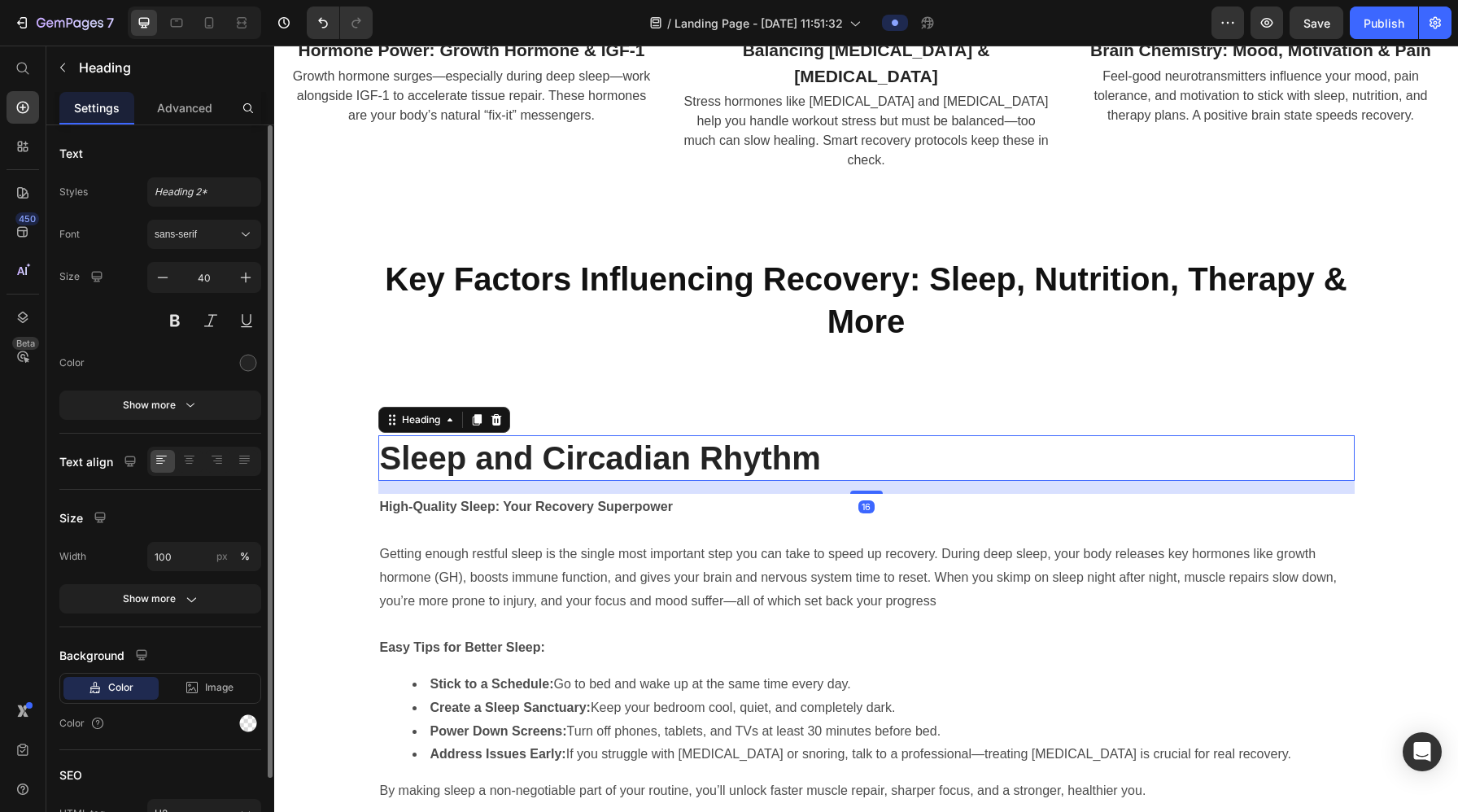 click on "Sleep and Circadian Rhythm" at bounding box center (867, 458) 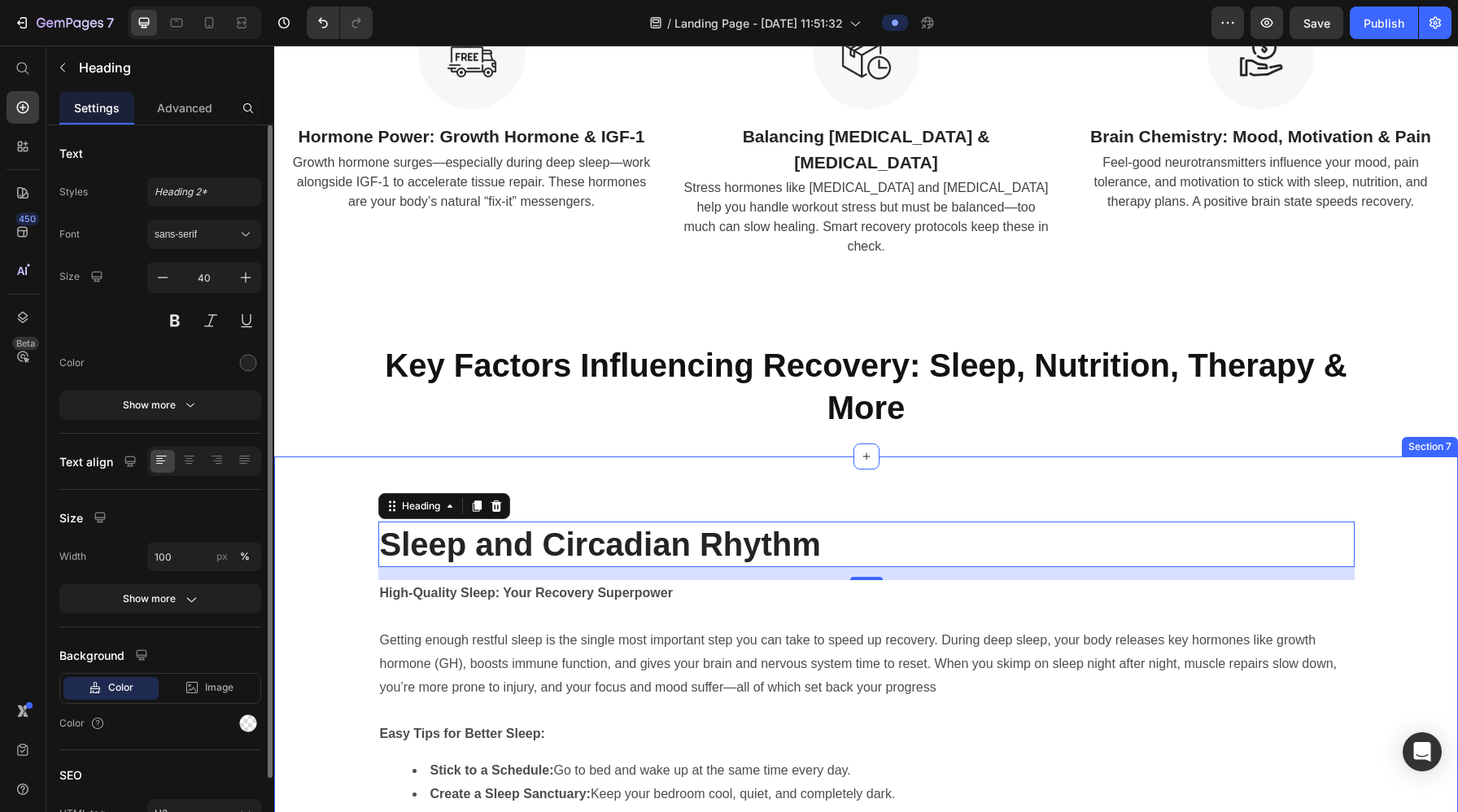 scroll, scrollTop: 2547, scrollLeft: 0, axis: vertical 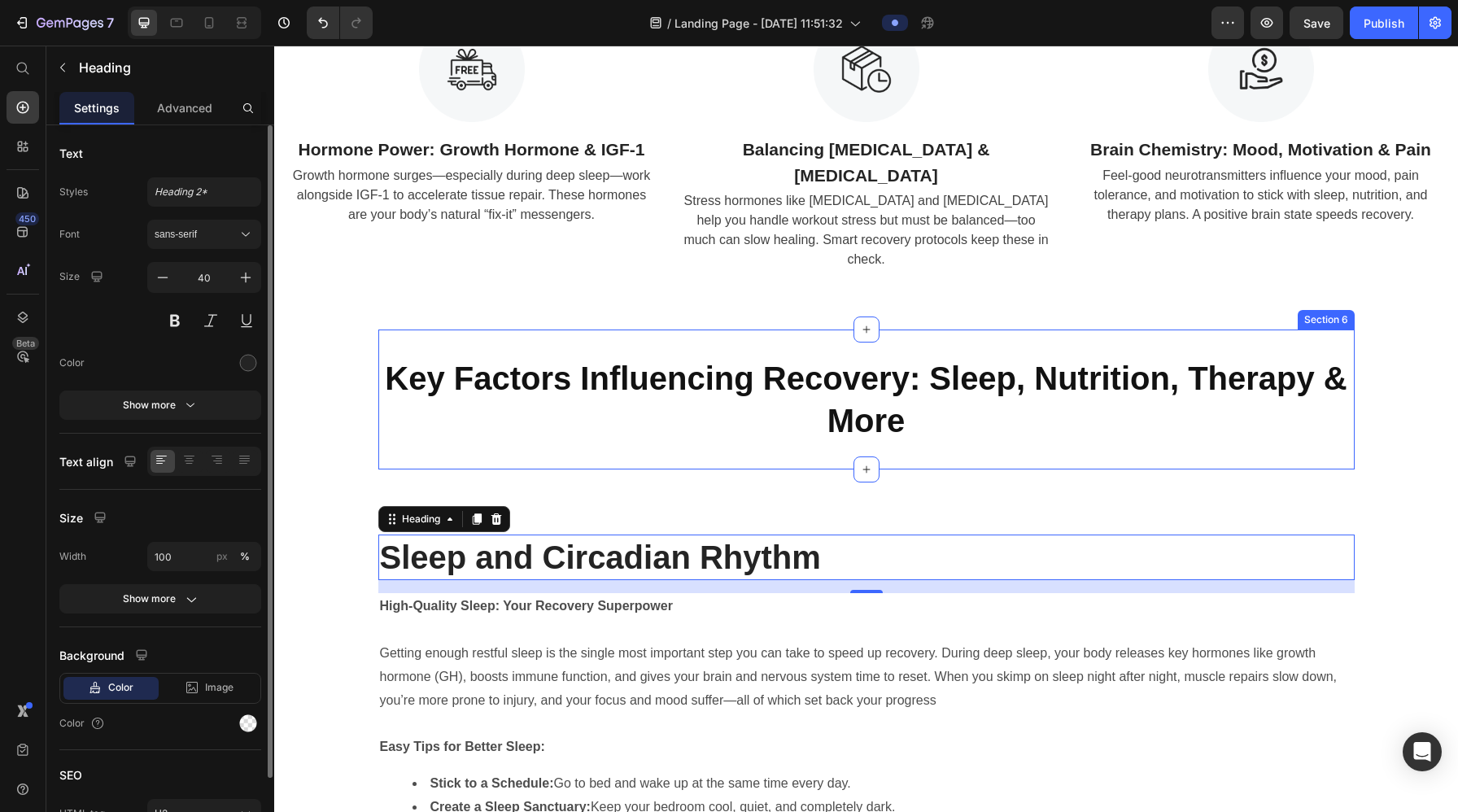 click on "Key Factors Influencing Recovery: Sleep, Nutrition, Therapy & More Heading Section 6" at bounding box center (867, 399) 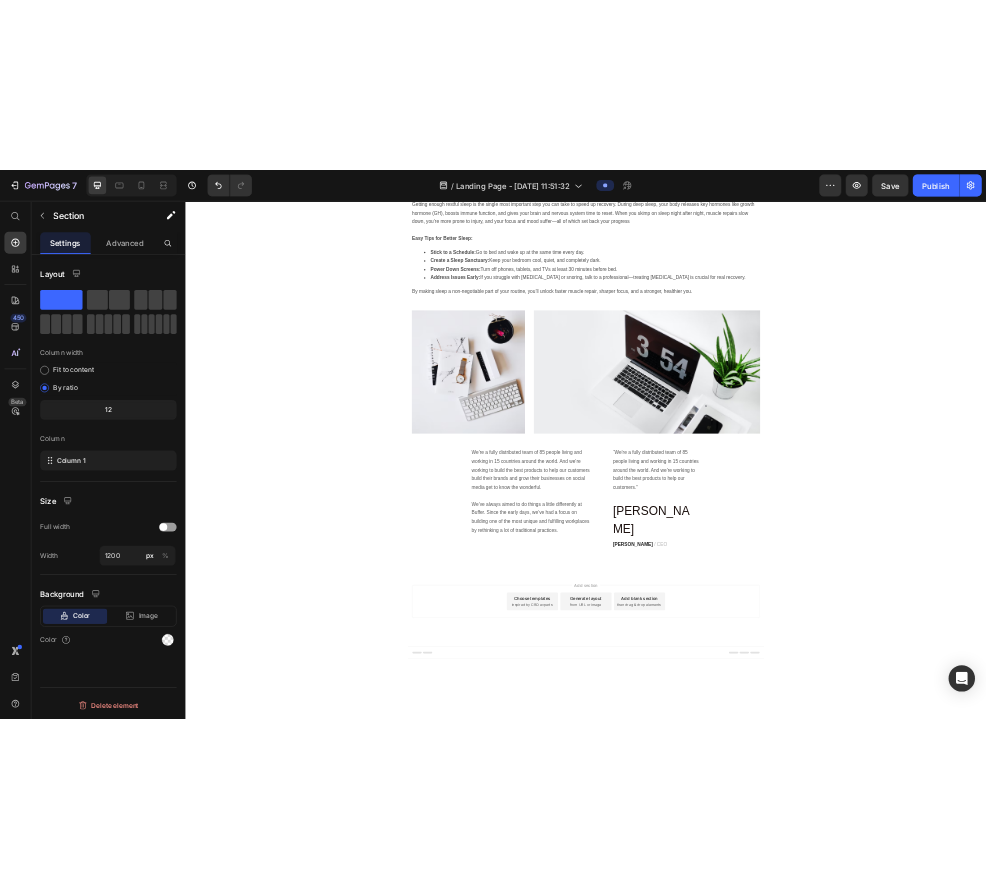 scroll, scrollTop: 3815, scrollLeft: 0, axis: vertical 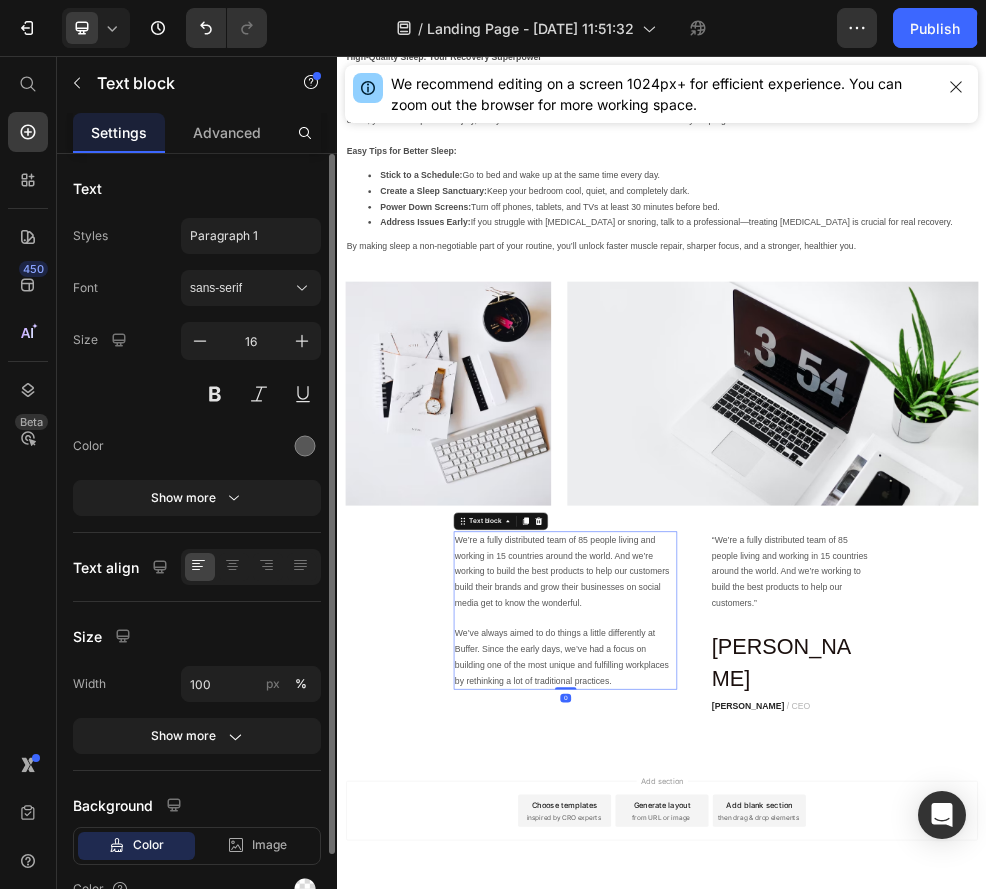 click on "We’re a fully distributed team of 85 people living and working in 15 countries around the world. And we’re working to build the best products to help our customers build their brands and grow their businesses on social media get to know the wonderful.  We’ve always aimed to do things a little differently at Buffer. Since the early days, we’ve had a focus on building one of the most unique and fulfilling workplaces by rethinking a lot of traditional practices." at bounding box center [758, 1082] 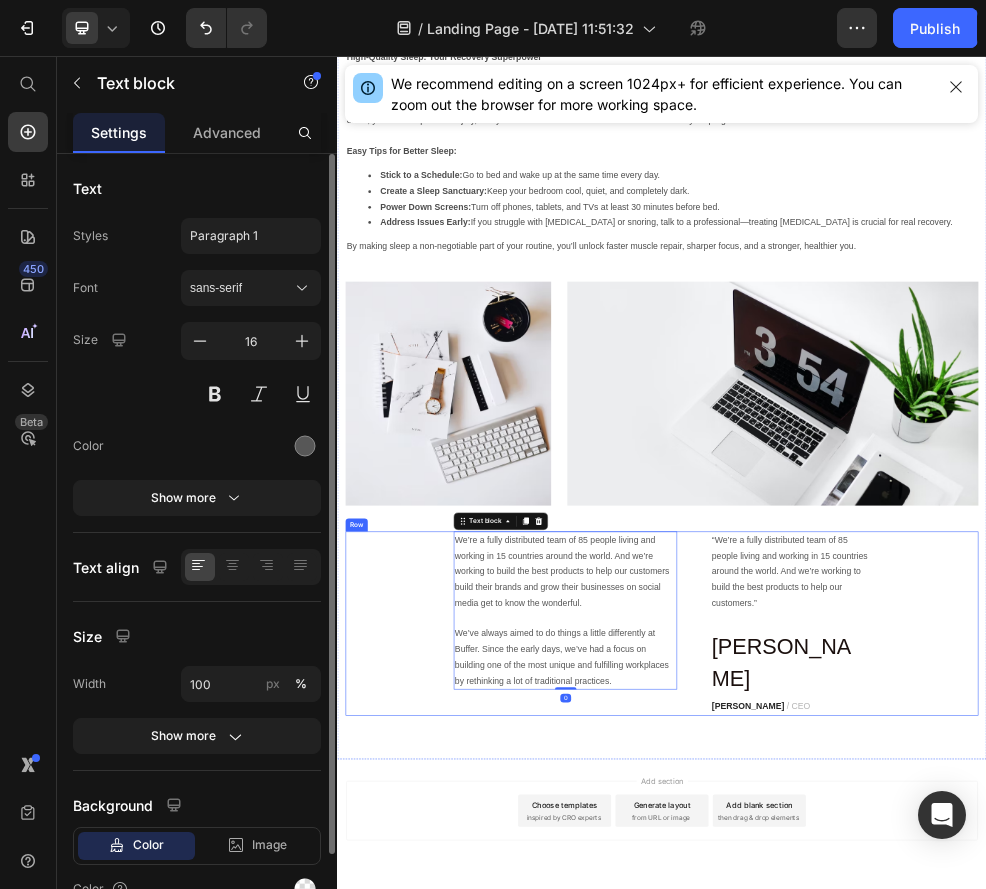 click on "We’re a fully distributed team of 85 people living and working in 15 countries around the world. And we’re working to build the best products to help our customers build their brands and grow their businesses on social media get to know the wonderful.  We’ve always aimed to do things a little differently at Buffer. Since the early days, we’ve had a focus on building one of the most unique and fulfilling workplaces by rethinking a lot of traditional practices. Text block   0 “We’re a fully distributed team of 85 people living and working in 15 countries around the world. And we’re working to build the best products to help our customers.”  Text block [PERSON_NAME]  Text Block [PERSON_NAME]   / CEO Text block Row" at bounding box center (937, 1106) 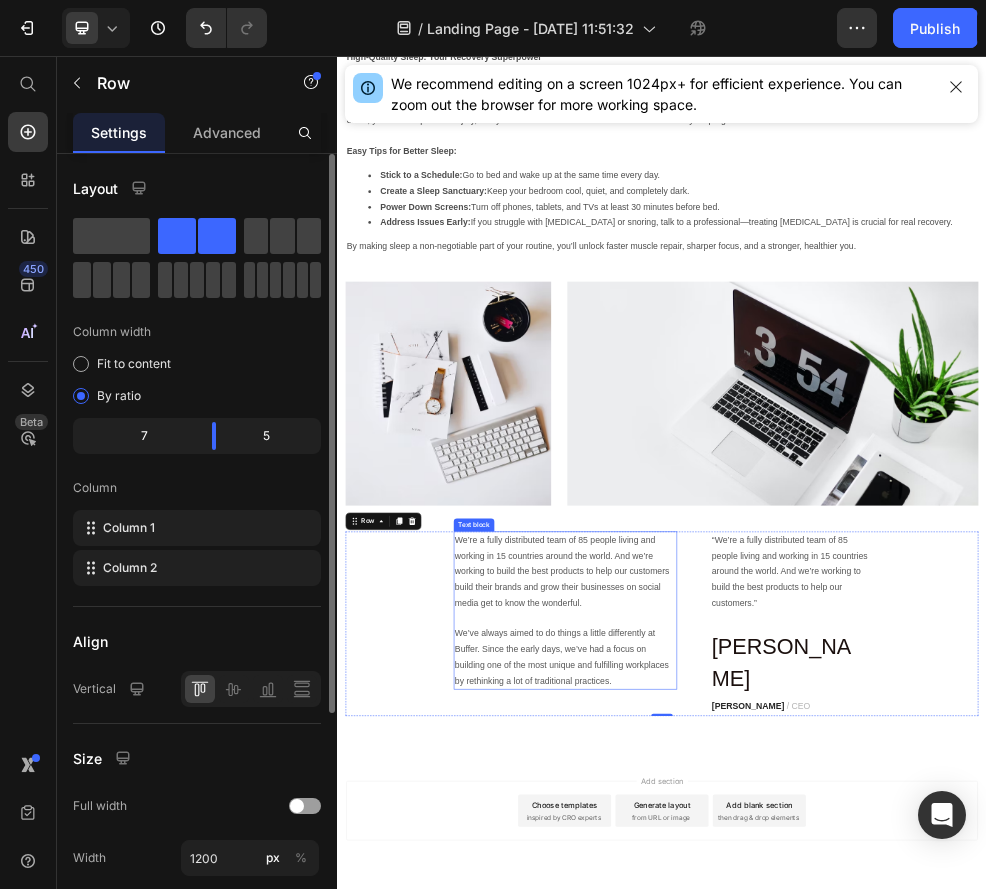 click on "We’re a fully distributed team of 85 people living and working in 15 countries around the world. And we’re working to build the best products to help our customers build their brands and grow their businesses on social media get to know the wonderful.  We’ve always aimed to do things a little differently at Buffer. Since the early days, we’ve had a focus on building one of the most unique and fulfilling workplaces by rethinking a lot of traditional practices." at bounding box center [758, 1082] 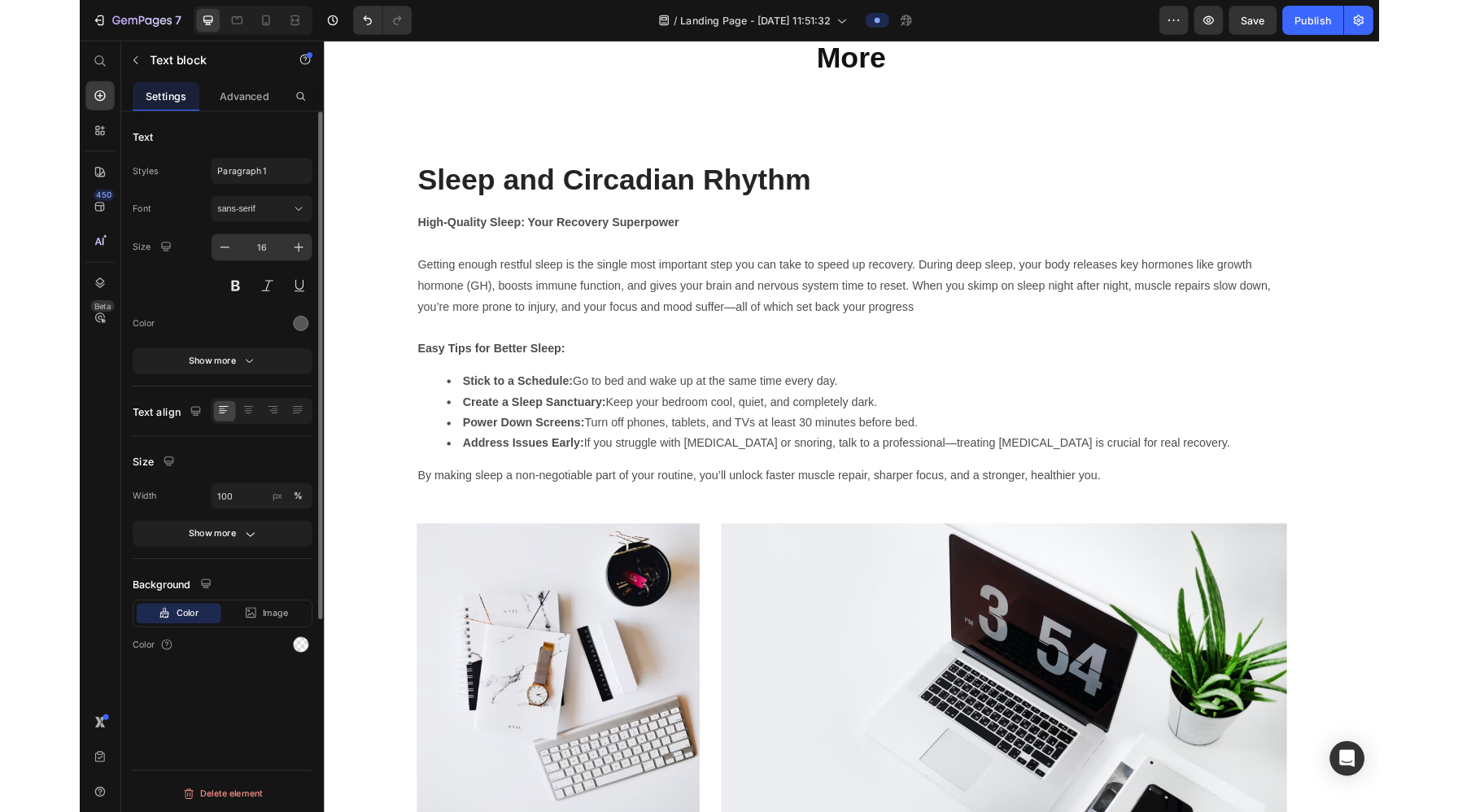 scroll, scrollTop: 2877, scrollLeft: 0, axis: vertical 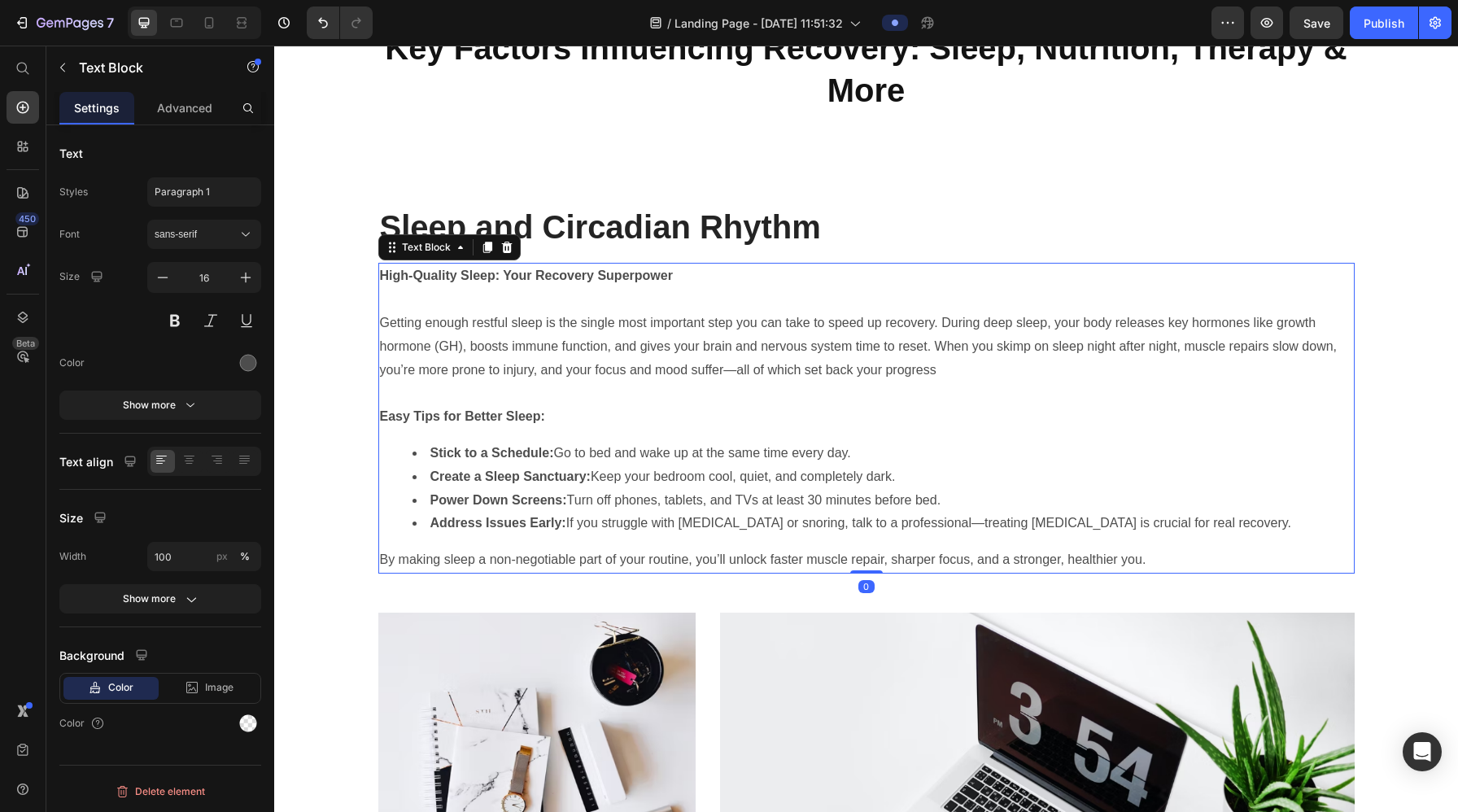click on "Getting enough restful sleep is the single most important step you can take to speed up recovery. During deep sleep, your body releases key hormones like growth hormone (GH), boosts immune function, and gives your brain and nervous system time to reset. When you skimp on sleep night after night, muscle repairs slow down, you’re more prone to injury, and your focus and mood suffer—all of which set back your progress" at bounding box center [867, 347] 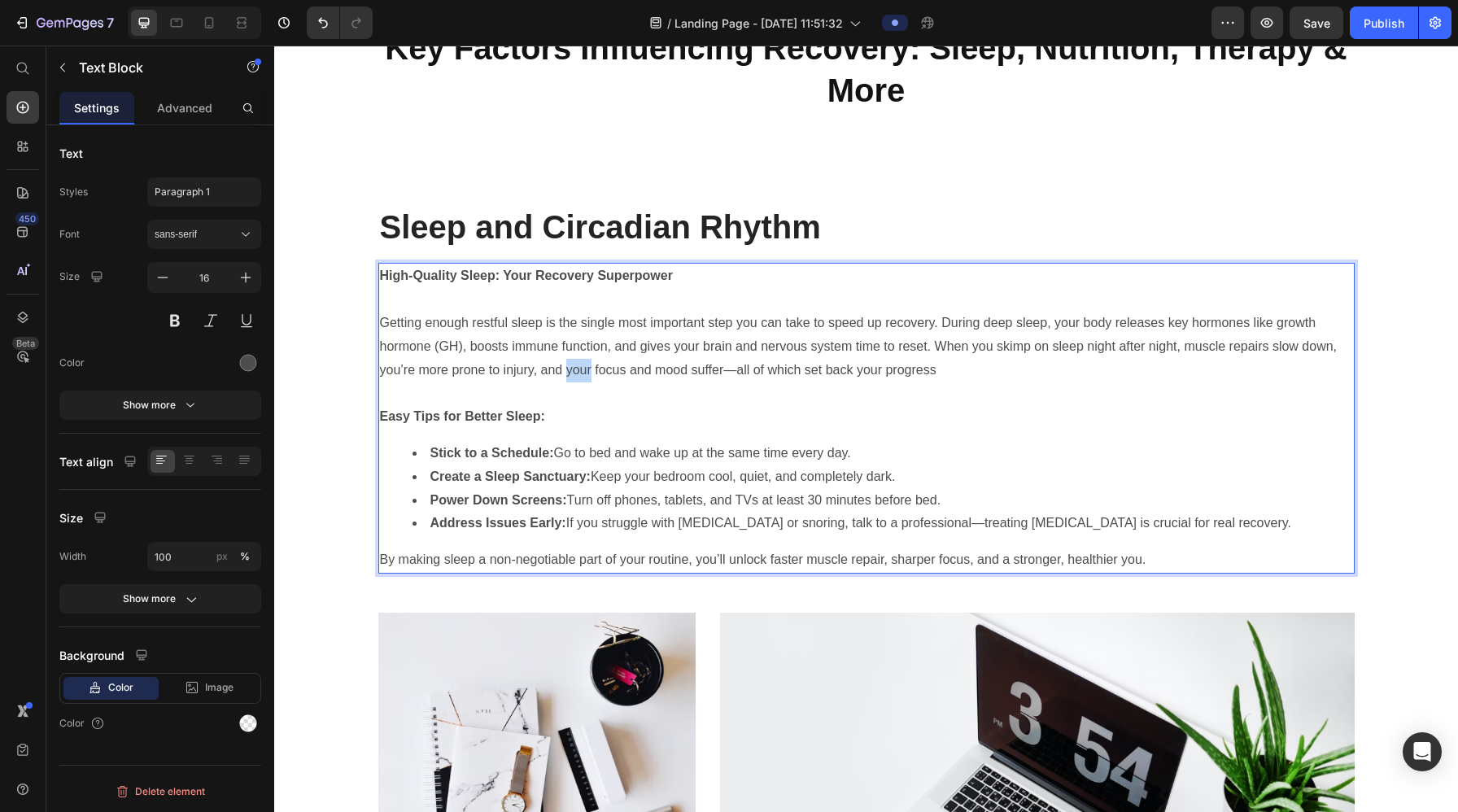 click on "Getting enough restful sleep is the single most important step you can take to speed up recovery. During deep sleep, your body releases key hormones like growth hormone (GH), boosts immune function, and gives your brain and nervous system time to reset. When you skimp on sleep night after night, muscle repairs slow down, you’re more prone to injury, and your focus and mood suffer—all of which set back your progress" at bounding box center [867, 347] 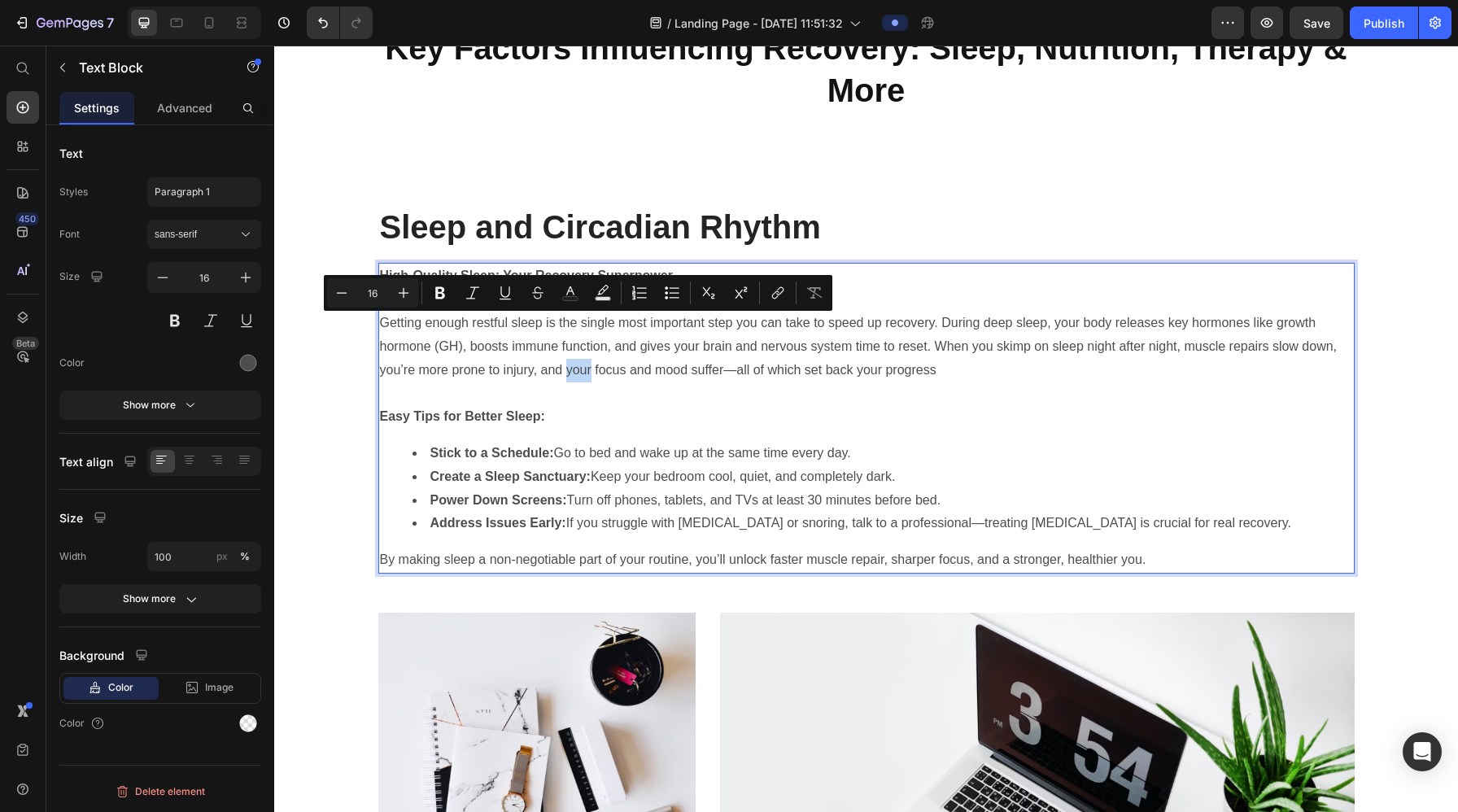 click on "Getting enough restful sleep is the single most important step you can take to speed up recovery. During deep sleep, your body releases key hormones like growth hormone (GH), boosts immune function, and gives your brain and nervous system time to reset. When you skimp on sleep night after night, muscle repairs slow down, you’re more prone to injury, and your focus and mood suffer—all of which set back your progress" at bounding box center [867, 347] 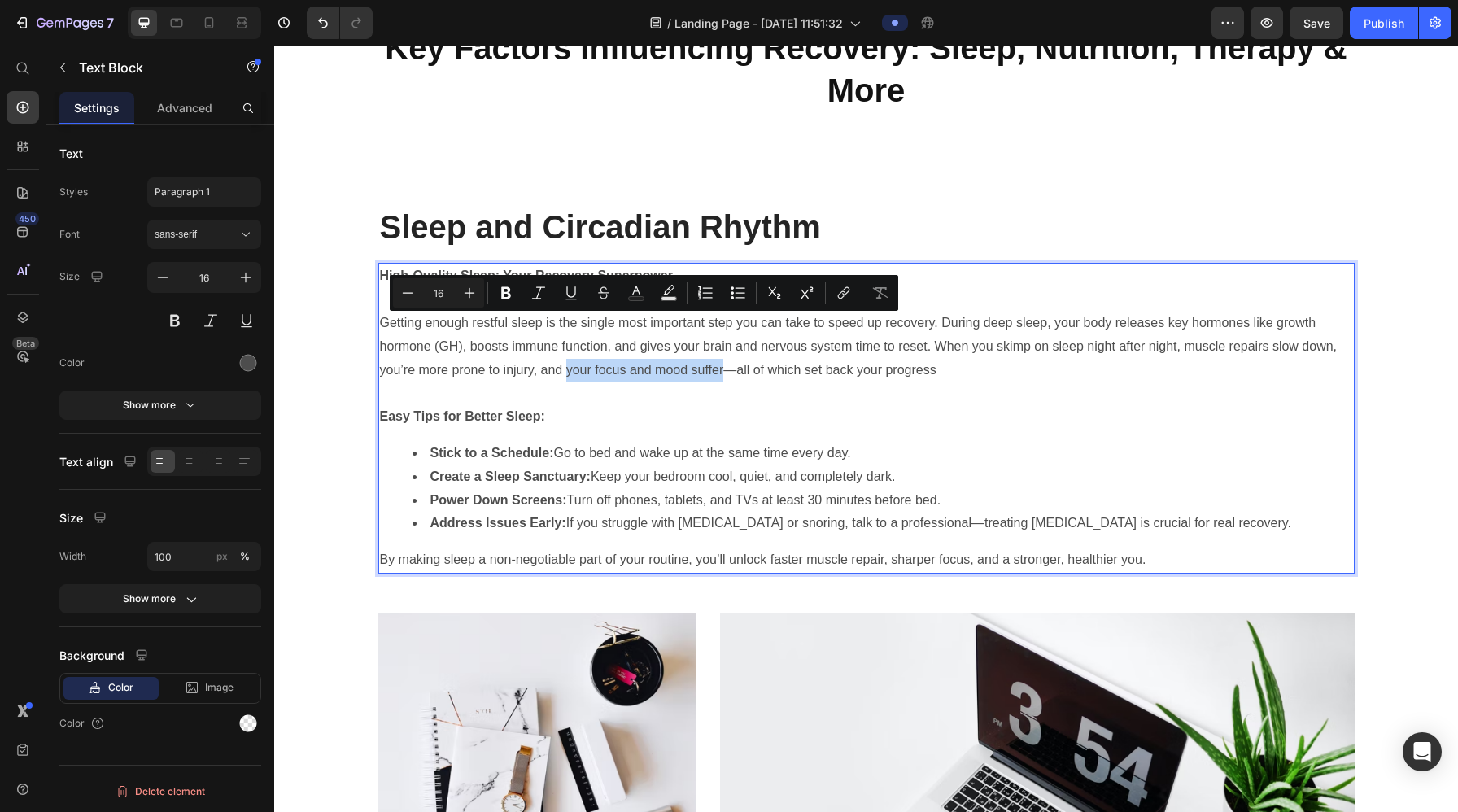 drag, startPoint x: 565, startPoint y: 327, endPoint x: 712, endPoint y: 330, distance: 147.031 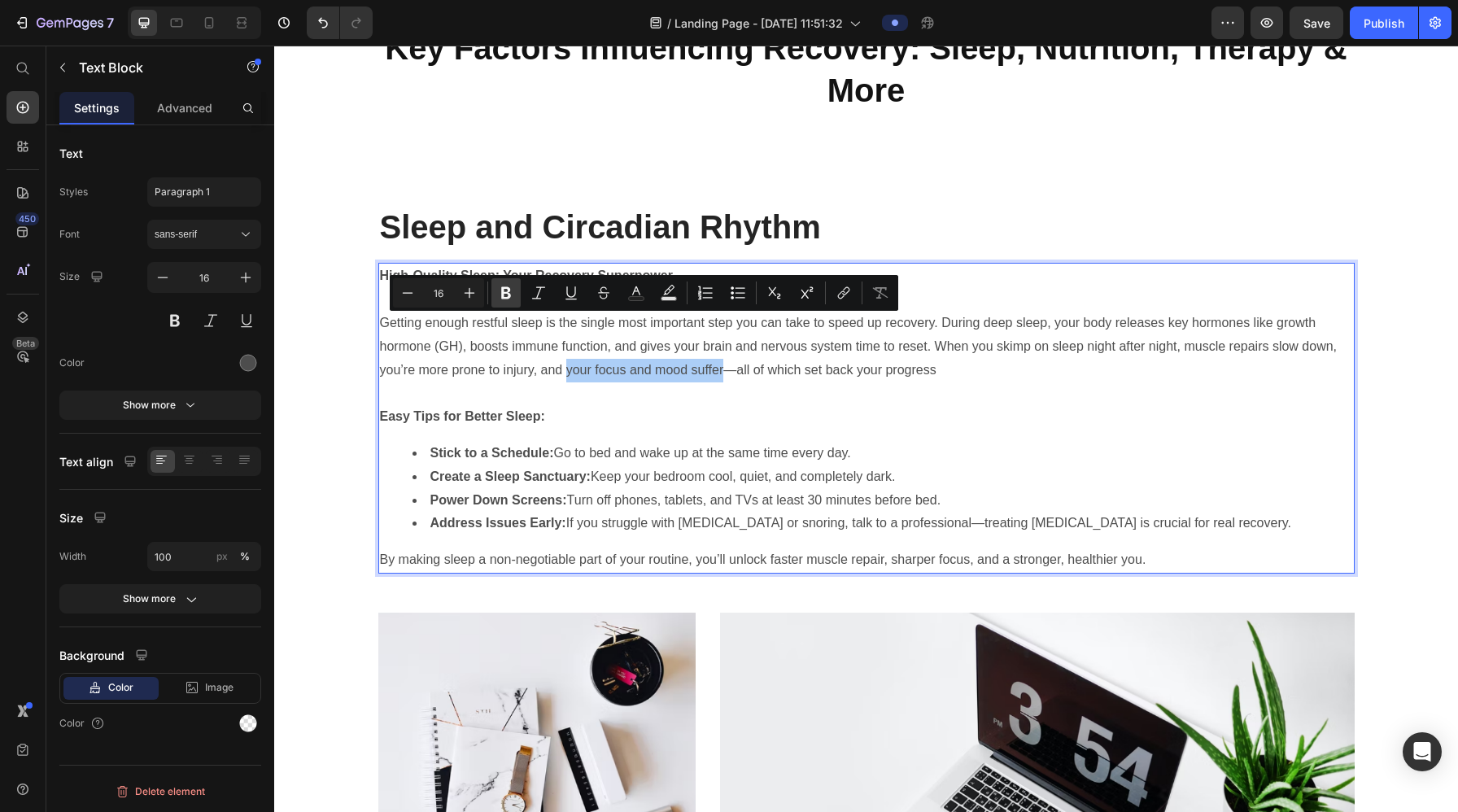 click 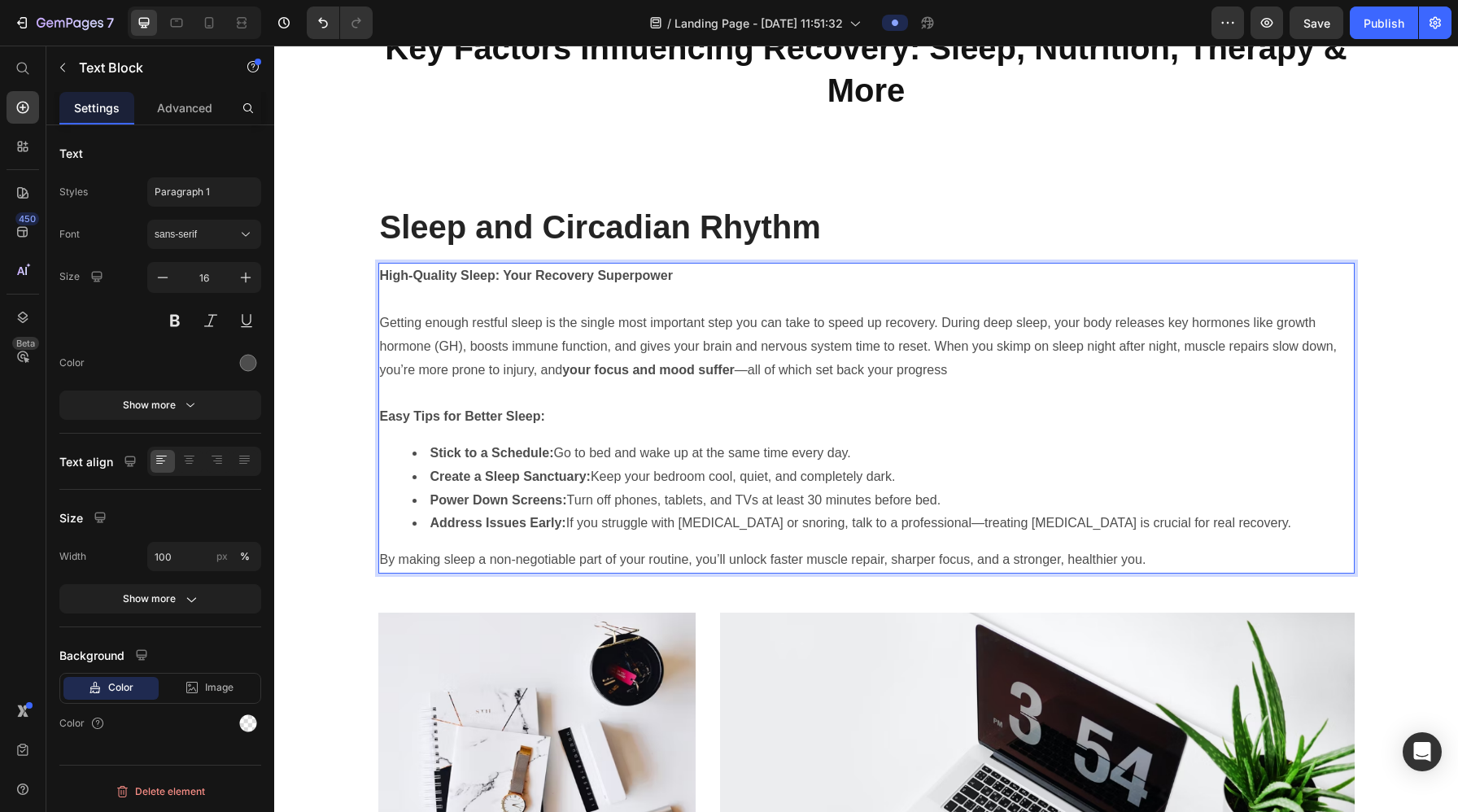 click on "Easy Tips for Better Sleep:" at bounding box center (867, 417) 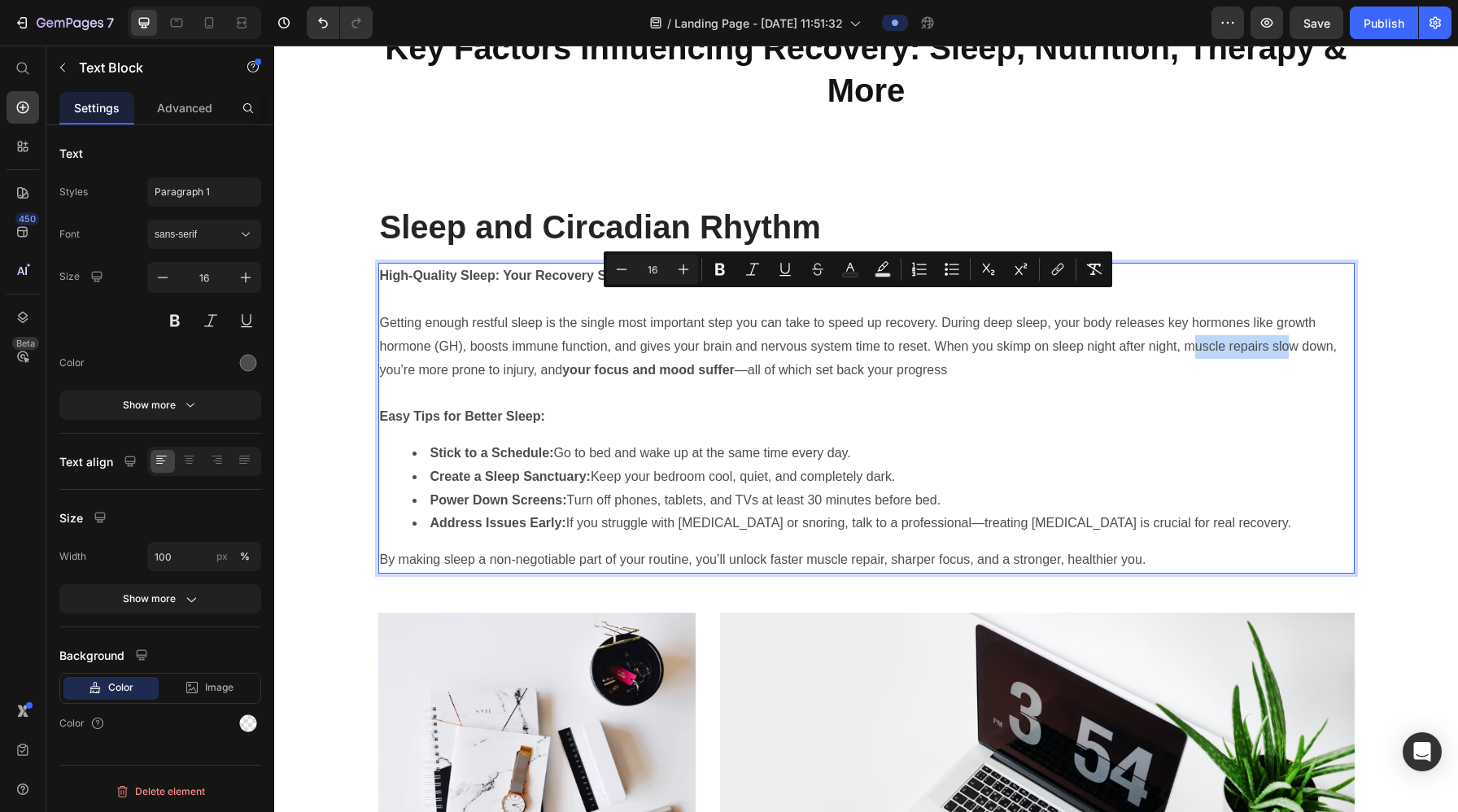 drag, startPoint x: 1196, startPoint y: 304, endPoint x: 1281, endPoint y: 308, distance: 85.09407 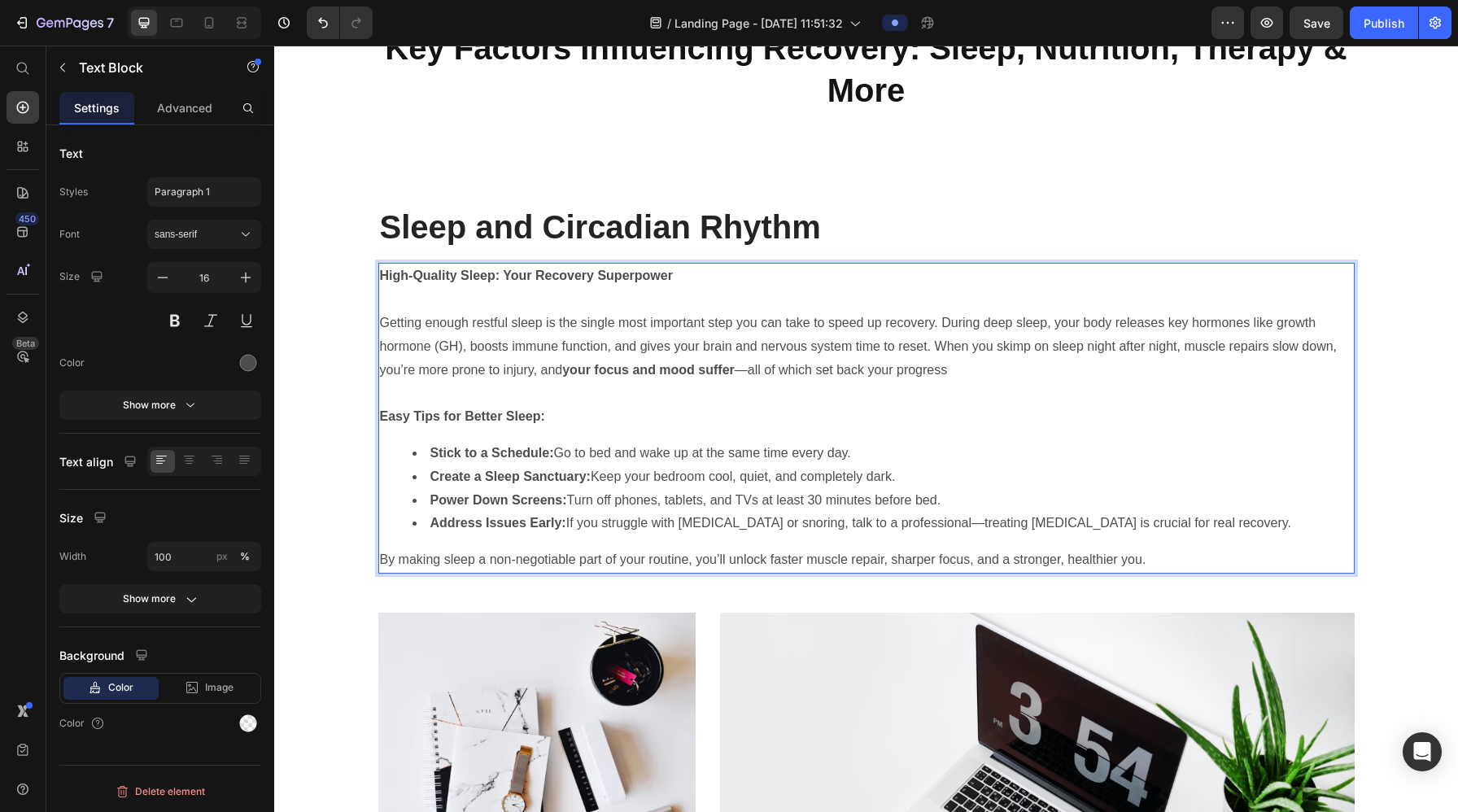 click on "Getting enough restful sleep is the single most important step you can take to speed up recovery. During deep sleep, your body releases key hormones like growth hormone (GH), boosts immune function, and gives your brain and nervous system time to reset. When you skimp on sleep night after night, muscle repairs slow down, you’re more prone to injury, and  your focus and mood suffer —all of which set back your progress" at bounding box center (867, 347) 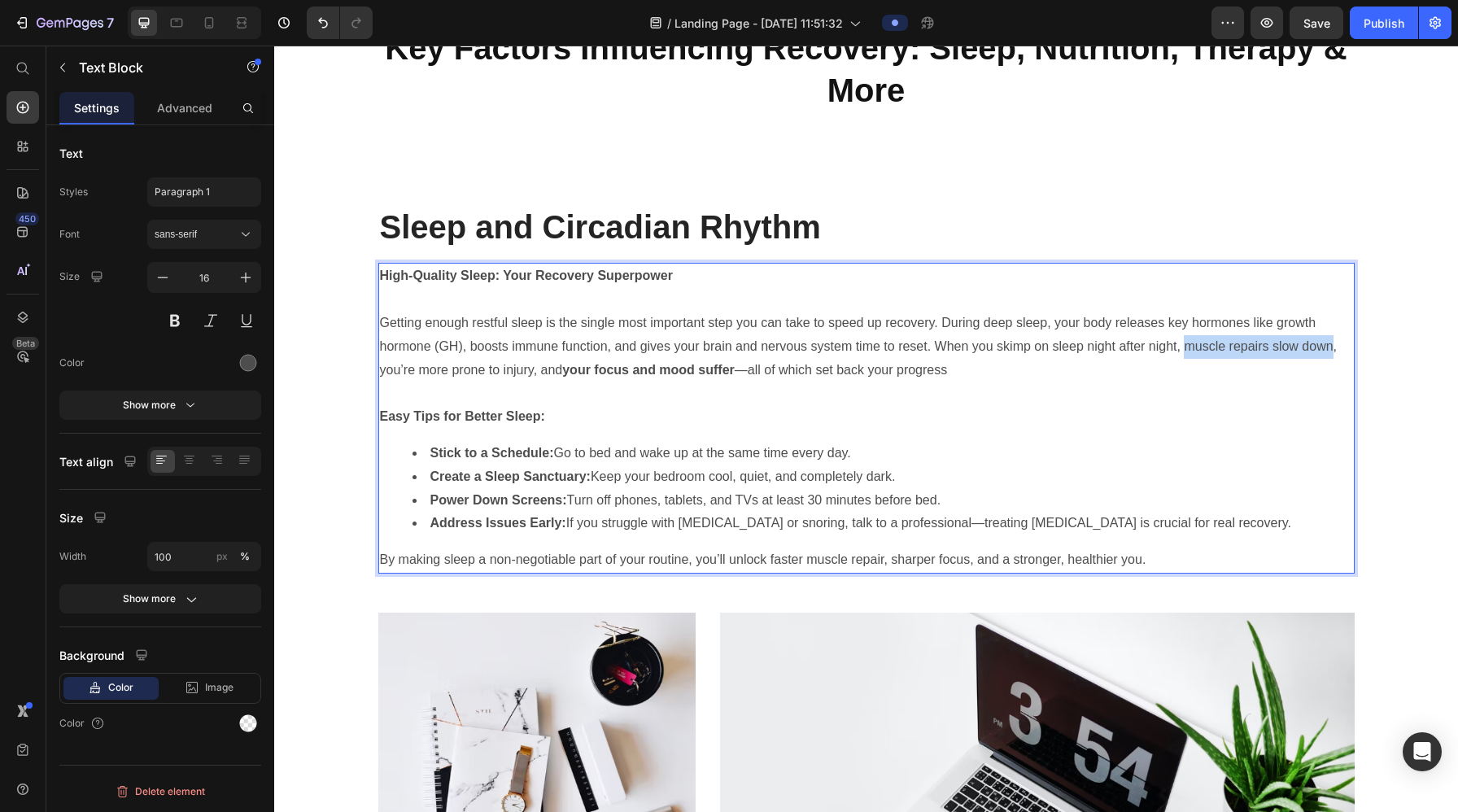 drag, startPoint x: 1185, startPoint y: 305, endPoint x: 1331, endPoint y: 301, distance: 146.05478 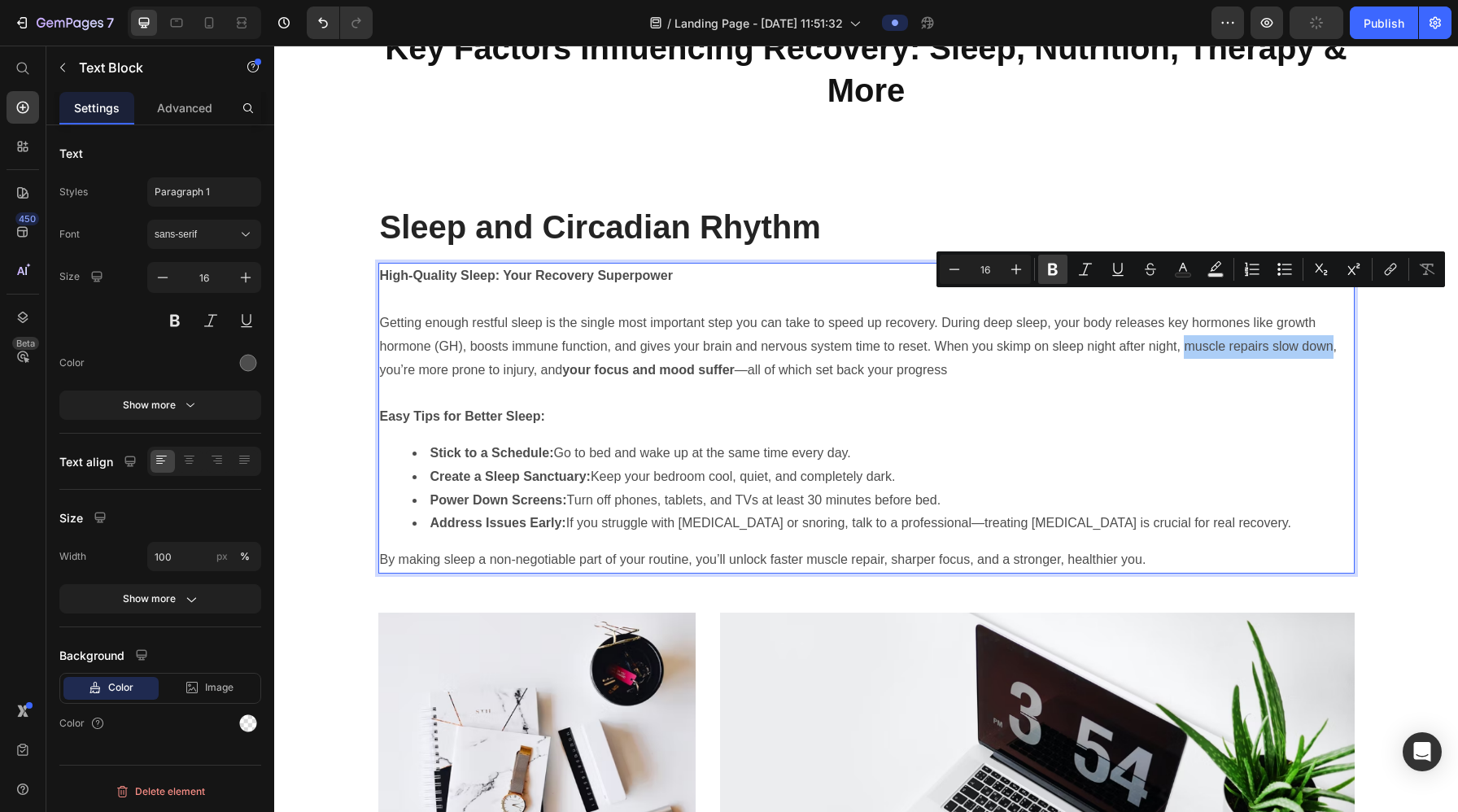click 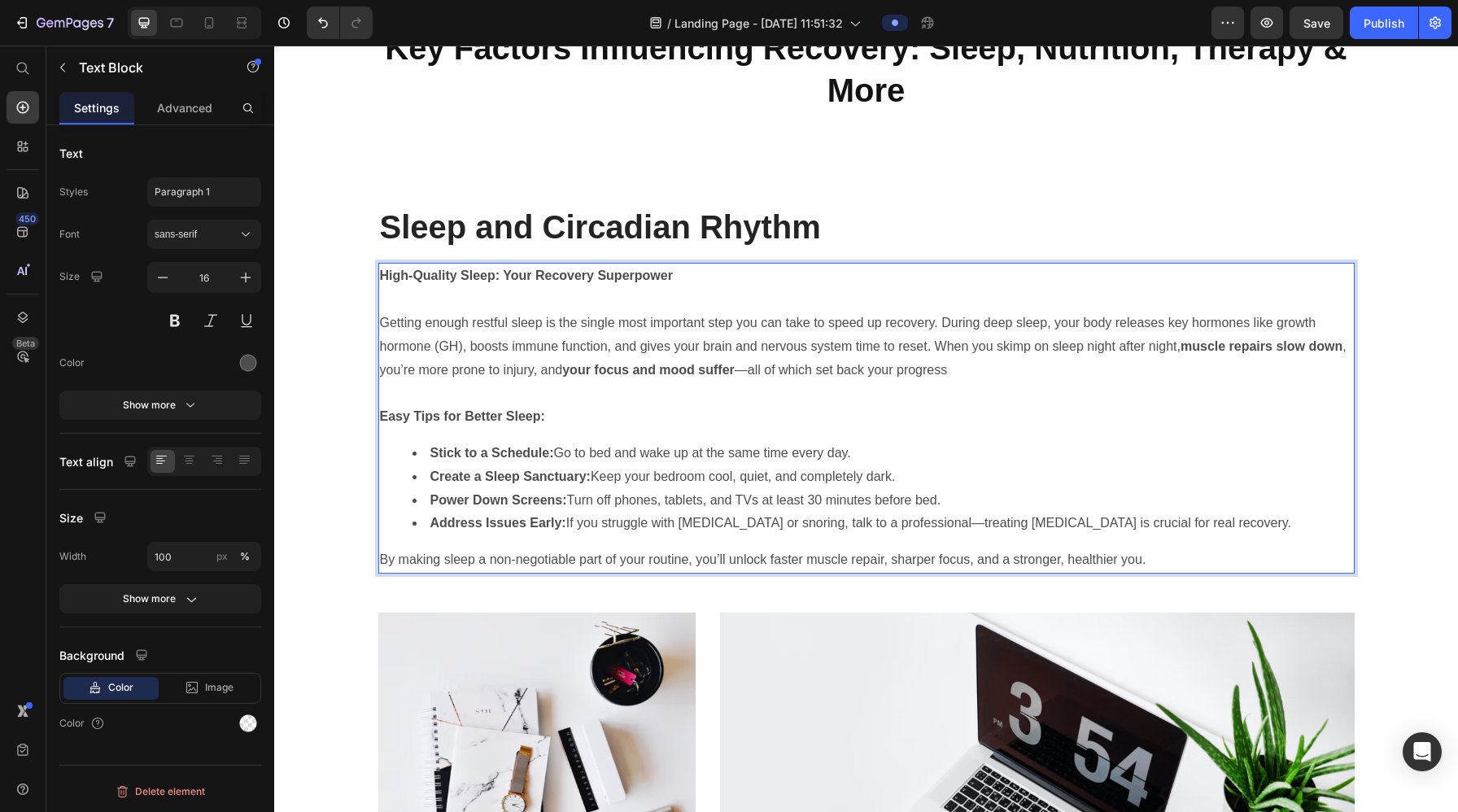 click on "Getting enough restful sleep is the single most important step you can take to speed up recovery. During deep sleep, your body releases key hormones like growth hormone (GH), boosts immune function, and gives your brain and nervous system time to reset. When you skimp on sleep night after night,  muscle repairs slow down , you’re more prone to injury, and  your focus and mood suffer —all of which set back your progress" at bounding box center [867, 347] 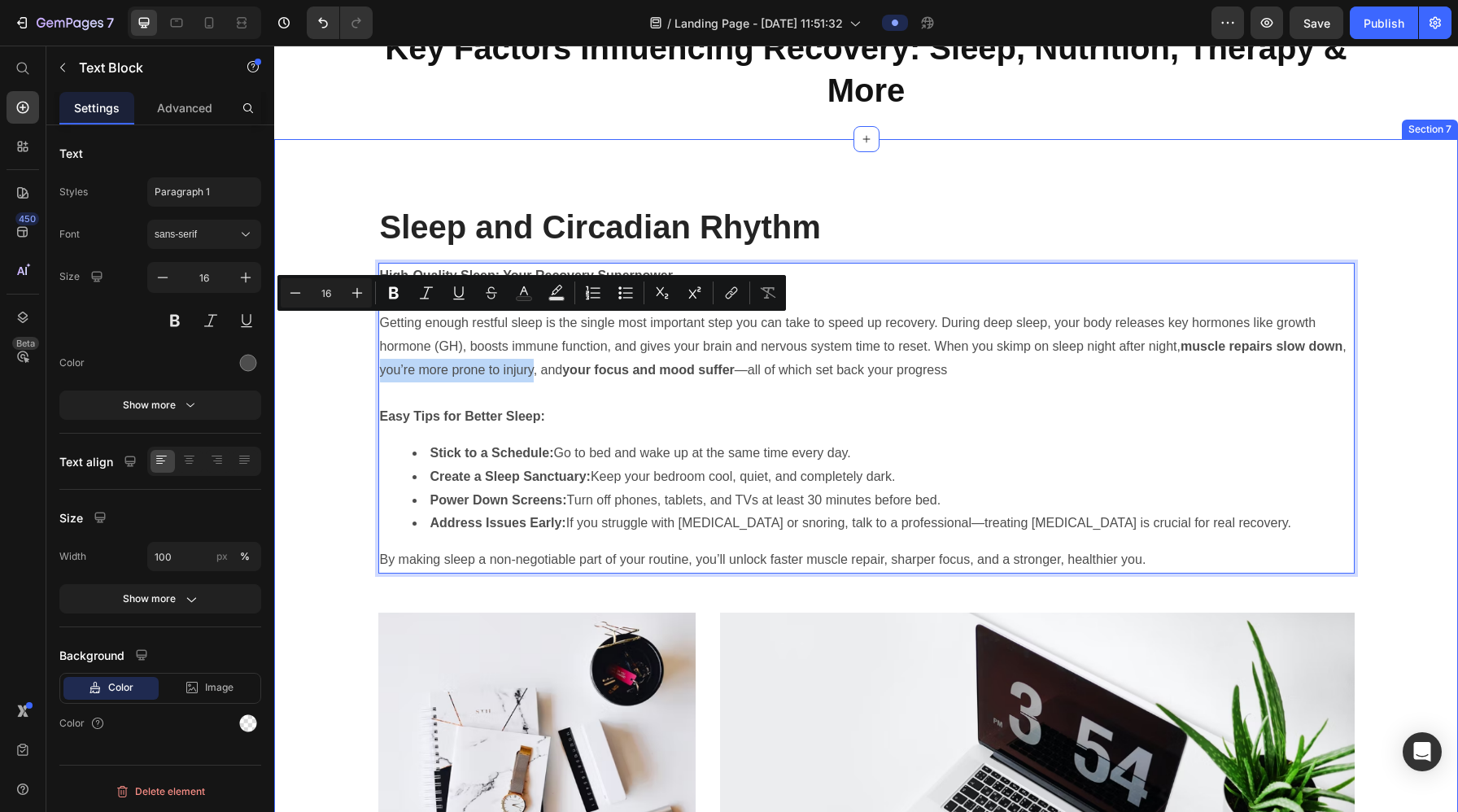 drag, startPoint x: 533, startPoint y: 323, endPoint x: 369, endPoint y: 323, distance: 164 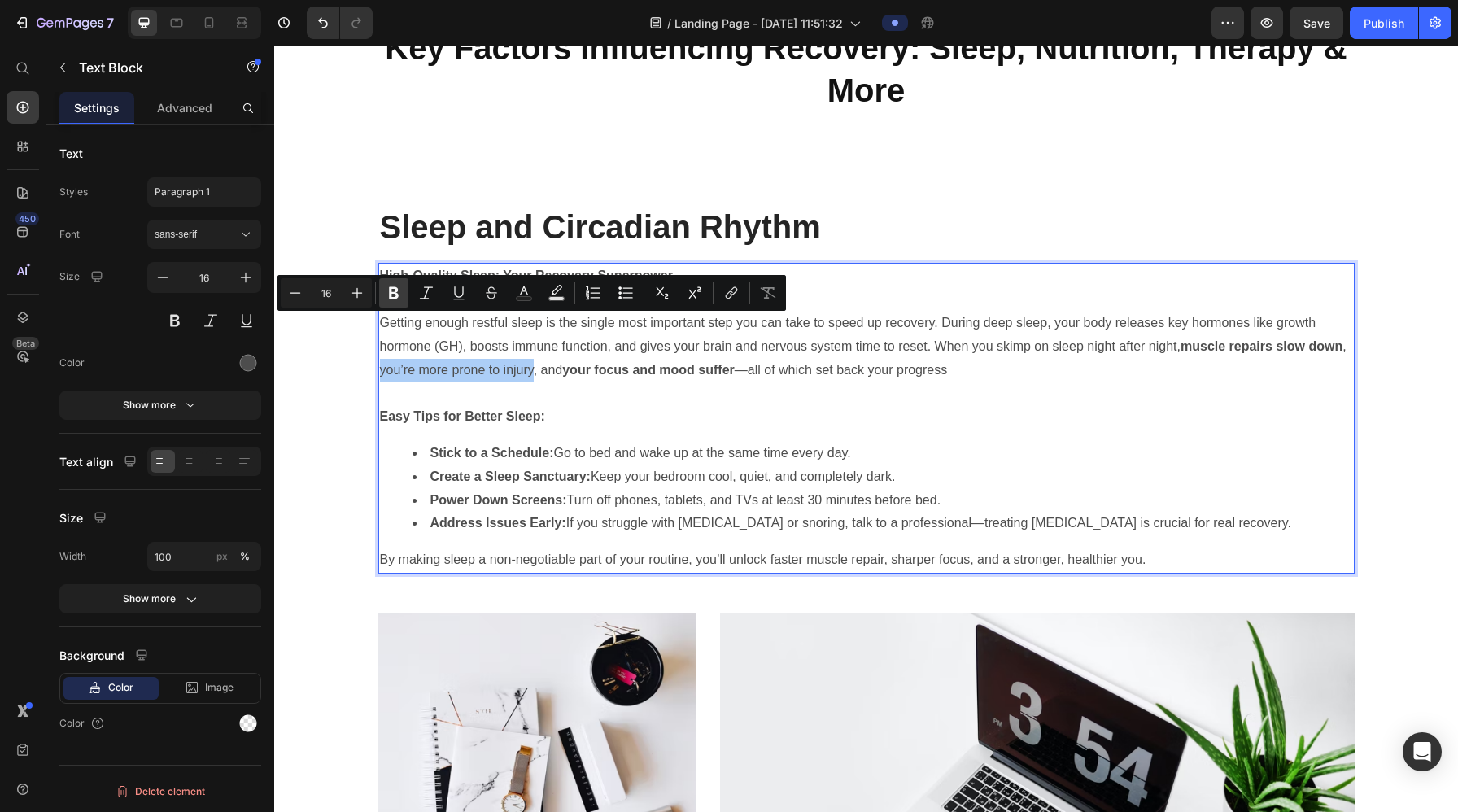 click 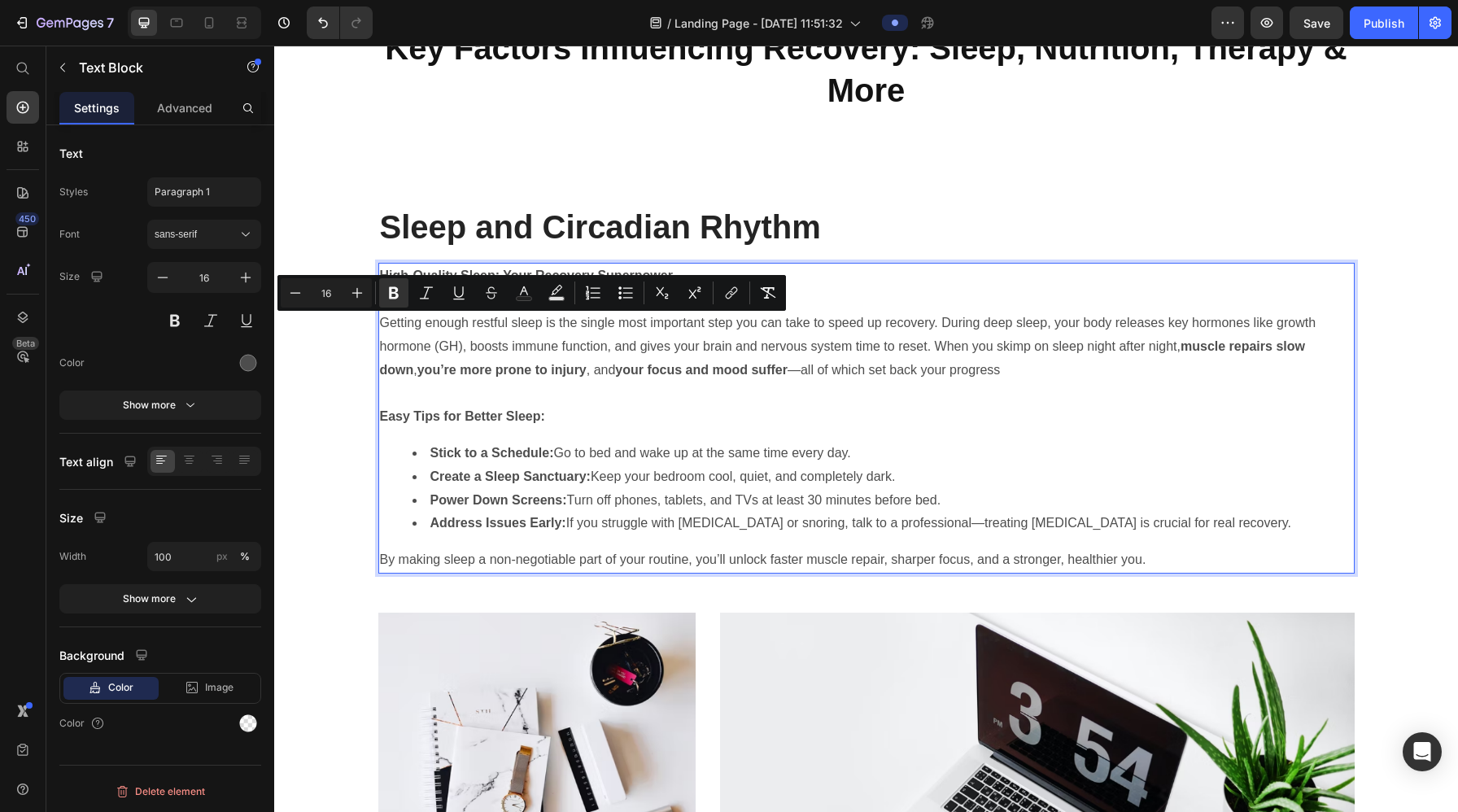click on "Easy Tips for Better Sleep:" at bounding box center (867, 417) 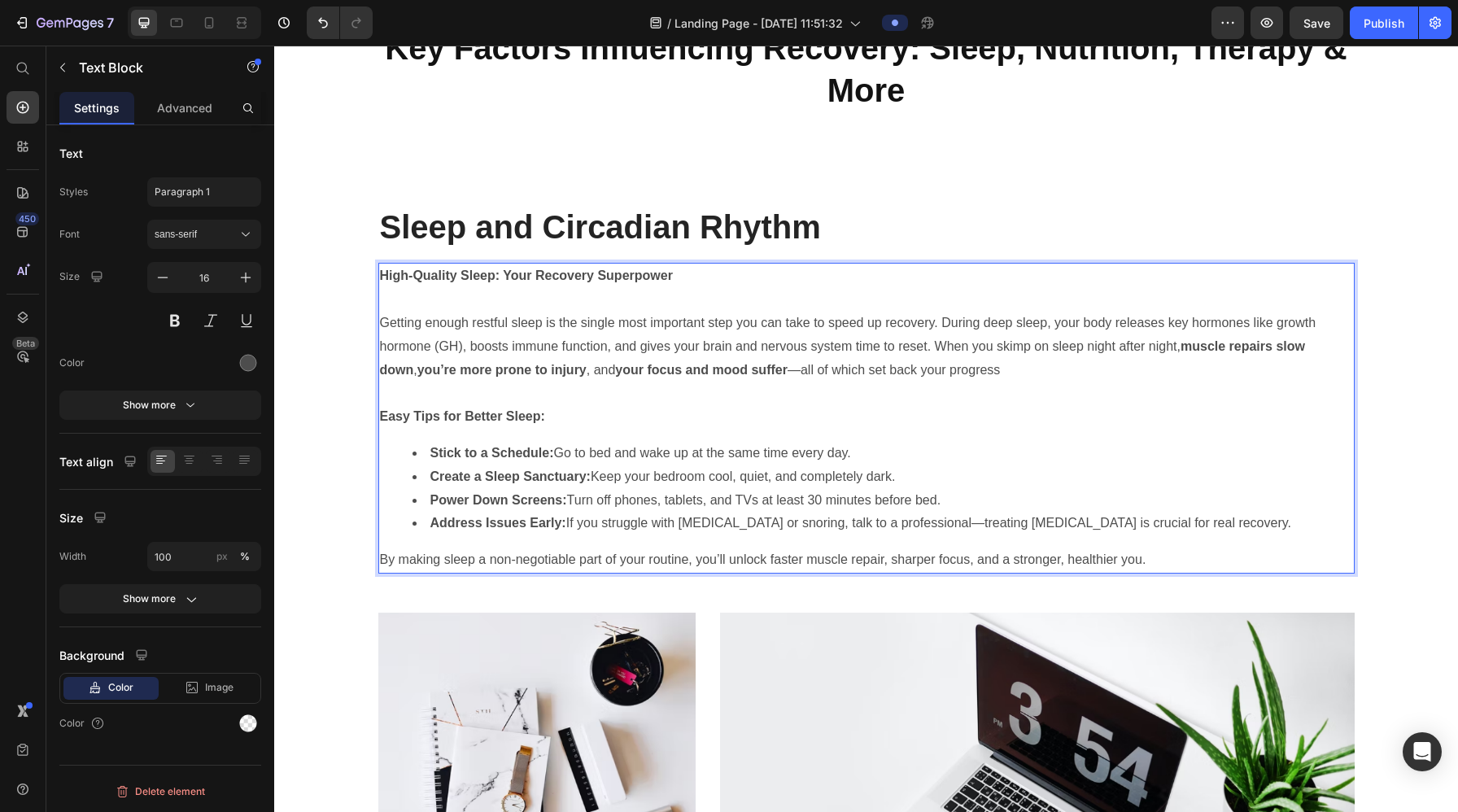 scroll, scrollTop: 2866, scrollLeft: 0, axis: vertical 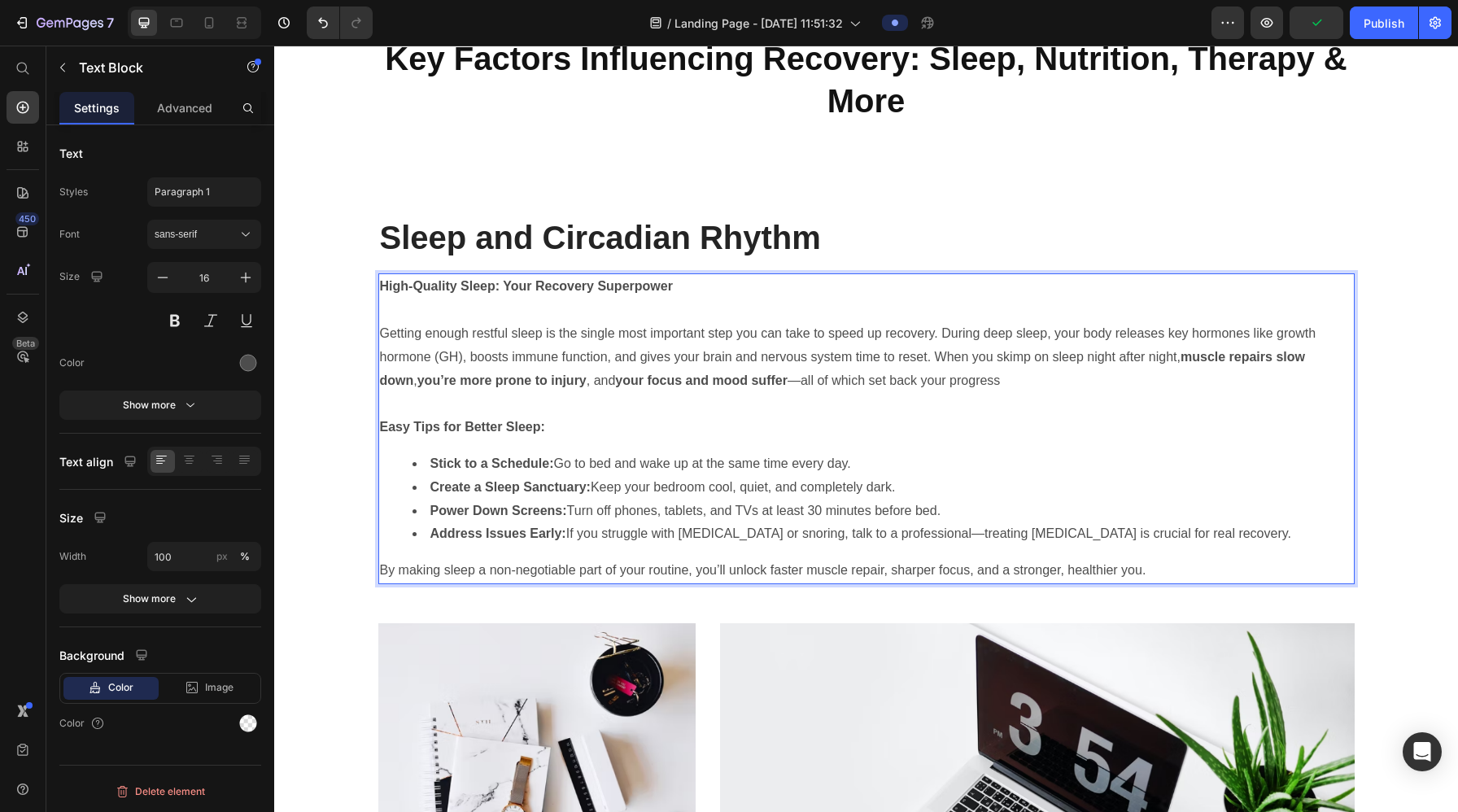 click on "Getting enough restful sleep is the single most important step you can take to speed up recovery. During deep sleep, your body releases key hormones like growth hormone (GH), boosts immune function, and gives your brain and nervous system time to reset. When you skimp on sleep night after night,  muscle repairs slow down ,  you’re more prone to injury , and  your focus and mood suffer —all of which set back your progress" at bounding box center [867, 357] 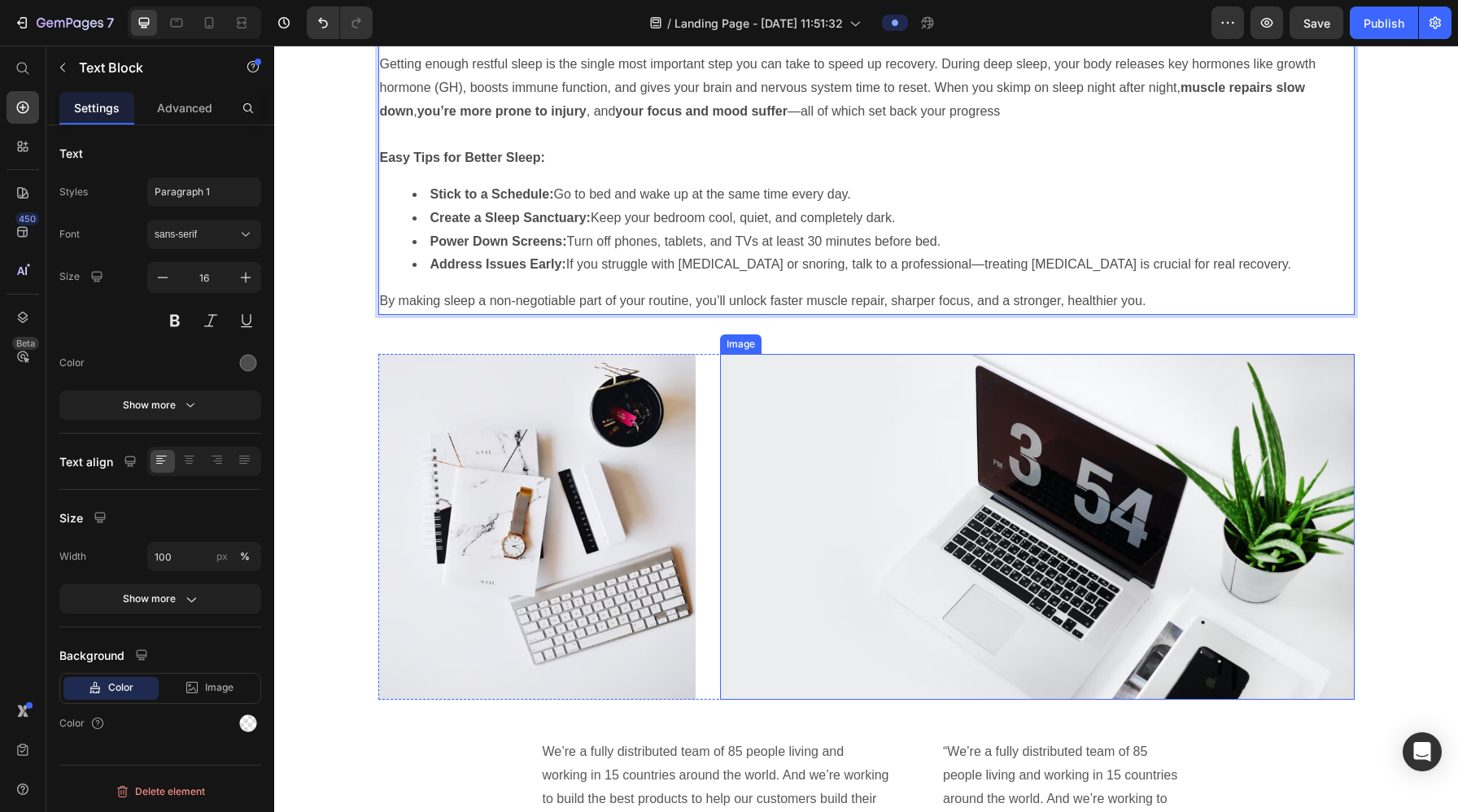 scroll, scrollTop: 3143, scrollLeft: 0, axis: vertical 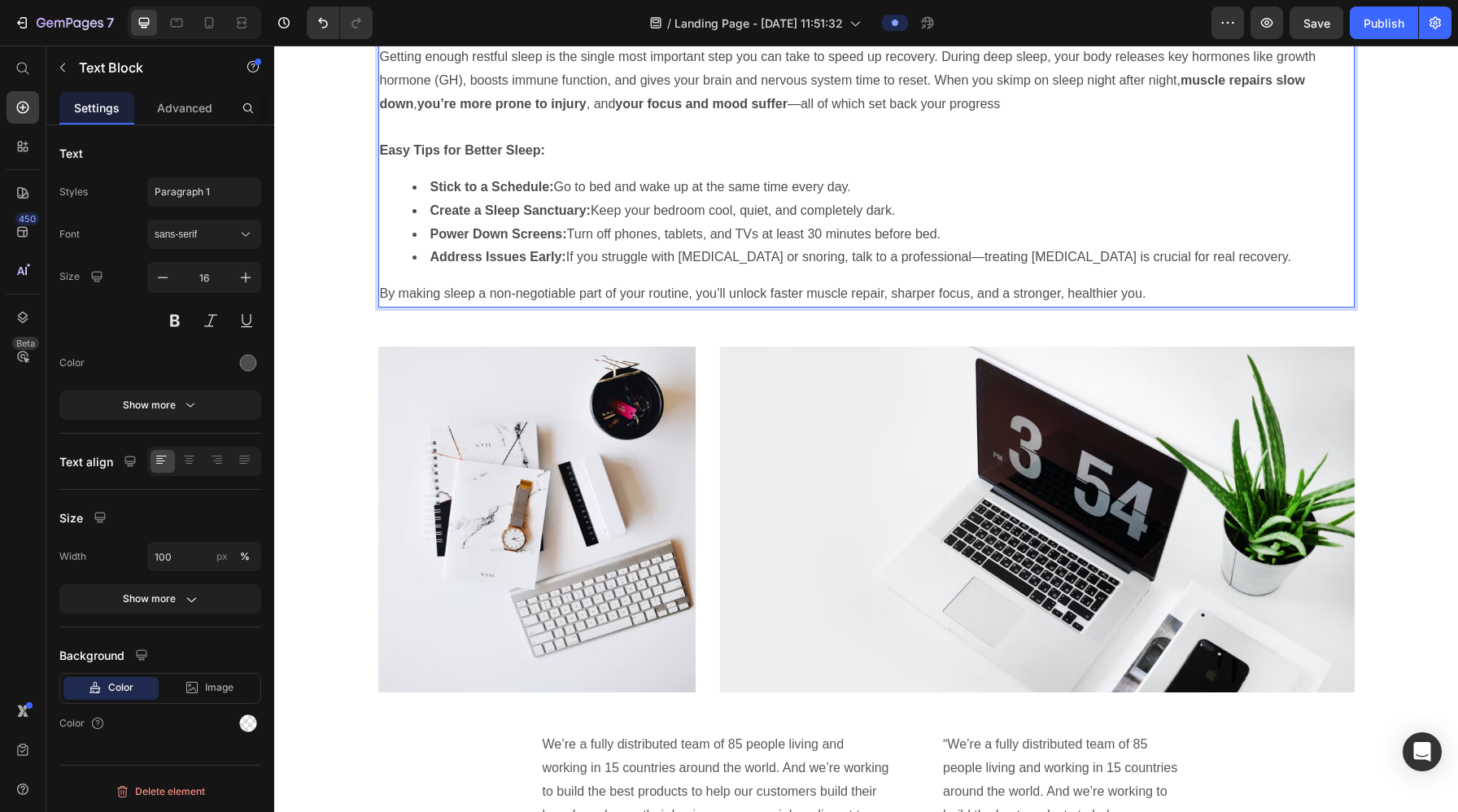 click on "By making sleep a non-negotiable part of your routine, you’ll unlock faster muscle repair, sharper focus, and a stronger, healthier you." at bounding box center [867, 294] 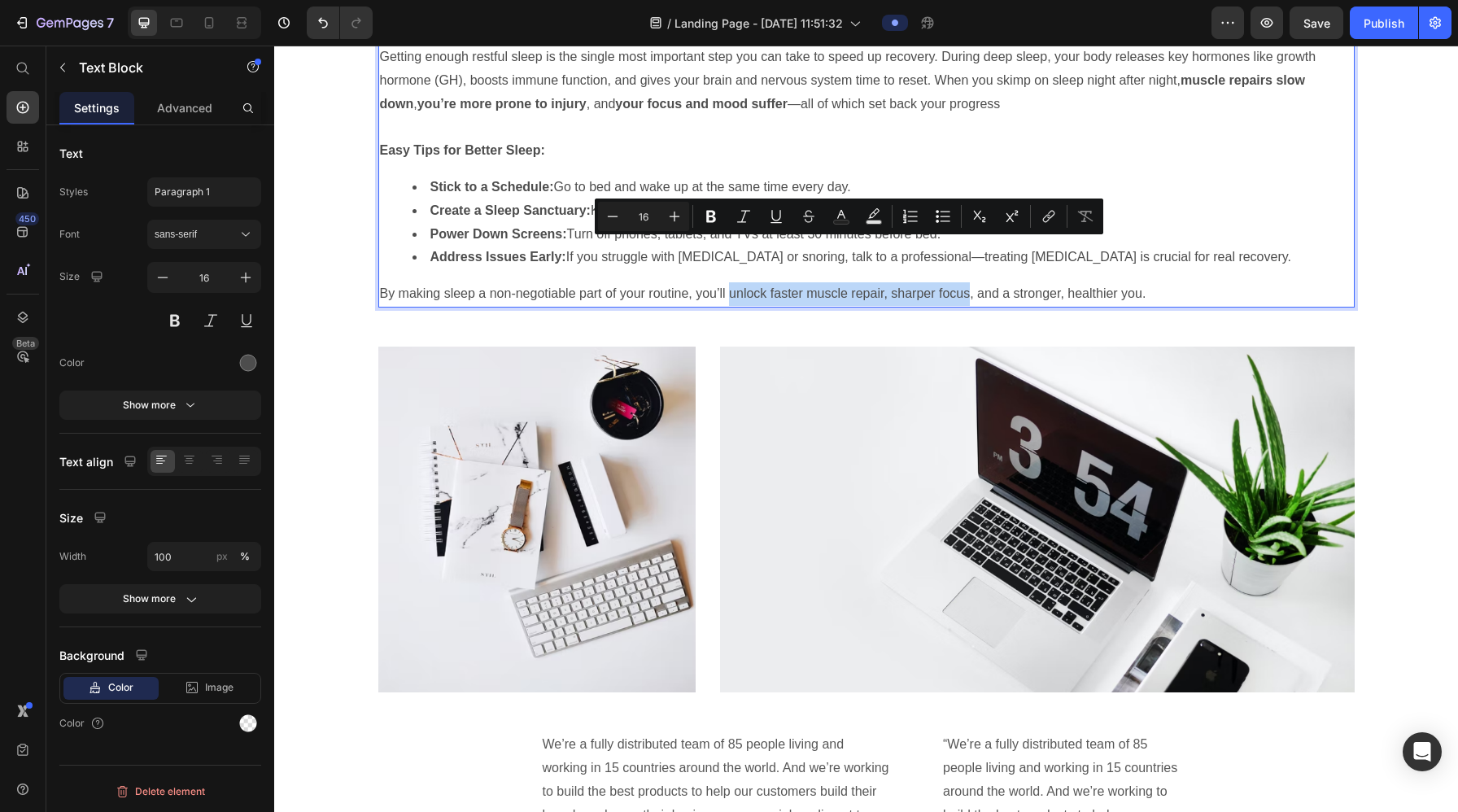 drag, startPoint x: 730, startPoint y: 247, endPoint x: 971, endPoint y: 247, distance: 241 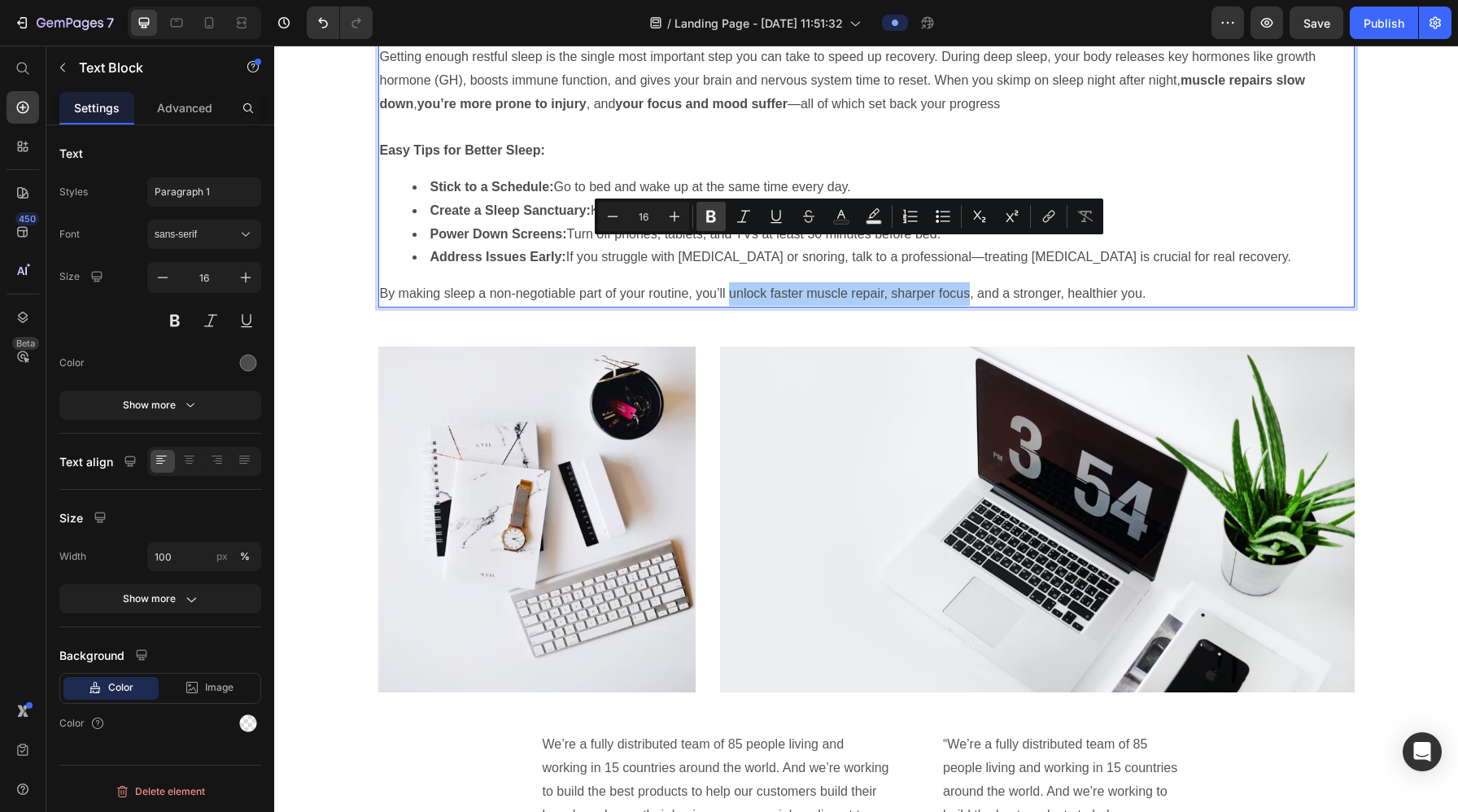 click 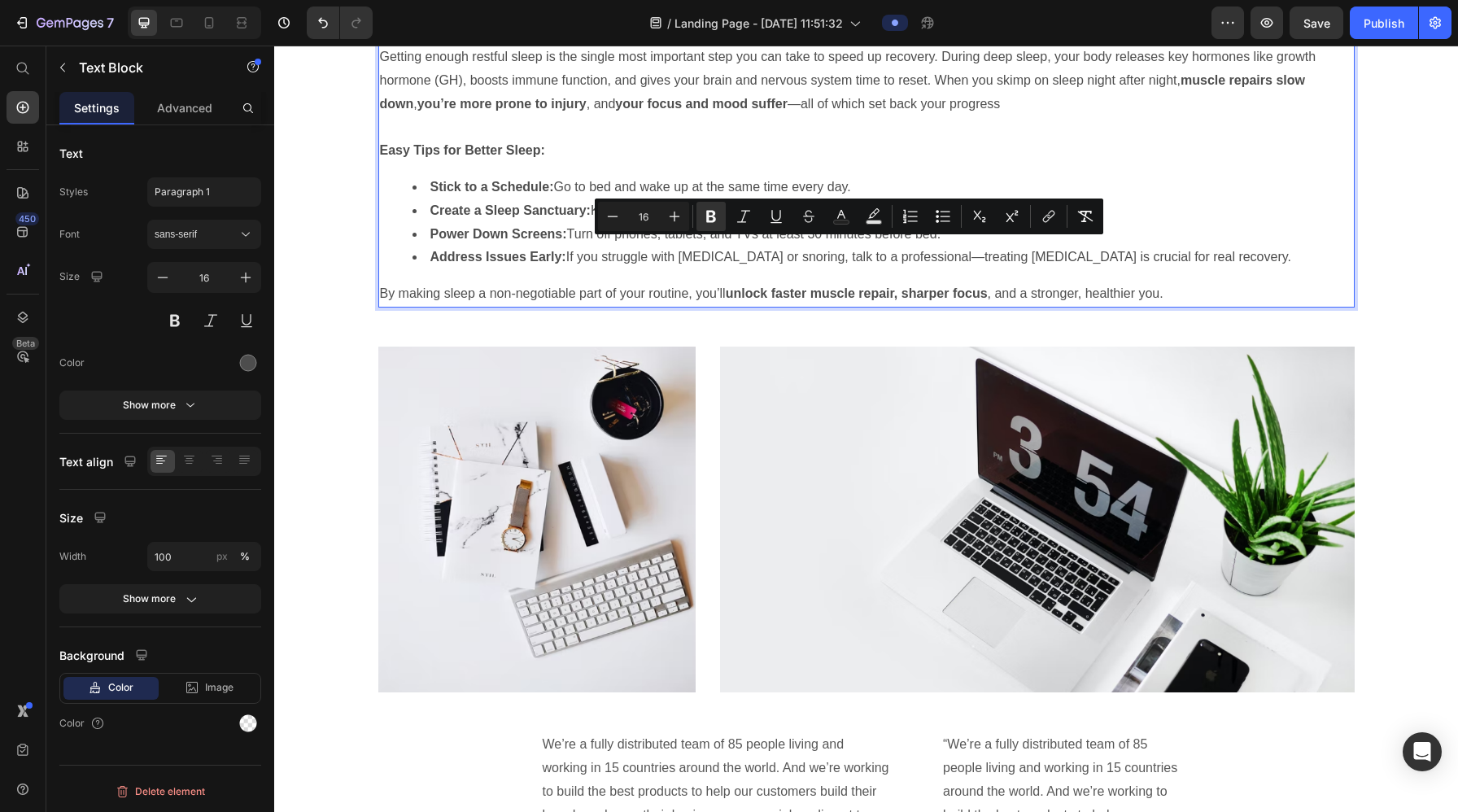 click on "By making sleep a non-negotiable part of your routine, you’ll  unlock faster muscle repair, sharper focus , and a stronger, healthier you." at bounding box center (867, 294) 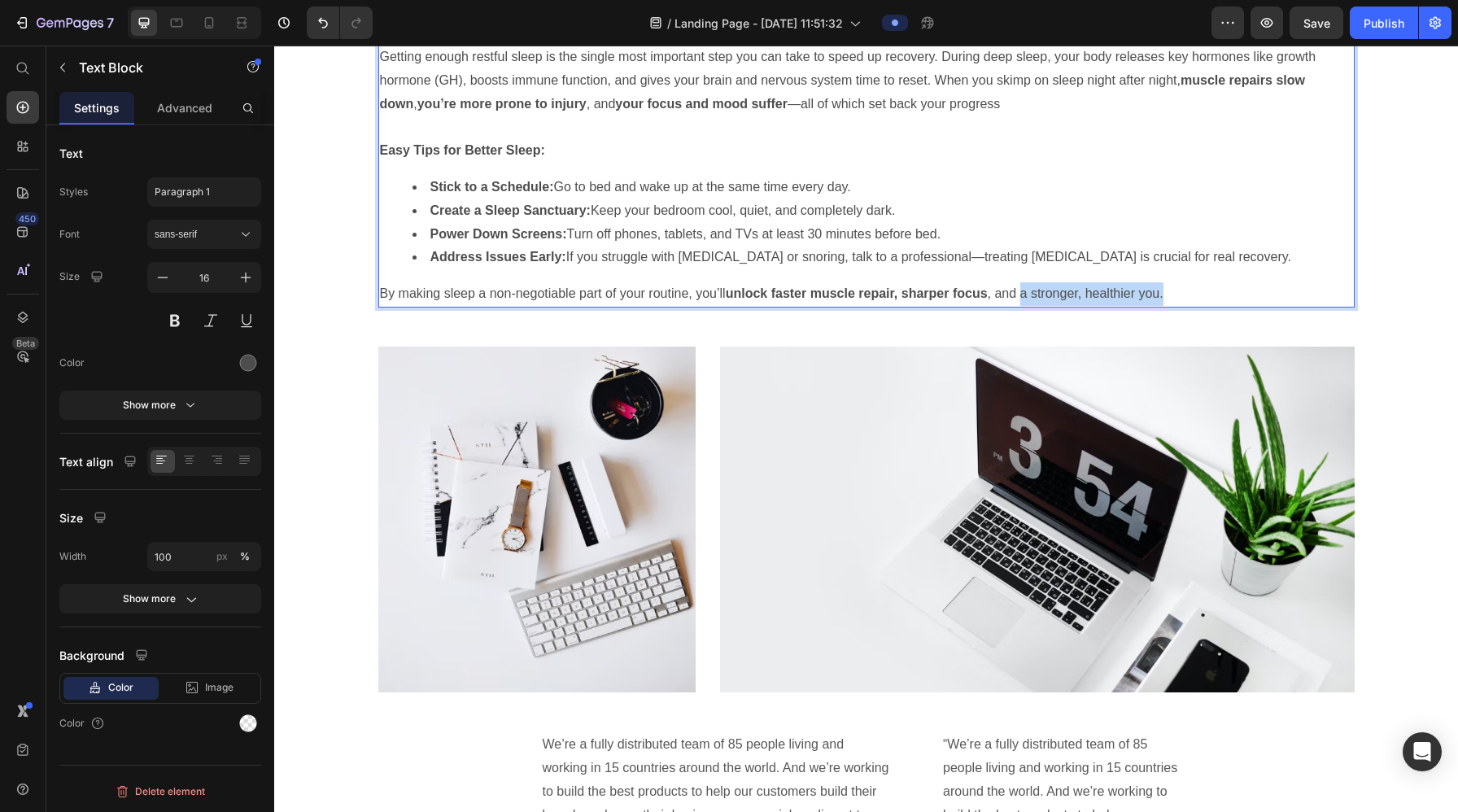 drag, startPoint x: 1025, startPoint y: 250, endPoint x: 1170, endPoint y: 251, distance: 145.00345 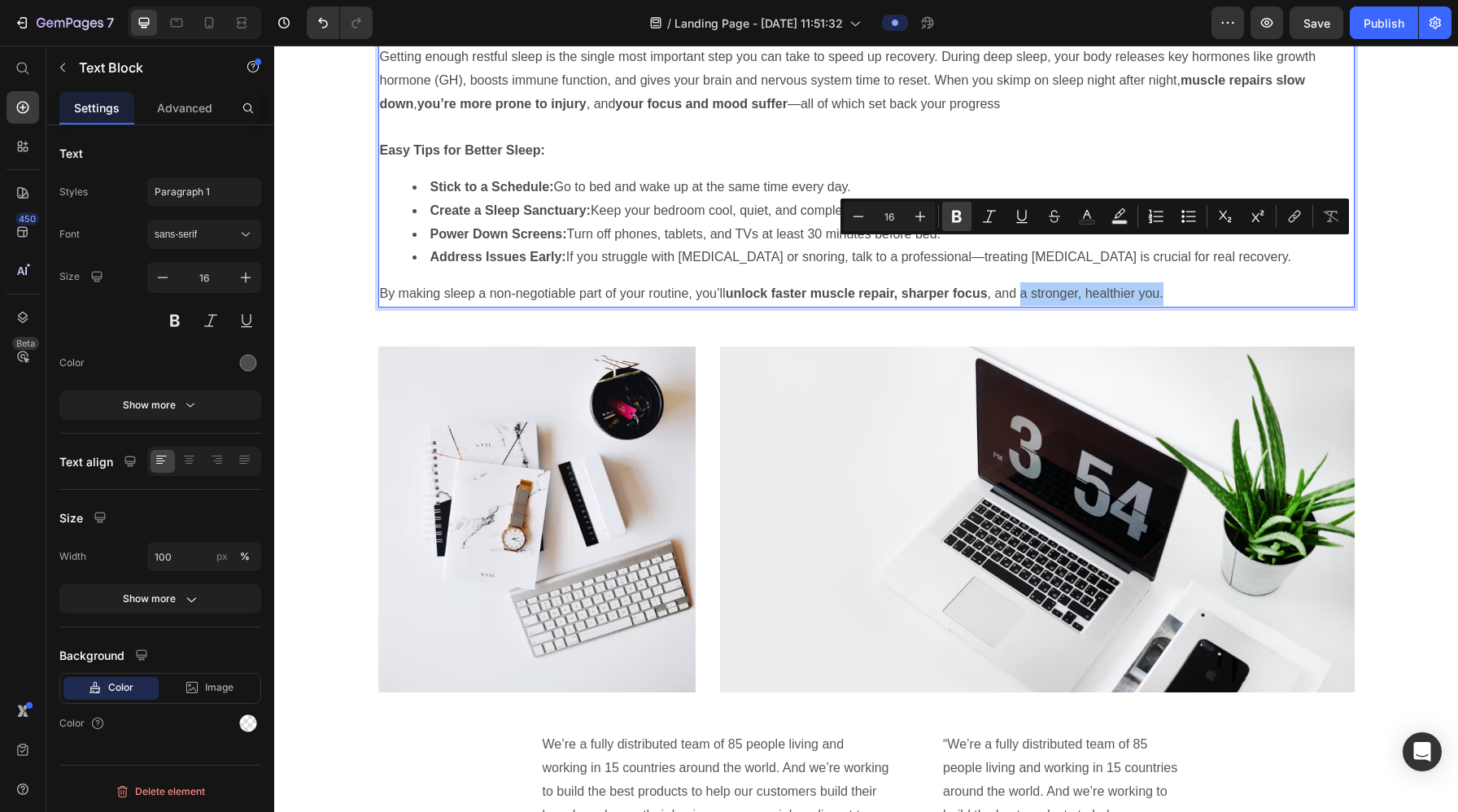 click 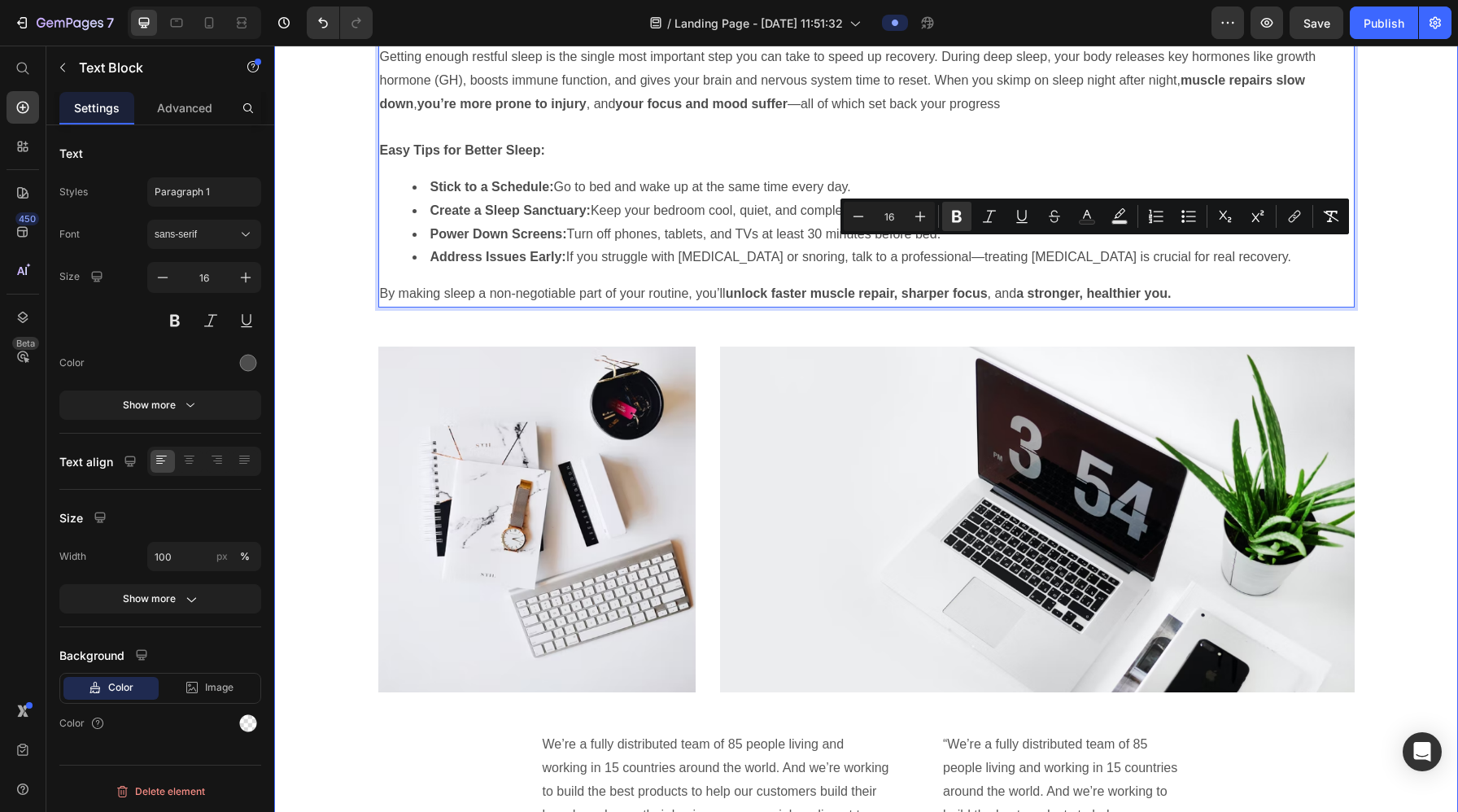 click on "Sleep and Circadian Rhythm Heading High-Quality Sleep: Your Recovery Superpower Getting enough restful sleep is the single most important step you can take to speed up recovery. During deep sleep, your body releases key hormones like growth hormone (GH), boosts immune function, and gives your brain and nervous system time to reset. When you skimp on sleep night after night,  muscle repairs slow down ,  you’re more prone to injury , and  your focus and mood suffer —all of which set back your progress Easy Tips for Better Sleep: Stick to a Schedule:  Go to bed and wake up at the same time every day. Create a Sleep Sanctuary:  Keep your bedroom cool, quiet, and completely dark. Power Down Screens:  Turn off phones, tablets, and TVs at least 30 minutes before bed. Address Issues Early:  If you struggle with [MEDICAL_DATA] or snoring, talk to a professional—treating [MEDICAL_DATA] is crucial for real recovery. By making sleep a non-negotiable part of your routine, you’ll  , and  a stronger, healthier you.   0" at bounding box center (866, 474) 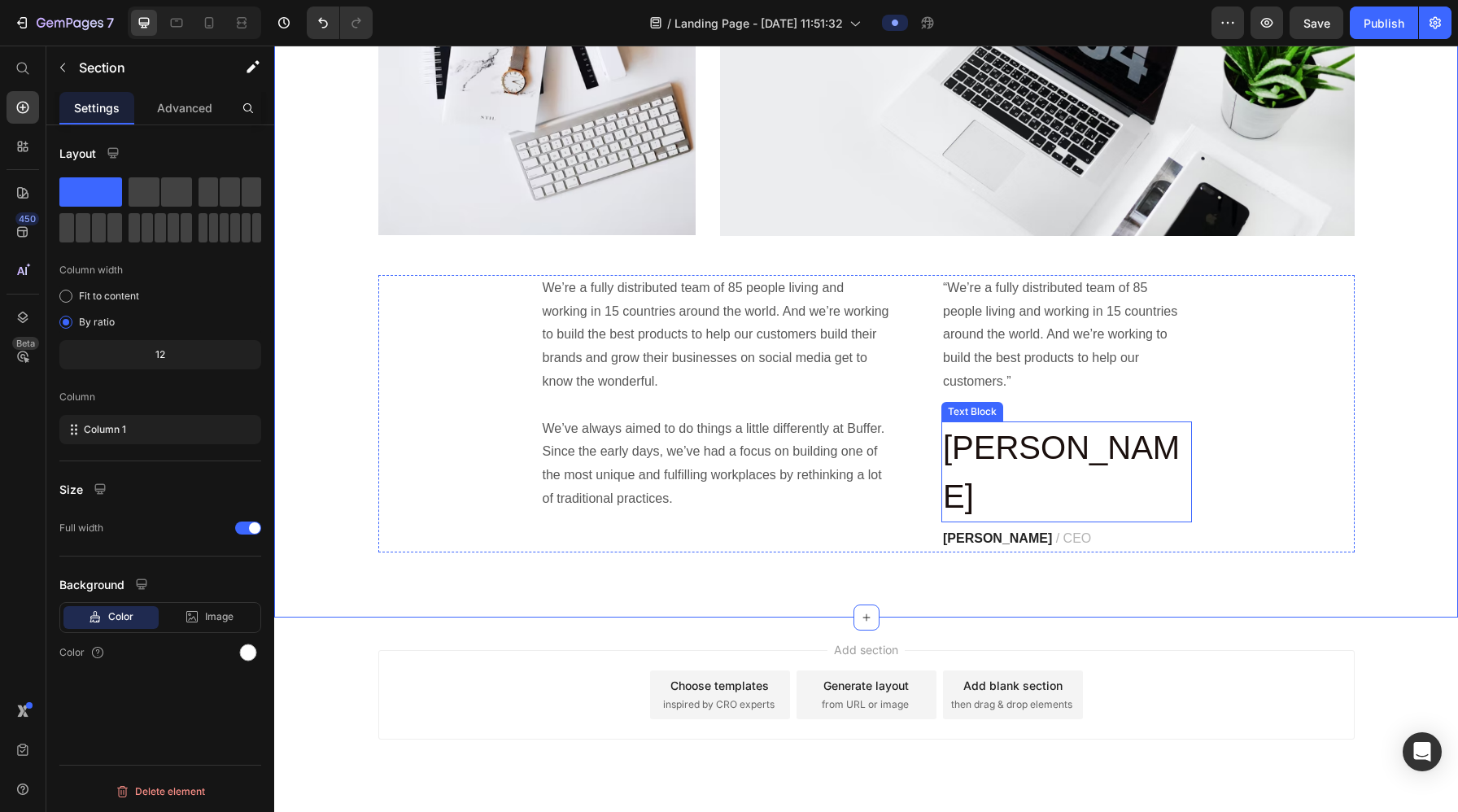 scroll, scrollTop: 3535, scrollLeft: 0, axis: vertical 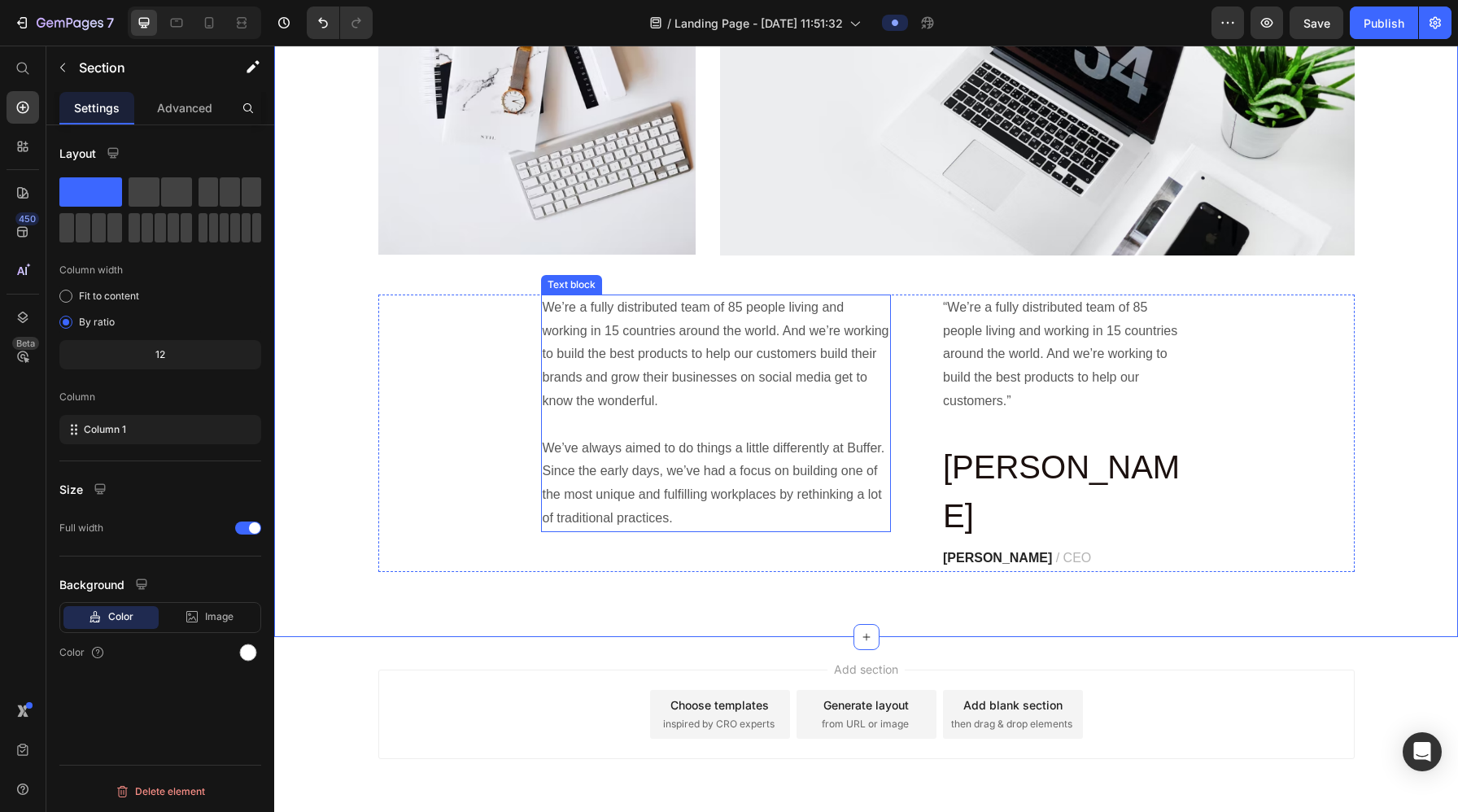 click on "We’re a fully distributed team of 85 people living and working in 15 countries around the world. And we’re working to build the best products to help our customers build their brands and grow their businesses on social media get to know the wonderful.  We’ve always aimed to do things a little differently at Buffer. Since the early days, we’ve had a focus on building one of the most unique and fulfilling workplaces by rethinking a lot of traditional practices." at bounding box center (716, 413) 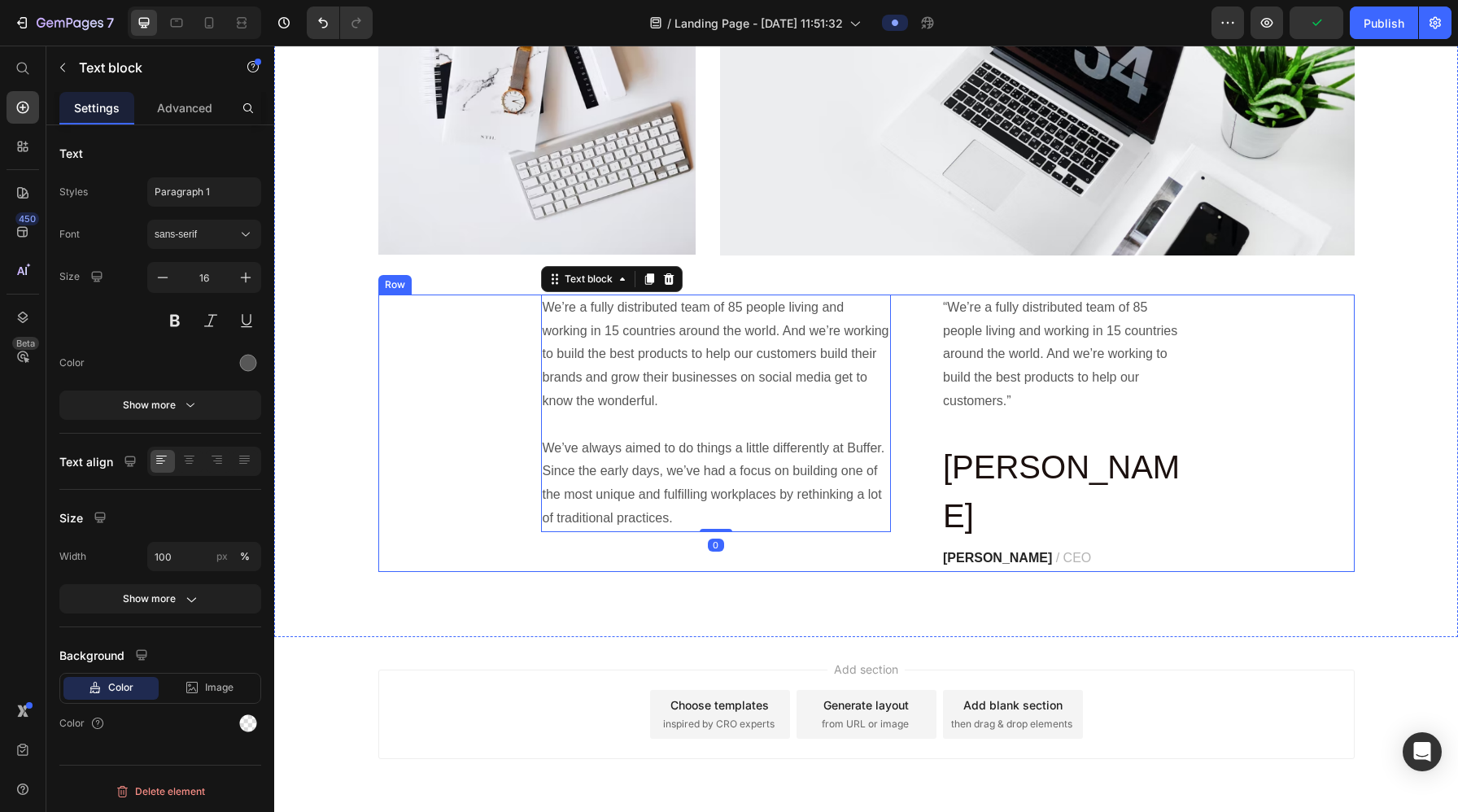 click on "We’re a fully distributed team of 85 people living and working in 15 countries around the world. And we’re working to build the best products to help our customers build their brands and grow their businesses on social media get to know the wonderful.  We’ve always aimed to do things a little differently at Buffer. Since the early days, we’ve had a focus on building one of the most unique and fulfilling workplaces by rethinking a lot of traditional practices. Text block   0 “We’re a fully distributed team of 85 people living and working in 15 countries around the world. And we’re working to build the best products to help our customers.”  Text block [PERSON_NAME]  Text Block [PERSON_NAME]   / CEO Text block Row" at bounding box center [867, 433] 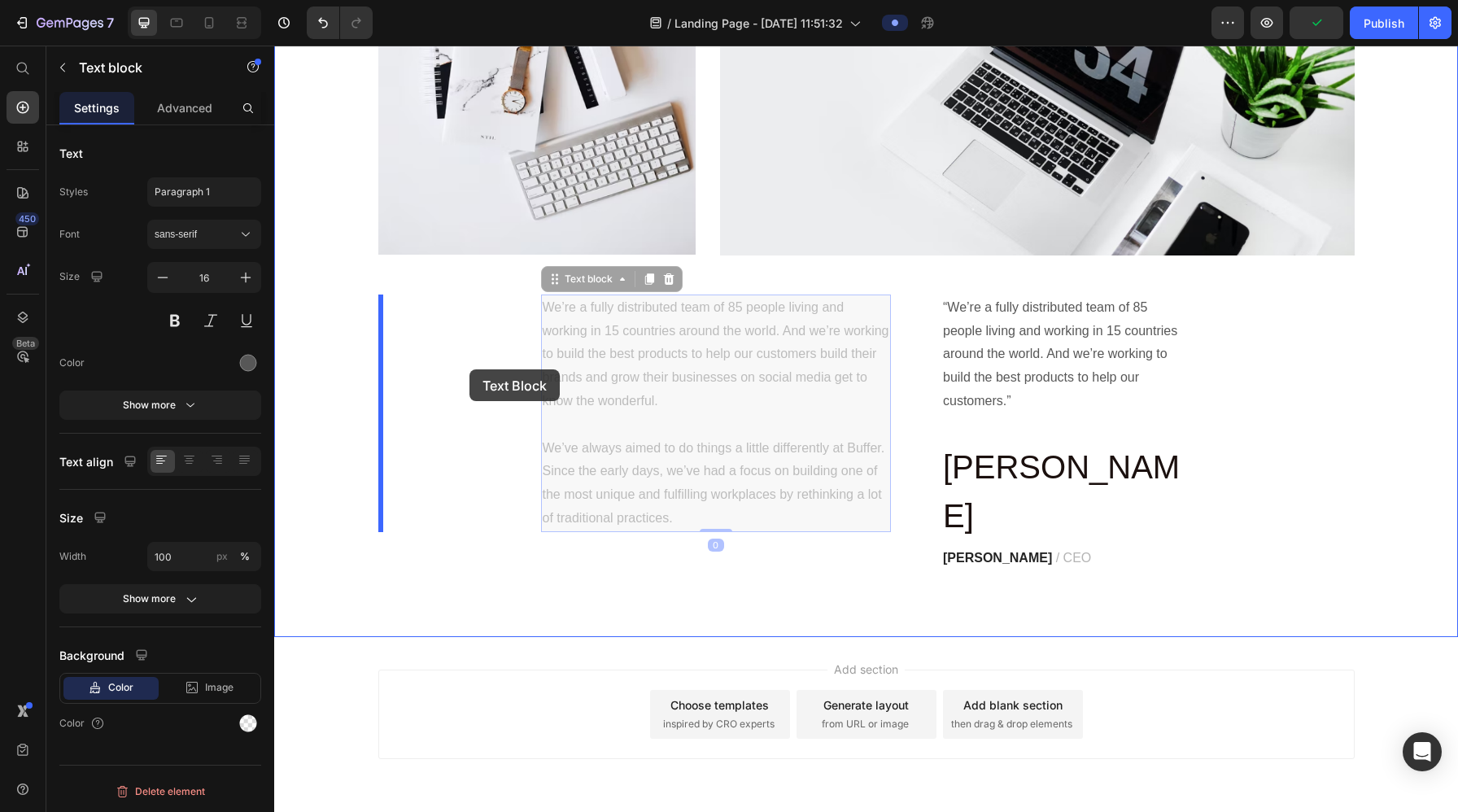 drag, startPoint x: 571, startPoint y: 370, endPoint x: 474, endPoint y: 369, distance: 97.00515 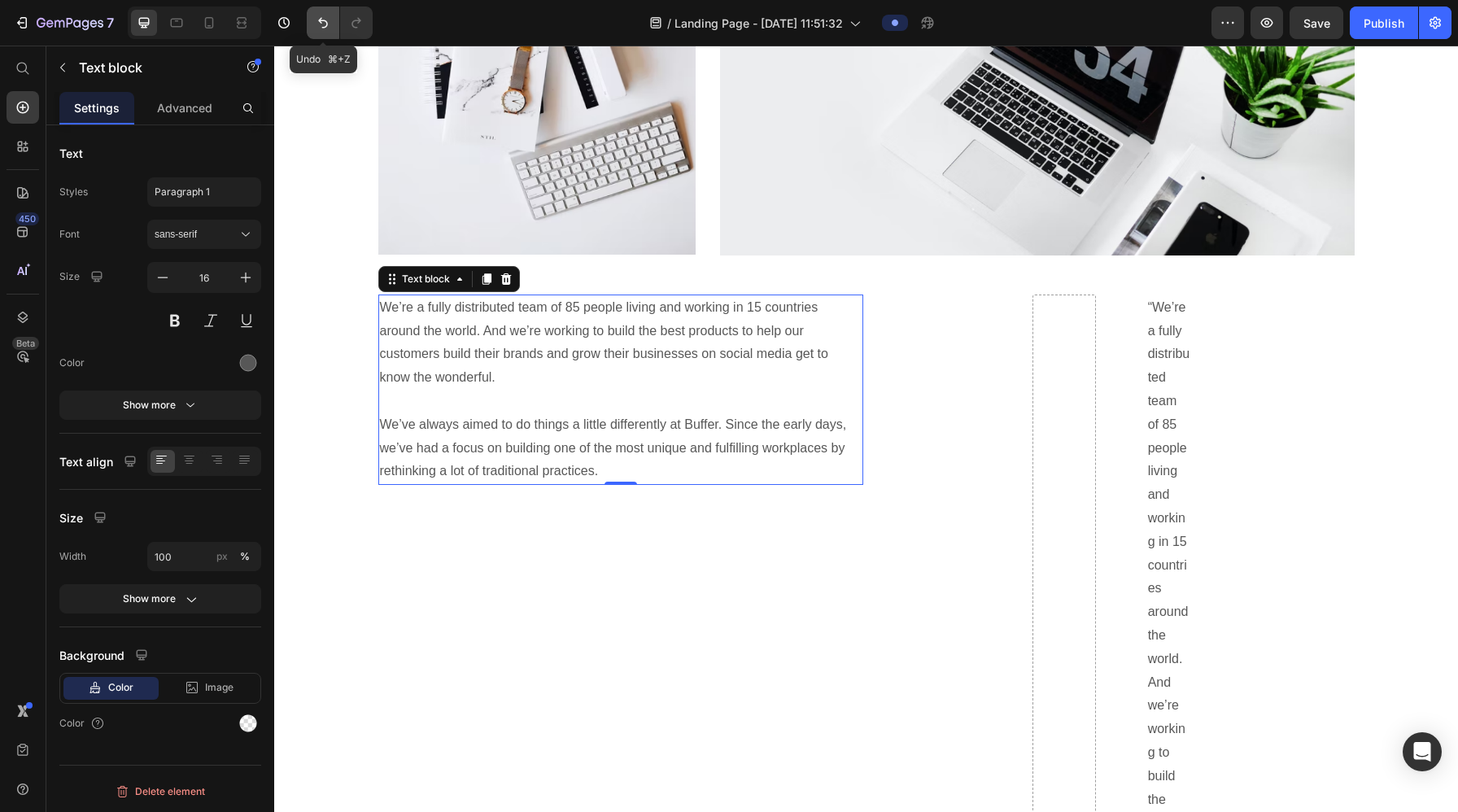 click 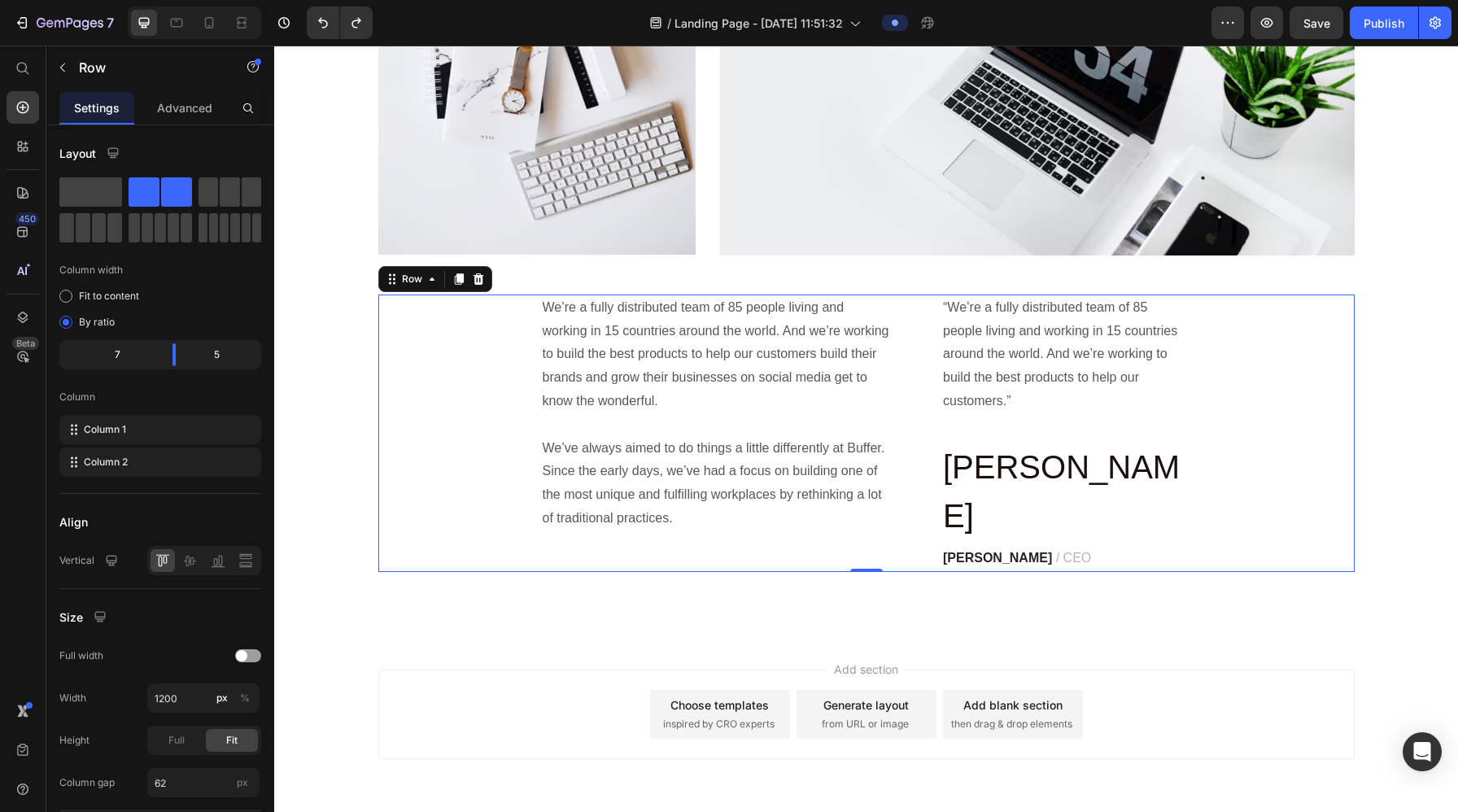 click on "We’re a fully distributed team of 85 people living and working in 15 countries around the world. And we’re working to build the best products to help our customers build their brands and grow their businesses on social media get to know the wonderful.  We’ve always aimed to do things a little differently at Buffer. Since the early days, we’ve had a focus on building one of the most unique and fulfilling workplaces by rethinking a lot of traditional practices. Text block “We’re a fully distributed team of 85 people living and working in 15 countries around the world. And we’re working to build the best products to help our customers.”  Text block [PERSON_NAME]  Text Block [PERSON_NAME]   / CEO Text block Row   0" at bounding box center [867, 433] 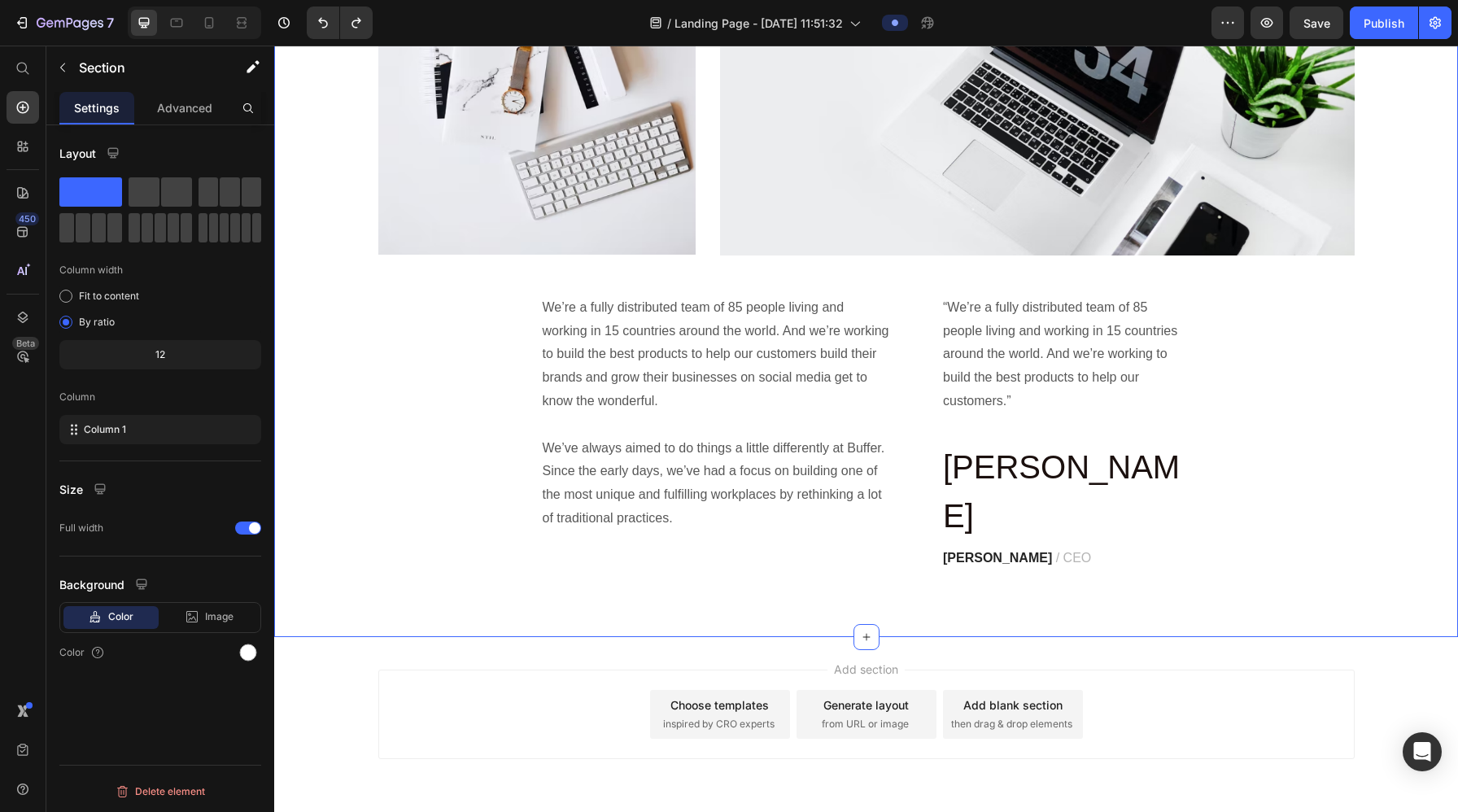 click on "Sleep and Circadian Rhythm Heading High-Quality Sleep: Your Recovery Superpower Getting enough restful sleep is the single most important step you can take to speed up recovery. During deep sleep, your body releases key hormones like growth hormone (GH), boosts immune function, and gives your brain and nervous system time to reset. When you skimp on sleep night after night,  muscle repairs slow down ,  you’re more prone to injury , and  your focus and mood suffer —all of which set back your progress Easy Tips for Better Sleep: Stick to a Schedule:  Go to bed and wake up at the same time every day. Create a Sleep Sanctuary:  Keep your bedroom cool, quiet, and completely dark. Power Down Screens:  Turn off phones, tablets, and TVs at least 30 minutes before bed. Address Issues Early:  If you struggle with [MEDICAL_DATA] or snoring, talk to a professional—treating [MEDICAL_DATA] is crucial for real recovery. By making sleep a non-negotiable part of your routine, you’ll  , and  a stronger, healthier you. Row" at bounding box center [866, 37] 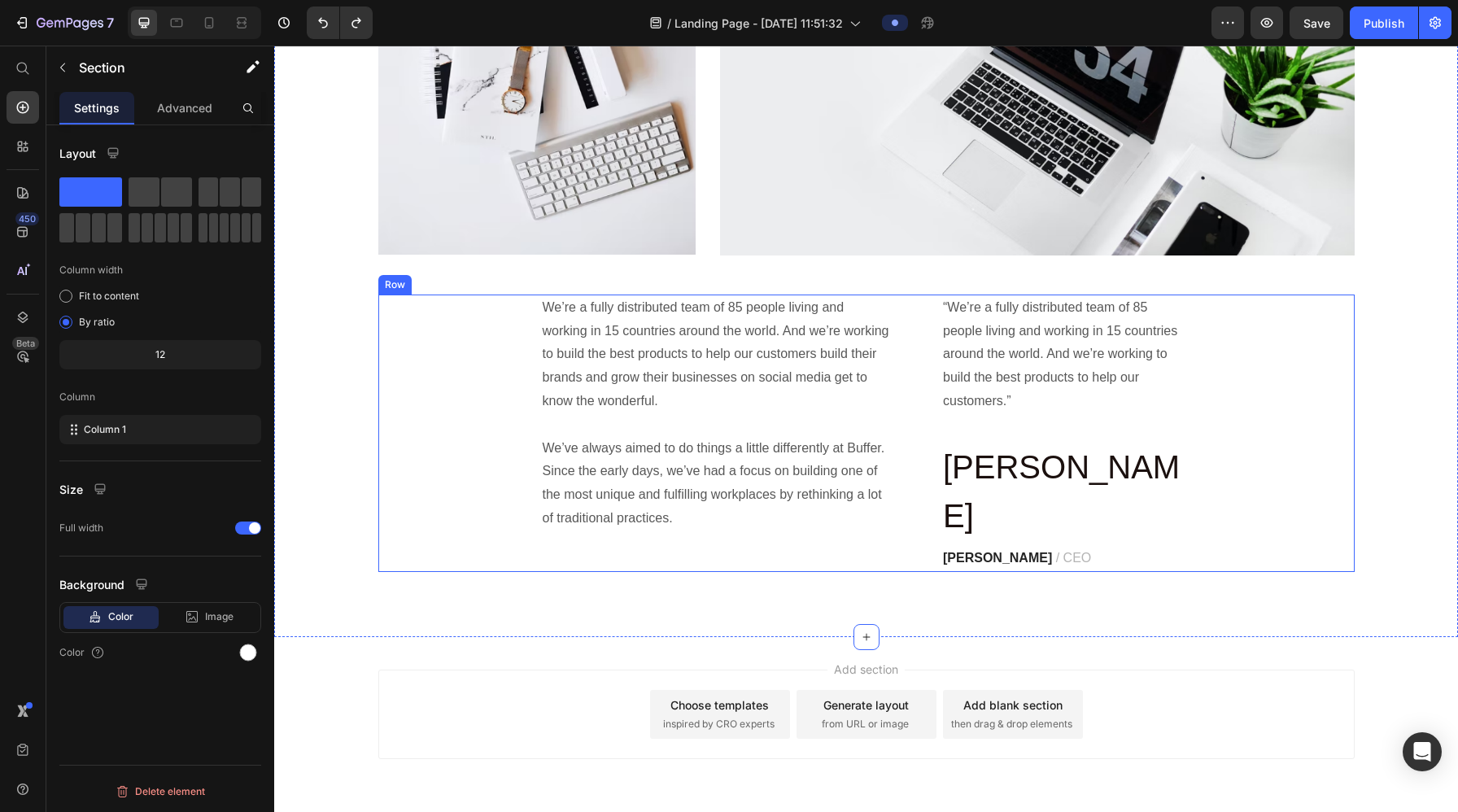 click on "We’re a fully distributed team of 85 people living and working in 15 countries around the world. And we’re working to build the best products to help our customers build their brands and grow their businesses on social media get to know the wonderful.  We’ve always aimed to do things a little differently at Buffer. Since the early days, we’ve had a focus on building one of the most unique and fulfilling workplaces by rethinking a lot of traditional practices. Text block “We’re a fully distributed team of 85 people living and working in 15 countries around the world. And we’re working to build the best products to help our customers.”  Text block [PERSON_NAME]  Text Block [PERSON_NAME]   / CEO Text block Row" at bounding box center [867, 433] 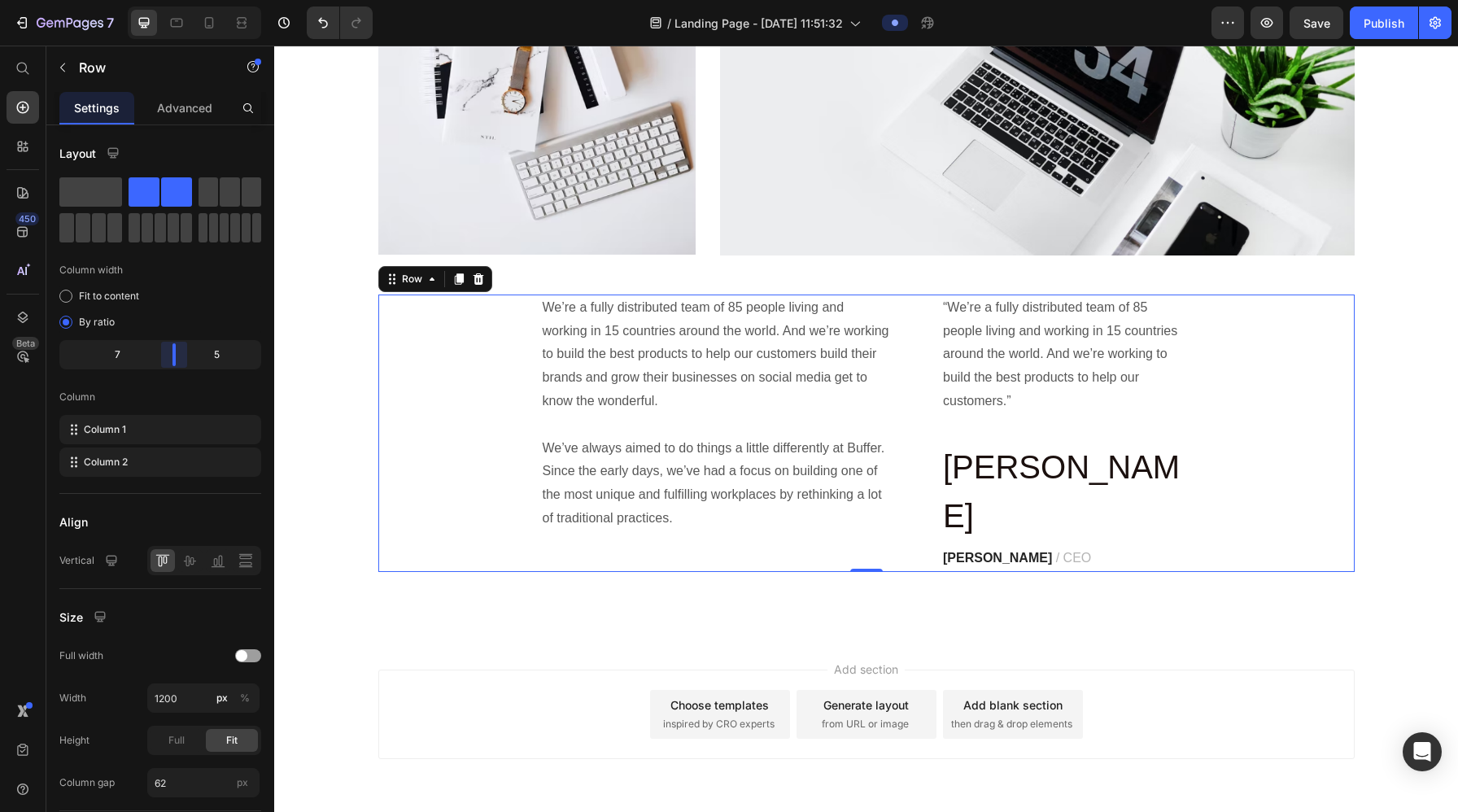 click on "7  Version history  /  Landing Page - [DATE] 11:51:32 Preview  Save   Publish  450 Beta Start with Sections Elements Hero Section Product Detail Brands Trusted Badges Guarantee Product Breakdown How to use Testimonials Compare Bundle FAQs Social Proof Brand Story Product List Collection Blog List Contact Sticky Add to Cart Custom Footer Browse Library 450 Layout
Row
Row
Row
Row Text
Heading
Text Block Button
Button
Button
Sticky Back to top Media
Image
Image" at bounding box center [729, 0] 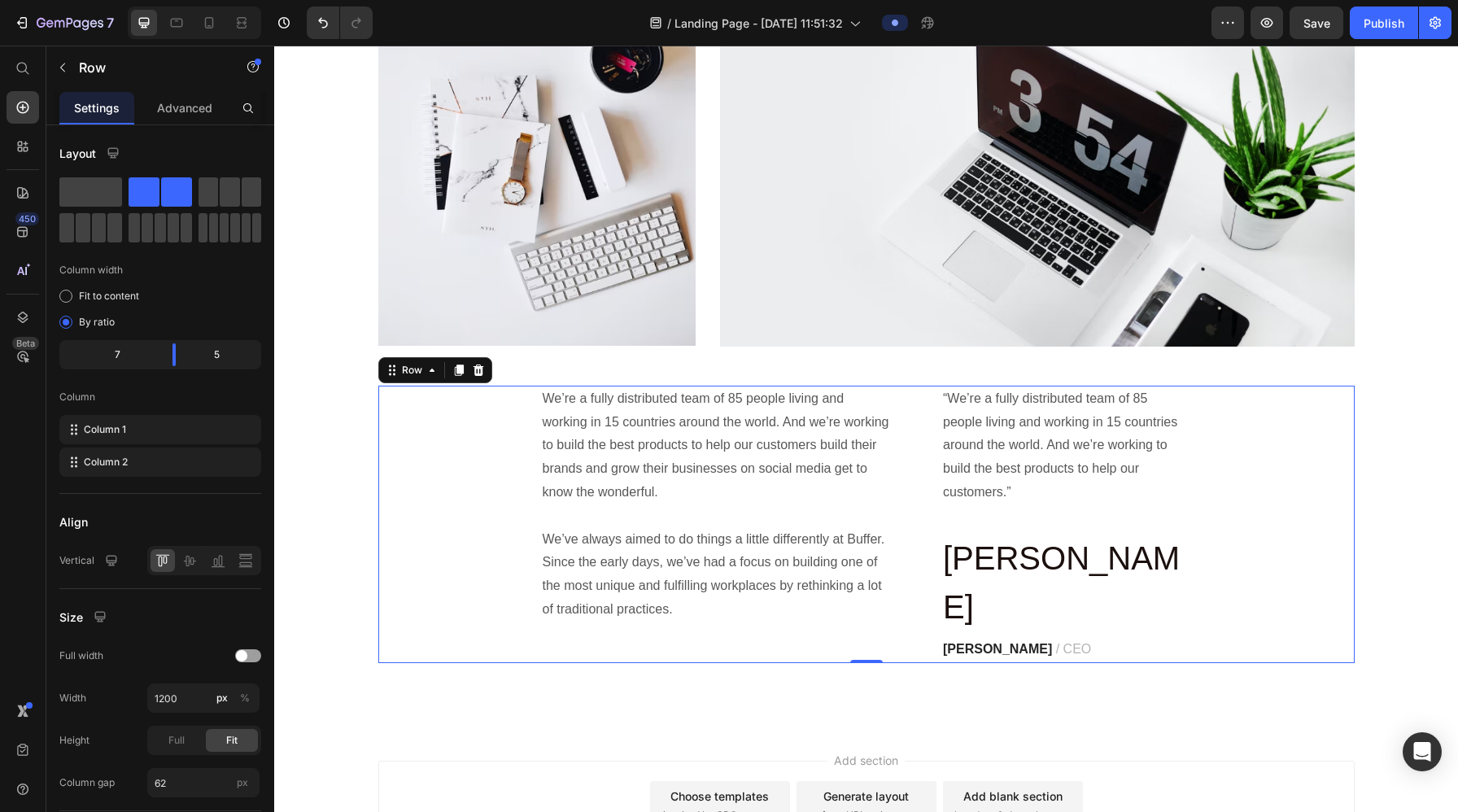 scroll, scrollTop: 3490, scrollLeft: 0, axis: vertical 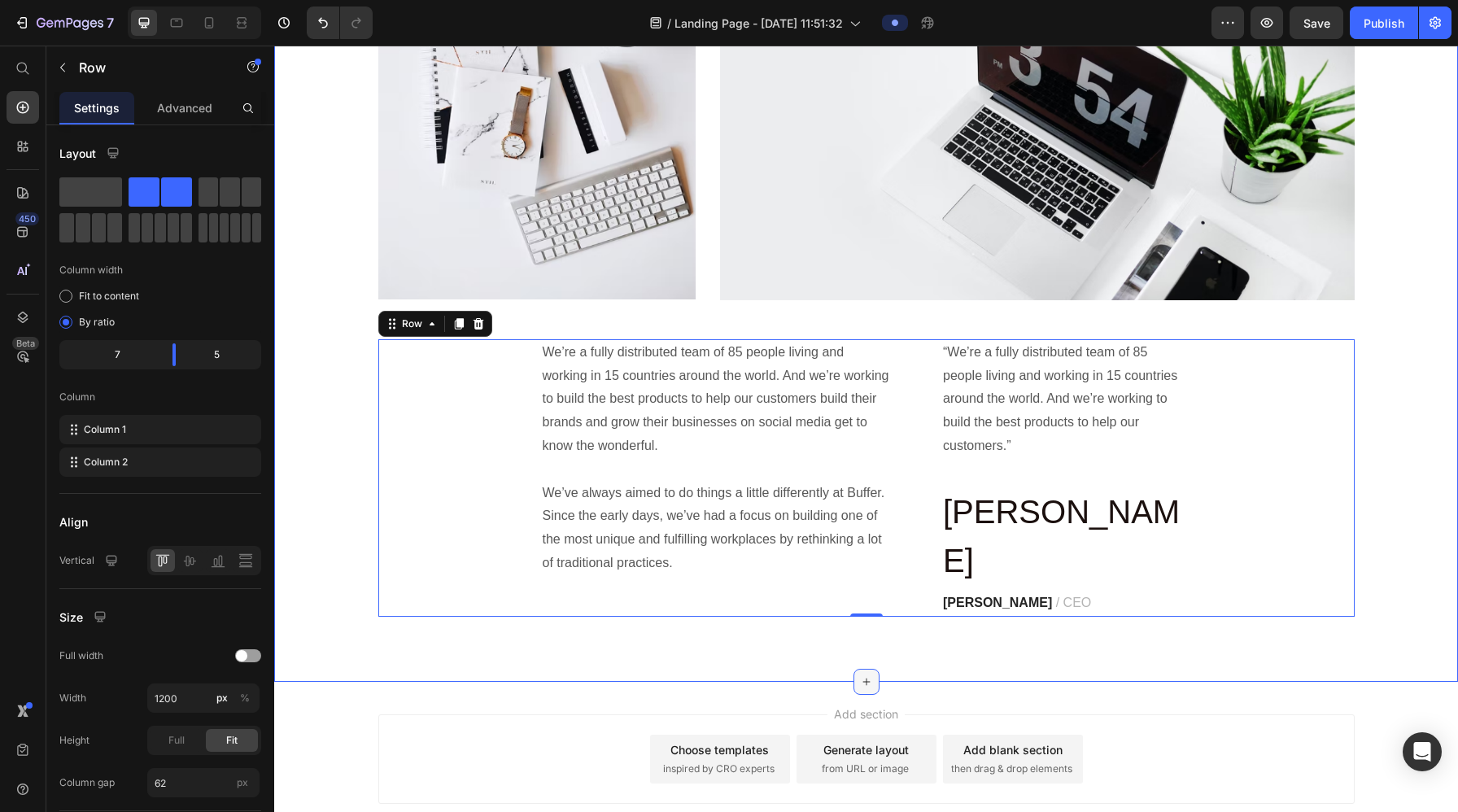 click 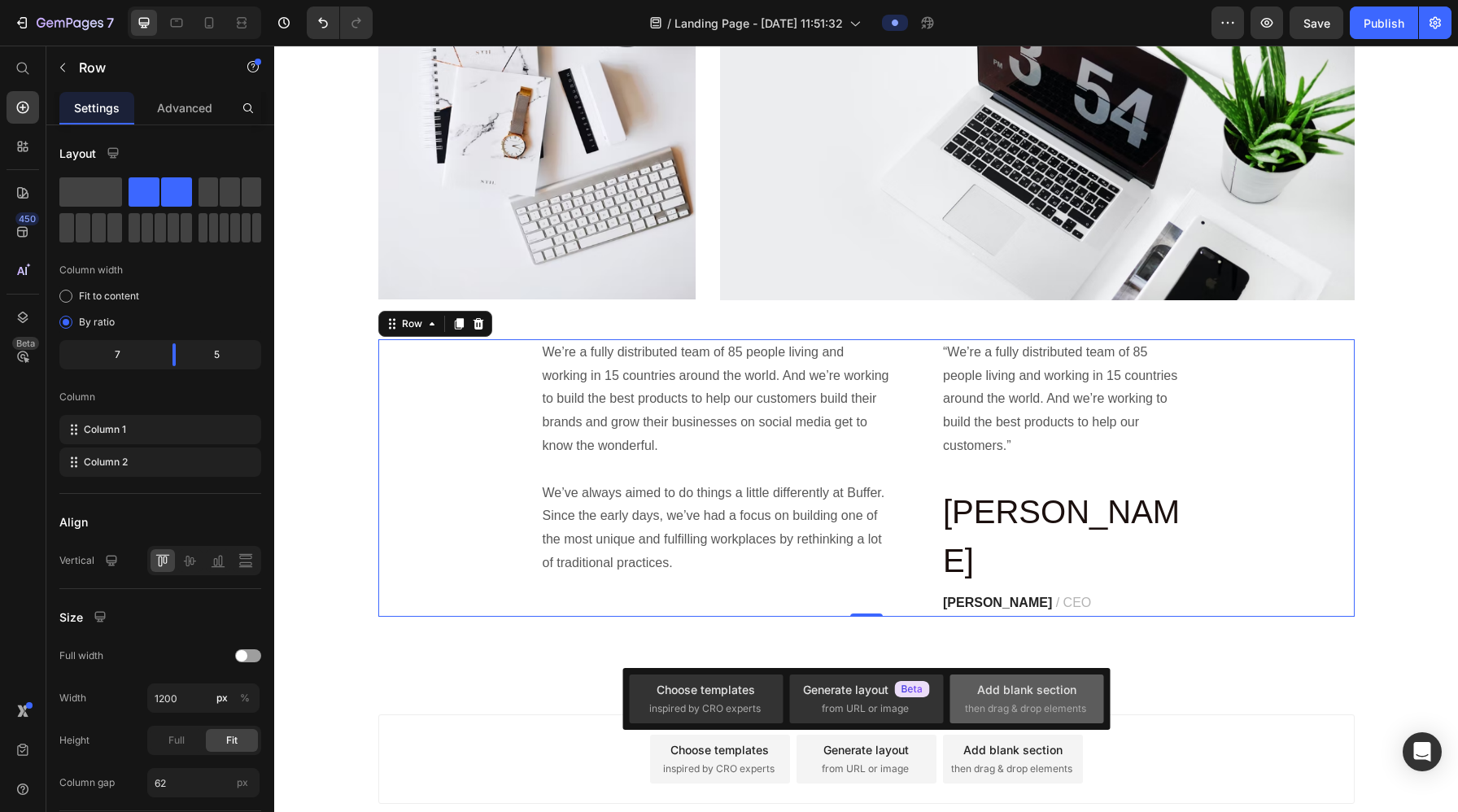 click on "Add blank section  then drag & drop elements" 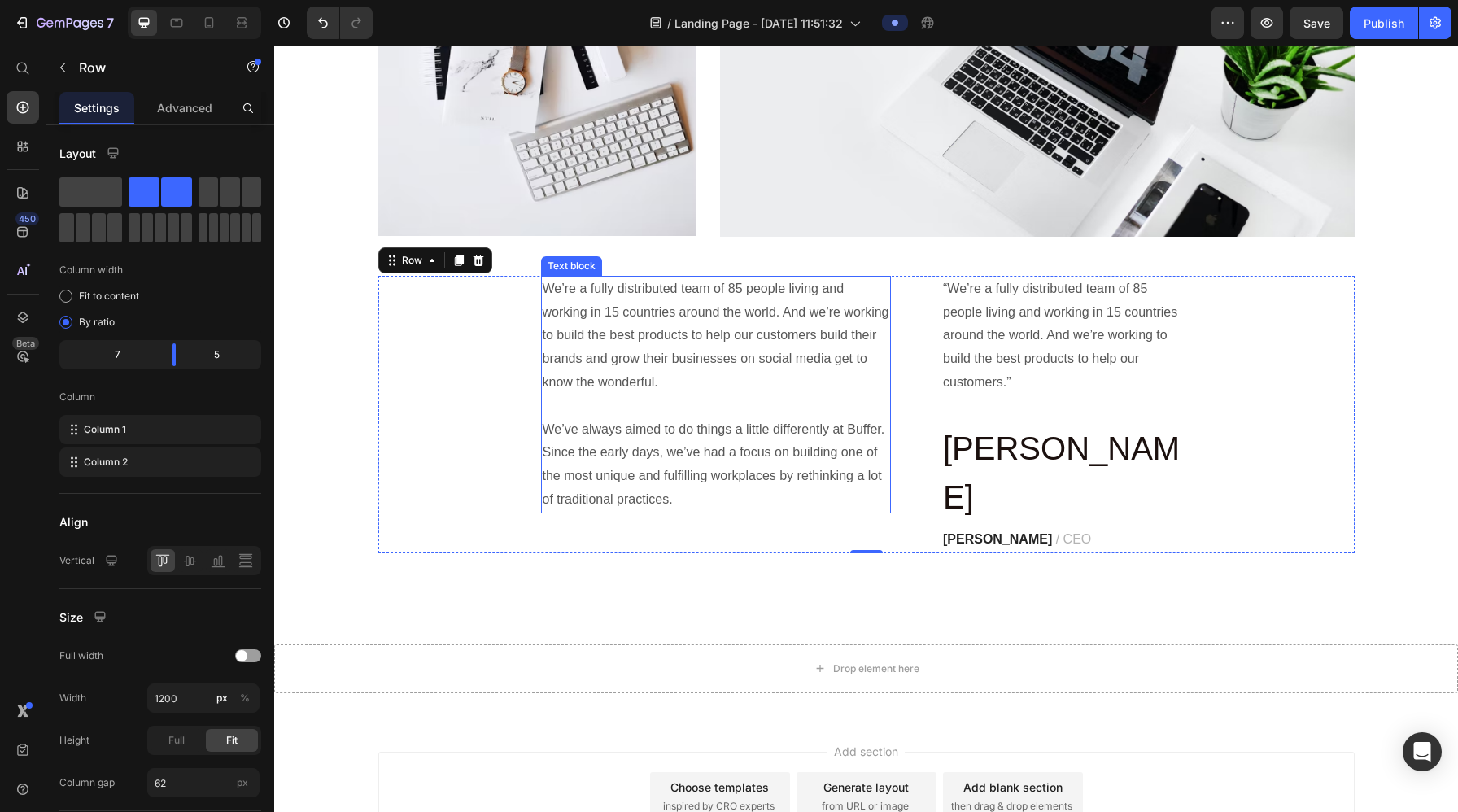 scroll, scrollTop: 3578, scrollLeft: 0, axis: vertical 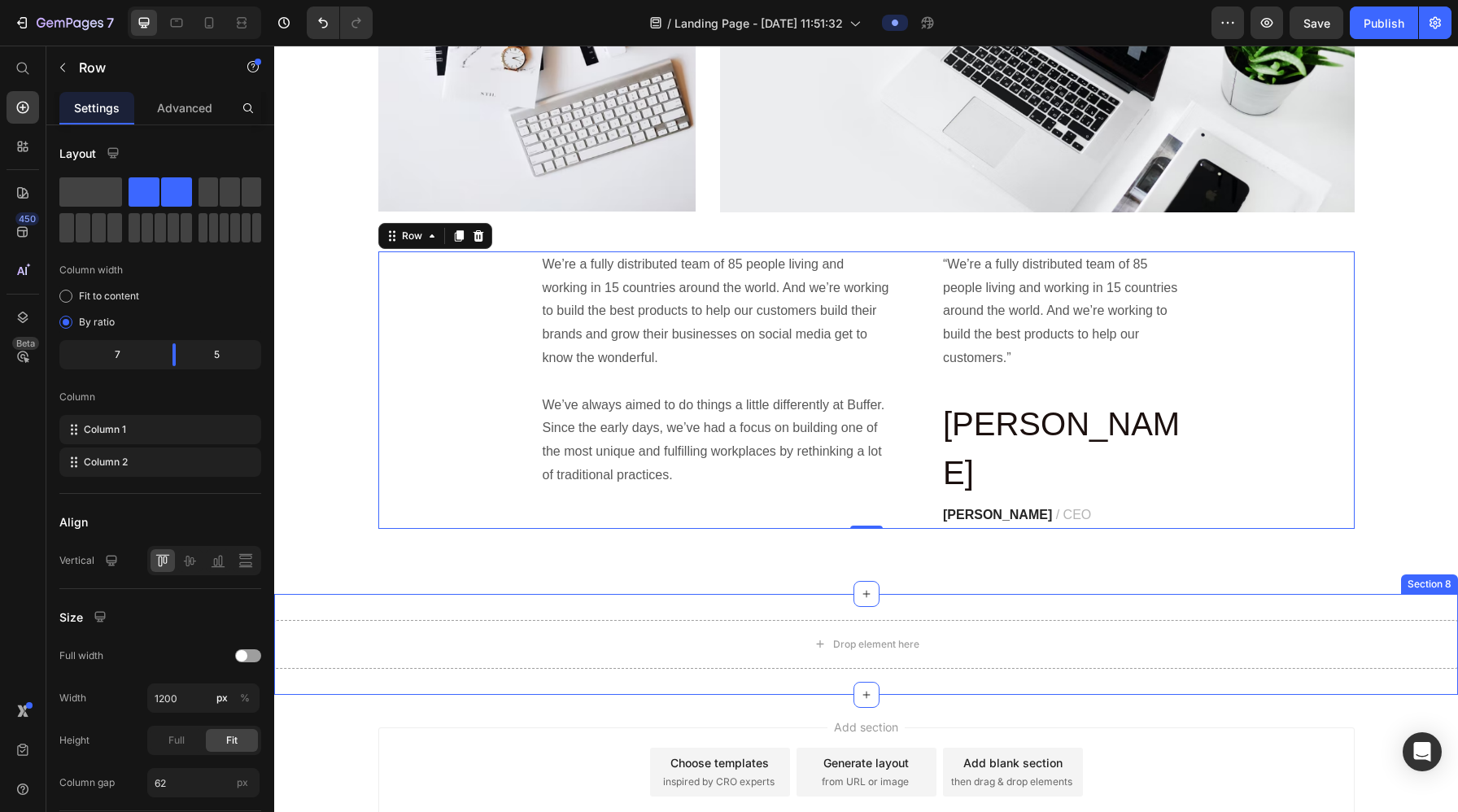 drag, startPoint x: 422, startPoint y: 228, endPoint x: 682, endPoint y: 632, distance: 480.4331 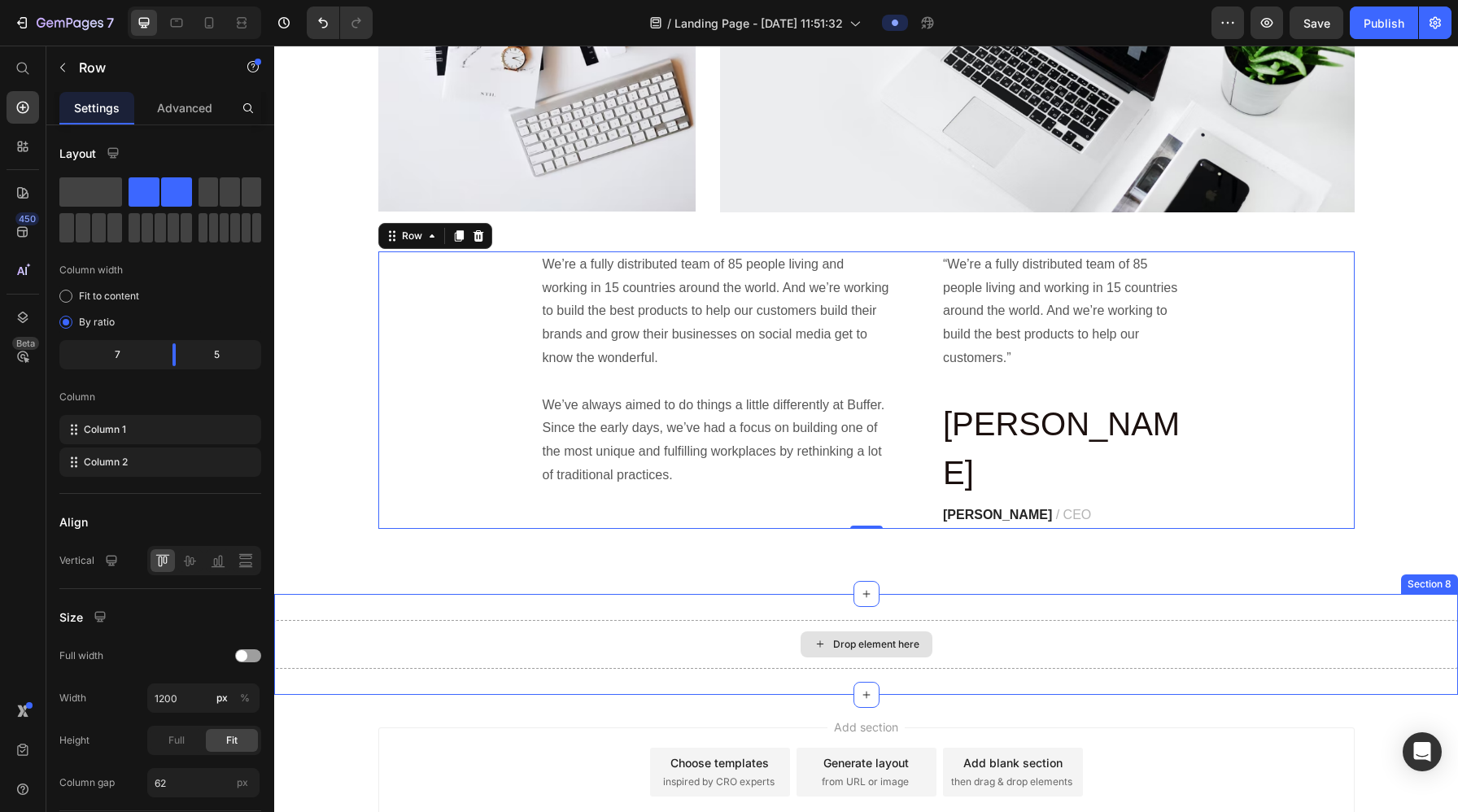 click on "Drop element here" at bounding box center (866, 644) 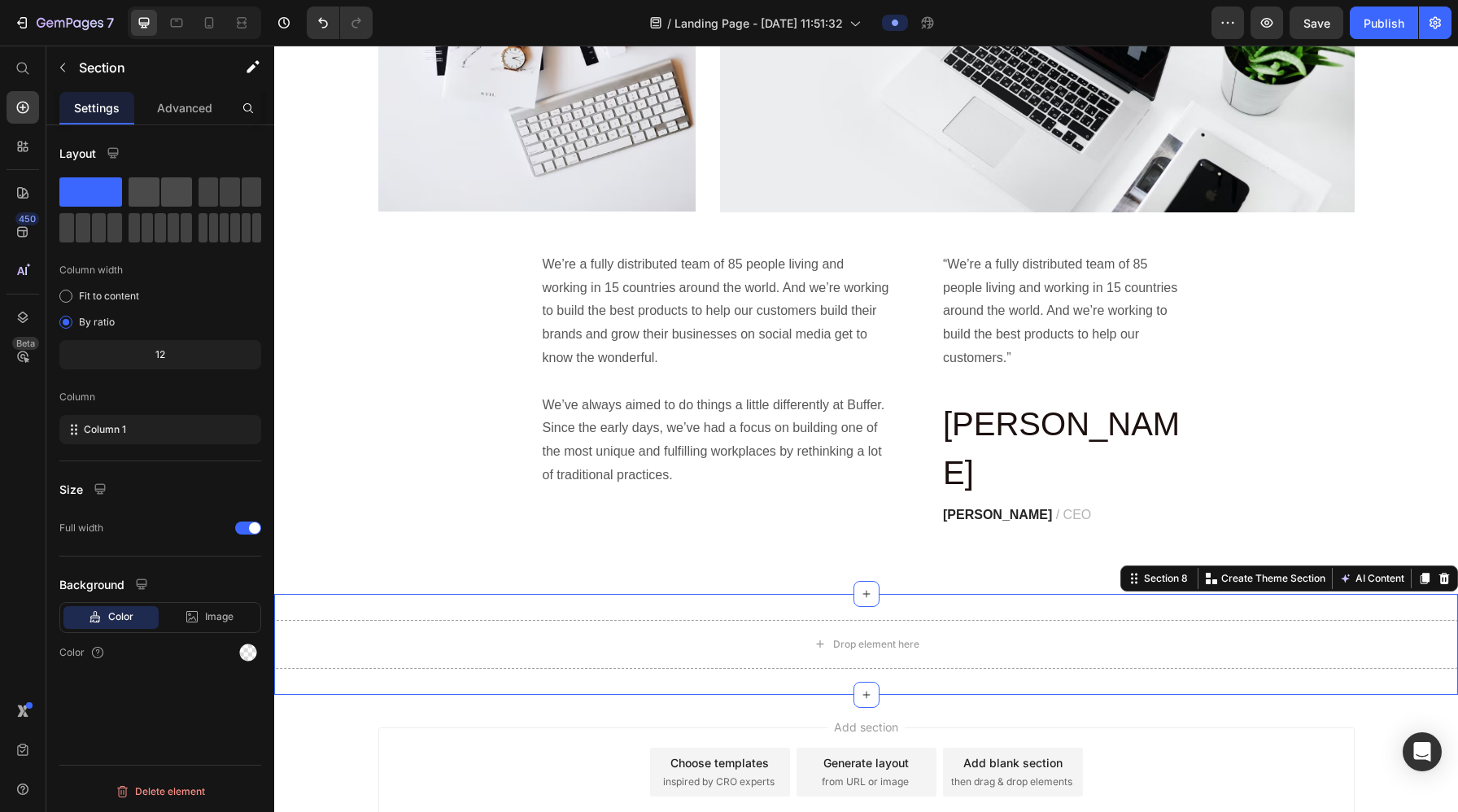 click 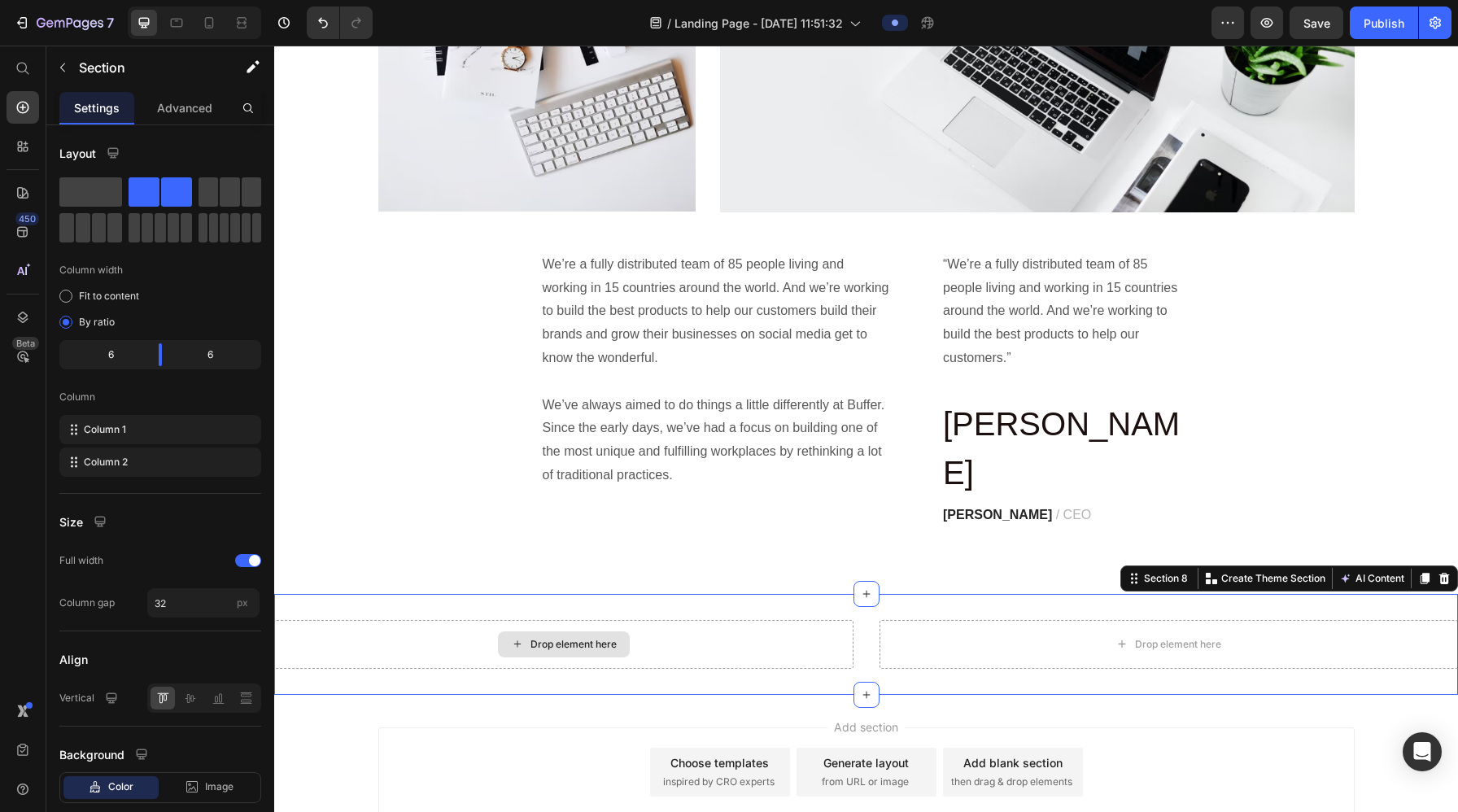 click 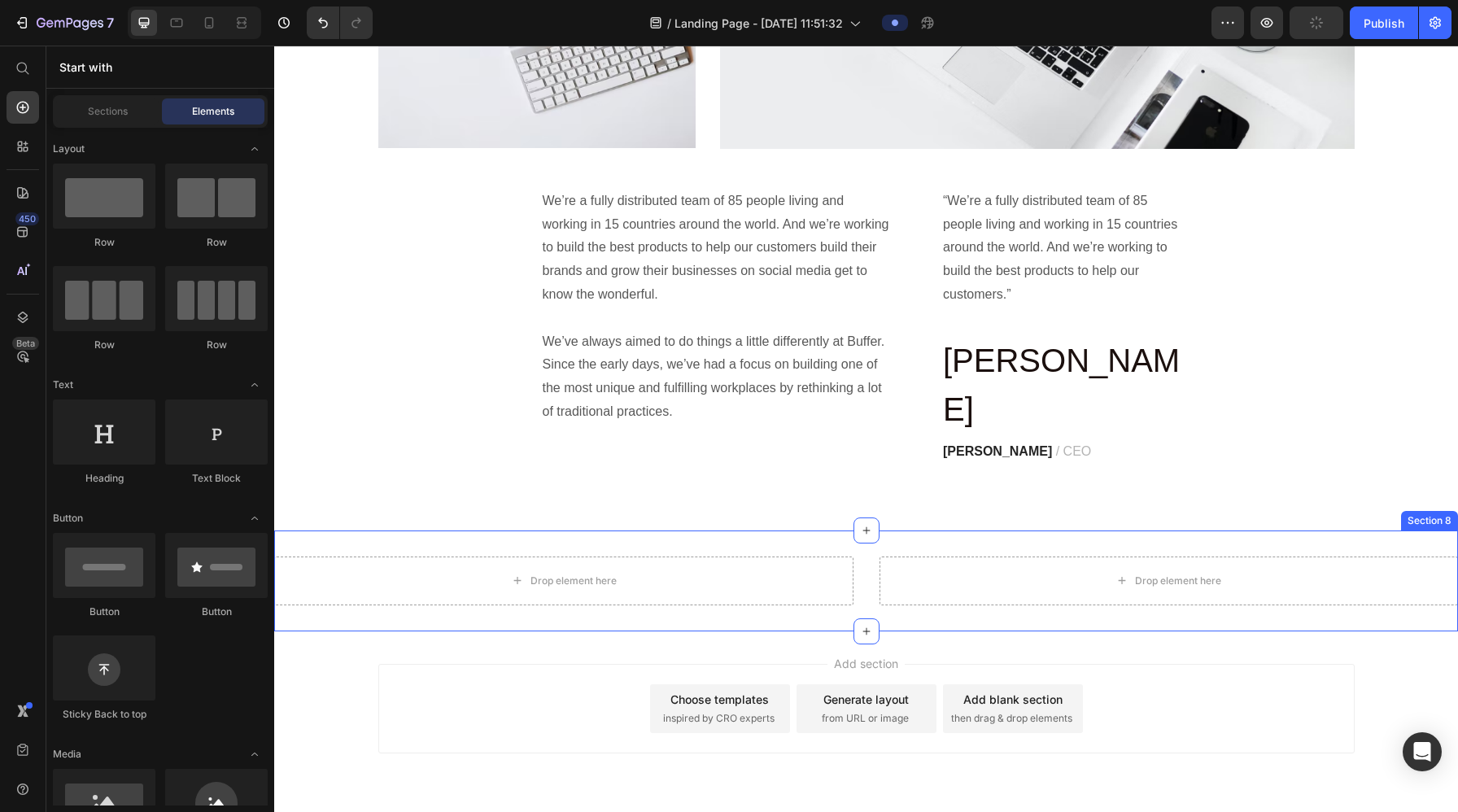 scroll, scrollTop: 3656, scrollLeft: 0, axis: vertical 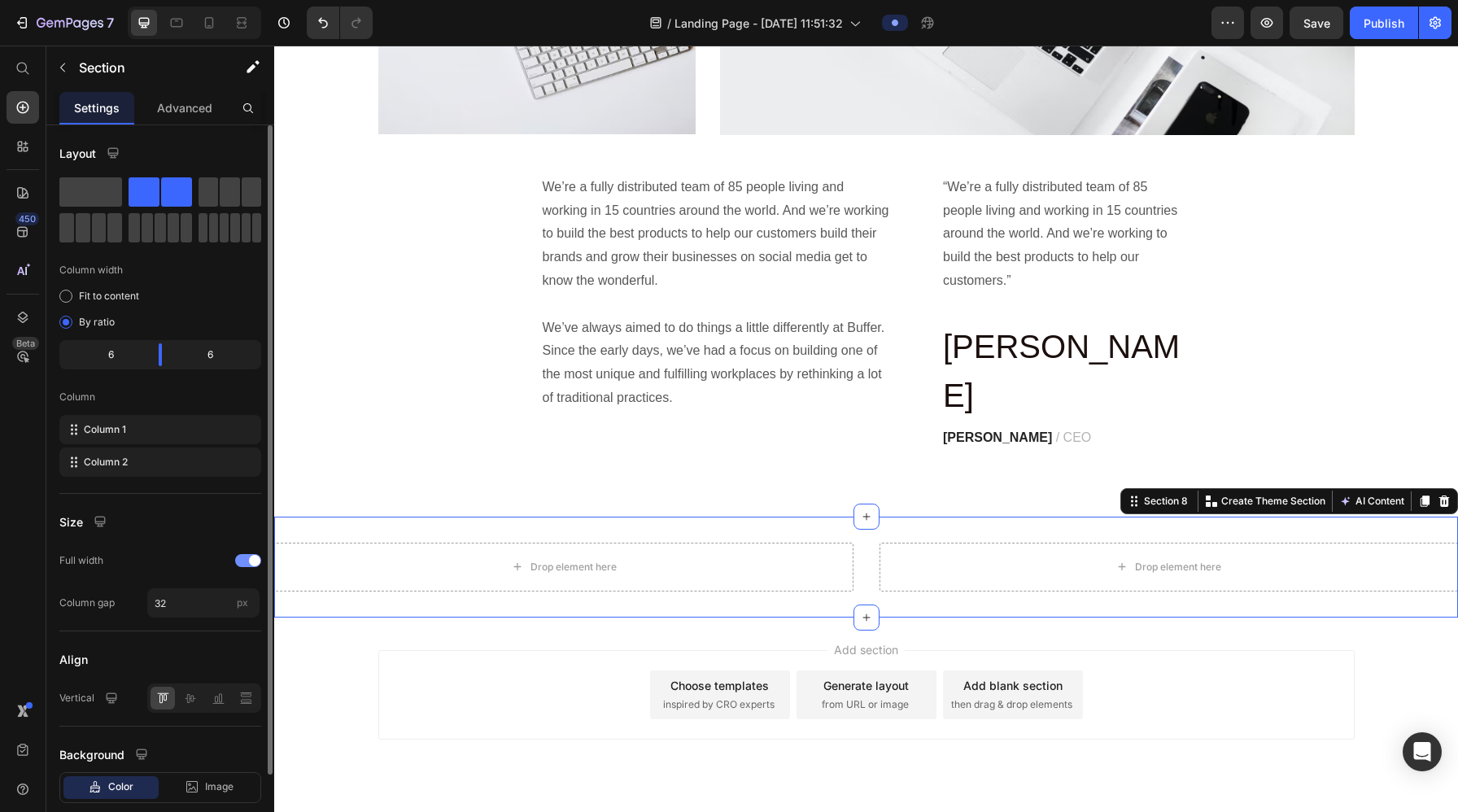 click at bounding box center [255, 561] 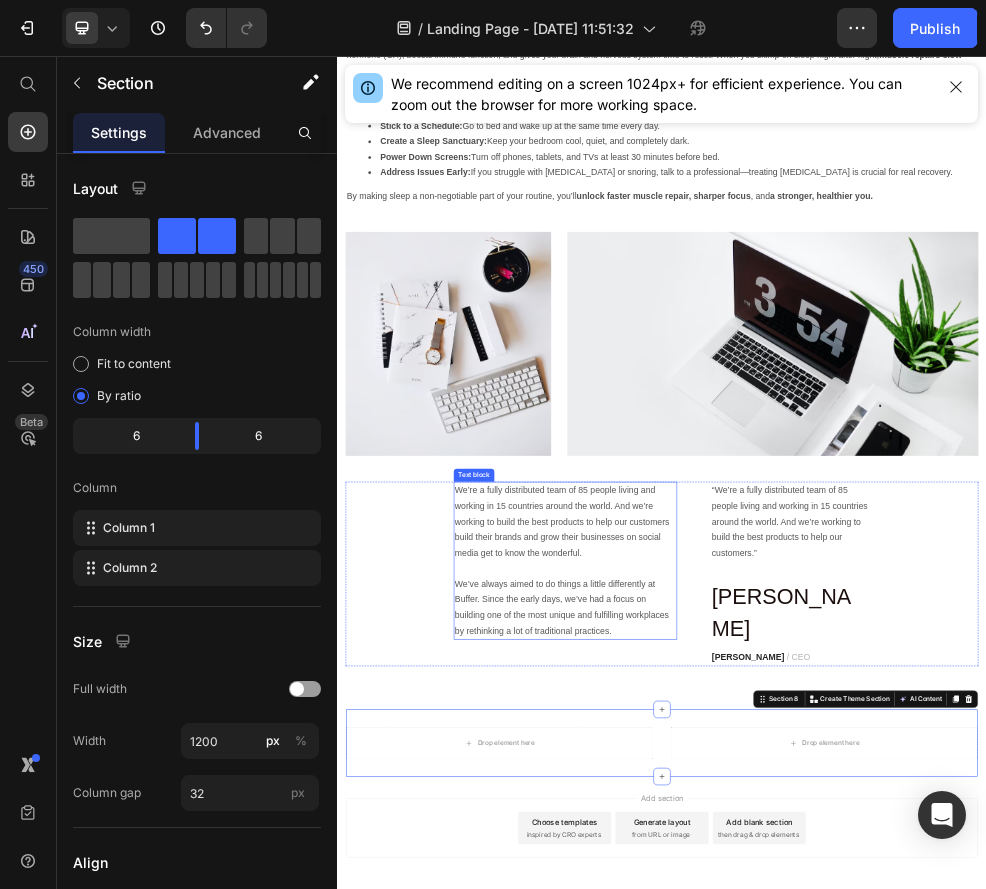 scroll, scrollTop: 3904, scrollLeft: 0, axis: vertical 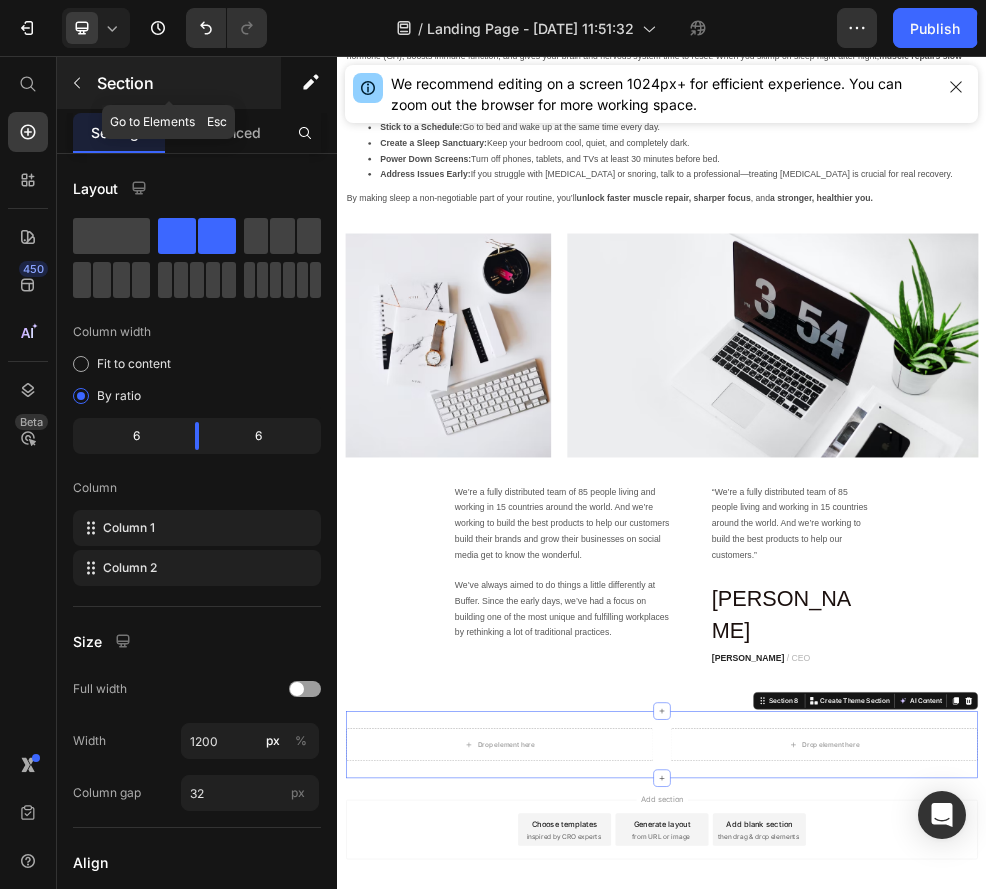 click at bounding box center (77, 83) 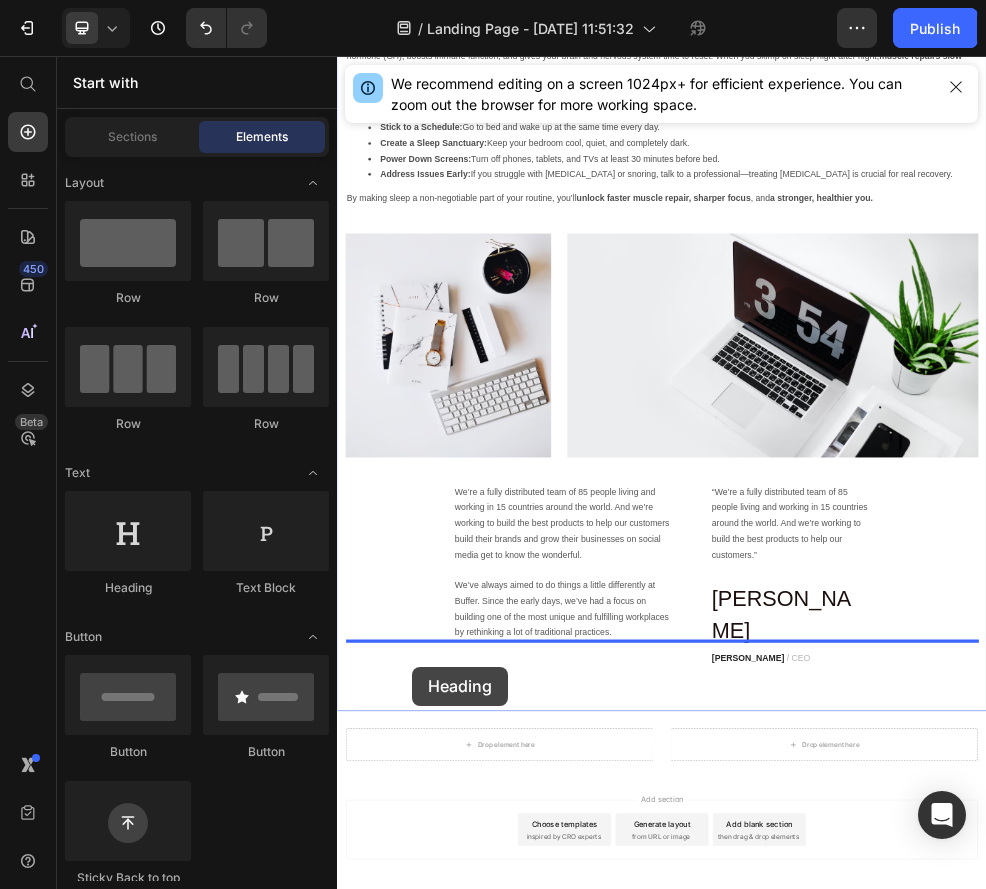 scroll, scrollTop: 3939, scrollLeft: 0, axis: vertical 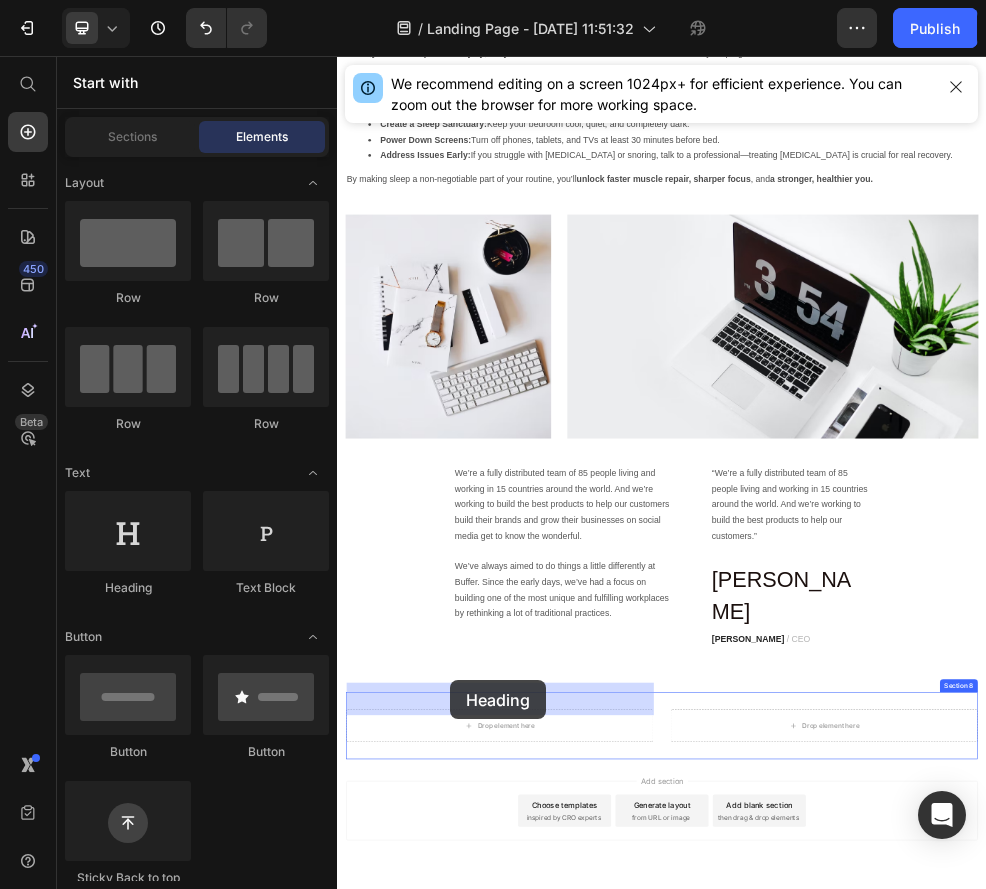 drag, startPoint x: 479, startPoint y: 603, endPoint x: 546, endPoint y: 1210, distance: 610.6865 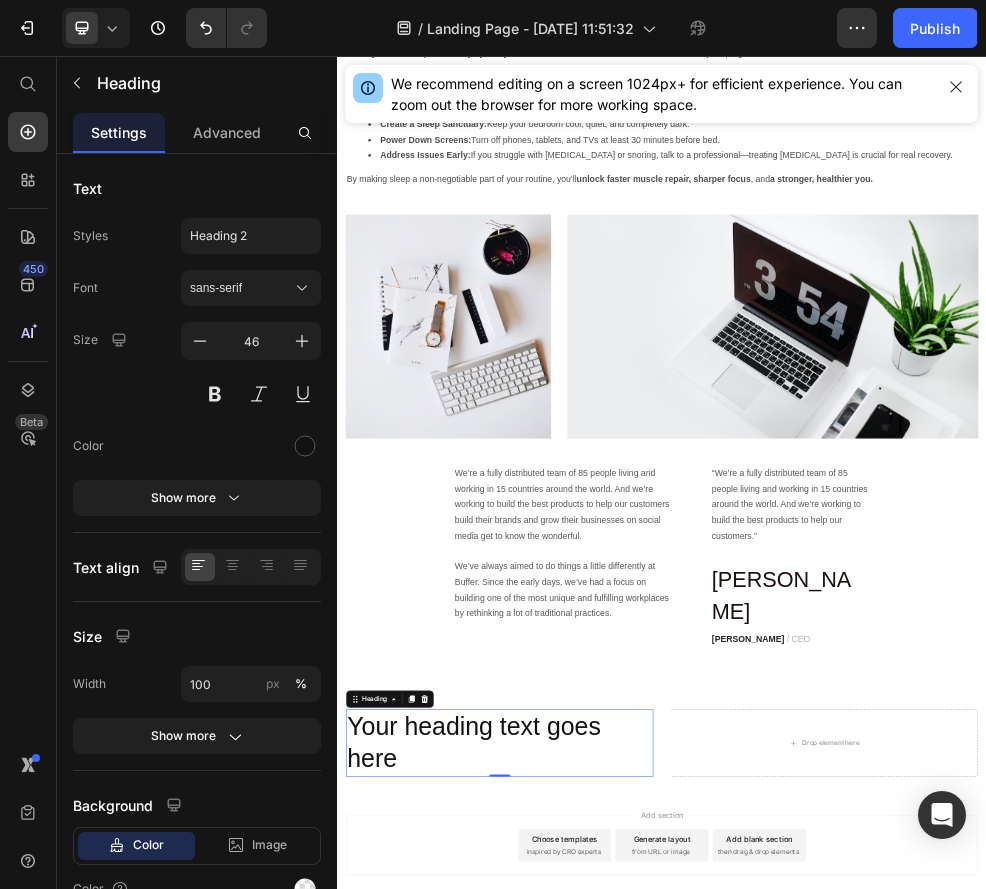 click on "Your heading text goes here" at bounding box center (637, 1327) 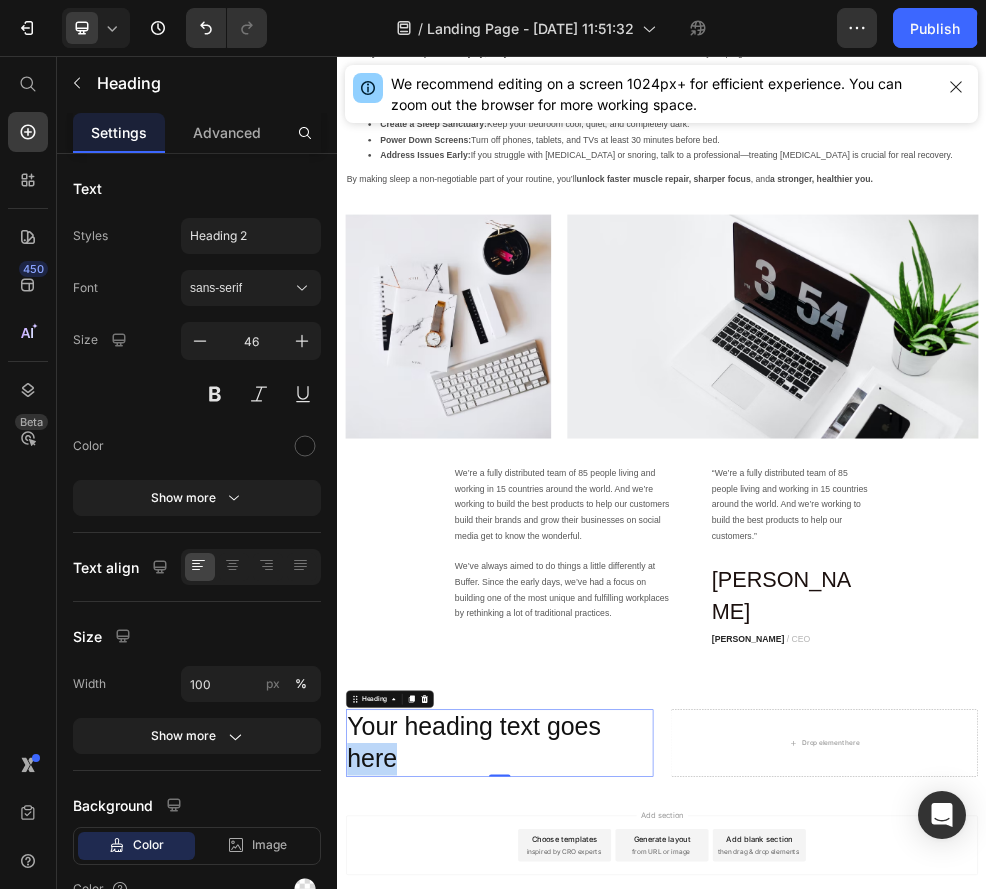 click on "Your heading text goes here" at bounding box center (637, 1327) 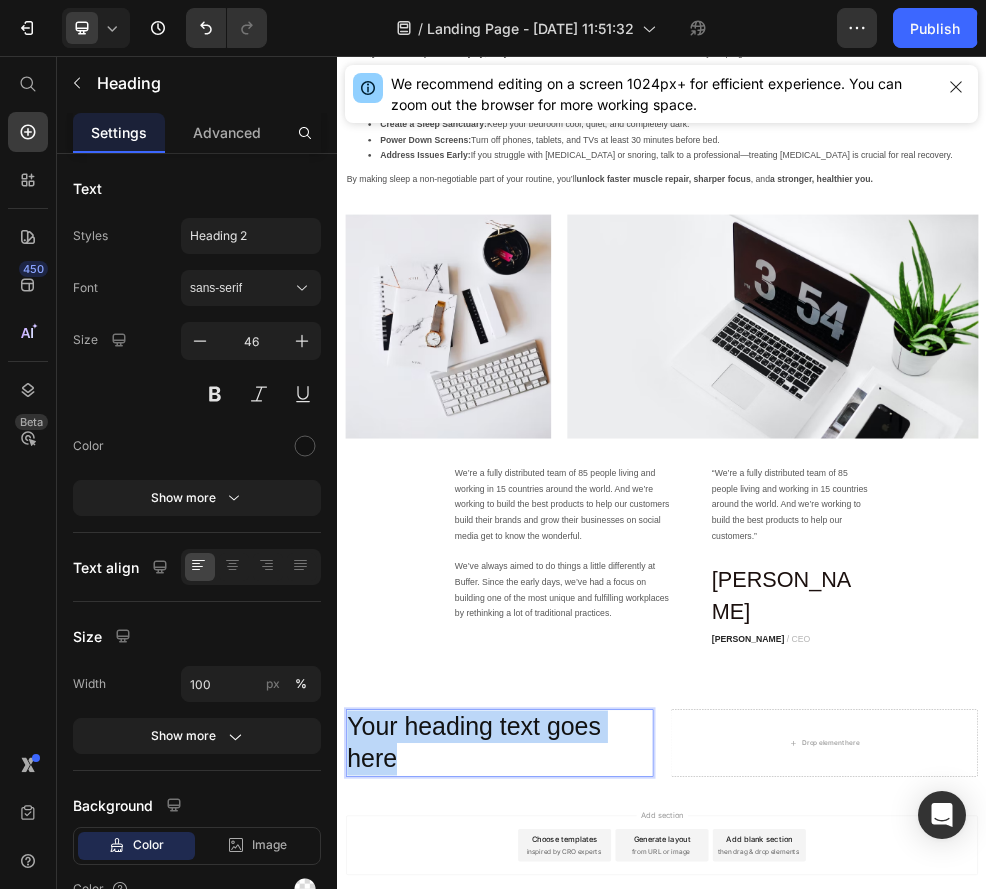 click on "Your heading text goes here" at bounding box center [637, 1327] 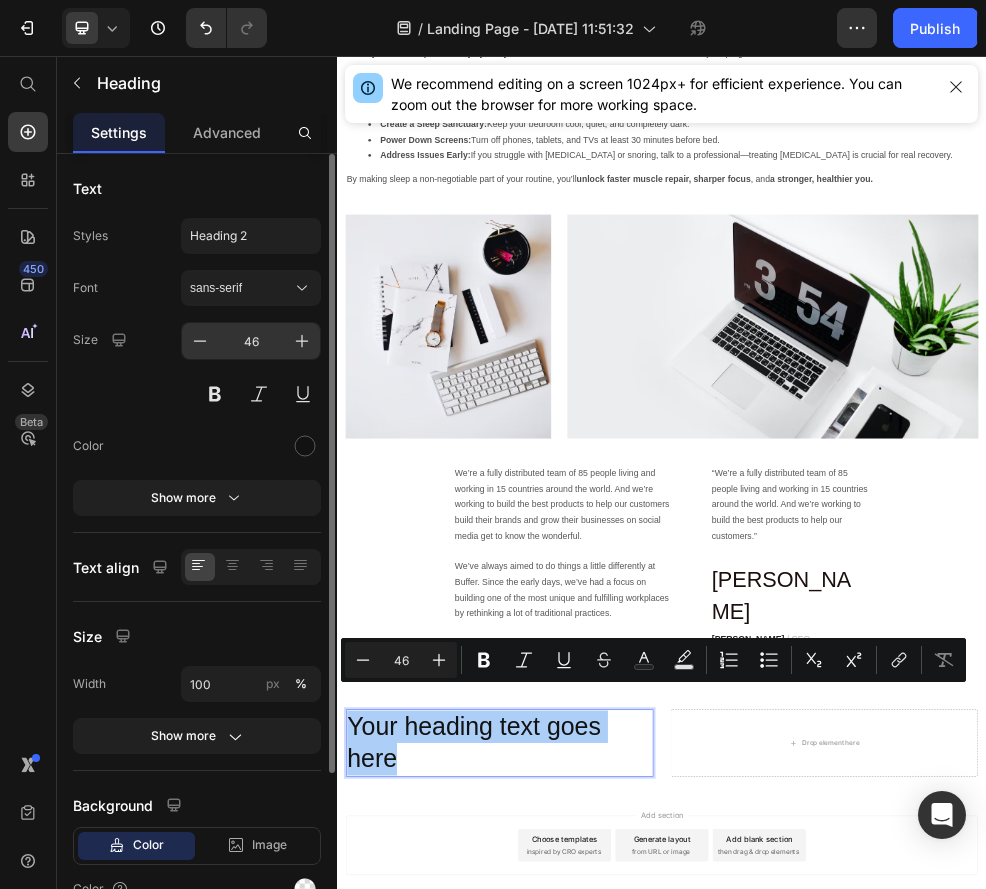 click on "46" at bounding box center (251, 341) 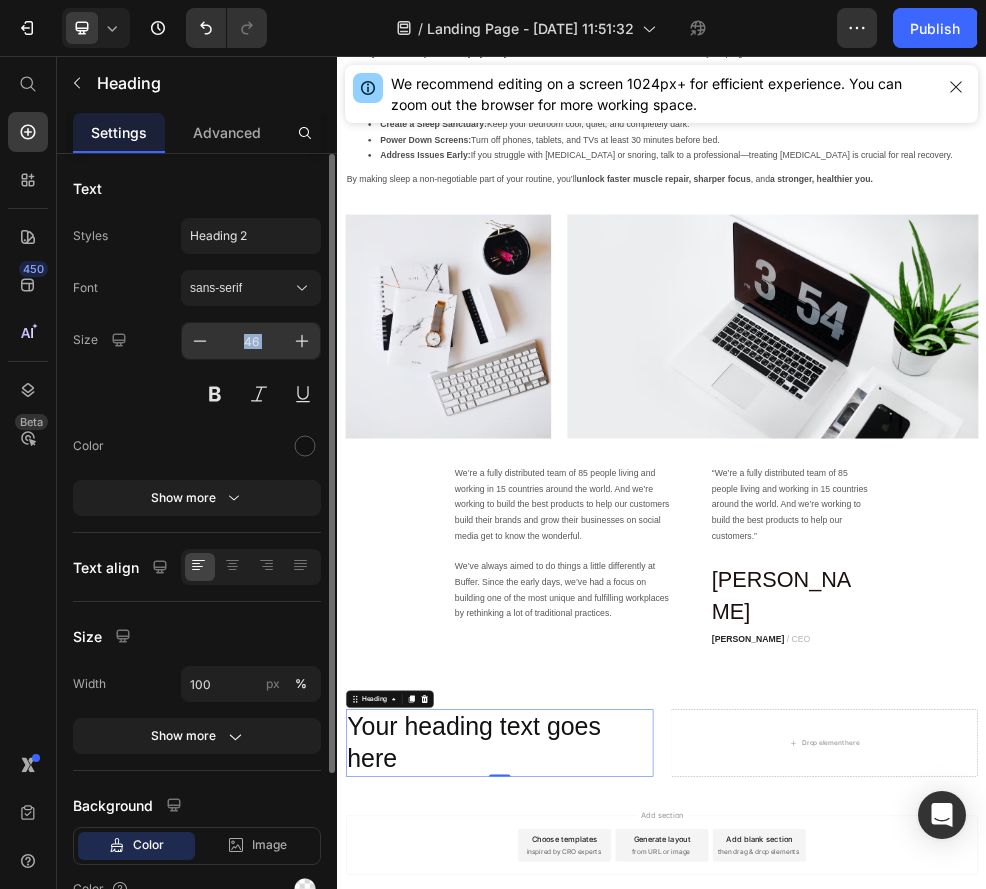 click on "46" at bounding box center (251, 341) 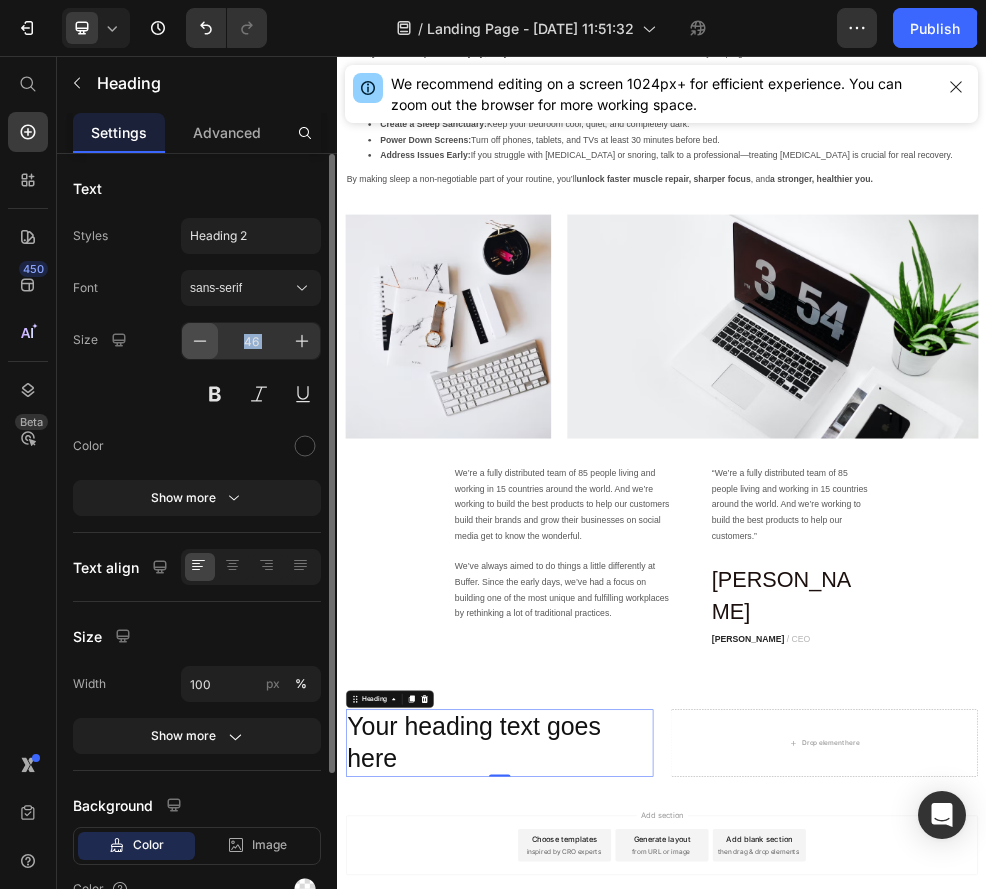 click 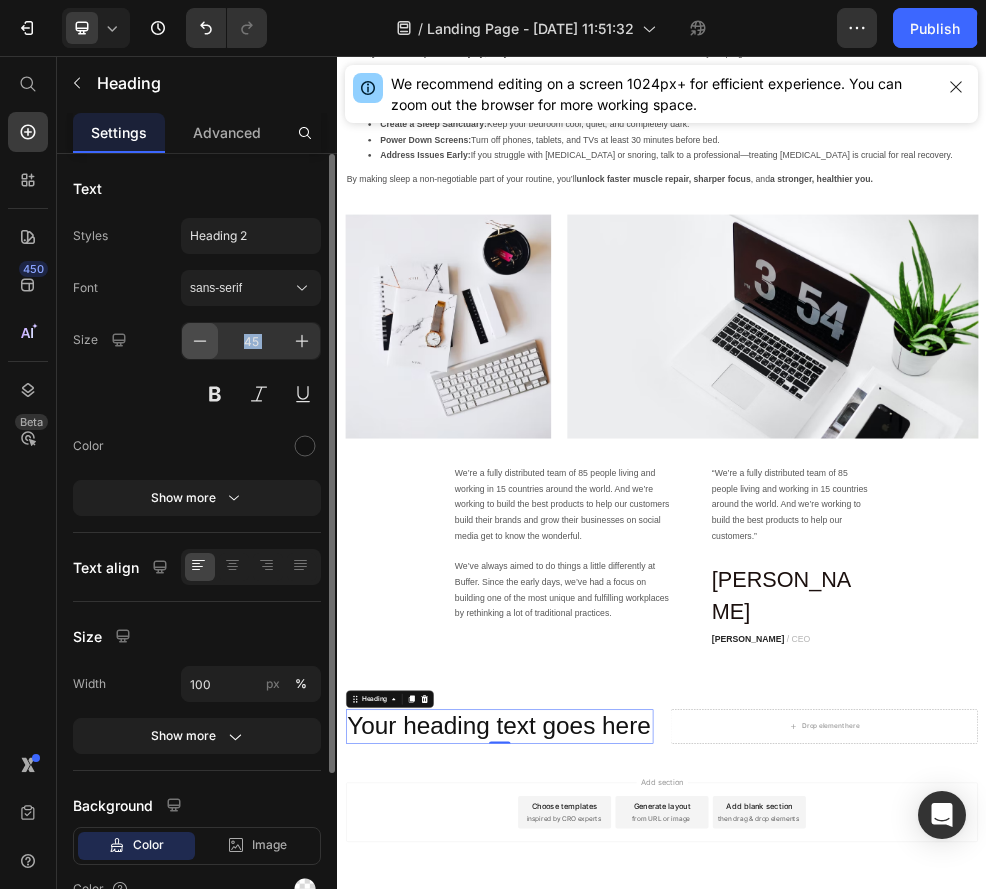 click 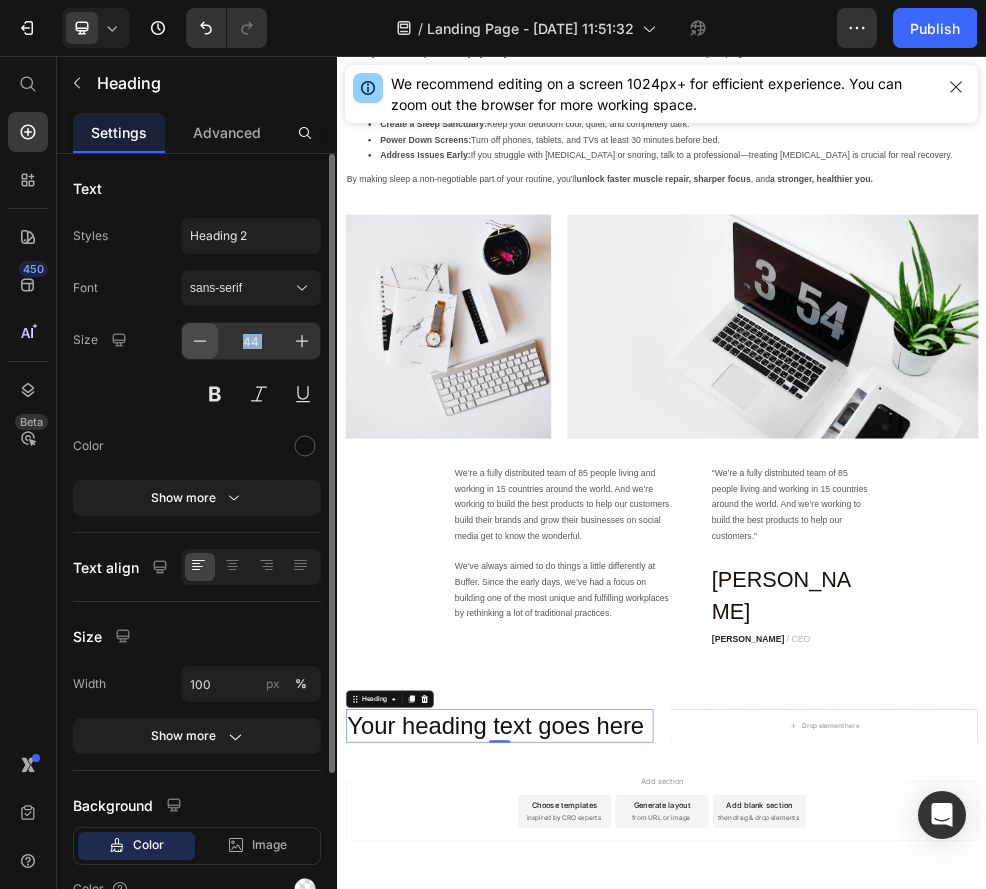 click 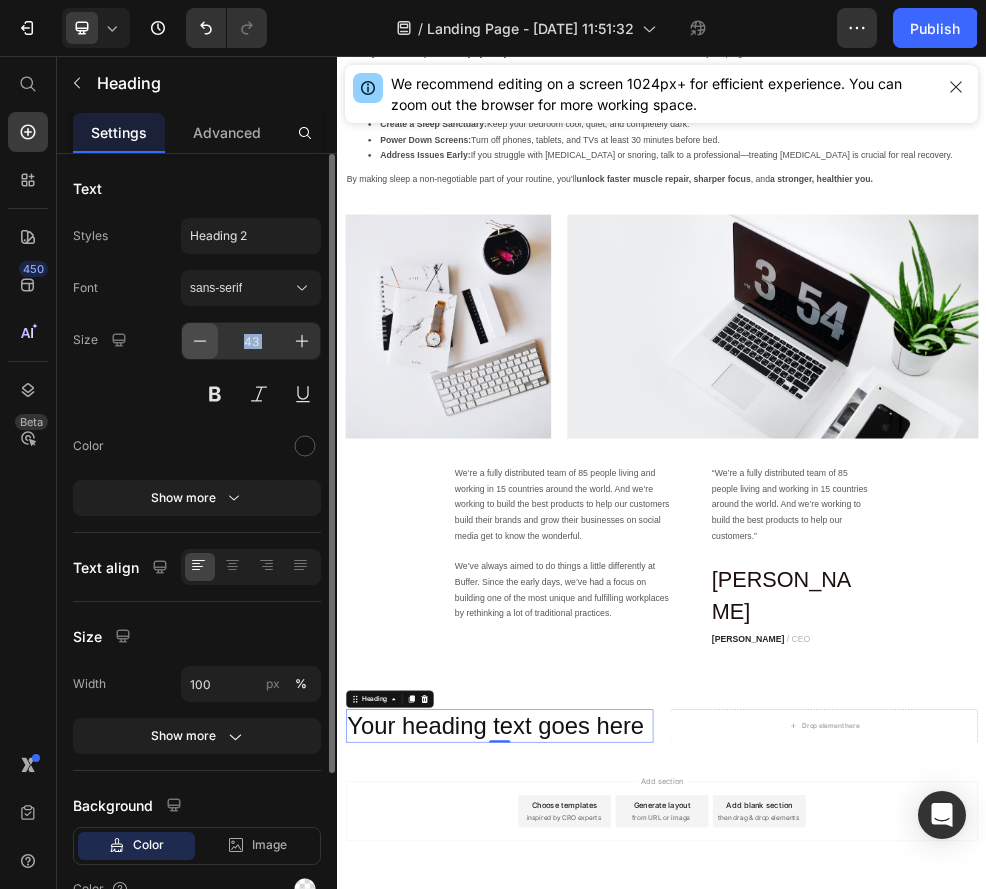 click 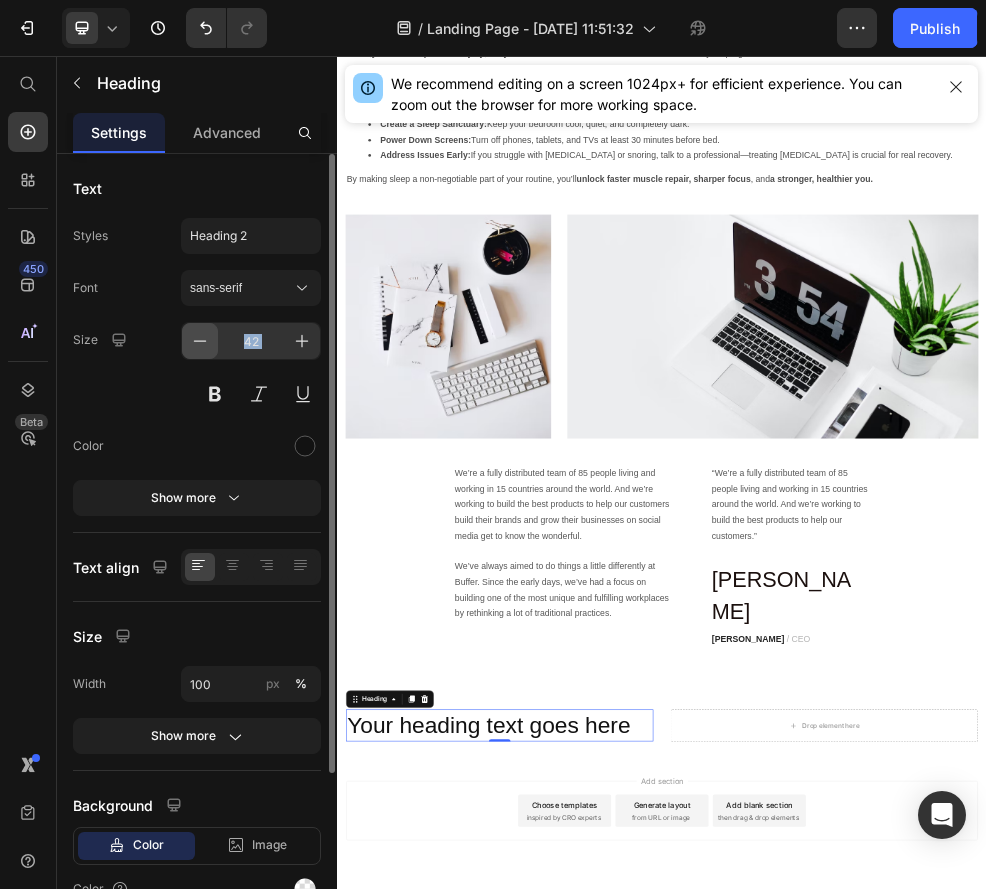 click 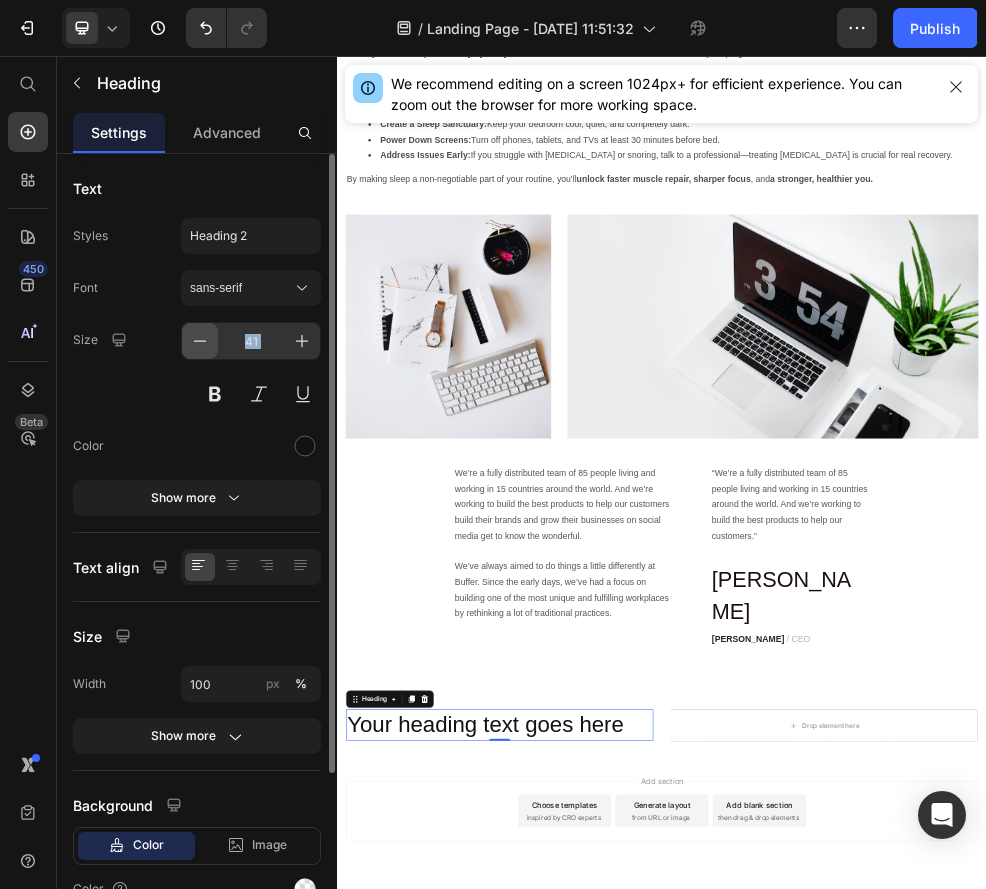 click 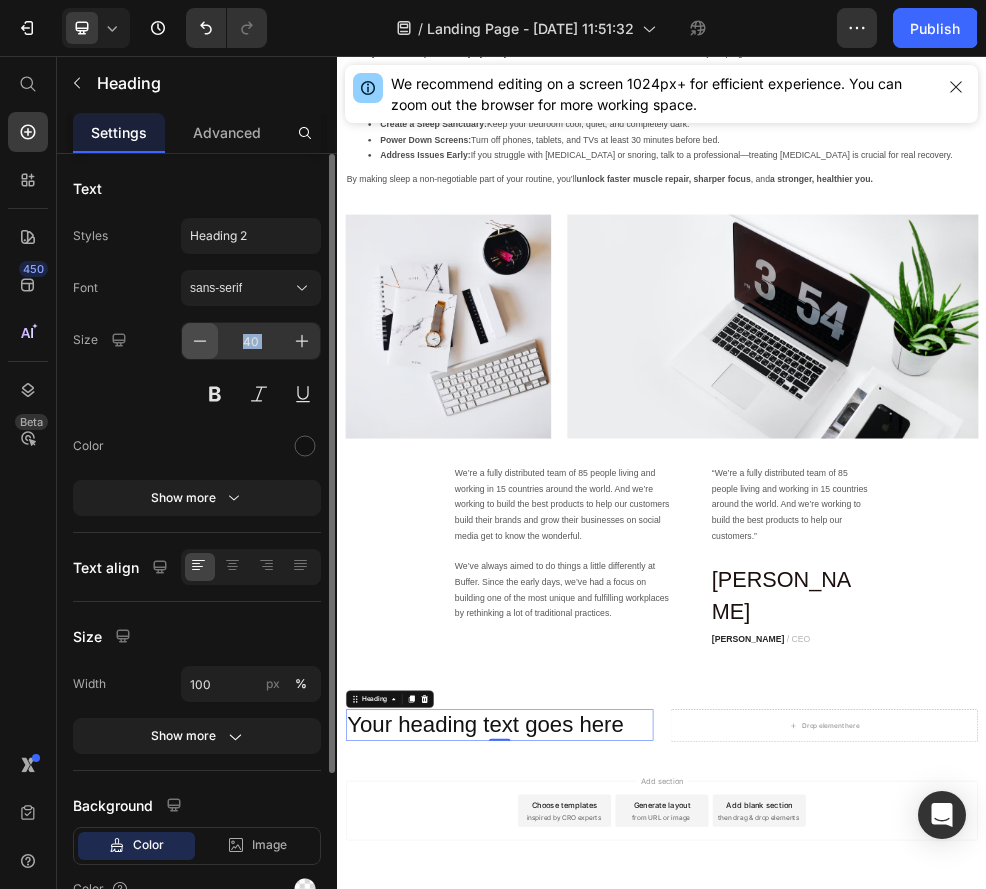 click 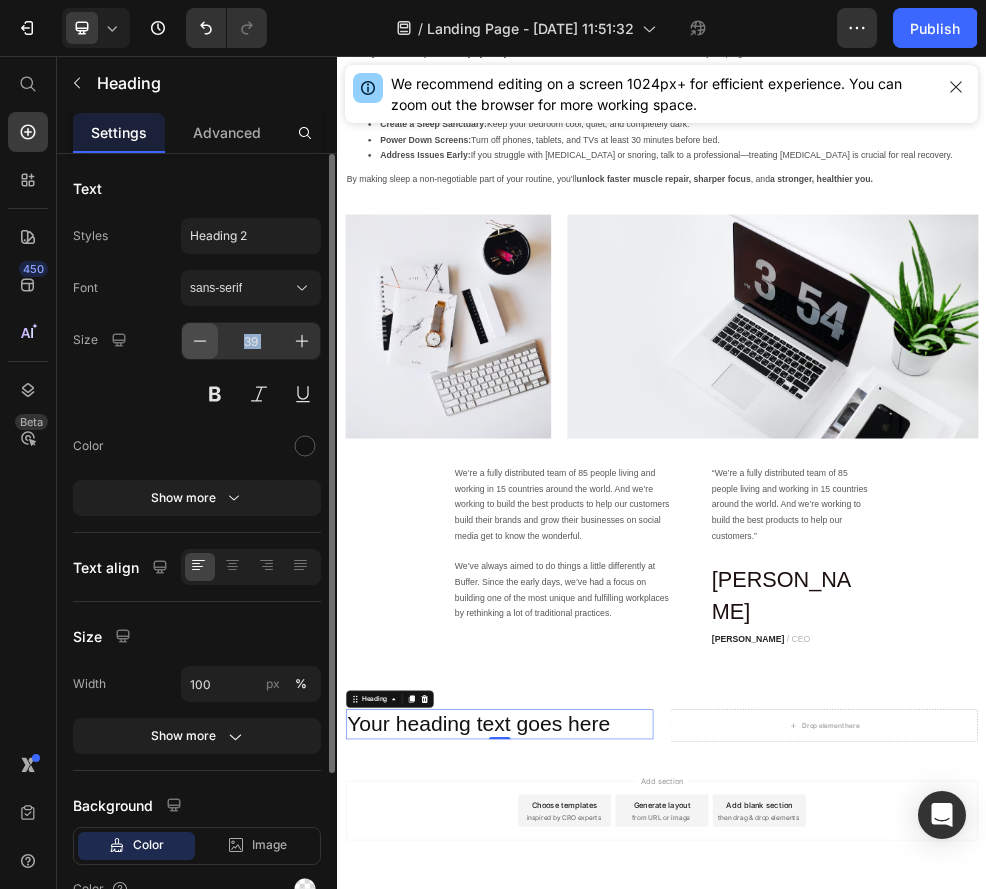 click 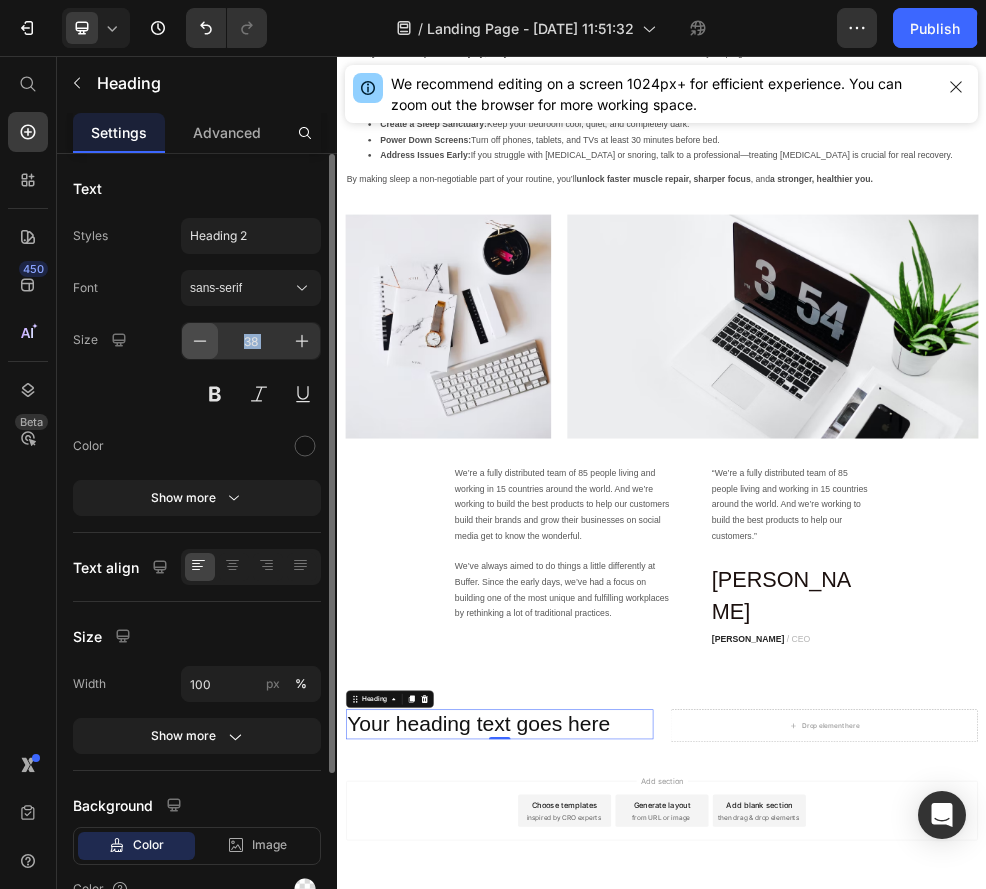 click 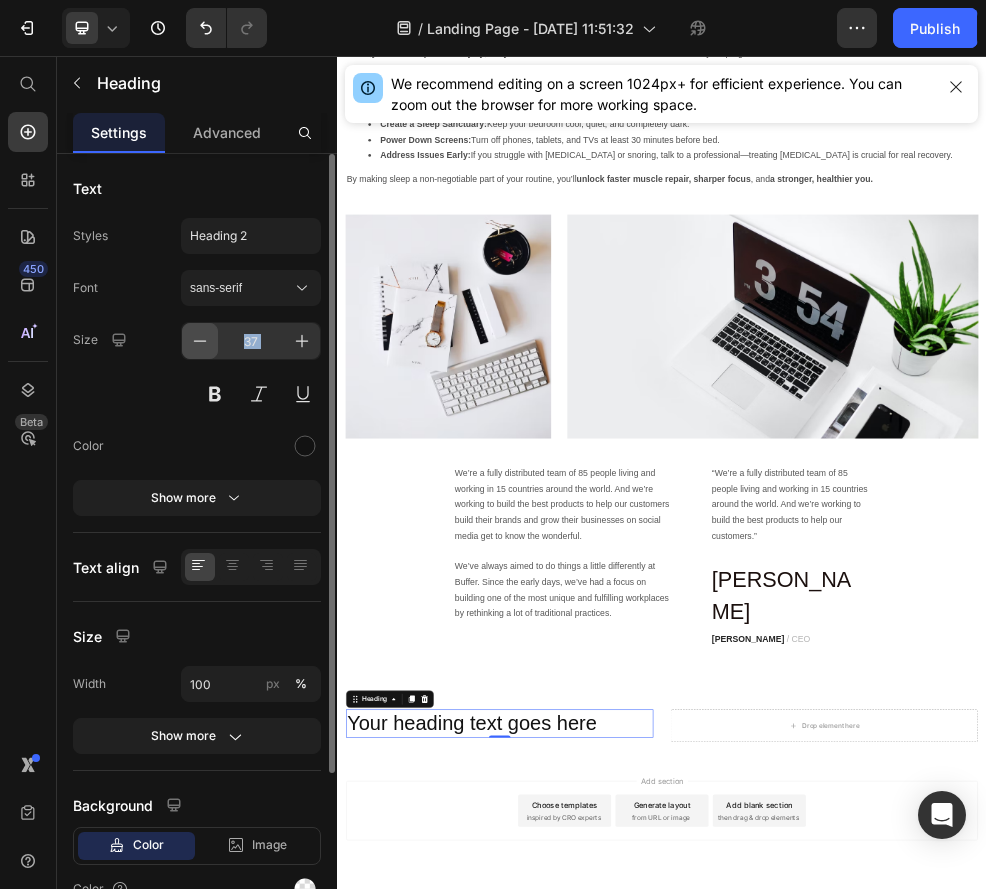 click 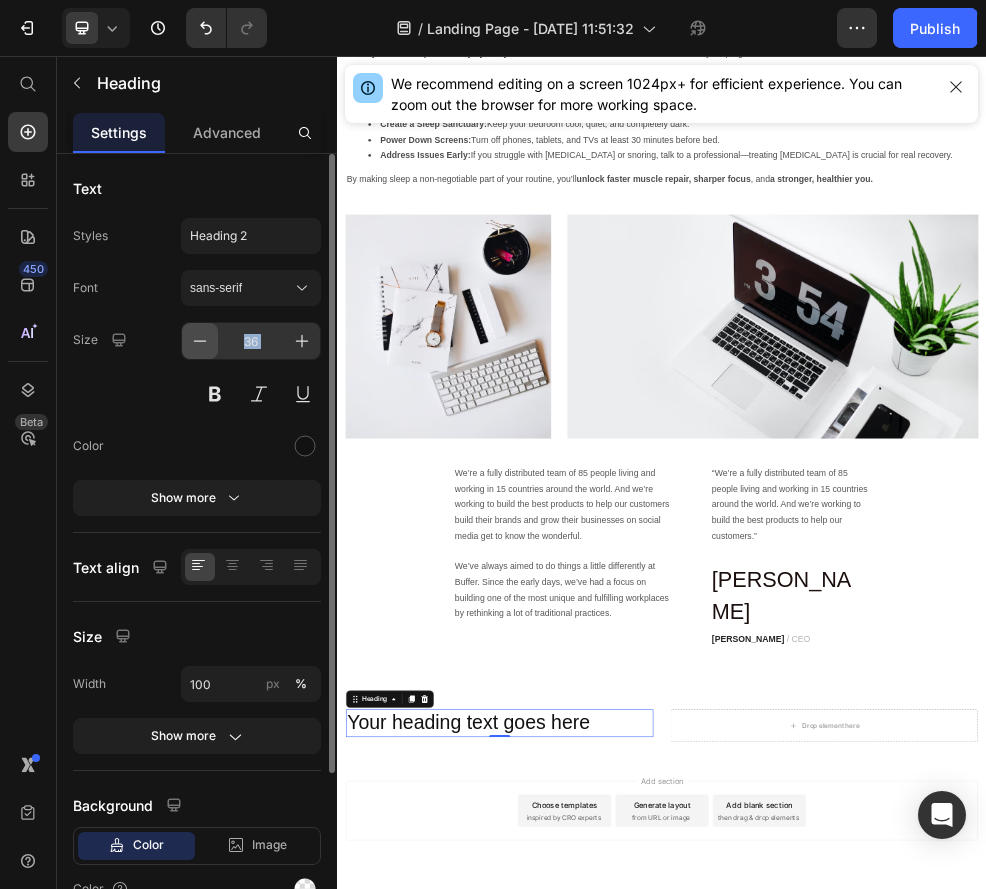 click 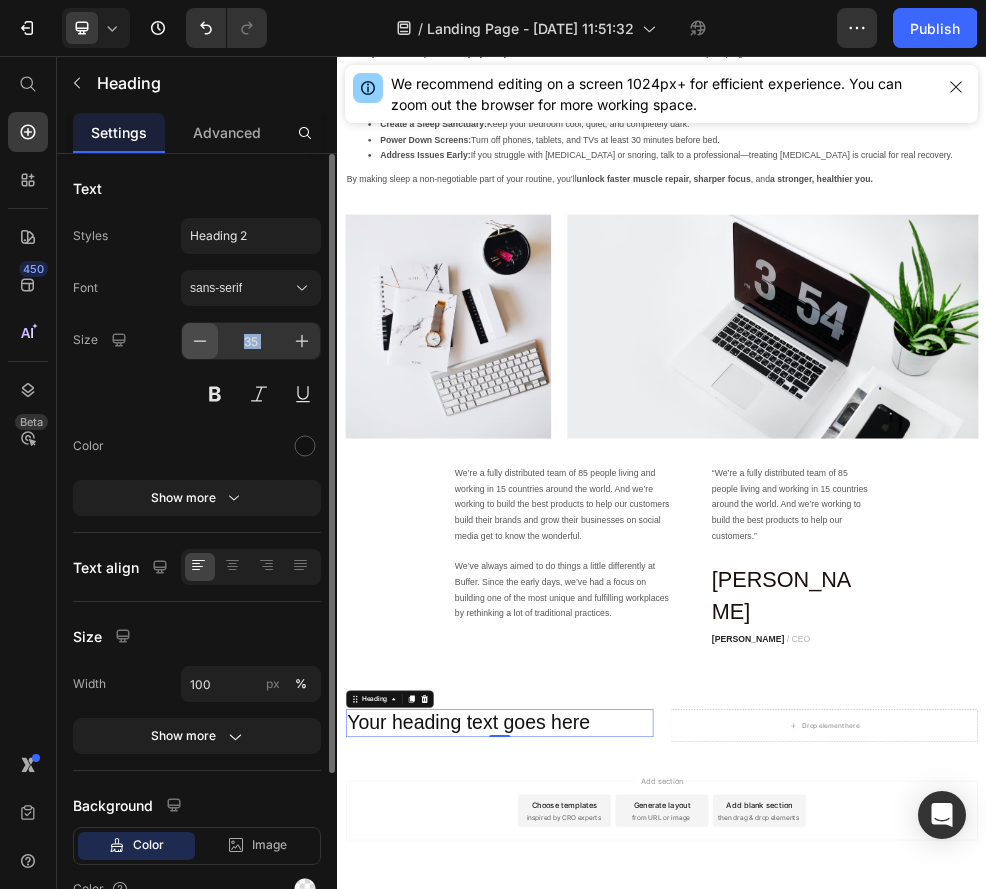 click 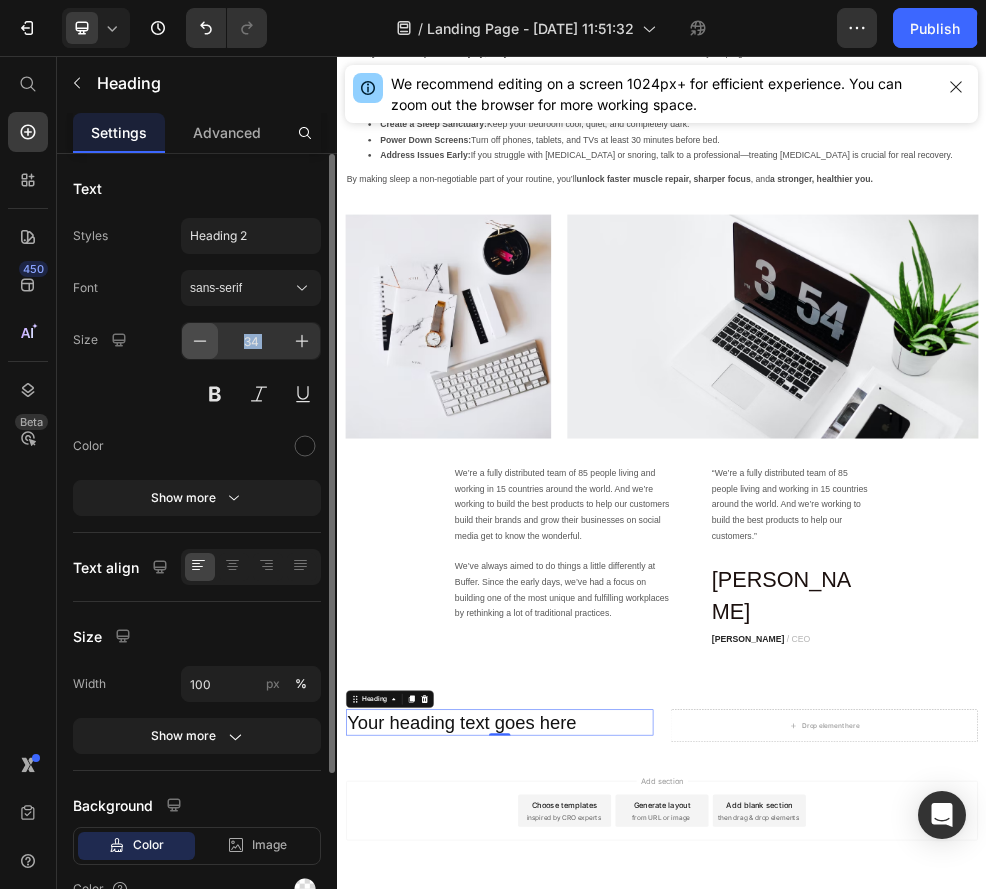 click 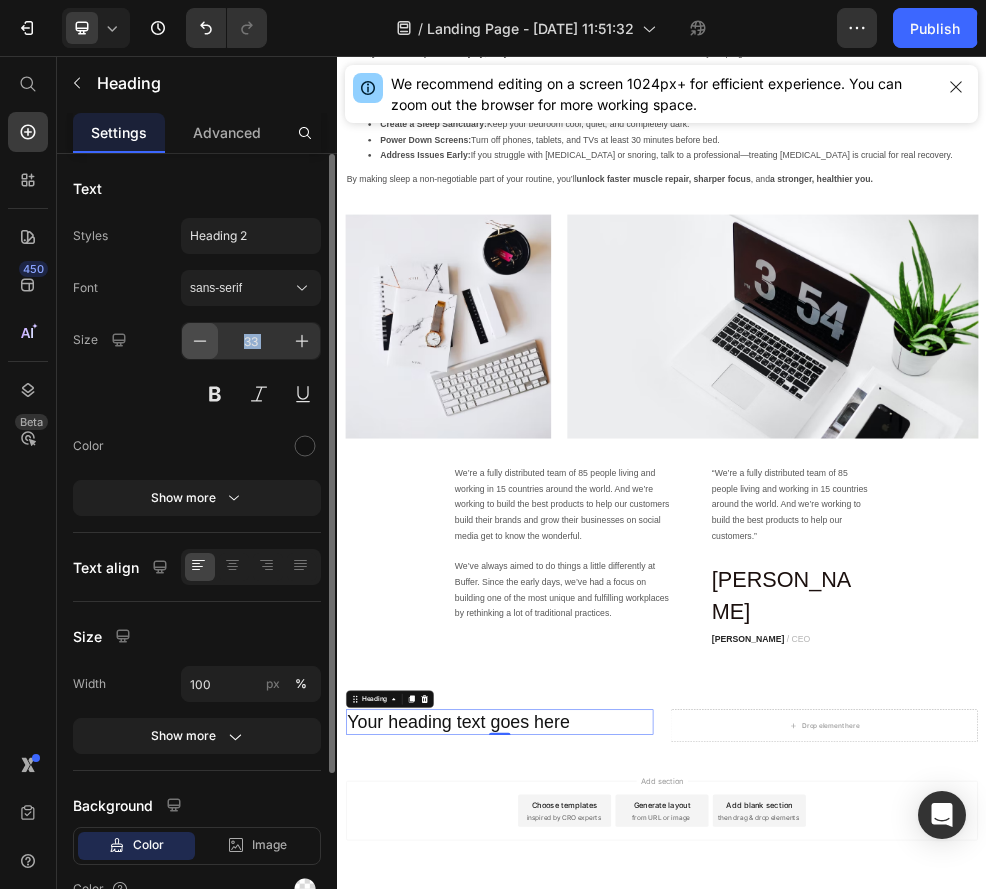 click 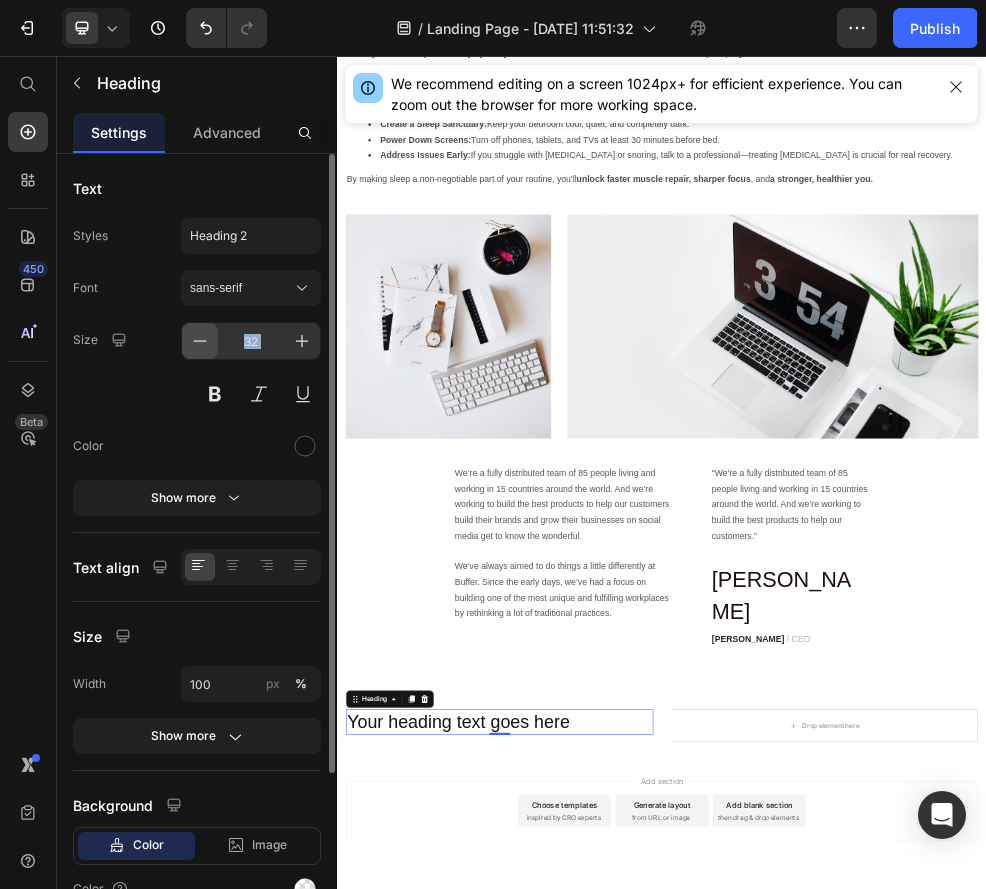 click 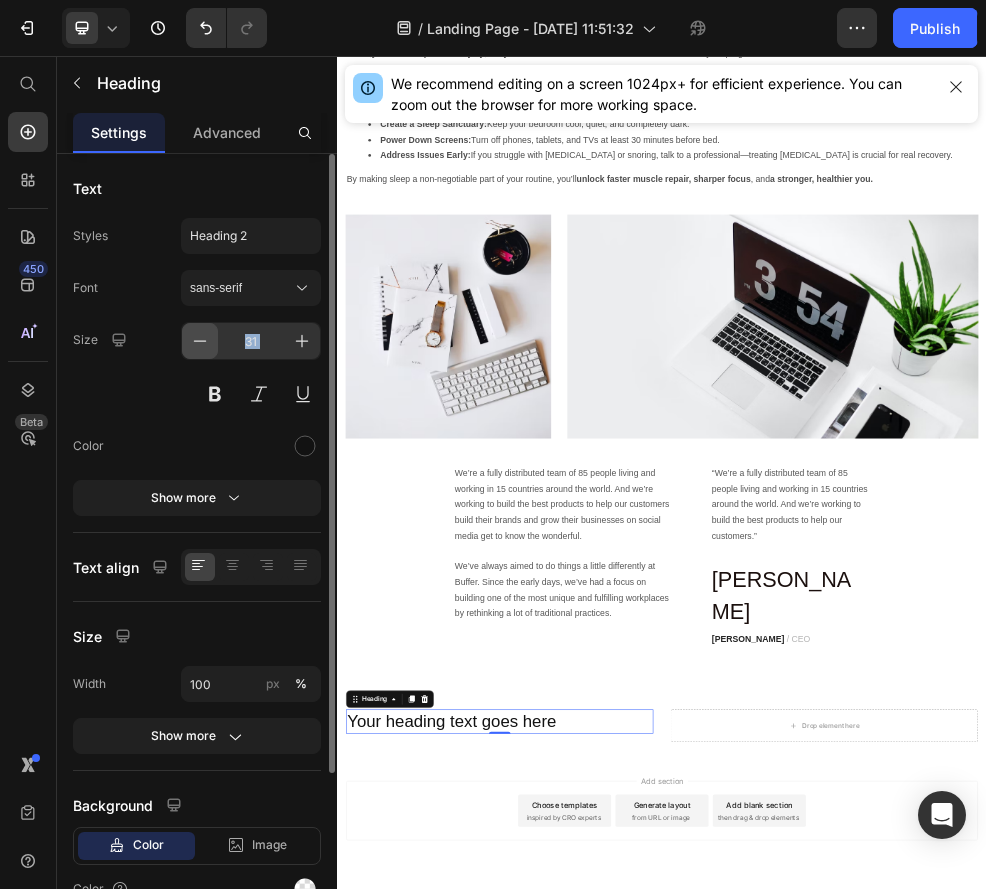 click 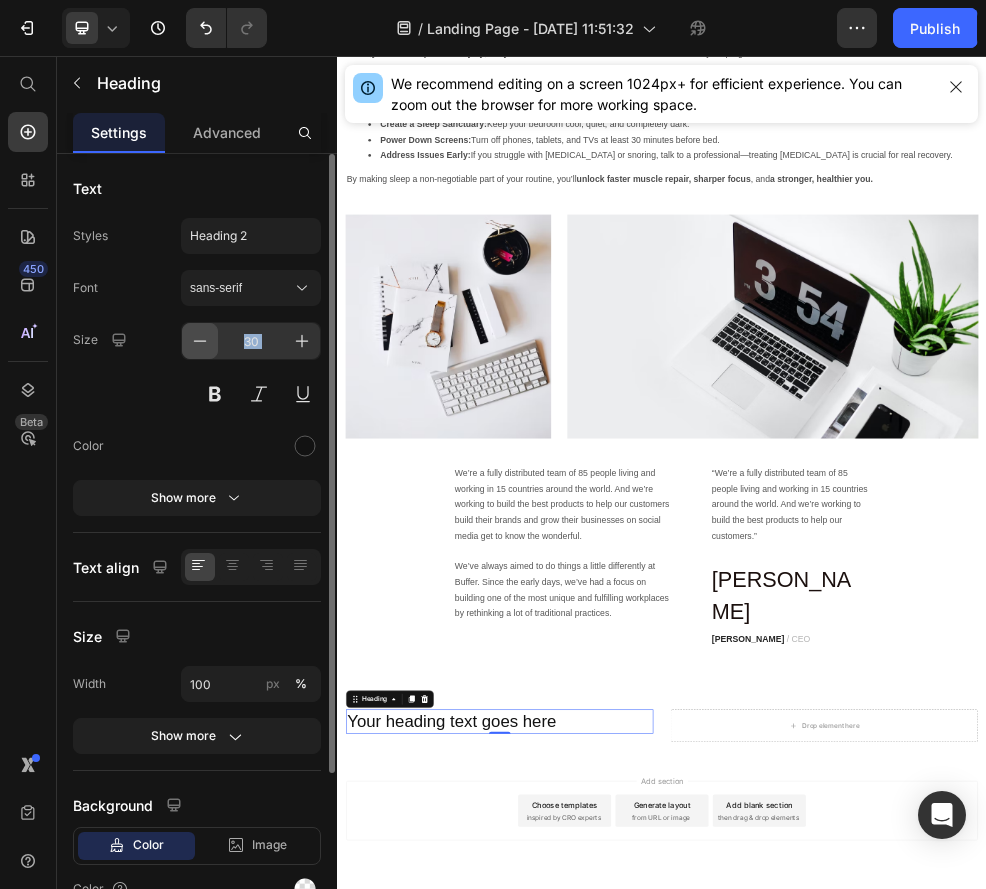 click 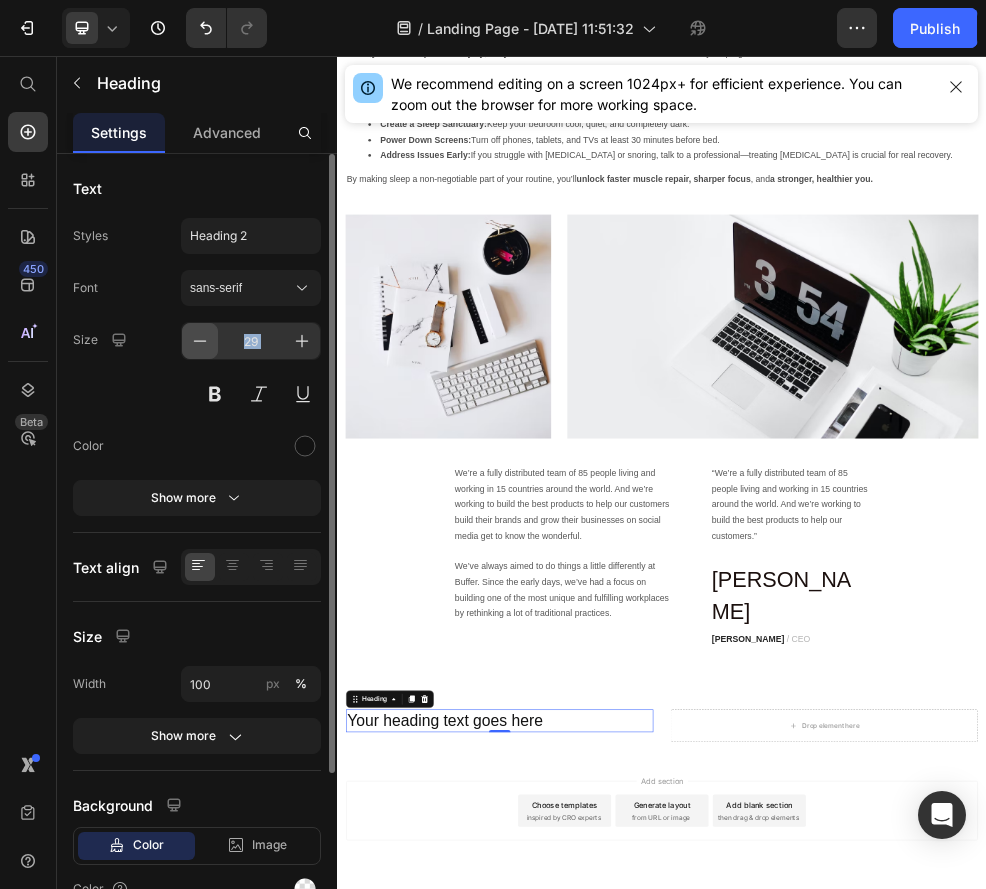 click 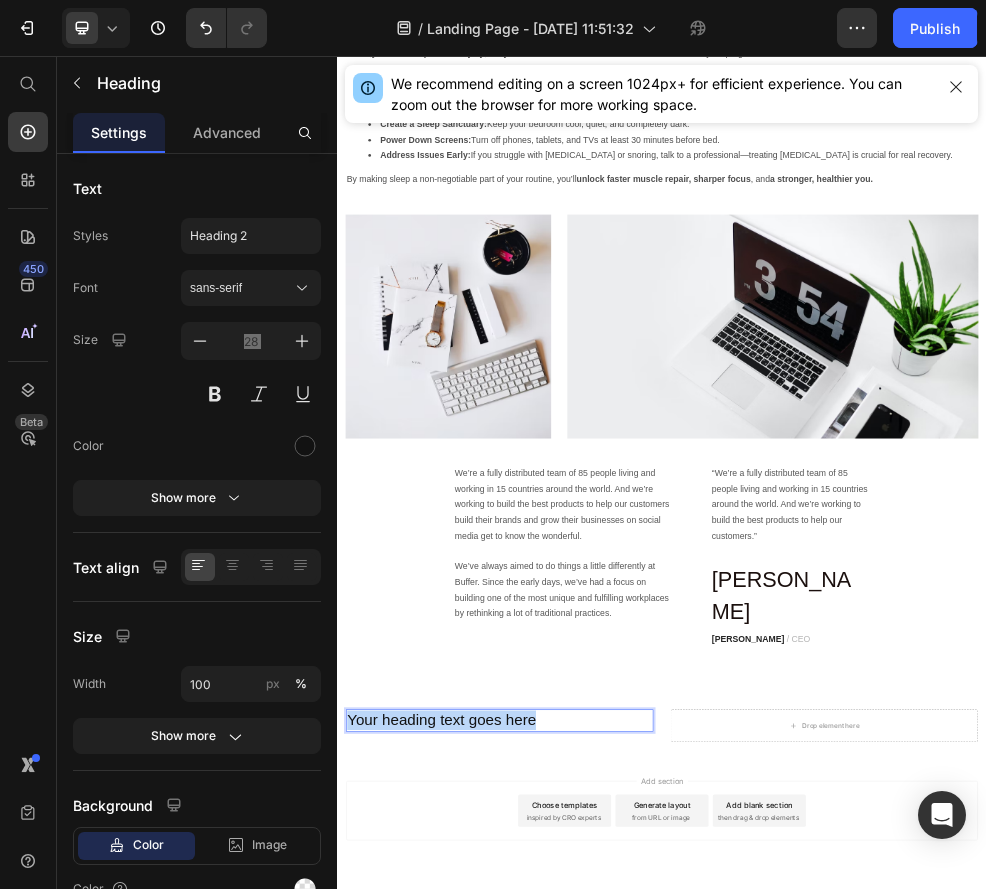 click on "Your heading text goes here" at bounding box center (637, 1285) 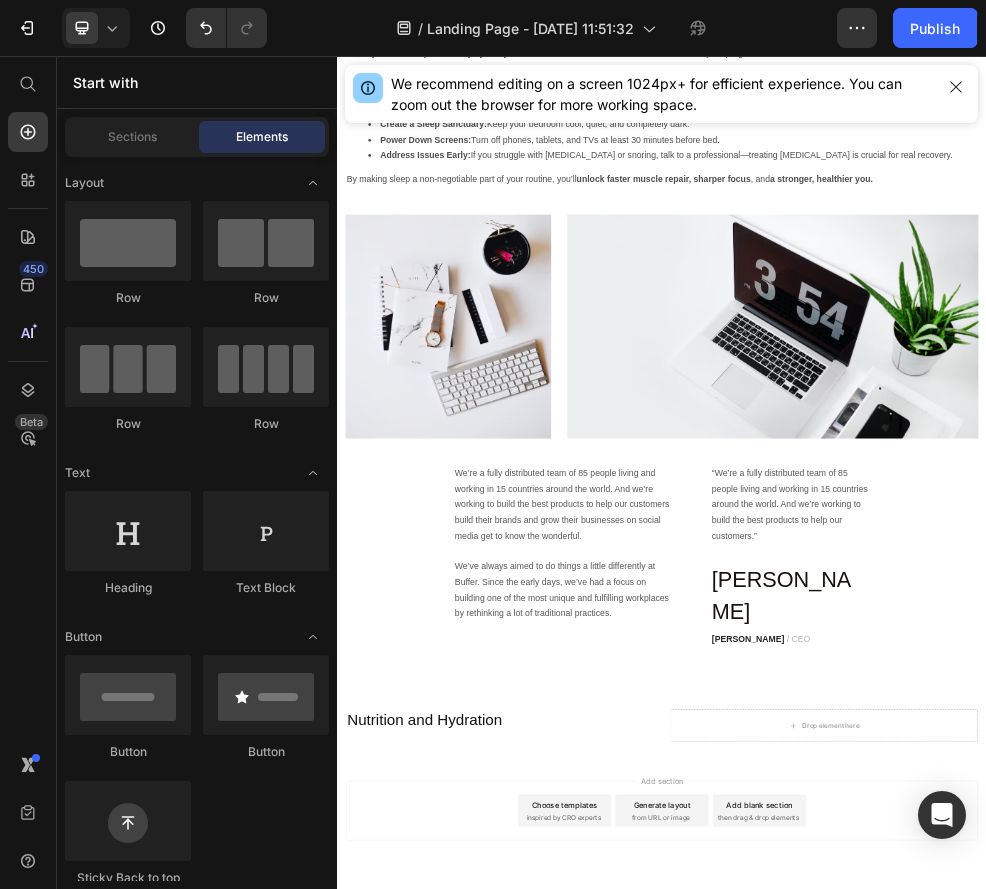click on "Add section Choose templates inspired by CRO experts Generate layout from URL or image Add blank section then drag & drop elements" at bounding box center [937, 1452] 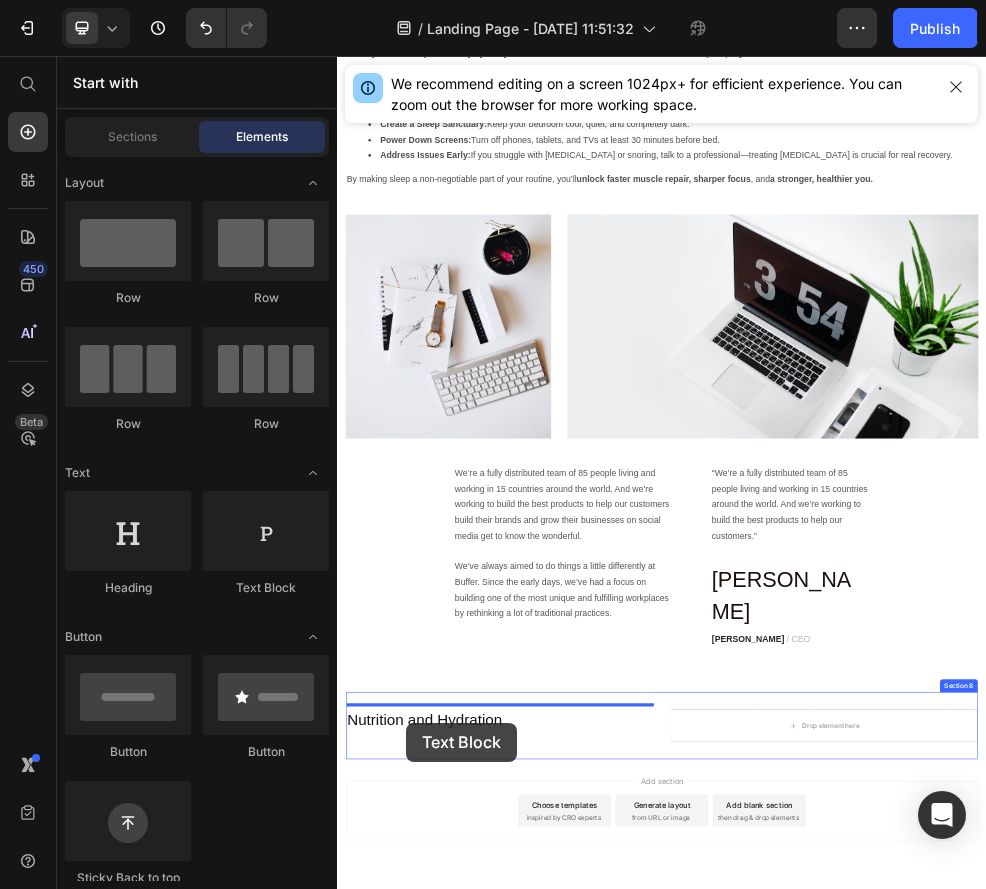 drag, startPoint x: 604, startPoint y: 619, endPoint x: 456, endPoint y: 1268, distance: 665.6613 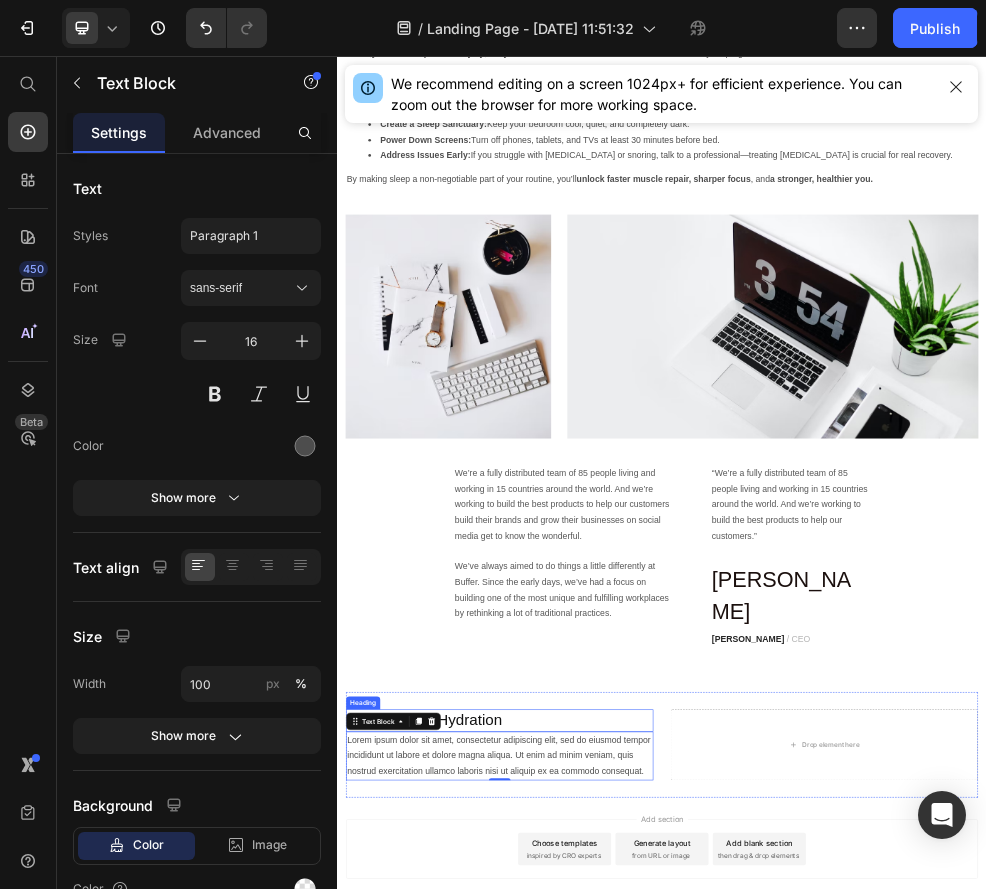 click on "Nutrition and Hydration" at bounding box center [637, 1285] 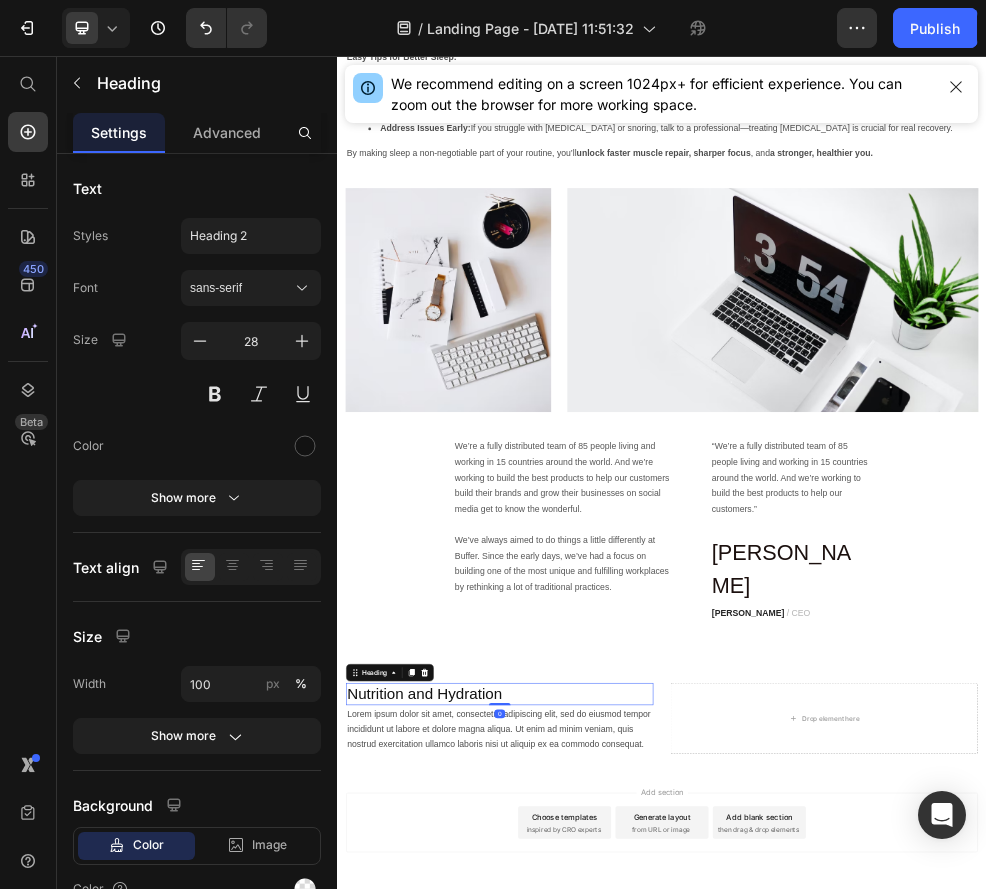 scroll, scrollTop: 4010, scrollLeft: 0, axis: vertical 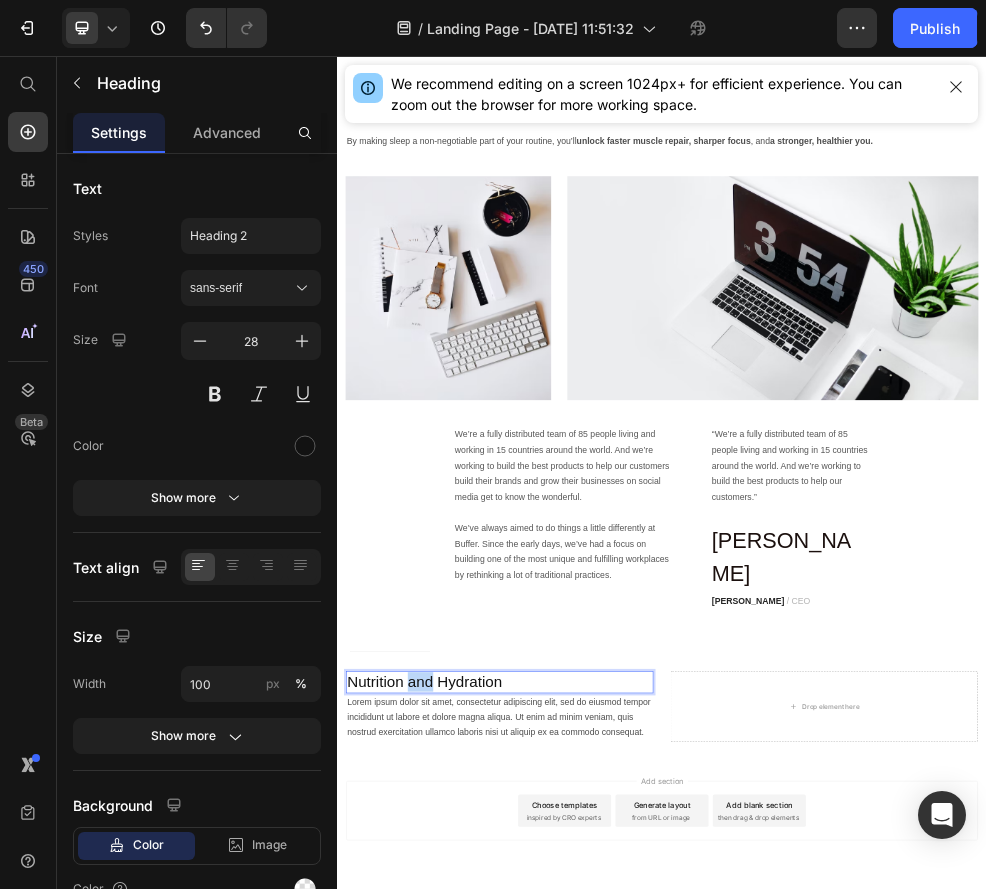 click on "Nutrition and Hydration" at bounding box center (637, 1214) 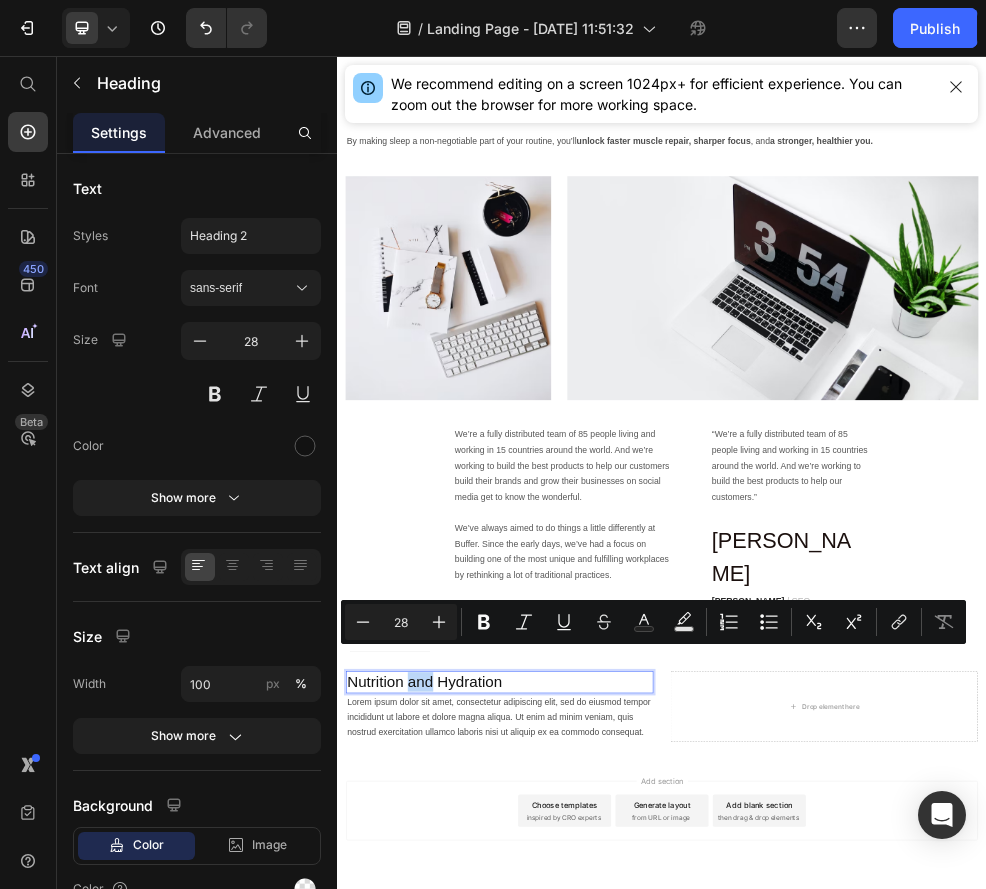click on "Nutrition and Hydration" at bounding box center [637, 1214] 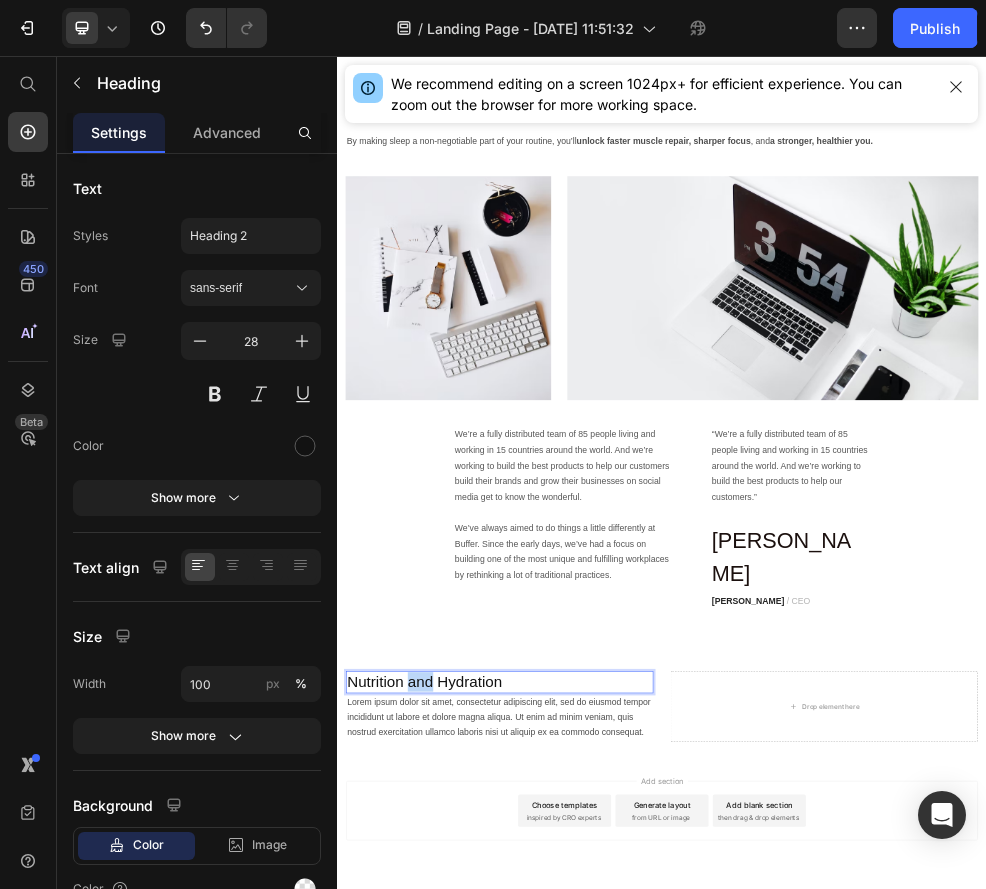 click on "Nutrition and Hydration" at bounding box center [637, 1214] 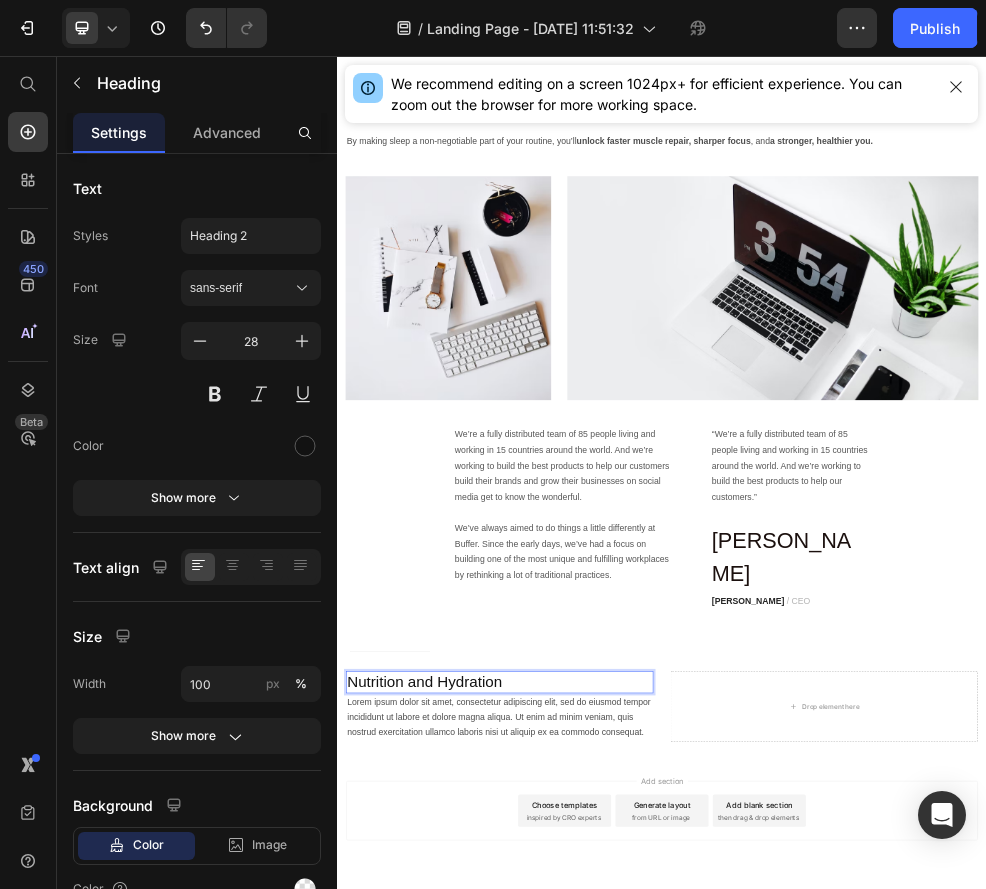 click on "Nutrition and Hydration" at bounding box center [637, 1214] 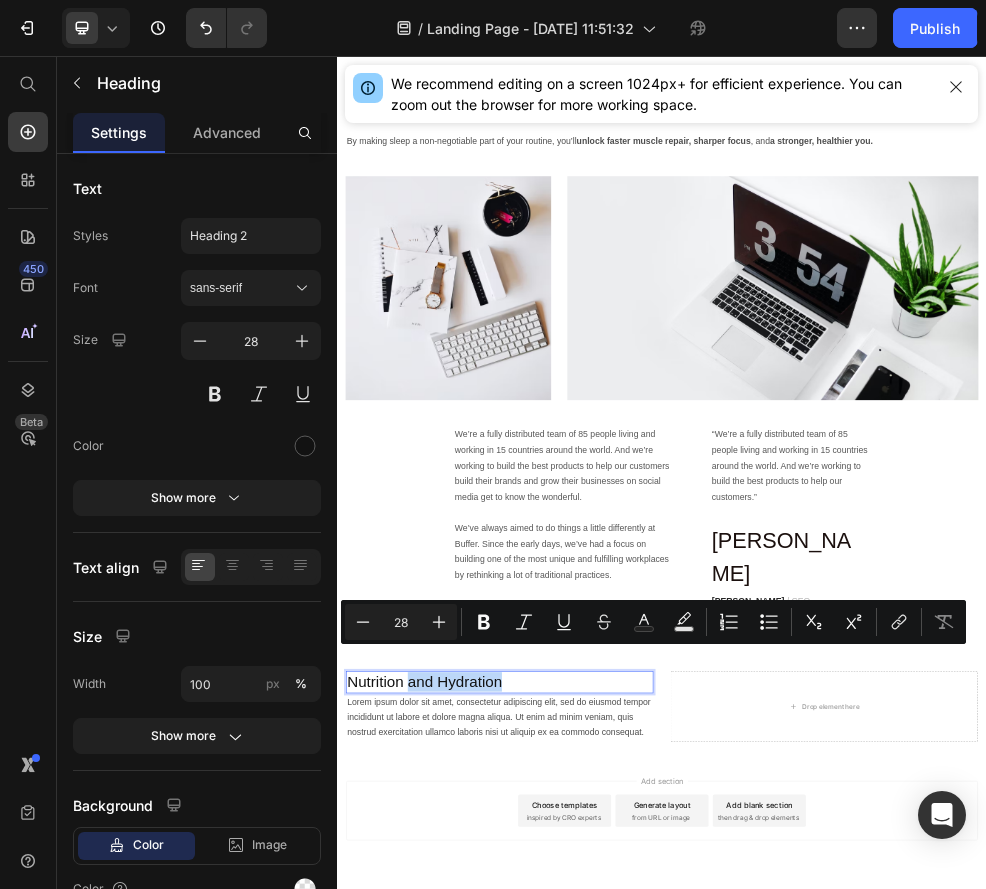 drag, startPoint x: 655, startPoint y: 1177, endPoint x: 469, endPoint y: 1171, distance: 186.09676 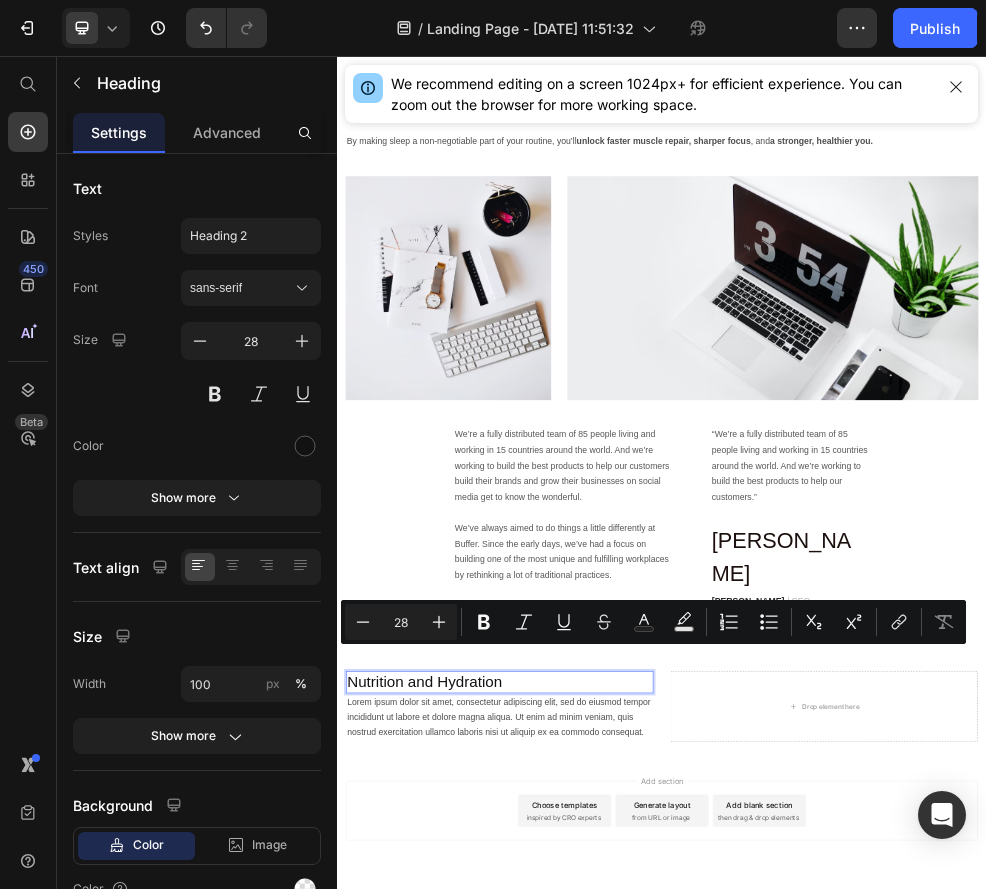 click on "Add section Choose templates inspired by CRO experts Generate layout from URL or image Add blank section then drag & drop elements" at bounding box center [937, 1480] 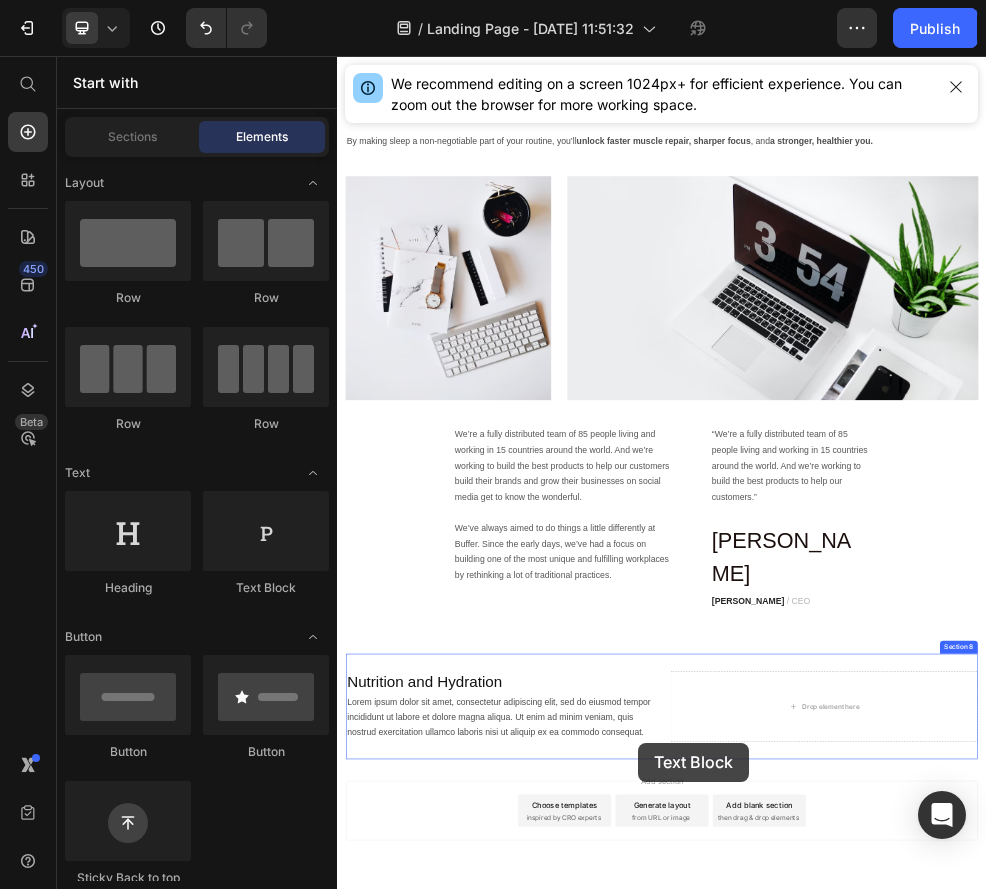 drag, startPoint x: 598, startPoint y: 591, endPoint x: 893, endPoint y: 1326, distance: 791.99115 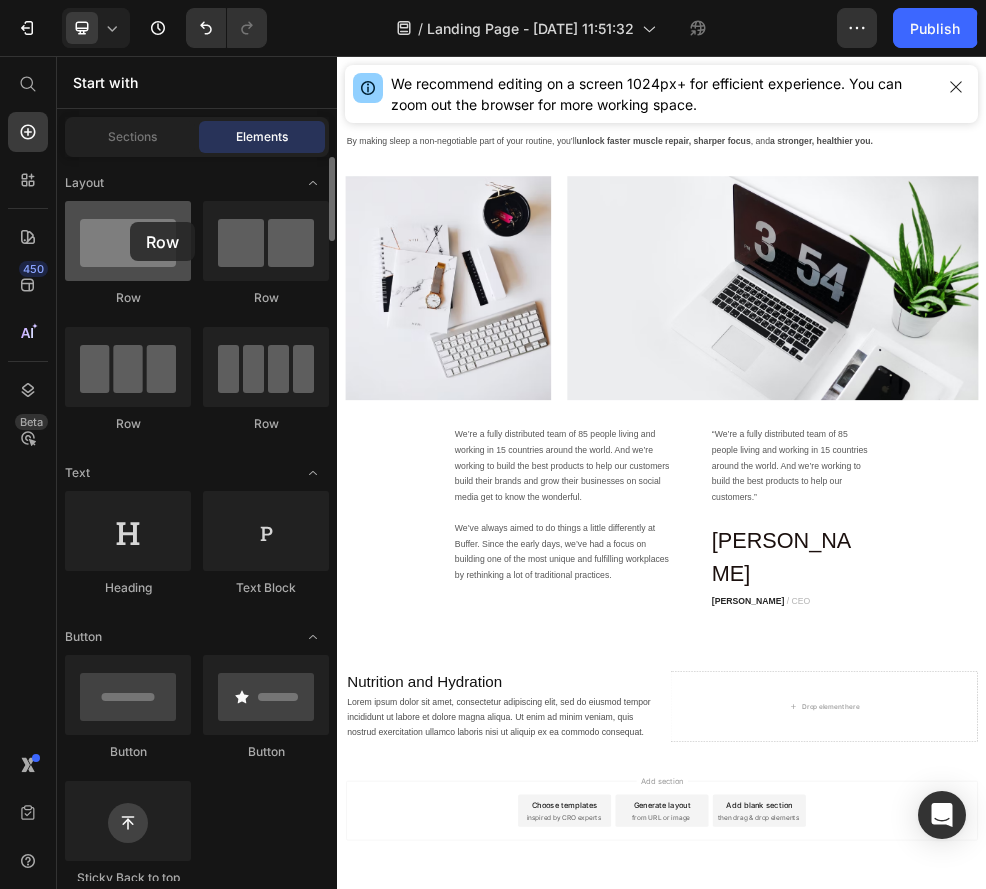 drag, startPoint x: 152, startPoint y: 274, endPoint x: 116, endPoint y: 206, distance: 76.941536 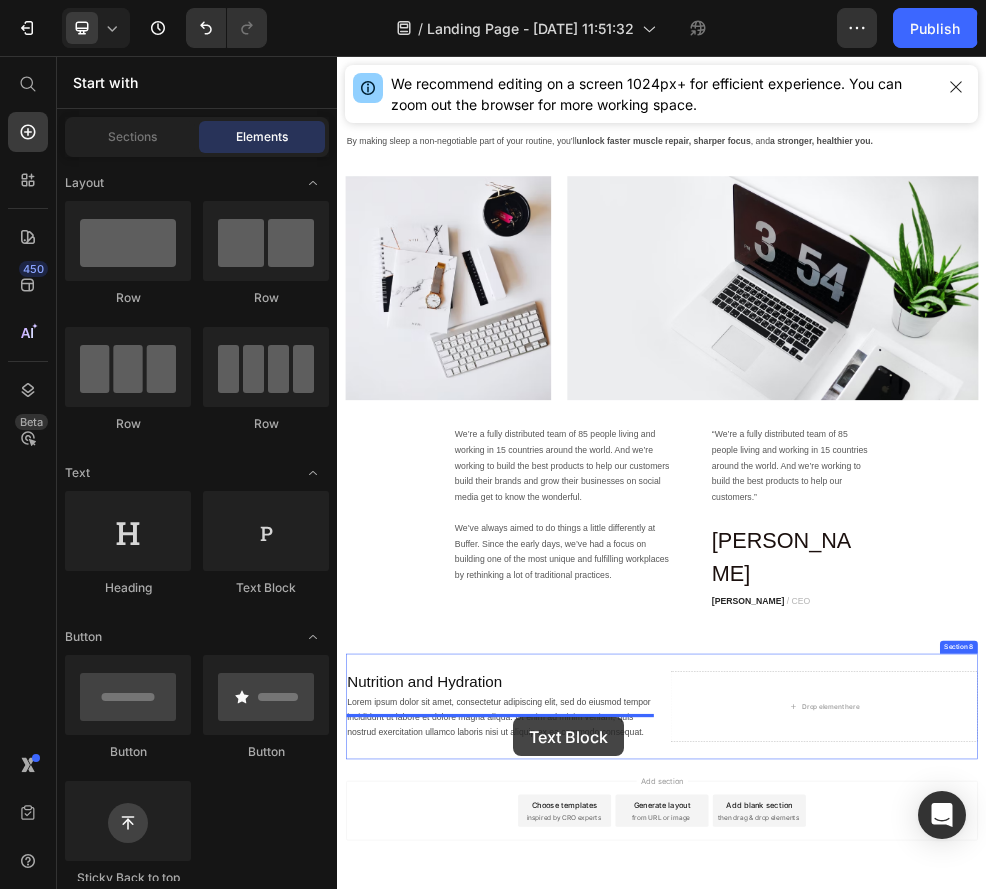 drag, startPoint x: 597, startPoint y: 618, endPoint x: 663, endPoint y: 1279, distance: 664.28687 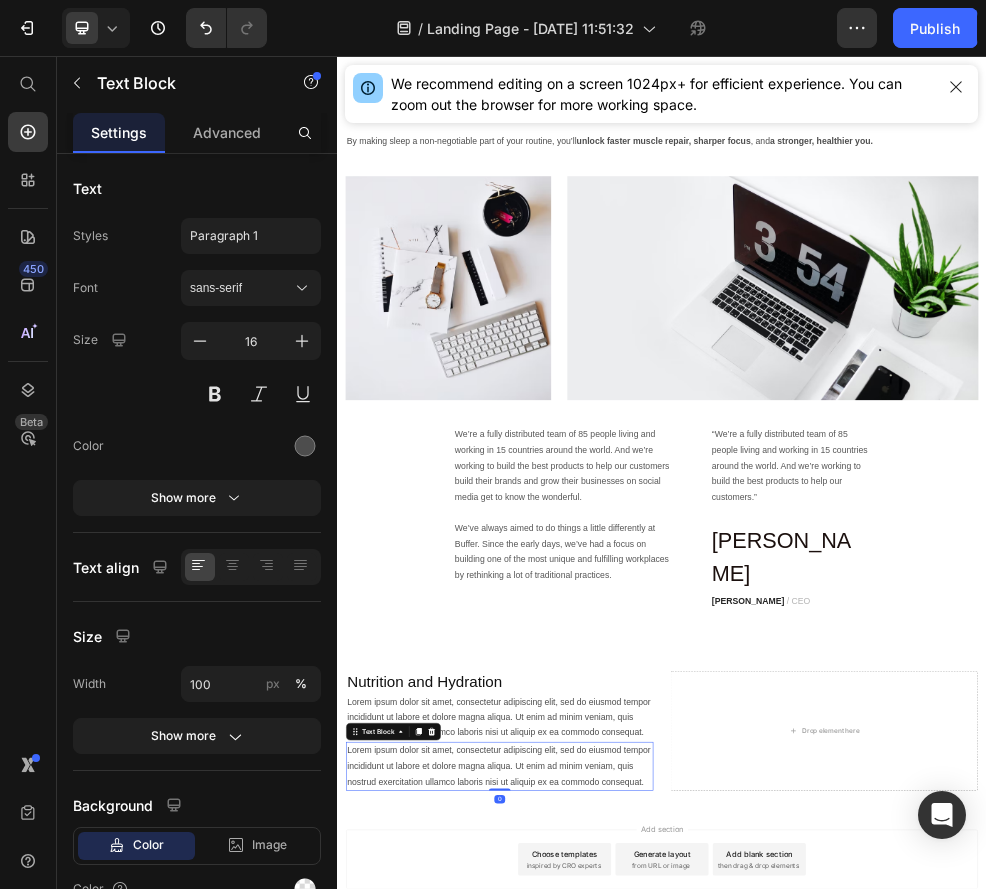 click on "Lorem ipsum dolor sit amet, consectetur adipiscing elit, sed do eiusmod tempor incididunt ut labore et dolore magna aliqua. Ut enim ad minim veniam, quis nostrud exercitation ullamco laboris nisi ut aliquip ex ea commodo consequat." at bounding box center (637, 1370) 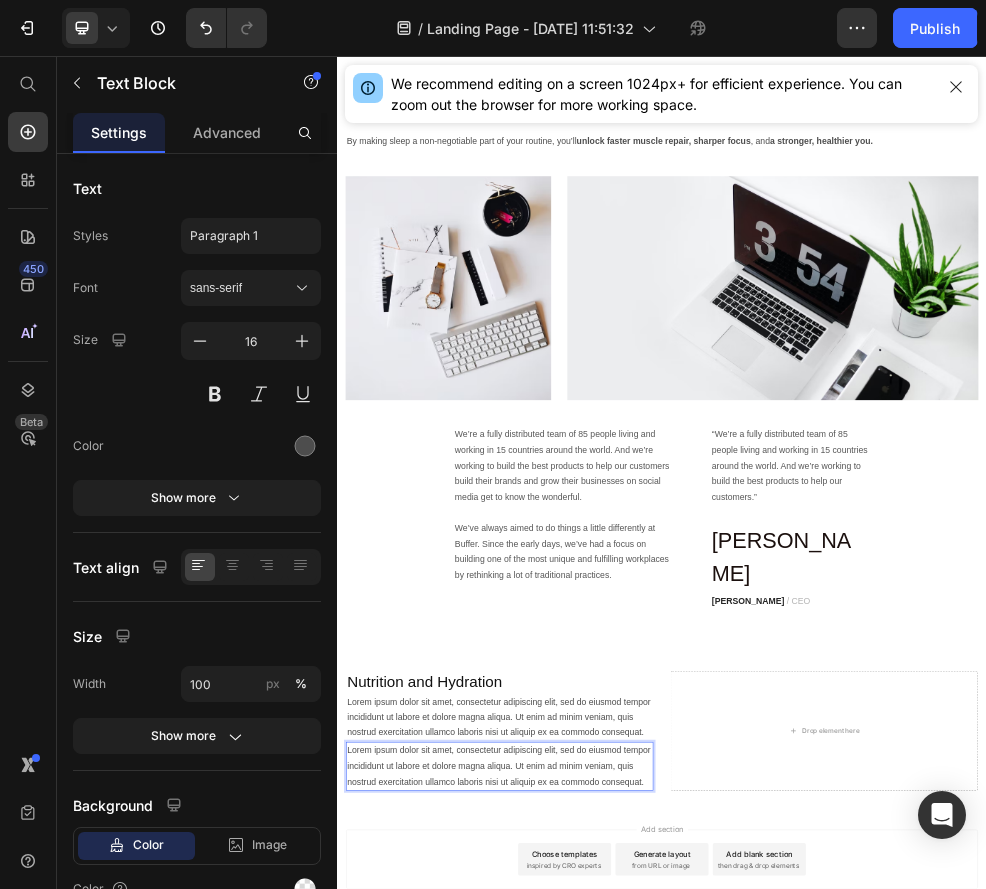 click on "Lorem ipsum dolor sit amet, consectetur adipiscing elit, sed do eiusmod tempor incididunt ut labore et dolore magna aliqua. Ut enim ad minim veniam, quis nostrud exercitation ullamco laboris nisi ut aliquip ex ea commodo consequat." at bounding box center [637, 1370] 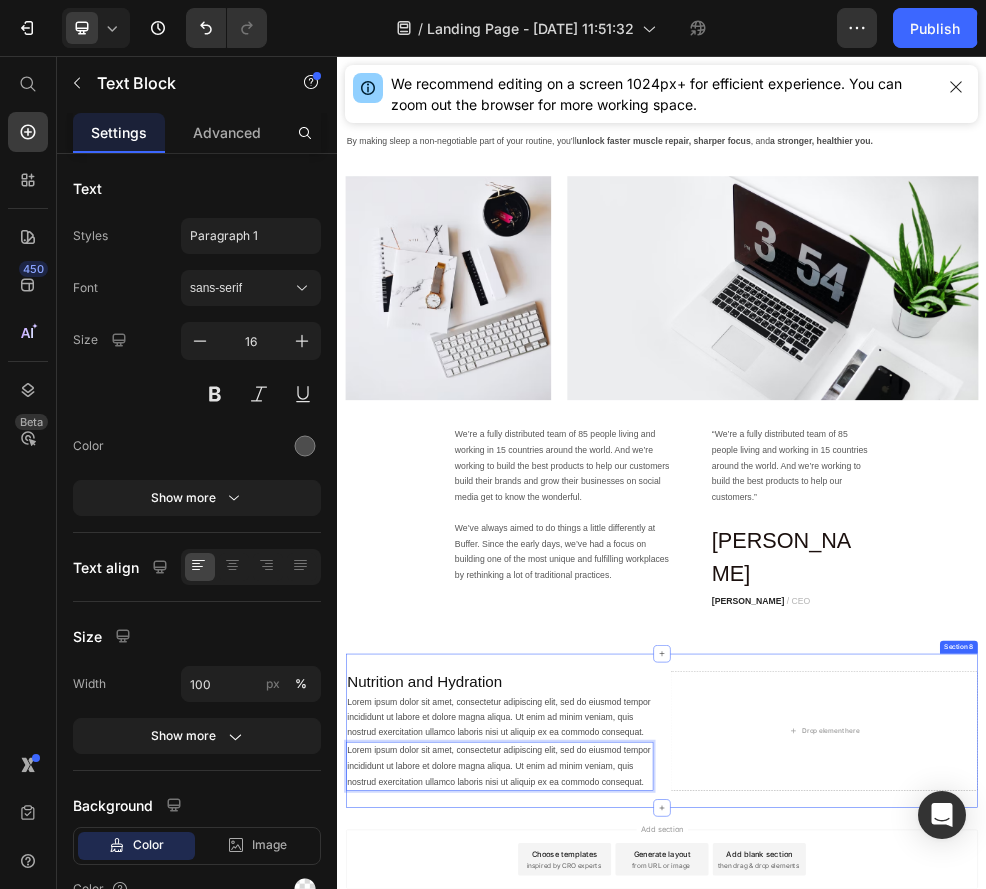 click on "Nutrition and Hydration Heading Lorem ipsum dolor sit amet, consectetur adipiscing elit, sed do eiusmod tempor incididunt ut labore et dolore magna aliqua. Ut enim ad minim veniam, quis nostrud exercitation ullamco laboris nisi ut aliquip ex ea commodo consequat. Text Block Lorem ipsum dolor sit amet, consectetur adipiscing elit, sed do eiusmod tempor incididunt ut labore et dolore magna aliqua. Ut enim ad minim veniam, quis nostrud exercitation ullamco laboris nisi ut aliquip ex ea commodo consequat. Text Block   0
Drop element here Section 8" at bounding box center [937, 1304] 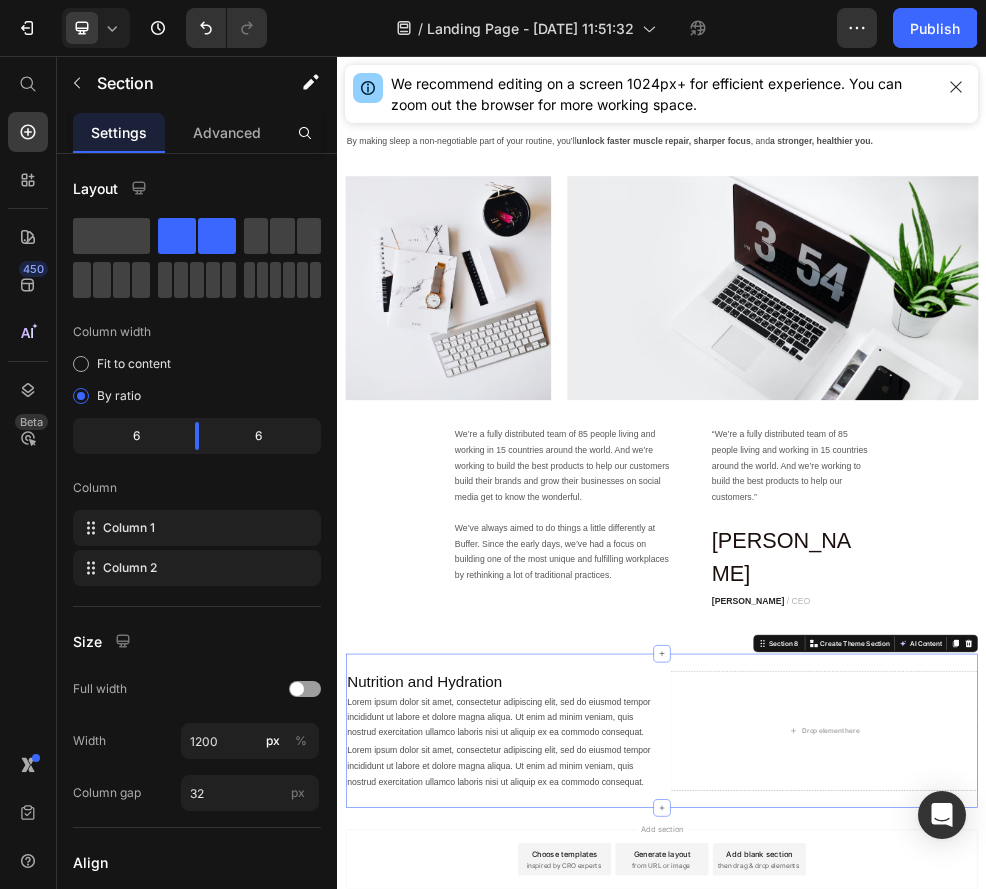 click on "Lorem ipsum dolor sit amet, consectetur adipiscing elit, sed do eiusmod tempor incididunt ut labore et dolore magna aliqua. Ut enim ad minim veniam, quis nostrud exercitation ullamco laboris nisi ut aliquip ex ea commodo consequat." at bounding box center [637, 1370] 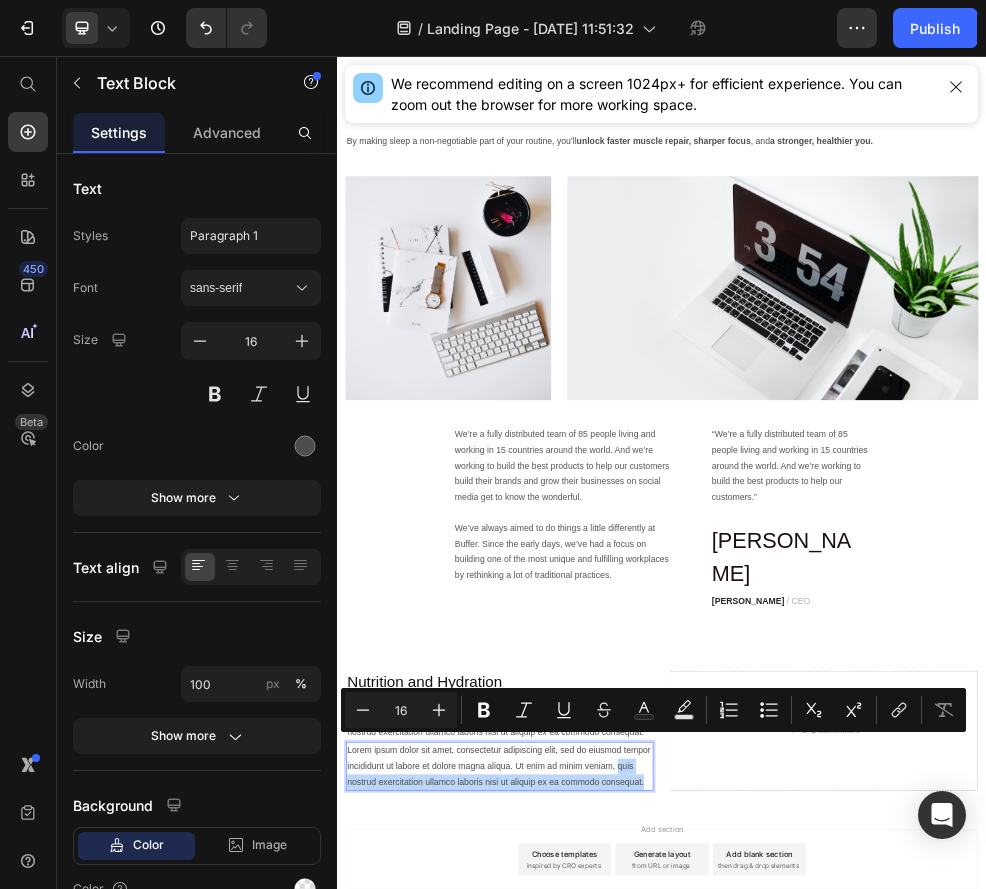 drag, startPoint x: 856, startPoint y: 1322, endPoint x: 871, endPoint y: 1424, distance: 103.09704 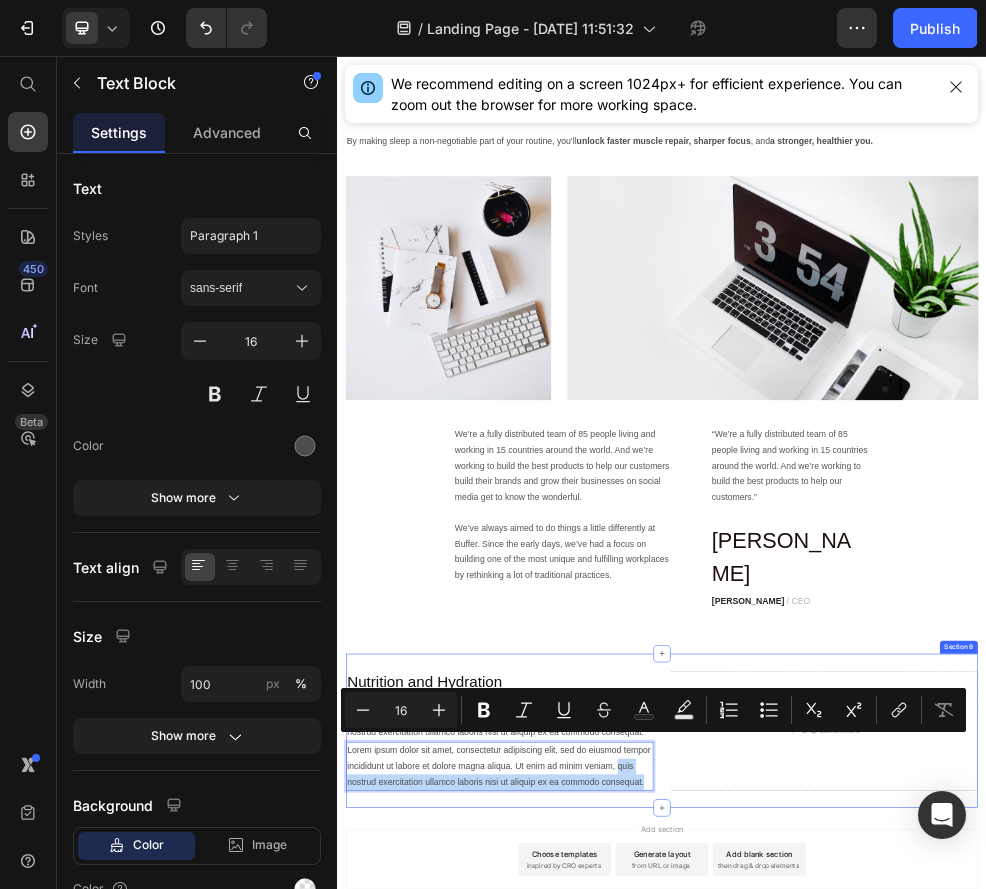 click on "Nutrition and Hydration Heading Lorem ipsum dolor sit amet, consectetur adipiscing elit, sed do eiusmod tempor incididunt ut labore et dolore magna aliqua. Ut enim ad minim veniam, quis nostrud exercitation ullamco laboris nisi ut aliquip ex ea commodo consequat. Text Block Lorem ipsum dolor sit amet, consectetur adipiscing elit, sed do eiusmod tempor incididunt ut labore et dolore magna aliqua. Ut enim ad minim veniam, quis nostrud exercitation ullamco laboris nisi ut aliquip ex ea commodo consequat. Text Block   0
Drop element here Section 8" at bounding box center (937, 1304) 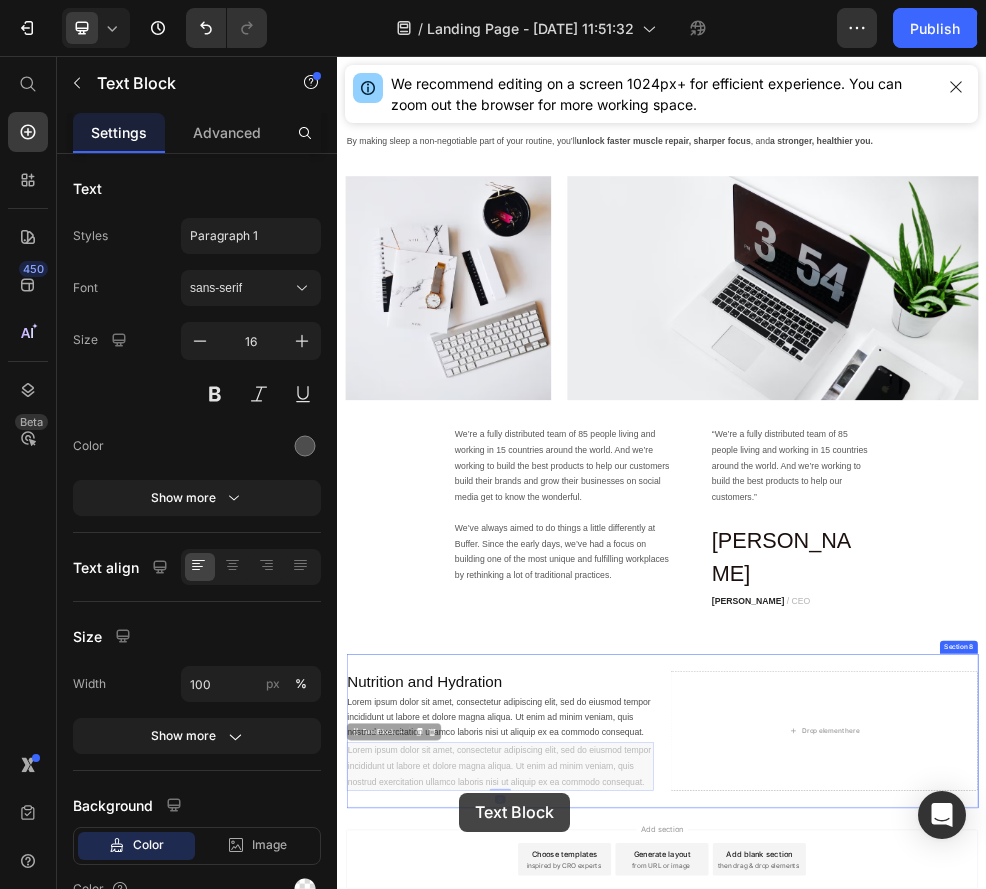 scroll, scrollTop: 4100, scrollLeft: 0, axis: vertical 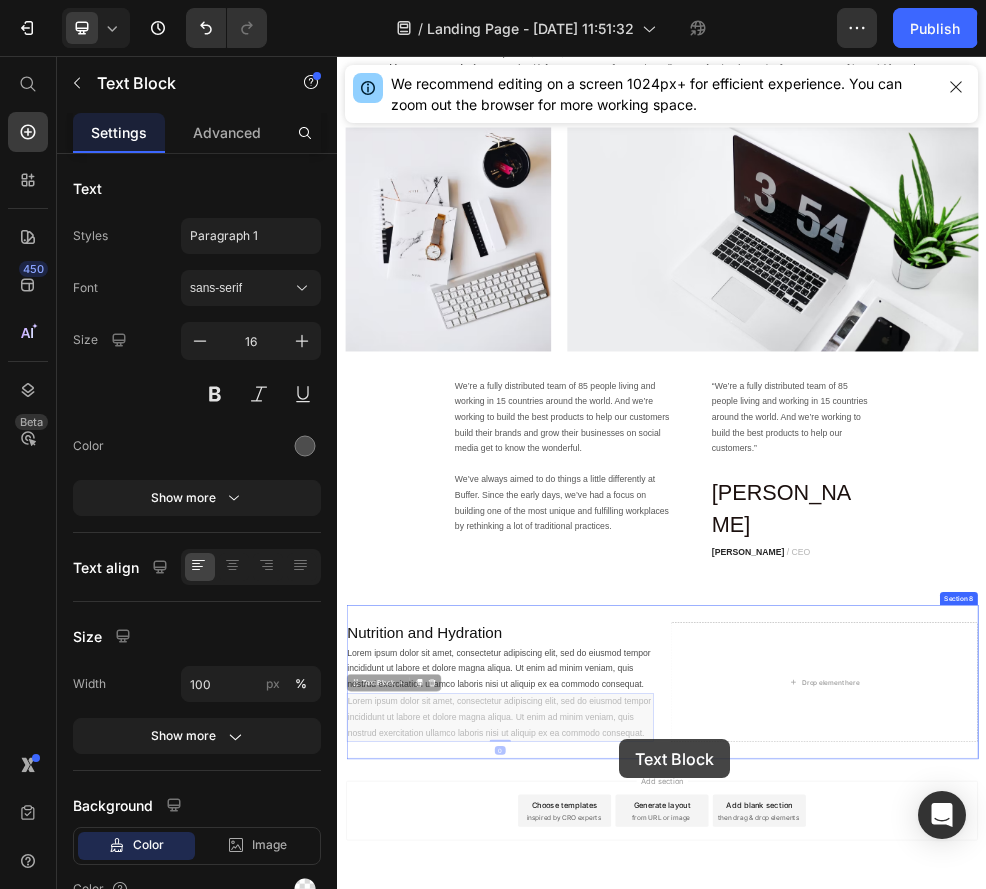 drag, startPoint x: 496, startPoint y: 1284, endPoint x: 856, endPoint y: 1320, distance: 361.79553 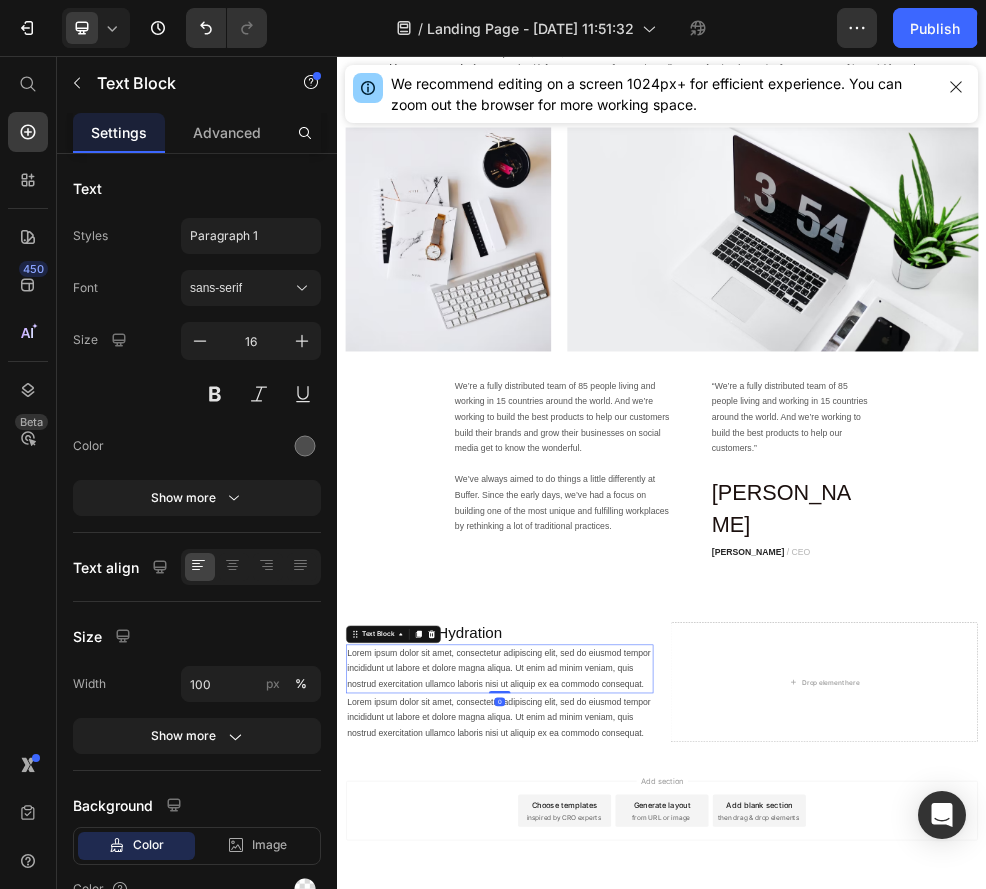 click on "Lorem ipsum dolor sit amet, consectetur adipiscing elit, sed do eiusmod tempor incididunt ut labore et dolore magna aliqua. Ut enim ad minim veniam, quis nostrud exercitation ullamco laboris nisi ut aliquip ex ea commodo consequat." at bounding box center (637, 1190) 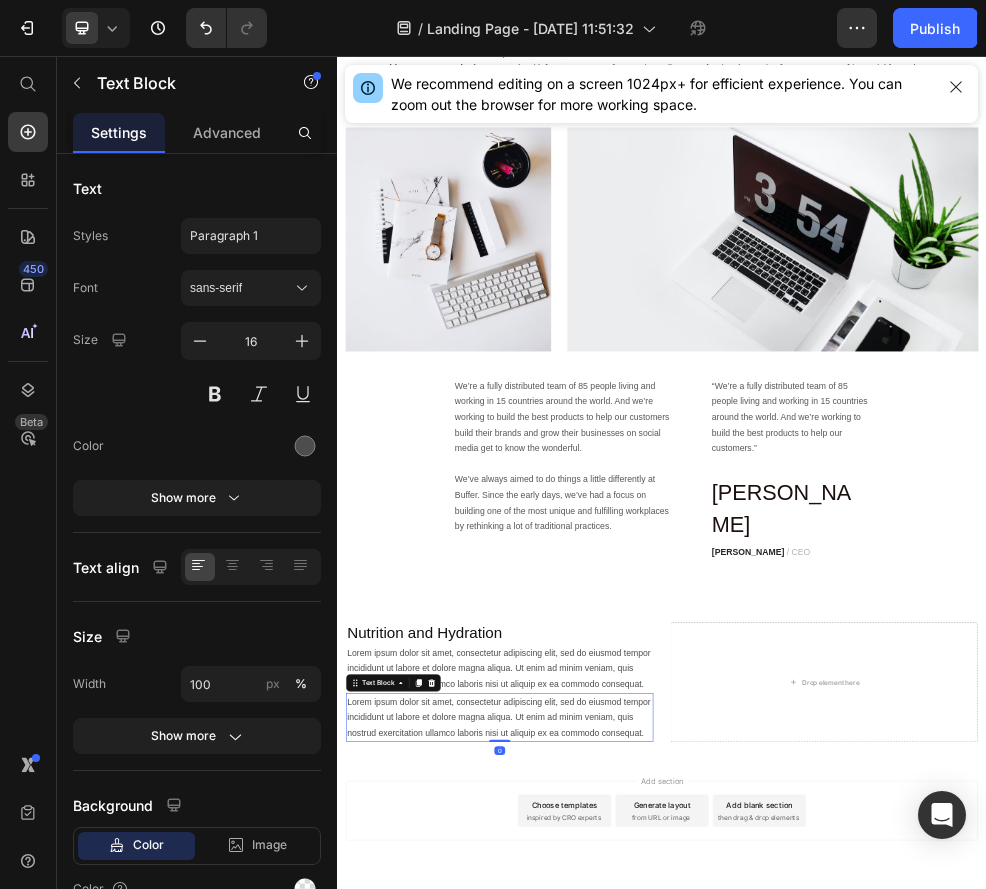 click on "Lorem ipsum dolor sit amet, consectetur adipiscing elit, sed do eiusmod tempor incididunt ut labore et dolore magna aliqua. Ut enim ad minim veniam, quis nostrud exercitation ullamco laboris nisi ut aliquip ex ea commodo consequat." at bounding box center [637, 1280] 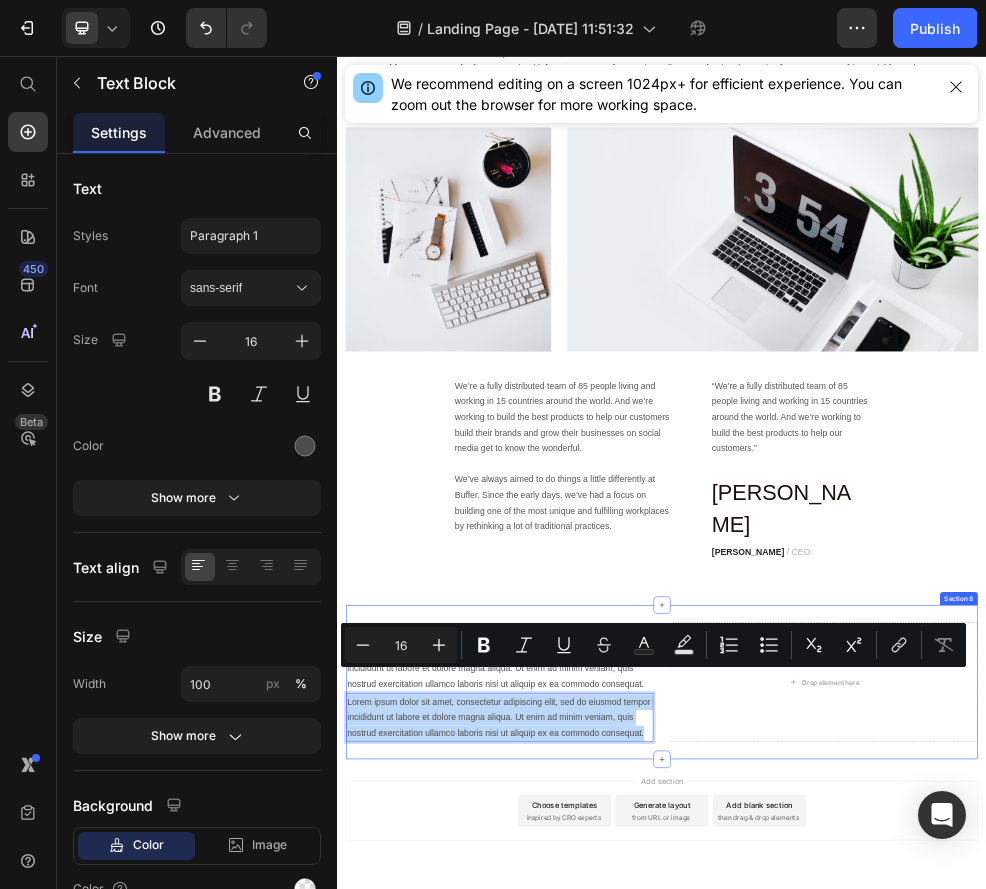 drag, startPoint x: 735, startPoint y: 1187, endPoint x: 879, endPoint y: 1285, distance: 174.1838 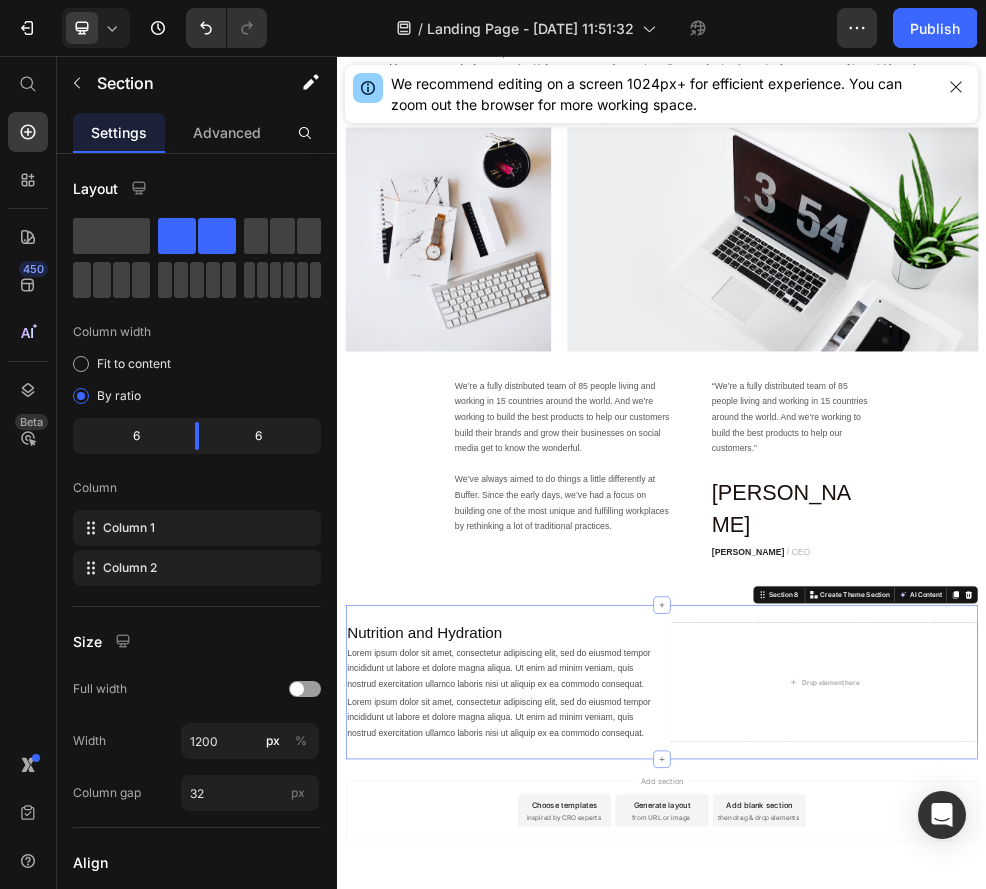 click on "Nutrition and Hydration Heading Lorem ipsum dolor sit amet, consectetur adipiscing elit, sed do eiusmod tempor incididunt ut labore et dolore magna aliqua. Ut enim ad minim veniam, quis nostrud exercitation ullamco laboris nisi ut aliquip ex ea commodo consequat. Text Block Lorem ipsum dolor sit amet, consectetur adipiscing elit, sed do eiusmod tempor incididunt ut labore et dolore magna aliqua. Ut enim ad minim veniam, quis nostrud exercitation ullamco laboris nisi ut aliquip ex ea commodo consequat. Text Block
Drop element here Section 8   Create Theme Section AI Content Write with GemAI What would you like to describe here? Tone and Voice Persuasive Product Show more Generate" at bounding box center [937, 1214] 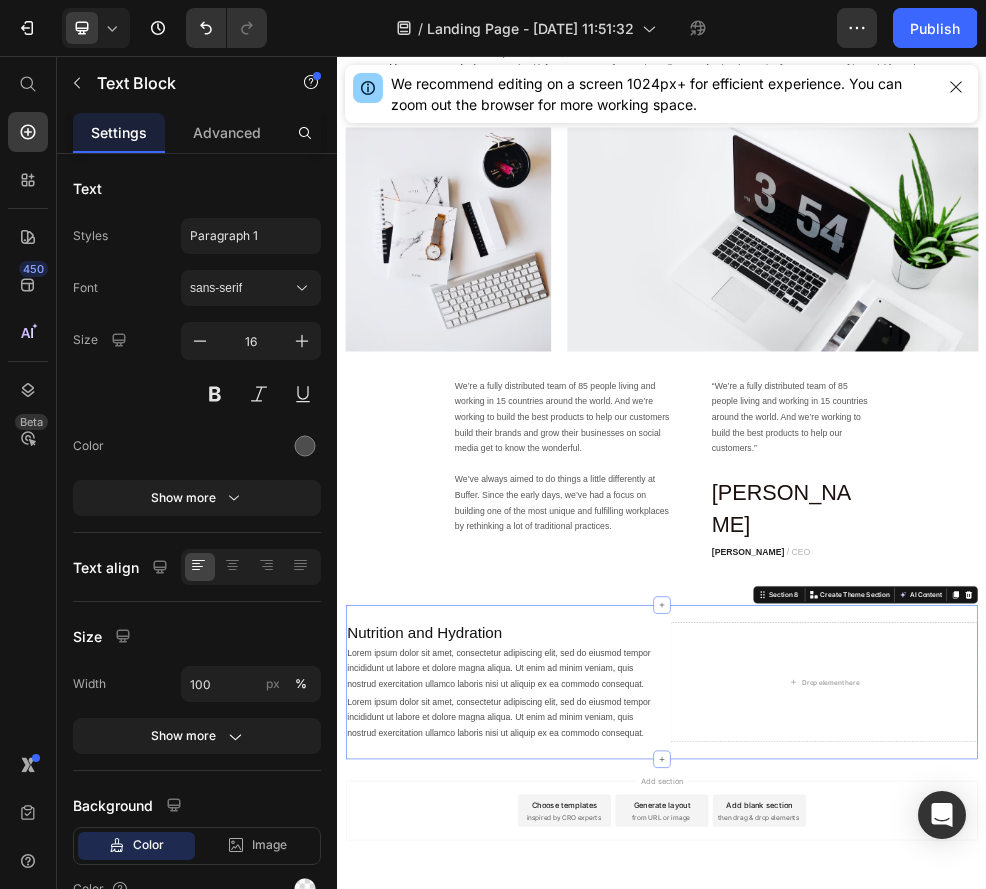 click on "Lorem ipsum dolor sit amet, consectetur adipiscing elit, sed do eiusmod tempor incididunt ut labore et dolore magna aliqua. Ut enim ad minim veniam, quis nostrud exercitation ullamco laboris nisi ut aliquip ex ea commodo consequat." at bounding box center (637, 1280) 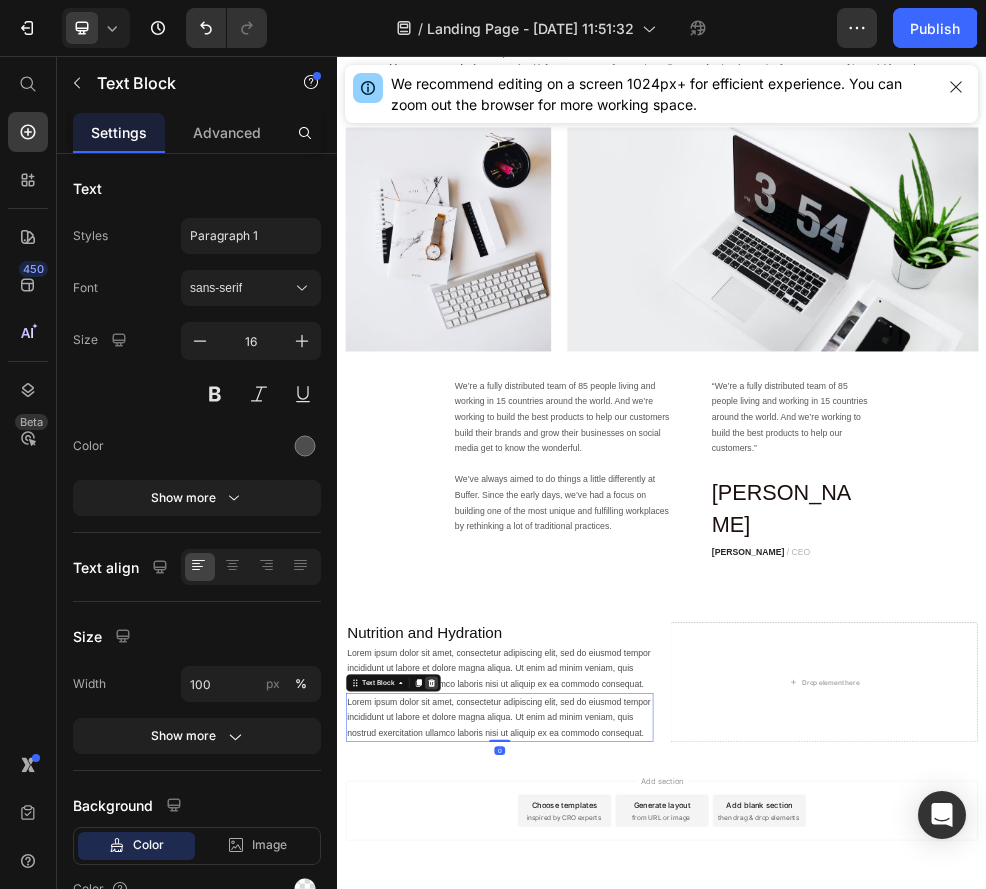 click 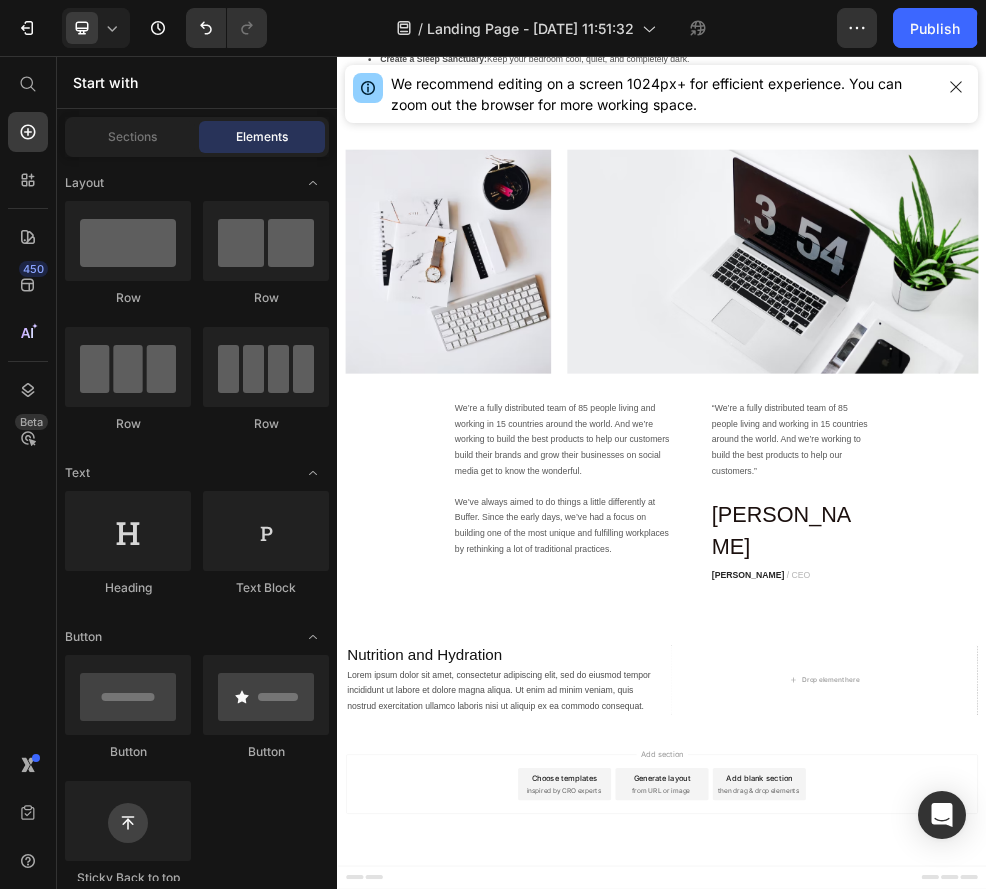 scroll, scrollTop: 4010, scrollLeft: 0, axis: vertical 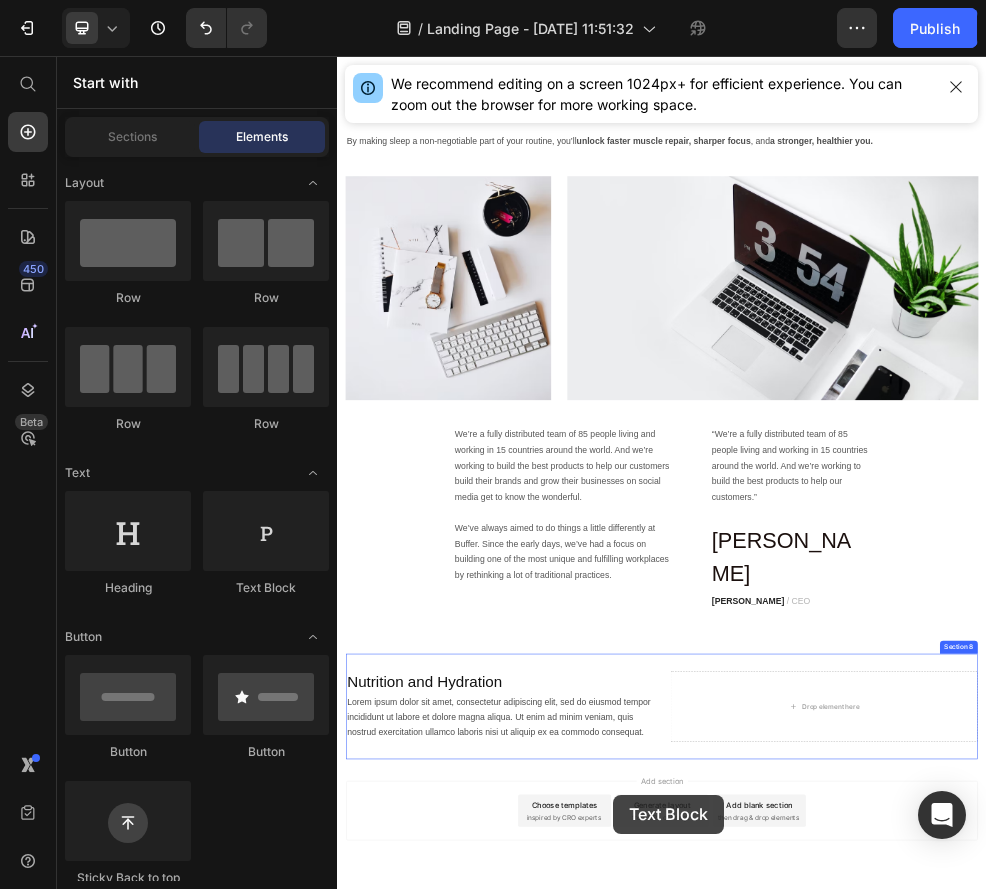drag, startPoint x: 605, startPoint y: 579, endPoint x: 838, endPoint y: 1394, distance: 847.65204 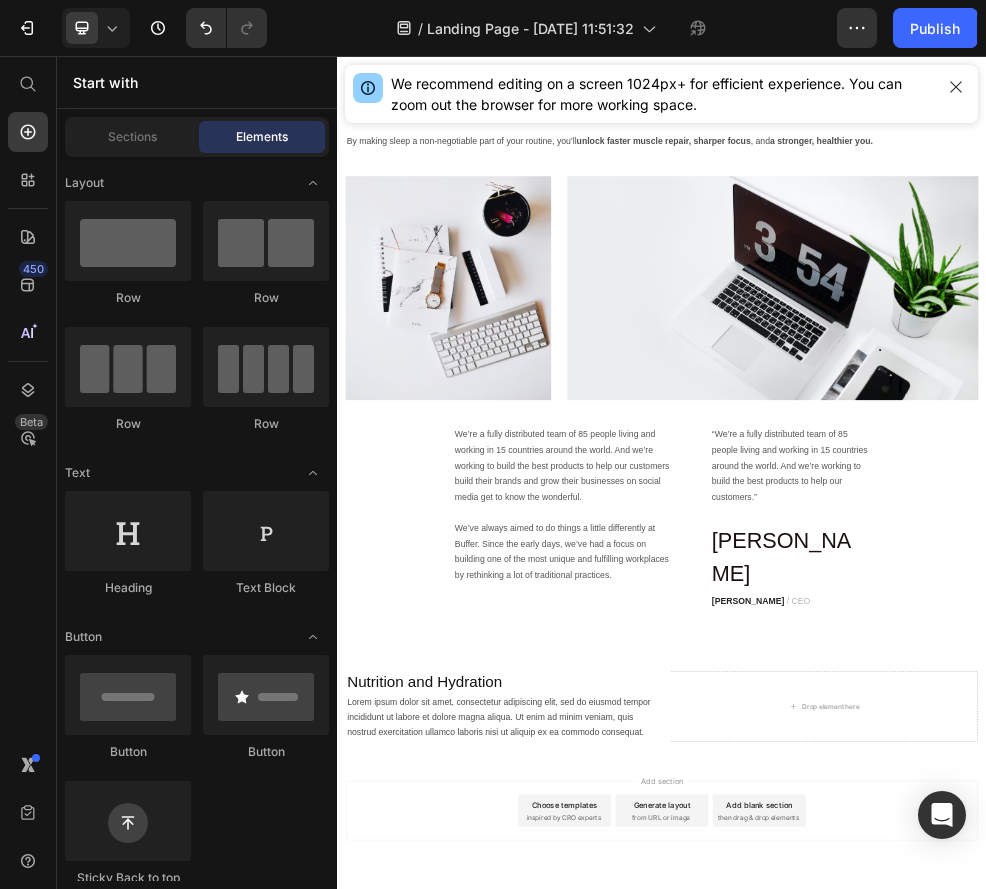 click on "then drag & drop elements" at bounding box center [1115, 1465] 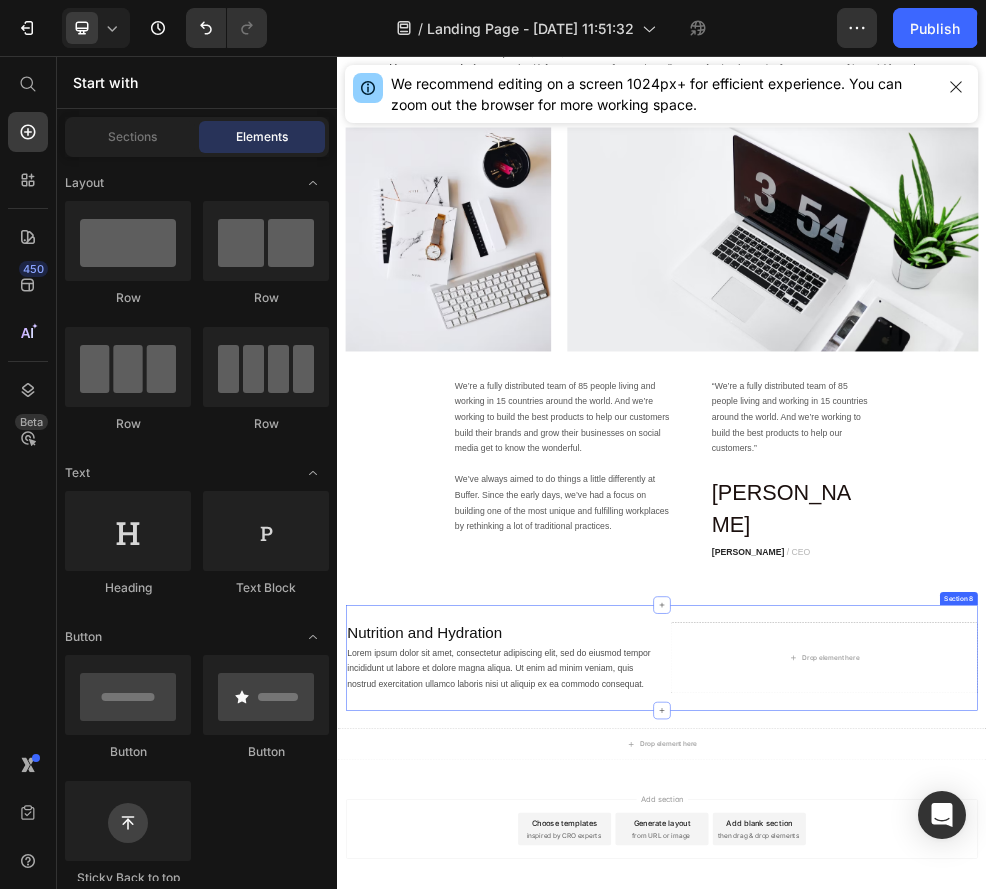 scroll, scrollTop: 4134, scrollLeft: 0, axis: vertical 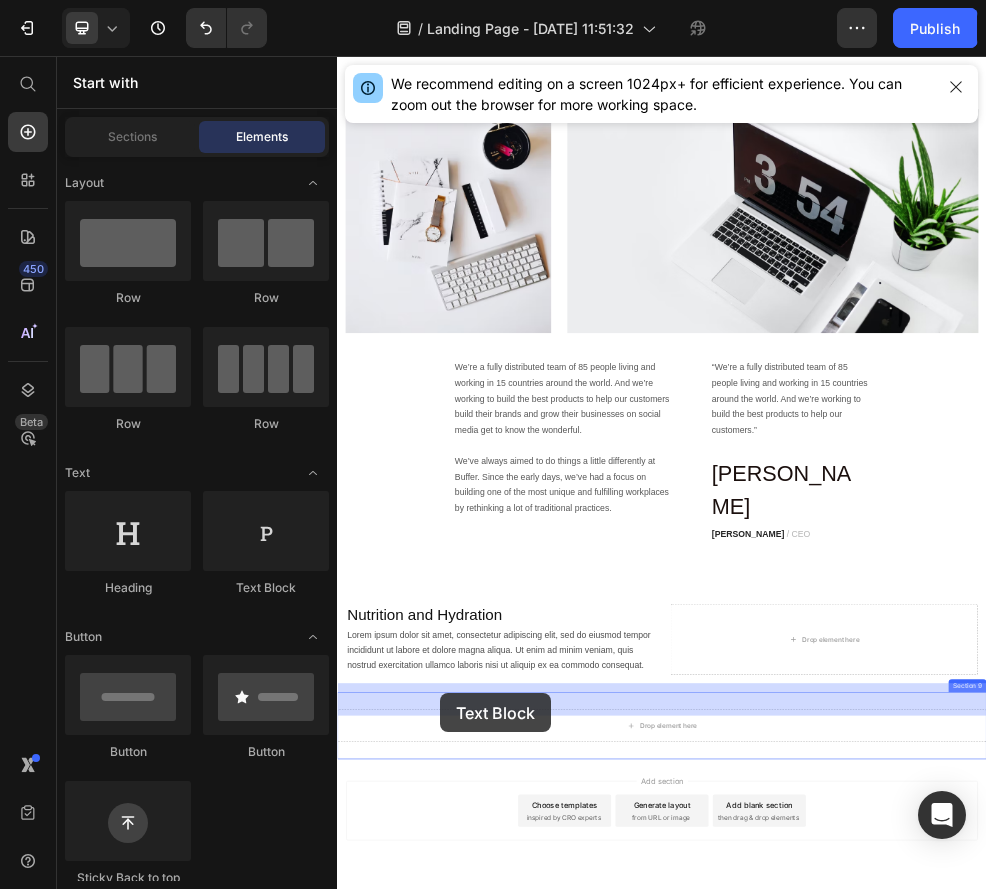 drag, startPoint x: 586, startPoint y: 593, endPoint x: 524, endPoint y: 1233, distance: 642.9961 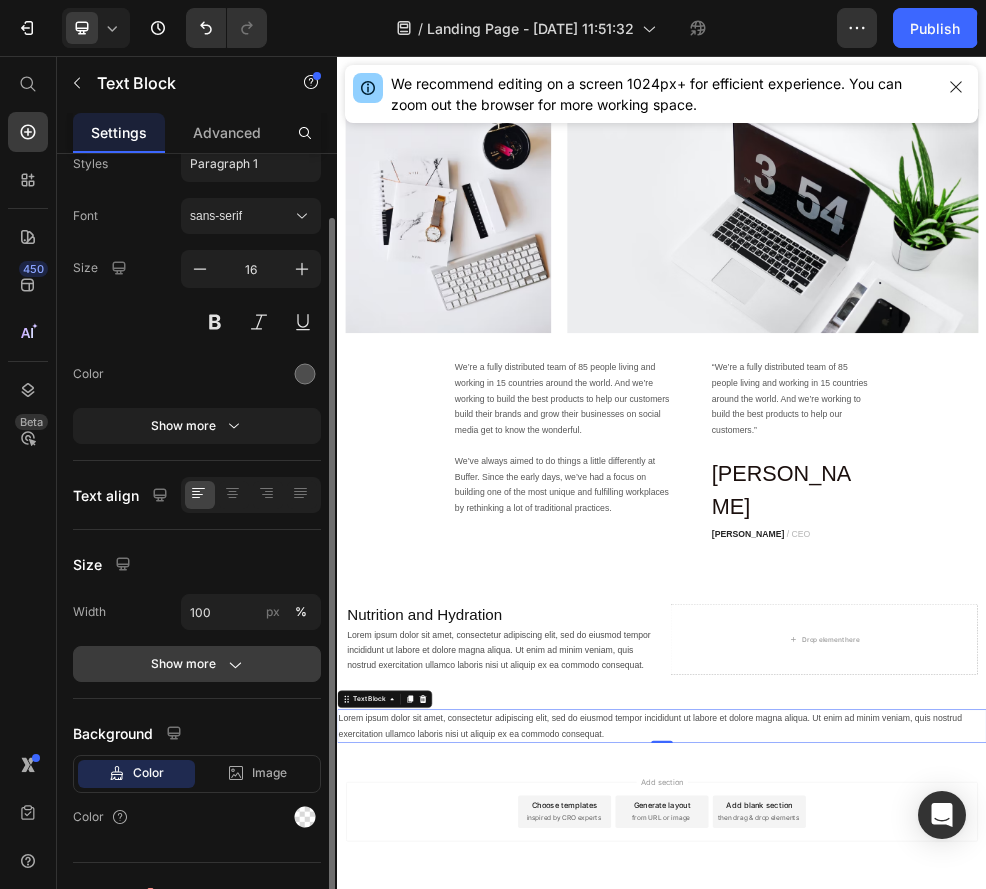 scroll, scrollTop: 89, scrollLeft: 0, axis: vertical 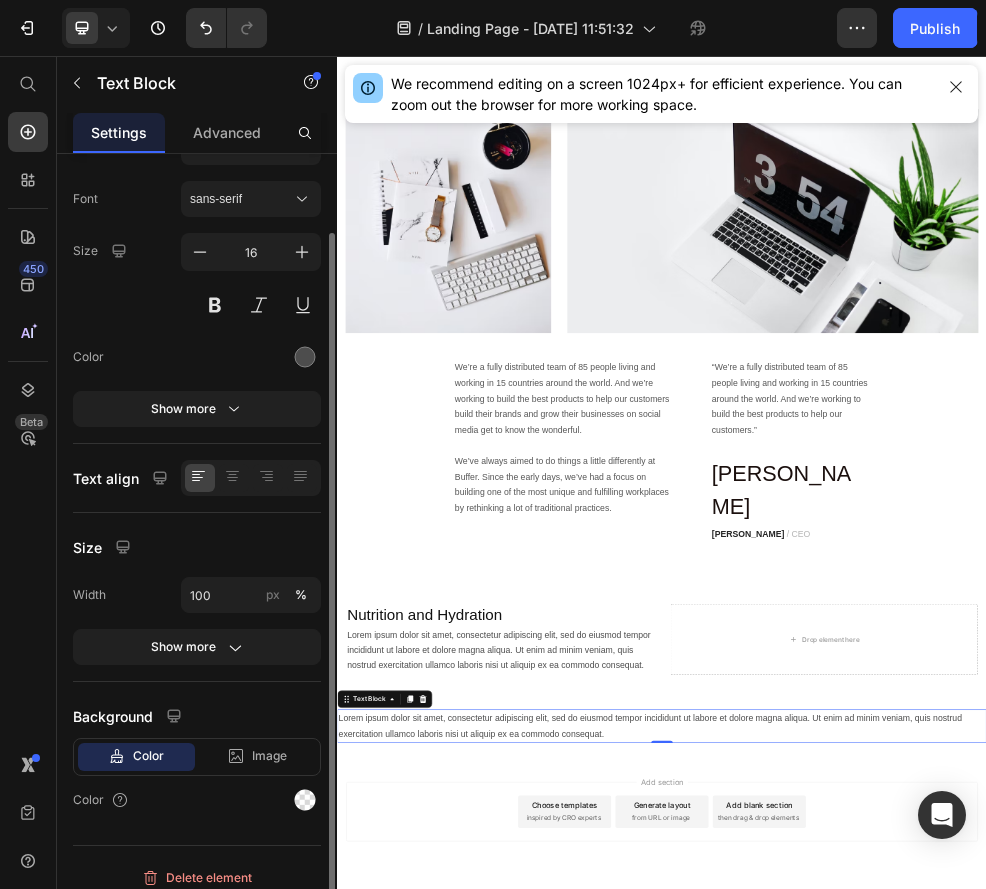 click on "Add section Choose templates inspired by CRO experts Generate layout from URL or image Add blank section then drag & drop elements" at bounding box center (937, 1482) 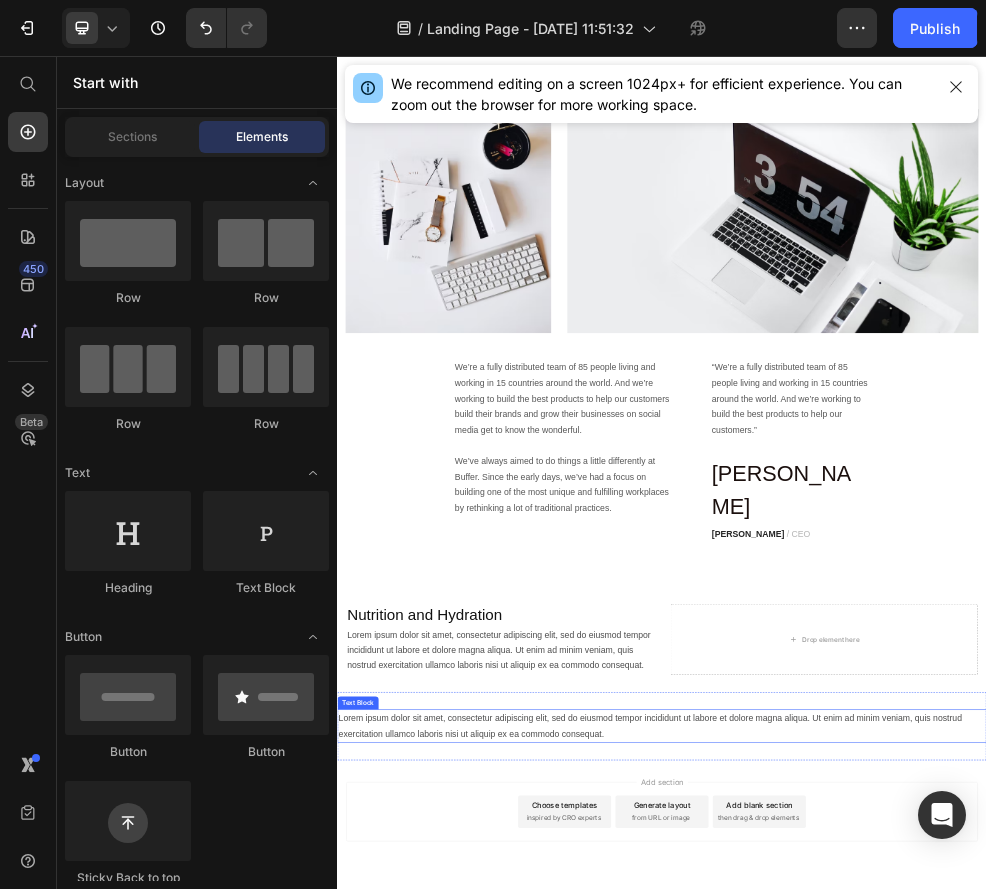 click on "Lorem ipsum dolor sit amet, consectetur adipiscing elit, sed do eiusmod tempor incididunt ut labore et dolore magna aliqua. Ut enim ad minim veniam, quis nostrud exercitation ullamco laboris nisi ut aliquip ex ea commodo consequat." at bounding box center [937, 1296] 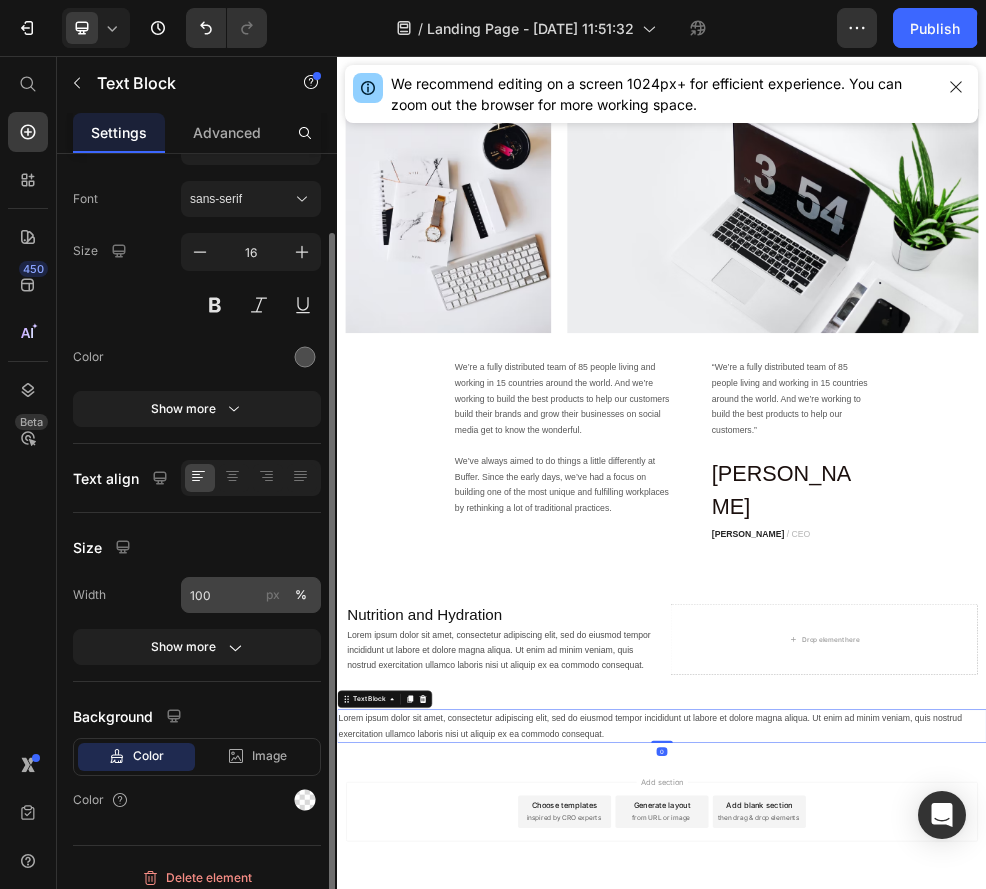 scroll, scrollTop: 103, scrollLeft: 0, axis: vertical 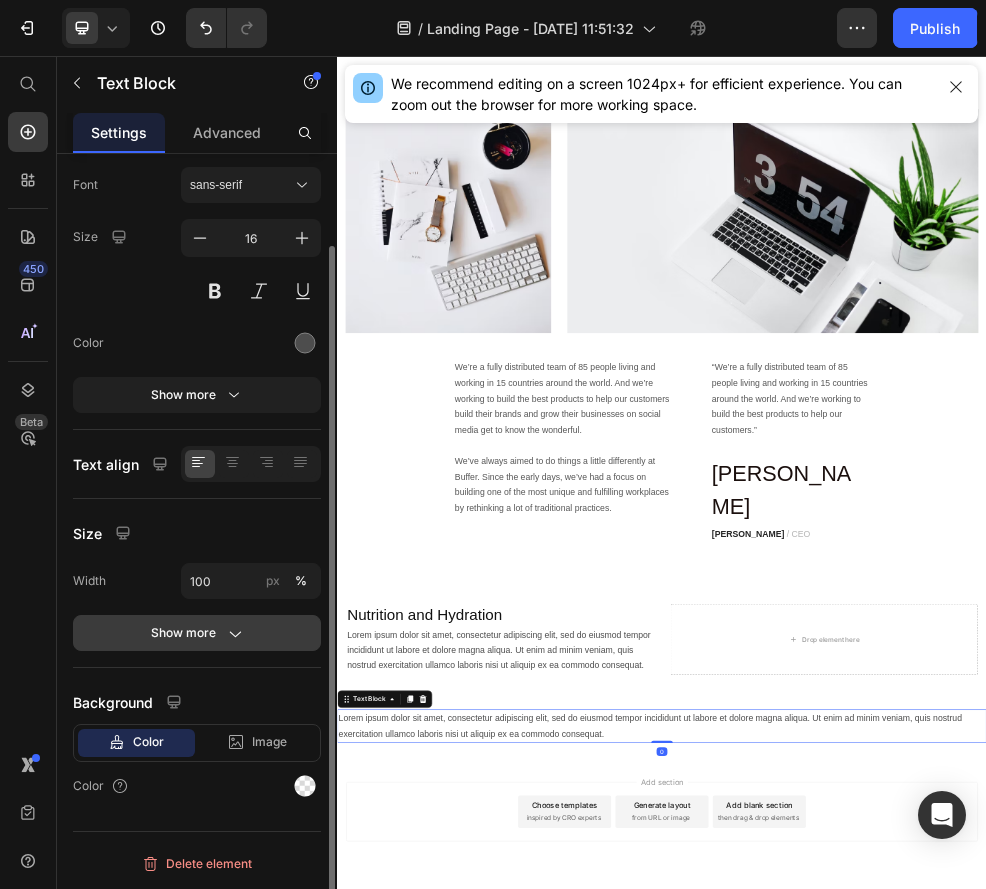 click on "Show more" 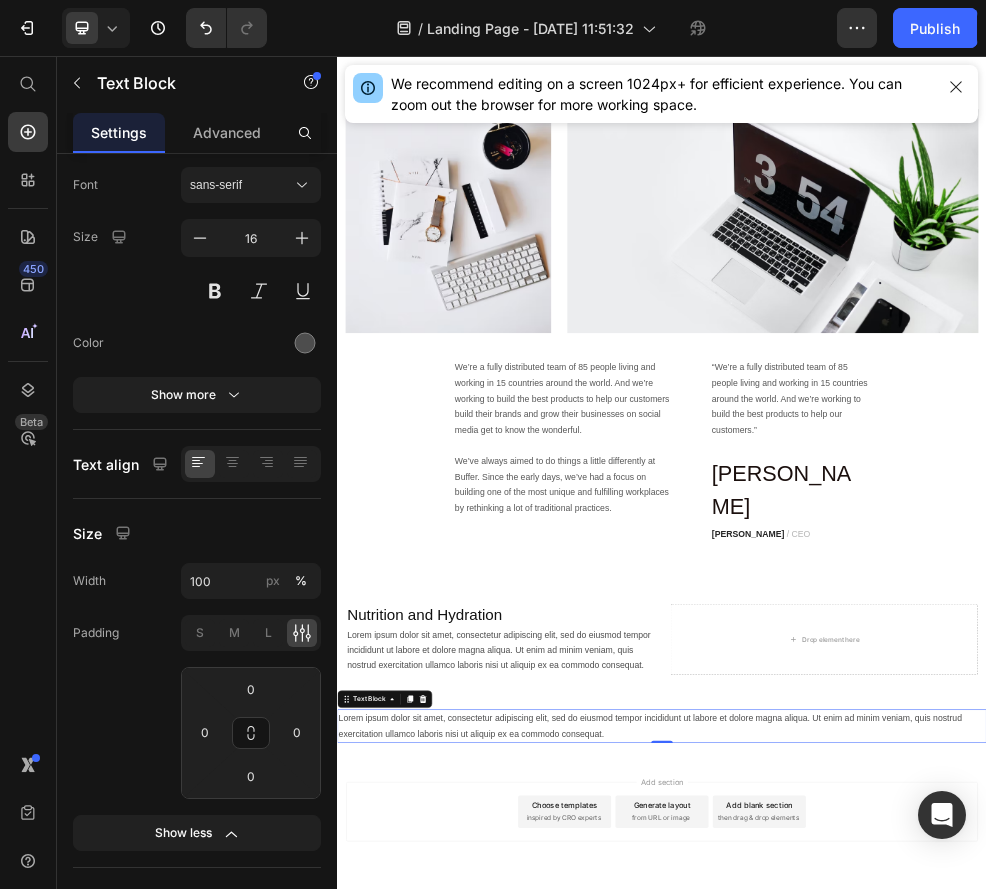 click on "Lorem ipsum dolor sit amet, consectetur adipiscing elit, sed do eiusmod tempor incididunt ut labore et dolore magna aliqua. Ut enim ad minim veniam, quis nostrud exercitation ullamco laboris nisi ut aliquip ex ea commodo consequat." at bounding box center [937, 1296] 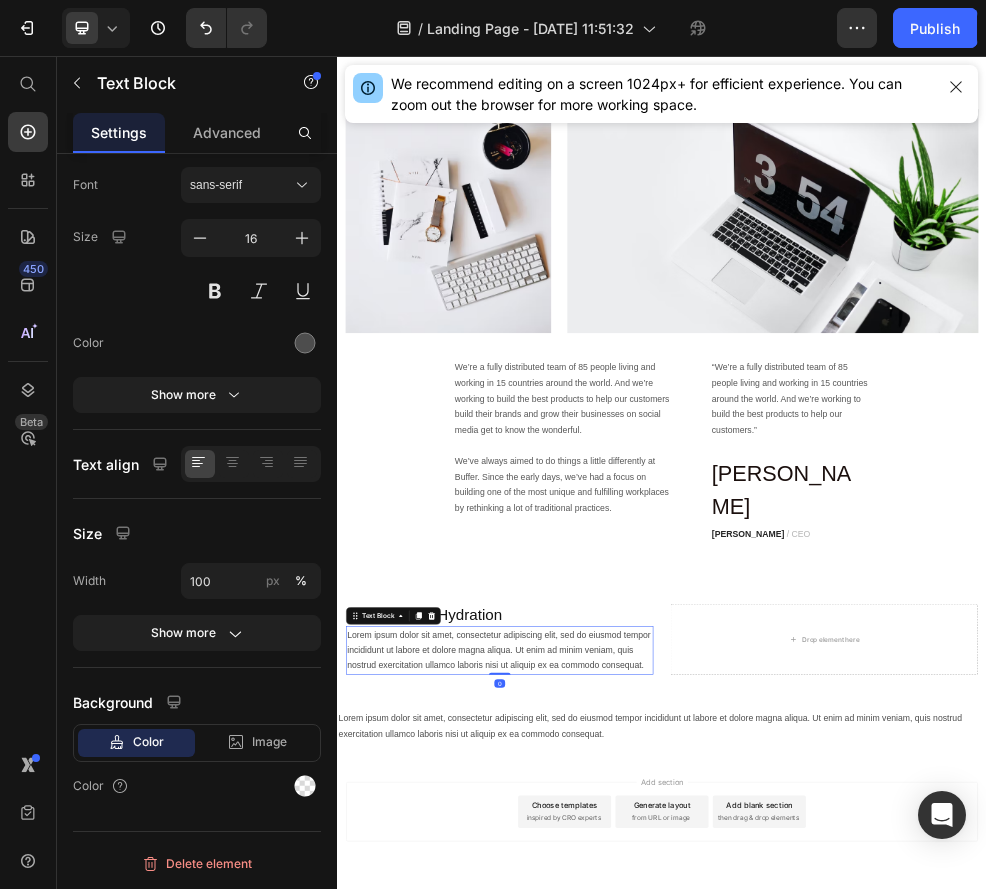 click on "Lorem ipsum dolor sit amet, consectetur adipiscing elit, sed do eiusmod tempor incididunt ut labore et dolore magna aliqua. Ut enim ad minim veniam, quis nostrud exercitation ullamco laboris nisi ut aliquip ex ea commodo consequat." at bounding box center [637, 1156] 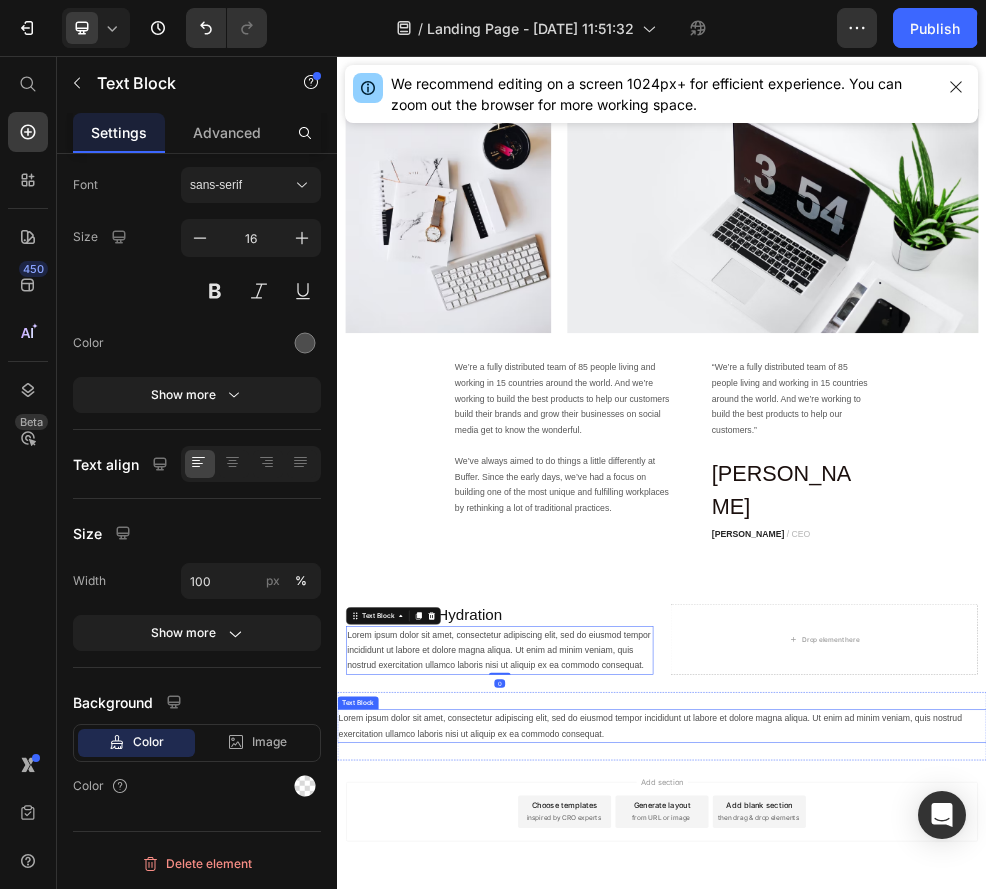 click on "Lorem ipsum dolor sit amet, consectetur adipiscing elit, sed do eiusmod tempor incididunt ut labore et dolore magna aliqua. Ut enim ad minim veniam, quis nostrud exercitation ullamco laboris nisi ut aliquip ex ea commodo consequat." at bounding box center [937, 1296] 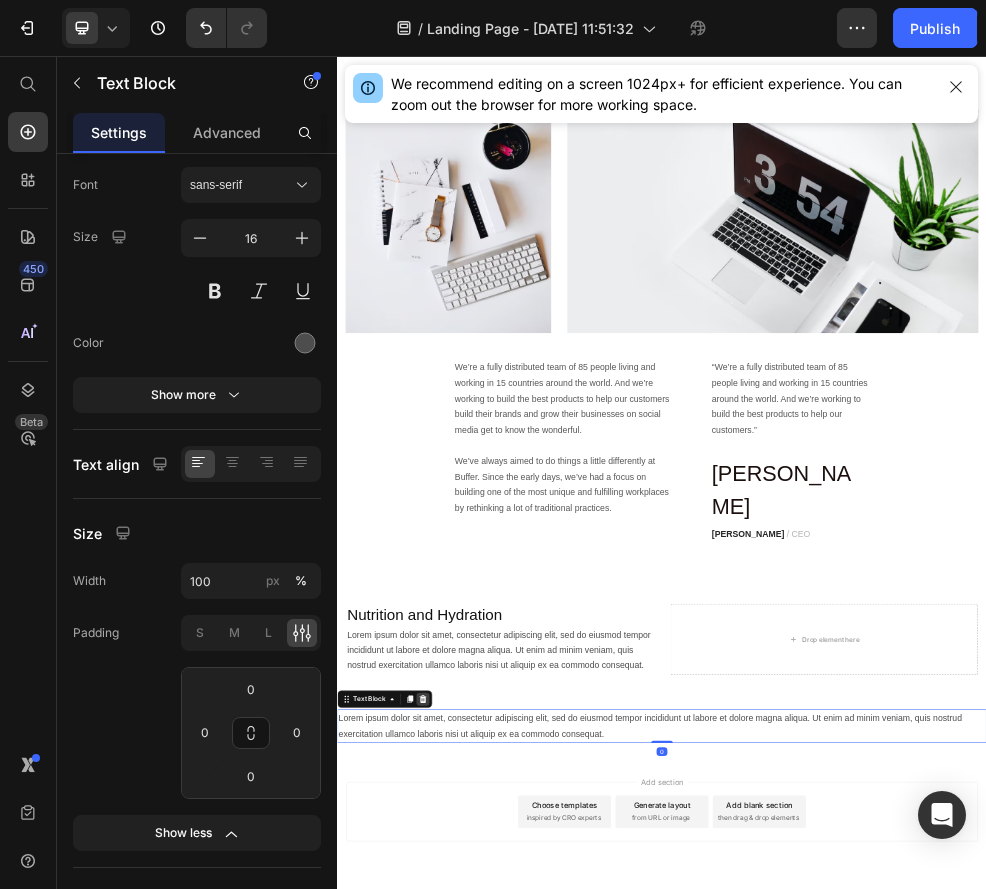 click 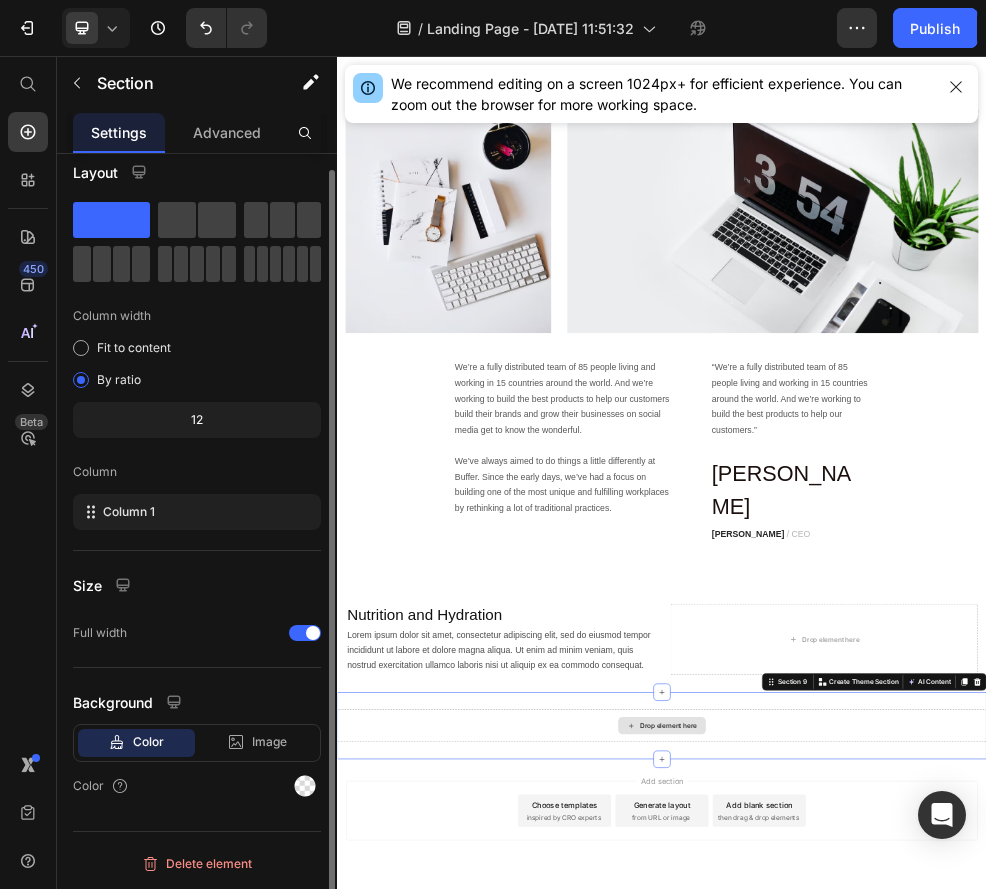click on "Drop element here" at bounding box center (937, 1295) 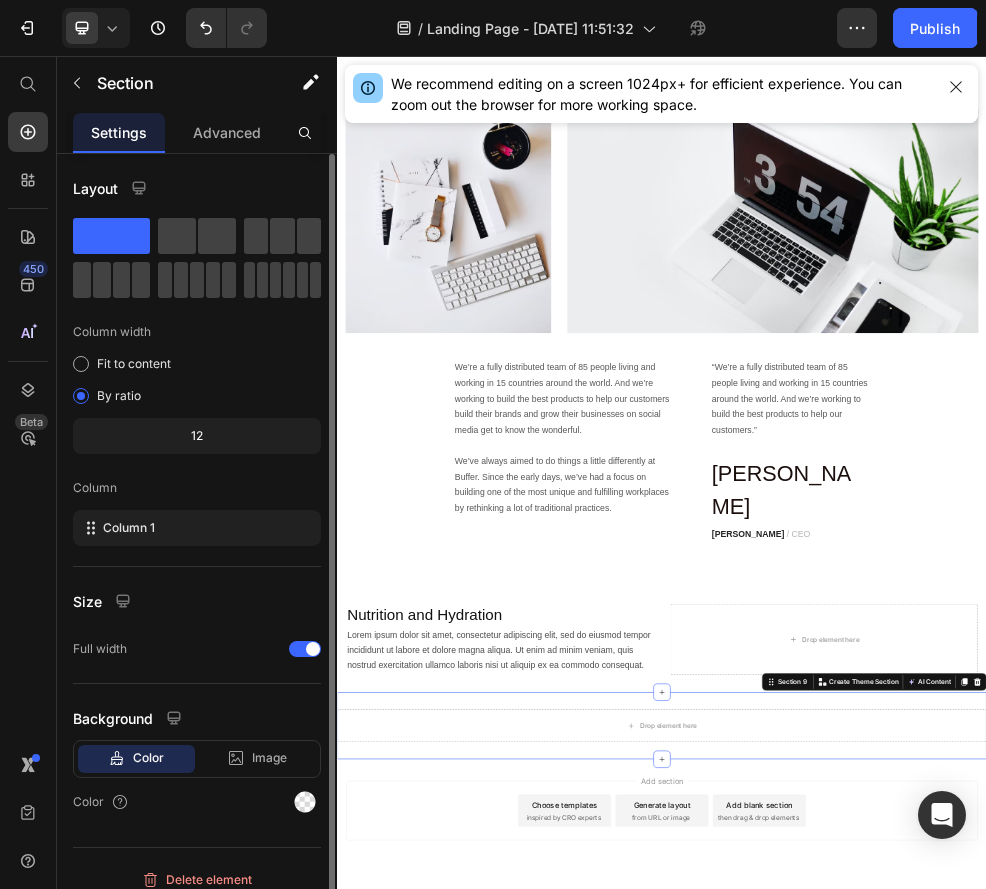 drag, startPoint x: 122, startPoint y: 246, endPoint x: 190, endPoint y: 318, distance: 99.03535 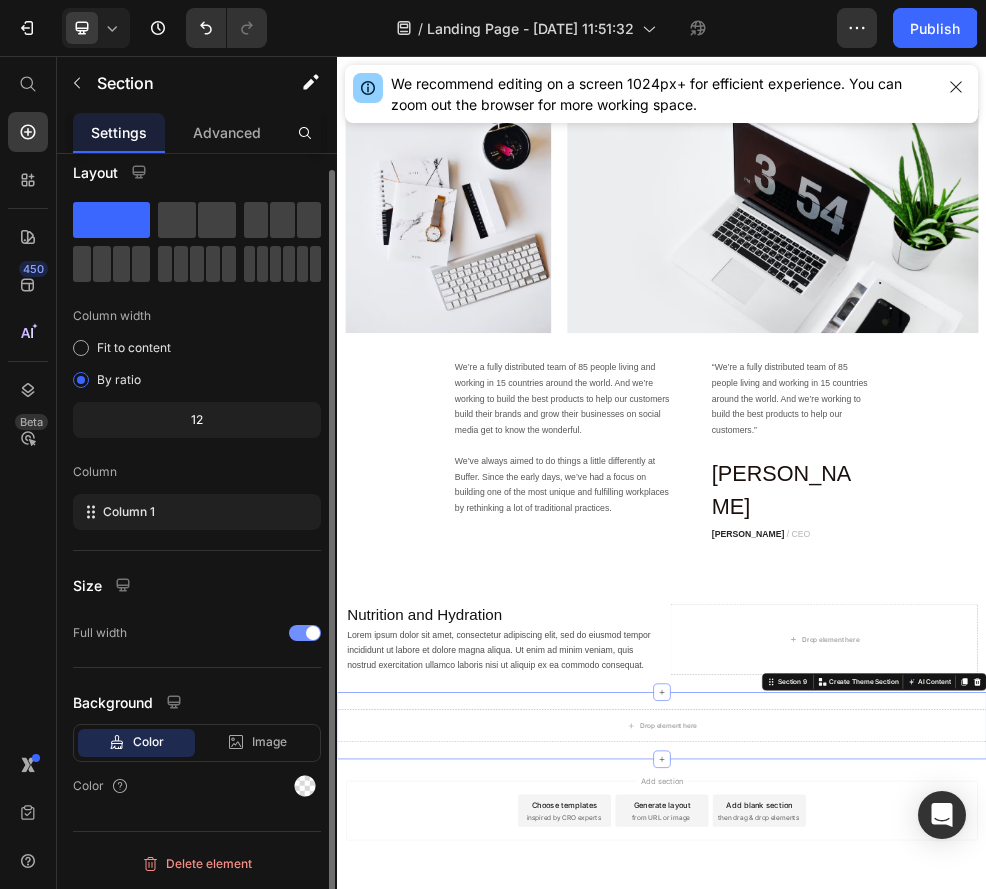 click at bounding box center [305, 633] 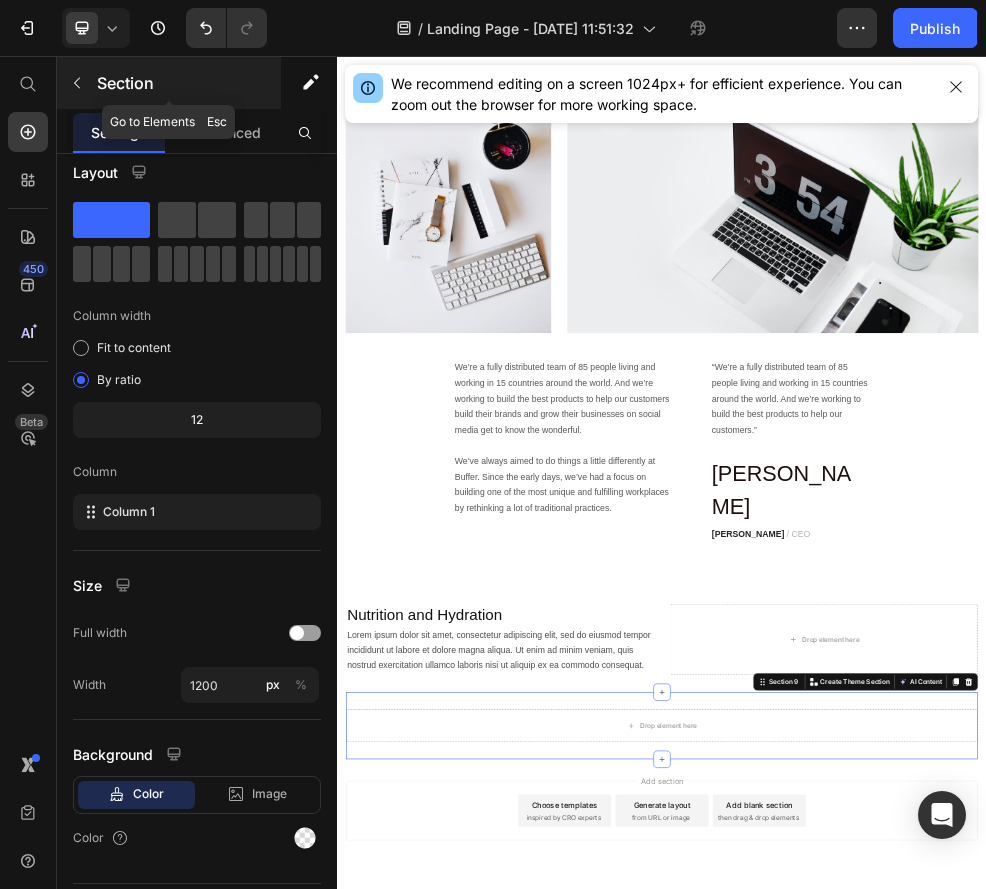 click at bounding box center [77, 83] 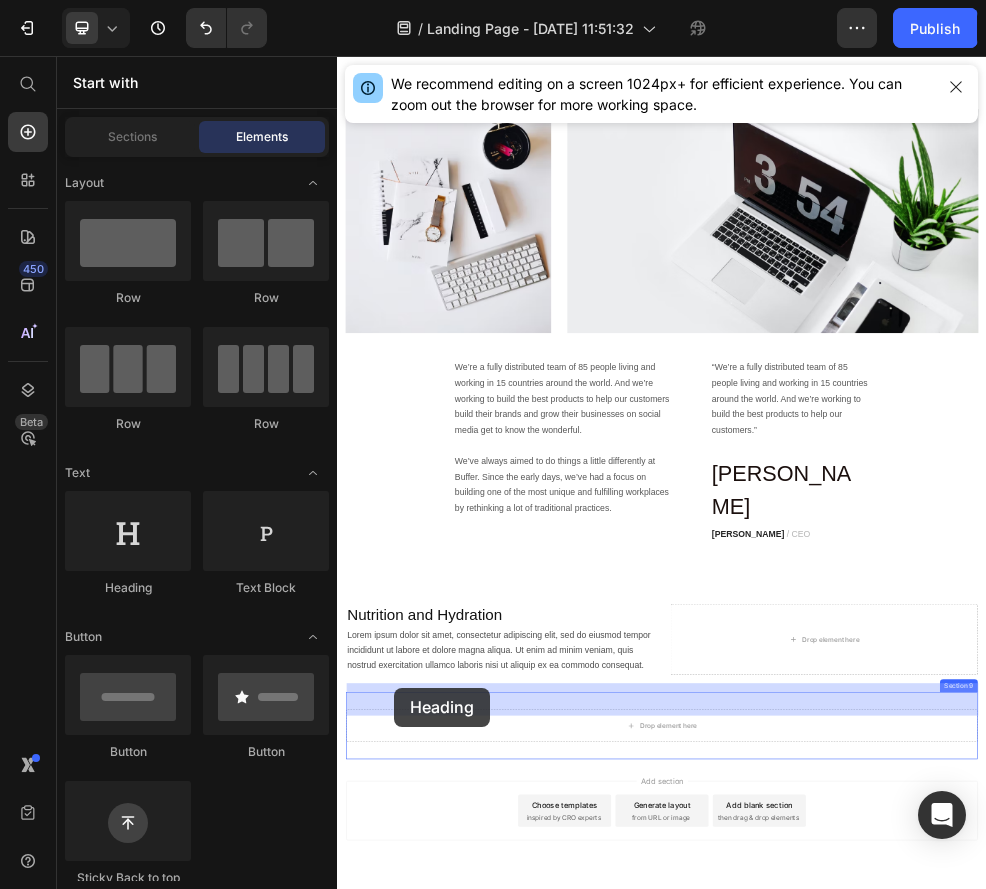 drag, startPoint x: 478, startPoint y: 592, endPoint x: 442, endPoint y: 1224, distance: 633.0245 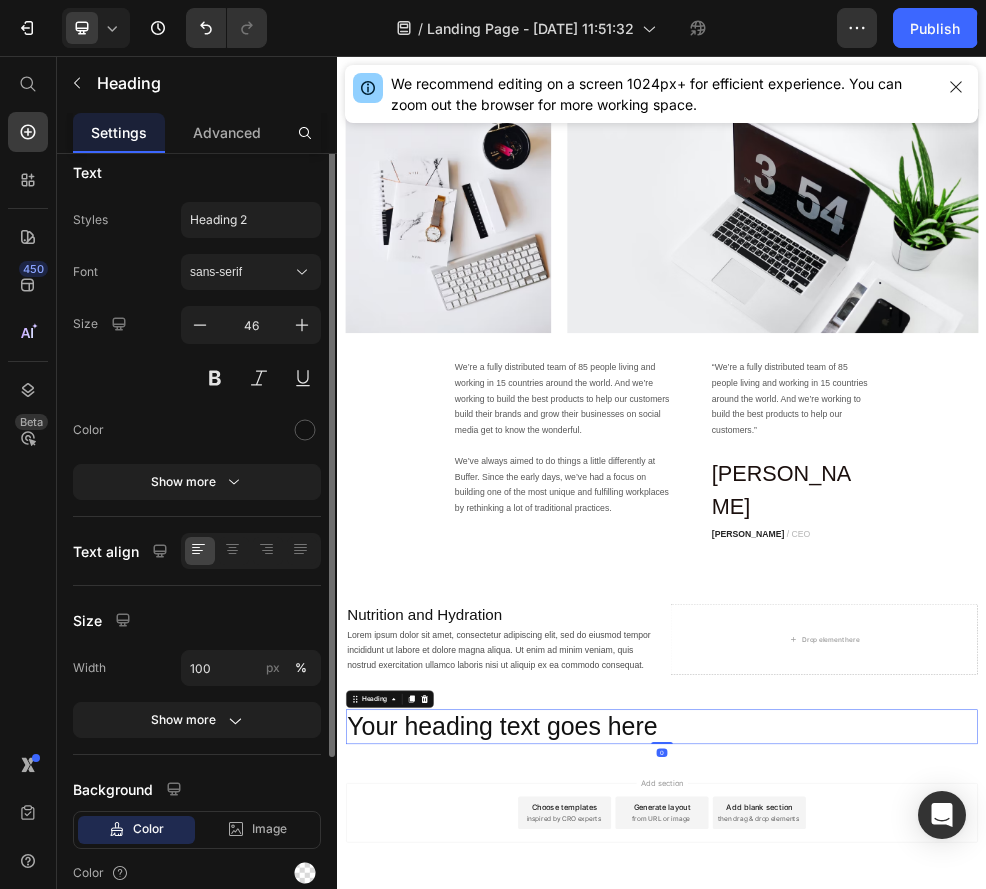 scroll, scrollTop: 0, scrollLeft: 0, axis: both 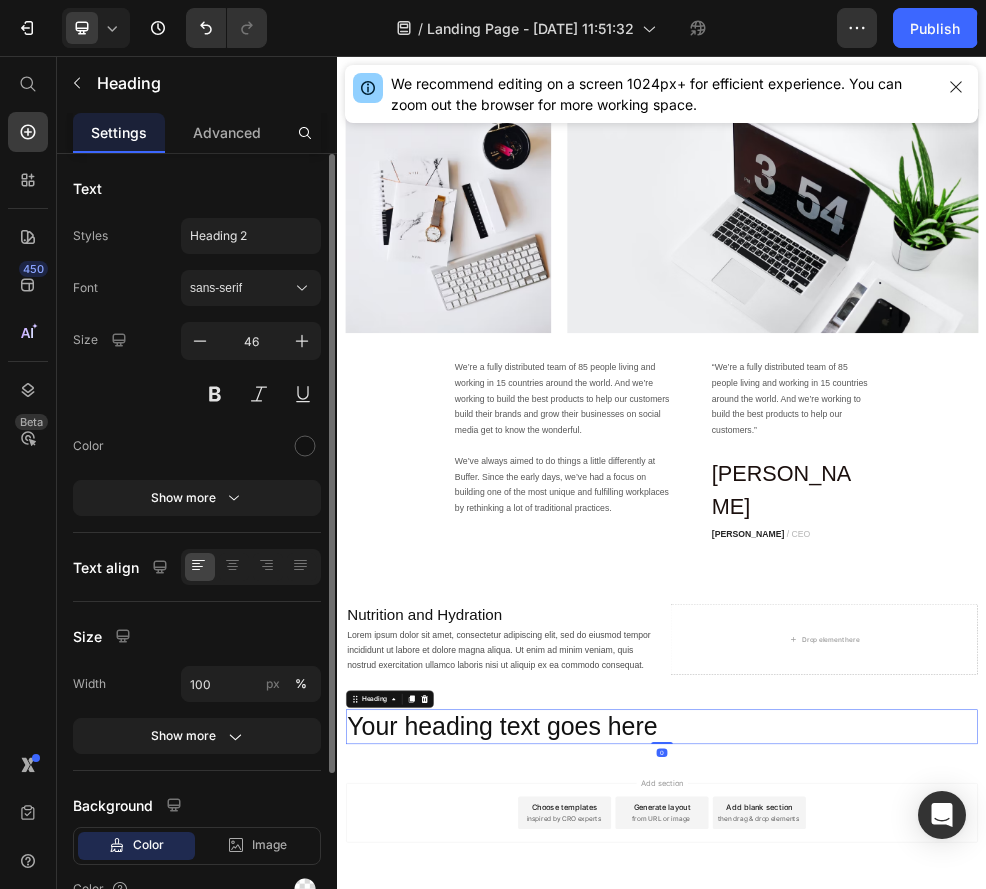 click on "Your heading text goes here" at bounding box center [937, 1297] 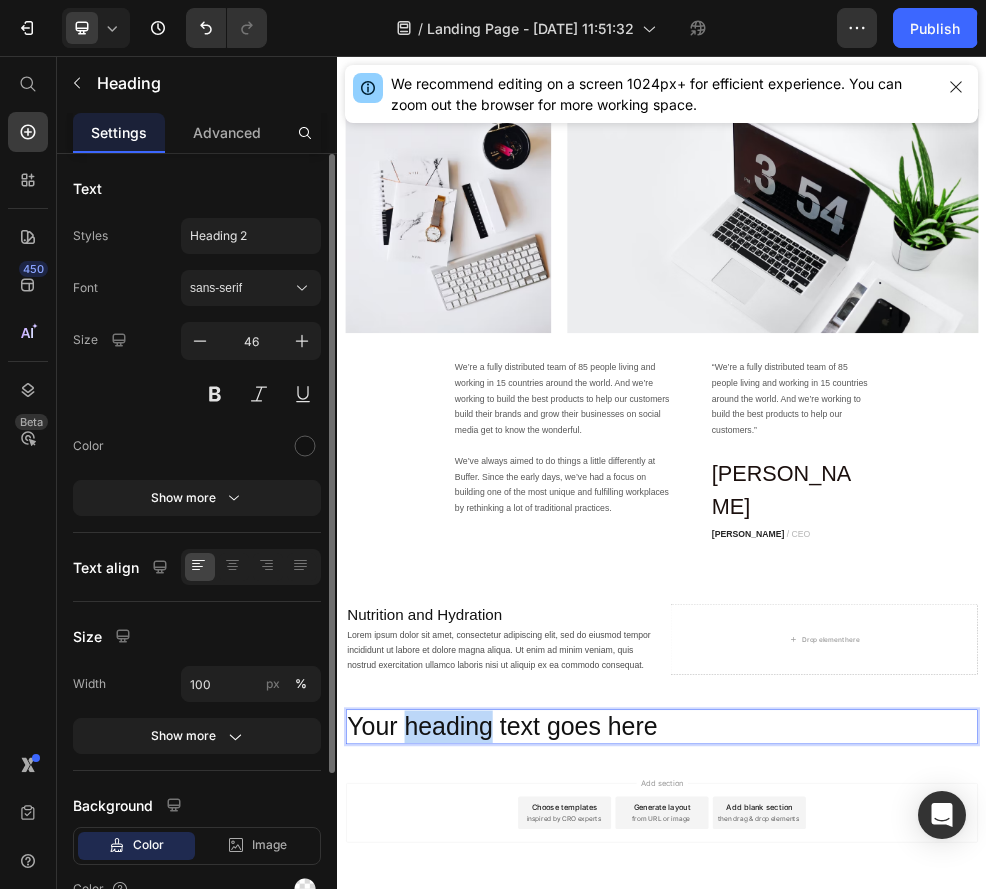 click on "Your heading text goes here" at bounding box center (937, 1297) 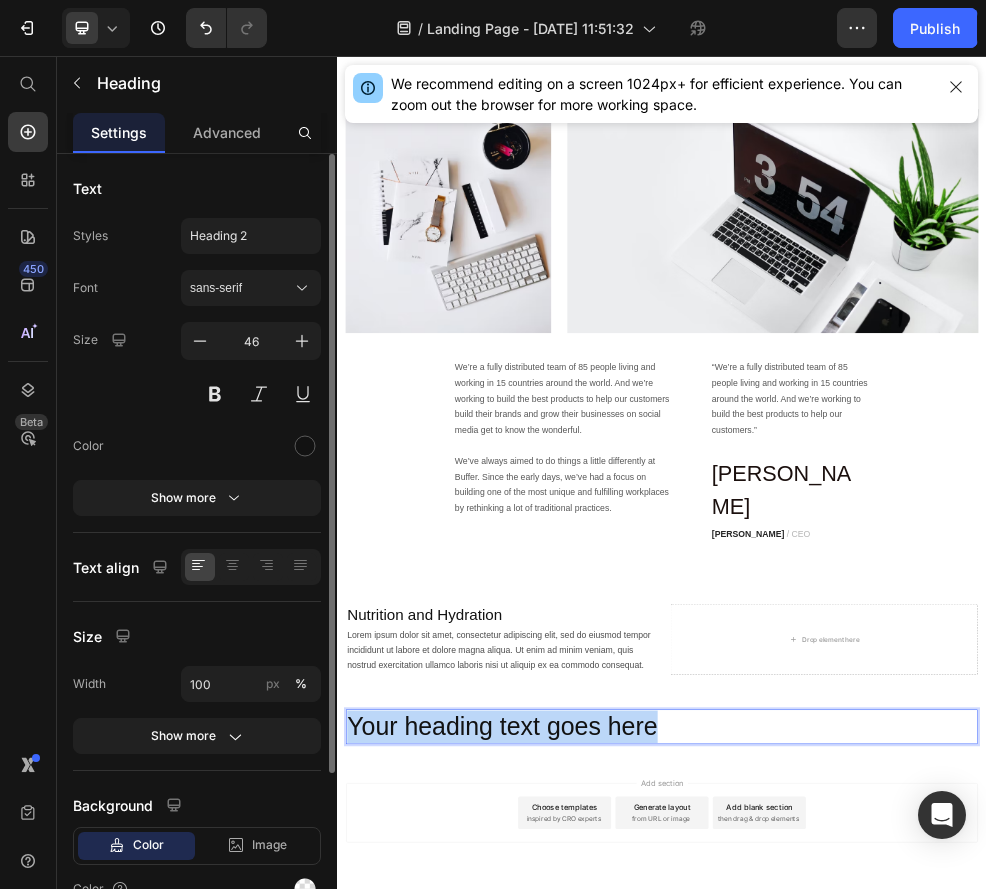 click on "Your heading text goes here" at bounding box center (937, 1297) 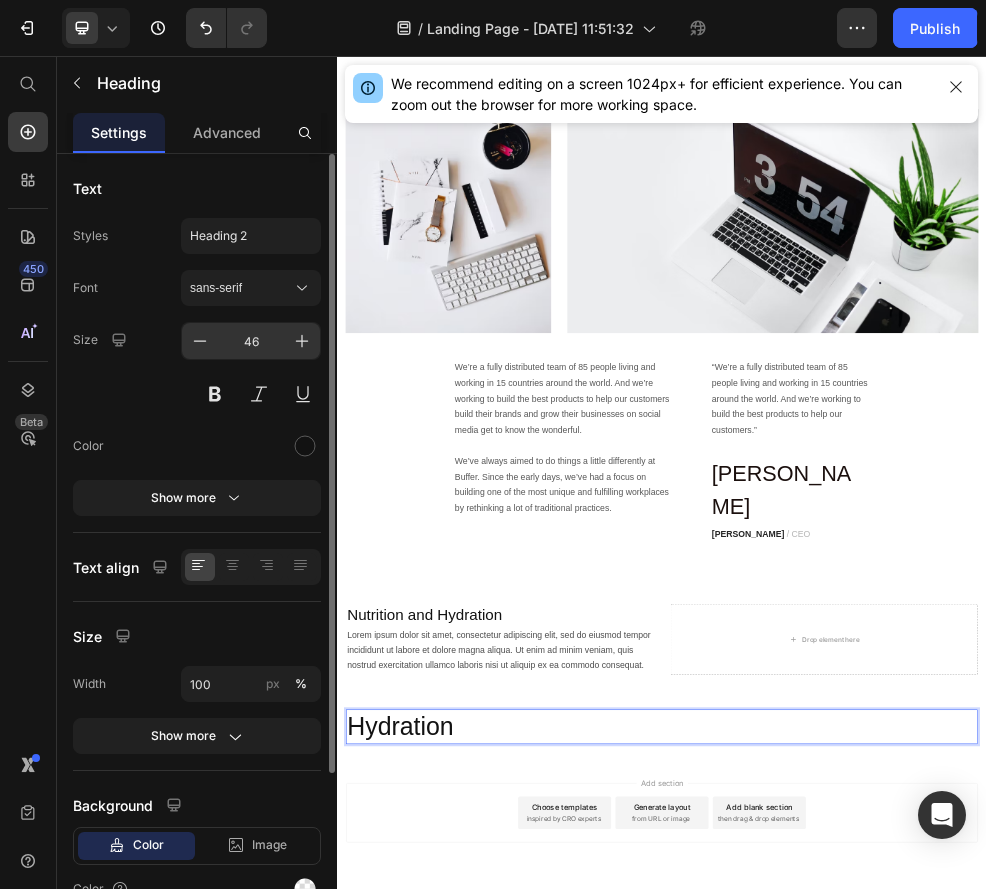 click on "46" at bounding box center [251, 341] 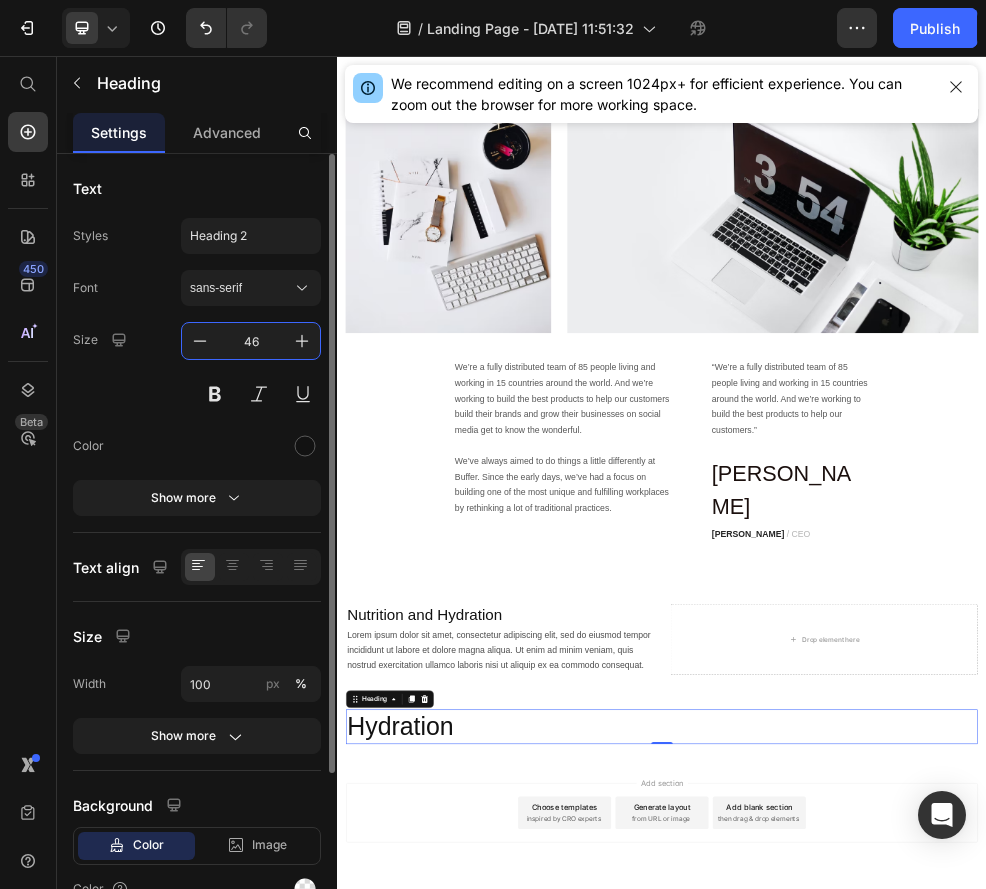 click on "46" at bounding box center (251, 341) 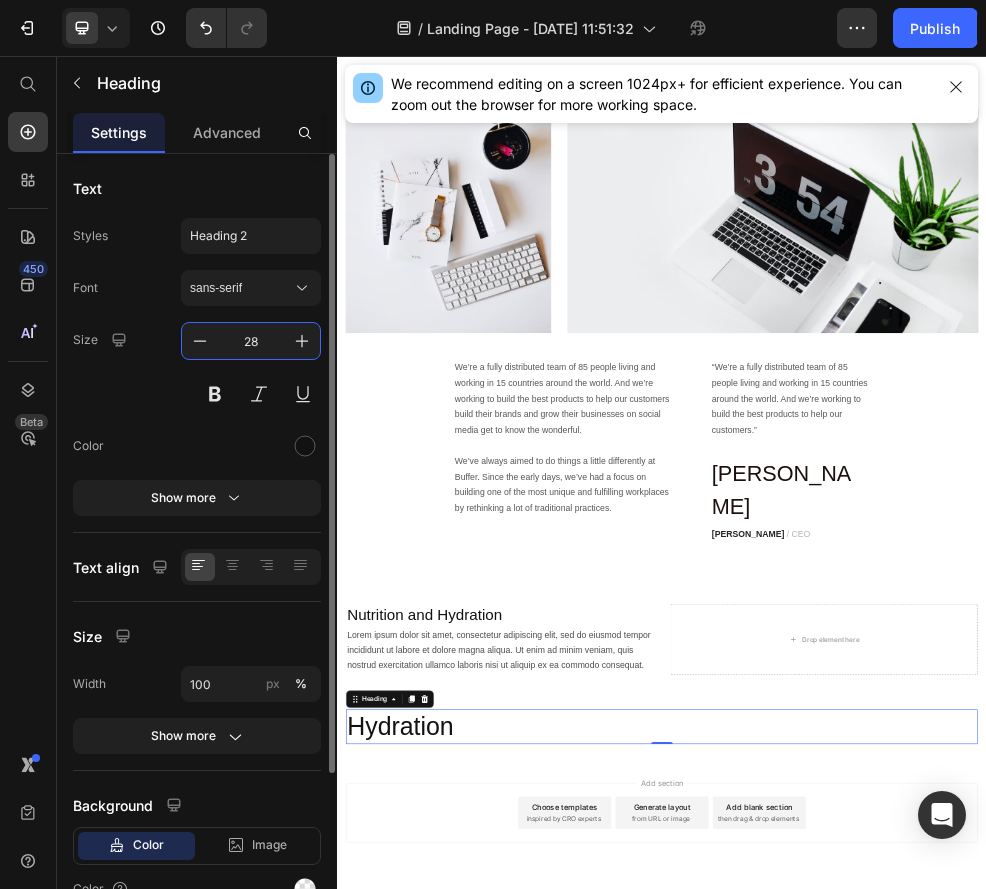 scroll, scrollTop: 4114, scrollLeft: 0, axis: vertical 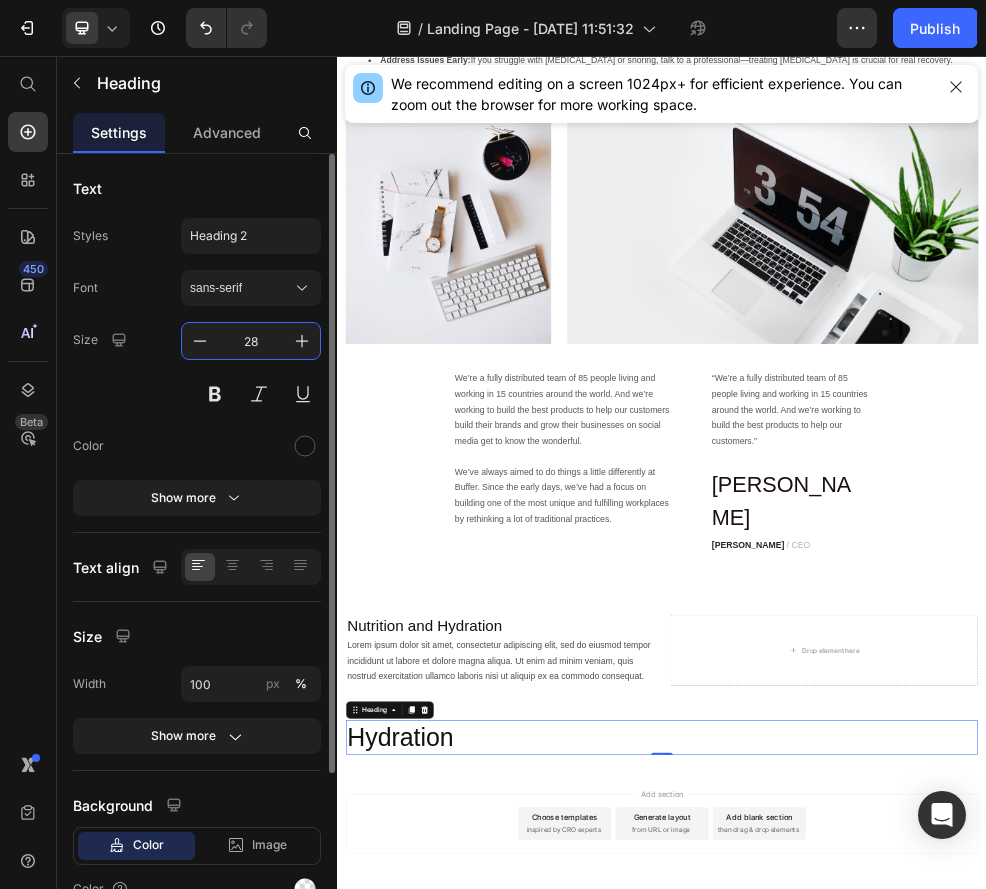 type on "28" 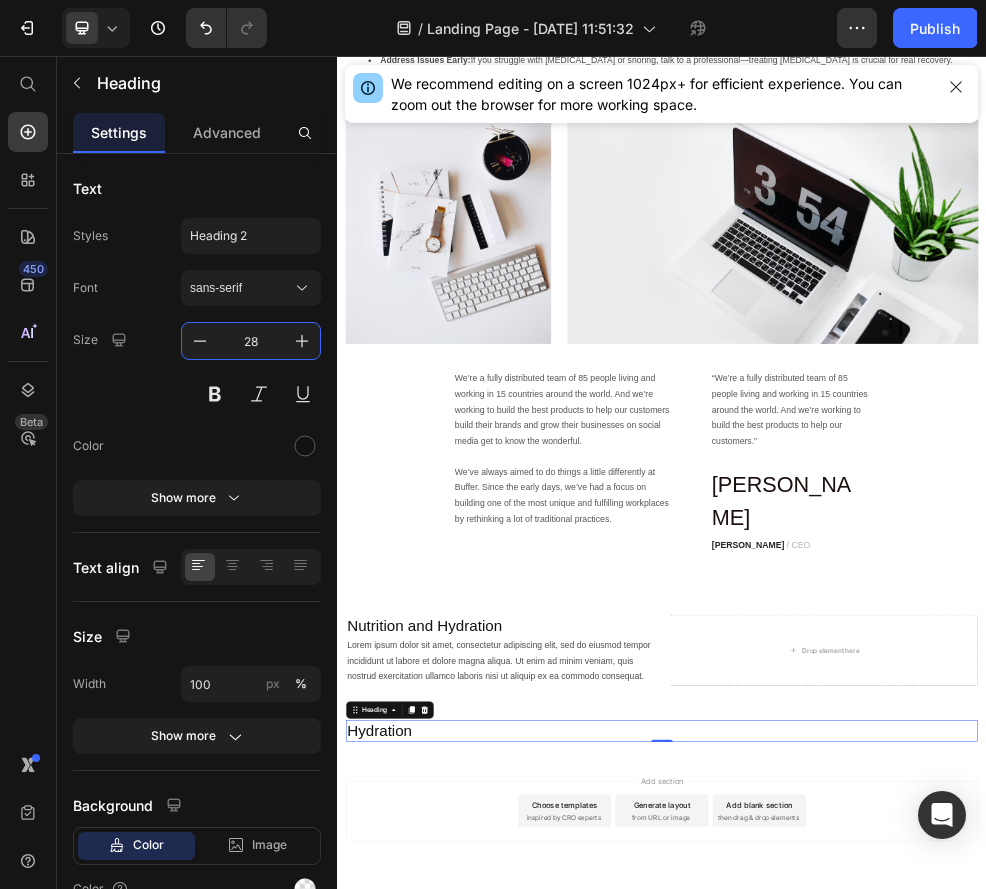 click on "Add section Choose templates inspired by CRO experts Generate layout from URL or image Add blank section then drag & drop elements" at bounding box center (937, 1480) 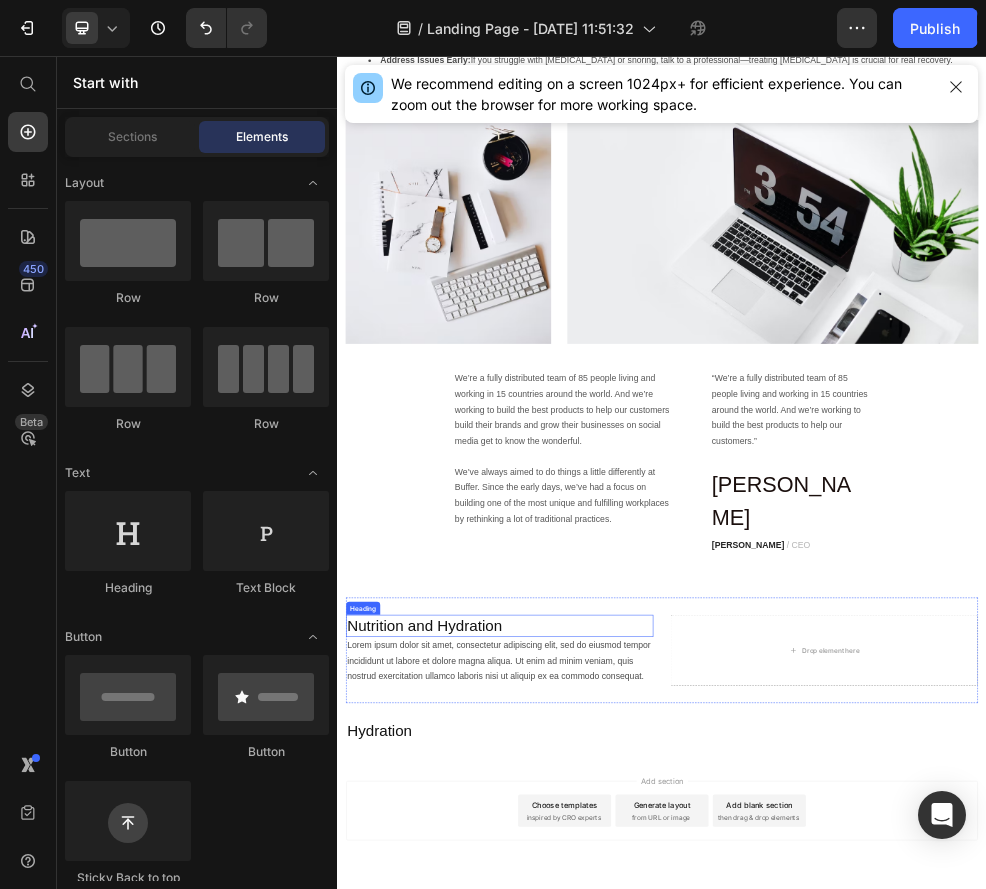 click on "Nutrition and Hydration" at bounding box center [637, 1110] 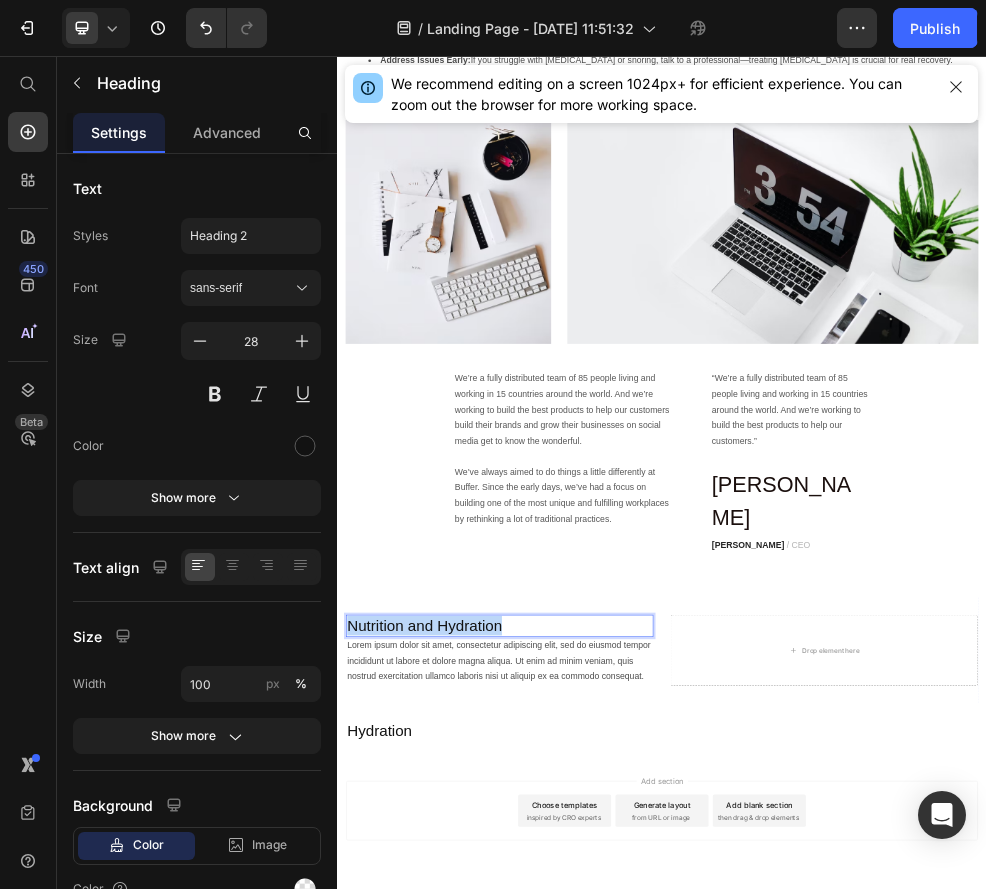 click on "Nutrition and Hydration" at bounding box center (637, 1110) 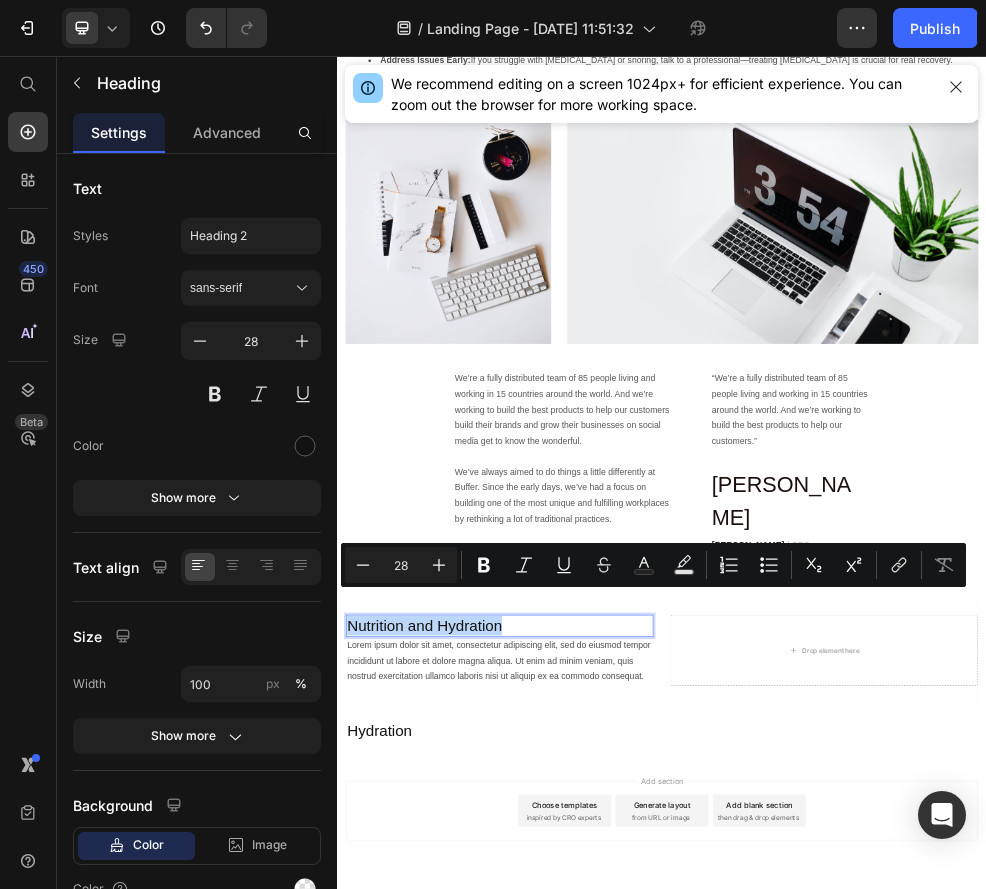 click on "Nutrition and Hydration" at bounding box center (637, 1110) 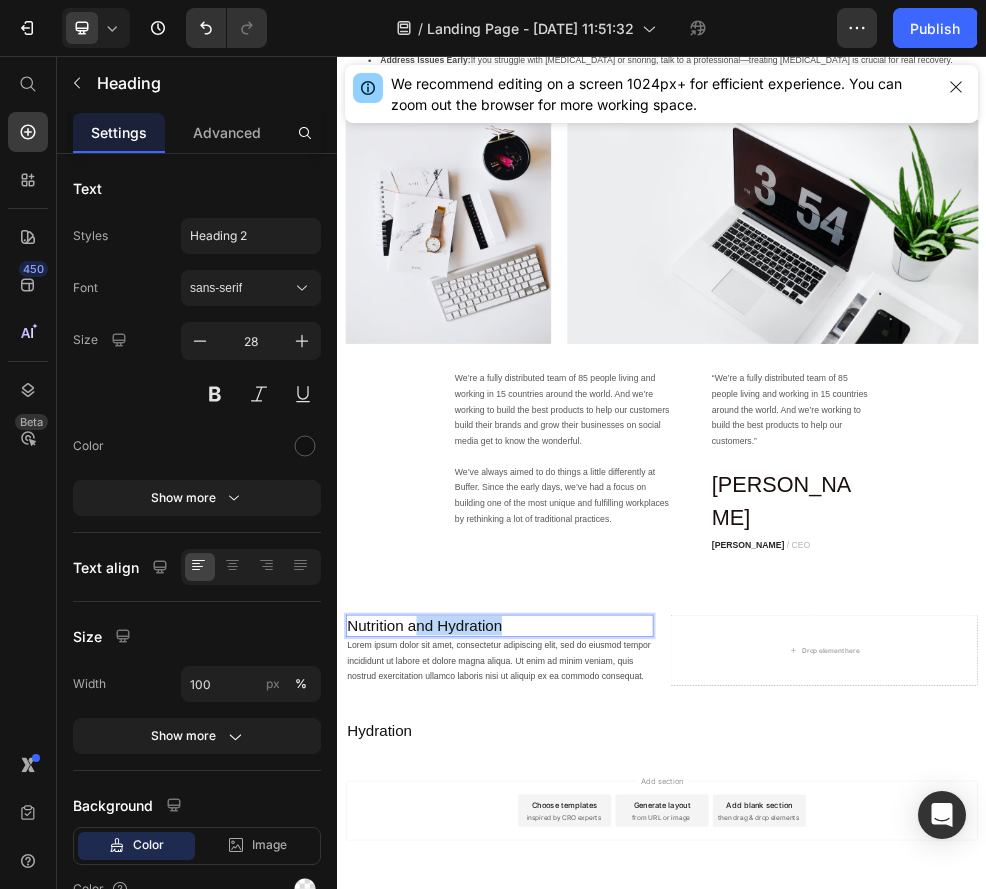 drag, startPoint x: 654, startPoint y: 1061, endPoint x: 479, endPoint y: 1070, distance: 175.23128 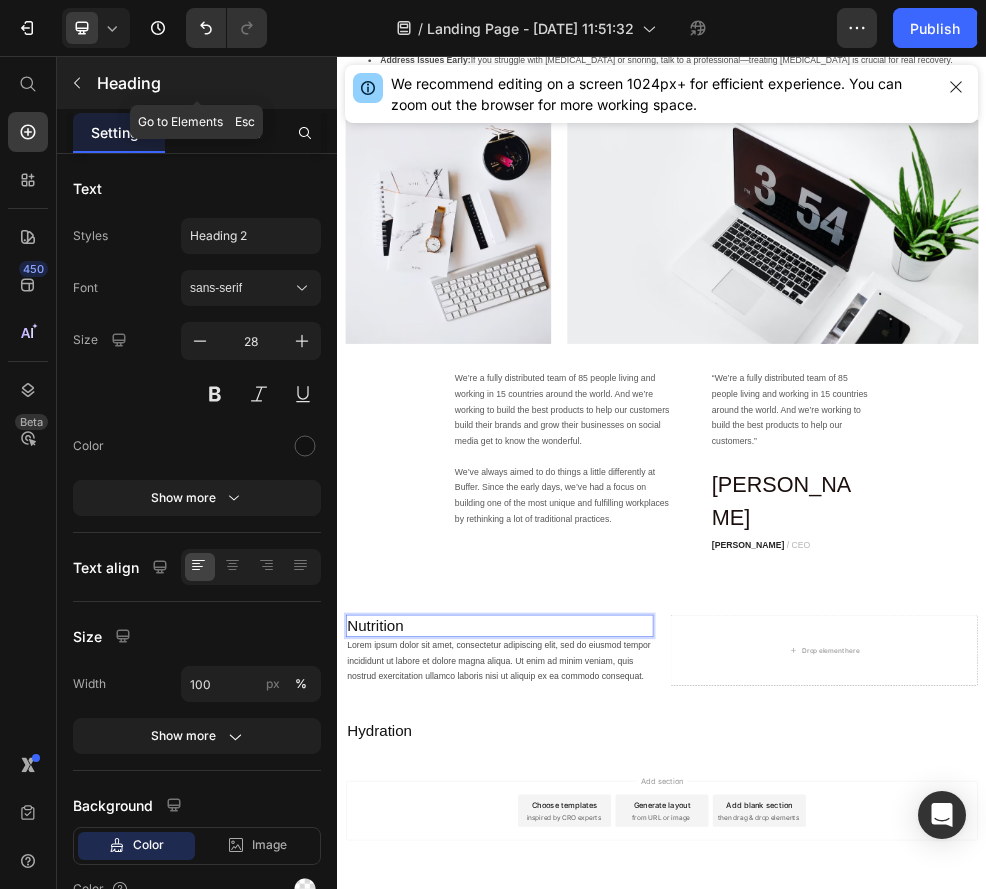 click 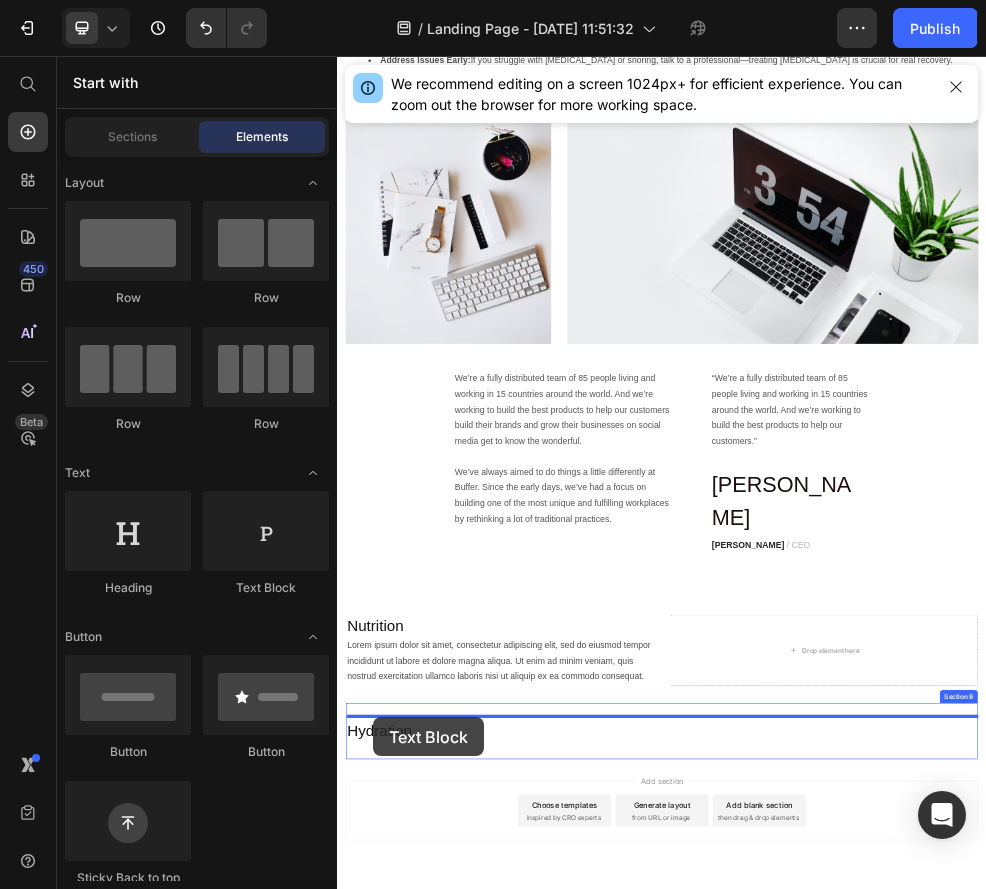 drag, startPoint x: 585, startPoint y: 580, endPoint x: 404, endPoint y: 1279, distance: 722.054 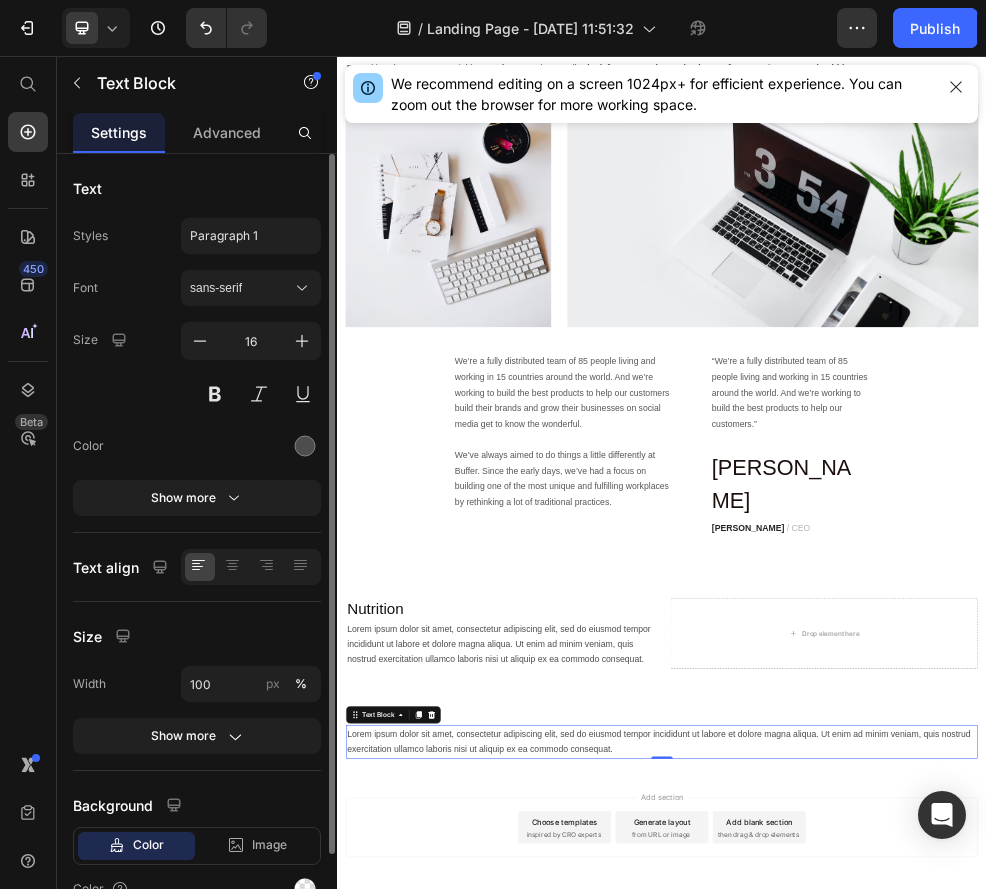 scroll, scrollTop: 4176, scrollLeft: 0, axis: vertical 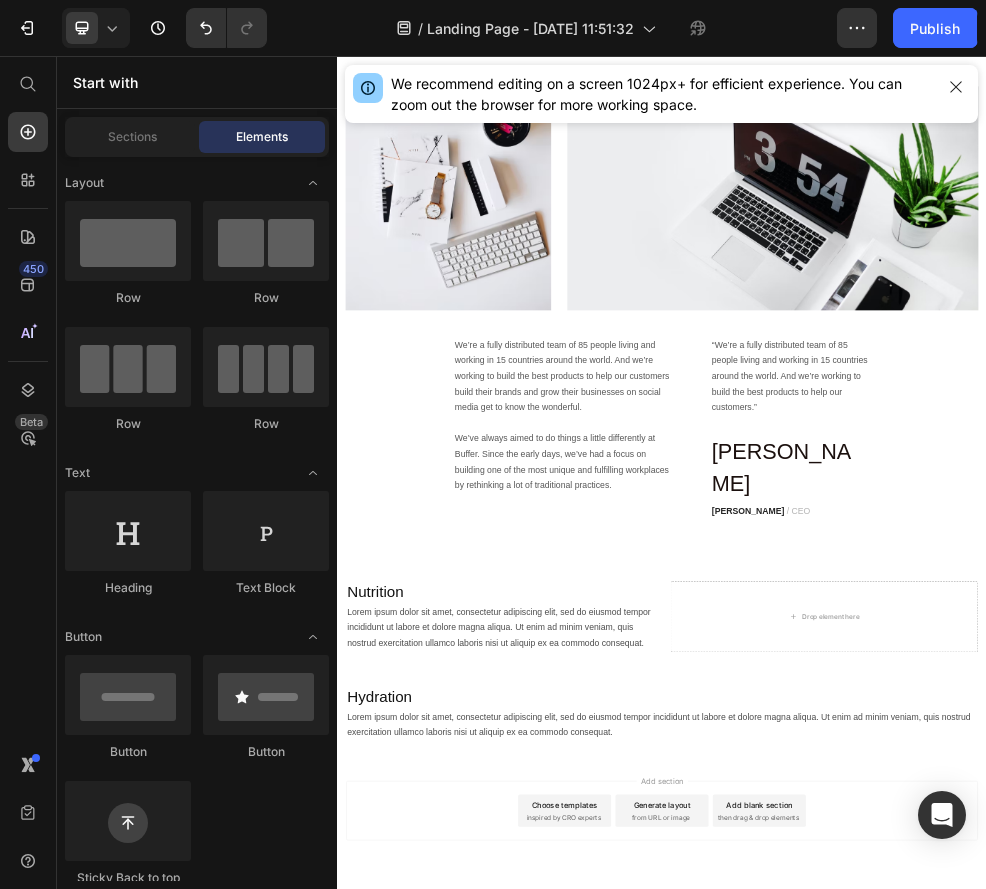 click on "Add blank section then drag & drop elements" at bounding box center [1117, 1452] 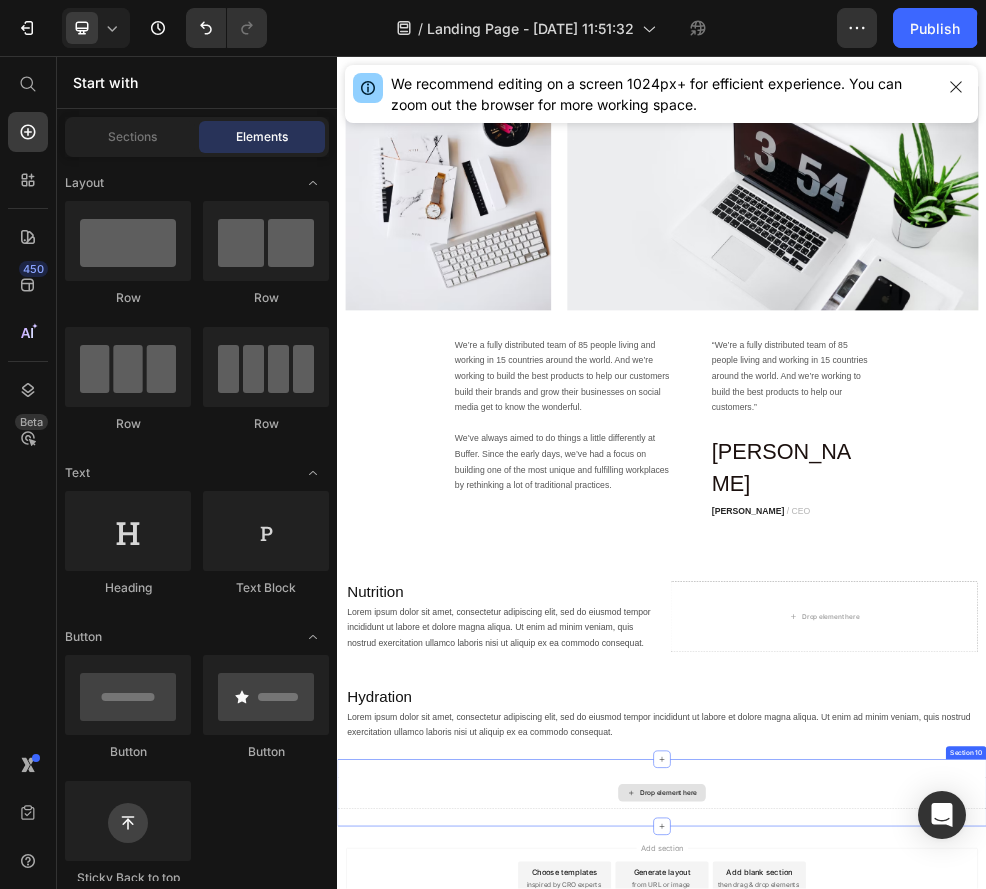 click on "Drop element here" at bounding box center [949, 1419] 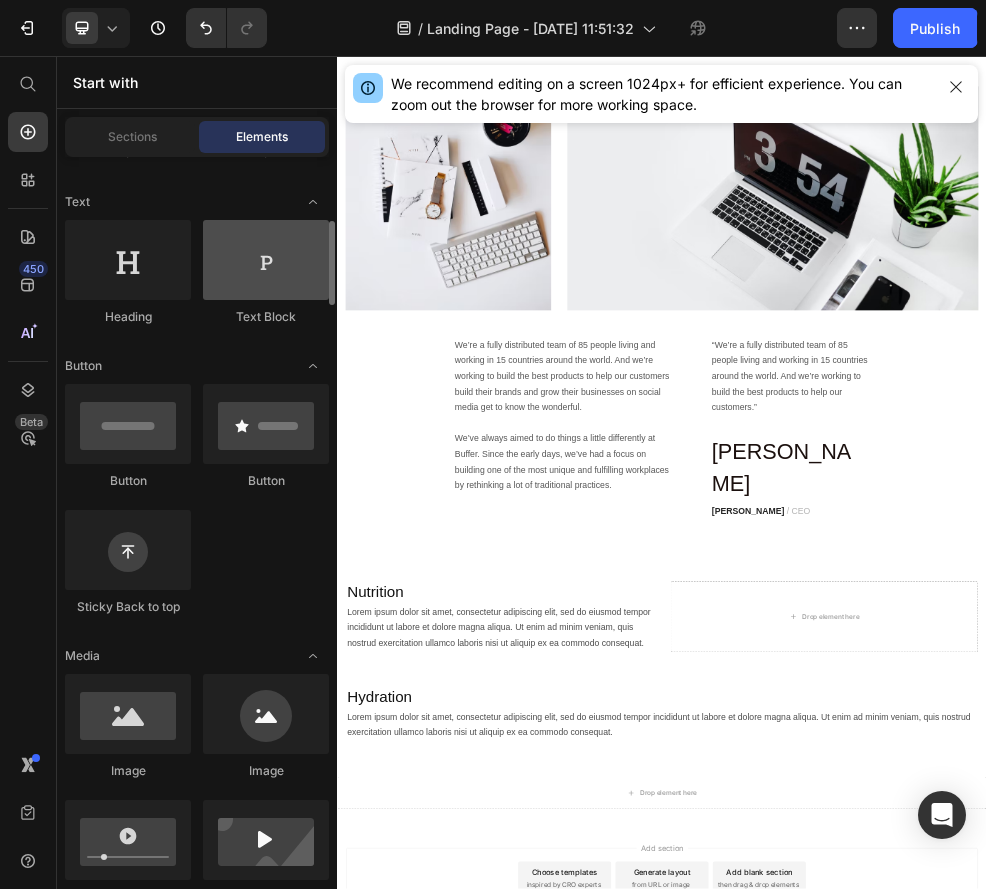 scroll, scrollTop: 300, scrollLeft: 0, axis: vertical 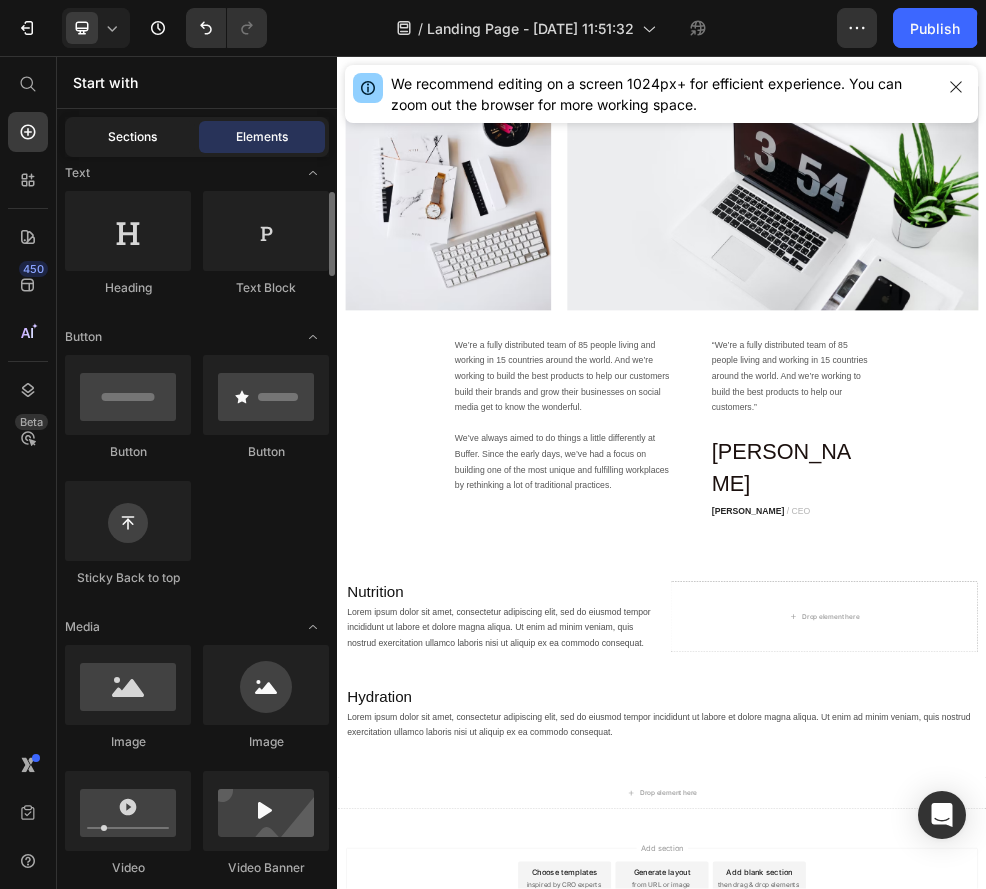 click on "Sections" 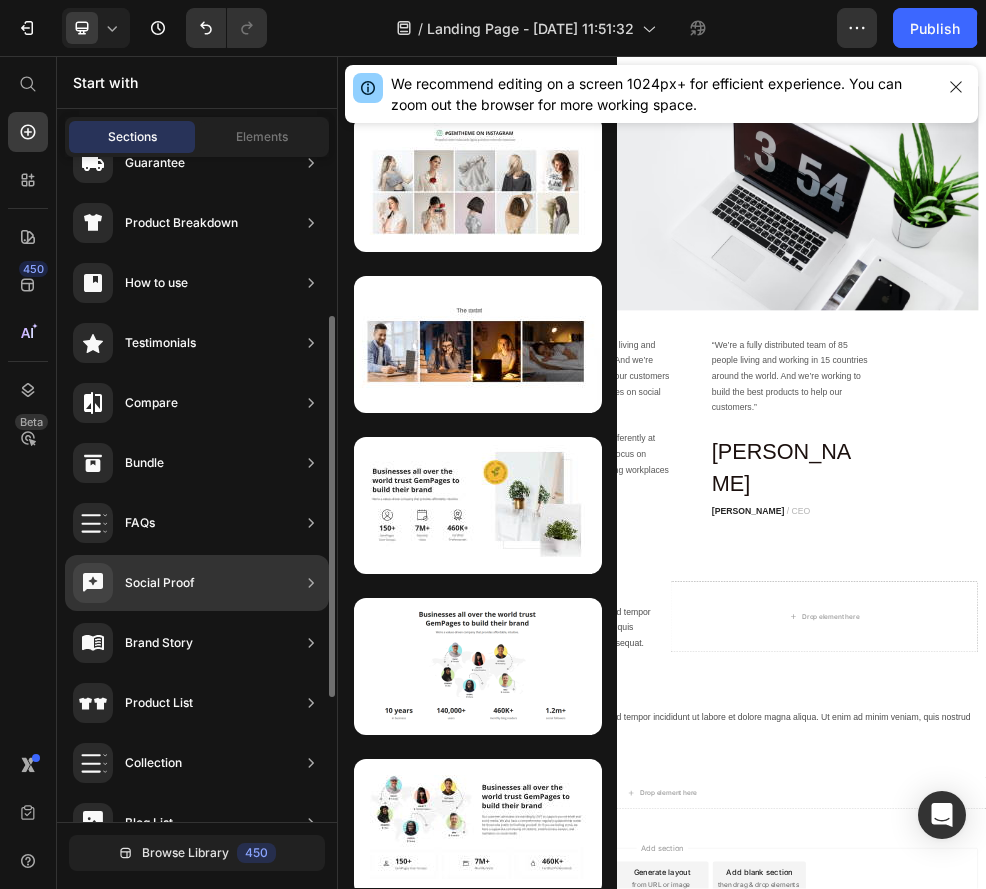 scroll, scrollTop: 355, scrollLeft: 0, axis: vertical 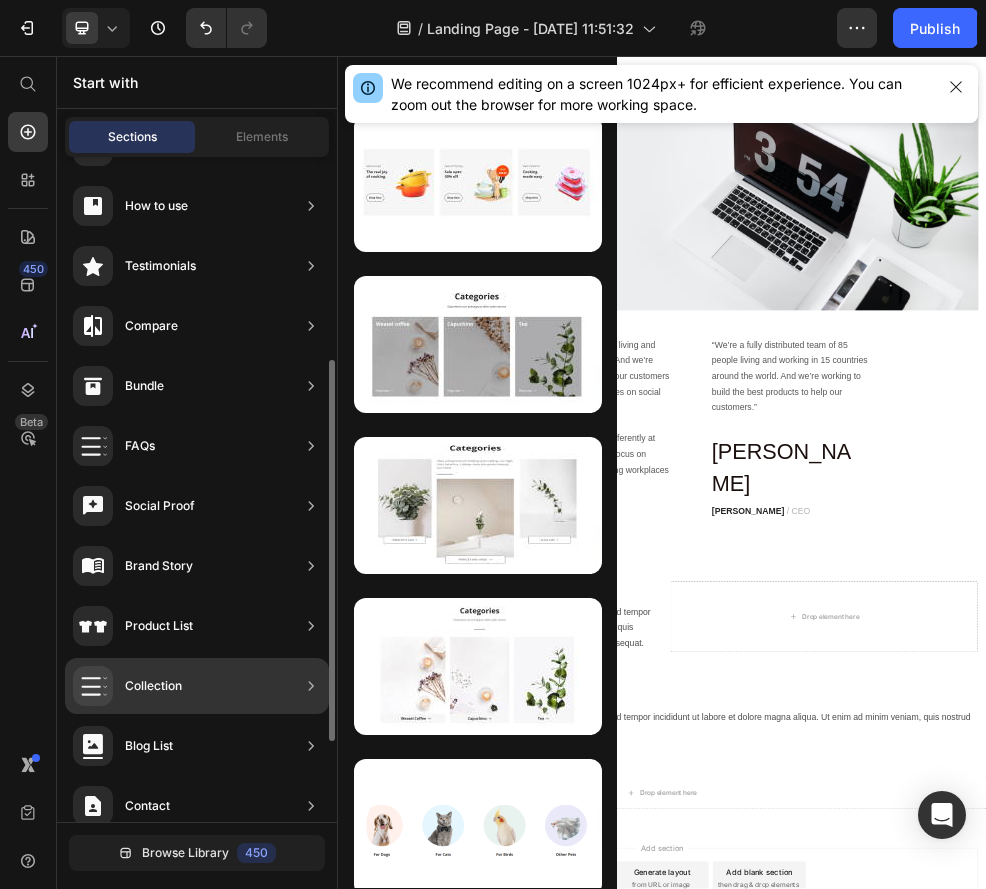 click on "Collection" at bounding box center [127, 686] 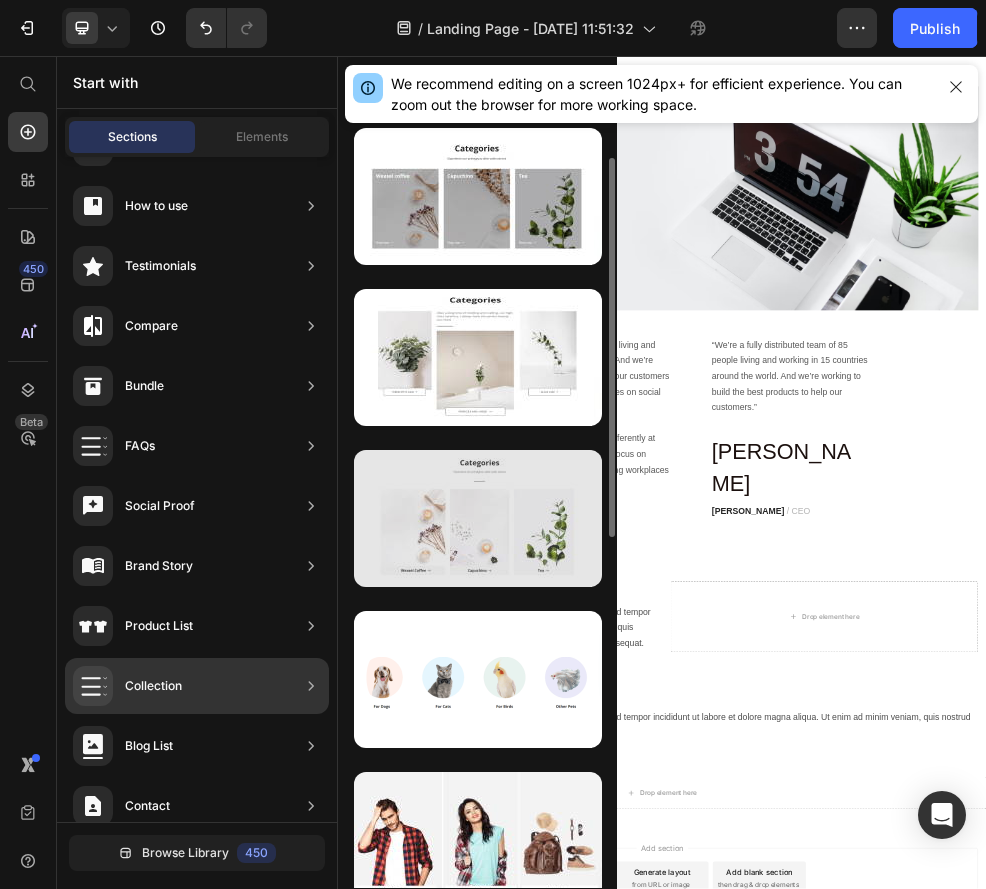 scroll, scrollTop: 81, scrollLeft: 0, axis: vertical 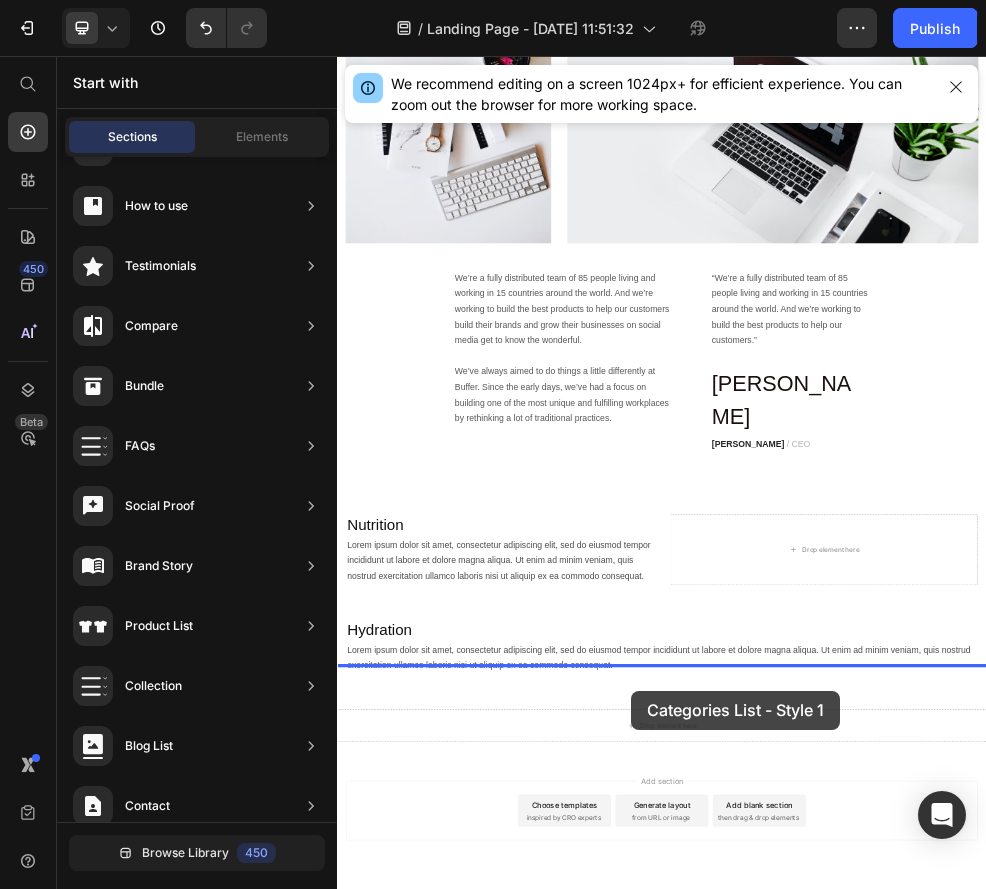drag, startPoint x: 831, startPoint y: 352, endPoint x: 880, endPoint y: 1228, distance: 877.3694 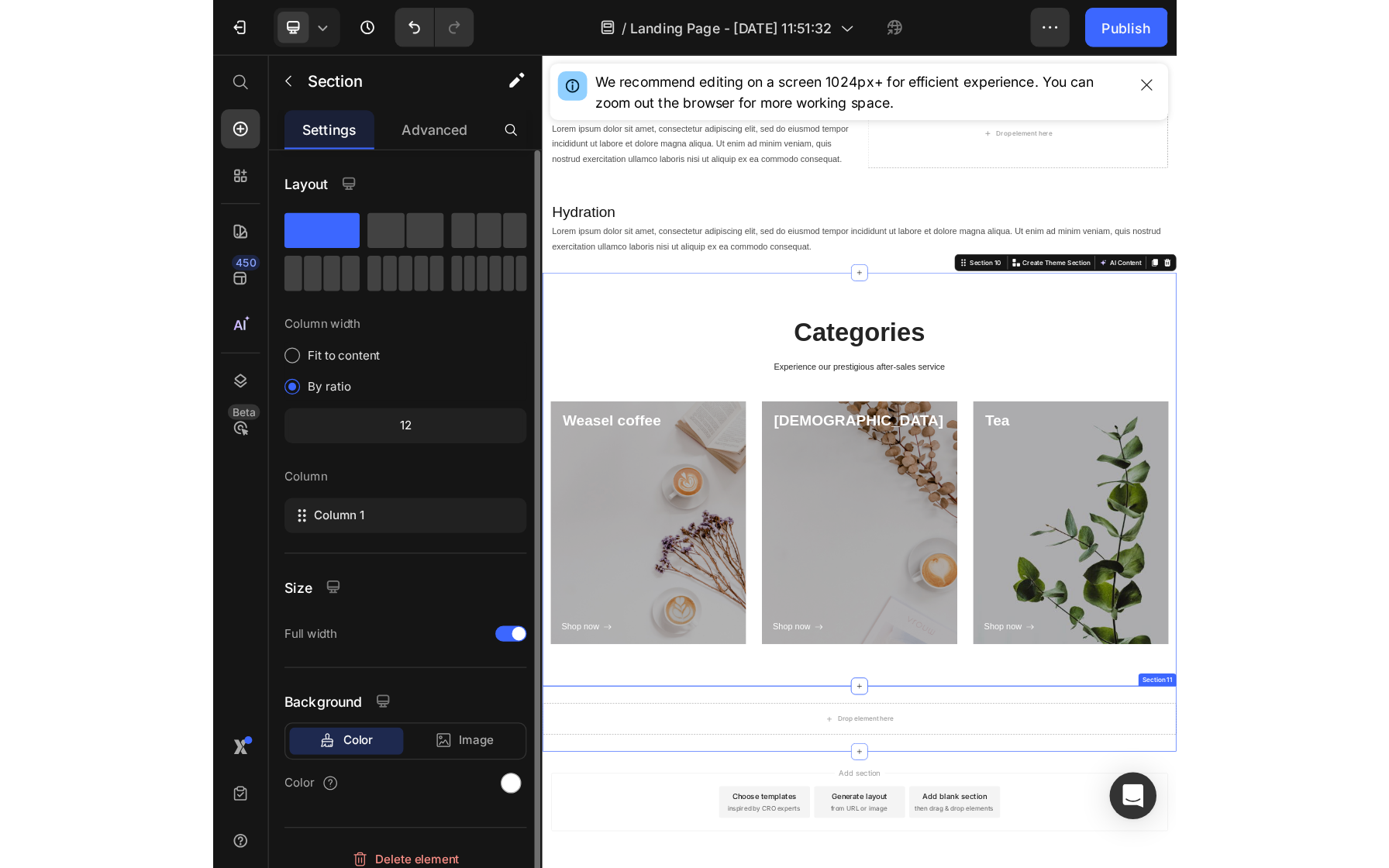 scroll, scrollTop: 3939, scrollLeft: 0, axis: vertical 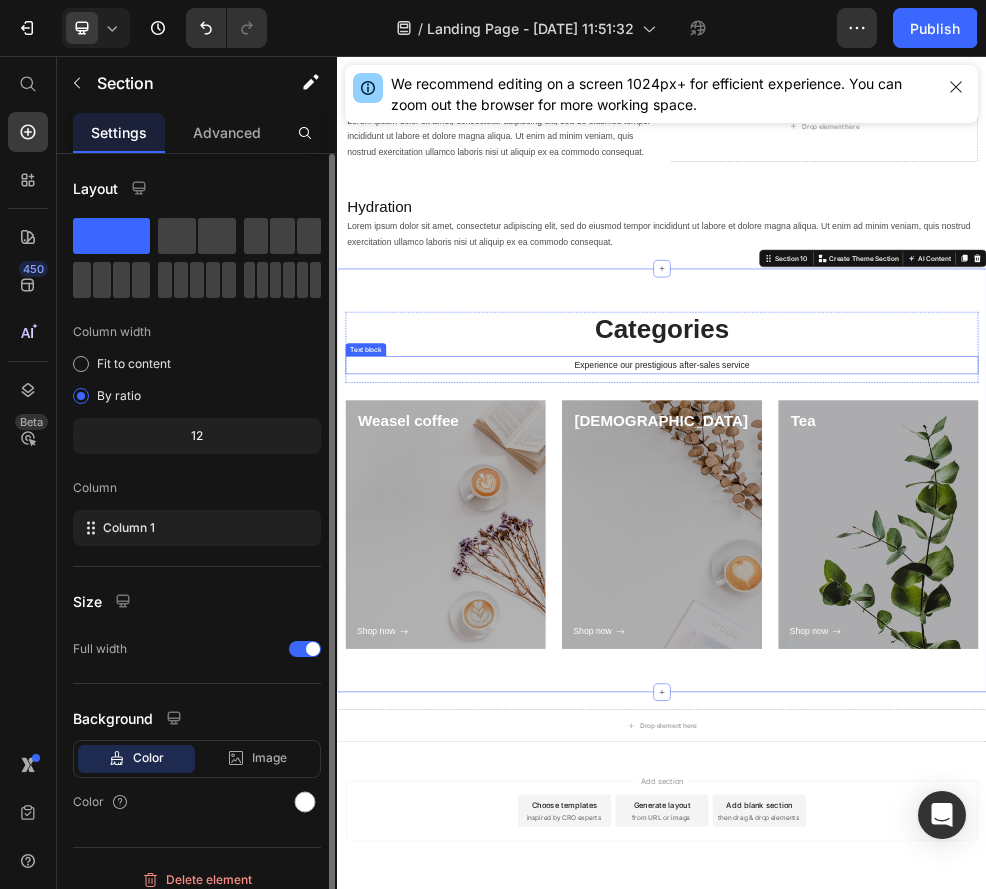 click on "Categories Heading Experience our prestigious after-sales service Text block" at bounding box center [937, 595] 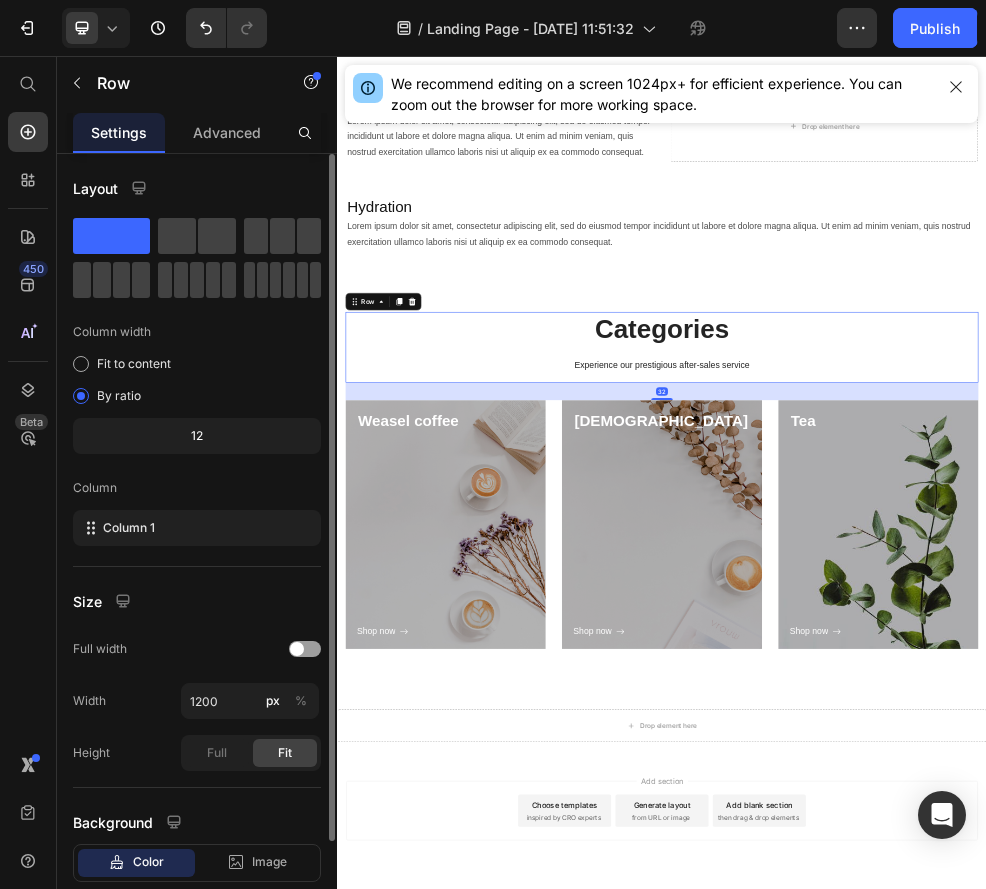 click on "Categories Heading Experience our prestigious after-sales service Text block" at bounding box center [937, 595] 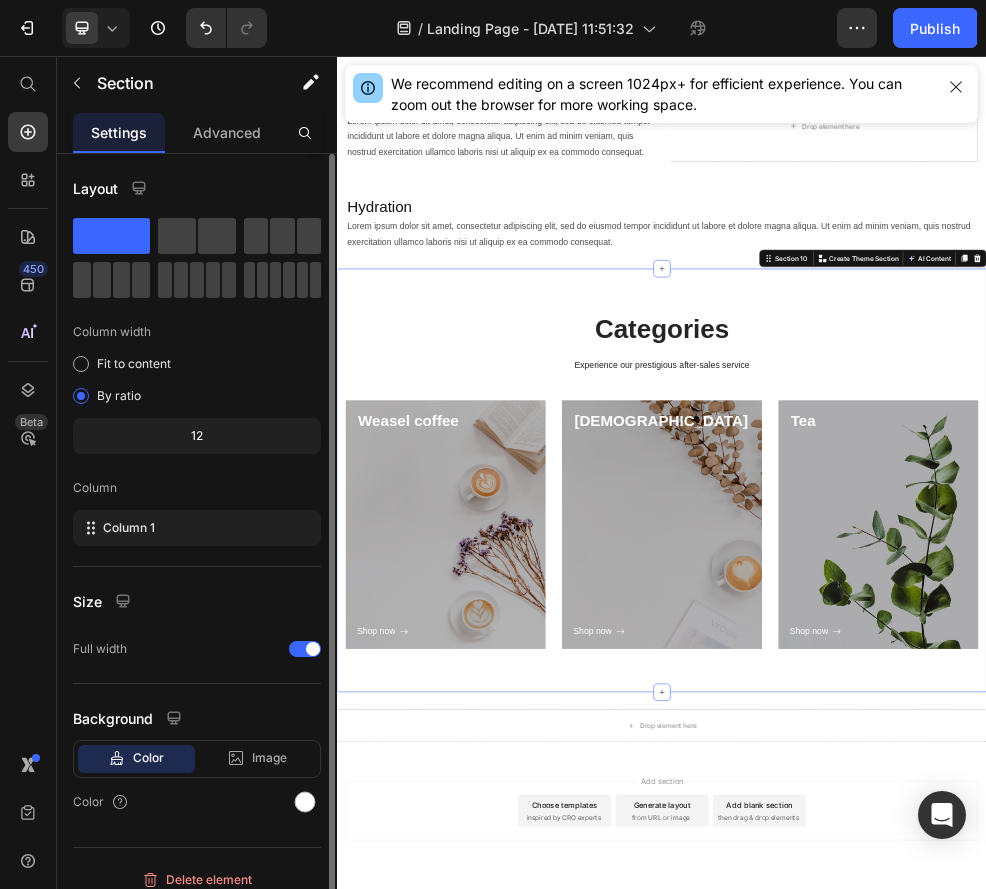 click on "Categories Heading Experience our prestigious after-sales service Text block Row Weasel coffee Heading
Shop now Button Row Hero Banner [PERSON_NAME] Heading
Shop now Button Row Hero Banner Tea Heading
Shop now Button Row Hero Banner Row" at bounding box center [937, 857] 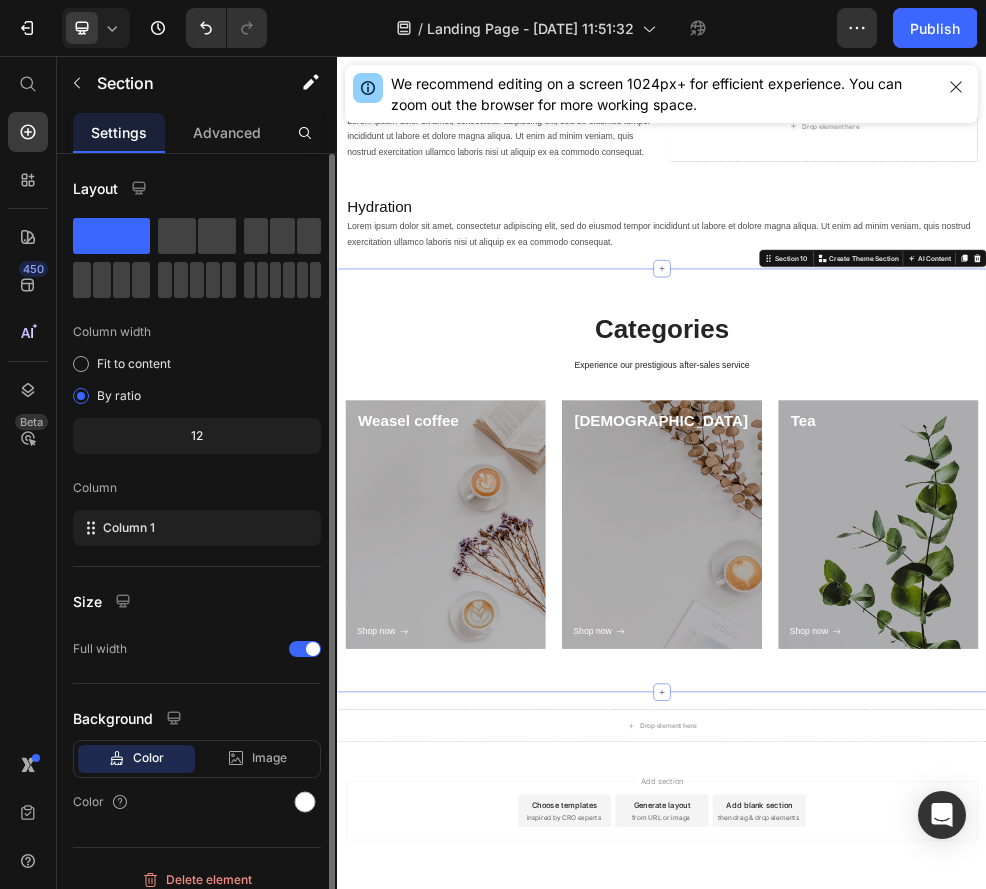 click on "Categories Heading Experience our prestigious after-sales service Text block Row Weasel coffee Heading
Shop now Button Row Hero Banner [PERSON_NAME] Heading
Shop now Button Row Hero Banner Tea Heading
Shop now Button Row Hero Banner Row" at bounding box center (937, 857) 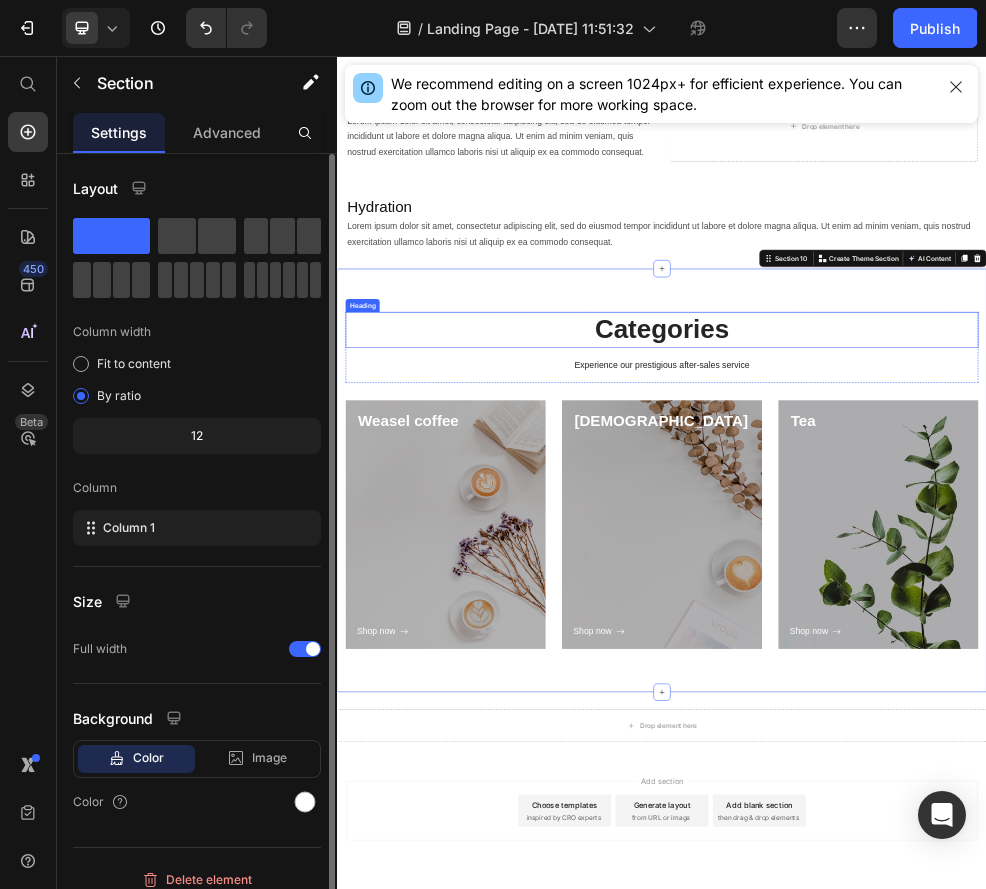click on "Categories" at bounding box center (937, 563) 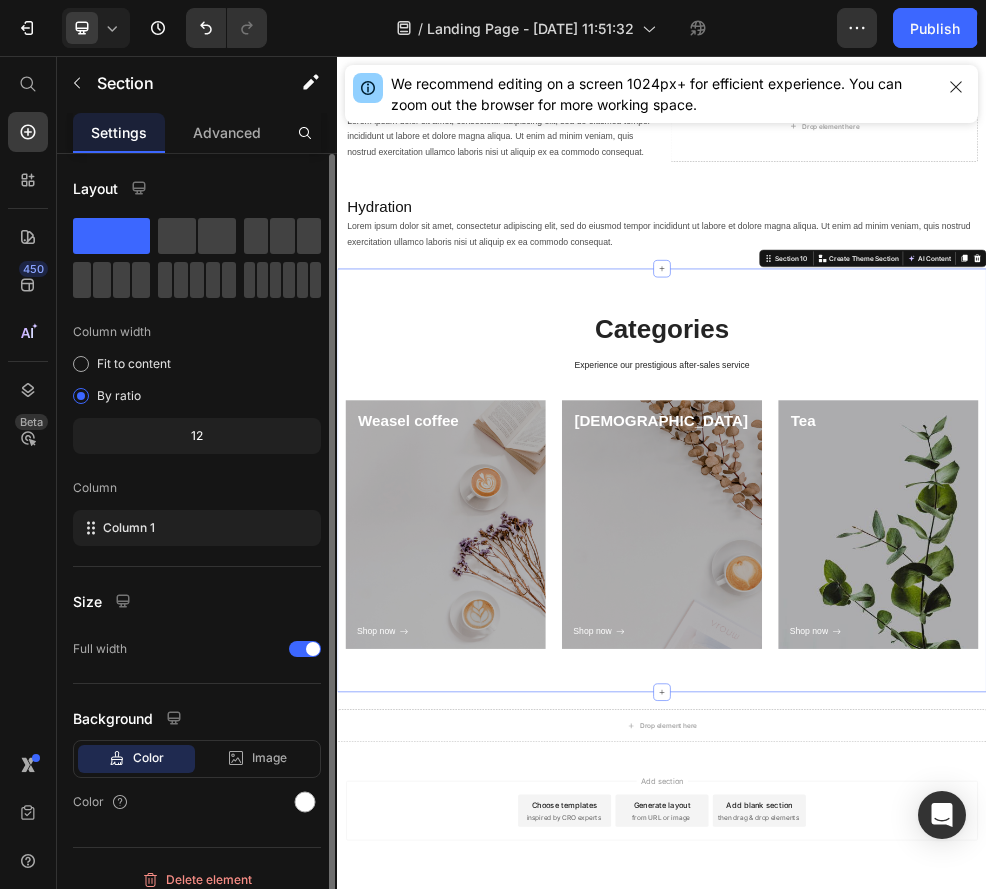 click on "Categories Heading Experience our prestigious after-sales service Text block Row Weasel coffee Heading
Shop now Button Row Hero Banner [PERSON_NAME] Heading
Shop now Button Row Hero Banner Tea Heading
Shop now Button Row Hero Banner Row Section 10   Create Theme Section AI Content Write with GemAI What would you like to describe here? Tone and Voice Persuasive Product Show more Generate" at bounding box center (937, 841) 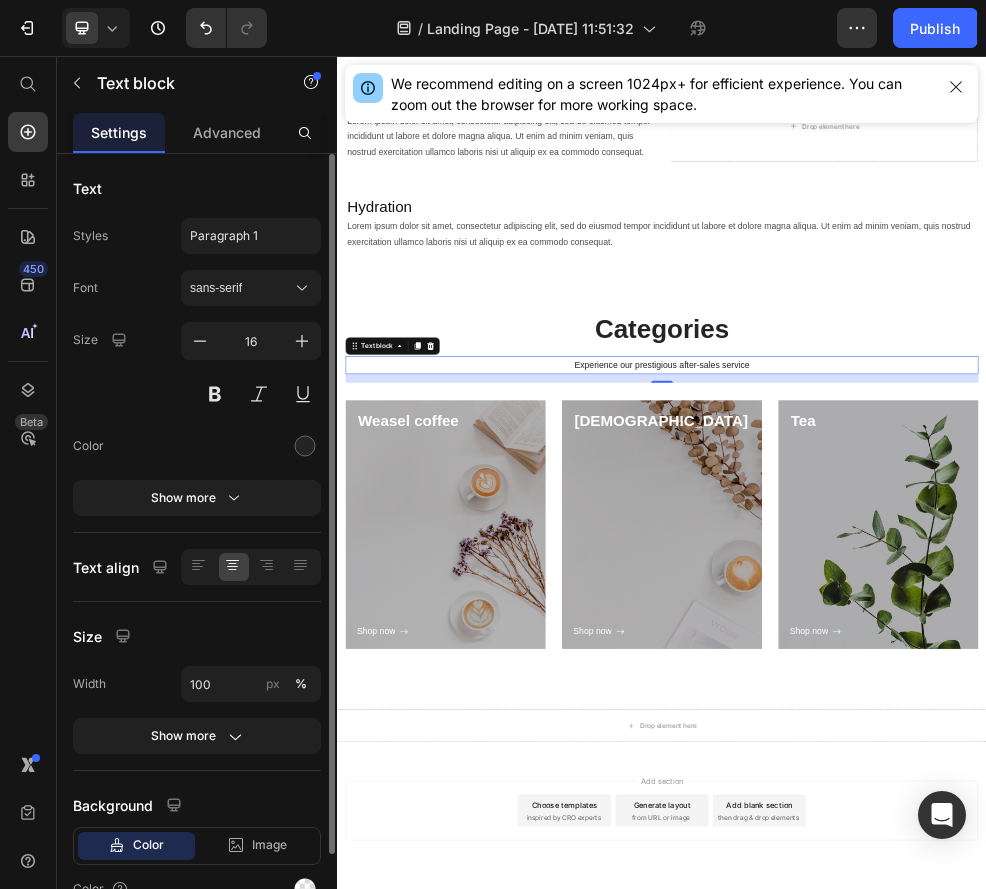 click on "Experience our prestigious after-sales service" at bounding box center (937, 628) 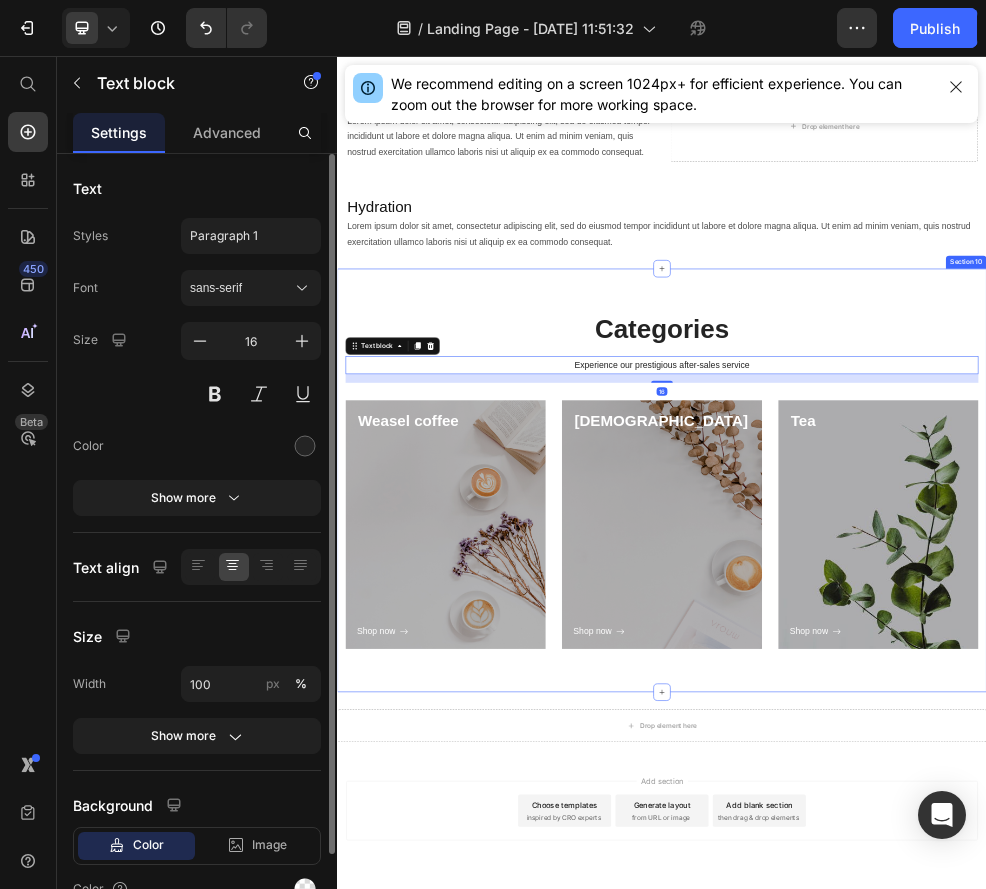 click on "Categories Heading Experience our prestigious after-sales service Text block   16 Row Weasel coffee Heading
Shop now Button Row Hero Banner [PERSON_NAME] Heading
Shop now Button Row Hero Banner Tea Heading
Shop now Button Row Hero Banner Row" at bounding box center [937, 857] 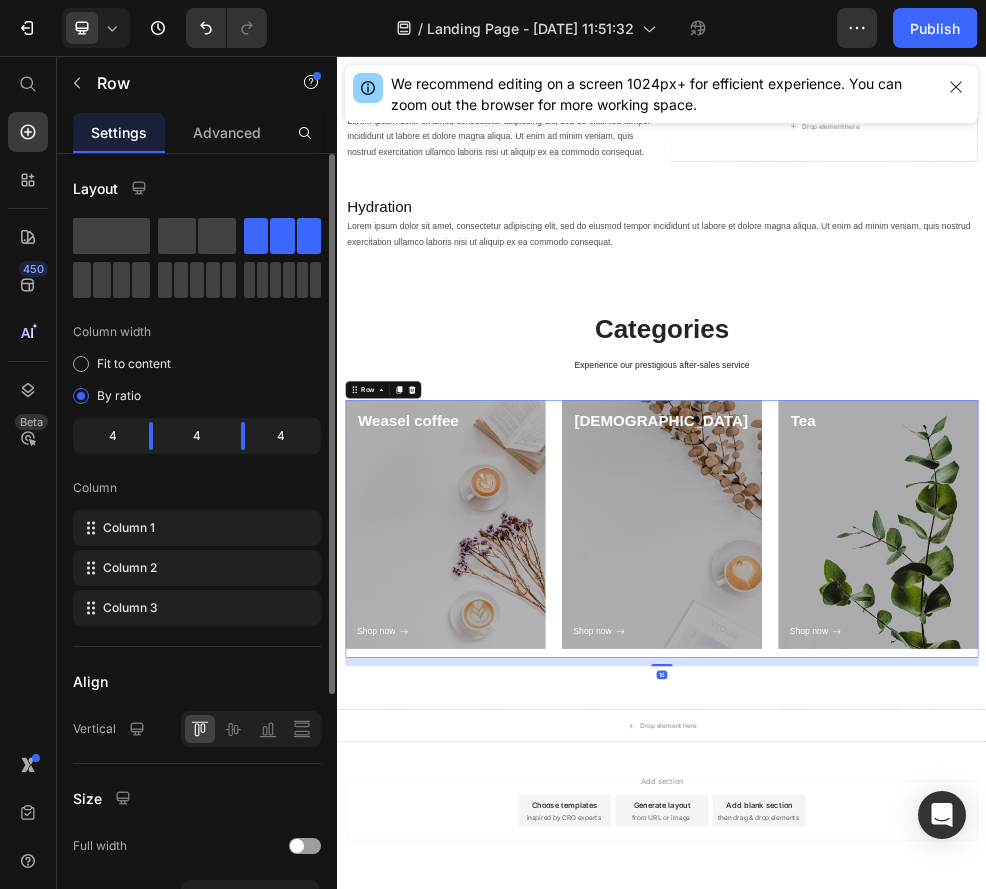 click on "Weasel coffee Heading
Shop now Button Row Hero Banner [PERSON_NAME] Heading
Shop now Button Row Hero Banner Tea Heading
Shop now Button Row Hero Banner Row   16" at bounding box center (937, 931) 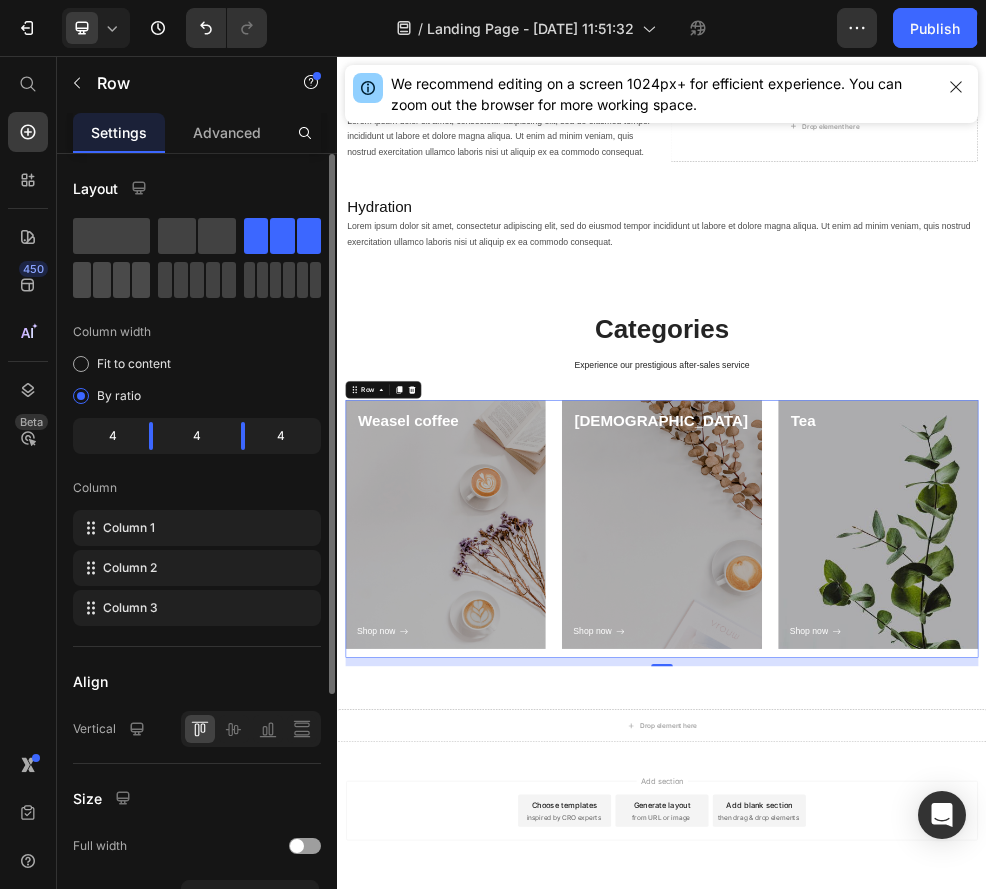 click 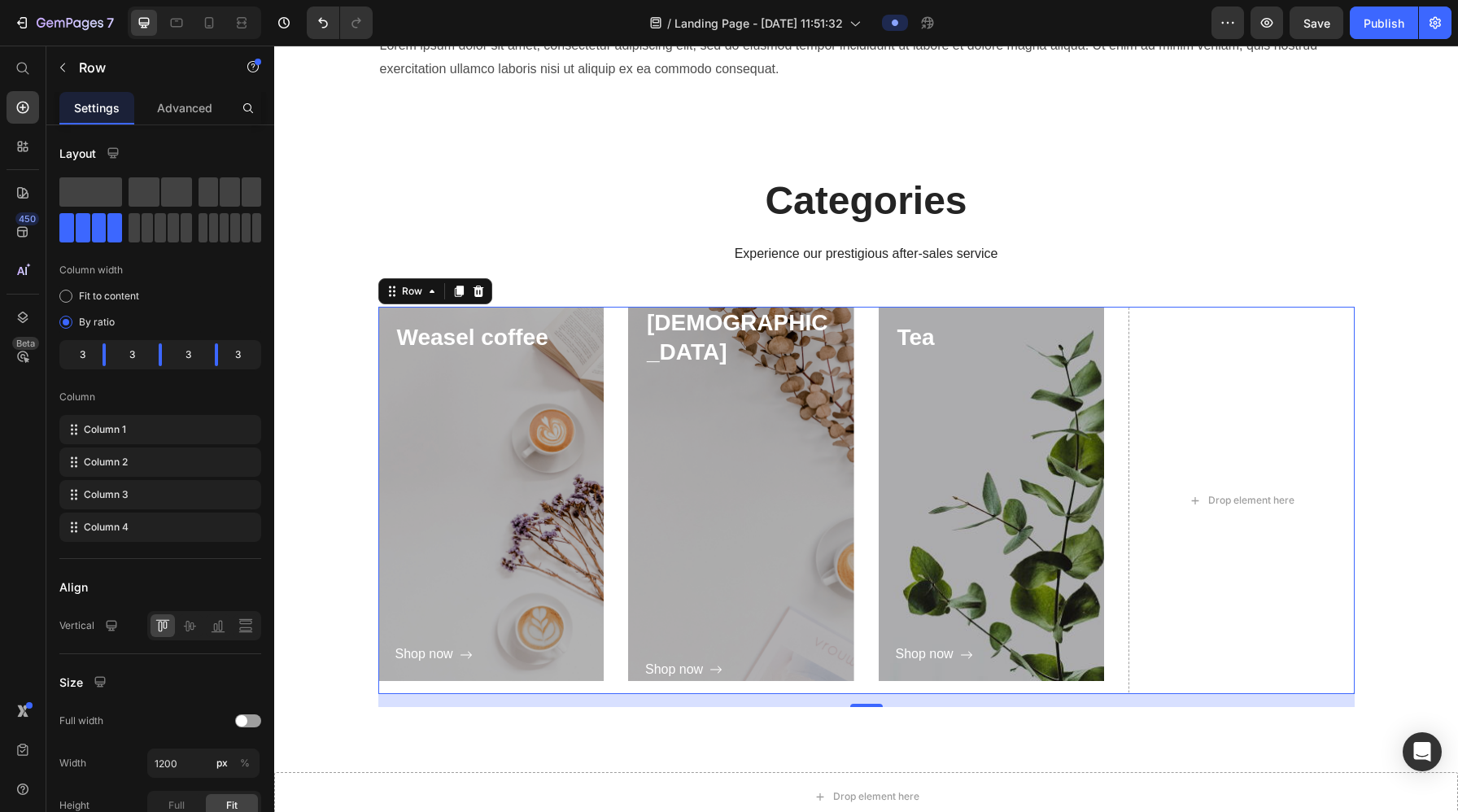 scroll, scrollTop: 4407, scrollLeft: 0, axis: vertical 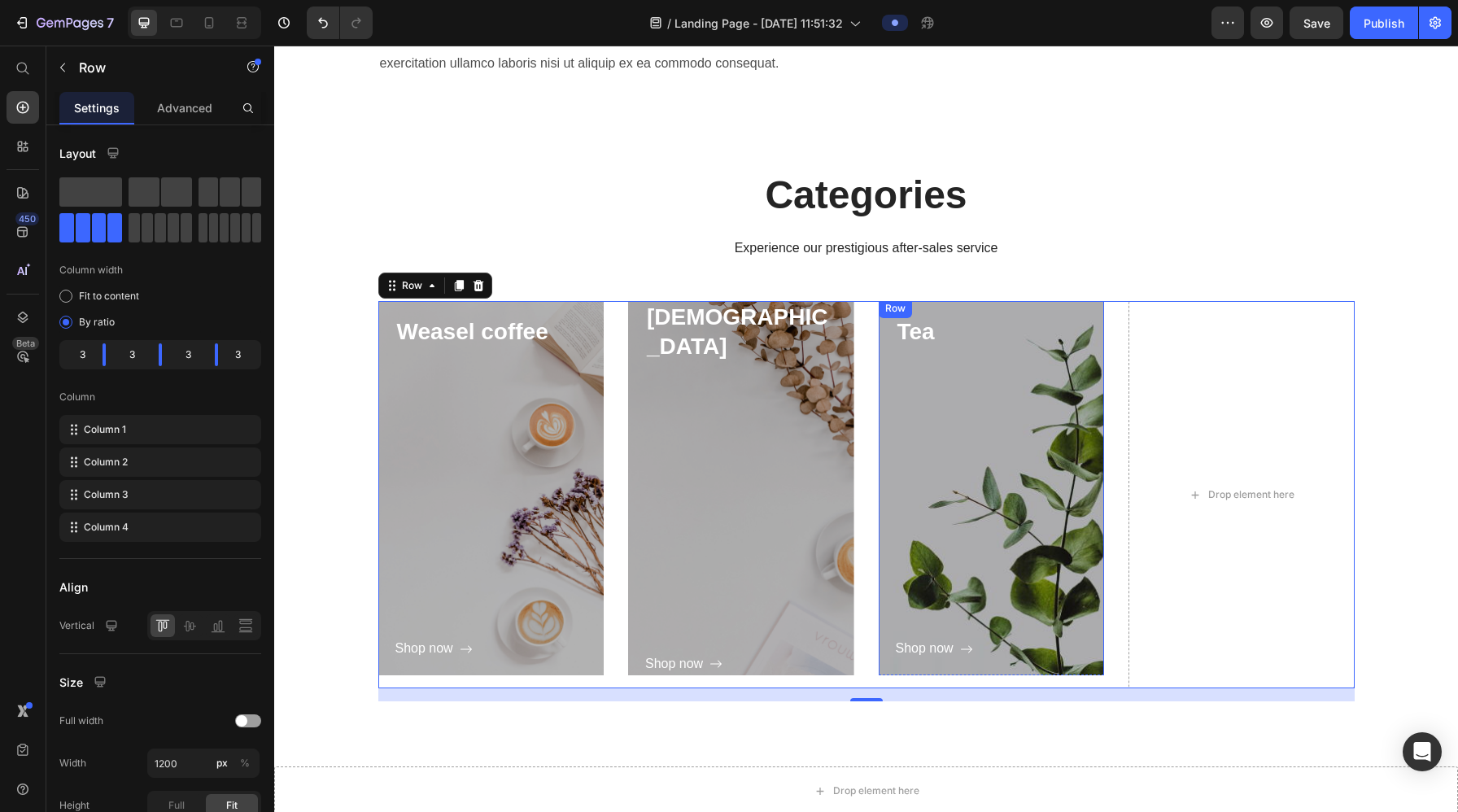 click on "Tea Heading
Shop now Button" at bounding box center [992, 488] 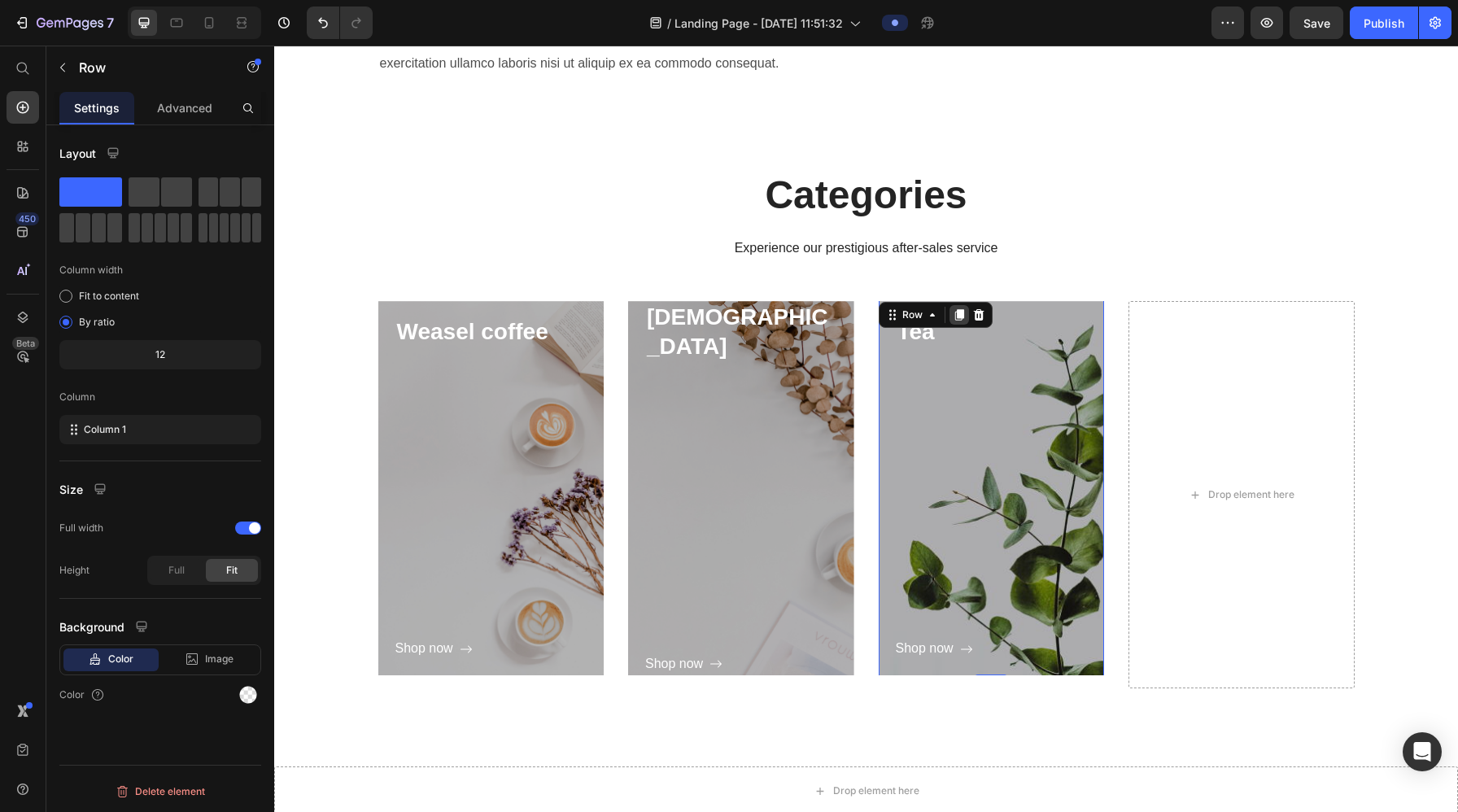 click 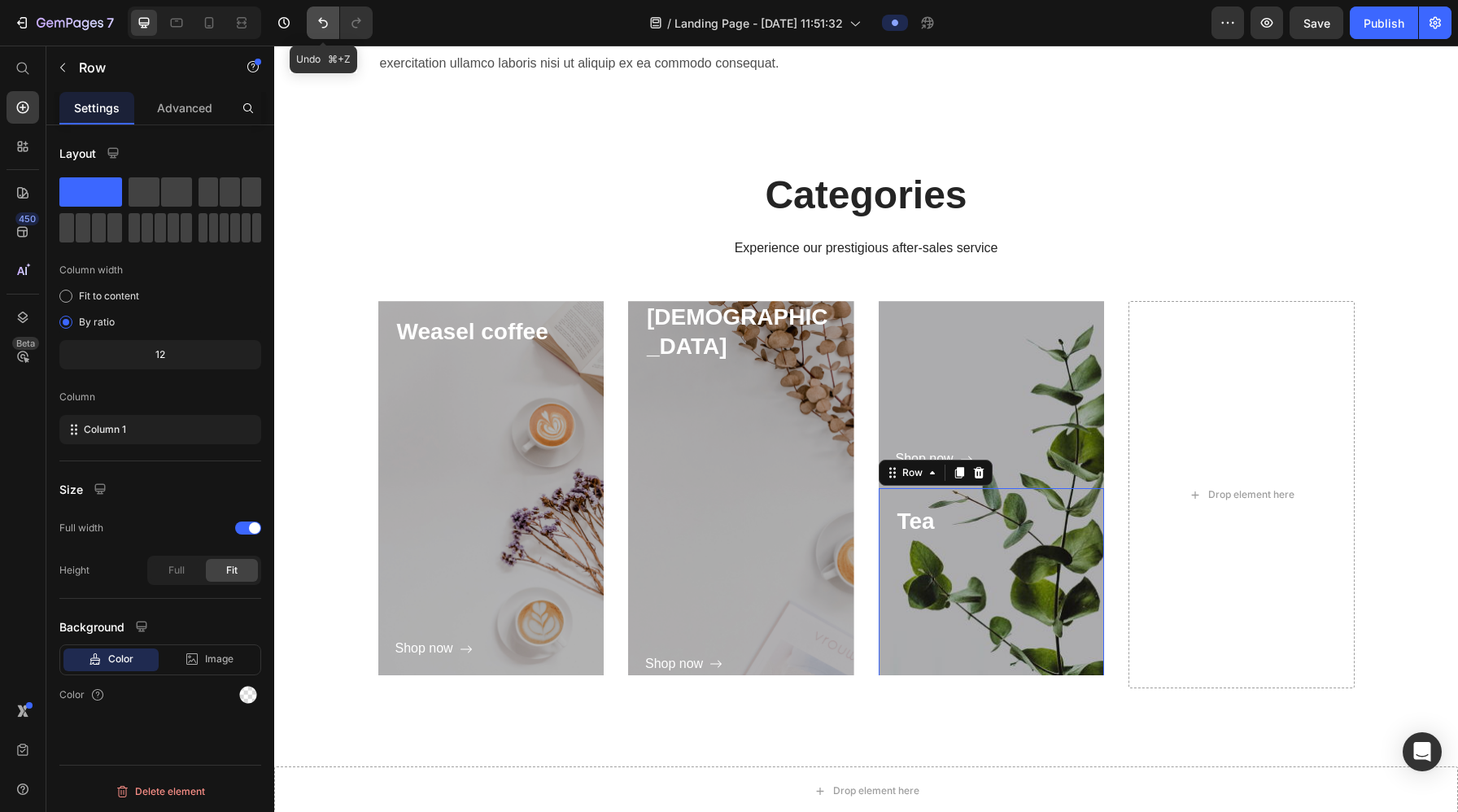 click 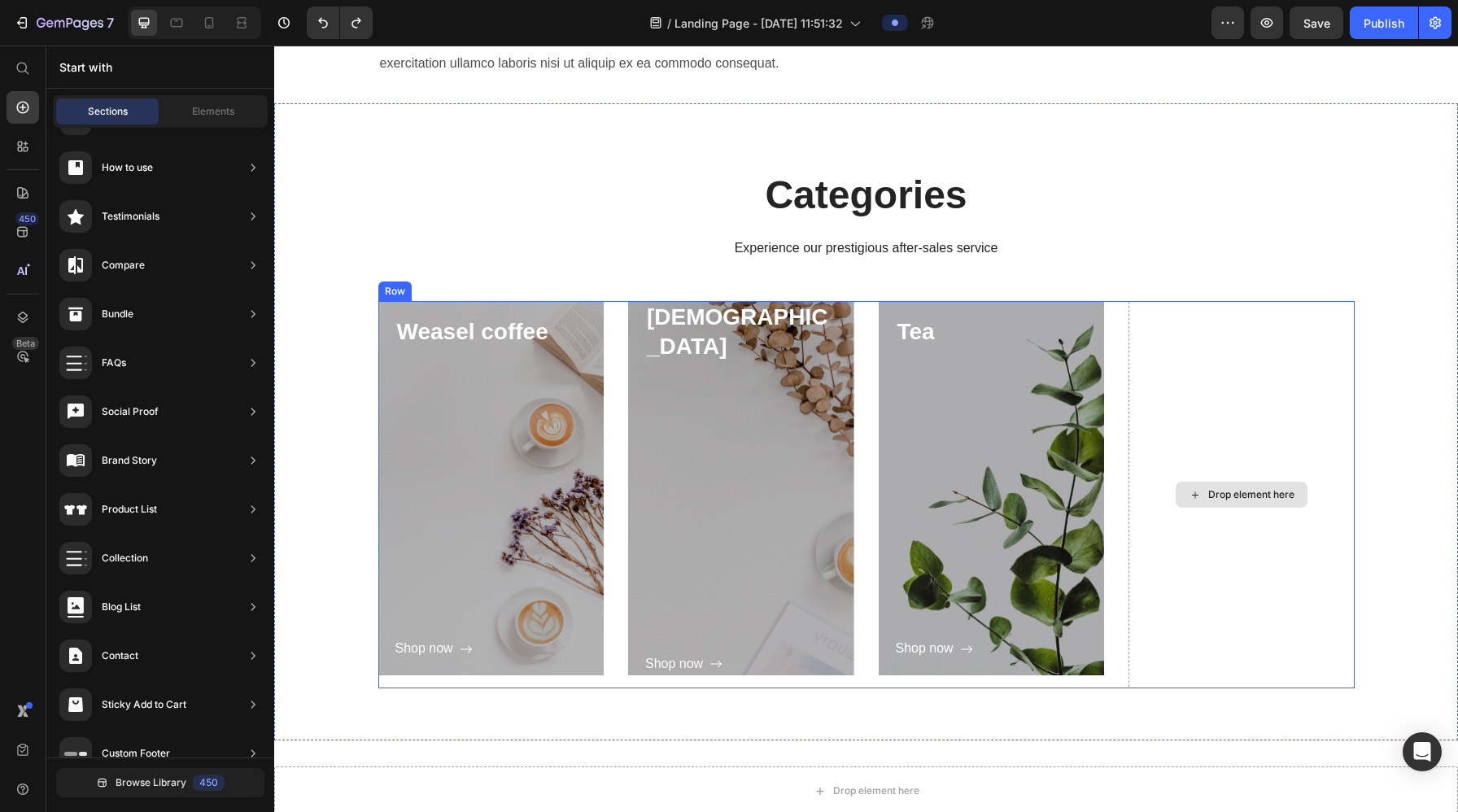 click on "Drop element here" at bounding box center (1242, 495) 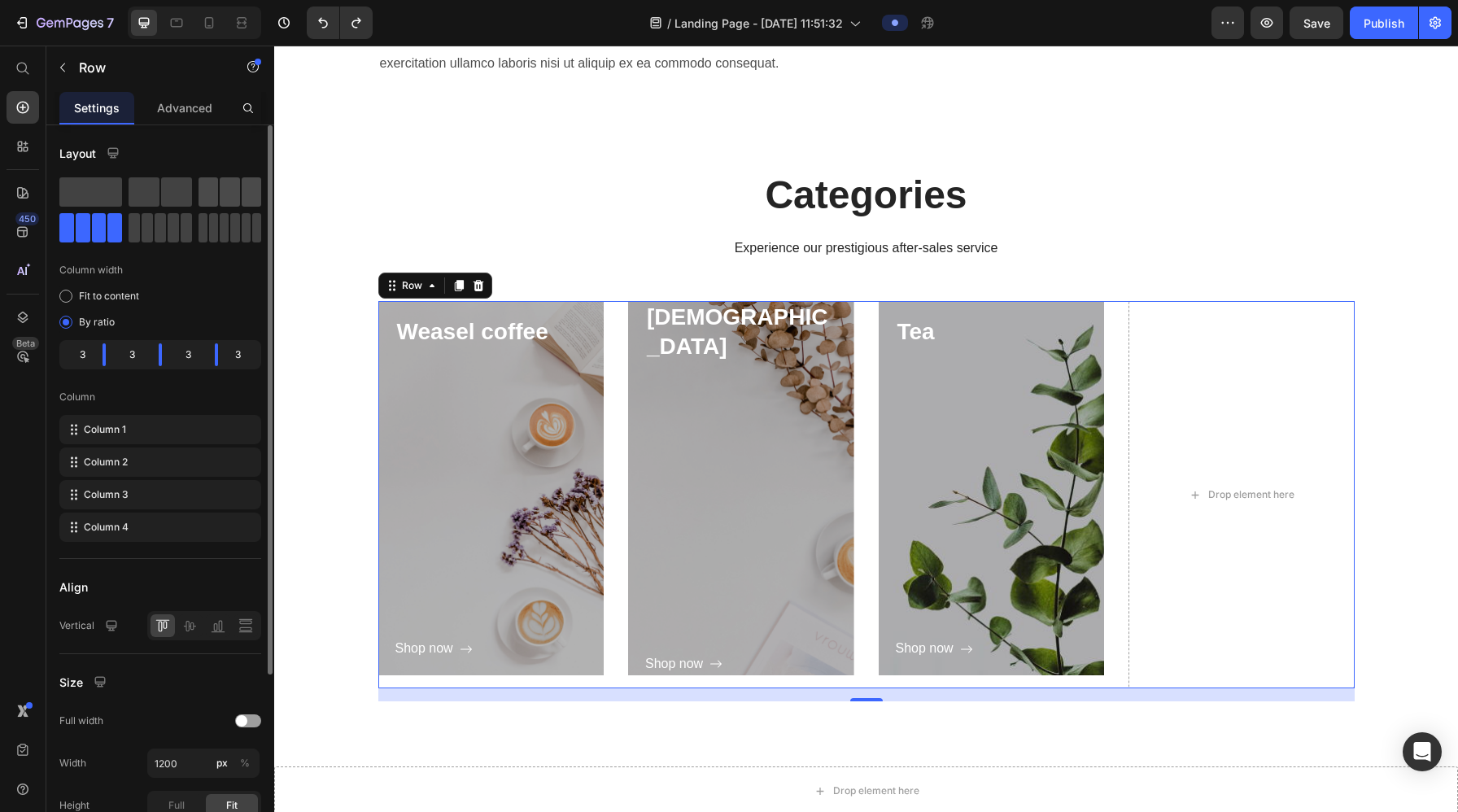 click 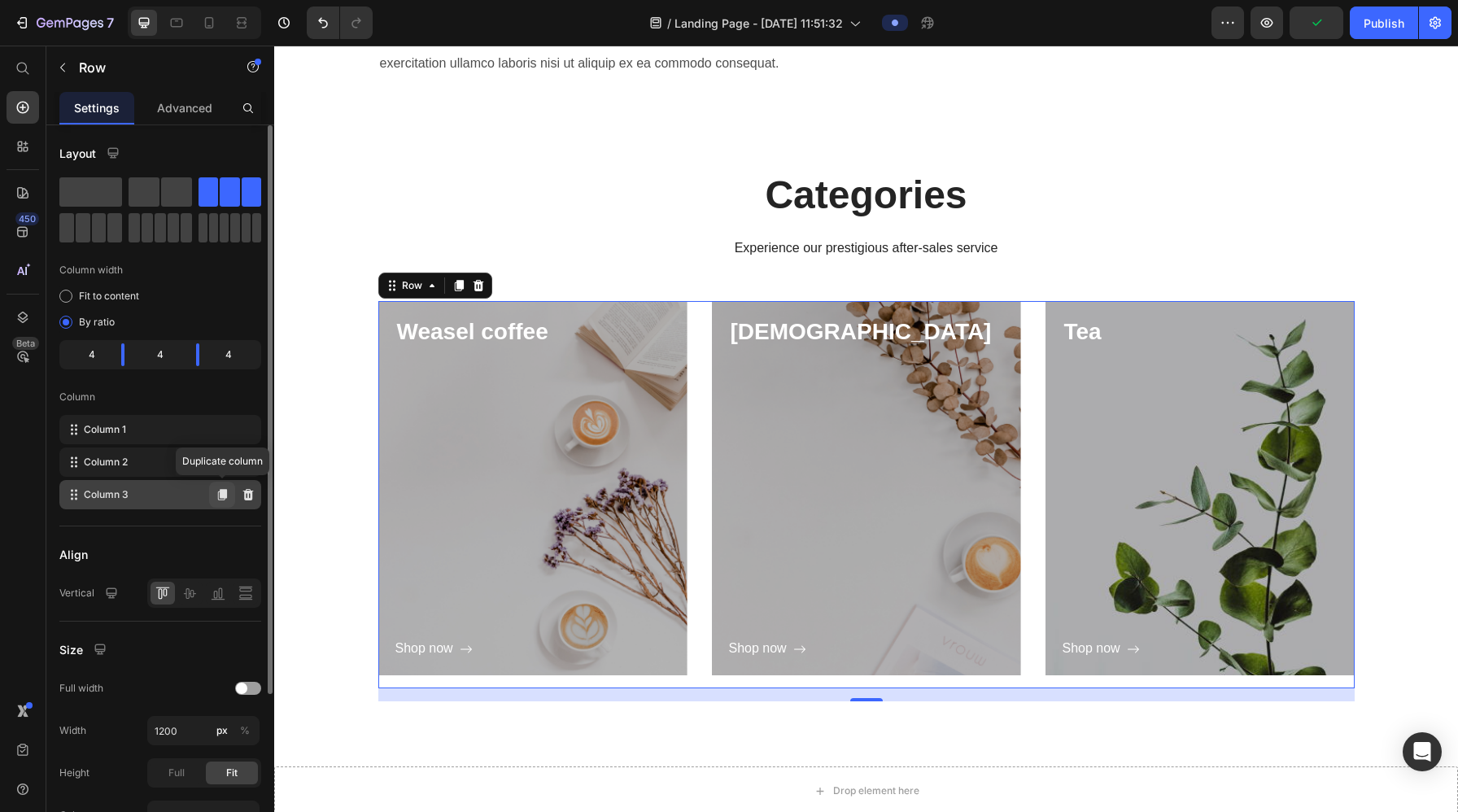 click 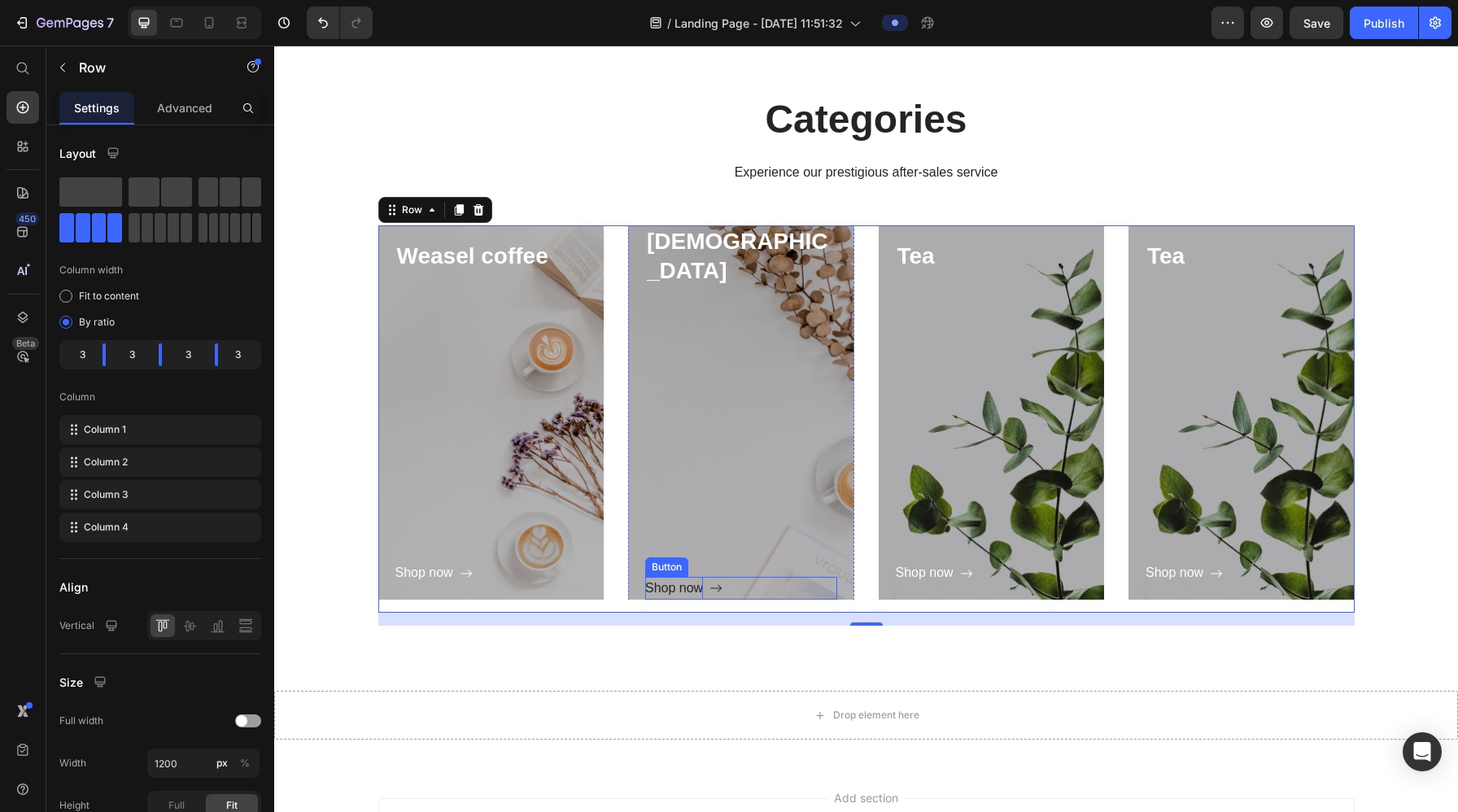 scroll, scrollTop: 4470, scrollLeft: 0, axis: vertical 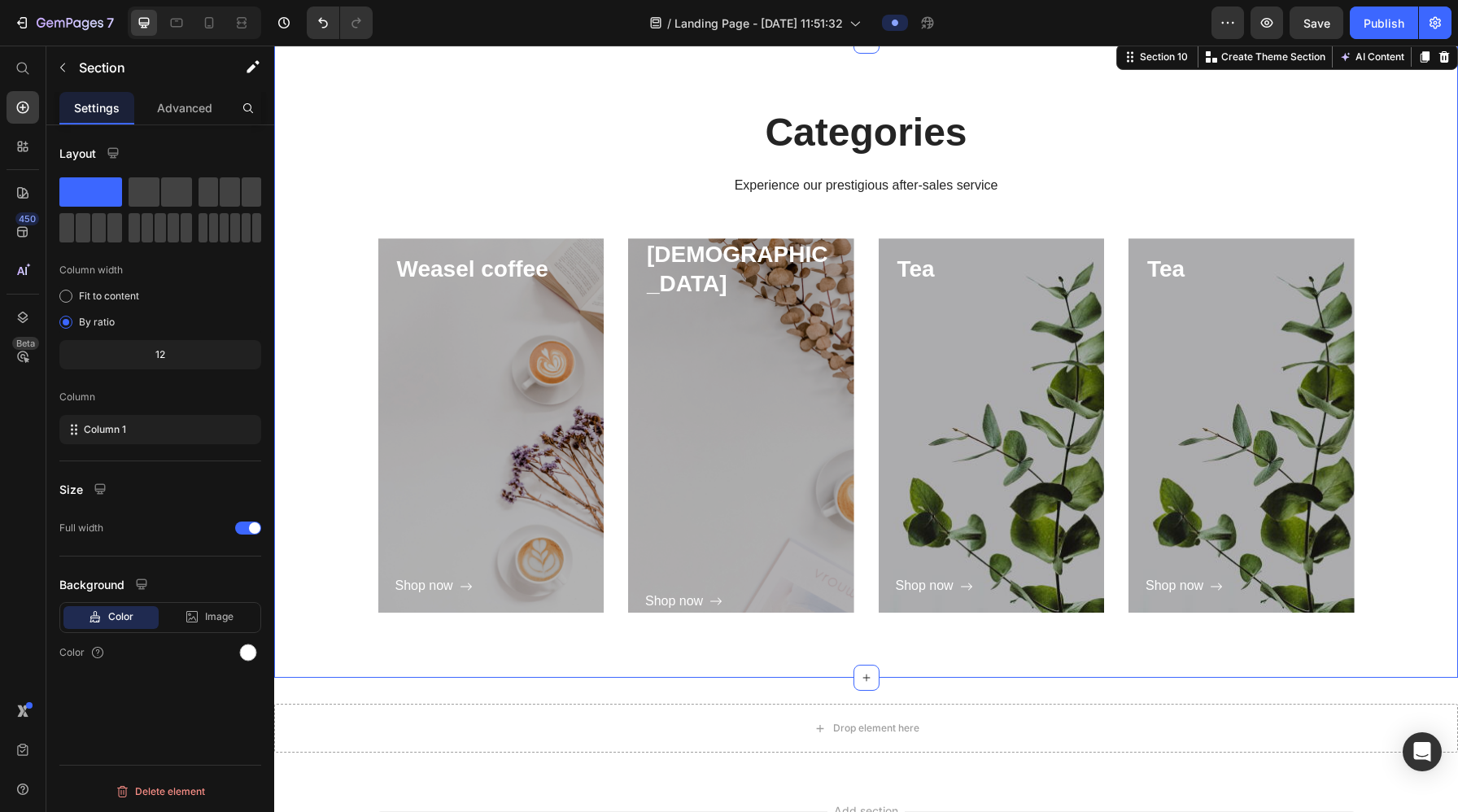 click on "Categories Heading Experience our prestigious after-sales service Text block Row Weasel coffee Heading
Shop now Button Row Hero Banner [PERSON_NAME] Heading
Shop now Button Row Hero Banner Tea Heading
Shop now Button Row Hero Banner Tea Heading
Shop now Button Row Hero Banner Row" at bounding box center (866, 372) 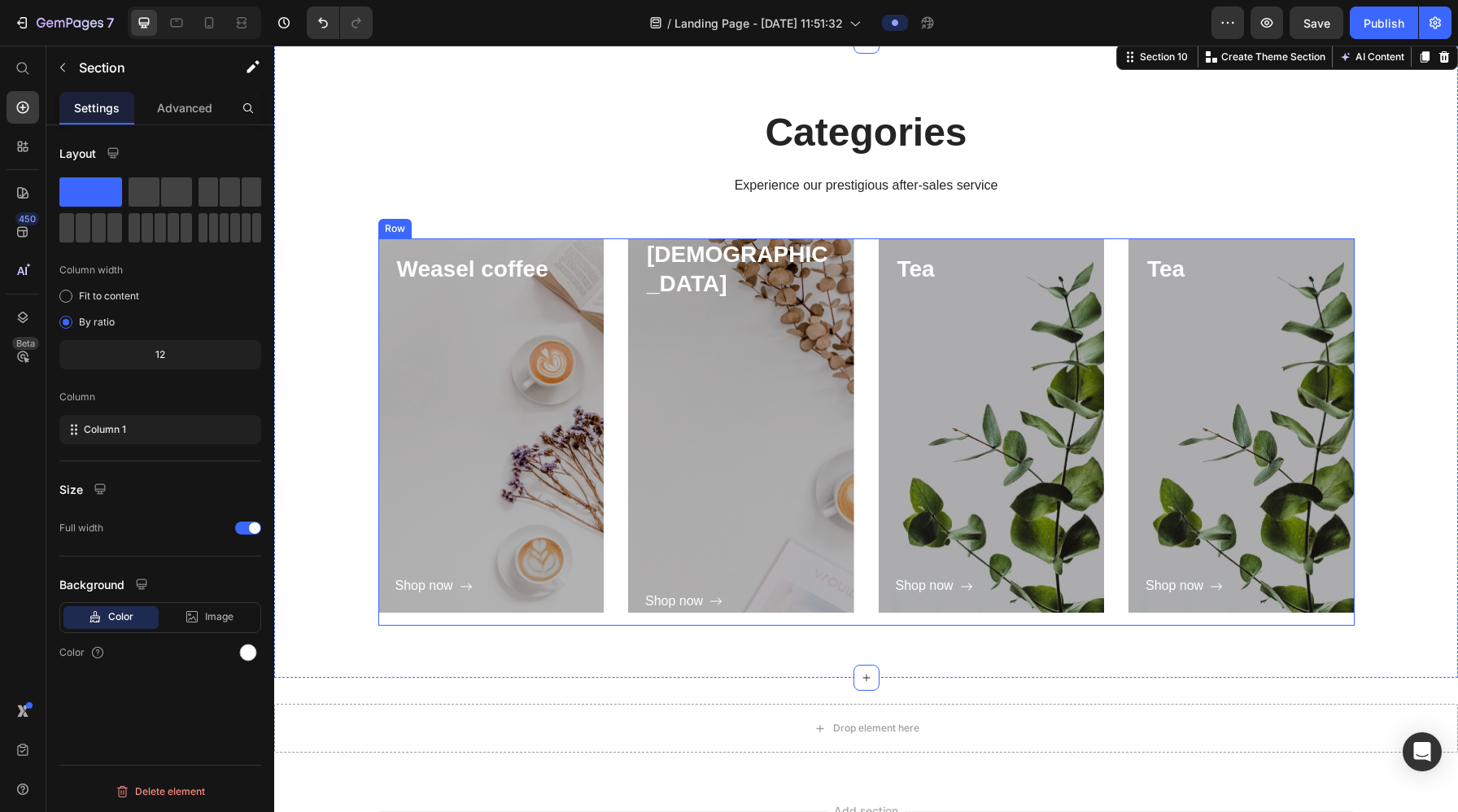 click on "Weasel coffee Heading
Shop now Button Row Hero Banner [PERSON_NAME] Heading
Shop now Button Row Hero Banner Tea Heading
Shop now Button Row Hero Banner Tea Heading
Shop now Button Row Hero Banner Row" at bounding box center (867, 432) 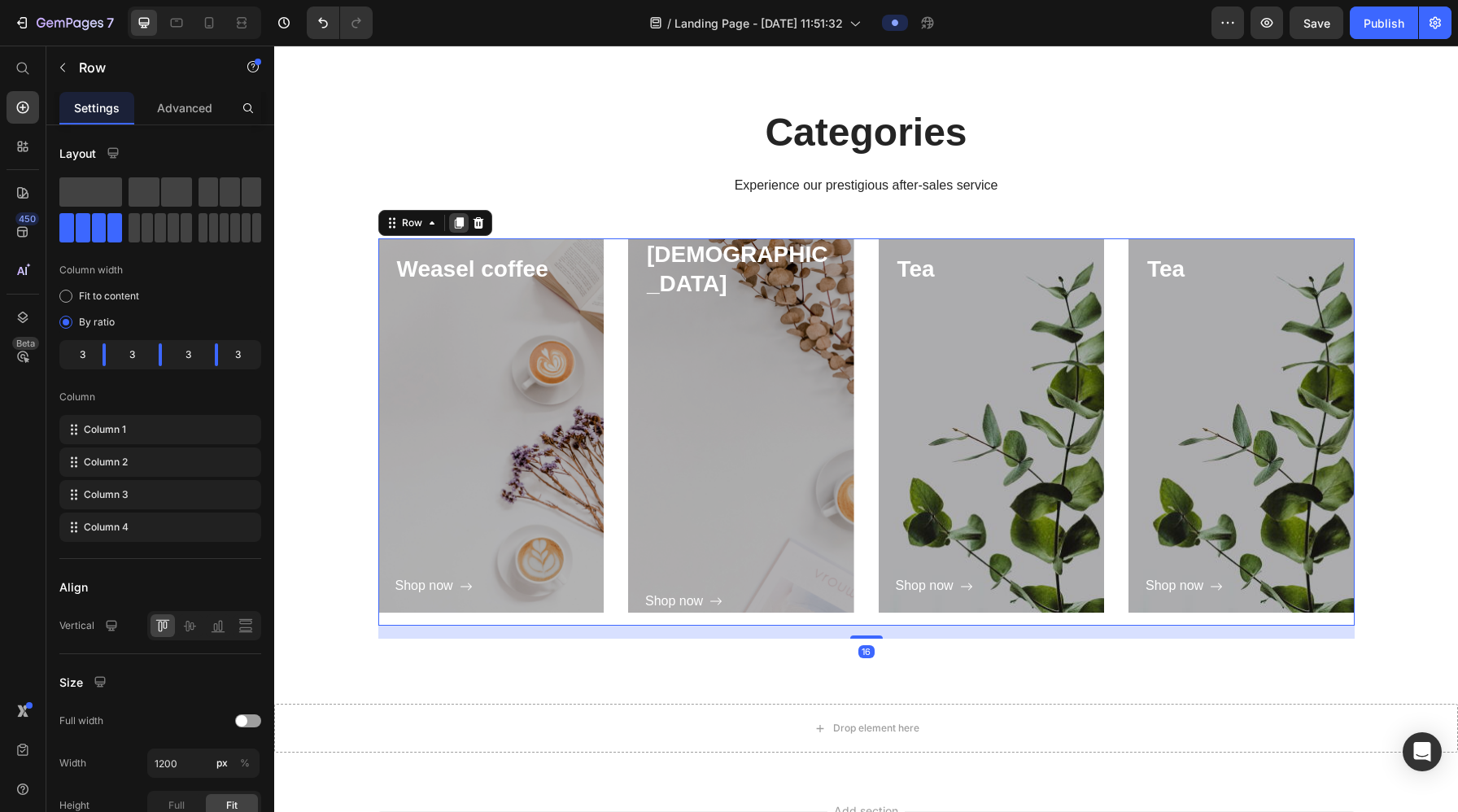 click 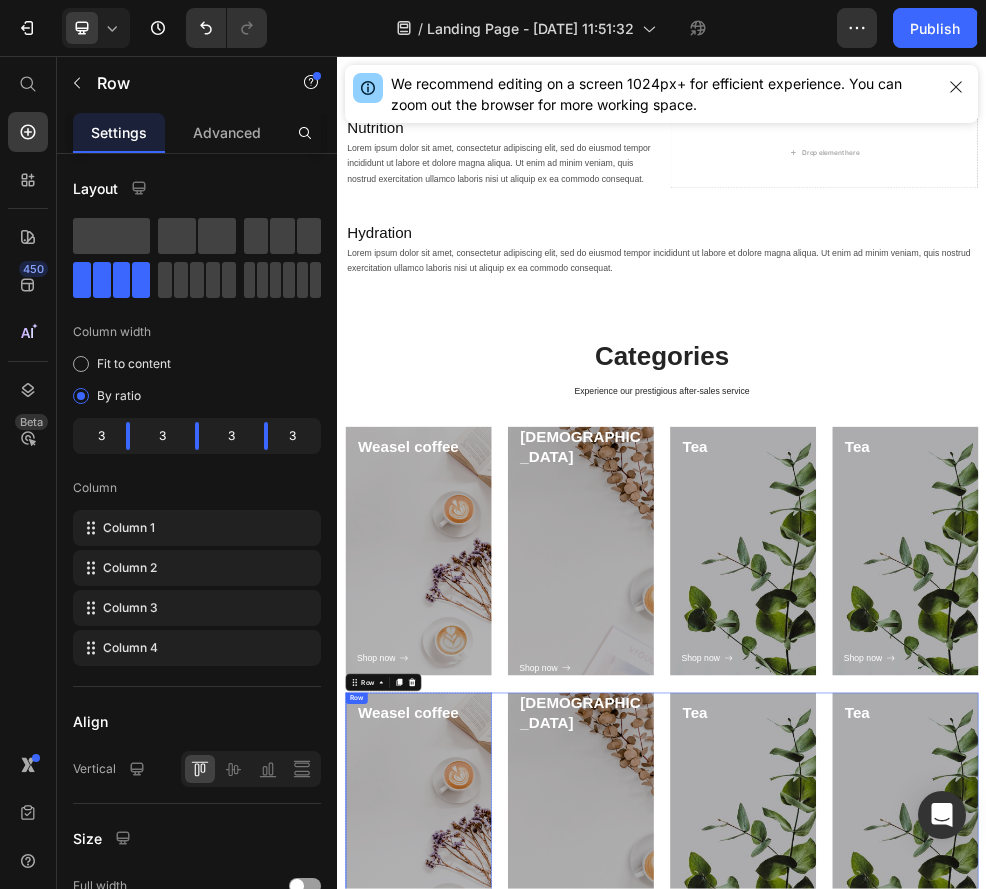 scroll, scrollTop: 5017, scrollLeft: 0, axis: vertical 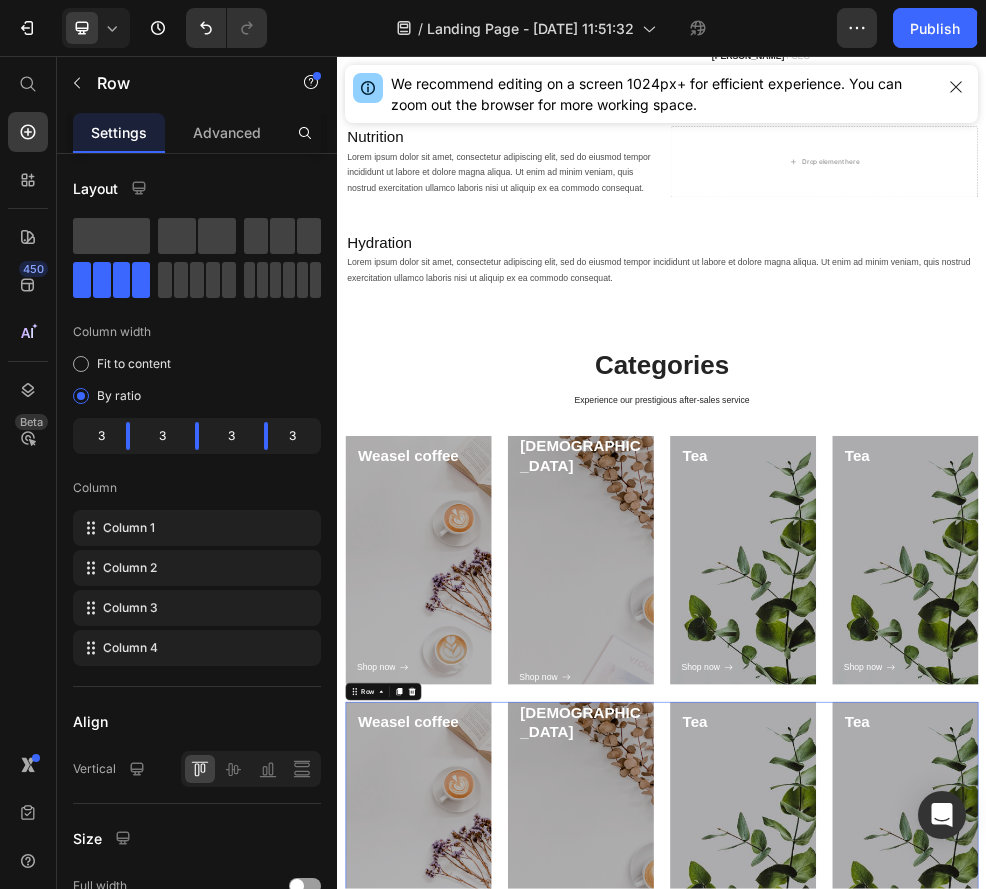 click on "Categories" at bounding box center (937, 629) 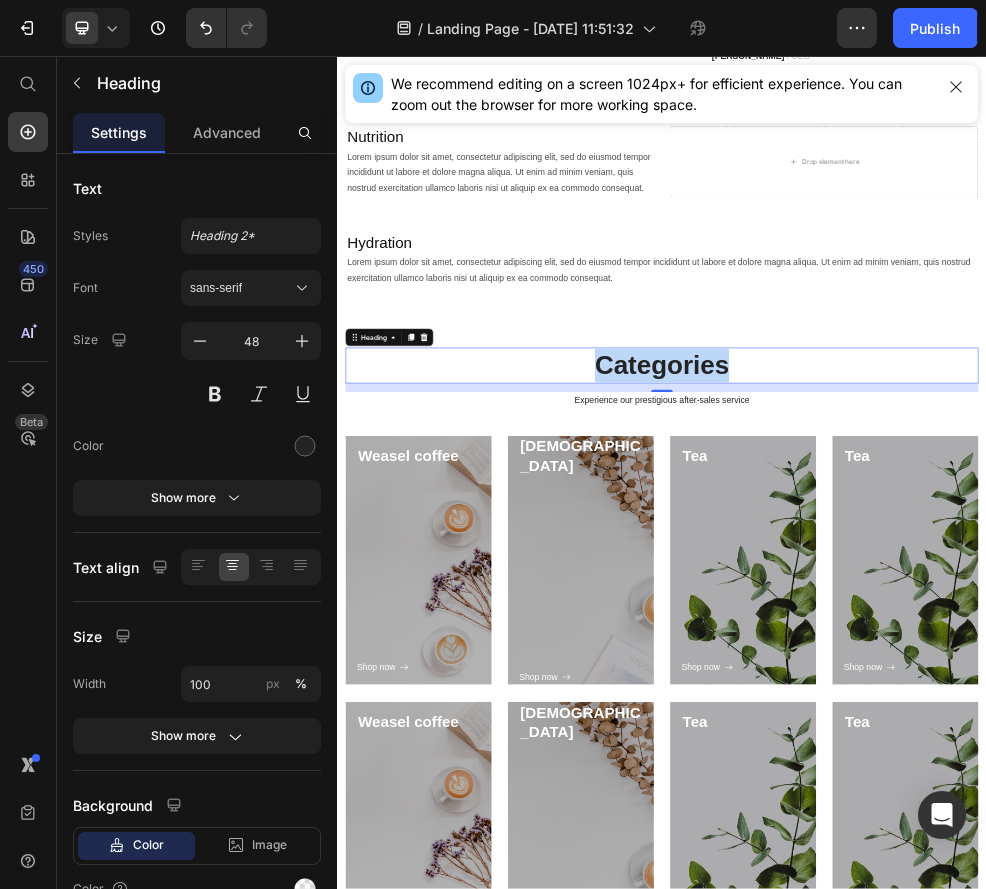 click on "Categories" at bounding box center (937, 629) 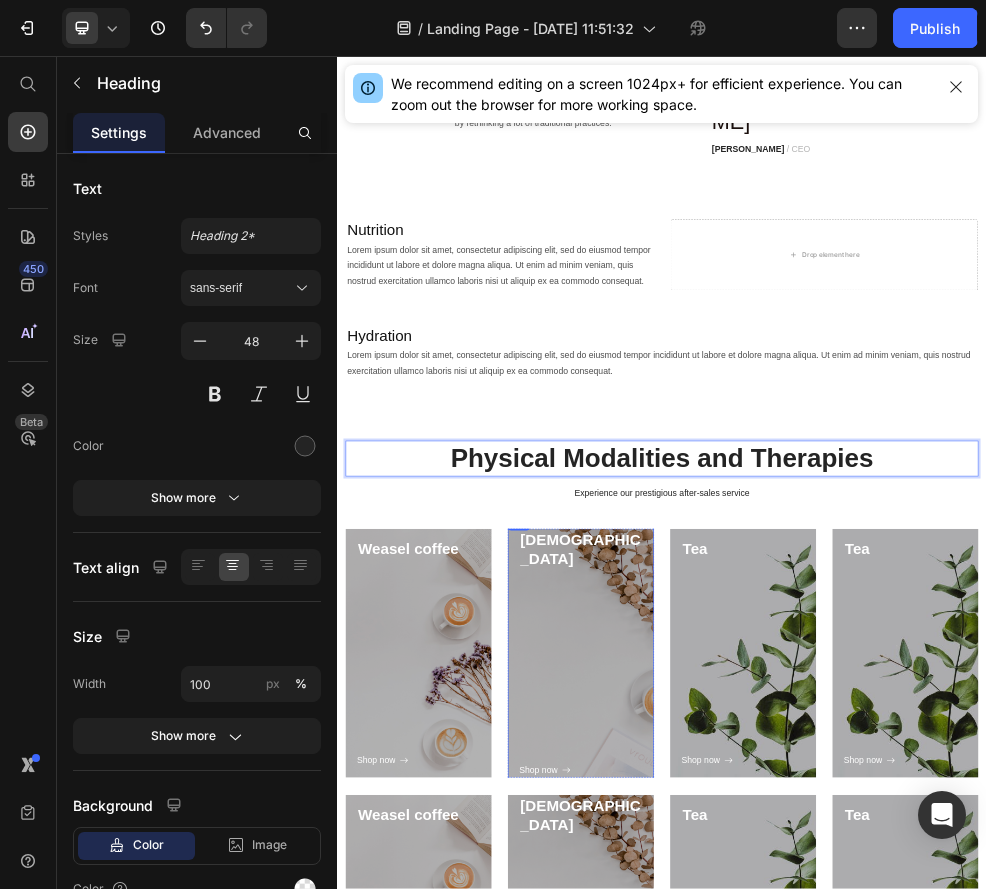 scroll, scrollTop: 4843, scrollLeft: 0, axis: vertical 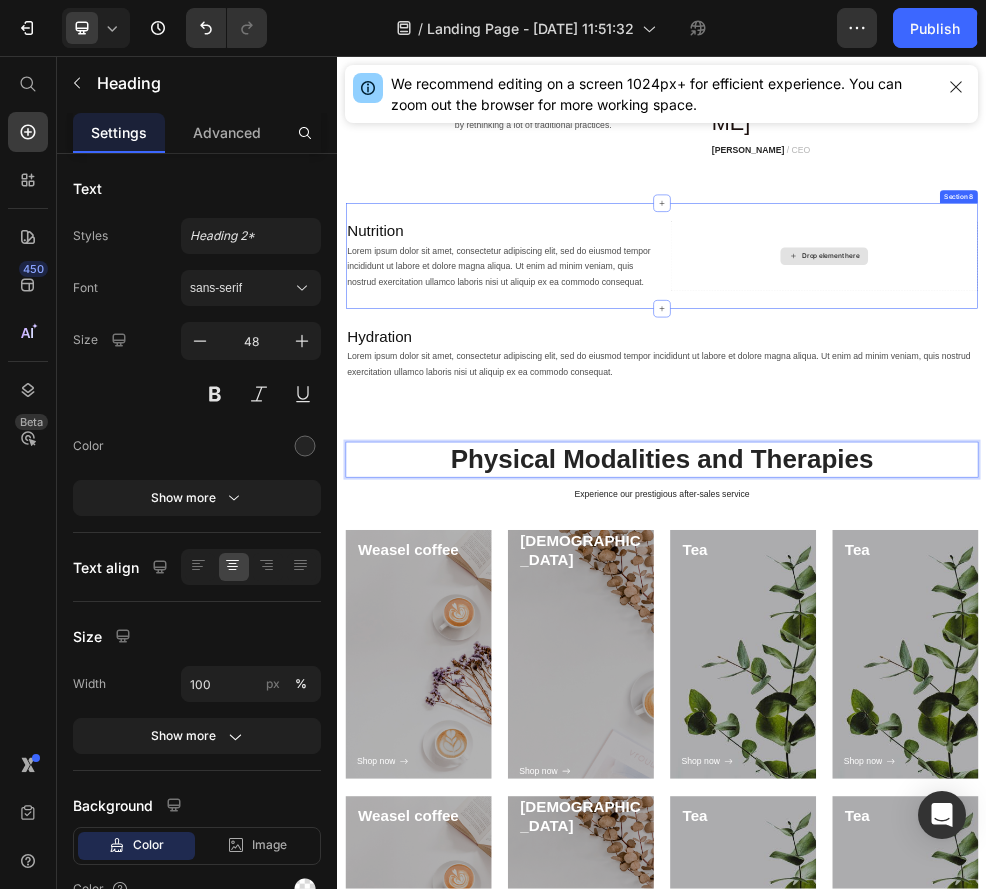 click on "Drop element here" at bounding box center (1237, 426) 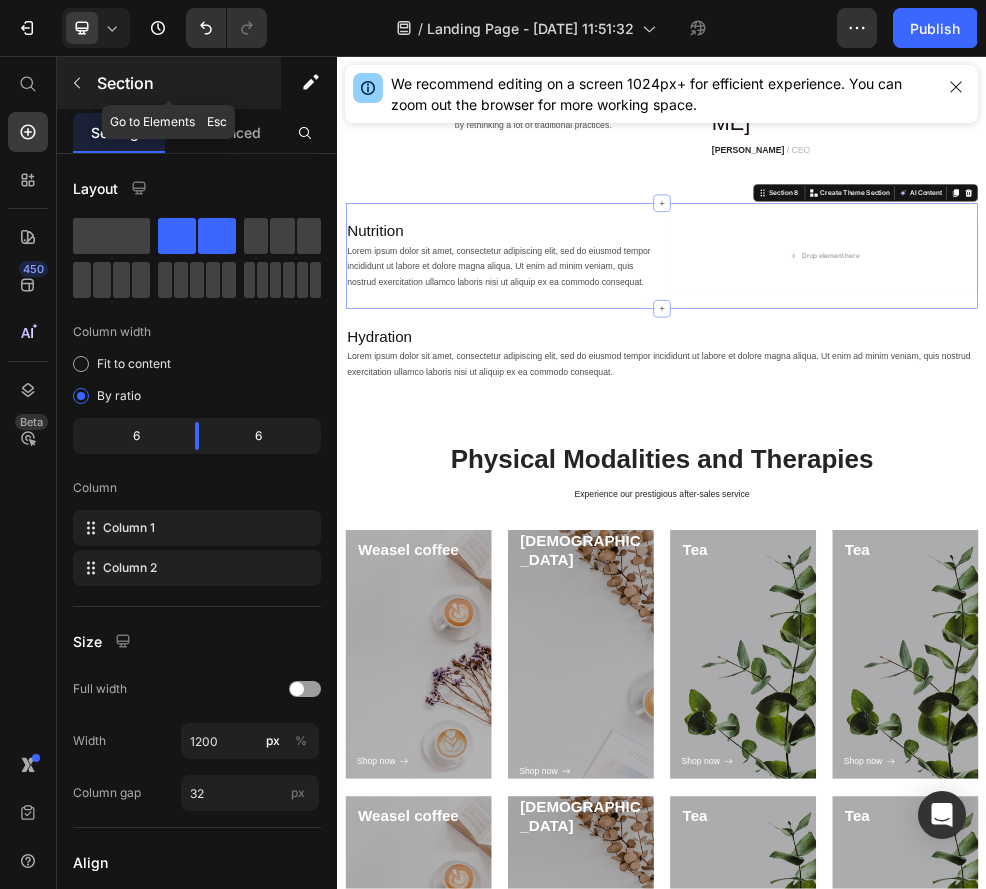 click 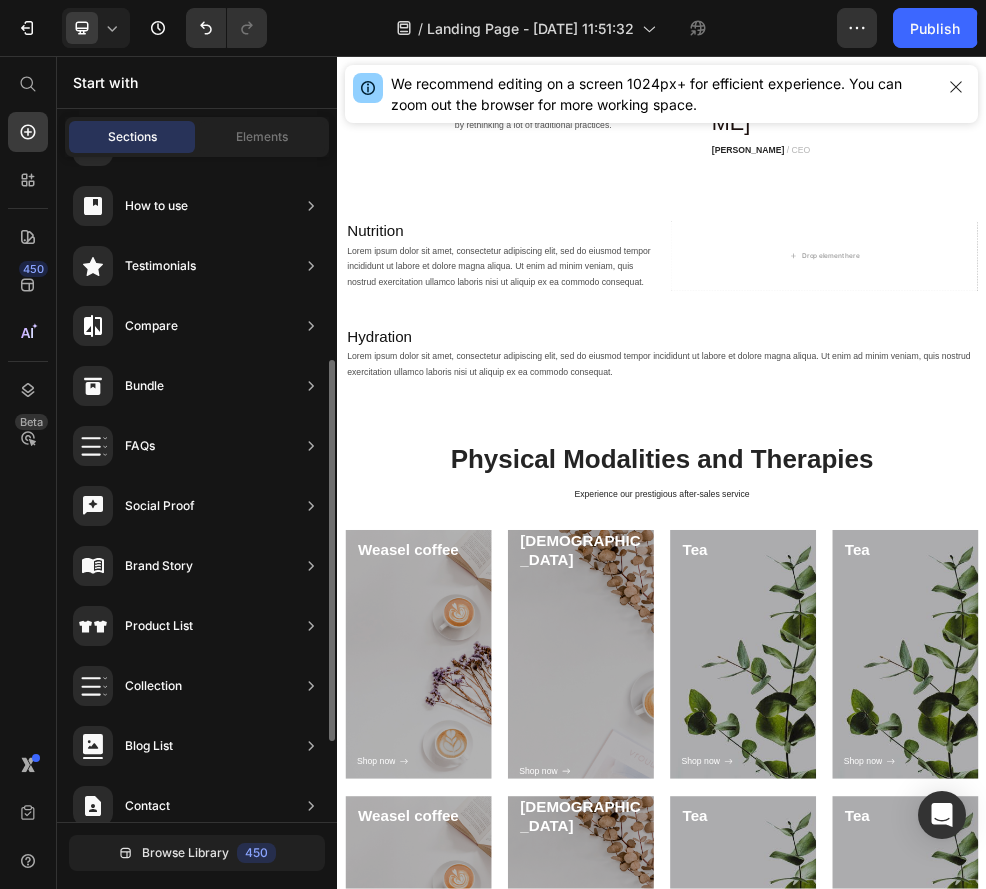 scroll, scrollTop: 0, scrollLeft: 0, axis: both 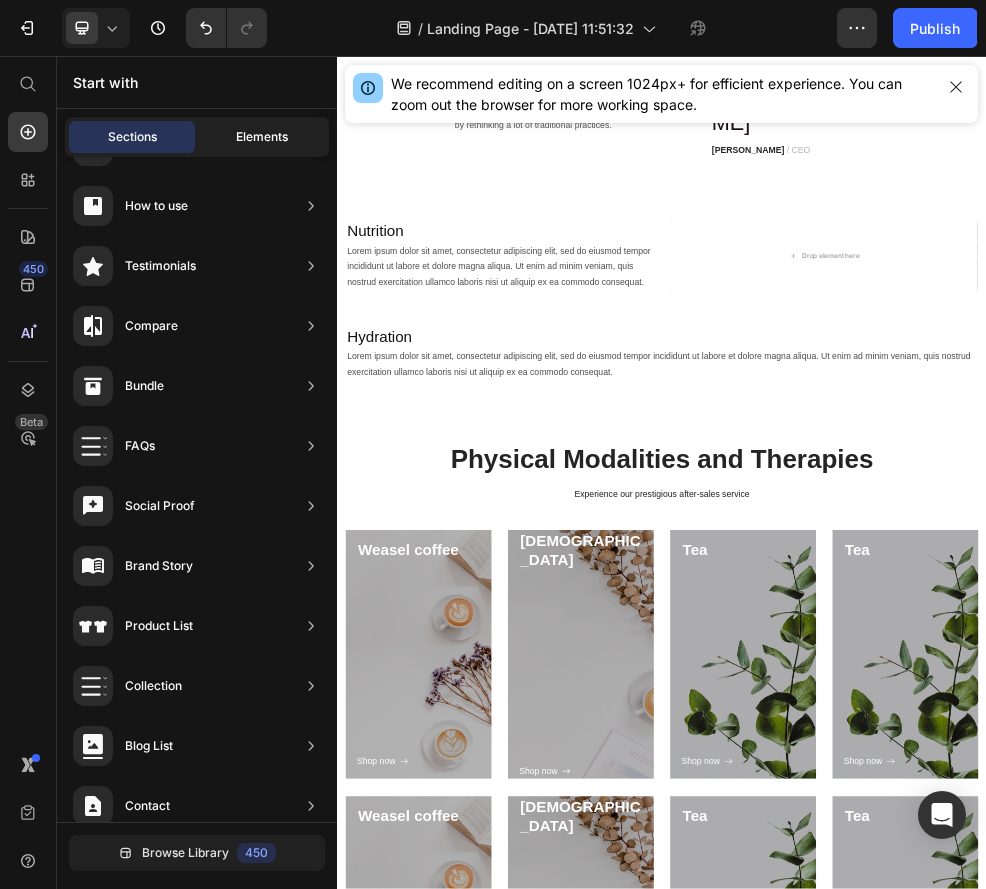 click on "Elements" at bounding box center [262, 137] 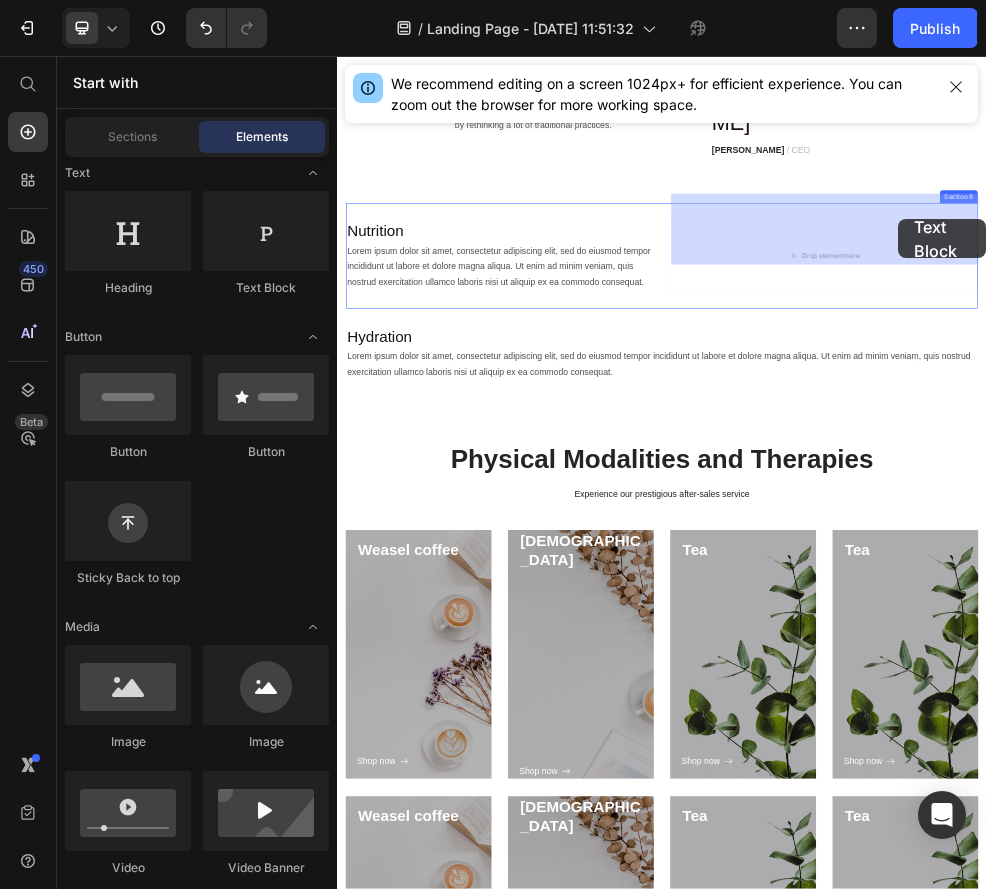 drag, startPoint x: 575, startPoint y: 309, endPoint x: 1293, endPoint y: 349, distance: 719.11334 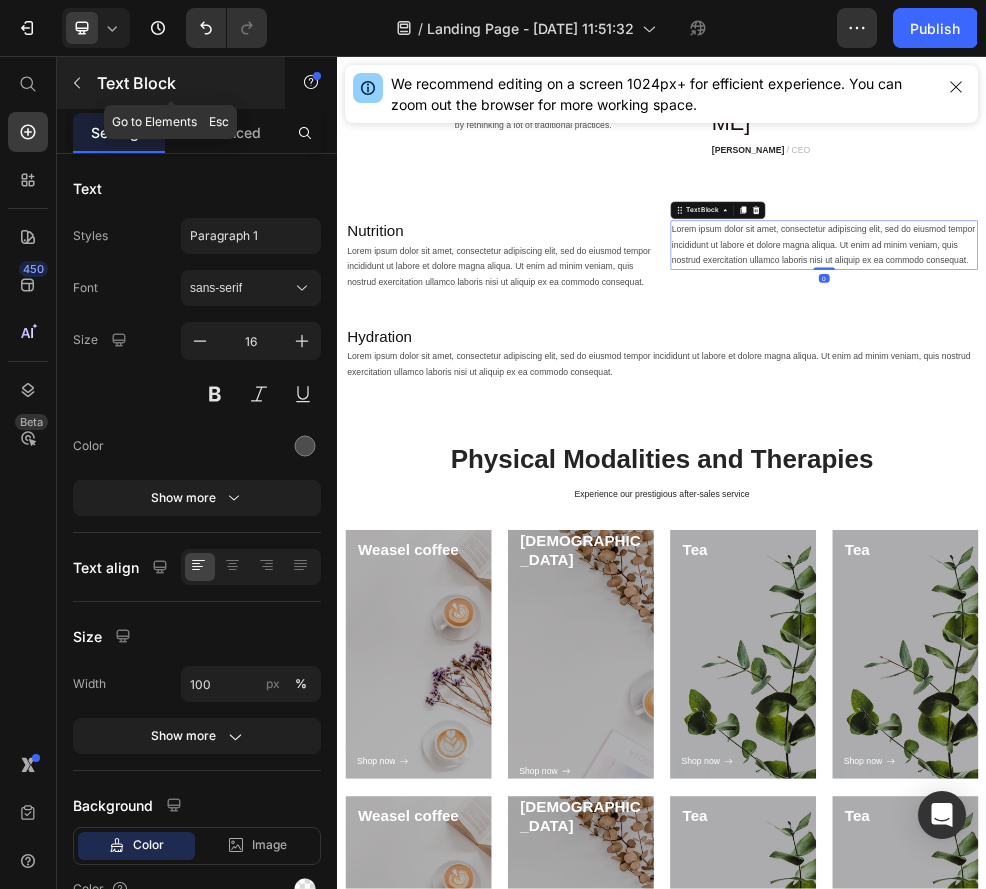 click at bounding box center [77, 83] 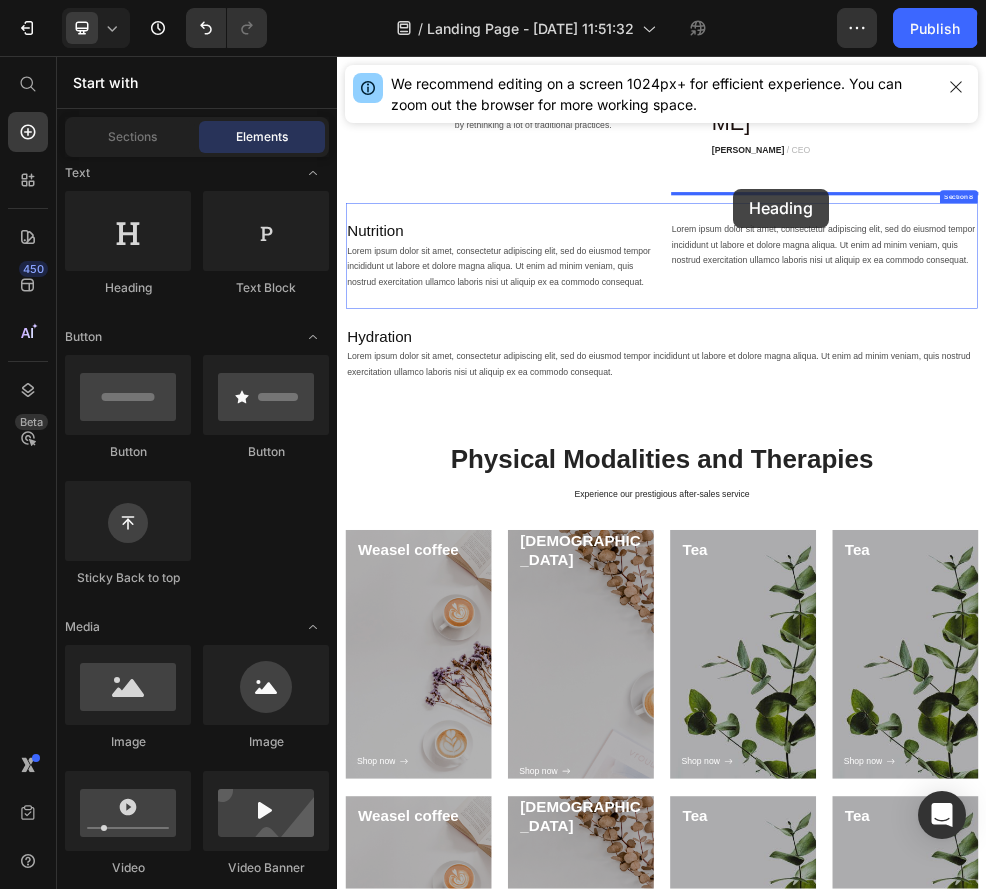 drag, startPoint x: 456, startPoint y: 323, endPoint x: 1069, endPoint y: 301, distance: 613.39465 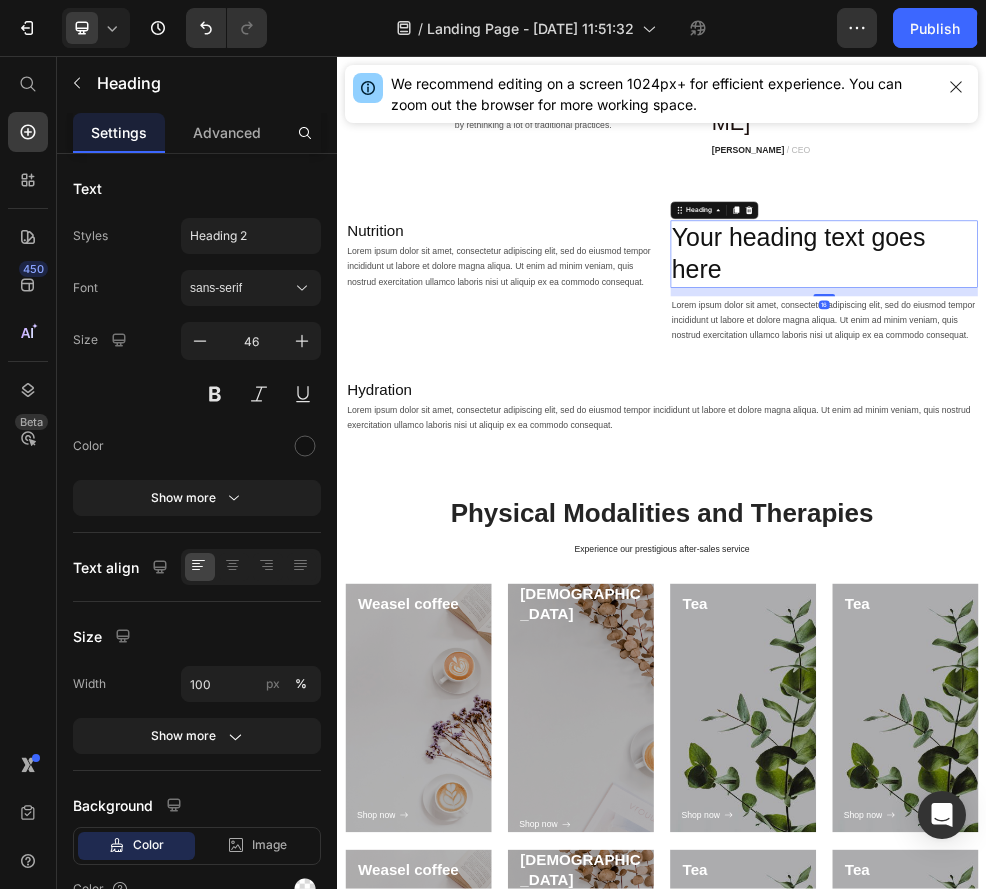 click on "Your heading text goes here" at bounding box center (1237, 423) 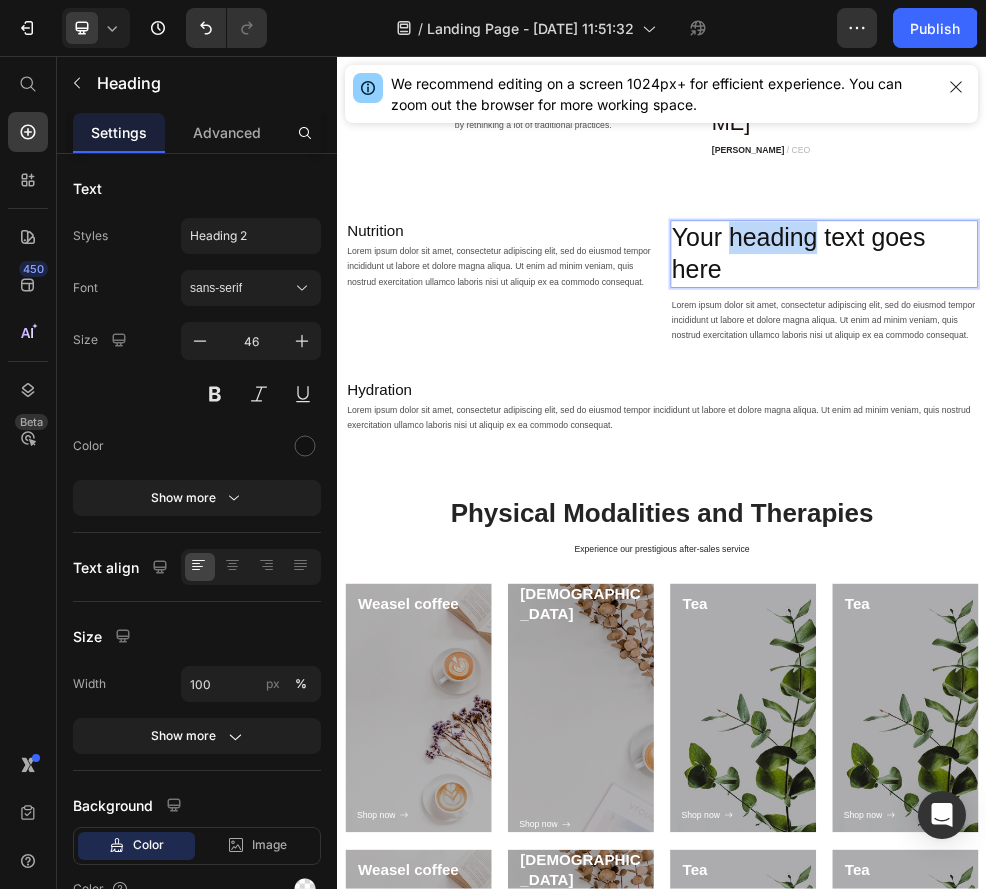 click on "Your heading text goes here" at bounding box center (1237, 423) 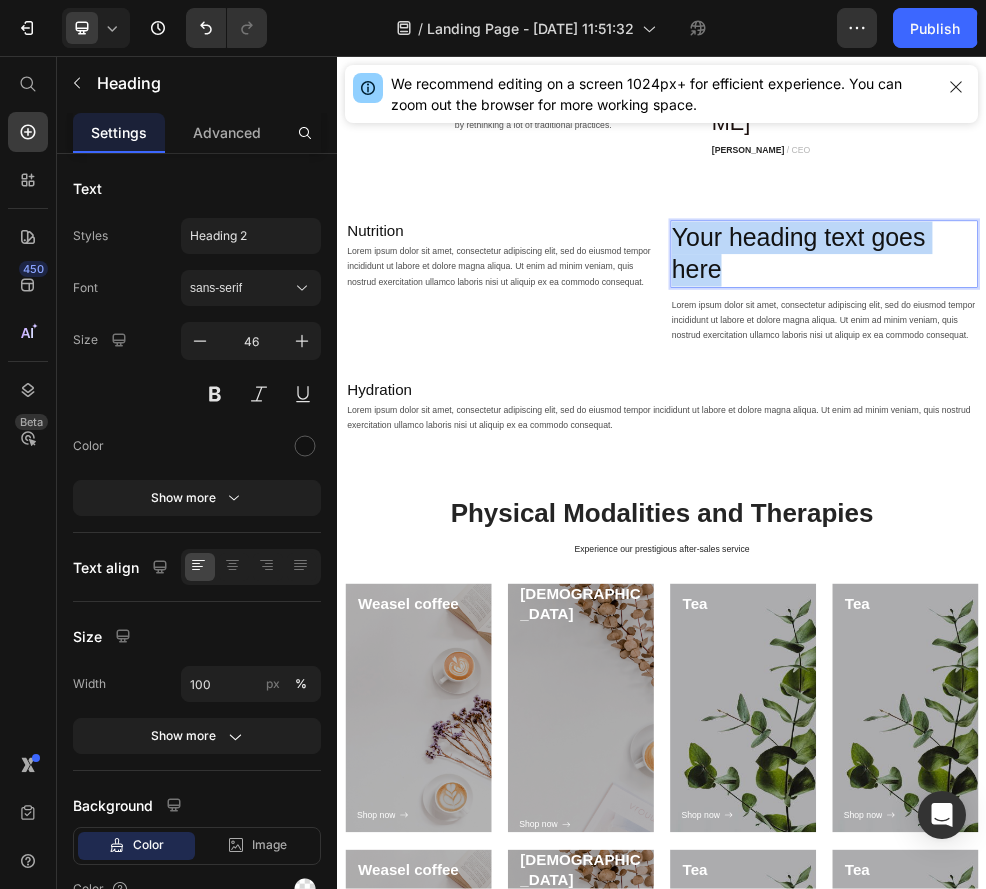 click on "Your heading text goes here" at bounding box center (1237, 423) 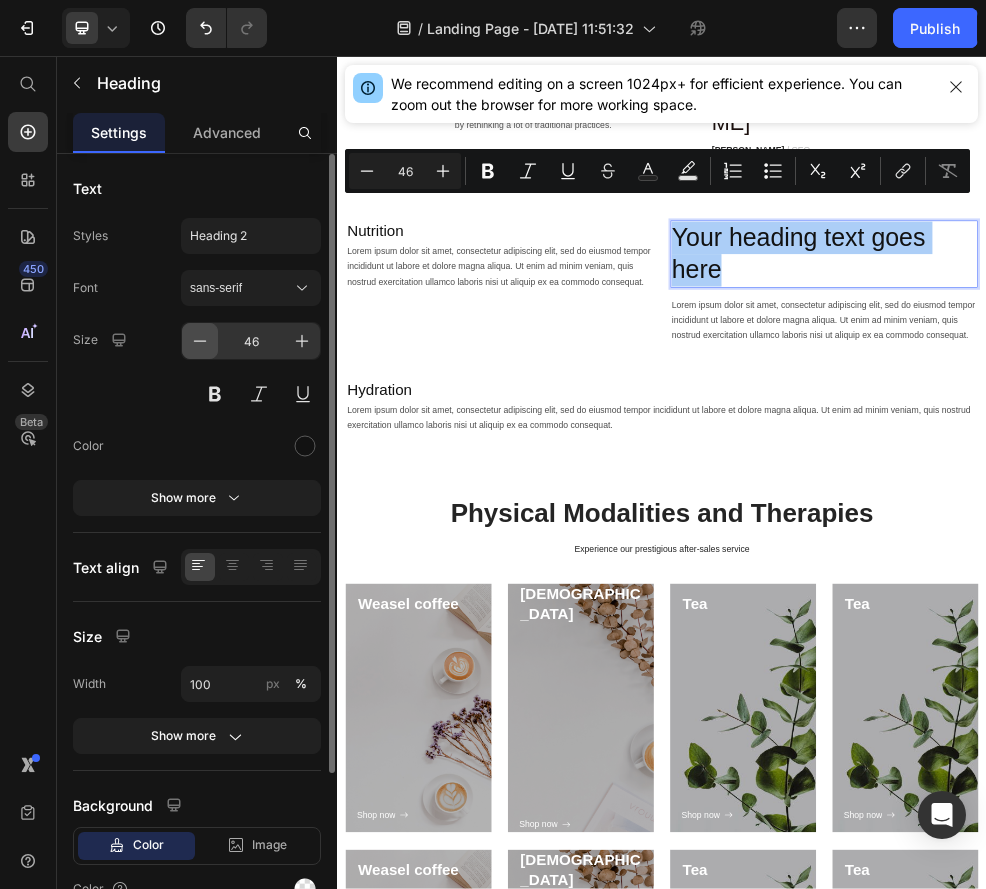 click 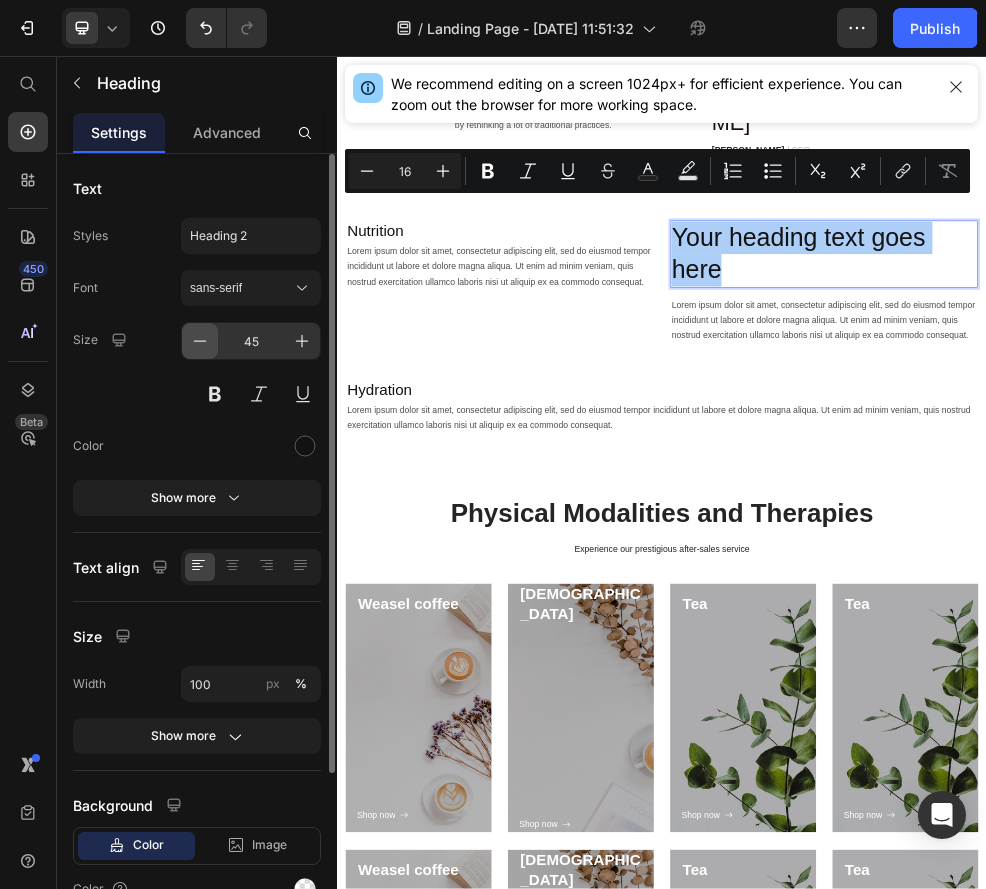 click 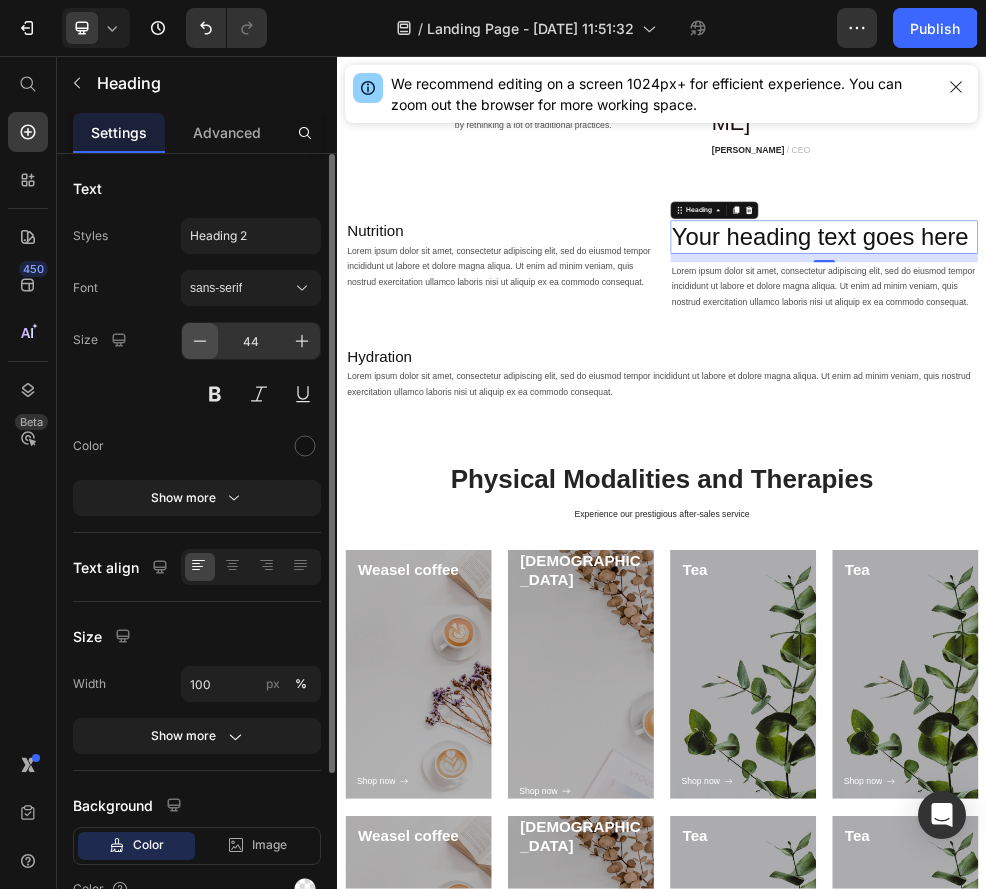 click 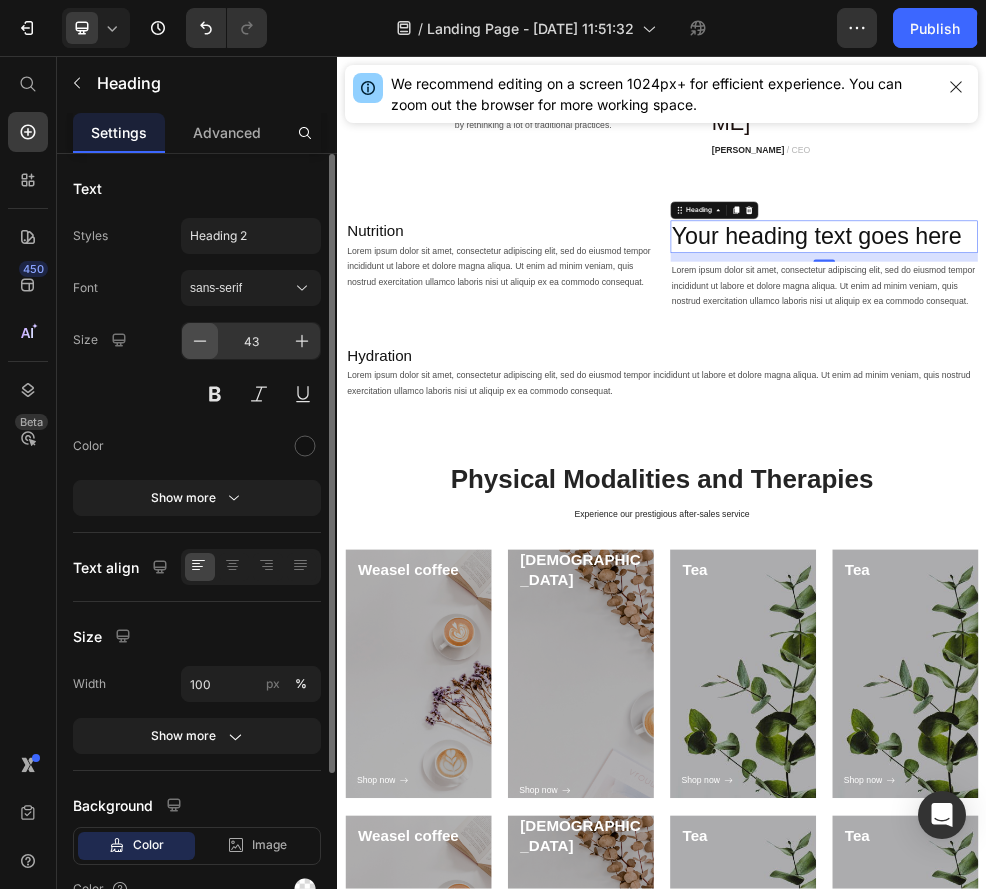 click 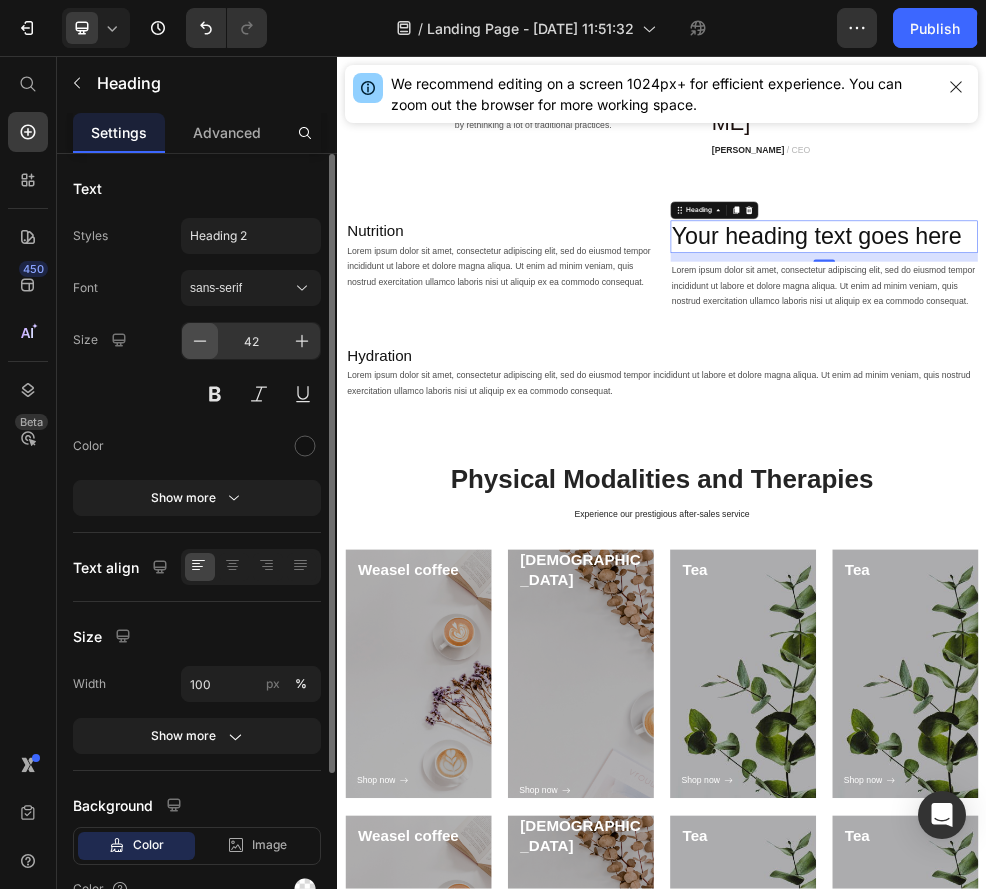 click 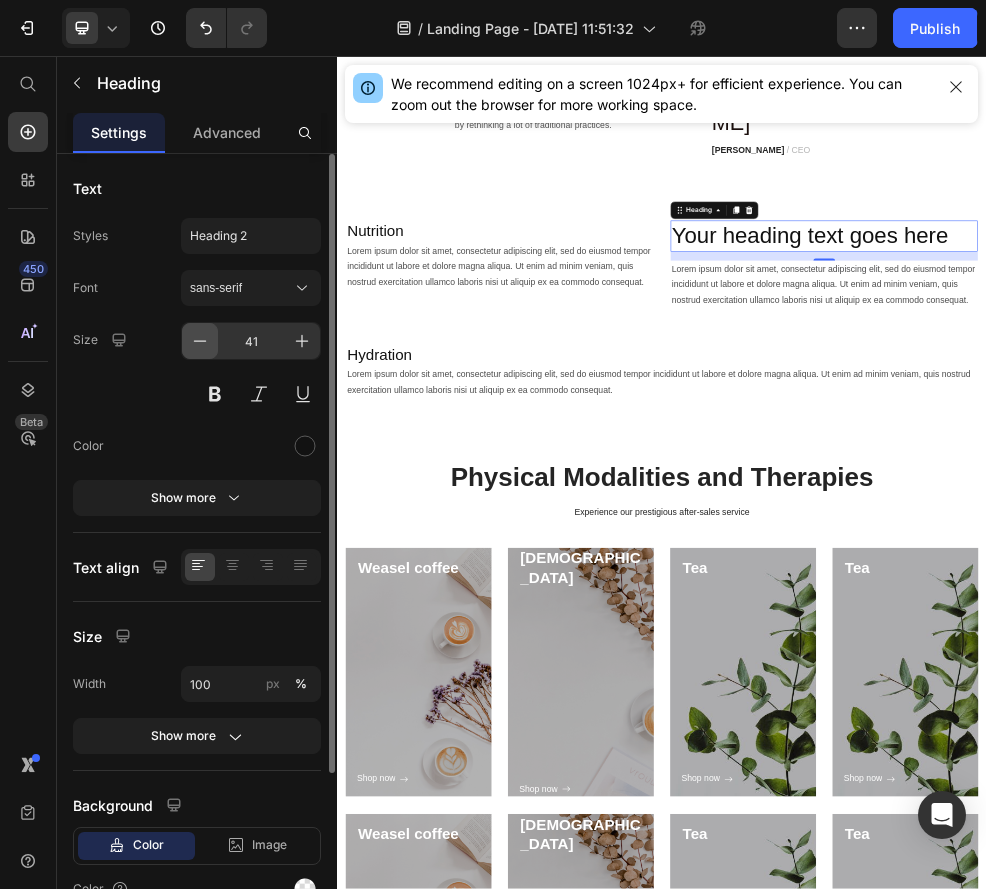 click 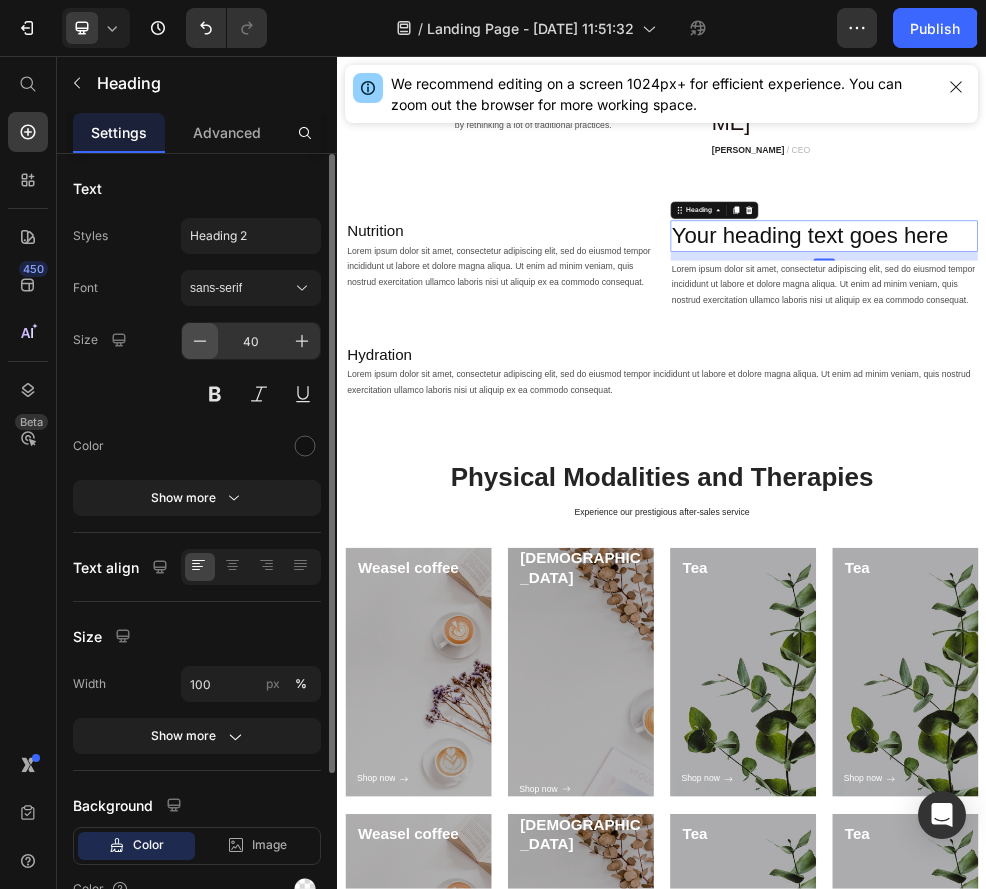 click 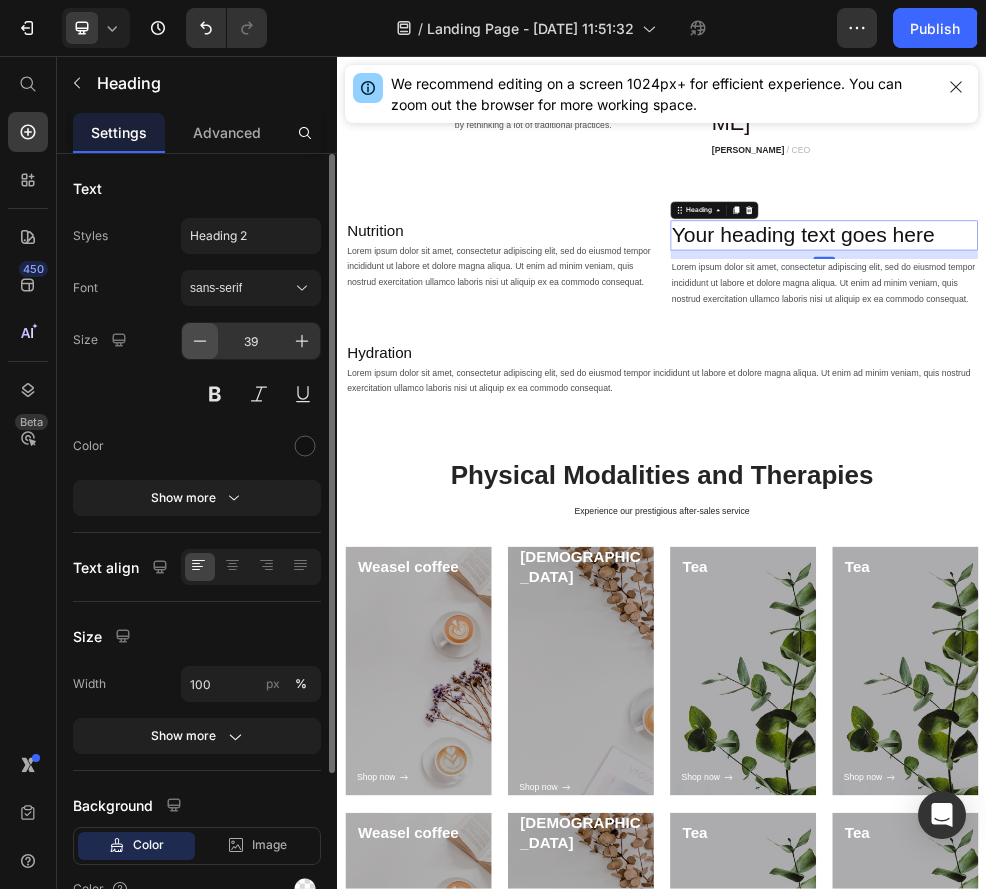 click 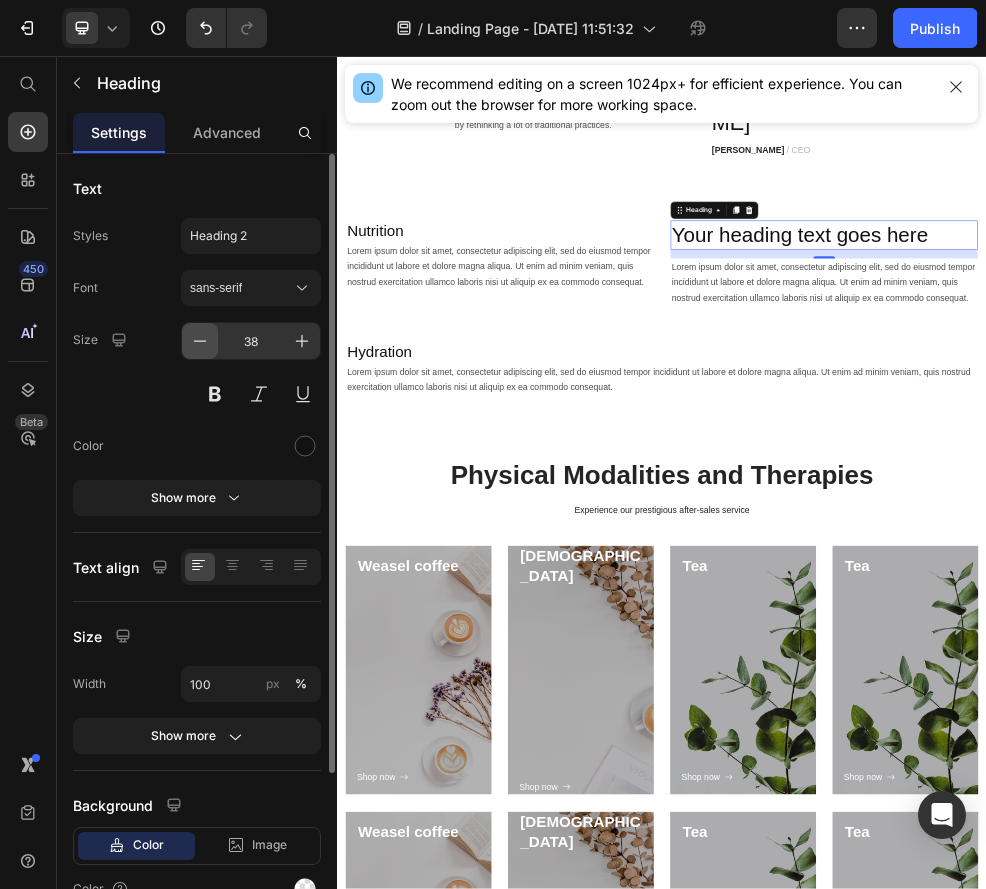 click 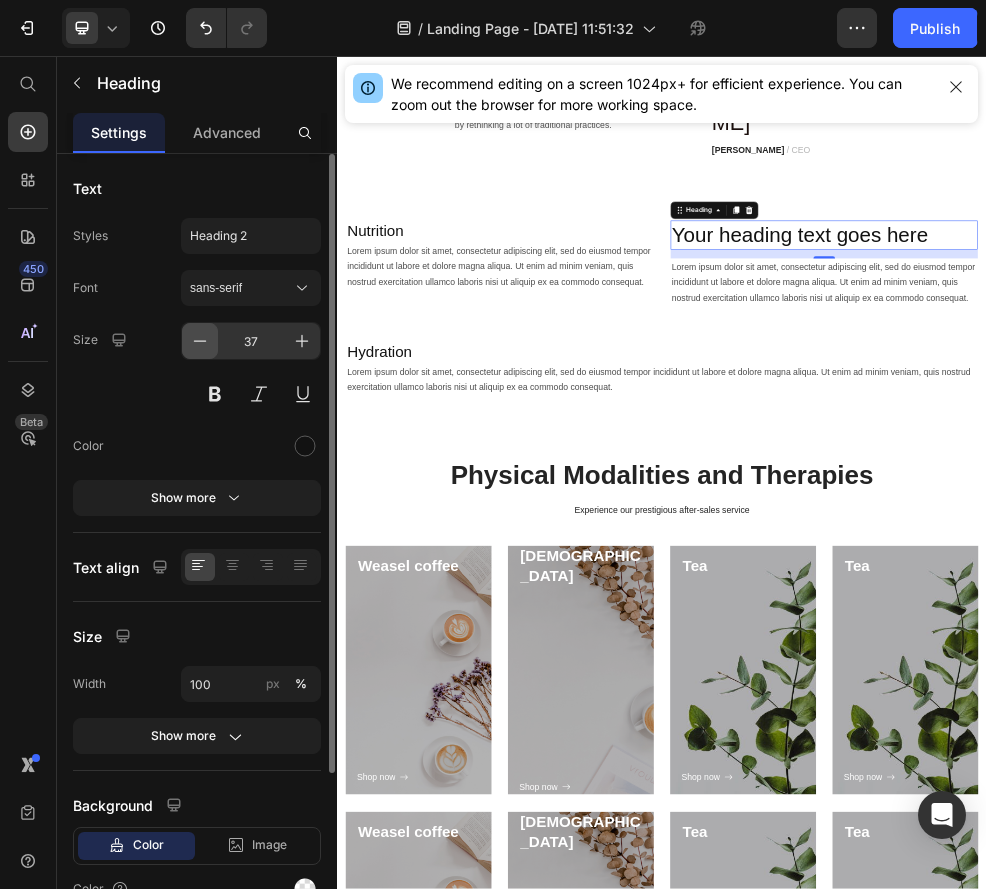 click 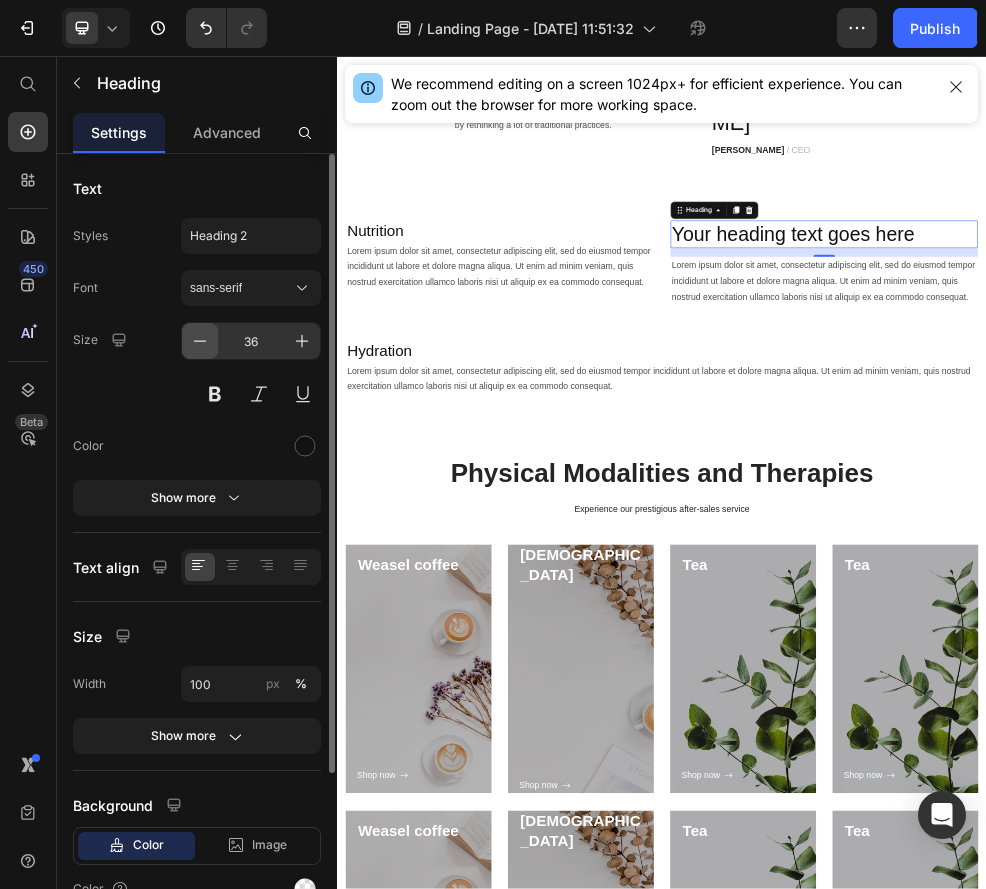 click 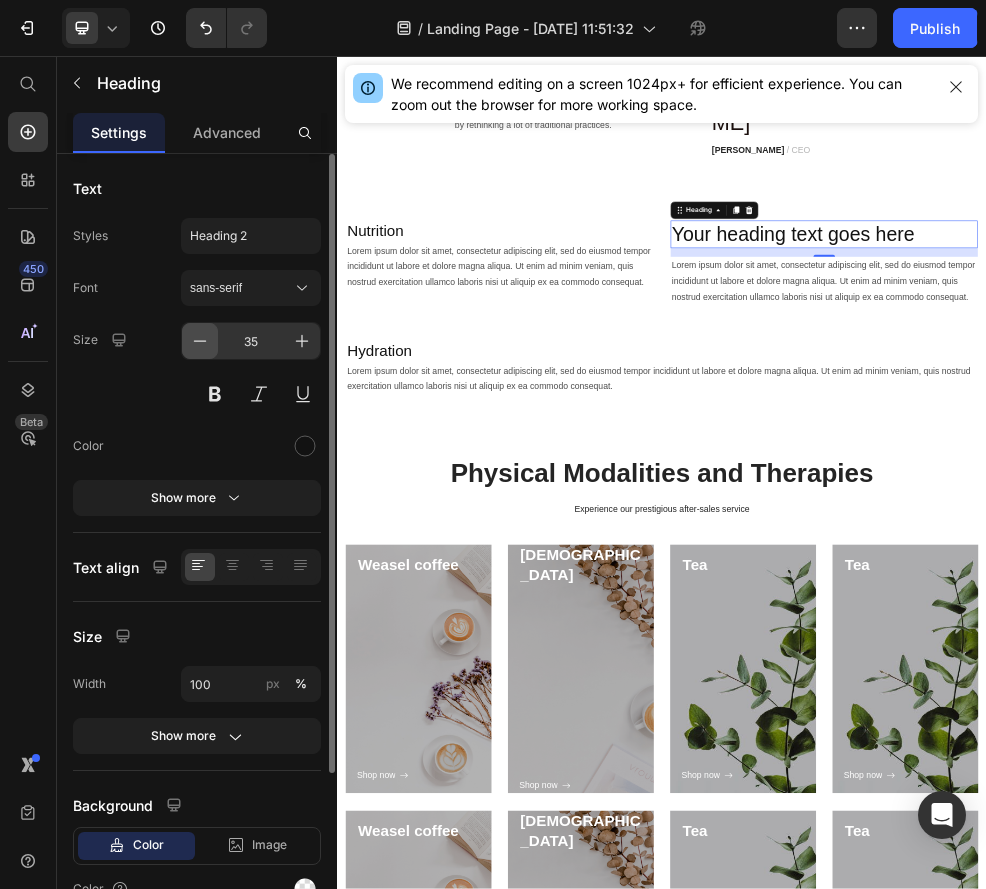 click 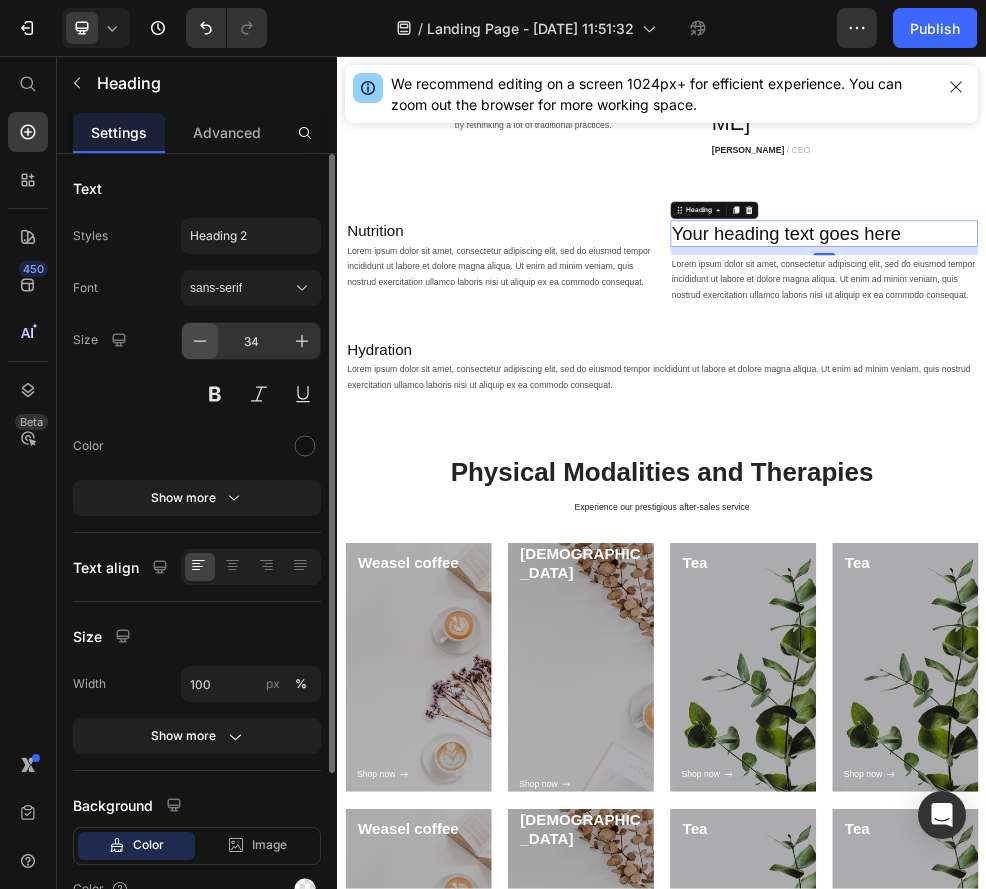 click 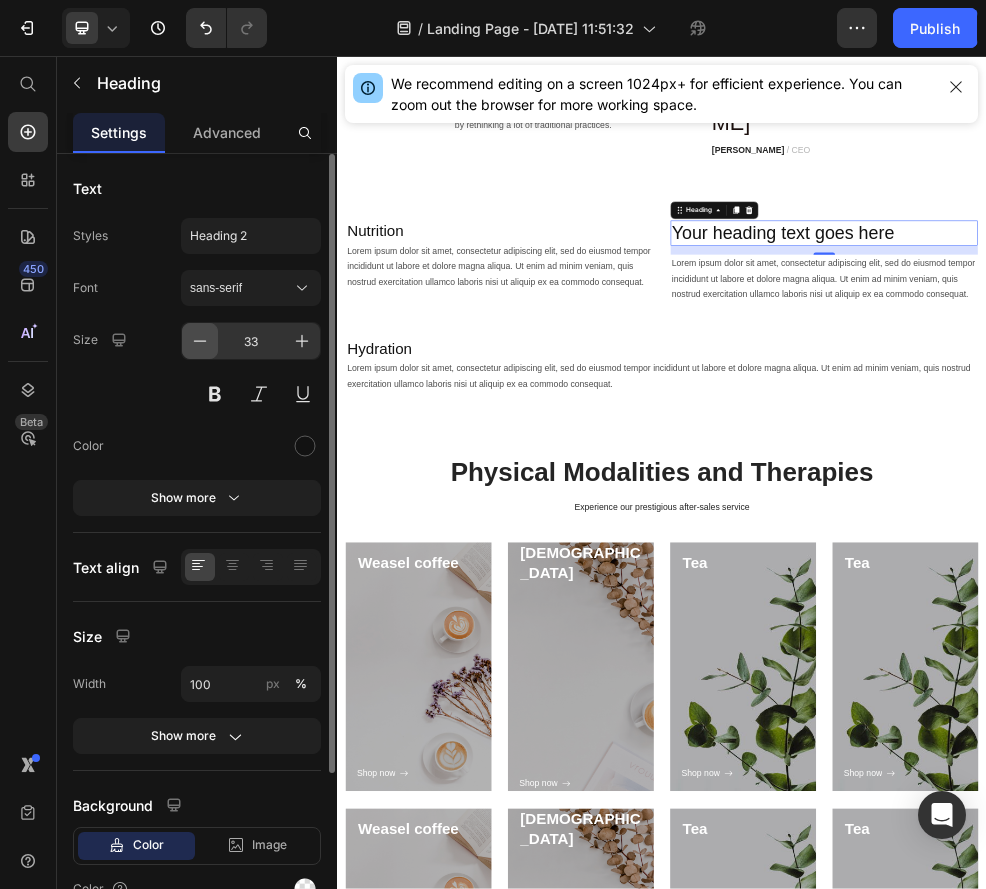 click 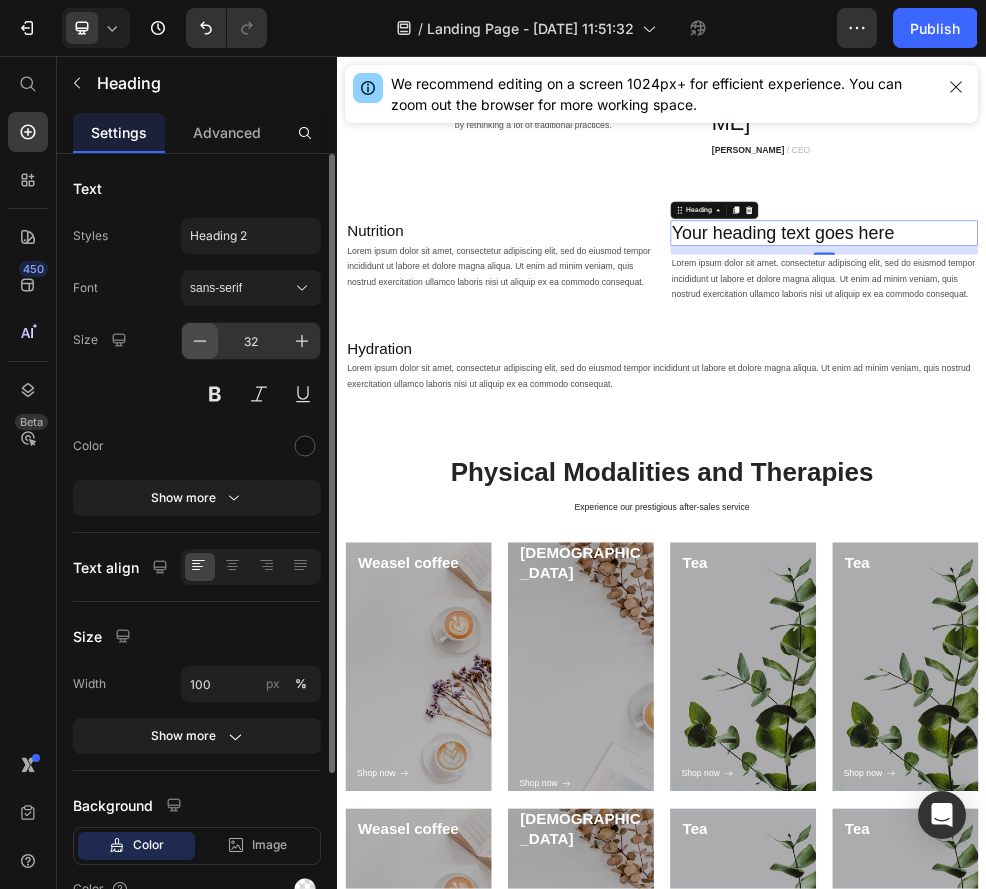 click 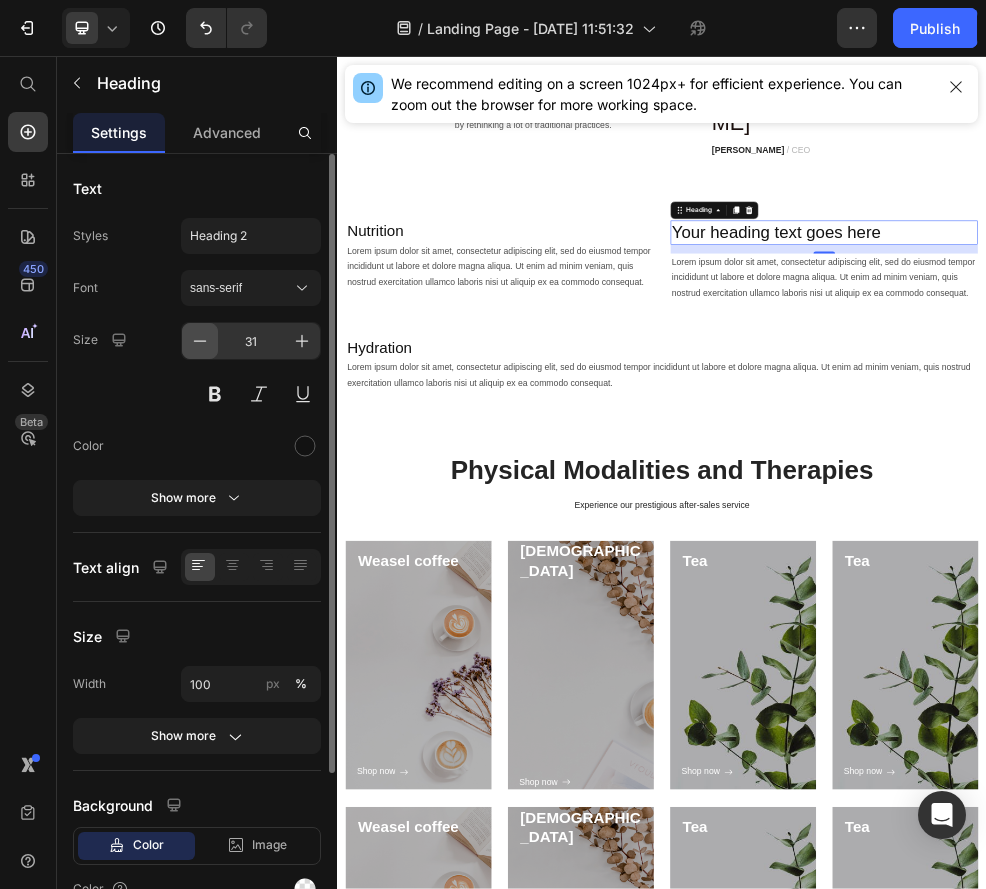 click 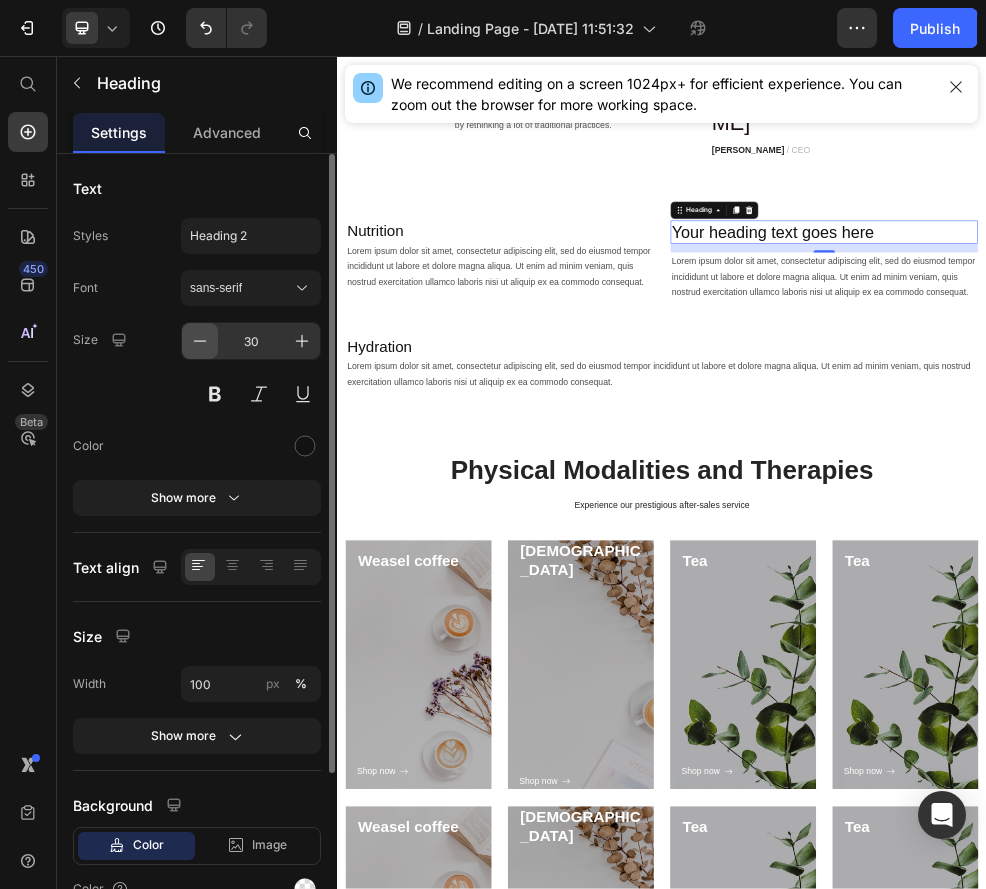click 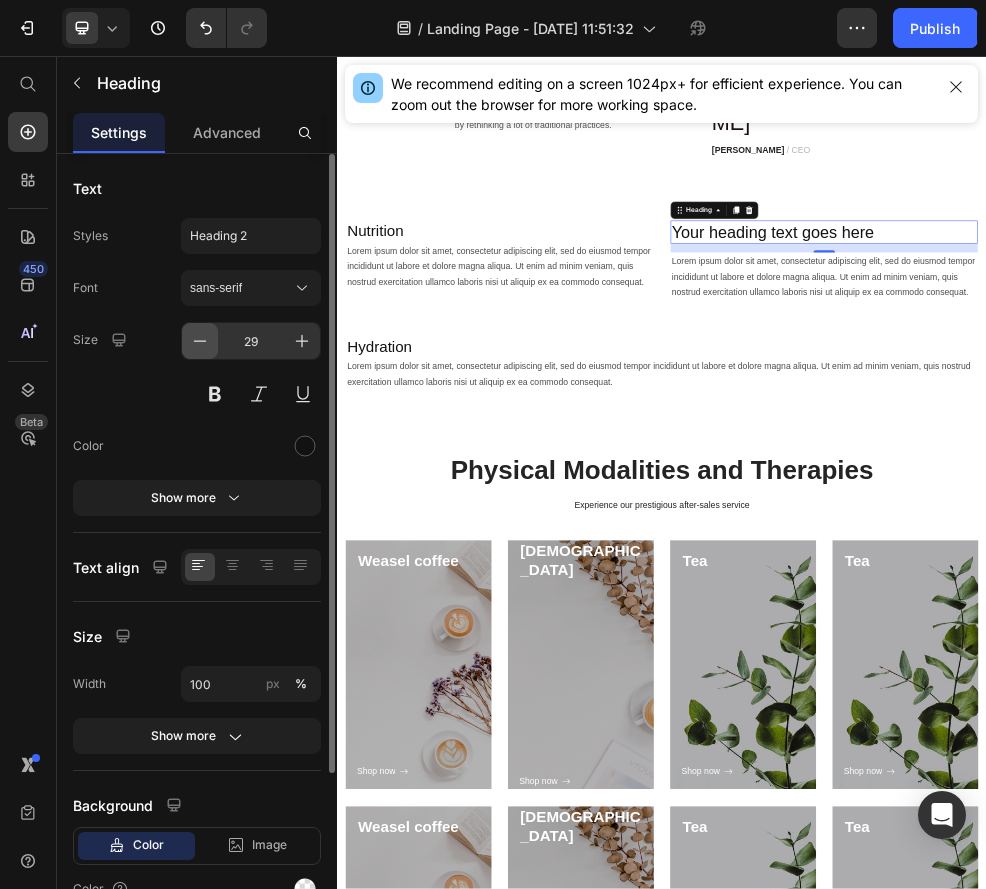 click 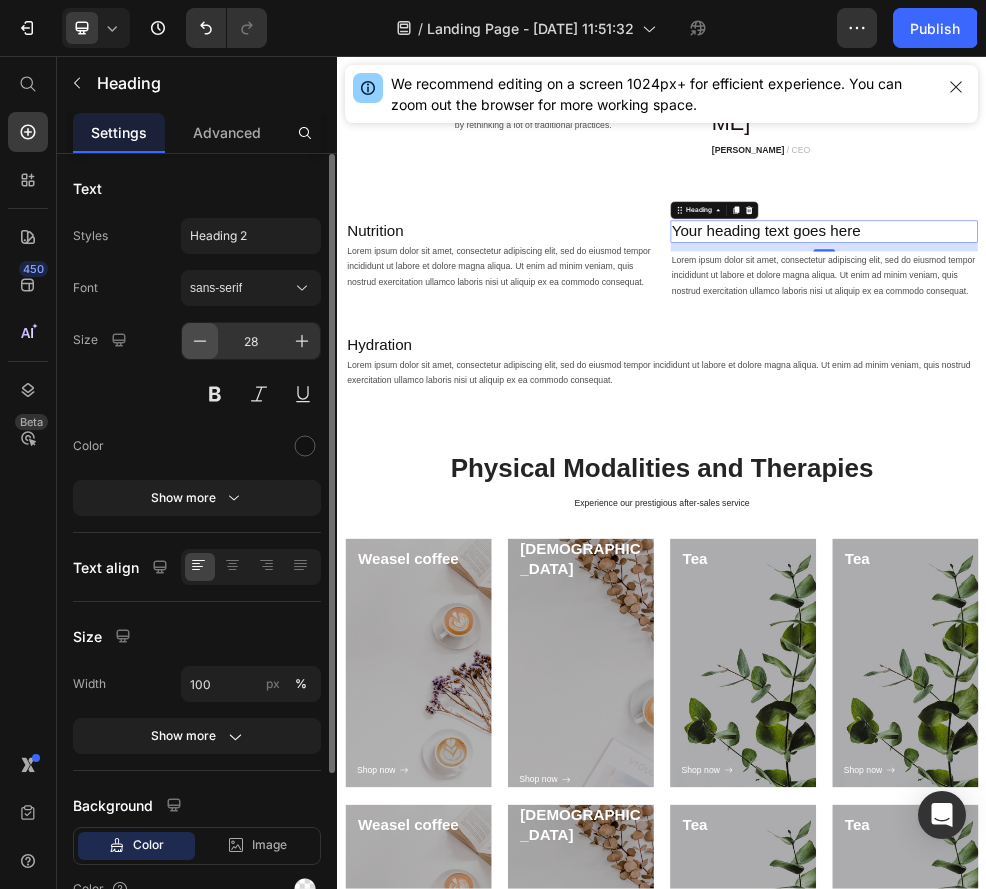 click 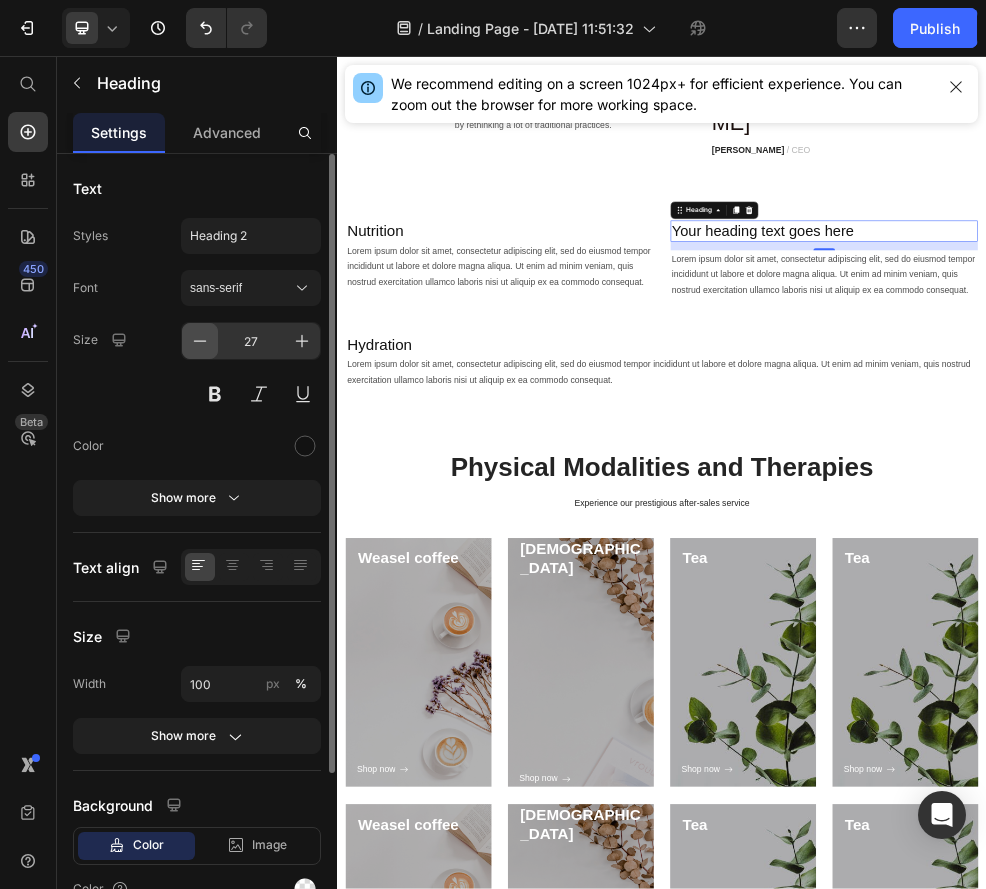 click 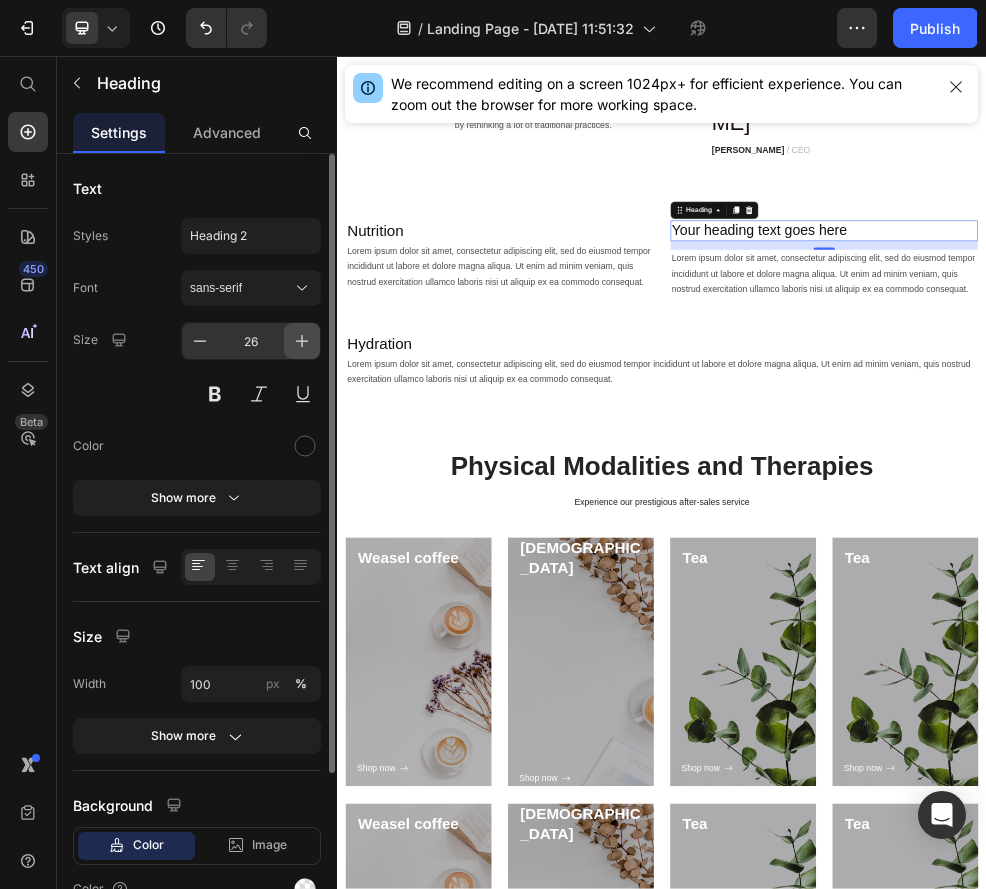 click 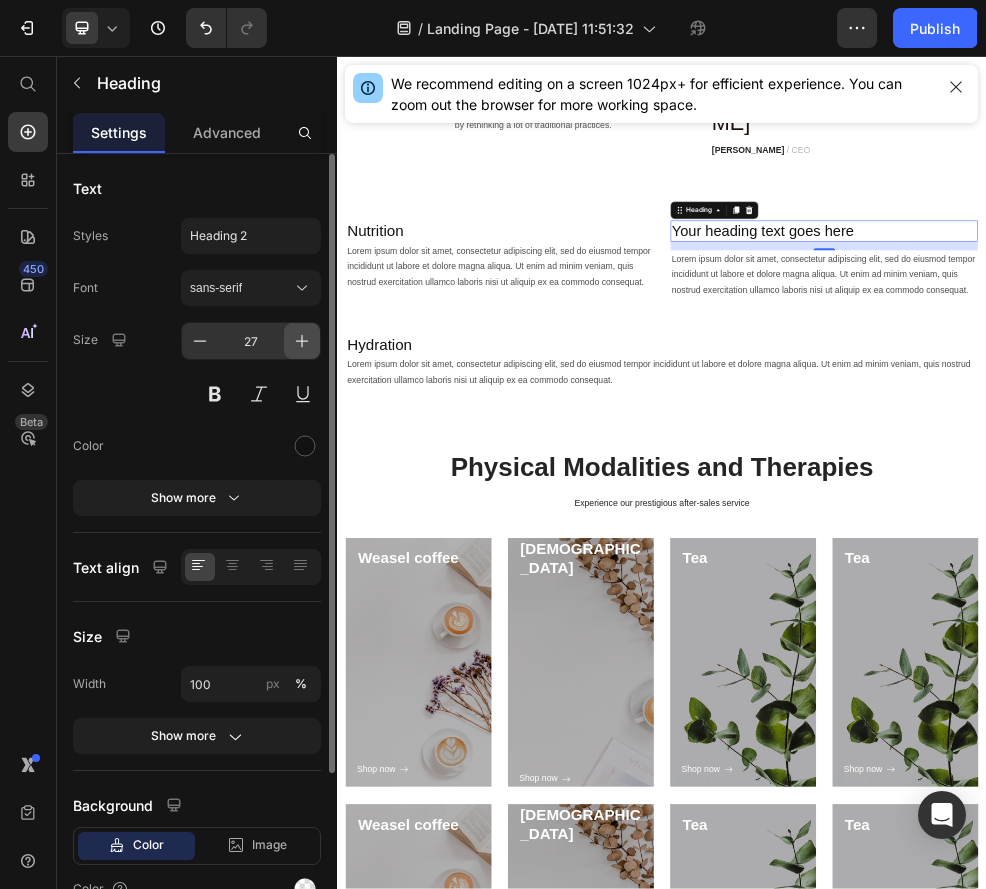click at bounding box center (302, 341) 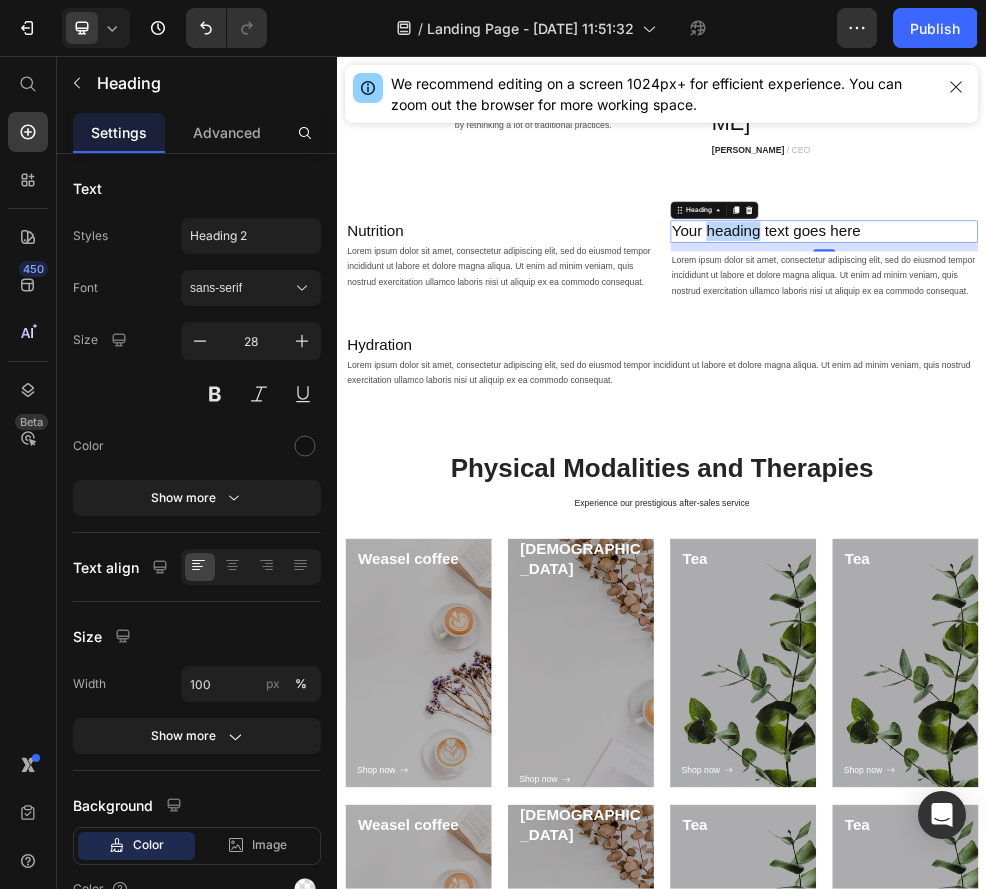 click on "Your heading text goes here" at bounding box center [1237, 381] 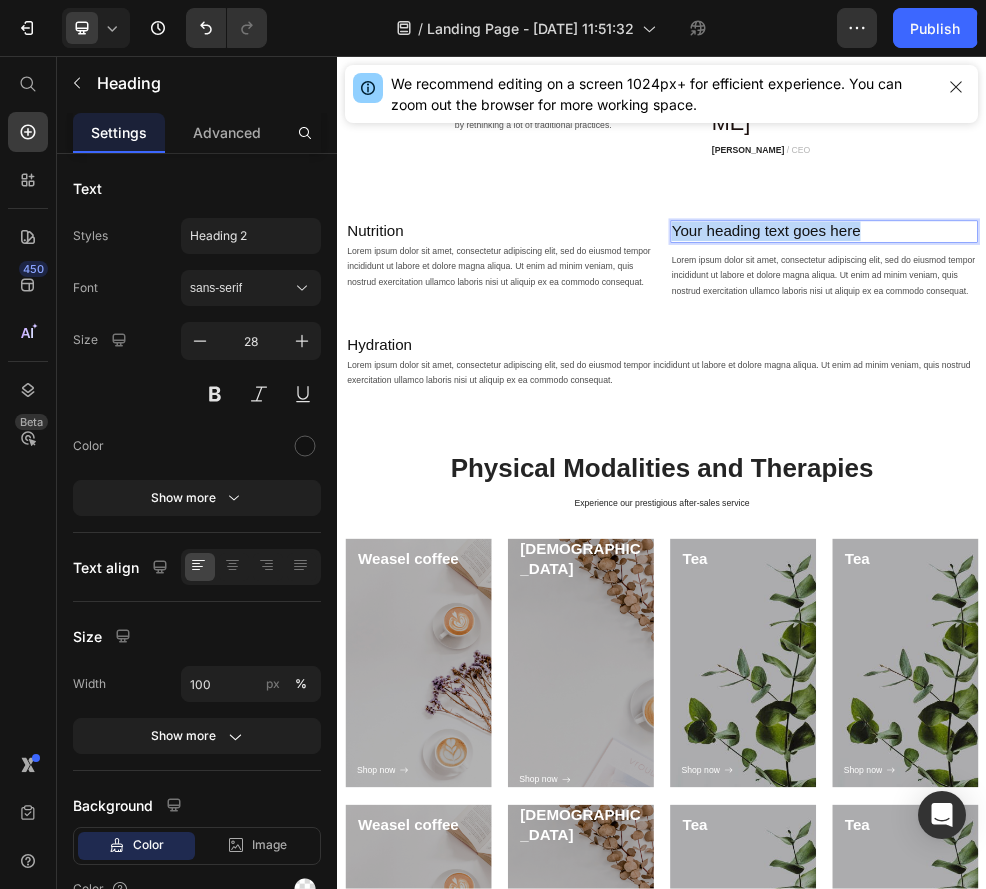 click on "Your heading text goes here" at bounding box center (1237, 381) 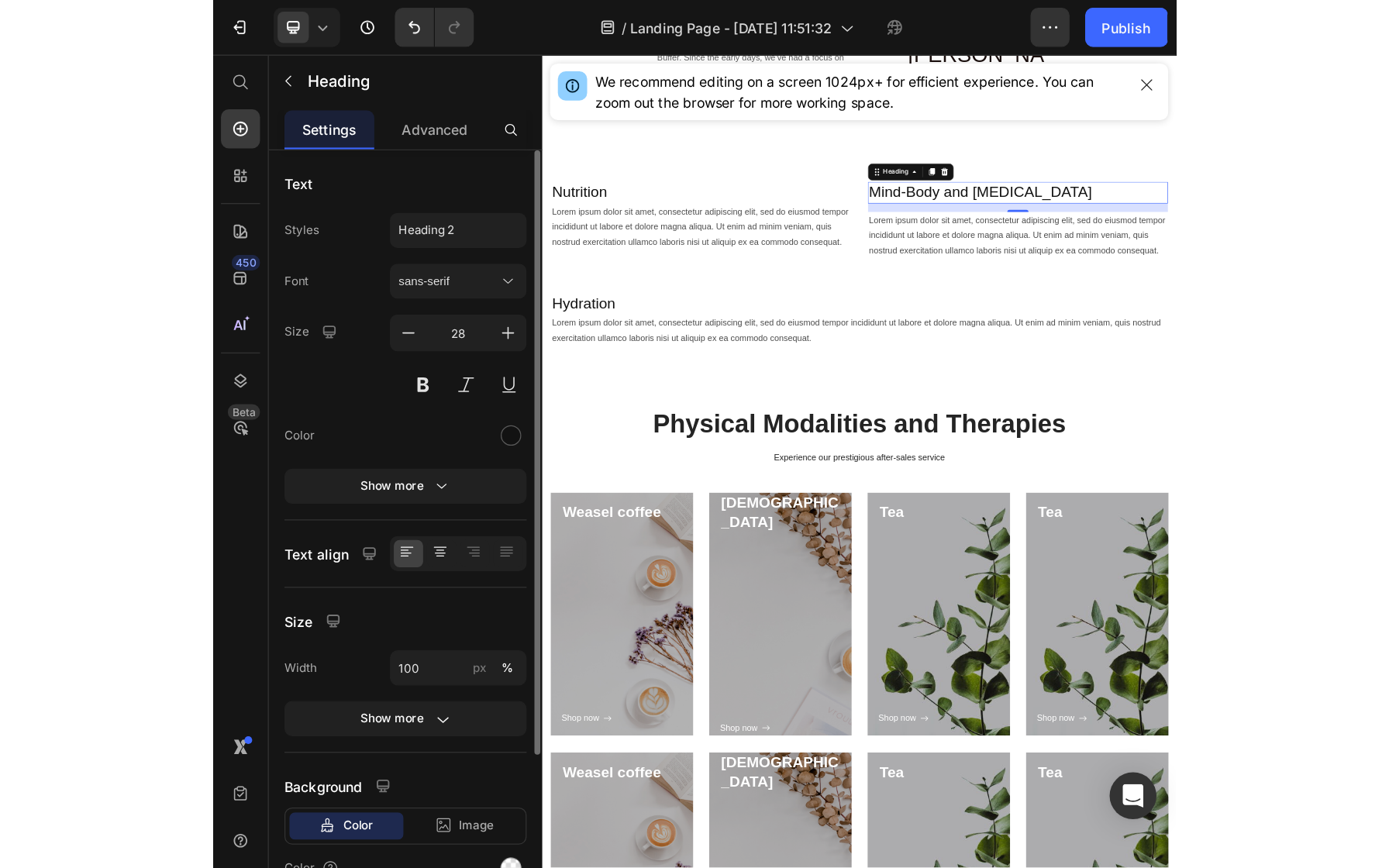 scroll, scrollTop: 3799, scrollLeft: 0, axis: vertical 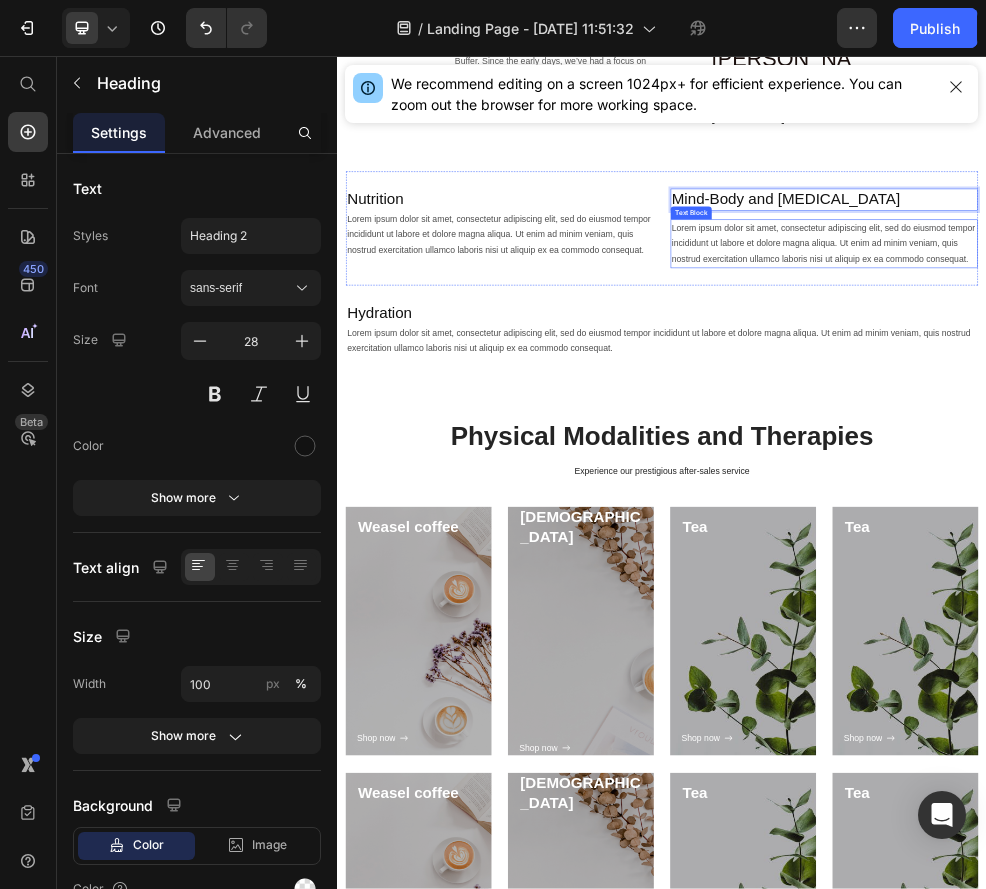 click on "Lorem ipsum dolor sit amet, consectetur adipiscing elit, sed do eiusmod tempor incididunt ut labore et dolore magna aliqua. Ut enim ad minim veniam, quis nostrud exercitation ullamco laboris nisi ut aliquip ex ea commodo consequat." at bounding box center [1237, 404] 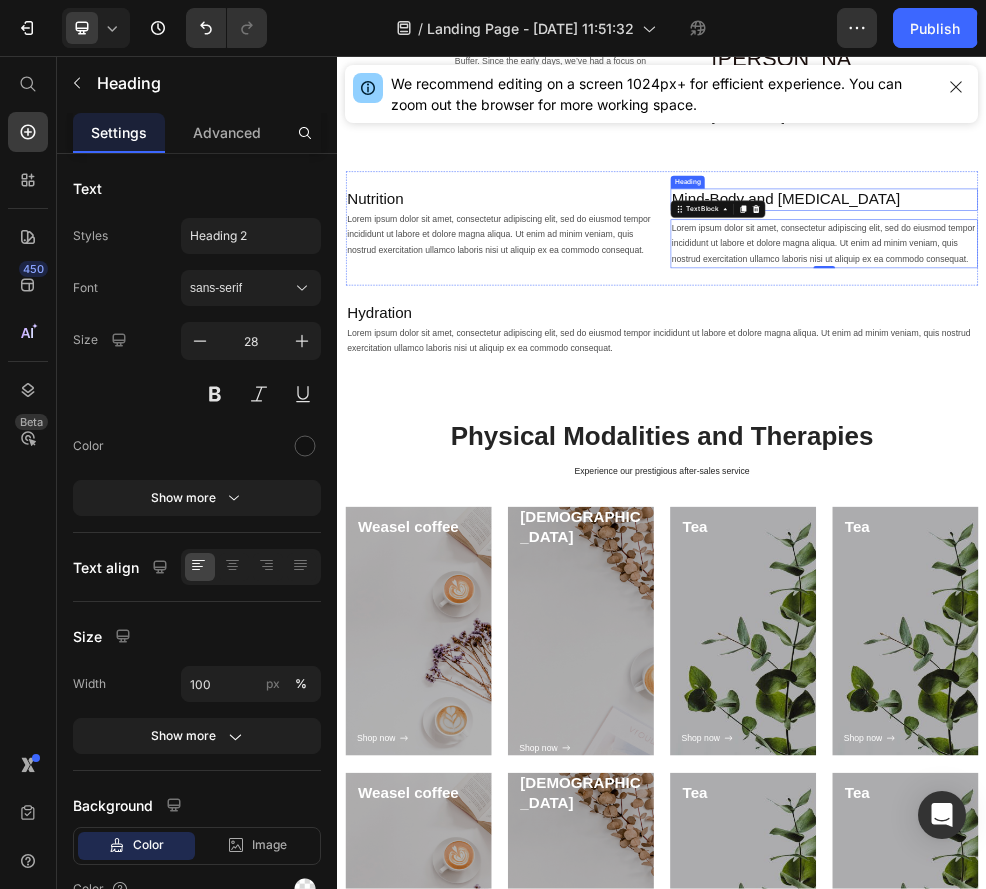 click on "Mind-Body and [MEDICAL_DATA]" at bounding box center (1237, 322) 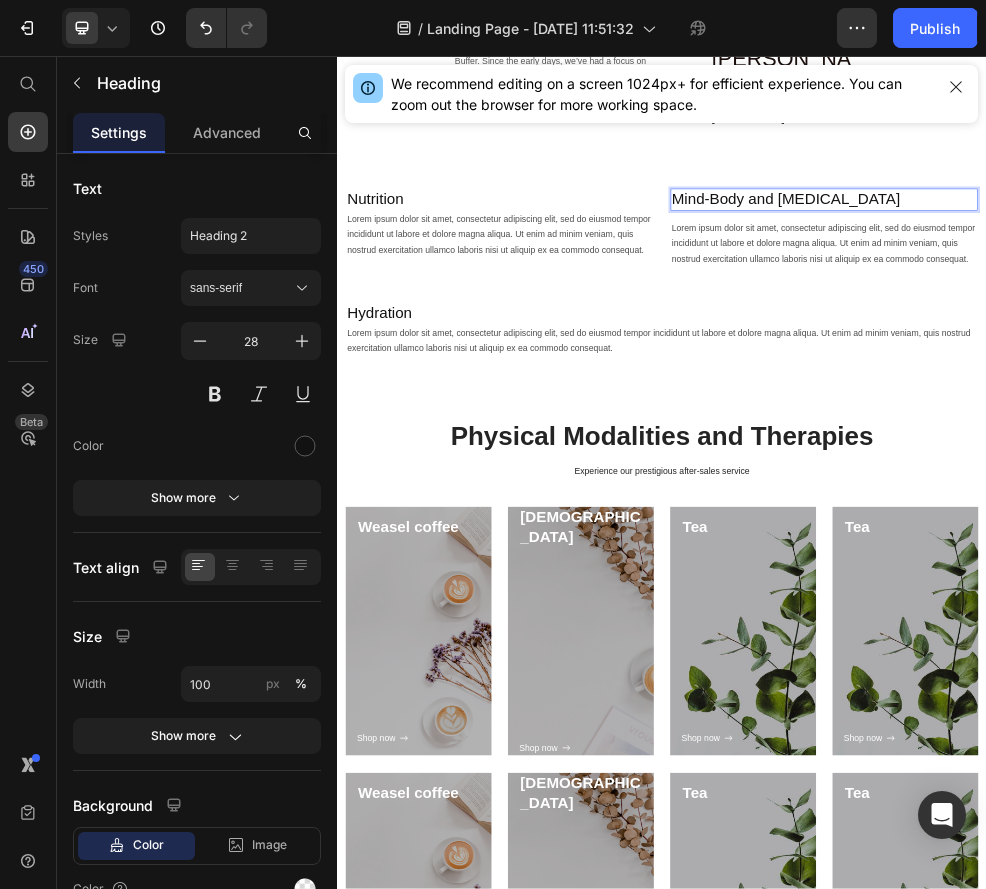 click on "Mind-Body and [MEDICAL_DATA]" at bounding box center (1237, 322) 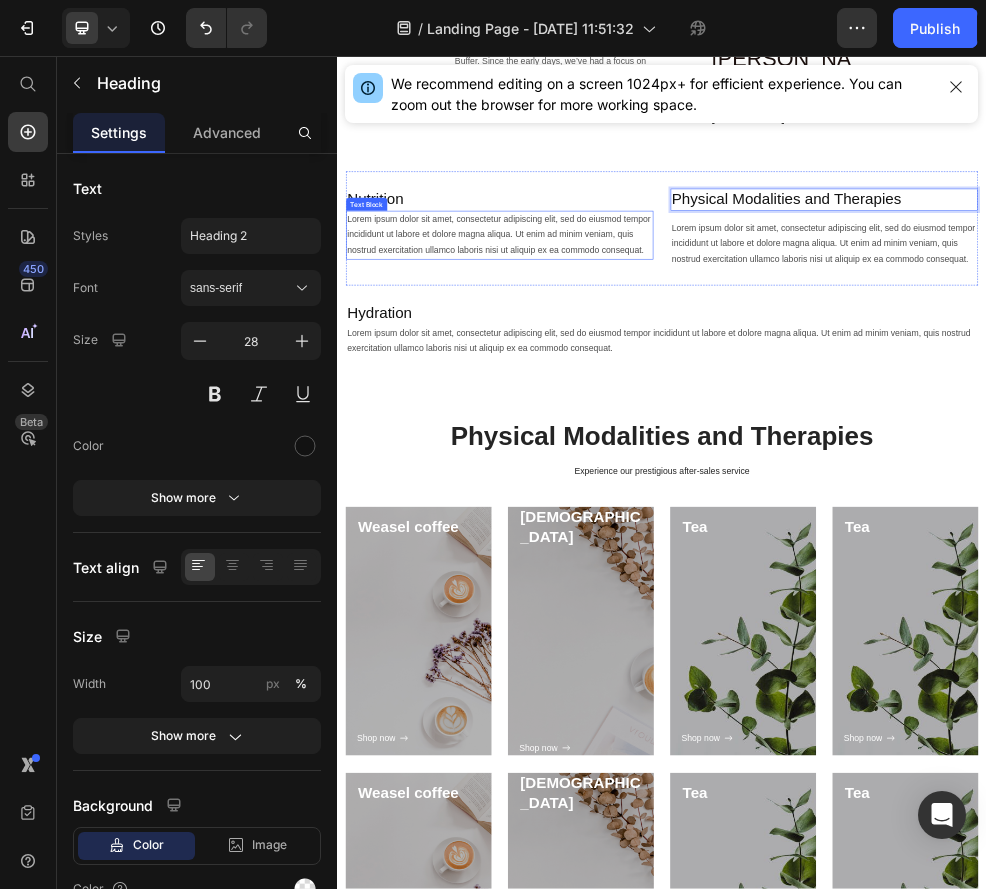 click on "Lorem ipsum dolor sit amet, consectetur adipiscing elit, sed do eiusmod tempor incididunt ut labore et dolore magna aliqua. Ut enim ad minim veniam, quis nostrud exercitation ullamco laboris nisi ut aliquip ex ea commodo consequat." at bounding box center [637, 388] 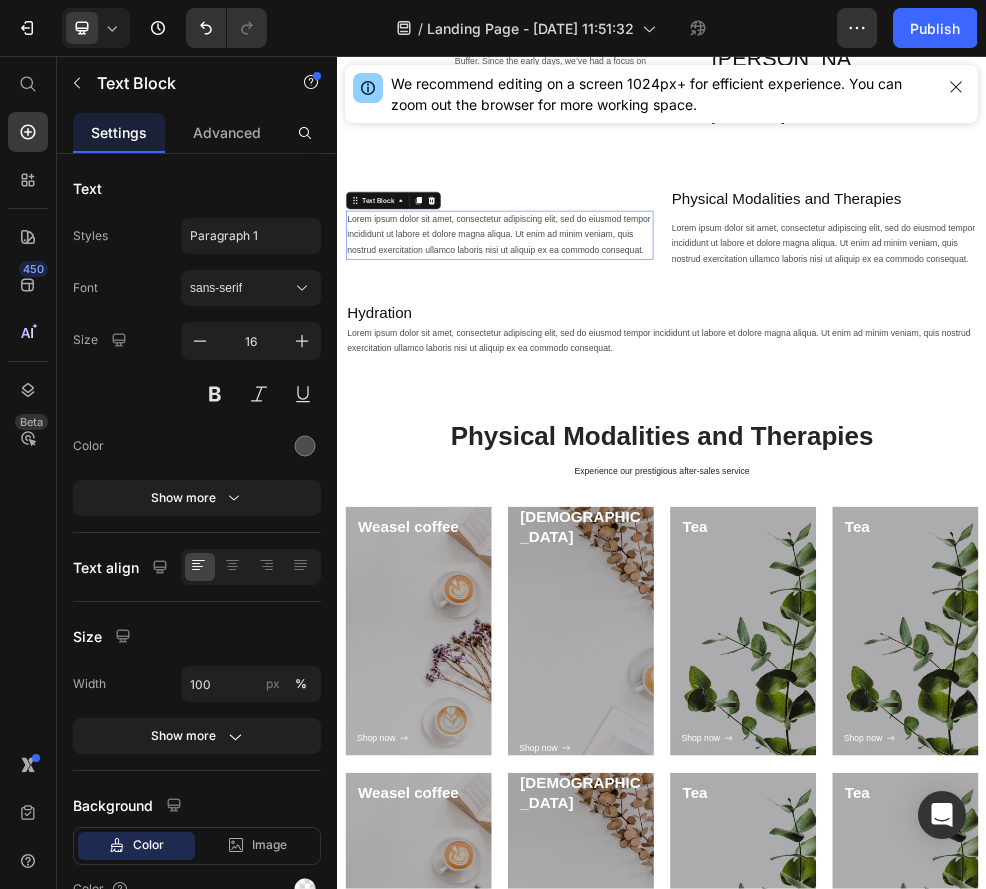 click on "Lorem ipsum dolor sit amet, consectetur adipiscing elit, sed do eiusmod tempor incididunt ut labore et dolore magna aliqua. Ut enim ad minim veniam, quis nostrud exercitation ullamco laboris nisi ut aliquip ex ea commodo consequat." at bounding box center (637, 388) 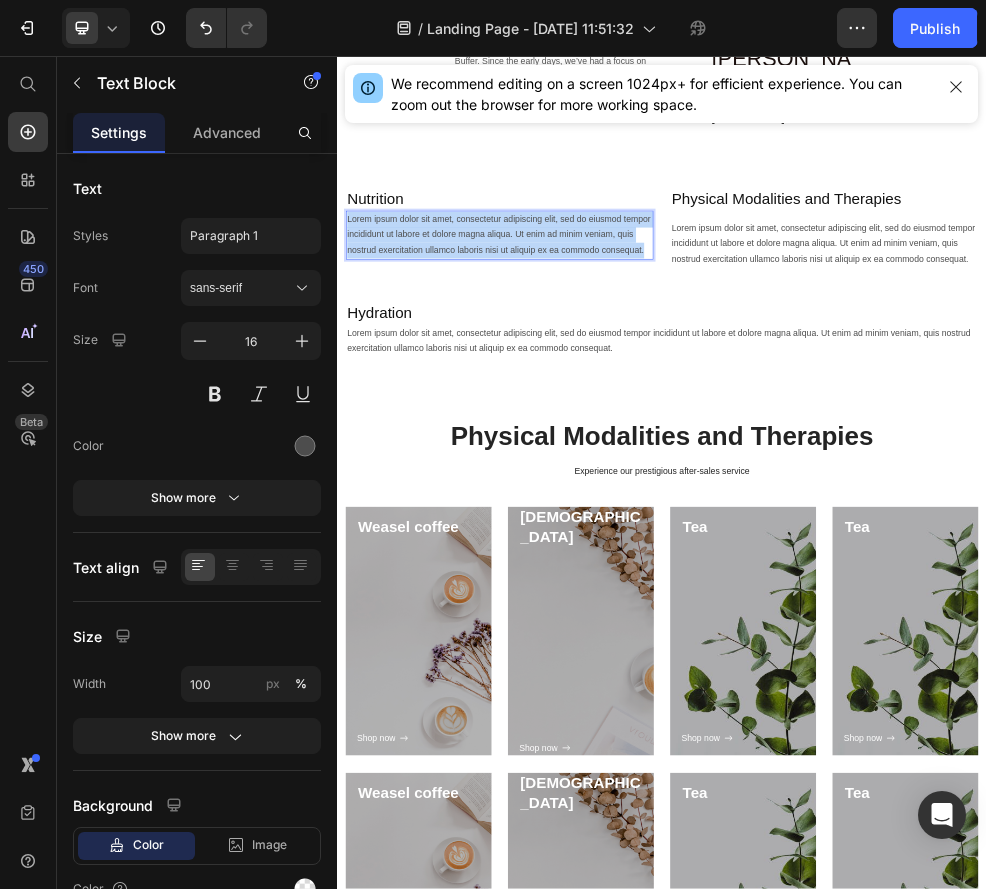 click on "Lorem ipsum dolor sit amet, consectetur adipiscing elit, sed do eiusmod tempor incididunt ut labore et dolore magna aliqua. Ut enim ad minim veniam, quis nostrud exercitation ullamco laboris nisi ut aliquip ex ea commodo consequat." at bounding box center [637, 388] 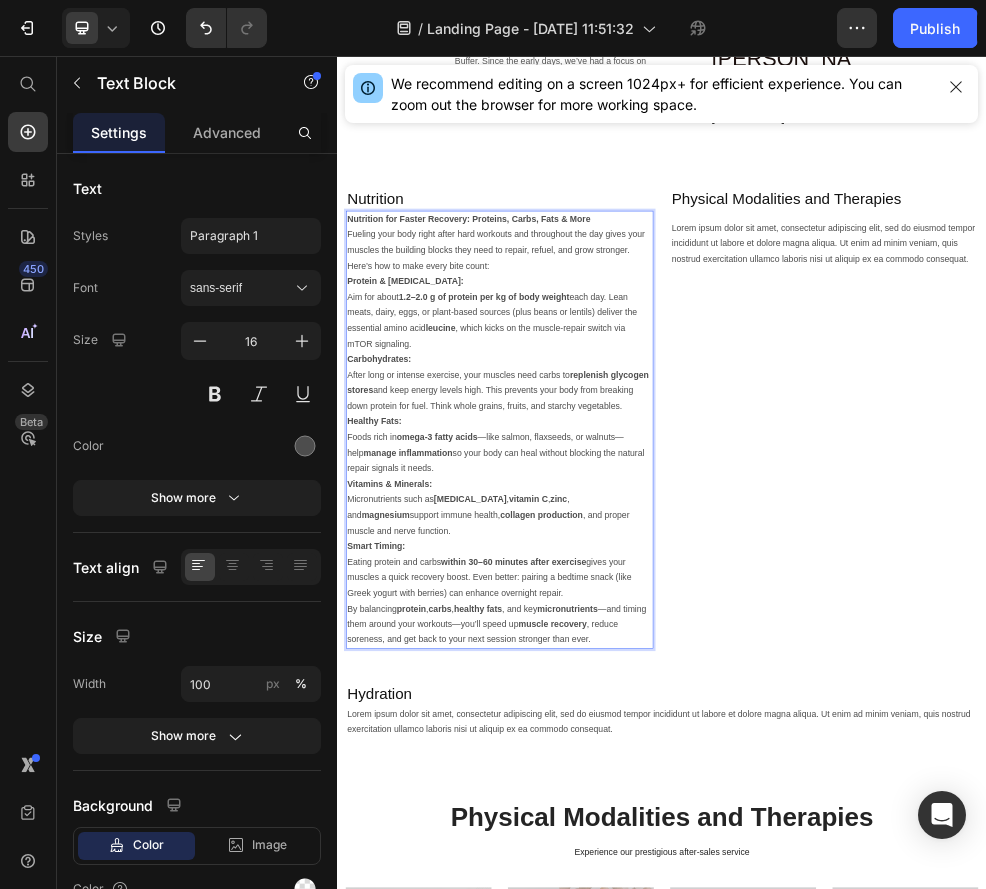 click on "Vitamins & Minerals: Micronutrients such as  [MEDICAL_DATA] ,  vitamin C ,  zinc , and  magnesium  support immune health,  collagen production , and proper muscle and nerve function." at bounding box center (637, 891) 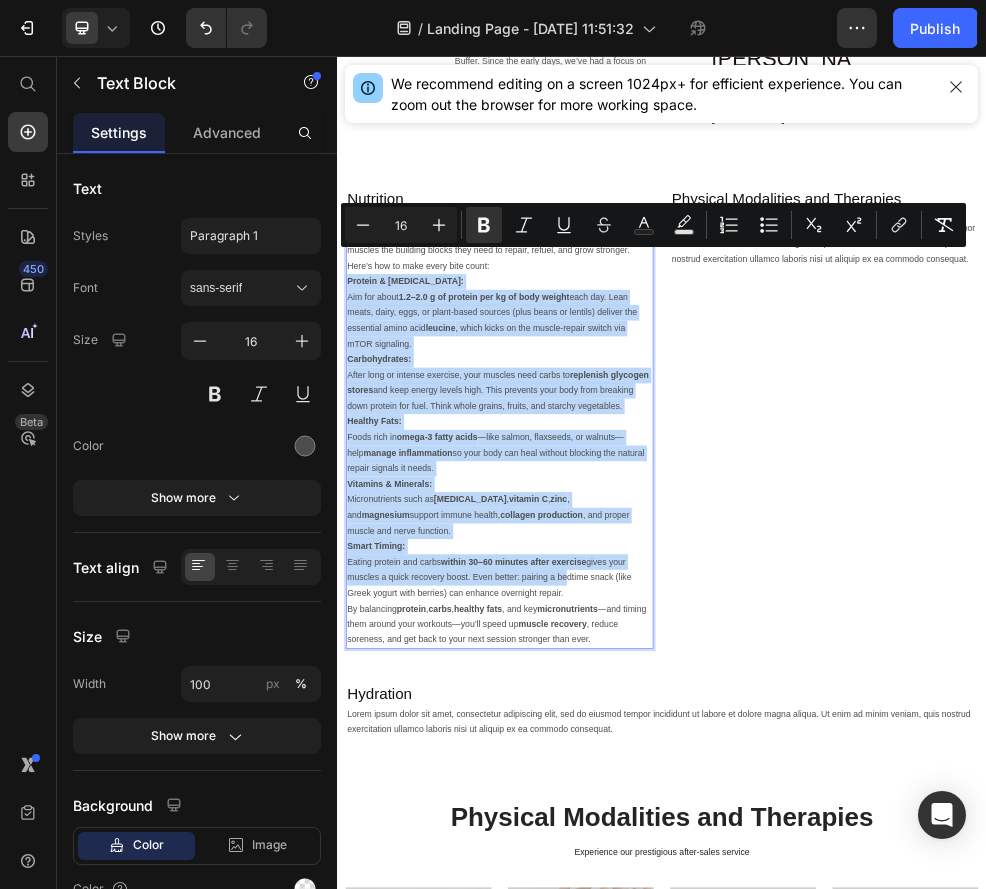 drag, startPoint x: 748, startPoint y: 956, endPoint x: 830, endPoint y: 298, distance: 663.0897 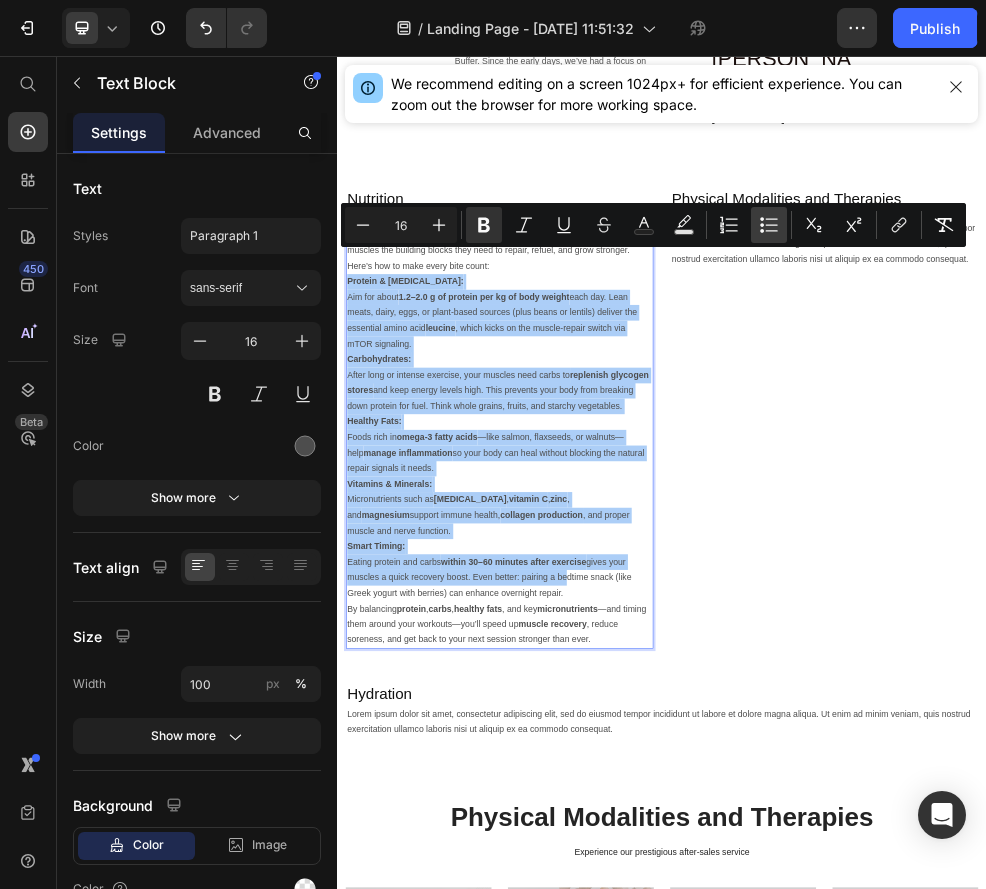 click on "Bulleted List" at bounding box center (769, 225) 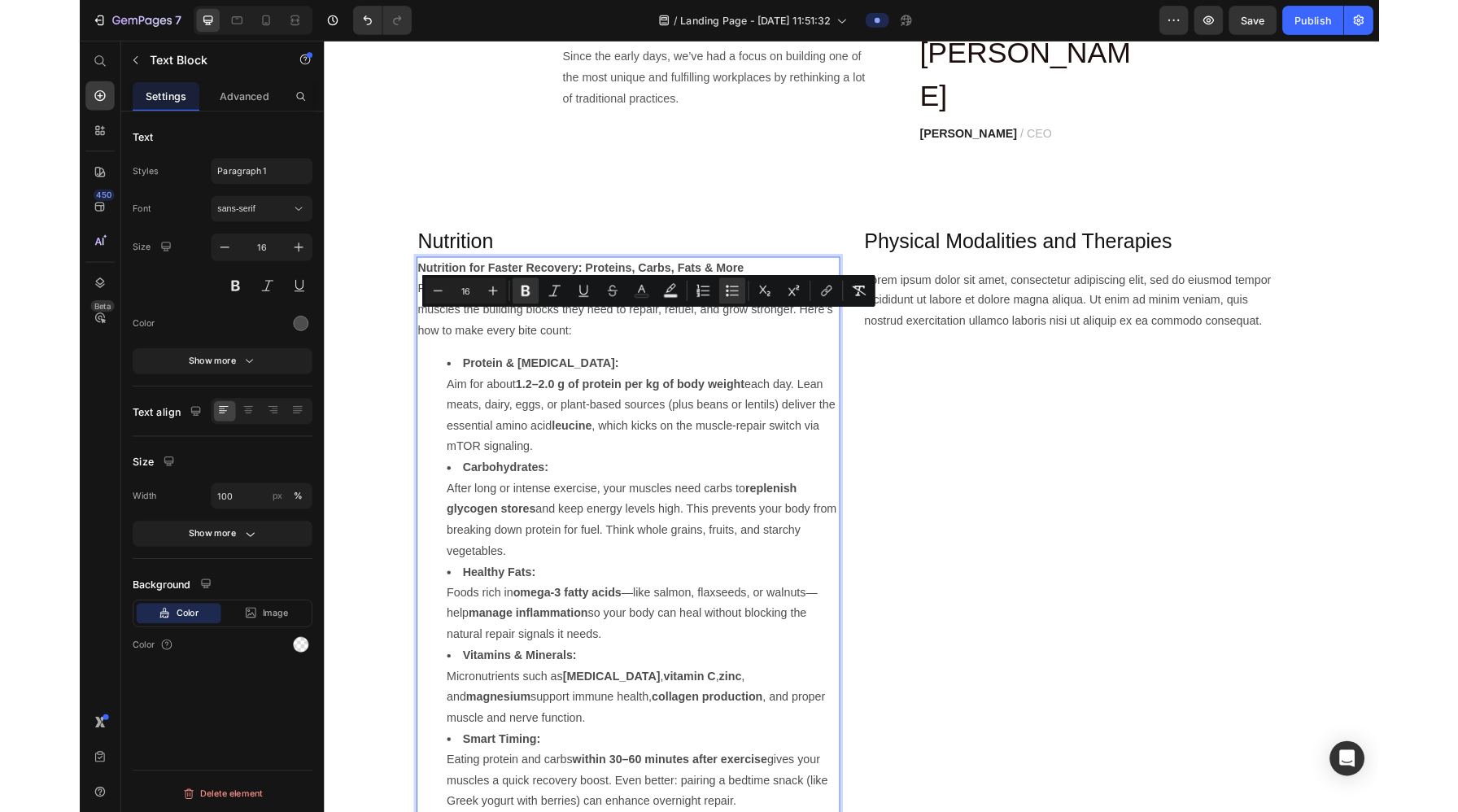 scroll, scrollTop: 3997, scrollLeft: 0, axis: vertical 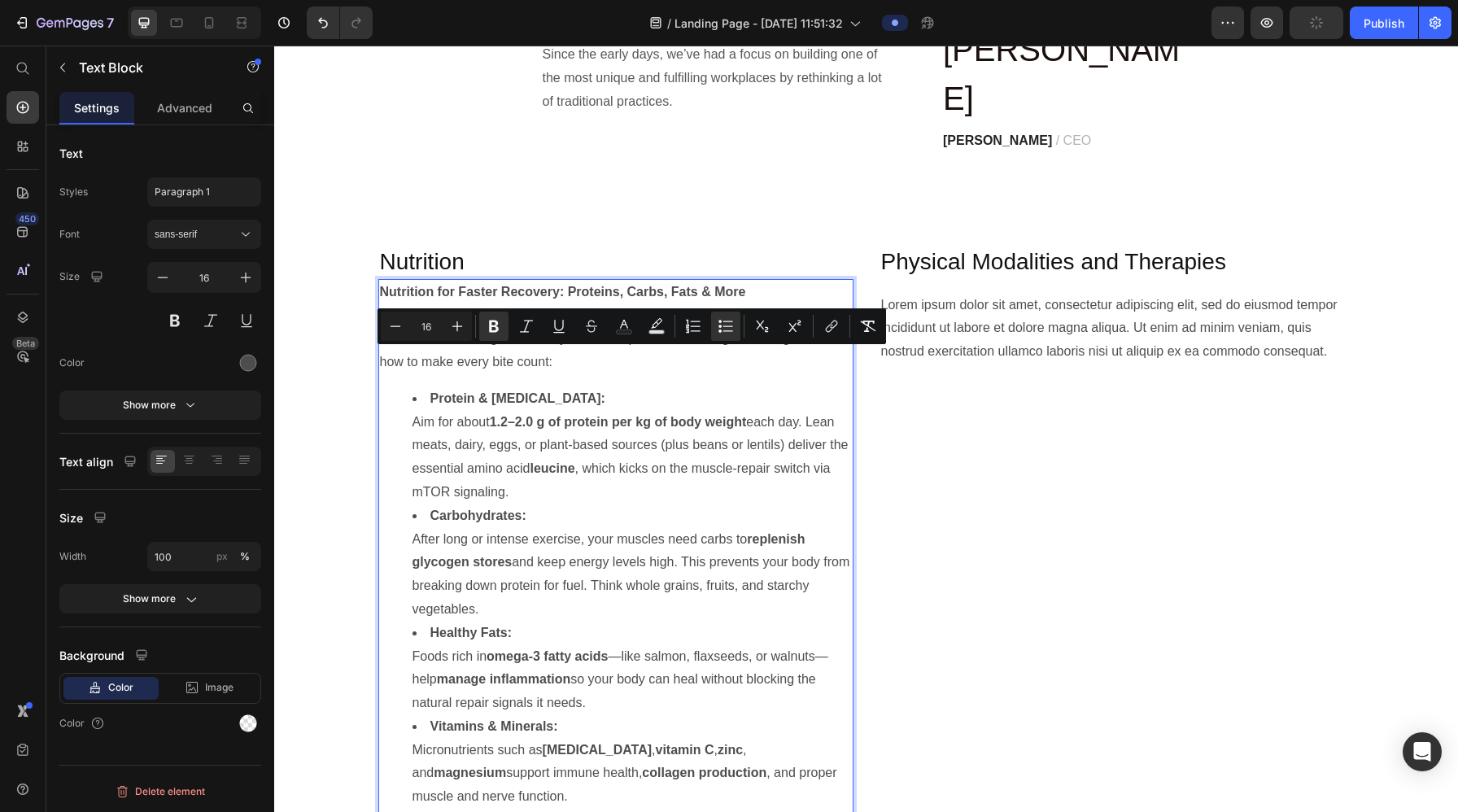 click on "Healthy Fats: Foods rich in  omega-3 fatty acids —like salmon, flaxseeds, or walnuts—help  manage inflammation  so your body can heal without blocking the natural repair signals it needs." at bounding box center [632, 668] 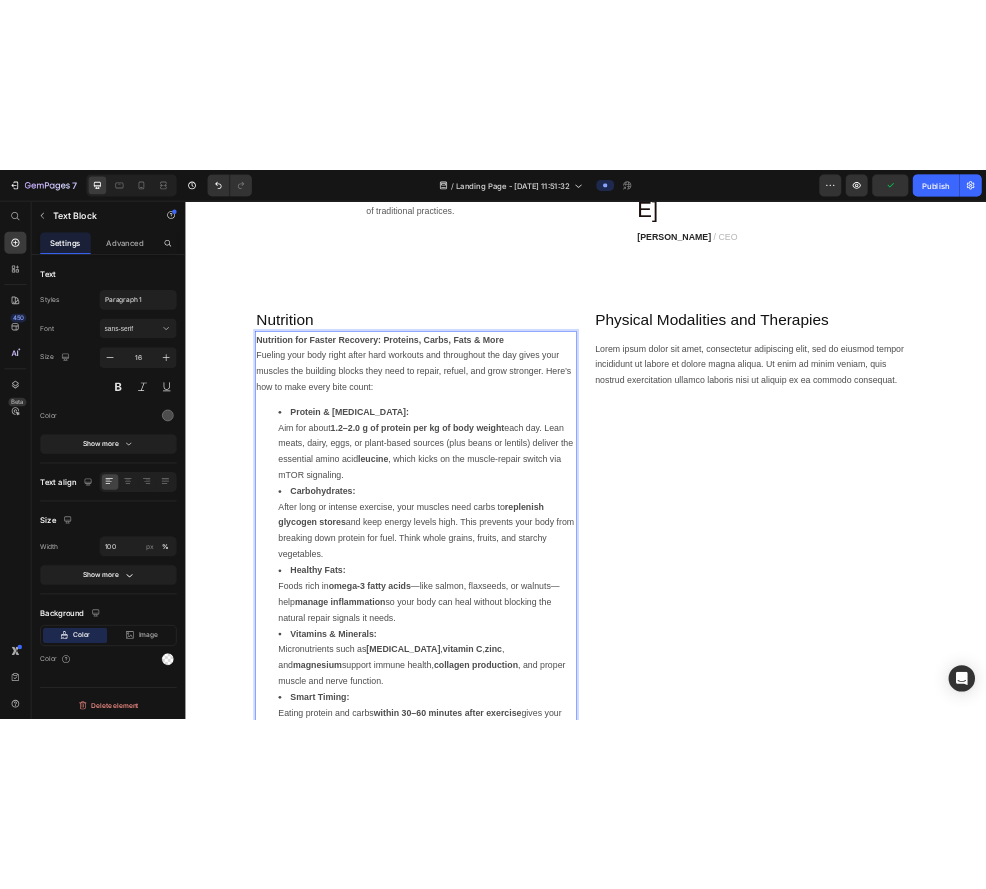 scroll, scrollTop: 5015, scrollLeft: 0, axis: vertical 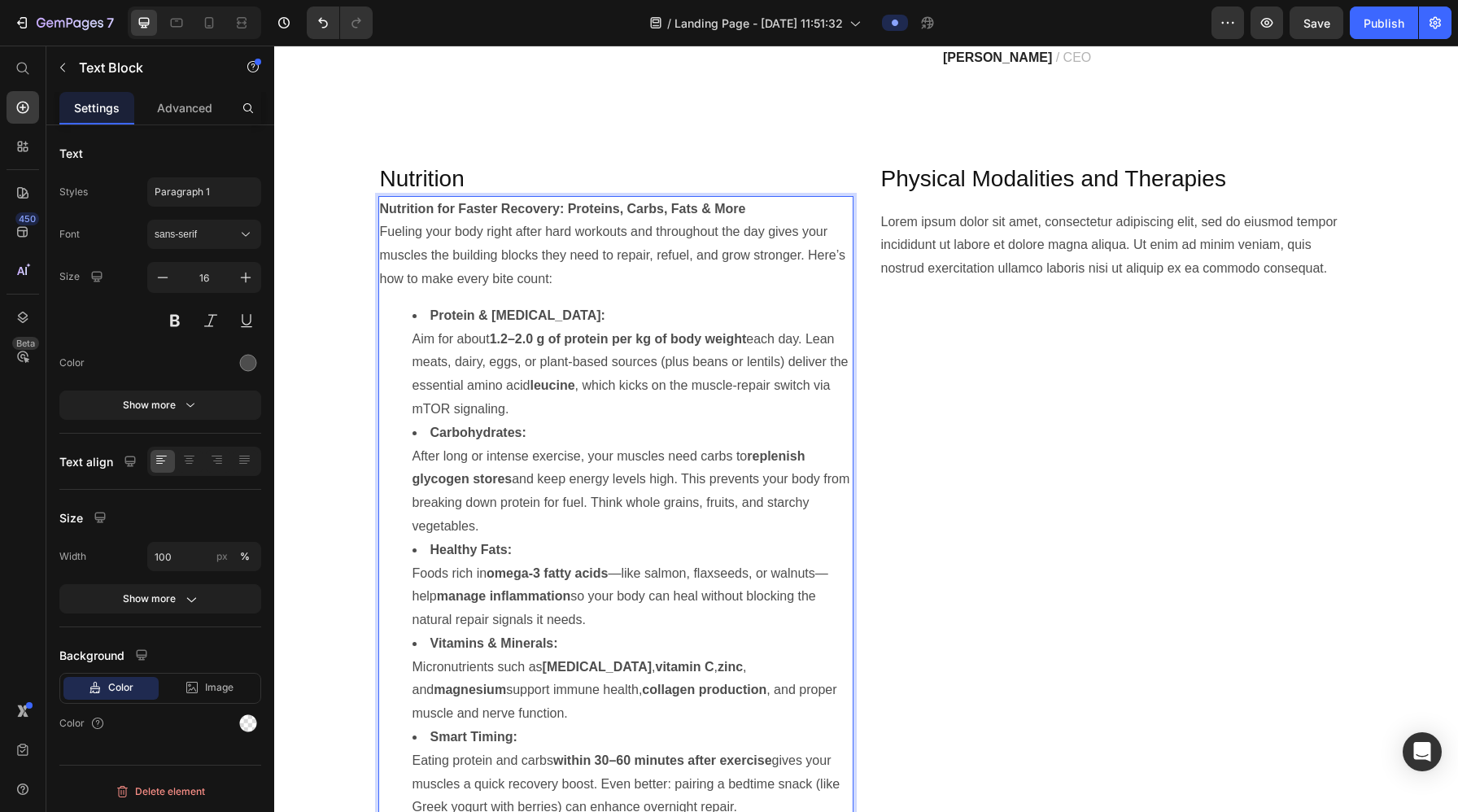 click on "Protein & [MEDICAL_DATA]: Aim for about  1.2–2.0 g of protein per kg of body weight  each day. Lean meats, dairy, eggs, or plant-based sources (plus beans or lentils) deliver the essential amino acid  leucine , which kicks on the muscle-repair switch via mTOR signaling. Carbohydrates: After long or intense exercise, your muscles need carbs to  replenish glycogen stores  and keep energy levels high. This prevents your body from breaking down protein for fuel. Think whole grains, fruits, and starchy vegetables. Healthy Fats: Foods rich in  omega-3 fatty acids —like salmon, flaxseeds, or walnuts—help  manage inflammation  so your body can heal without blocking the natural repair signals it needs. Vitamins & Minerals: Micronutrients such as  [MEDICAL_DATA] ,  vitamin C ,  zinc , and  magnesium  support immune health,  collagen production , and proper muscle and nerve function. Smart Timing: Eating protein and carbs  within 30–60 minutes after exercise" at bounding box center [616, 562] 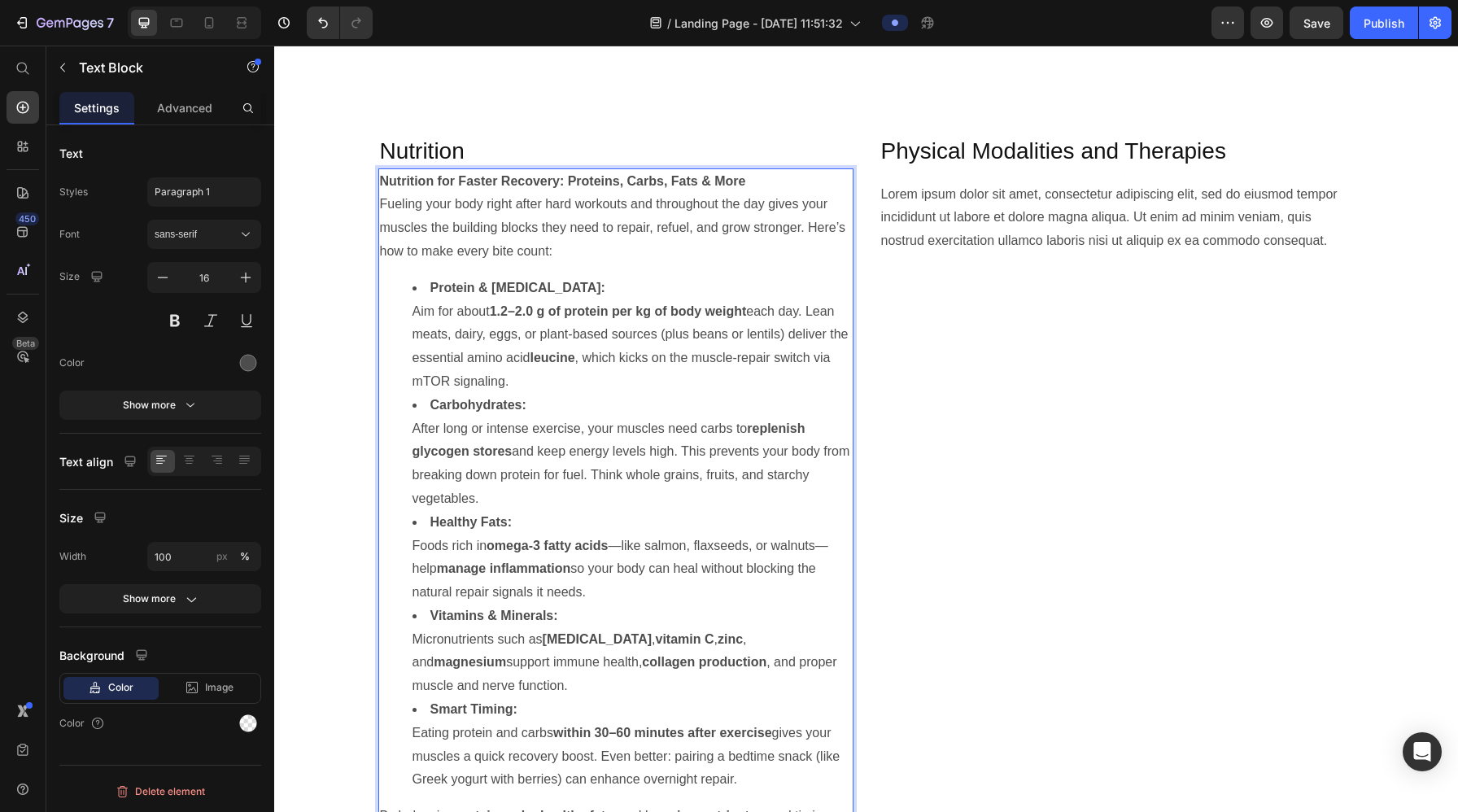 scroll, scrollTop: 4093, scrollLeft: 0, axis: vertical 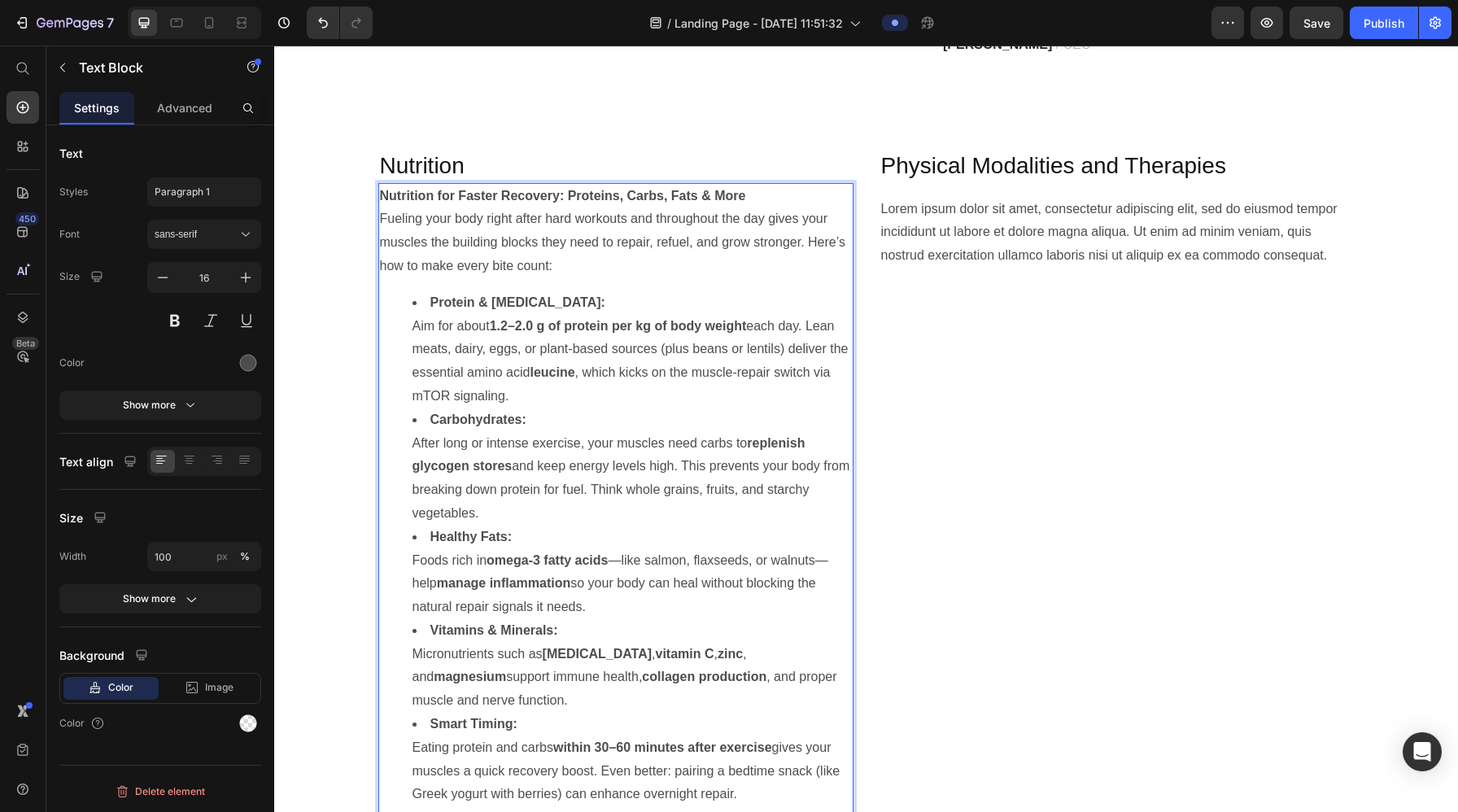 click on "Nutrition for Faster Recovery: Proteins, Carbs, Fats & More" at bounding box center (616, 196) 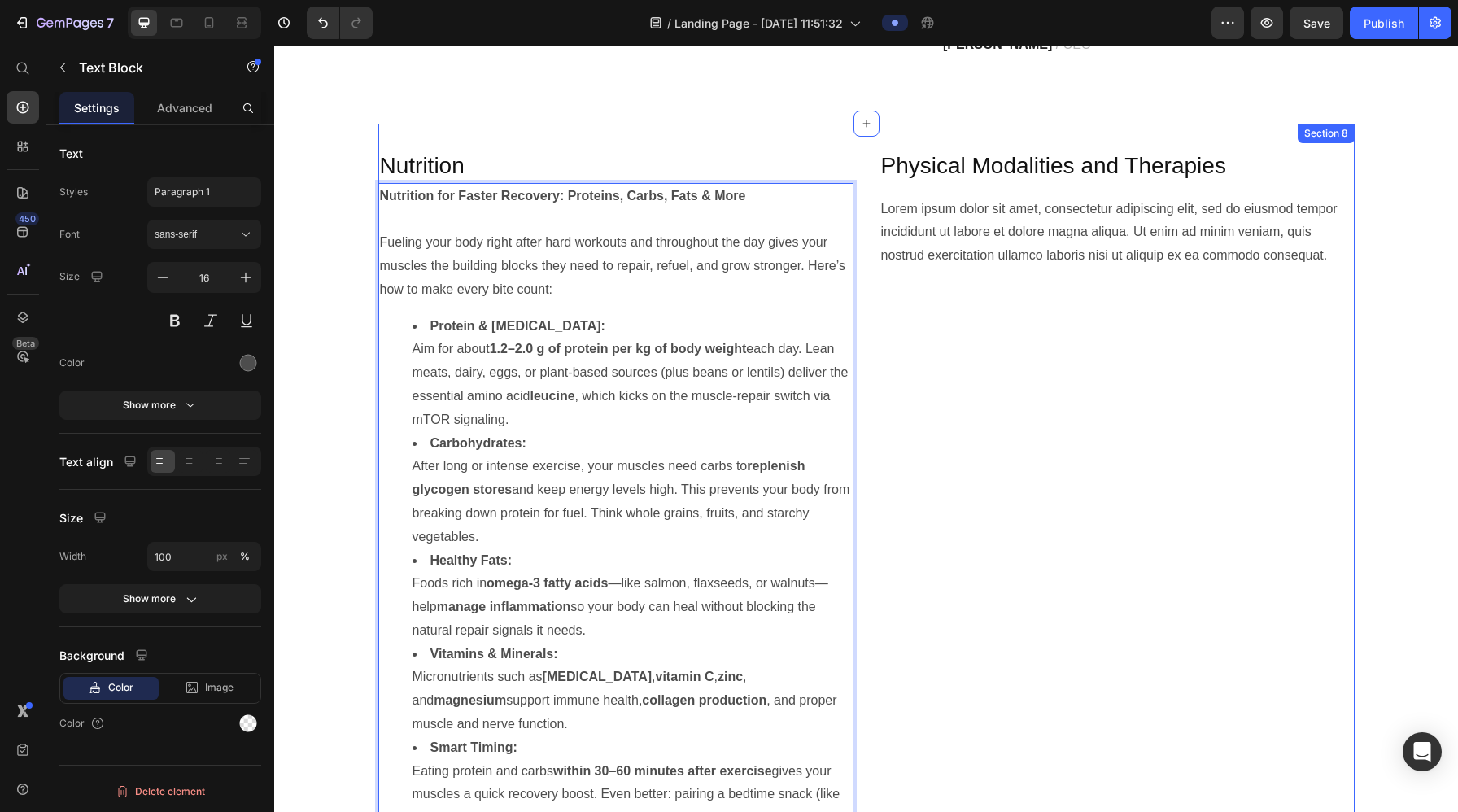 click on "Physical Modalities and Therapies Heading Lorem ipsum dolor sit amet, consectetur adipiscing elit, sed do eiusmod tempor incididunt ut labore et dolore magna aliqua. Ut enim ad minim veniam, quis nostrud exercitation ullamco laboris nisi ut aliquip ex ea commodo consequat. Text Block" at bounding box center [1117, 532] 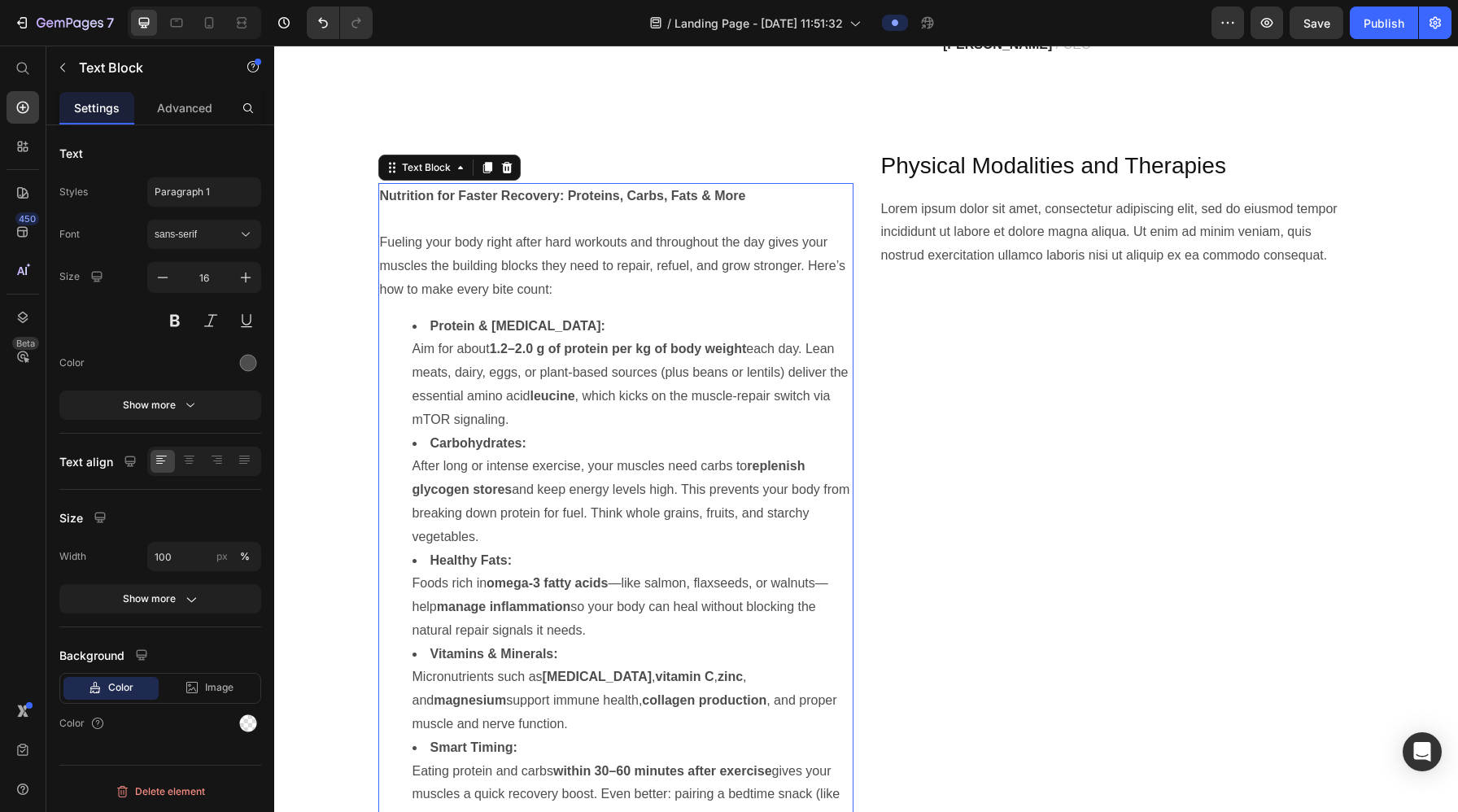 click on "Nutrition for Faster Recovery: Proteins, Carbs, Fats & More" at bounding box center (563, 195) 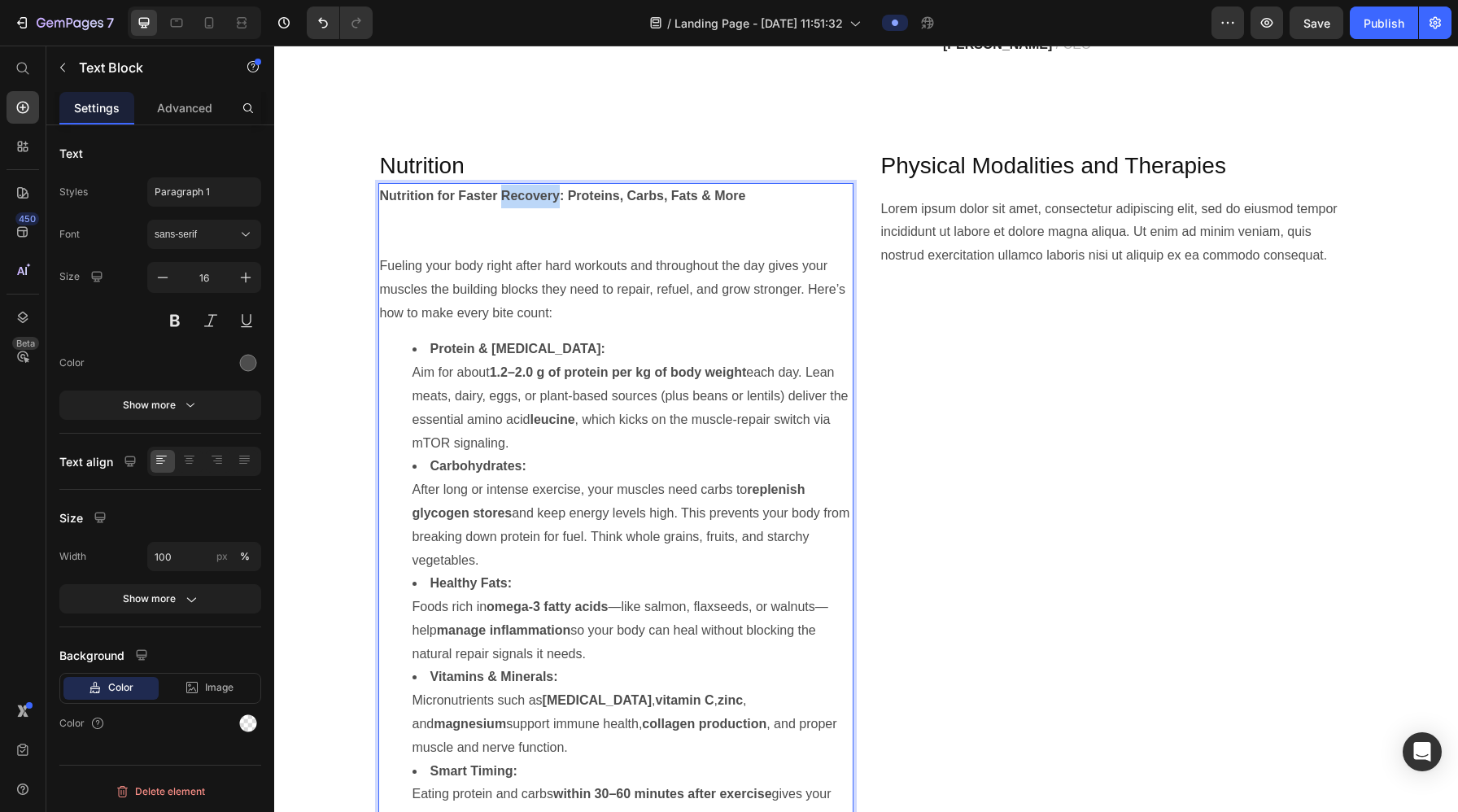 click on "Nutrition for Faster Recovery: Proteins, Carbs, Fats & More" at bounding box center [563, 195] 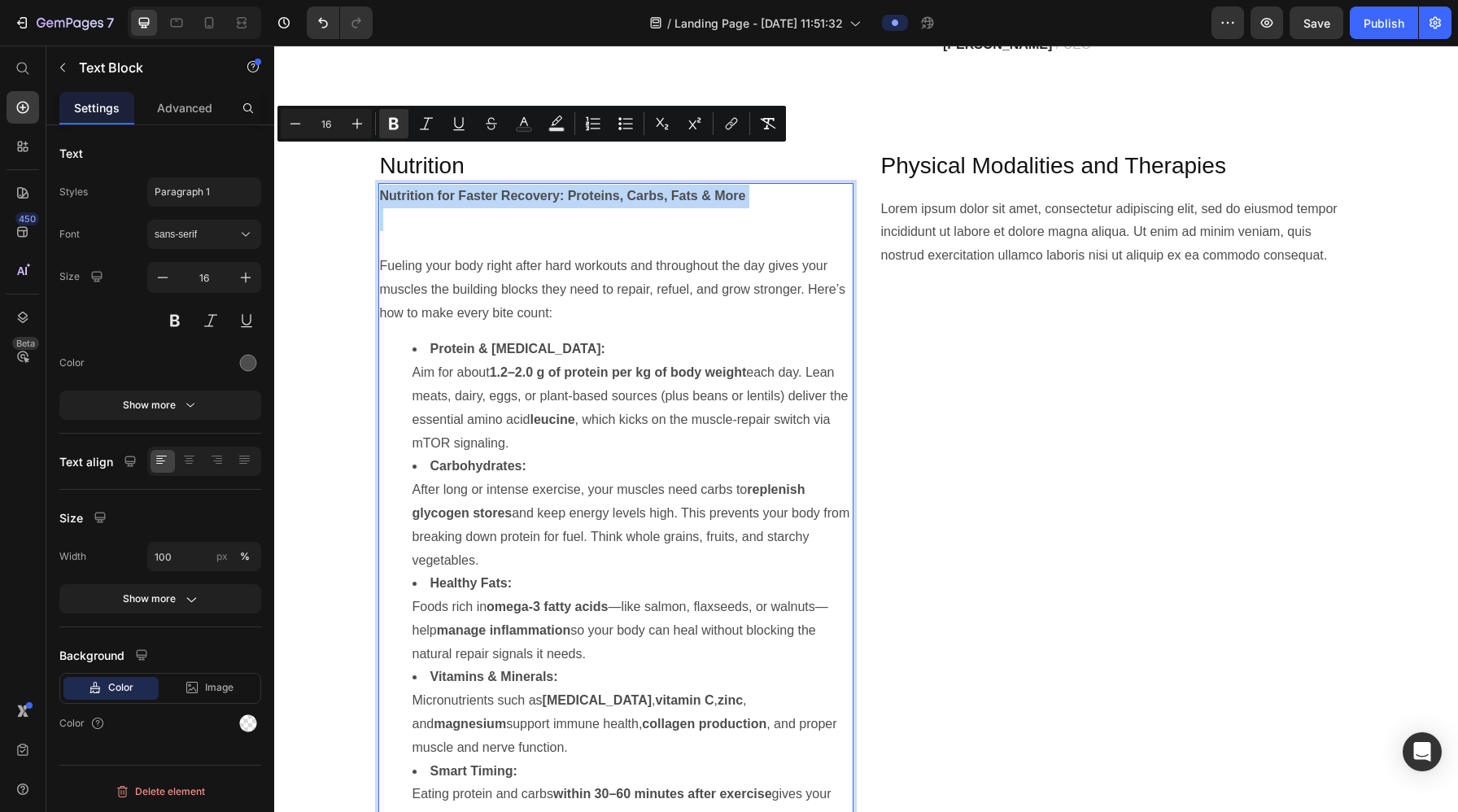 click on "Nutrition for Faster Recovery: Proteins, Carbs, Fats & More" at bounding box center [563, 195] 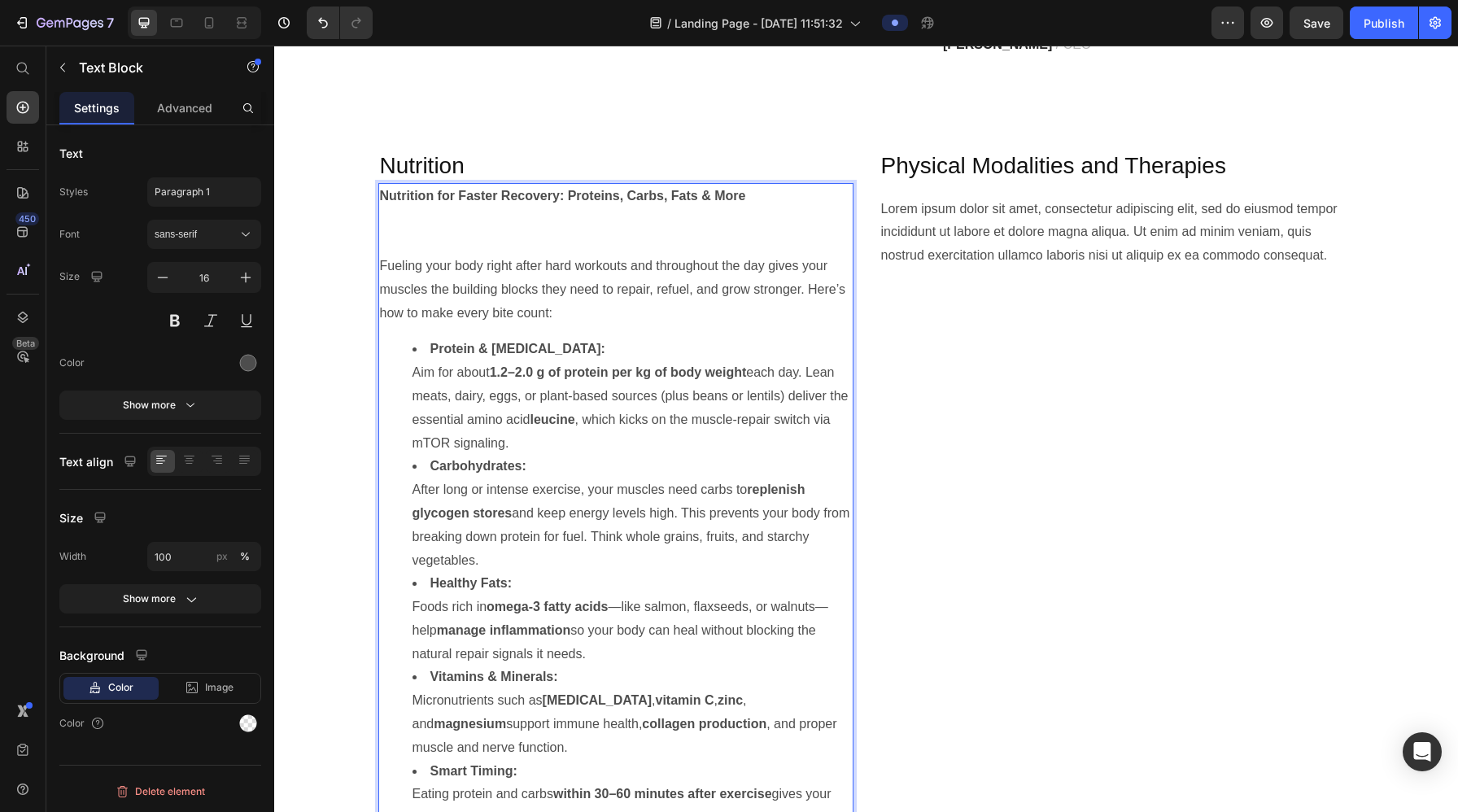 click at bounding box center [616, 231] 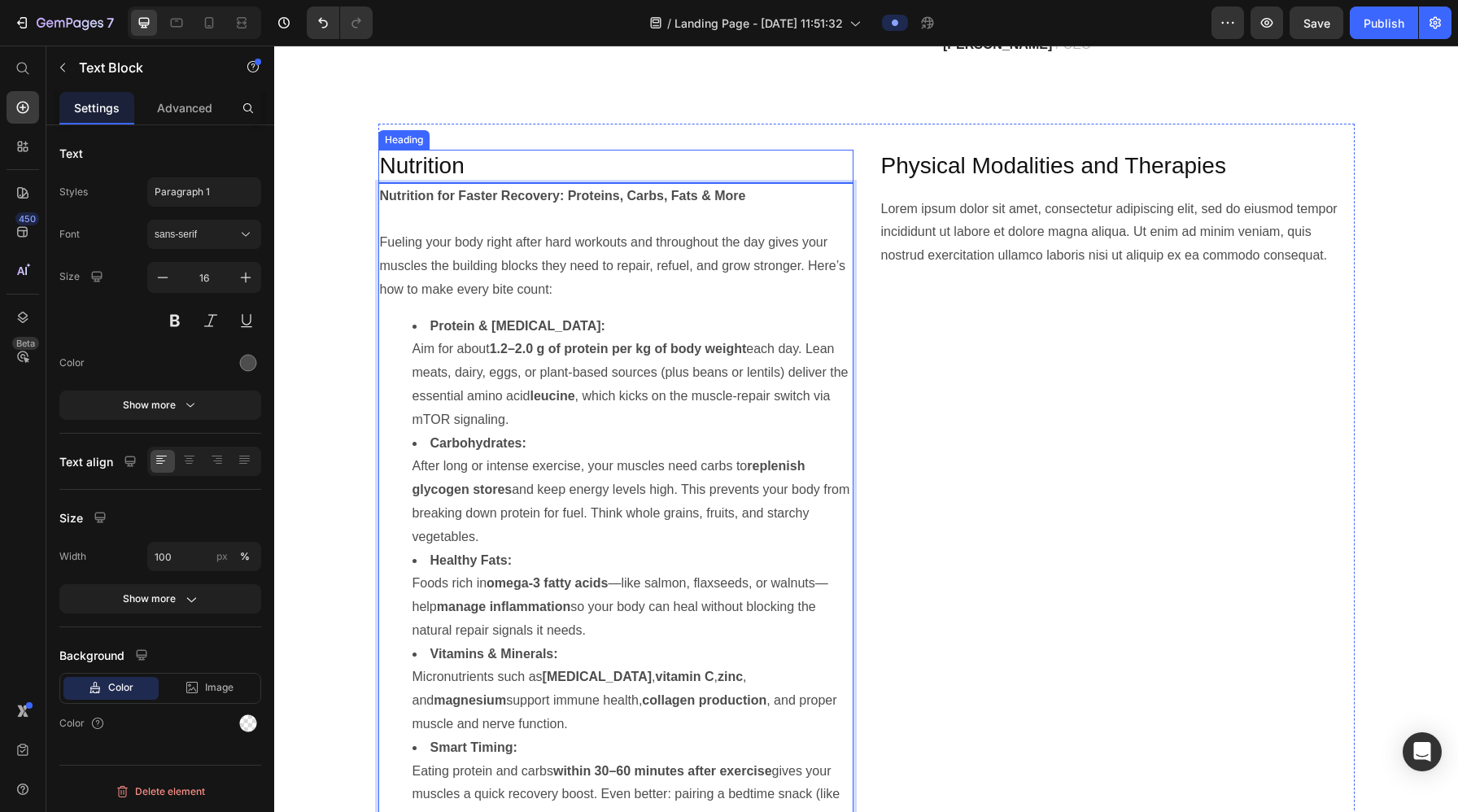 click on "Nutrition" at bounding box center [616, 166] 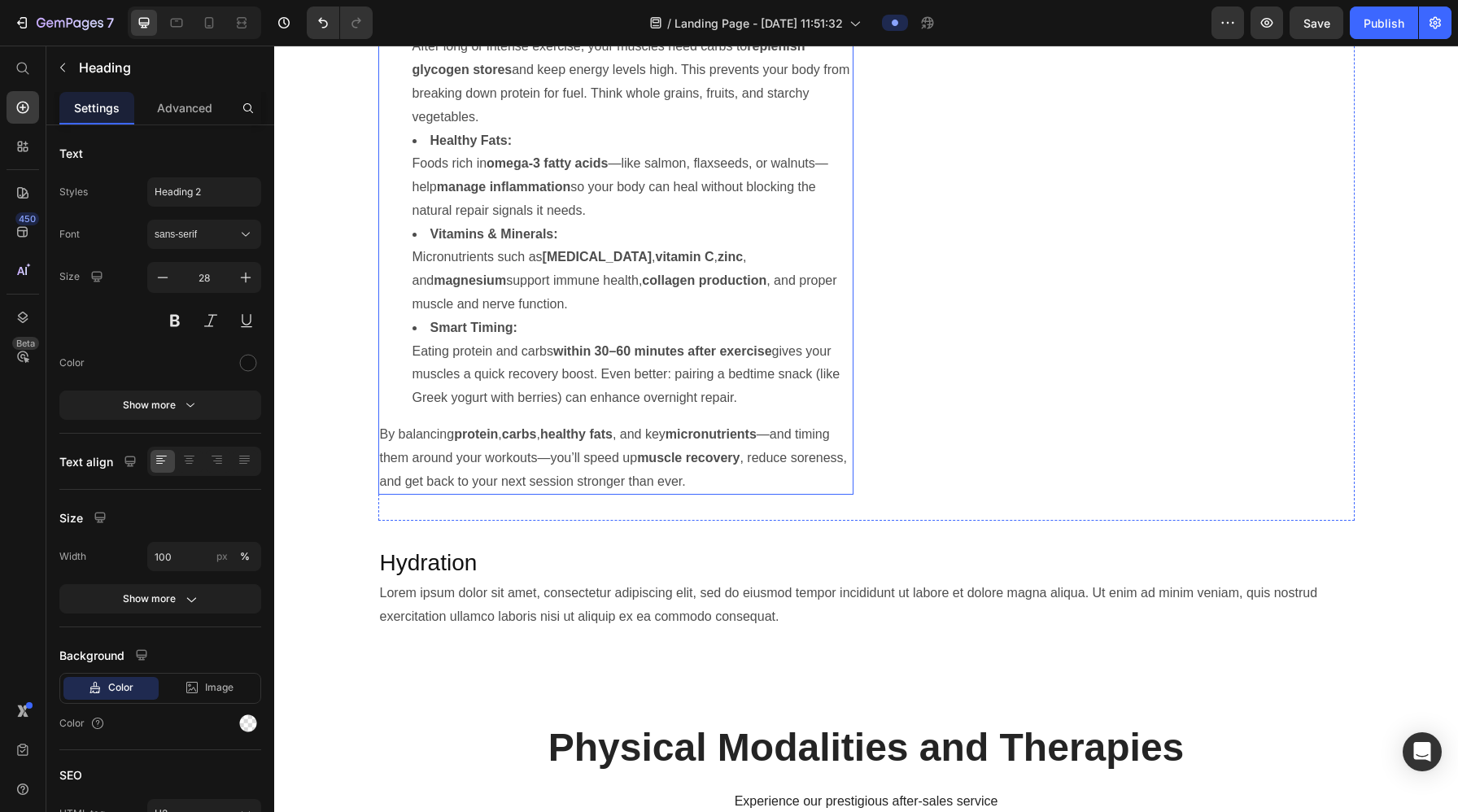 scroll, scrollTop: 4516, scrollLeft: 0, axis: vertical 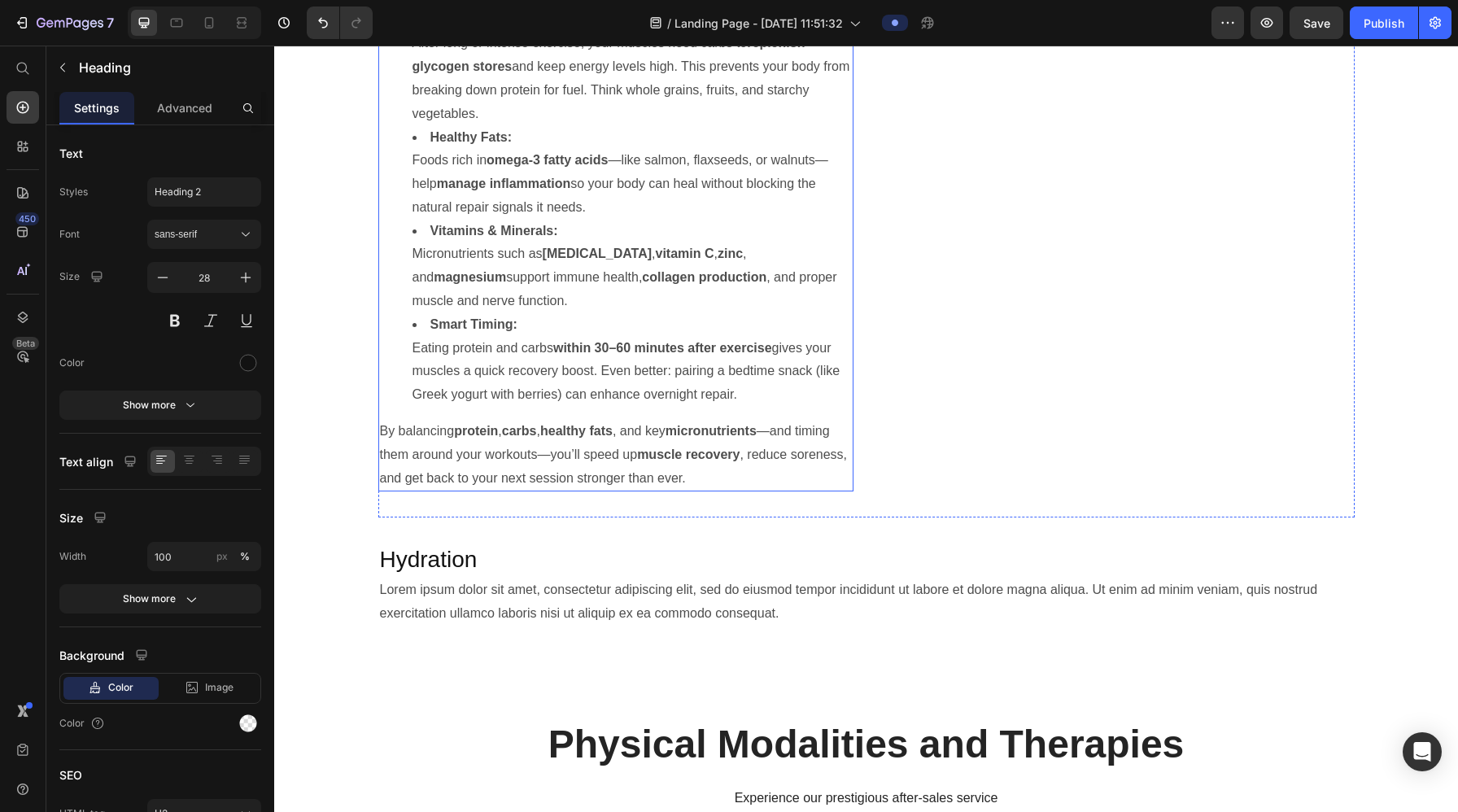 click on "By balancing  protein ,  carbs ,  healthy fats , and key  micronutrients —and timing them around your workouts—you’ll speed up  muscle recovery , reduce soreness, and get back to your next session stronger than ever." at bounding box center [616, 455] 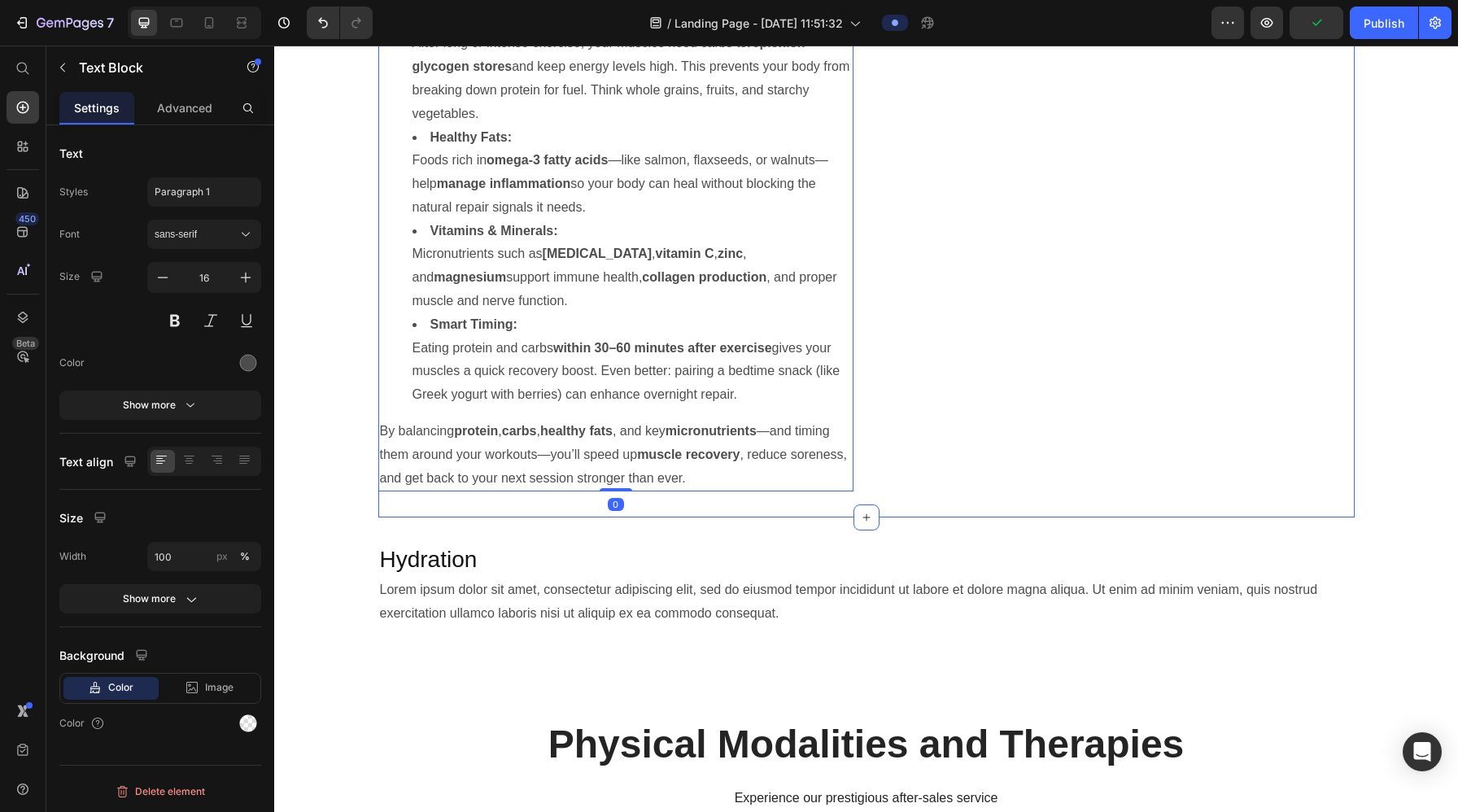 click on "Physical Modalities and Therapies Heading Lorem ipsum dolor sit amet, consectetur adipiscing elit, sed do eiusmod tempor incididunt ut labore et dolore magna aliqua. Ut enim ad minim veniam, quis nostrud exercitation ullamco laboris nisi ut aliquip ex ea commodo consequat. Text Block" at bounding box center (1117, 109) 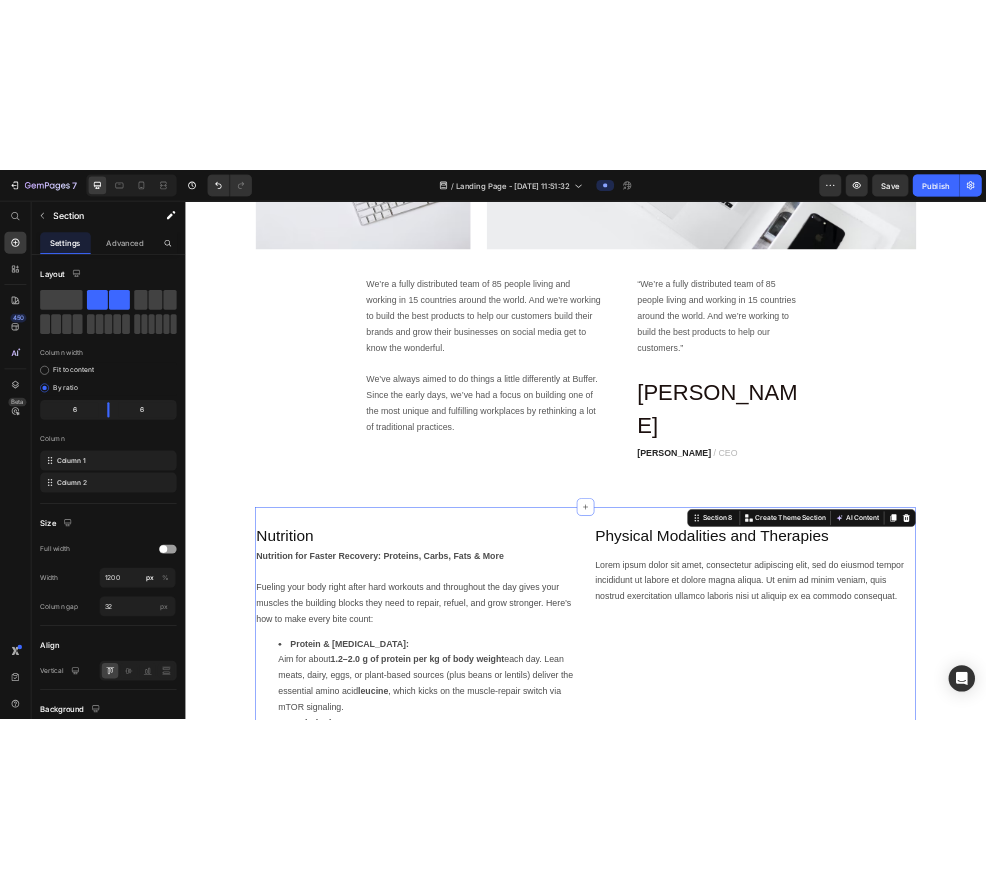 scroll, scrollTop: 4660, scrollLeft: 0, axis: vertical 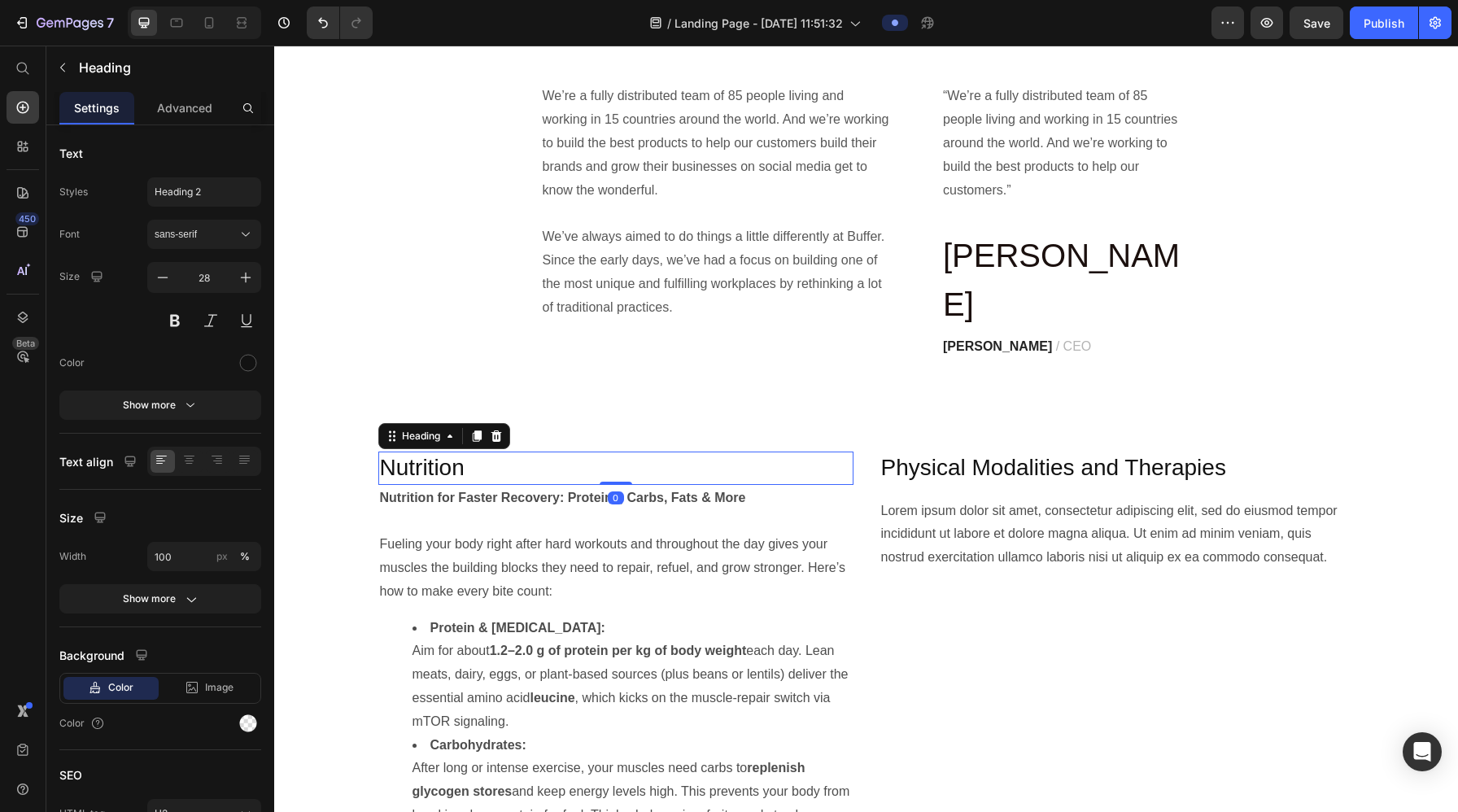 click on "Nutrition" at bounding box center [616, 468] 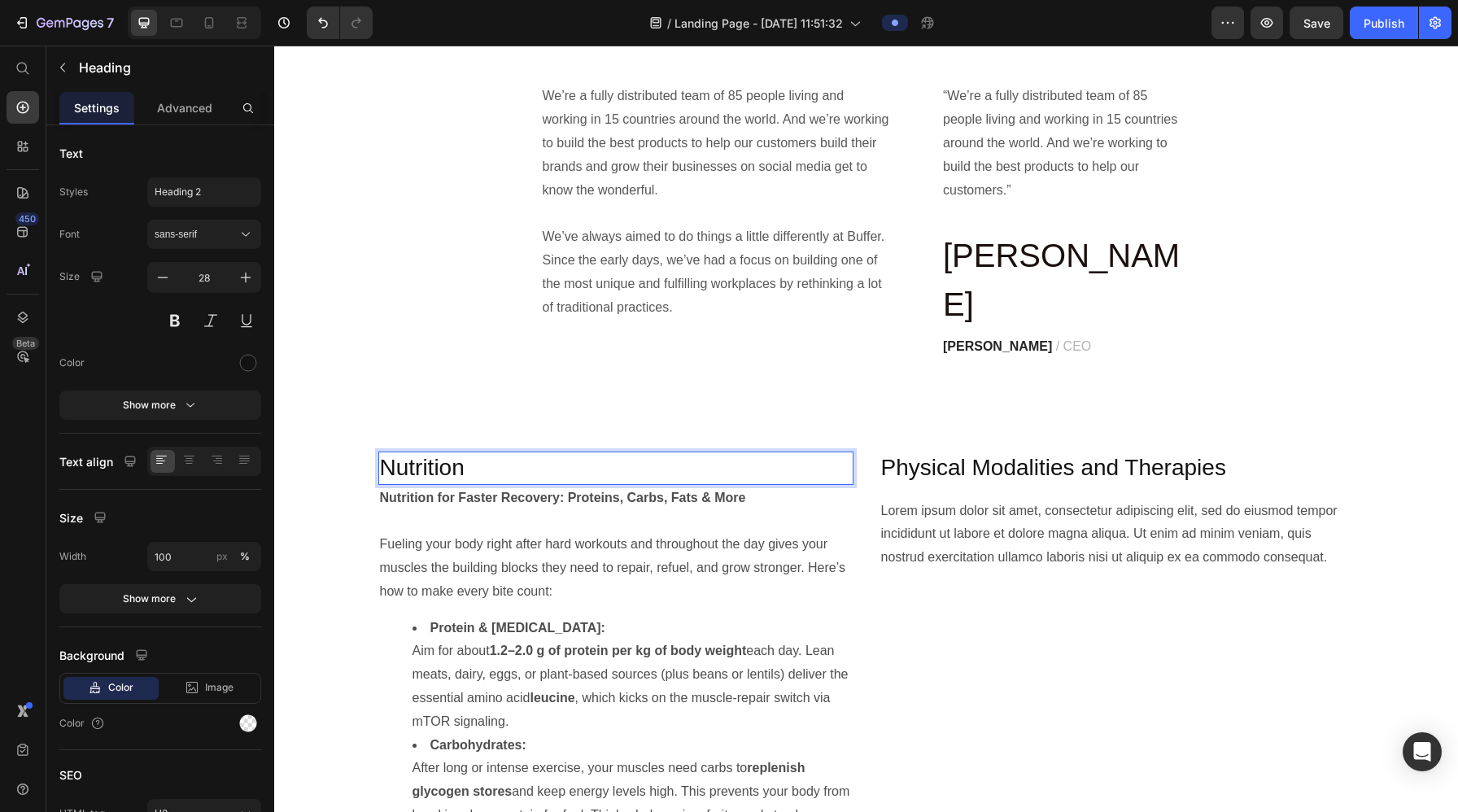 click on "Nutrition" at bounding box center [616, 468] 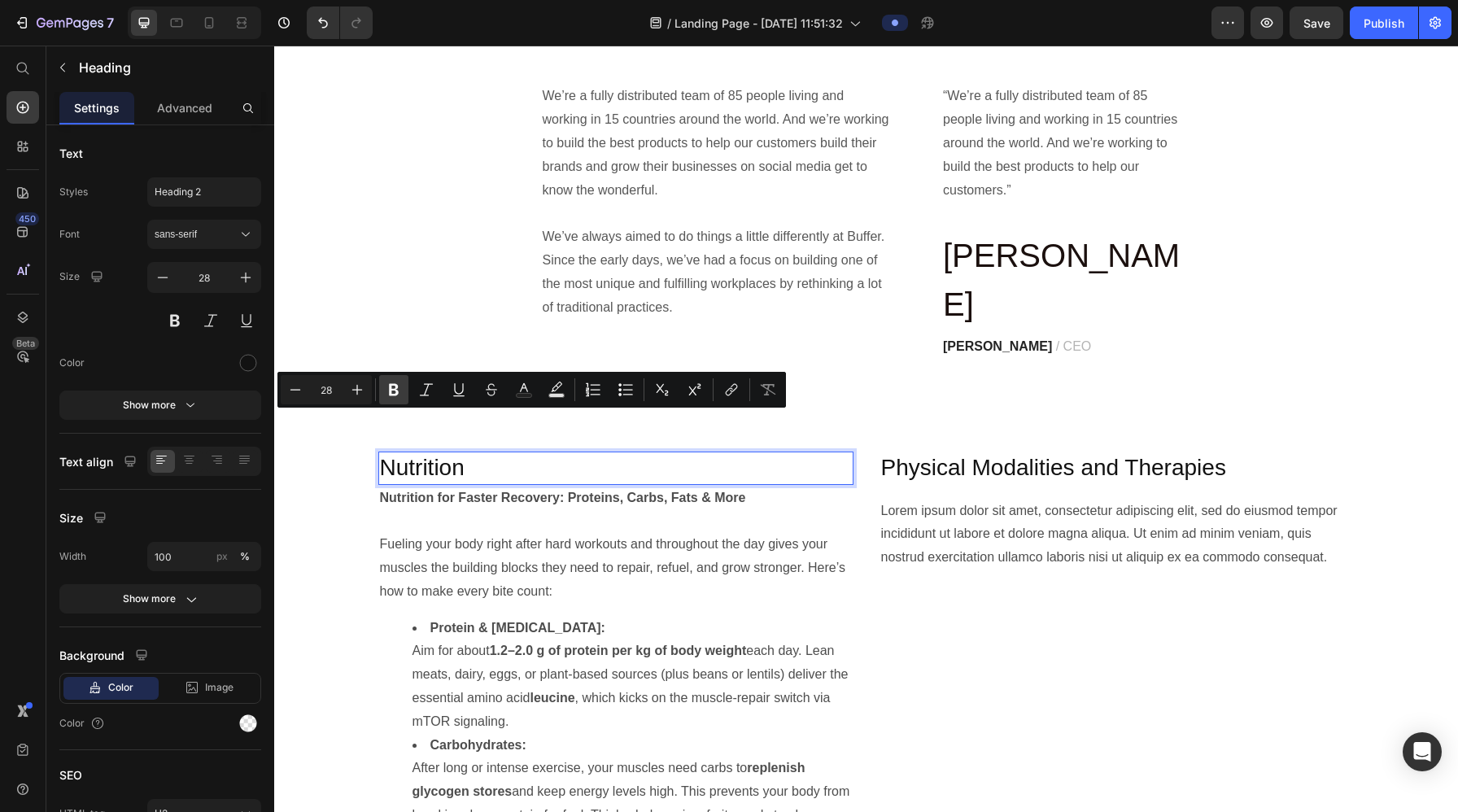 click 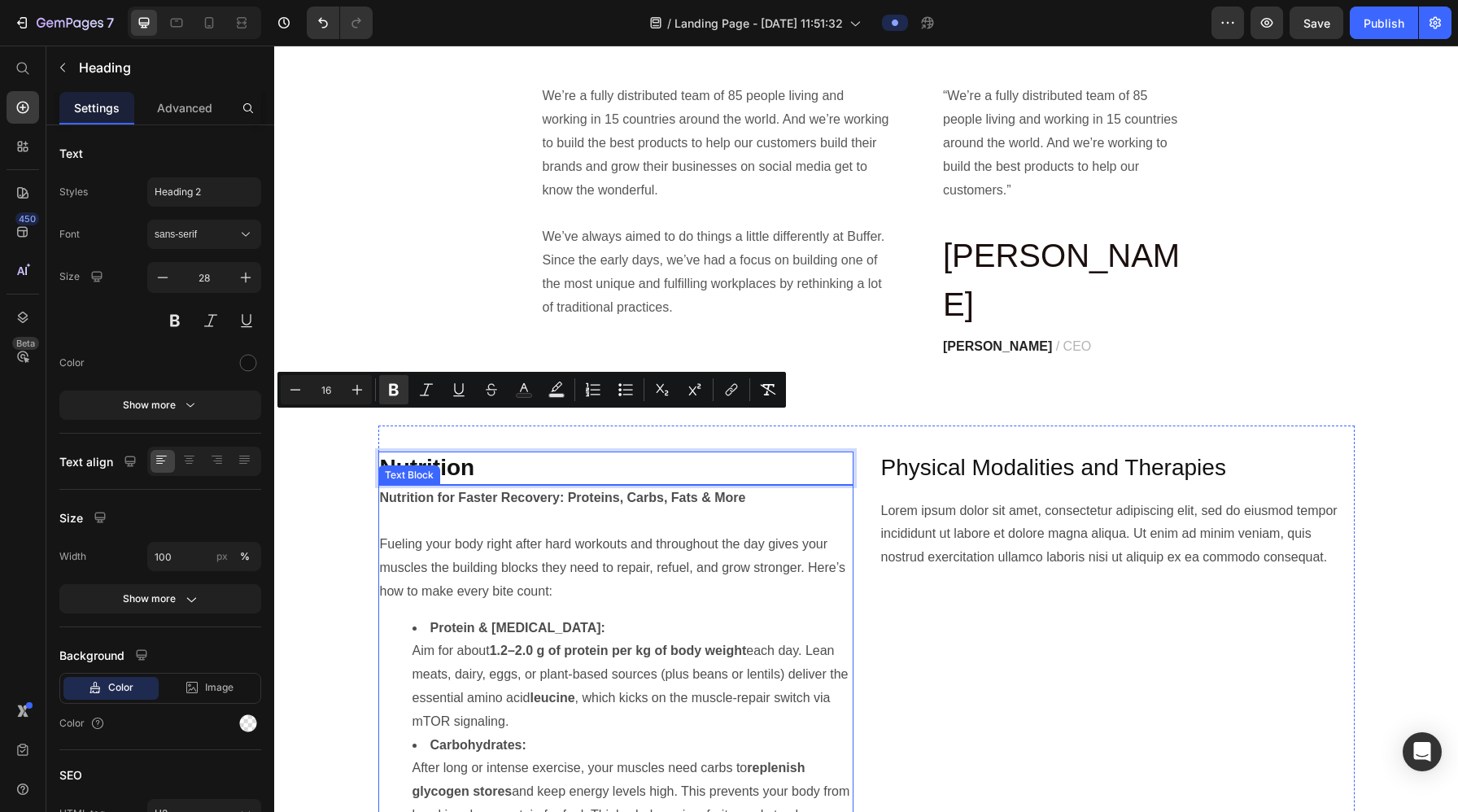 click at bounding box center (616, 521) 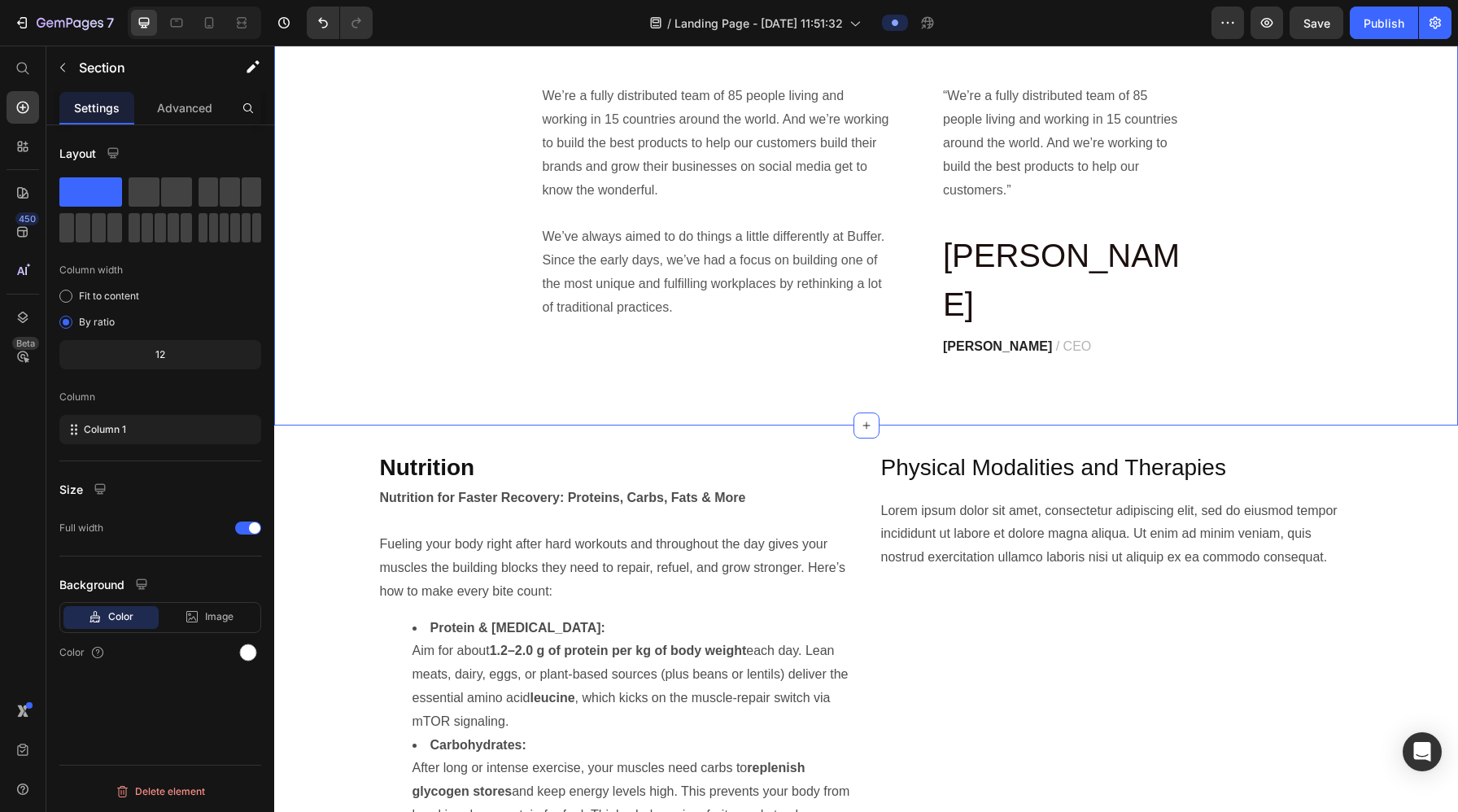 click on "Sleep and Circadian Rhythm Heading High-Quality Sleep: Your Recovery Superpower   Getting enough restful sleep is the single most important step you can take to speed up recovery. During deep sleep, your body releases key hormones like growth hormone (GH), boosts immune function, and gives your brain and nervous system time to reset. When you skimp on sleep night after night,  muscle repairs slow down ,  you’re more prone to injury , and  your focus and mood suffer —all of which set back your progress   Easy Tips for Better Sleep: Stick to a Schedule:  Go to bed and wake up at the same time every day. Create a Sleep Sanctuary:  Keep your bedroom cool, quiet, and completely dark. Power Down Screens:  Turn off phones, tablets, and TVs at least 30 minutes before bed. Address Issues Early:  If you struggle with [MEDICAL_DATA] or snoring, talk to a professional—treating [MEDICAL_DATA] is crucial for real recovery. By making sleep a non-negotiable part of your routine, you’ll  , and  a stronger, healthier you." at bounding box center (866, -175) 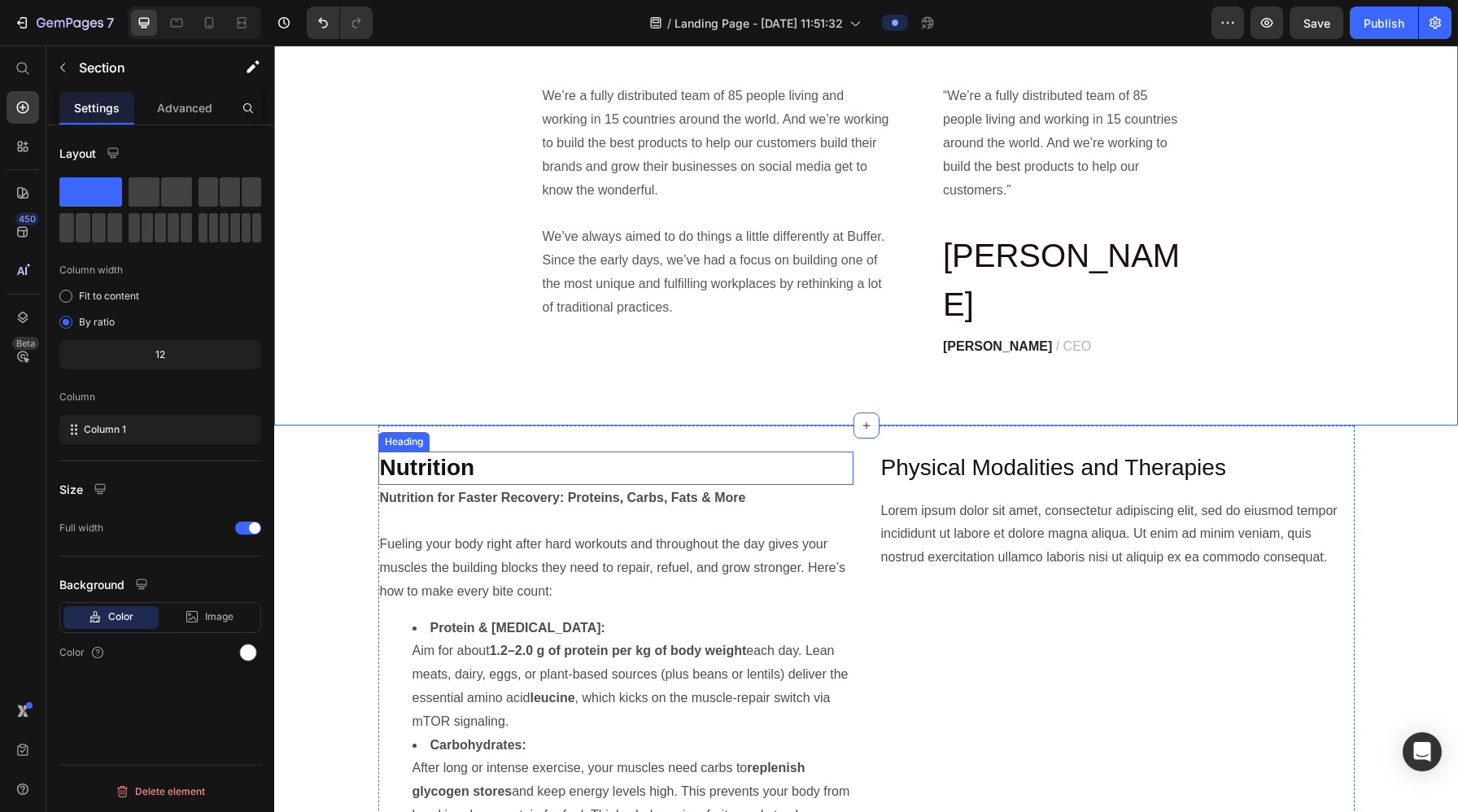 click on "Nutrition" at bounding box center [427, 467] 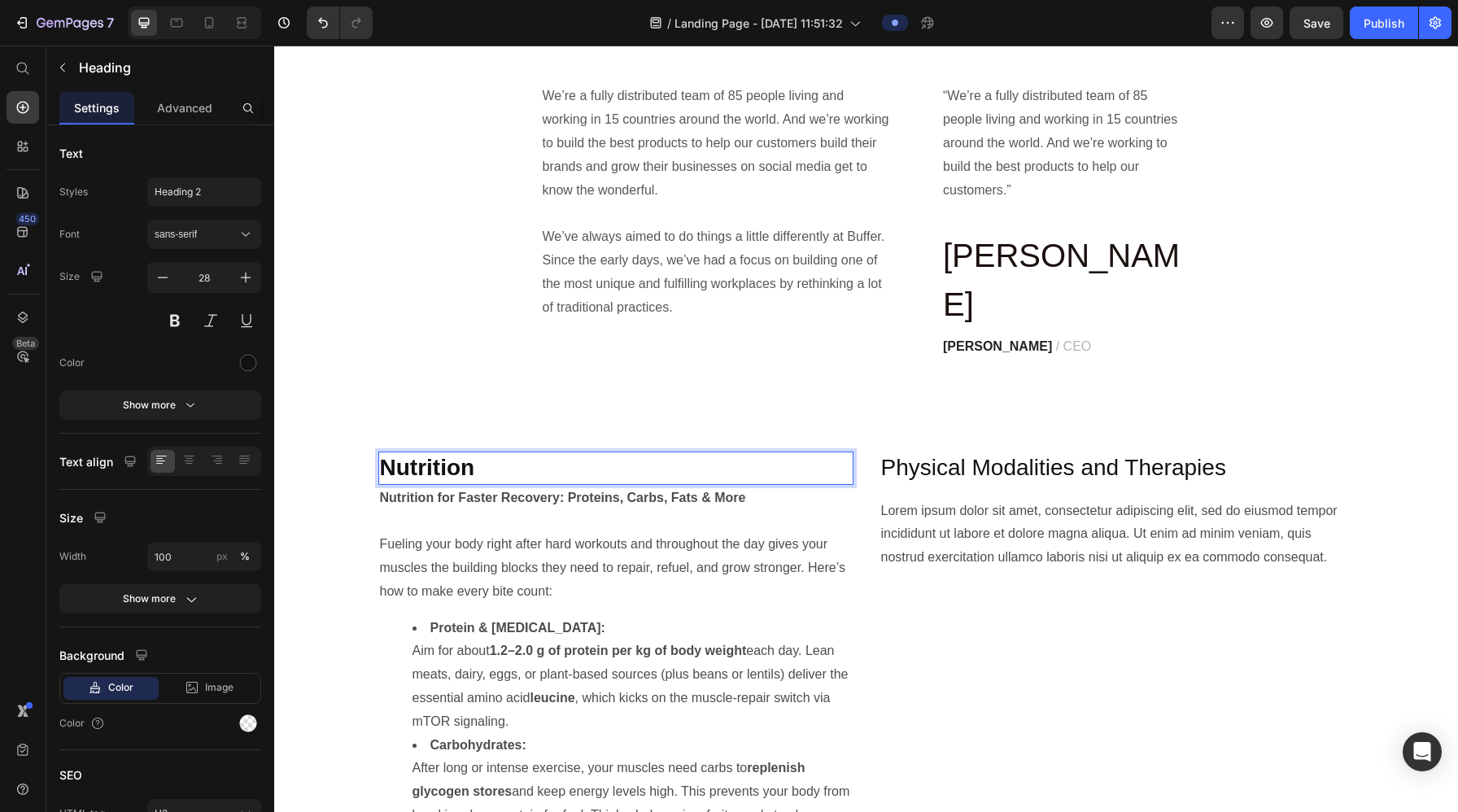 click on "Nutrition" at bounding box center [427, 467] 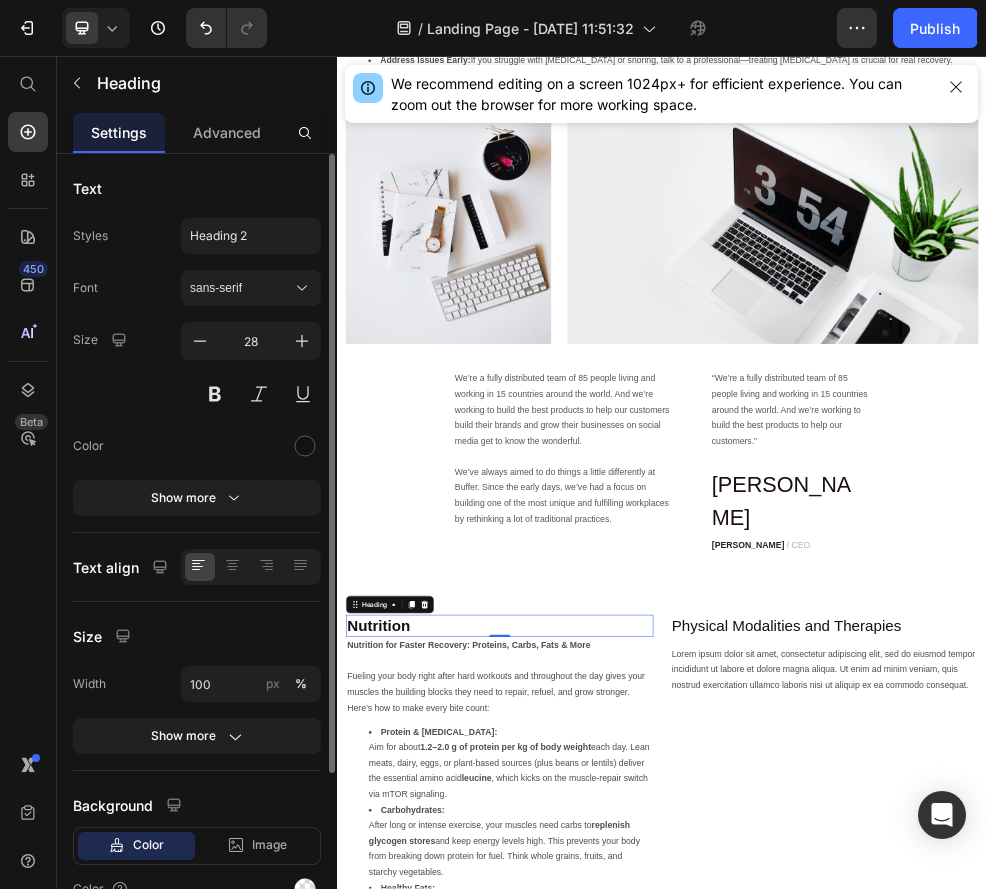 scroll, scrollTop: 4120, scrollLeft: 0, axis: vertical 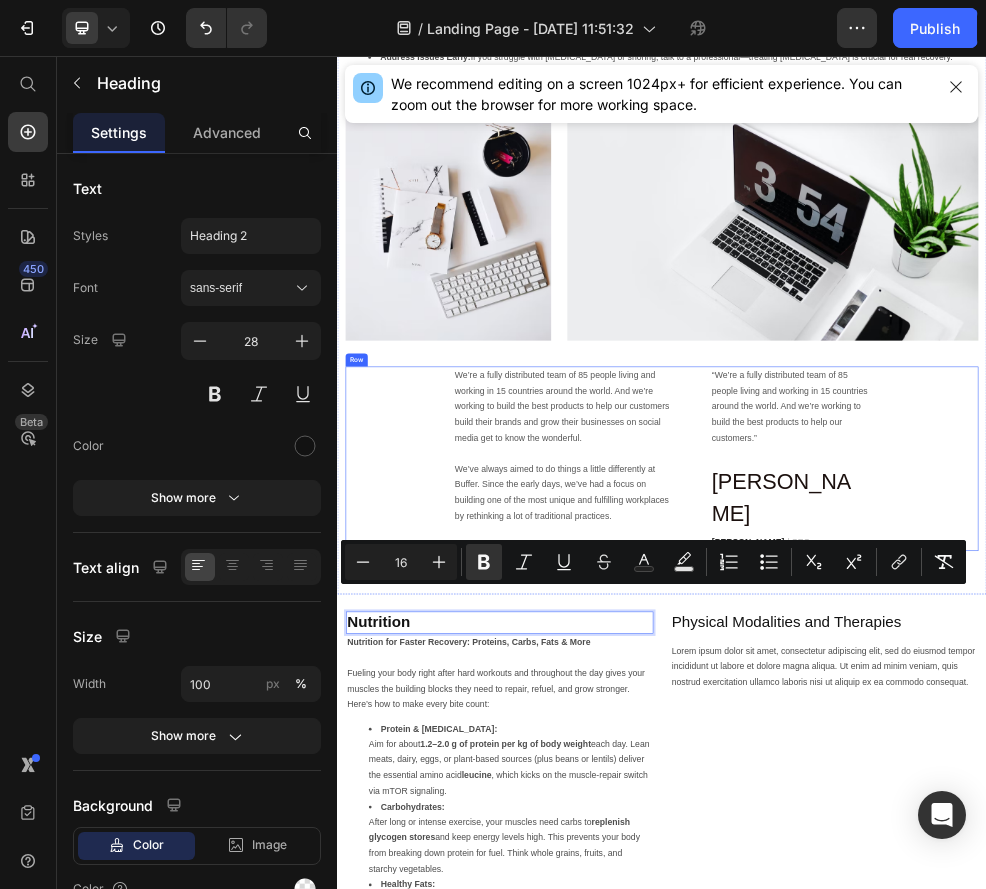 click on "We’re a fully distributed team of 85 people living and working in 15 countries around the world. And we’re working to build the best products to help our customers build their brands and grow their businesses on social media get to know the wonderful.  We’ve always aimed to do things a little differently at Buffer. Since the early days, we’ve had a focus on building one of the most unique and fulfilling workplaces by rethinking a lot of traditional practices. Text block “We’re a fully distributed team of 85 people living and working in 15 countries around the world. And we’re working to build the best products to help our customers.”  Text block [PERSON_NAME]  Text Block [PERSON_NAME]   / CEO Text block Row" at bounding box center (937, 801) 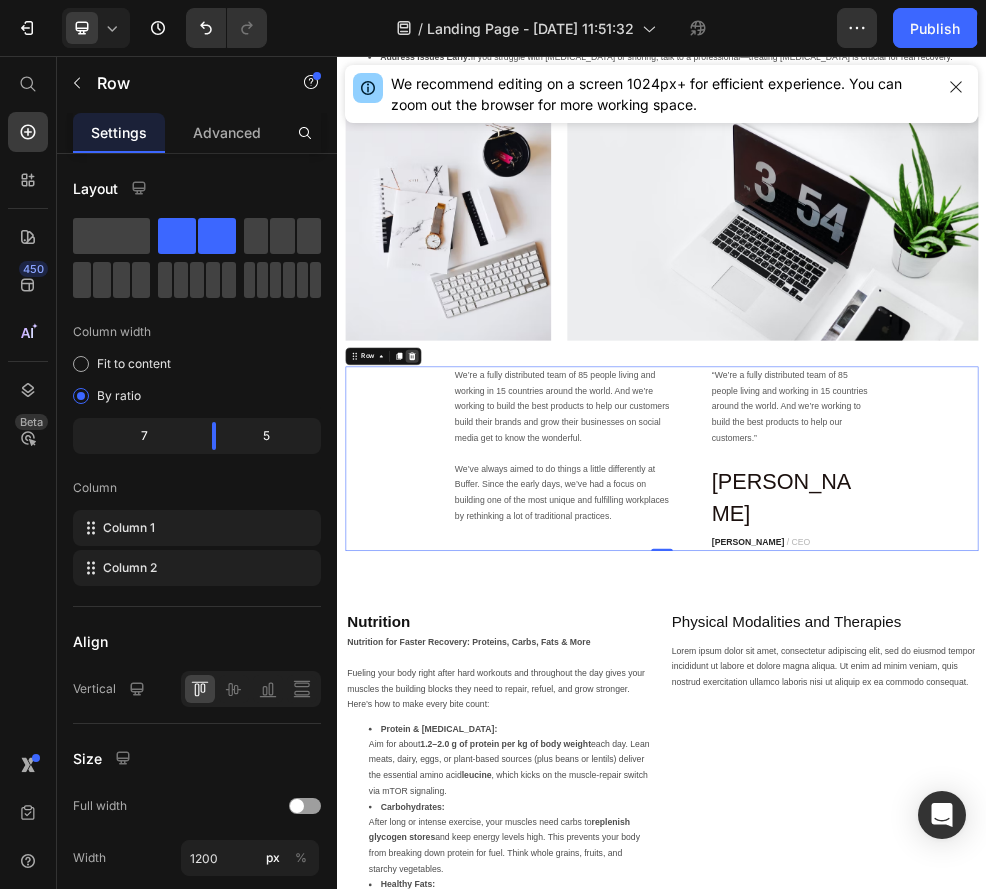 click 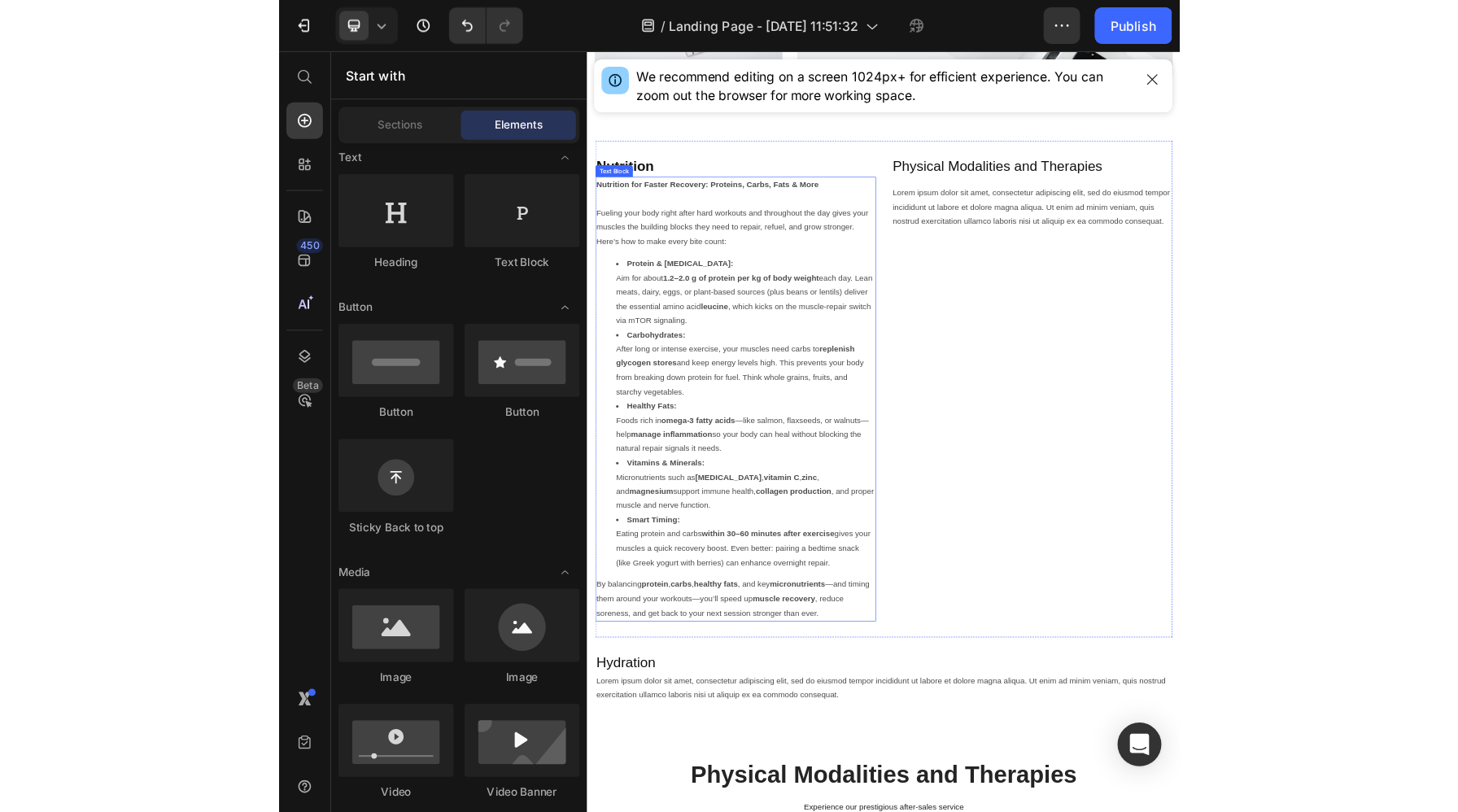 scroll, scrollTop: 3735, scrollLeft: 0, axis: vertical 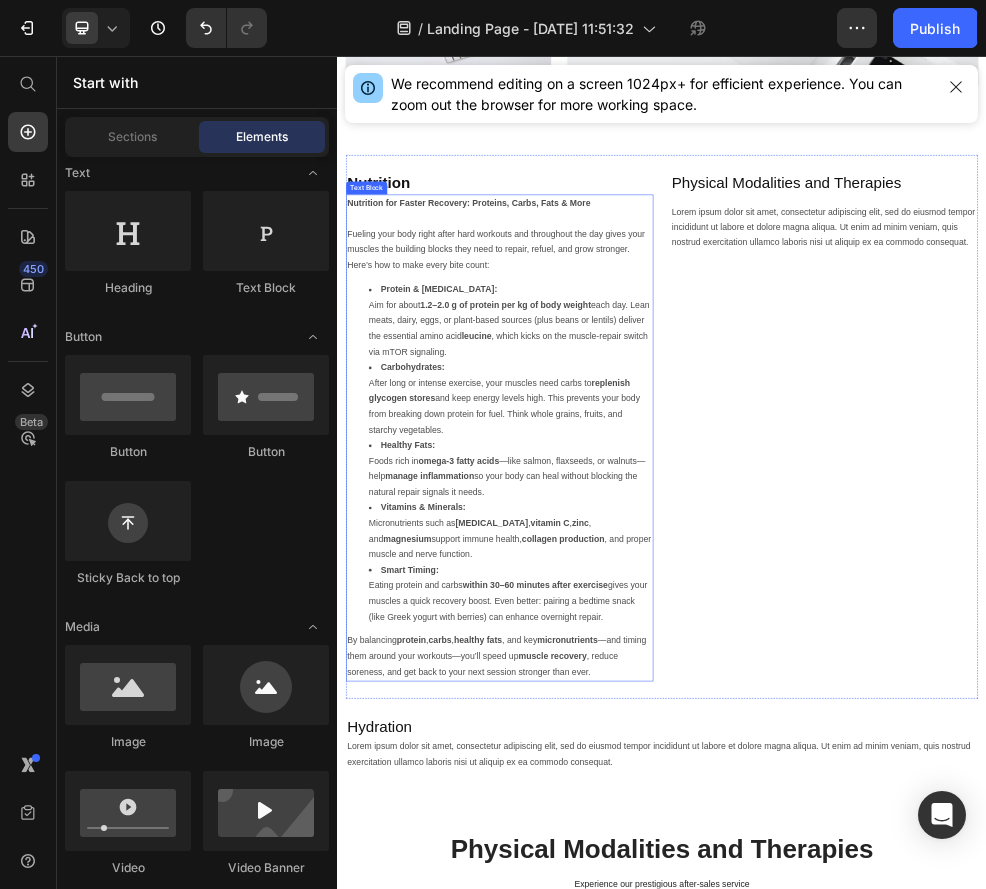 click on "Healthy Fats: Foods rich in  omega-3 fatty acids —like salmon, flaxseeds, or walnuts—help  manage inflammation  so your body can heal without blocking the natural repair signals it needs." at bounding box center [657, 820] 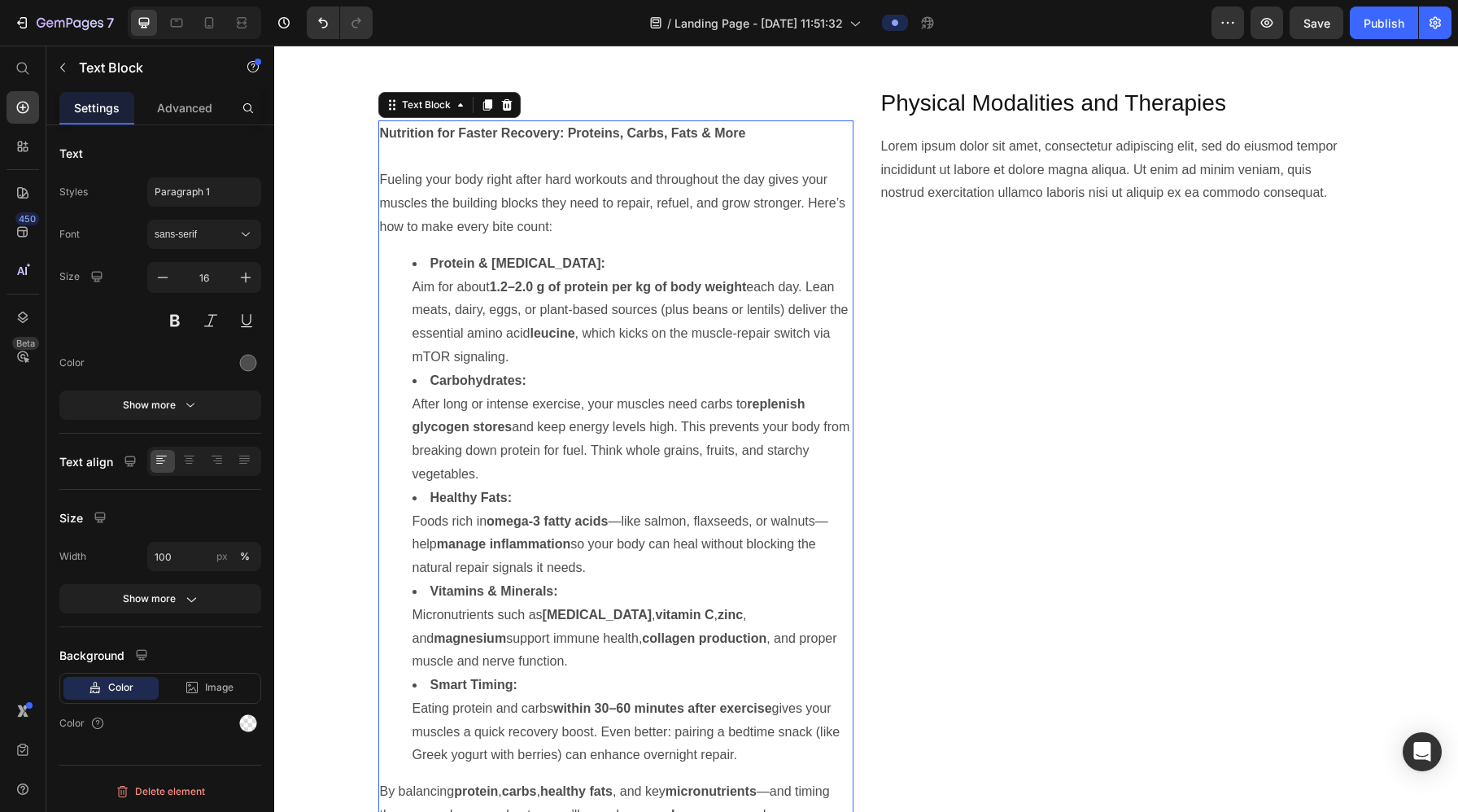 scroll, scrollTop: 3885, scrollLeft: 0, axis: vertical 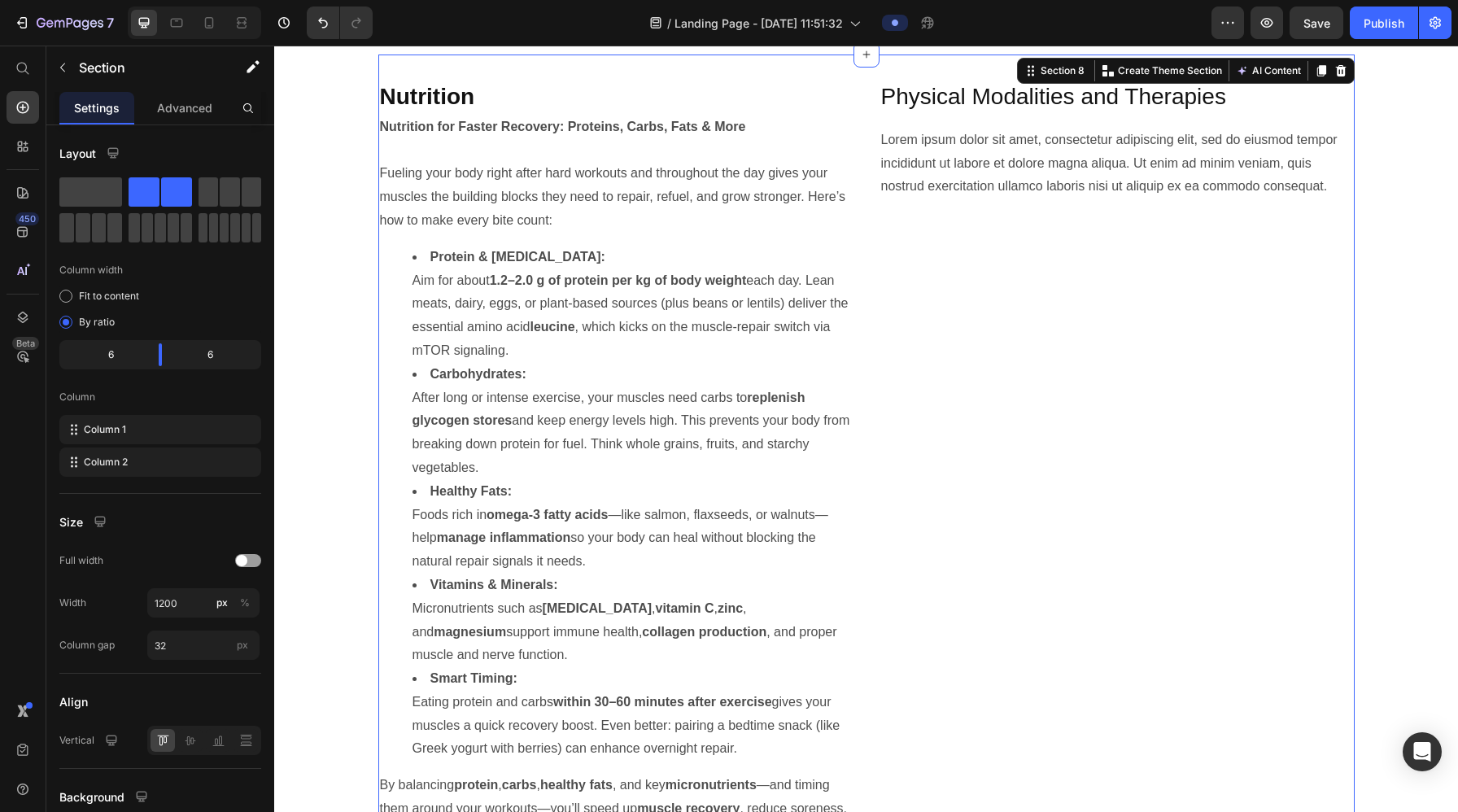 click on "Physical Modalities and Therapies Heading Lorem ipsum dolor sit amet, consectetur adipiscing elit, sed do eiusmod tempor incididunt ut labore et dolore magna aliqua. Ut enim ad minim veniam, quis nostrud exercitation ullamco laboris nisi ut aliquip ex ea commodo consequat. Text Block" at bounding box center [1117, 463] 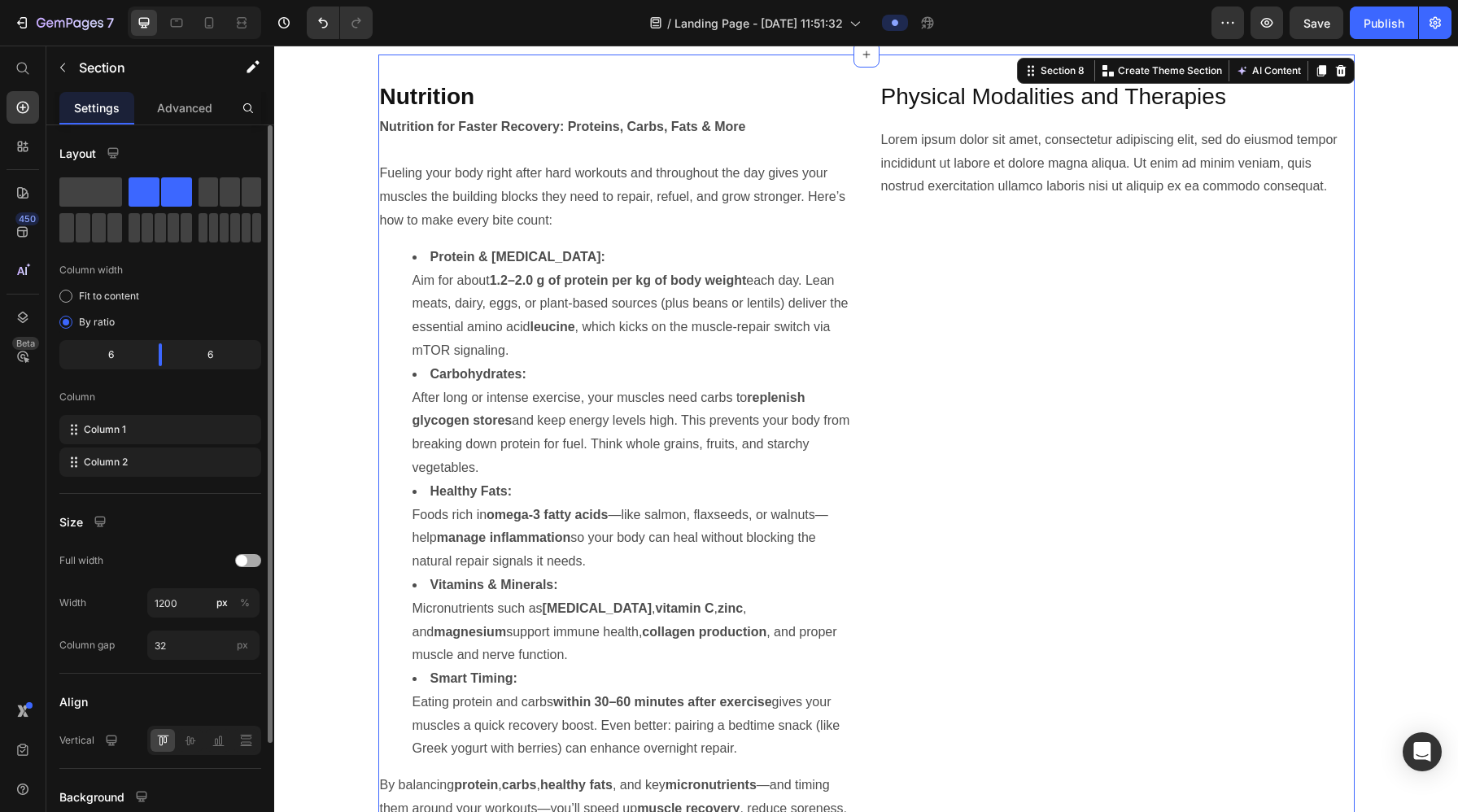 click on "Full width" 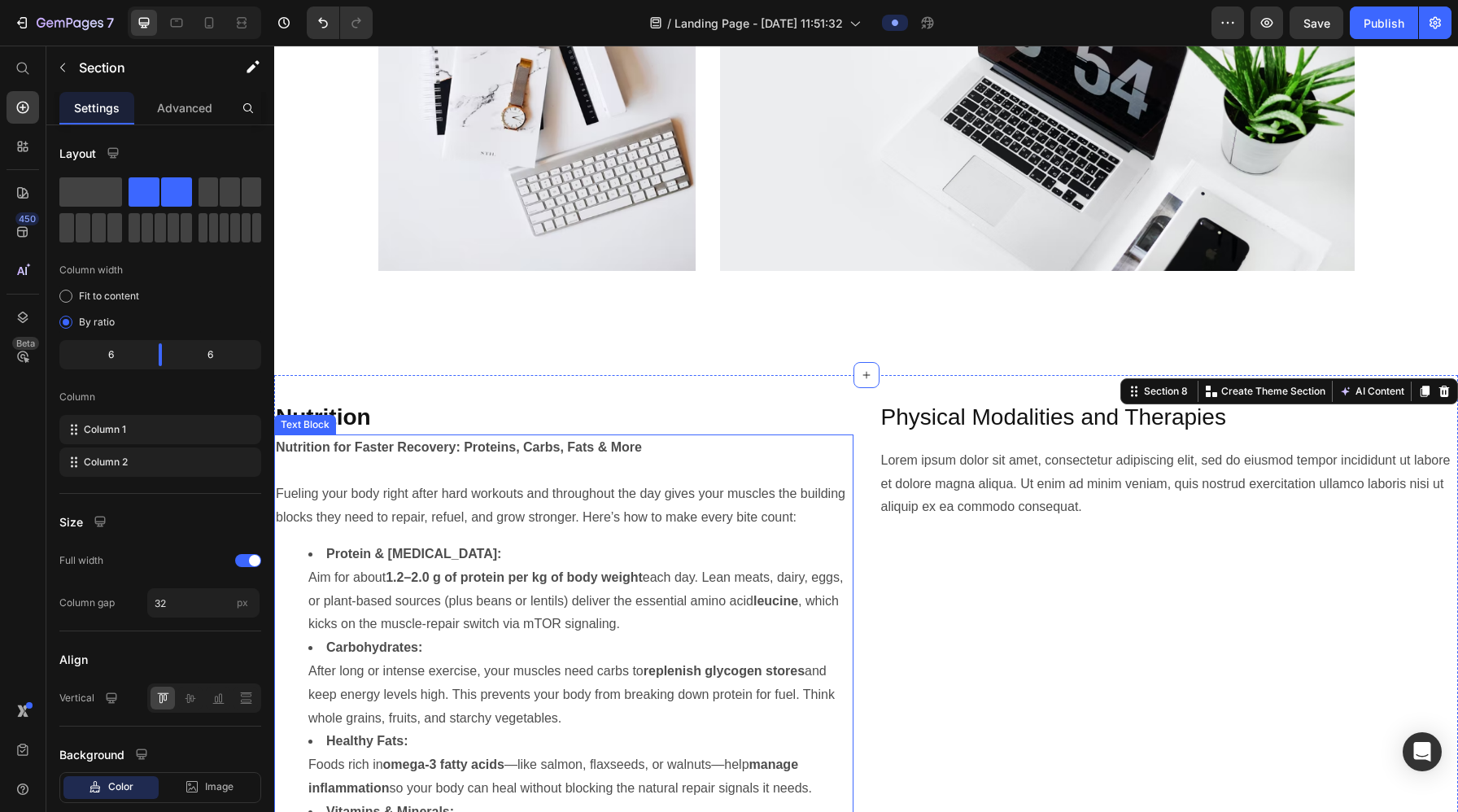 scroll, scrollTop: 3798, scrollLeft: 0, axis: vertical 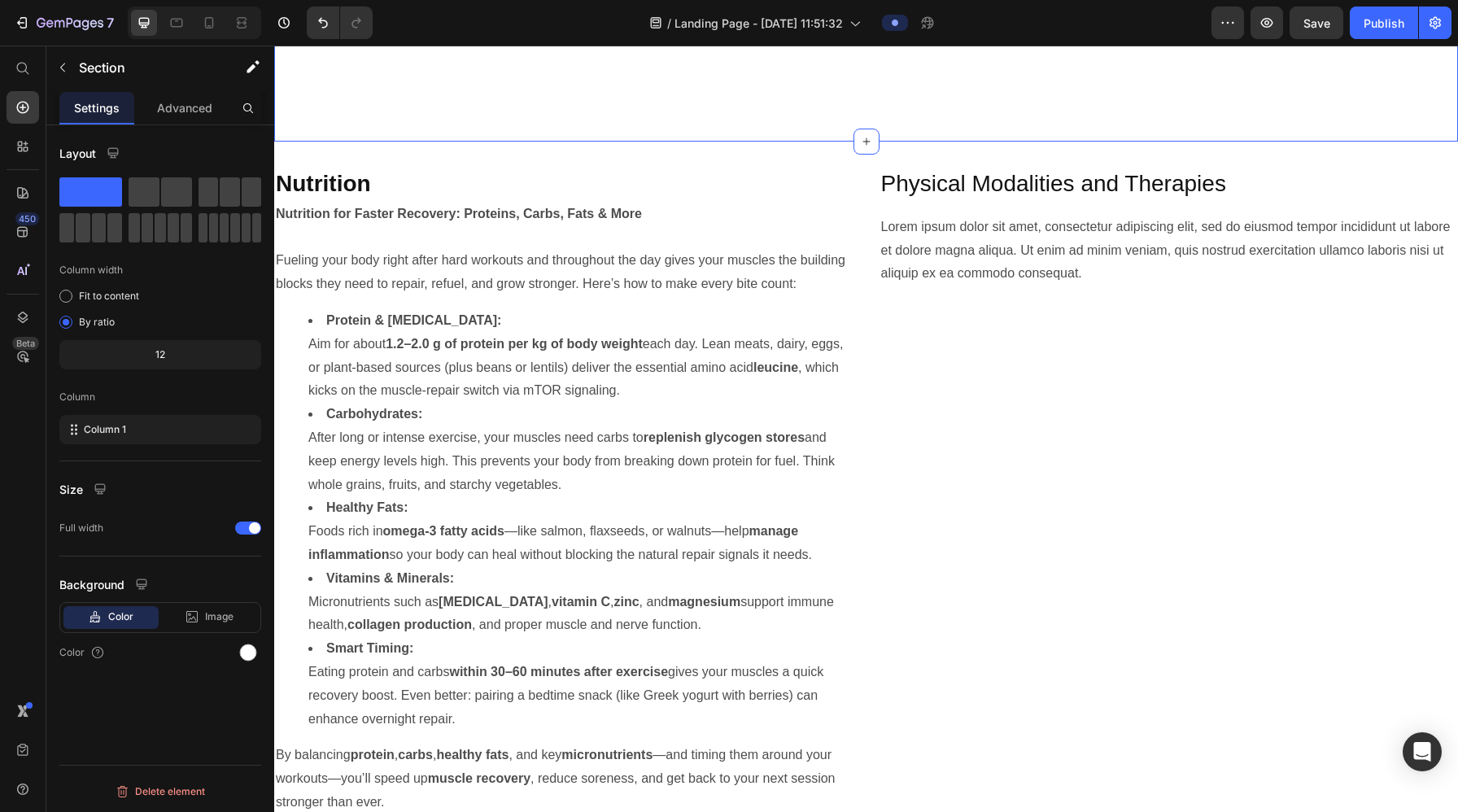 click on "Sleep and Circadian Rhythm Heading High-Quality Sleep: Your Recovery Superpower   Getting enough restful sleep is the single most important step you can take to speed up recovery. During deep sleep, your body releases key hormones like growth hormone (GH), boosts immune function, and gives your brain and nervous system time to reset. When you skimp on sleep night after night,  muscle repairs slow down ,  you’re more prone to injury , and  your focus and mood suffer —all of which set back your progress   Easy Tips for Better Sleep: Stick to a Schedule:  Go to bed and wake up at the same time every day. Create a Sleep Sanctuary:  Keep your bedroom cool, quiet, and completely dark. Power Down Screens:  Turn off phones, tablets, and TVs at least 30 minutes before bed. Address Issues Early:  If you struggle with [MEDICAL_DATA] or snoring, talk to a professional—treating [MEDICAL_DATA] is crucial for real recovery. By making sleep a non-negotiable part of your routine, you’ll  , and  a stronger, healthier you." at bounding box center [866, -321] 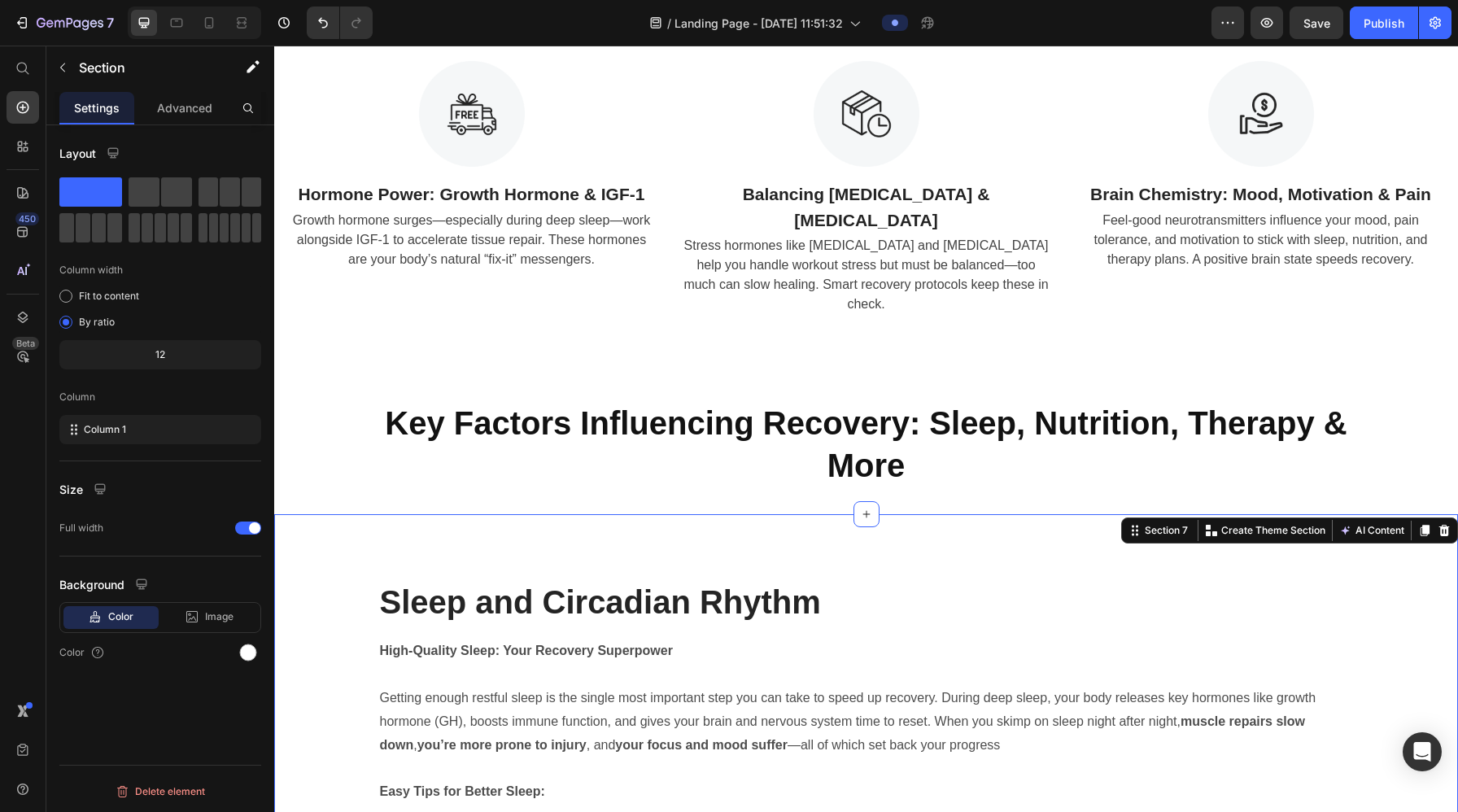 scroll, scrollTop: 2492, scrollLeft: 0, axis: vertical 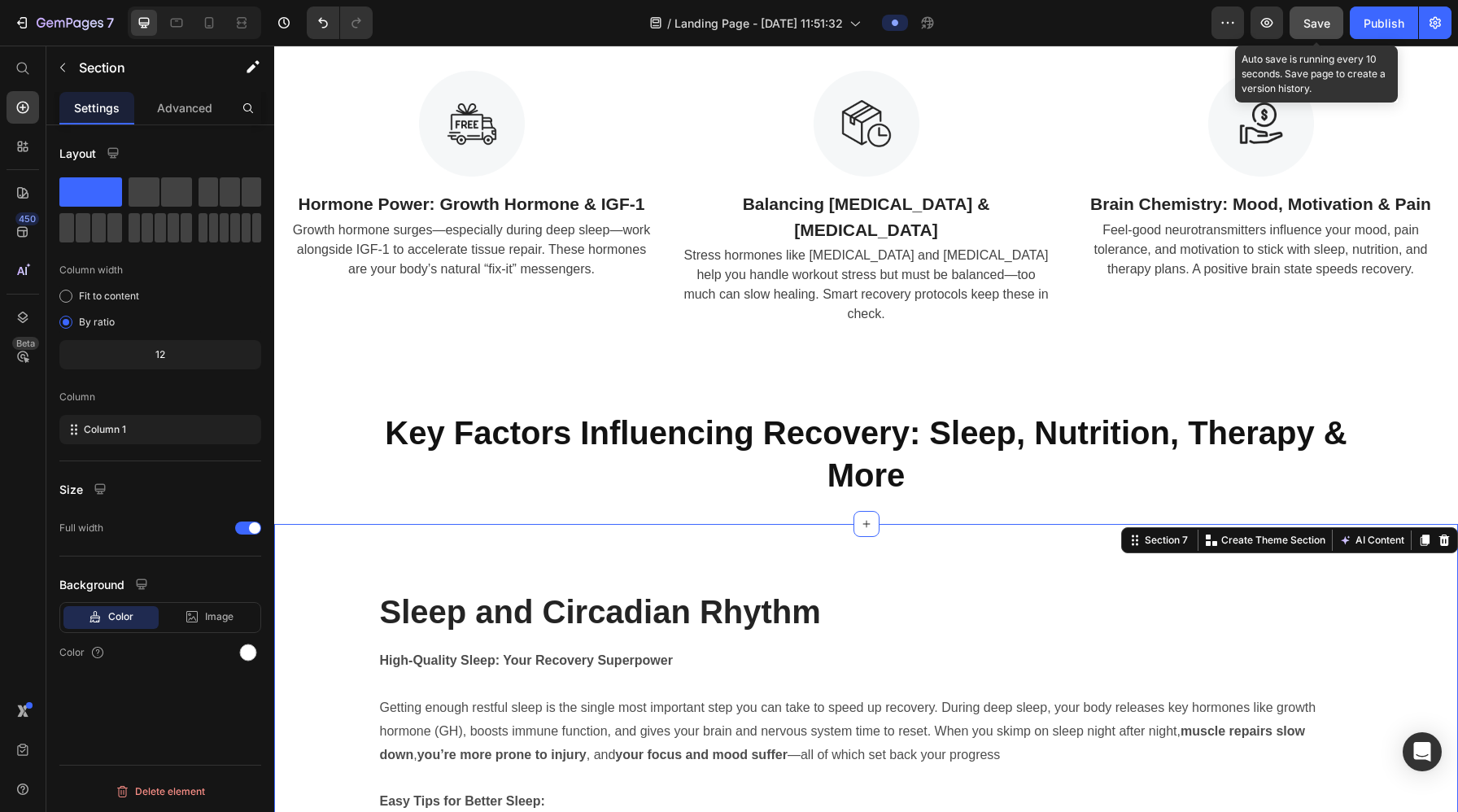 click on "Save" at bounding box center [1316, 23] 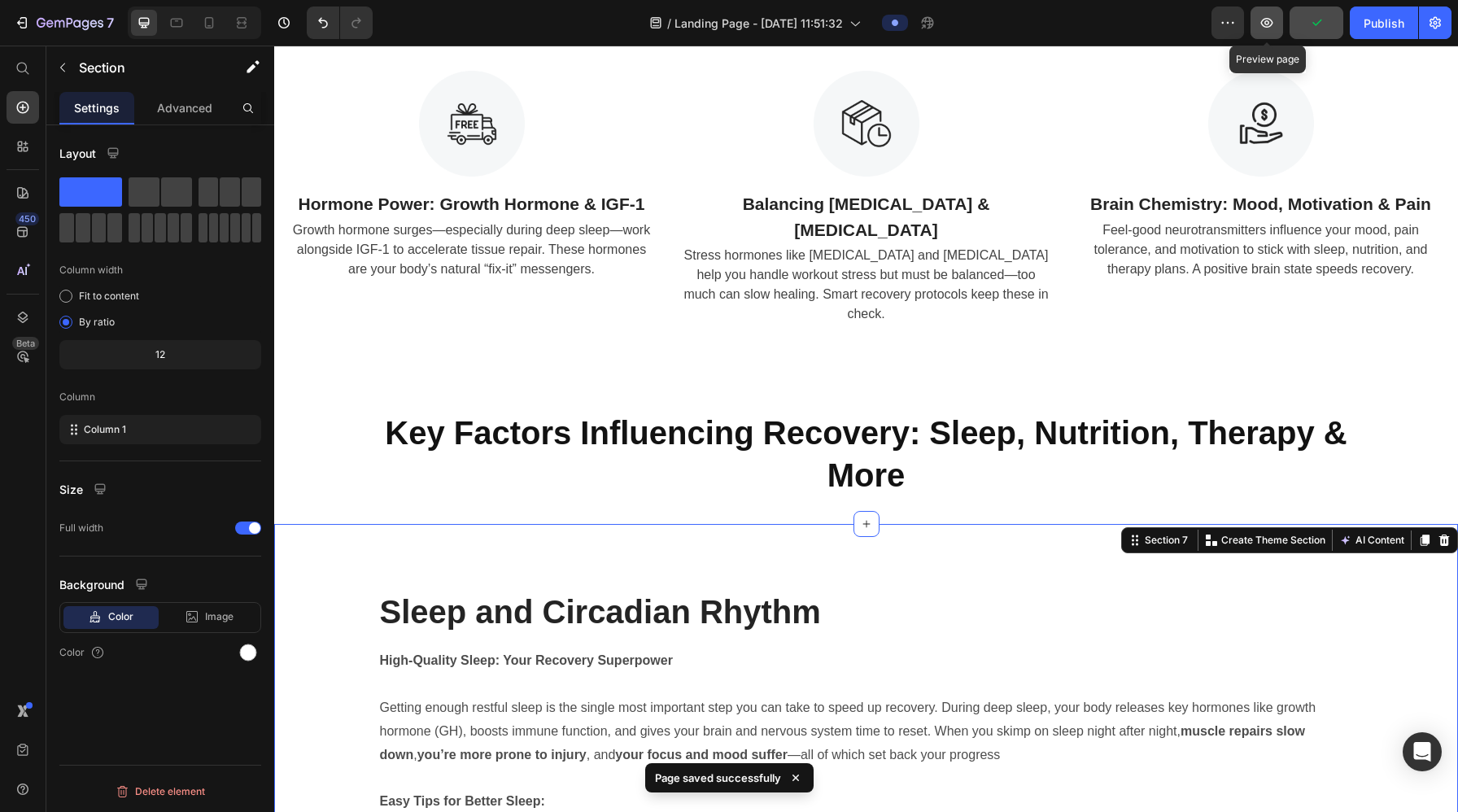 click 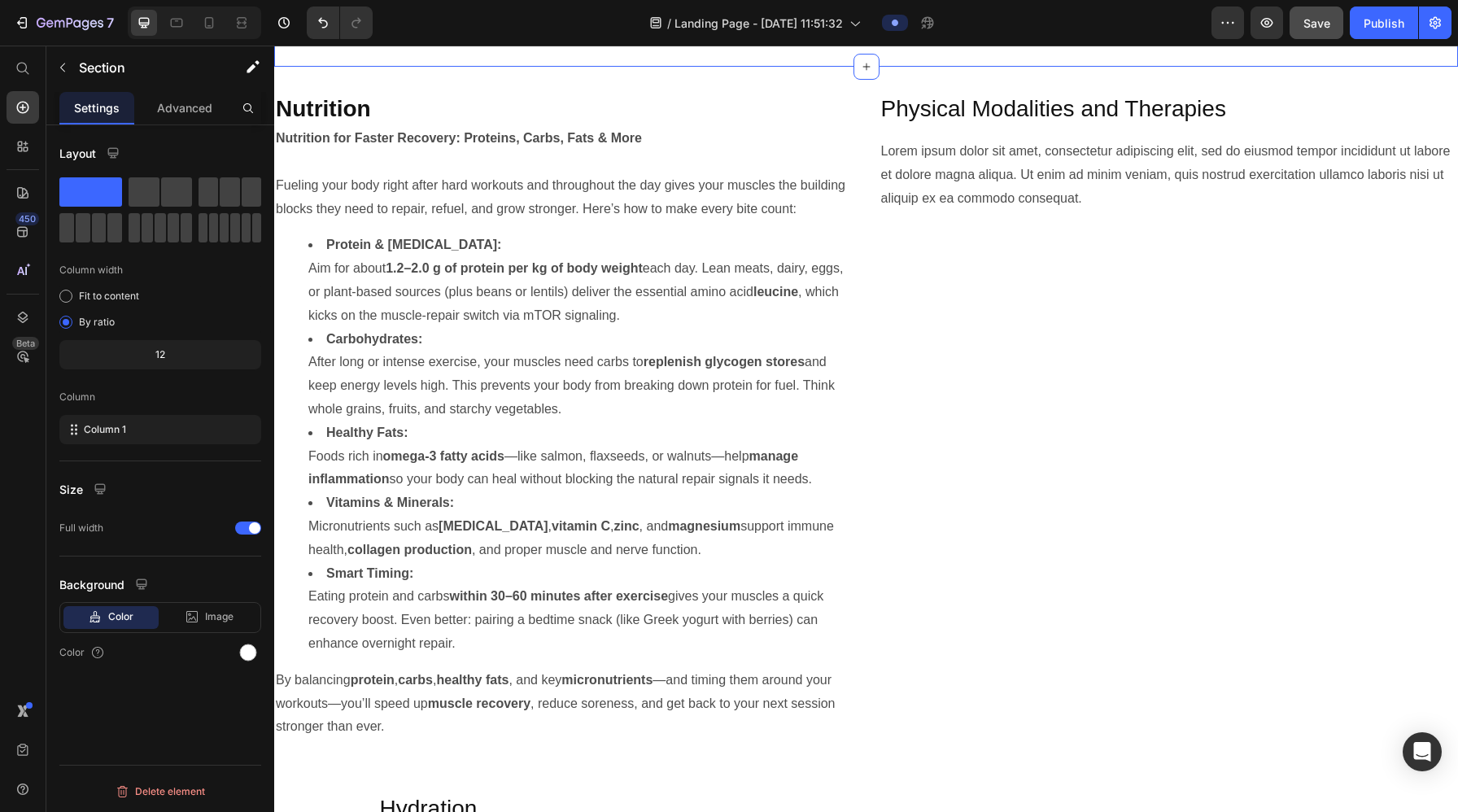 scroll, scrollTop: 3821, scrollLeft: 0, axis: vertical 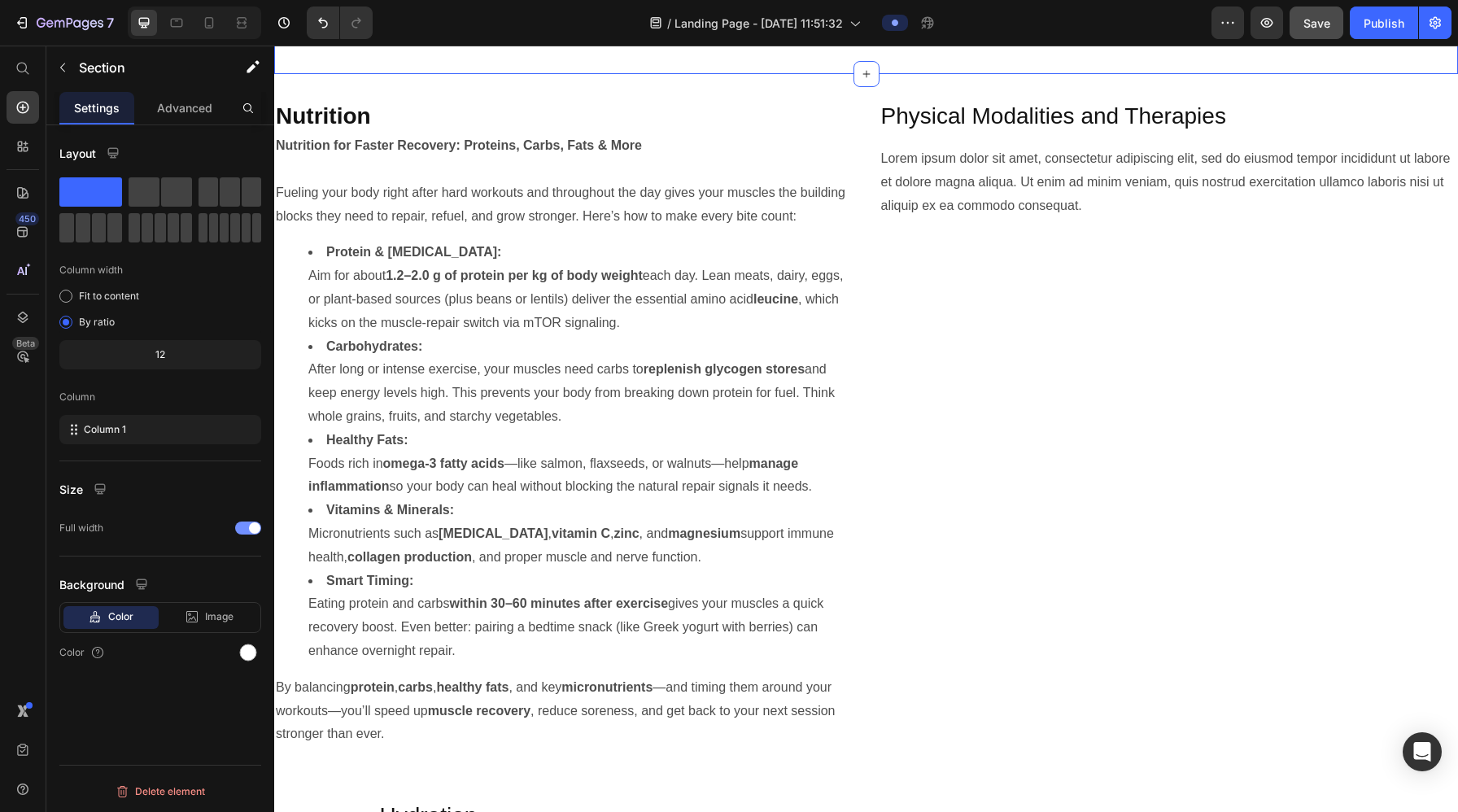 click on "Full width" 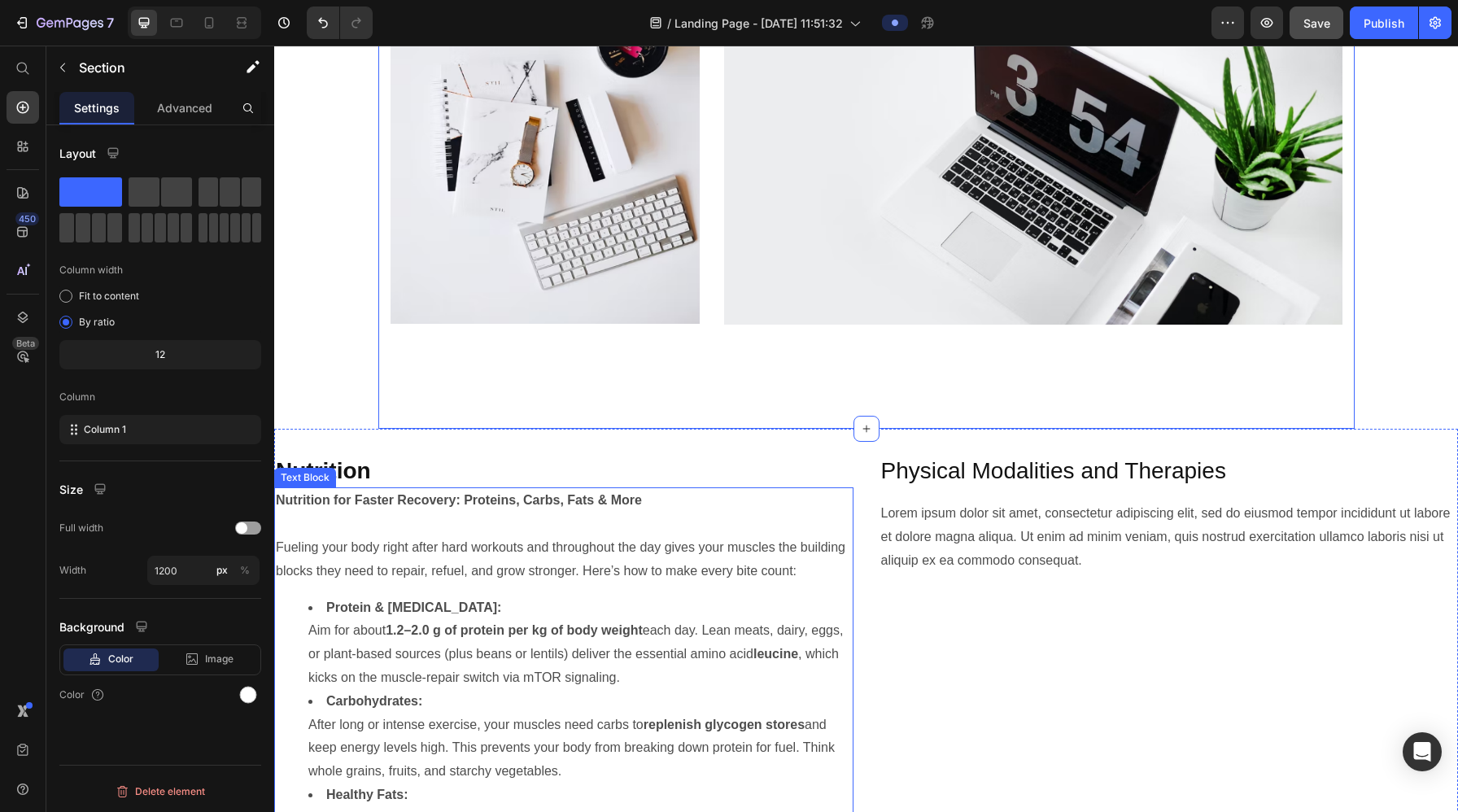 scroll, scrollTop: 3443, scrollLeft: 0, axis: vertical 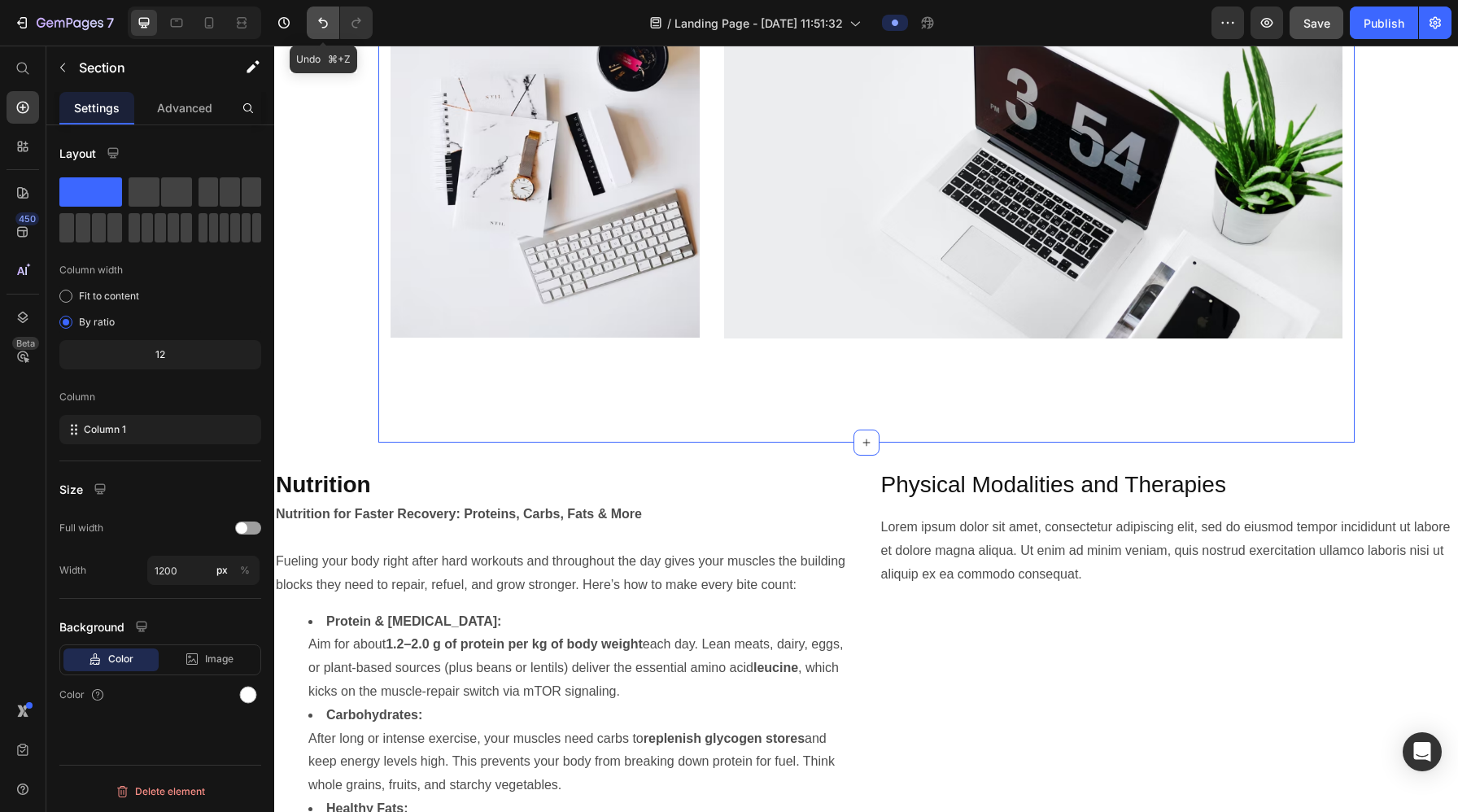 click 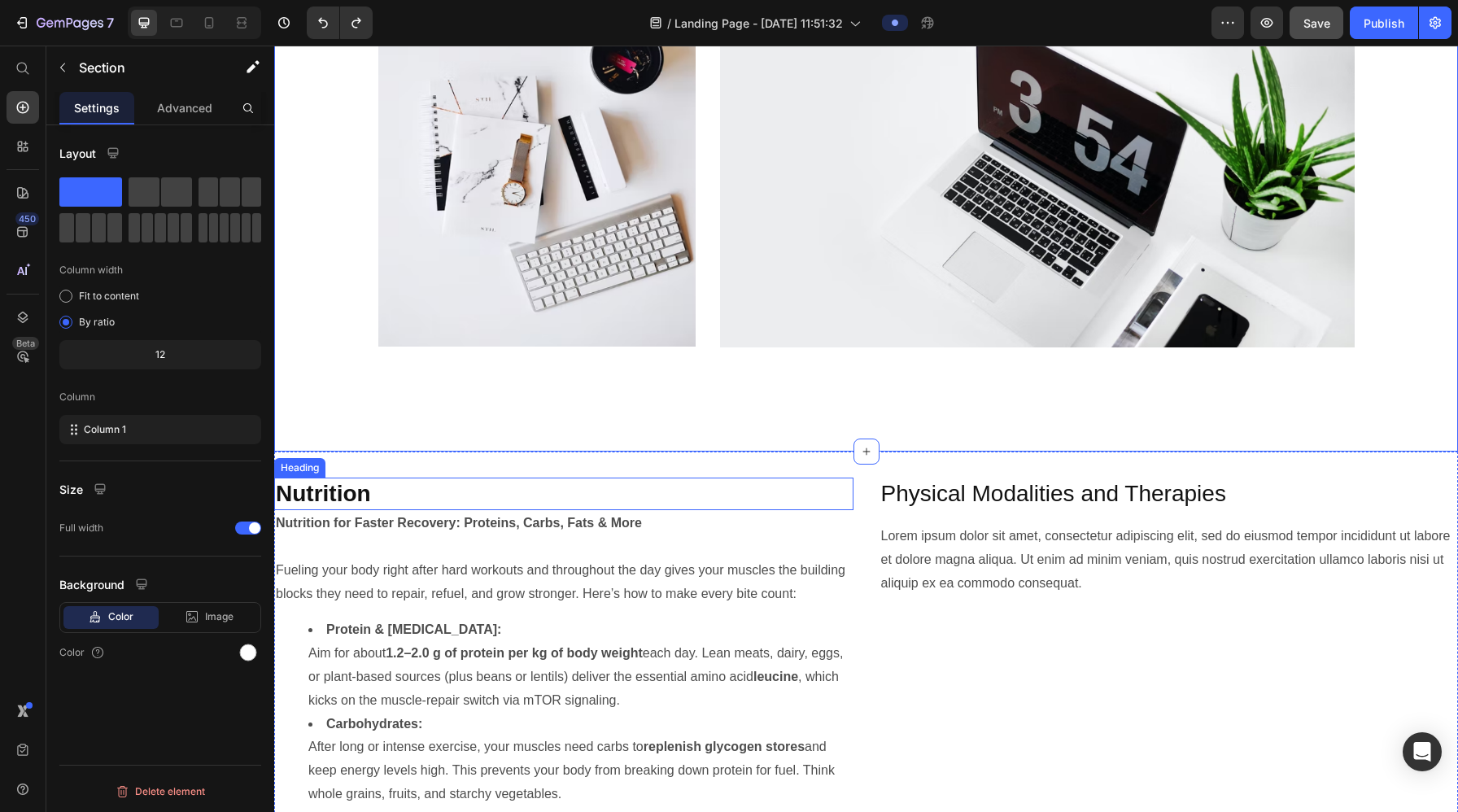 click on "Nutrition" at bounding box center (564, 494) 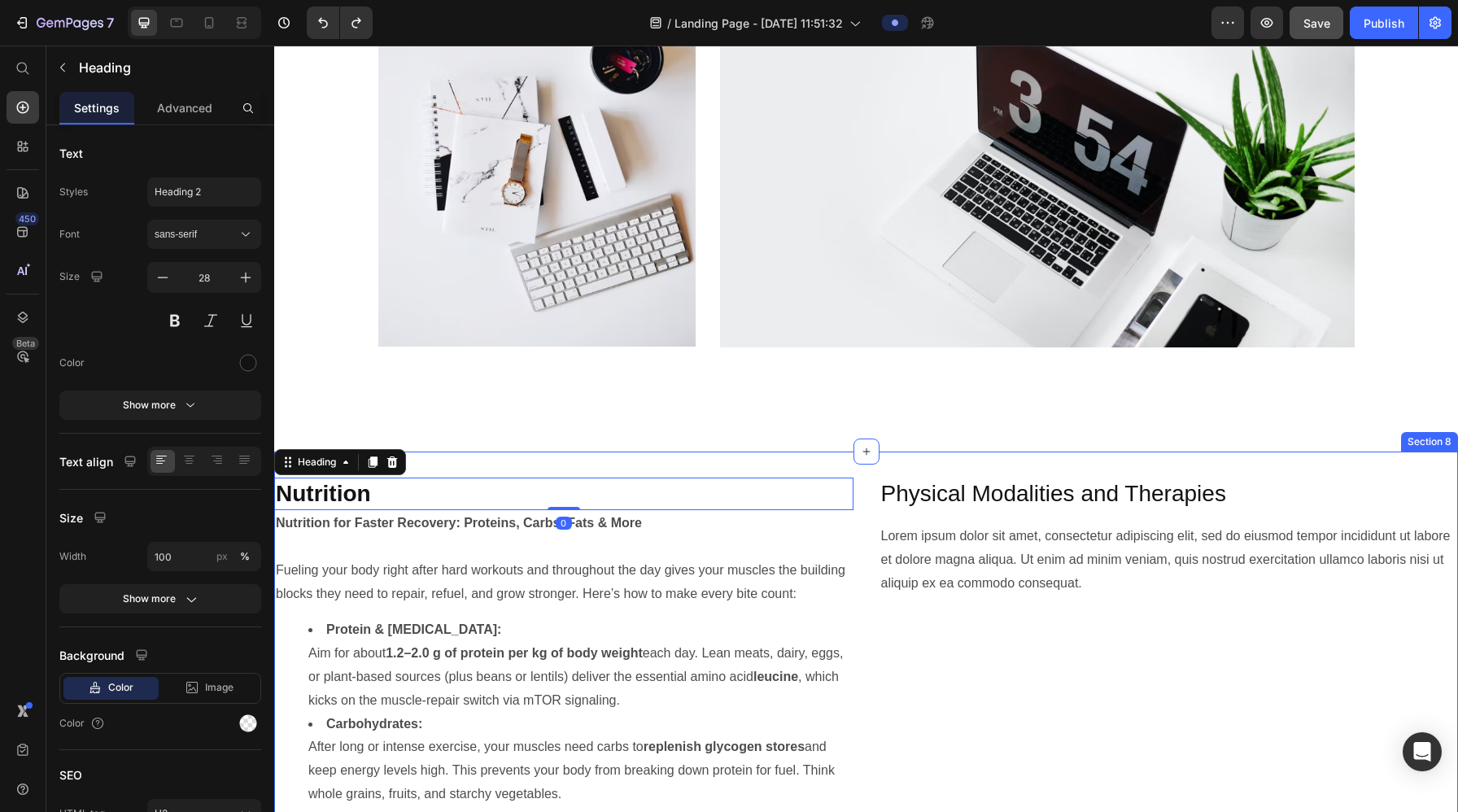 click on "Nutrition  Heading   0 Nutrition for Faster Recovery: Proteins, Carbs, Fats & More   Fueling your body right after hard workouts and throughout the day gives your muscles the building blocks they need to repair, refuel, and grow stronger. Here’s how to make every bite count: Protein & [MEDICAL_DATA]: Aim for about  1.2–2.0 g of protein per kg of body weight  each day. Lean meats, dairy, eggs, or plant-based sources (plus beans or lentils) deliver the essential amino acid  leucine , which kicks on the muscle-repair switch via mTOR signaling. Carbohydrates: After long or intense exercise, your muscles need carbs to  replenish glycogen stores  and keep energy levels high. This prevents your body from breaking down protein for fuel. Think whole grains, fruits, and starchy vegetables. Healthy Fats: Foods rich in  omega-3 fatty acids —like salmon, flaxseeds, or walnuts—help  manage inflammation  so your body can heal without blocking the natural repair signals it needs. Vitamins & Minerals: [MEDICAL_DATA] ,  ," at bounding box center (866, 801) 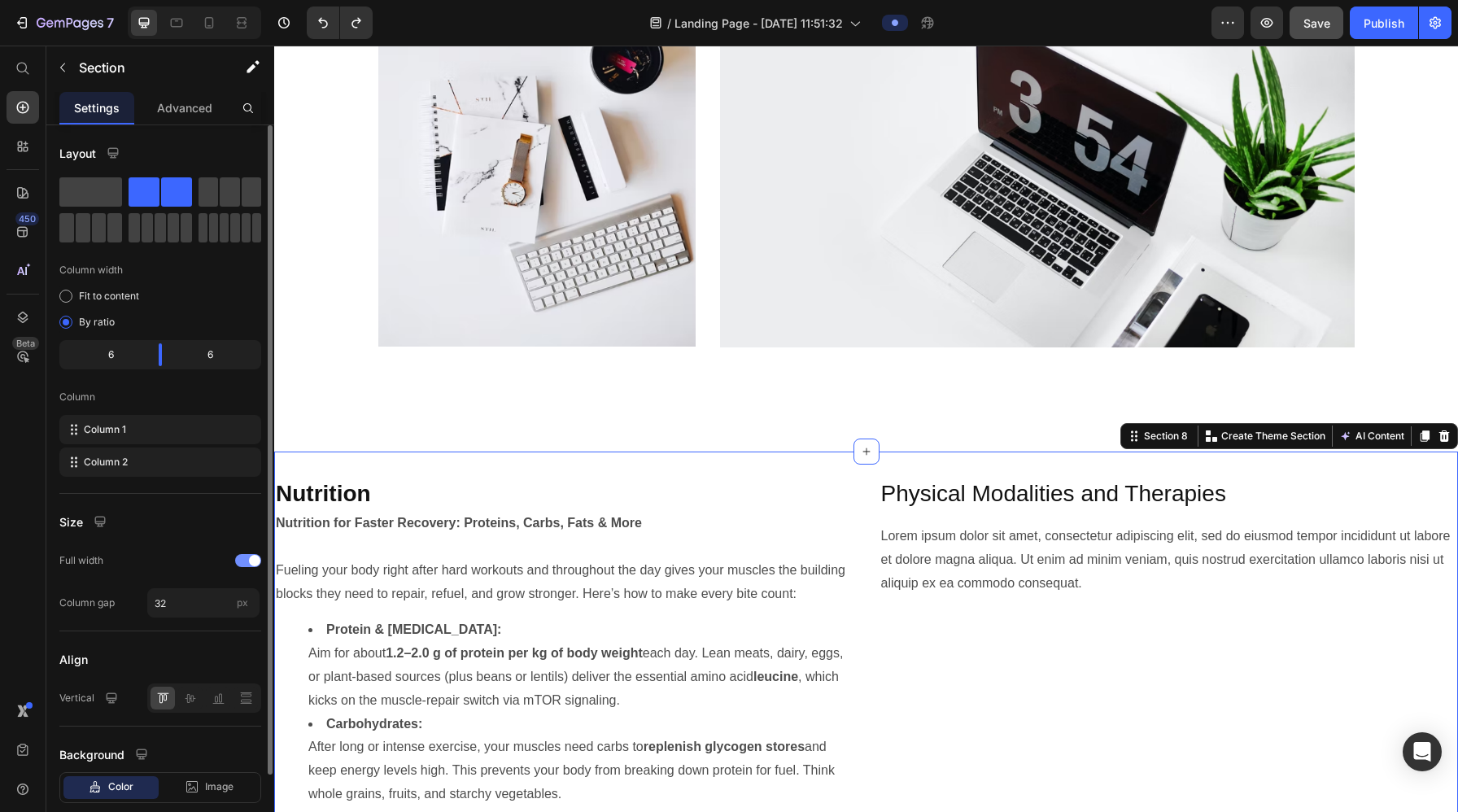 click at bounding box center (255, 561) 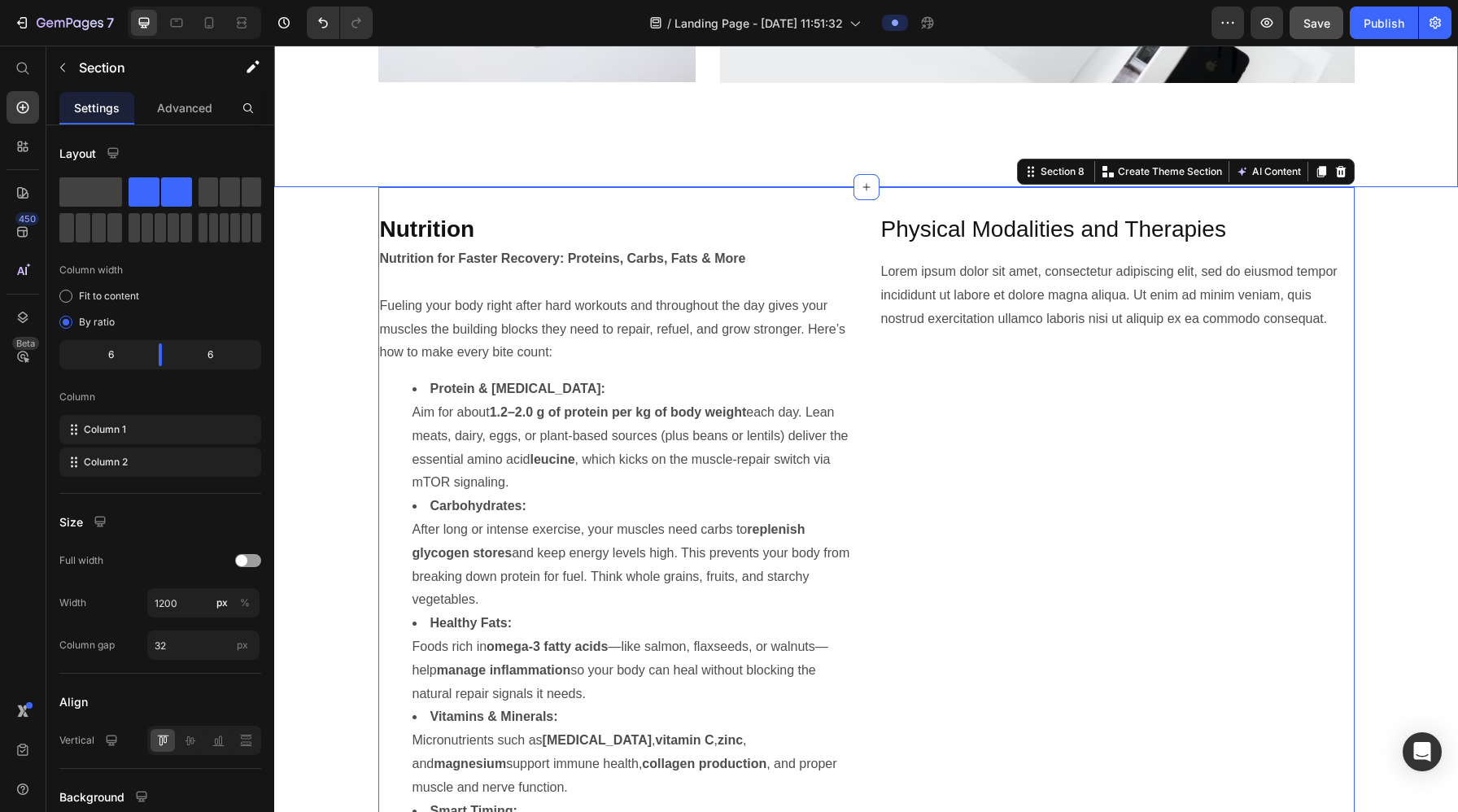 scroll, scrollTop: 3753, scrollLeft: 0, axis: vertical 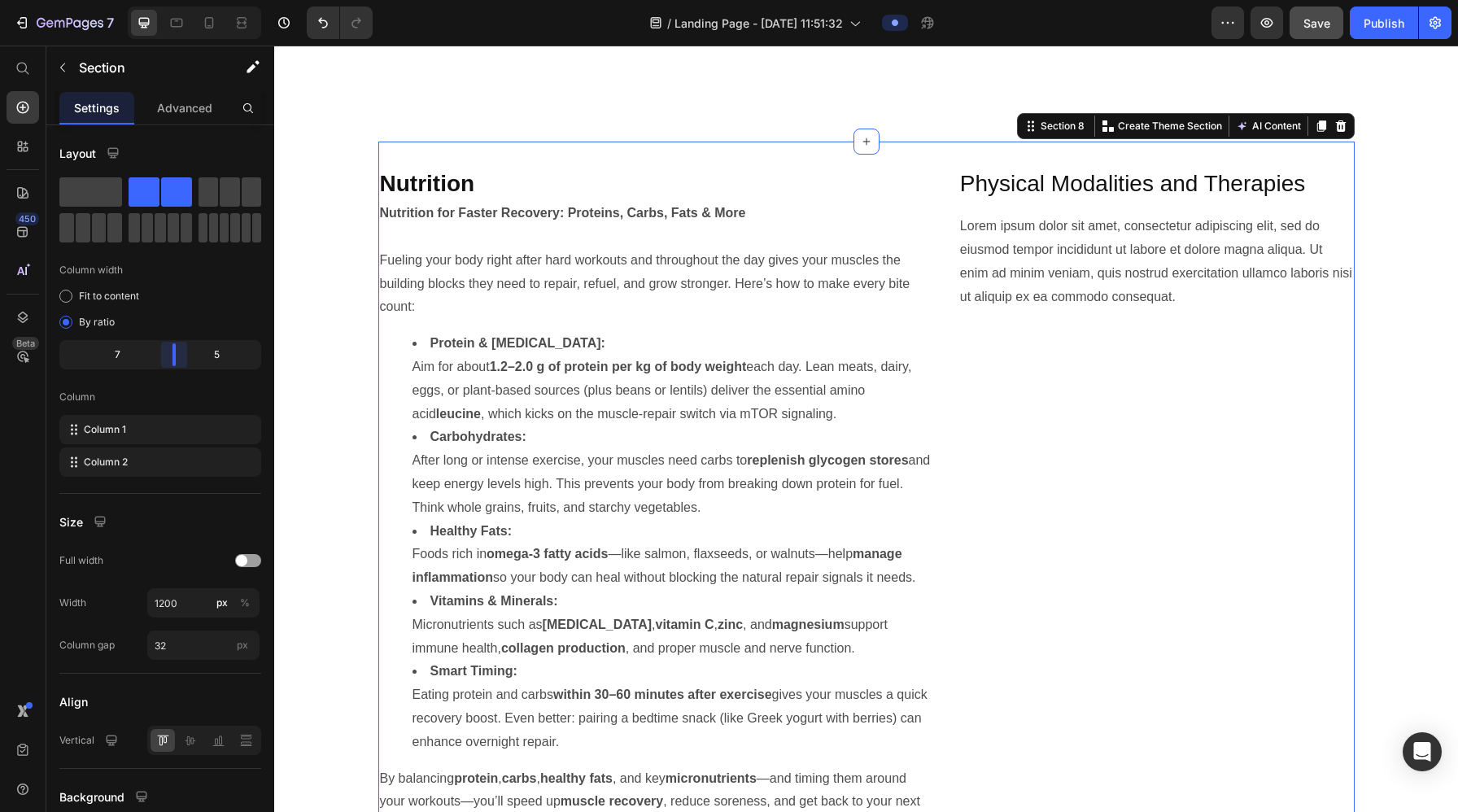 drag, startPoint x: 164, startPoint y: 360, endPoint x: 179, endPoint y: 360, distance: 15 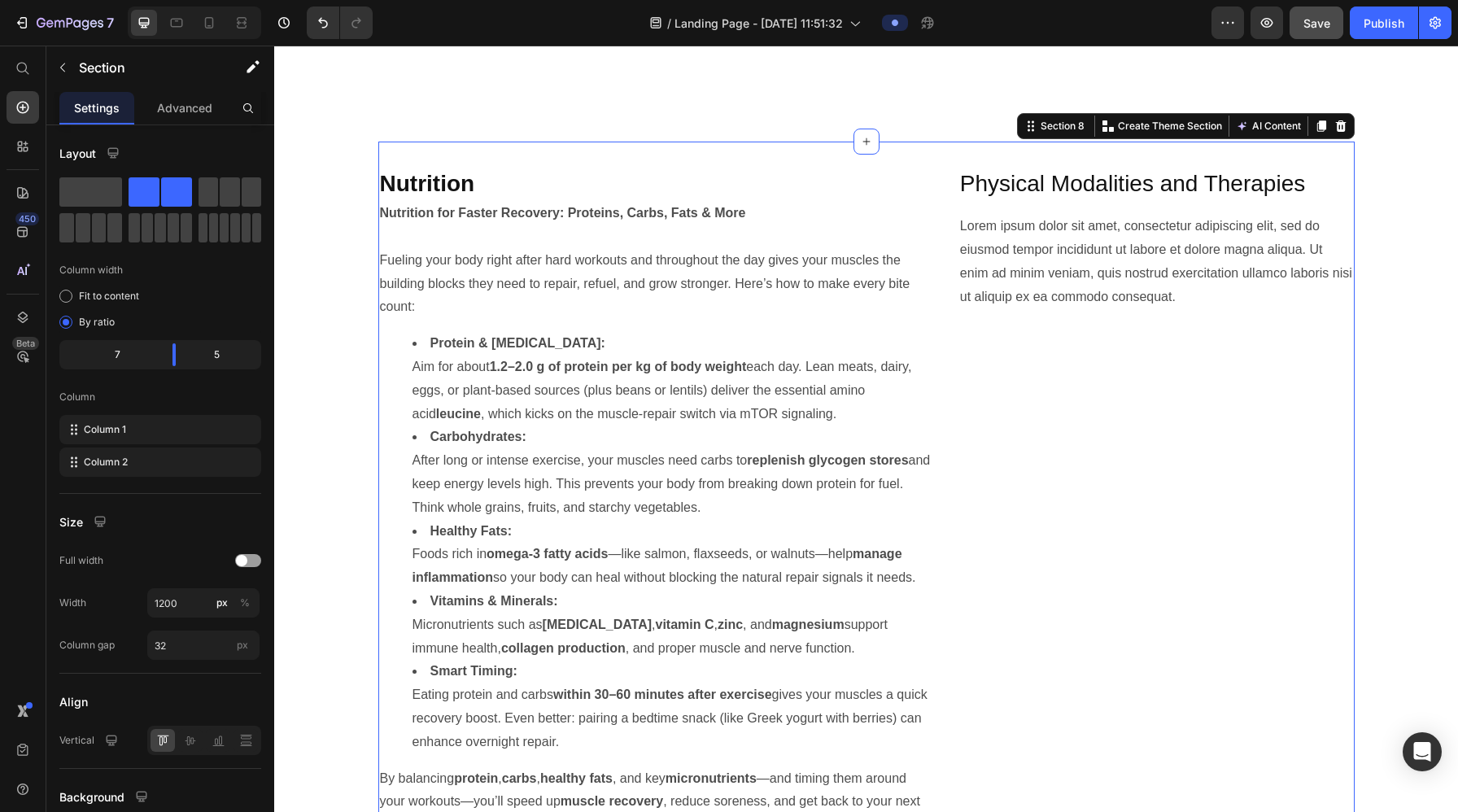 click on "Physical Modalities and Therapies Heading Lorem ipsum dolor sit amet, consectetur adipiscing elit, sed do eiusmod tempor incididunt ut labore et dolore magna aliqua. Ut enim ad minim veniam, quis nostrud exercitation ullamco laboris nisi ut aliquip ex ea commodo consequat. Text Block" at bounding box center [1156, 503] 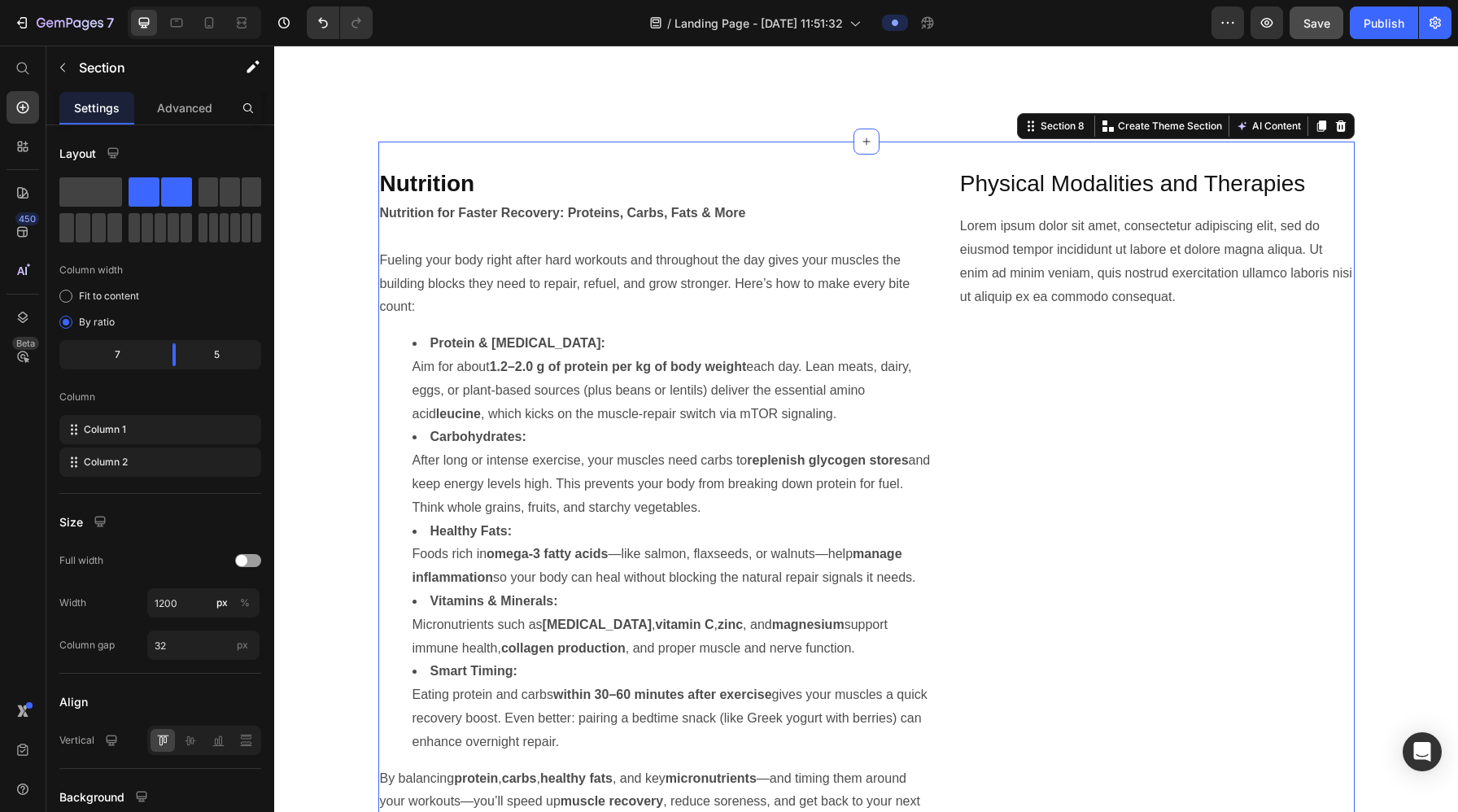 click on "Sleep and Circadian Rhythm Heading High-Quality Sleep: Your Recovery Superpower   Getting enough restful sleep is the single most important step you can take to speed up recovery. During deep sleep, your body releases key hormones like growth hormone (GH), boosts immune function, and gives your brain and nervous system time to reset. When you skimp on sleep night after night,  muscle repairs slow down ,  you’re more prone to injury , and  your focus and mood suffer —all of which set back your progress   Easy Tips for Better Sleep: Stick to a Schedule:  Go to bed and wake up at the same time every day. Create a Sleep Sanctuary:  Keep your bedroom cool, quiet, and completely dark. Power Down Screens:  Turn off phones, tablets, and TVs at least 30 minutes before bed. Address Issues Early:  If you struggle with [MEDICAL_DATA] or snoring, talk to a professional—treating [MEDICAL_DATA] is crucial for real recovery. By making sleep a non-negotiable part of your routine, you’ll  , and  a stronger, healthier you." at bounding box center [866, -768] 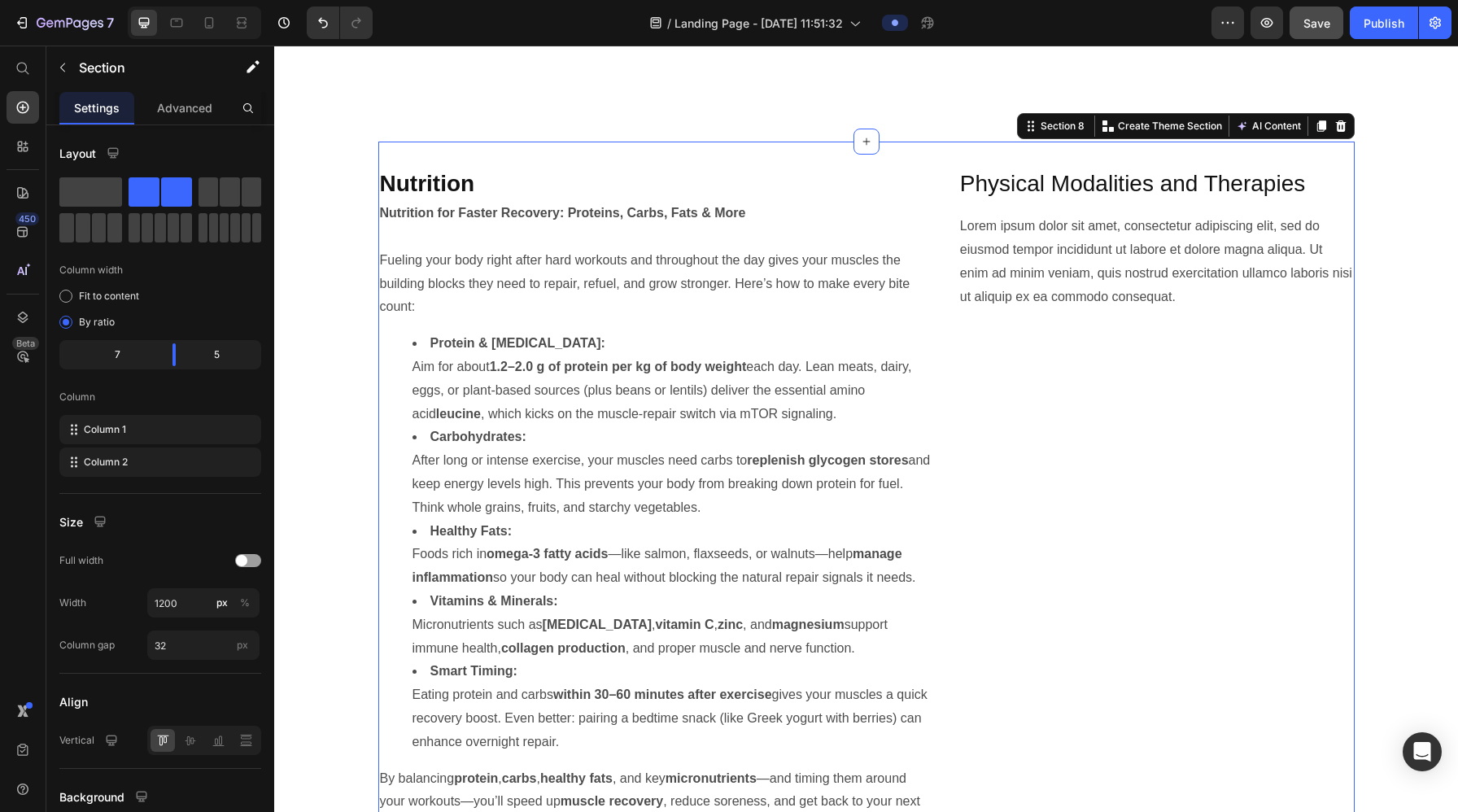 click on "Physical Modalities and Therapies Heading Lorem ipsum dolor sit amet, consectetur adipiscing elit, sed do eiusmod tempor incididunt ut labore et dolore magna aliqua. Ut enim ad minim veniam, quis nostrud exercitation ullamco laboris nisi ut aliquip ex ea commodo consequat. Text Block" at bounding box center (1156, 503) 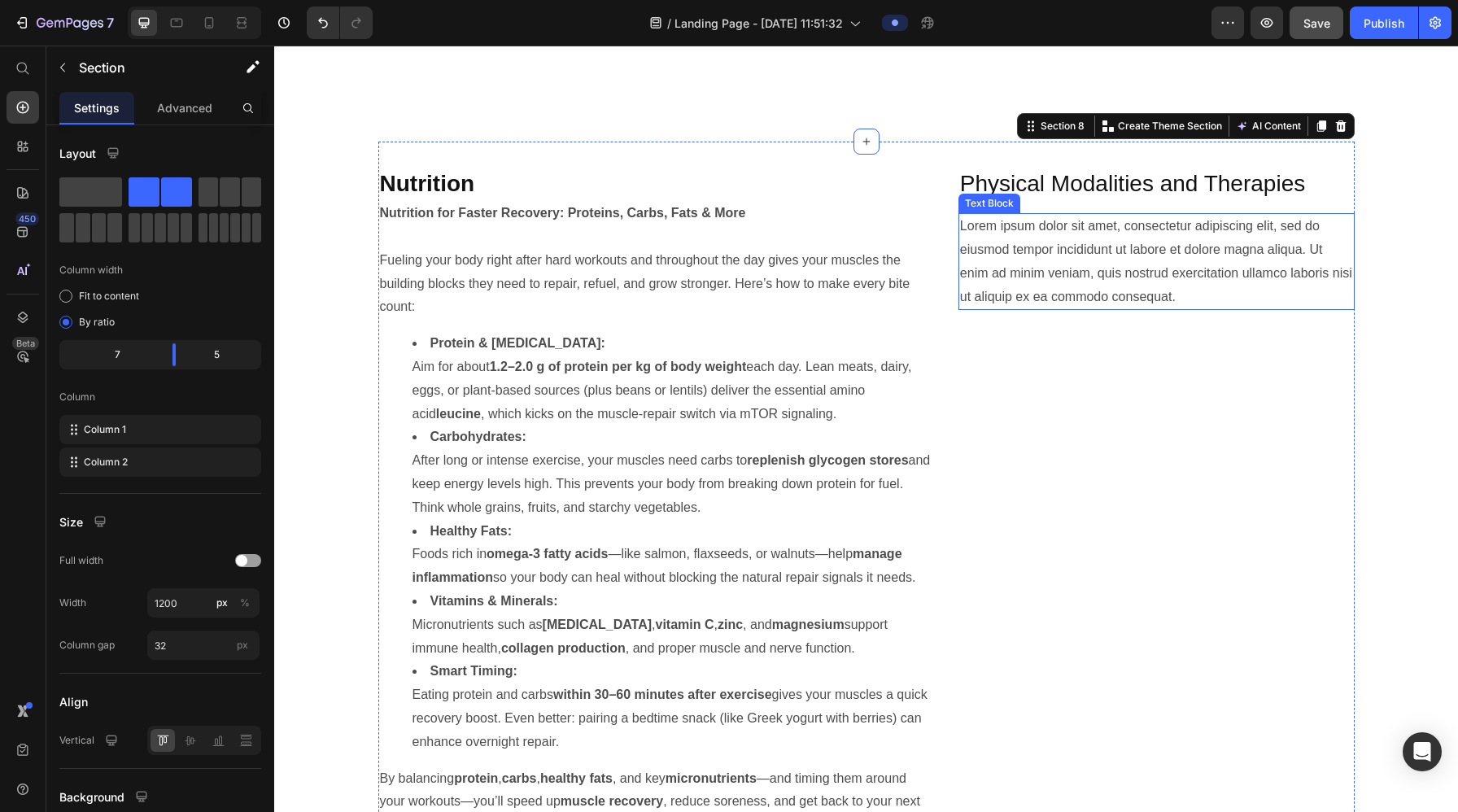 click on "Lorem ipsum dolor sit amet, consectetur adipiscing elit, sed do eiusmod tempor incididunt ut labore et dolore magna aliqua. Ut enim ad minim veniam, quis nostrud exercitation ullamco laboris nisi ut aliquip ex ea commodo consequat." at bounding box center (1156, 261) 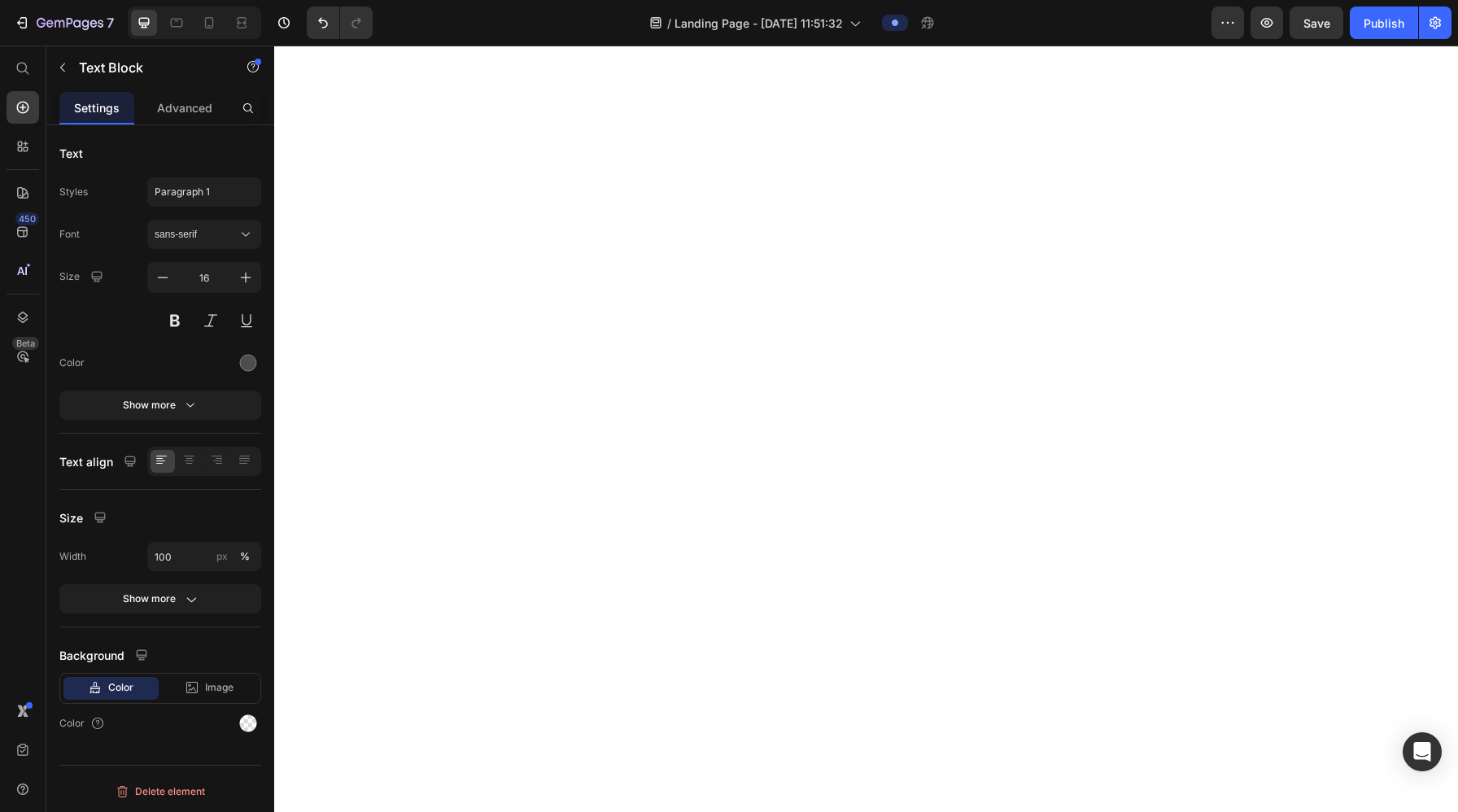 scroll, scrollTop: 0, scrollLeft: 0, axis: both 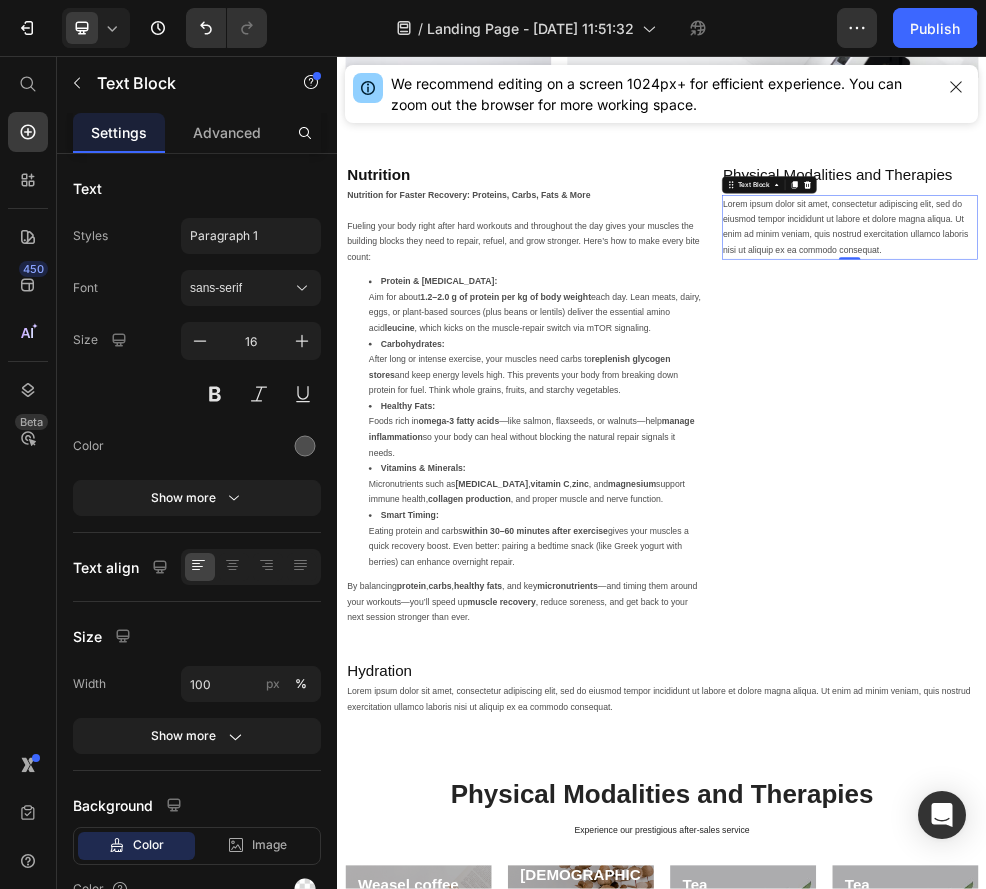 click on "Lorem ipsum dolor sit amet, consectetur adipiscing elit, sed do eiusmod tempor incididunt ut labore et dolore magna aliqua. Ut enim ad minim veniam, quis nostrud exercitation ullamco laboris nisi ut aliquip ex ea commodo consequat." at bounding box center (937, 1247) 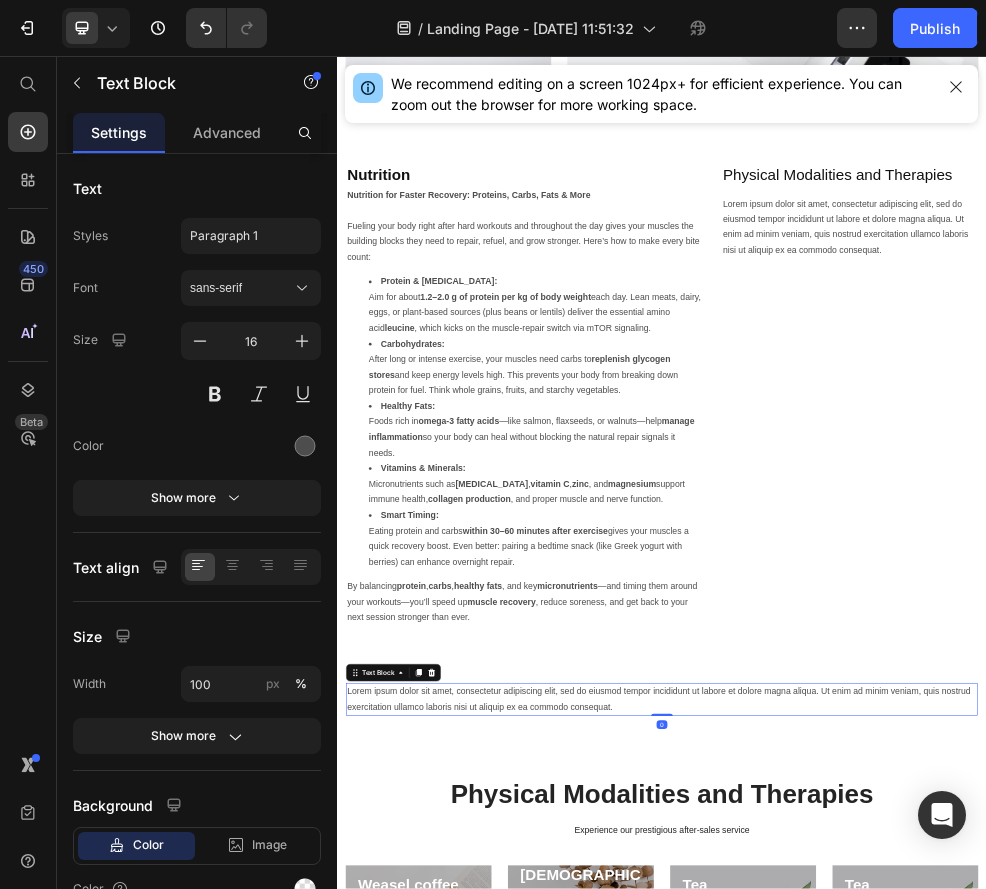 click on "Lorem ipsum dolor sit amet, consectetur adipiscing elit, sed do eiusmod tempor incididunt ut labore et dolore magna aliqua. Ut enim ad minim veniam, quis nostrud exercitation ullamco laboris nisi ut aliquip ex ea commodo consequat." at bounding box center [937, 1247] 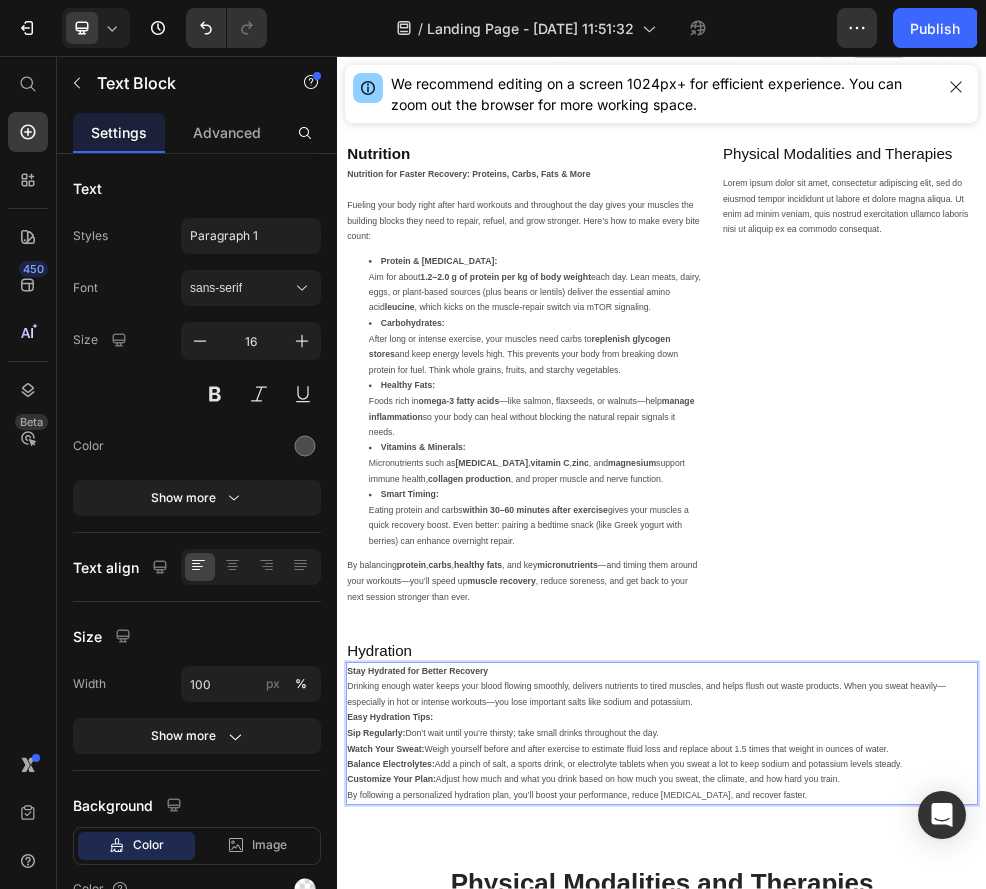 scroll, scrollTop: 4647, scrollLeft: 0, axis: vertical 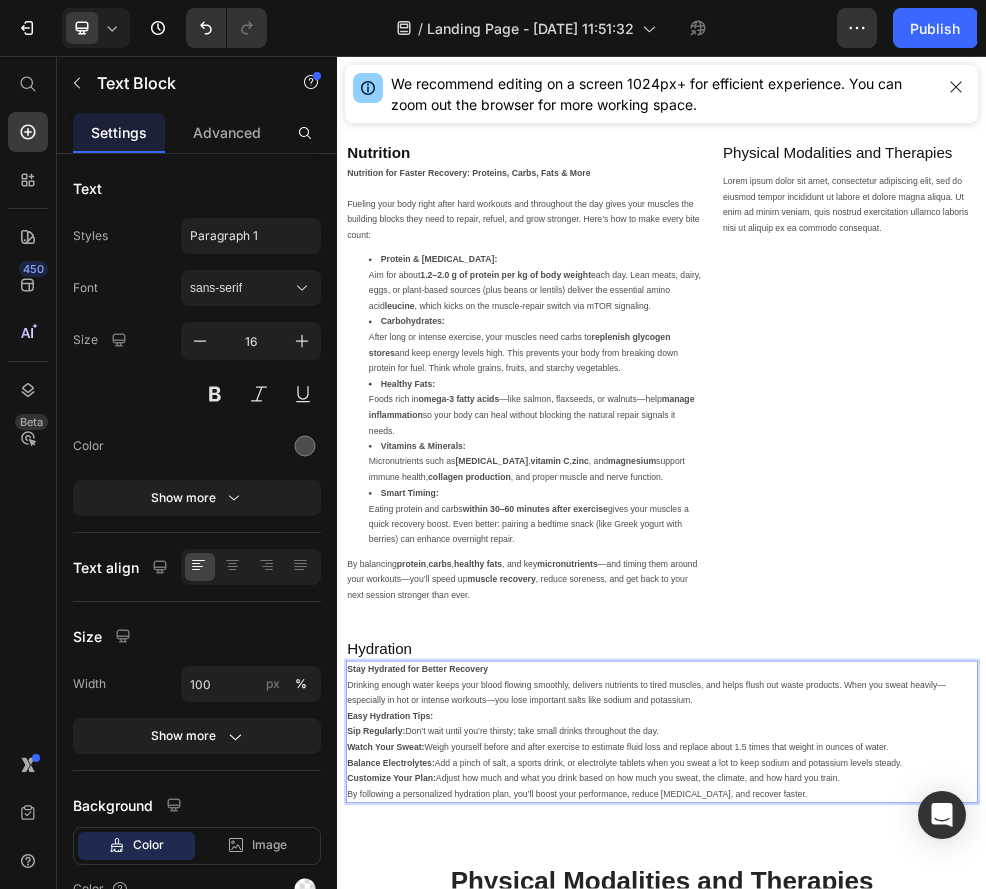 click on "Stay Hydrated for Better Recovery Drinking enough water keeps your blood flowing smoothly, delivers nutrients to tired muscles, and helps flush out waste products. When you sweat heavily—especially in hot or intense workouts—you lose important salts like sodium and potassium. Easy Hydration Tips: Sip Regularly:  Don’t wait until you’re thirsty; take small drinks throughout the day. Watch Your Sweat:  Weigh yourself before and after exercise to estimate fluid loss and replace about 1.5 times that weight in ounces of water. Balance Electrolytes:  Add a pinch of salt, a sports drink, or electrolyte tablets when you sweat a lot to keep sodium and potassium levels steady. Customize Your Plan:  Adjust how much and what you drink based on how much you sweat, the climate, and how hard you train. By following a personalized hydration plan, you’ll boost your performance, reduce muscle cramps, and recover faster." at bounding box center (937, 1306) 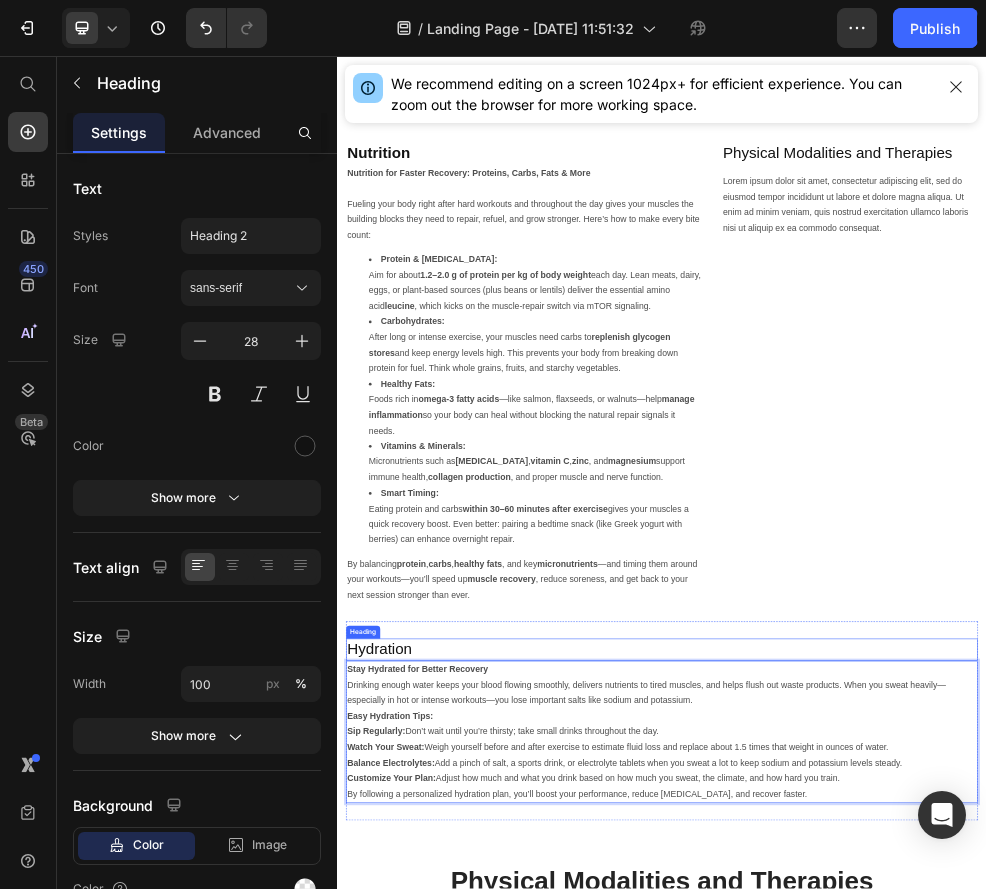 click on "Hydration" at bounding box center (937, 1154) 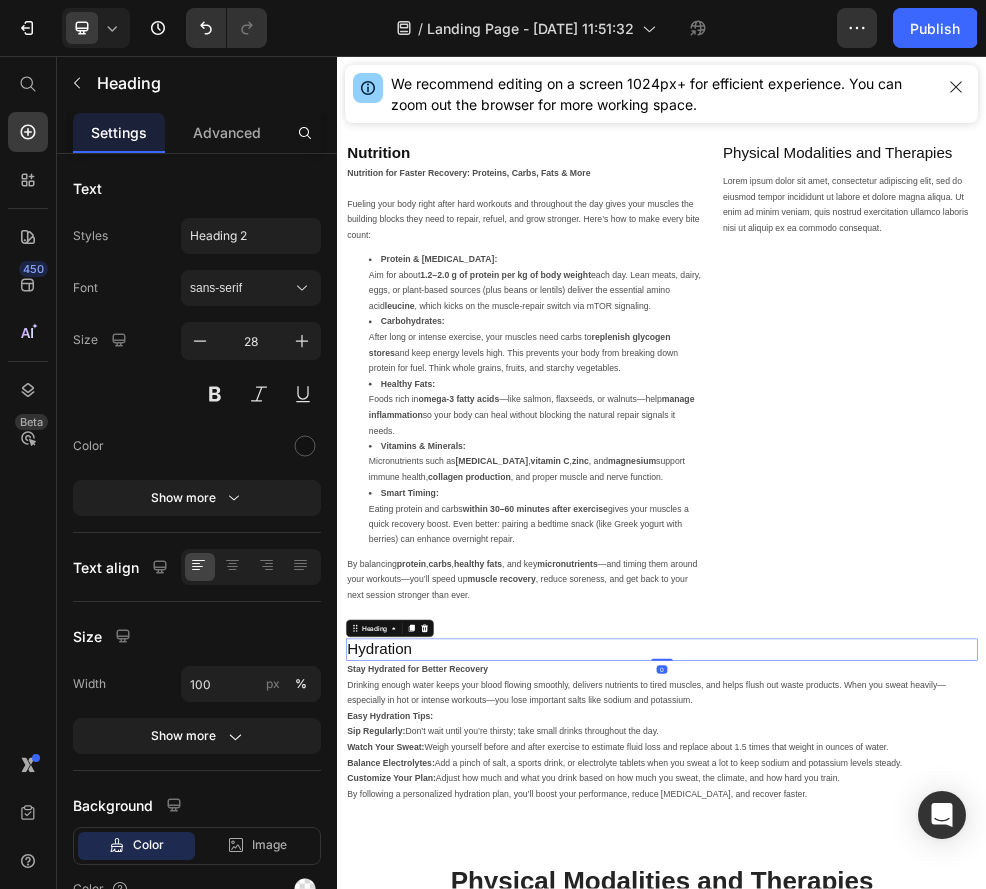 click on "Hydration" at bounding box center [937, 1154] 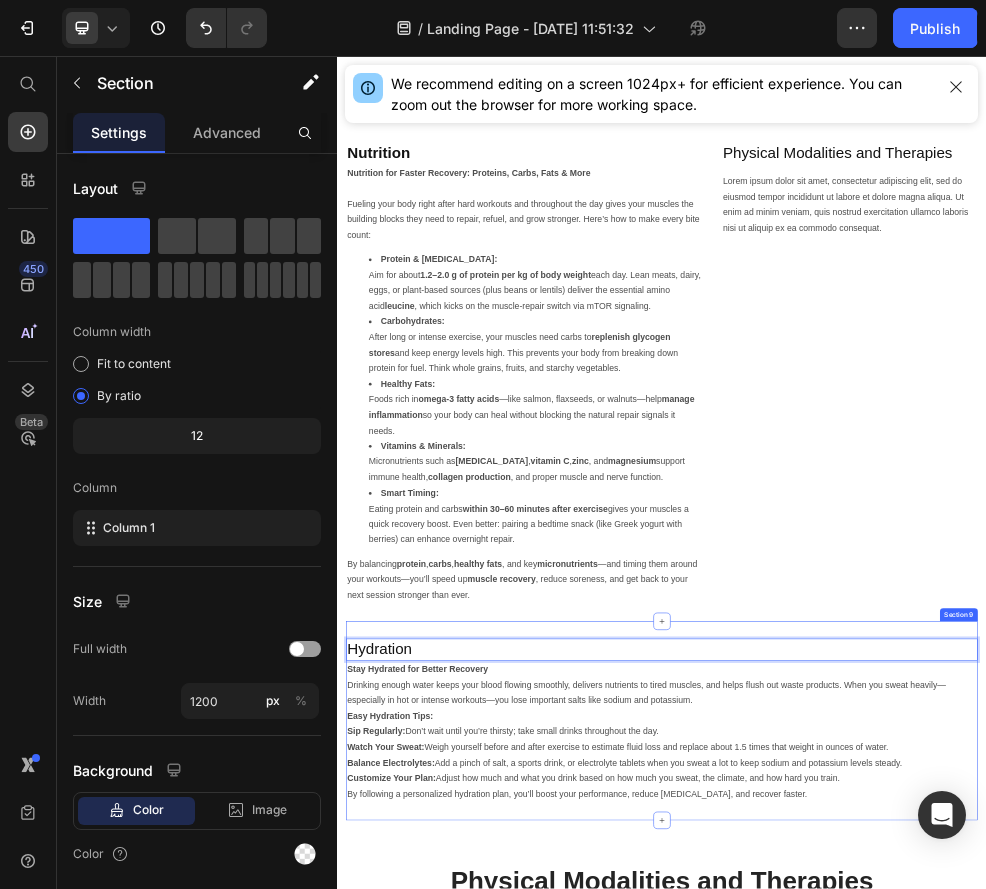 click on "Hydration Heading   0 Stay Hydrated for Better Recovery Drinking enough water keeps your blood flowing smoothly, delivers nutrients to tired muscles, and helps flush out waste products. When you sweat heavily—especially in hot or intense workouts—you lose important salts like sodium and potassium. Easy Hydration Tips: Sip Regularly:  Don’t wait until you’re thirsty; take small drinks throughout the day. Watch Your Sweat:  Weigh yourself before and after exercise to estimate fluid loss and replace about 1.5 times that weight in ounces of water. Balance Electrolytes:  Add a pinch of salt, a sports drink, or electrolyte tablets when you sweat a lot to keep sodium and potassium levels steady. Customize Your Plan:  Adjust how much and what you drink based on how much you sweat, the climate, and how hard you train. By following a personalized hydration plan, you’ll boost your performance, reduce muscle cramps, and recover faster. Text Block Section 9" at bounding box center [937, 1286] 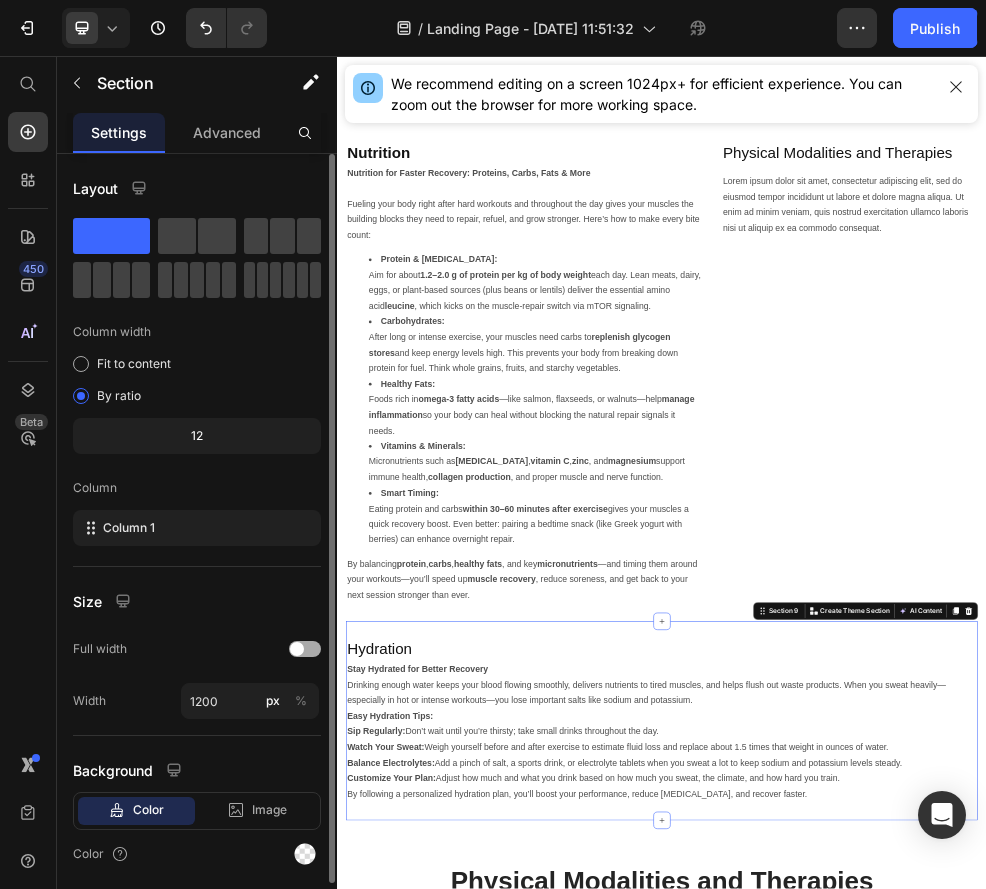 click at bounding box center (305, 649) 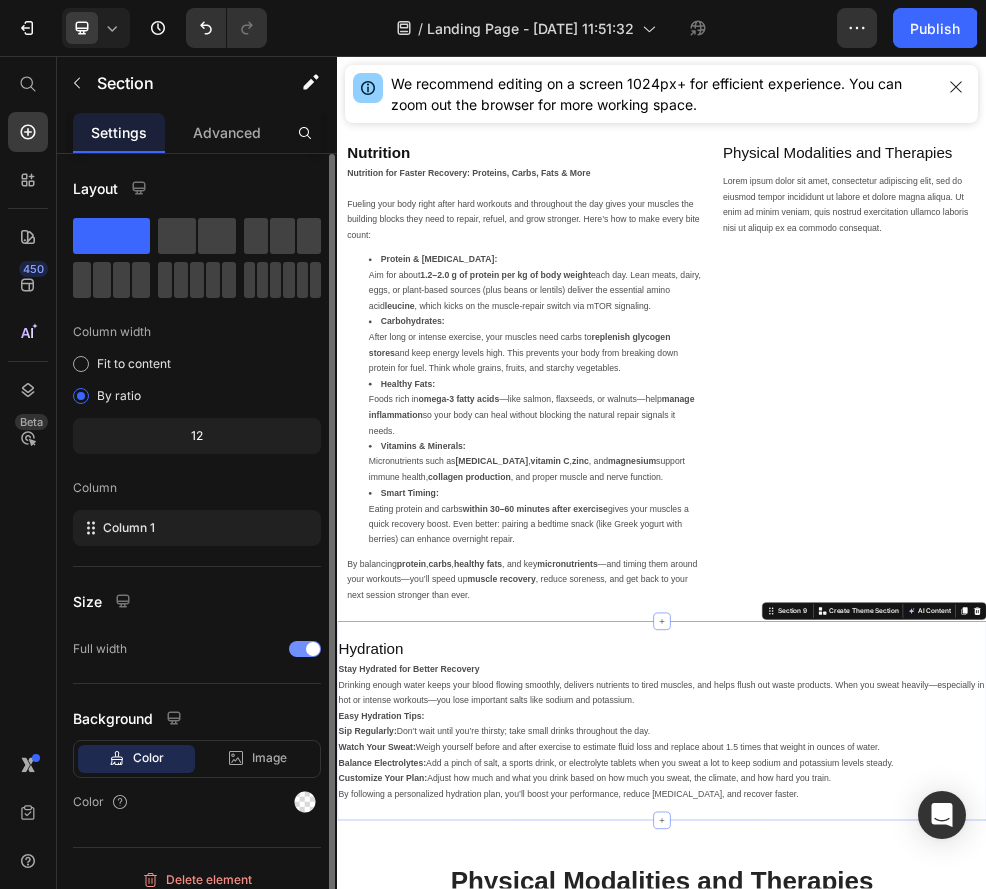 click at bounding box center [305, 649] 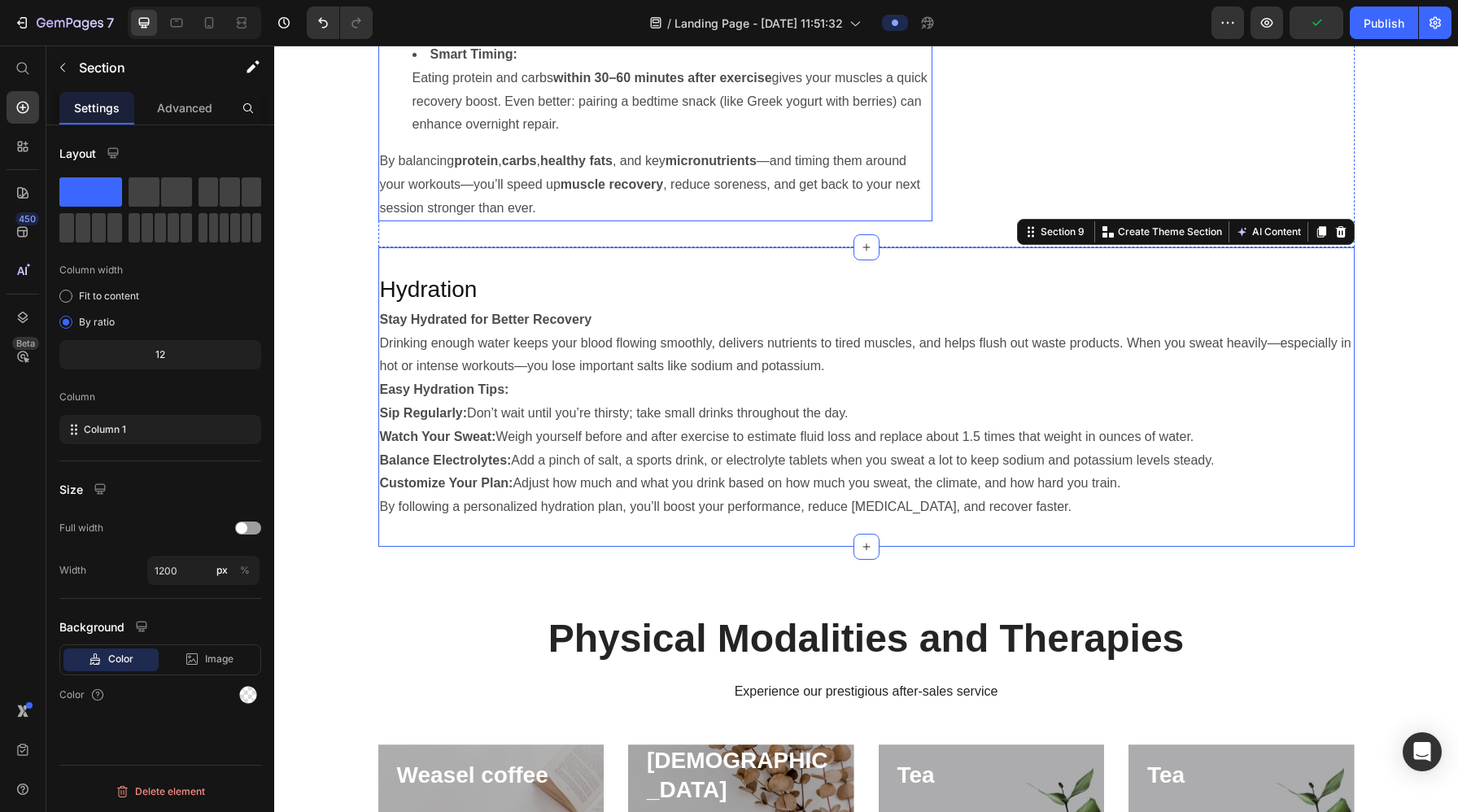 scroll, scrollTop: 4410, scrollLeft: 0, axis: vertical 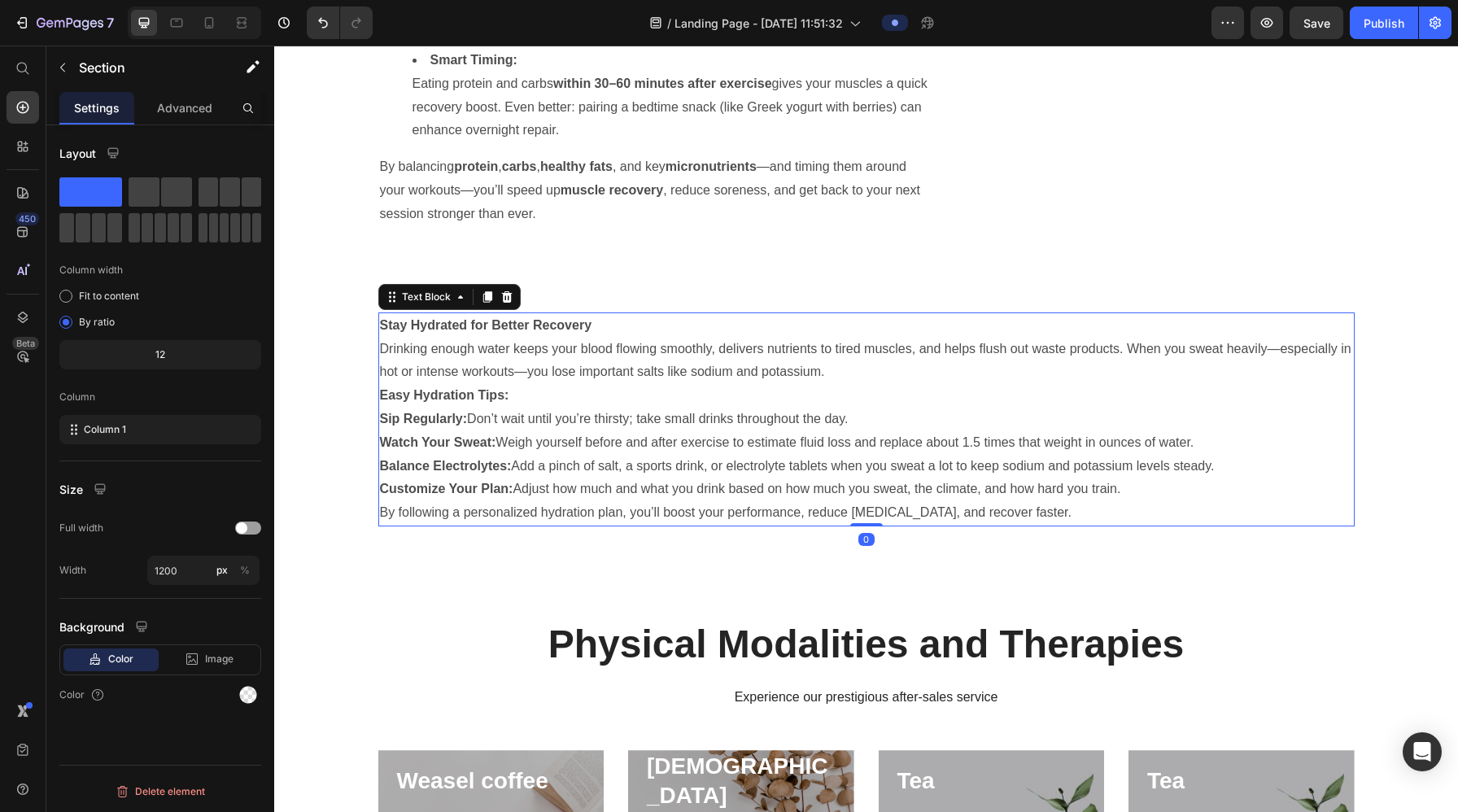 click on "Stay Hydrated for Better Recovery" at bounding box center (486, 325) 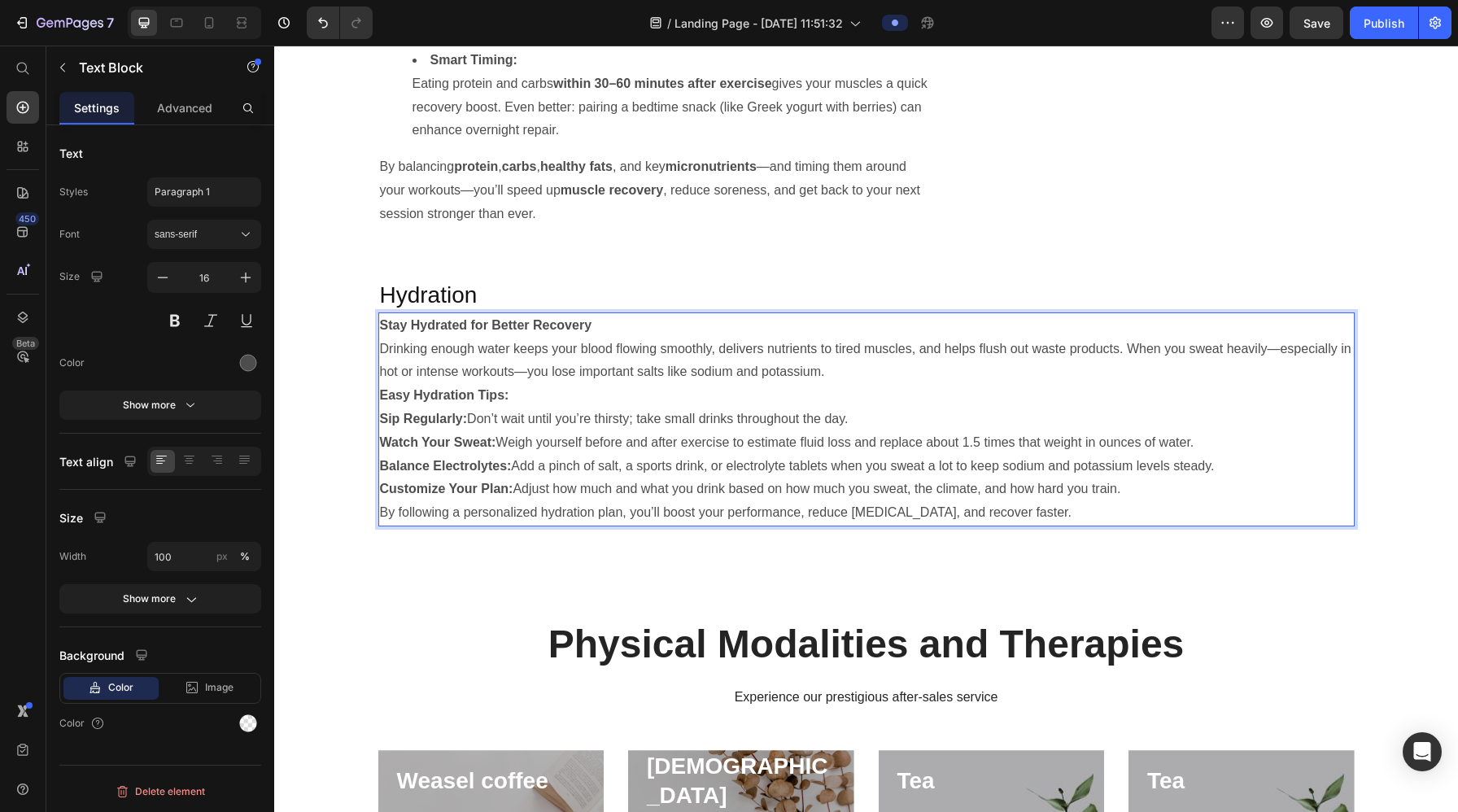 click on "Stay Hydrated for Better Recovery" at bounding box center (867, 325) 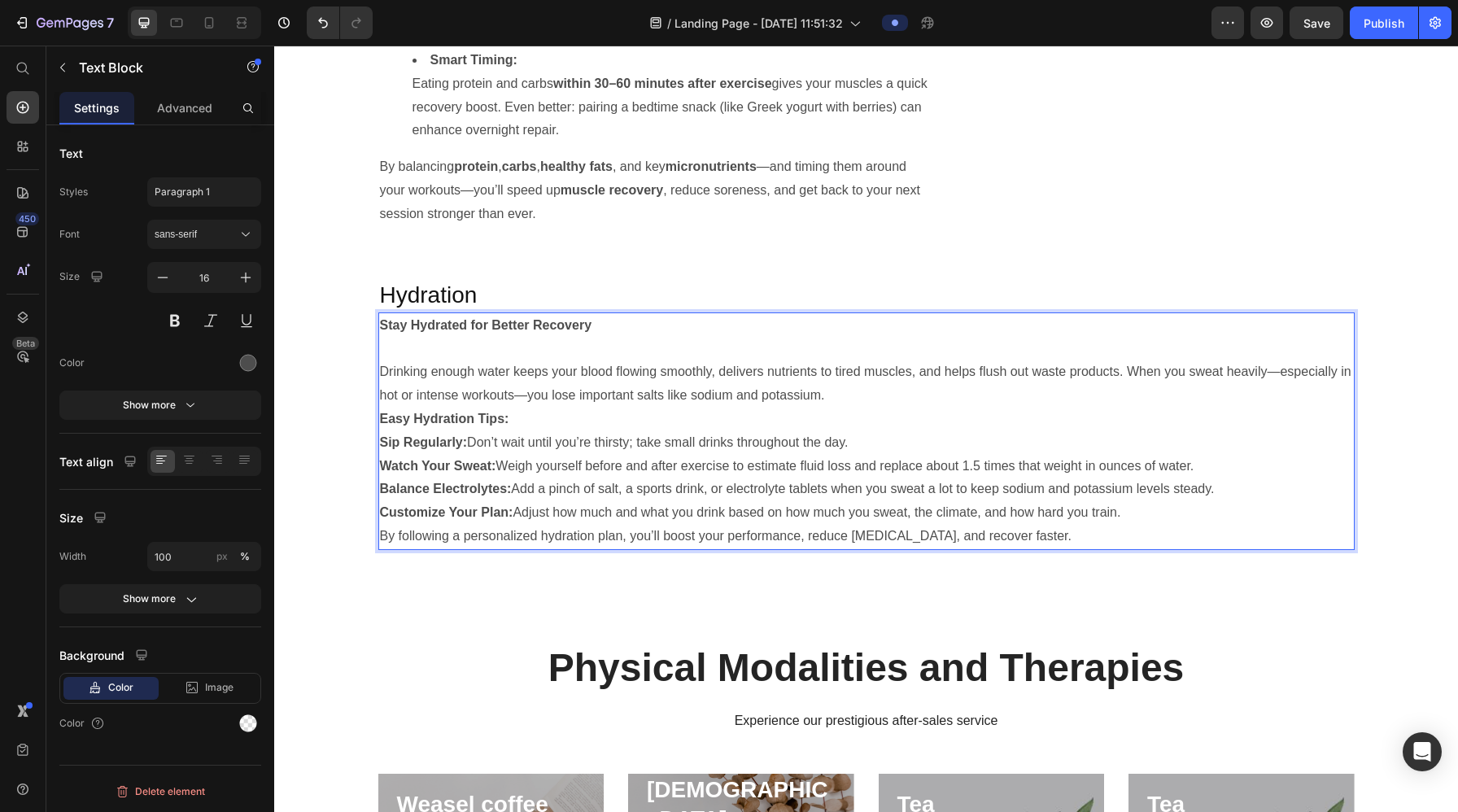 click on "Drinking enough water keeps your blood flowing smoothly, delivers nutrients to tired muscles, and helps flush out waste products. When you sweat heavily—especially in hot or intense workouts—you lose important salts like sodium and potassium." at bounding box center (867, 384) 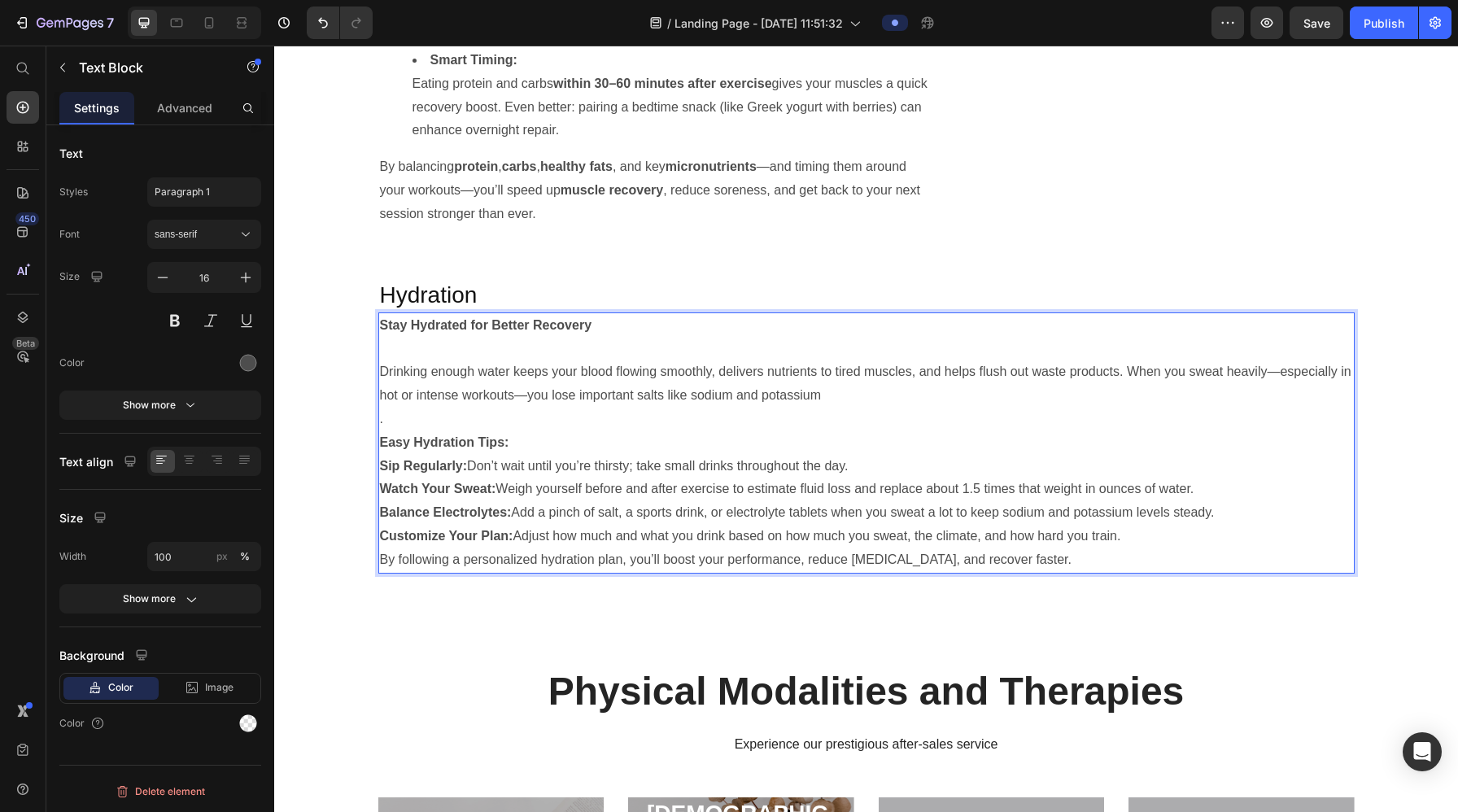 click on "Sip Regularly:  Don’t wait until you’re thirsty; take small drinks throughout the day." at bounding box center [867, 466] 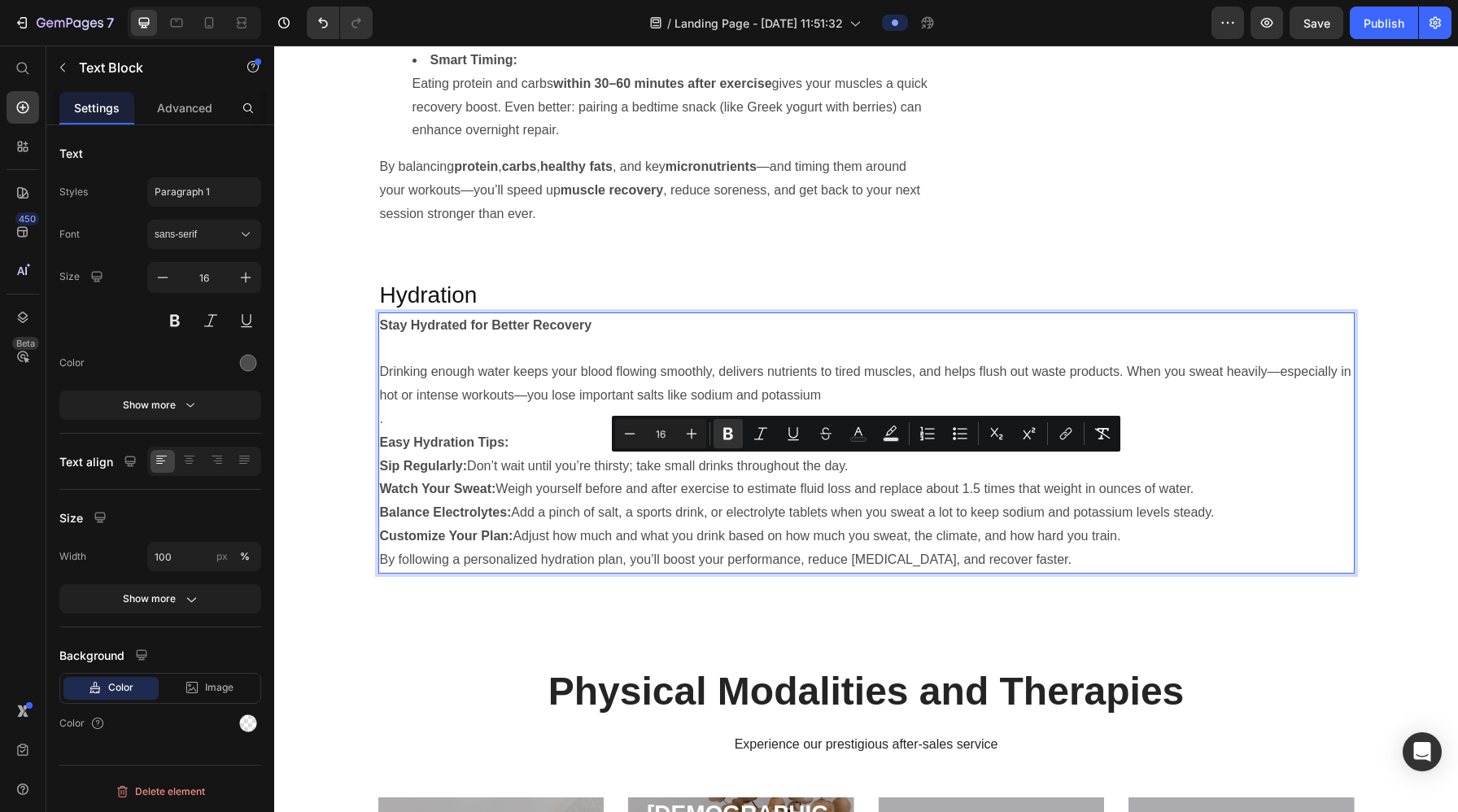 drag, startPoint x: 1123, startPoint y: 531, endPoint x: 372, endPoint y: 461, distance: 754.25526 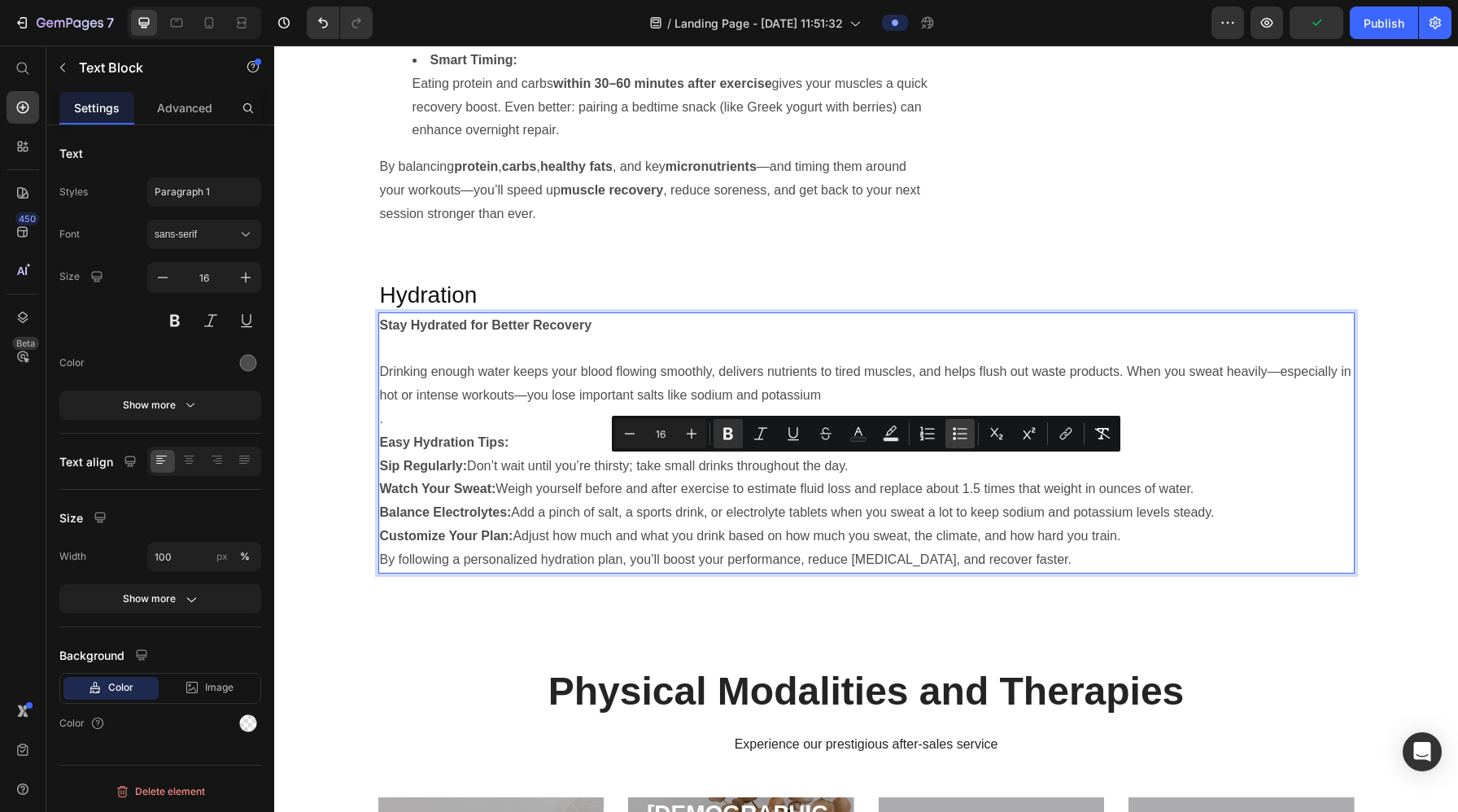 click 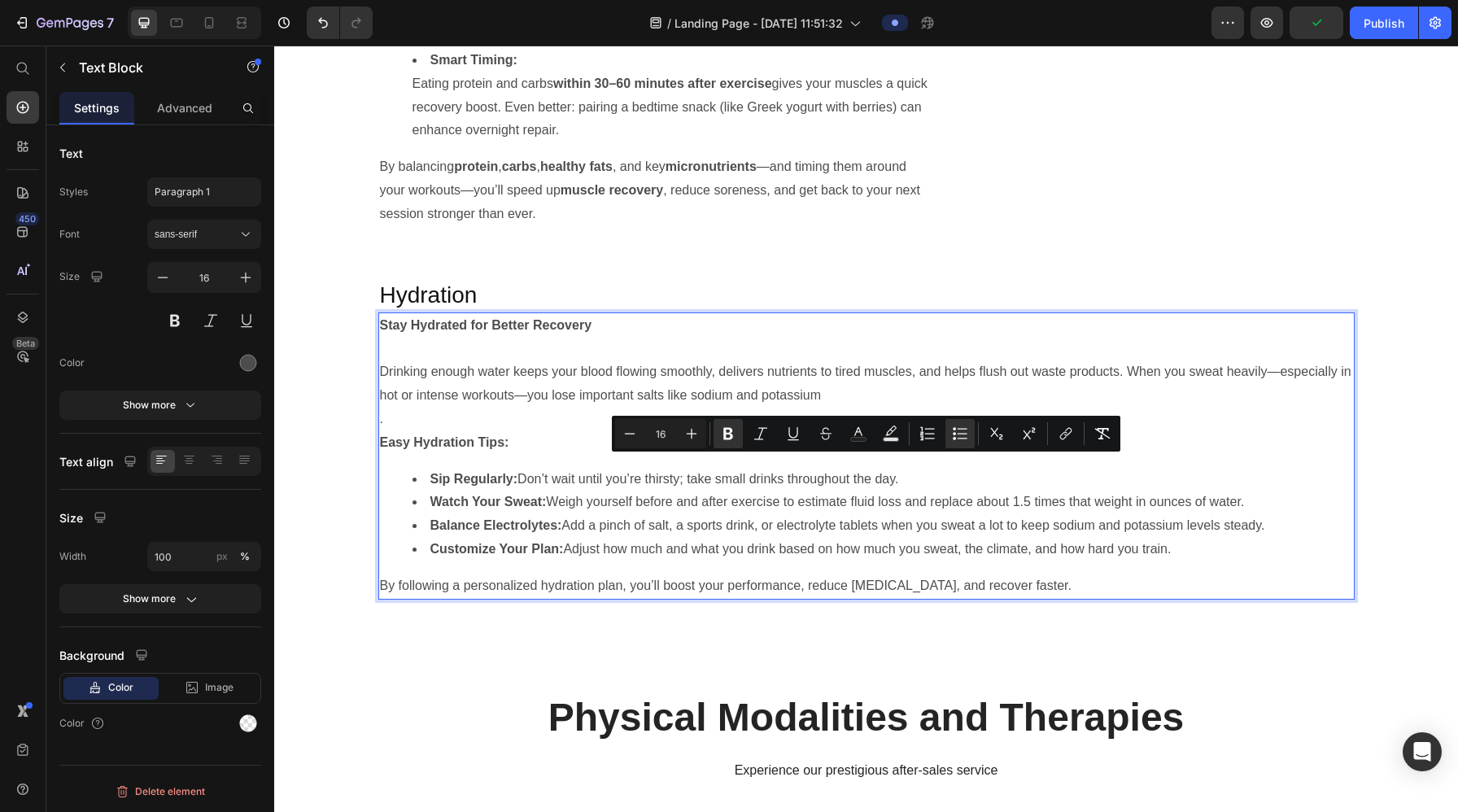 click on "By following a personalized hydration plan, you’ll boost your performance, reduce muscle cramps, and recover faster." at bounding box center [867, 586] 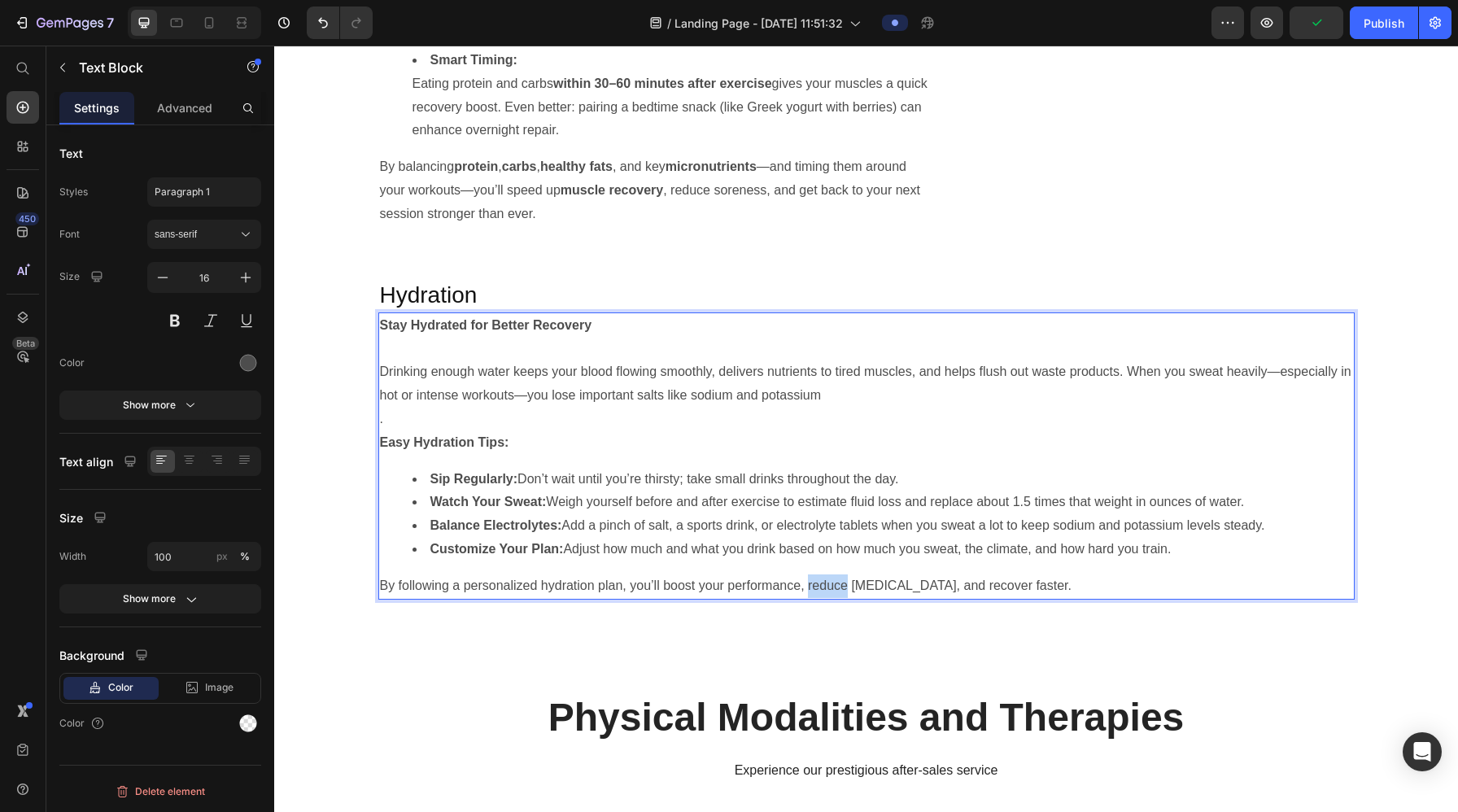 click on "By following a personalized hydration plan, you’ll boost your performance, reduce muscle cramps, and recover faster." at bounding box center (867, 586) 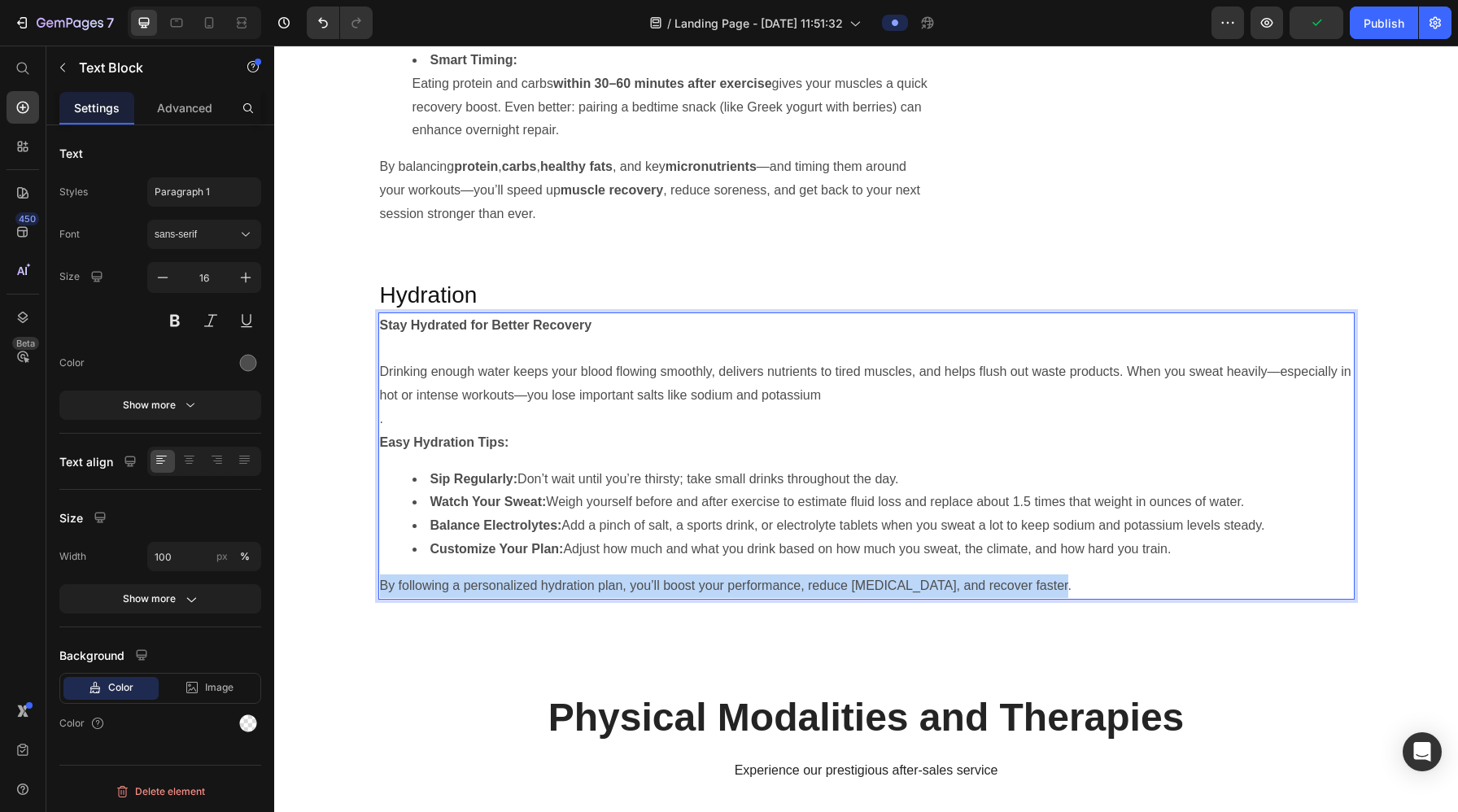 click on "By following a personalized hydration plan, you’ll boost your performance, reduce muscle cramps, and recover faster." at bounding box center (867, 586) 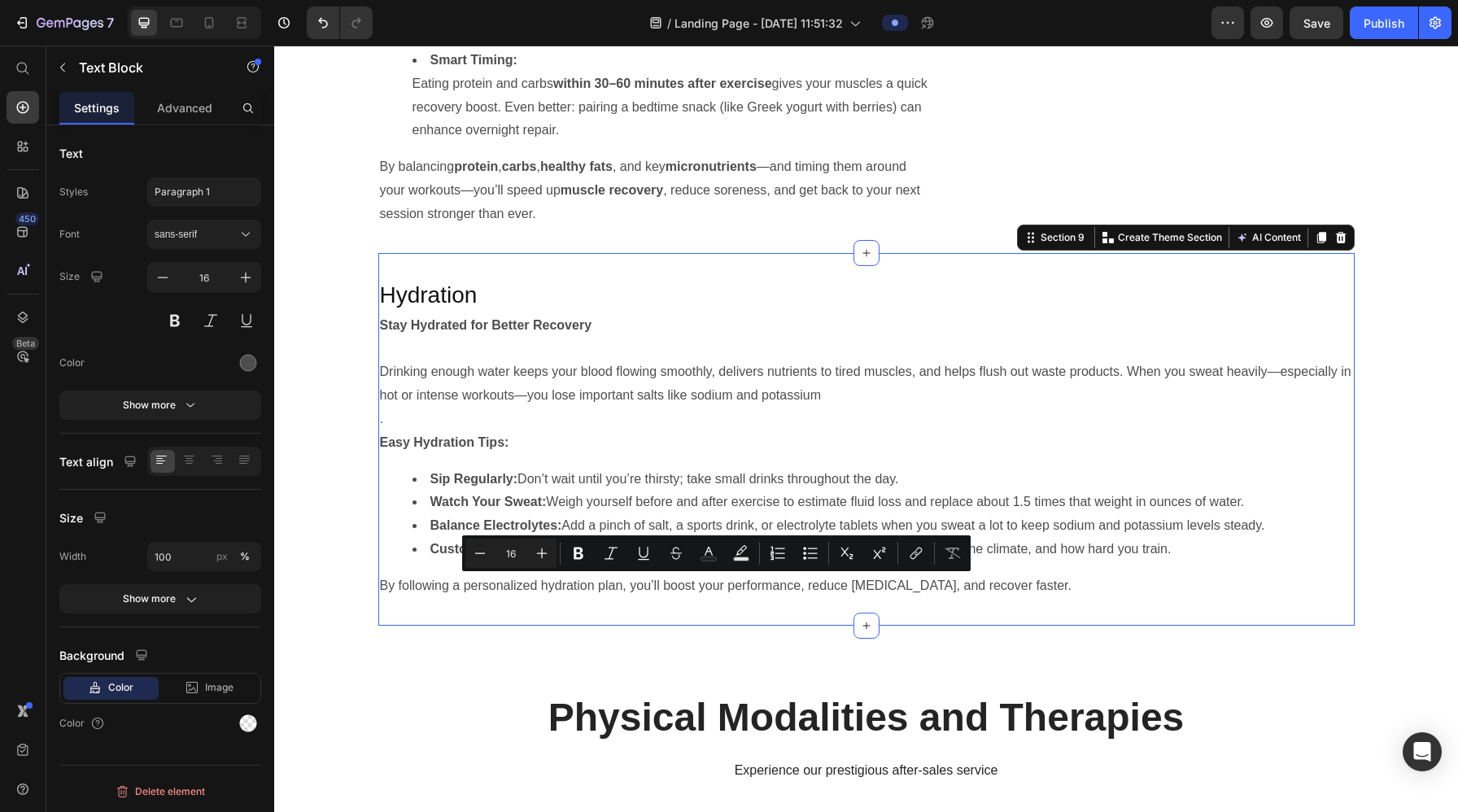 click on "Hydration Heading Stay Hydrated for Better Recovery Drinking enough water keeps your blood flowing smoothly, delivers nutrients to tired muscles, and helps flush out waste products. When you sweat heavily—especially in hot or intense workouts—you lose important salts like sodium and potassium . Easy Hydration Tips: Sip Regularly:  Don’t wait until you’re thirsty; take small drinks throughout the day. Watch Your Sweat:  Weigh yourself before and after exercise to estimate fluid loss and replace about 1.5 times that weight in ounces of water. Balance Electrolytes:  Add a pinch of salt, a sports drink, or electrolyte tablets when you sweat a lot to keep sodium and potassium levels steady. Customize Your Plan:  Adjust how much and what you drink based on how much you sweat, the climate, and how hard you train. By following a personalized hydration plan, you’ll boost your performance, reduce muscle cramps, and recover faster. Text Block Section 9   Create Theme Section AI Content Write with GemAI Product" at bounding box center [867, 439] 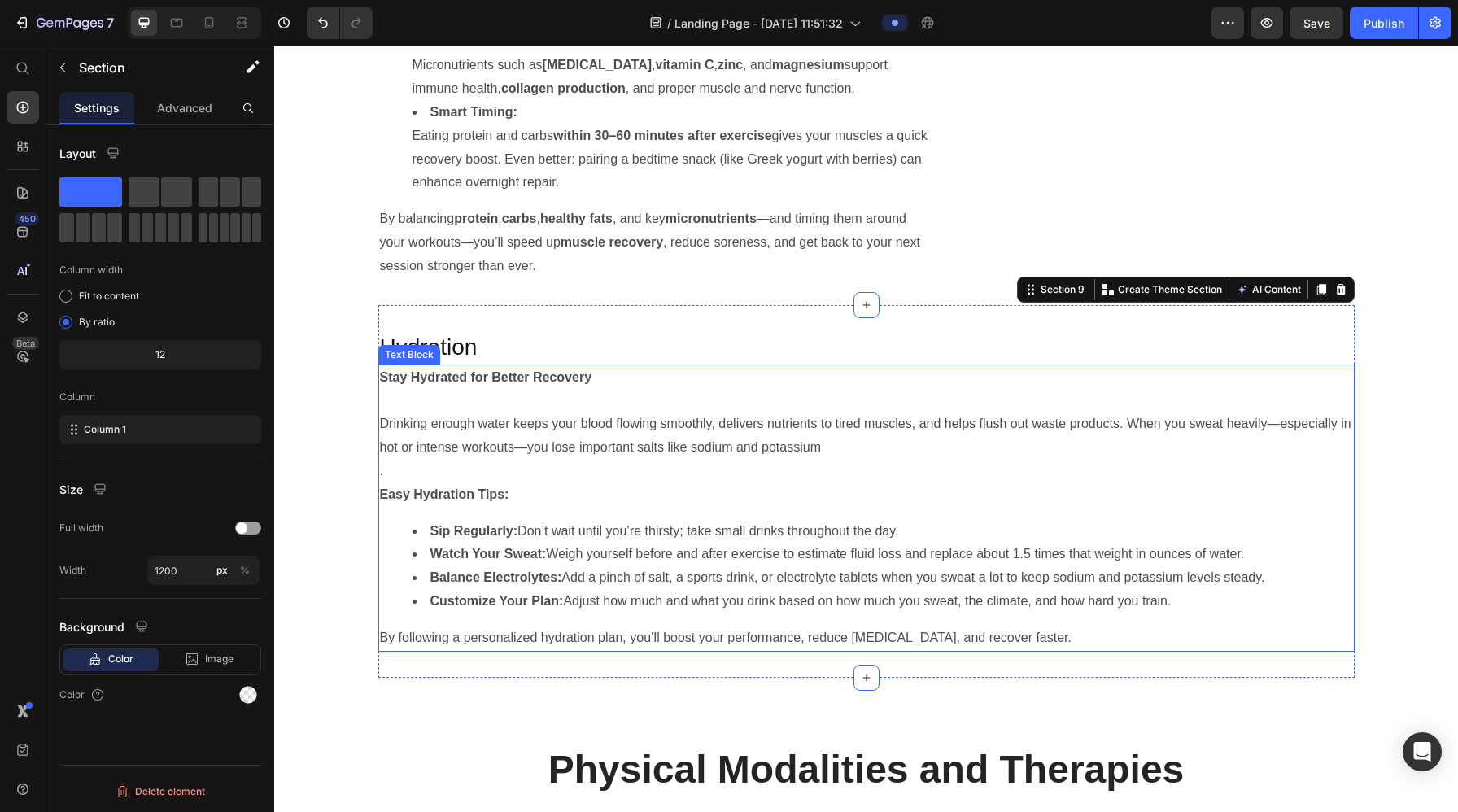 scroll, scrollTop: 4364, scrollLeft: 0, axis: vertical 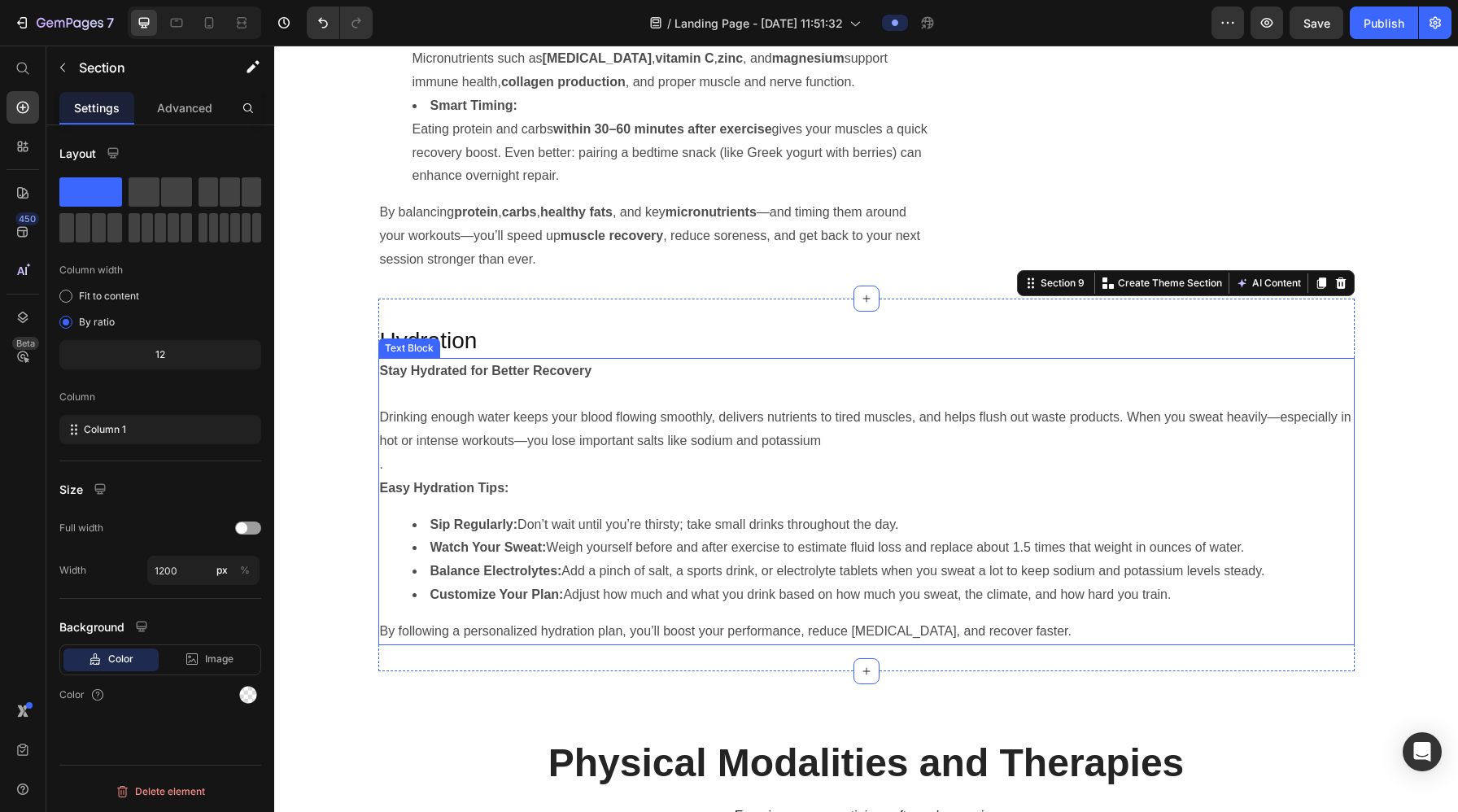 click on "Balance Electrolytes:  Add a pinch of salt, a sports drink, or electrolyte tablets when you sweat a lot to keep sodium and potassium levels steady." at bounding box center [883, 571] 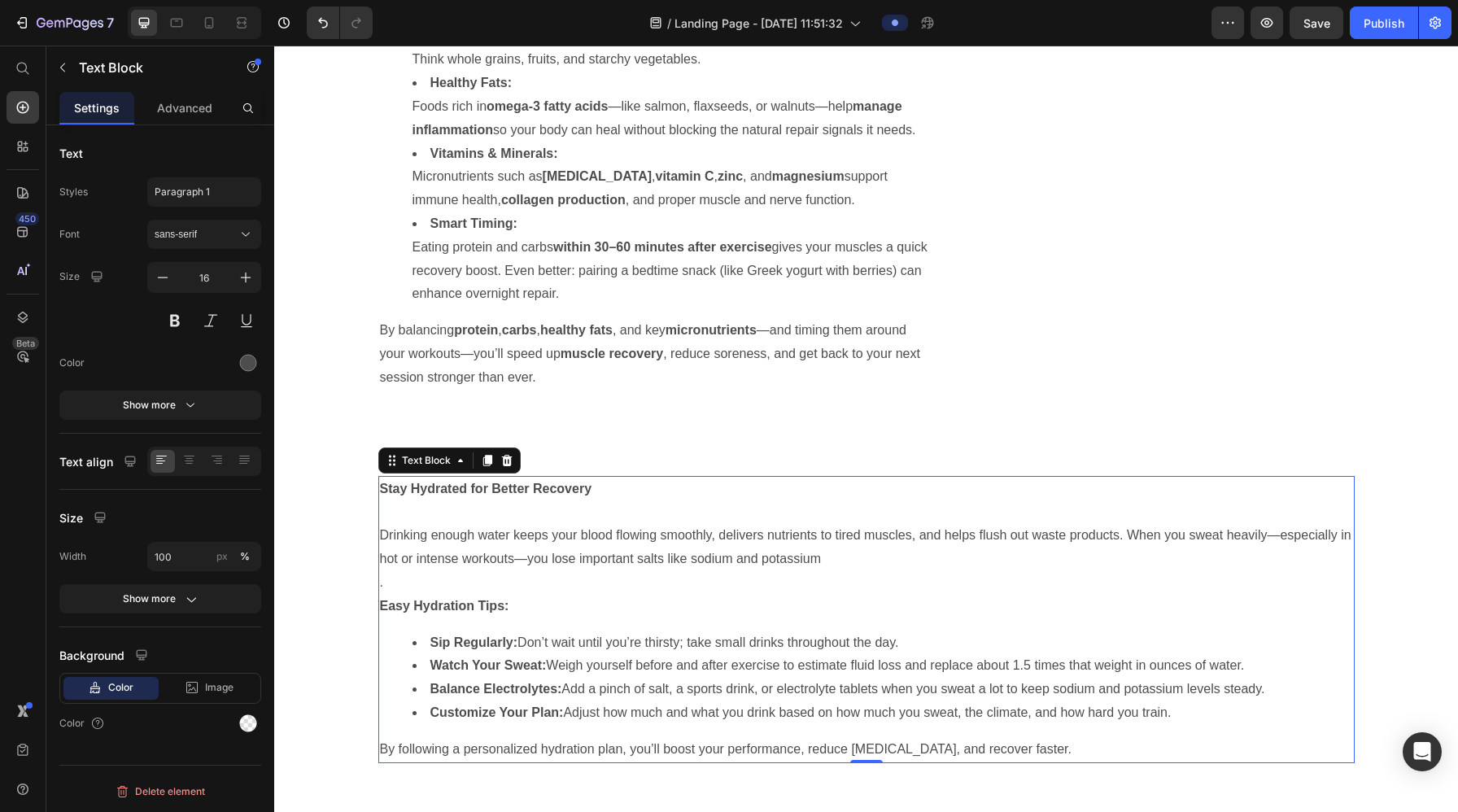 scroll, scrollTop: 4152, scrollLeft: 0, axis: vertical 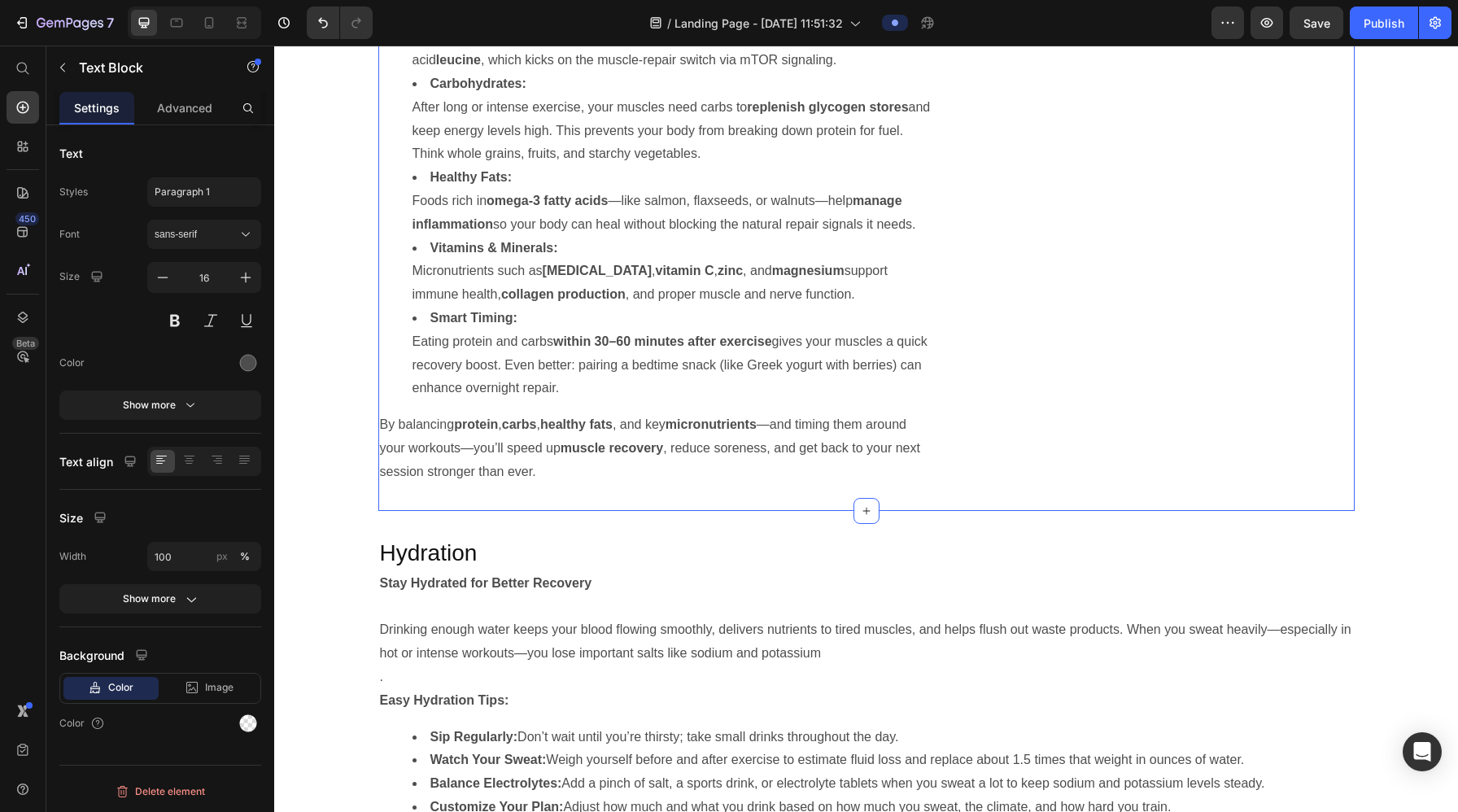 click on "Nutrition  Heading Nutrition for Faster Recovery: Proteins, Carbs, Fats & More   Fueling your body right after hard workouts and throughout the day gives your muscles the building blocks they need to repair, refuel, and grow stronger. Here’s how to make every bite count: Protein & Amino Acids: Aim for about  1.2–2.0 g of protein per kg of body weight  each day. Lean meats, dairy, eggs, or plant-based sources (plus beans or lentils) deliver the essential amino acid  leucine , which kicks on the muscle-repair switch via mTOR signaling. Carbohydrates: After long or intense exercise, your muscles need carbs to  replenish glycogen stores  and keep energy levels high. This prevents your body from breaking down protein for fuel. Think whole grains, fruits, and starchy vegetables. Healthy Fats: Foods rich in  omega-3 fatty acids —like salmon, flaxseeds, or walnuts—help  manage inflammation  so your body can heal without blocking the natural repair signals it needs. Vitamins & Minerals: vitamin D ,  ,  zinc" at bounding box center (867, 149) 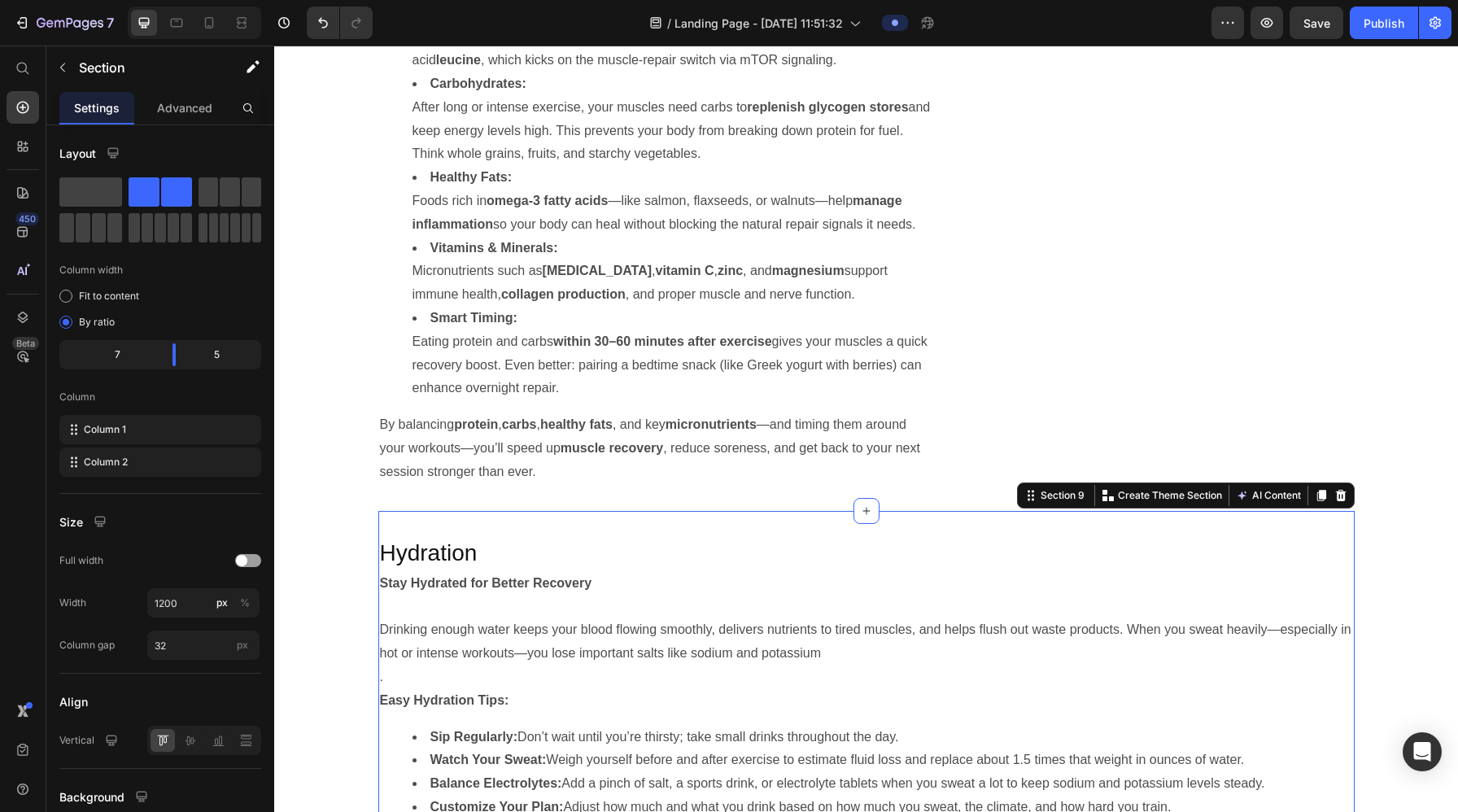 click on "Hydration Heading Stay Hydrated for Better Recovery Drinking enough water keeps your blood flowing smoothly, delivers nutrients to tired muscles, and helps flush out waste products. When you sweat heavily—especially in hot or intense workouts—you lose important salts like sodium and potassium . Easy Hydration Tips: Sip Regularly:  Don’t wait until you’re thirsty; take small drinks throughout the day. Watch Your Sweat:  Weigh yourself before and after exercise to estimate fluid loss and replace about 1.5 times that weight in ounces of water. Balance Electrolytes:  Add a pinch of salt, a sports drink, or electrolyte tablets when you sweat a lot to keep sodium and potassium levels steady. Customize Your Plan:  Adjust how much and what you drink based on how much you sweat, the climate, and how hard you train. By following a personalized hydration plan, you’ll boost your performance, reduce muscle cramps, and recover faster. Text Block Section 9   Create Theme Section AI Content Write with GemAI Product" at bounding box center [867, 696] 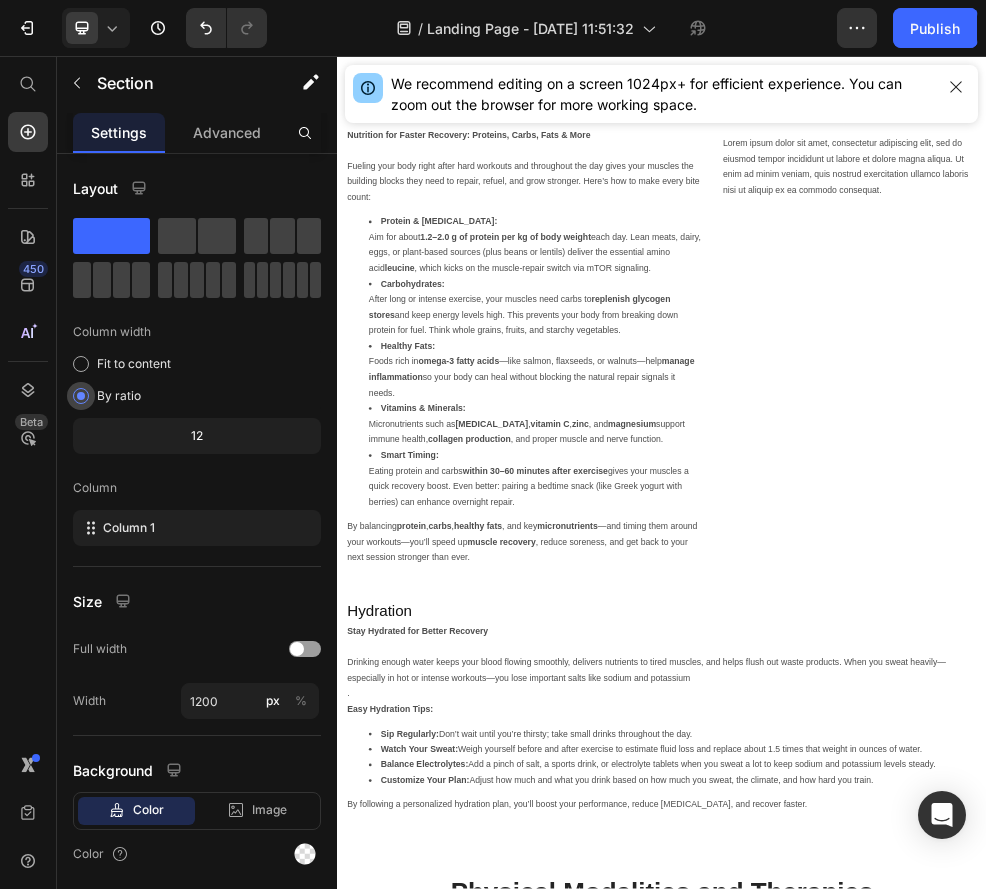 scroll, scrollTop: 4700, scrollLeft: 0, axis: vertical 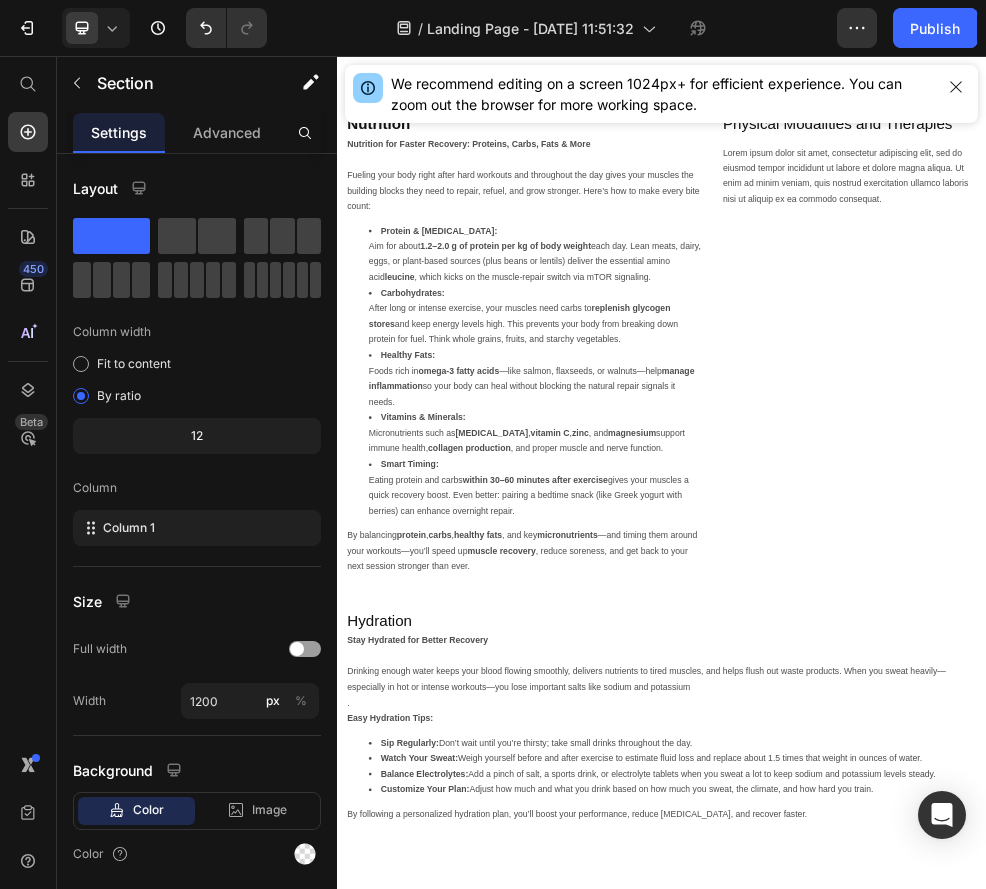 click on "Lorem ipsum dolor sit amet, consectetur adipiscing elit, sed do eiusmod tempor incididunt ut labore et dolore magna aliqua. Ut enim ad minim veniam, quis nostrud exercitation ullamco laboris nisi ut aliquip ex ea commodo consequat." at bounding box center [1284, 279] 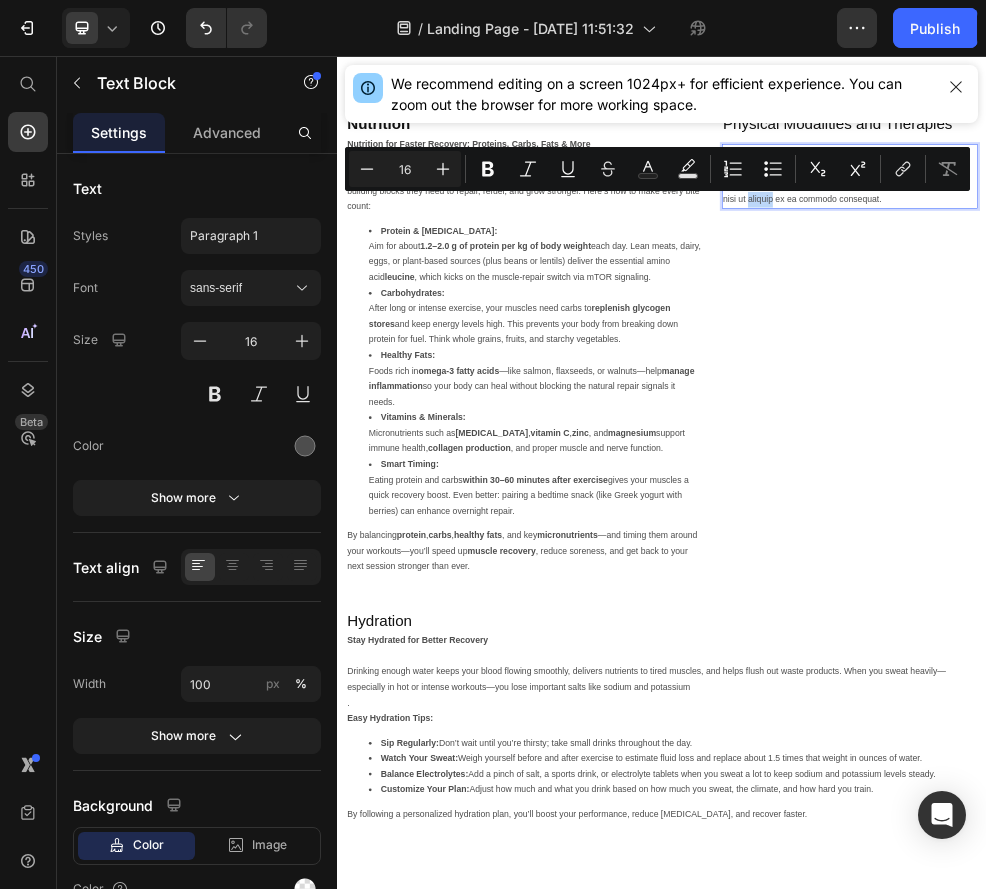 click on "Lorem ipsum dolor sit amet, consectetur adipiscing elit, sed do eiusmod tempor incididunt ut labore et dolore magna aliqua. Ut enim ad minim veniam, quis nostrud exercitation ullamco laboris nisi ut aliquip ex ea commodo consequat." at bounding box center [1284, 279] 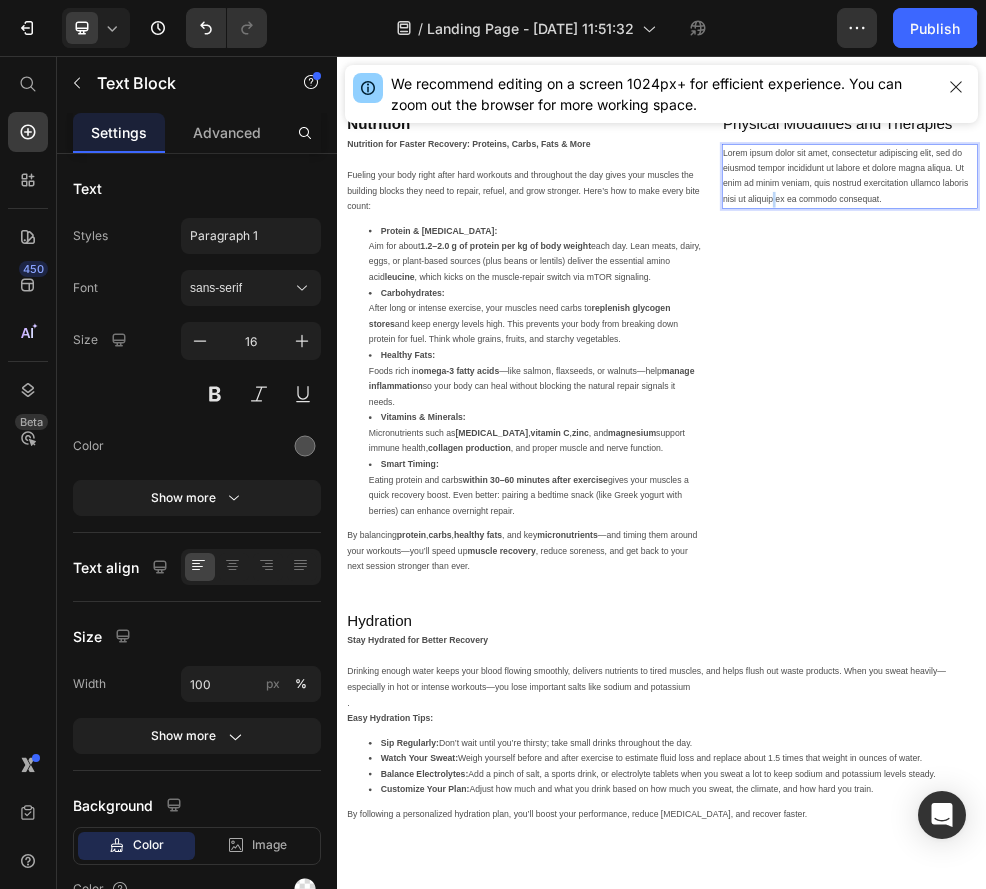 click on "Lorem ipsum dolor sit amet, consectetur adipiscing elit, sed do eiusmod tempor incididunt ut labore et dolore magna aliqua. Ut enim ad minim veniam, quis nostrud exercitation ullamco laboris nisi ut aliquip ex ea commodo consequat." at bounding box center [1284, 279] 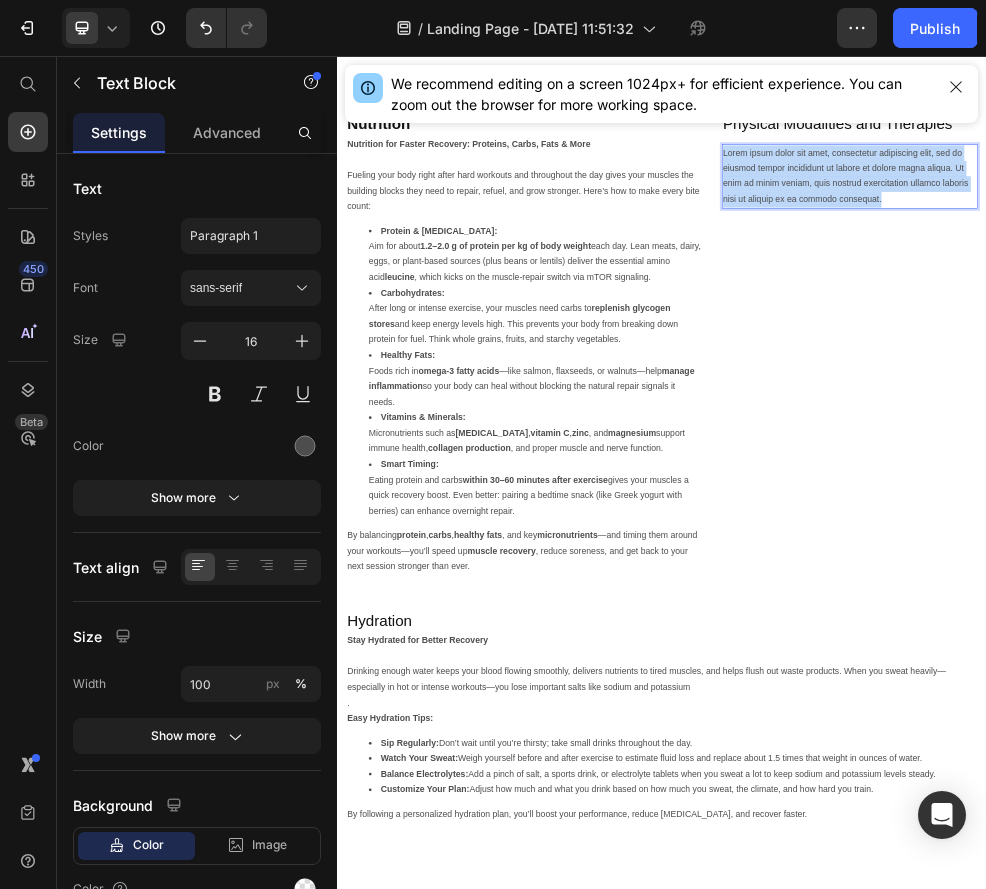 click on "Lorem ipsum dolor sit amet, consectetur adipiscing elit, sed do eiusmod tempor incididunt ut labore et dolore magna aliqua. Ut enim ad minim veniam, quis nostrud exercitation ullamco laboris nisi ut aliquip ex ea commodo consequat." at bounding box center (1284, 279) 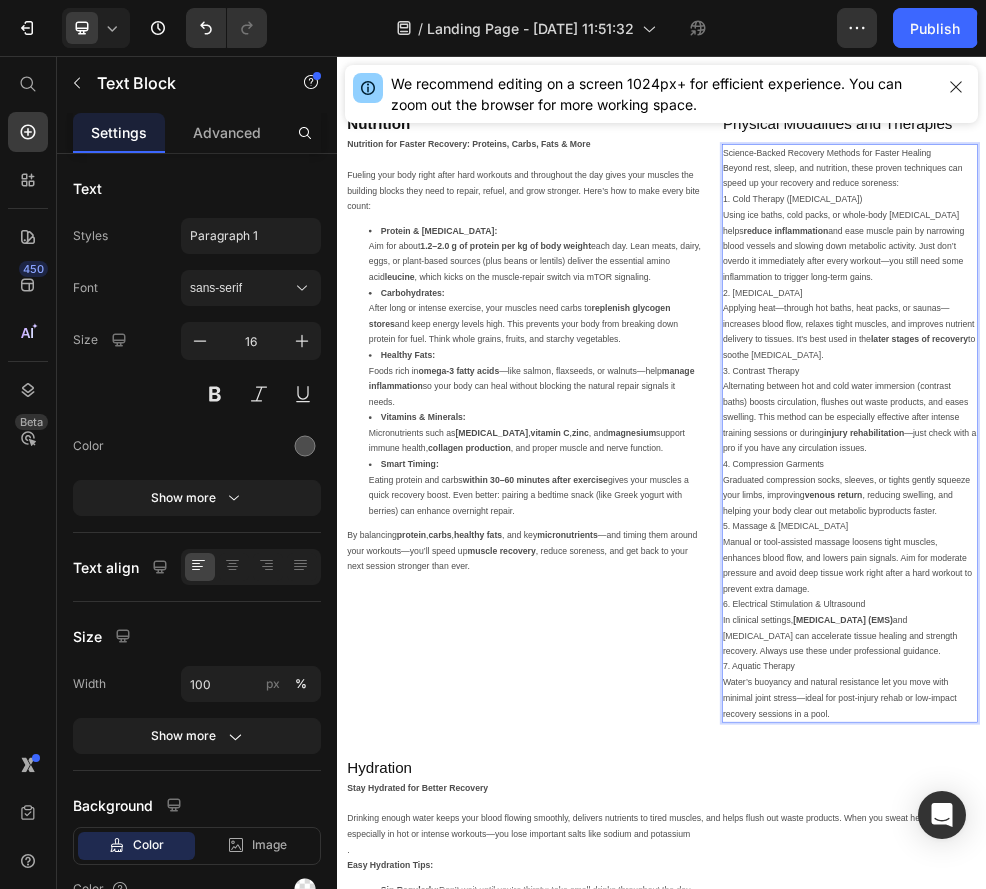 click on "Using ice baths, cold packs, or whole-body cryotherapy helps  reduce inflammation  and ease muscle pain by narrowing blood vessels and slowing down metabolic activity. Just don’t overdo it immediately after every workout—you still need some inflammation to trigger long-term gains." at bounding box center [1284, 409] 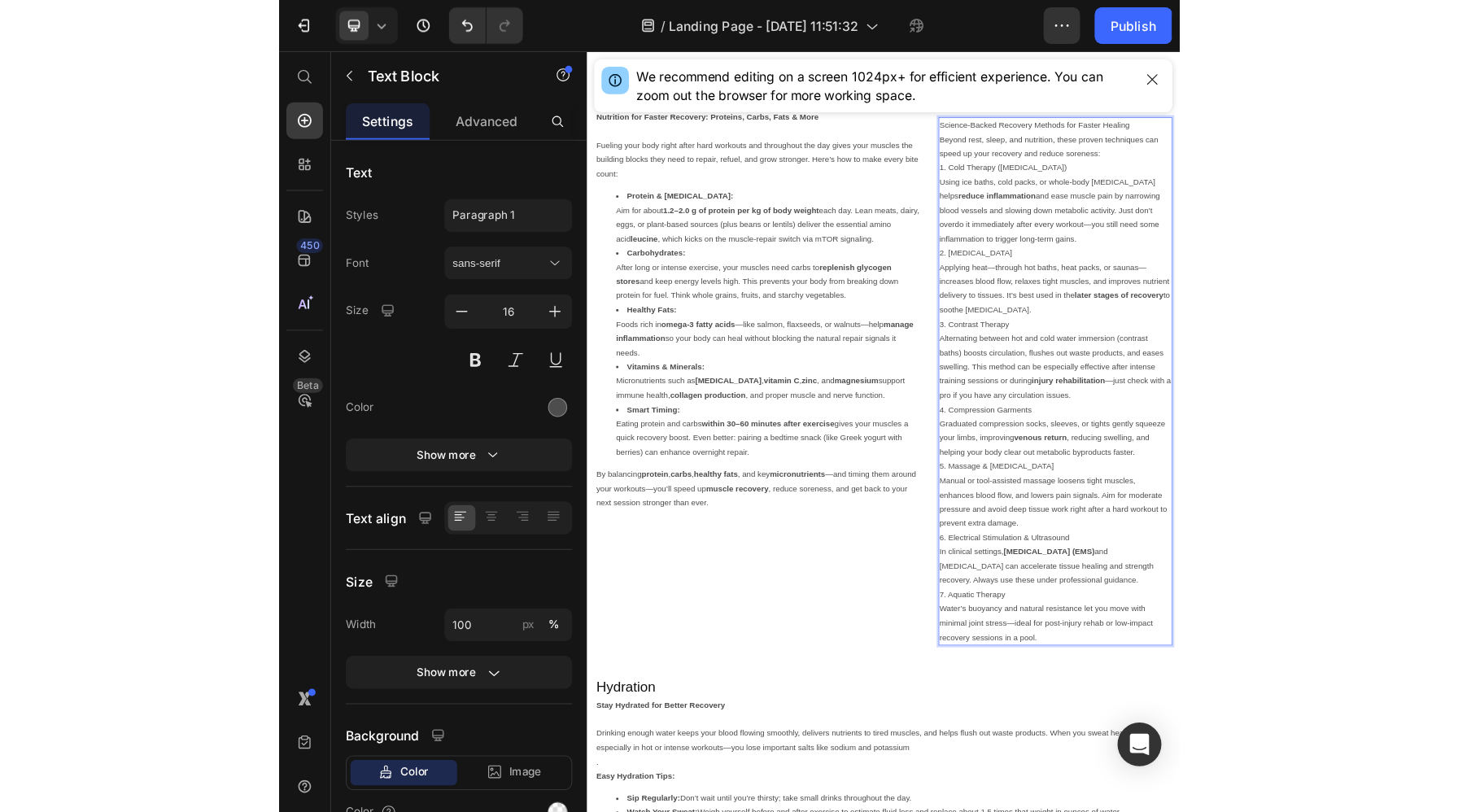 scroll, scrollTop: 3859, scrollLeft: 0, axis: vertical 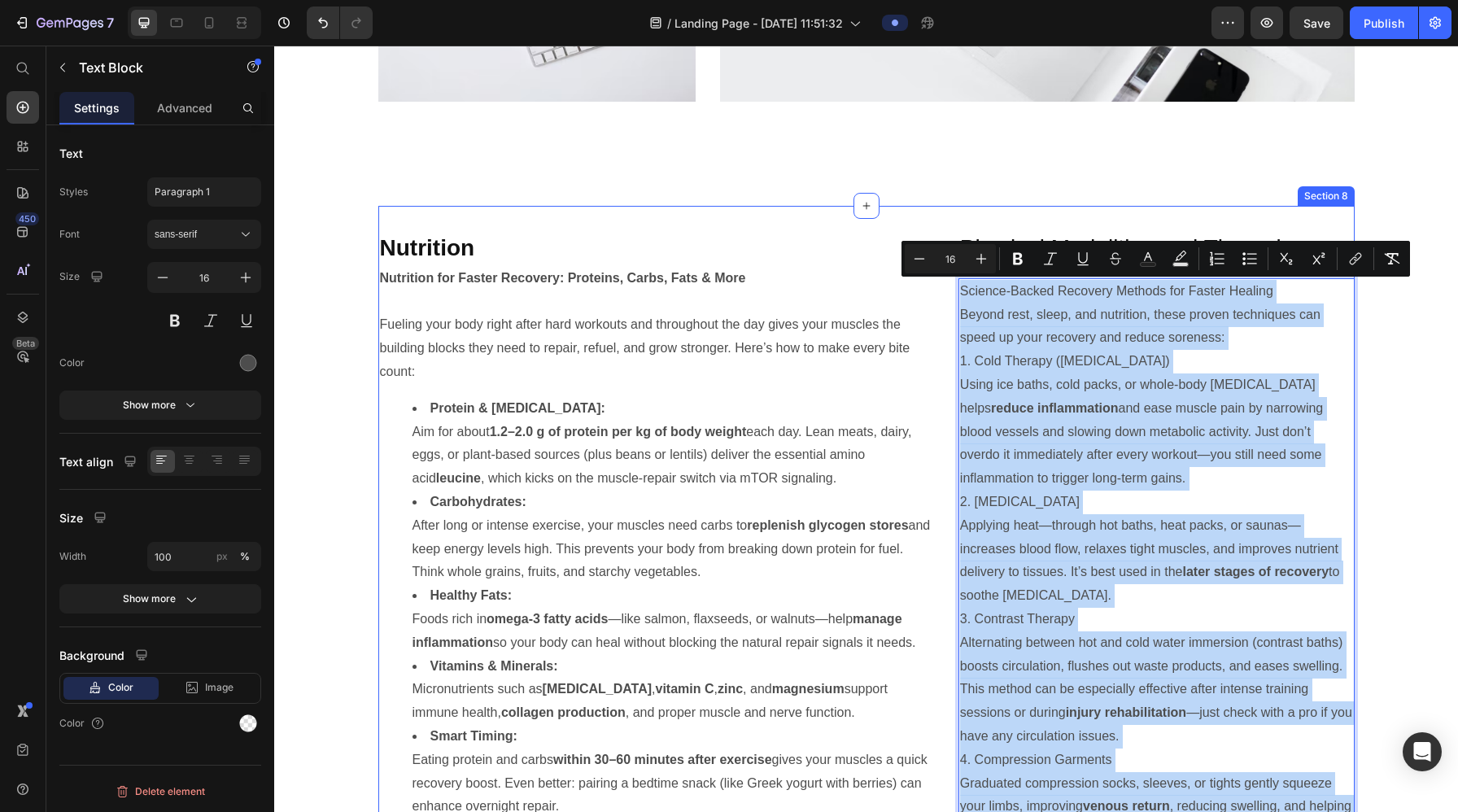 drag, startPoint x: 1085, startPoint y: 699, endPoint x: 941, endPoint y: 287, distance: 436.4401 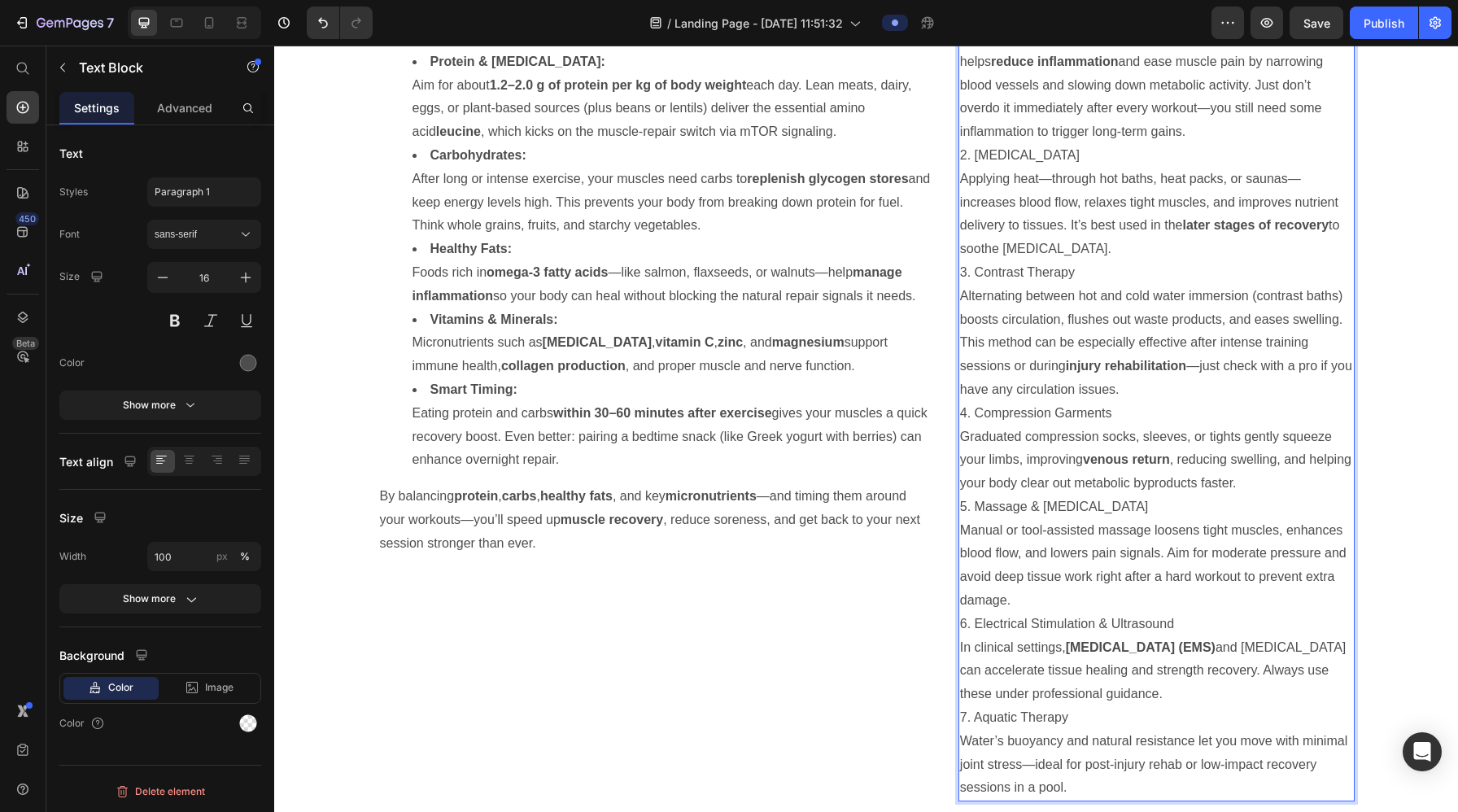 scroll, scrollTop: 4075, scrollLeft: 0, axis: vertical 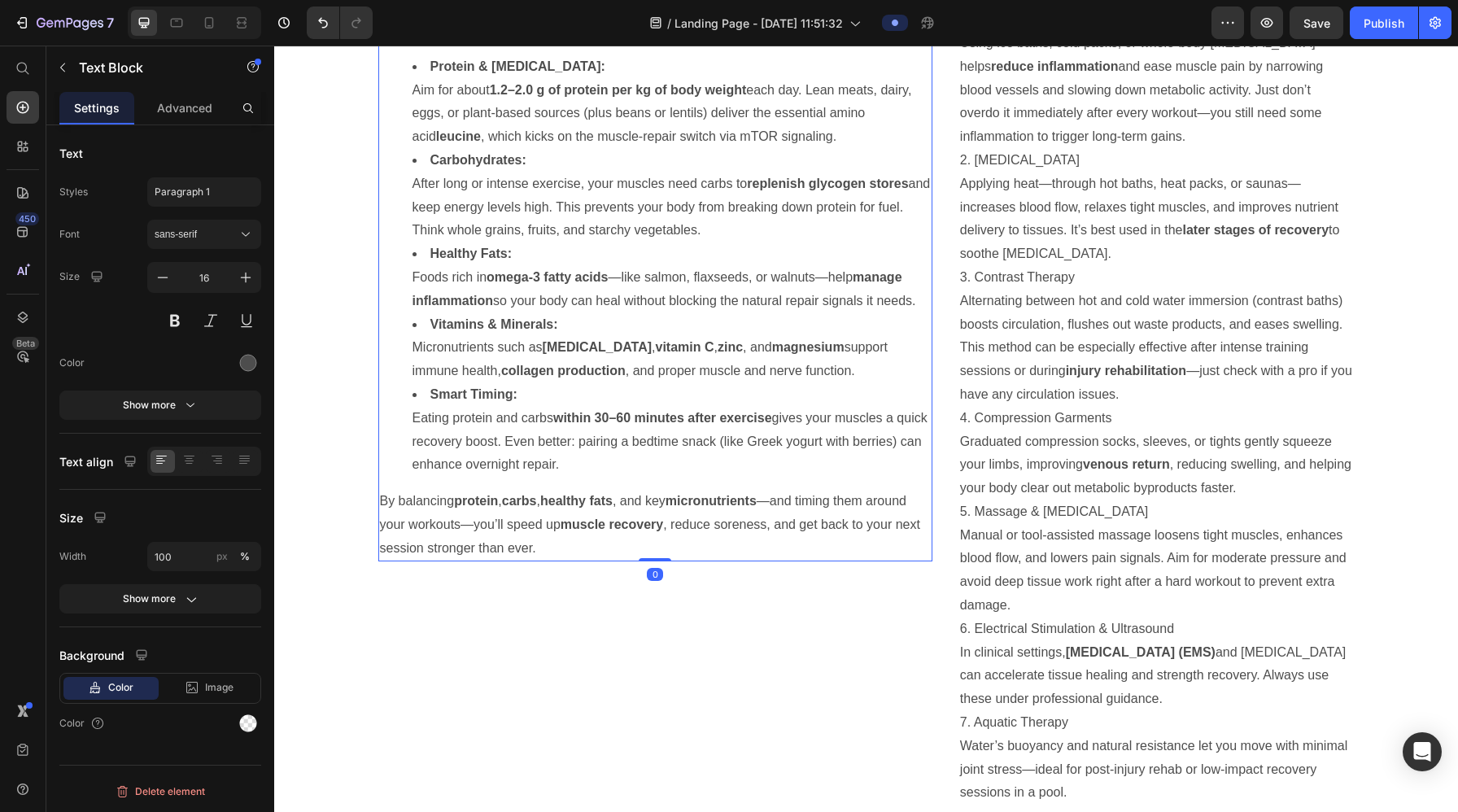 click on "By balancing  protein ,  carbs ,  healthy fats , and key  micronutrients —and timing them around your workouts—you’ll speed up  muscle recovery , reduce soreness, and get back to your next session stronger than ever." at bounding box center [655, 525] 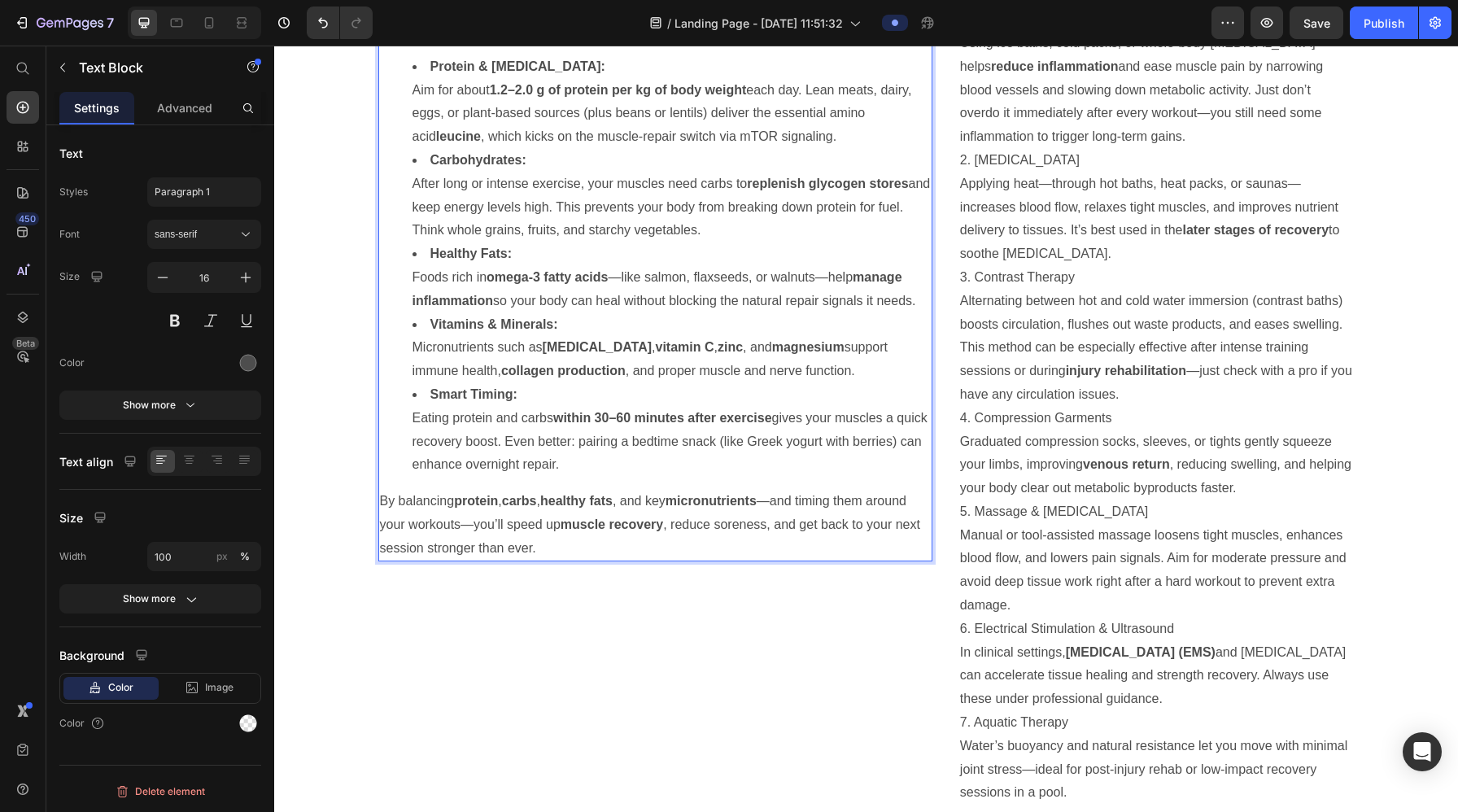 click on "Smart Timing: Eating protein and carbs  within 30–60 minutes after exercise  gives your muscles a quick recovery boost. Even better: pairing a bedtime snack (like Greek yogurt with berries) can enhance overnight repair." at bounding box center (671, 430) 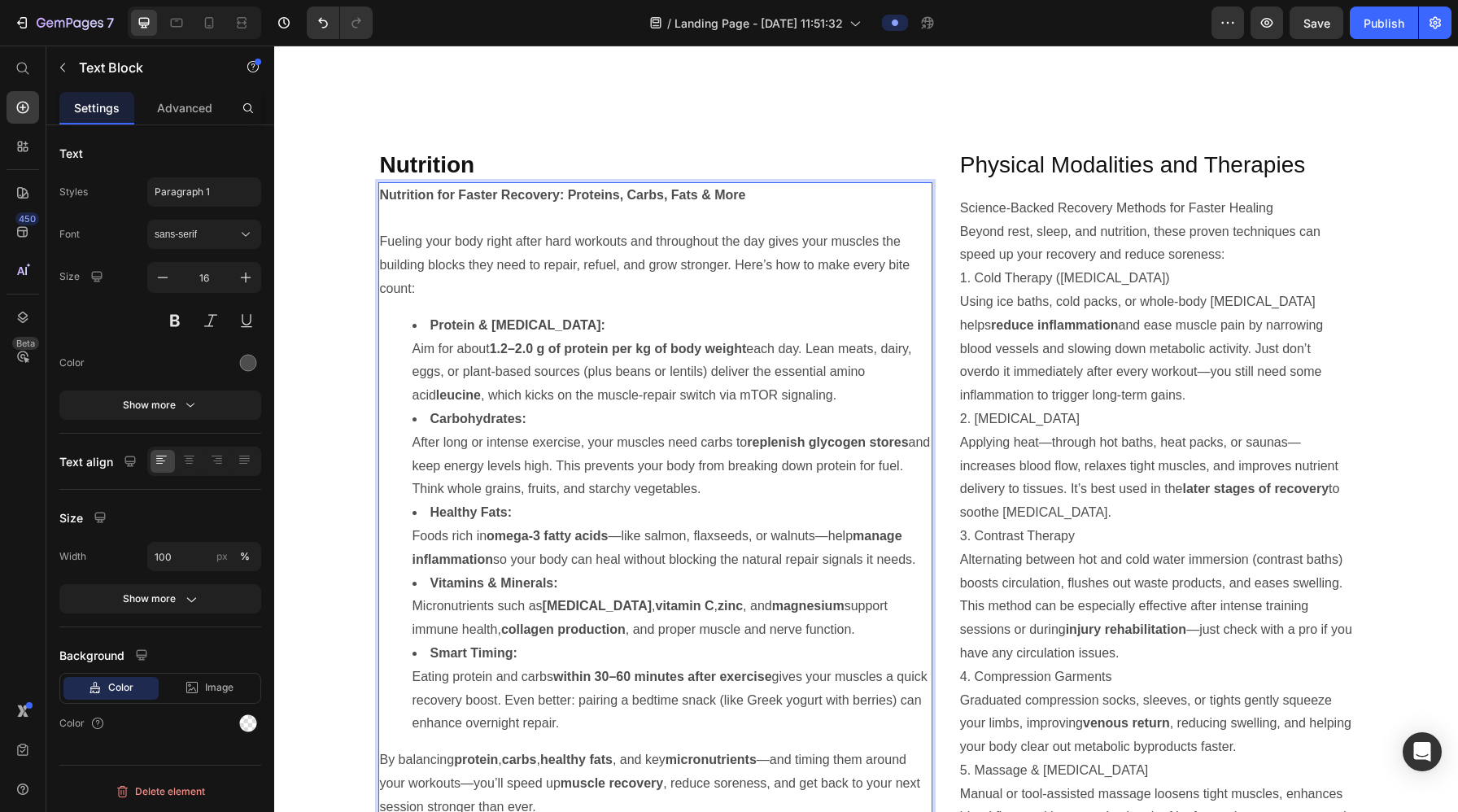 scroll, scrollTop: 3743, scrollLeft: 0, axis: vertical 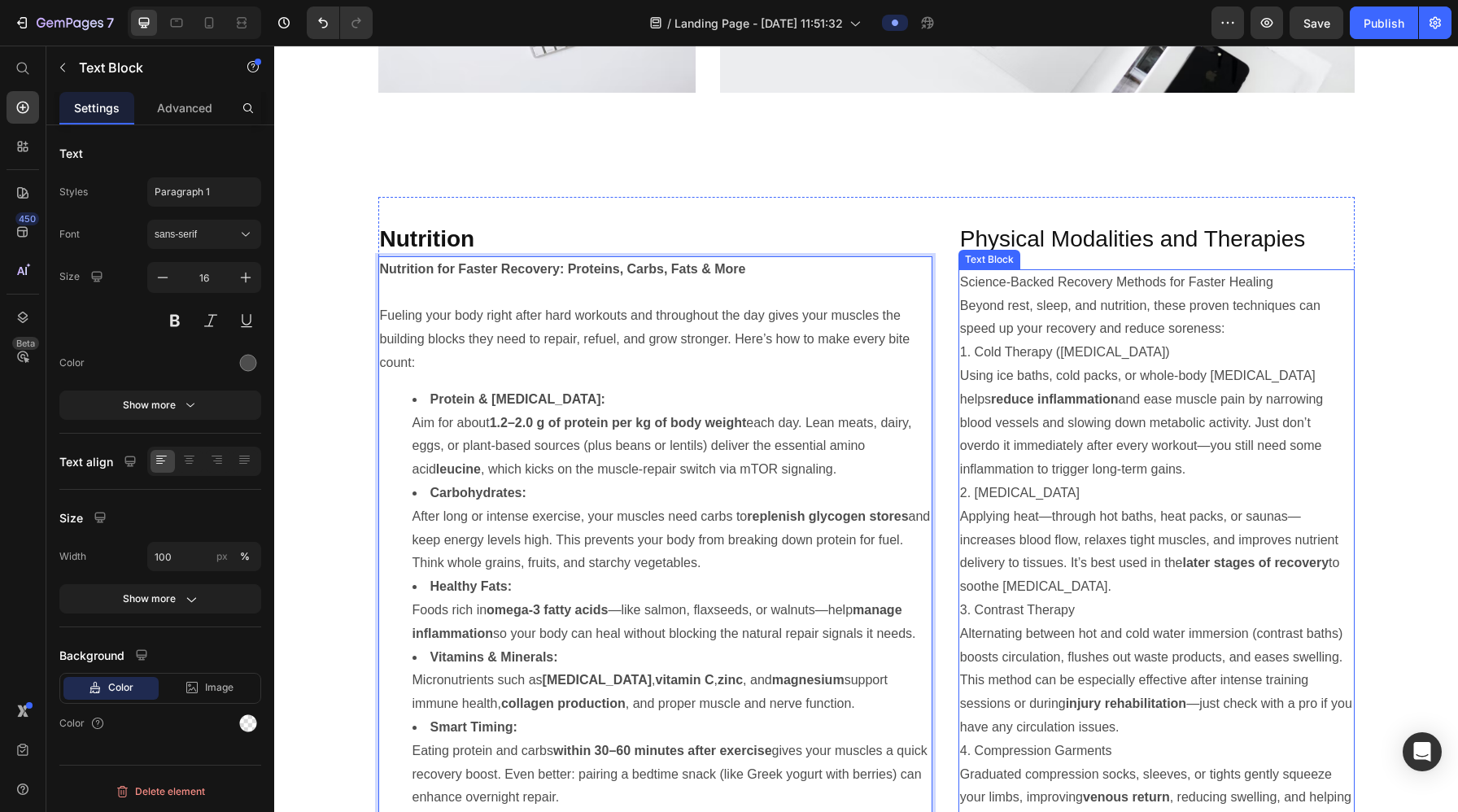 click on "Science-Backed Recovery Methods for Faster Healing" at bounding box center (1156, 282) 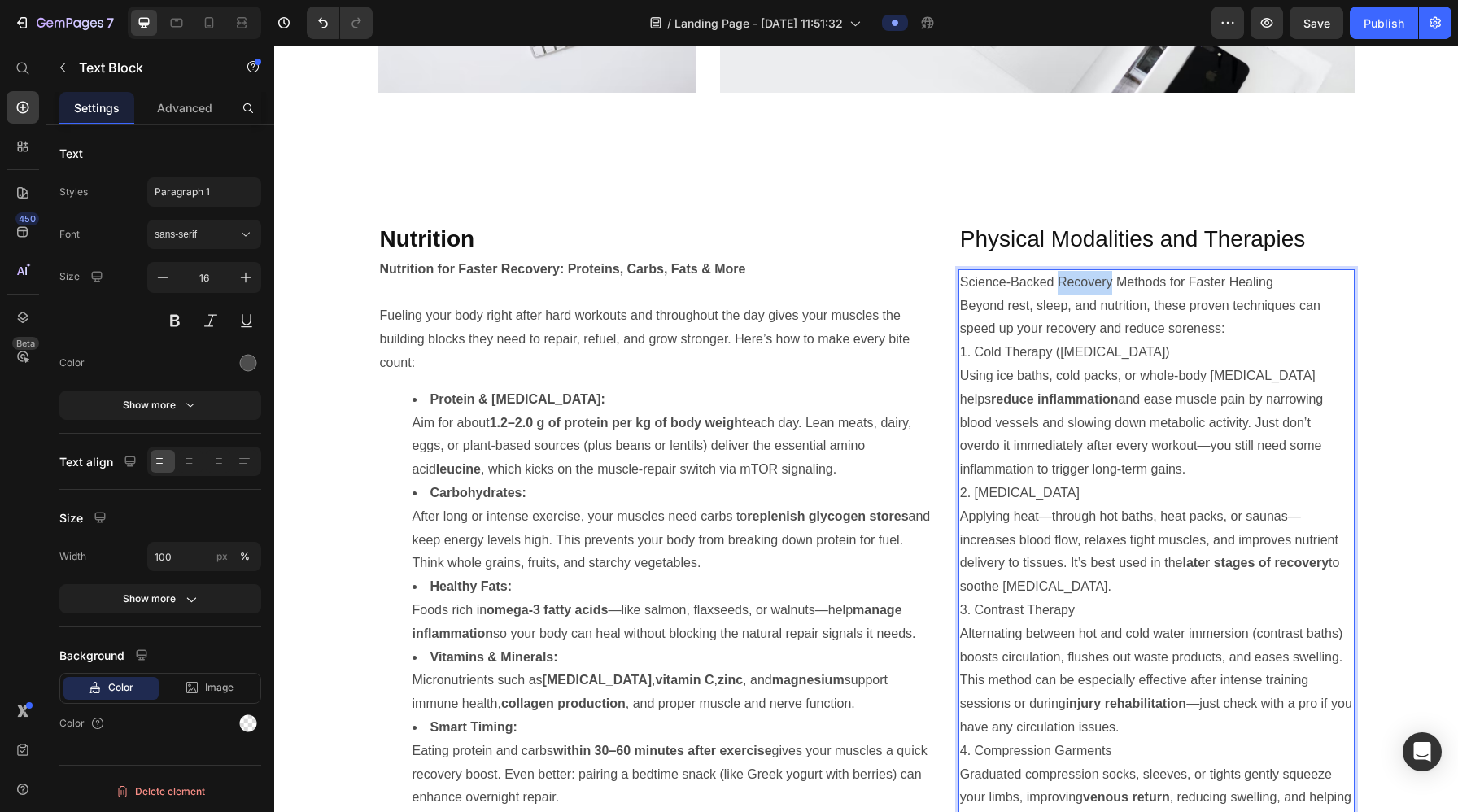 click on "Science-Backed Recovery Methods for Faster Healing" at bounding box center (1156, 282) 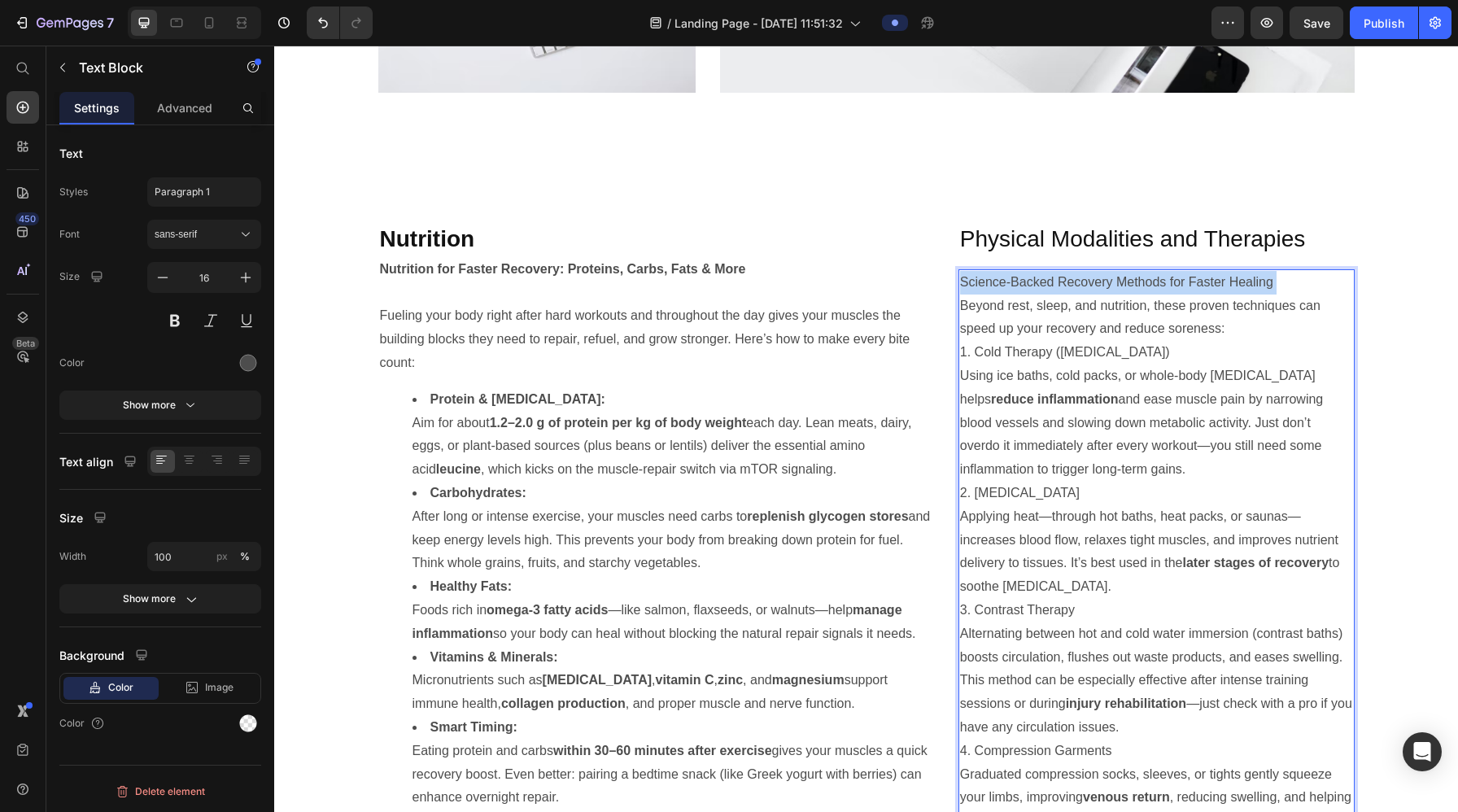 click on "Science-Backed Recovery Methods for Faster Healing" at bounding box center (1156, 282) 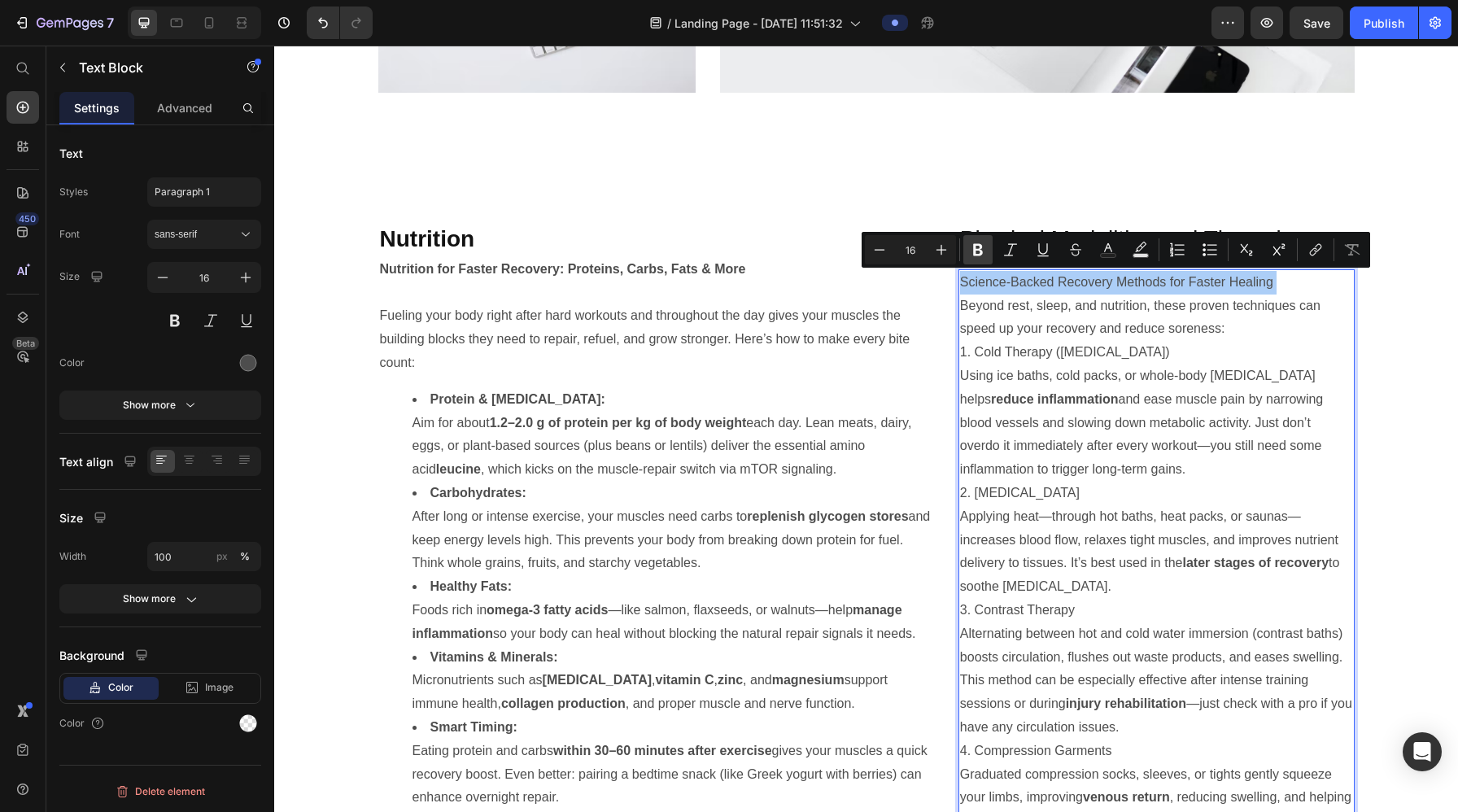 click 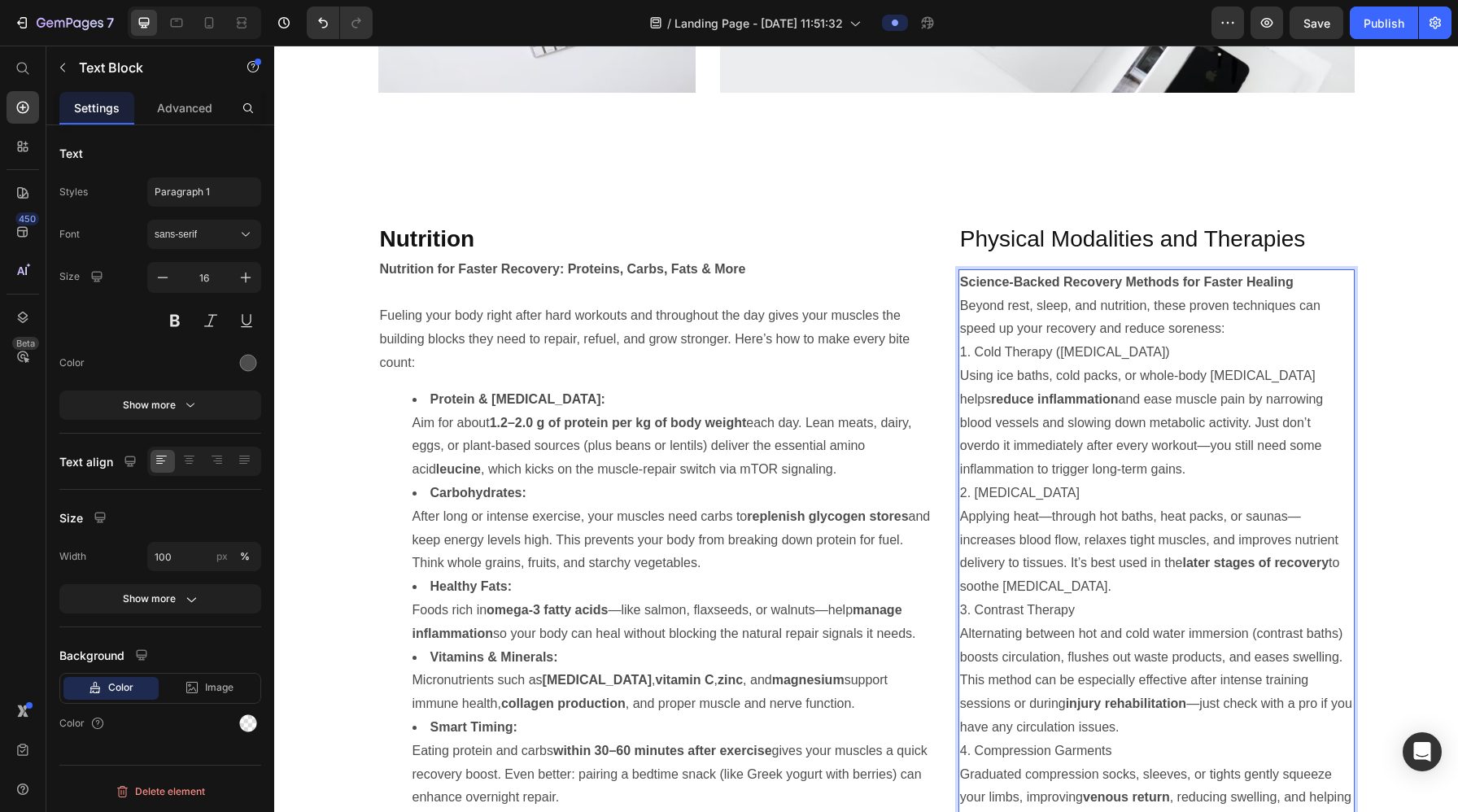 click on "Beyond rest, sleep, and nutrition, these proven techniques can speed up your recovery and reduce soreness:" at bounding box center [1156, 318] 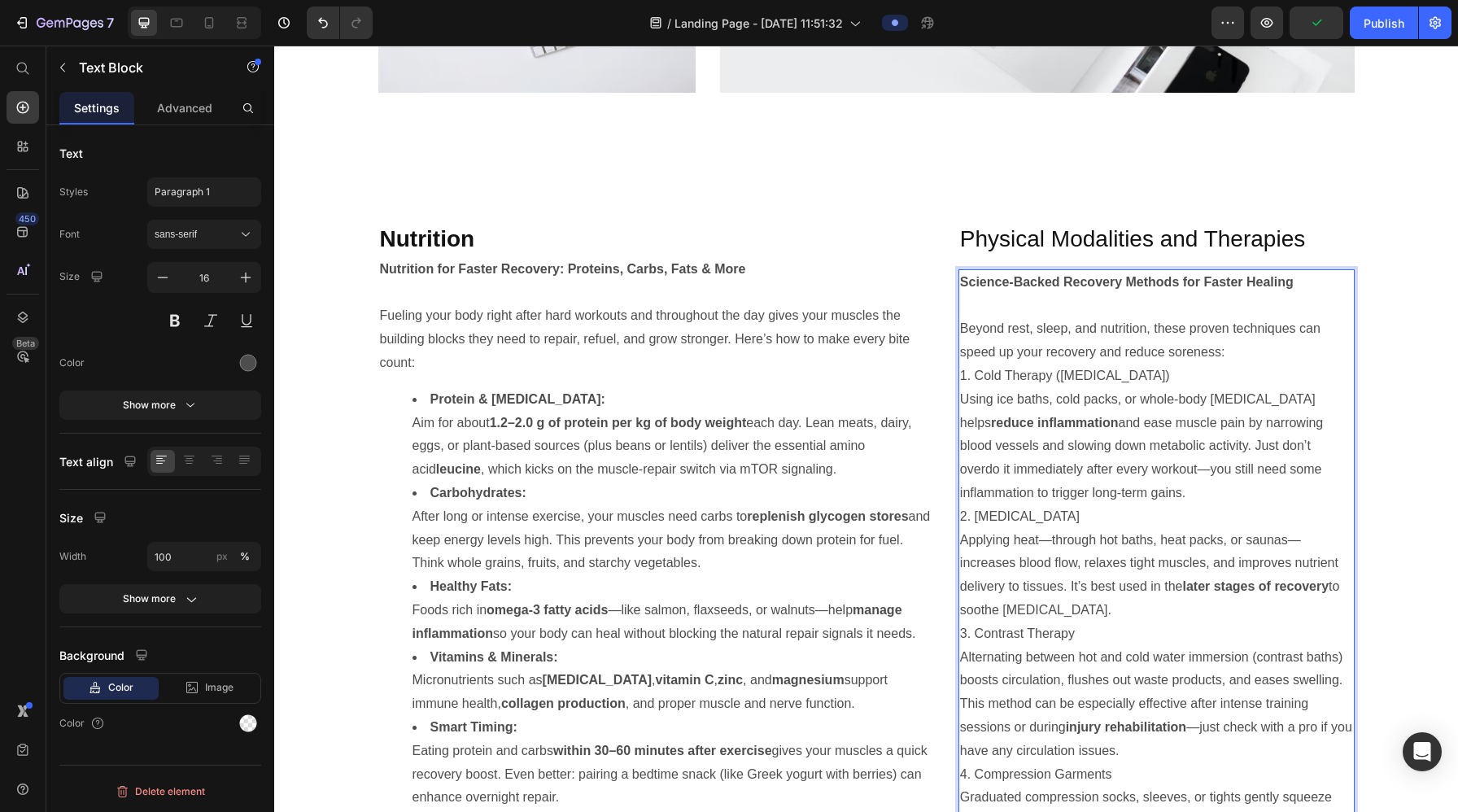 click on "Beyond rest, sleep, and nutrition, these proven techniques can speed up your recovery and reduce soreness:" at bounding box center [1156, 341] 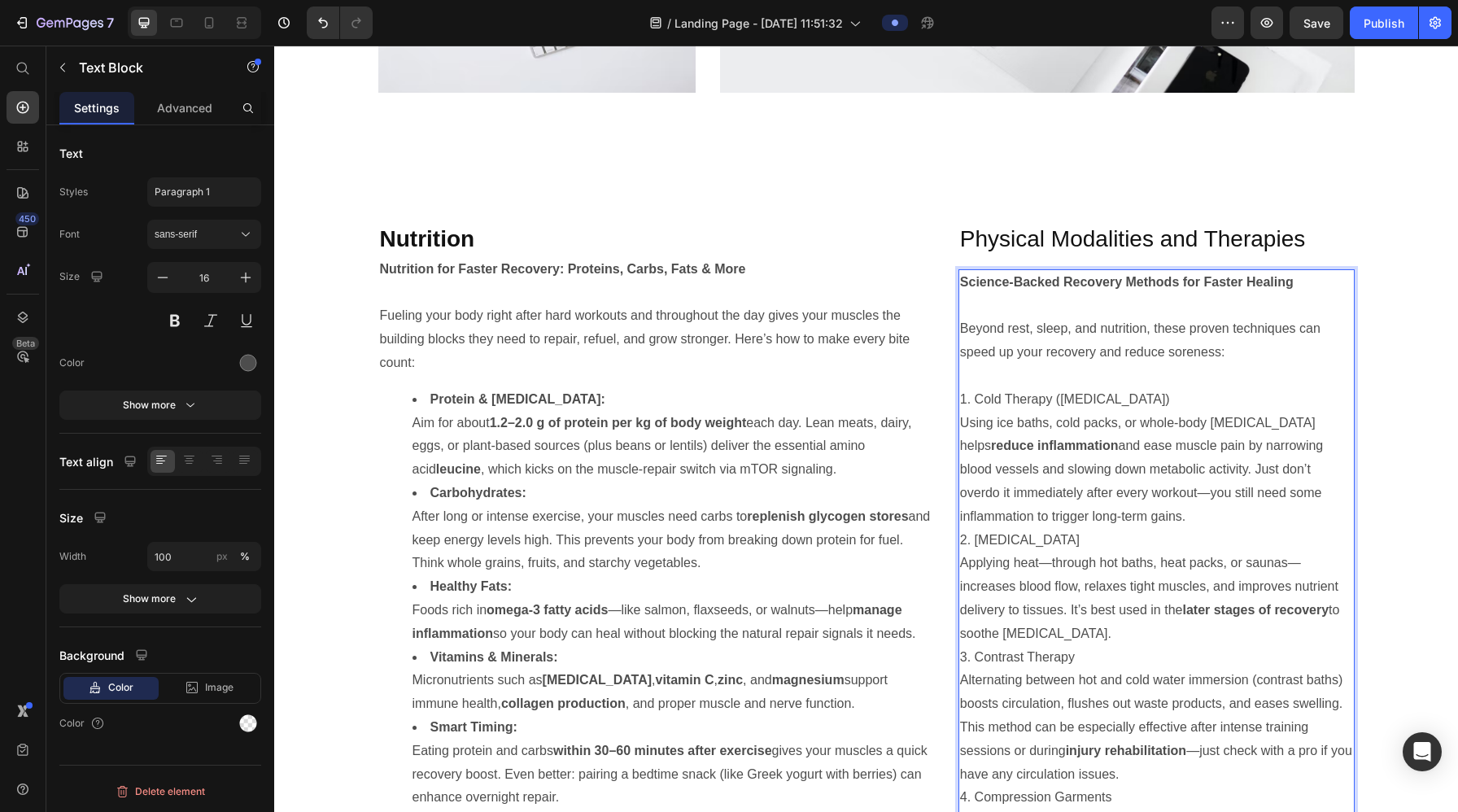 click on "reduce inflammation" at bounding box center (1054, 445) 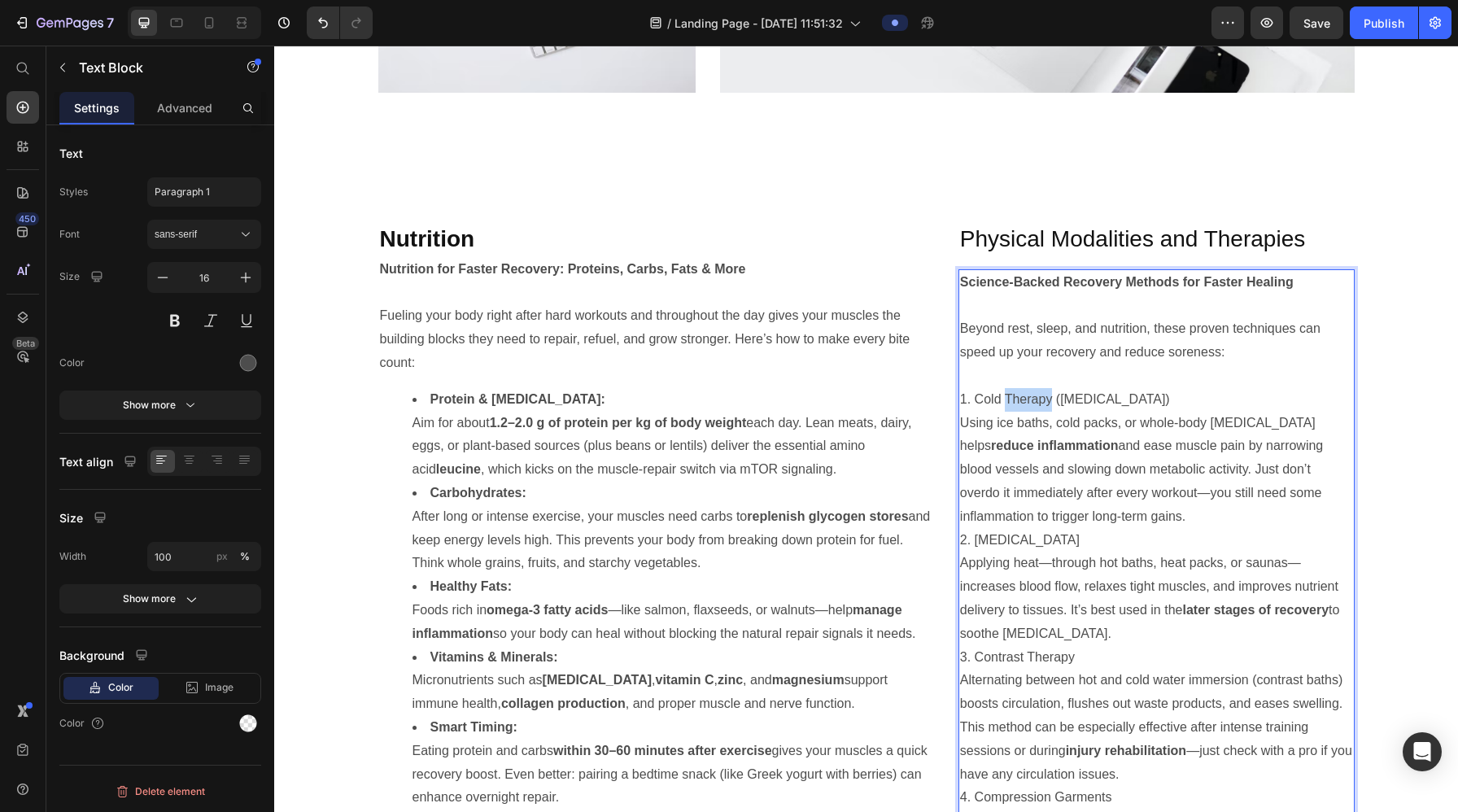click on "1. Cold Therapy (Cryotherapy)" at bounding box center [1156, 399] 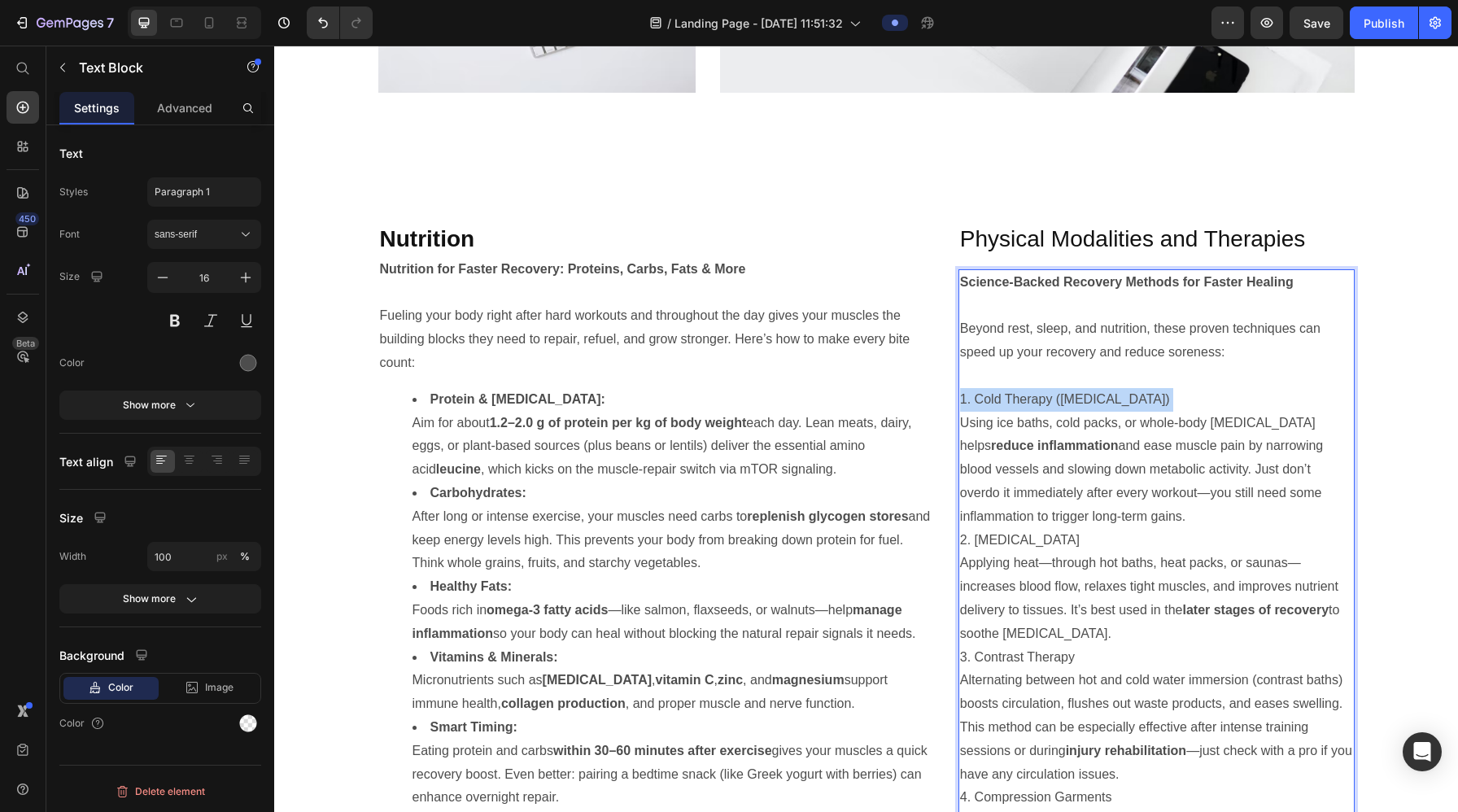 click on "1. Cold Therapy (Cryotherapy)" at bounding box center (1156, 399) 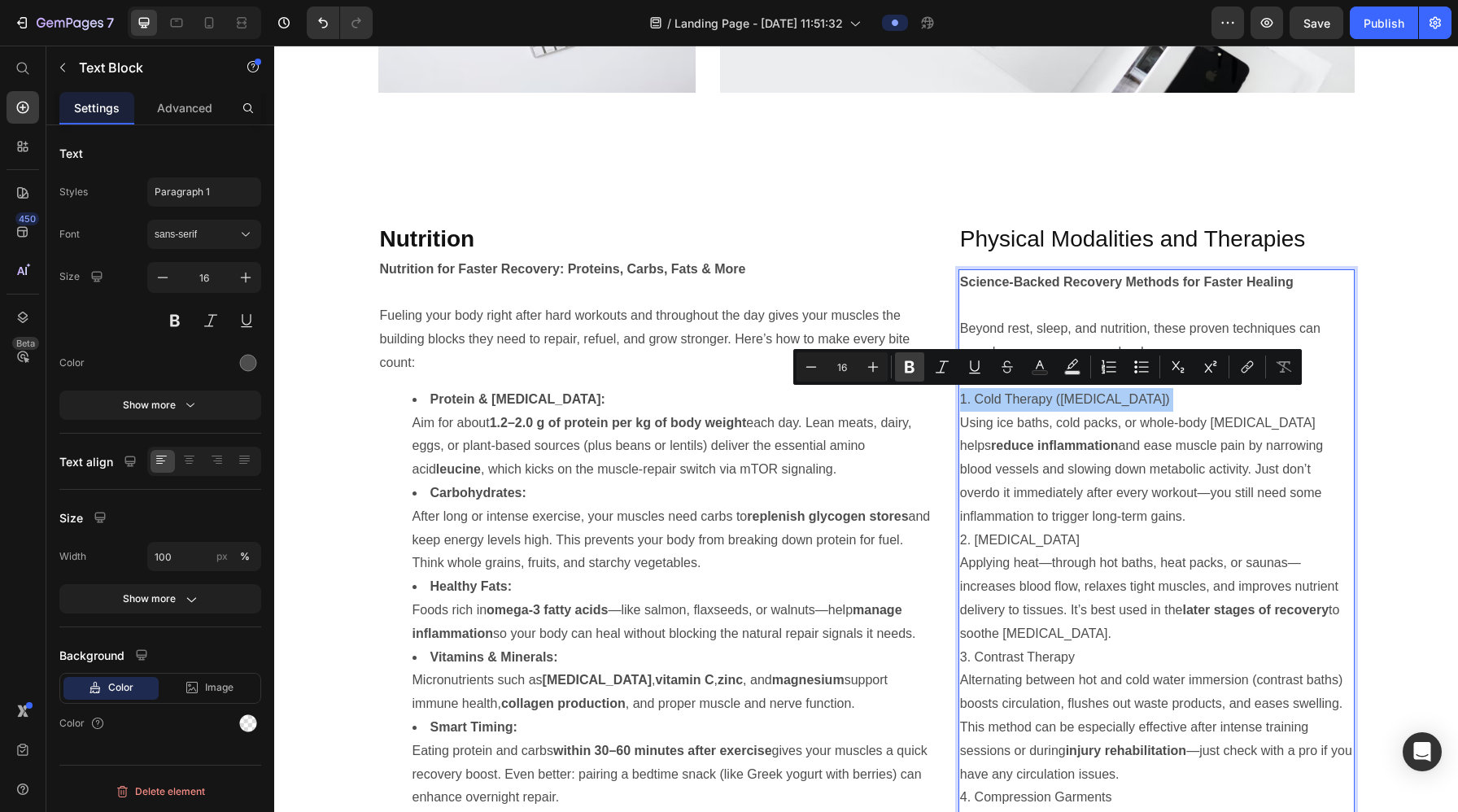 click 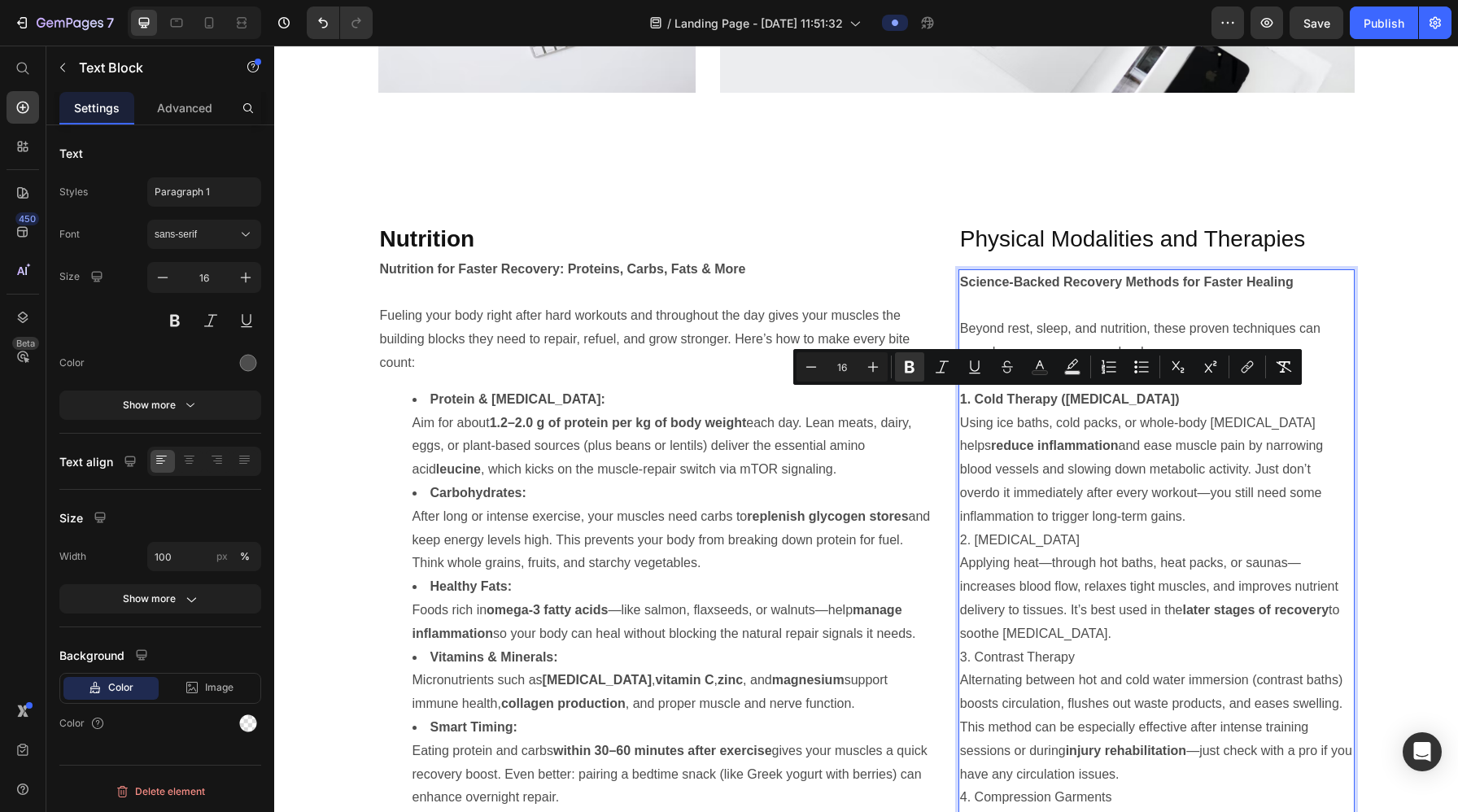 click on "Using ice baths, cold packs, or whole-body cryotherapy helps  reduce inflammation  and ease muscle pain by narrowing blood vessels and slowing down metabolic activity. Just don’t overdo it immediately after every workout—you still need some inflammation to trigger long-term gains." at bounding box center [1156, 470] 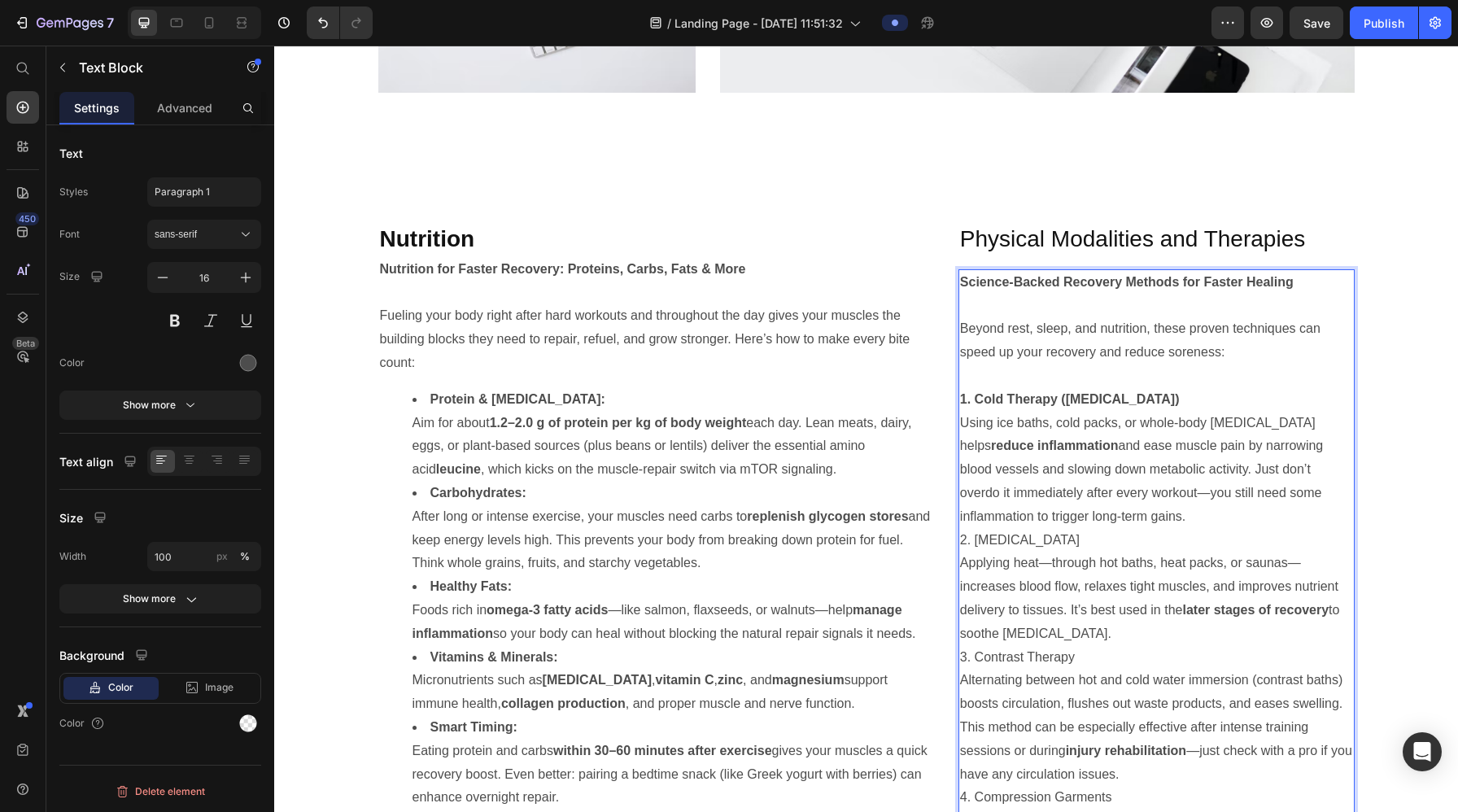 click on "1. Cold Therapy (Cryotherapy)" at bounding box center (1070, 399) 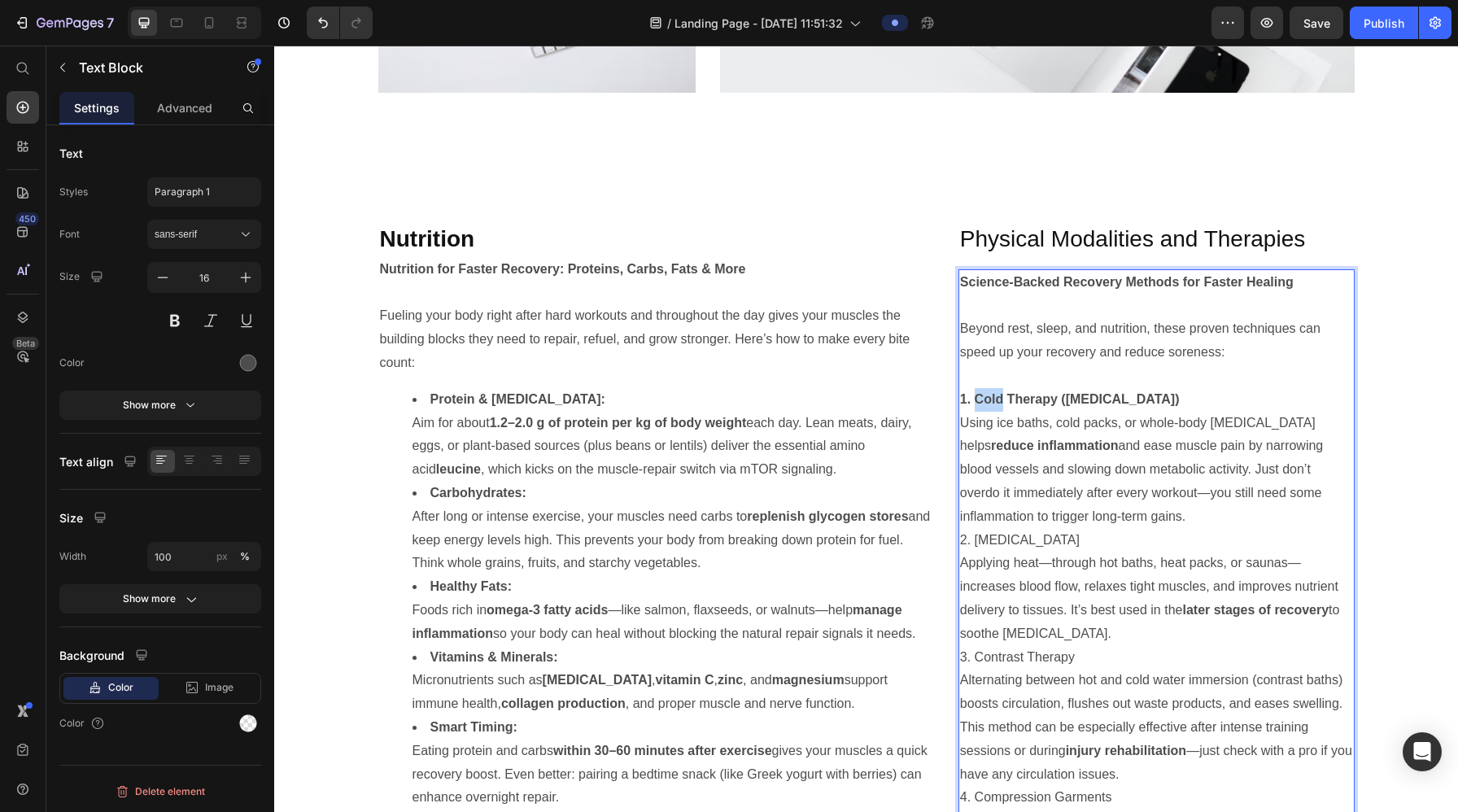 click on "1. Cold Therapy (Cryotherapy)" at bounding box center (1070, 399) 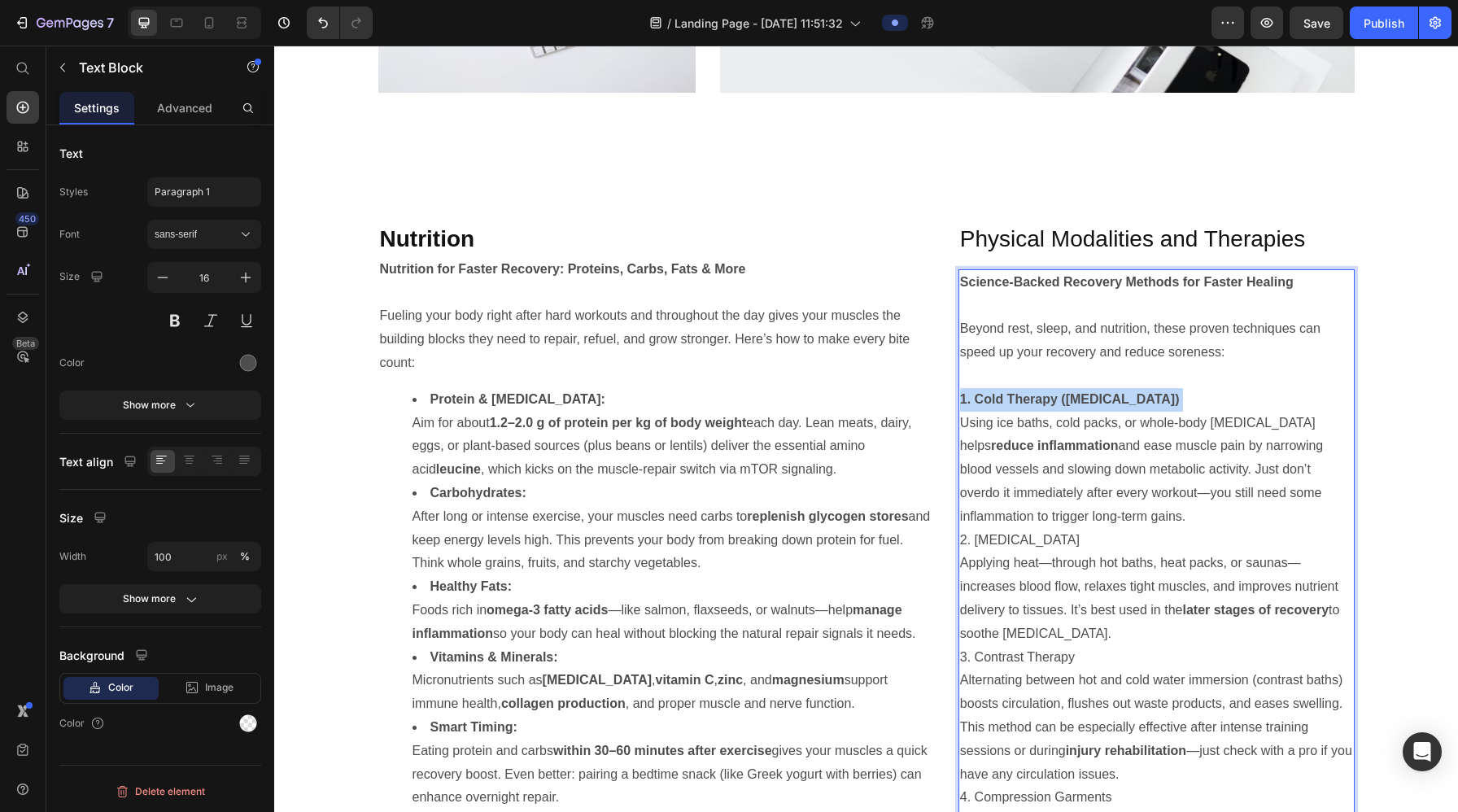 click on "1. Cold Therapy (Cryotherapy)" at bounding box center [1070, 399] 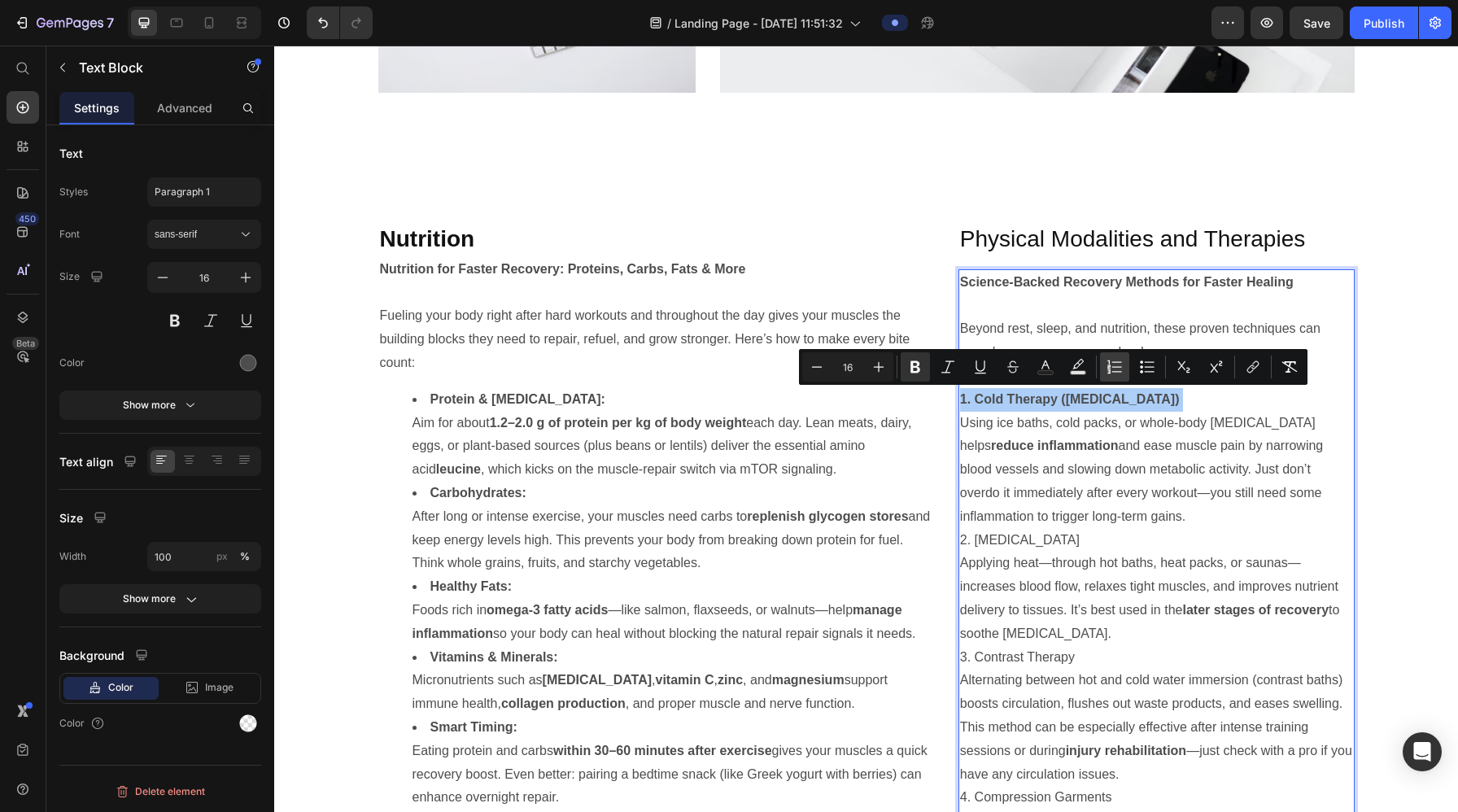 click 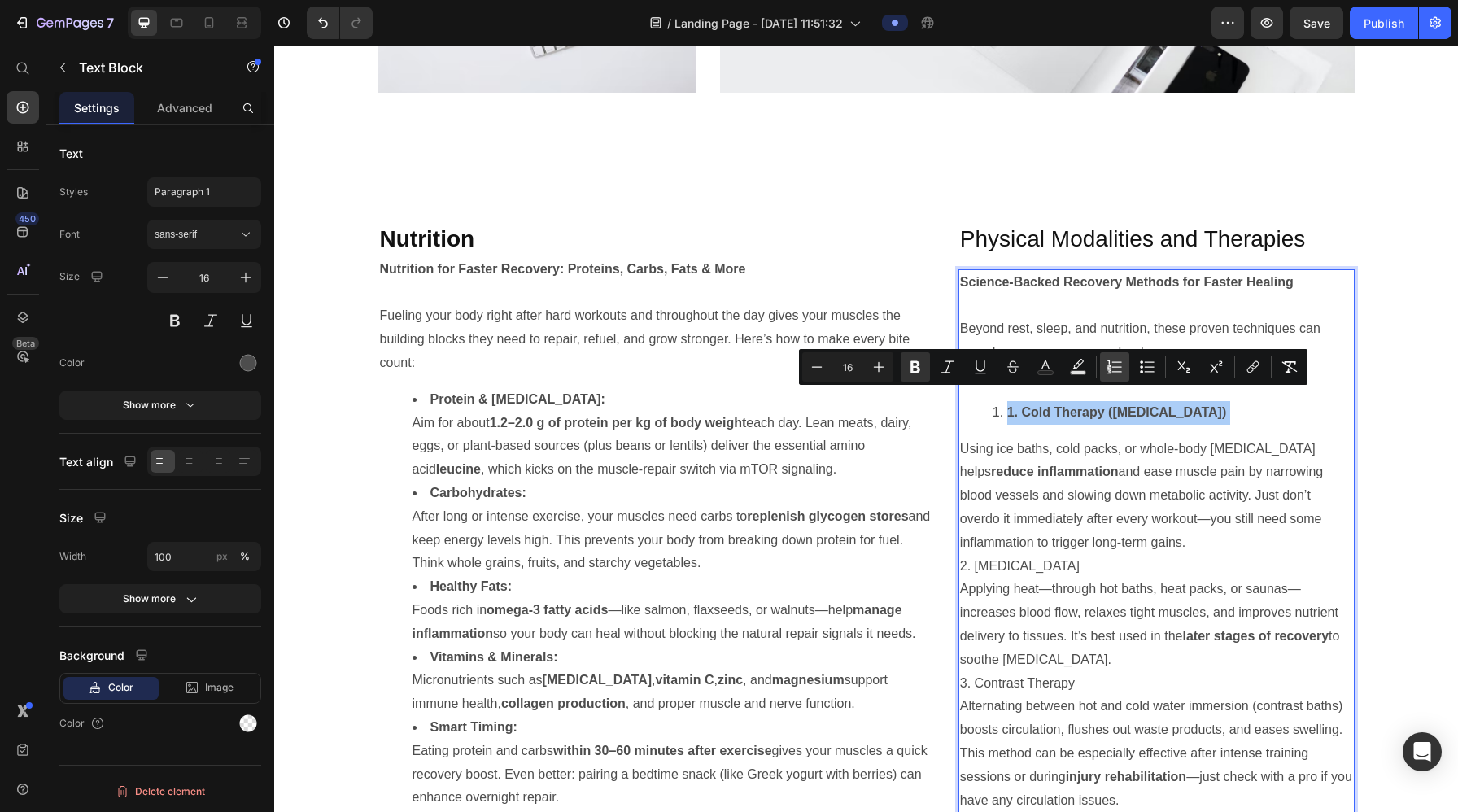 click 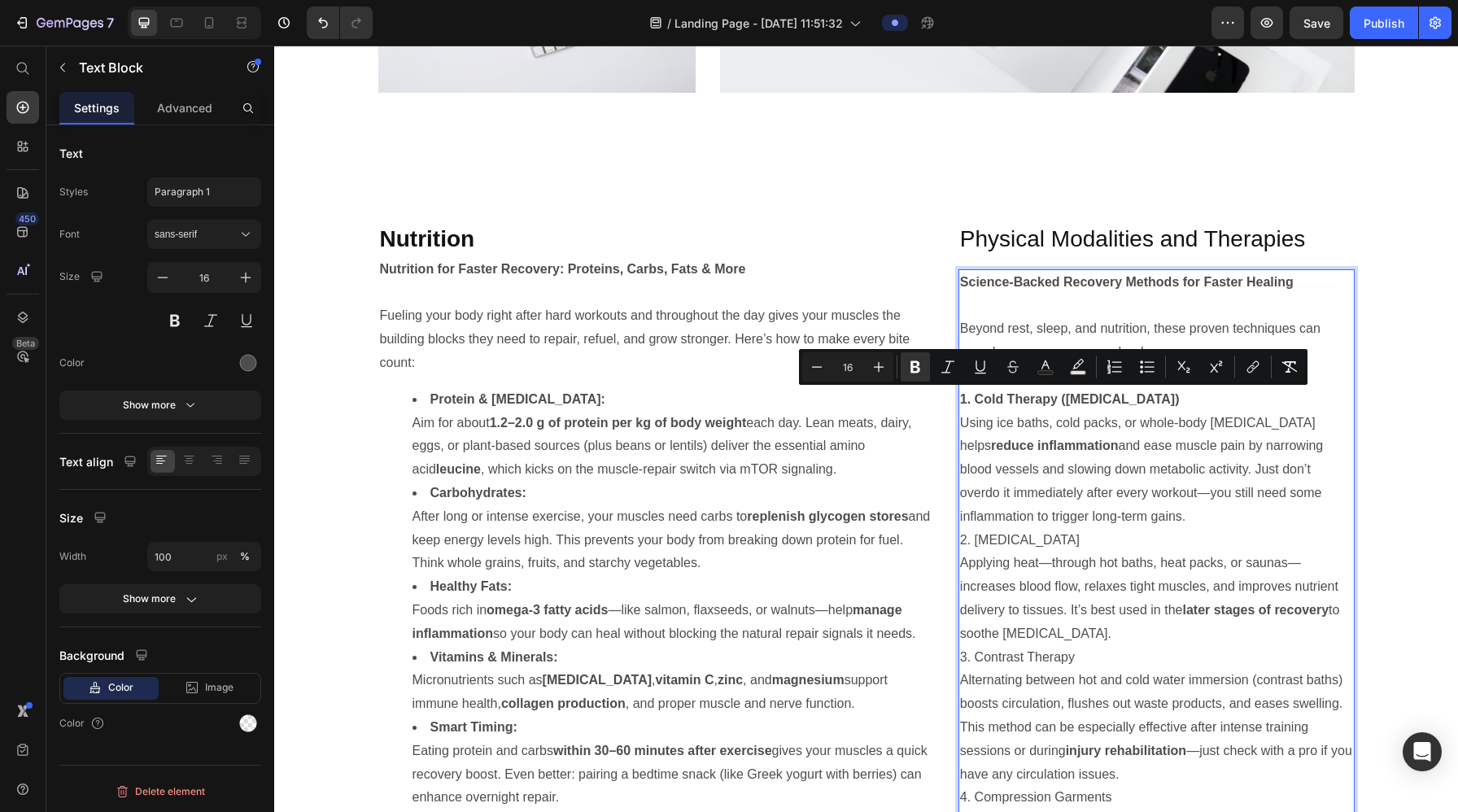 click on "Using ice baths, cold packs, or whole-body cryotherapy helps  reduce inflammation  and ease muscle pain by narrowing blood vessels and slowing down metabolic activity. Just don’t overdo it immediately after every workout—you still need some inflammation to trigger long-term gains." at bounding box center (1156, 470) 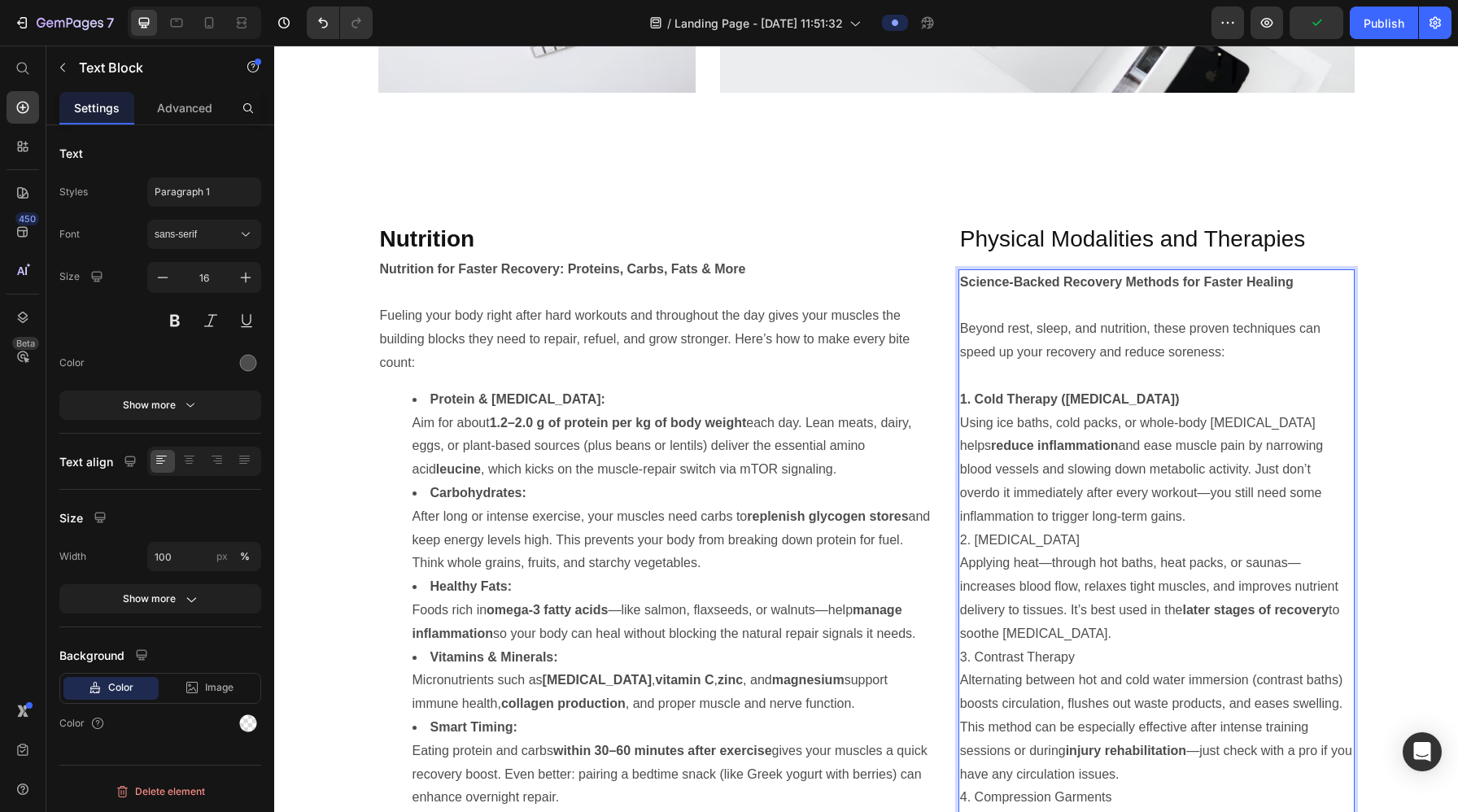 click on "Using ice baths, cold packs, or whole-body cryotherapy helps  reduce inflammation  and ease muscle pain by narrowing blood vessels and slowing down metabolic activity. Just don’t overdo it immediately after every workout—you still need some inflammation to trigger long-term gains." at bounding box center (1156, 470) 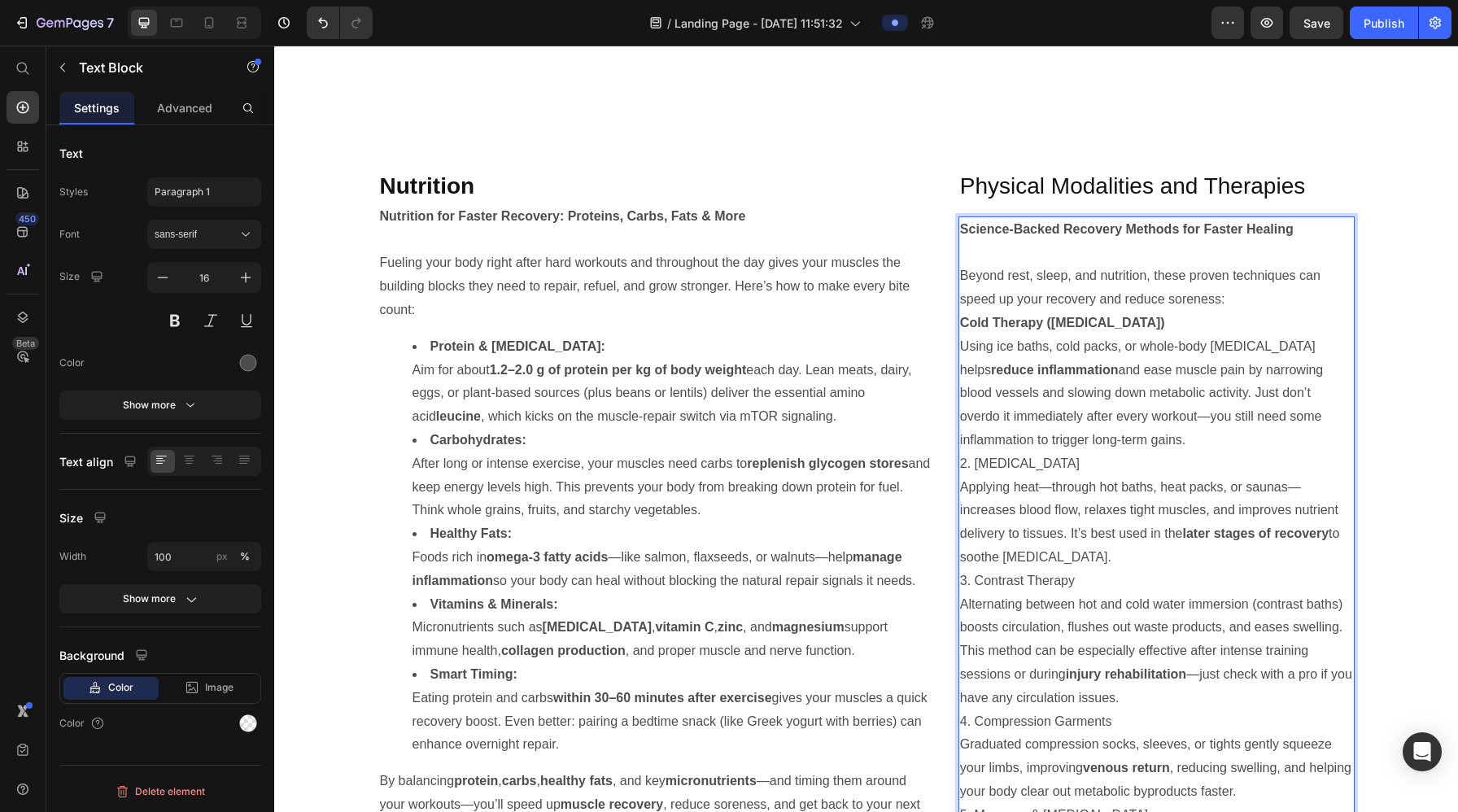 scroll, scrollTop: 3800, scrollLeft: 0, axis: vertical 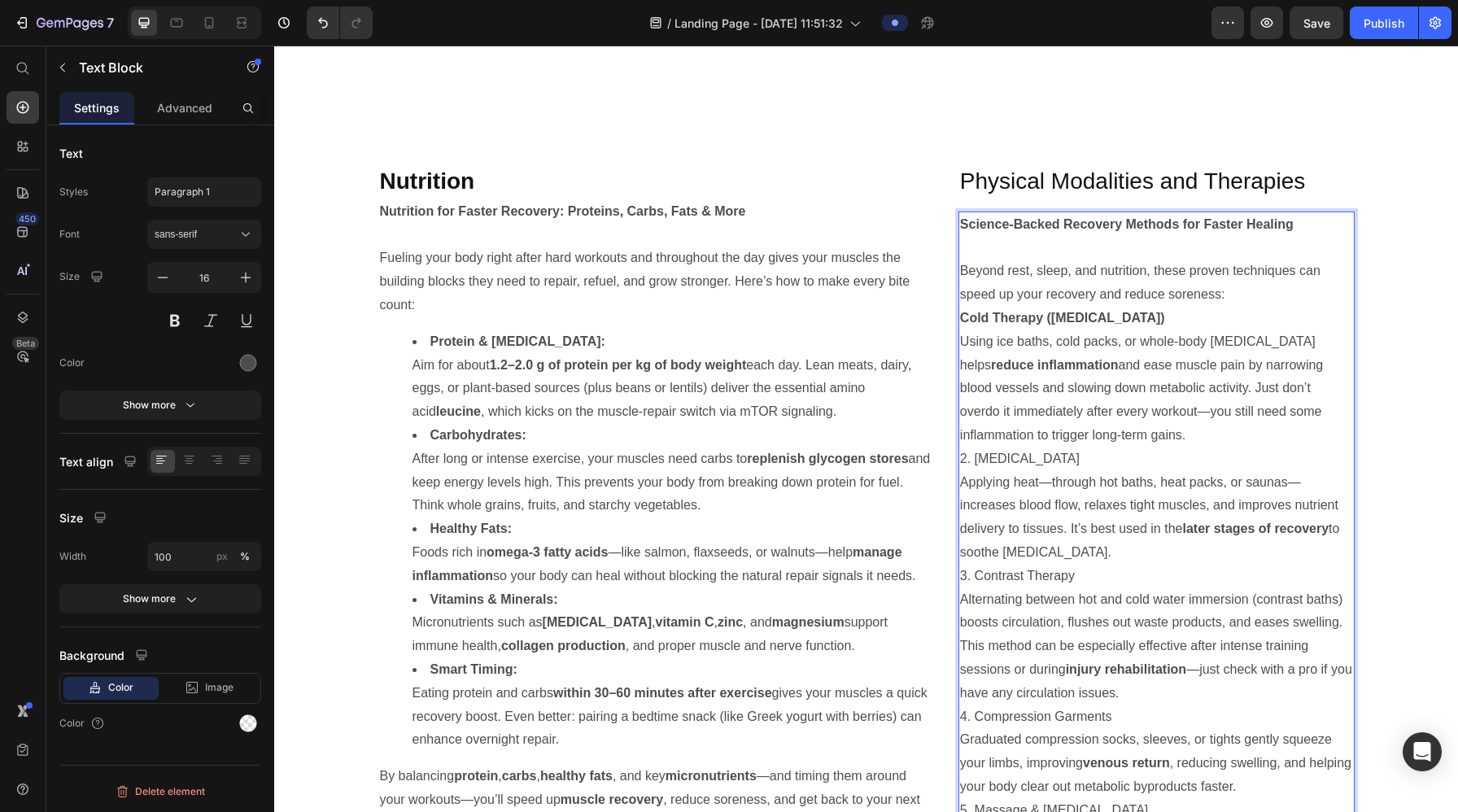 click on "2. Heat Therapy" at bounding box center [1156, 459] 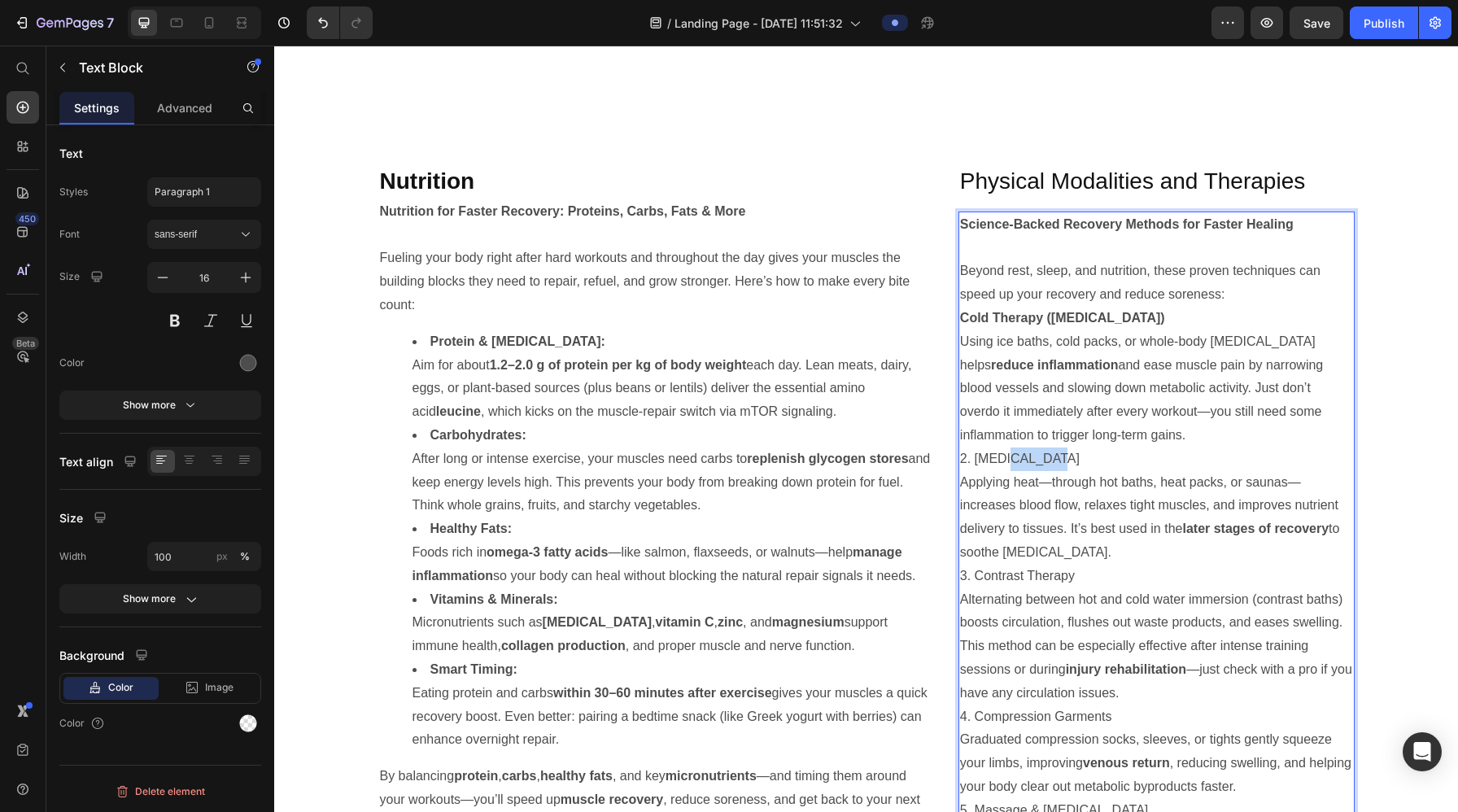 click on "2. Heat Therapy" at bounding box center [1156, 459] 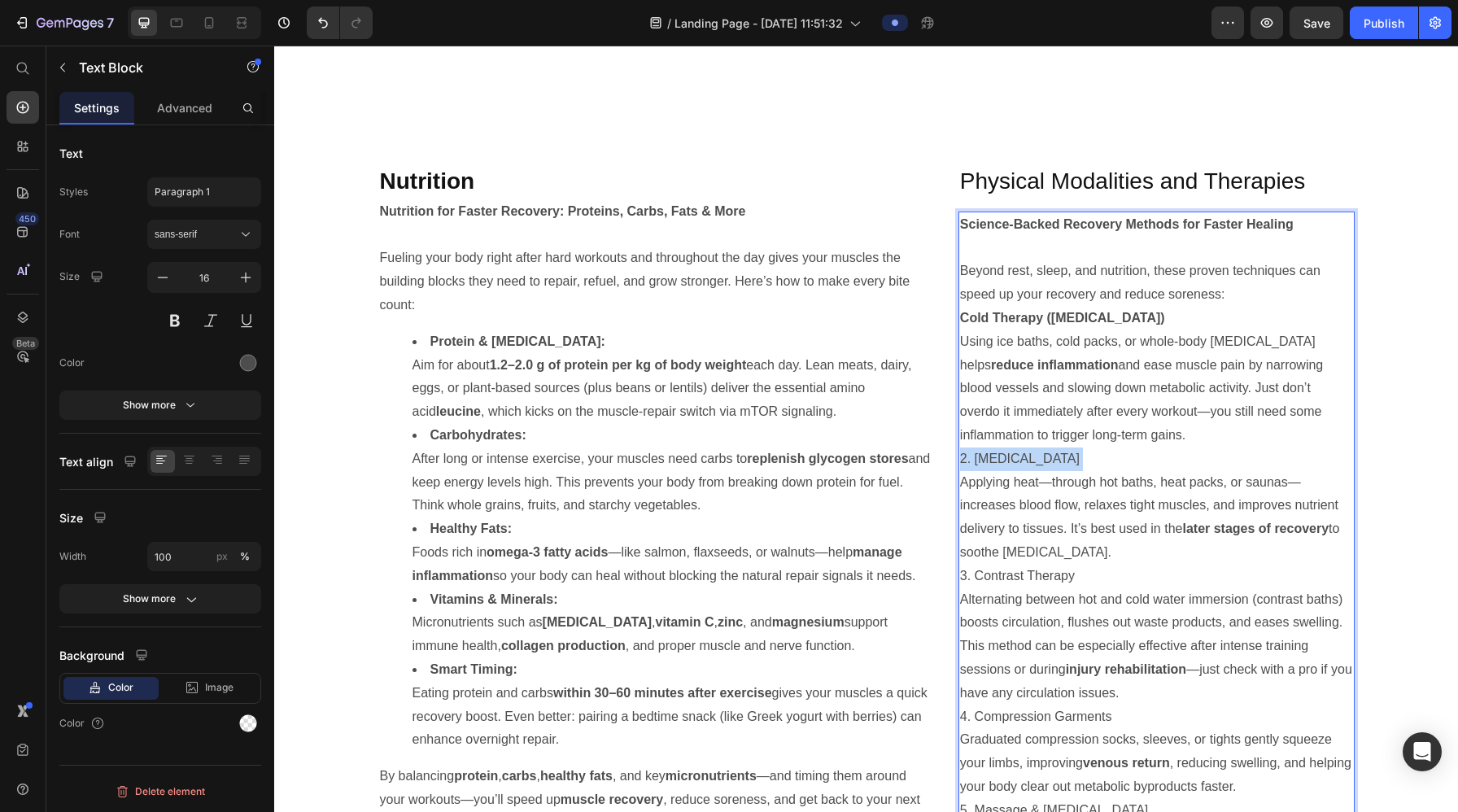 click on "2. Heat Therapy" at bounding box center [1156, 459] 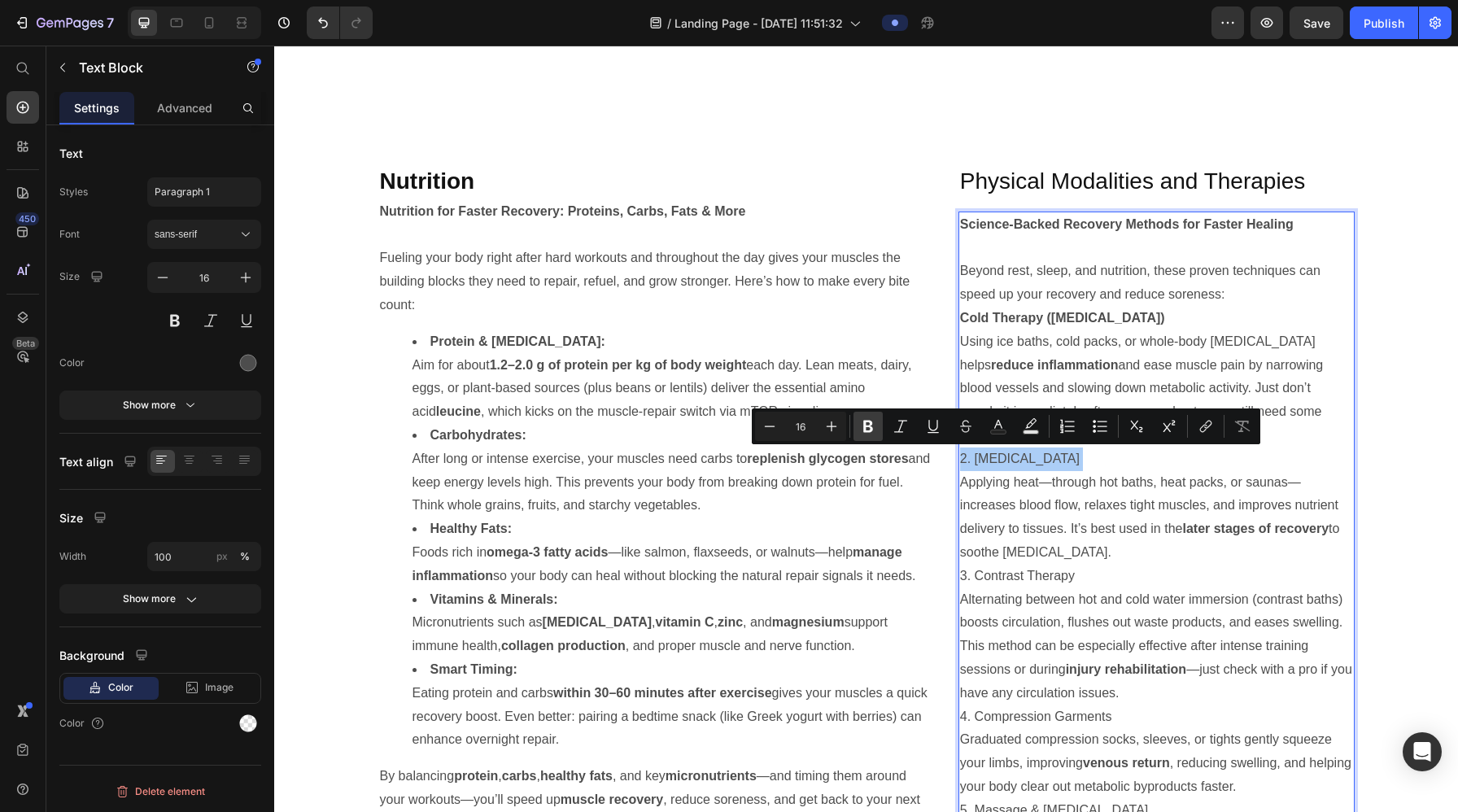 click on "Bold" at bounding box center [868, 426] 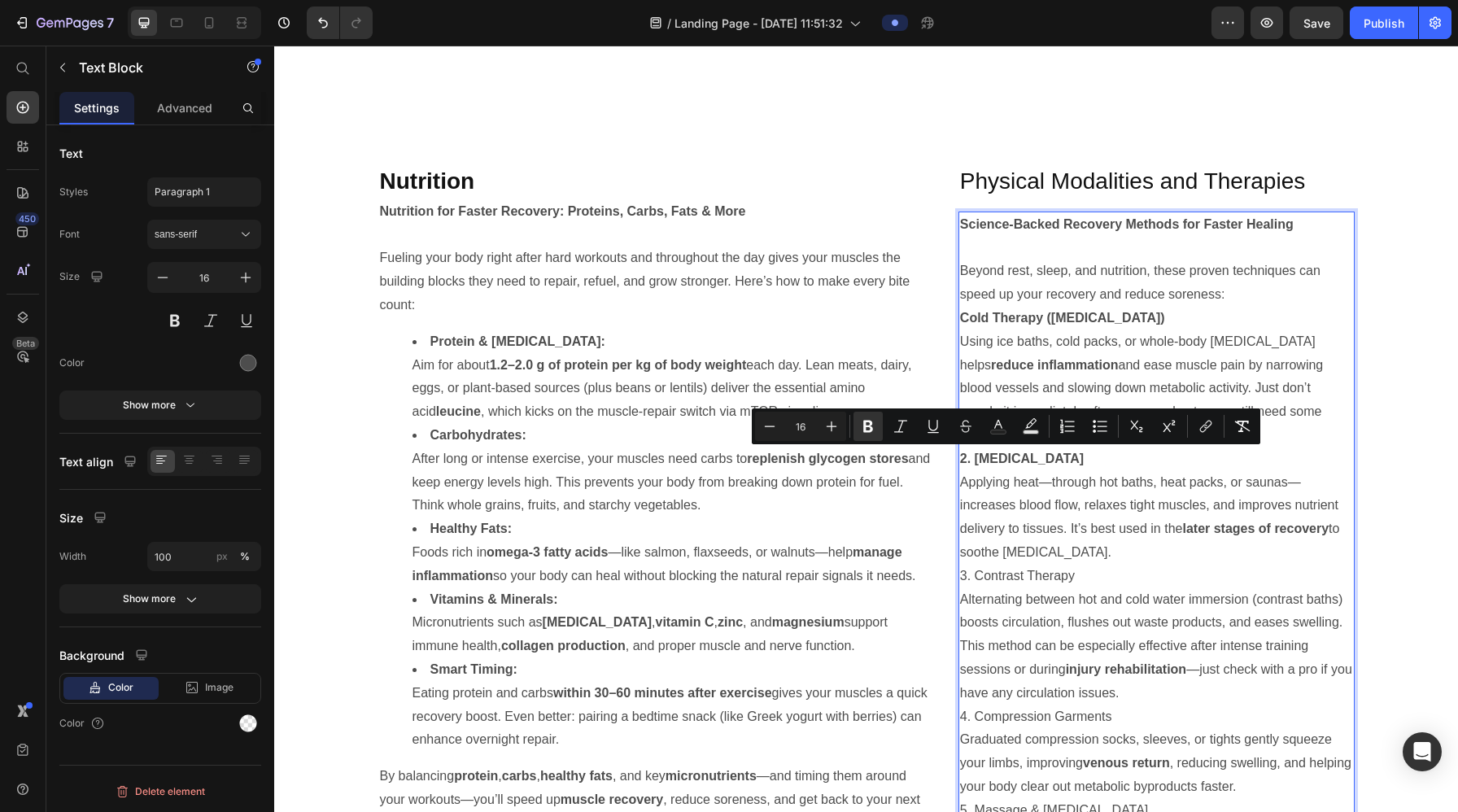 click on "Applying heat—through hot baths, heat packs, or saunas—increases blood flow, relaxes tight muscles, and improves nutrient delivery to tissues. It’s best used in the  later stages of recovery  to soothe stiffness." at bounding box center (1156, 517) 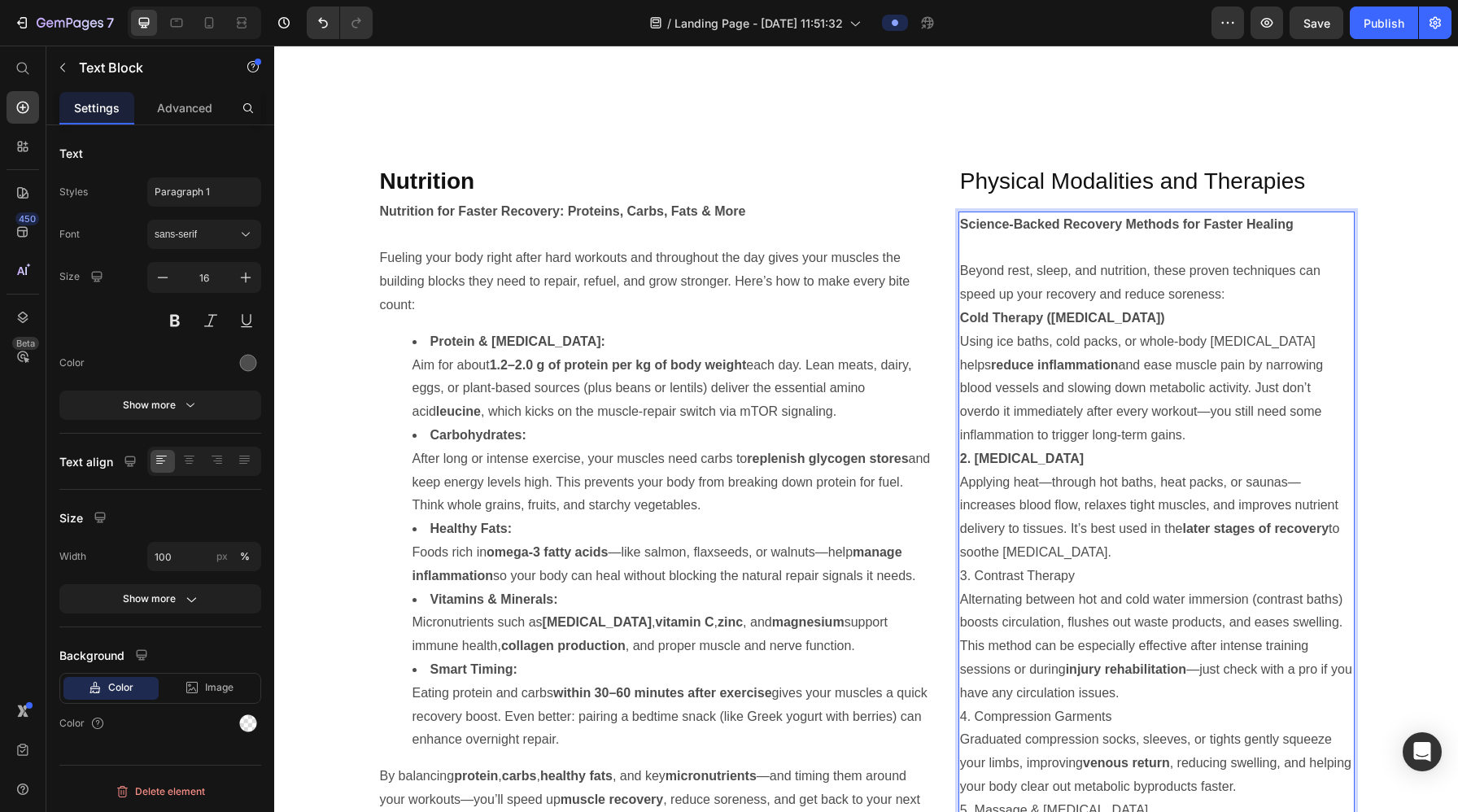 click on "2. Heat Therapy" at bounding box center [1022, 458] 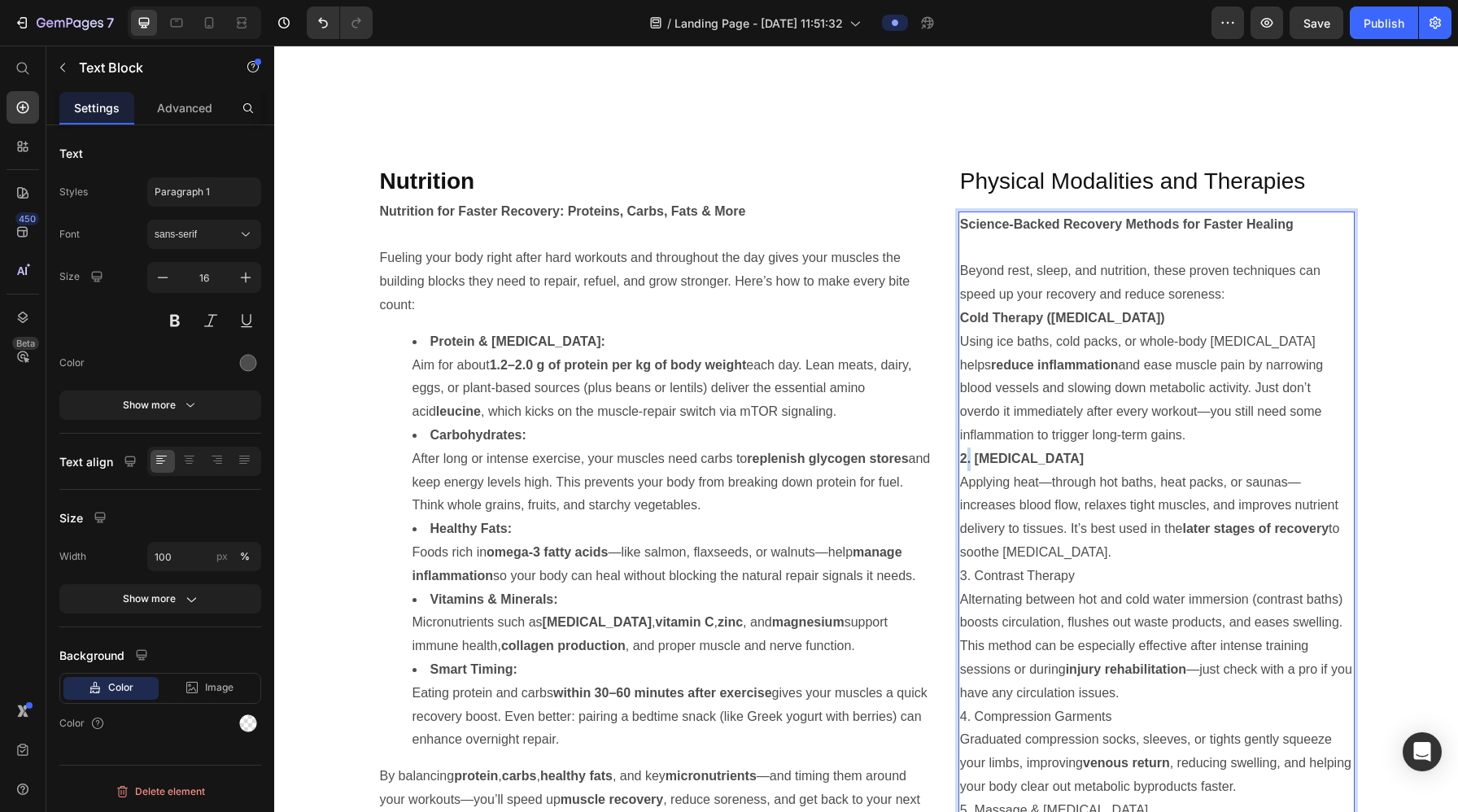 click on "2. Heat Therapy" at bounding box center [1022, 458] 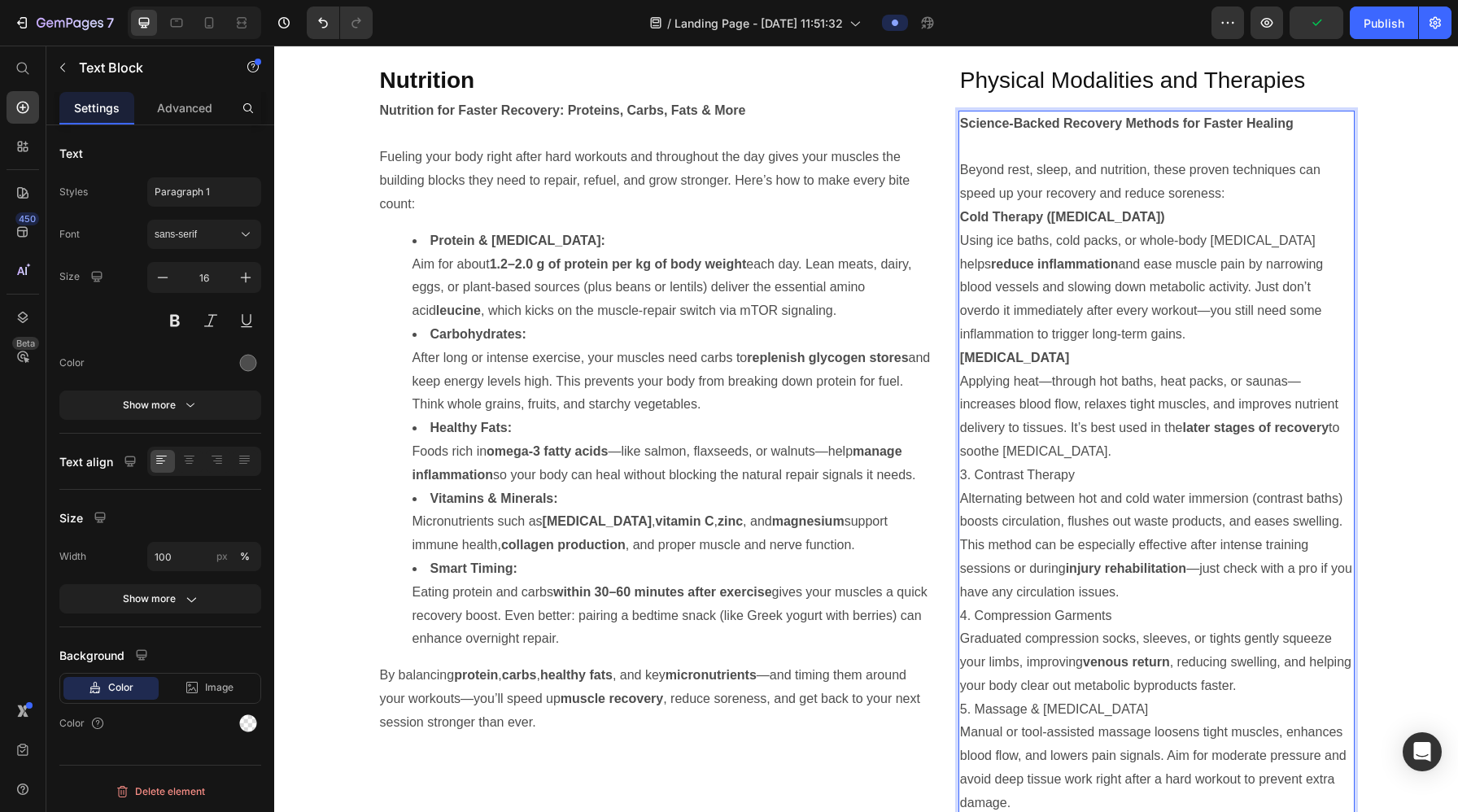 scroll, scrollTop: 3909, scrollLeft: 0, axis: vertical 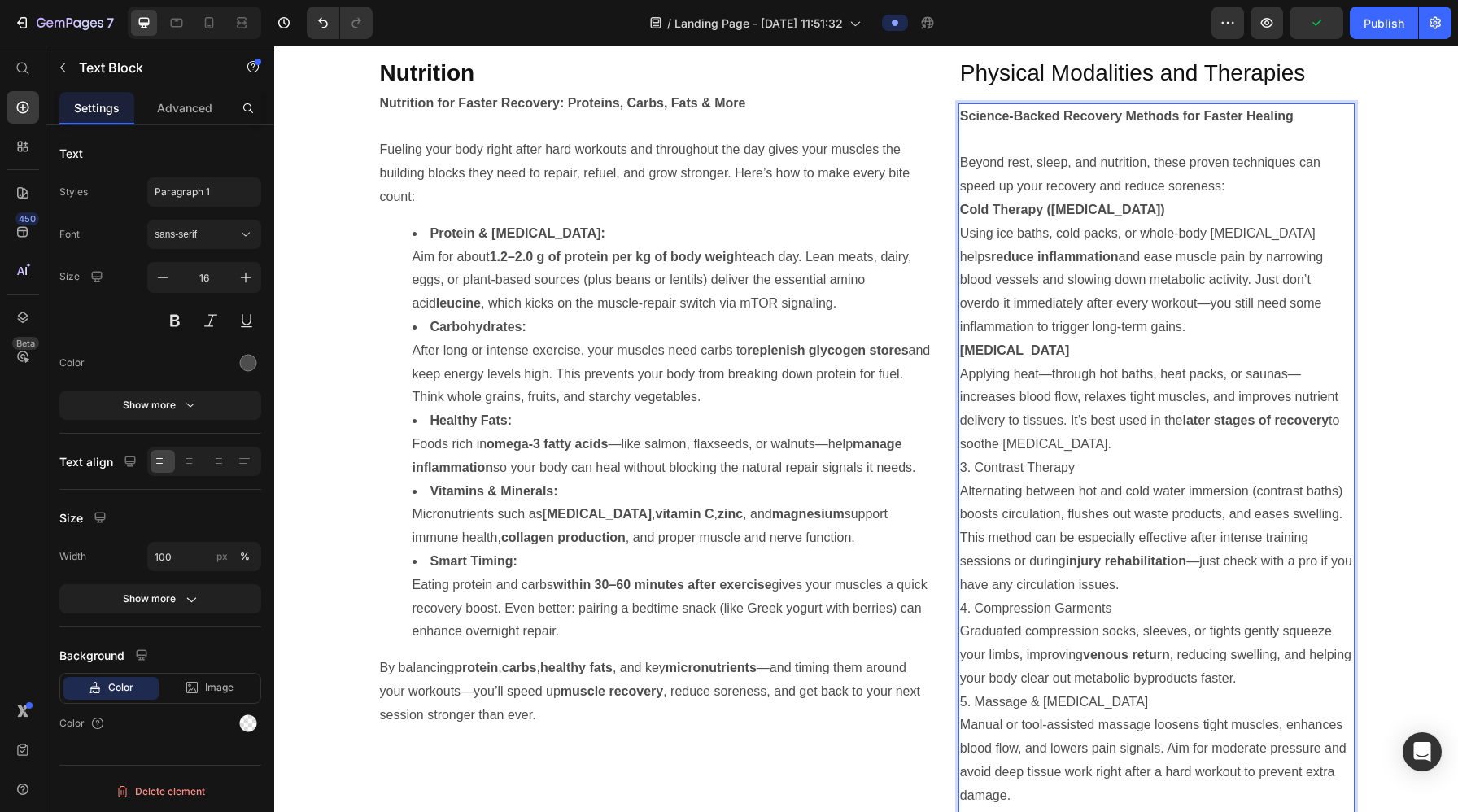 click on "Cold Therapy (Cryotherapy)" at bounding box center [1063, 209] 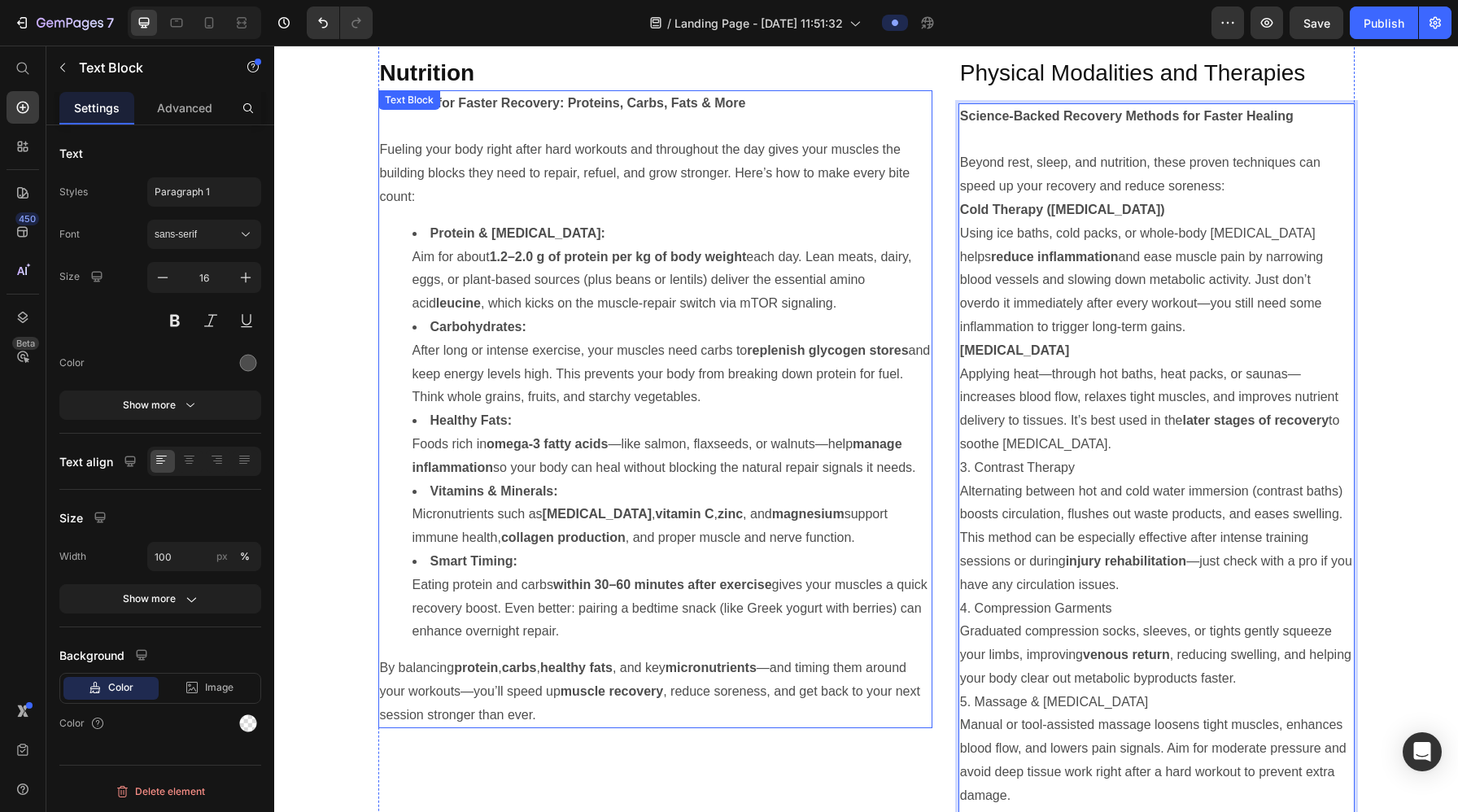 click on "Nutrition for Faster Recovery: Proteins, Carbs, Fats & More Fueling your body right after hard workouts and throughout the day gives your muscles the building blocks they need to repair, refuel, and grow stronger. Here’s how to make every bite count: Protein & [MEDICAL_DATA]: Aim for about  1.2–2.0 g of protein per kg of body weight  each day. Lean meats, dairy, eggs, or plant-based sources (plus beans or lentils) deliver the essential amino acid  leucine , which kicks on the muscle-repair switch via mTOR signaling. Carbohydrates: After long or intense exercise, your muscles need carbs to  replenish glycogen stores  and keep energy levels high. This prevents your body from breaking down protein for fuel. Think whole grains, fruits, and starchy vegetables. Healthy Fats: Foods rich in  omega-3 fatty acids —like salmon, flaxseeds, or walnuts—help  manage inflammation  so your body can heal without blocking the natural repair signals it needs. Vitamins & Minerals: Micronutrients such as  [MEDICAL_DATA] ,  ,  zinc" at bounding box center (655, 409) 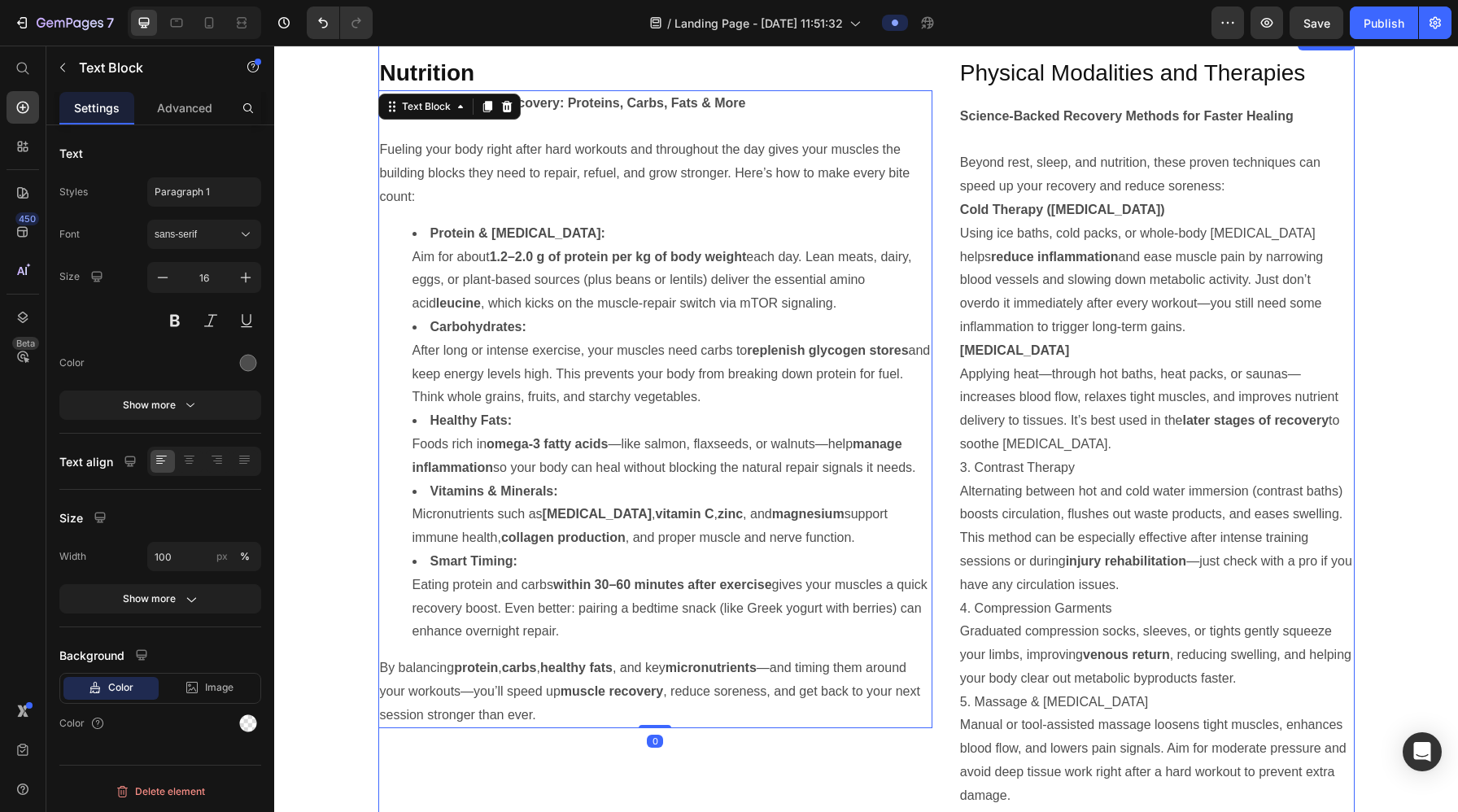 click on "Nutrition  Heading Nutrition for Faster Recovery: Proteins, Carbs, Fats & More Fueling your body right after hard workouts and throughout the day gives your muscles the building blocks they need to repair, refuel, and grow stronger. Here’s how to make every bite count: Protein & Amino Acids: Aim for about  1.2–2.0 g of protein per kg of body weight  each day. Lean meats, dairy, eggs, or plant-based sources (plus beans or lentils) deliver the essential amino acid  leucine , which kicks on the muscle-repair switch via mTOR signaling. Carbohydrates: After long or intense exercise, your muscles need carbs to  replenish glycogen stores  and keep energy levels high. This prevents your body from breaking down protein for fuel. Think whole grains, fruits, and starchy vegetables. Healthy Fats: Foods rich in  omega-3 fatty acids —like salmon, flaxseeds, or walnuts—help  manage inflammation  so your body can heal without blocking the natural repair signals it needs. Vitamins & Minerals: Micronutrients such as" at bounding box center (867, 526) 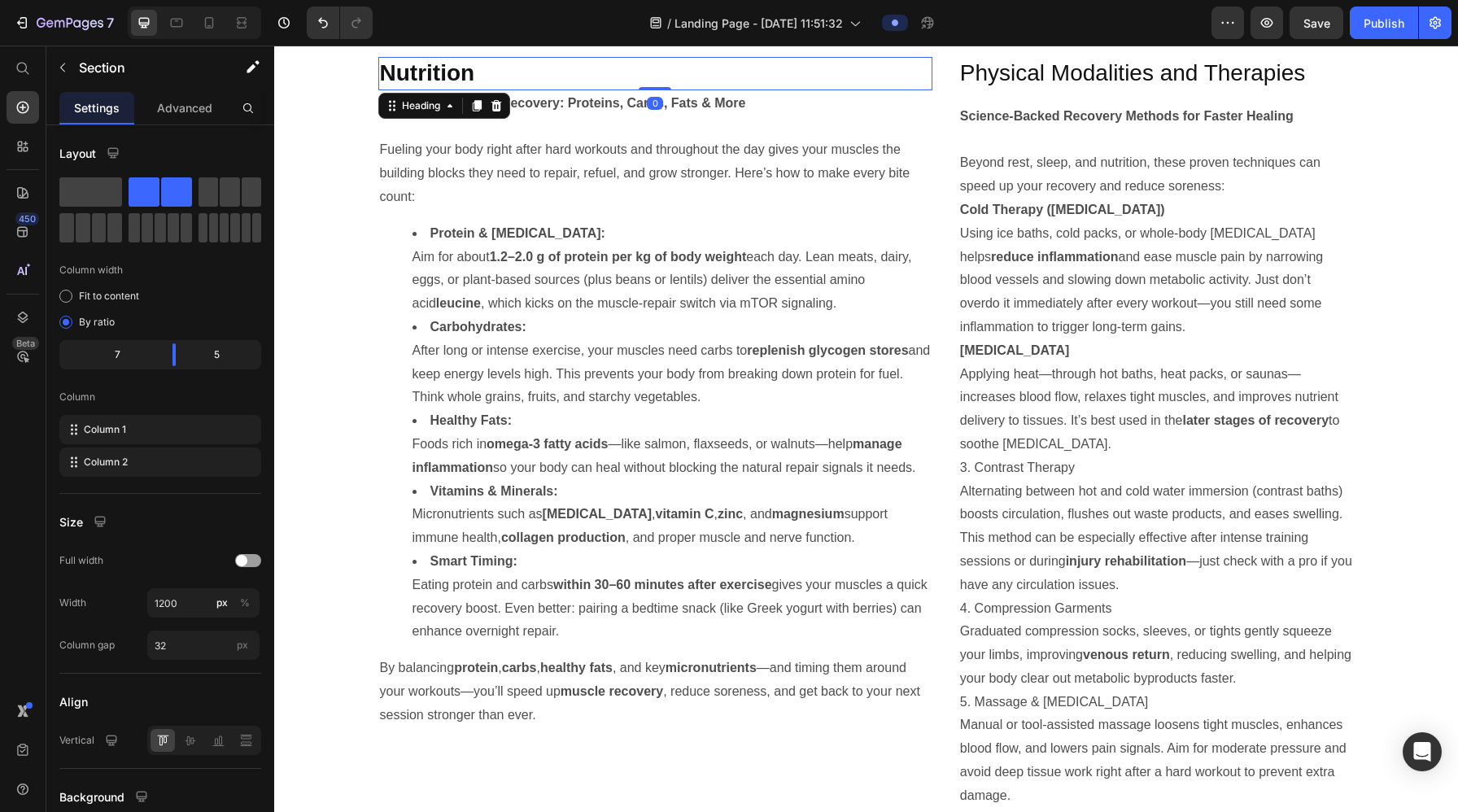 click on "Nutrition" at bounding box center (655, 73) 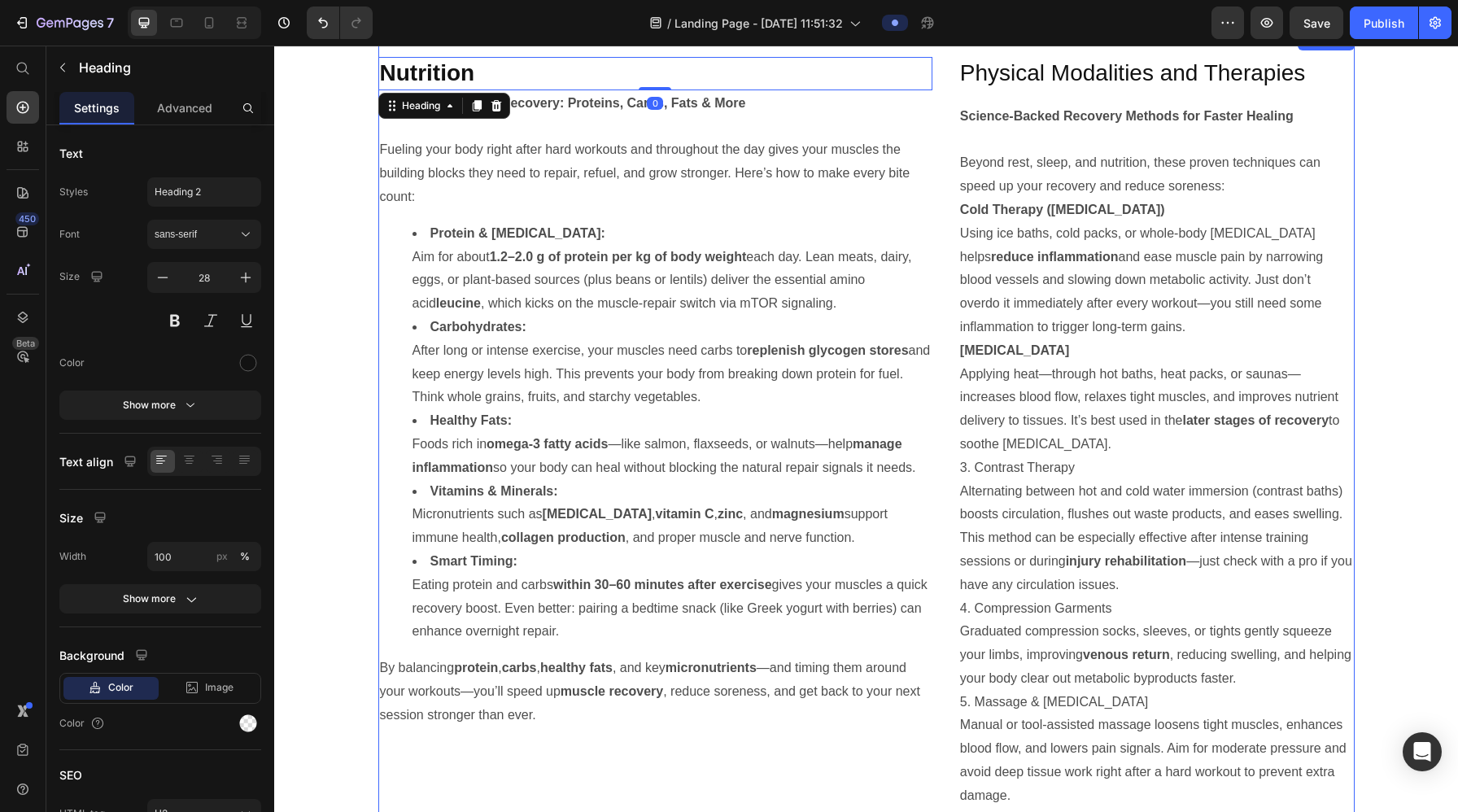 click on "Nutrition  Heading   0 Nutrition for Faster Recovery: Proteins, Carbs, Fats & More Fueling your body right after hard workouts and throughout the day gives your muscles the building blocks they need to repair, refuel, and grow stronger. Here’s how to make every bite count: Protein & Amino Acids: Aim for about  1.2–2.0 g of protein per kg of body weight  each day. Lean meats, dairy, eggs, or plant-based sources (plus beans or lentils) deliver the essential amino acid  leucine , which kicks on the muscle-repair switch via mTOR signaling. Carbohydrates: After long or intense exercise, your muscles need carbs to  replenish glycogen stores  and keep energy levels high. This prevents your body from breaking down protein for fuel. Think whole grains, fruits, and starchy vegetables. Healthy Fats: Foods rich in  omega-3 fatty acids —like salmon, flaxseeds, or walnuts—help  manage inflammation  so your body can heal without blocking the natural repair signals it needs. Vitamins & Minerals: vitamin D ,  ,  zinc" at bounding box center [867, 526] 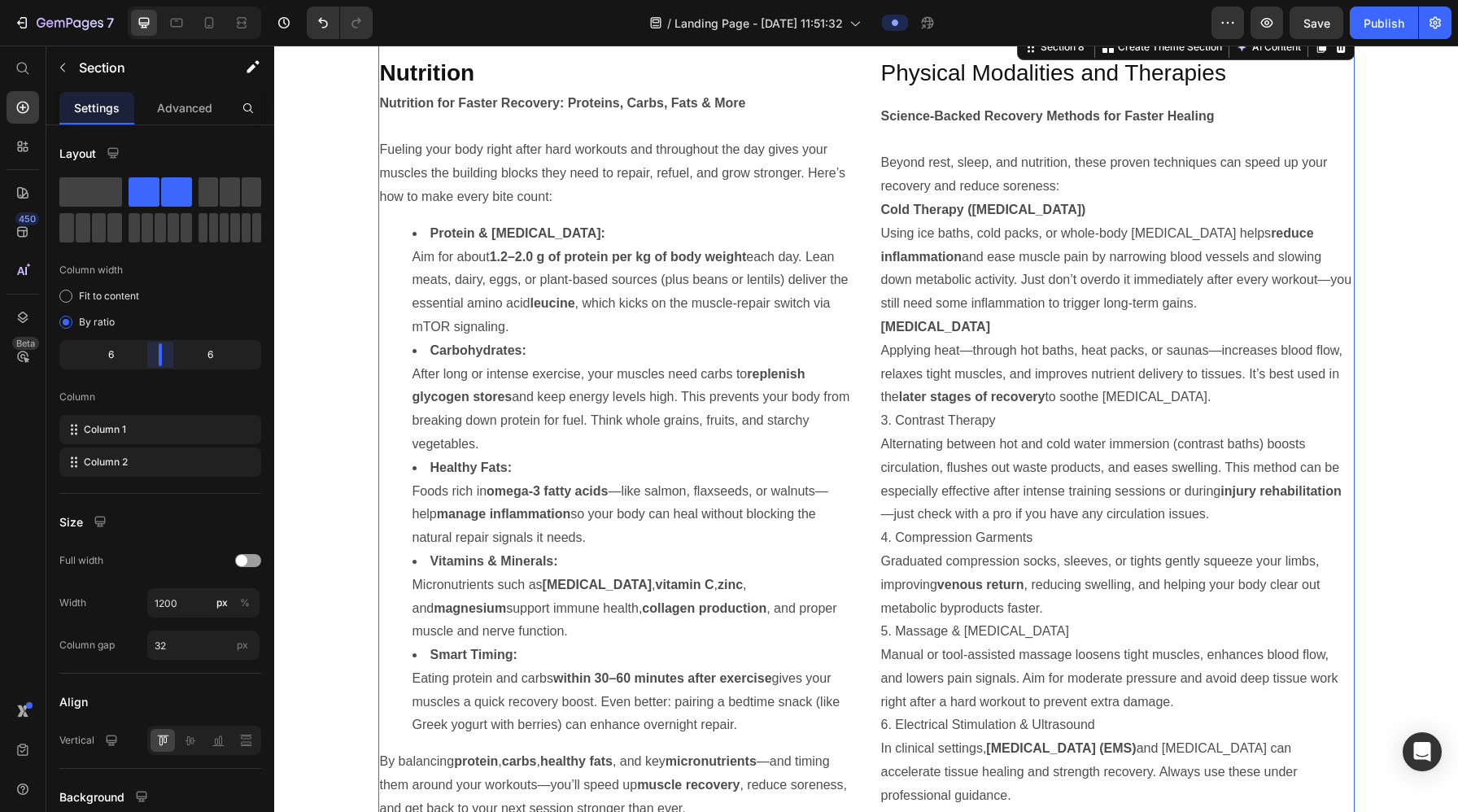 drag, startPoint x: 176, startPoint y: 359, endPoint x: 164, endPoint y: 359, distance: 12 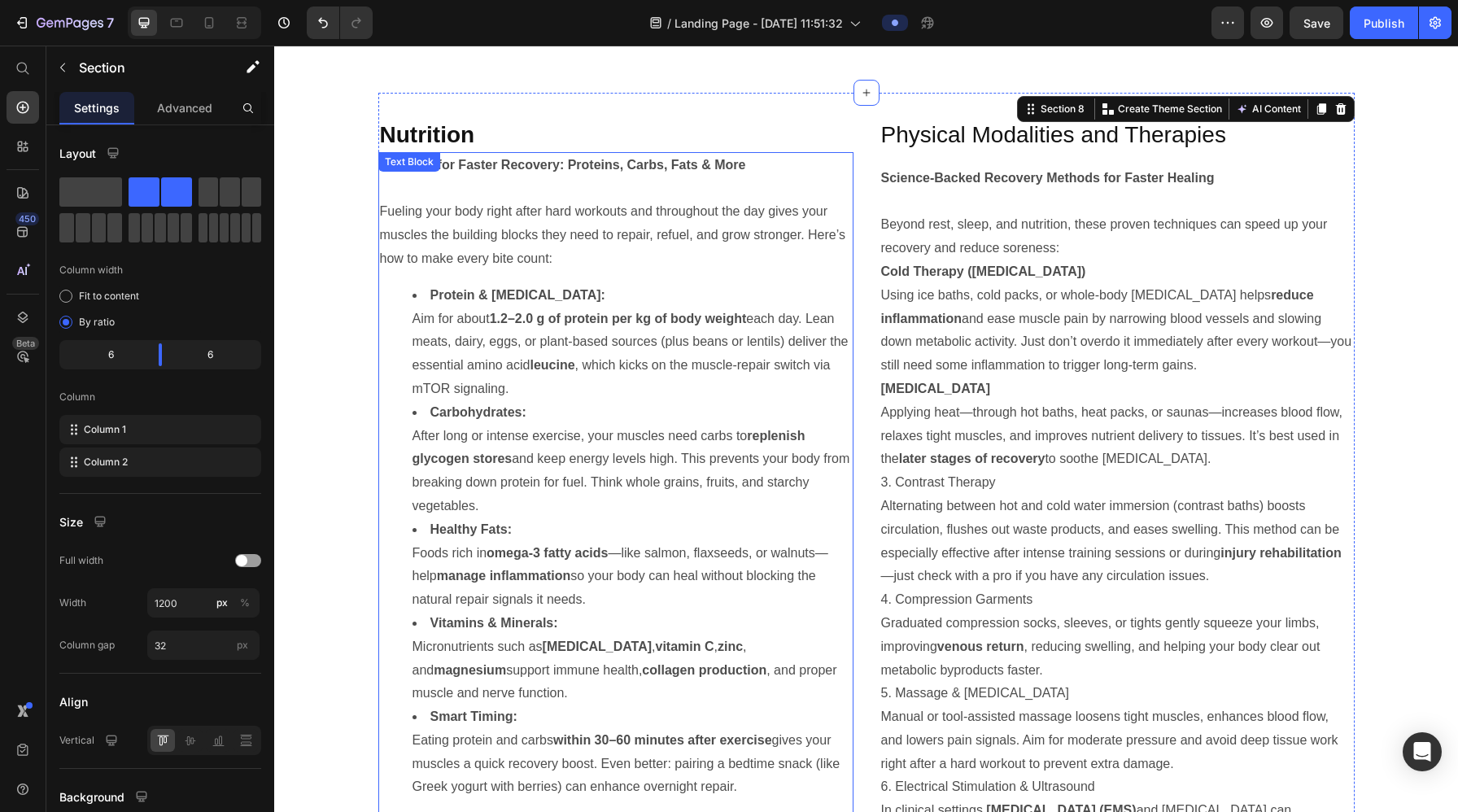scroll, scrollTop: 3823, scrollLeft: 0, axis: vertical 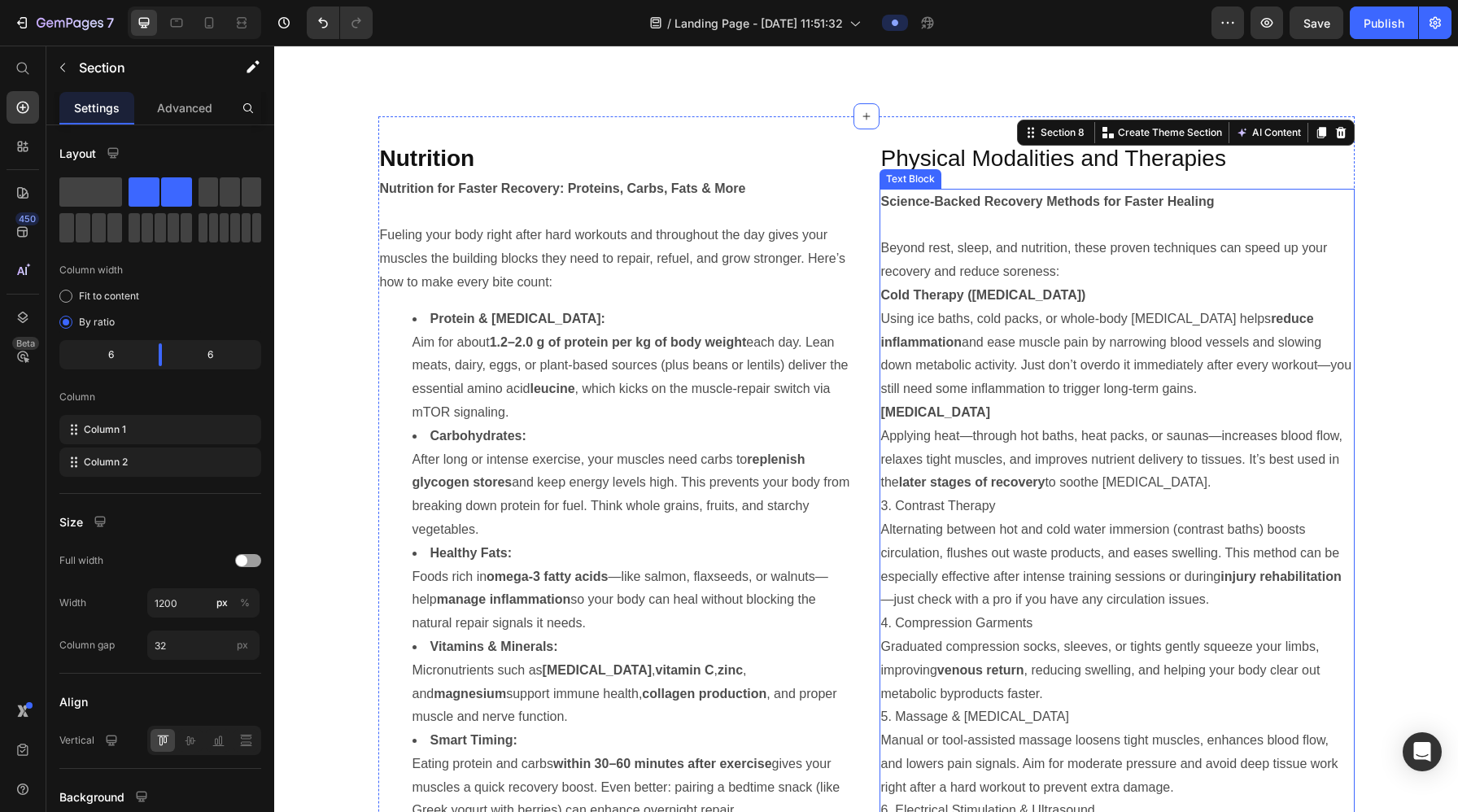click on "Using ice baths, cold packs, or whole-body cryotherapy helps  reduce inflammation  and ease muscle pain by narrowing blood vessels and slowing down metabolic activity. Just don’t overdo it immediately after every workout—you still need some inflammation to trigger long-term gains." at bounding box center [1117, 354] 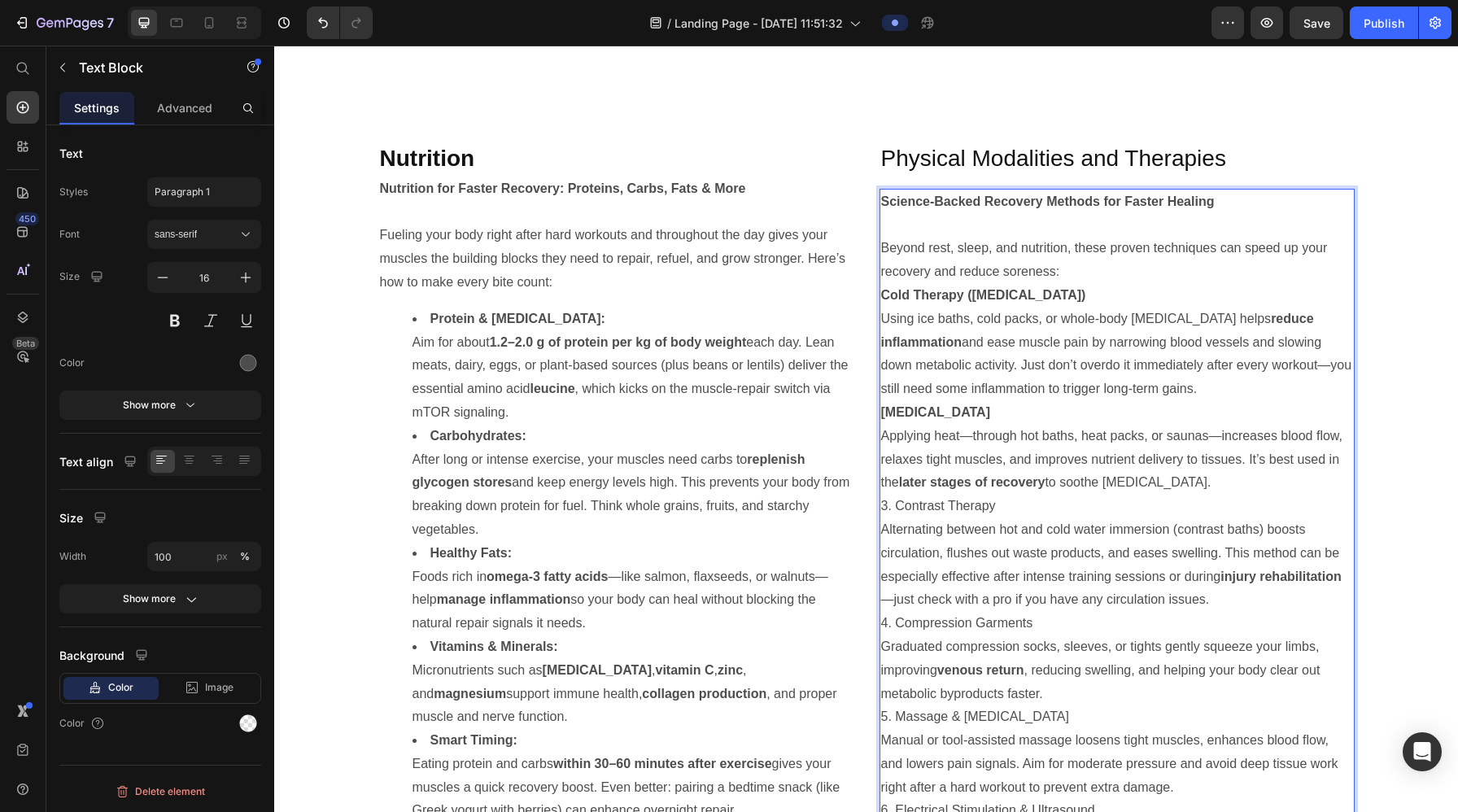 click on "Using ice baths, cold packs, or whole-body cryotherapy helps  reduce inflammation  and ease muscle pain by narrowing blood vessels and slowing down metabolic activity. Just don’t overdo it immediately after every workout—you still need some inflammation to trigger long-term gains." at bounding box center (1117, 354) 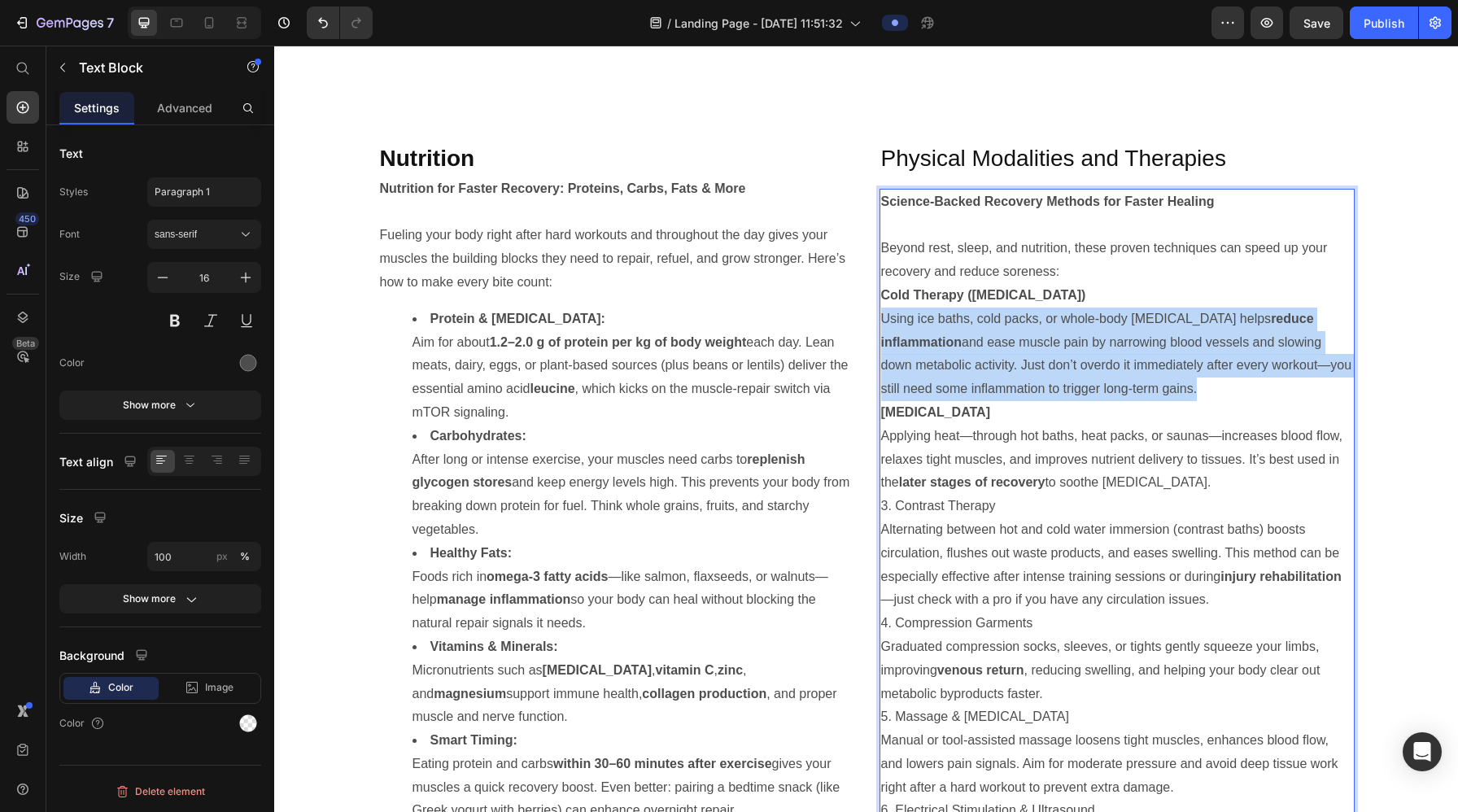 click on "Using ice baths, cold packs, or whole-body cryotherapy helps  reduce inflammation  and ease muscle pain by narrowing blood vessels and slowing down metabolic activity. Just don’t overdo it immediately after every workout—you still need some inflammation to trigger long-term gains." at bounding box center (1117, 354) 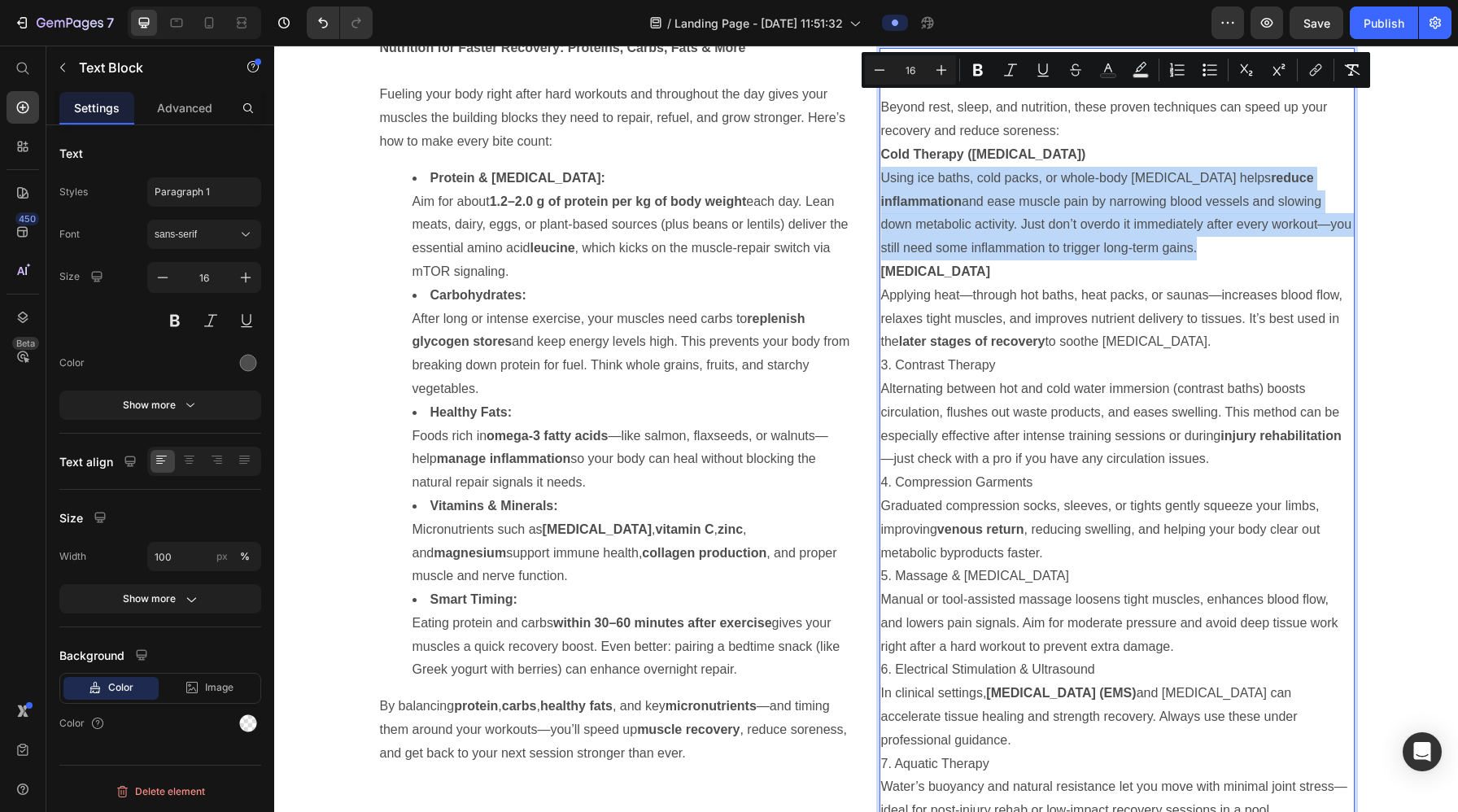 scroll, scrollTop: 4222, scrollLeft: 0, axis: vertical 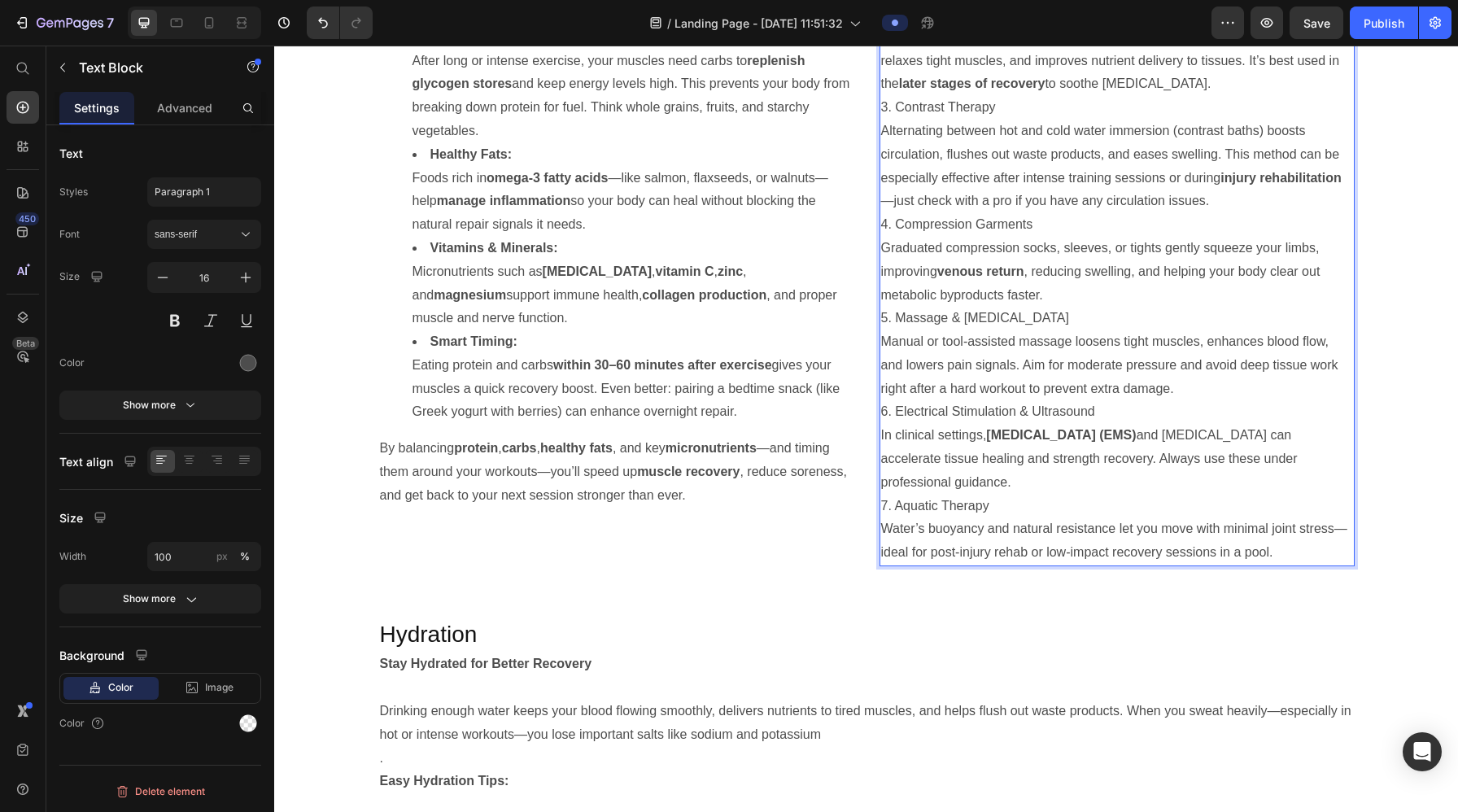 click on "7. Aquatic Therapy" at bounding box center [1117, 506] 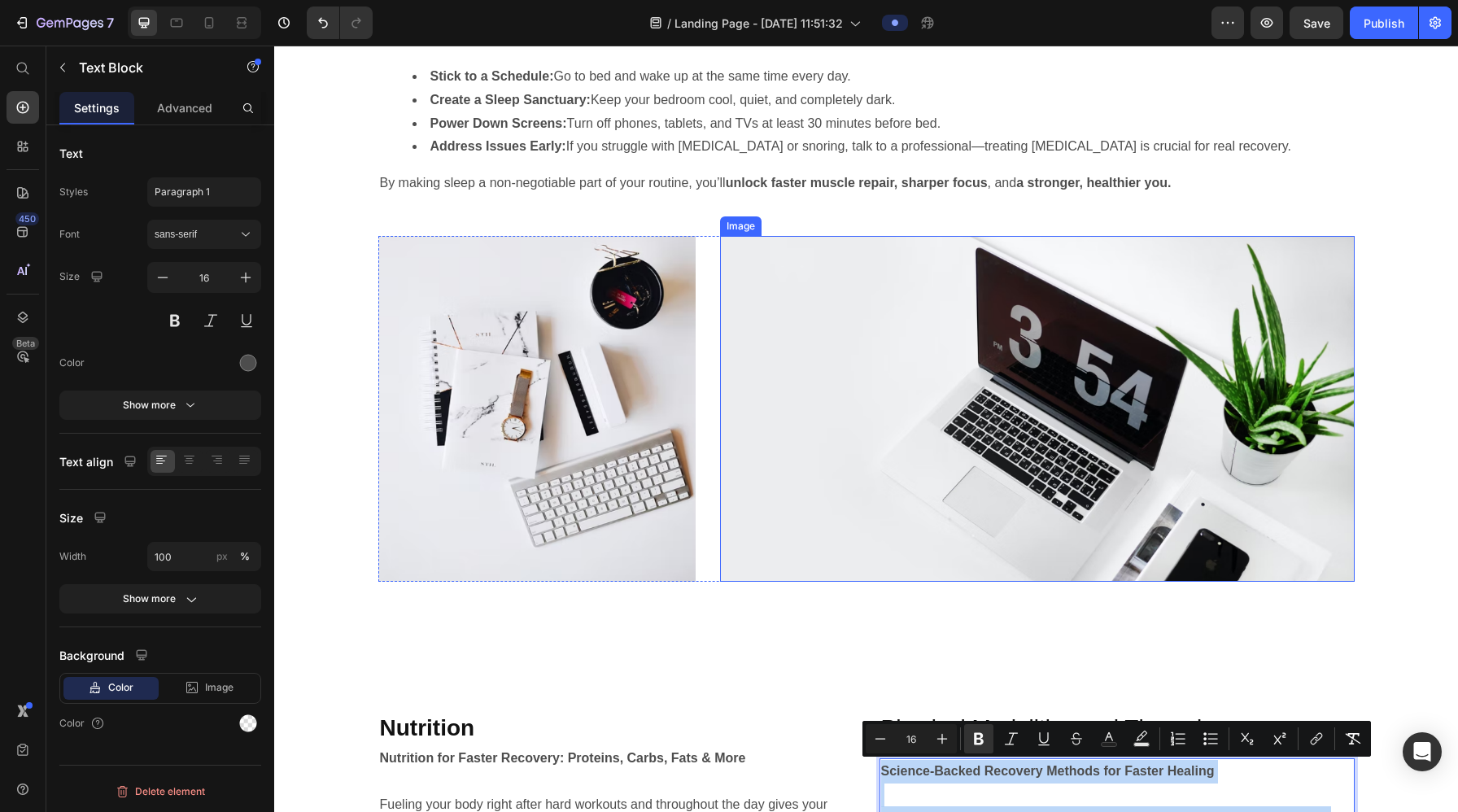 drag, startPoint x: 1282, startPoint y: 550, endPoint x: 890, endPoint y: 281, distance: 475.42087 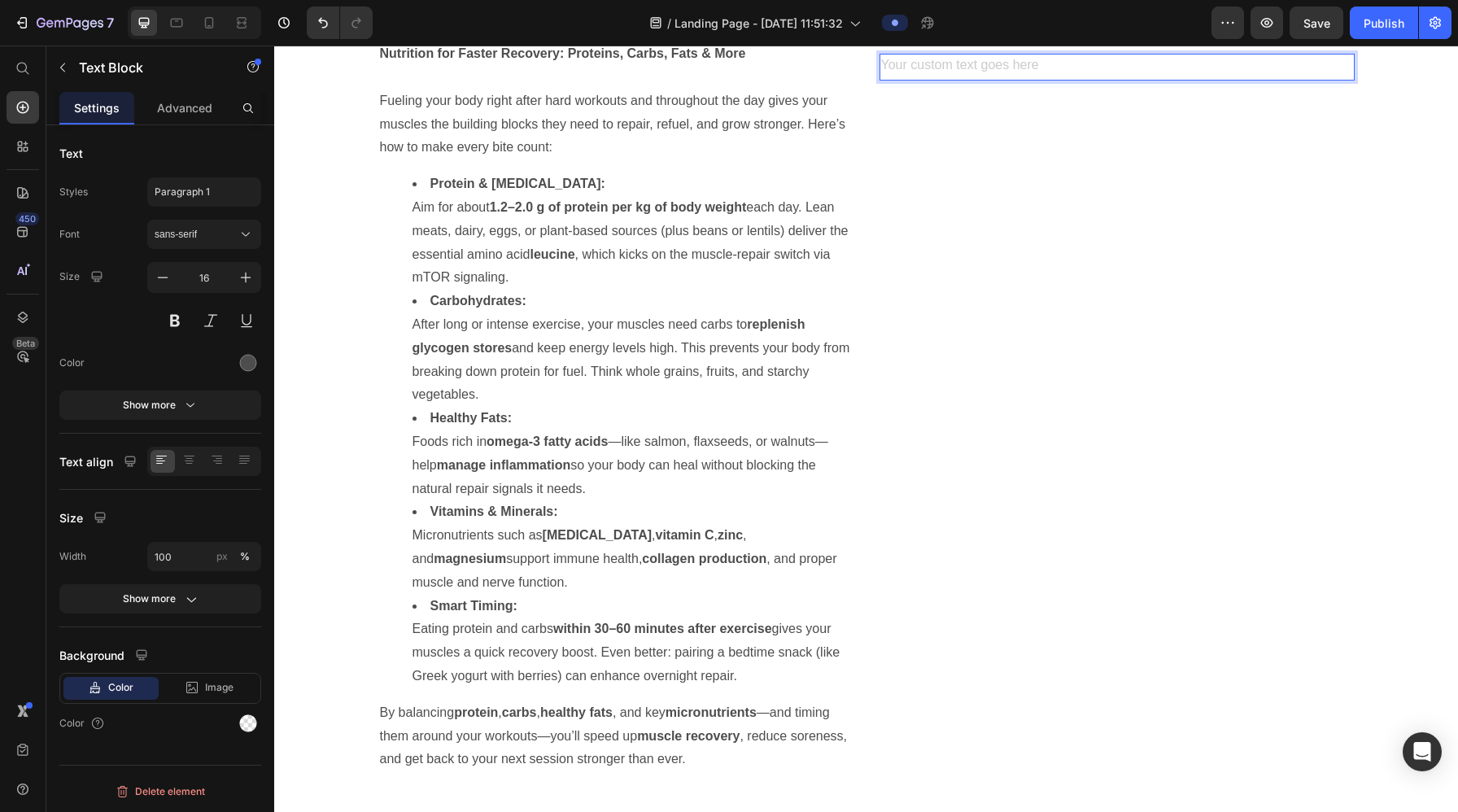 scroll, scrollTop: 3761, scrollLeft: 0, axis: vertical 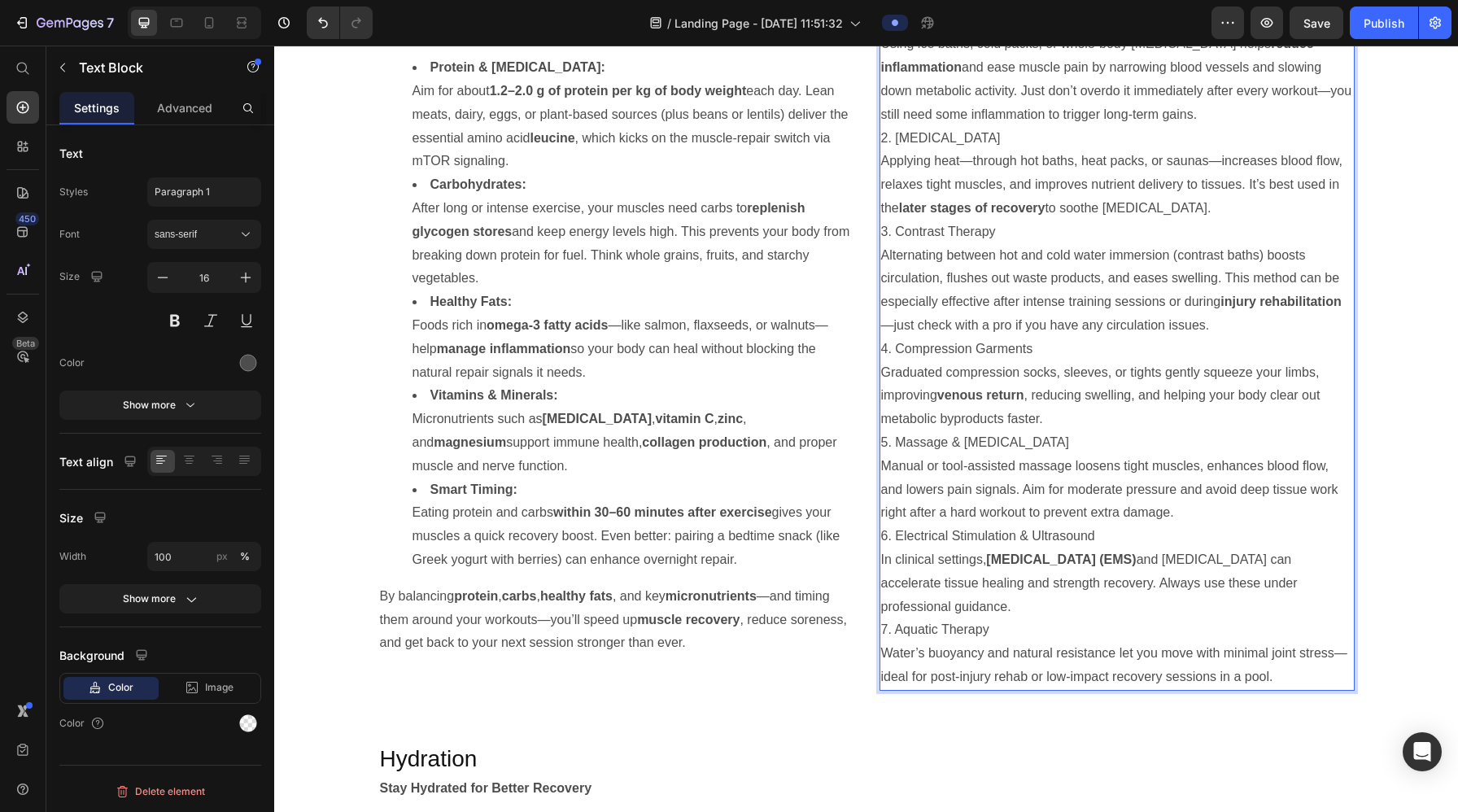 click on "venous return" at bounding box center [980, 395] 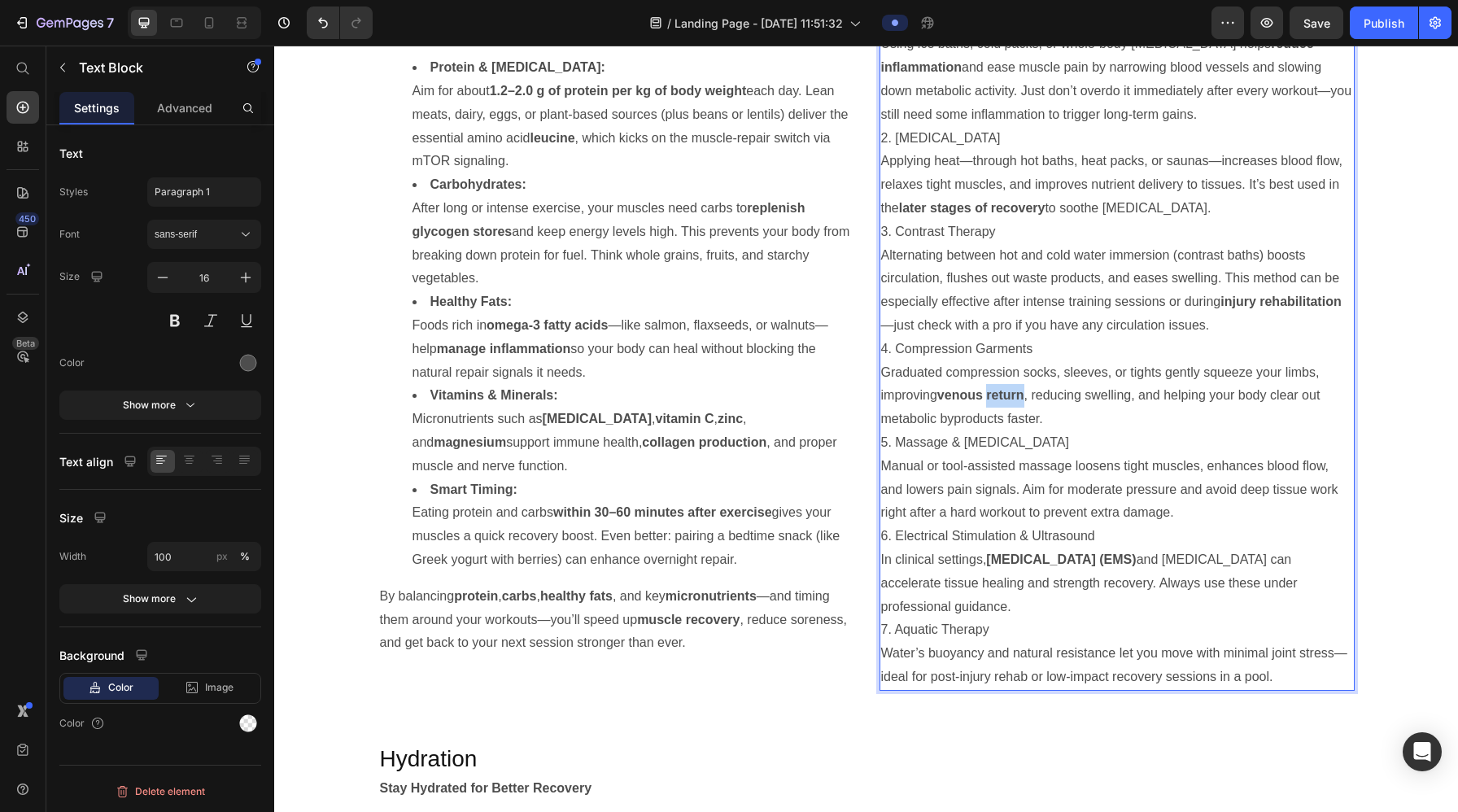 click on "venous return" at bounding box center (980, 395) 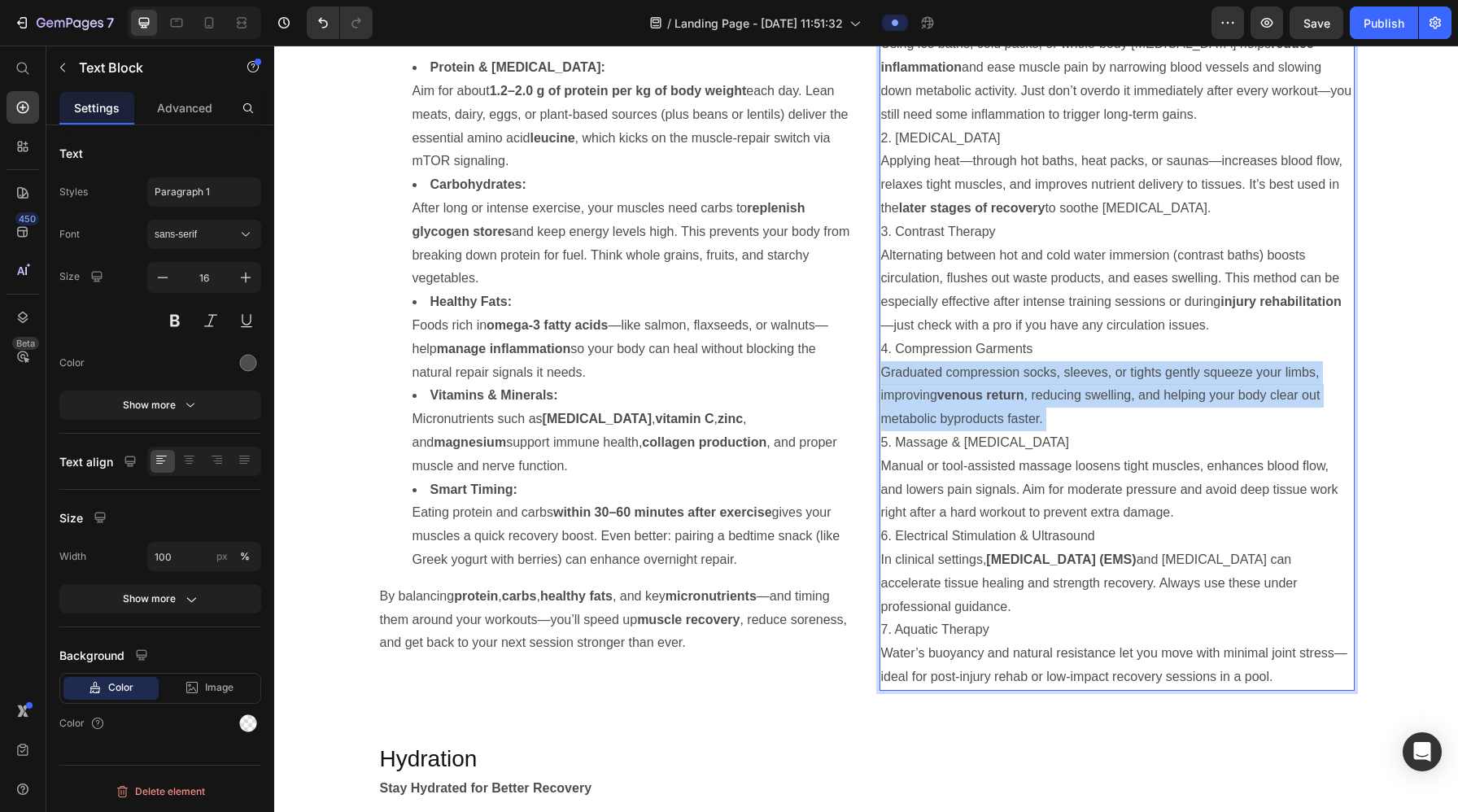 click on "venous return" at bounding box center (980, 395) 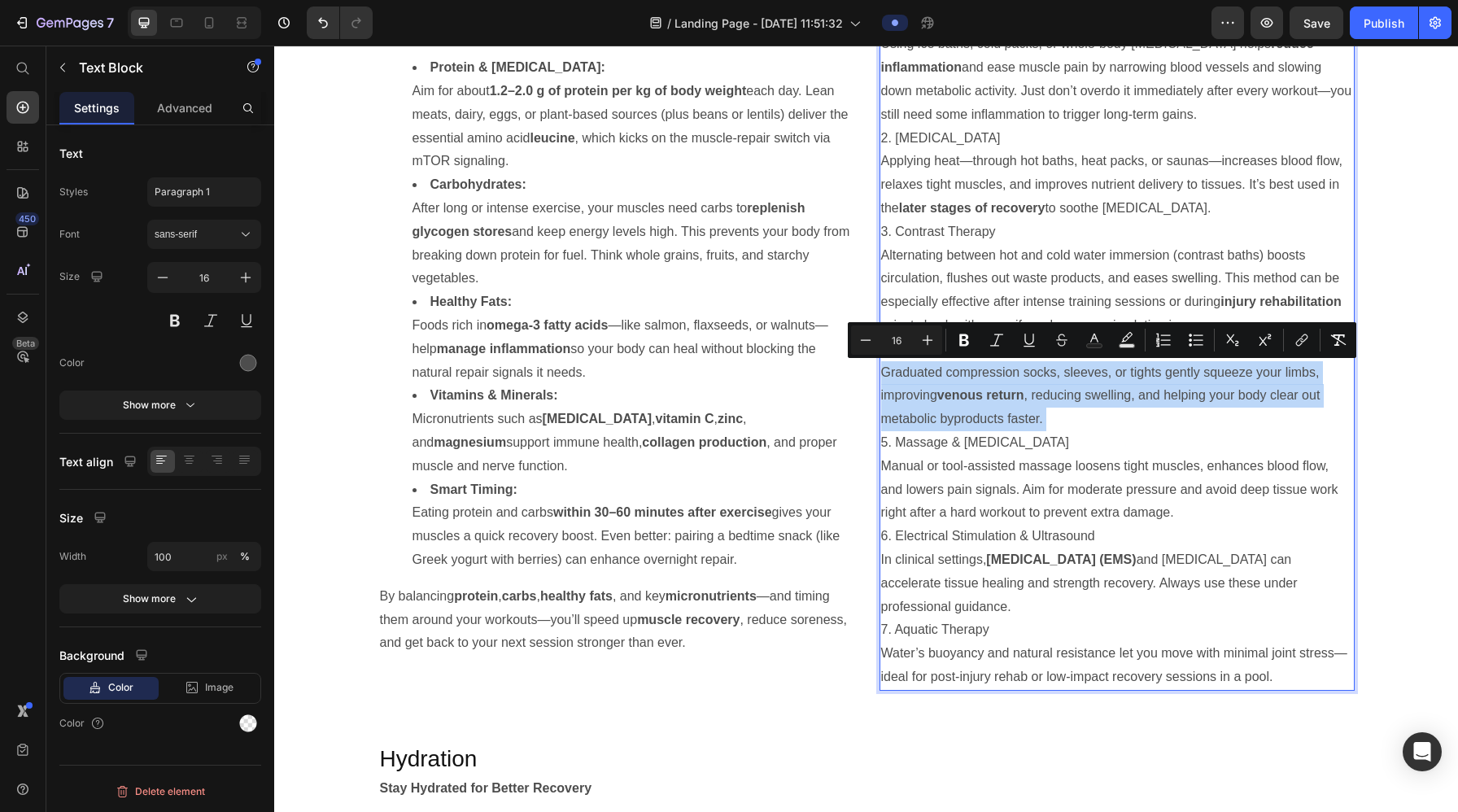 click on "venous return" at bounding box center (980, 395) 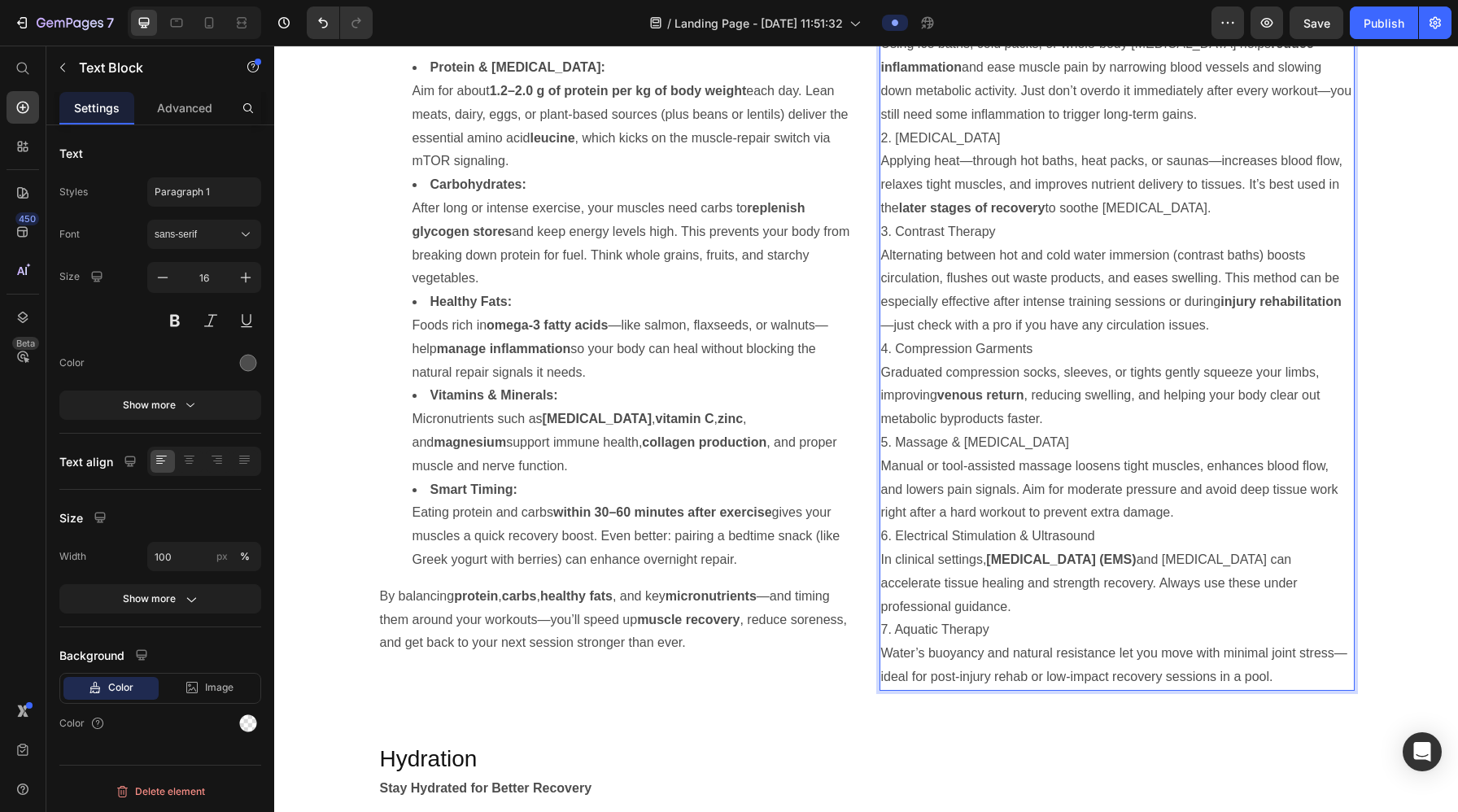 click on "4. Compression Garments" at bounding box center [1117, 349] 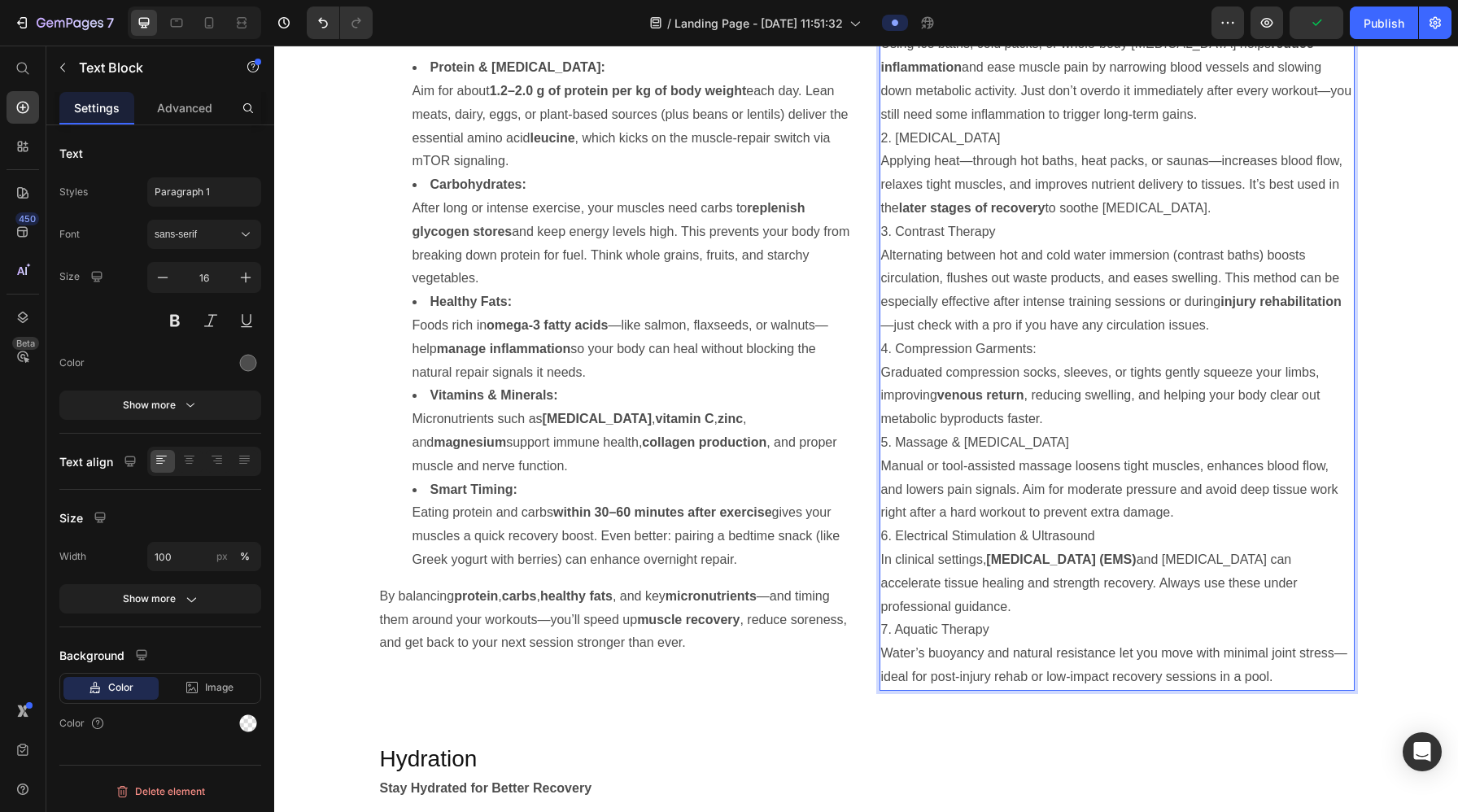 click on "4. Compression Garments:" at bounding box center (1117, 349) 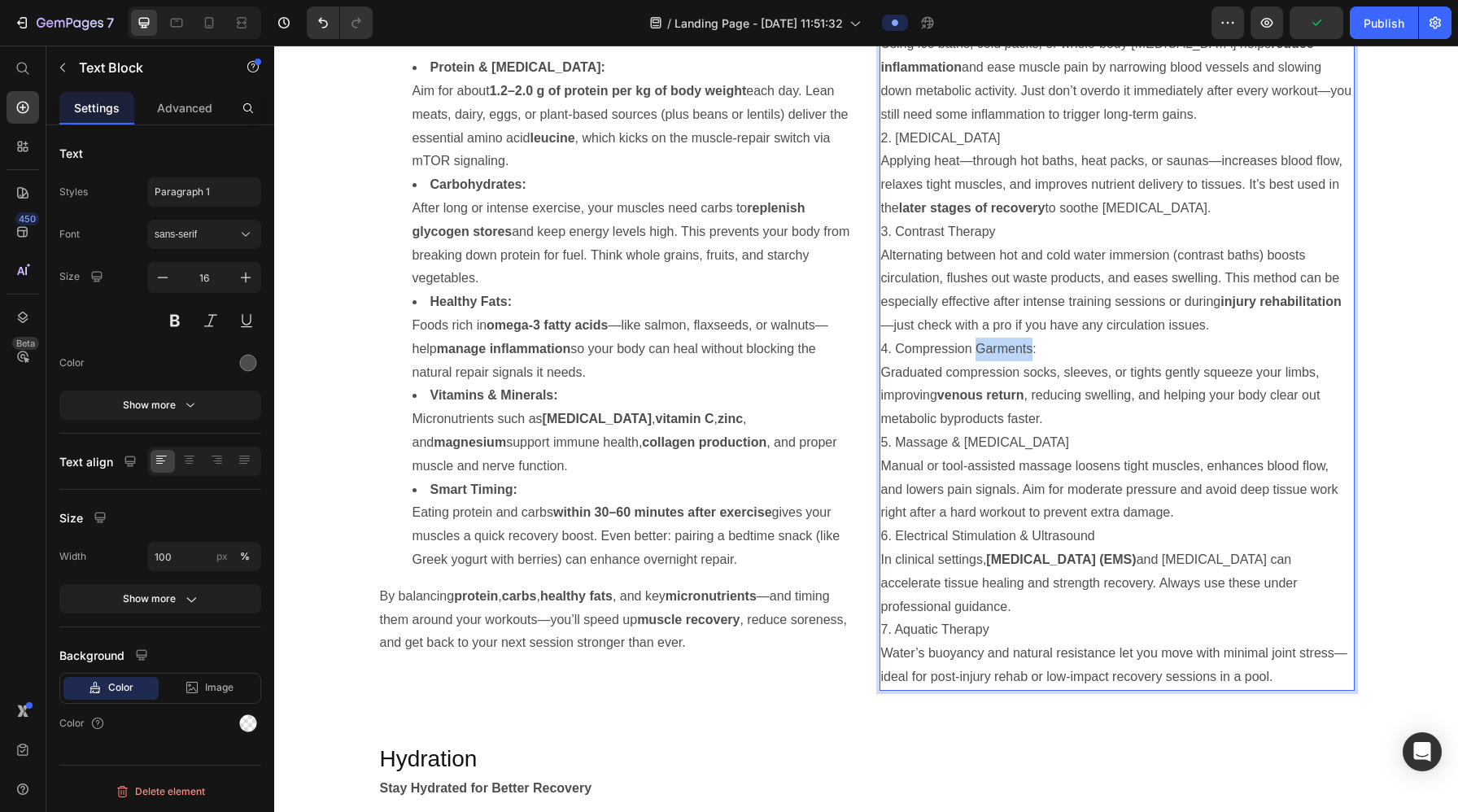 click on "4. Compression Garments:" at bounding box center [1117, 349] 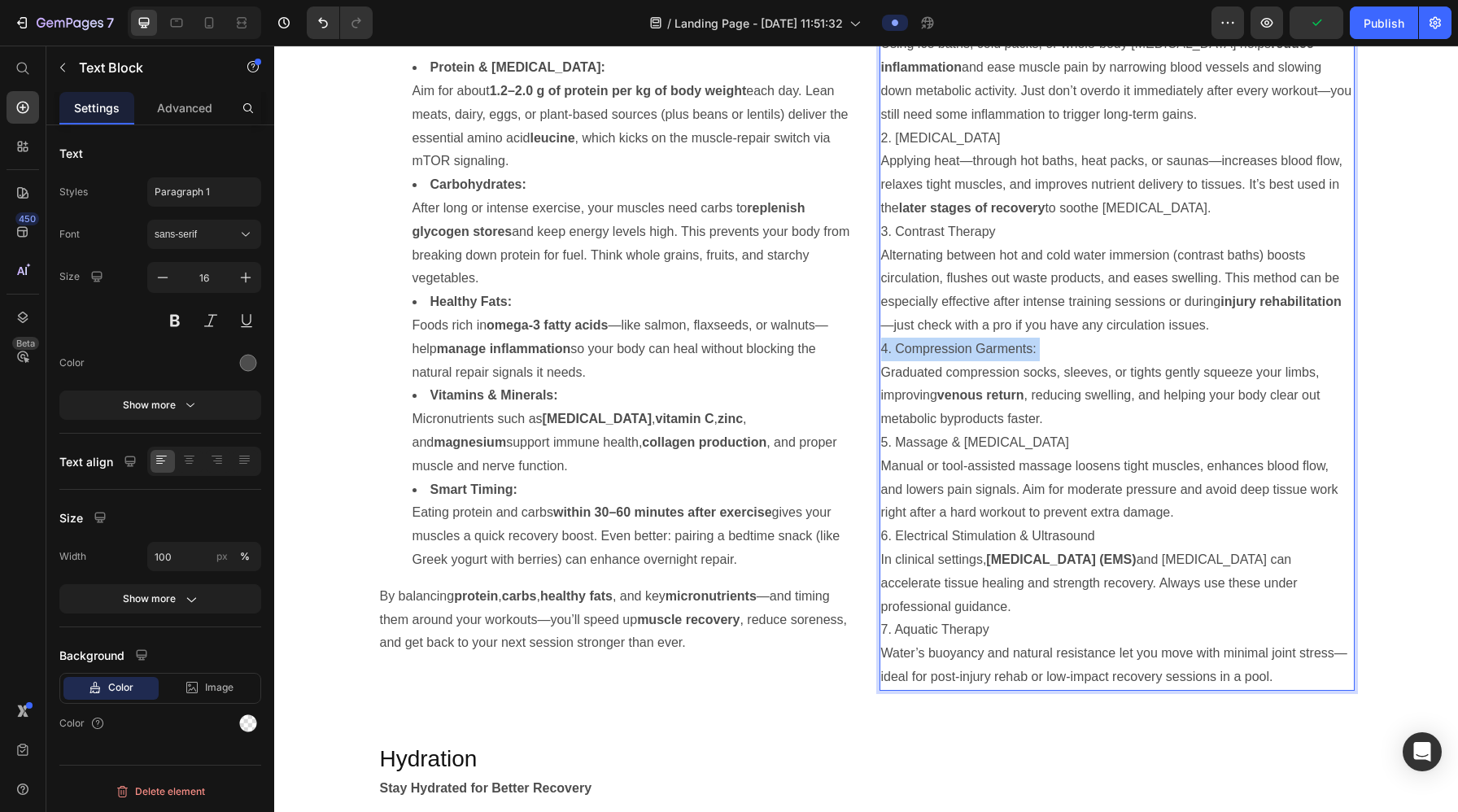 click on "4. Compression Garments:" at bounding box center (1117, 349) 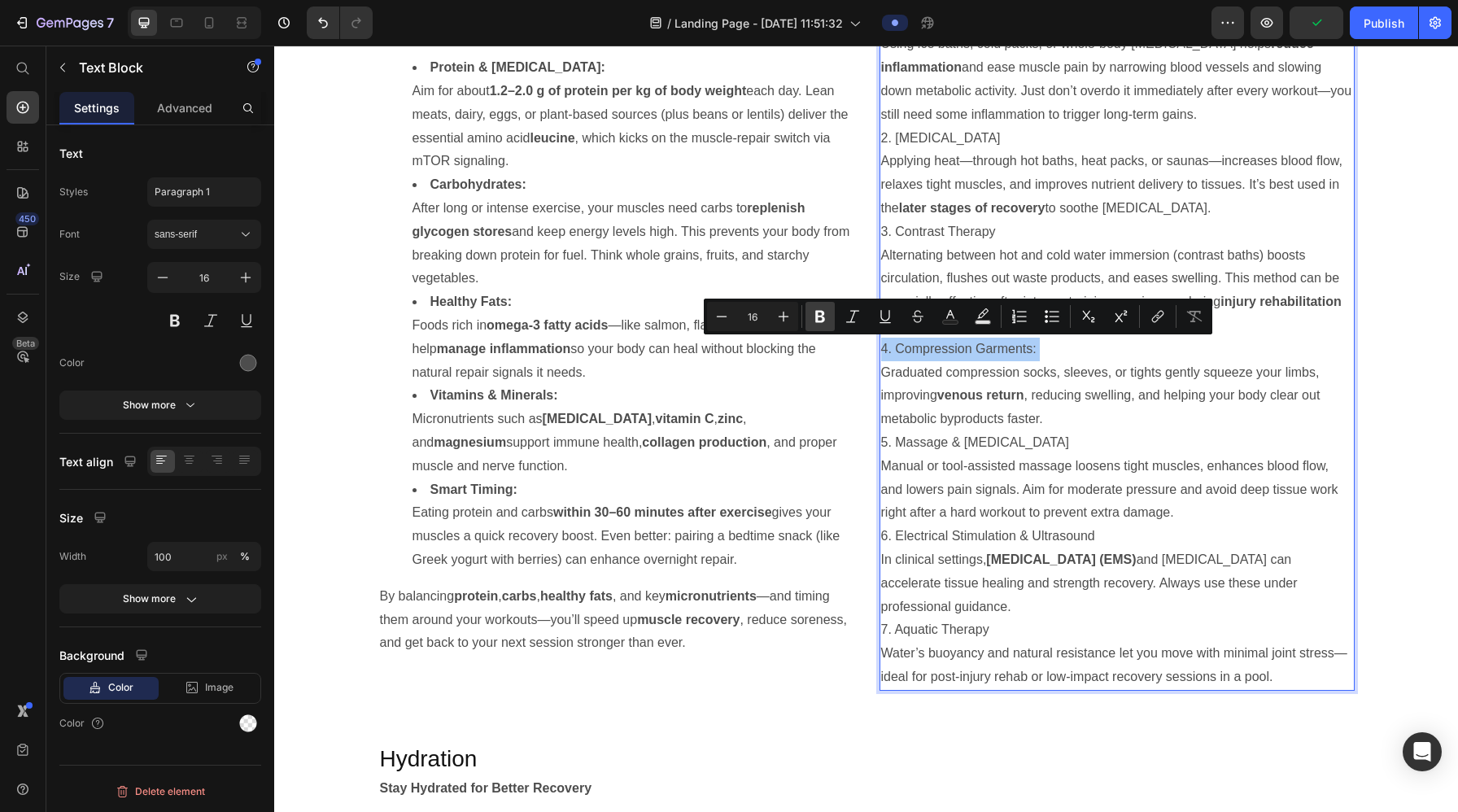 click 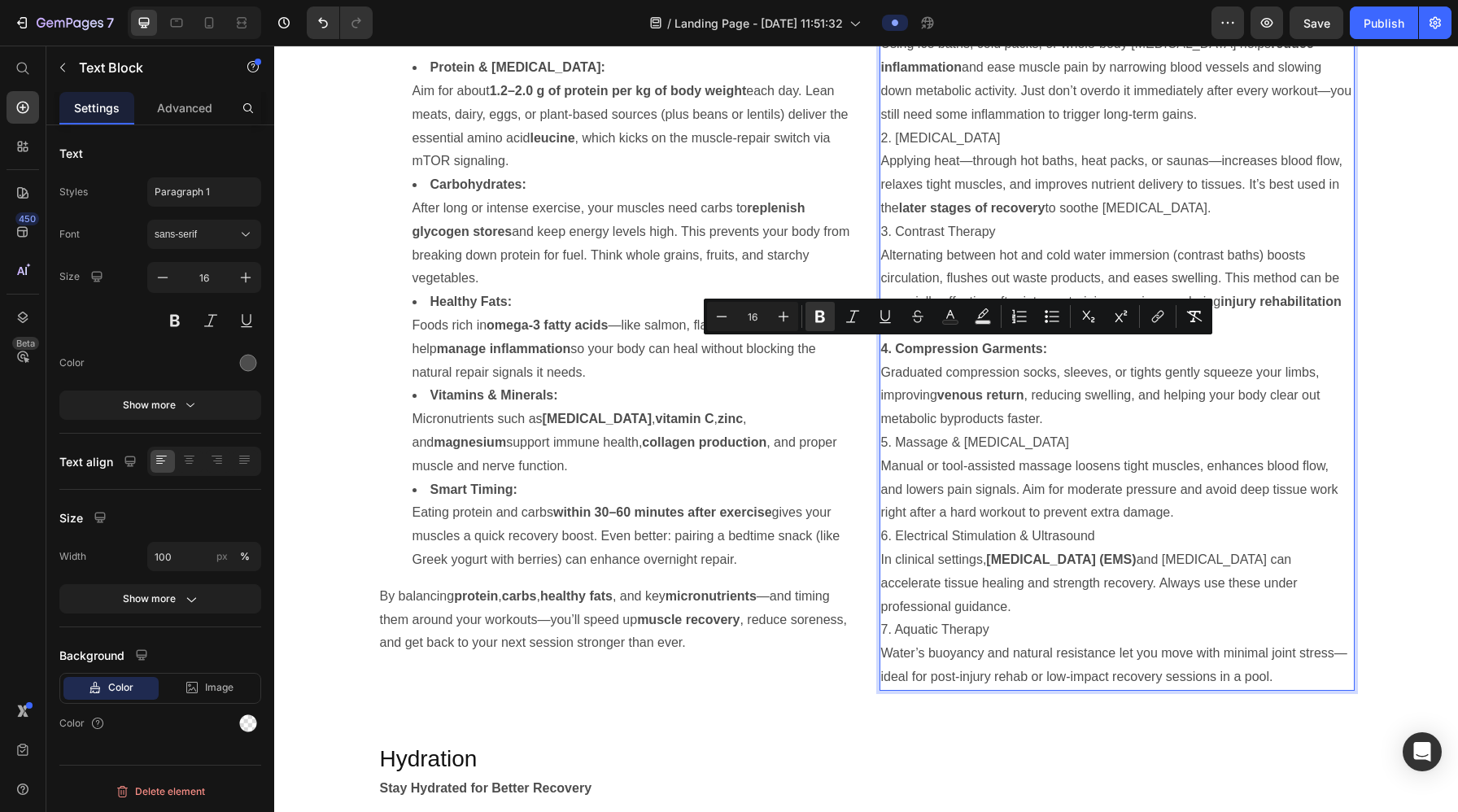 click on "Graduated compression socks, sleeves, or tights gently squeeze your limbs, improving  venous return , reducing swelling, and helping your body clear out metabolic byproducts faster." at bounding box center [1117, 396] 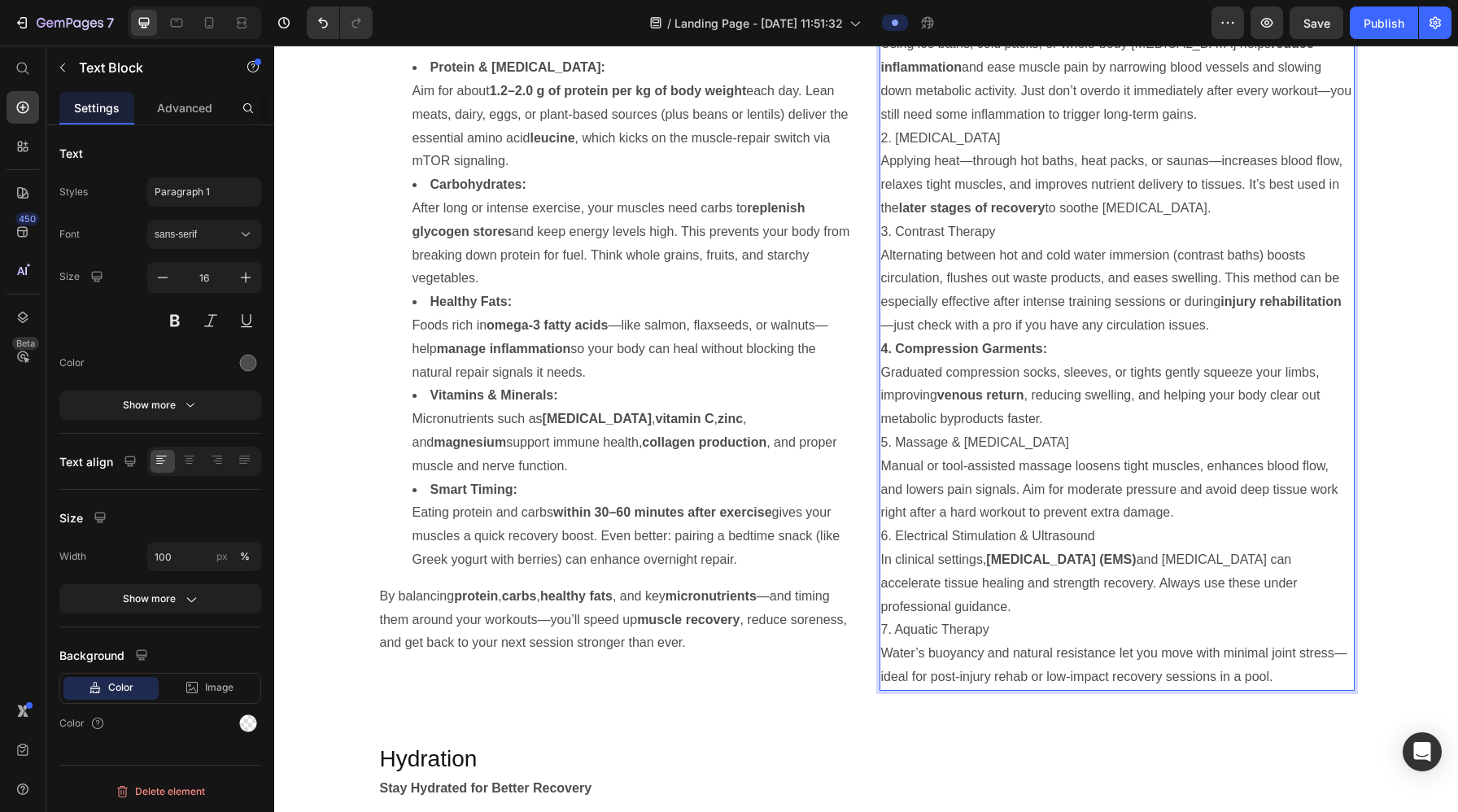 click on "Graduated compression socks, sleeves, or tights gently squeeze your limbs, improving  venous return , reducing swelling, and helping your body clear out metabolic byproducts faster." at bounding box center (1117, 396) 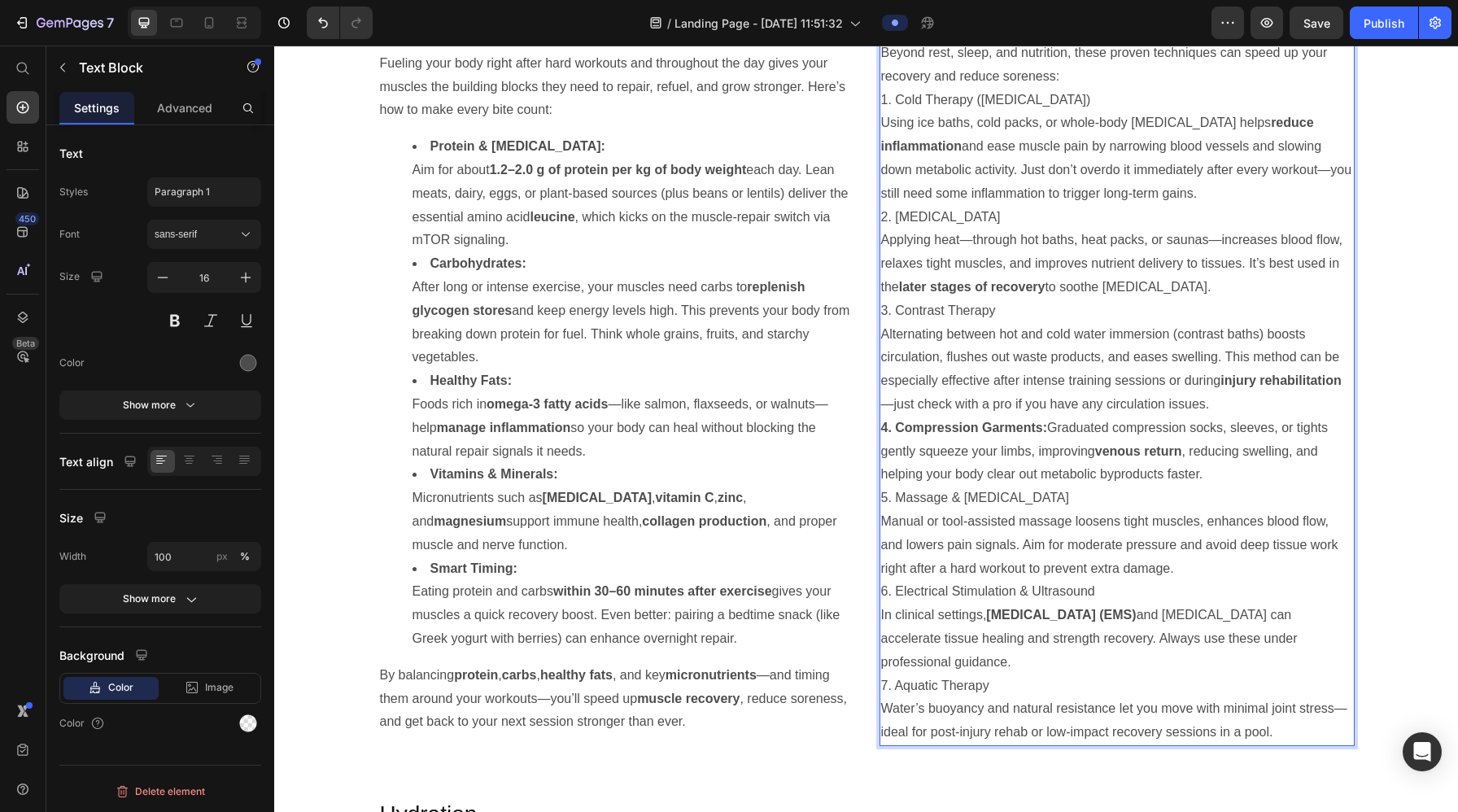 scroll, scrollTop: 3942, scrollLeft: 0, axis: vertical 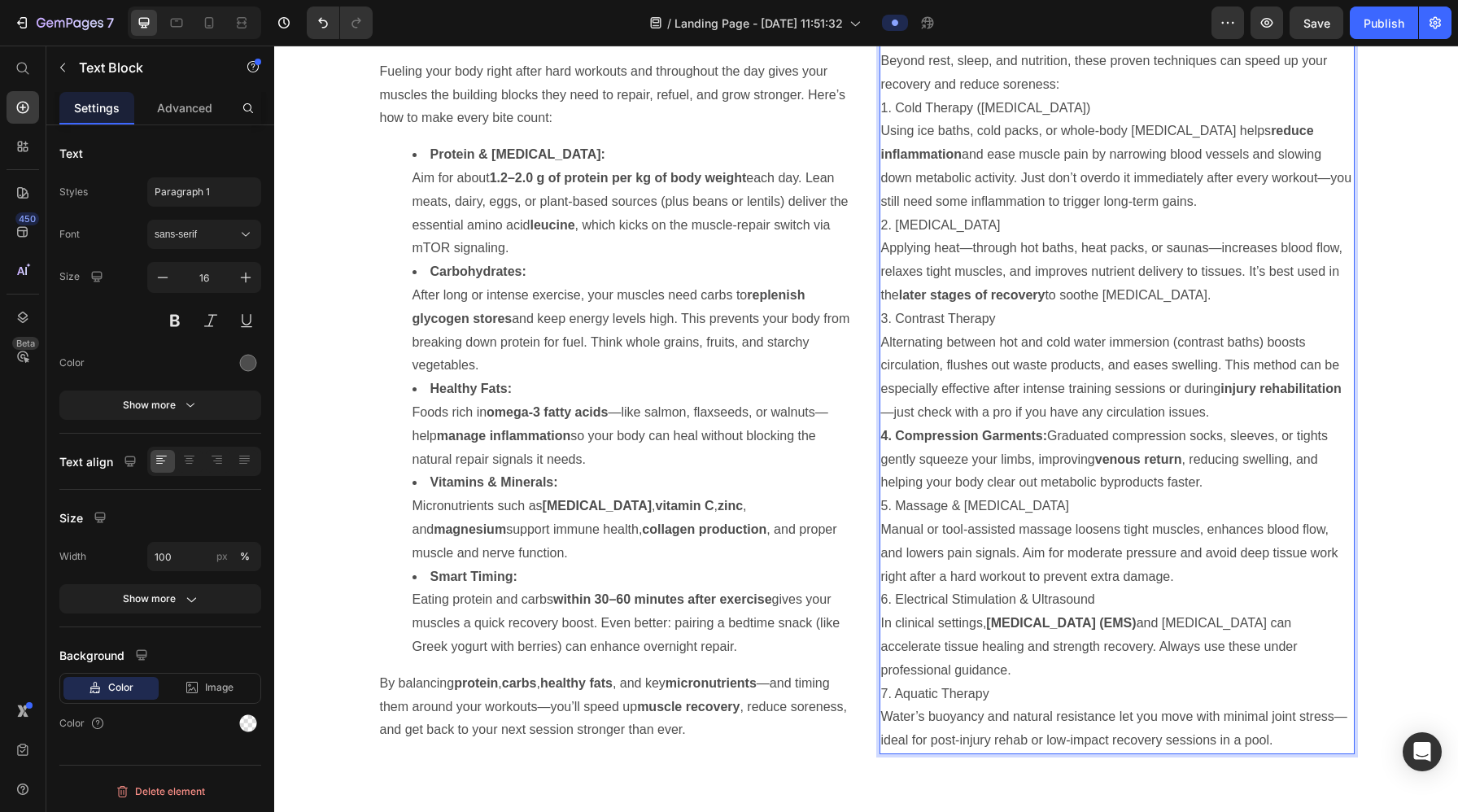 click on "Alternating between hot and cold water immersion (contrast baths) boosts circulation, flushes out waste products, and eases swelling. This method can be especially effective after intense training sessions or during  injury rehabilitation —just check with a pro if you have any circulation issues." at bounding box center (1117, 378) 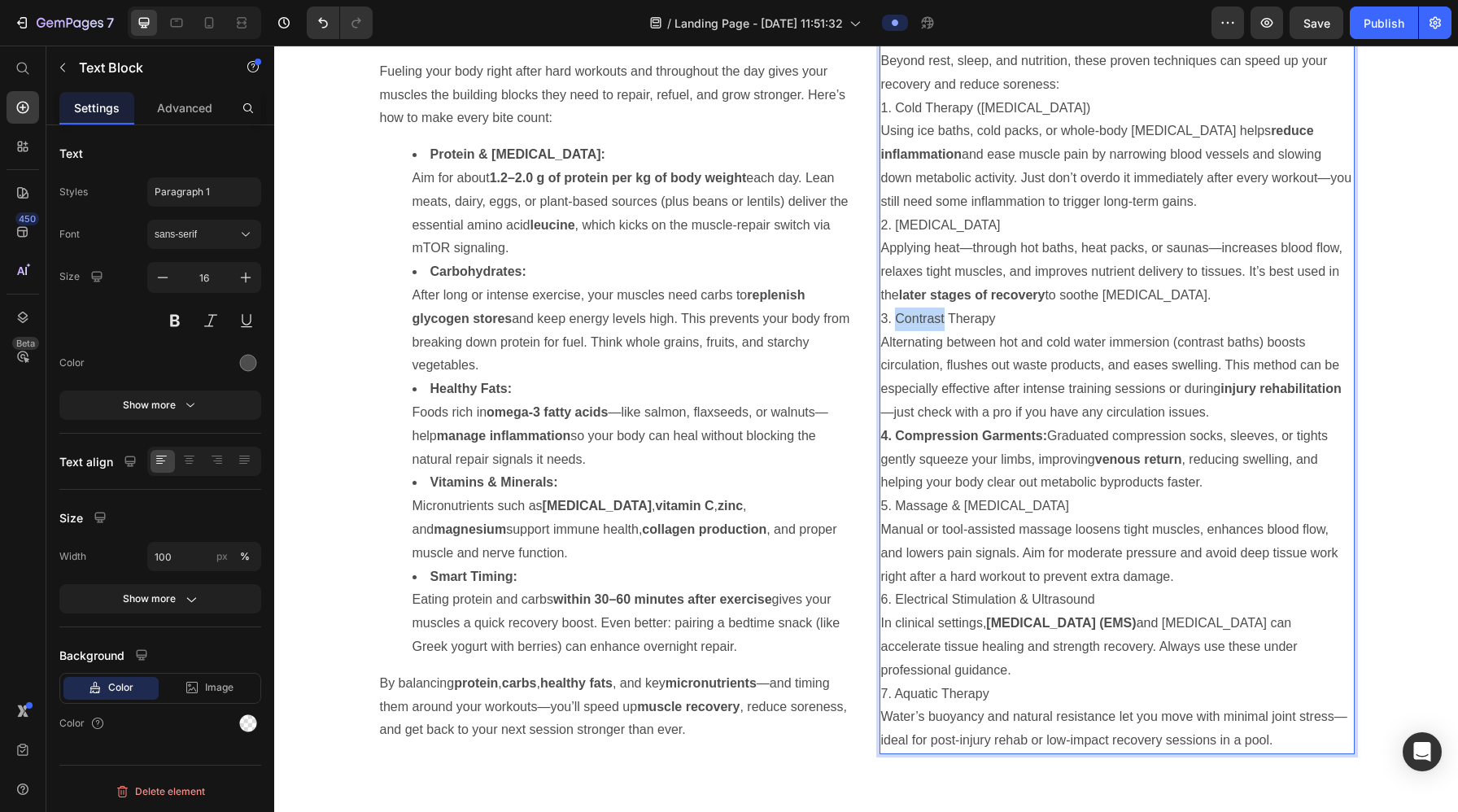 click on "3. Contrast Therapy" at bounding box center (1117, 319) 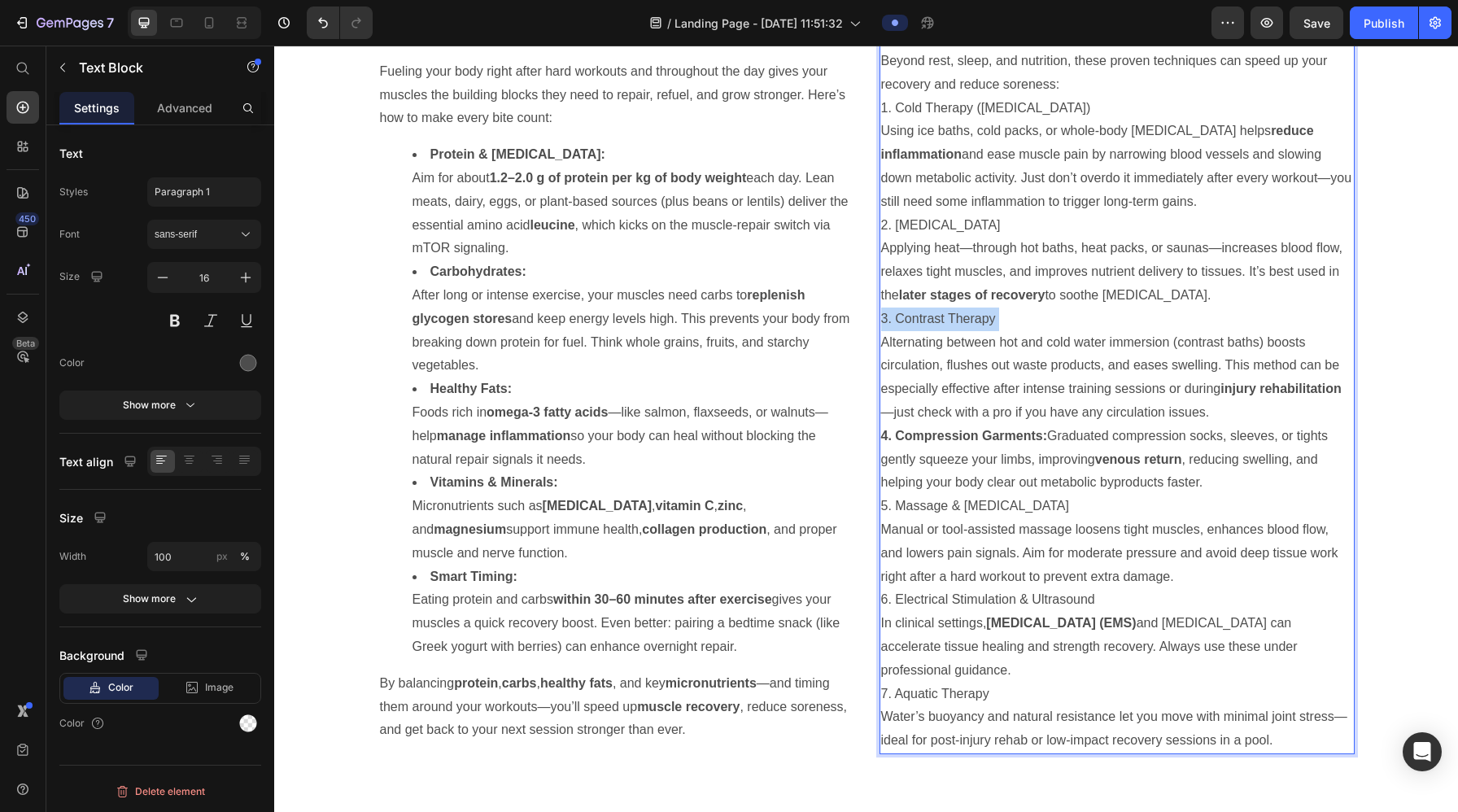 click on "3. Contrast Therapy" at bounding box center (1117, 319) 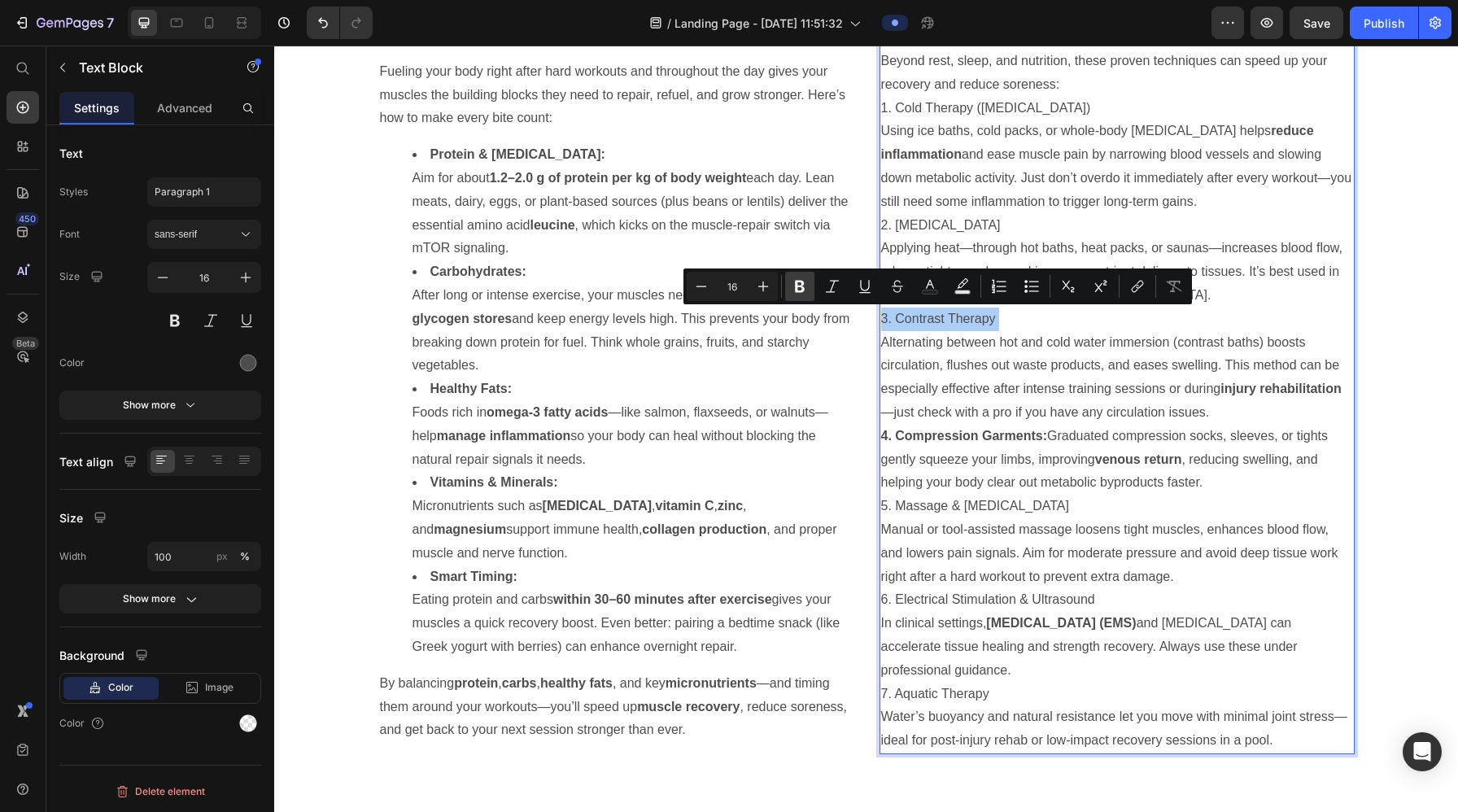 click 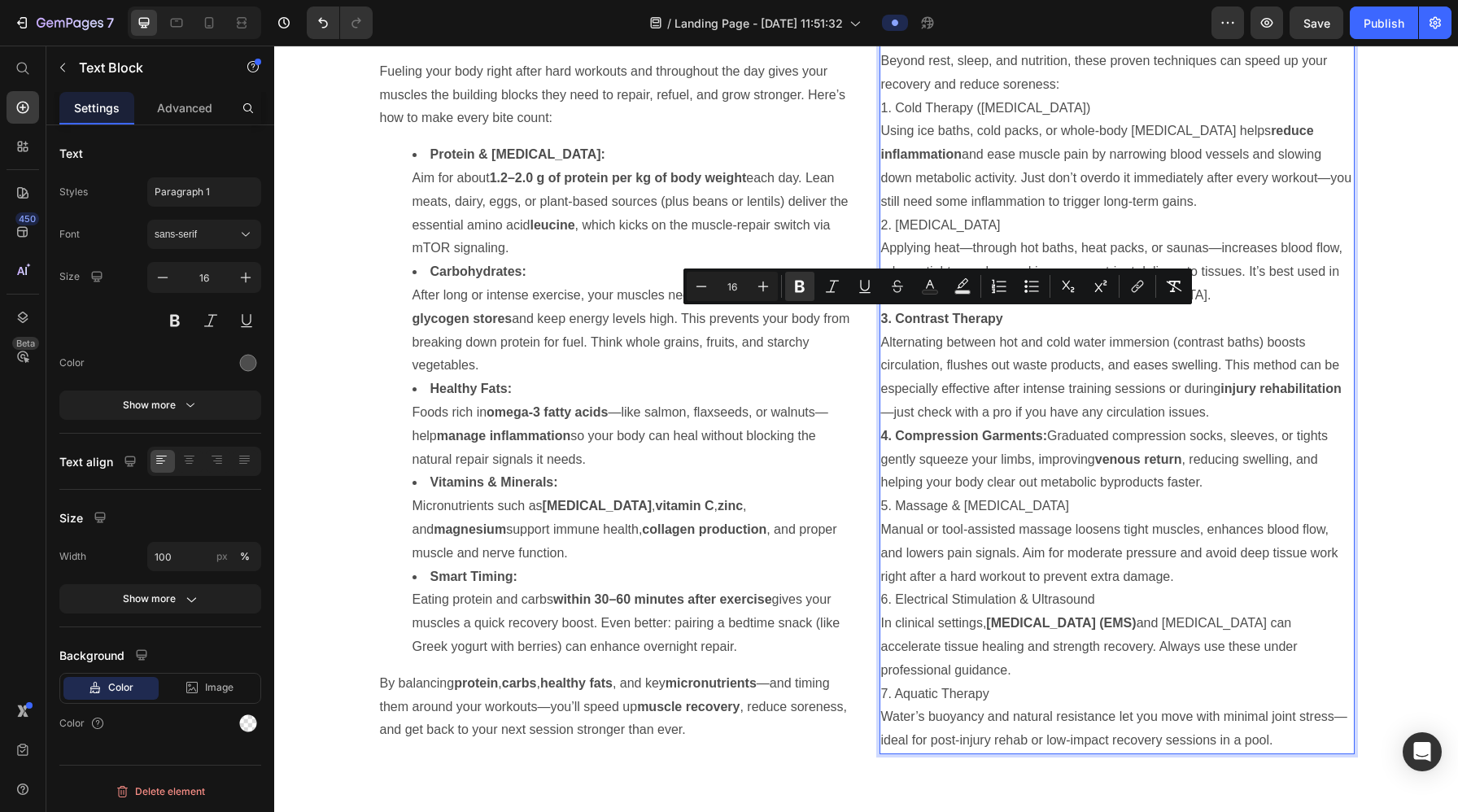 click on "Alternating between hot and cold water immersion (contrast baths) boosts circulation, flushes out waste products, and eases swelling. This method can be especially effective after intense training sessions or during  injury rehabilitation —just check with a pro if you have any circulation issues." at bounding box center (1117, 378) 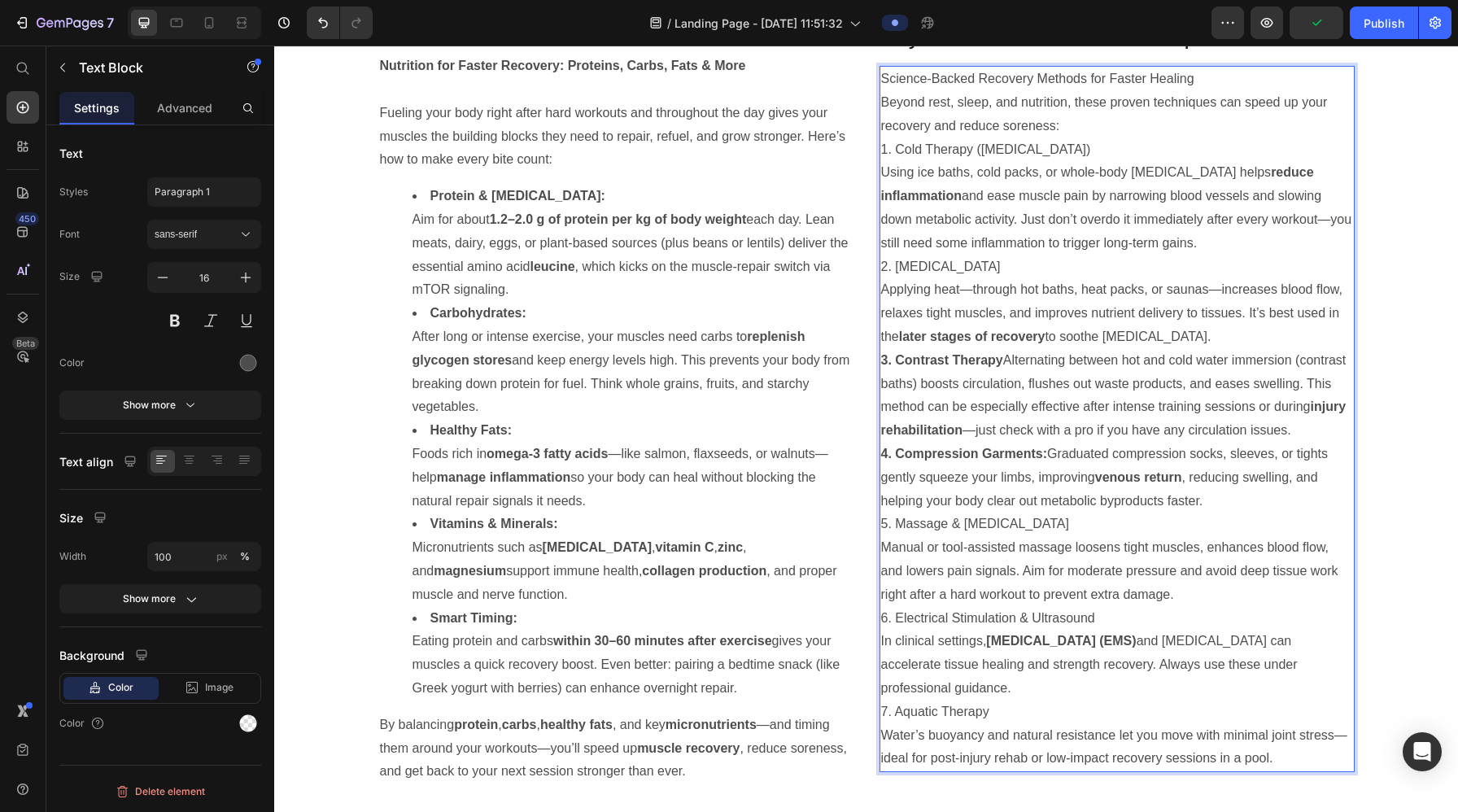 scroll, scrollTop: 3899, scrollLeft: 0, axis: vertical 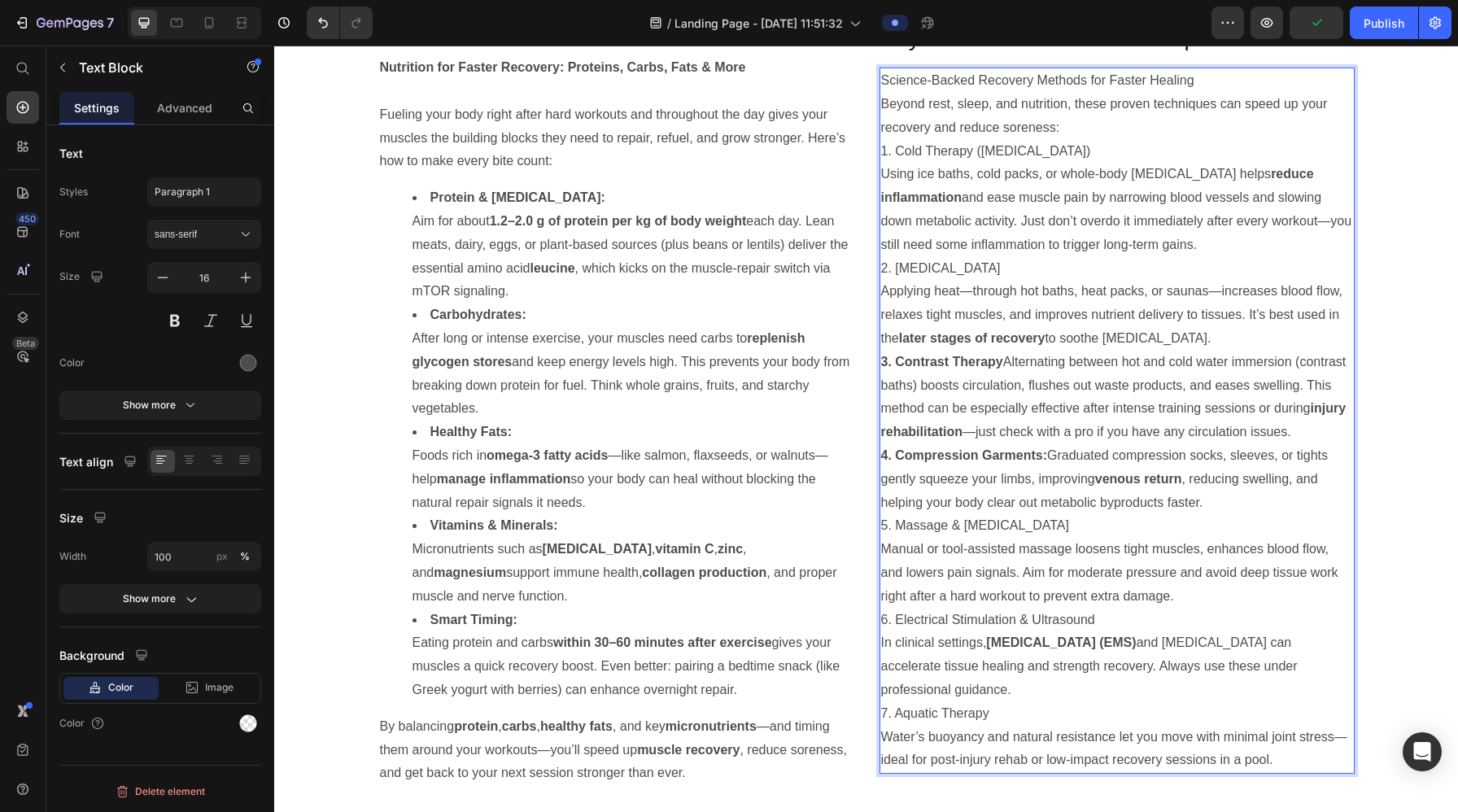 click on "Applying heat—through hot baths, heat packs, or saunas—increases blood flow, relaxes tight muscles, and improves nutrient delivery to tissues. It’s best used in the  later stages of recovery  to soothe stiffness." at bounding box center [1117, 315] 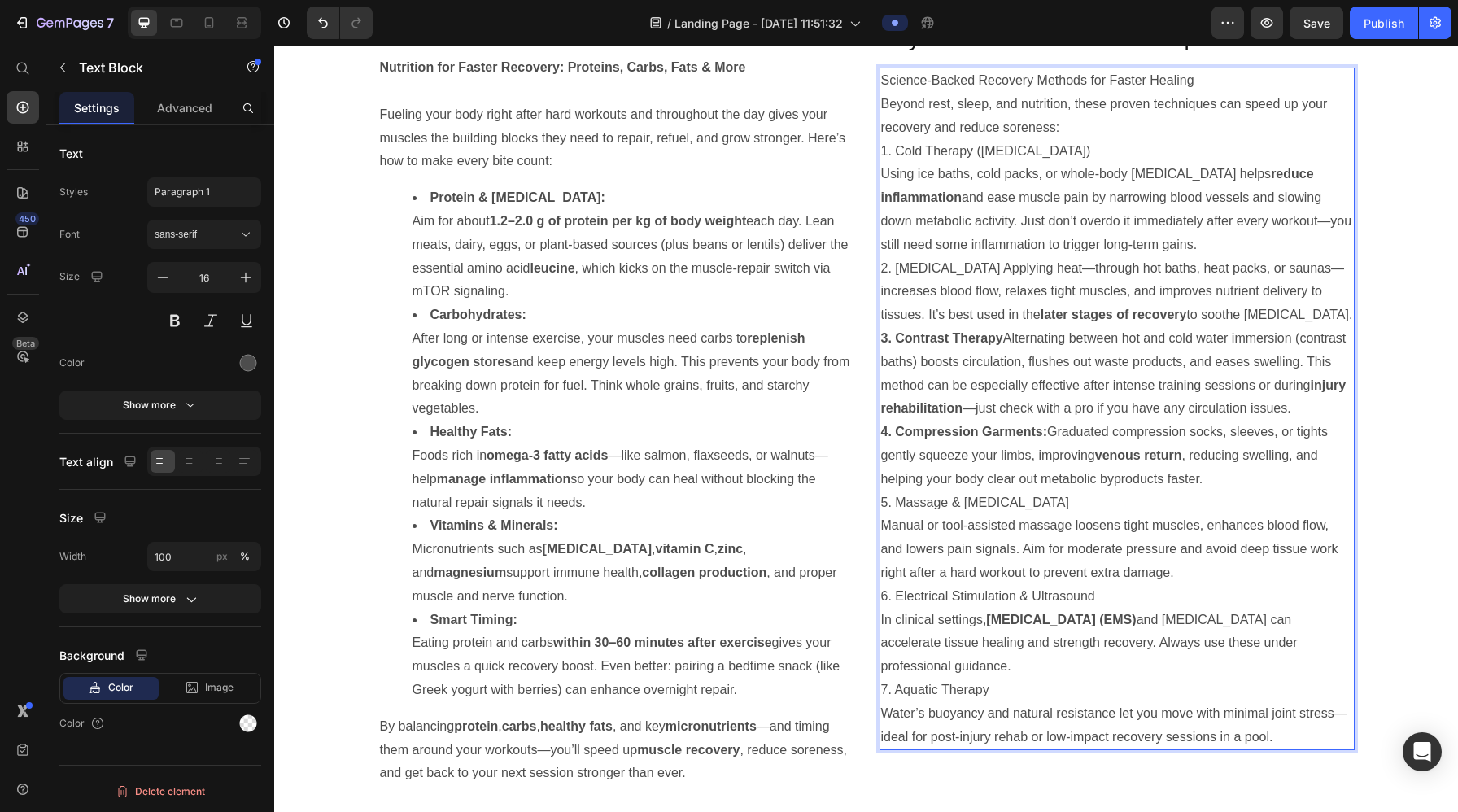 click on "Using ice baths, cold packs, or whole-body cryotherapy helps  reduce inflammation  and ease muscle pain by narrowing blood vessels and slowing down metabolic activity. Just don’t overdo it immediately after every workout—you still need some inflammation to trigger long-term gains." at bounding box center [1117, 209] 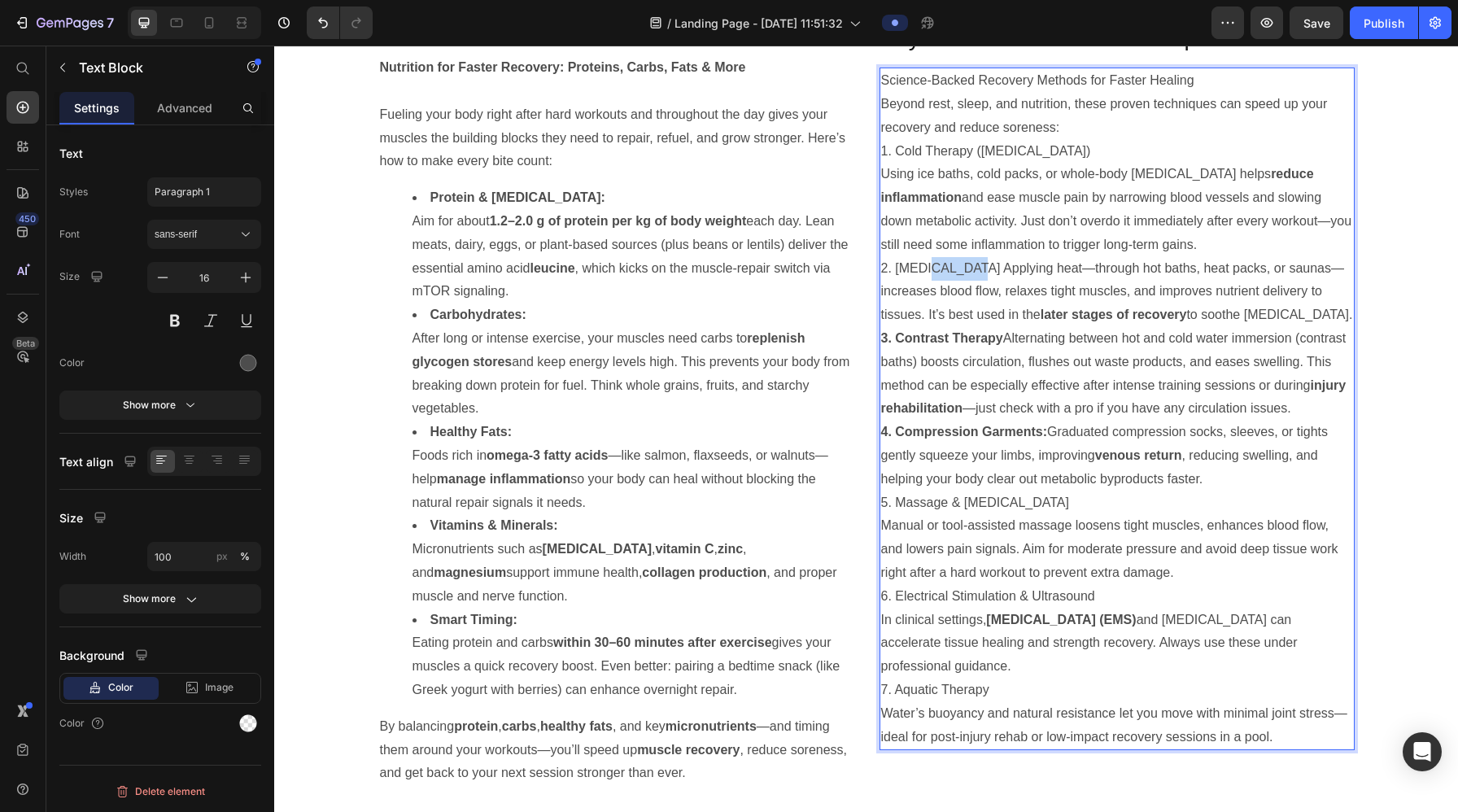click on "2. Heat Therapy Applying heat—through hot baths, heat packs, or saunas—increases blood flow, relaxes tight muscles, and improves nutrient delivery to tissues. It’s best used in the  later stages of recovery  to soothe stiffness." at bounding box center [1117, 292] 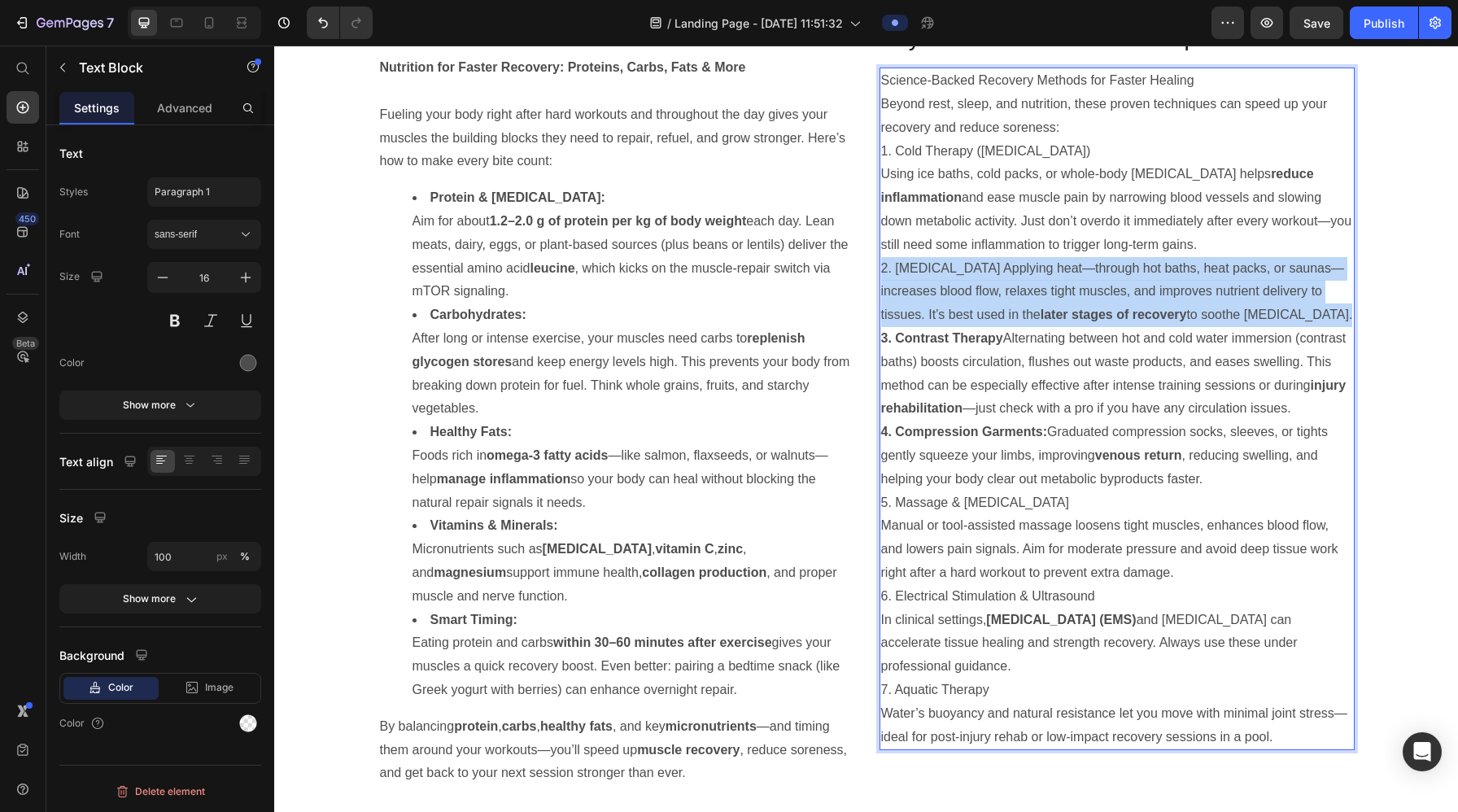 click on "2. Heat Therapy Applying heat—through hot baths, heat packs, or saunas—increases blood flow, relaxes tight muscles, and improves nutrient delivery to tissues. It’s best used in the  later stages of recovery  to soothe stiffness." at bounding box center [1117, 292] 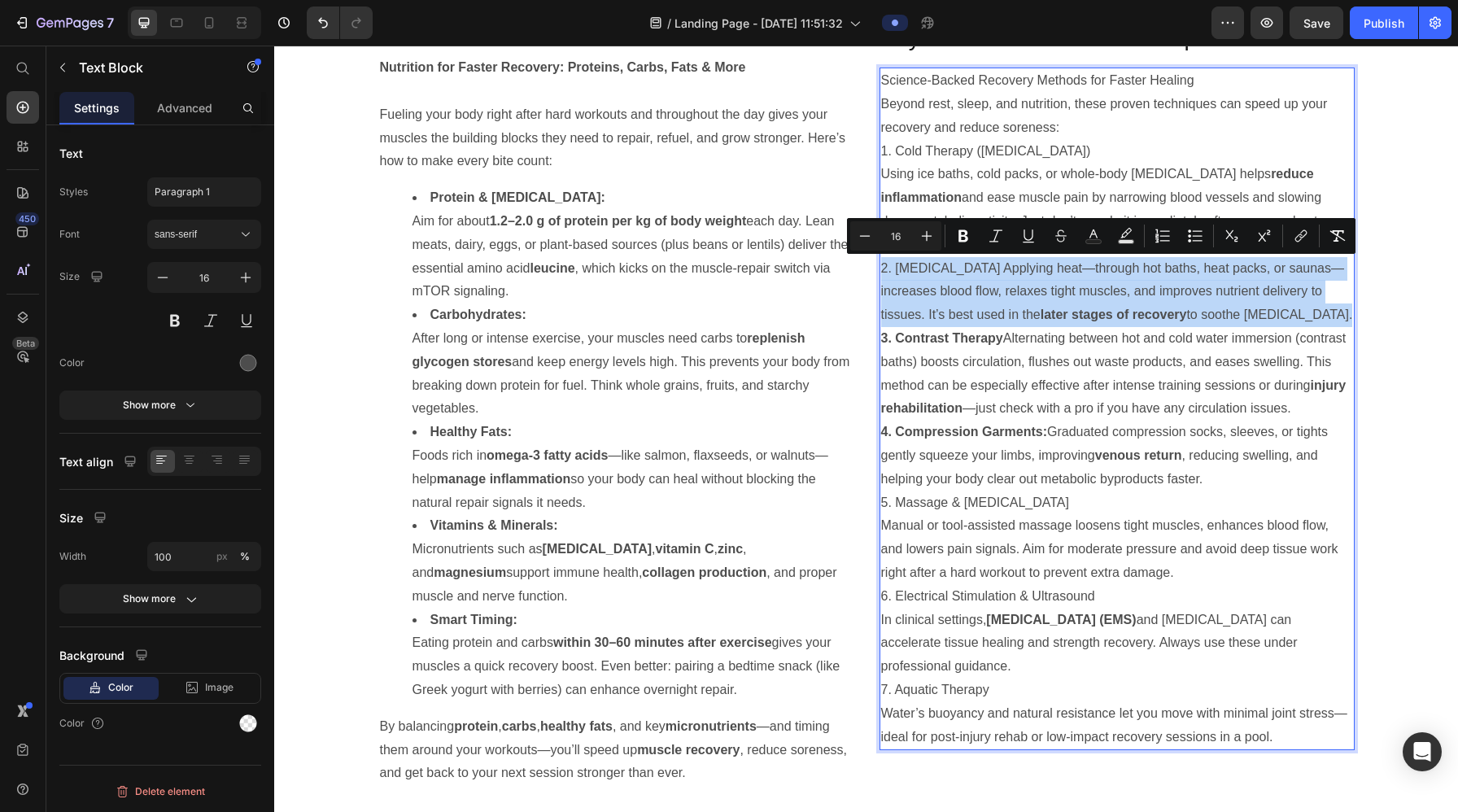 click on "2. Heat Therapy Applying heat—through hot baths, heat packs, or saunas—increases blood flow, relaxes tight muscles, and improves nutrient delivery to tissues. It’s best used in the  later stages of recovery  to soothe stiffness." at bounding box center (1117, 292) 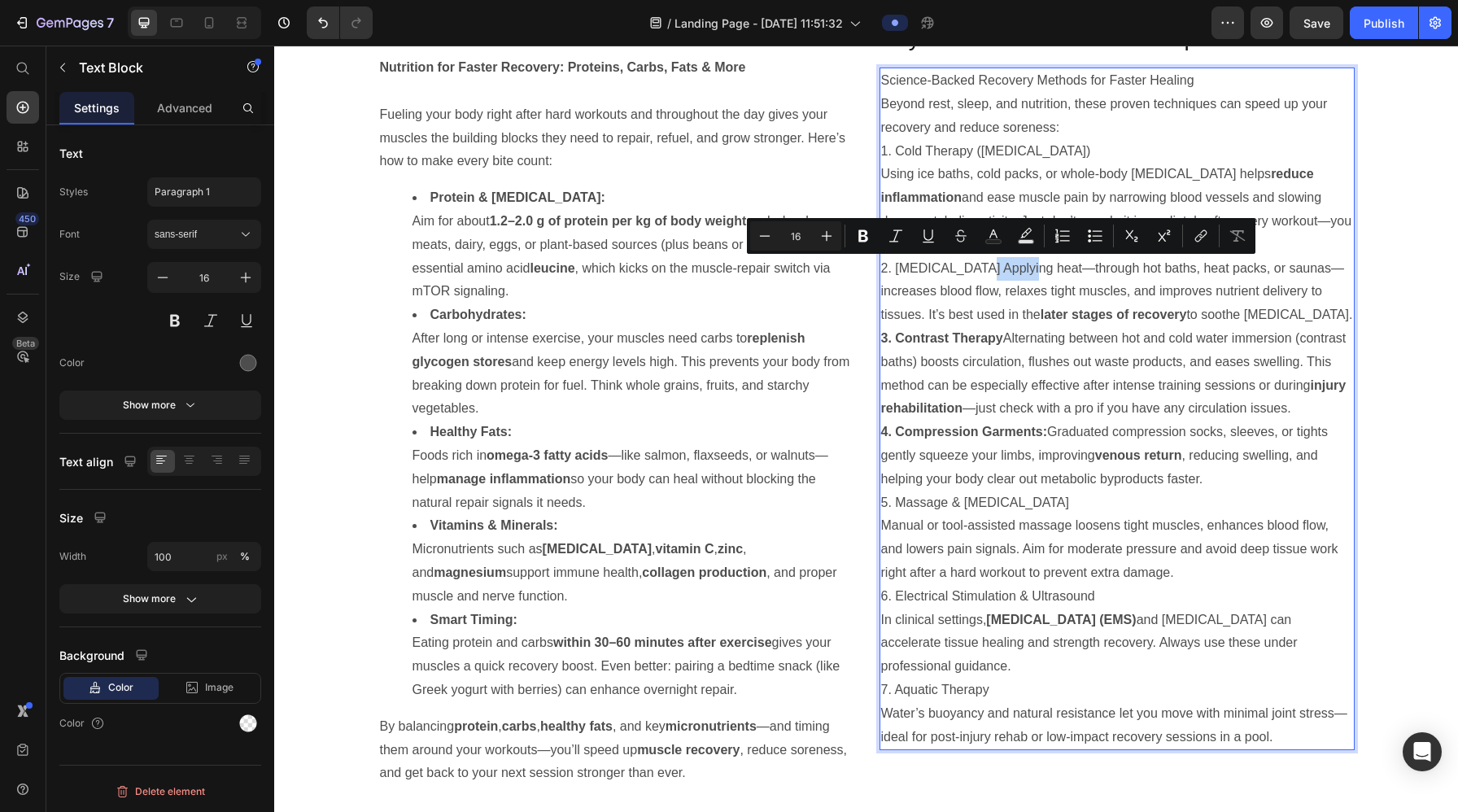 click on "2. Heat Therapy Applying heat—through hot baths, heat packs, or saunas—increases blood flow, relaxes tight muscles, and improves nutrient delivery to tissues. It’s best used in the  later stages of recovery  to soothe stiffness." at bounding box center (1117, 292) 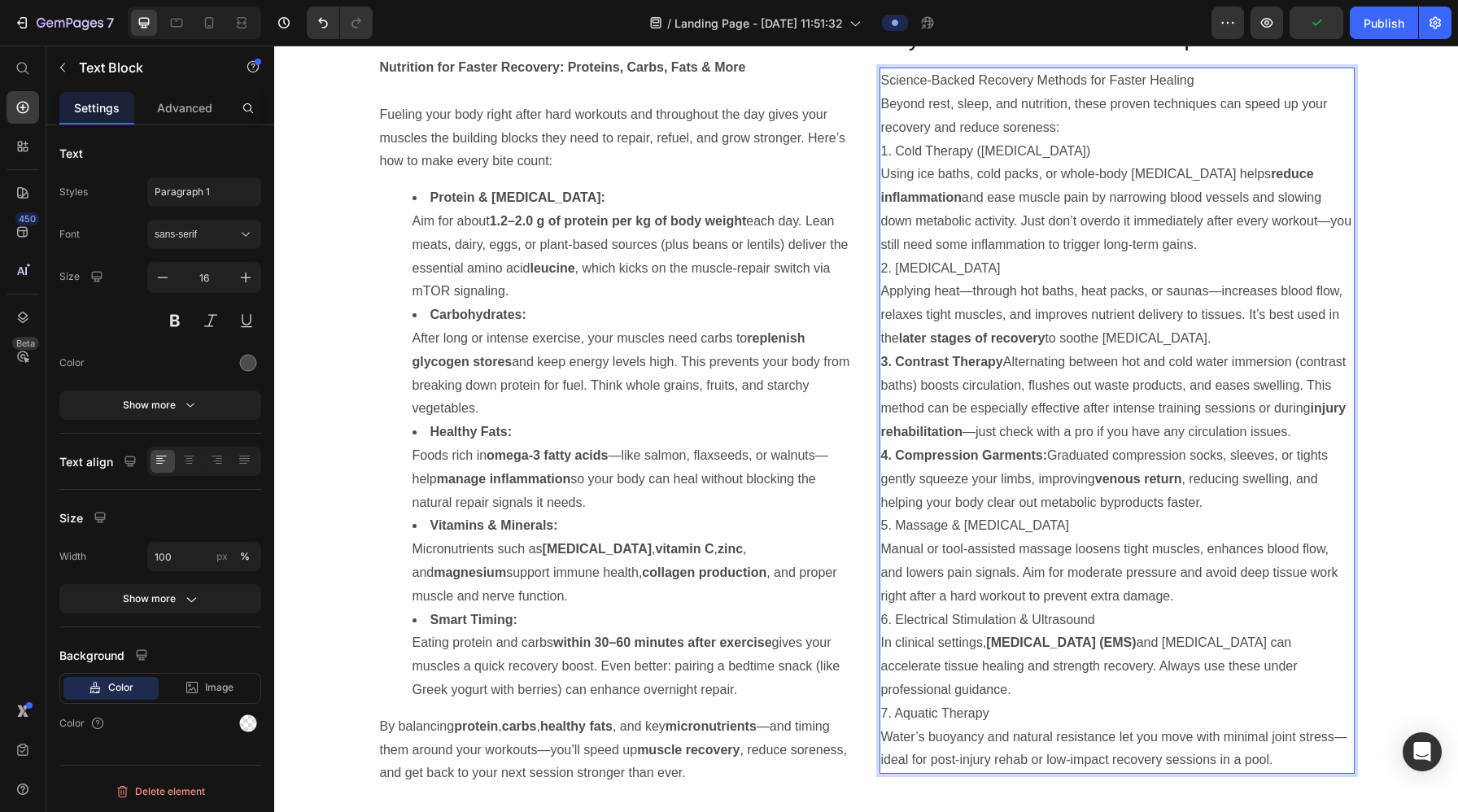 click on "2. Heat Therapy" at bounding box center [1117, 268] 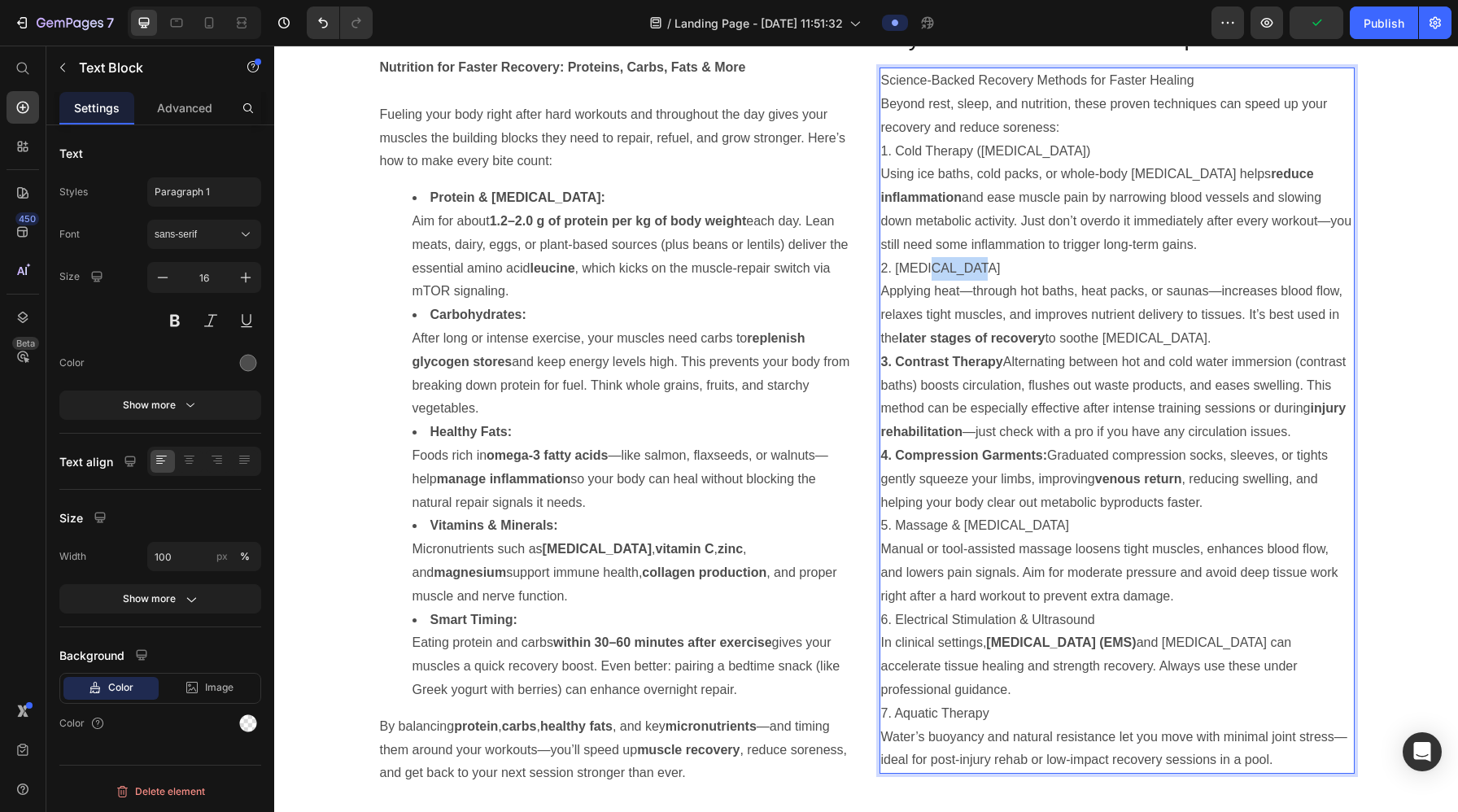 click on "2. Heat Therapy" at bounding box center [1117, 268] 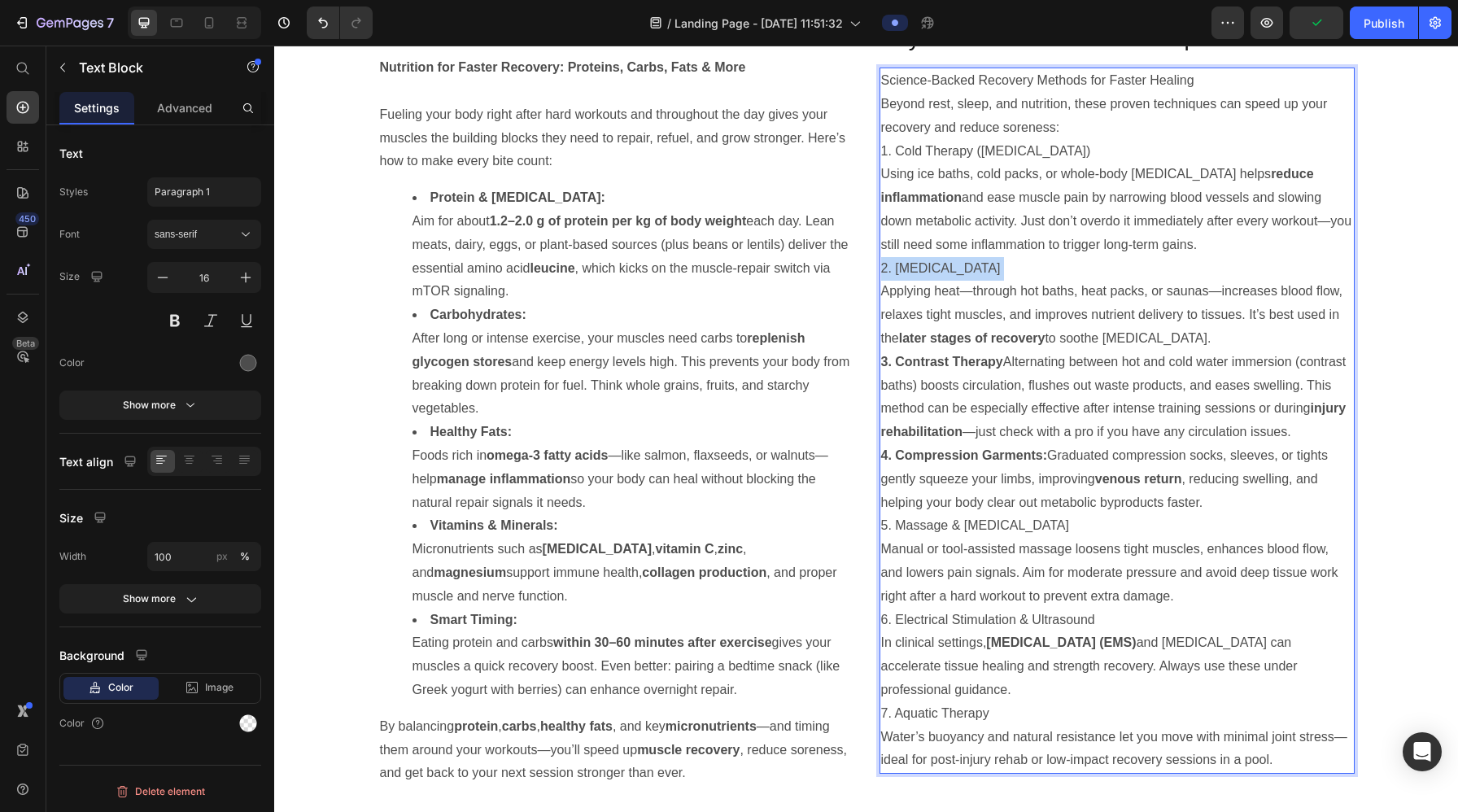 click on "2. Heat Therapy" at bounding box center (1117, 268) 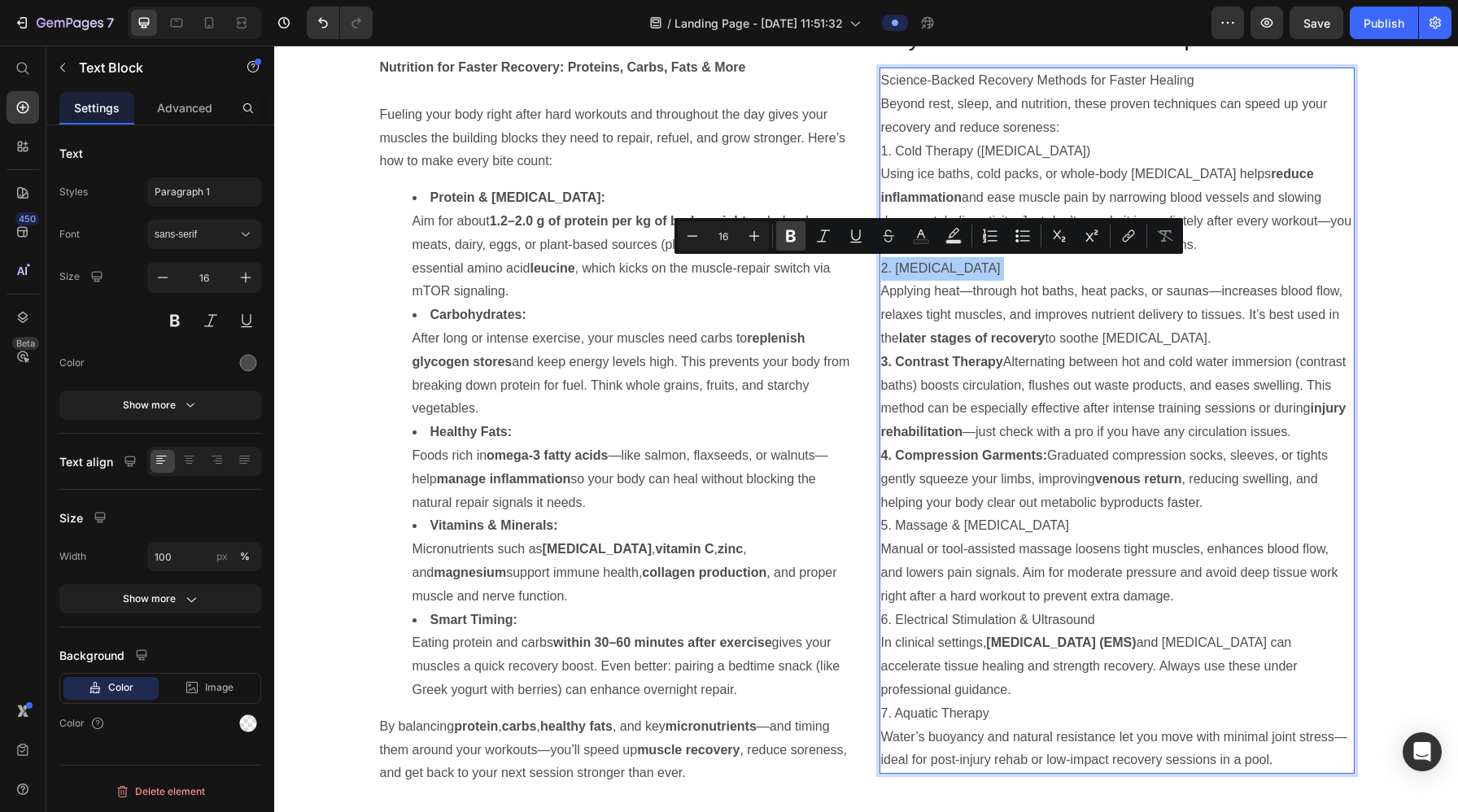 click 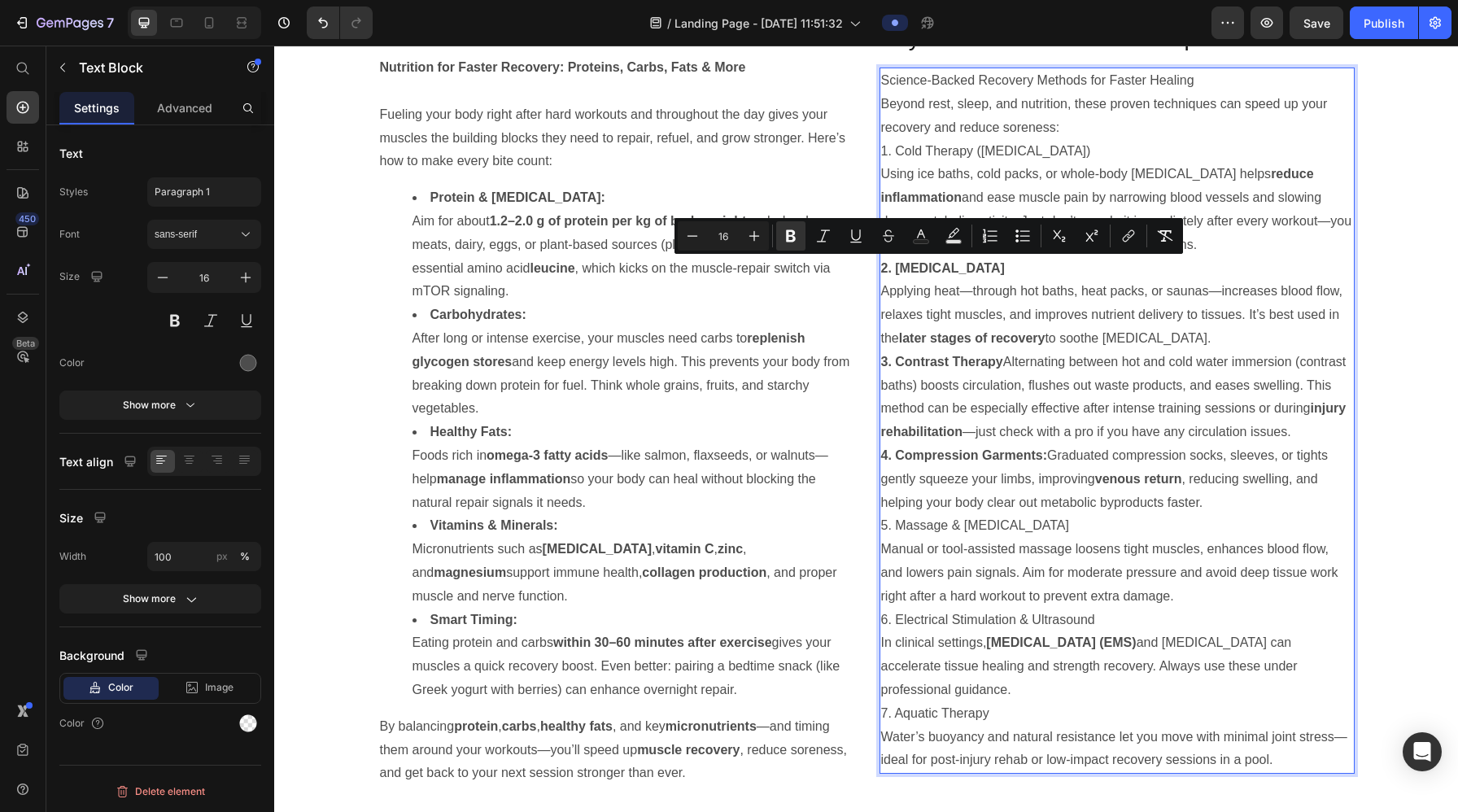 click on "later stages of recovery" at bounding box center (972, 338) 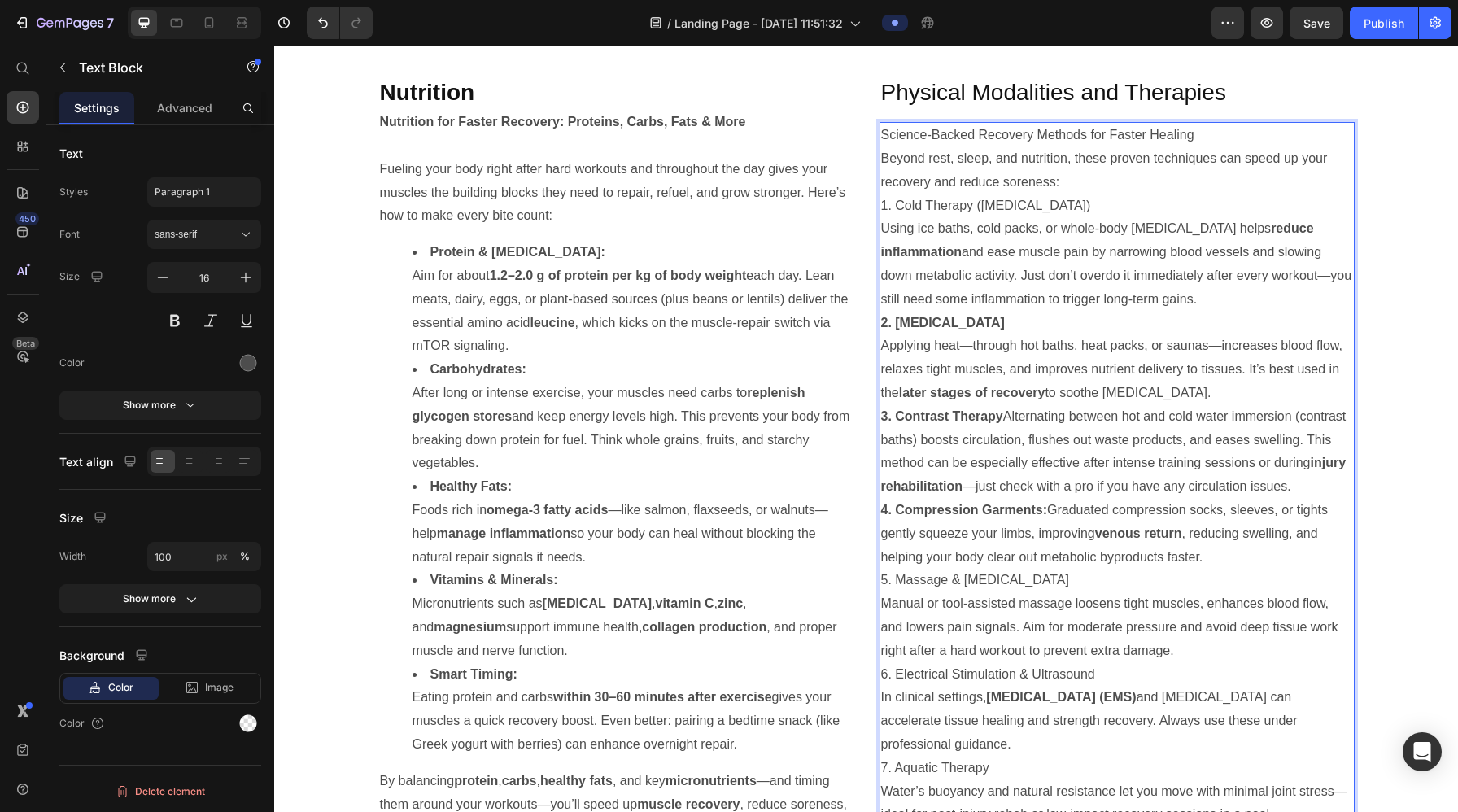 scroll, scrollTop: 3810, scrollLeft: 0, axis: vertical 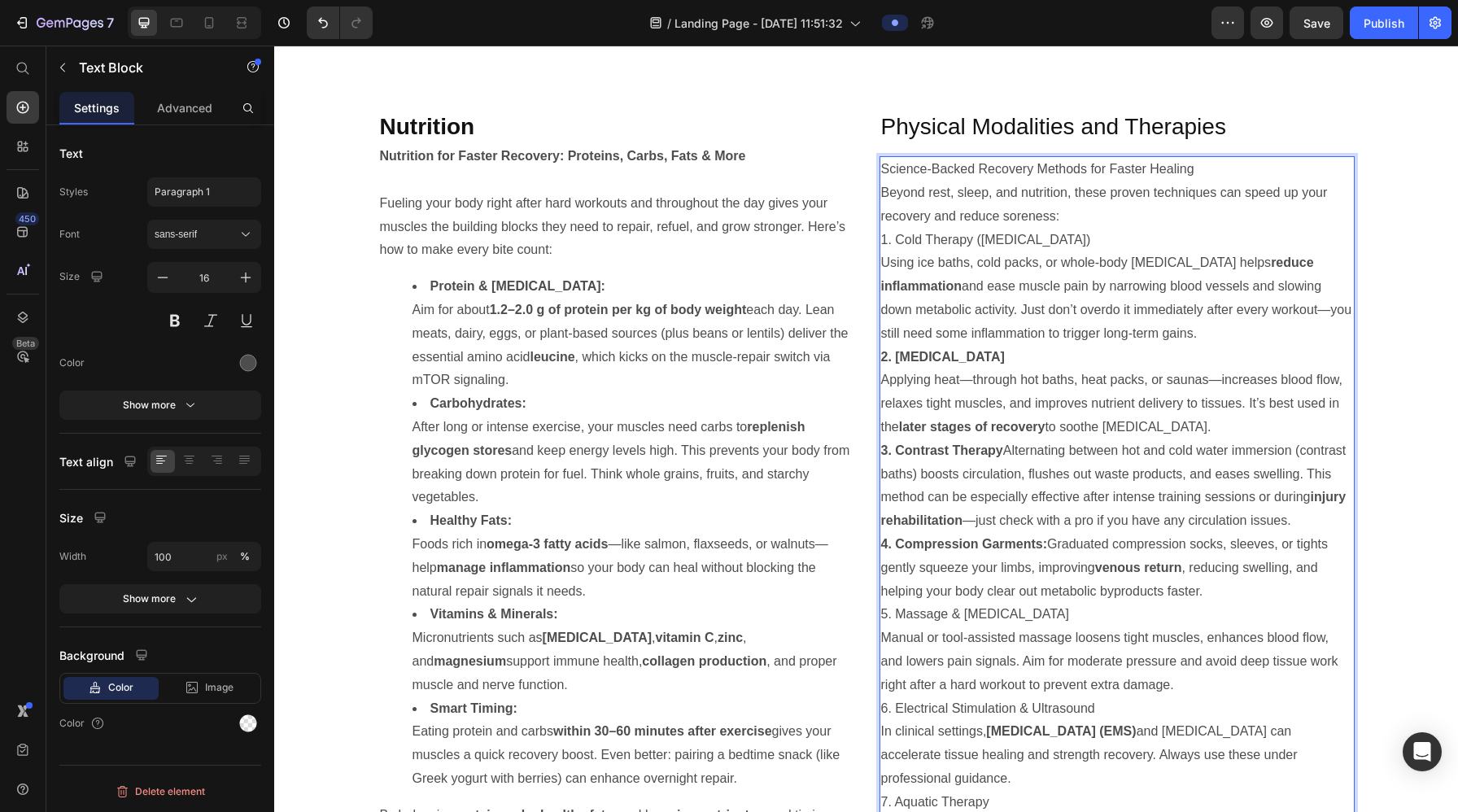click on "1. Cold Therapy (Cryotherapy)" at bounding box center (1117, 240) 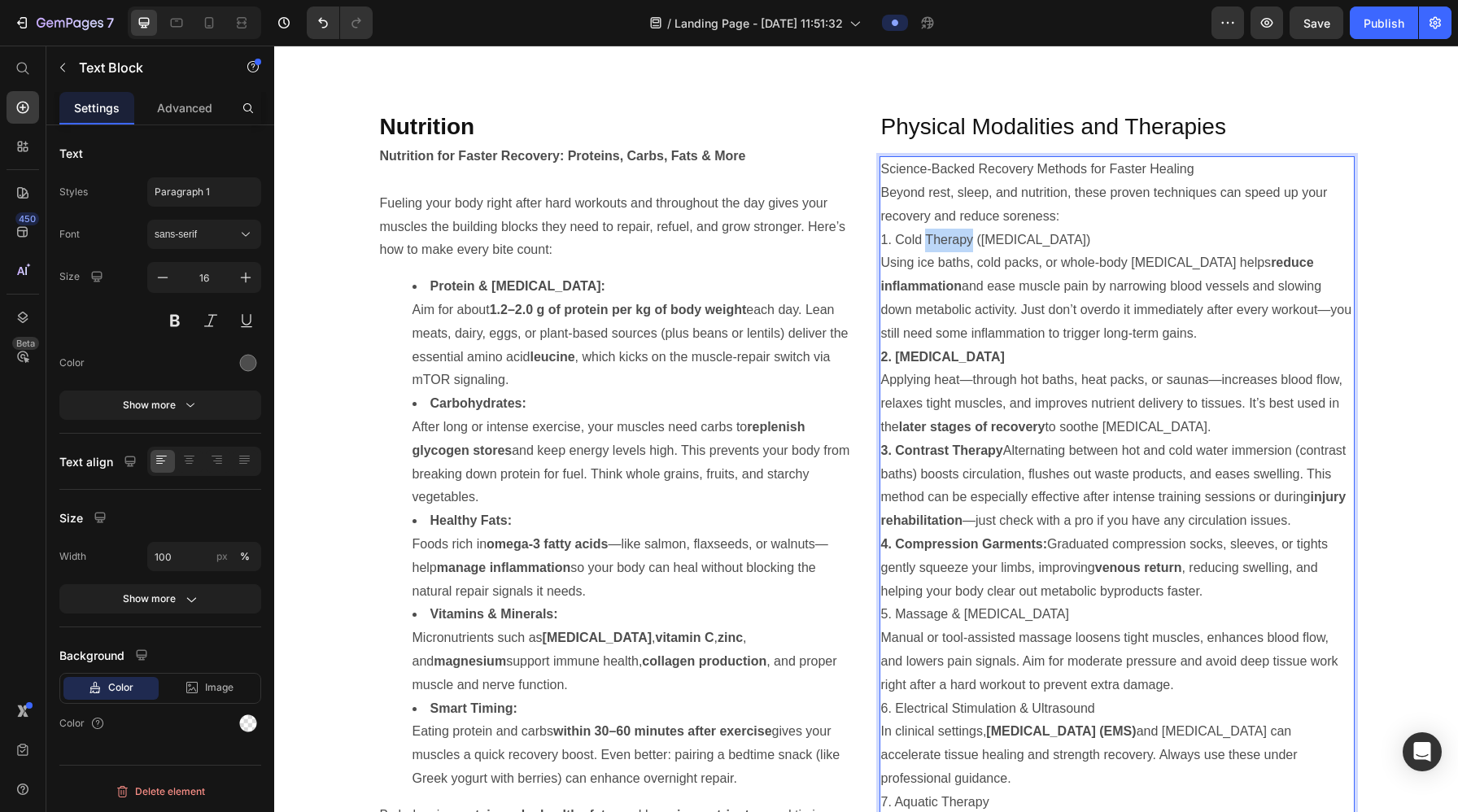 click on "1. Cold Therapy (Cryotherapy)" at bounding box center [1117, 240] 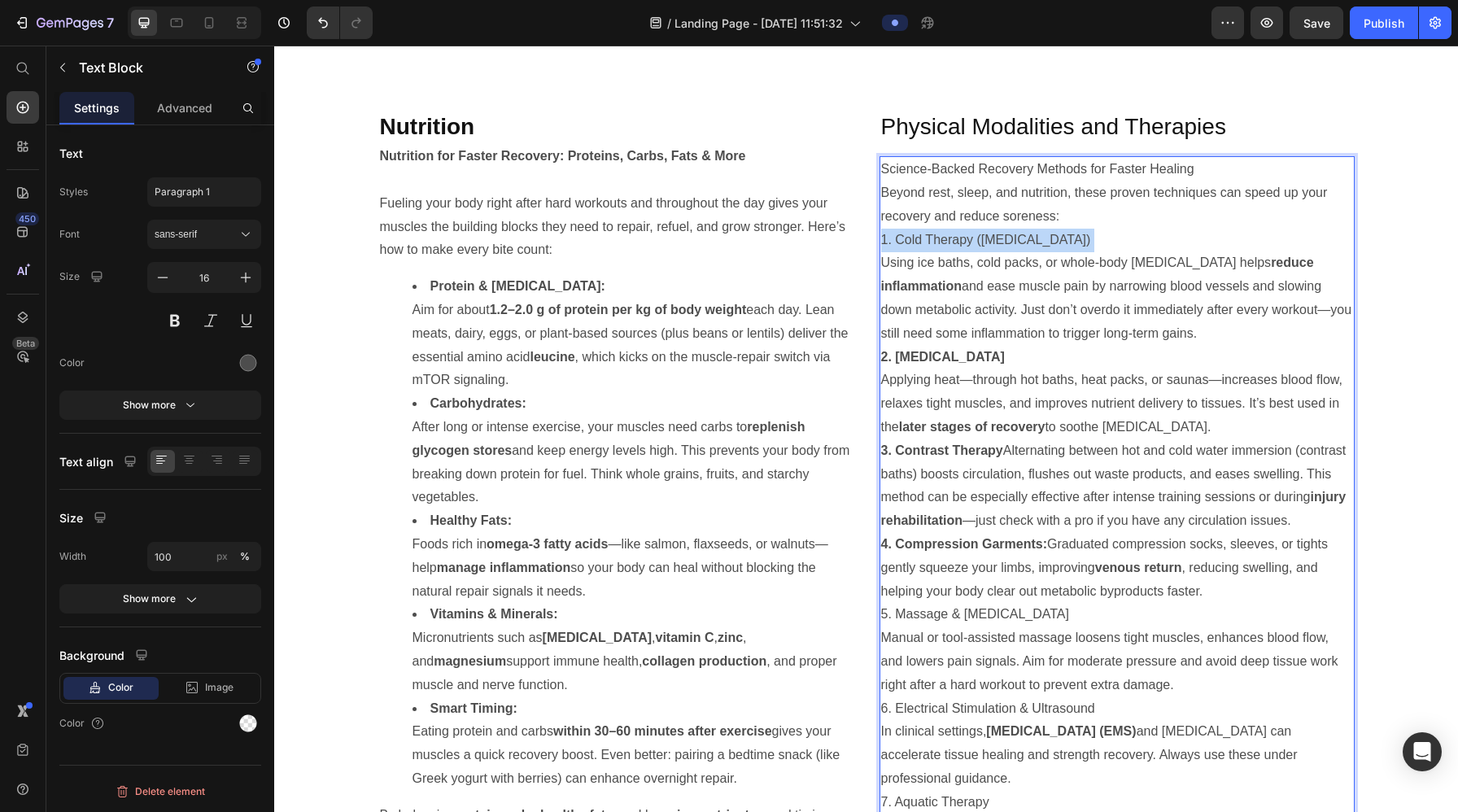 click on "1. Cold Therapy (Cryotherapy)" at bounding box center [1117, 240] 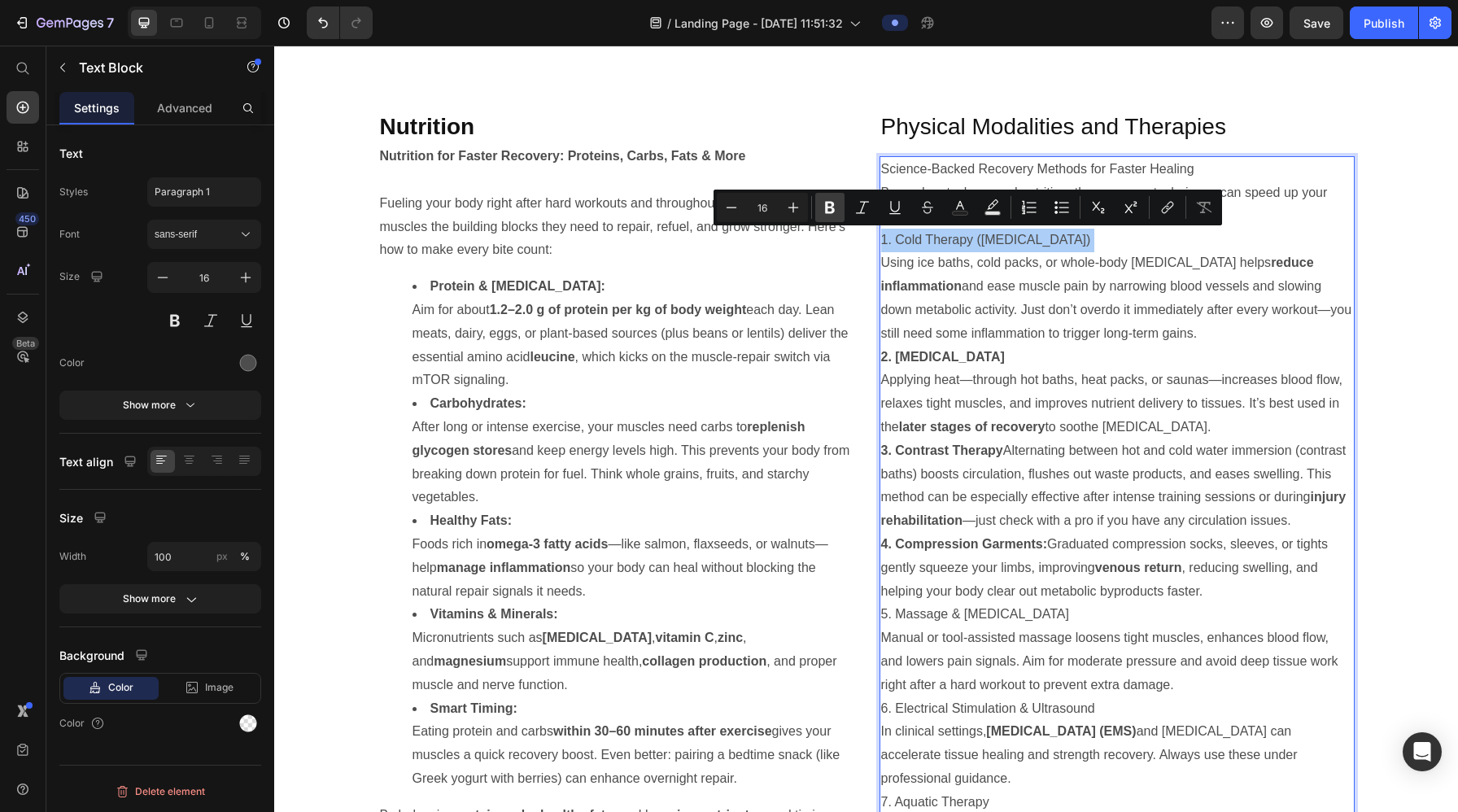 click 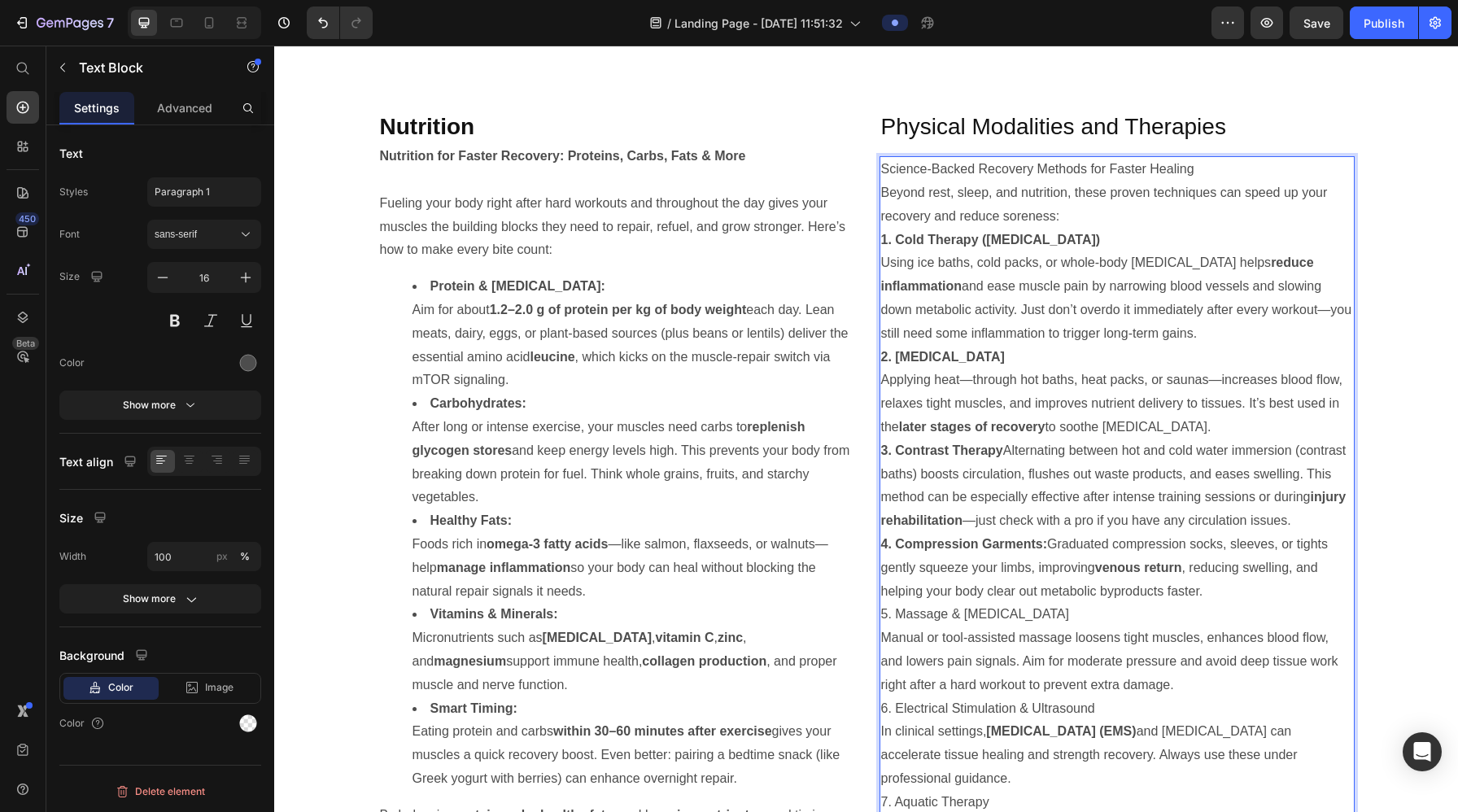 click on "Science-Backed Recovery Methods for Faster Healing" at bounding box center (1117, 169) 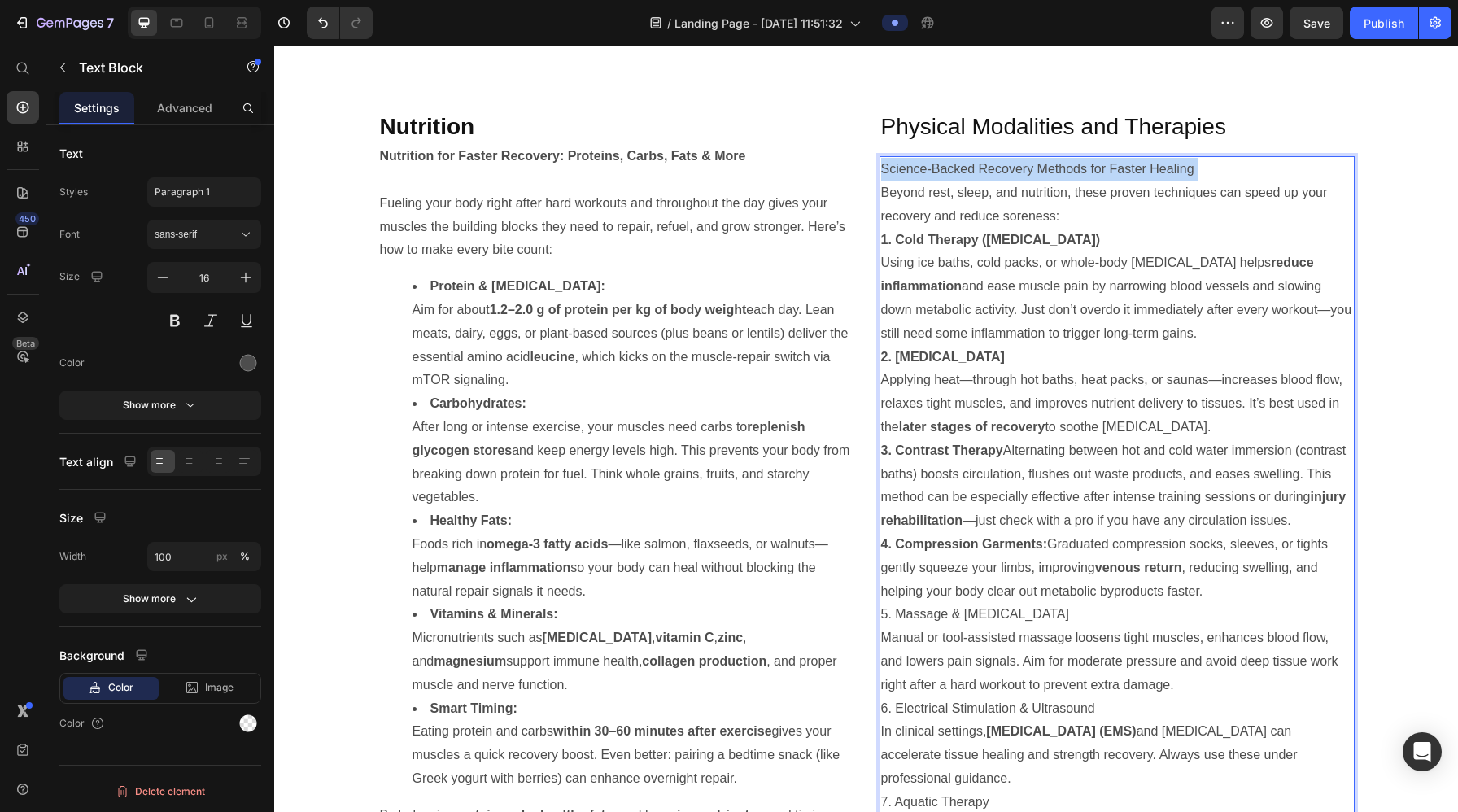click on "Science-Backed Recovery Methods for Faster Healing" at bounding box center (1117, 169) 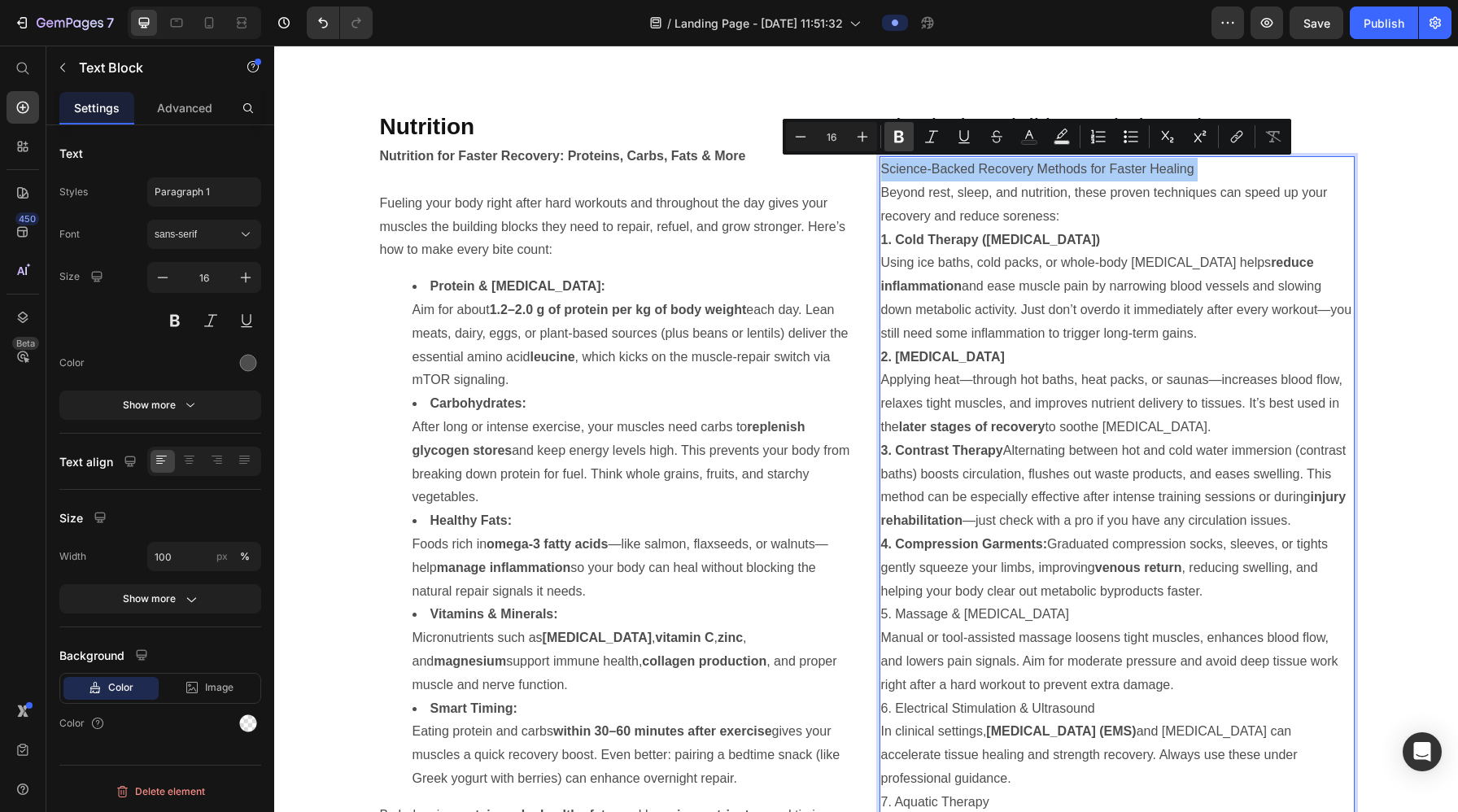 click 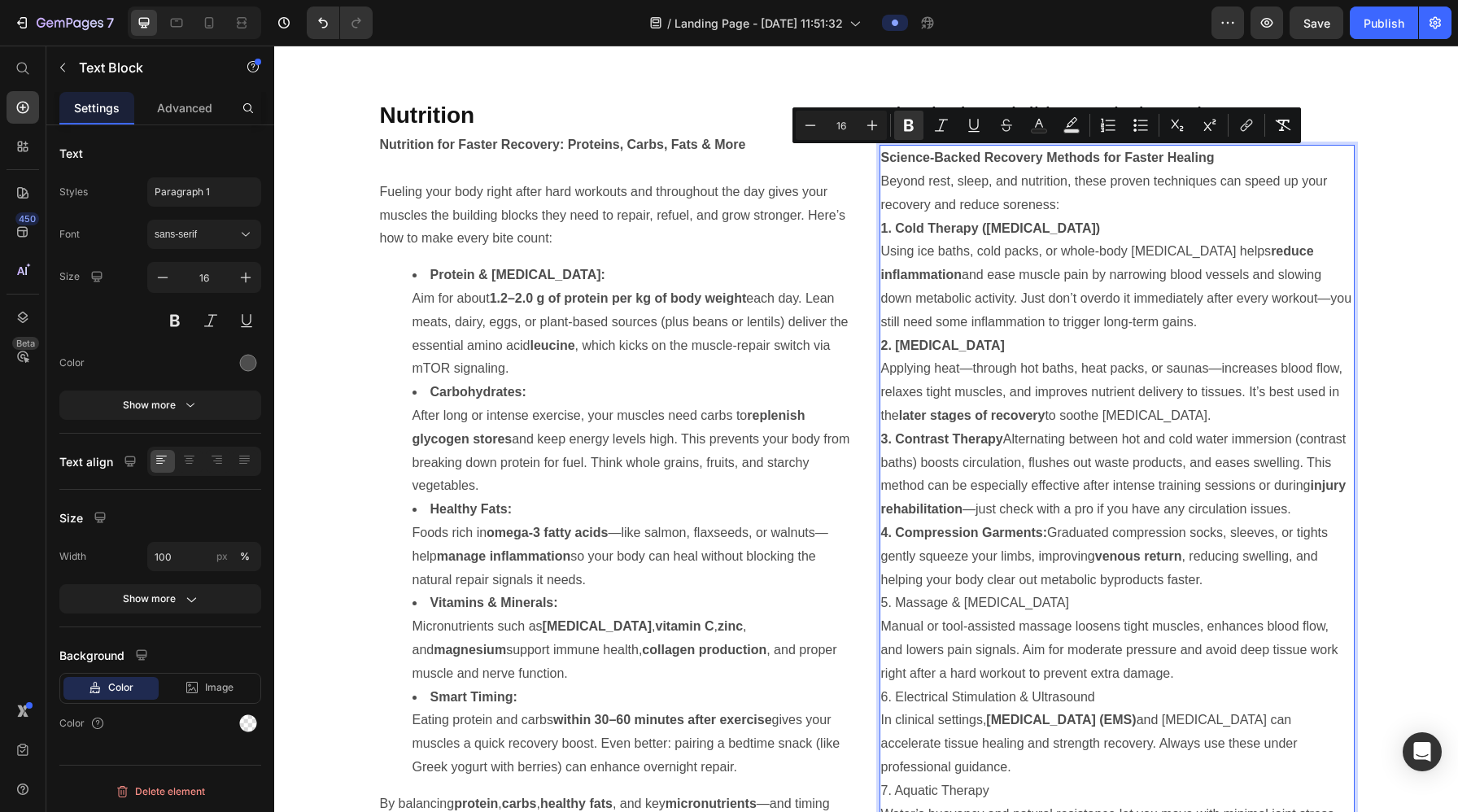 click on "reduce inflammation" at bounding box center [1098, 263] 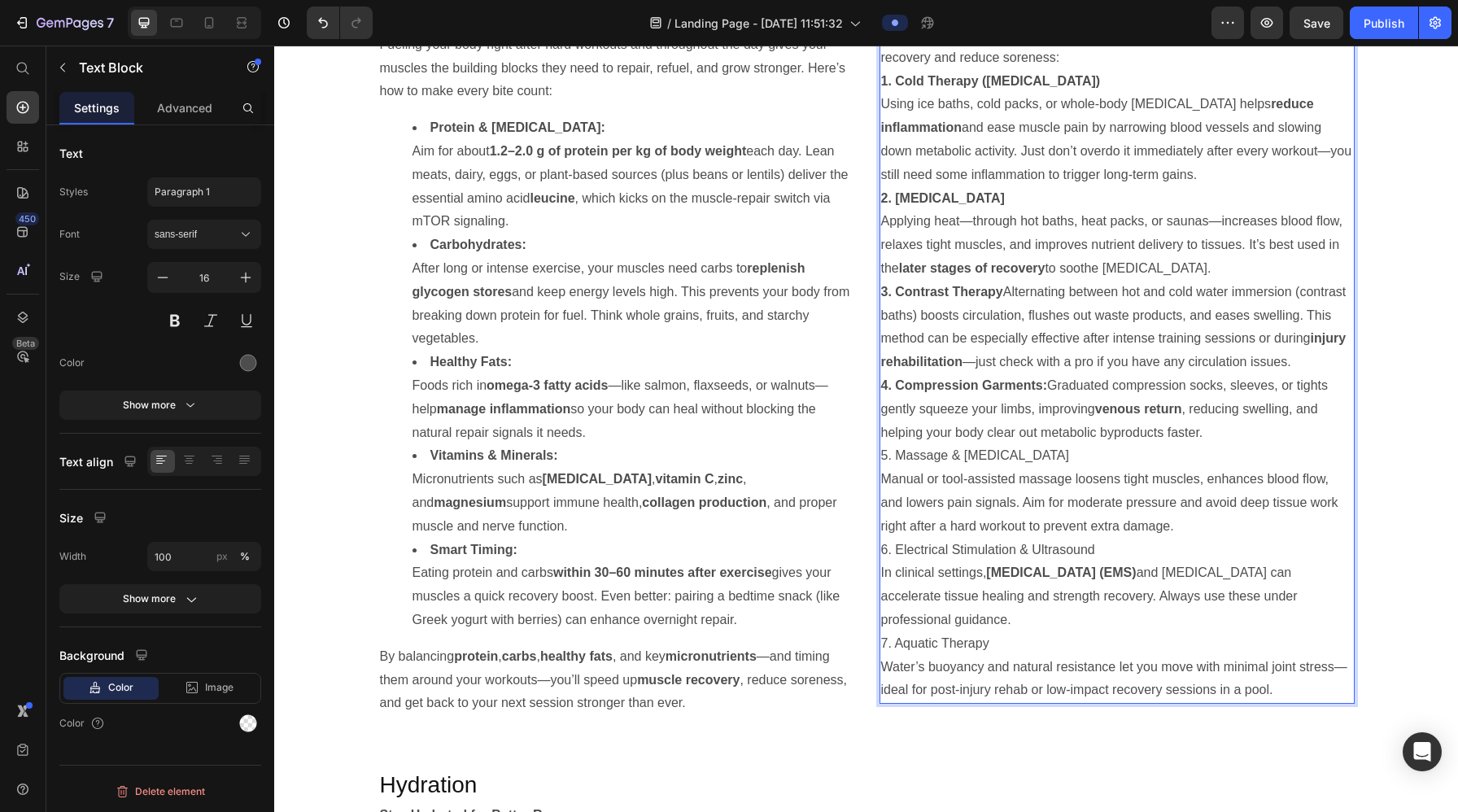 scroll, scrollTop: 3984, scrollLeft: 0, axis: vertical 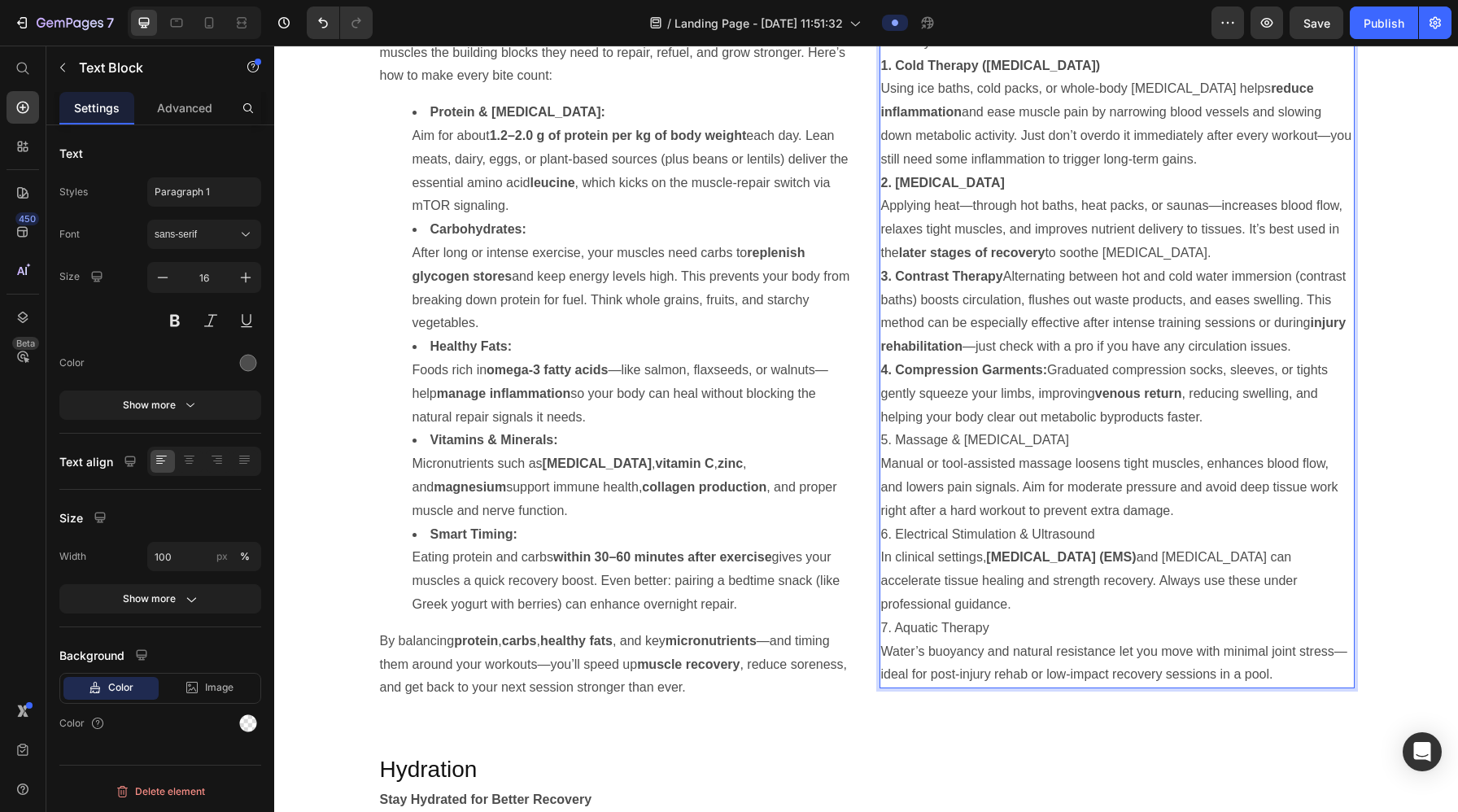 click on "5. Massage & Myofascial Release" at bounding box center (1117, 440) 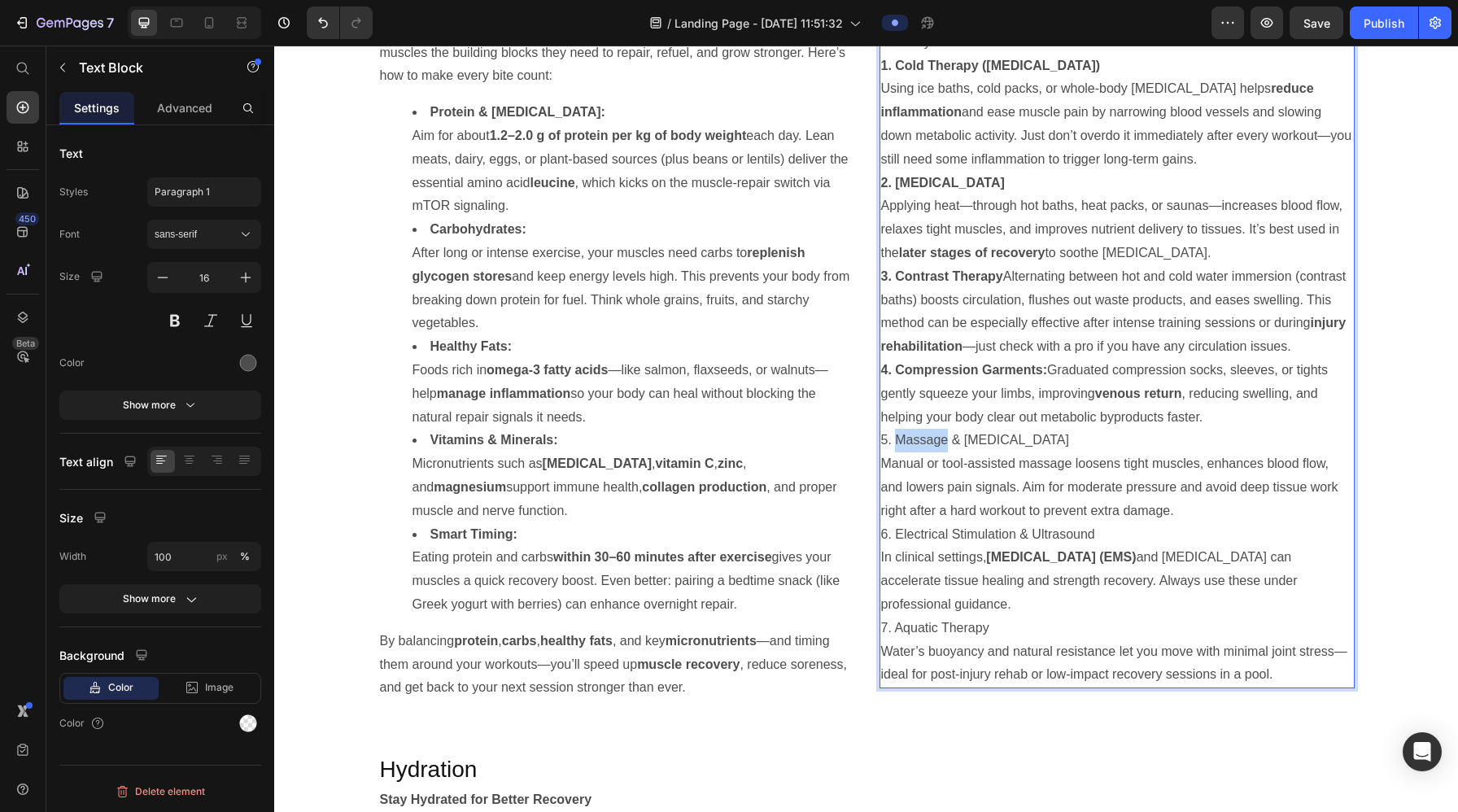 click on "5. Massage & Myofascial Release" at bounding box center [1117, 440] 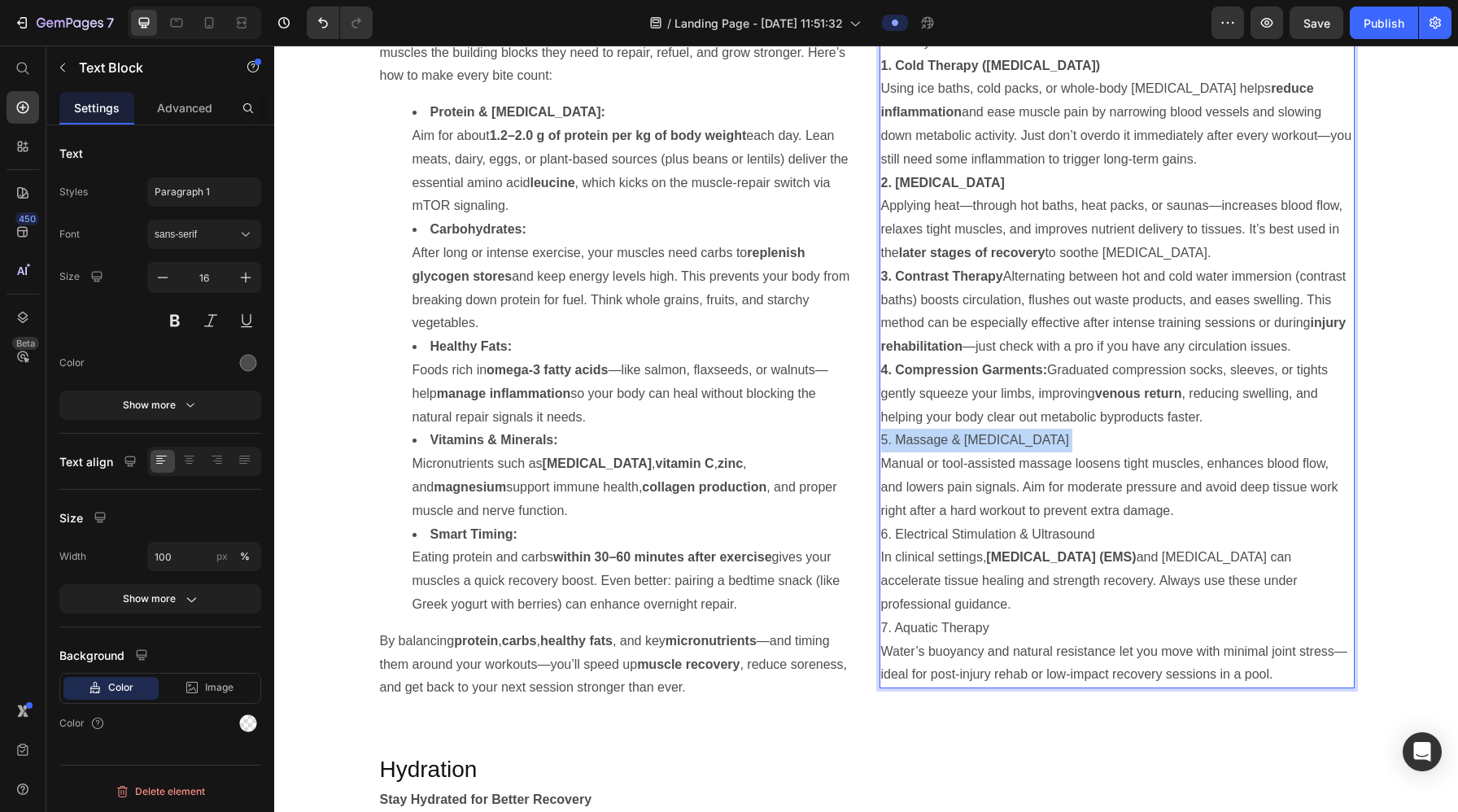 click on "5. Massage & Myofascial Release" at bounding box center (1117, 440) 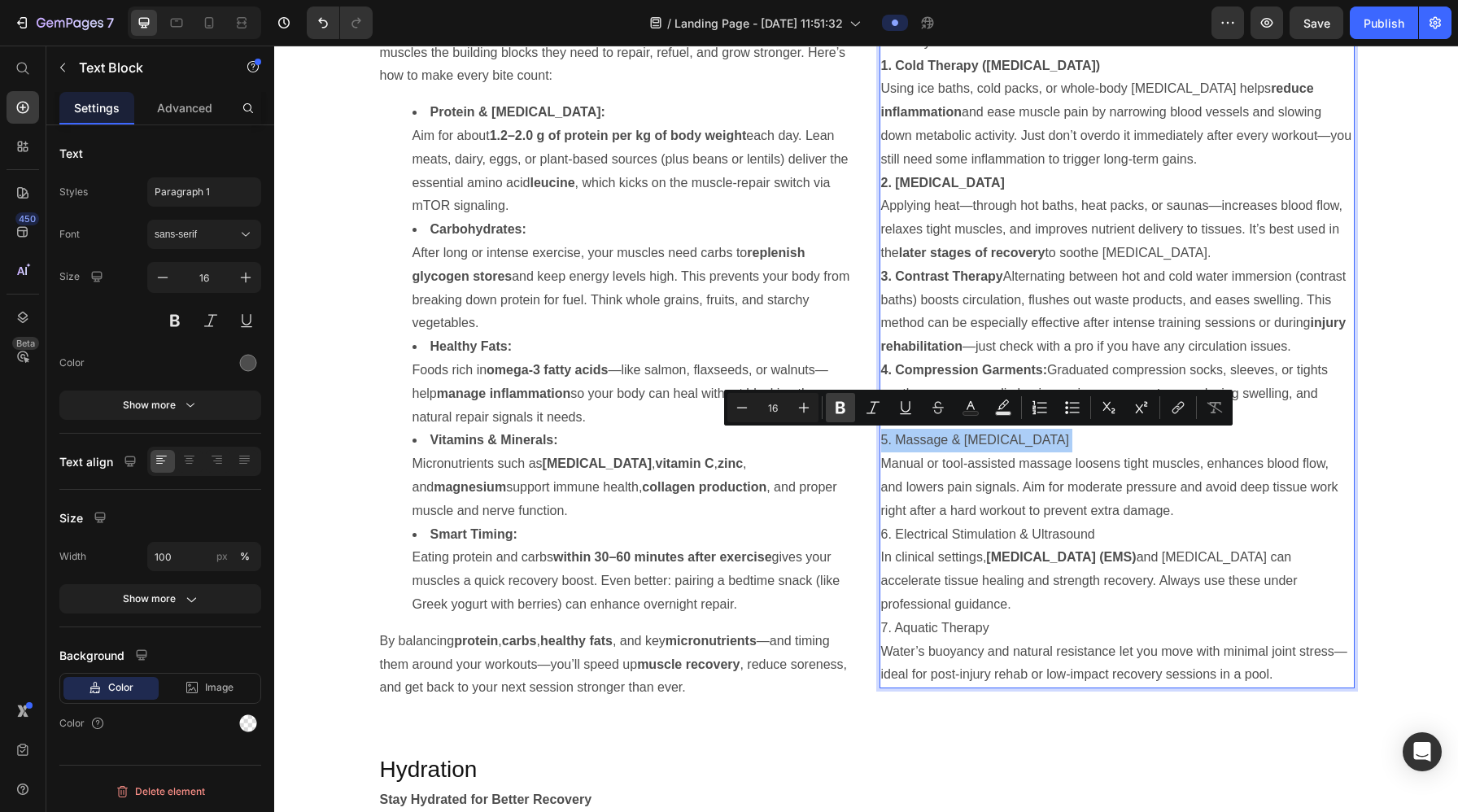 click 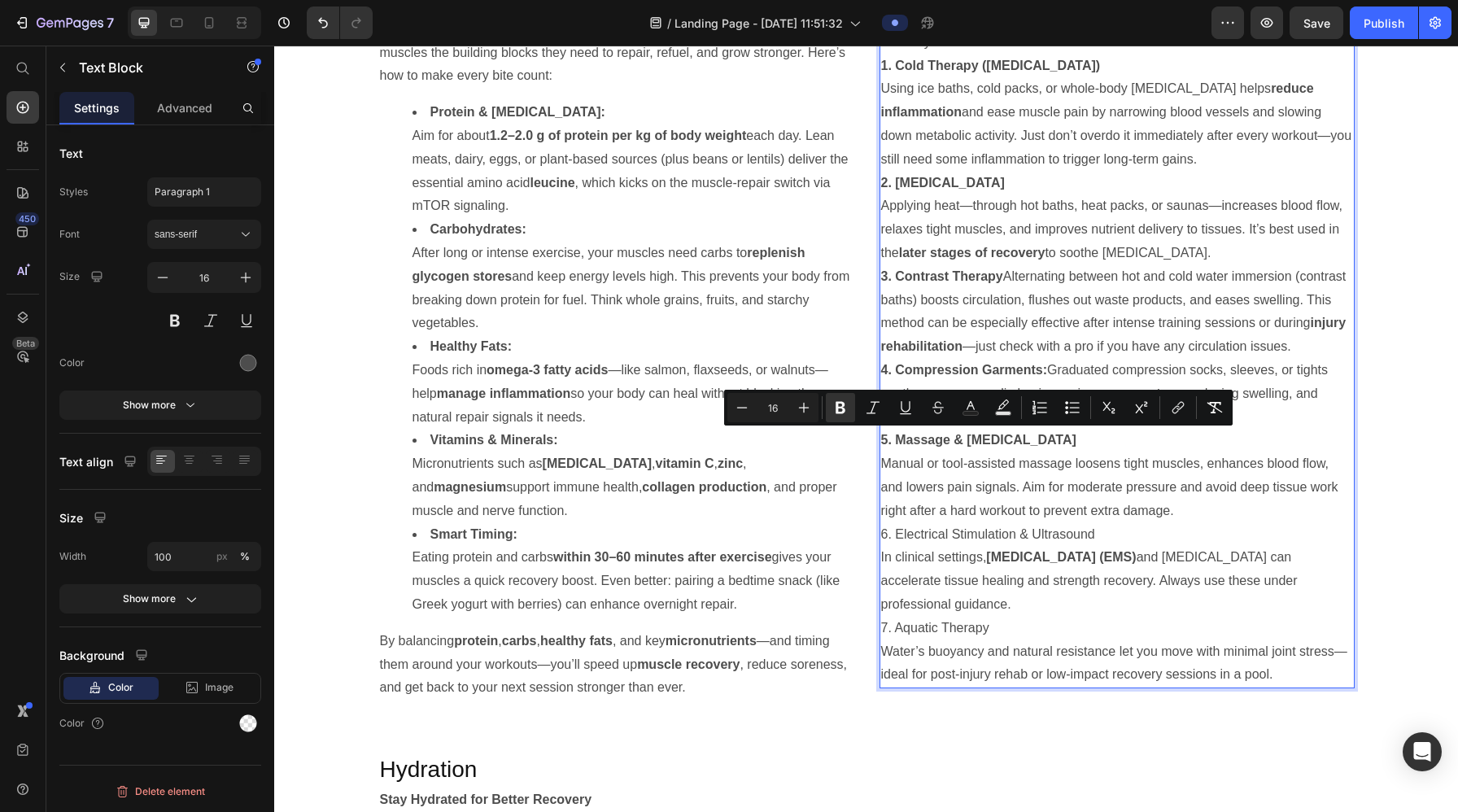 click on "6. Electrical Stimulation & Ultrasound" at bounding box center [1117, 535] 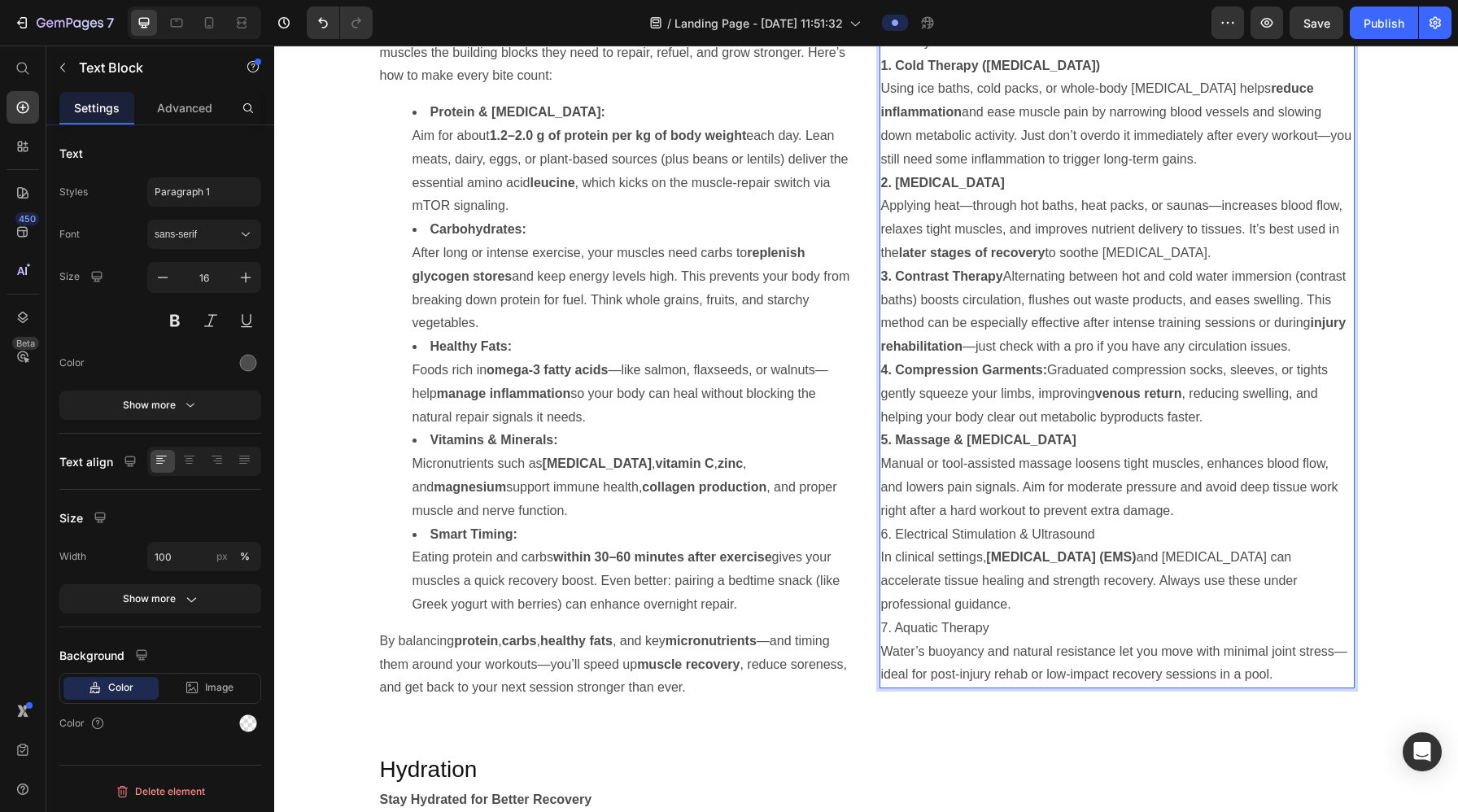 click on "6. Electrical Stimulation & Ultrasound" at bounding box center [1117, 535] 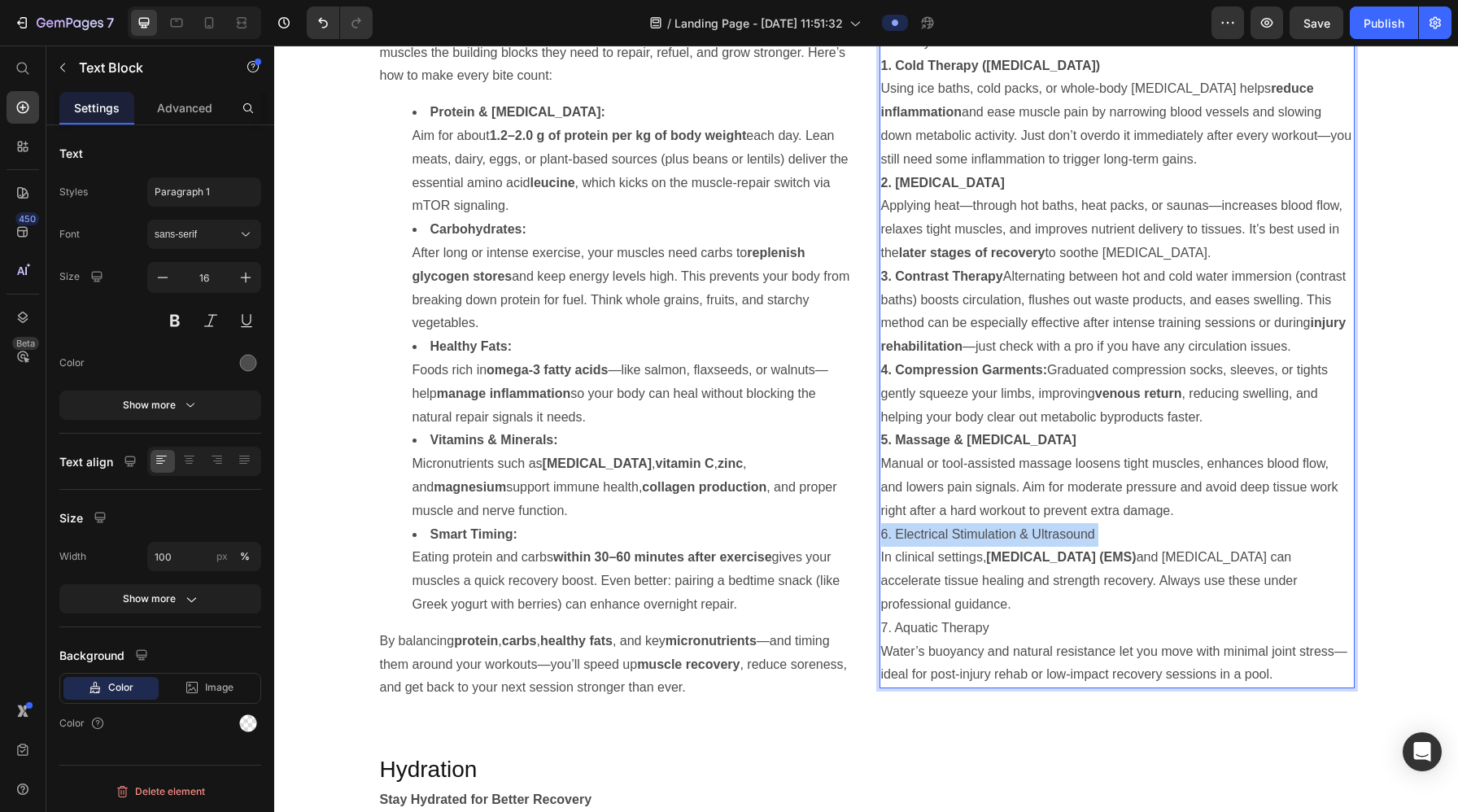 click on "6. Electrical Stimulation & Ultrasound" at bounding box center [1117, 535] 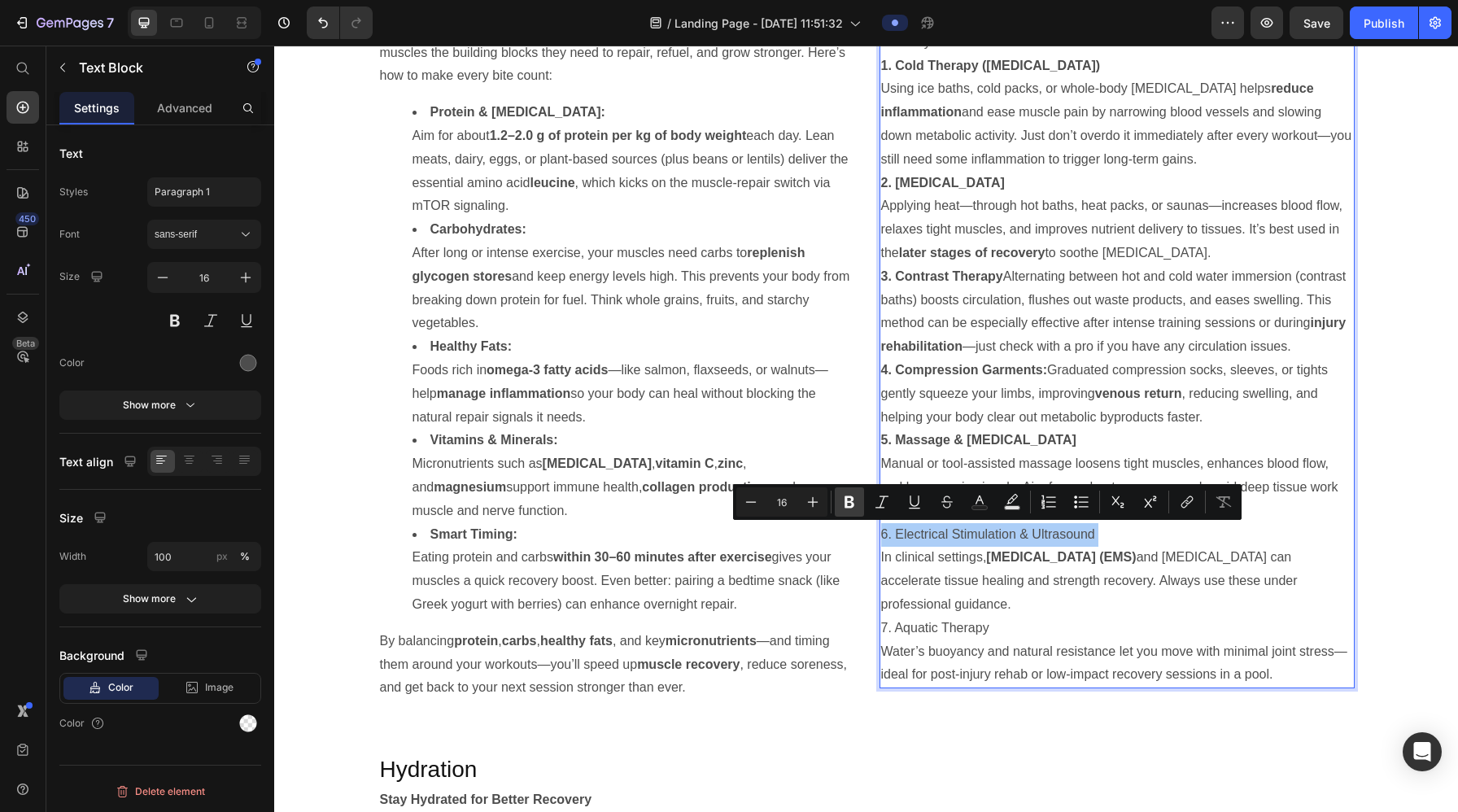 click 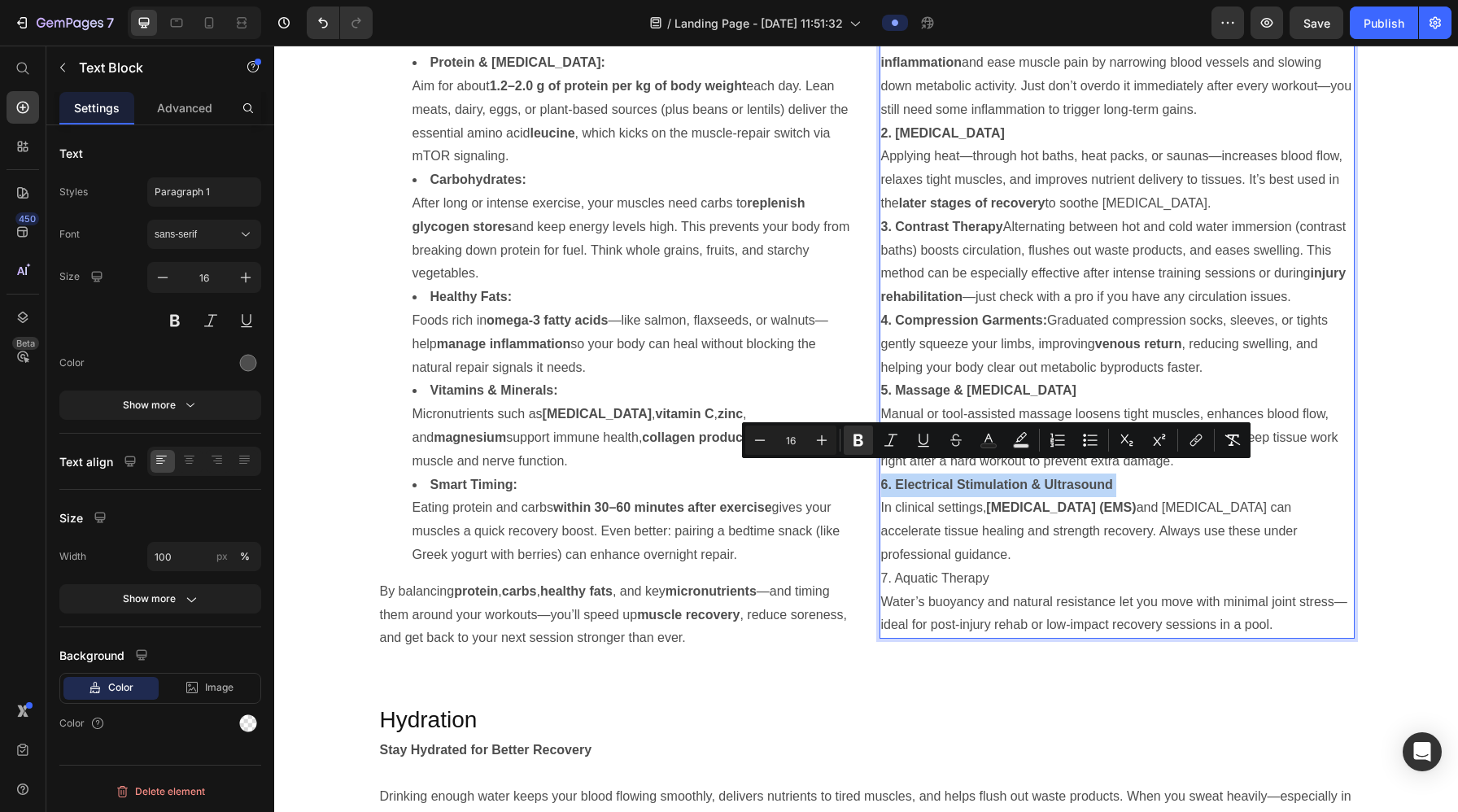 scroll, scrollTop: 4048, scrollLeft: 0, axis: vertical 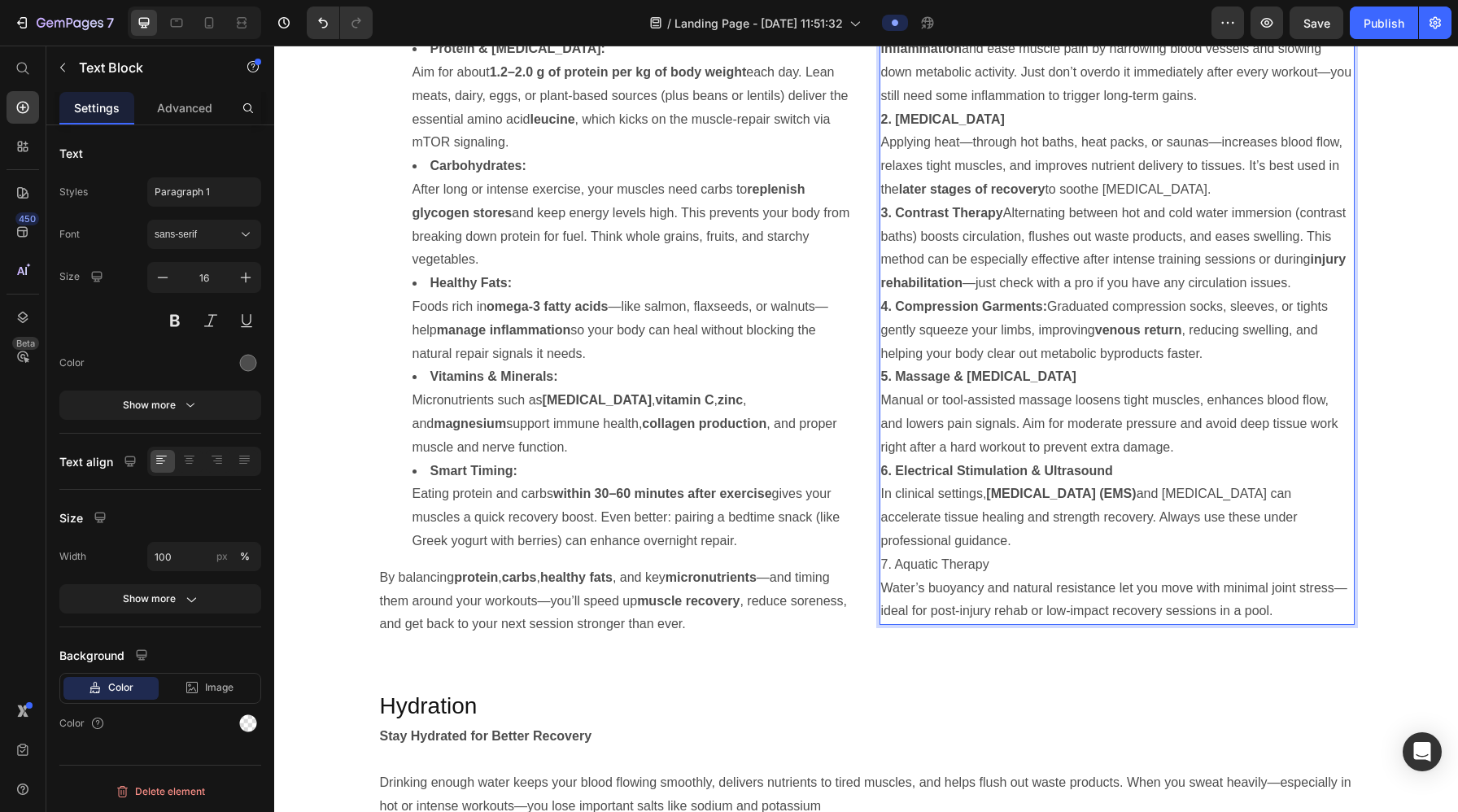 click on "7. Aquatic Therapy" at bounding box center [1117, 565] 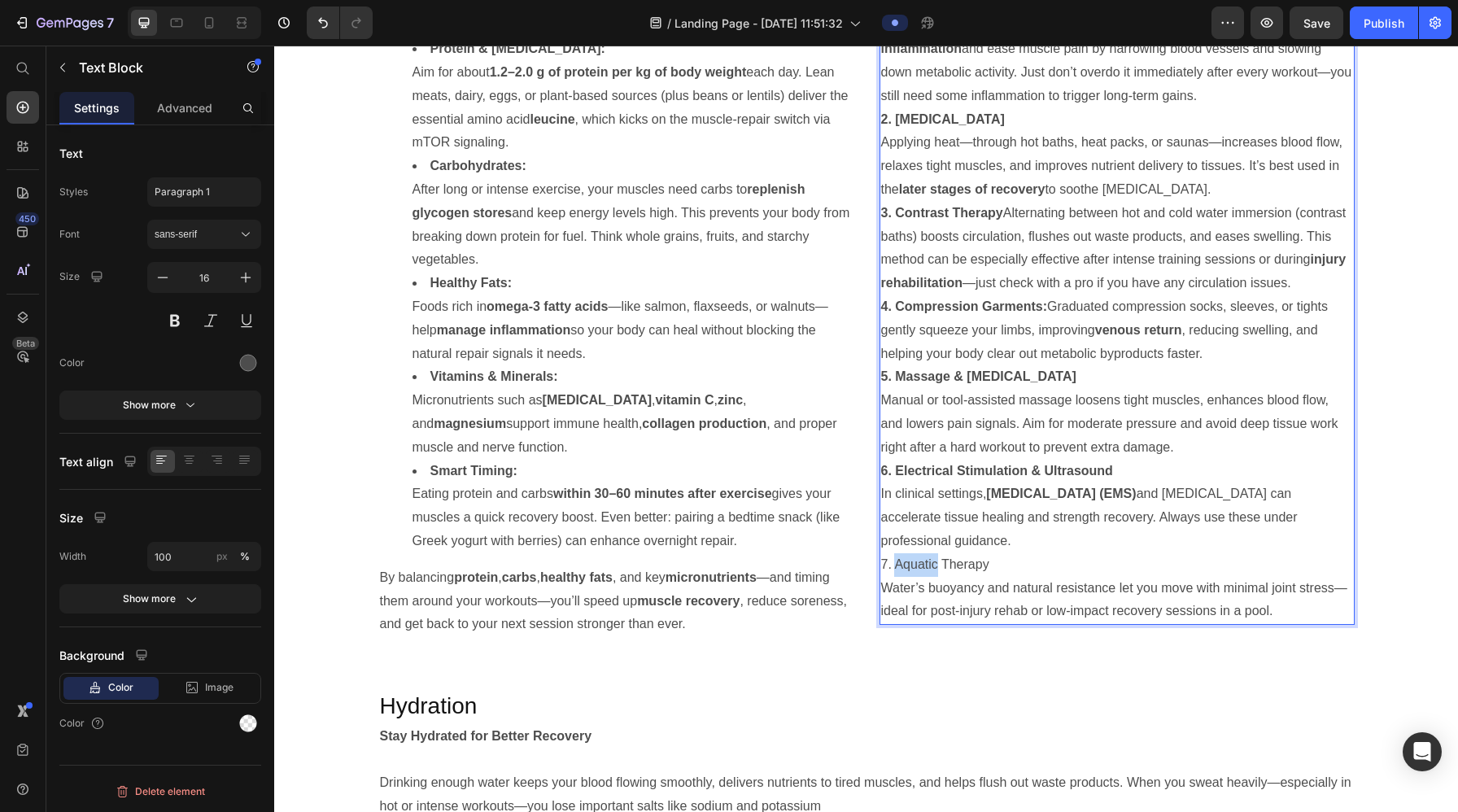 click on "7. Aquatic Therapy" at bounding box center [1117, 565] 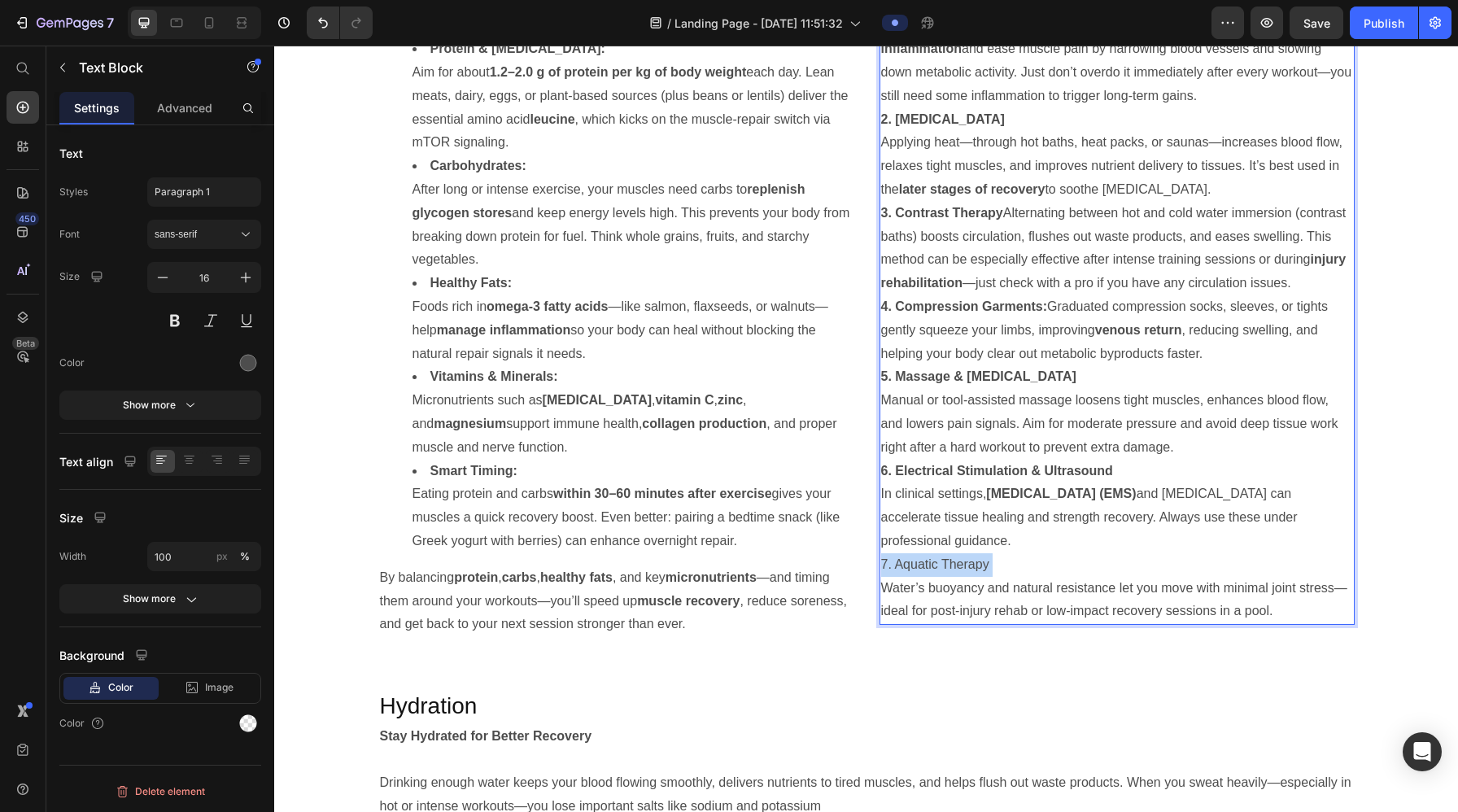 click on "7. Aquatic Therapy" at bounding box center (1117, 565) 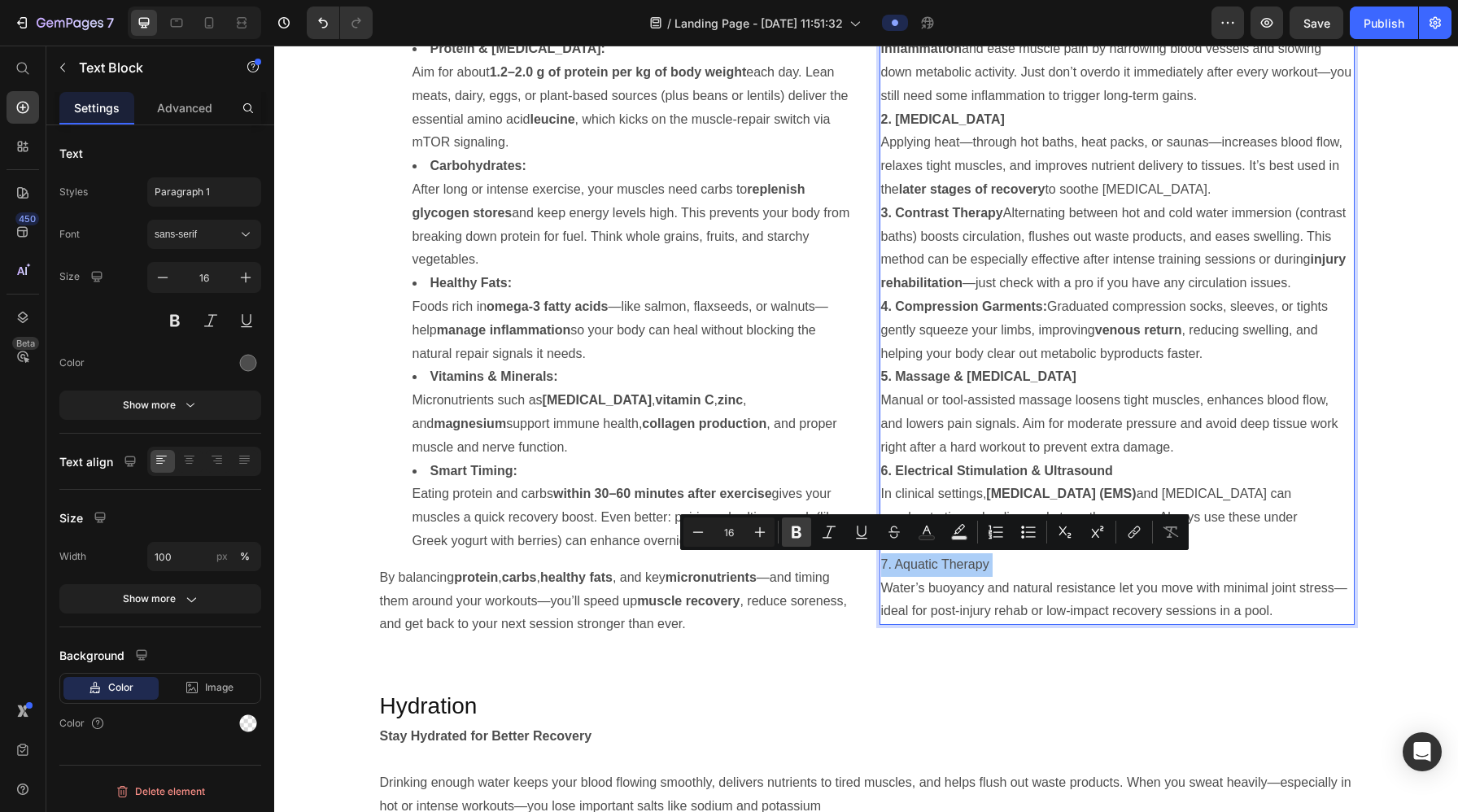 click 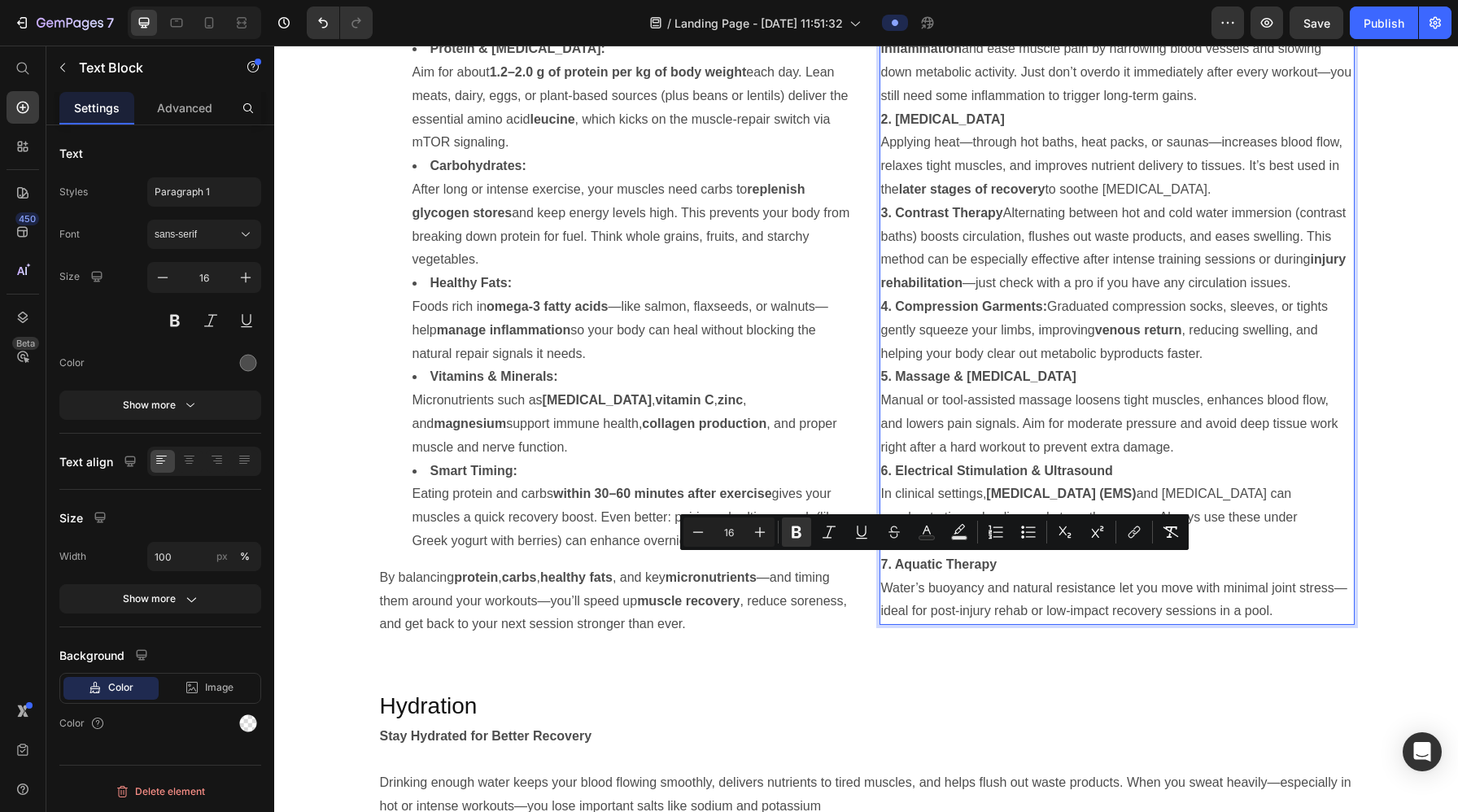 click on "Water’s buoyancy and natural resistance let you move with minimal joint stress—ideal for post-injury rehab or low-impact recovery sessions in a pool." at bounding box center [1117, 600] 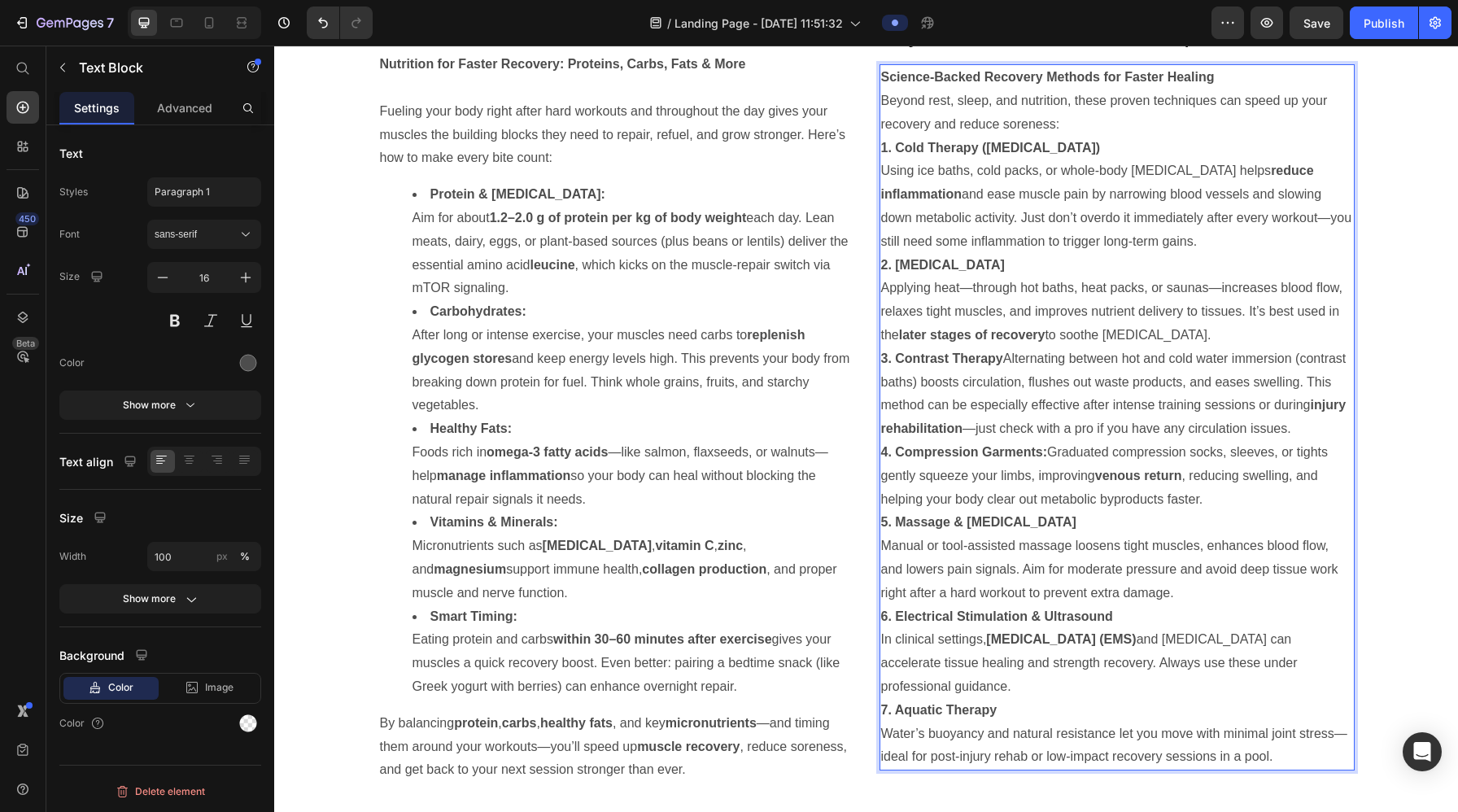 scroll, scrollTop: 3839, scrollLeft: 0, axis: vertical 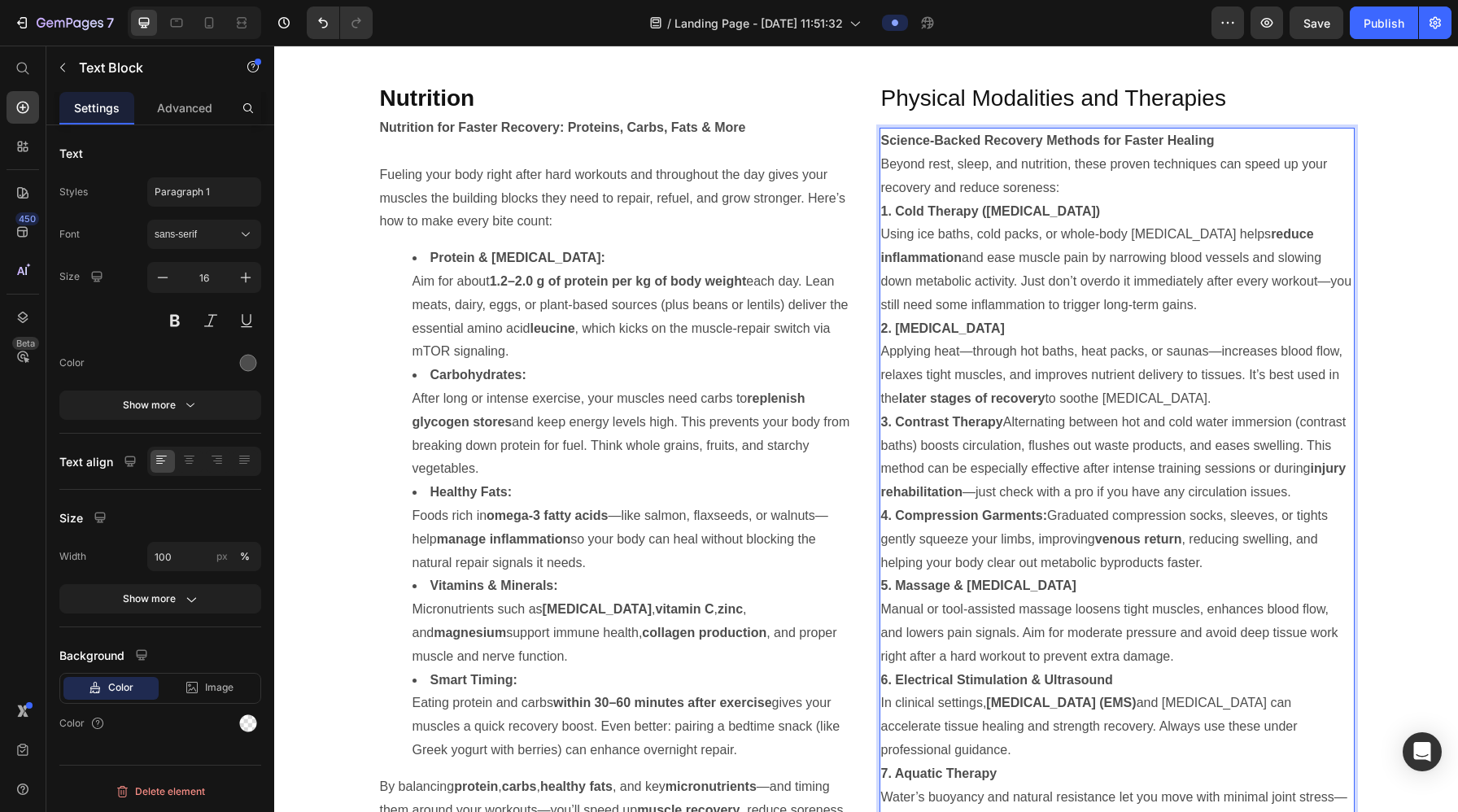 click on "3. Contrast Therapy Alternating between hot and cold water immersion (contrast baths) boosts circulation, flushes out waste products, and eases swelling. This method can be especially effective after intense training sessions or during  injury rehabilitation —just check with a pro if you have any circulation issues." at bounding box center [1117, 457] 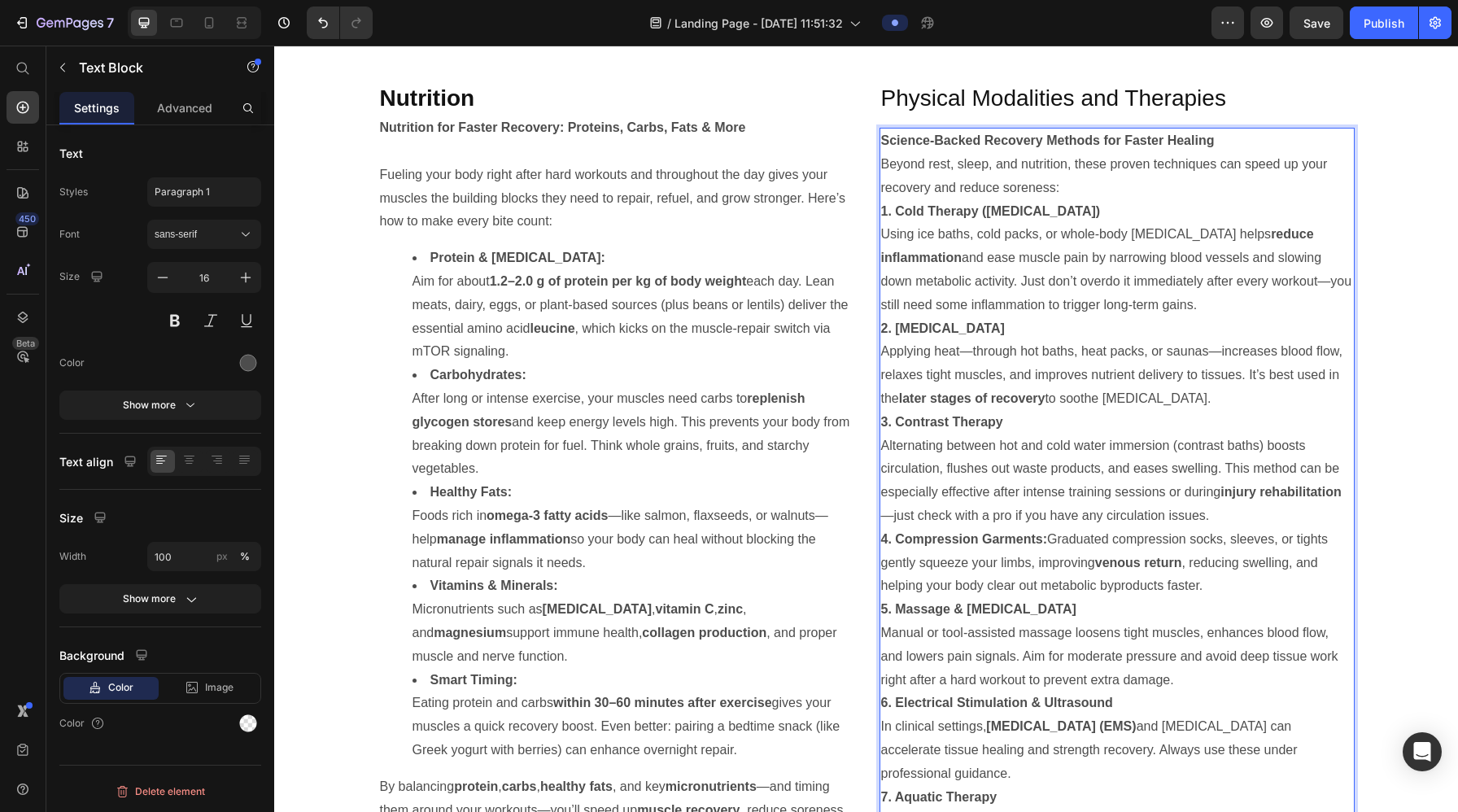 click on "3. Contrast Therapy" at bounding box center (942, 421) 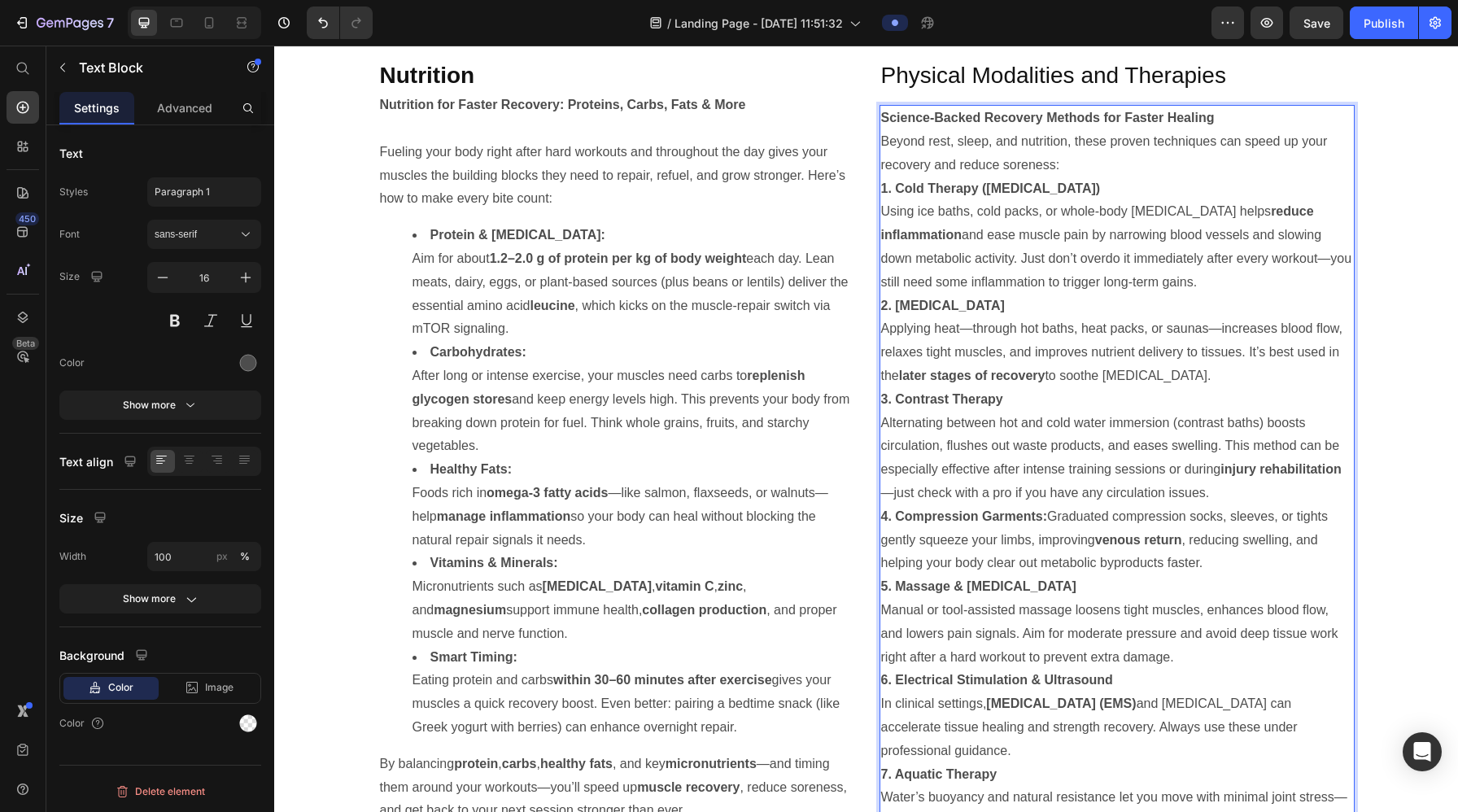 scroll, scrollTop: 3866, scrollLeft: 0, axis: vertical 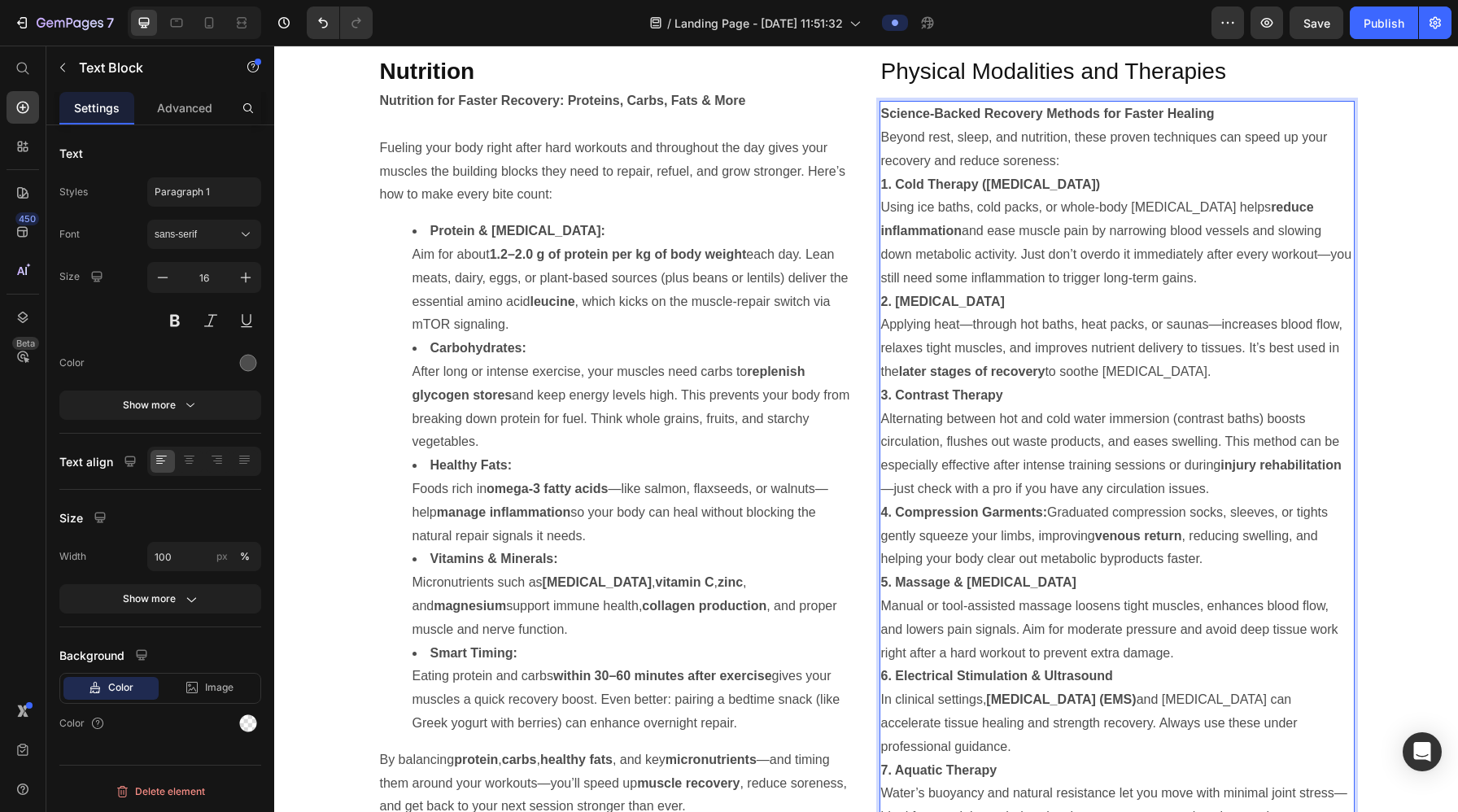 click on "Beyond rest, sleep, and nutrition, these proven techniques can speed up your recovery and reduce soreness:" at bounding box center [1117, 150] 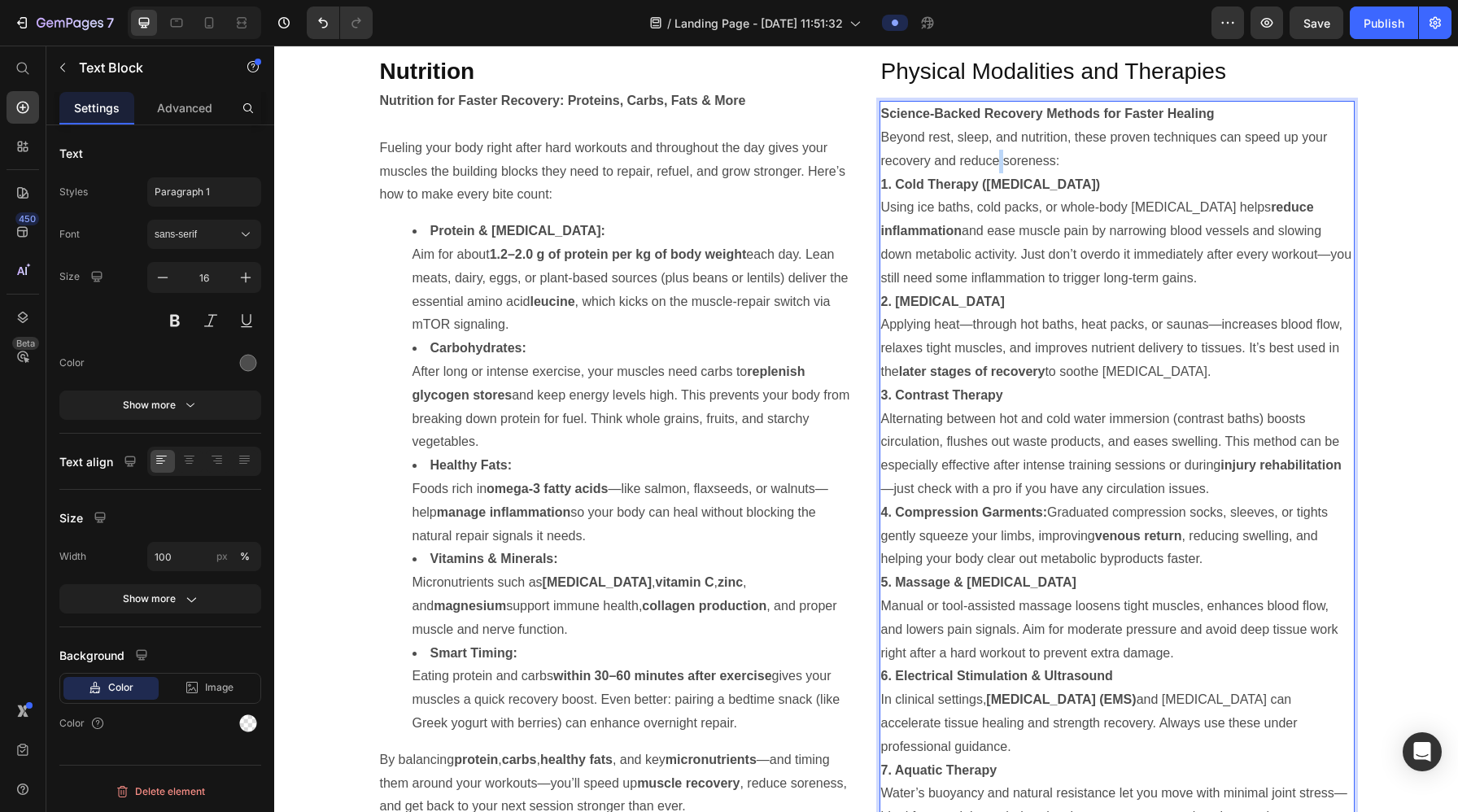 click on "Beyond rest, sleep, and nutrition, these proven techniques can speed up your recovery and reduce soreness:" at bounding box center (1117, 150) 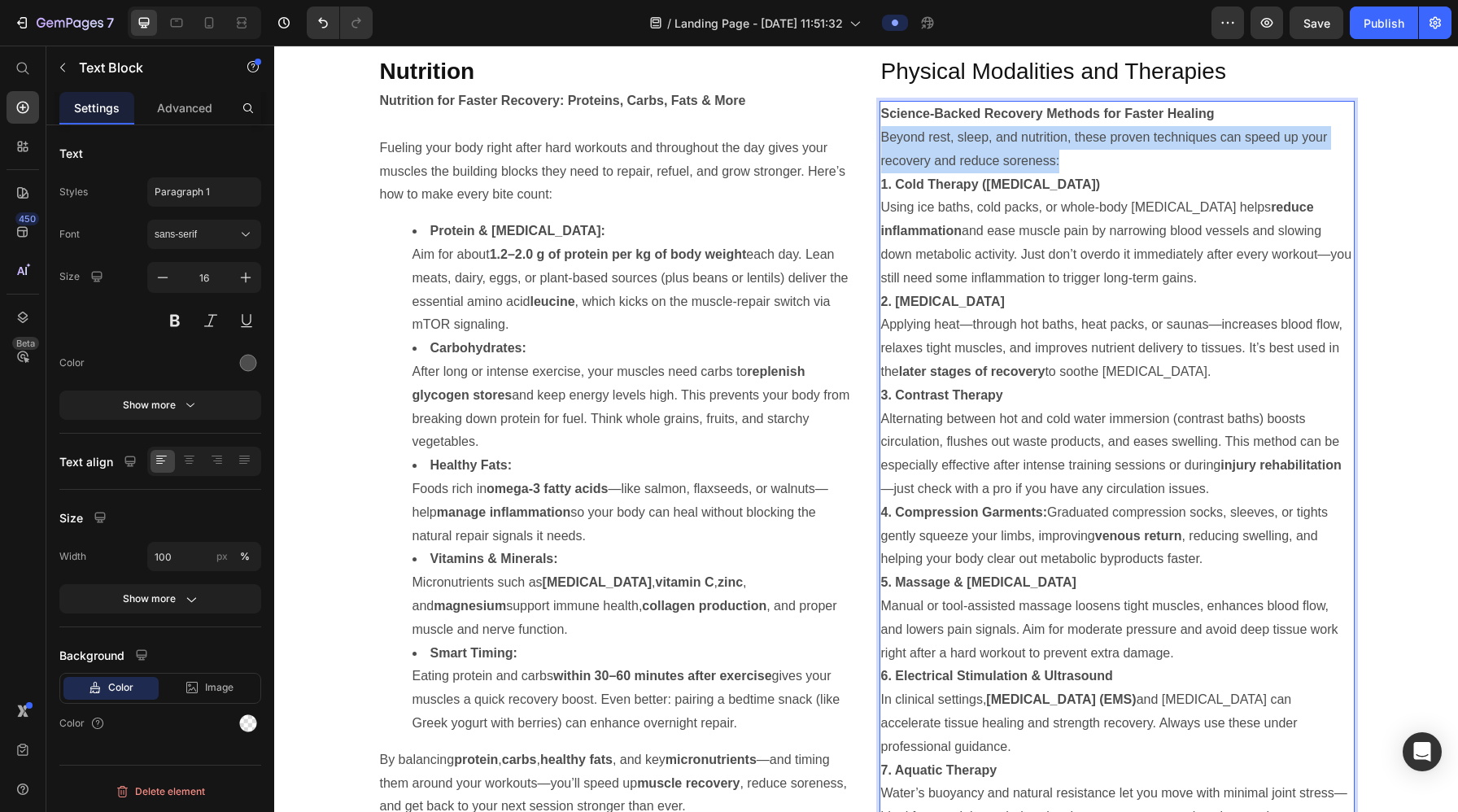 click on "Beyond rest, sleep, and nutrition, these proven techniques can speed up your recovery and reduce soreness:" at bounding box center [1117, 150] 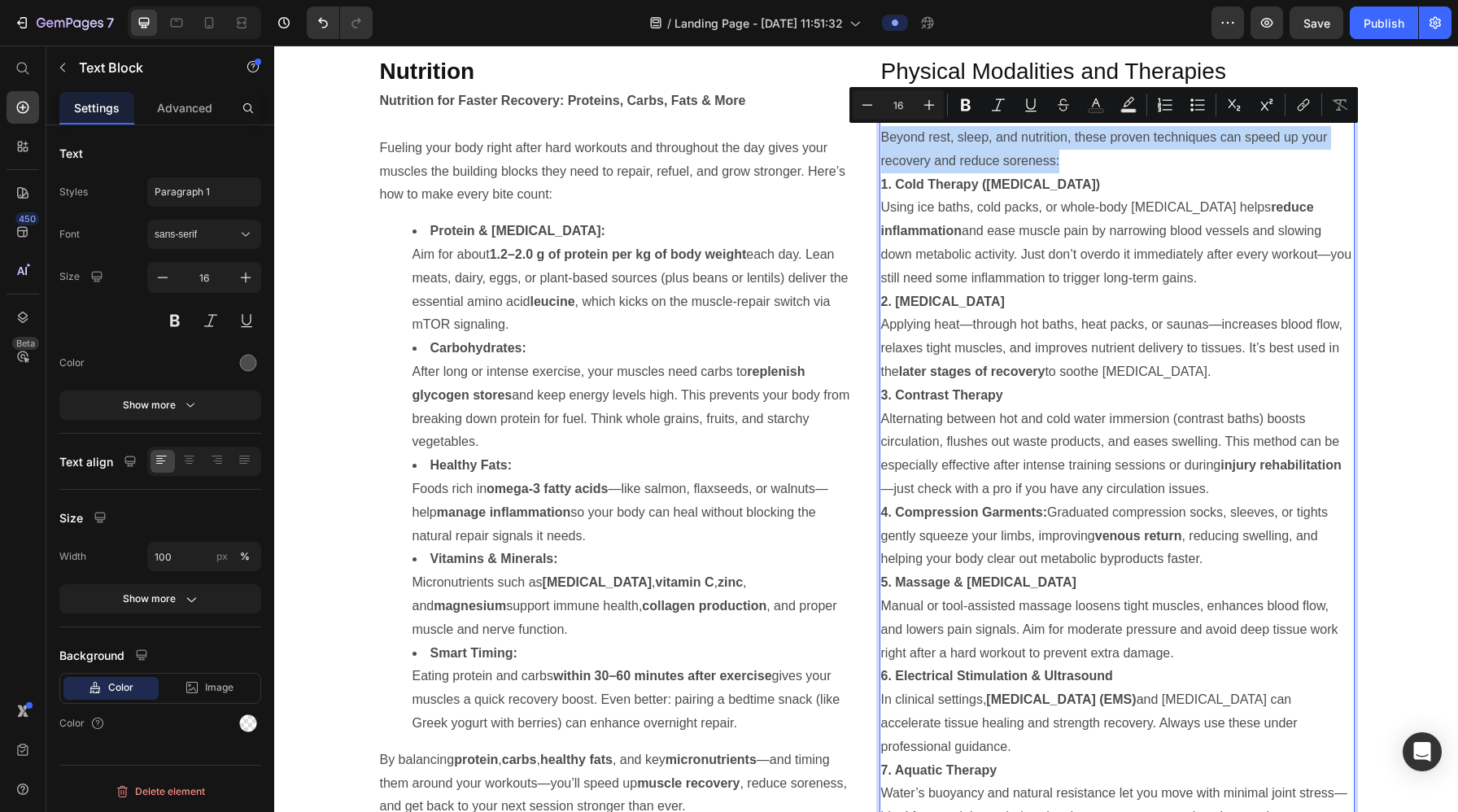 click on "Beyond rest, sleep, and nutrition, these proven techniques can speed up your recovery and reduce soreness:" at bounding box center [1117, 150] 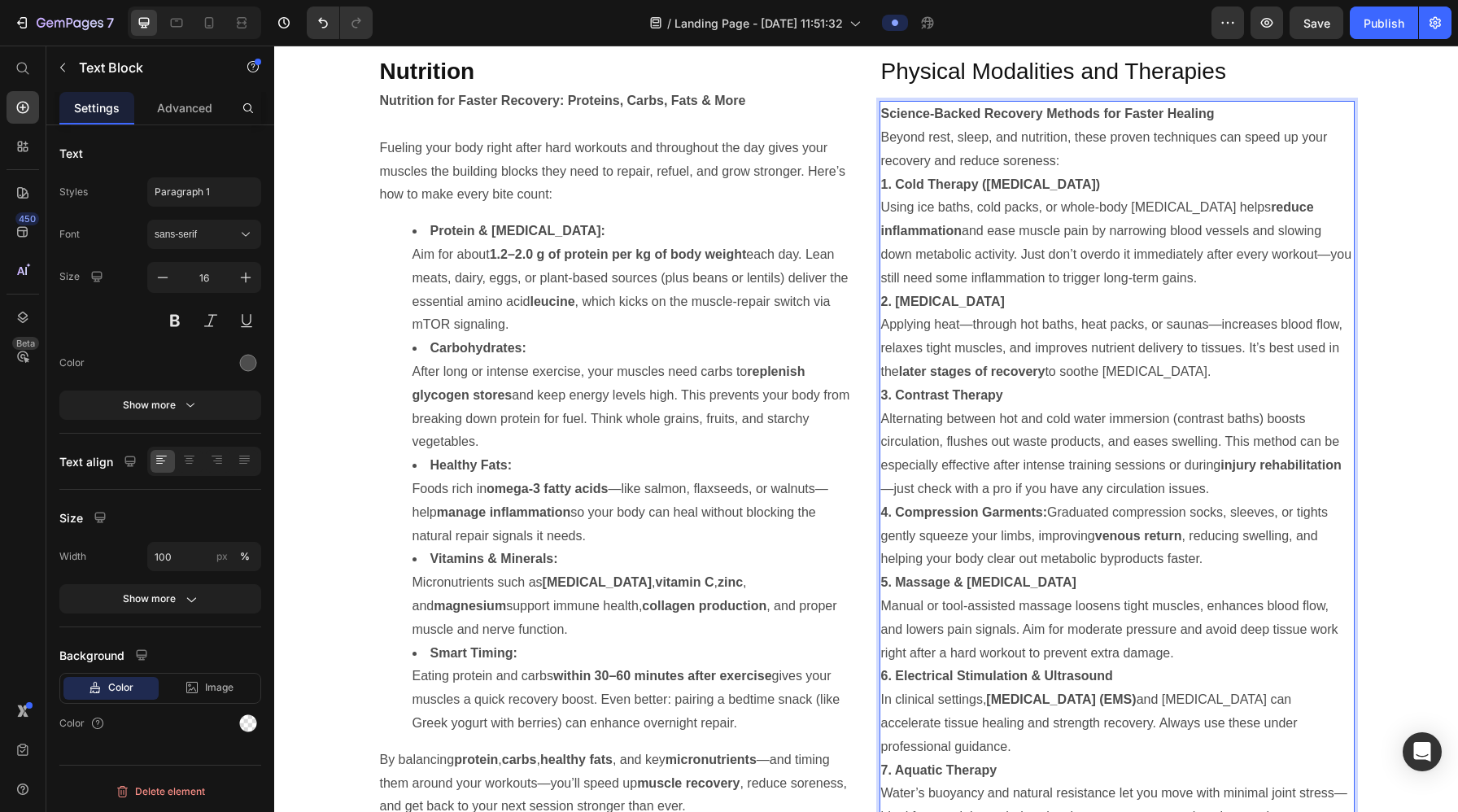 click on "Science-Backed Recovery Methods for Faster Healing" at bounding box center (1117, 114) 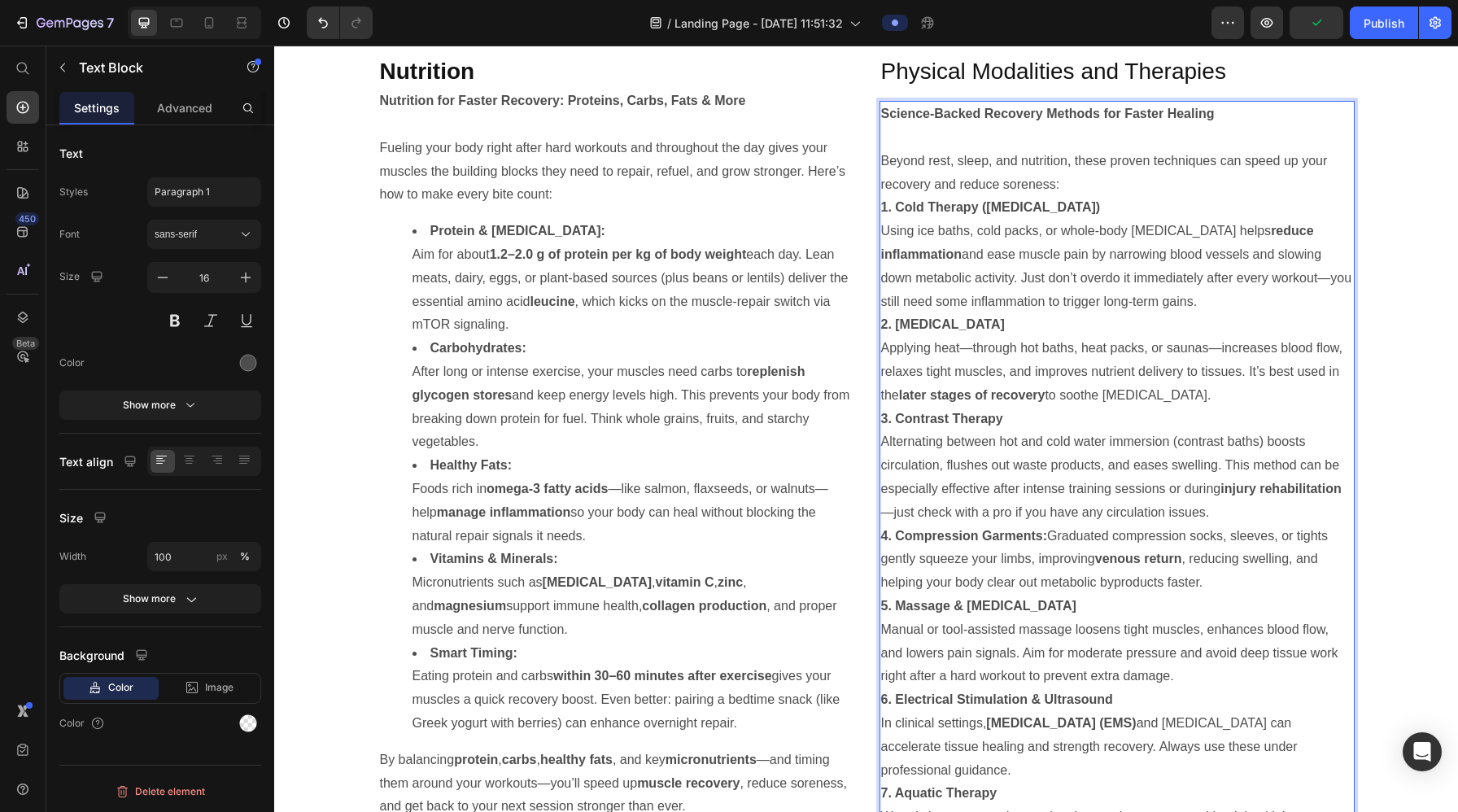click on "Beyond rest, sleep, and nutrition, these proven techniques can speed up your recovery and reduce soreness:" at bounding box center (1117, 173) 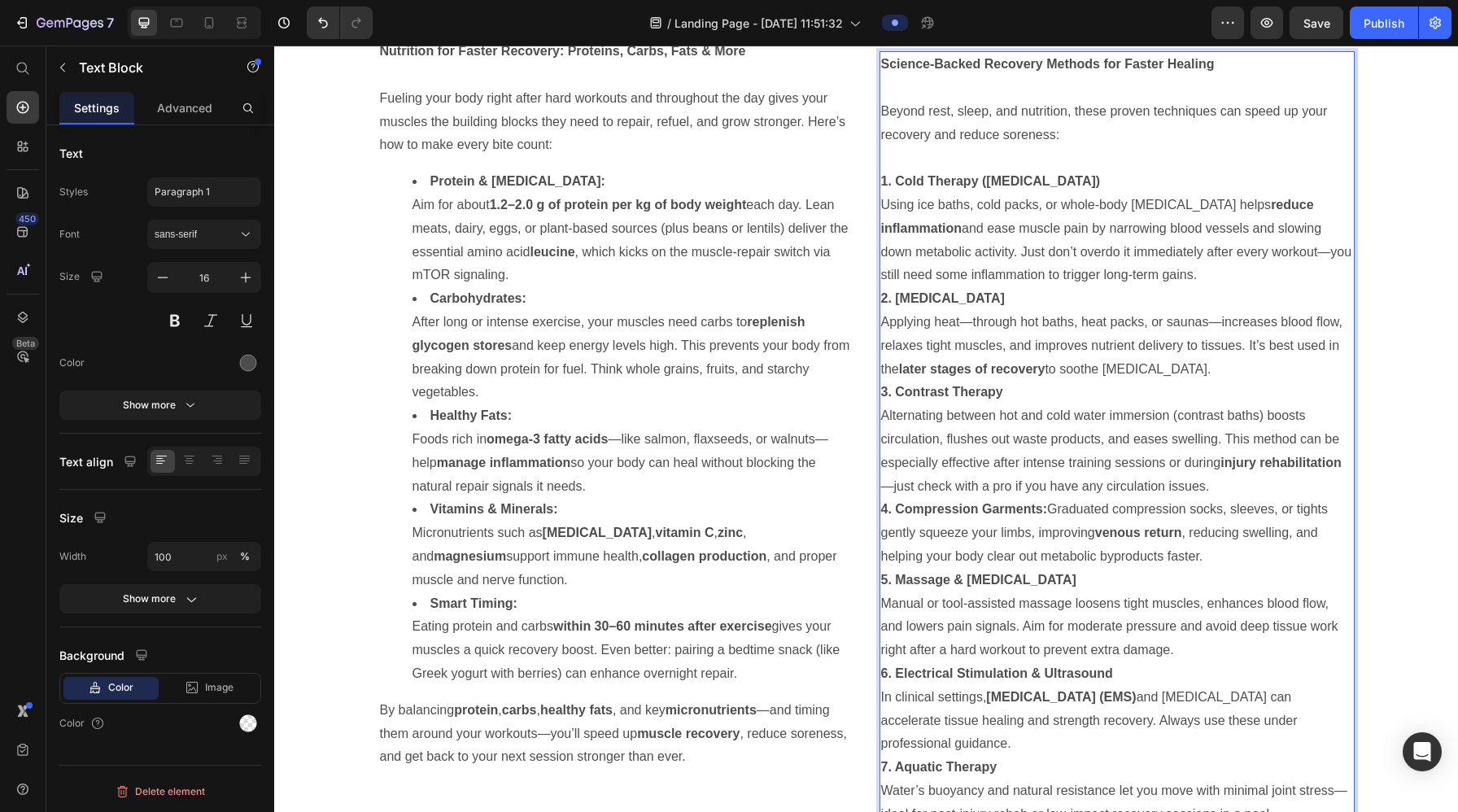 scroll, scrollTop: 3935, scrollLeft: 0, axis: vertical 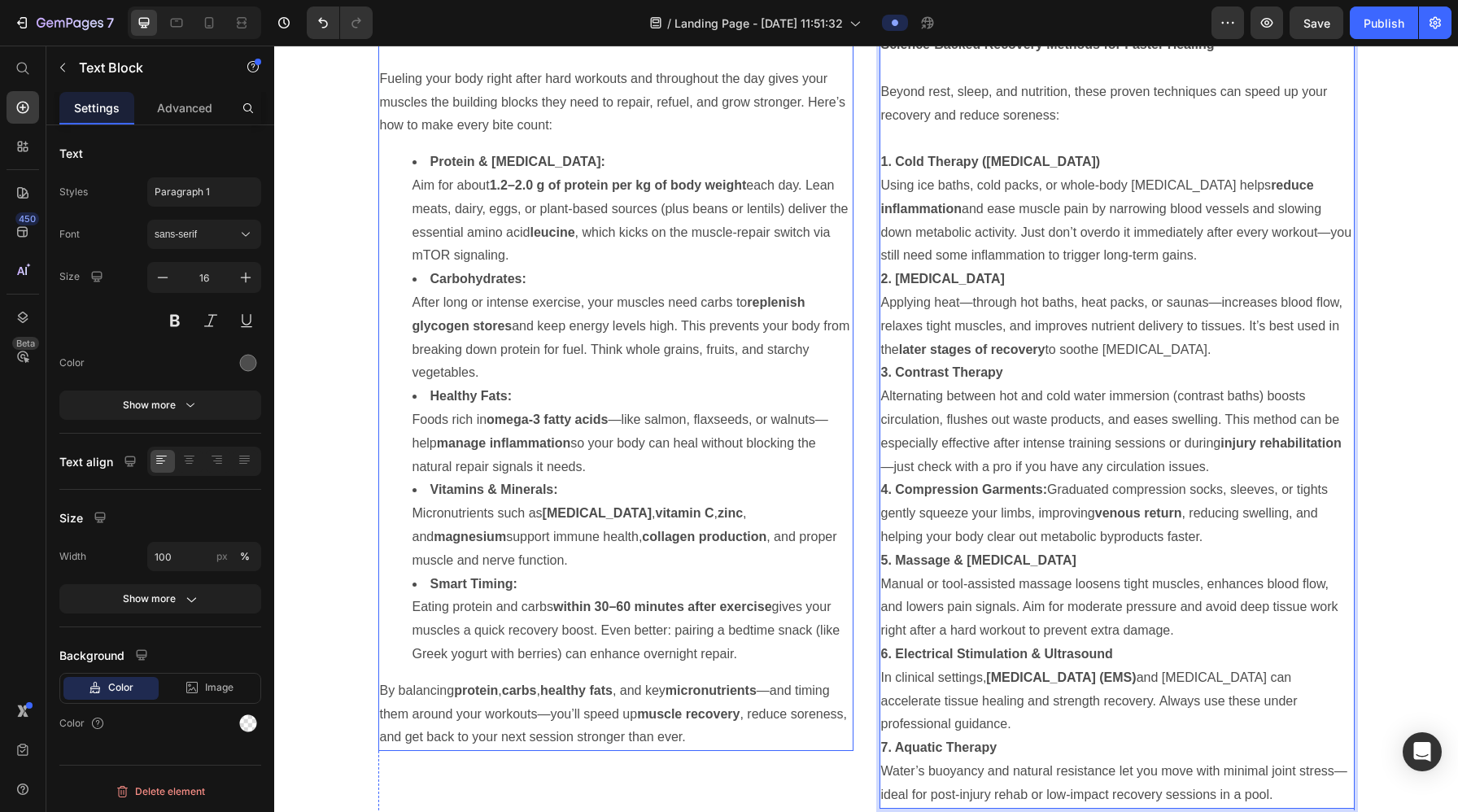 click on "Nutrition for Faster Recovery: Proteins, Carbs, Fats & More Fueling your body right after hard workouts and throughout the day gives your muscles the building blocks they need to repair, refuel, and grow stronger. Here’s how to make every bite count: Protein & [MEDICAL_DATA]: Aim for about  1.2–2.0 g of protein per kg of body weight  each day. Lean meats, dairy, eggs, or plant-based sources (plus beans or lentils) deliver the essential amino acid  leucine , which kicks on the muscle-repair switch via mTOR signaling. Carbohydrates: After long or intense exercise, your muscles need carbs to  replenish glycogen stores  and keep energy levels high. This prevents your body from breaking down protein for fuel. Think whole grains, fruits, and starchy vegetables. Healthy Fats: Foods rich in  omega-3 fatty acids —like salmon, flaxseeds, or walnuts—help  manage inflammation  so your body can heal without blocking the natural repair signals it needs. Vitamins & Minerals: Micronutrients such as  [MEDICAL_DATA] ,  ,  zinc" at bounding box center (616, 385) 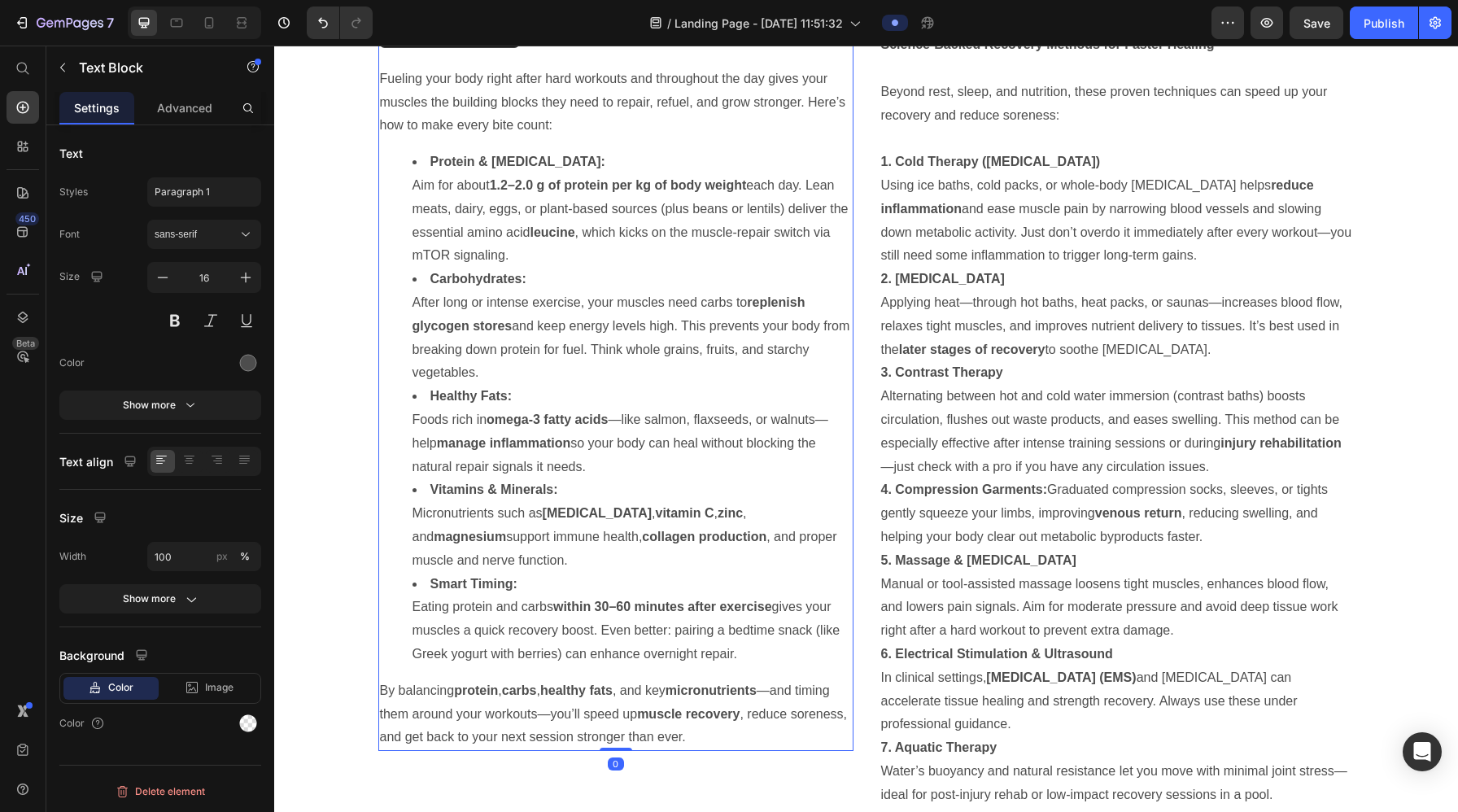 click on "Nutrition for Faster Recovery: Proteins, Carbs, Fats & More Fueling your body right after hard workouts and throughout the day gives your muscles the building blocks they need to repair, refuel, and grow stronger. Here’s how to make every bite count: Protein & [MEDICAL_DATA]: Aim for about  1.2–2.0 g of protein per kg of body weight  each day. Lean meats, dairy, eggs, or plant-based sources (plus beans or lentils) deliver the essential amino acid  leucine , which kicks on the muscle-repair switch via mTOR signaling. Carbohydrates: After long or intense exercise, your muscles need carbs to  replenish glycogen stores  and keep energy levels high. This prevents your body from breaking down protein for fuel. Think whole grains, fruits, and starchy vegetables. Healthy Fats: Foods rich in  omega-3 fatty acids —like salmon, flaxseeds, or walnuts—help  manage inflammation  so your body can heal without blocking the natural repair signals it needs. Vitamins & Minerals: Micronutrients such as  [MEDICAL_DATA] ,  ,  zinc" at bounding box center (616, 385) 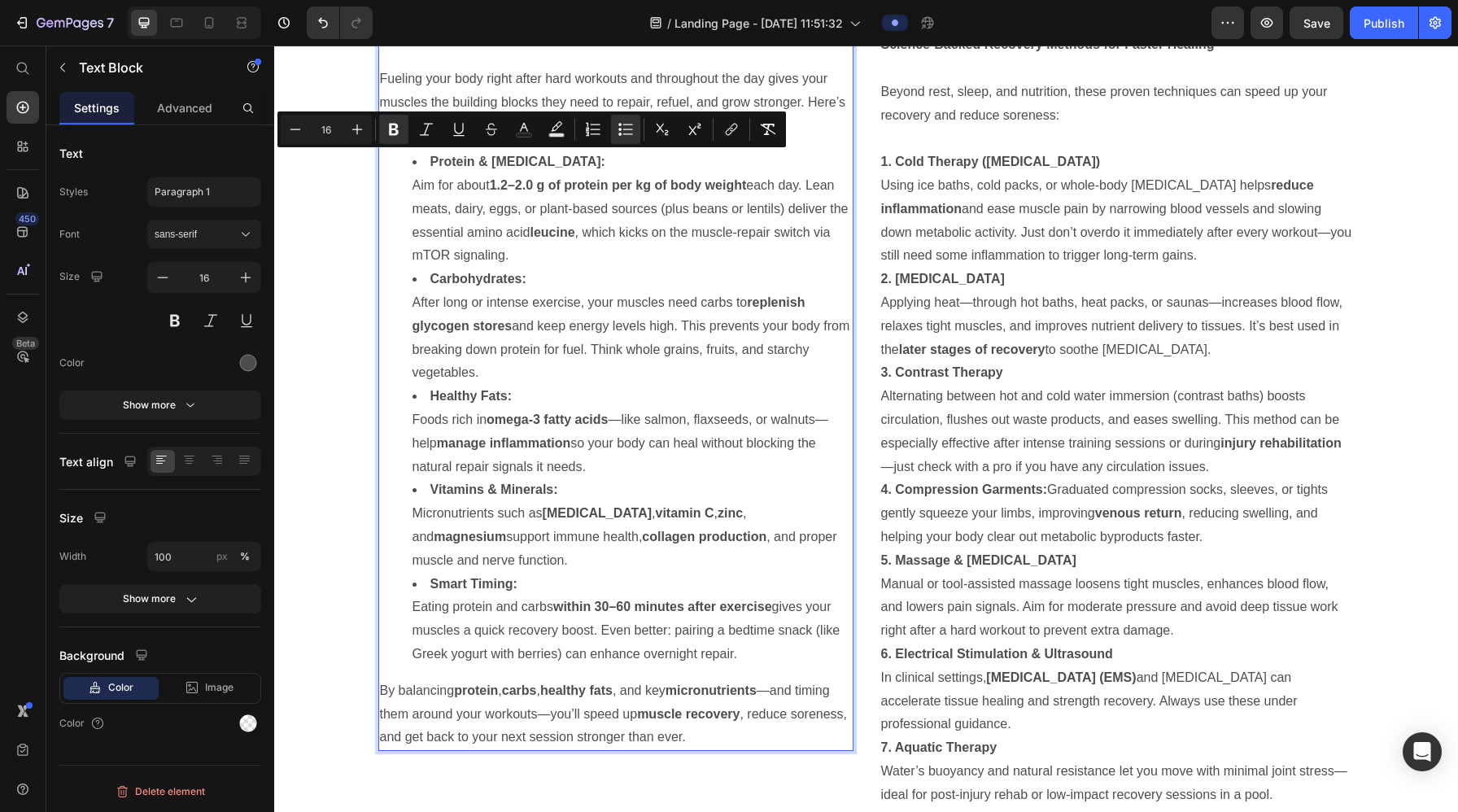 click on "Protein & Amino Acids: Aim for about  1.2–2.0 g of protein per kg of body weight  each day. Lean meats, dairy, eggs, or plant-based sources (plus beans or lentils) deliver the essential amino acid  leucine , which kicks on the muscle-repair switch via mTOR signaling." at bounding box center (632, 209) 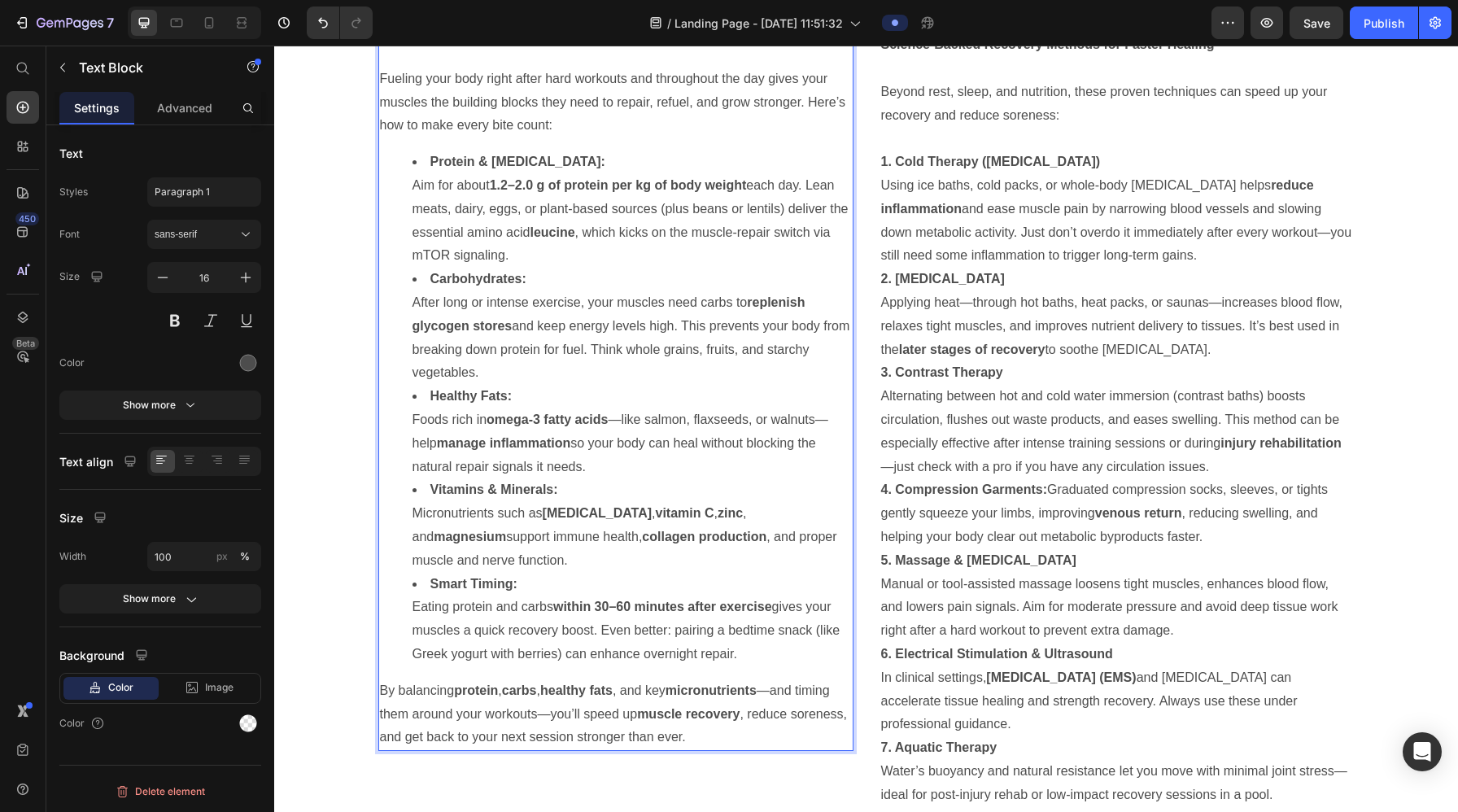 click on "Nutrition for Faster Recovery: Proteins, Carbs, Fats & More Fueling your body right after hard workouts and throughout the day gives your muscles the building blocks they need to repair, refuel, and grow stronger. Here’s how to make every bite count: Protein & [MEDICAL_DATA]: Aim for about  1.2–2.0 g of protein per kg of body weight  each day. Lean meats, dairy, eggs, or plant-based sources (plus beans or lentils) deliver the essential amino acid  leucine , which kicks on the muscle-repair switch via mTOR signaling. Carbohydrates: After long or intense exercise, your muscles need carbs to  replenish glycogen stores  and keep energy levels high. This prevents your body from breaking down protein for fuel. Think whole grains, fruits, and starchy vegetables. Healthy Fats: Foods rich in  omega-3 fatty acids —like salmon, flaxseeds, or walnuts—help  manage inflammation  so your body can heal without blocking the natural repair signals it needs. Vitamins & Minerals: Micronutrients such as  [MEDICAL_DATA] ,  ,  zinc" at bounding box center [616, 385] 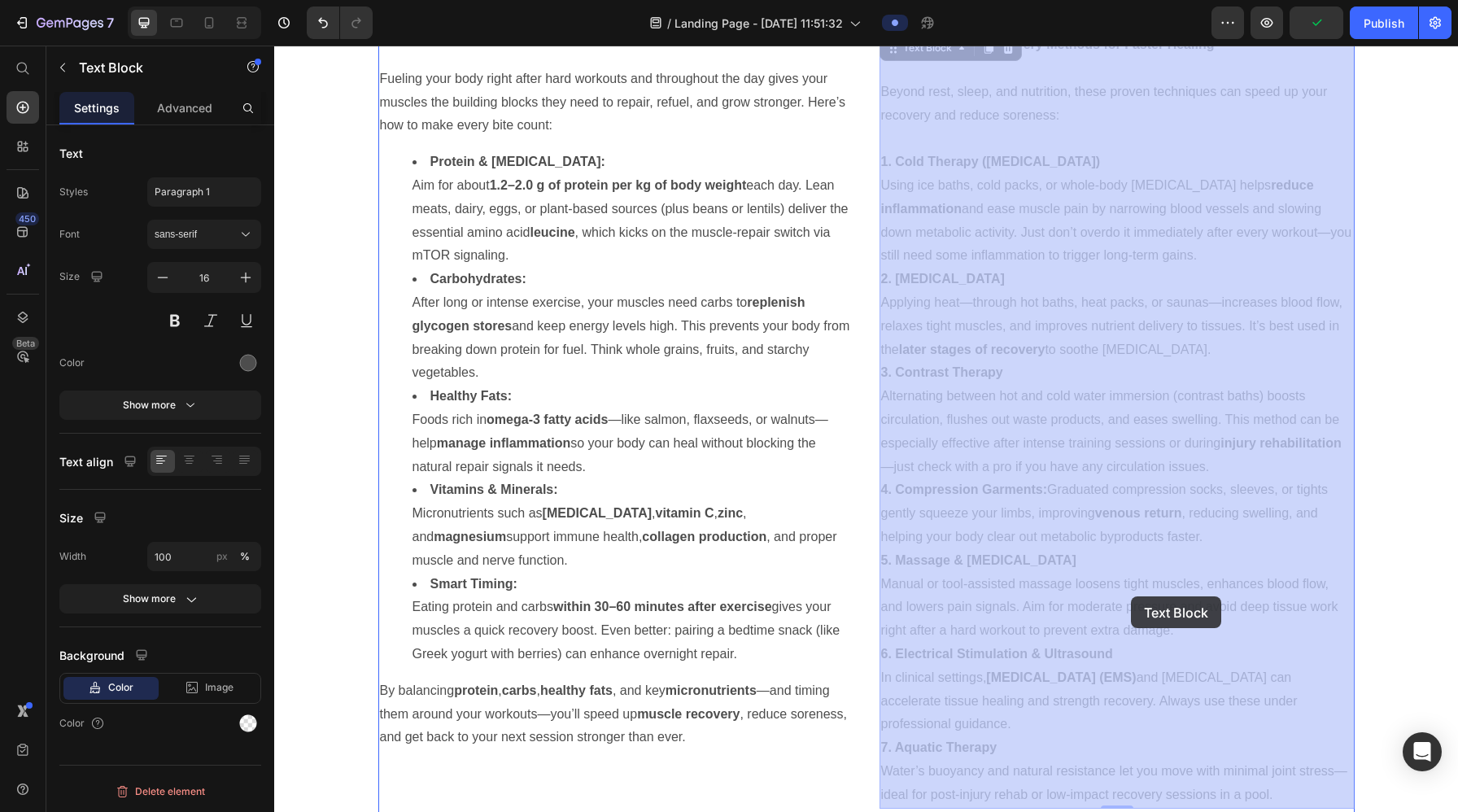 drag, startPoint x: 892, startPoint y: 159, endPoint x: 1131, endPoint y: 598, distance: 499.84198 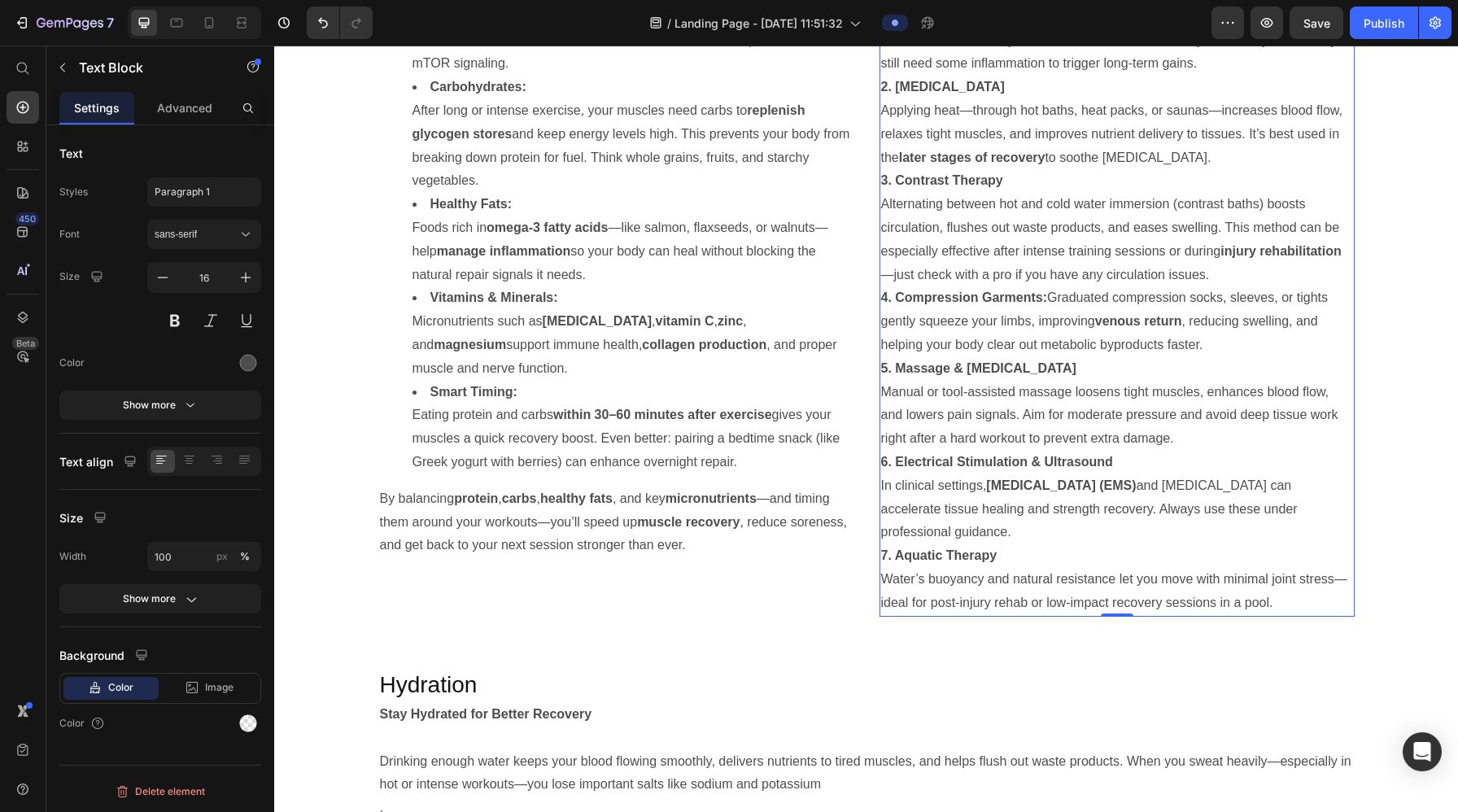 scroll, scrollTop: 4121, scrollLeft: 0, axis: vertical 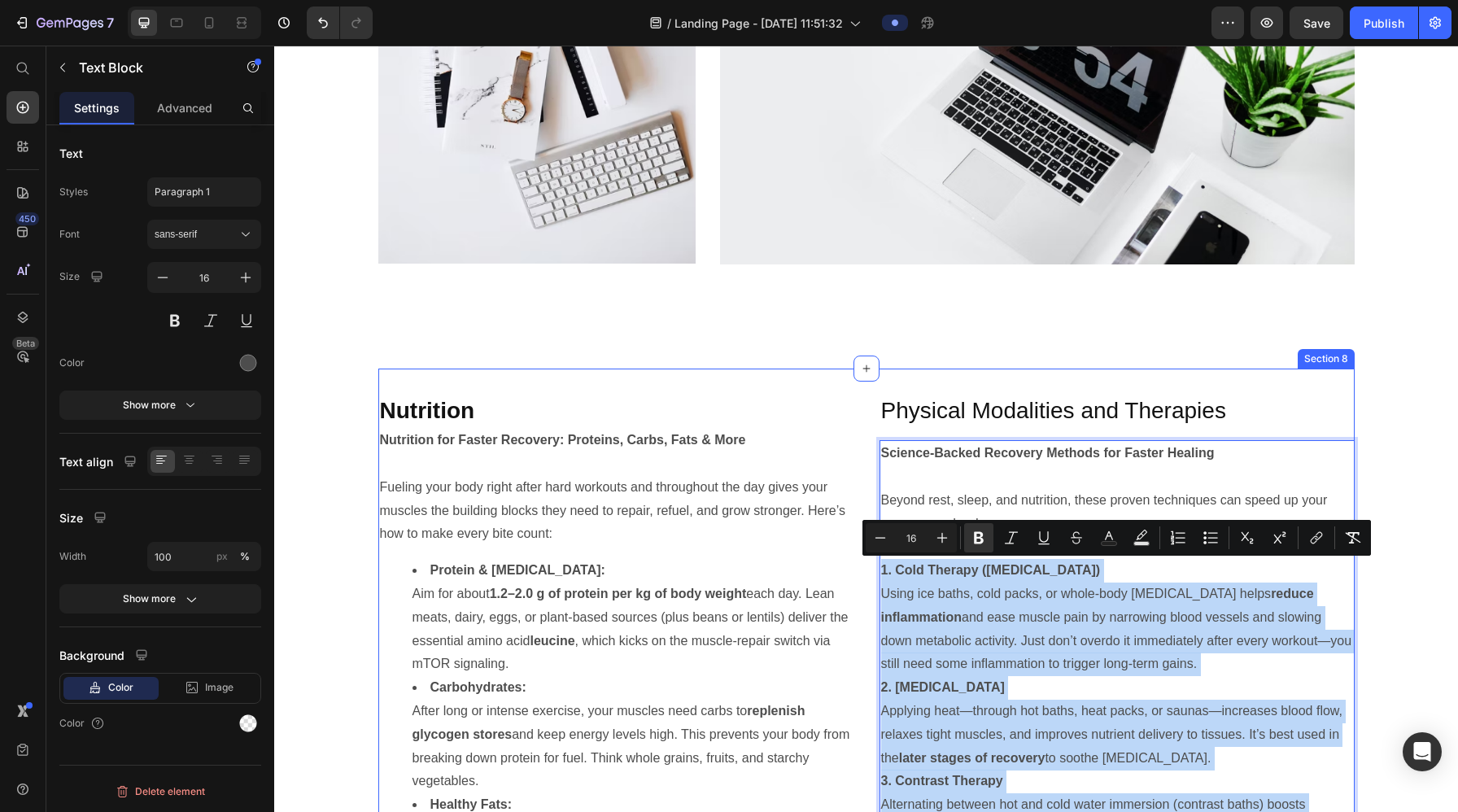 drag, startPoint x: 1290, startPoint y: 609, endPoint x: 875, endPoint y: 566, distance: 417.2218 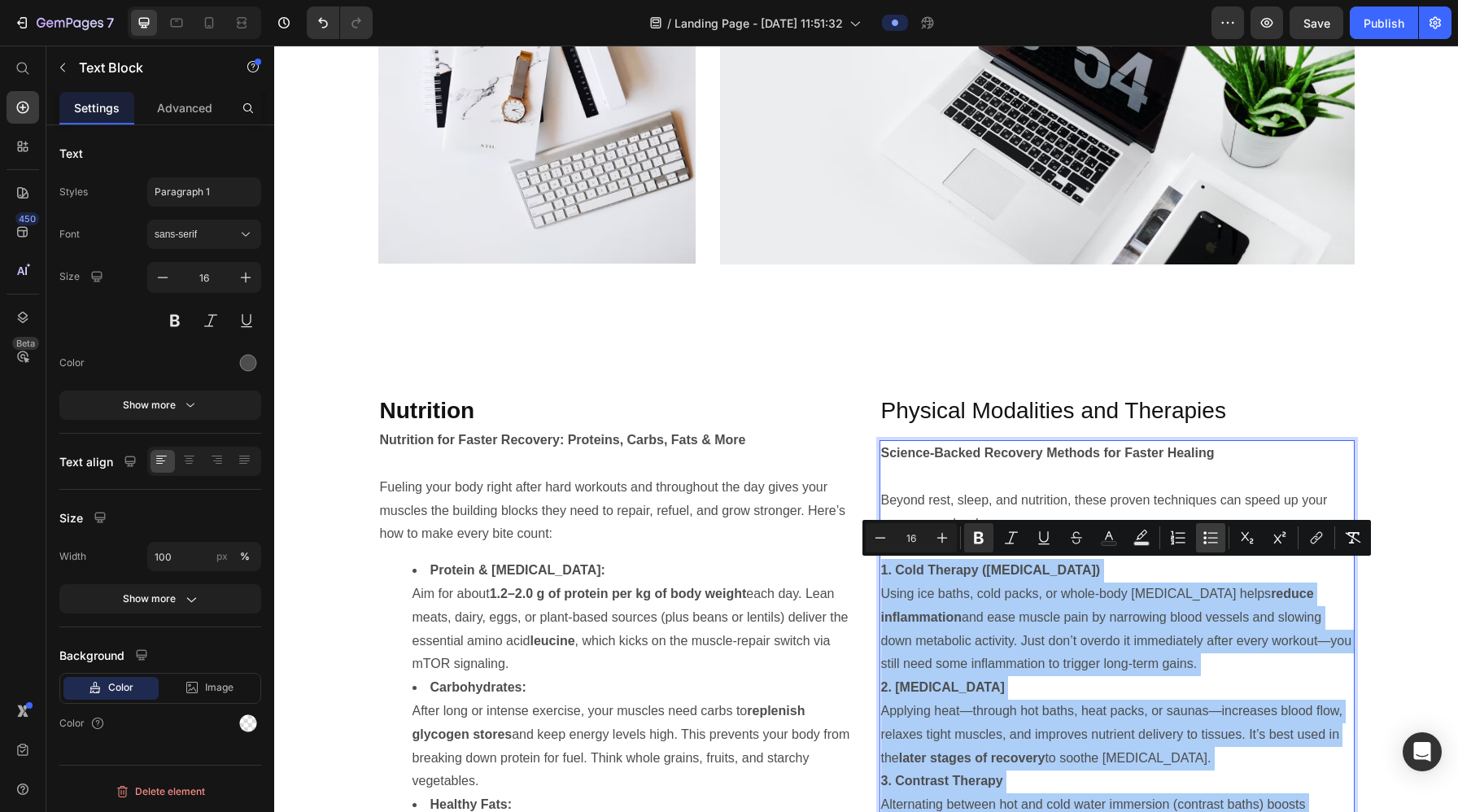 click 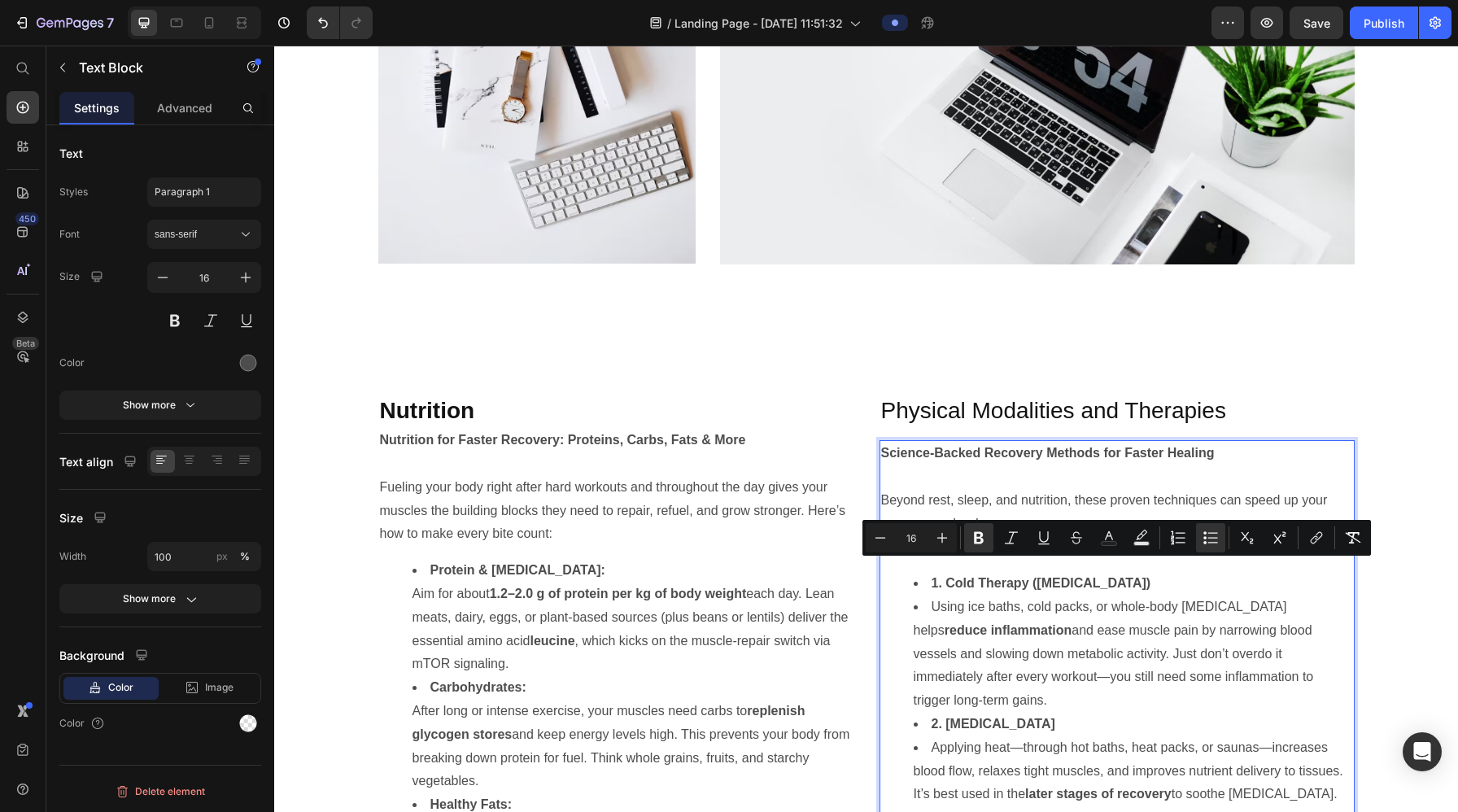 click on "Using ice baths, cold packs, or whole-body cryotherapy helps  reduce inflammation  and ease muscle pain by narrowing blood vessels and slowing down metabolic activity. Just don’t overdo it immediately after every workout—you still need some inflammation to trigger long-term gains." at bounding box center [1133, 654] 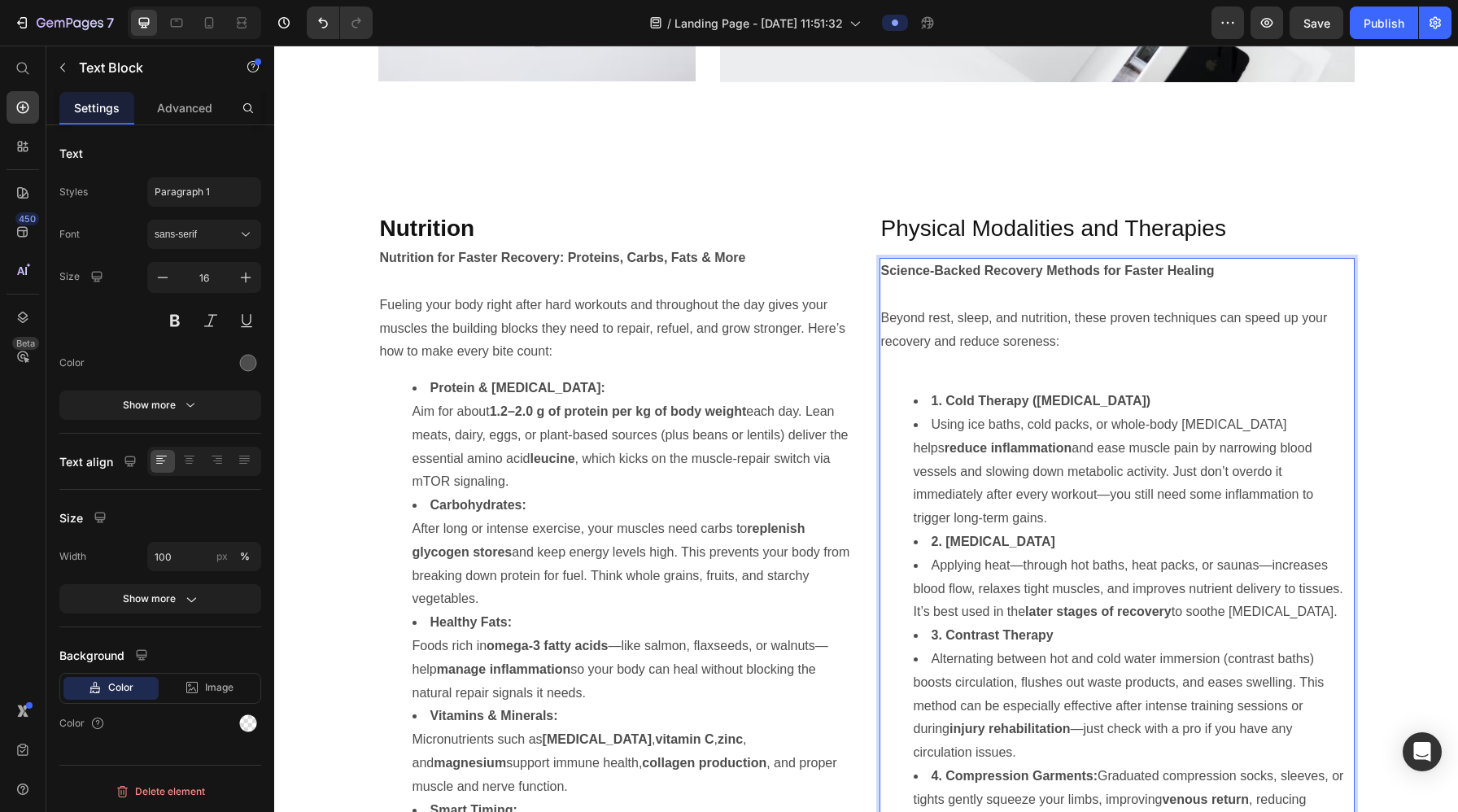 scroll, scrollTop: 3713, scrollLeft: 0, axis: vertical 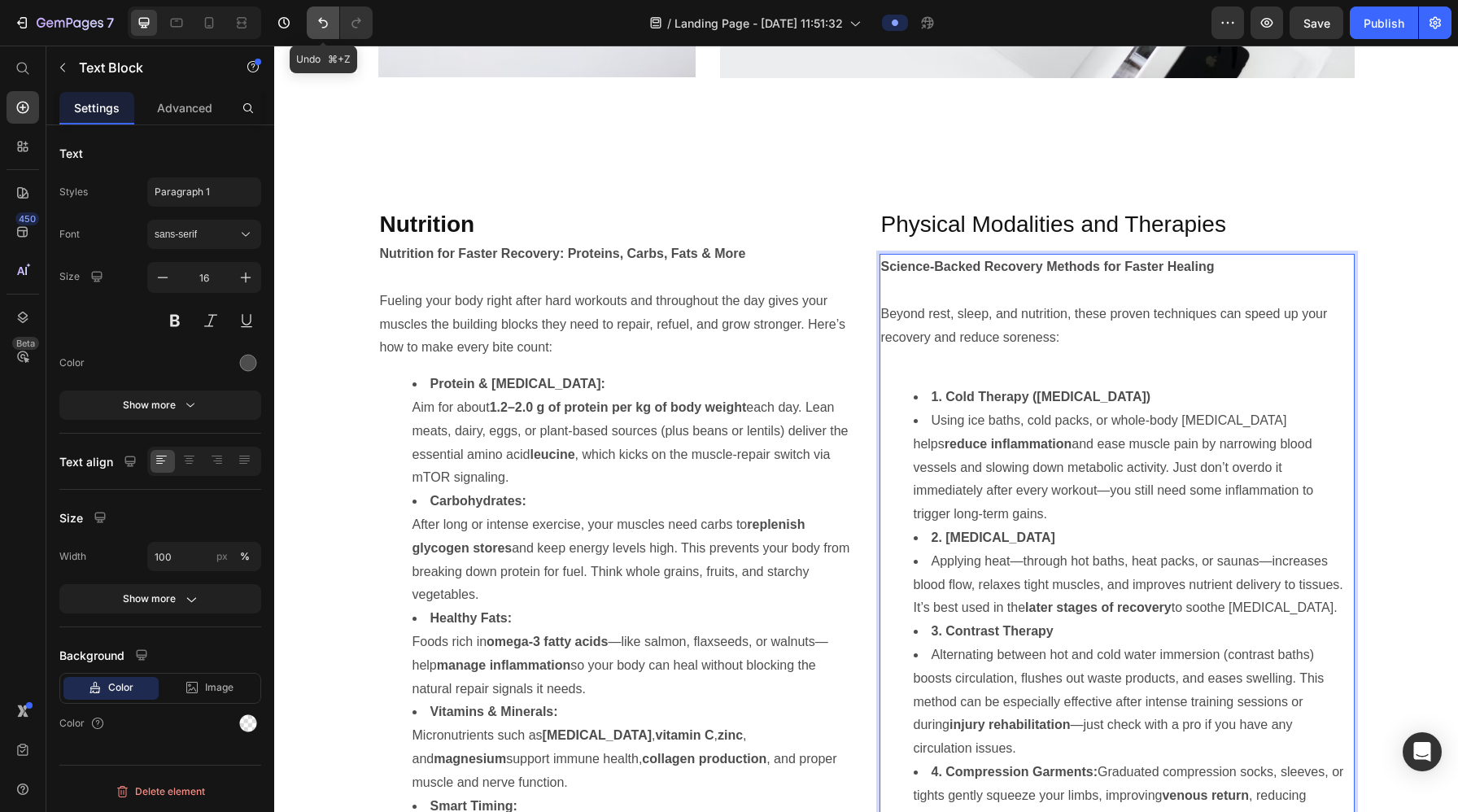 click 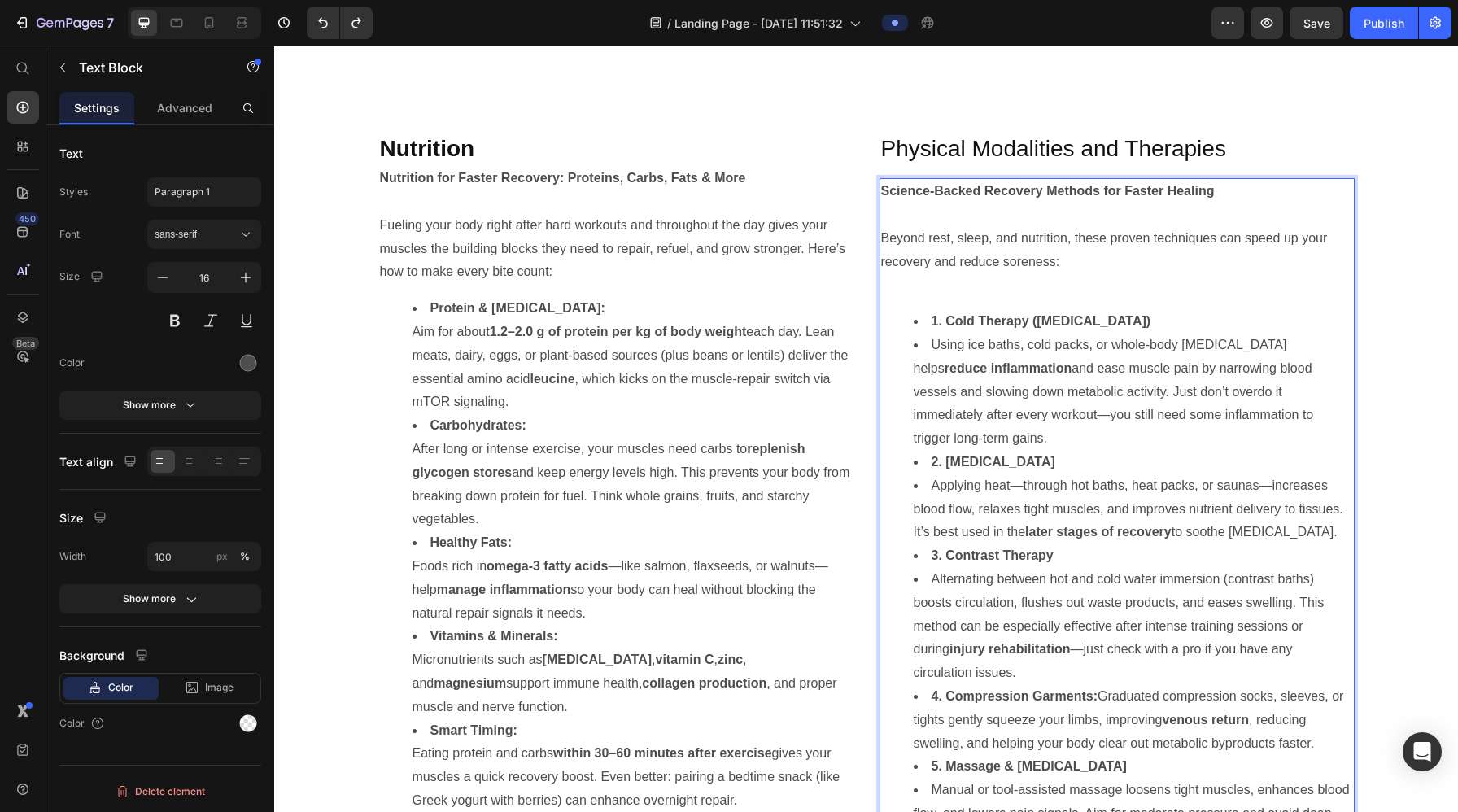 scroll, scrollTop: 3802, scrollLeft: 0, axis: vertical 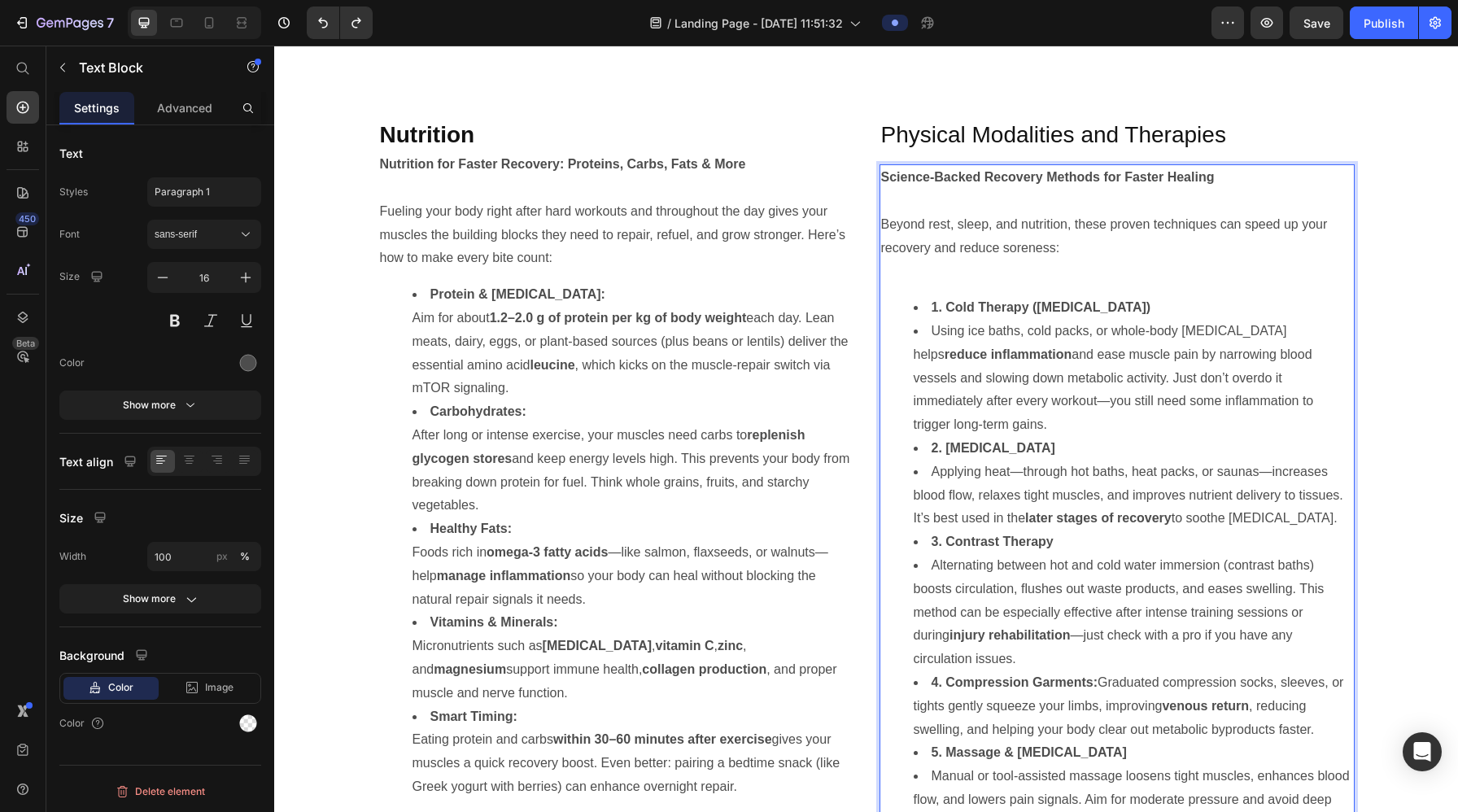 click on "1. Cold Therapy (Cryotherapy)" at bounding box center (1133, 308) 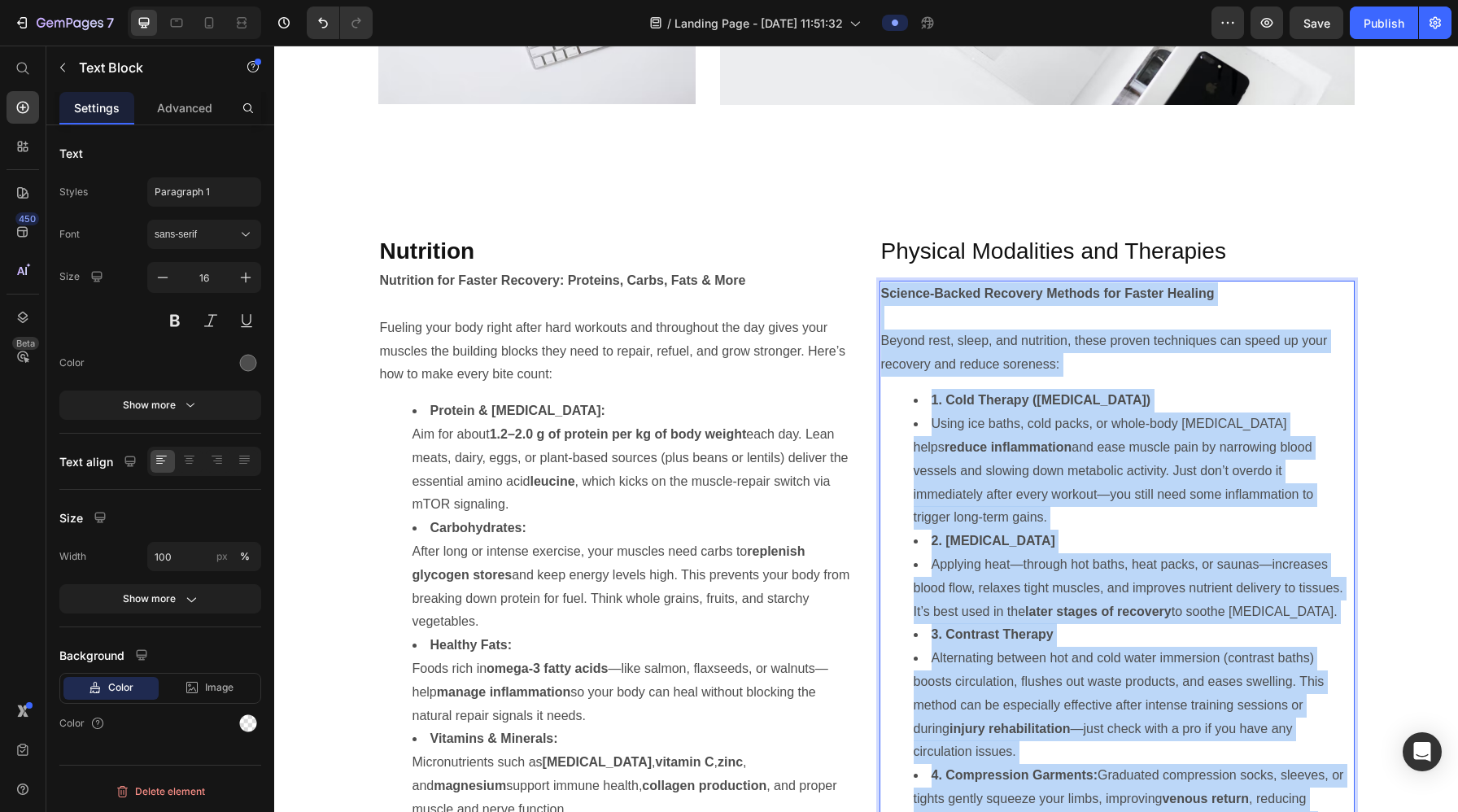 scroll, scrollTop: 3535, scrollLeft: 0, axis: vertical 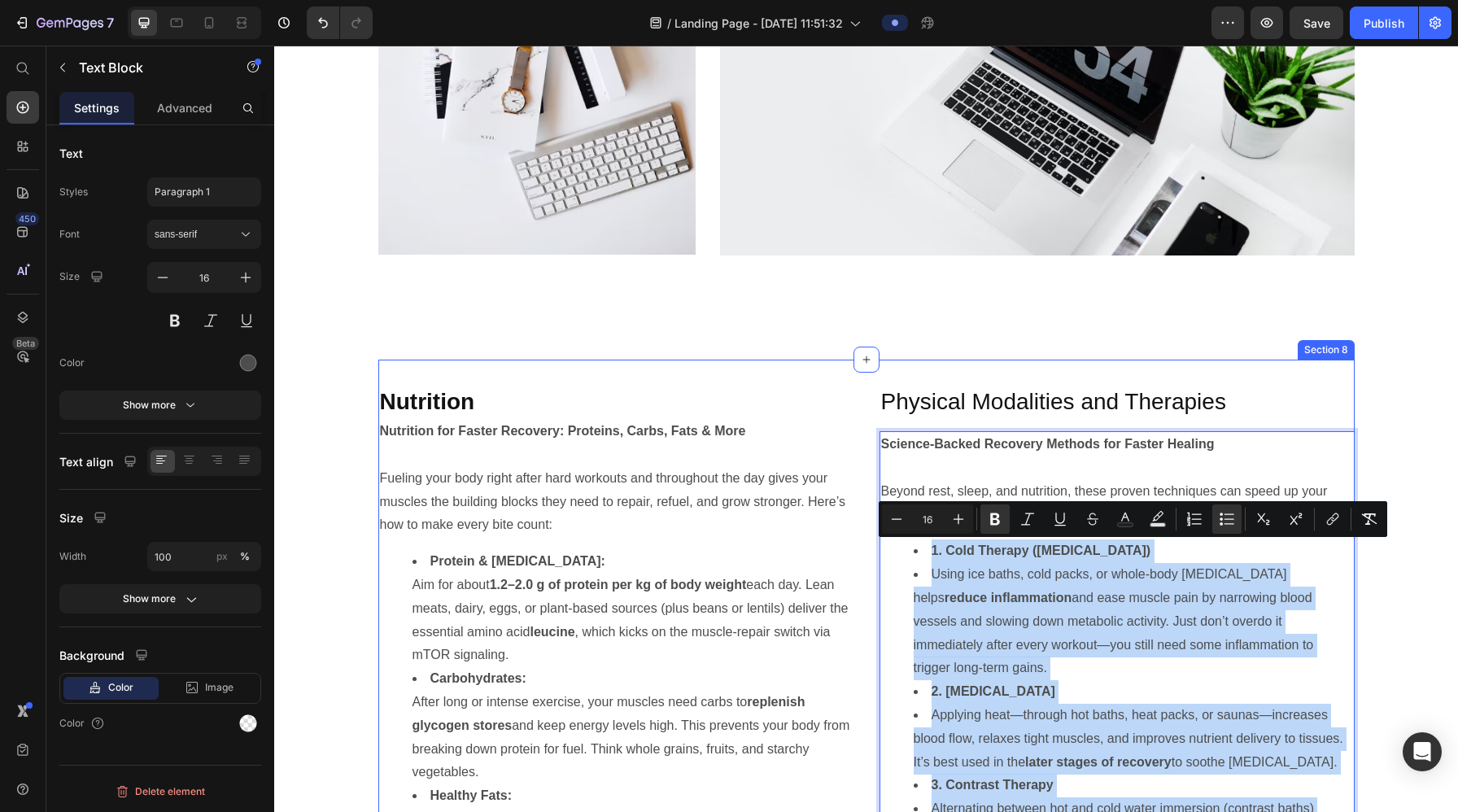 drag, startPoint x: 984, startPoint y: 552, endPoint x: 853, endPoint y: 537, distance: 131.85598 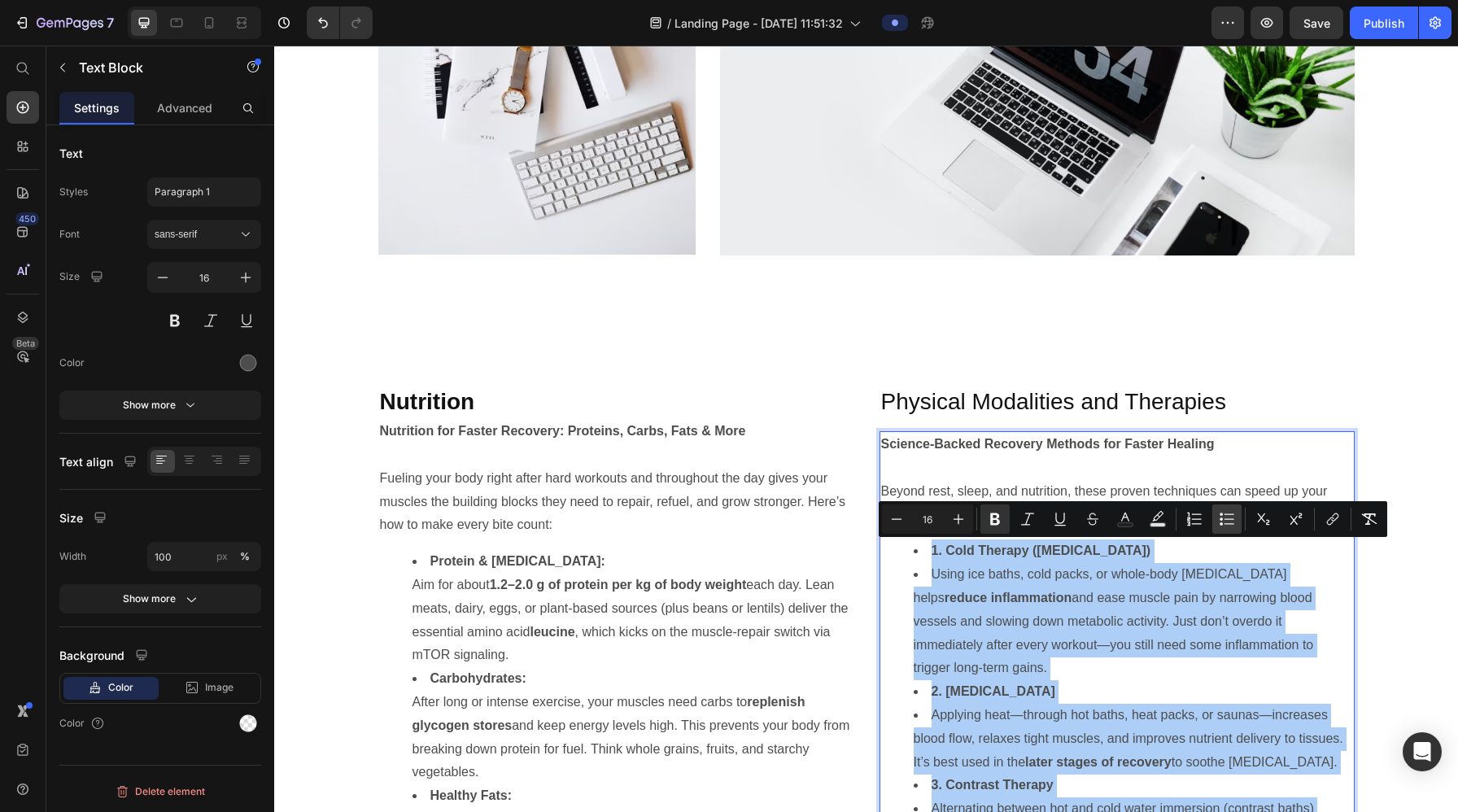 click 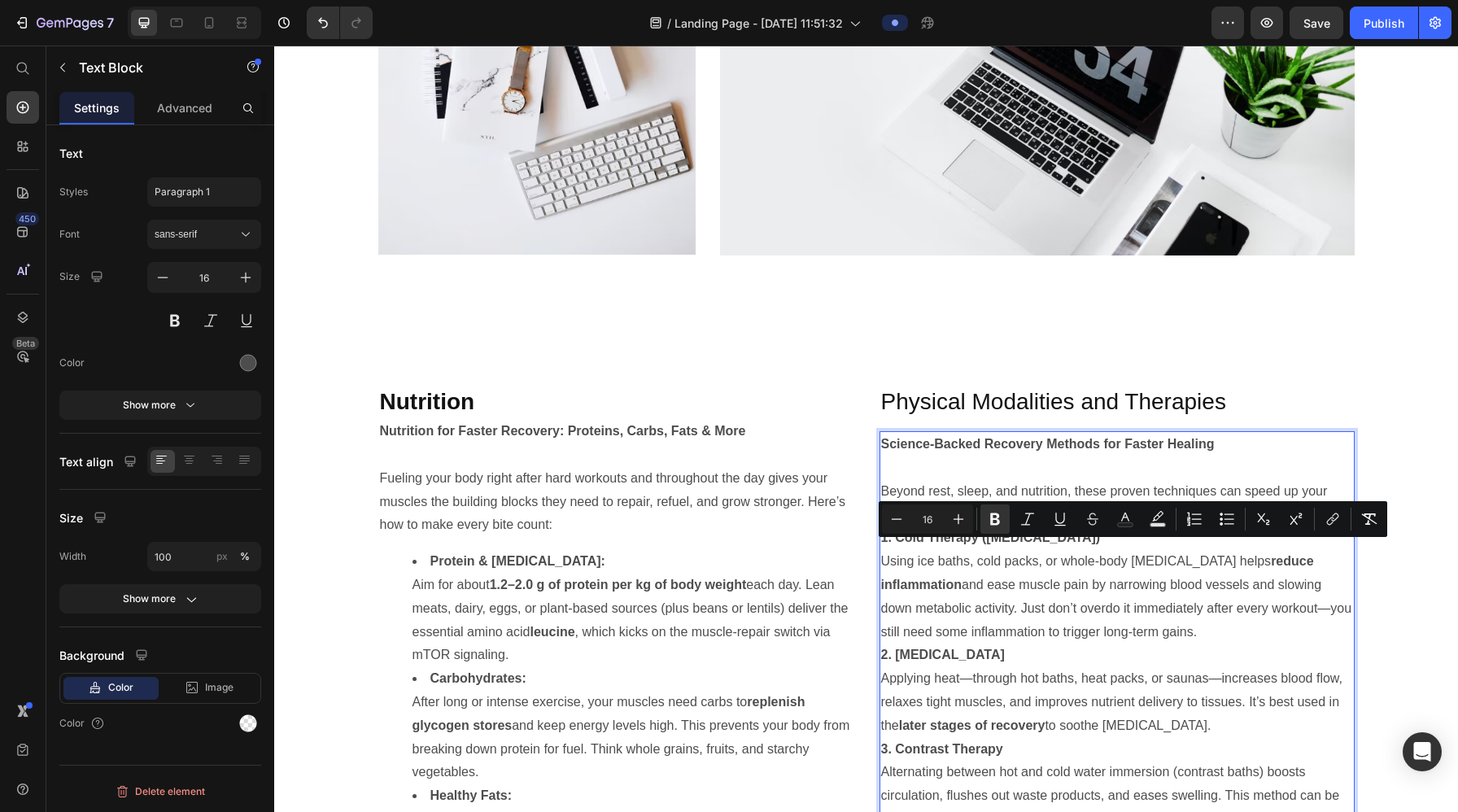click on "Using ice baths, cold packs, or whole-body cryotherapy helps  reduce inflammation  and ease muscle pain by narrowing blood vessels and slowing down metabolic activity. Just don’t overdo it immediately after every workout—you still need some inflammation to trigger long-term gains." at bounding box center [1117, 596] 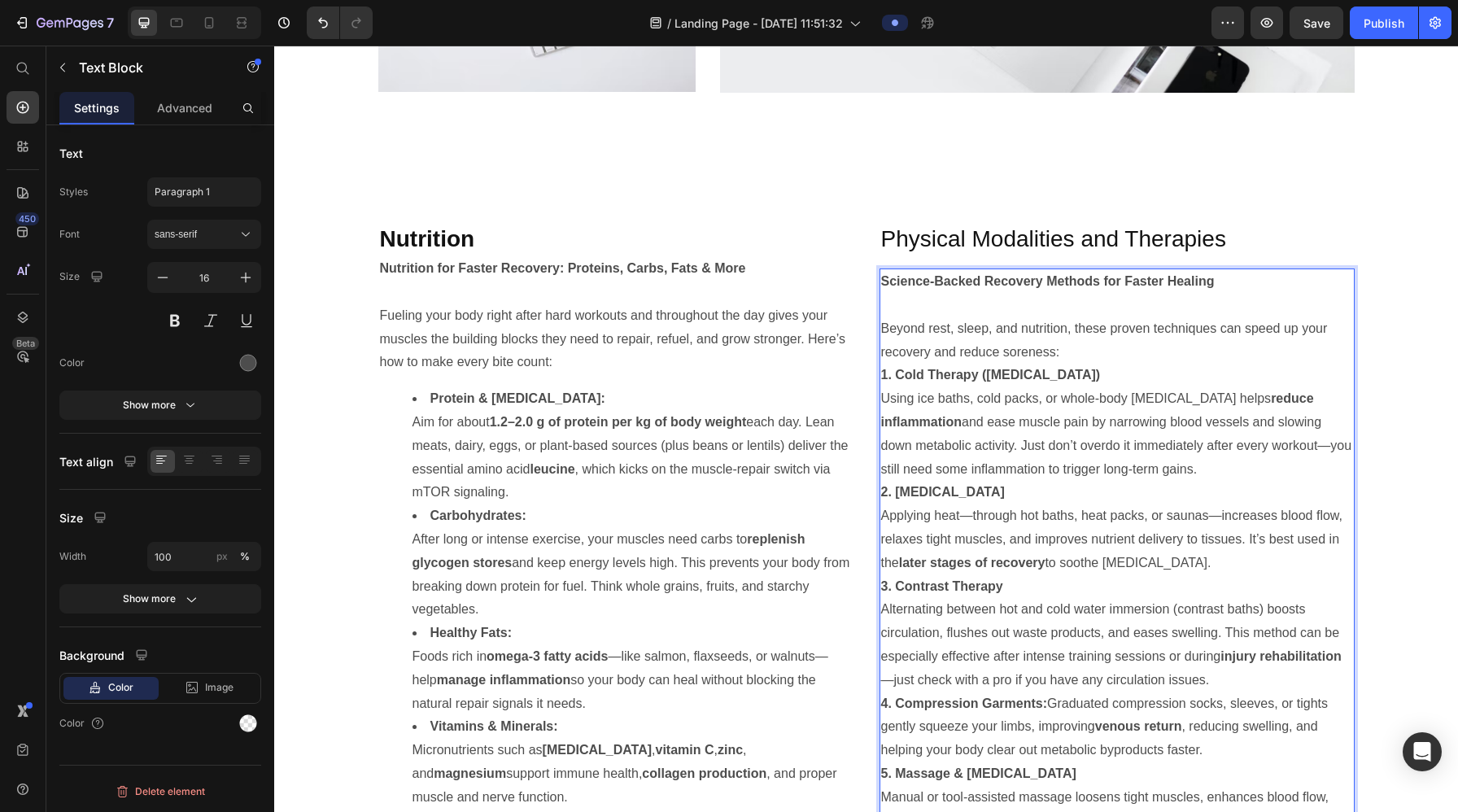 scroll, scrollTop: 3702, scrollLeft: 0, axis: vertical 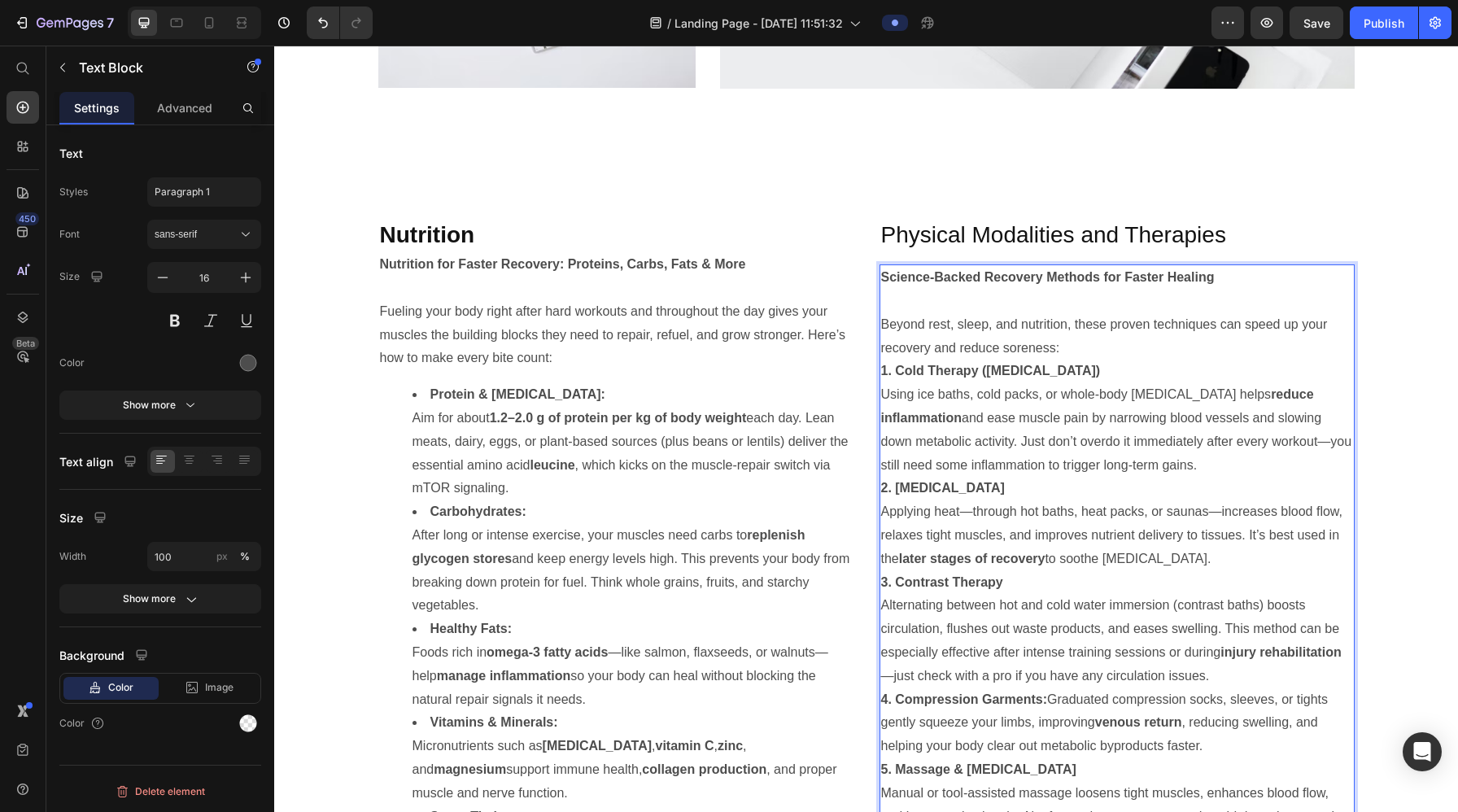 click at bounding box center [1117, 301] 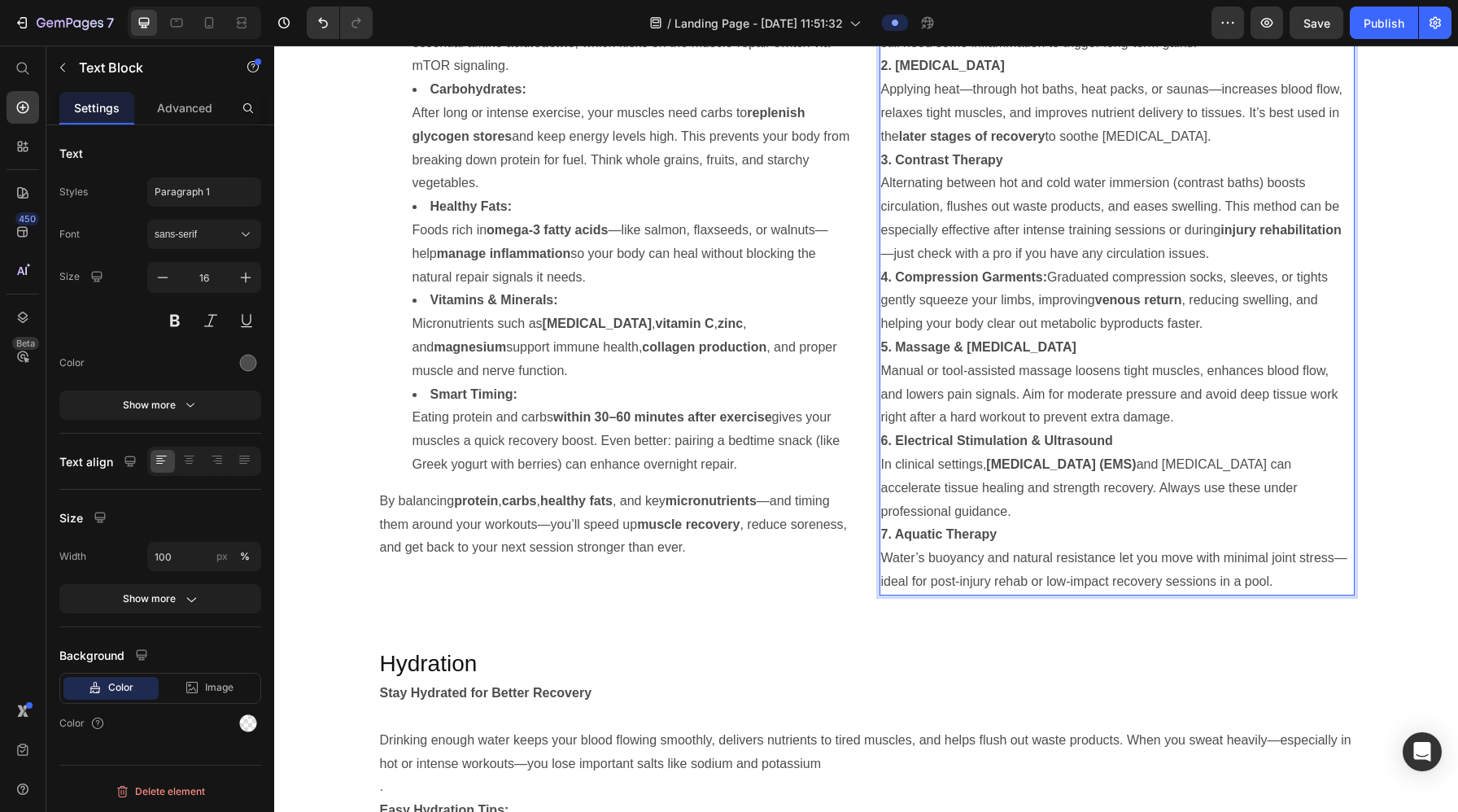 scroll, scrollTop: 4084, scrollLeft: 0, axis: vertical 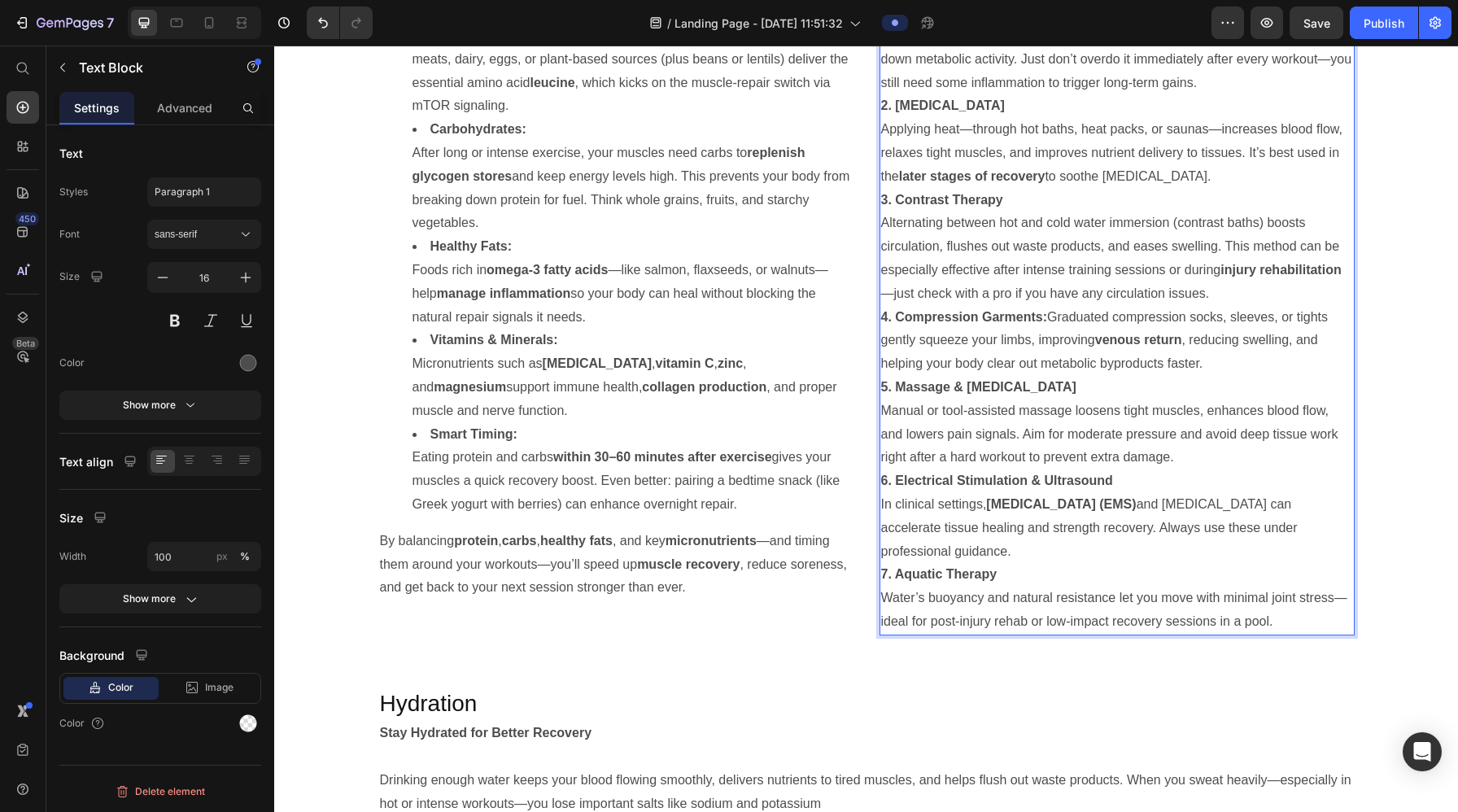 click on "7. Aquatic Therapy" at bounding box center [1117, 574] 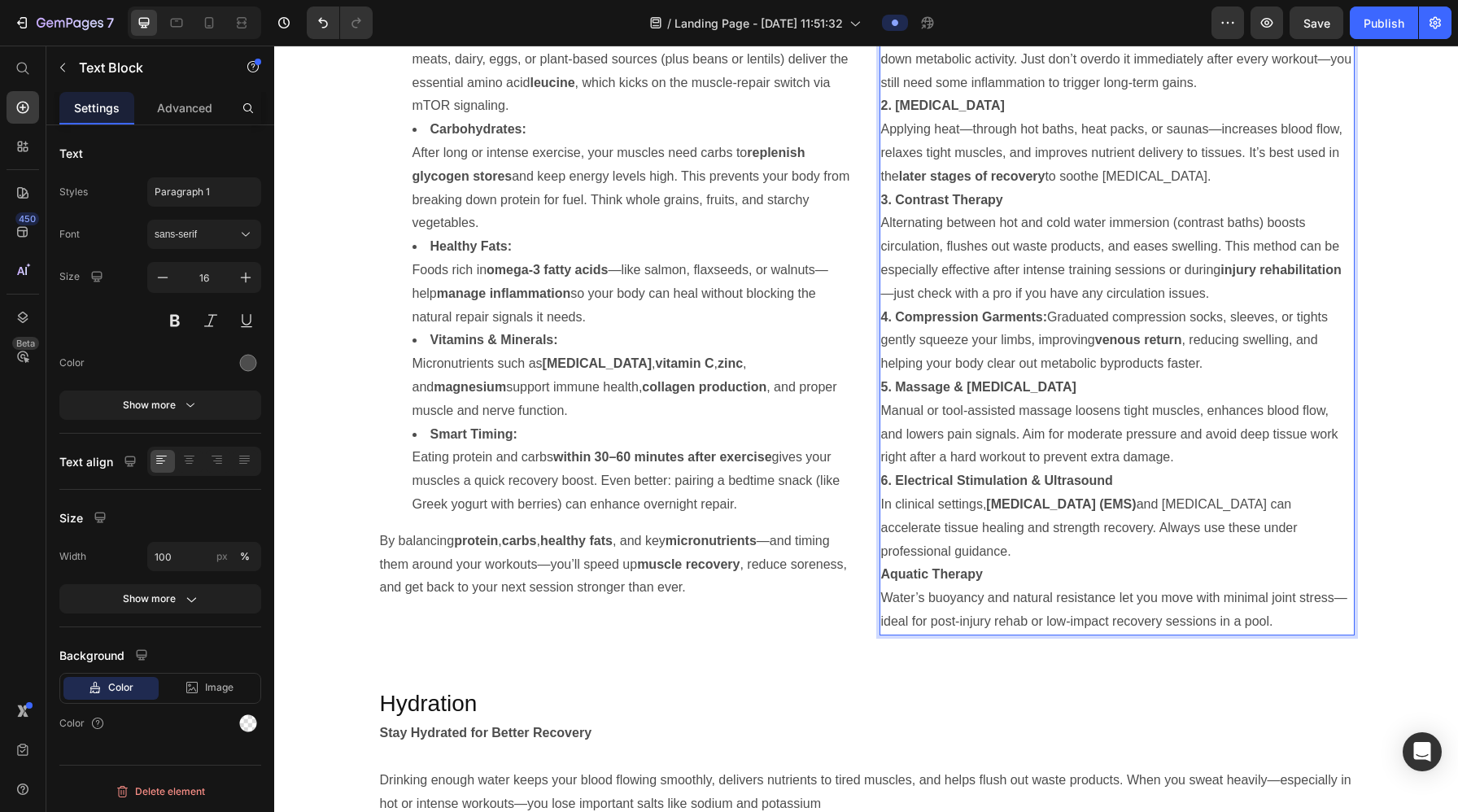 click on "6. Electrical Stimulation & Ultrasound" at bounding box center [997, 480] 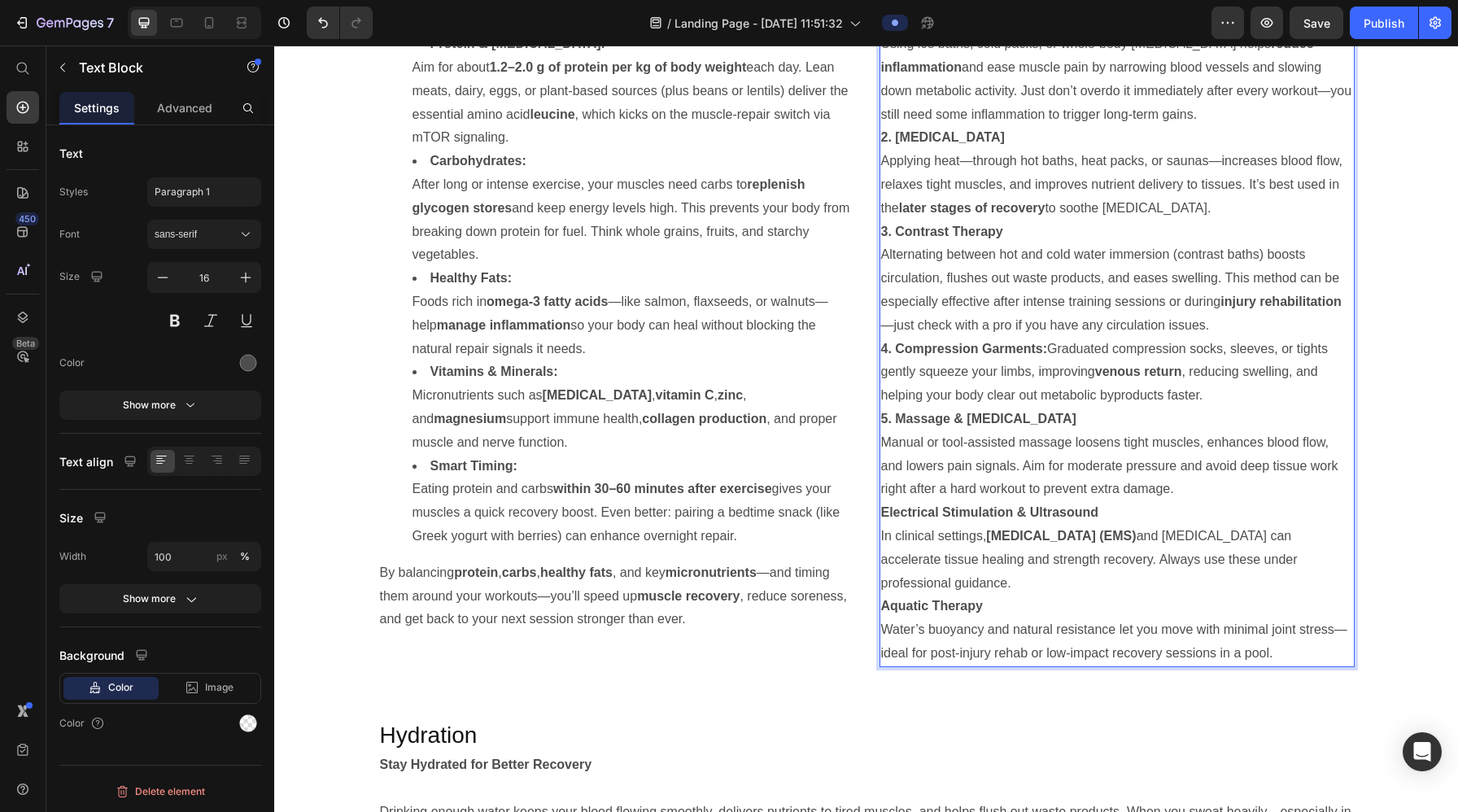 scroll, scrollTop: 4051, scrollLeft: 0, axis: vertical 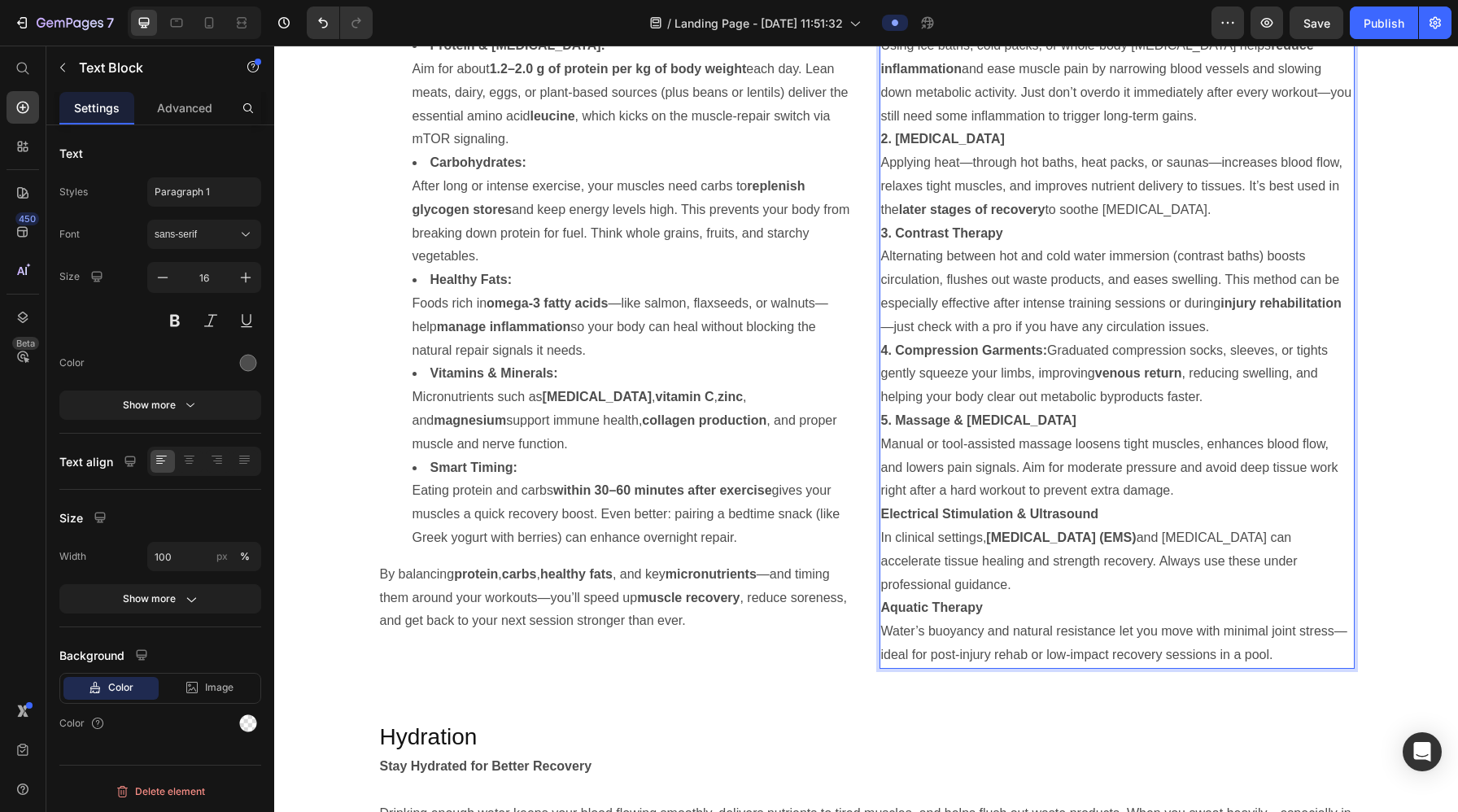 click on "5. Massage & Myofascial Release" at bounding box center [979, 420] 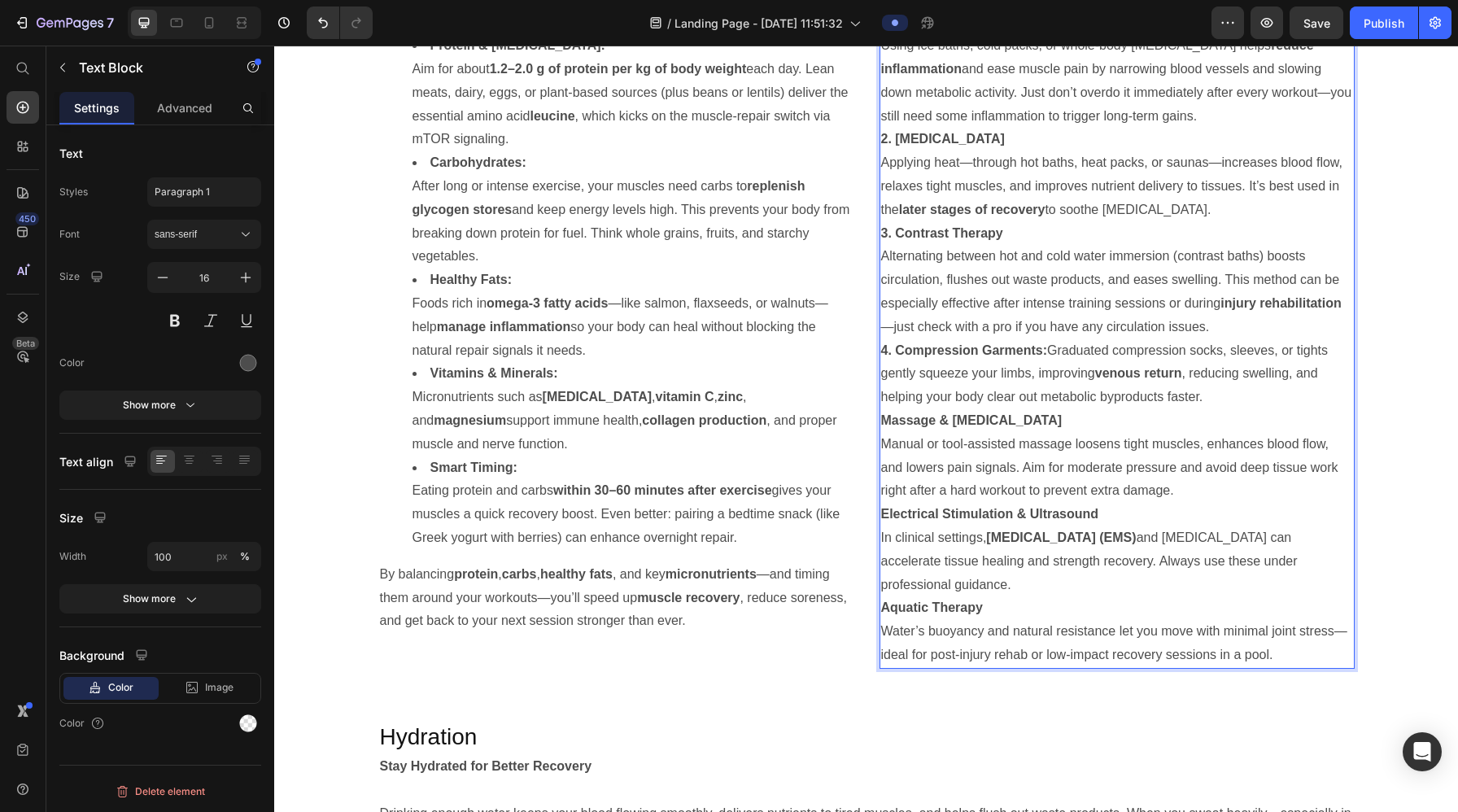 scroll, scrollTop: 4015, scrollLeft: 0, axis: vertical 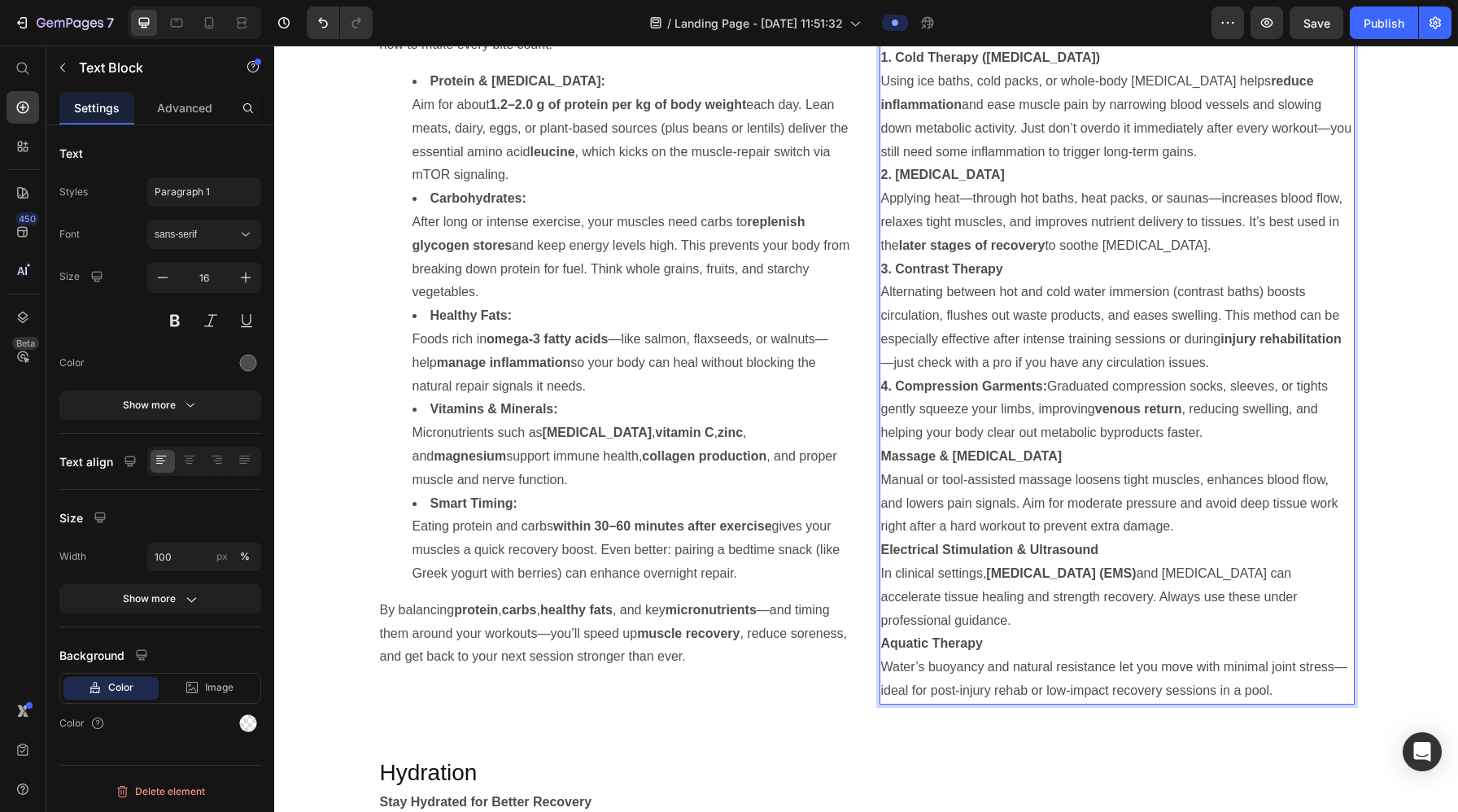 click on "4. Compression Garments:" at bounding box center (964, 386) 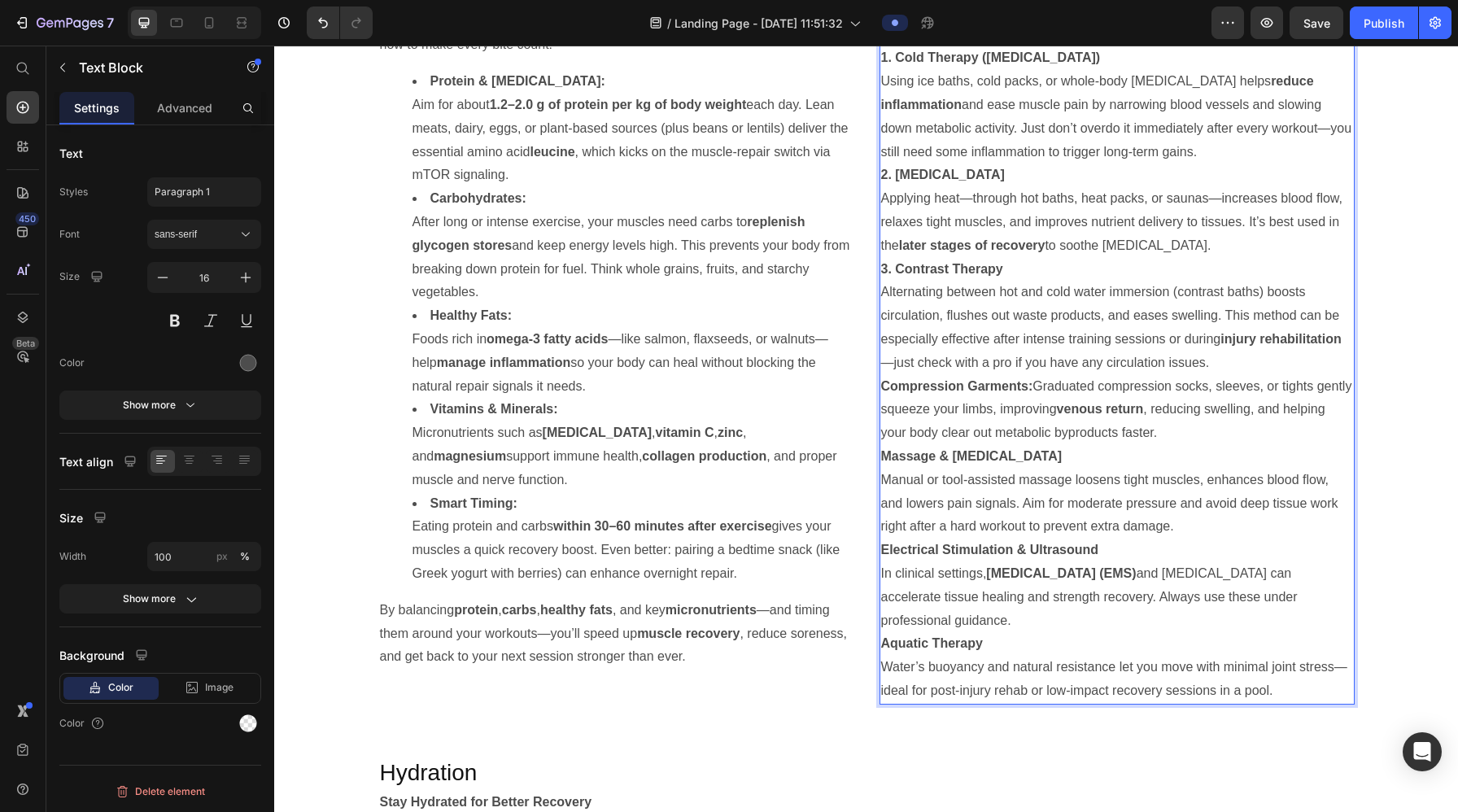 scroll, scrollTop: 3965, scrollLeft: 0, axis: vertical 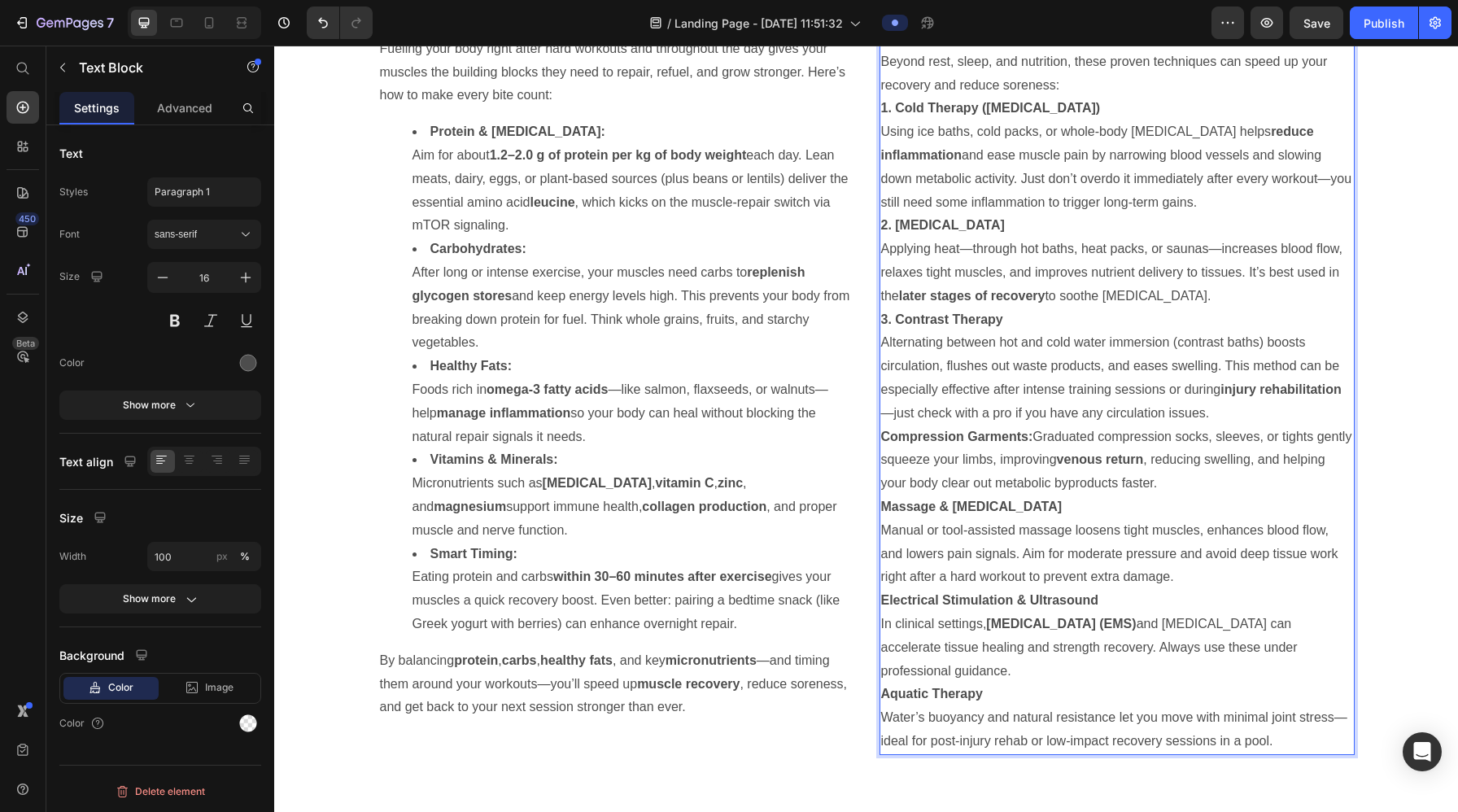 click on "3. Contrast Therapy" at bounding box center (942, 319) 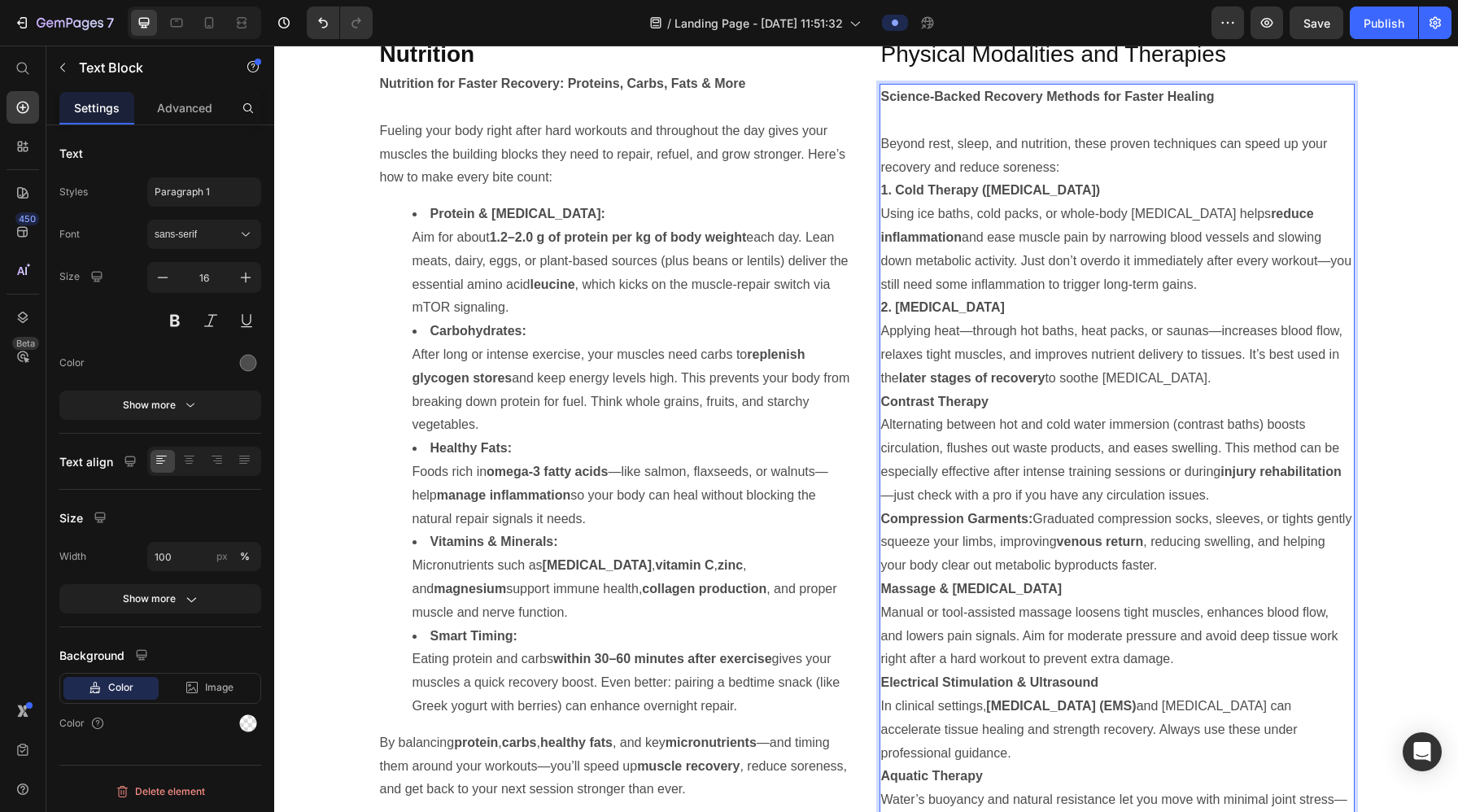 scroll, scrollTop: 3873, scrollLeft: 0, axis: vertical 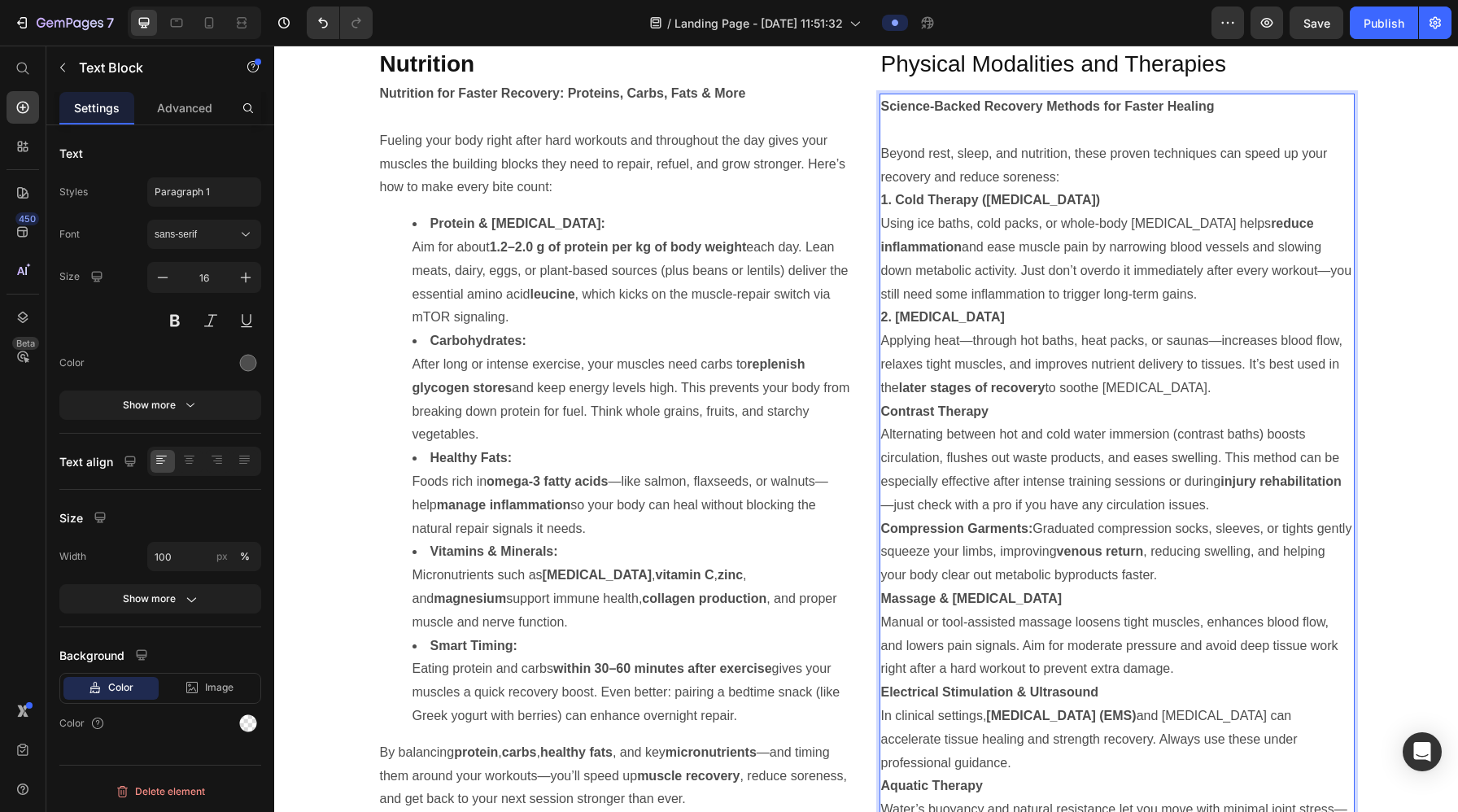 click on "2. Heat Therapy" at bounding box center (943, 317) 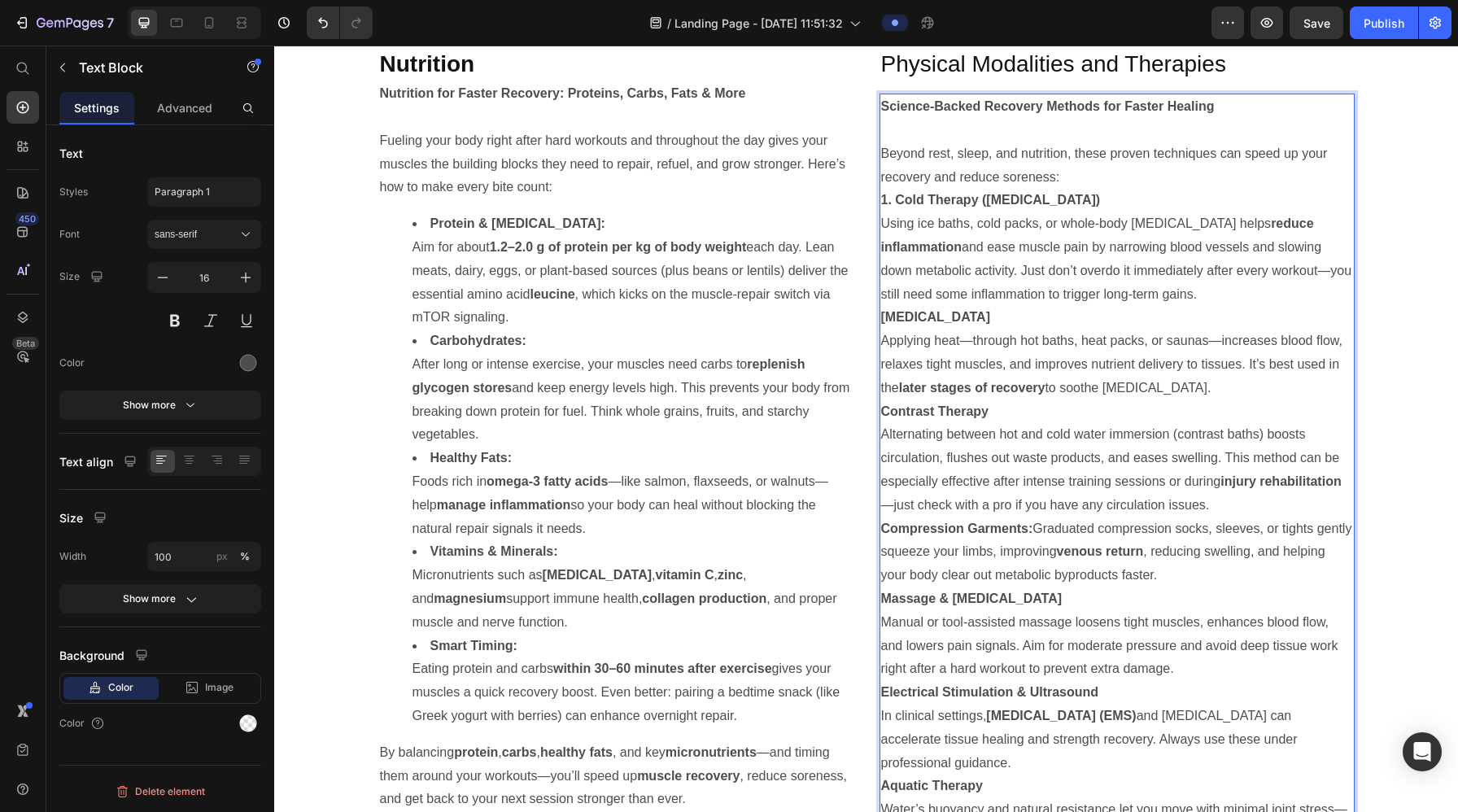 click on "1. Cold Therapy (Cryotherapy)" at bounding box center [991, 199] 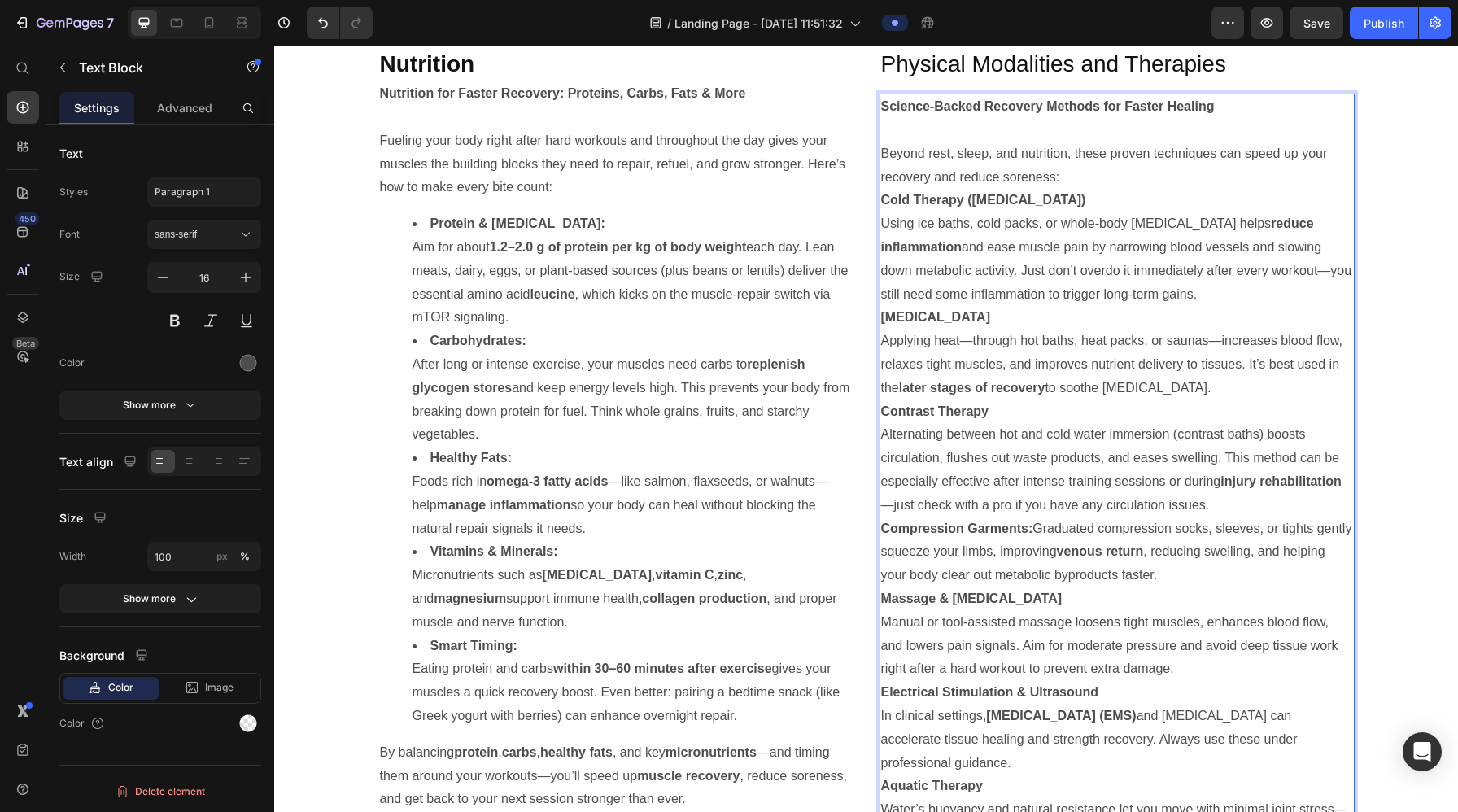 click on "Cold Therapy (Cryotherapy)" at bounding box center [1117, 200] 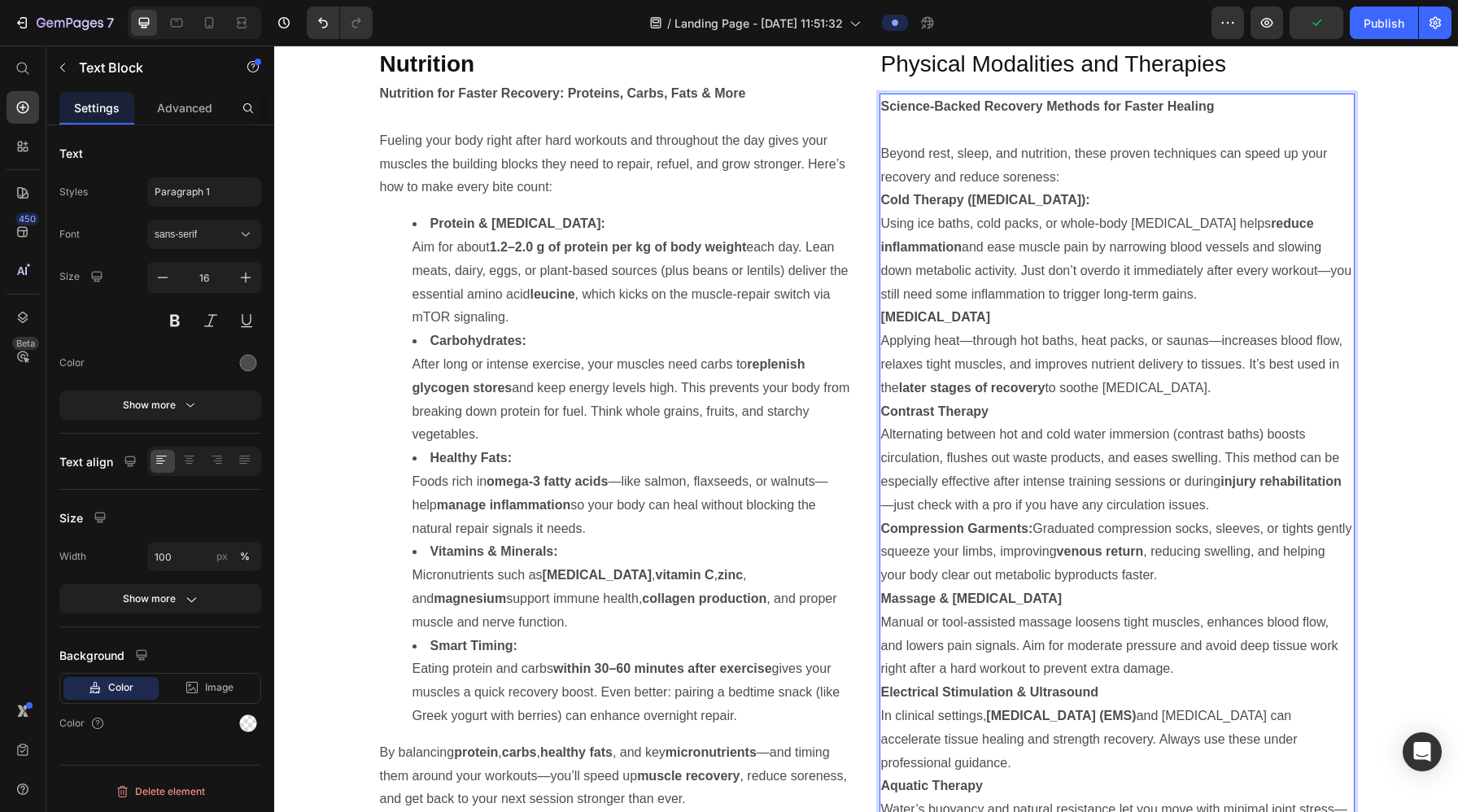click on "Using ice baths, cold packs, or whole-body cryotherapy helps  reduce inflammation  and ease muscle pain by narrowing blood vessels and slowing down metabolic activity. Just don’t overdo it immediately after every workout—you still need some inflammation to trigger long-term gains." at bounding box center [1117, 259] 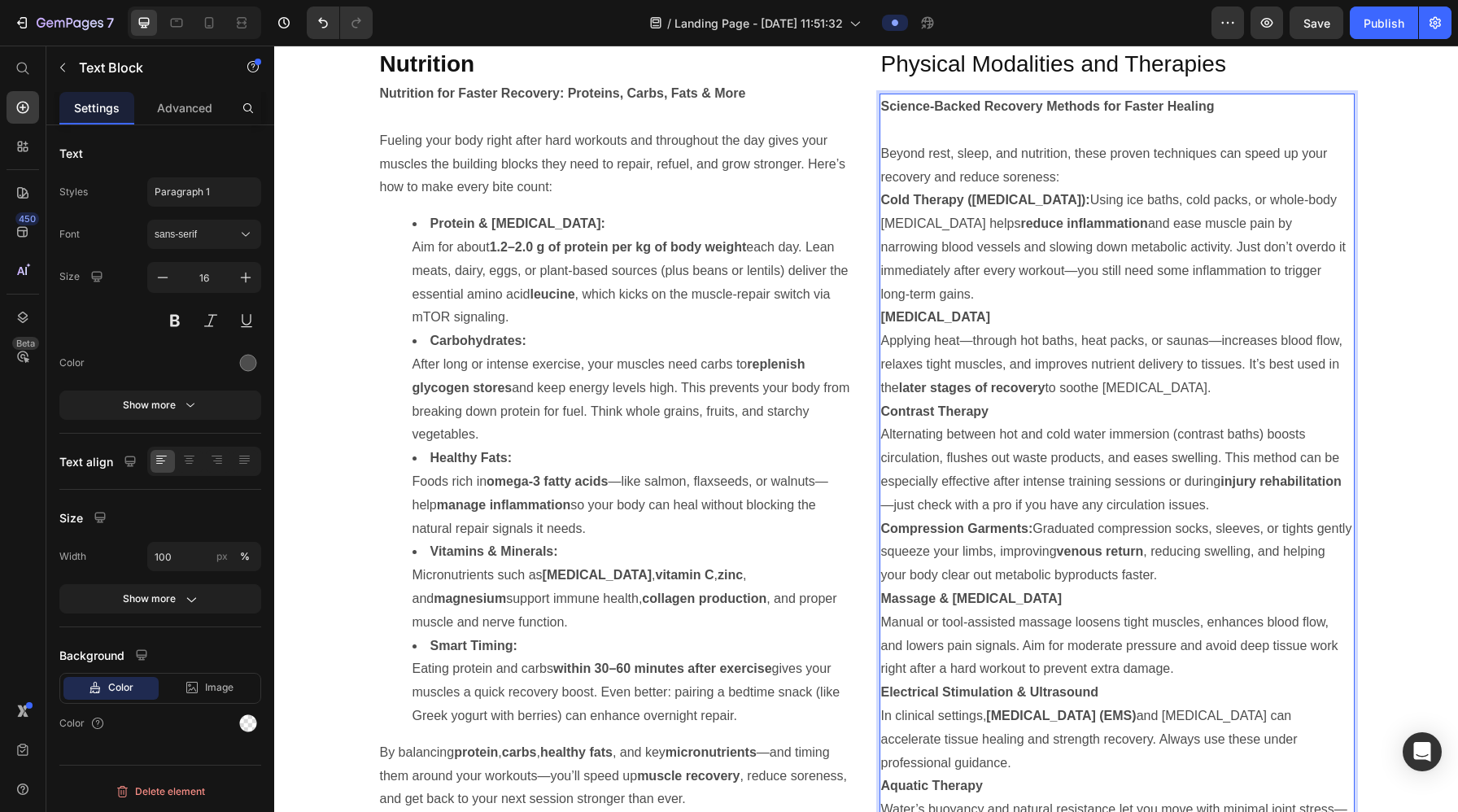 click on "Applying heat—through hot baths, heat packs, or saunas—increases blood flow, relaxes tight muscles, and improves nutrient delivery to tissues. It’s best used in the  later stages of recovery  to soothe stiffness." at bounding box center (1117, 365) 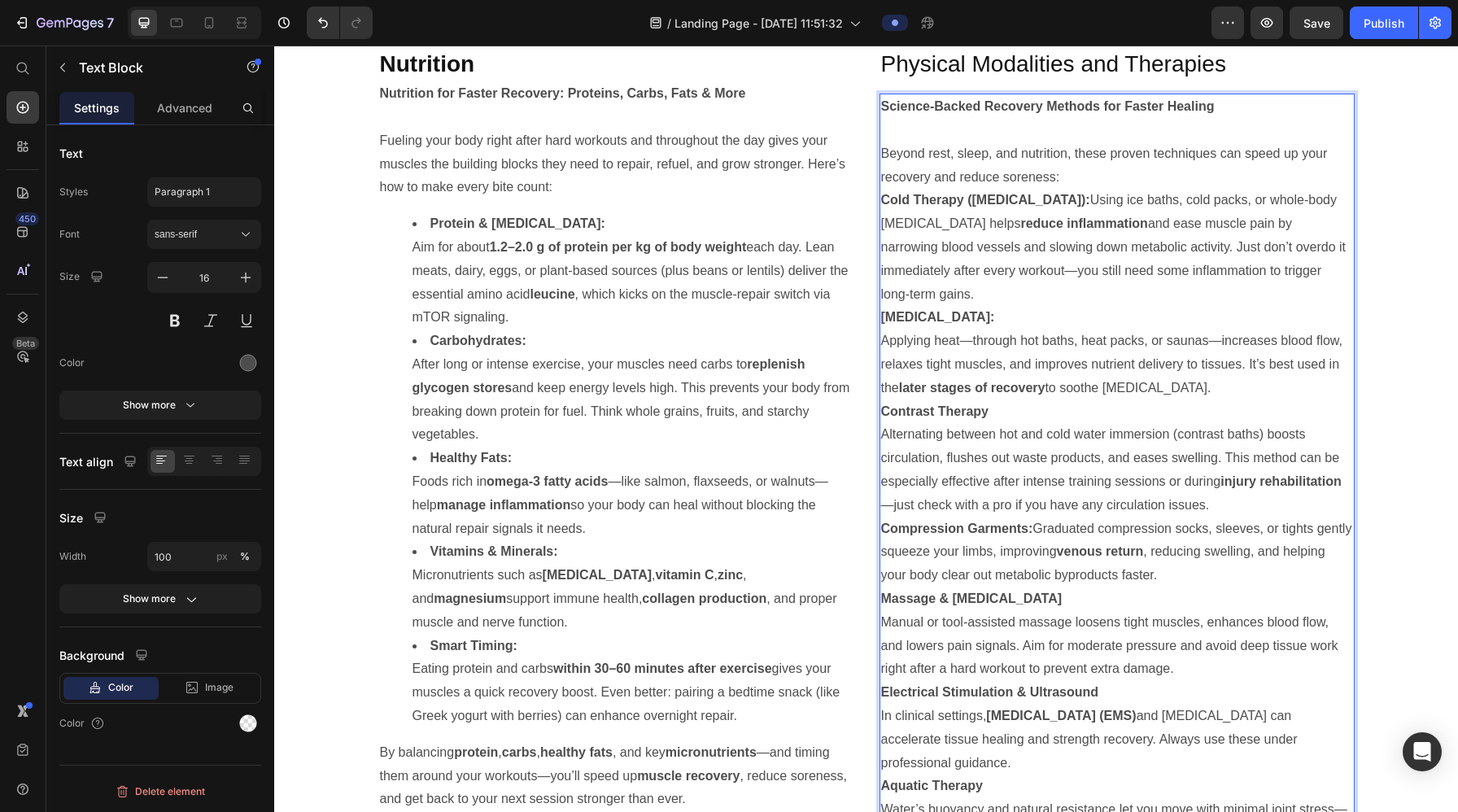 click on "Applying heat—through hot baths, heat packs, or saunas—increases blood flow, relaxes tight muscles, and improves nutrient delivery to tissues. It’s best used in the  later stages of recovery  to soothe stiffness." at bounding box center (1117, 365) 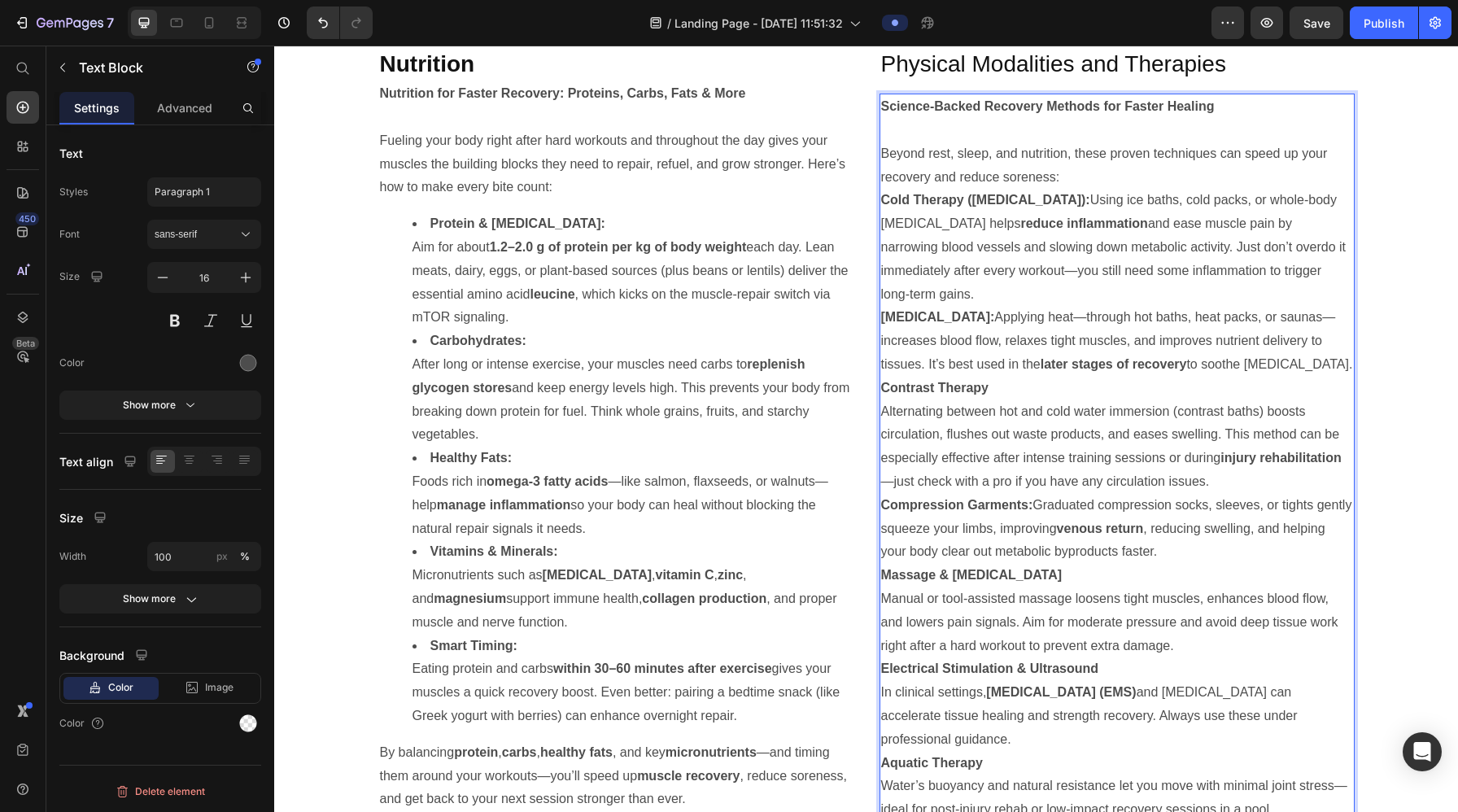 click on "Alternating between hot and cold water immersion (contrast baths) boosts circulation, flushes out waste products, and eases swelling. This method can be especially effective after intense training sessions or during  injury rehabilitation —just check with a pro if you have any circulation issues." at bounding box center (1117, 447) 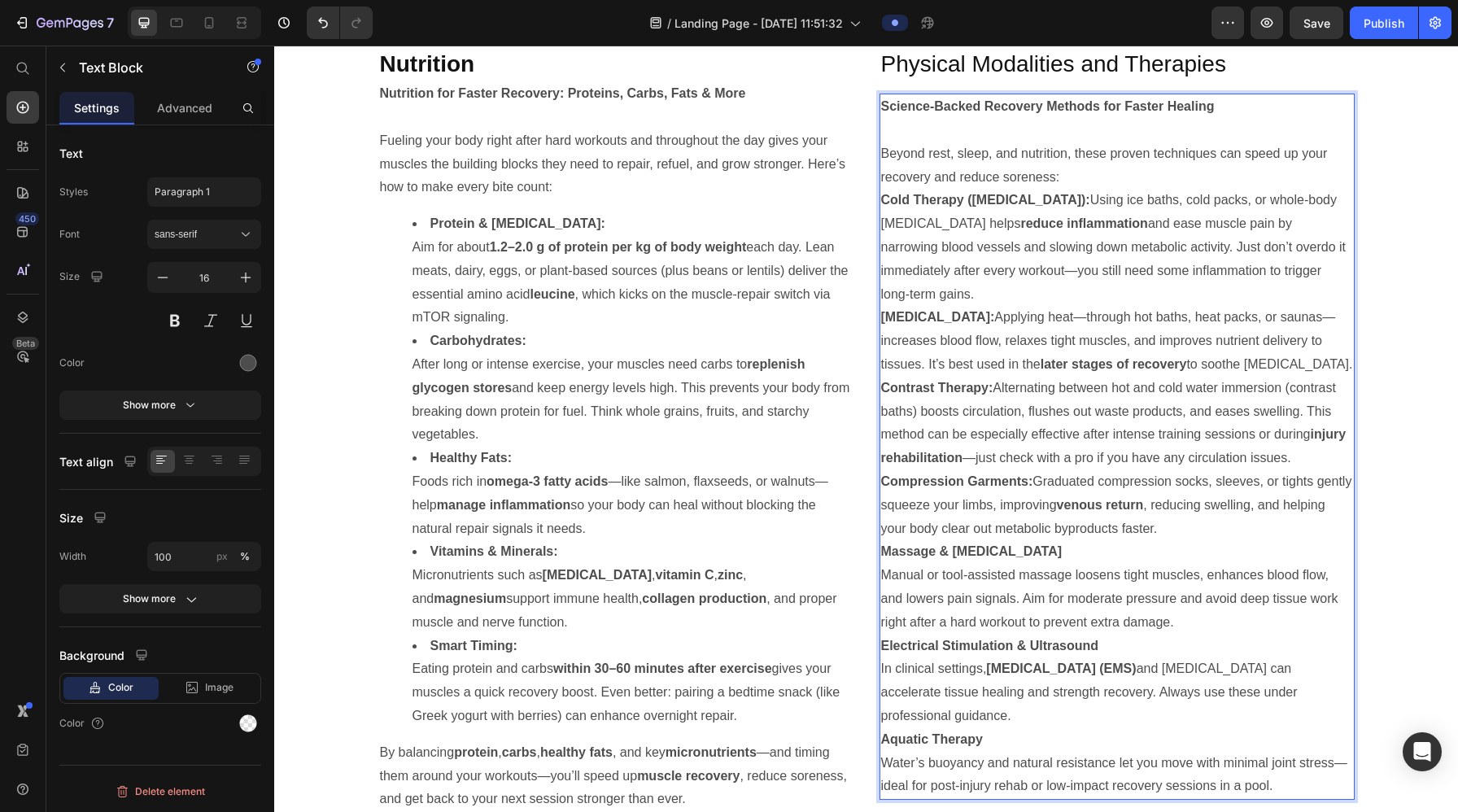 scroll, scrollTop: 3892, scrollLeft: 0, axis: vertical 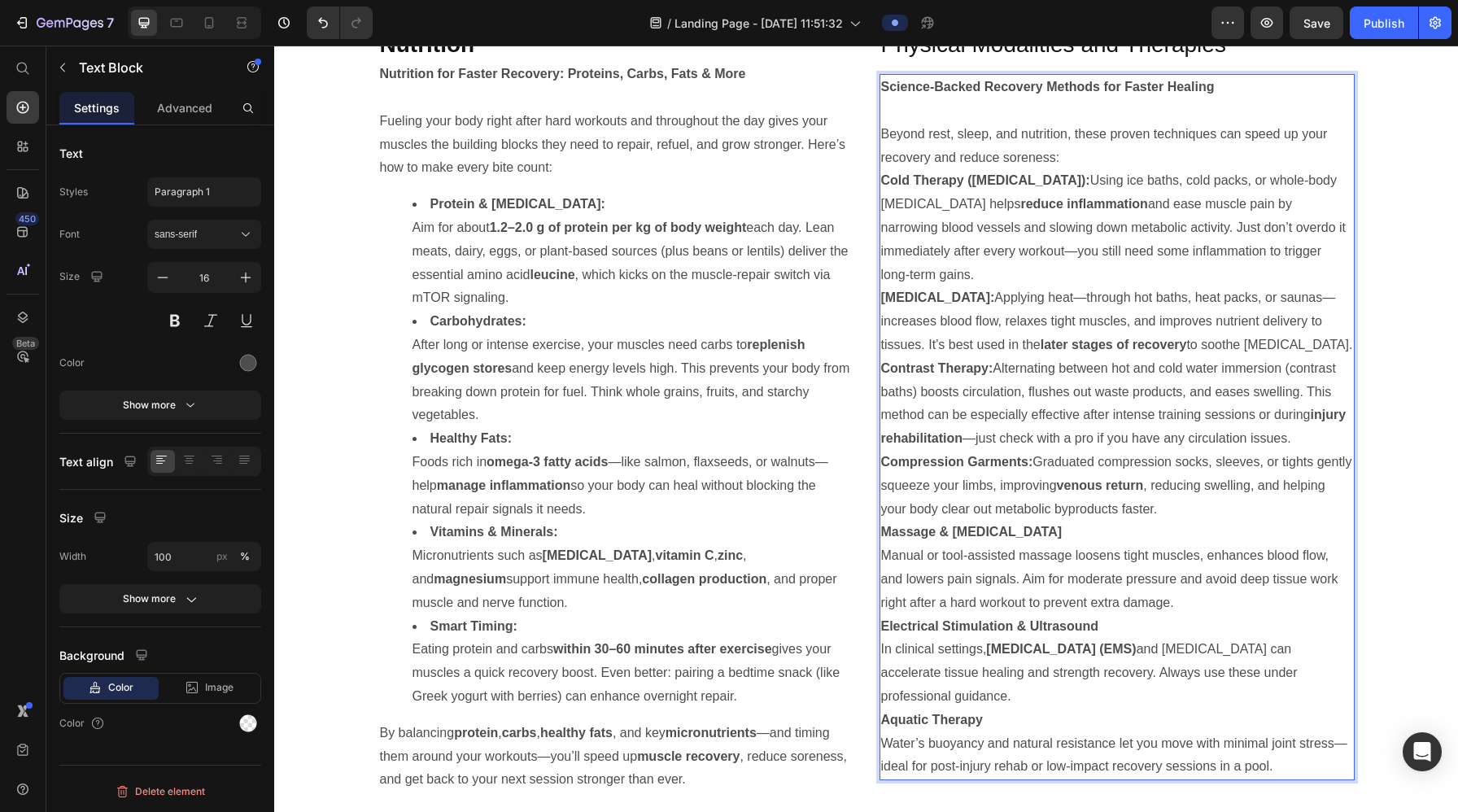 click on "Manual or tool-assisted massage loosens tight muscles, enhances blood flow, and lowers pain signals. Aim for moderate pressure and avoid deep tissue work right after a hard workout to prevent extra damage." at bounding box center (1117, 579) 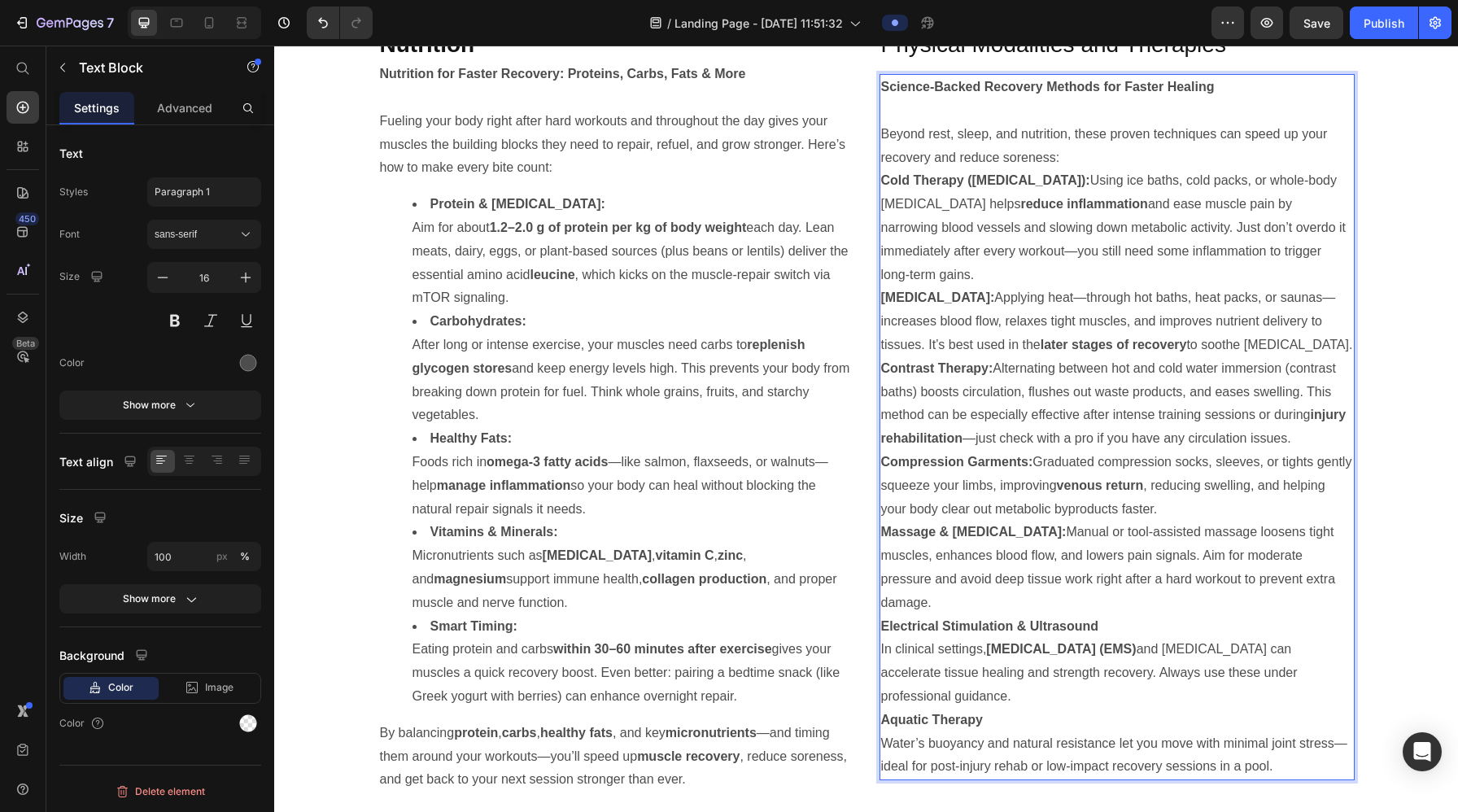 click on "In clinical settings,  electrical muscle stimulation (EMS)  and therapeutic ultrasound can accelerate tissue healing and strength recovery. Always use these under professional guidance." at bounding box center (1117, 673) 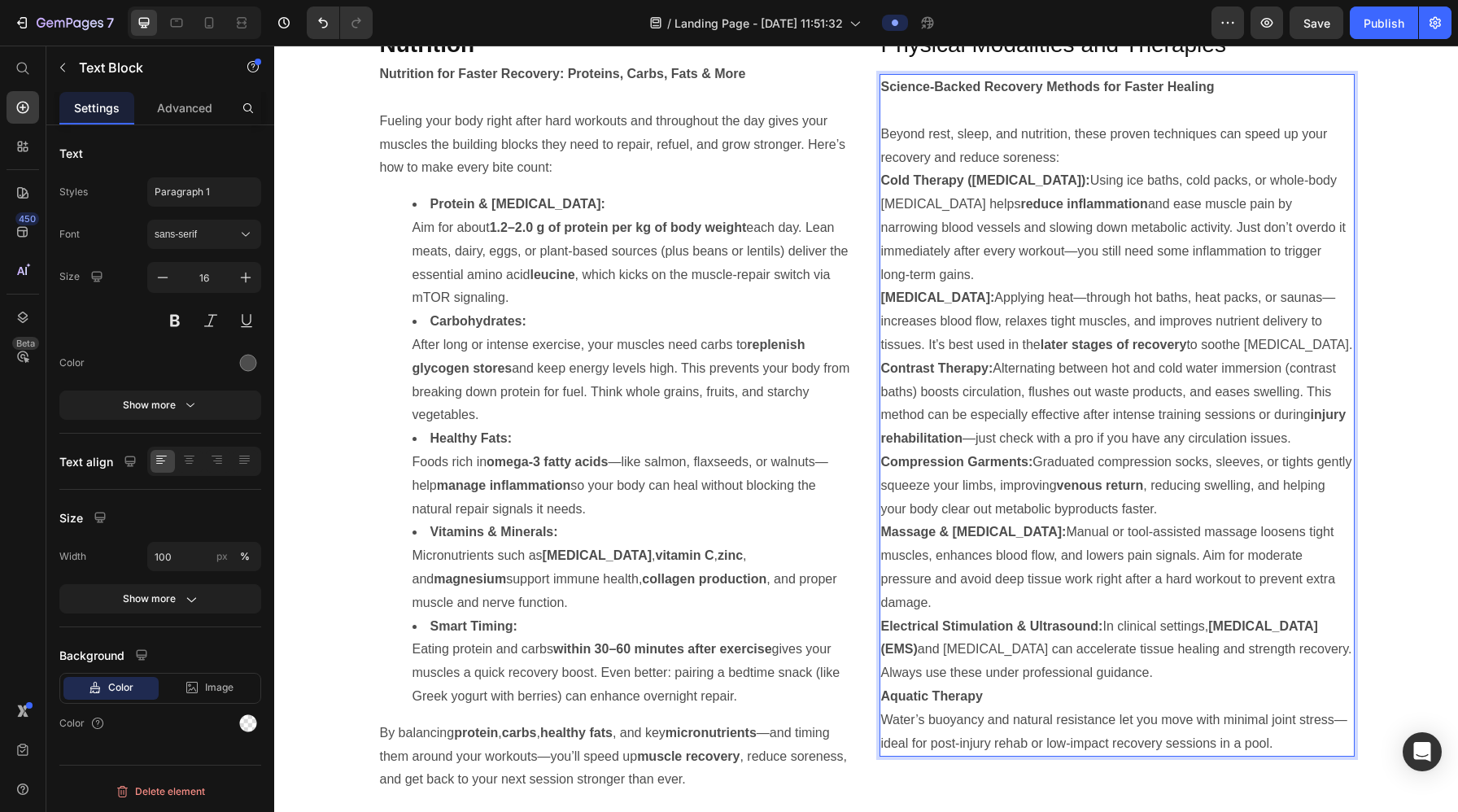 click on "Water’s buoyancy and natural resistance let you move with minimal joint stress—ideal for post-injury rehab or low-impact recovery sessions in a pool." at bounding box center (1117, 732) 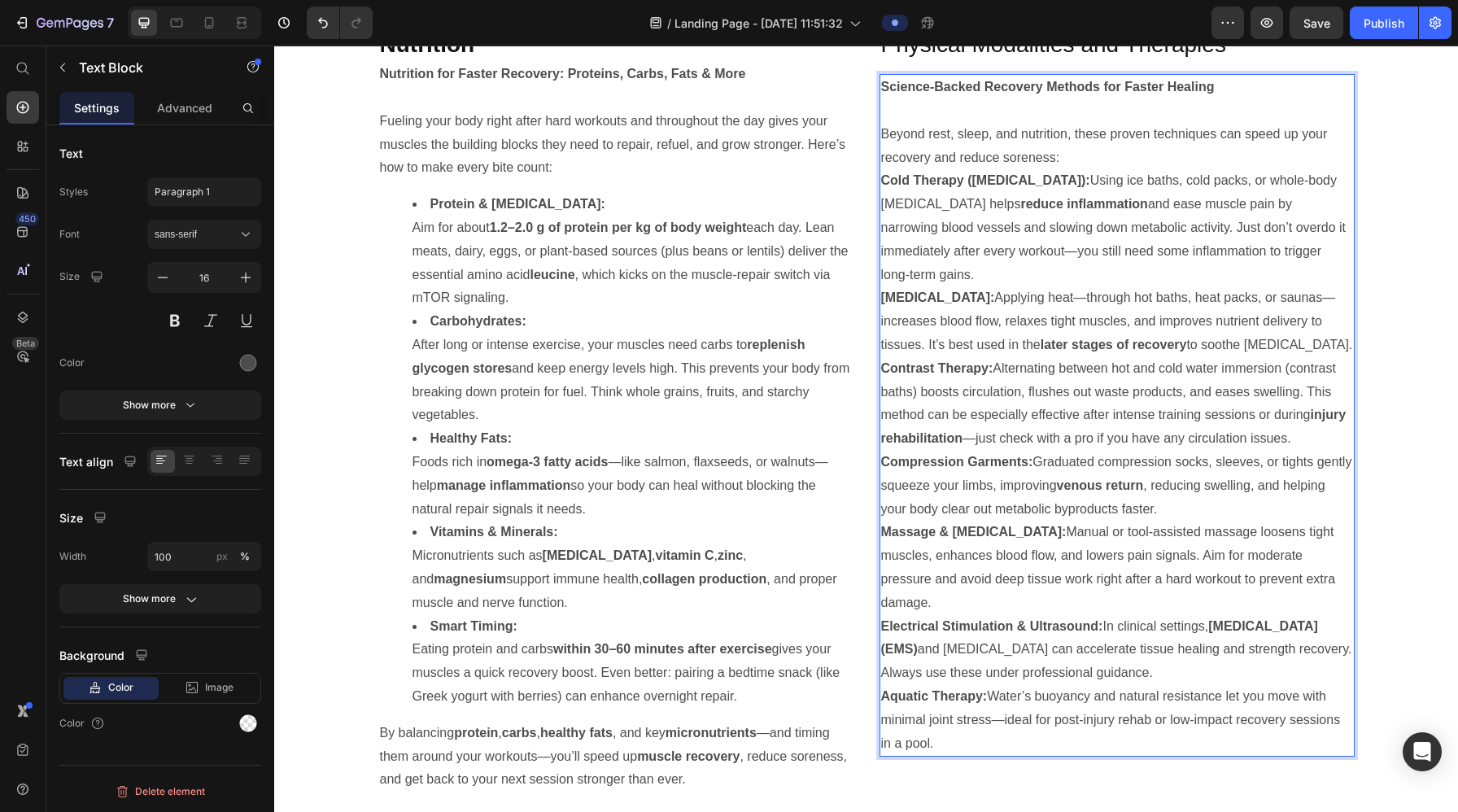 click on "Cold Therapy (Cryotherapy):  Using ice baths, cold packs, or whole-body cryotherapy helps  reduce inflammation  and ease muscle pain by narrowing blood vessels and slowing down metabolic activity. Just don’t overdo it immediately after every workout—you still need some inflammation to trigger long-term gains." at bounding box center (1117, 228) 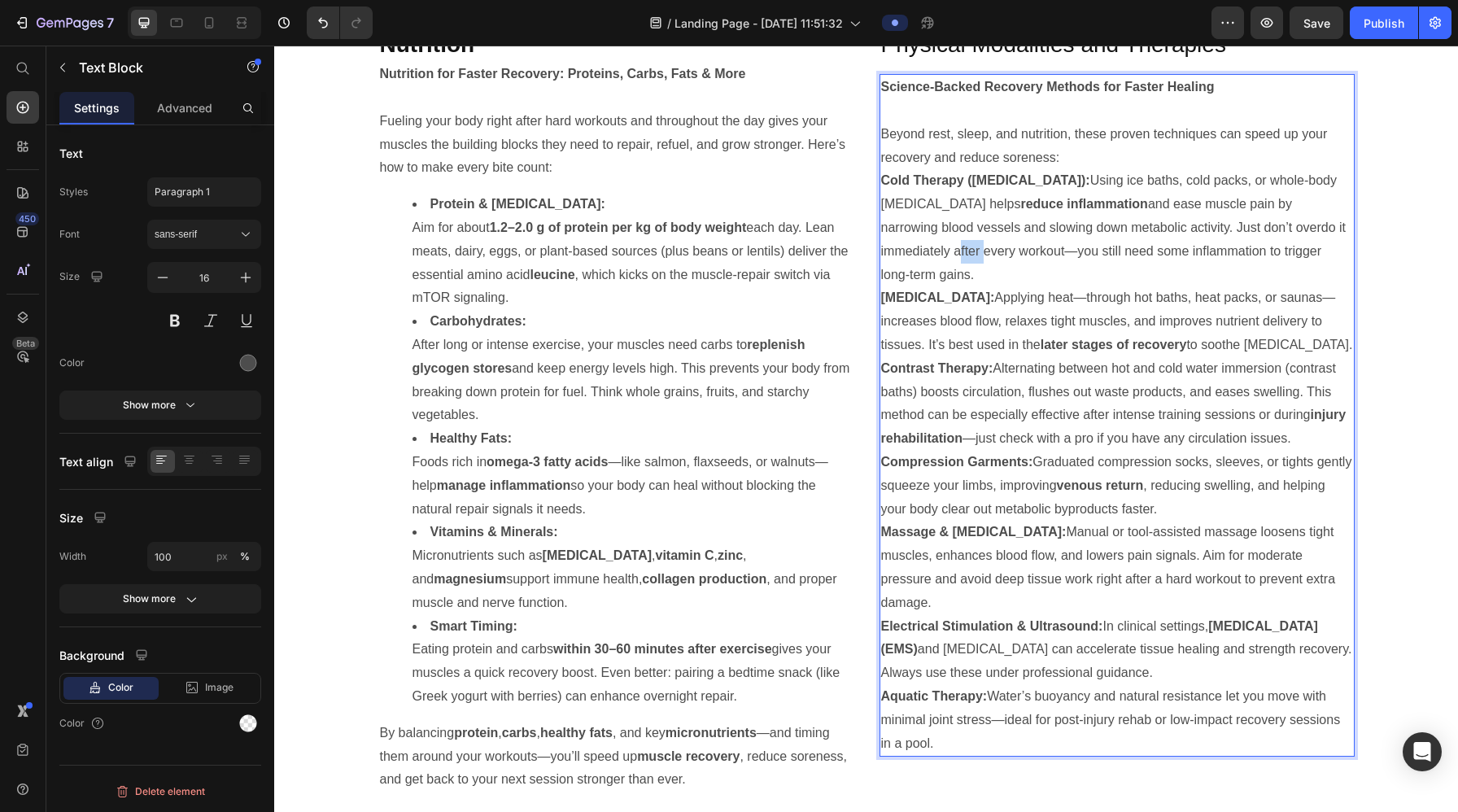 click on "Cold Therapy (Cryotherapy):  Using ice baths, cold packs, or whole-body cryotherapy helps  reduce inflammation  and ease muscle pain by narrowing blood vessels and slowing down metabolic activity. Just don’t overdo it immediately after every workout—you still need some inflammation to trigger long-term gains." at bounding box center (1117, 228) 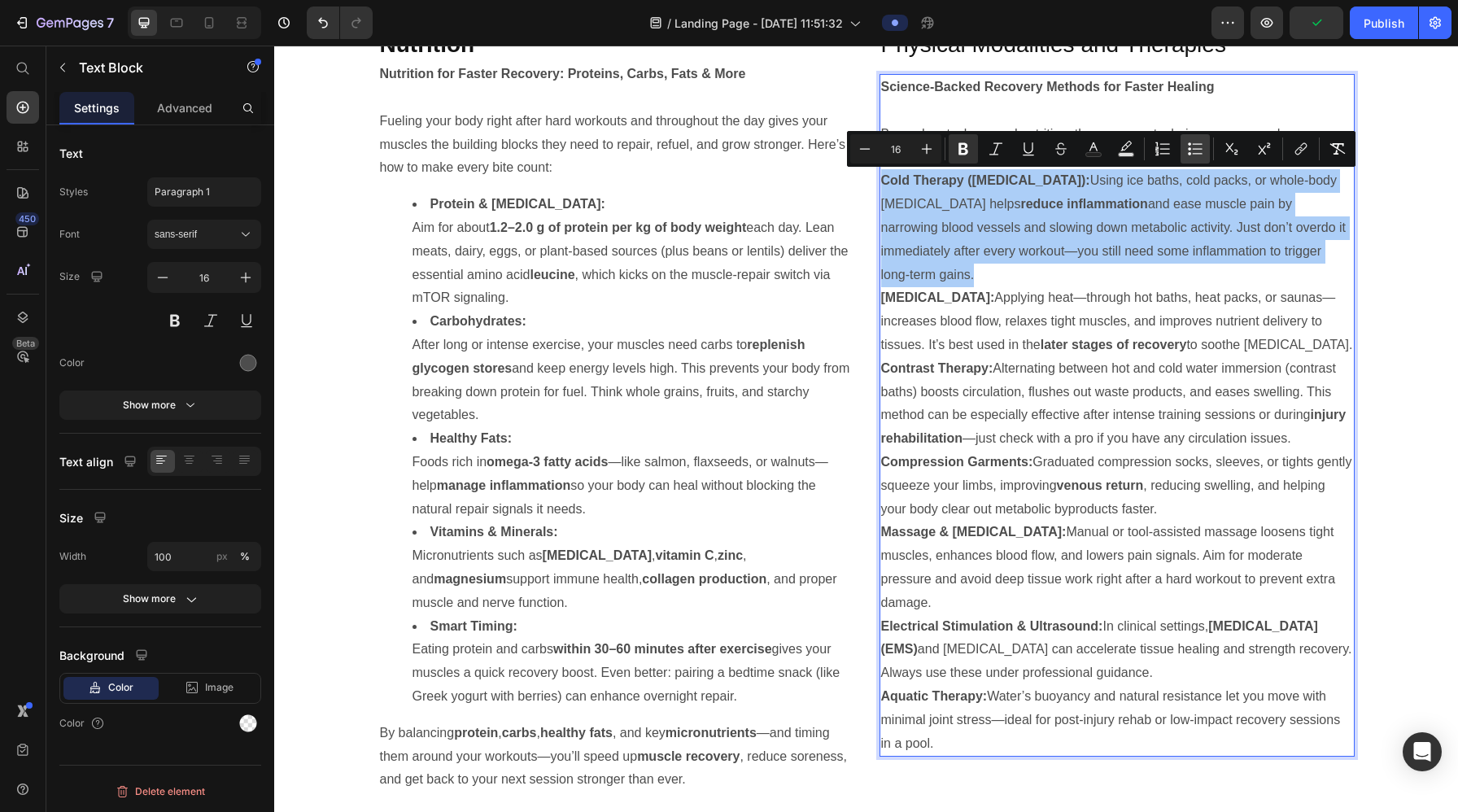 click 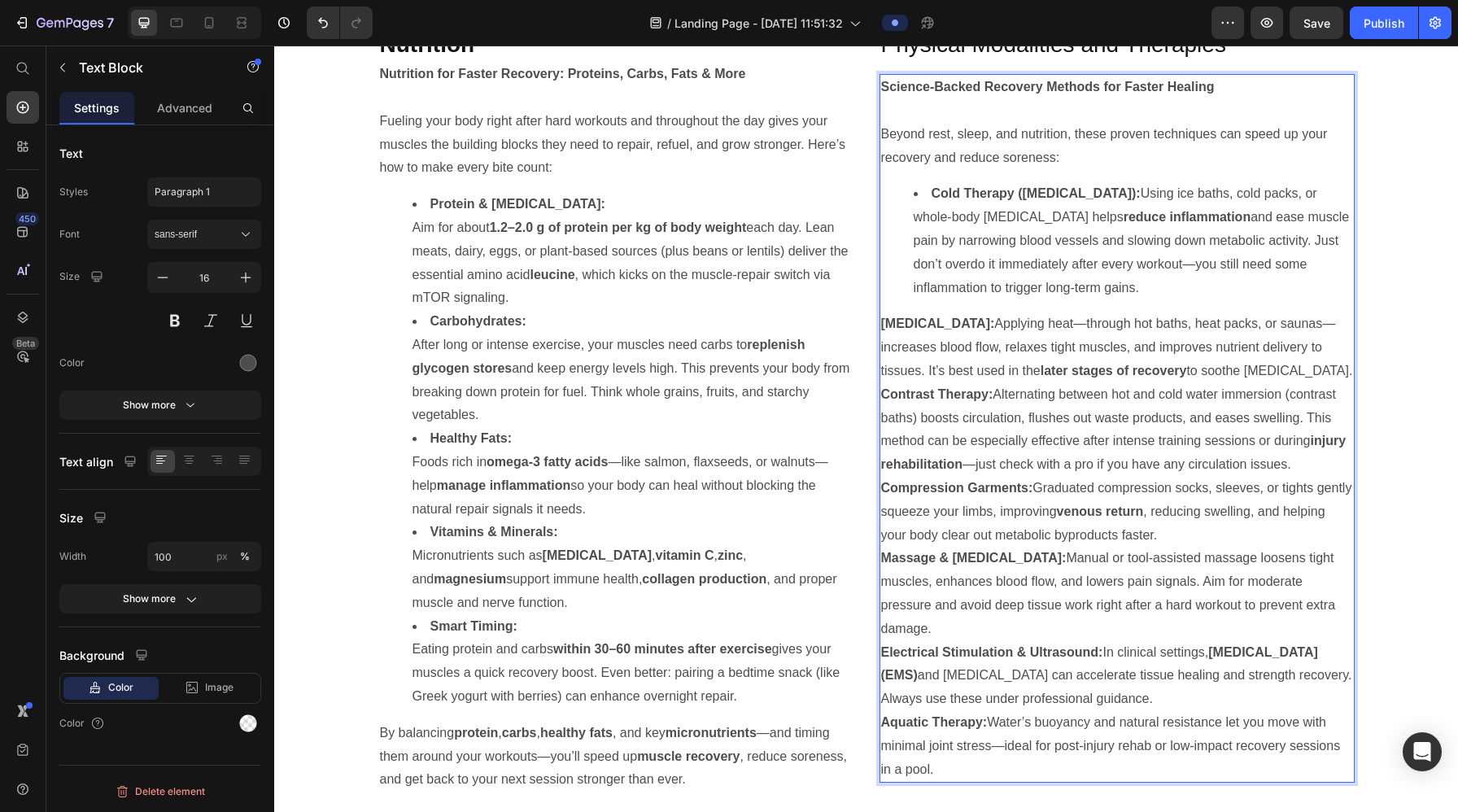 click on "Heat Therapy:   Applying heat—through hot baths, heat packs, or saunas—increases blood flow, relaxes tight muscles, and improves nutrient delivery to tissues. It’s best used in the  later stages of recovery  to soothe stiffness." at bounding box center [1117, 347] 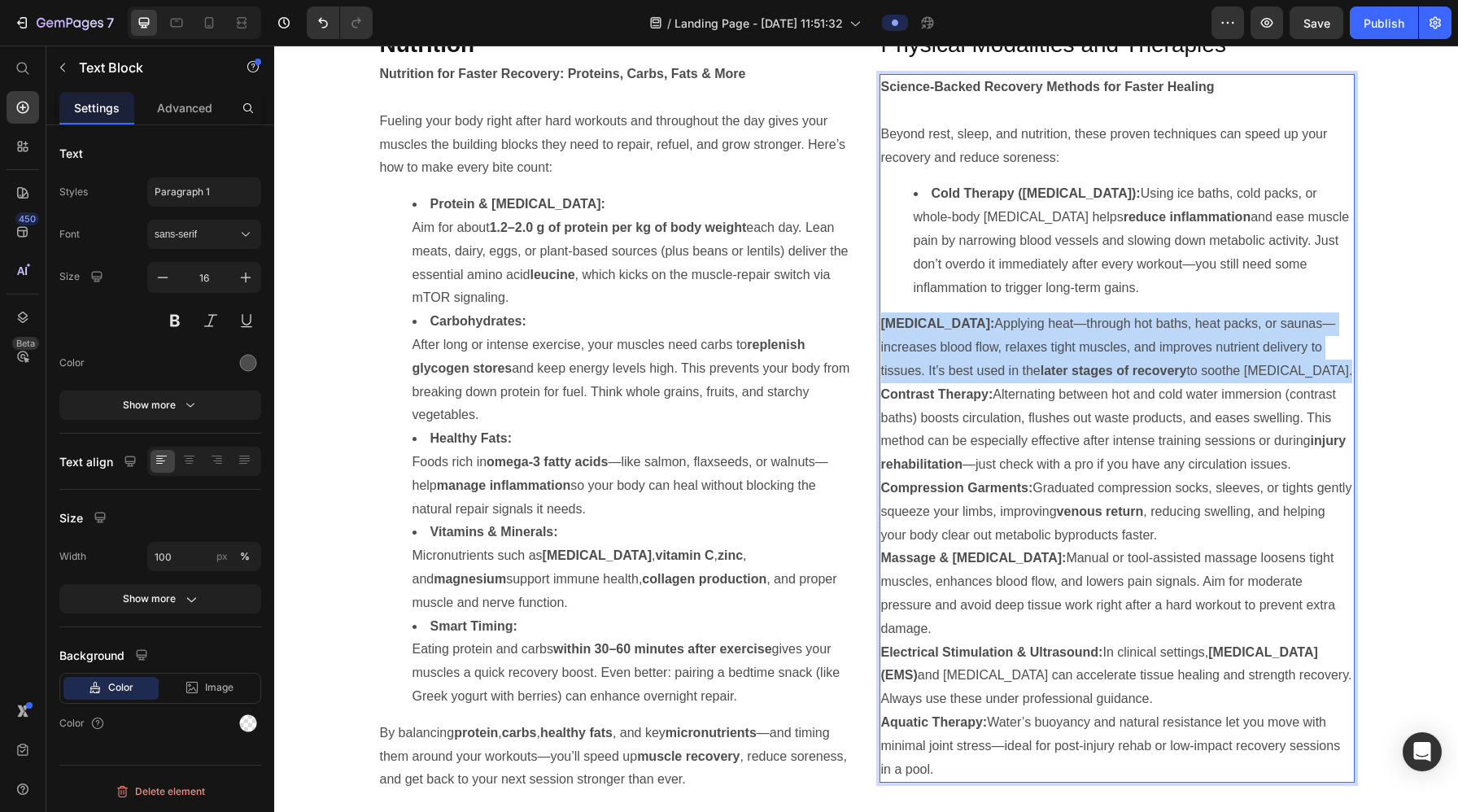 click on "Heat Therapy:   Applying heat—through hot baths, heat packs, or saunas—increases blood flow, relaxes tight muscles, and improves nutrient delivery to tissues. It’s best used in the  later stages of recovery  to soothe stiffness." at bounding box center (1117, 347) 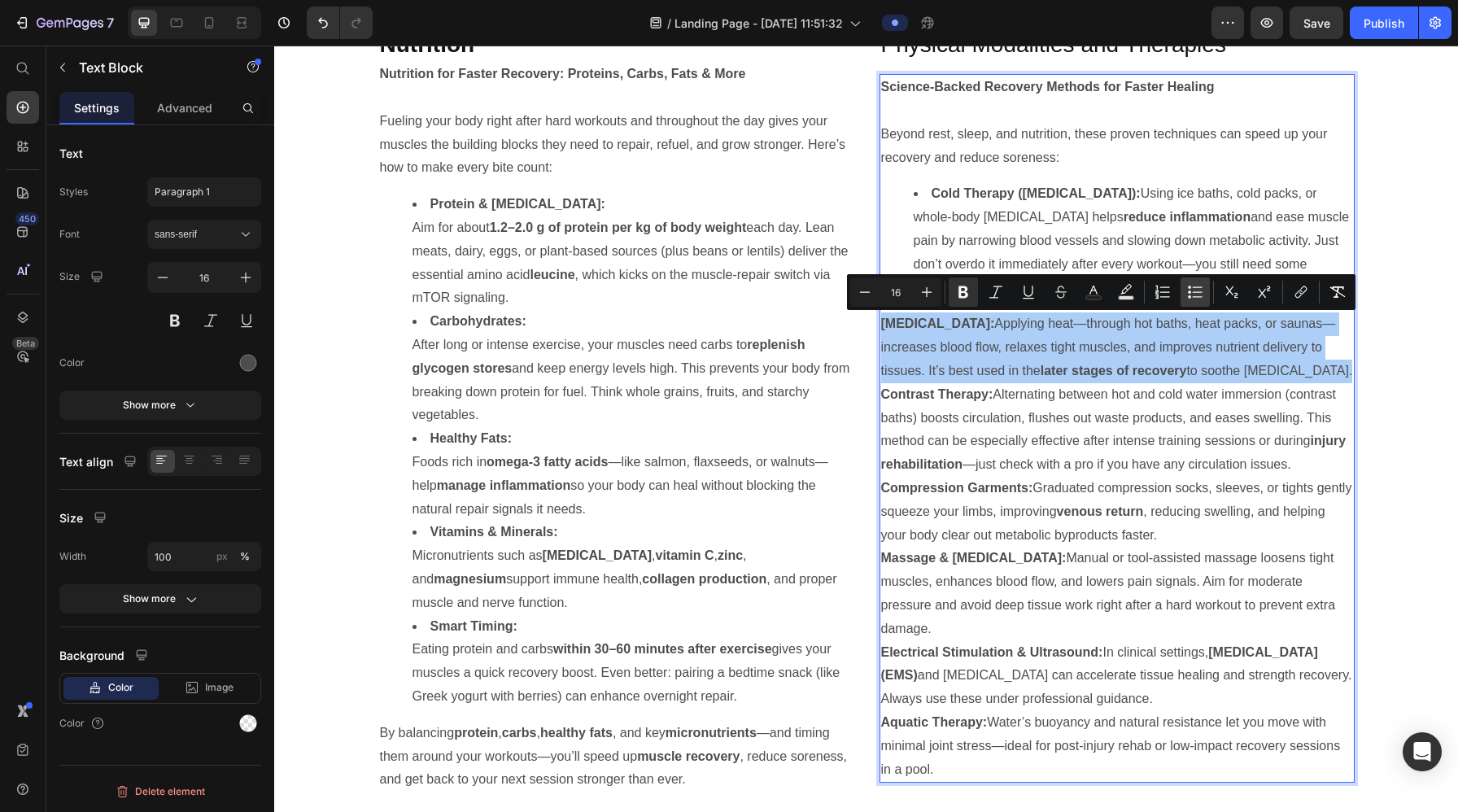 click 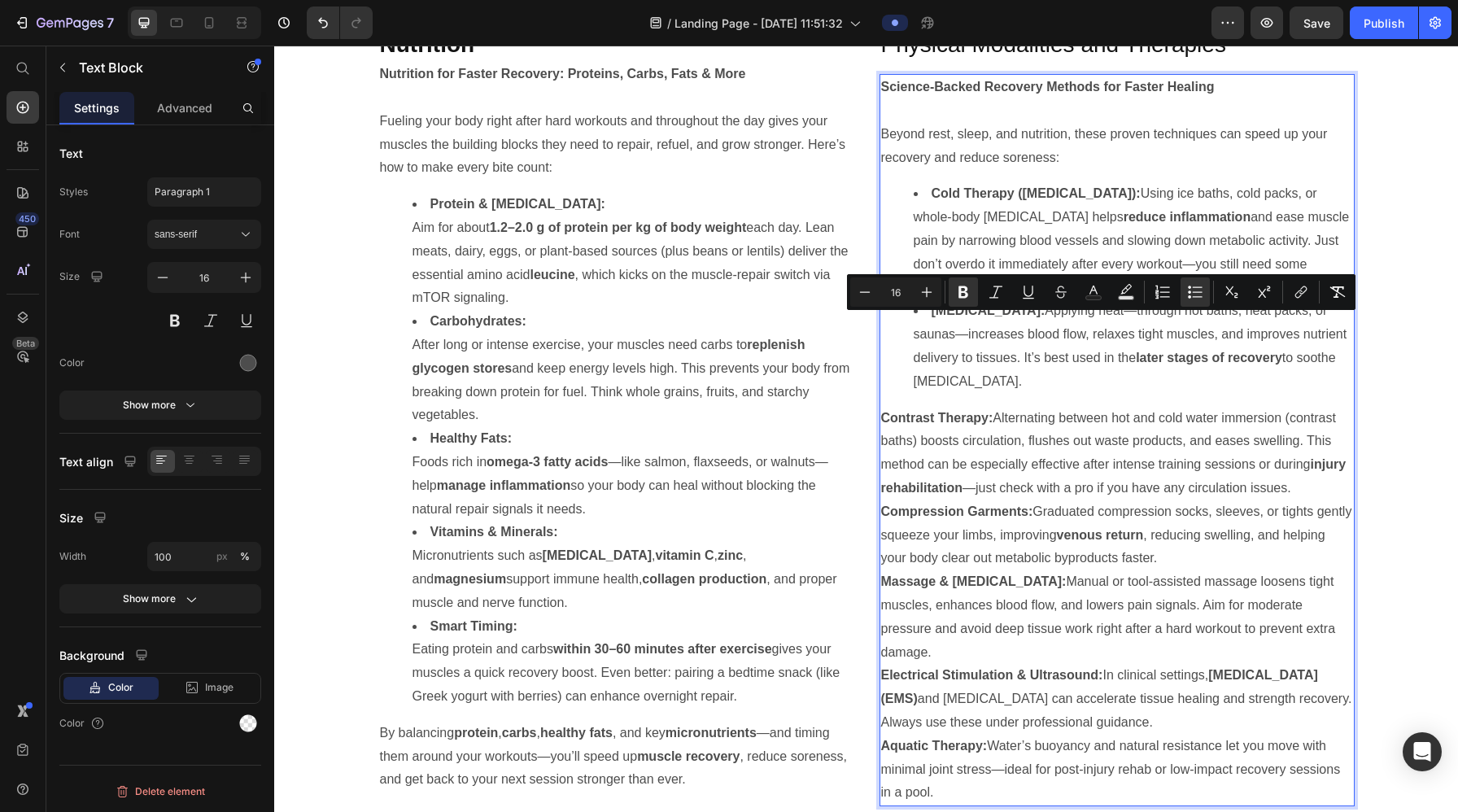 click on "Contrast Therapy:  Alternating between hot and cold water immersion (contrast baths) boosts circulation, flushes out waste products, and eases swelling. This method can be especially effective after intense training sessions or during  injury rehabilitation —just check with a pro if you have any circulation issues." at bounding box center (1117, 453) 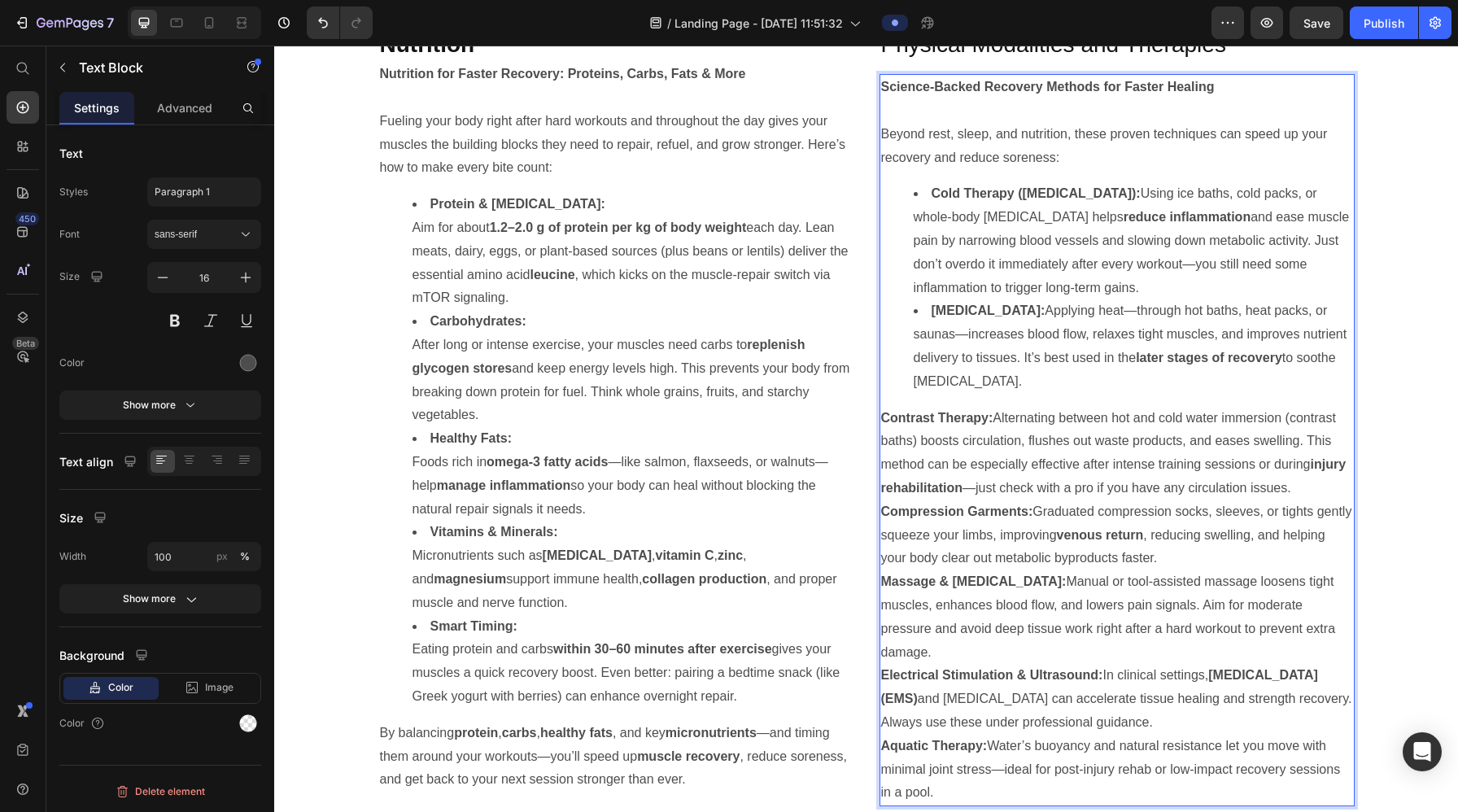 click on "Contrast Therapy:  Alternating between hot and cold water immersion (contrast baths) boosts circulation, flushes out waste products, and eases swelling. This method can be especially effective after intense training sessions or during  injury rehabilitation —just check with a pro if you have any circulation issues." at bounding box center [1117, 453] 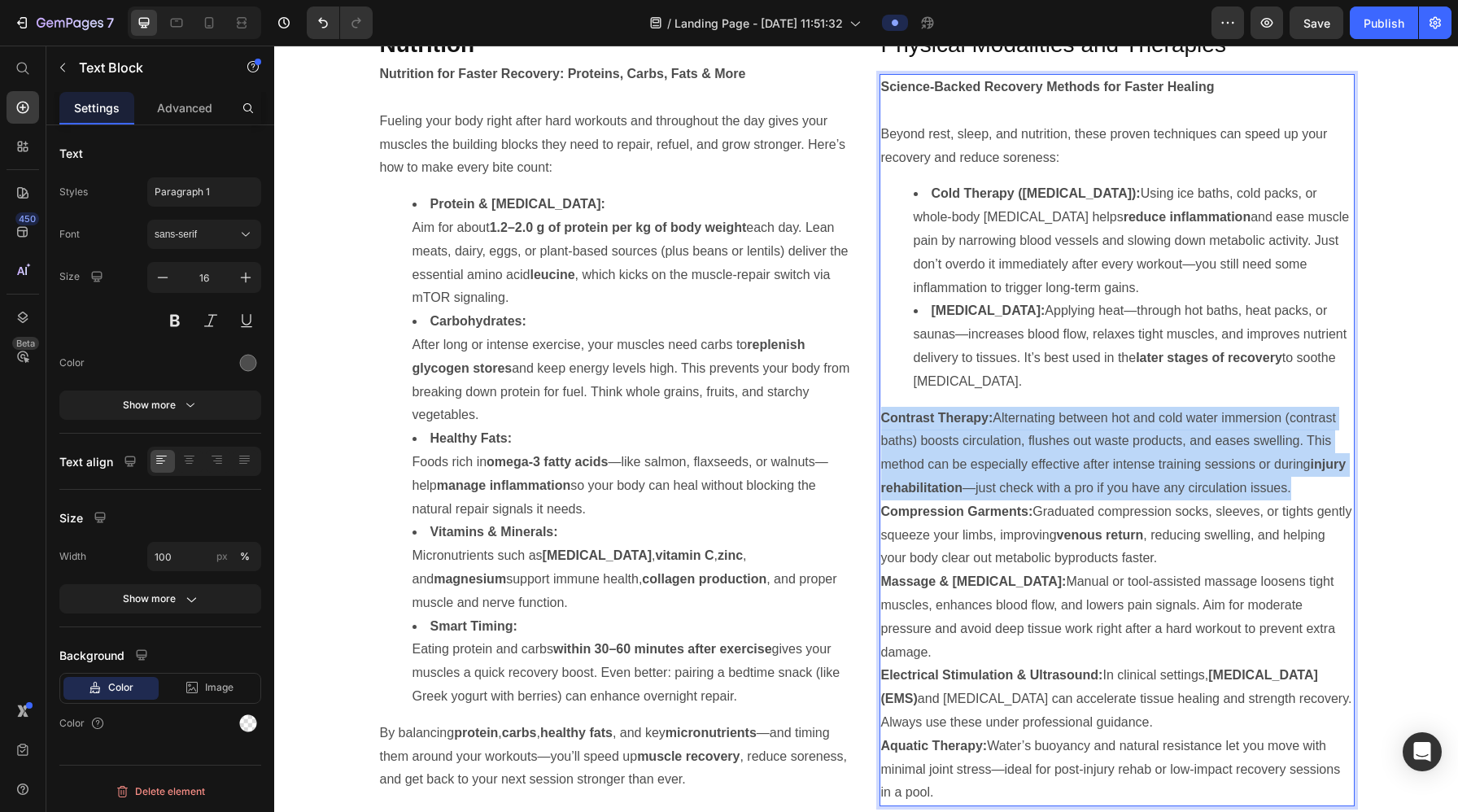 click on "Contrast Therapy:  Alternating between hot and cold water immersion (contrast baths) boosts circulation, flushes out waste products, and eases swelling. This method can be especially effective after intense training sessions or during  injury rehabilitation —just check with a pro if you have any circulation issues." at bounding box center (1117, 453) 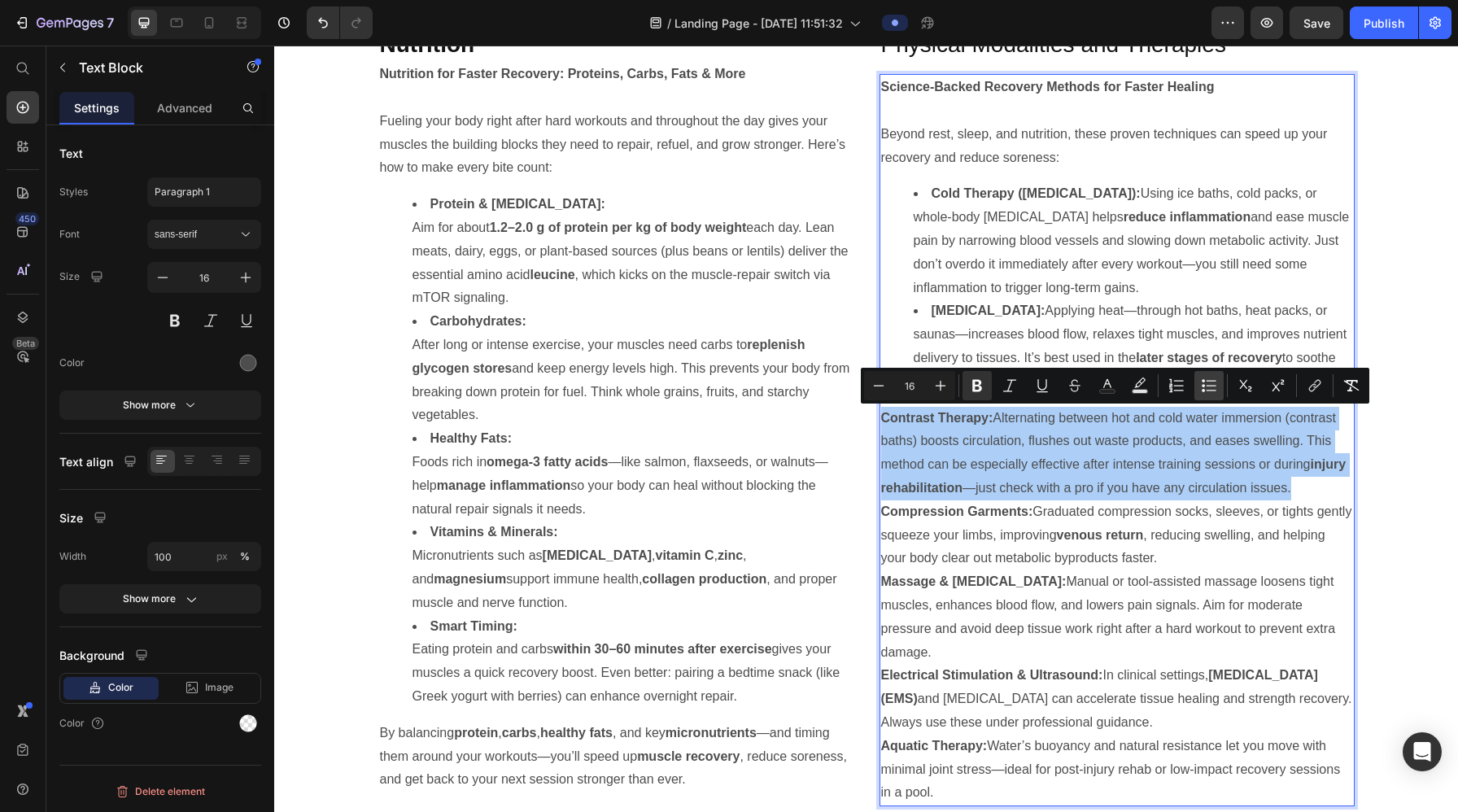 click 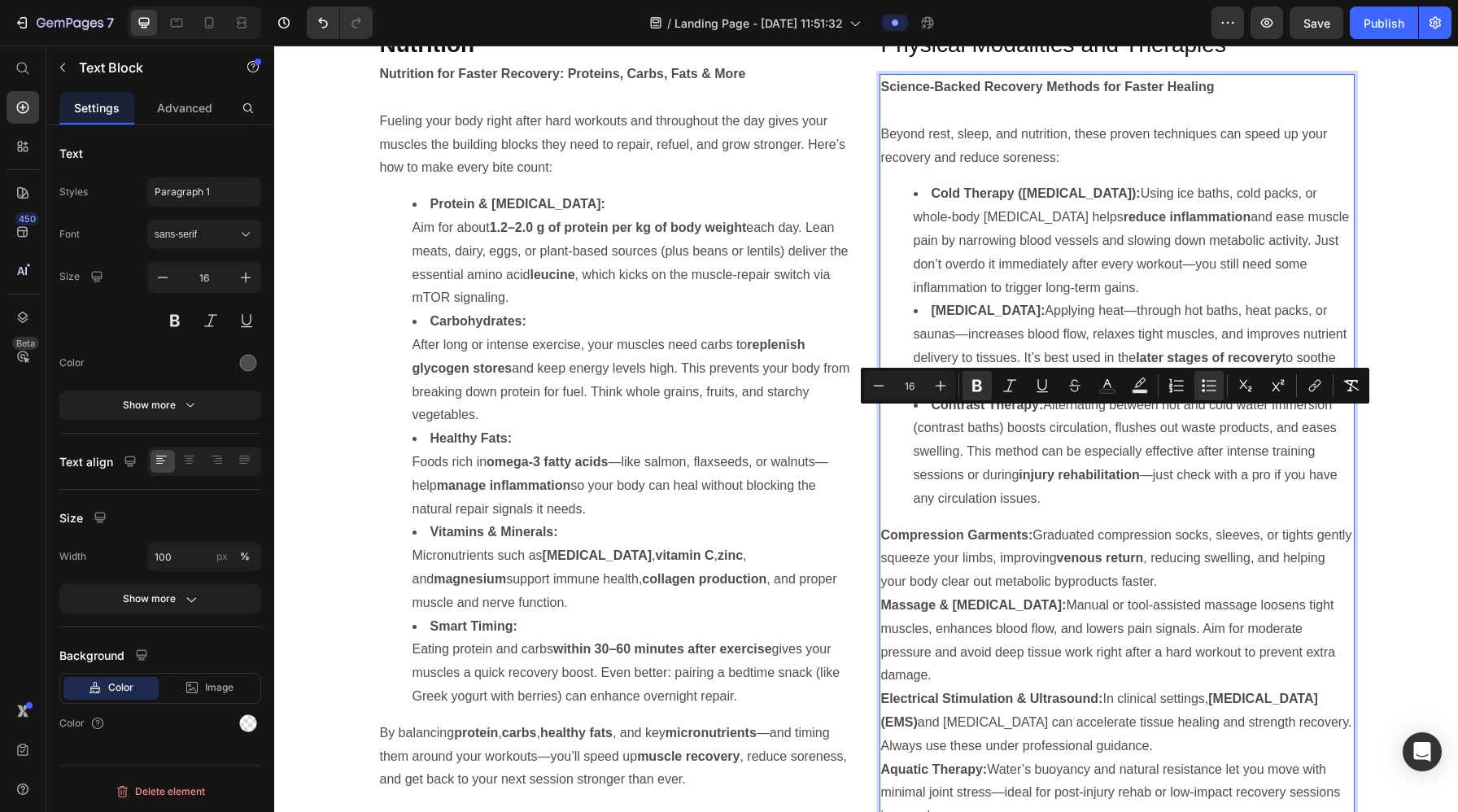 click on "Compression Garments:  Graduated compression socks, sleeves, or tights gently squeeze your limbs, improving  venous return , reducing swelling, and helping your body clear out metabolic byproducts faster." at bounding box center [1117, 559] 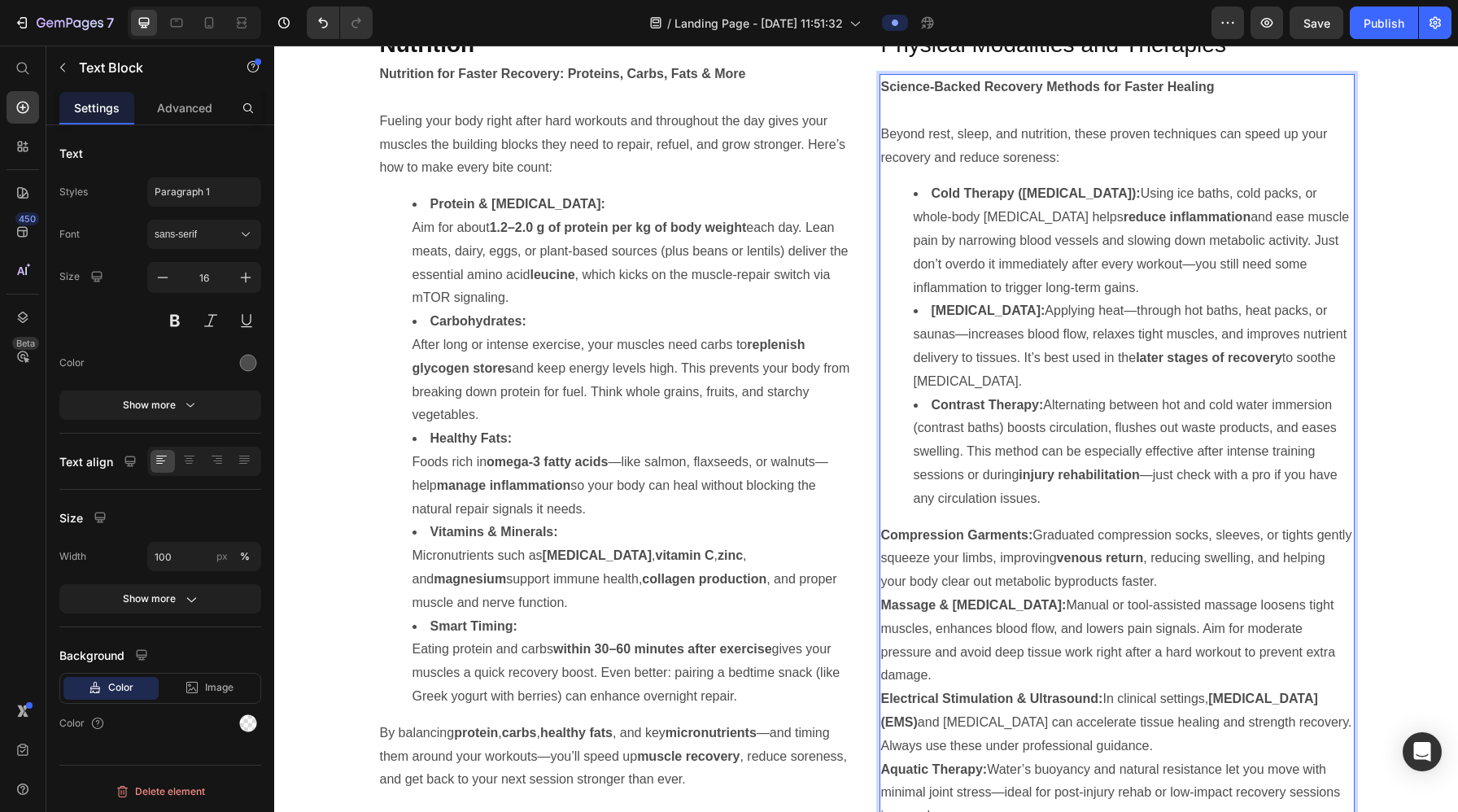 click on "Compression Garments:  Graduated compression socks, sleeves, or tights gently squeeze your limbs, improving  venous return , reducing swelling, and helping your body clear out metabolic byproducts faster." at bounding box center (1117, 559) 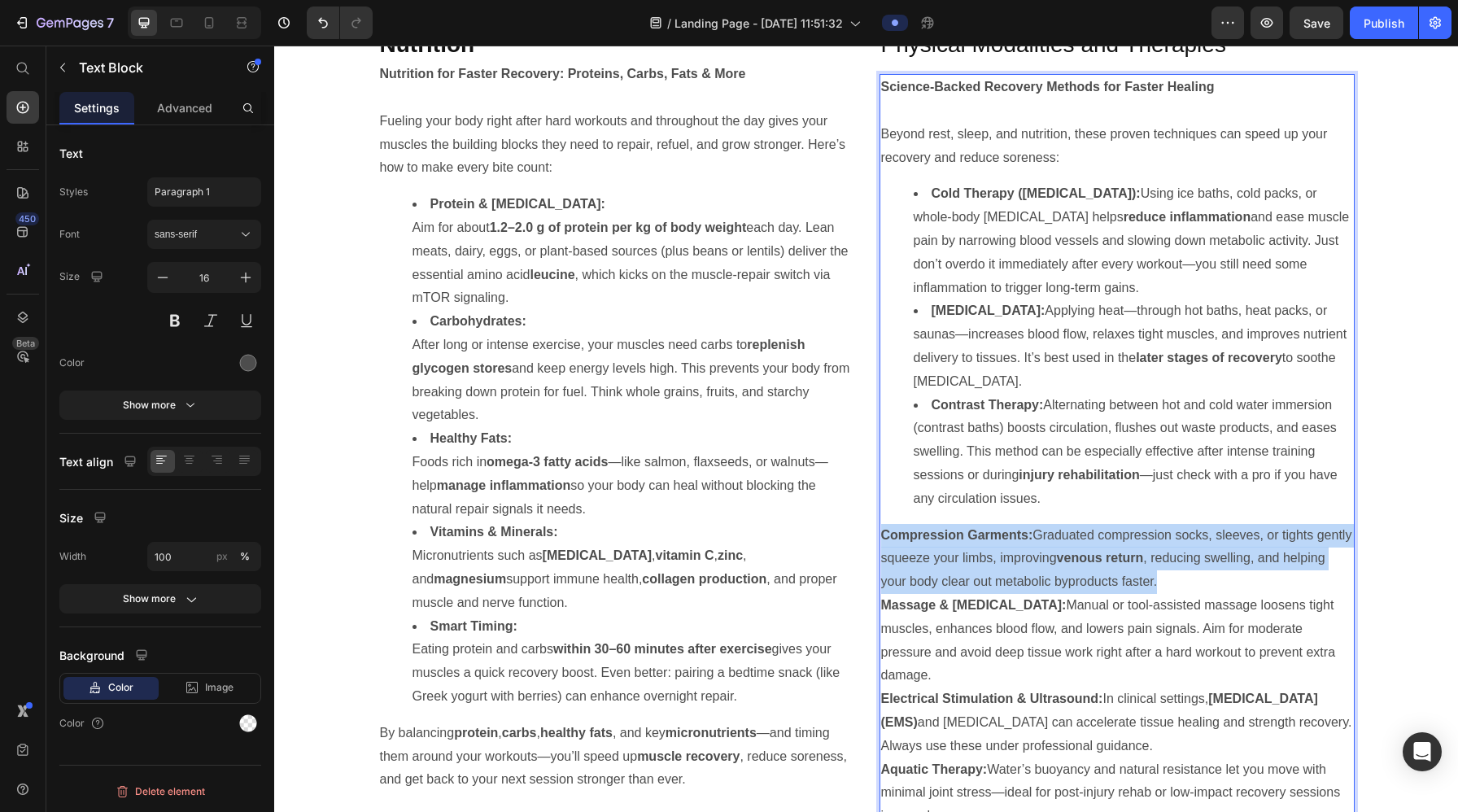 click on "Compression Garments:  Graduated compression socks, sleeves, or tights gently squeeze your limbs, improving  venous return , reducing swelling, and helping your body clear out metabolic byproducts faster." at bounding box center [1117, 559] 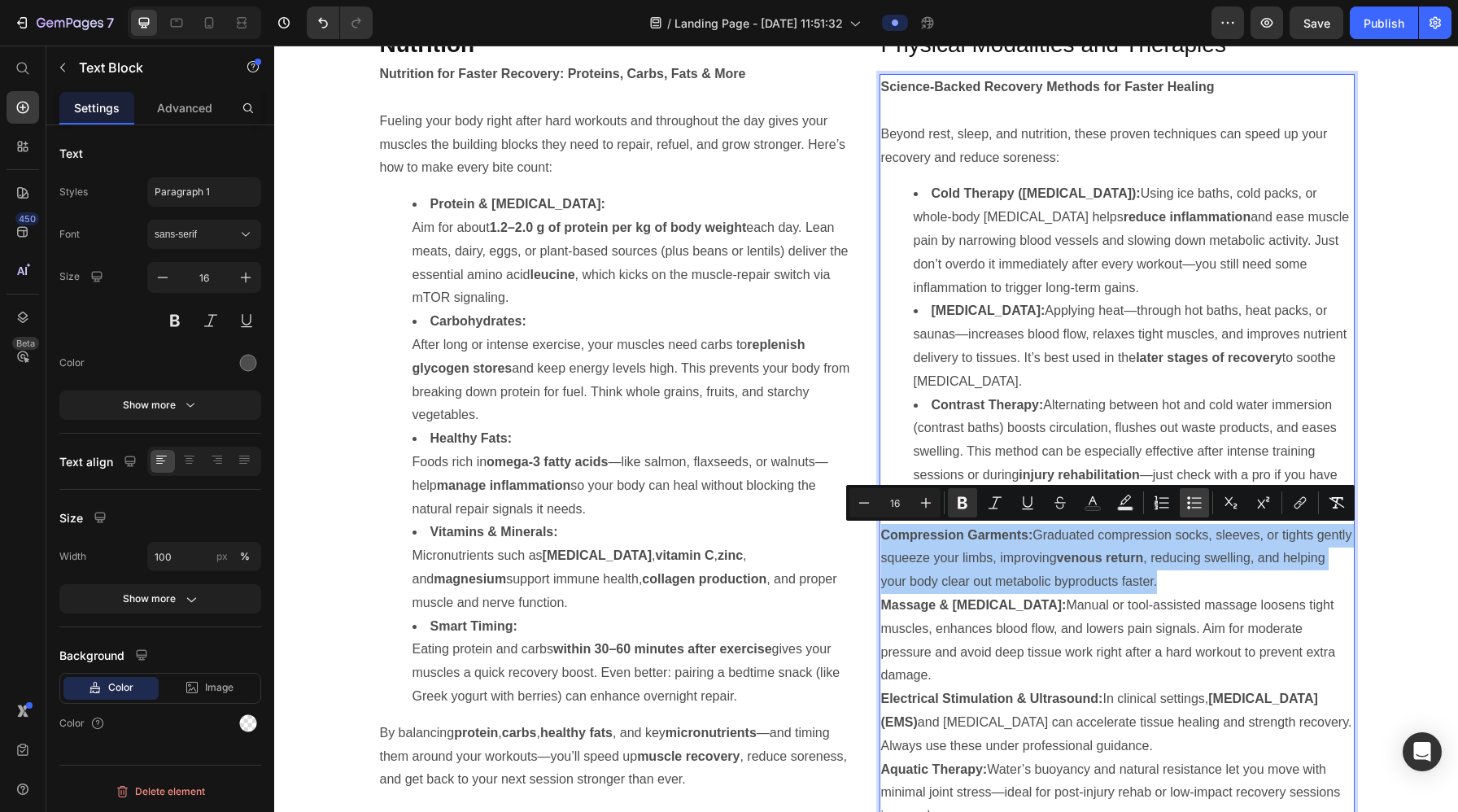 click 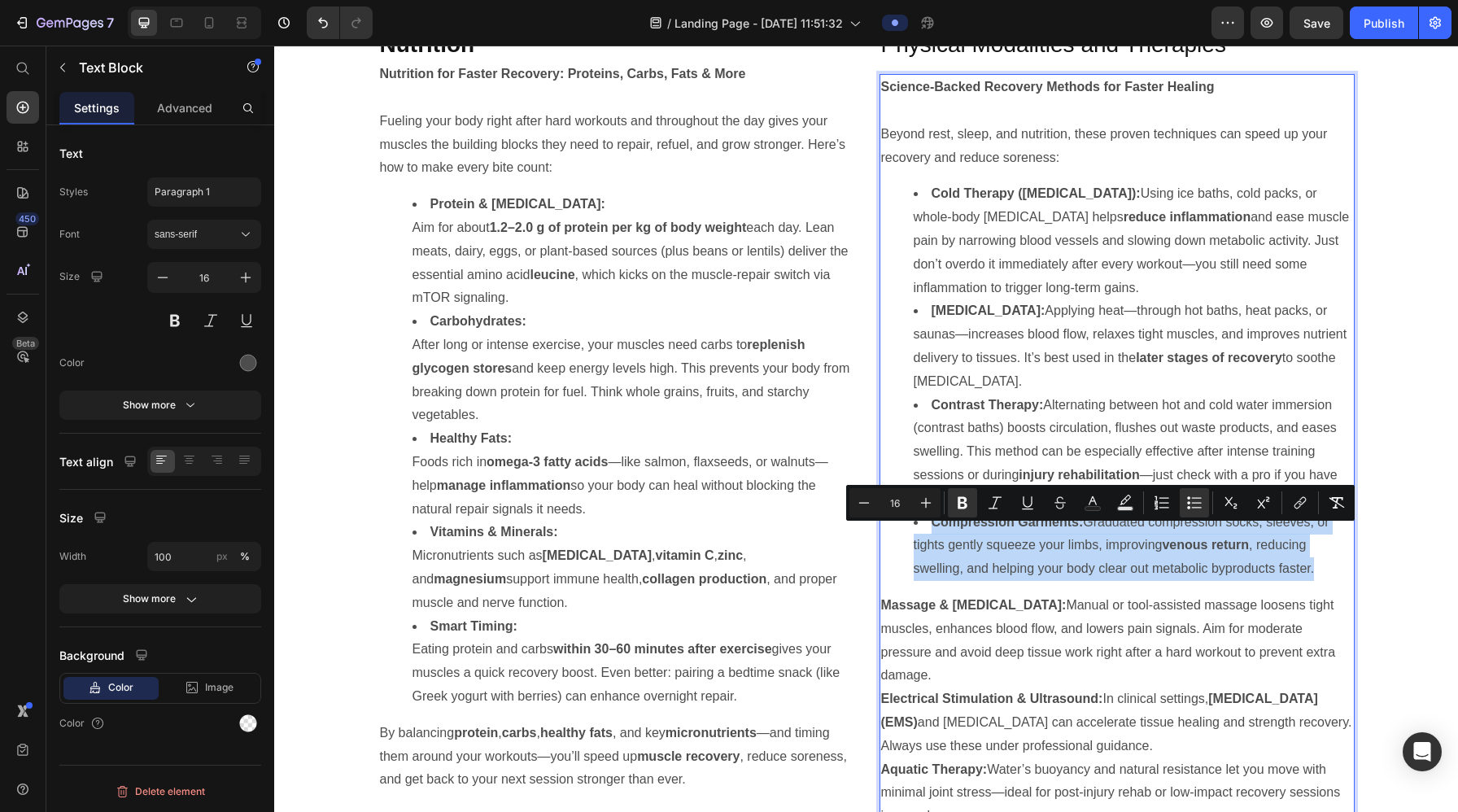 scroll, scrollTop: 3948, scrollLeft: 0, axis: vertical 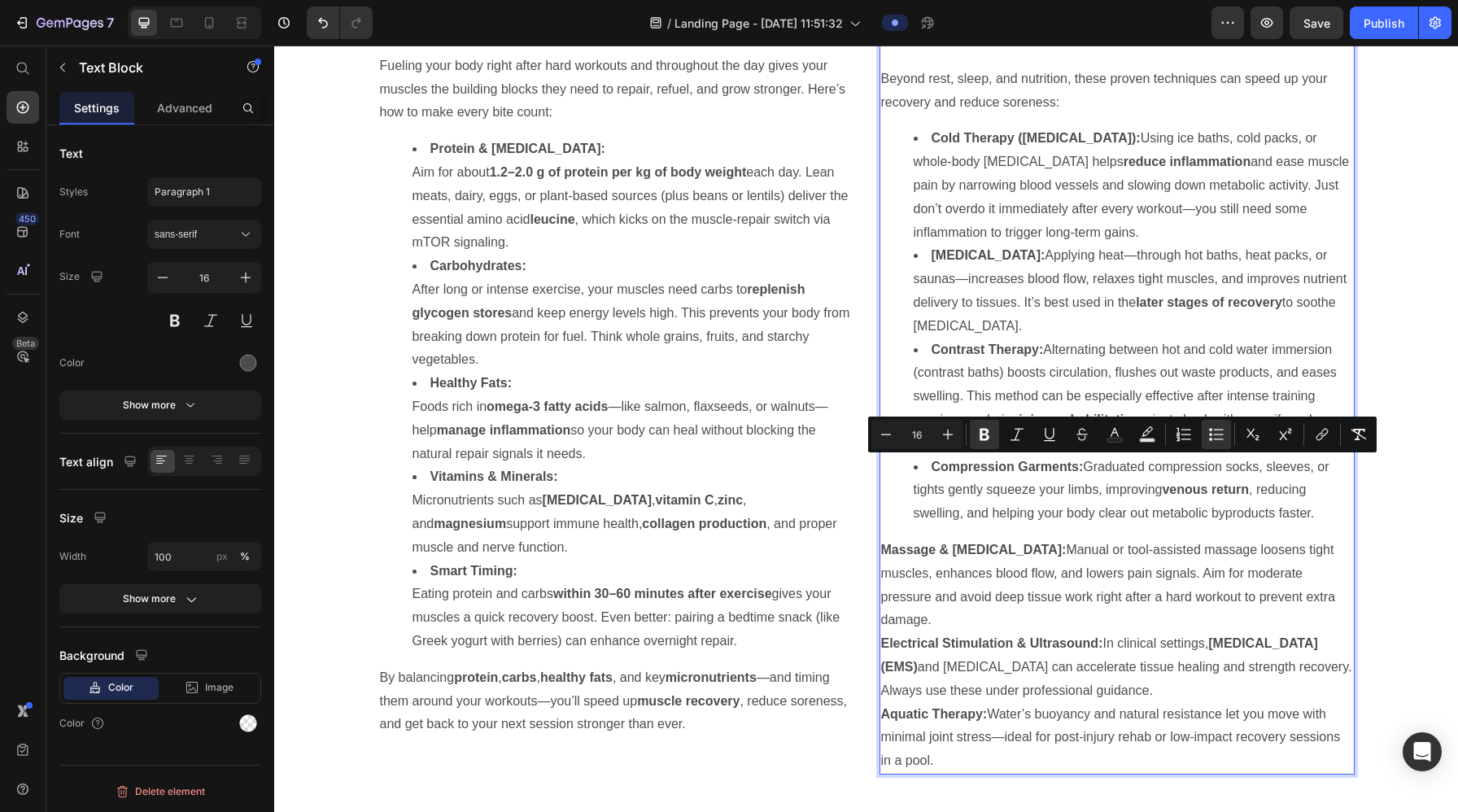 click on "Massage & Myofascial Release:  Manual or tool-assisted massage loosens tight muscles, enhances blood flow, and lowers pain signals. Aim for moderate pressure and avoid deep tissue work right after a hard workout to prevent extra damage." at bounding box center (1117, 585) 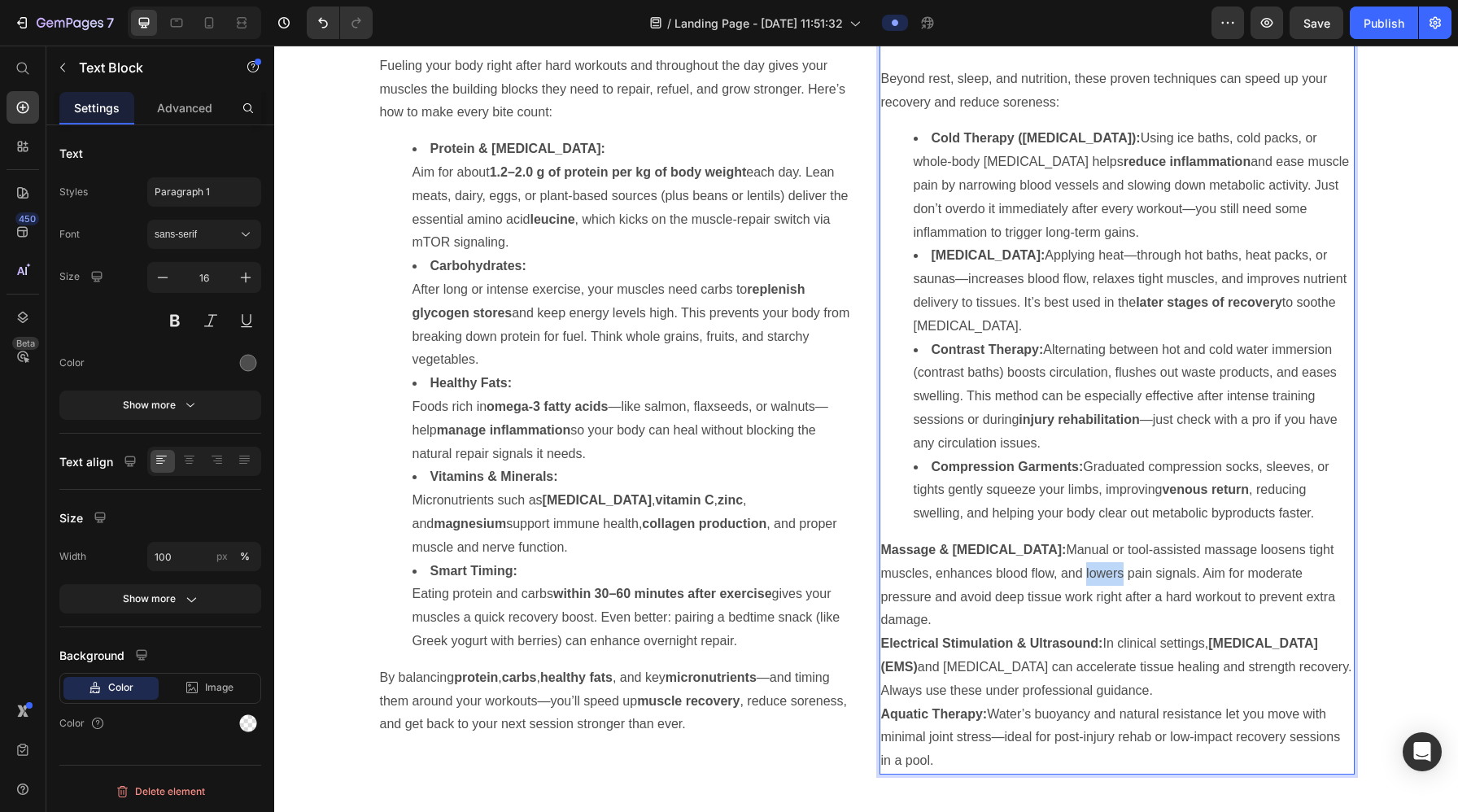 click on "Massage & Myofascial Release:  Manual or tool-assisted massage loosens tight muscles, enhances blood flow, and lowers pain signals. Aim for moderate pressure and avoid deep tissue work right after a hard workout to prevent extra damage." at bounding box center [1117, 585] 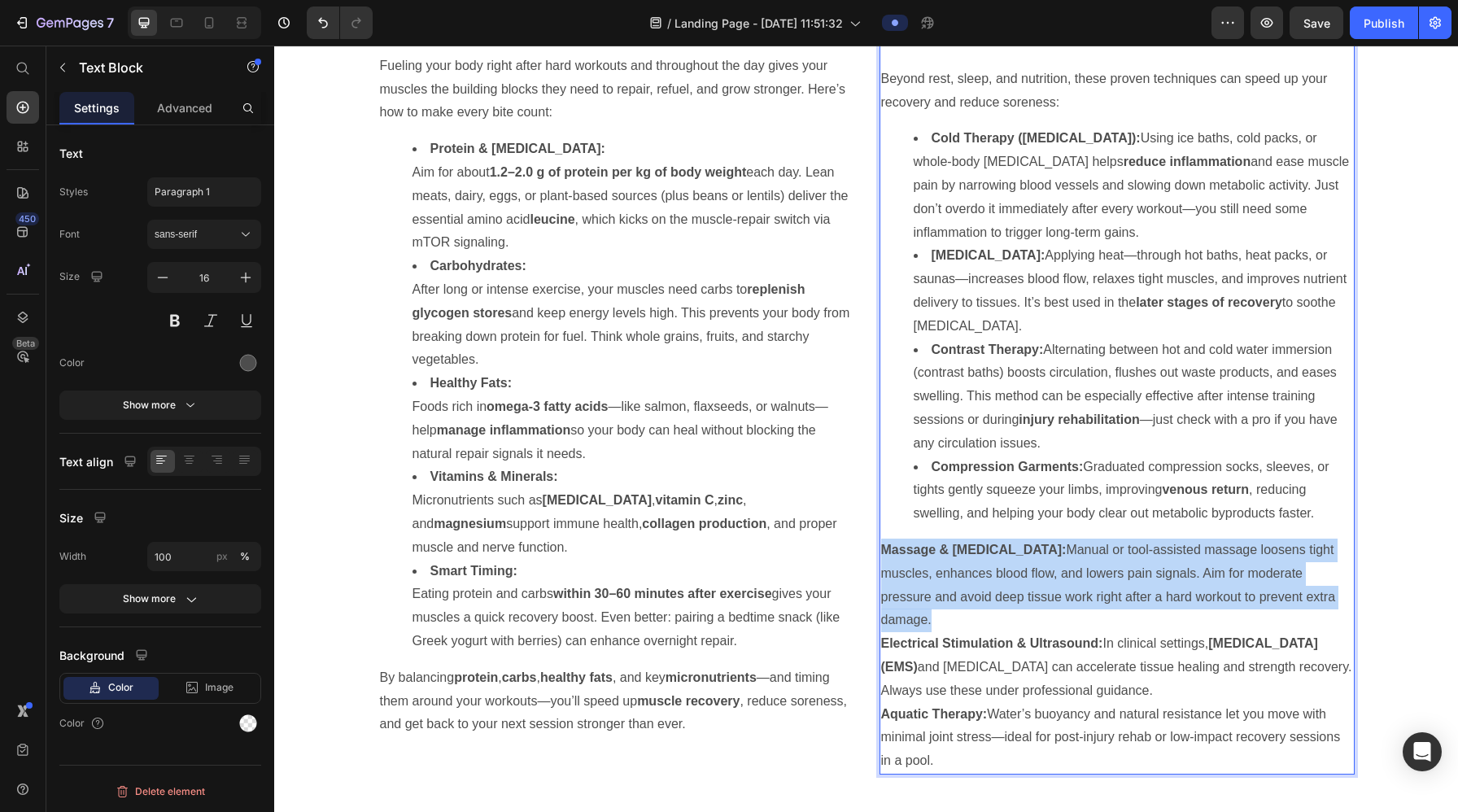 click on "Massage & Myofascial Release:  Manual or tool-assisted massage loosens tight muscles, enhances blood flow, and lowers pain signals. Aim for moderate pressure and avoid deep tissue work right after a hard workout to prevent extra damage." at bounding box center [1117, 585] 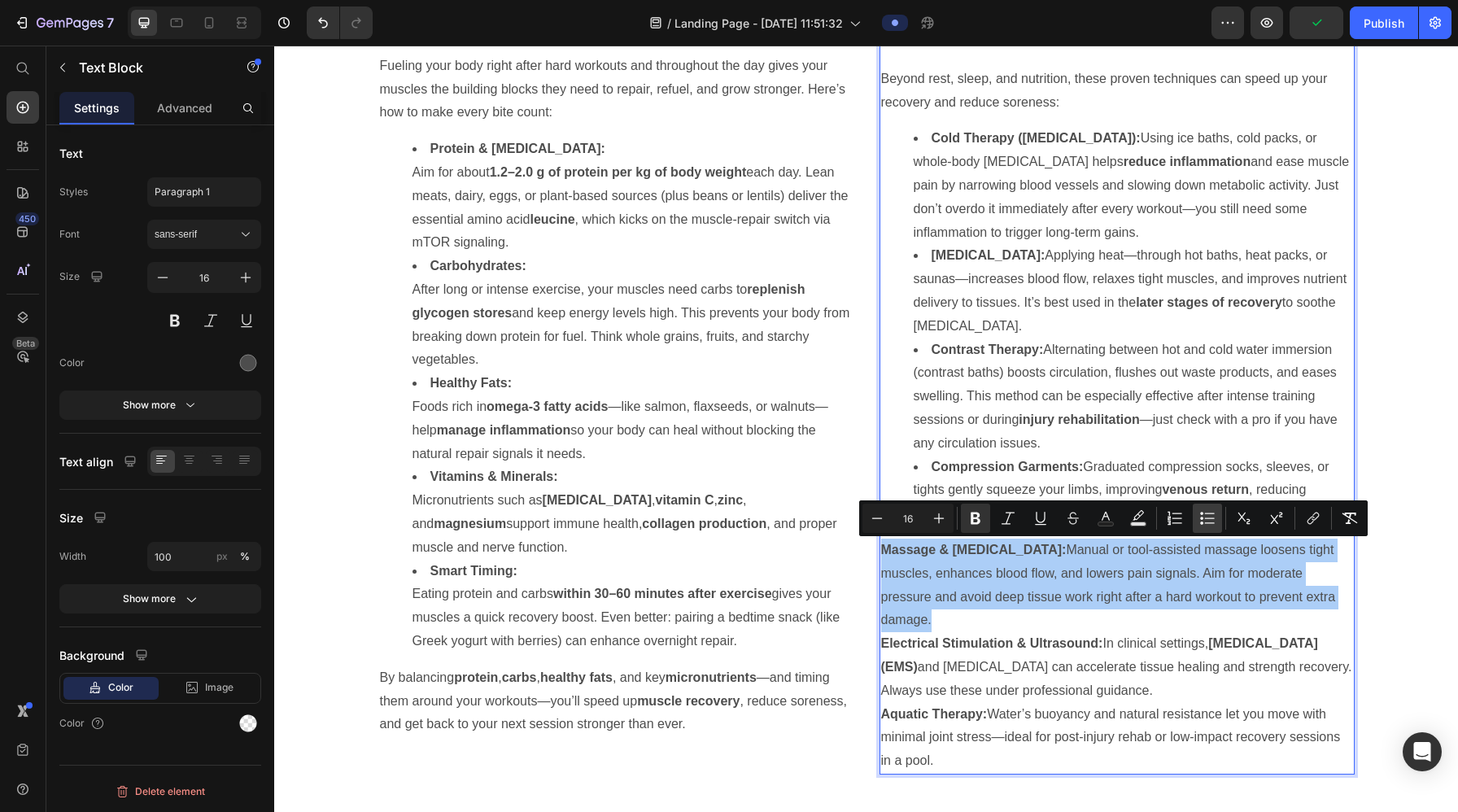 click on "Bulleted List" at bounding box center [1207, 518] 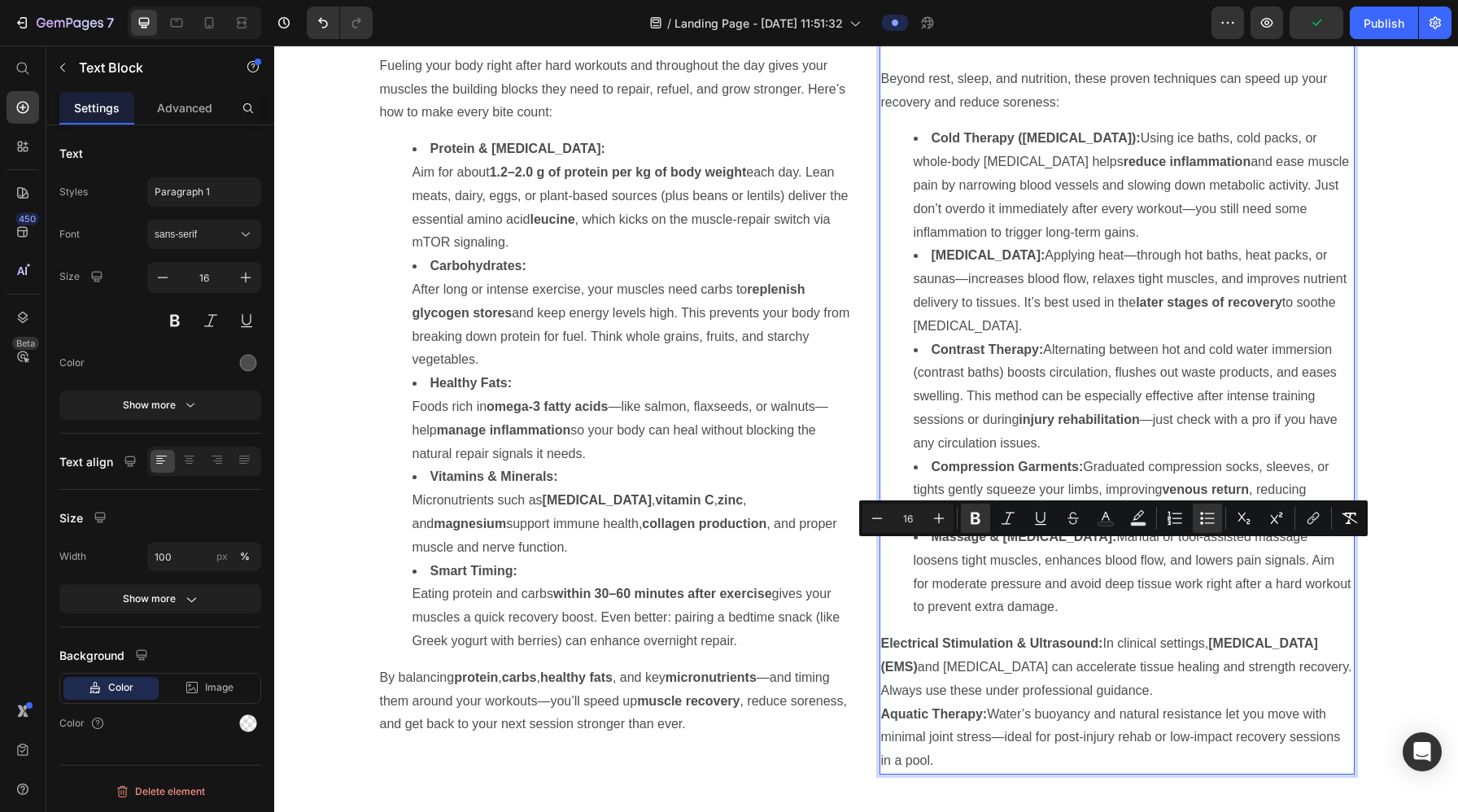 click on "Electrical Stimulation & Ultrasound:  In clinical settings,  electrical muscle stimulation (EMS)  and therapeutic ultrasound can accelerate tissue healing and strength recovery. Always use these under professional guidance." at bounding box center [1117, 667] 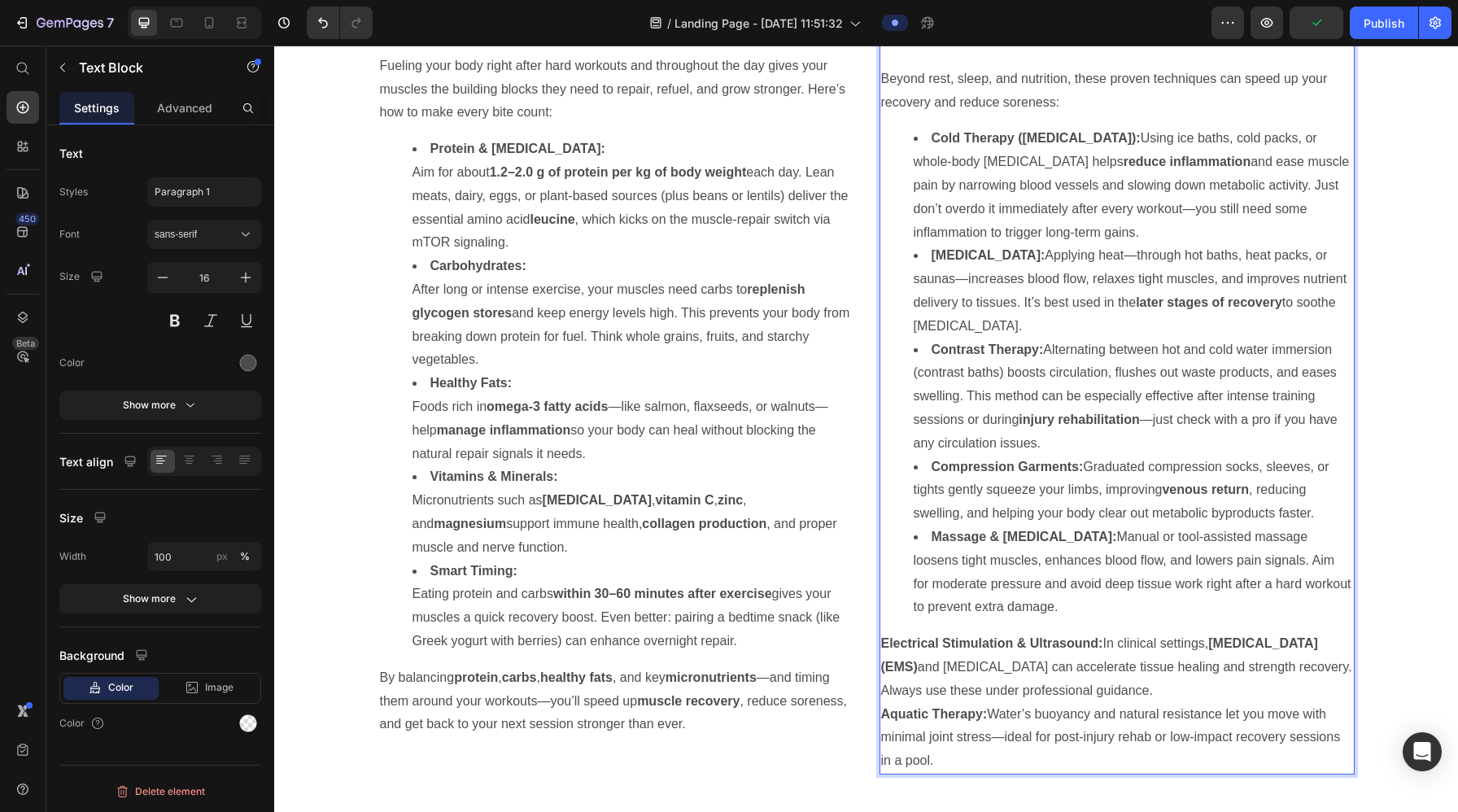 click on "Electrical Stimulation & Ultrasound:  In clinical settings,  electrical muscle stimulation (EMS)  and therapeutic ultrasound can accelerate tissue healing and strength recovery. Always use these under professional guidance." at bounding box center (1117, 667) 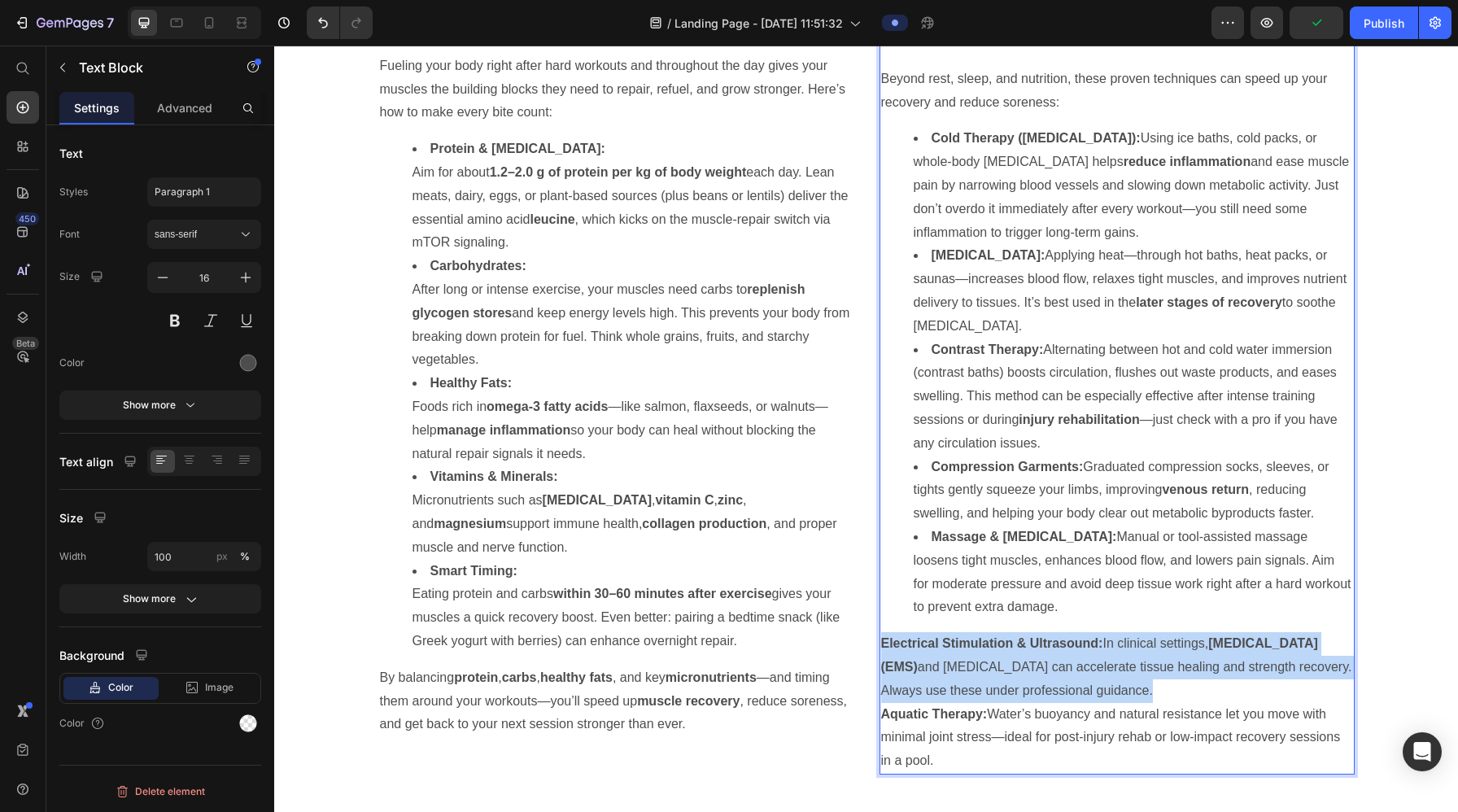 click on "Electrical Stimulation & Ultrasound:  In clinical settings,  electrical muscle stimulation (EMS)  and therapeutic ultrasound can accelerate tissue healing and strength recovery. Always use these under professional guidance." at bounding box center (1117, 667) 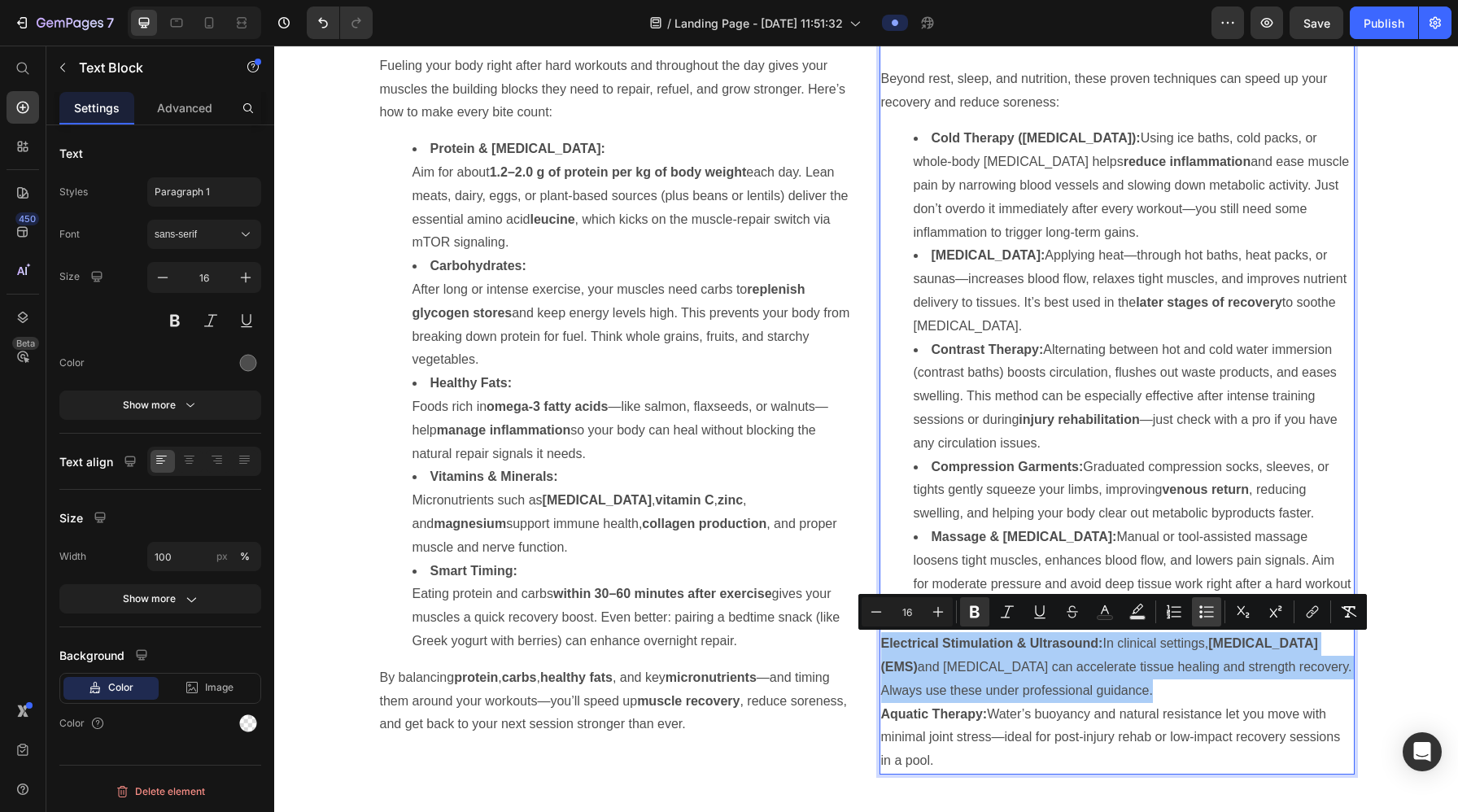 click 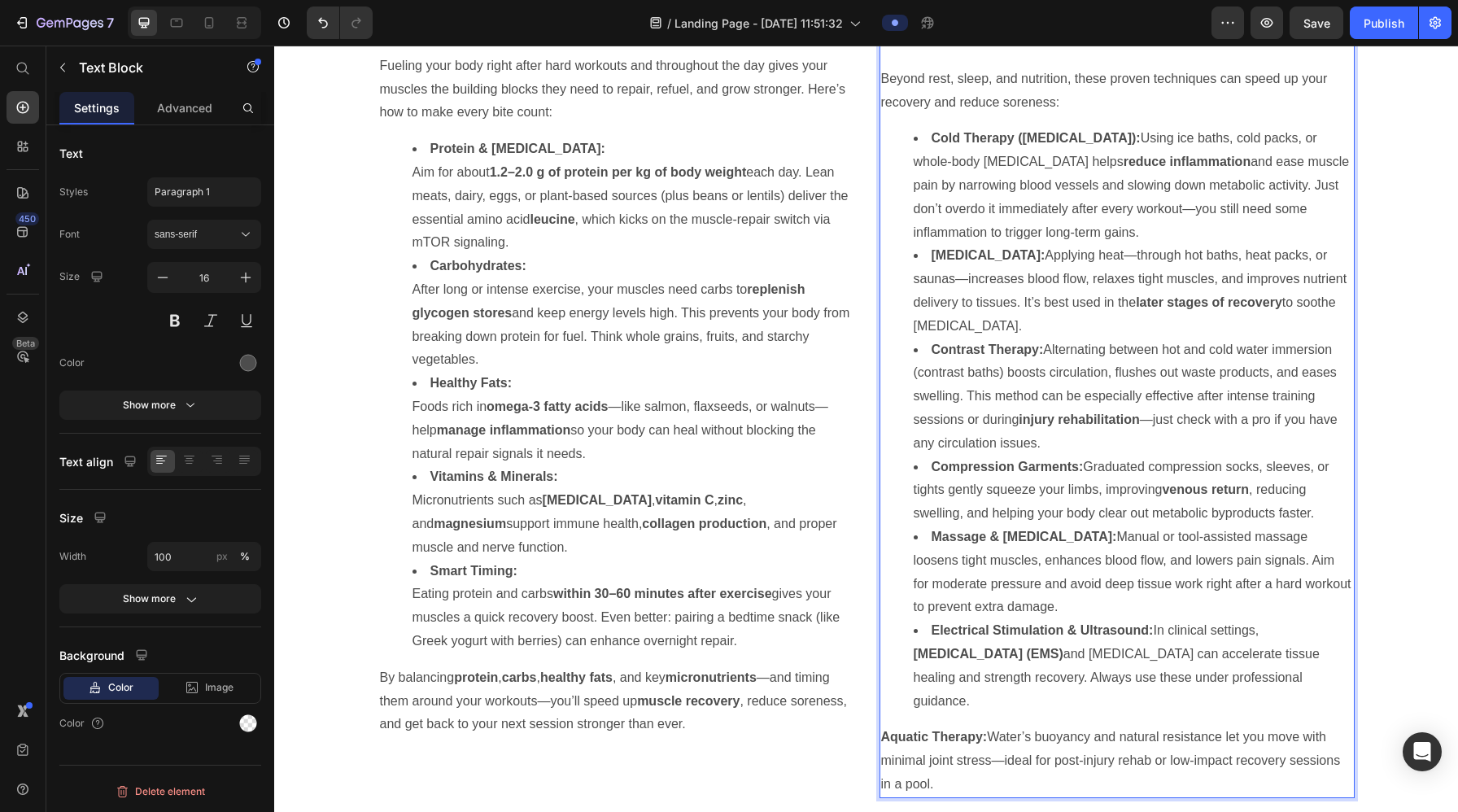 click on "Aquatic Therapy:  Water’s buoyancy and natural resistance let you move with minimal joint stress—ideal for post-injury rehab or low-impact recovery sessions in a pool." at bounding box center (1117, 761) 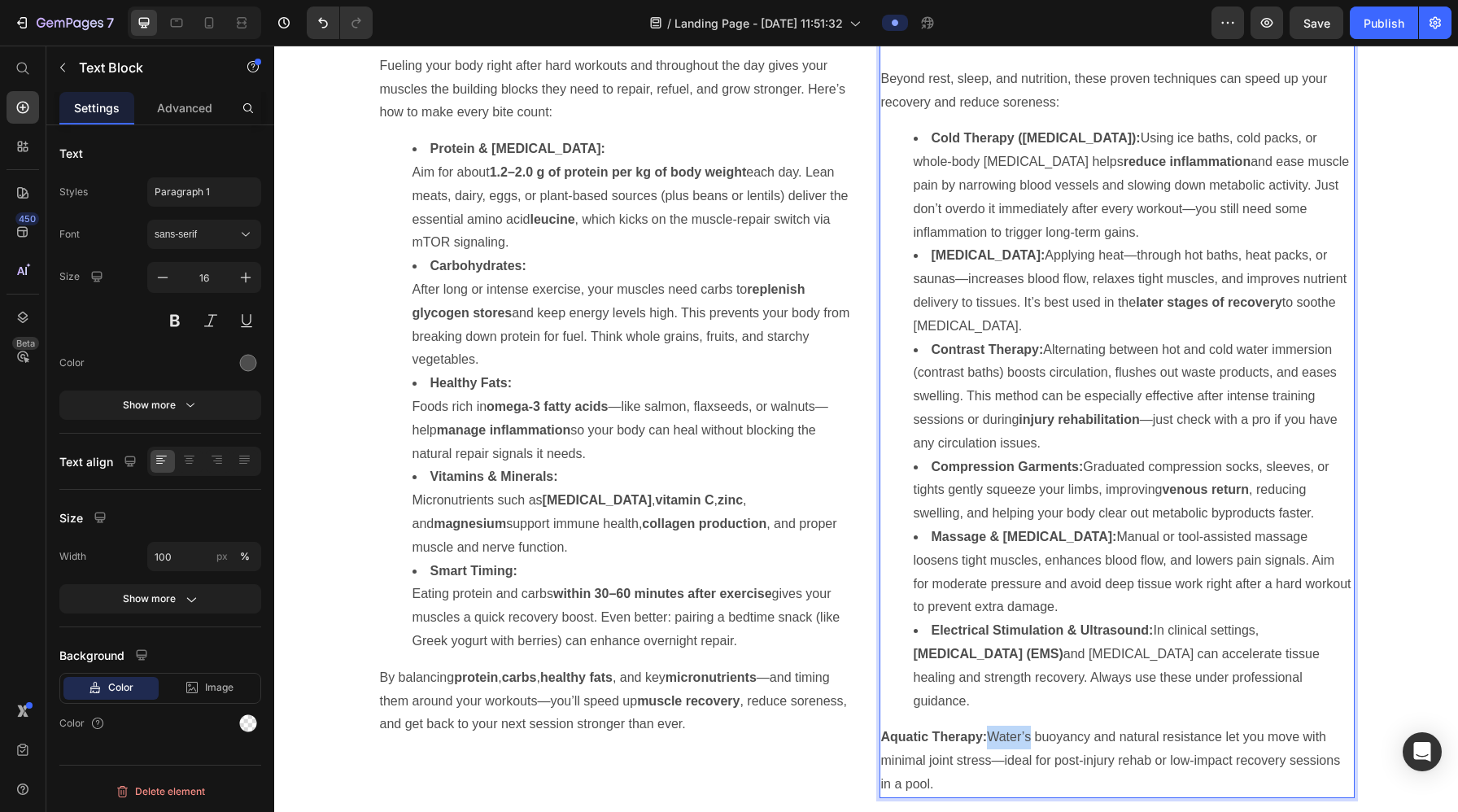 click on "Aquatic Therapy:  Water’s buoyancy and natural resistance let you move with minimal joint stress—ideal for post-injury rehab or low-impact recovery sessions in a pool." at bounding box center (1117, 761) 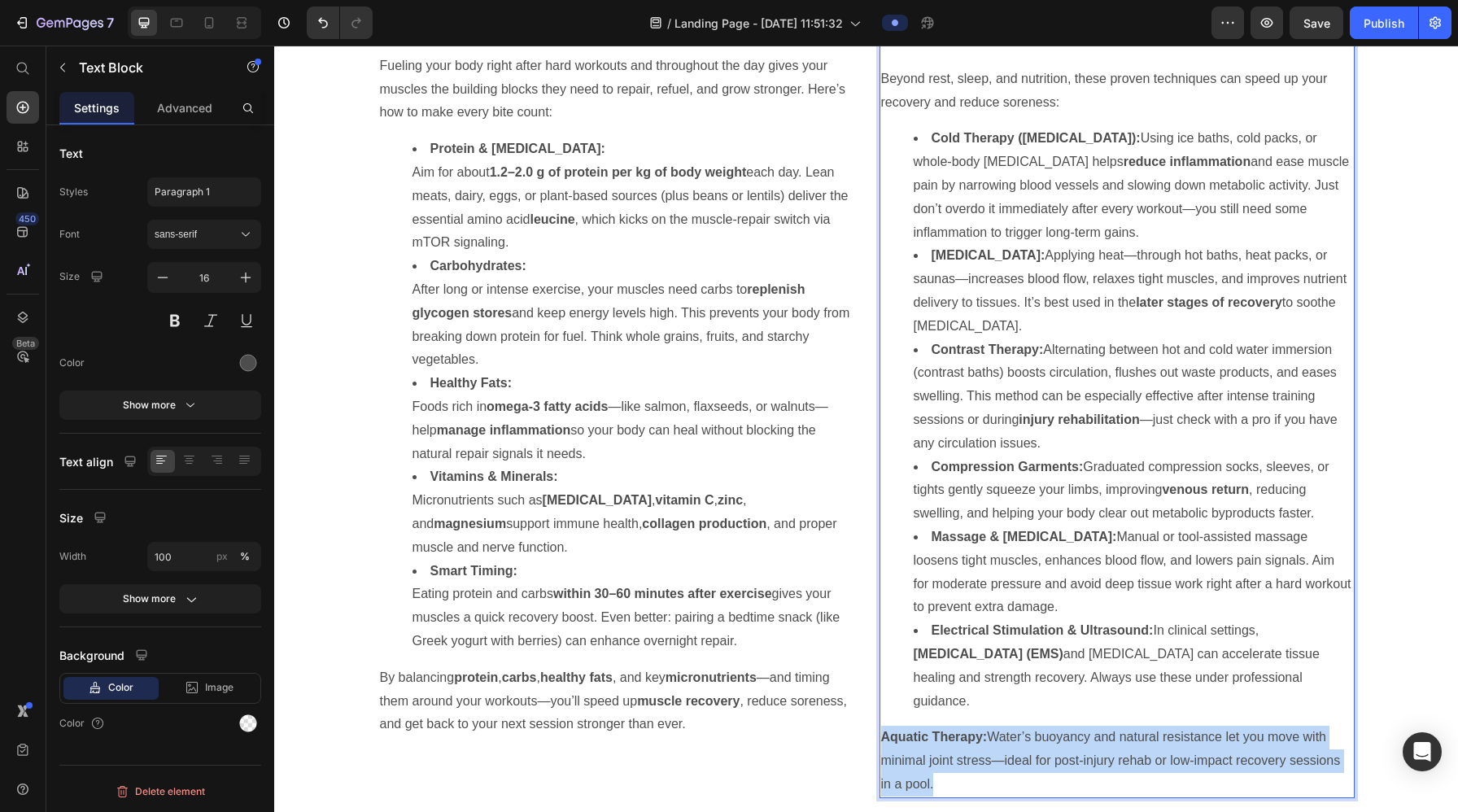 click on "Aquatic Therapy:  Water’s buoyancy and natural resistance let you move with minimal joint stress—ideal for post-injury rehab or low-impact recovery sessions in a pool." at bounding box center [1117, 761] 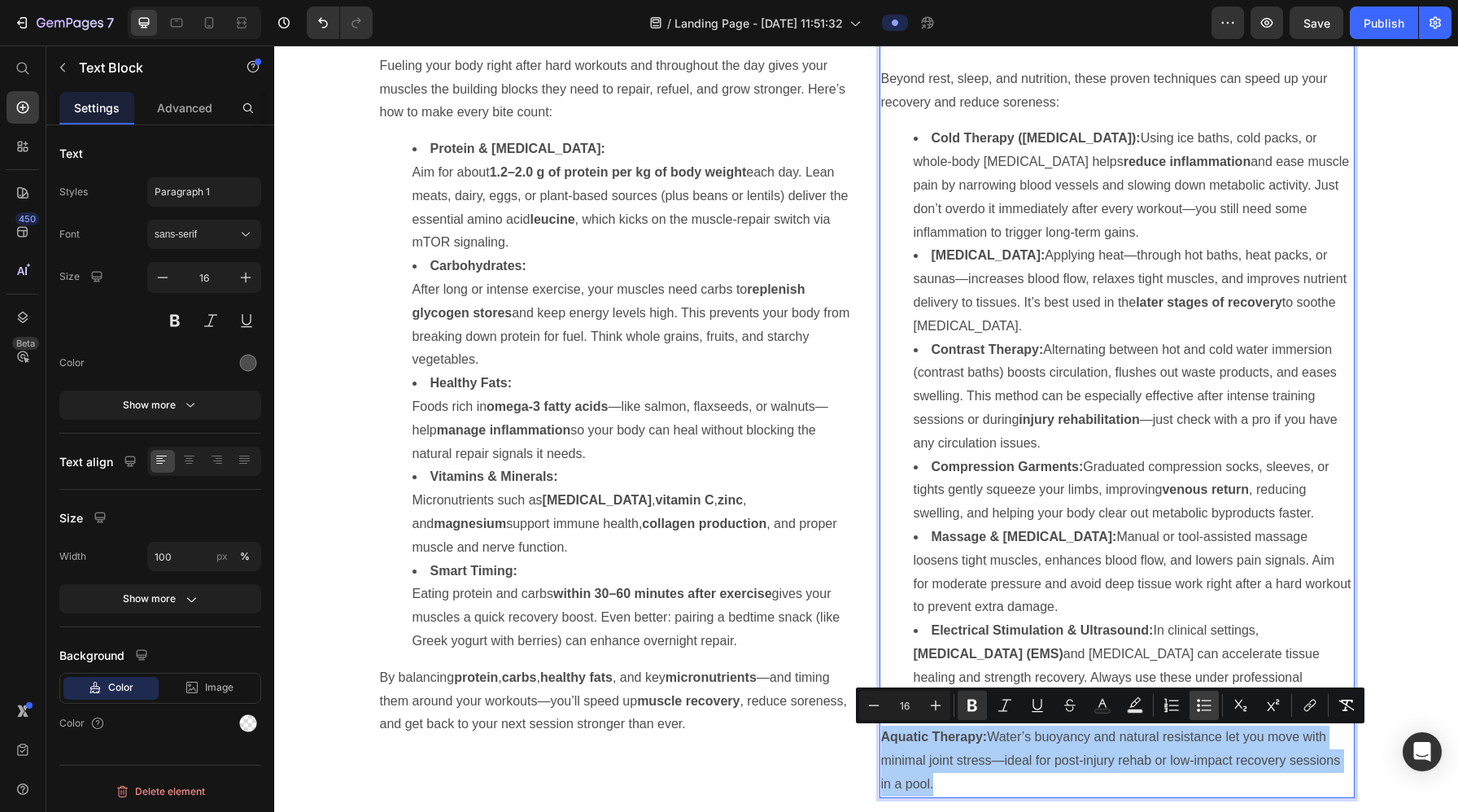 click 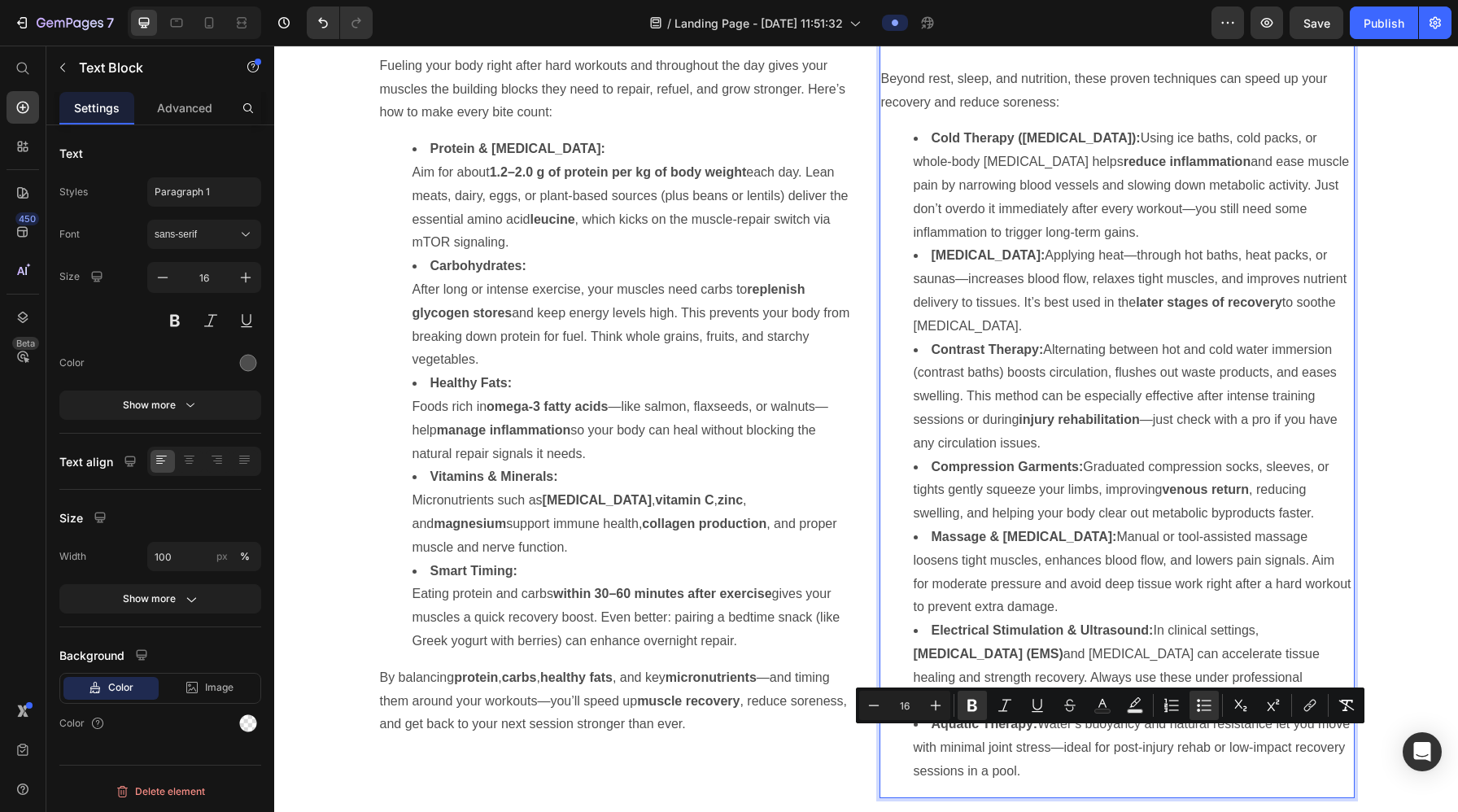 click on "Compression Garments:  Graduated compression socks, sleeves, or tights gently squeeze your limbs, improving  venous return , reducing swelling, and helping your body clear out metabolic byproducts faster." at bounding box center [1133, 491] 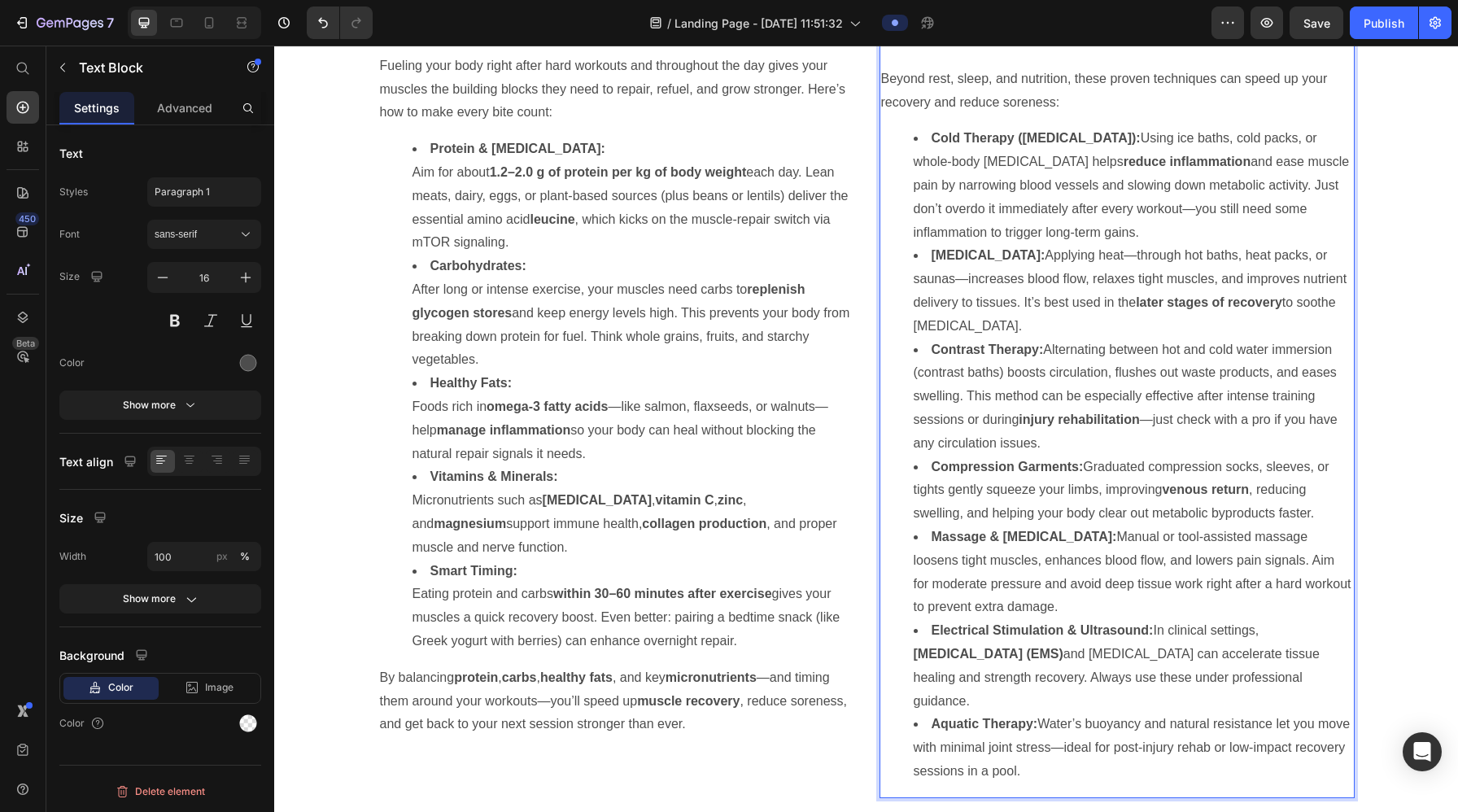 click on "Sleep and Circadian Rhythm Heading High-Quality Sleep: Your Recovery Superpower   Getting enough restful sleep is the single most important step you can take to speed up recovery. During deep sleep, your body releases key hormones like growth hormone (GH), boosts immune function, and gives your brain and nervous system time to reset. When you skimp on sleep night after night,  muscle repairs slow down ,  you’re more prone to injury , and  your focus and mood suffer —all of which set back your progress   Easy Tips for Better Sleep: Stick to a Schedule:  Go to bed and wake up at the same time every day. Create a Sleep Sanctuary:  Keep your bedroom cool, quiet, and completely dark. Power Down Screens:  Turn off phones, tablets, and TVs at least 30 minutes before bed. Address Issues Early:  If you struggle with [MEDICAL_DATA] or snoring, talk to a professional—treating [MEDICAL_DATA] is crucial for real recovery. By making sleep a non-negotiable part of your routine, you’ll  , and  a stronger, healthier you." at bounding box center [866, -767] 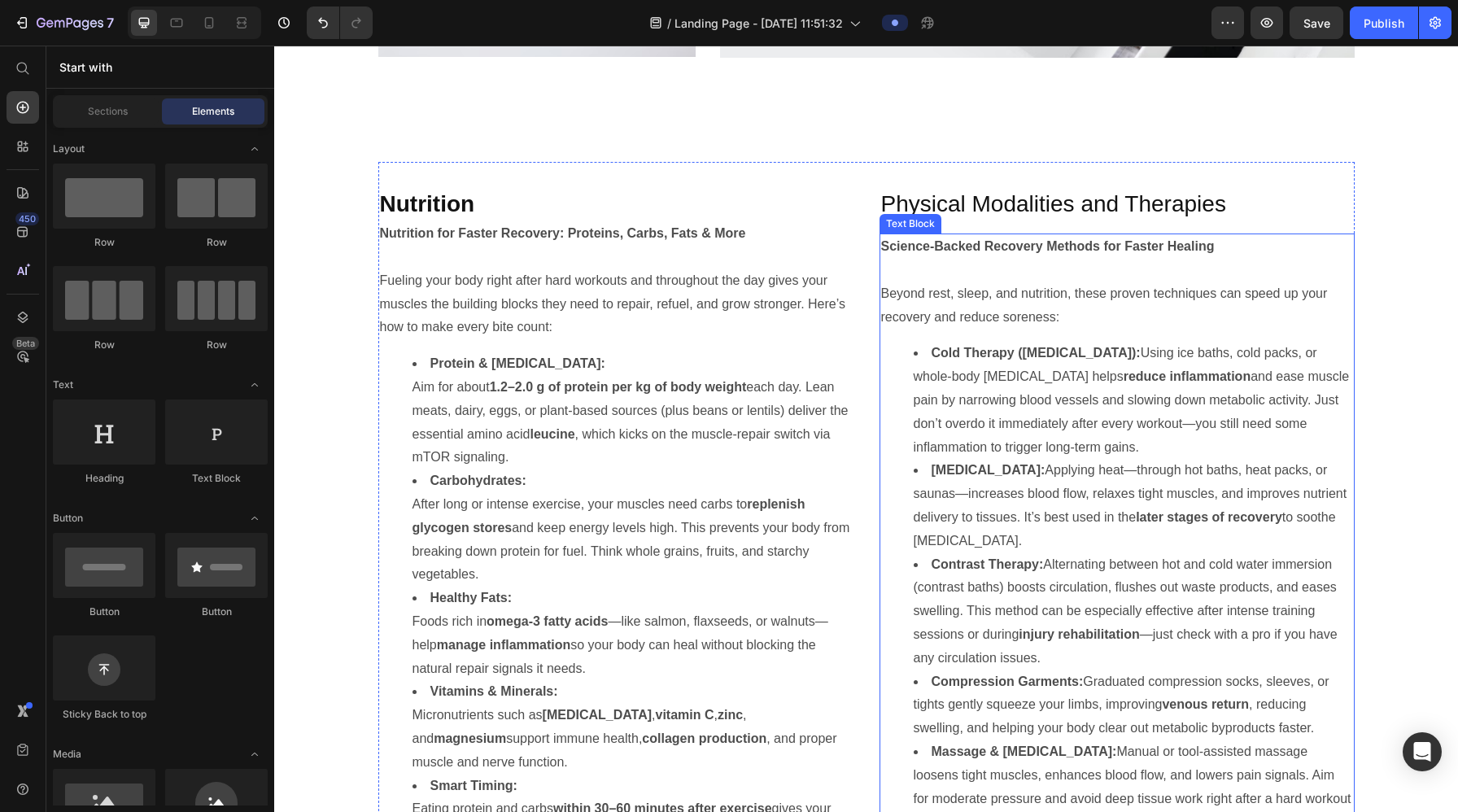 scroll, scrollTop: 3739, scrollLeft: 0, axis: vertical 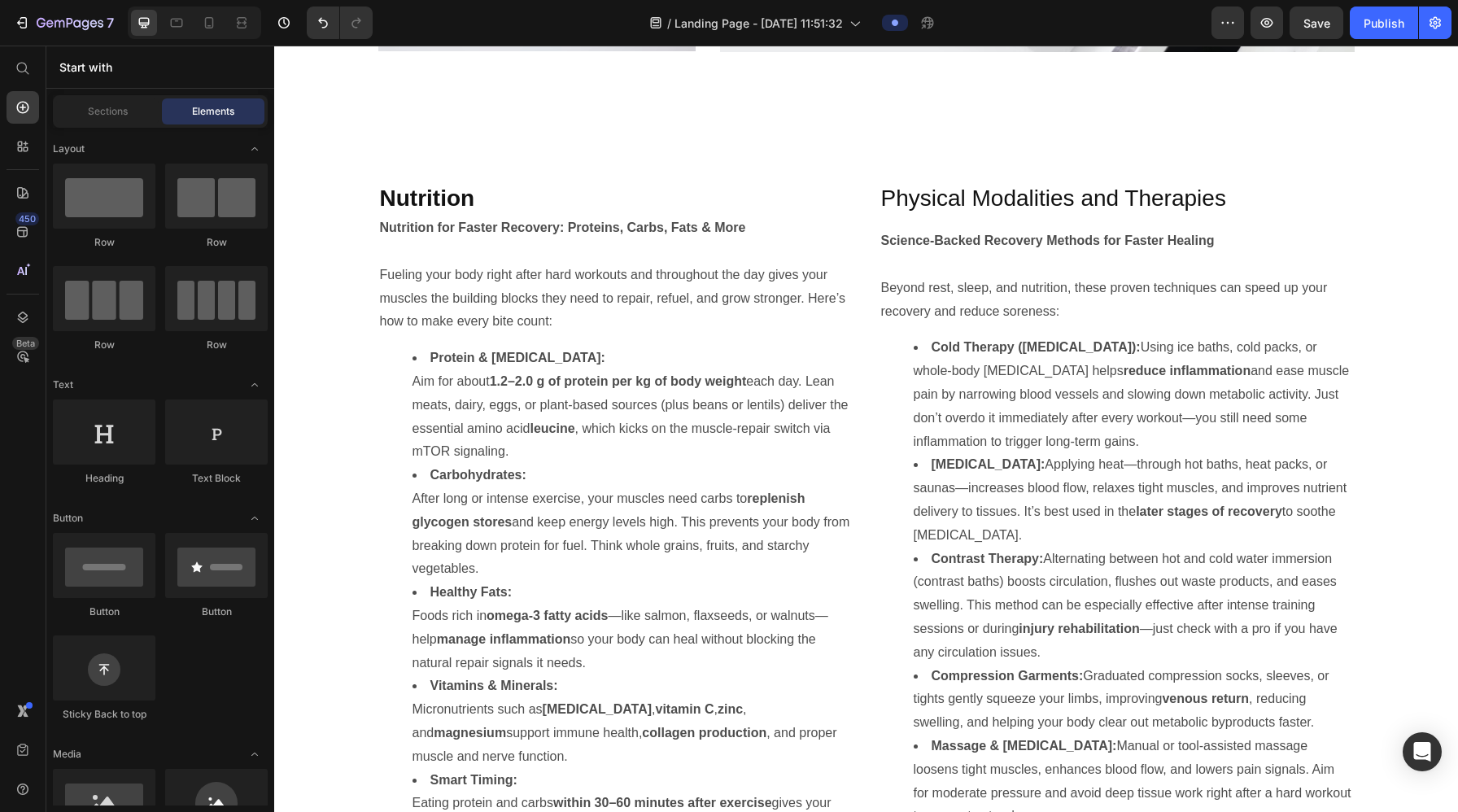 click on "Sleep and Circadian Rhythm Heading High-Quality Sleep: Your Recovery Superpower   Getting enough restful sleep is the single most important step you can take to speed up recovery. During deep sleep, your body releases key hormones like growth hormone (GH), boosts immune function, and gives your brain and nervous system time to reset. When you skimp on sleep night after night,  muscle repairs slow down ,  you’re more prone to injury , and  your focus and mood suffer —all of which set back your progress   Easy Tips for Better Sleep: Stick to a Schedule:  Go to bed and wake up at the same time every day. Create a Sleep Sanctuary:  Keep your bedroom cool, quiet, and completely dark. Power Down Screens:  Turn off phones, tablets, and TVs at least 30 minutes before bed. Address Issues Early:  If you struggle with [MEDICAL_DATA] or snoring, talk to a professional—treating [MEDICAL_DATA] is crucial for real recovery. By making sleep a non-negotiable part of your routine, you’ll  , and  a stronger, healthier you." at bounding box center (866, -558) 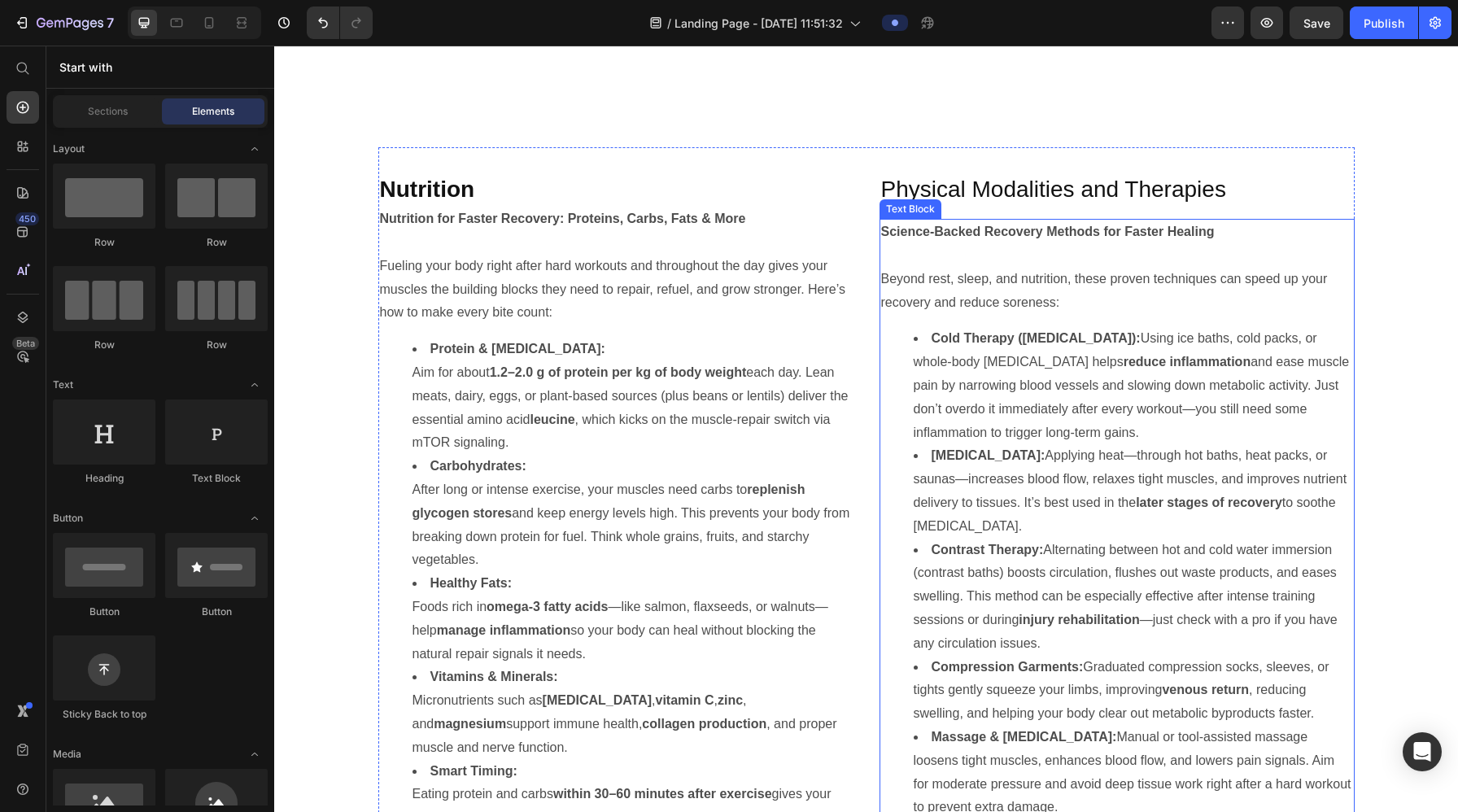 scroll, scrollTop: 3752, scrollLeft: 0, axis: vertical 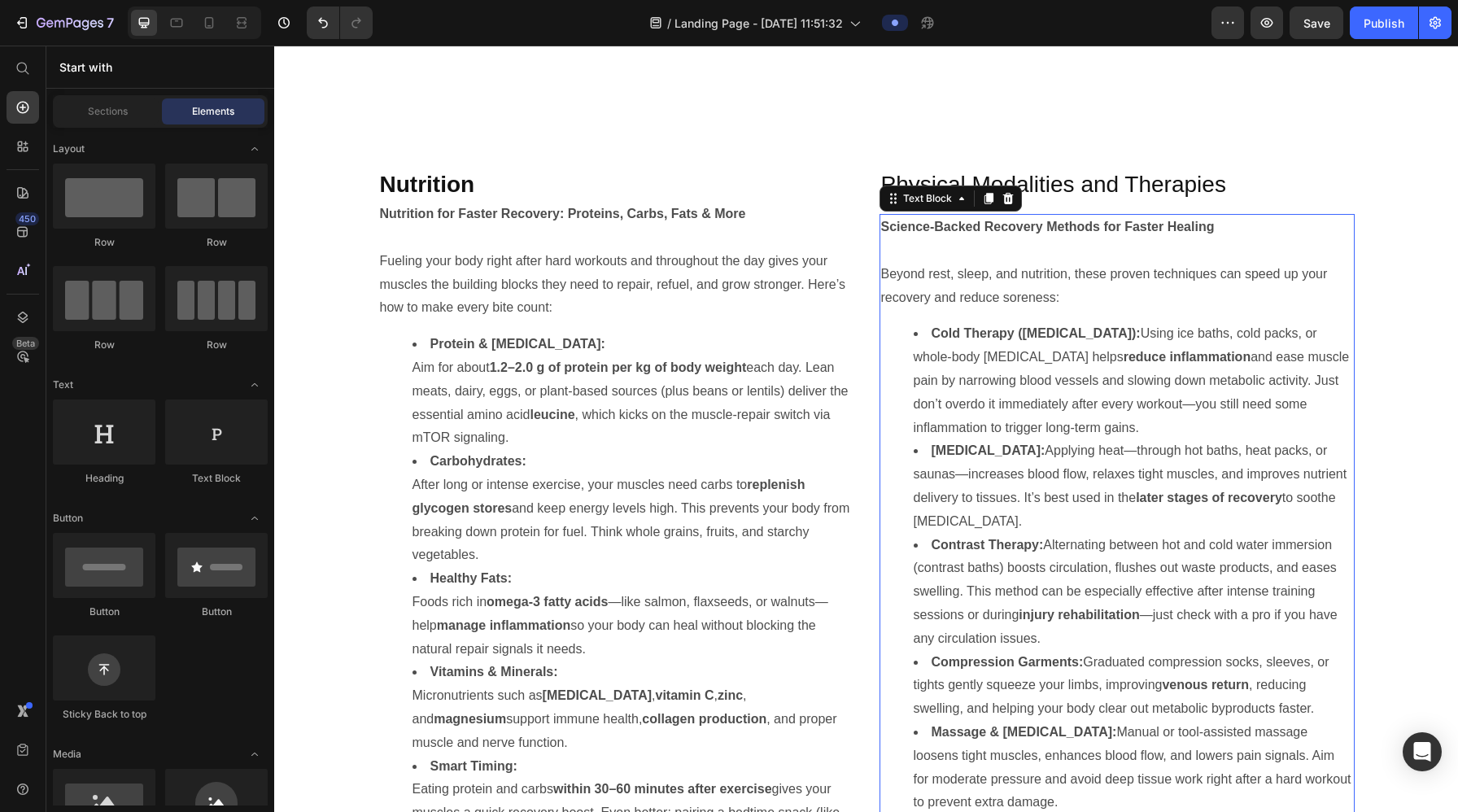 click on "Beyond rest, sleep, and nutrition, these proven techniques can speed up your recovery and reduce soreness:" at bounding box center (1117, 286) 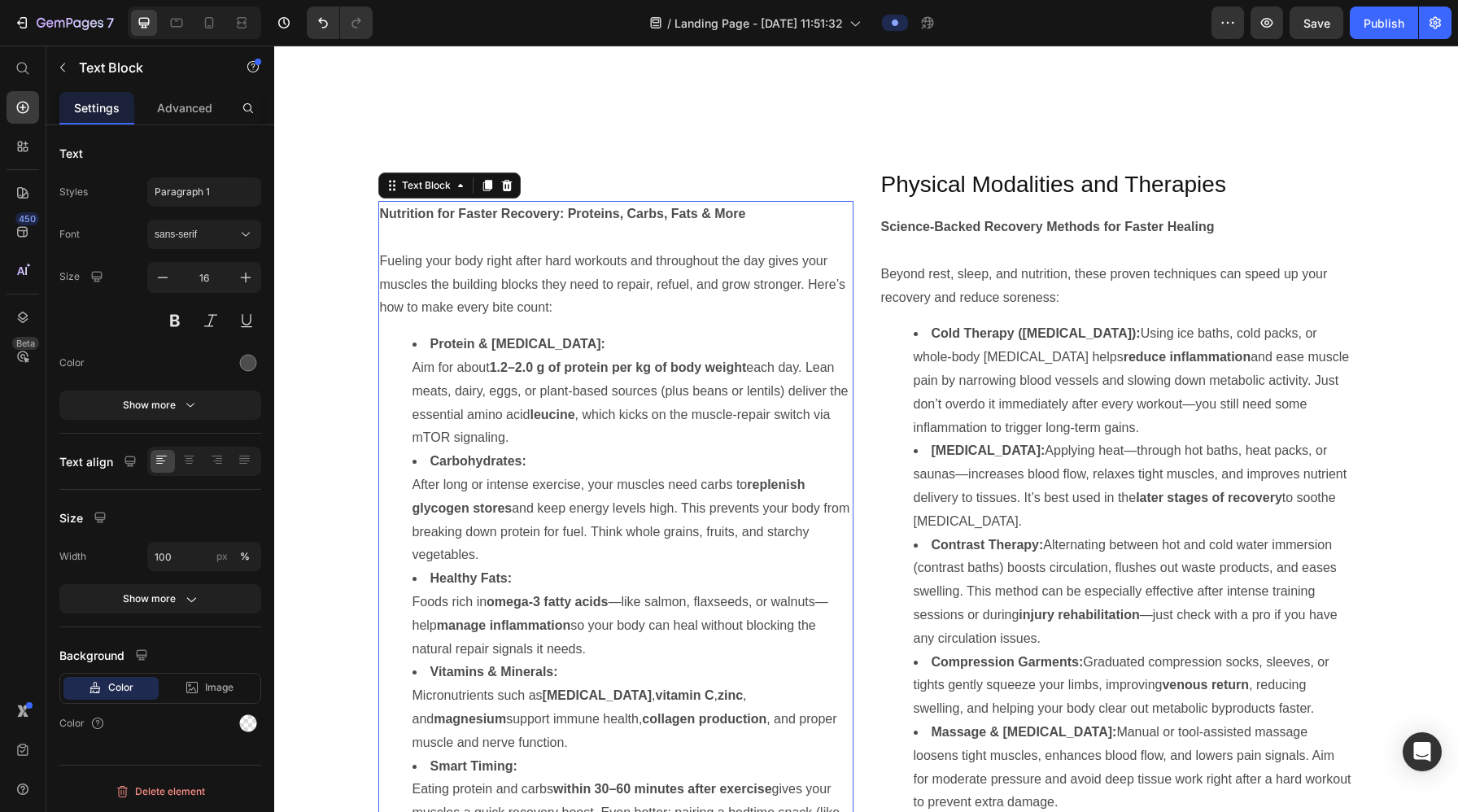 click on "Nutrition for Faster Recovery: Proteins, Carbs, Fats & More" at bounding box center (563, 213) 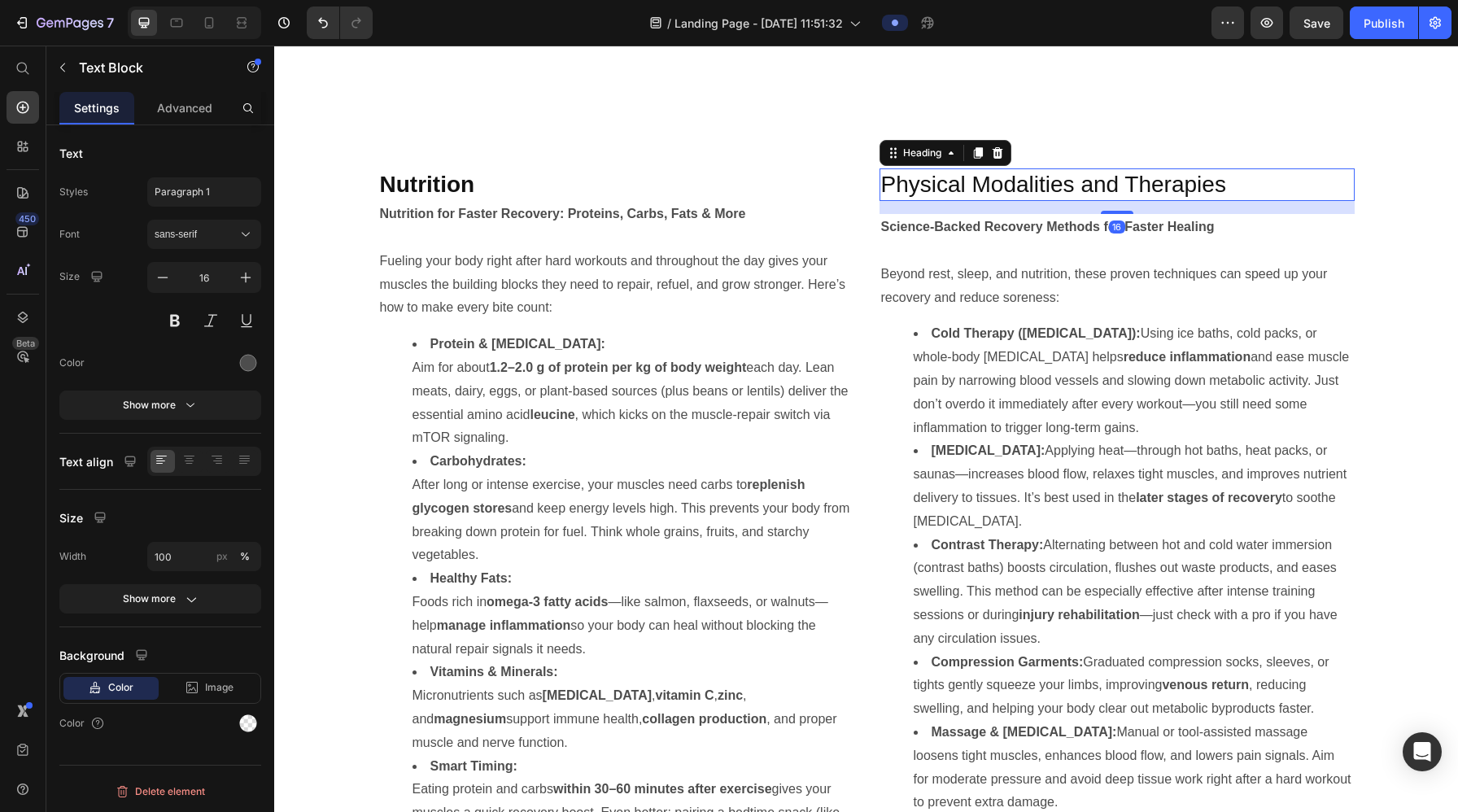click on "Physical Modalities and Therapies" at bounding box center [1117, 185] 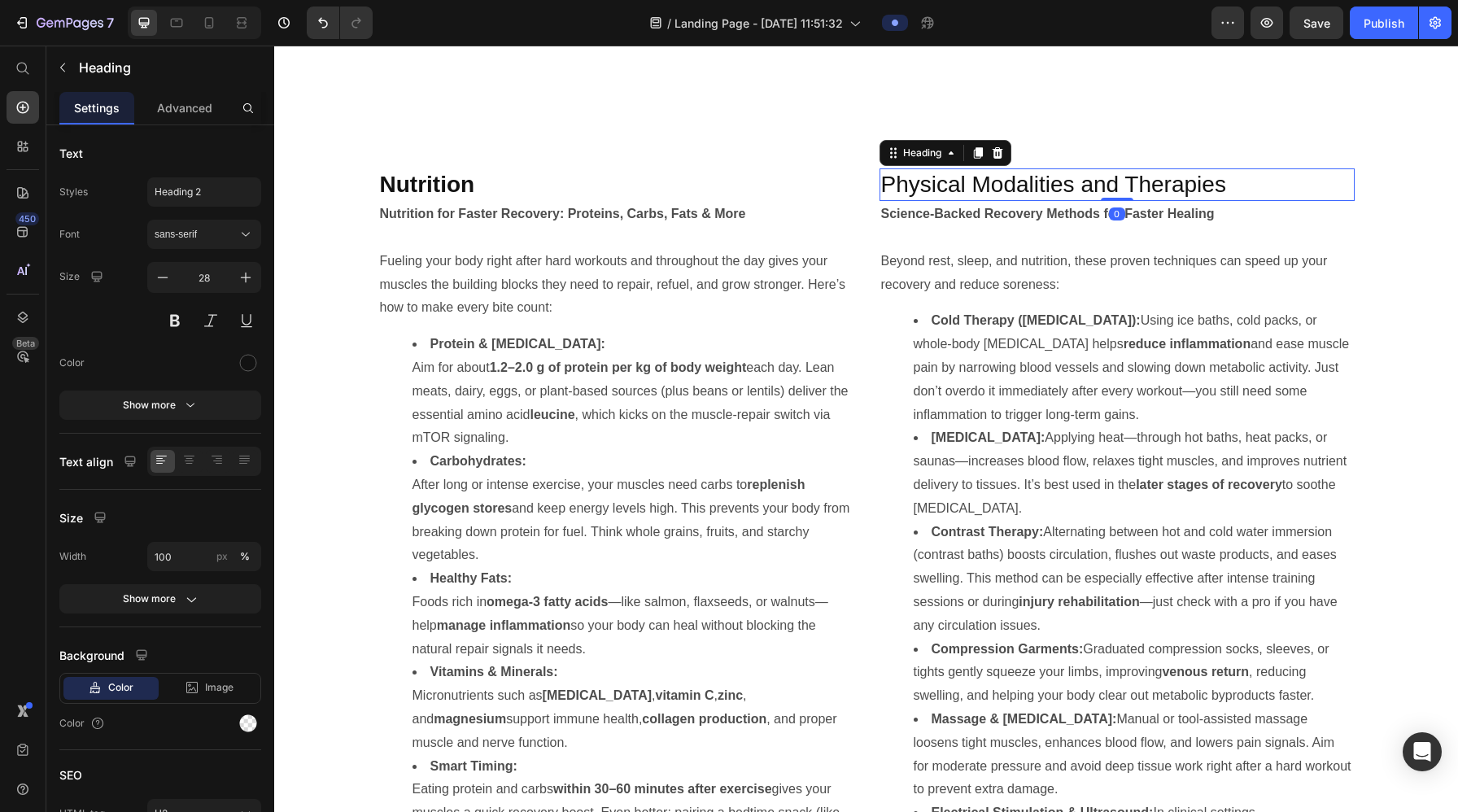 drag, startPoint x: 1117, startPoint y: 210, endPoint x: 1113, endPoint y: 170, distance: 40.1995 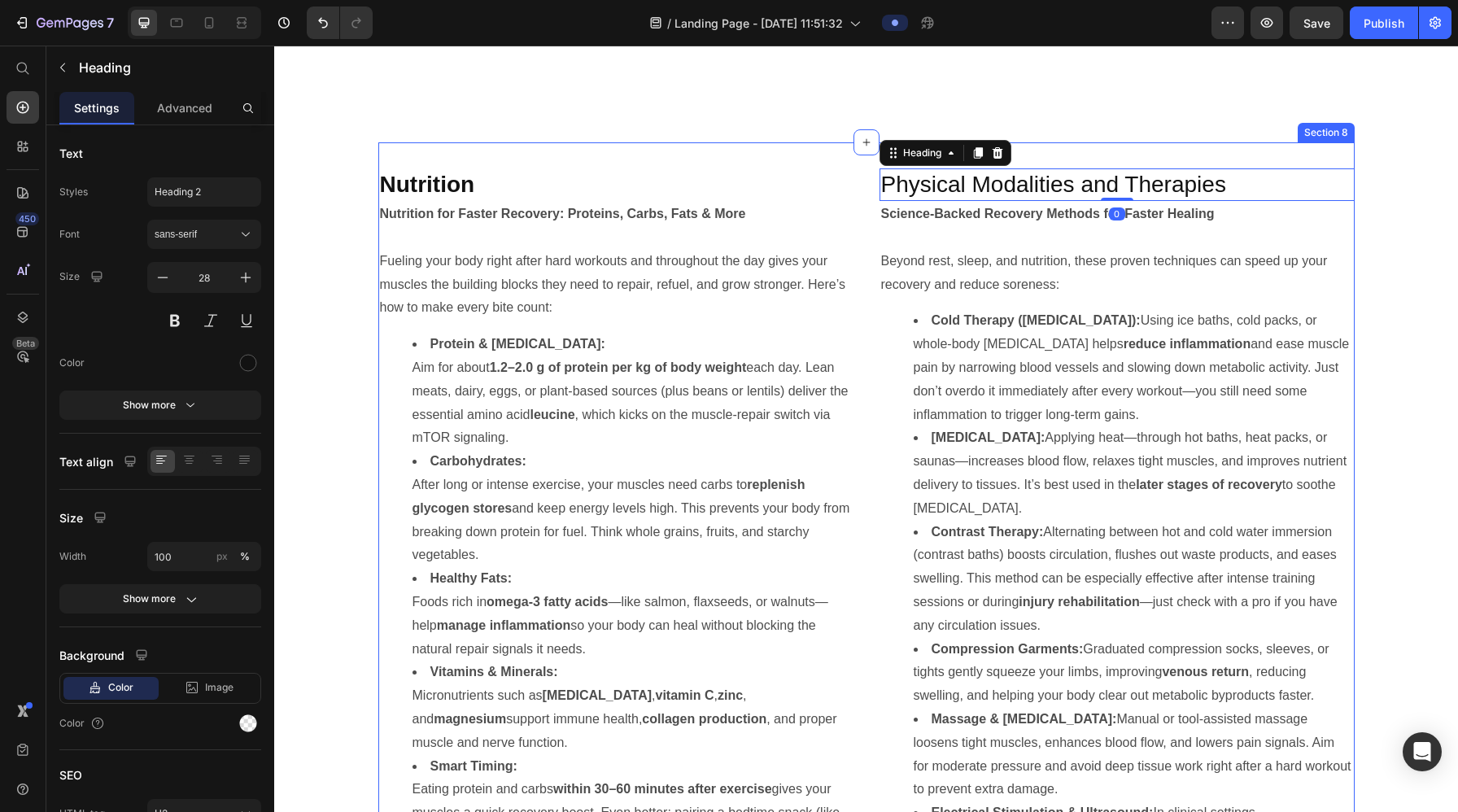 click on "Nutrition  Heading Nutrition for Faster Recovery: Proteins, Carbs, Fats & More Fueling your body right after hard workouts and throughout the day gives your muscles the building blocks they need to repair, refuel, and grow stronger. Here’s how to make every bite count: Protein & Amino Acids: Aim for about  1.2–2.0 g of protein per kg of body weight  each day. Lean meats, dairy, eggs, or plant-based sources (plus beans or lentils) deliver the essential amino acid  leucine , which kicks on the muscle-repair switch via mTOR signaling. Carbohydrates: After long or intense exercise, your muscles need carbs to  replenish glycogen stores  and keep energy levels high. This prevents your body from breaking down protein for fuel. Think whole grains, fruits, and starchy vegetables. Healthy Fats: Foods rich in  omega-3 fatty acids —like salmon, flaxseeds, or walnuts—help  manage inflammation  so your body can heal without blocking the natural repair signals it needs. Vitamins & Minerals: Micronutrients such as" at bounding box center [867, 574] 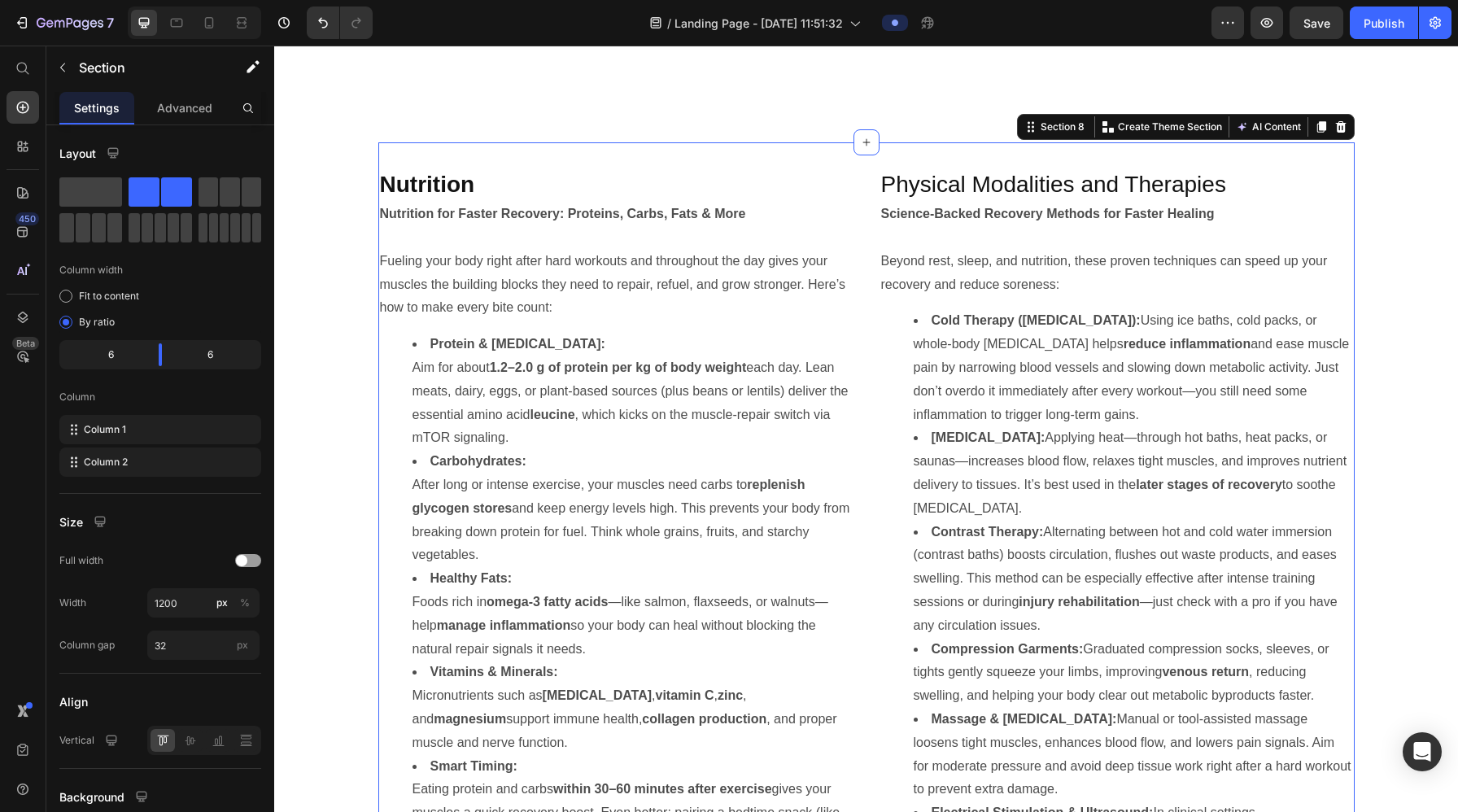 click on "Sleep and Circadian Rhythm Heading High-Quality Sleep: Your Recovery Superpower   Getting enough restful sleep is the single most important step you can take to speed up recovery. During deep sleep, your body releases key hormones like growth hormone (GH), boosts immune function, and gives your brain and nervous system time to reset. When you skimp on sleep night after night,  muscle repairs slow down ,  you’re more prone to injury , and  your focus and mood suffer —all of which set back your progress   Easy Tips for Better Sleep: Stick to a Schedule:  Go to bed and wake up at the same time every day. Create a Sleep Sanctuary:  Keep your bedroom cool, quiet, and completely dark. Power Down Screens:  Turn off phones, tablets, and TVs at least 30 minutes before bed. Address Issues Early:  If you struggle with [MEDICAL_DATA] or snoring, talk to a professional—treating [MEDICAL_DATA] is crucial for real recovery. By making sleep a non-negotiable part of your routine, you’ll  , and  a stronger, healthier you." at bounding box center (866, -578) 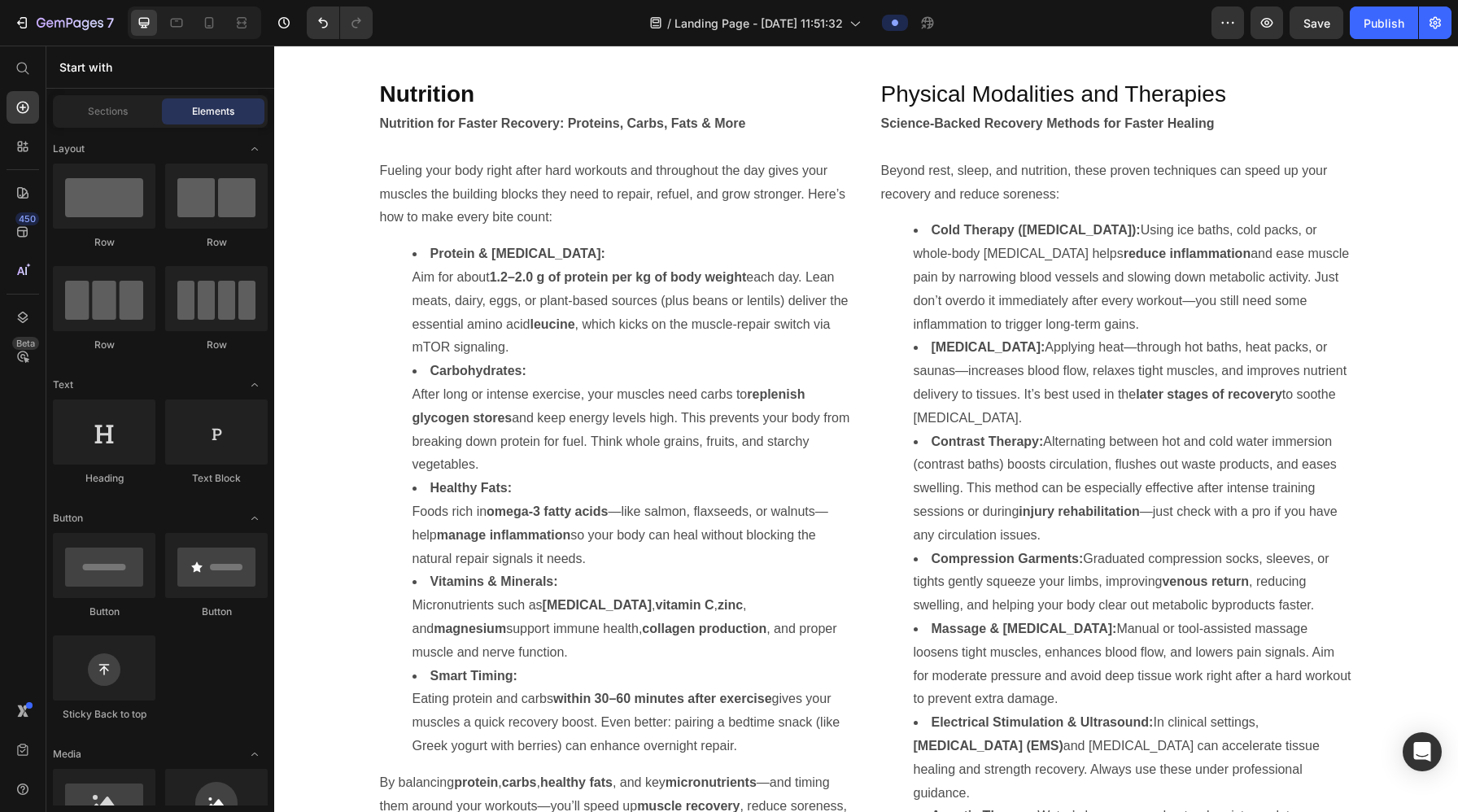 scroll, scrollTop: 3844, scrollLeft: 0, axis: vertical 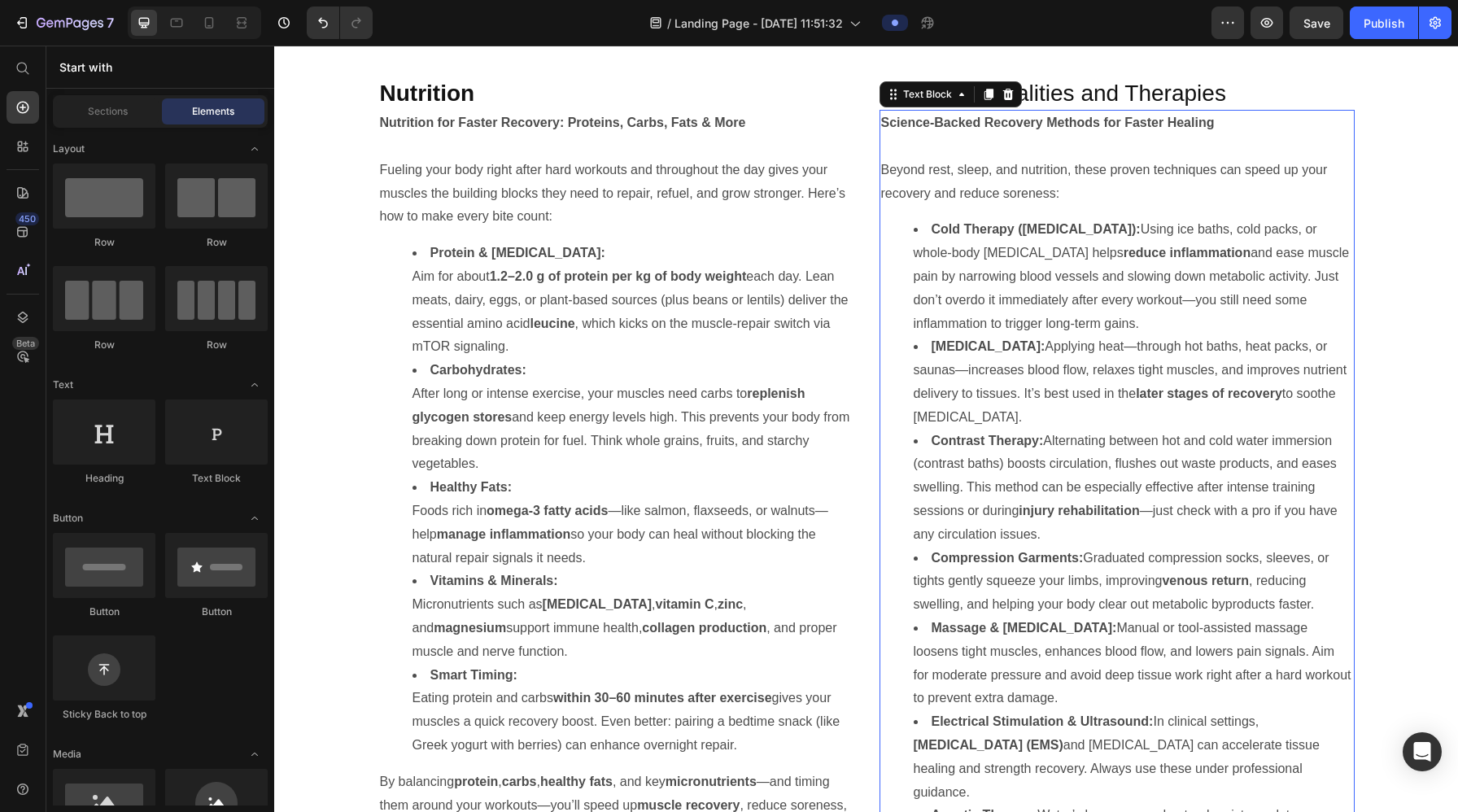 click on "Cold Therapy (Cryotherapy):  Using ice baths, cold packs, or whole-body cryotherapy helps  reduce inflammation  and ease muscle pain by narrowing blood vessels and slowing down metabolic activity. Just don’t overdo it immediately after every workout—you still need some inflammation to trigger long-term gains. Heat Therapy:   Applying heat—through hot baths, heat packs, or saunas—increases blood flow, relaxes tight muscles, and improves nutrient delivery to tissues. It’s best used in the  later stages of recovery  to soothe stiffness. Contrast Therapy:  Alternating between hot and cold water immersion (contrast baths) boosts circulation, flushes out waste products, and eases swelling. This method can be especially effective after intense training sessions or during  injury rehabilitation —just check with a pro if you have any circulation issues. Compression Garments:  Graduated compression socks, sleeves, or tights gently squeeze your limbs, improving  venous return Massage & Myofascial Release:" at bounding box center [1117, 546] 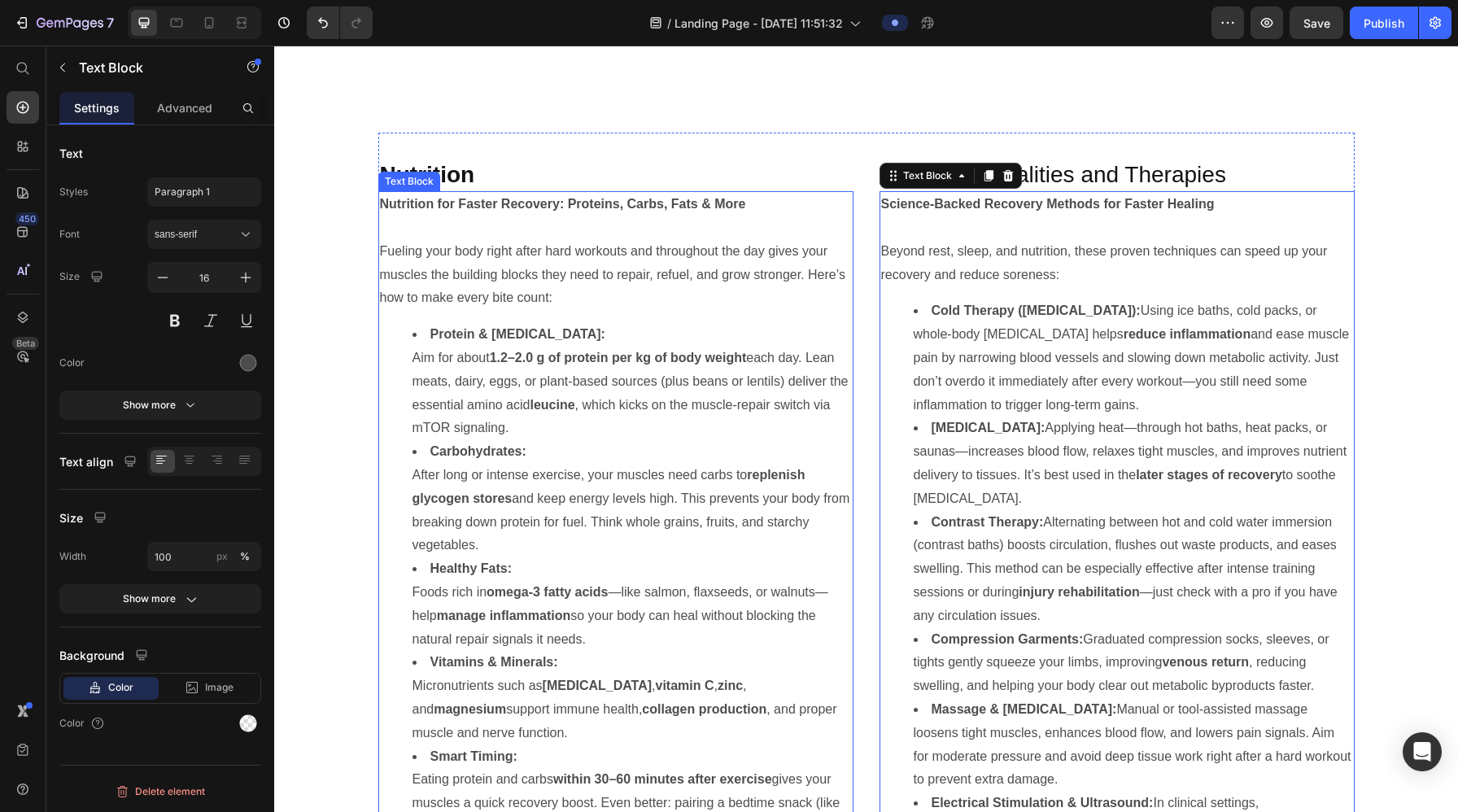 scroll, scrollTop: 3663, scrollLeft: 0, axis: vertical 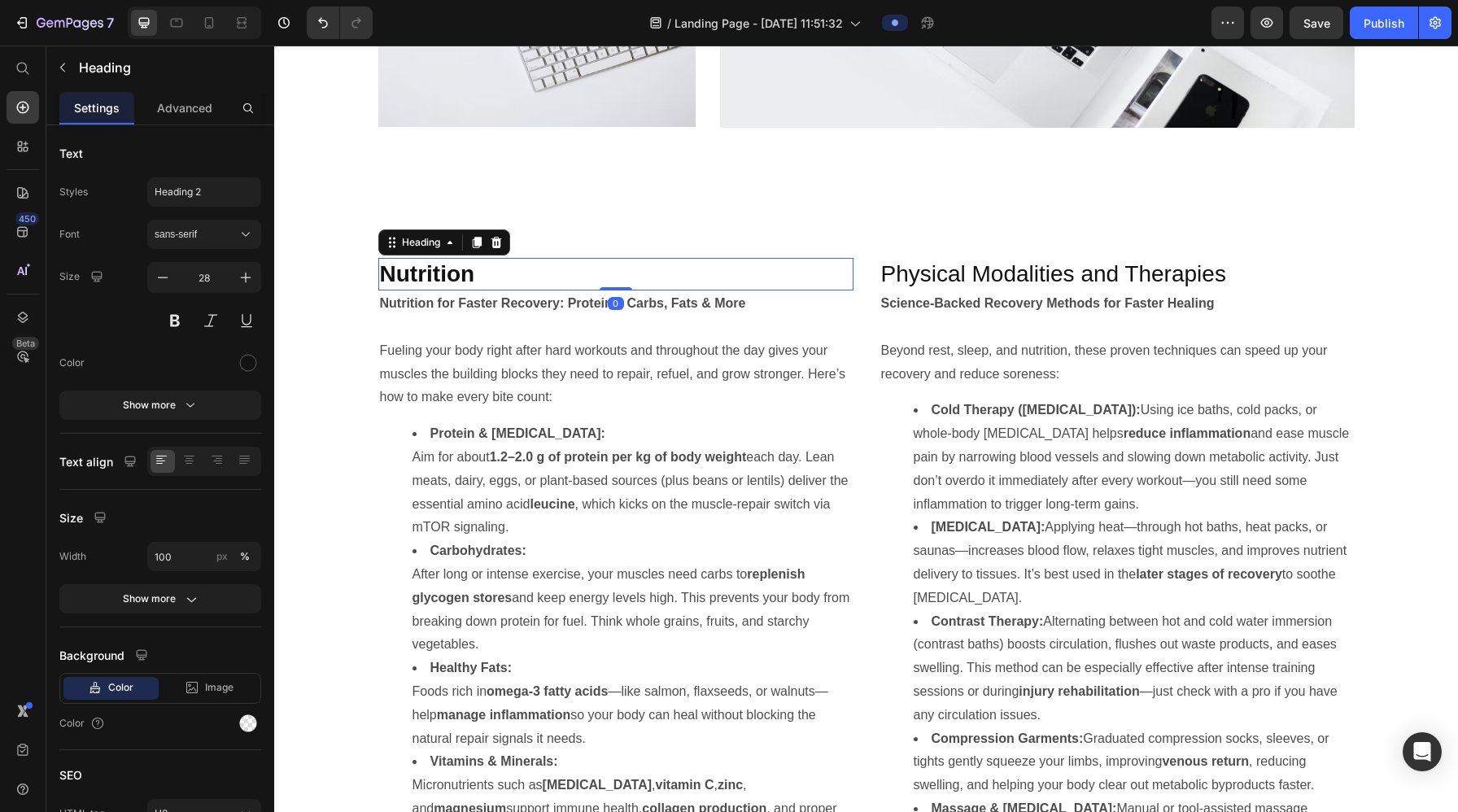 click on "Nutrition" at bounding box center [616, 274] 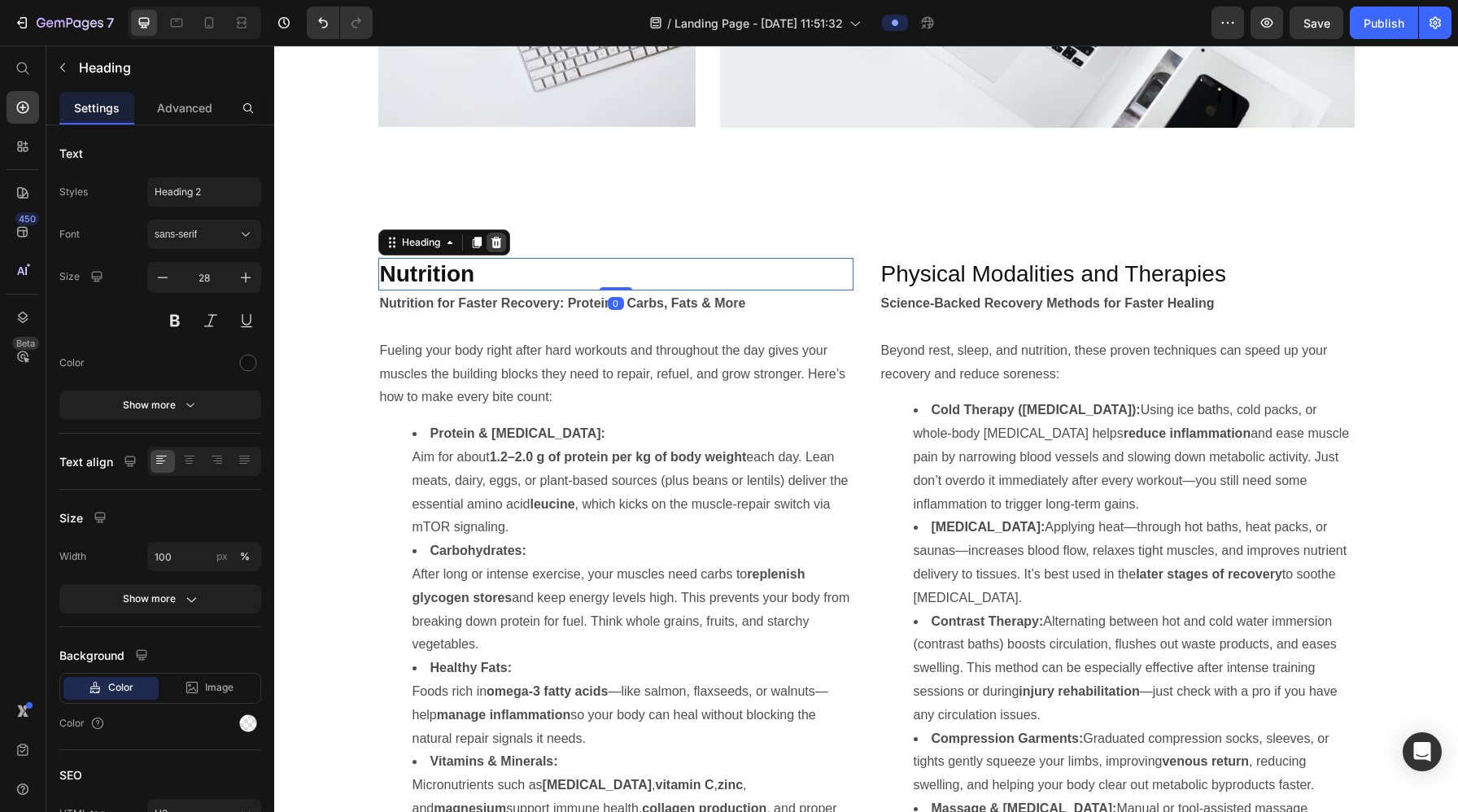 click at bounding box center [496, 242] 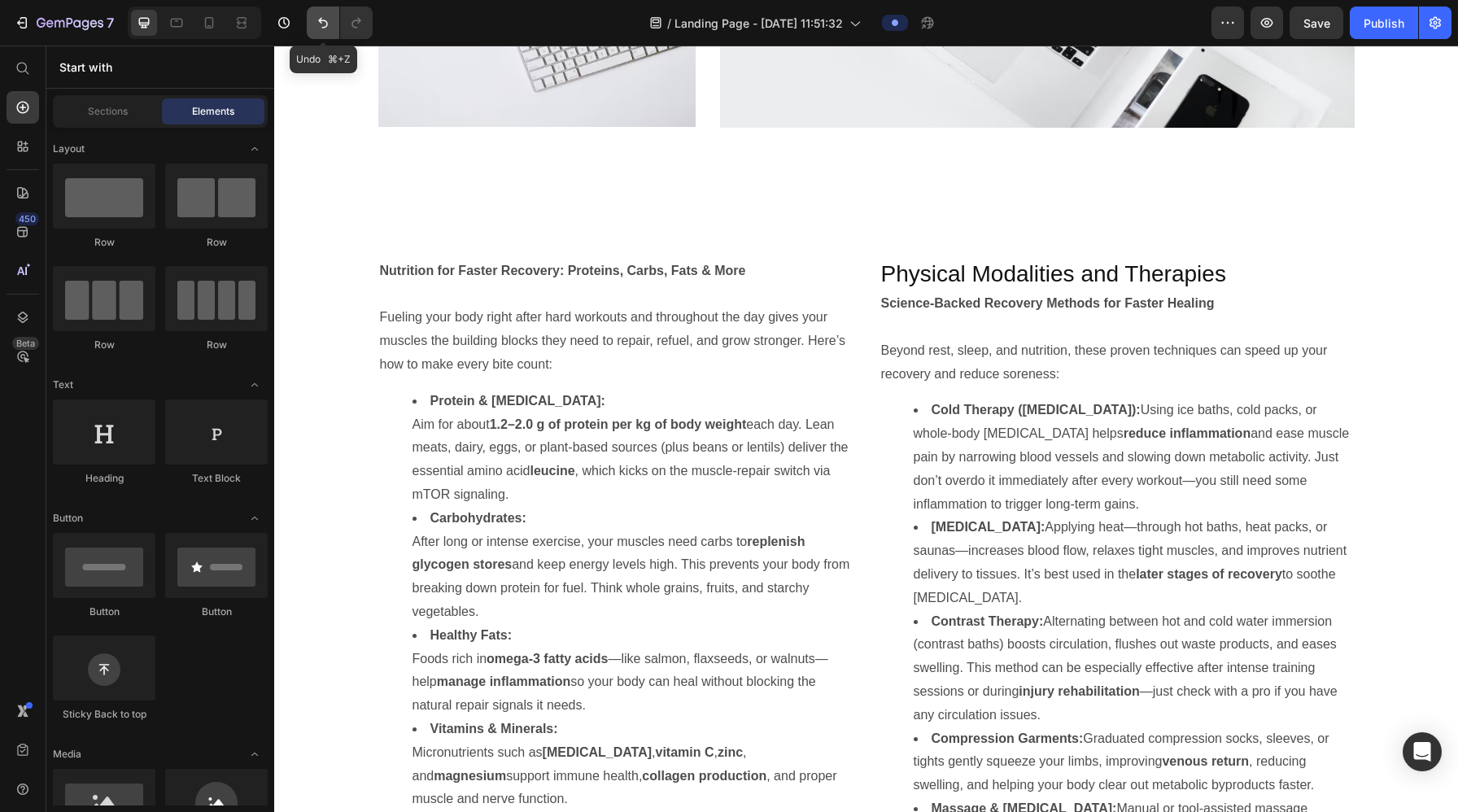 click 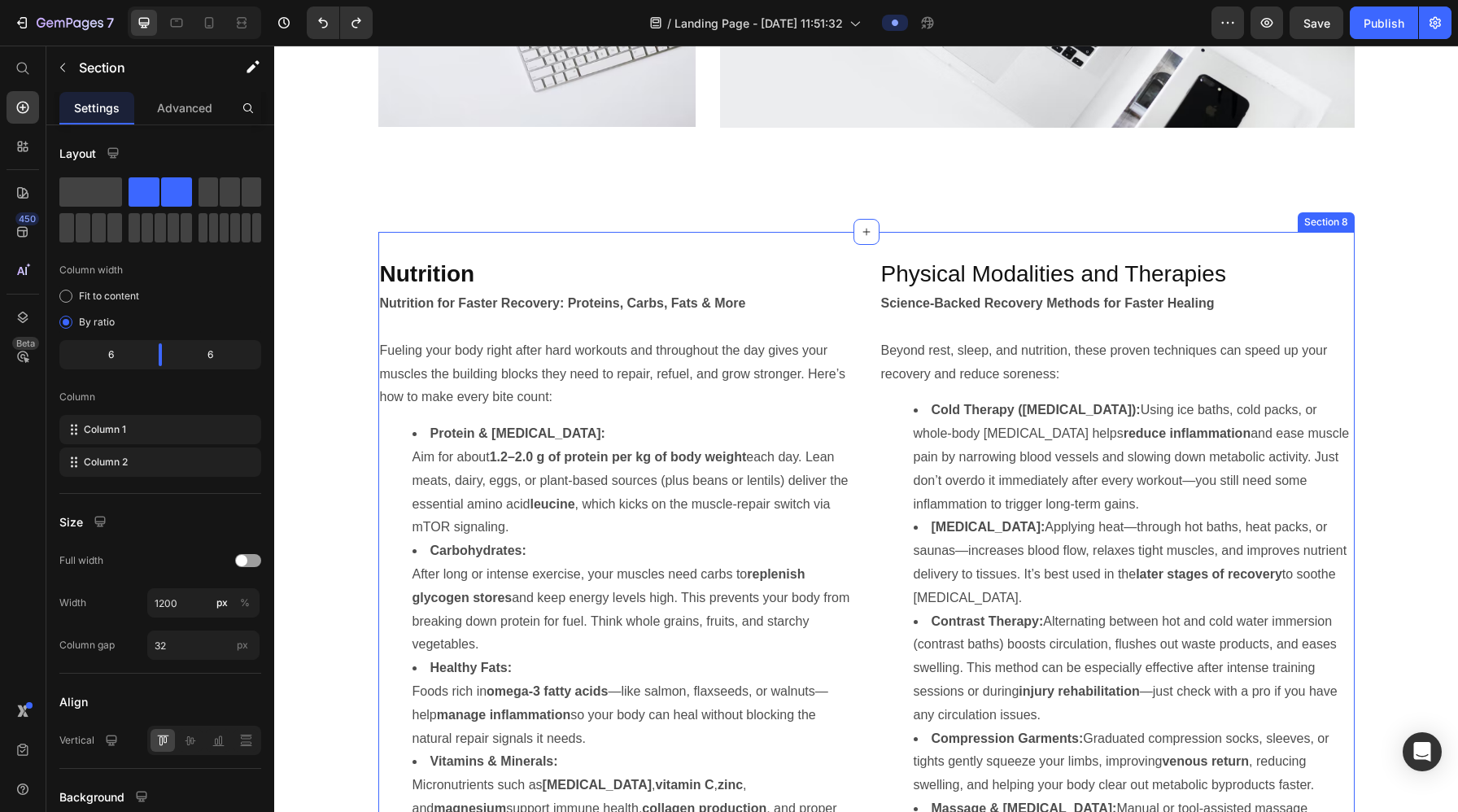 click on "Nutrition  Heading Nutrition for Faster Recovery: Proteins, Carbs, Fats & More Fueling your body right after hard workouts and throughout the day gives your muscles the building blocks they need to repair, refuel, and grow stronger. Here’s how to make every bite count: Protein & Amino Acids: Aim for about  1.2–2.0 g of protein per kg of body weight  each day. Lean meats, dairy, eggs, or plant-based sources (plus beans or lentils) deliver the essential amino acid  leucine , which kicks on the muscle-repair switch via mTOR signaling. Carbohydrates: After long or intense exercise, your muscles need carbs to  replenish glycogen stores  and keep energy levels high. This prevents your body from breaking down protein for fuel. Think whole grains, fruits, and starchy vegetables. Healthy Fats: Foods rich in  omega-3 fatty acids —like salmon, flaxseeds, or walnuts—help  manage inflammation  so your body can heal without blocking the natural repair signals it needs. Vitamins & Minerals: Micronutrients such as" at bounding box center (867, 664) 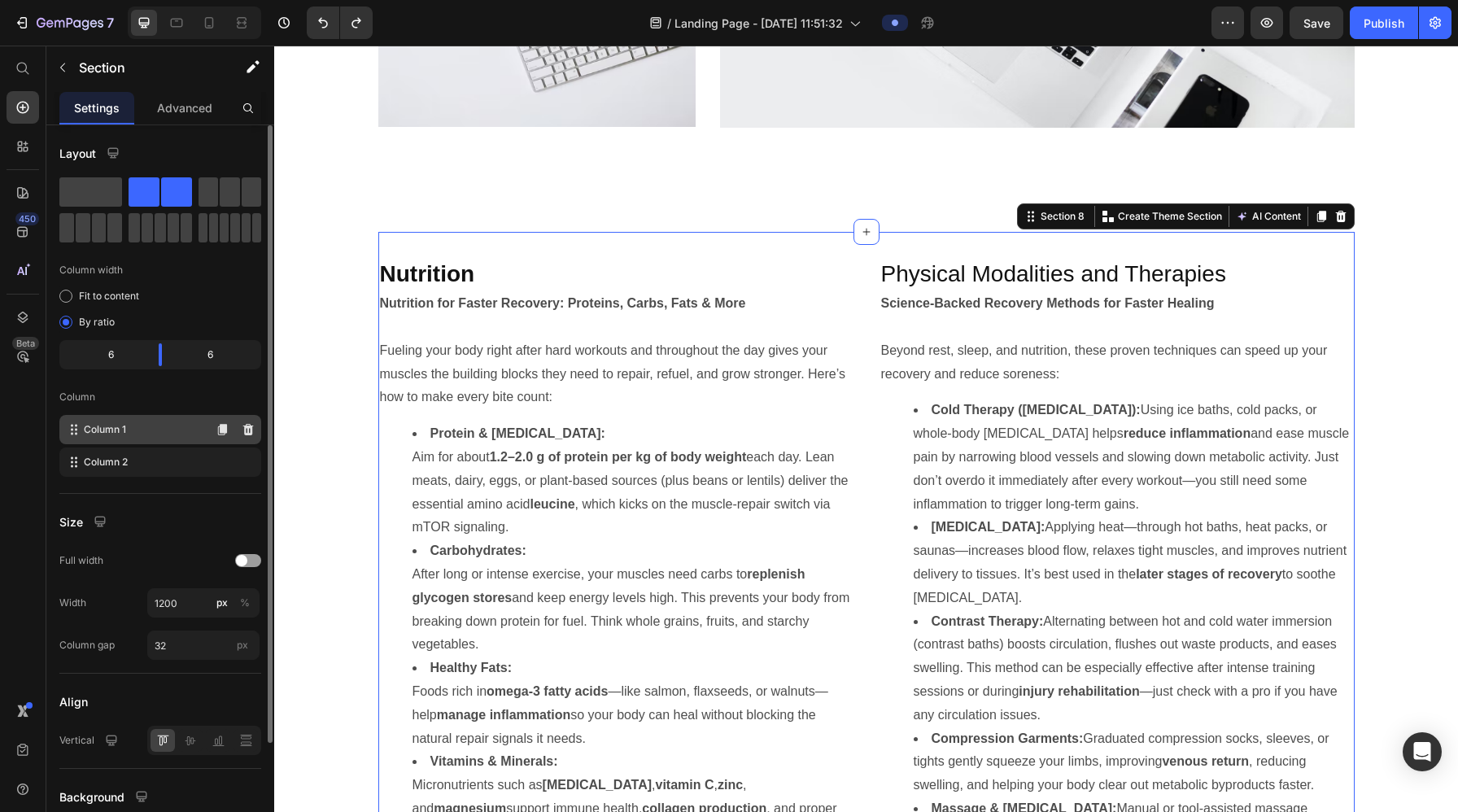type 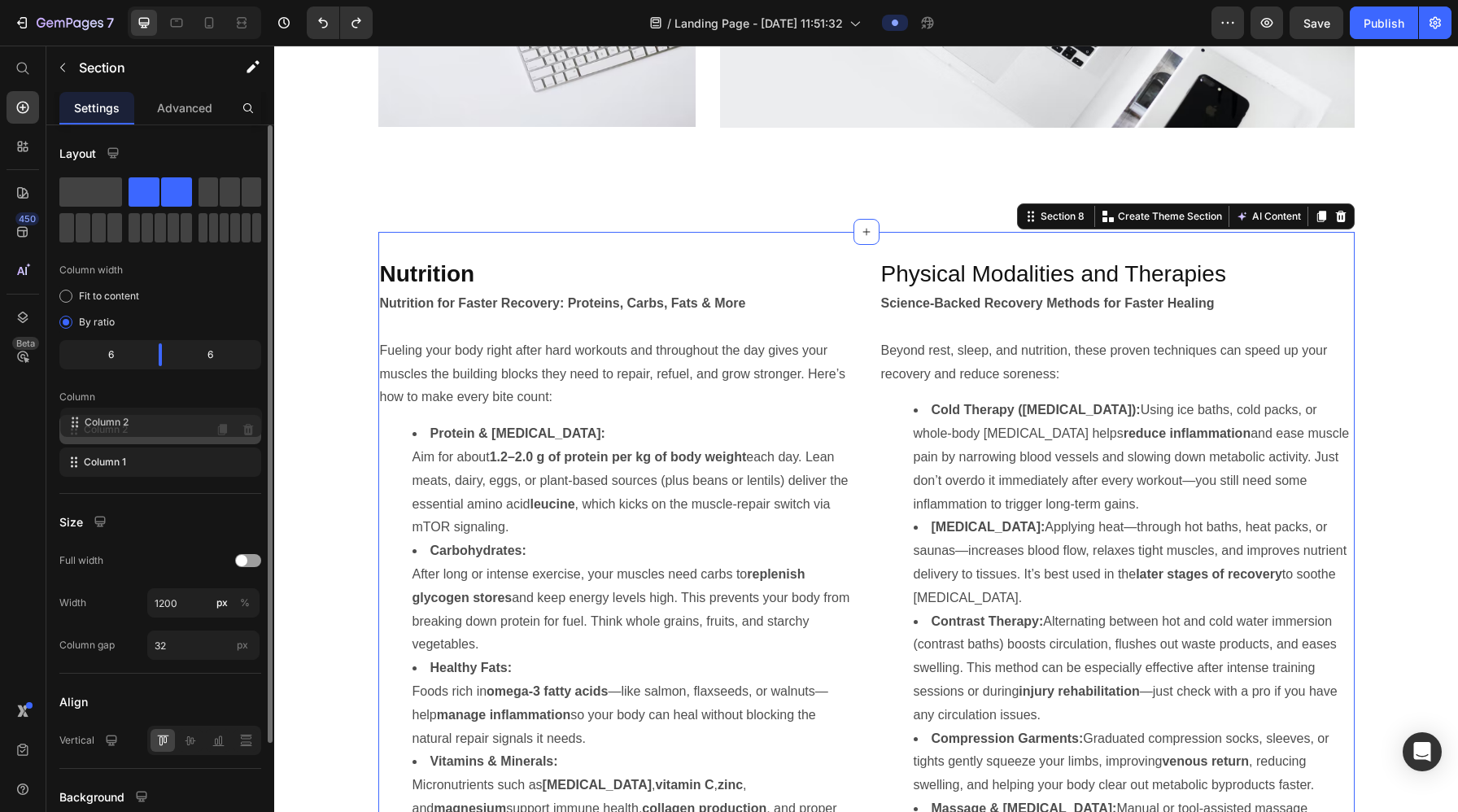 drag, startPoint x: 165, startPoint y: 465, endPoint x: 166, endPoint y: 422, distance: 43.011626 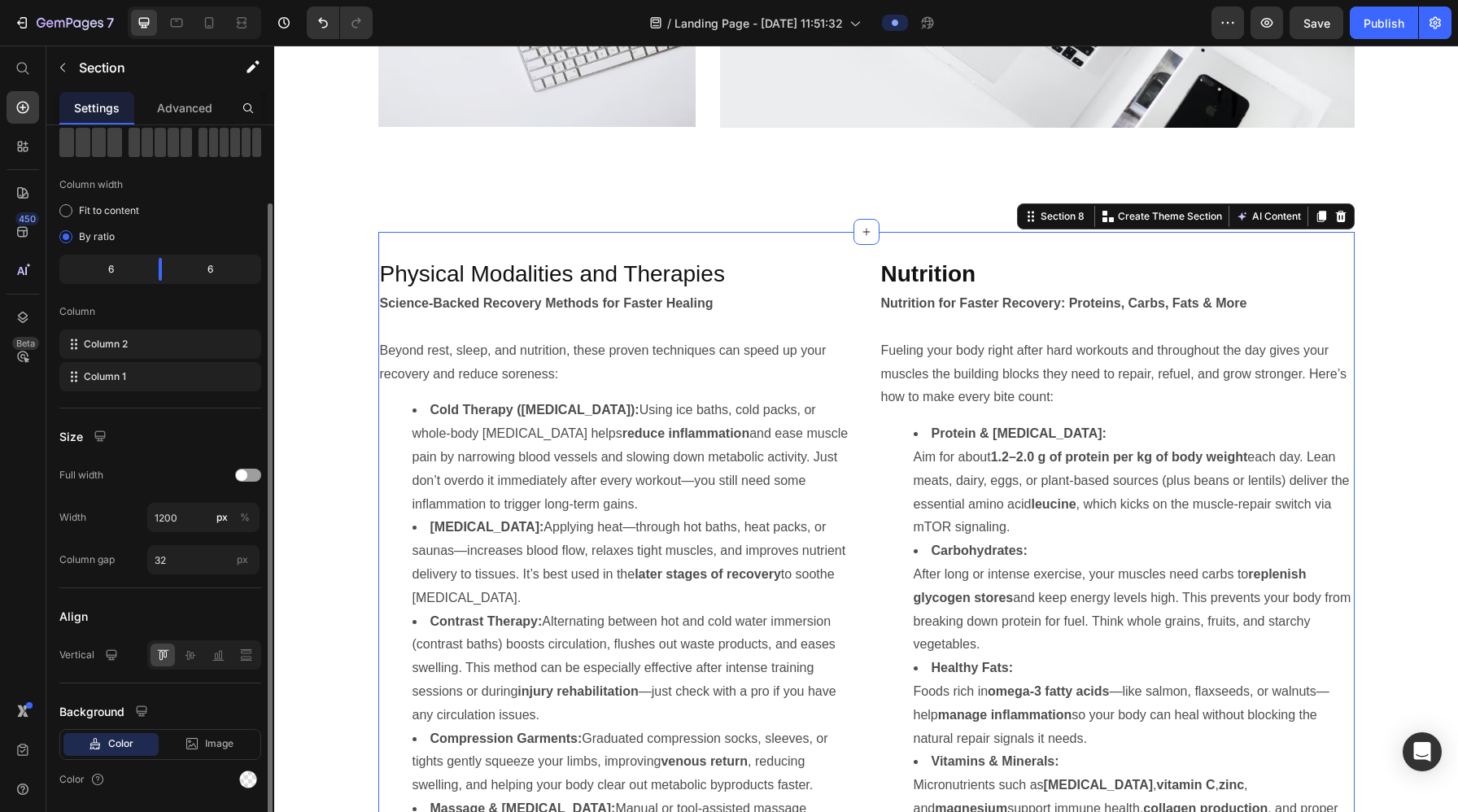 scroll, scrollTop: 89, scrollLeft: 0, axis: vertical 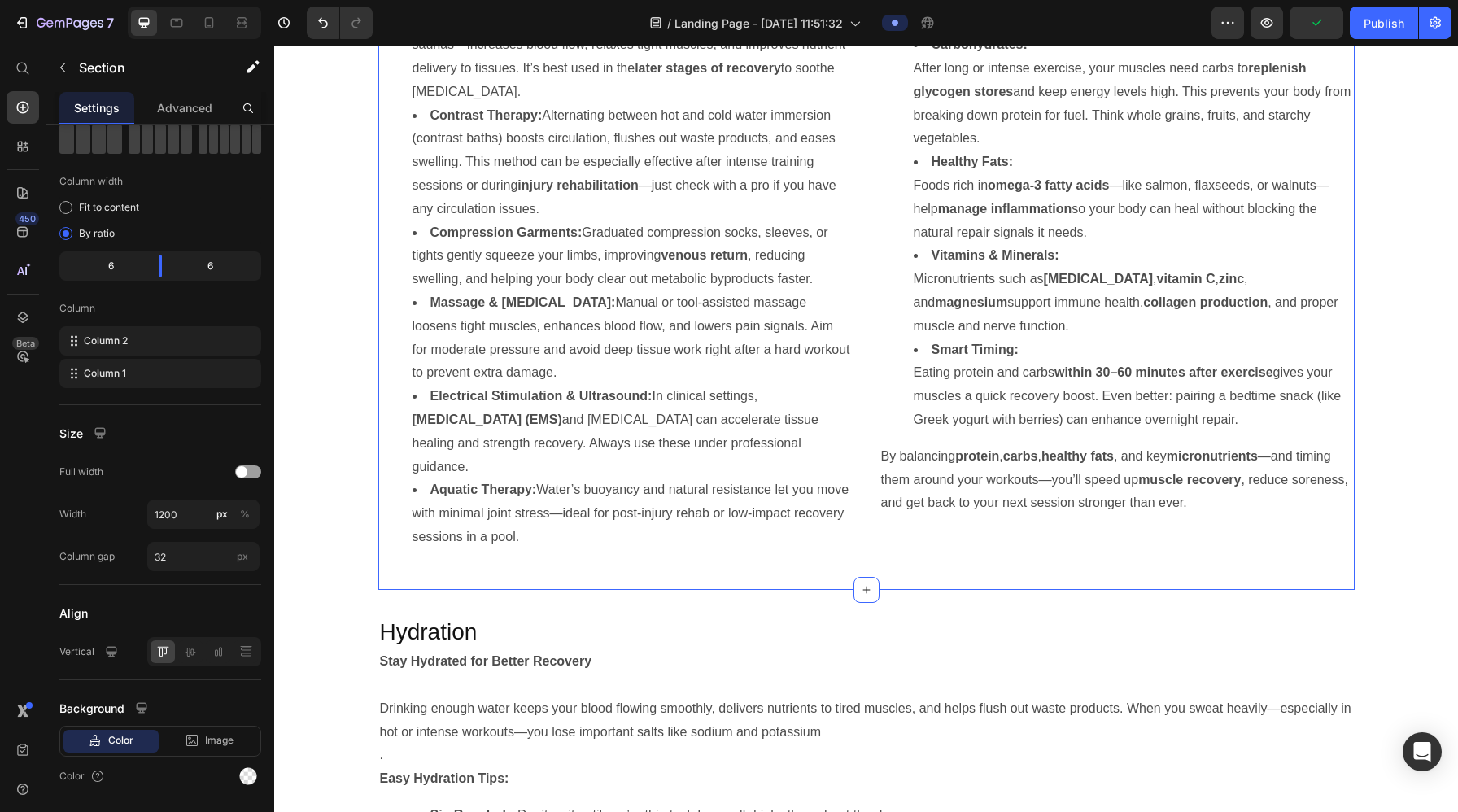 click on "Nutrition  Heading Nutrition for Faster Recovery: Proteins, Carbs, Fats & More Fueling your body right after hard workouts and throughout the day gives your muscles the building blocks they need to repair, refuel, and grow stronger. Here’s how to make every bite count: Protein & Amino Acids: Aim for about  1.2–2.0 g of protein per kg of body weight  each day. Lean meats, dairy, eggs, or plant-based sources (plus beans or lentils) deliver the essential amino acid  leucine , which kicks on the muscle-repair switch via mTOR signaling. Carbohydrates: After long or intense exercise, your muscles need carbs to  replenish glycogen stores  and keep energy levels high. This prevents your body from breaking down protein for fuel. Think whole grains, fruits, and starchy vegetables. Healthy Fats: Foods rich in  omega-3 fatty acids —like salmon, flaxseeds, or walnuts—help  manage inflammation  so your body can heal without blocking the natural repair signals it needs. Vitamins & Minerals: Micronutrients such as" at bounding box center (1117, 158) 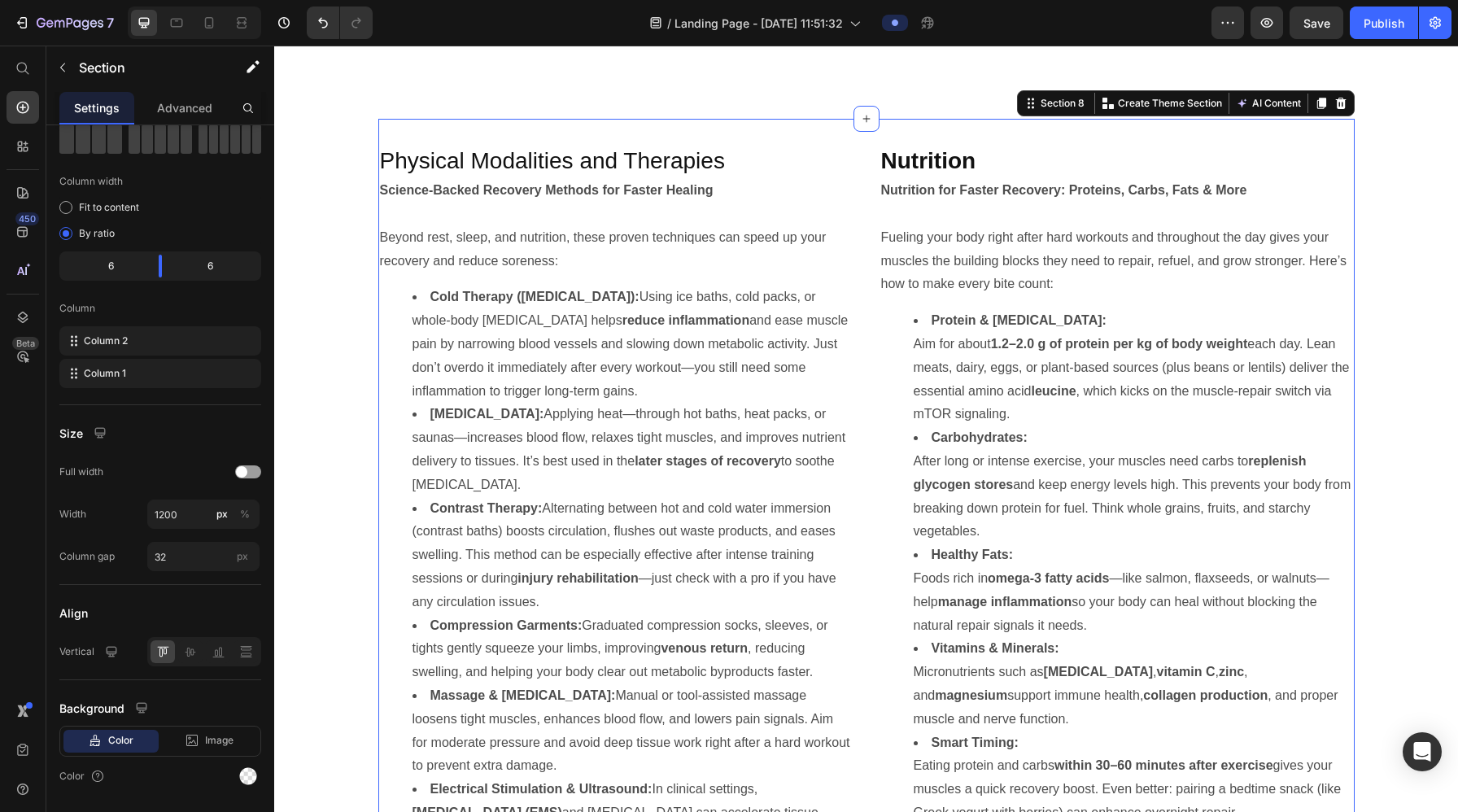 scroll, scrollTop: 3792, scrollLeft: 0, axis: vertical 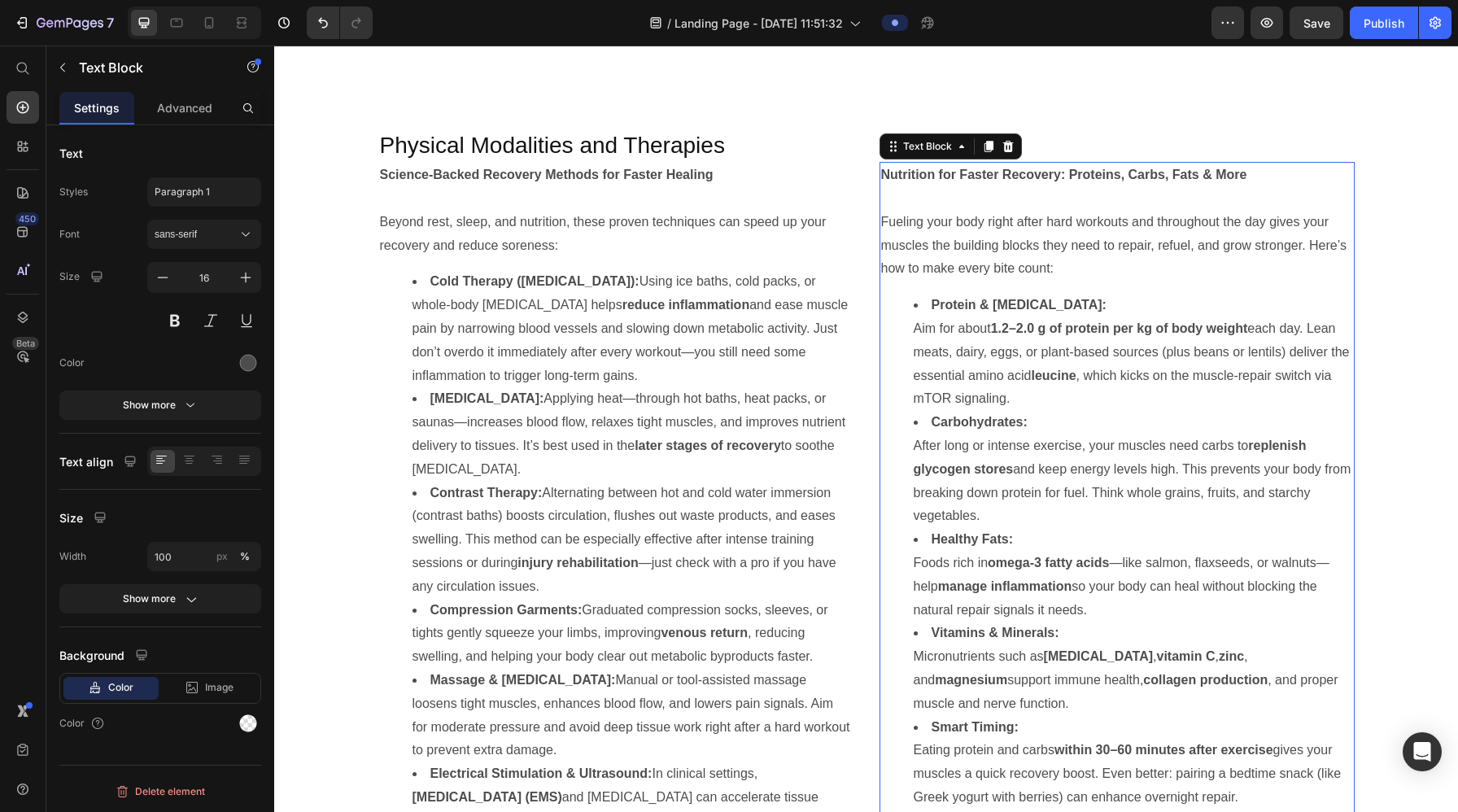 click on "Carbohydrates: After long or intense exercise, your muscles need carbs to  replenish glycogen stores  and keep energy levels high. This prevents your body from breaking down protein for fuel. Think whole grains, fruits, and starchy vegetables." at bounding box center [1133, 469] 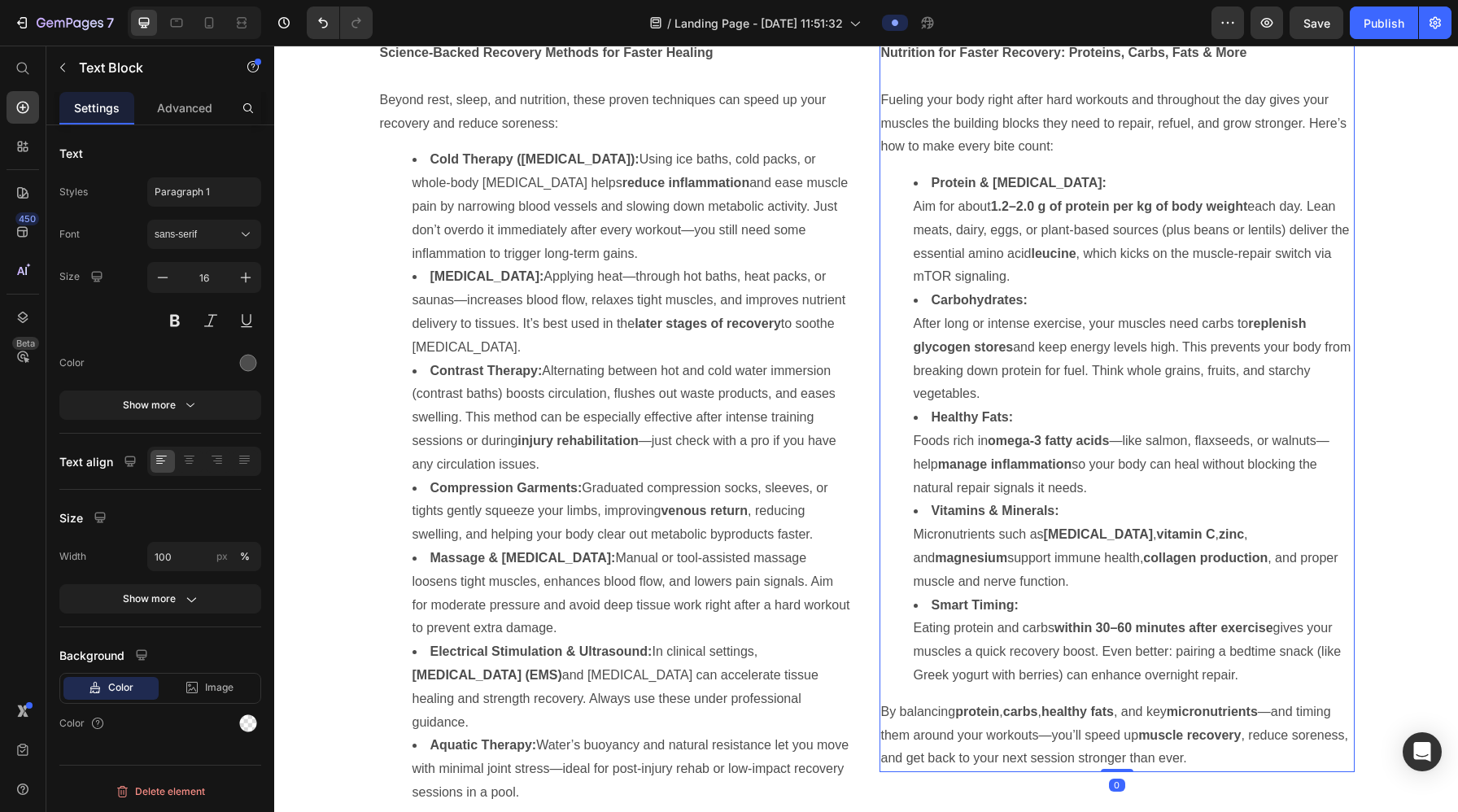 scroll, scrollTop: 3924, scrollLeft: 0, axis: vertical 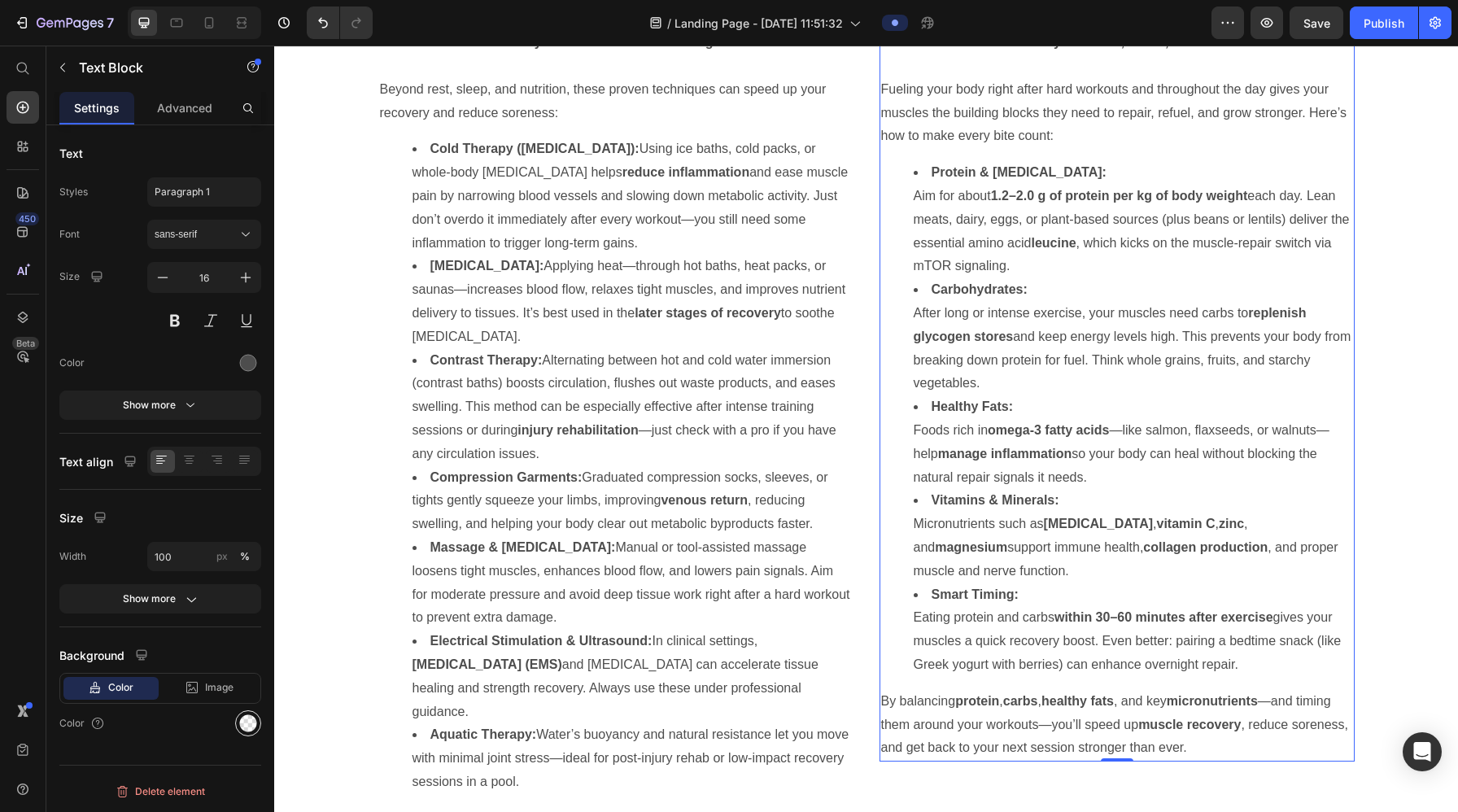 click at bounding box center (248, 723) 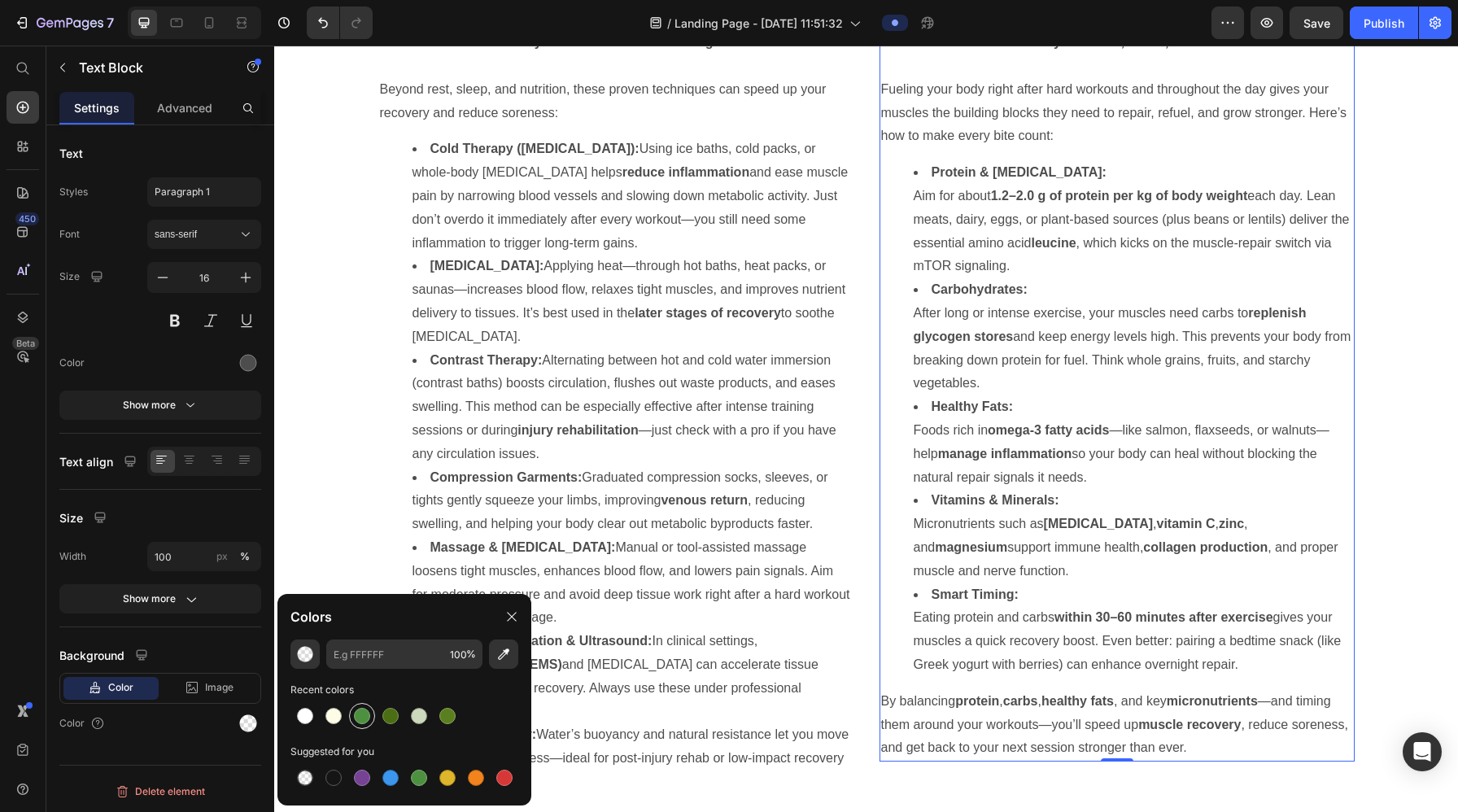 click at bounding box center (362, 716) 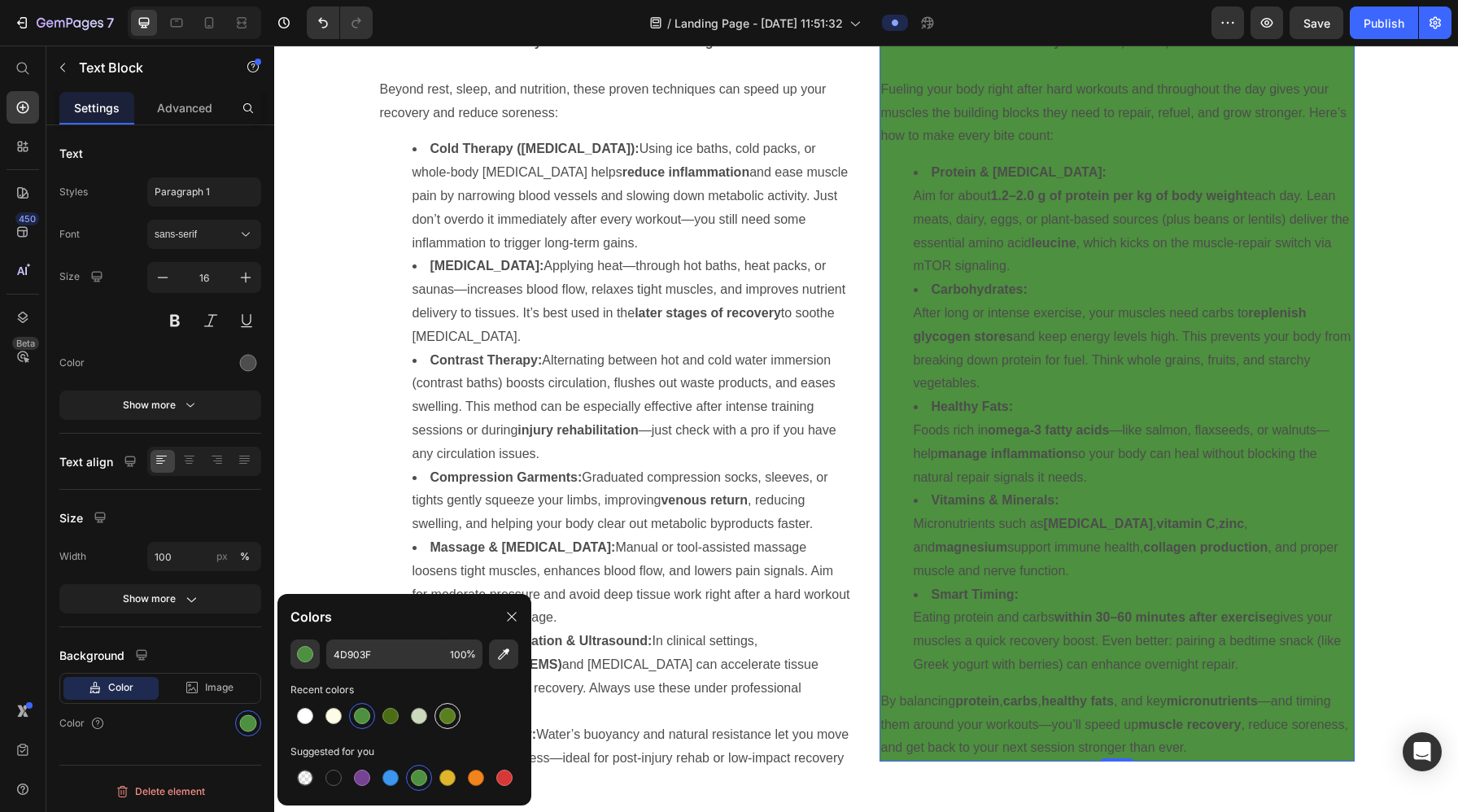 click at bounding box center [447, 716] 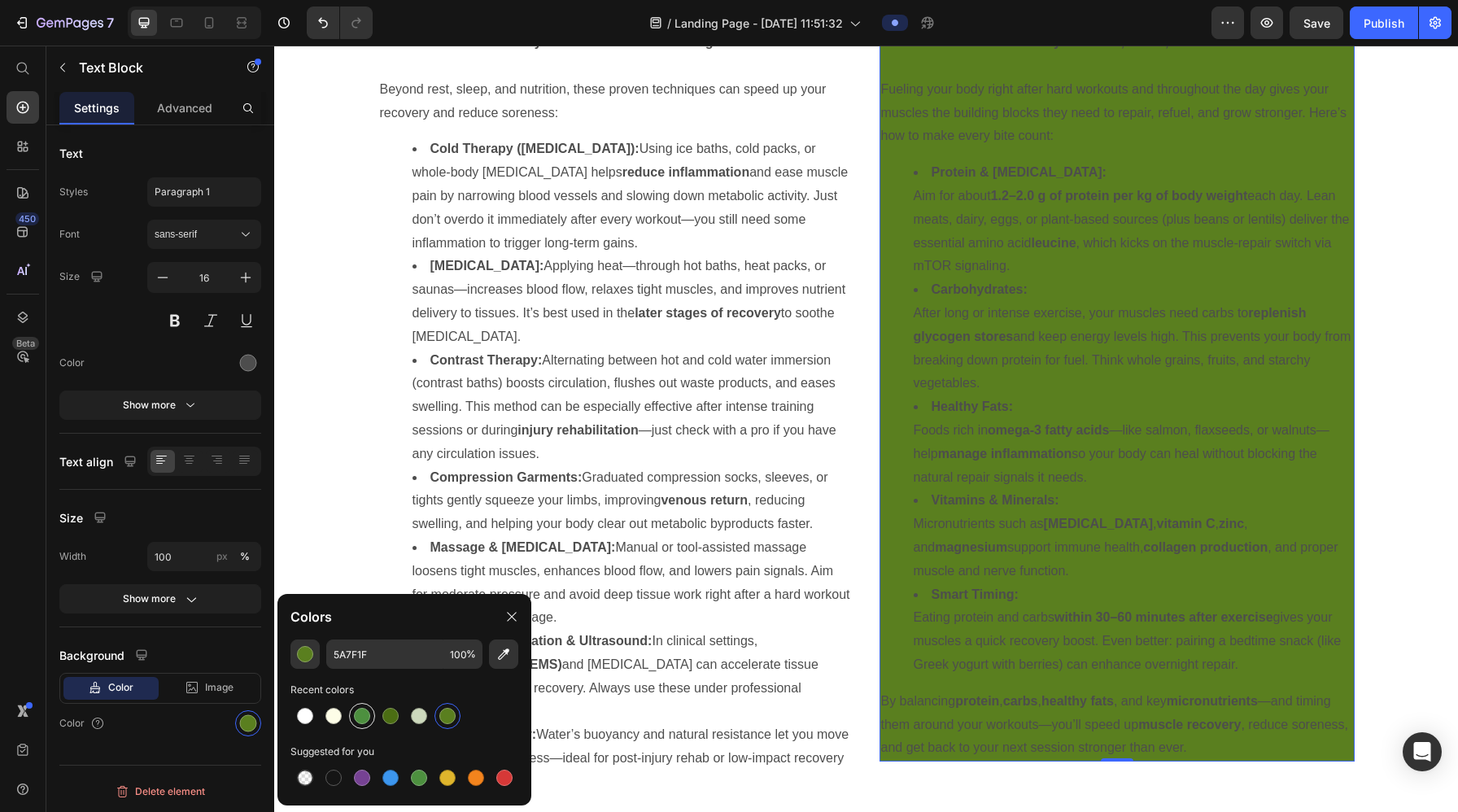 click at bounding box center (362, 716) 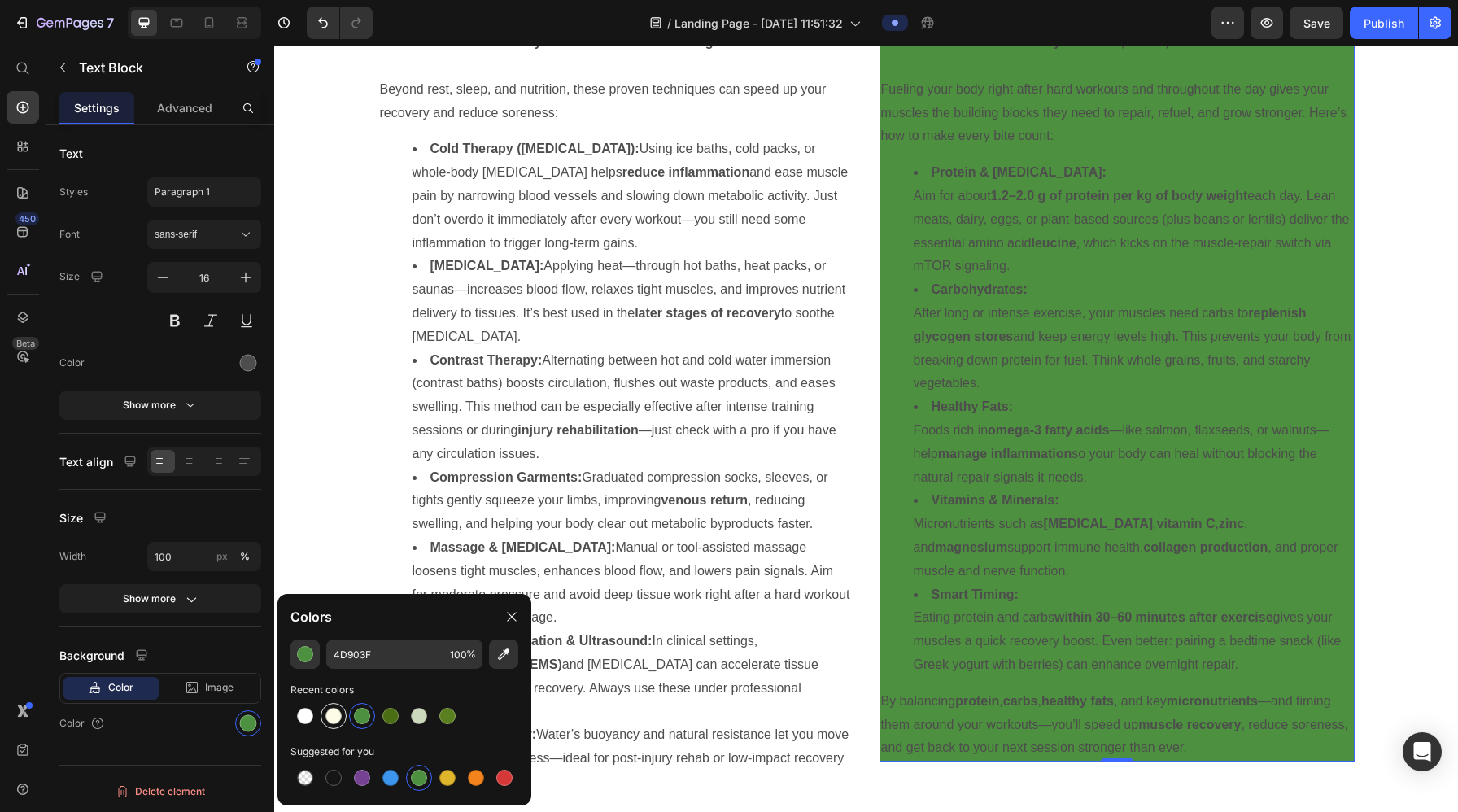 click at bounding box center [334, 716] 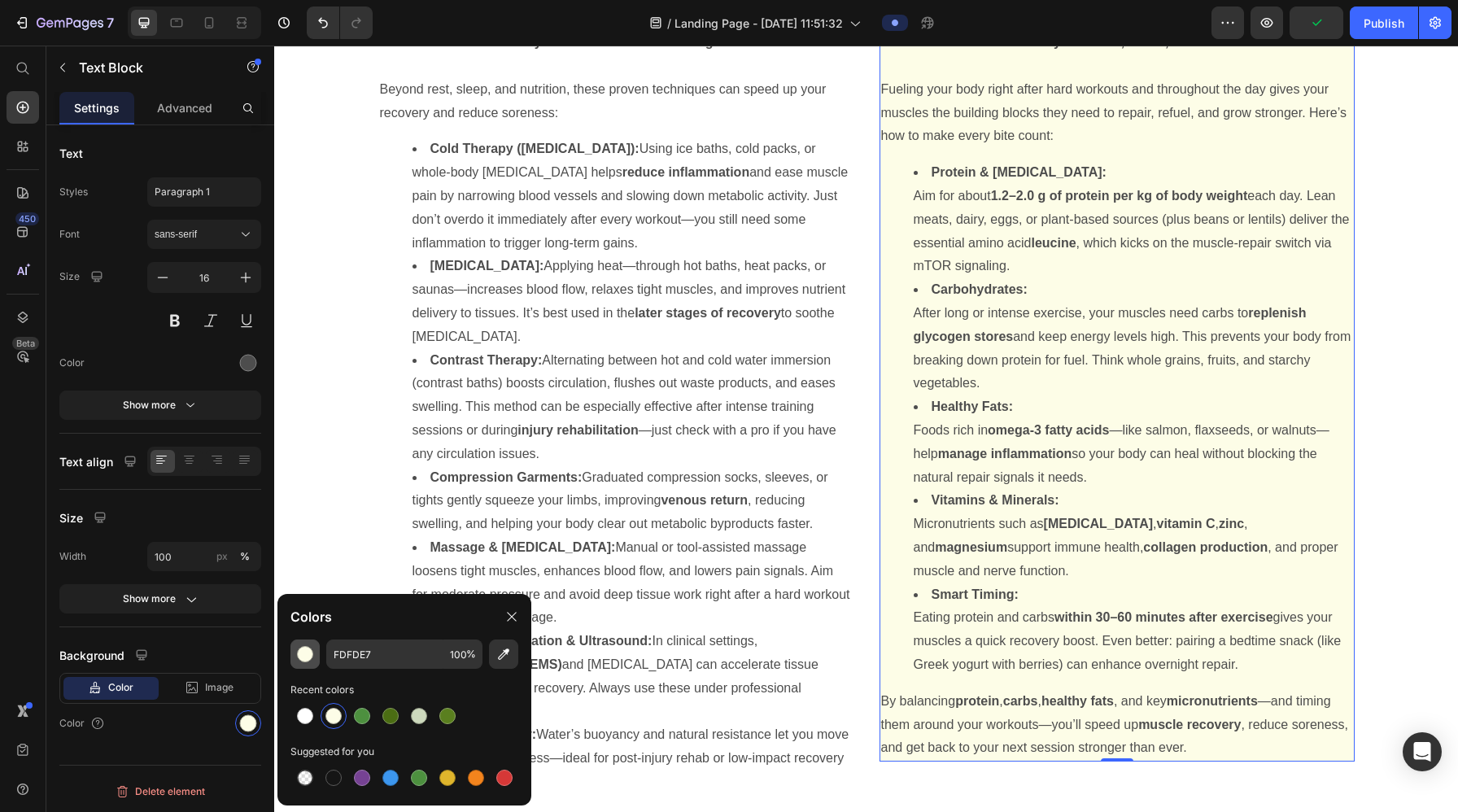click at bounding box center [305, 654] 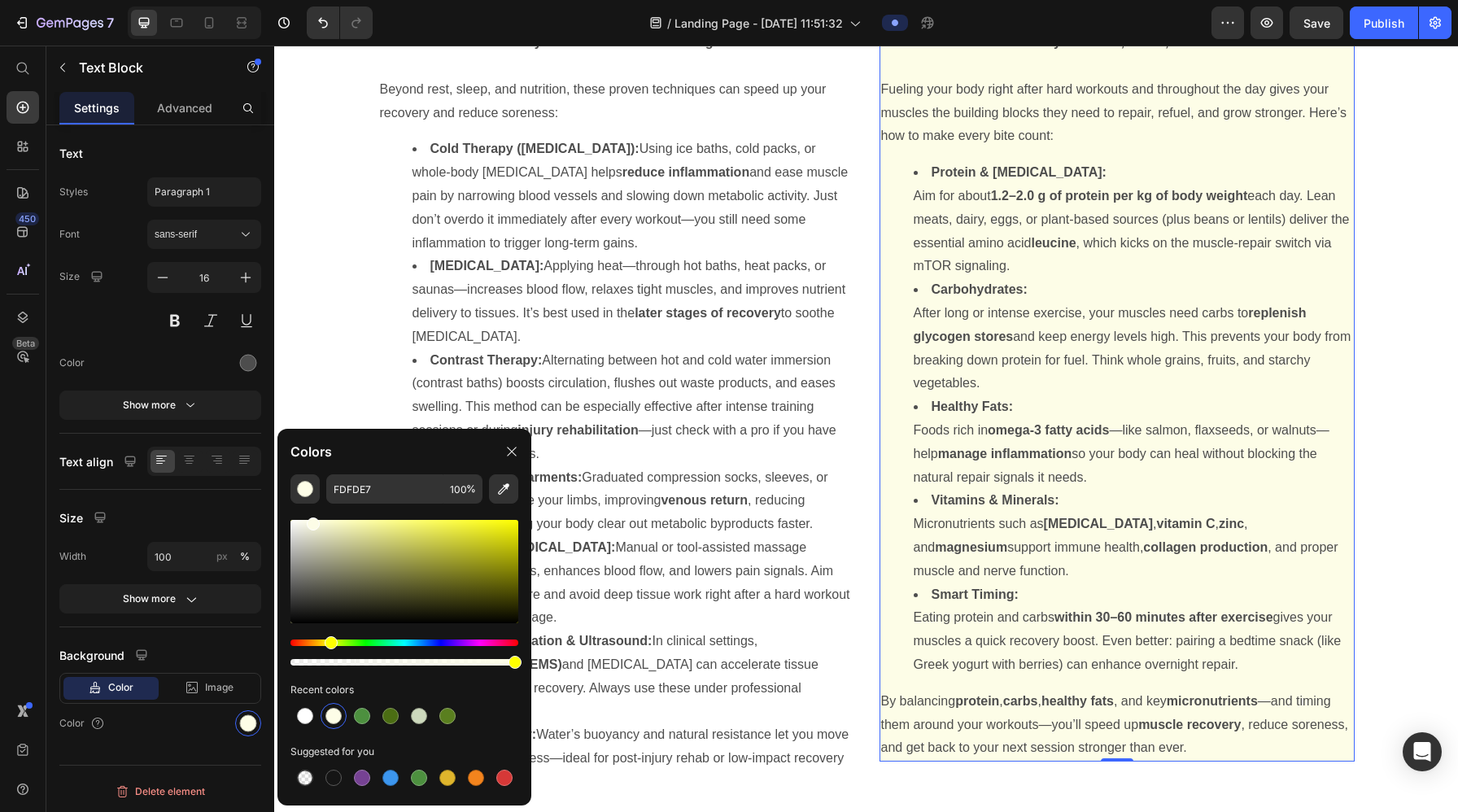 click at bounding box center (404, 653) 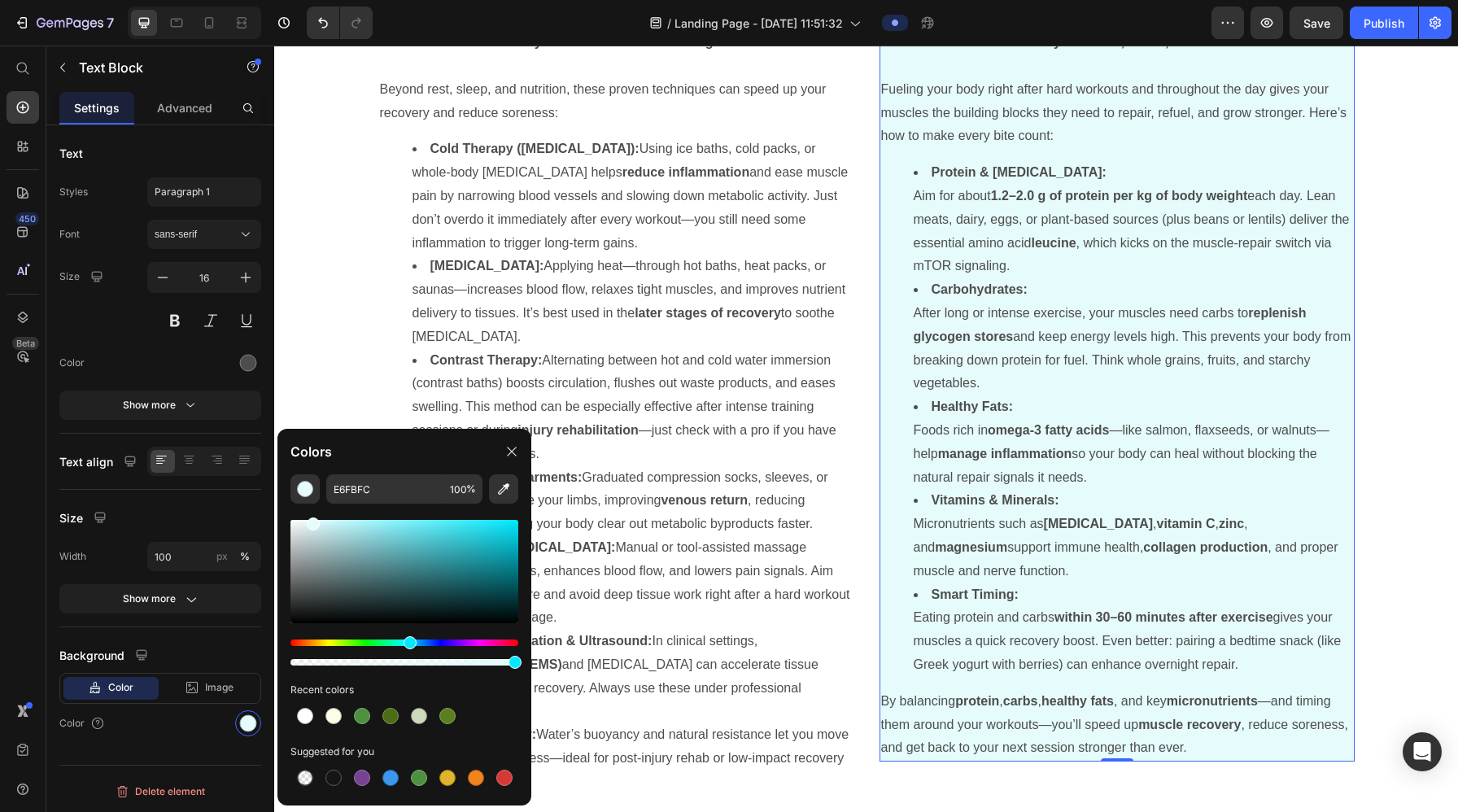 click at bounding box center [404, 571] 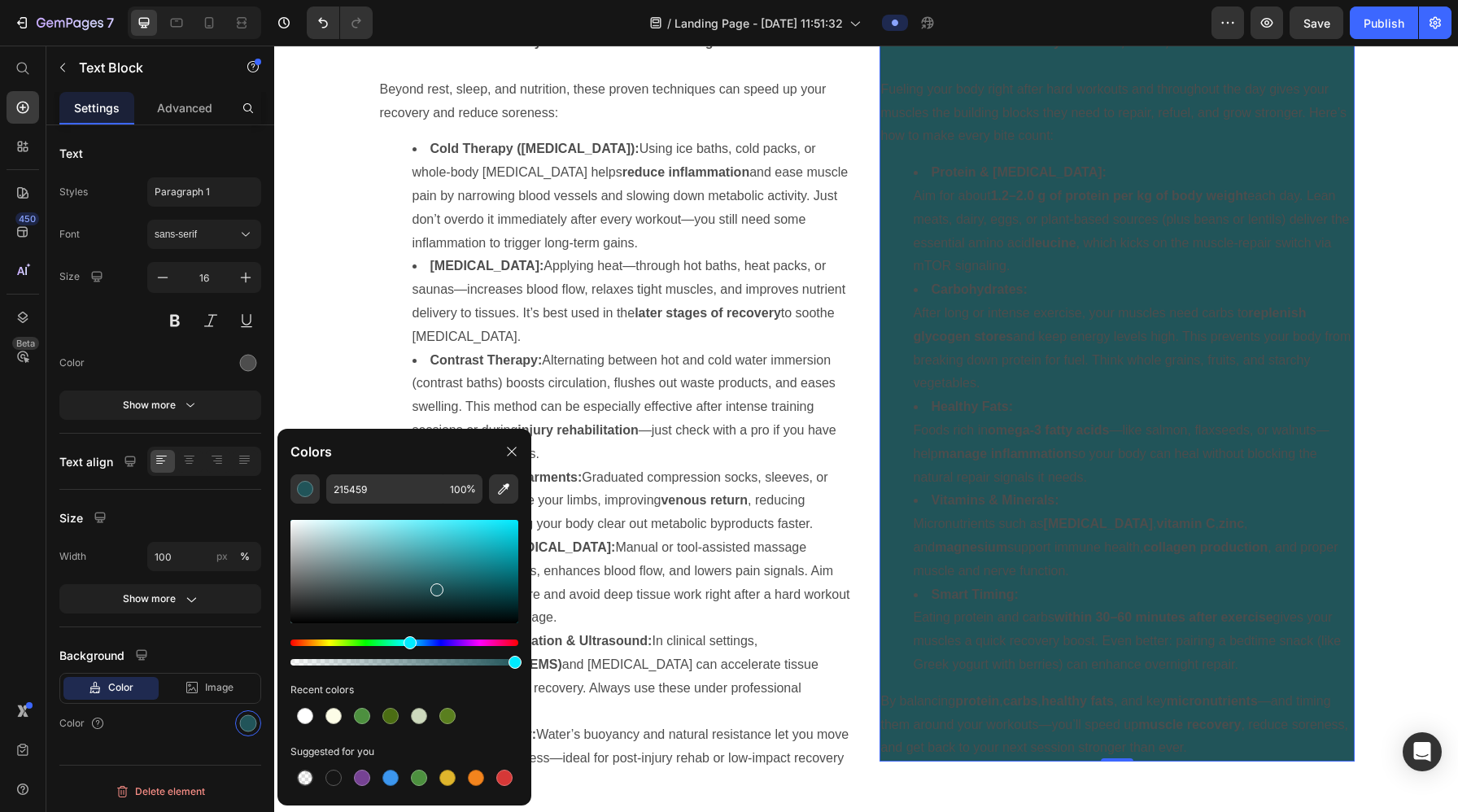 click at bounding box center [437, 590] 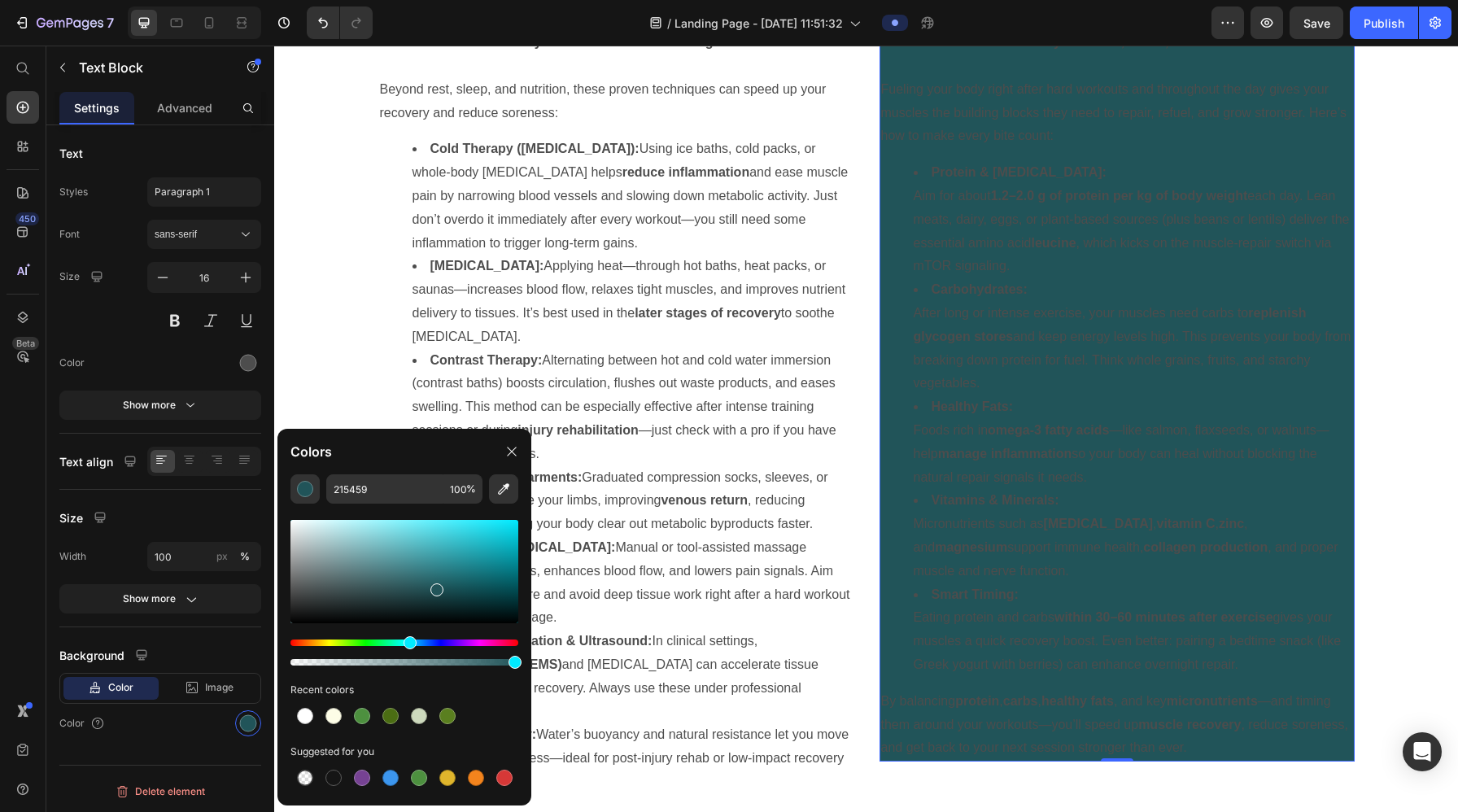 drag, startPoint x: 436, startPoint y: 587, endPoint x: 425, endPoint y: 539, distance: 49.244289 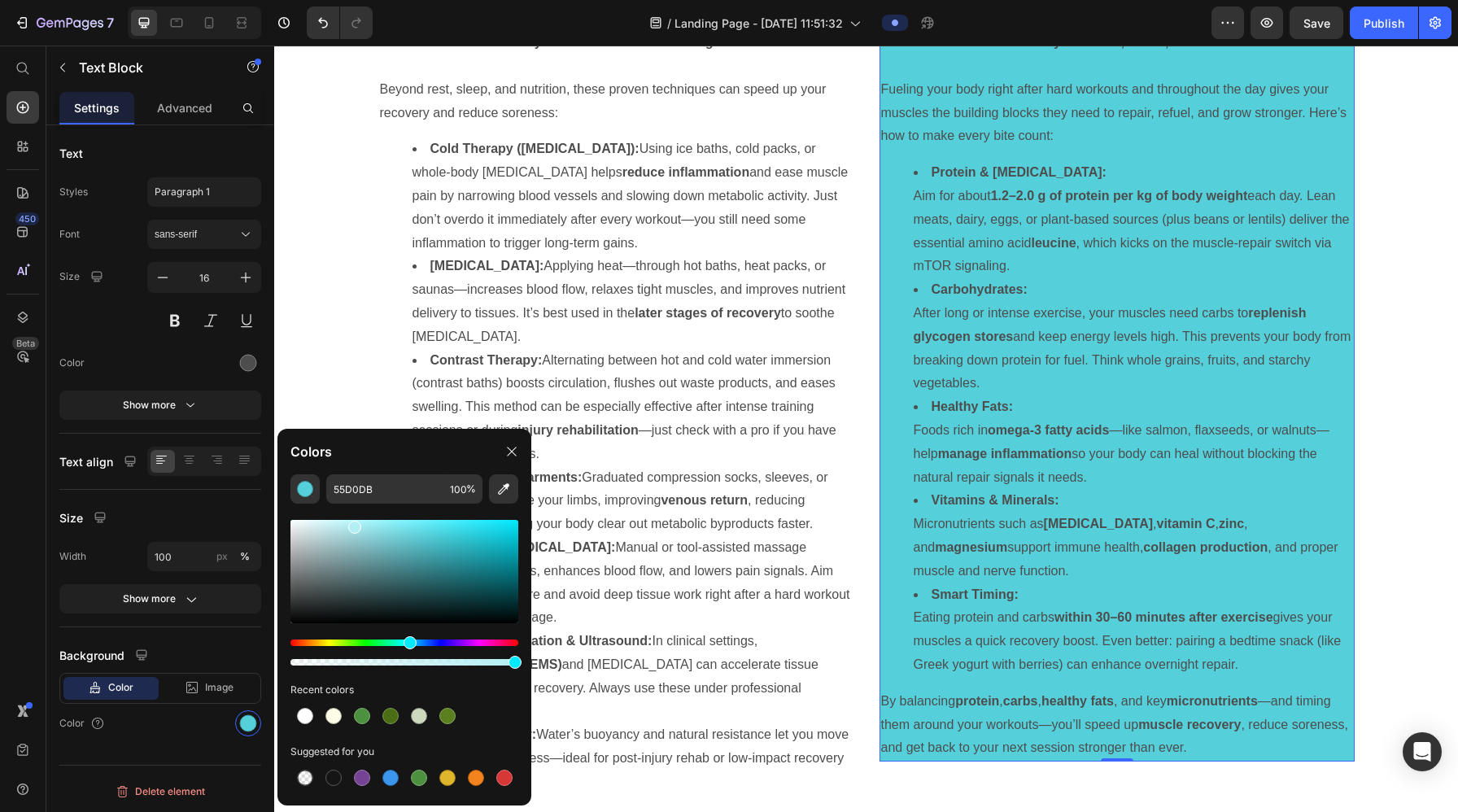 drag, startPoint x: 431, startPoint y: 534, endPoint x: 351, endPoint y: 521, distance: 81.04937 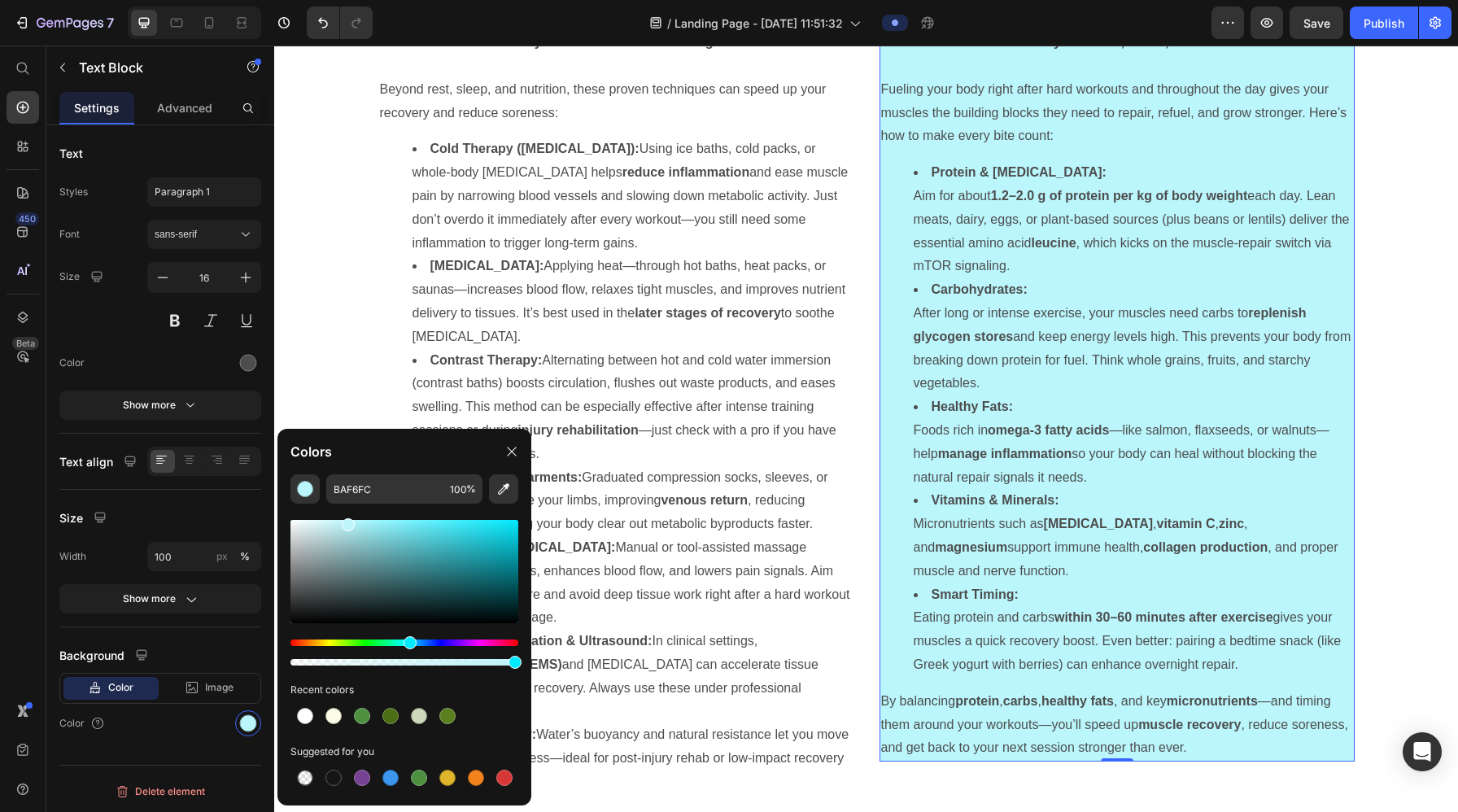 click at bounding box center (348, 525) 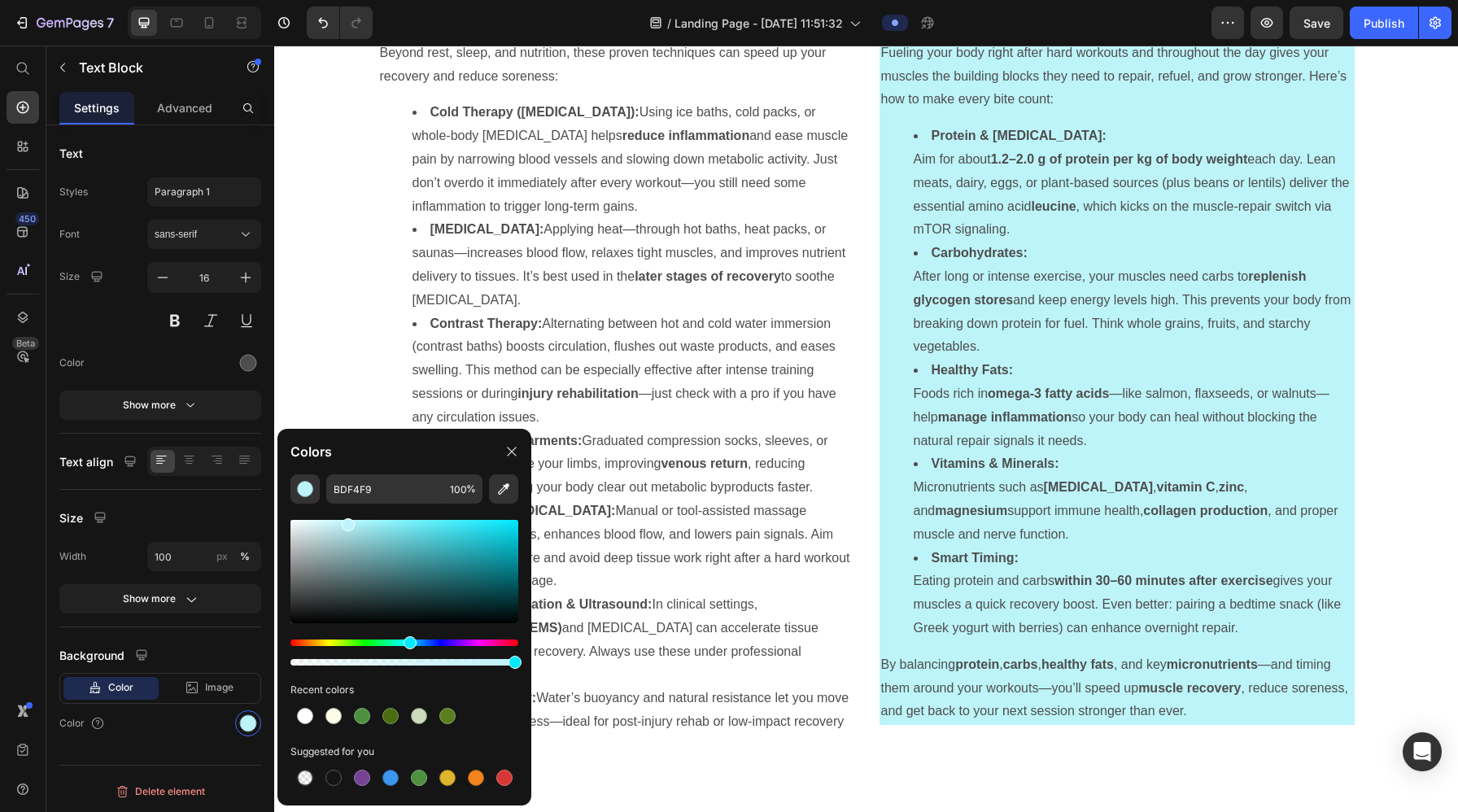 scroll, scrollTop: 4127, scrollLeft: 0, axis: vertical 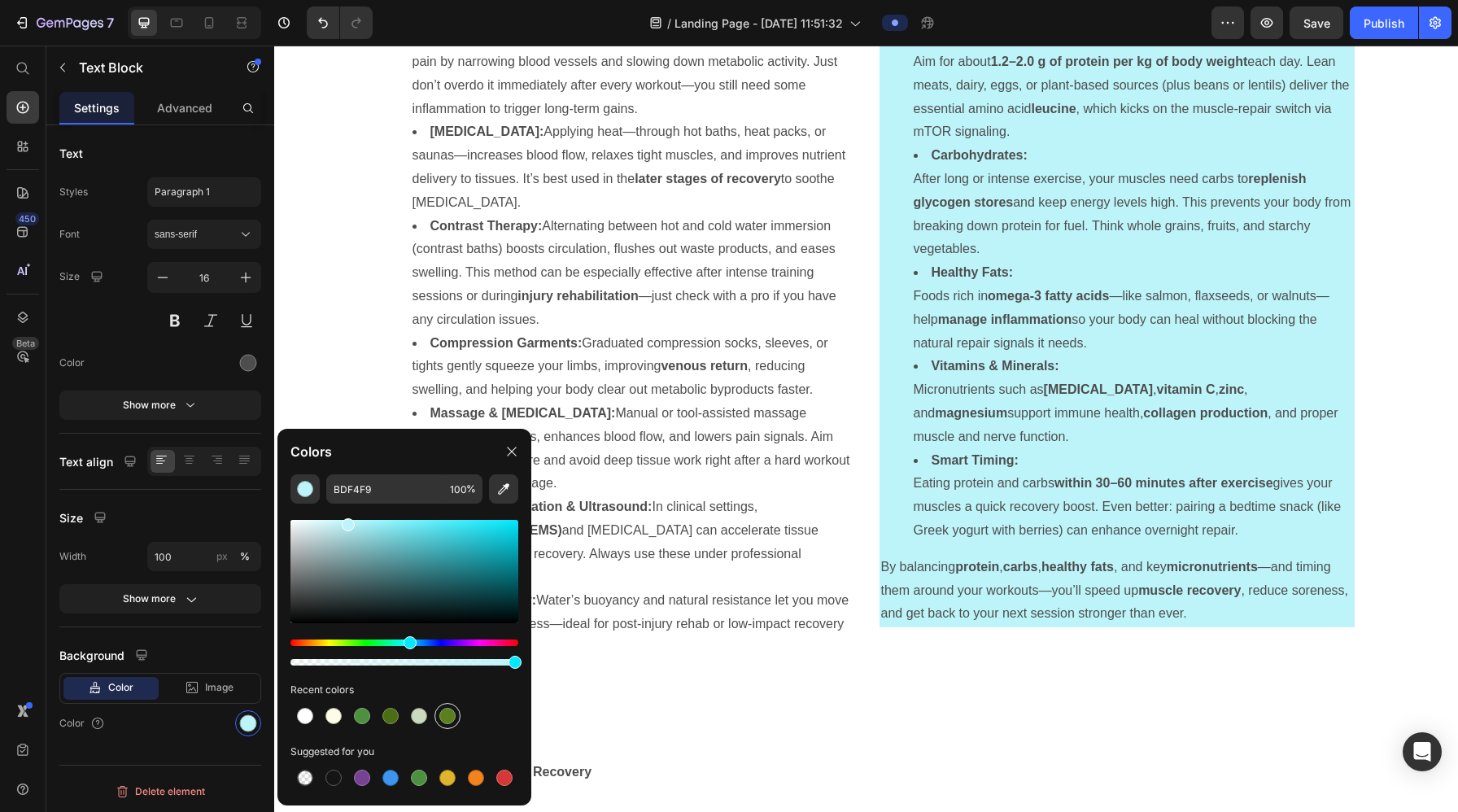 click at bounding box center (447, 716) 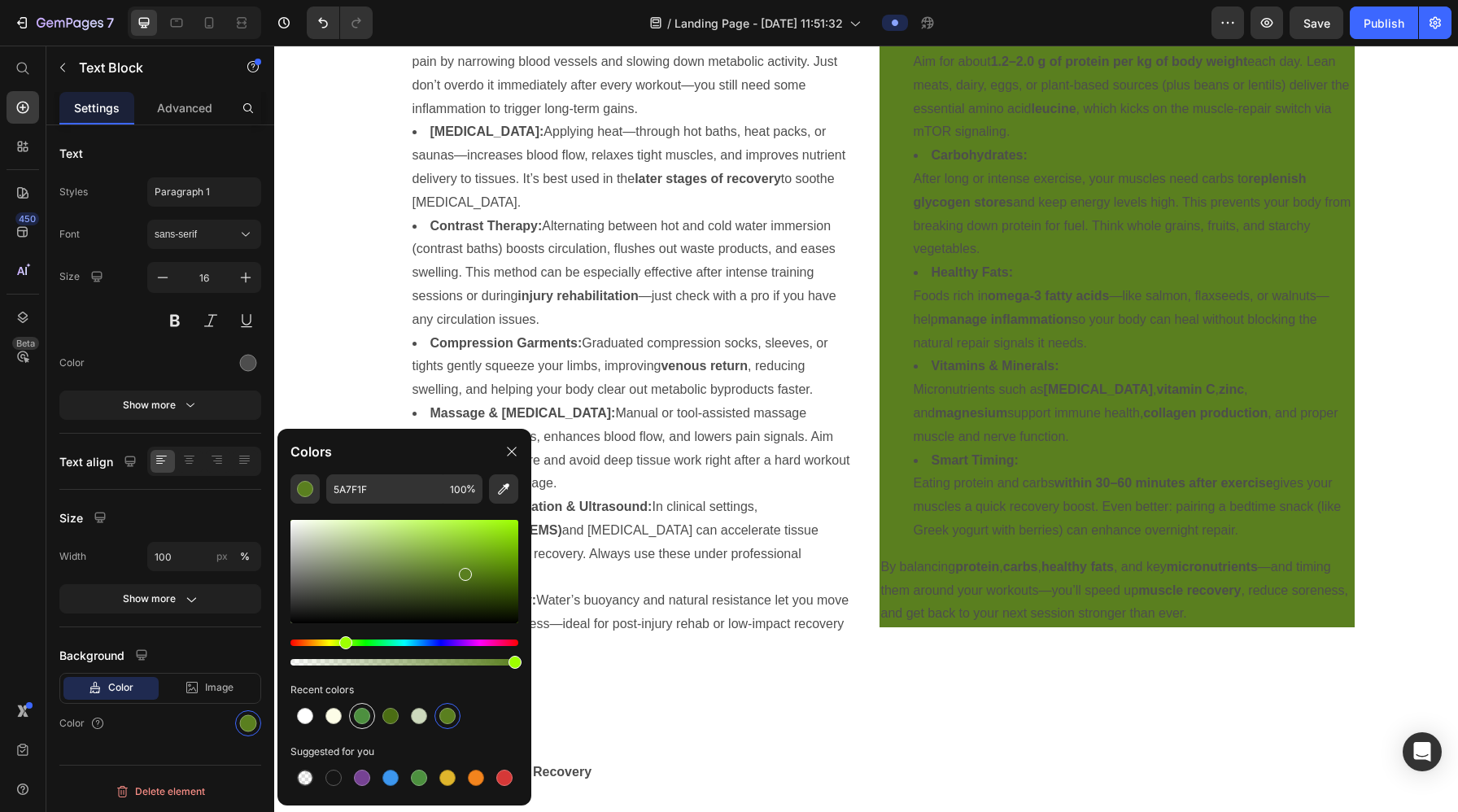 click at bounding box center [362, 716] 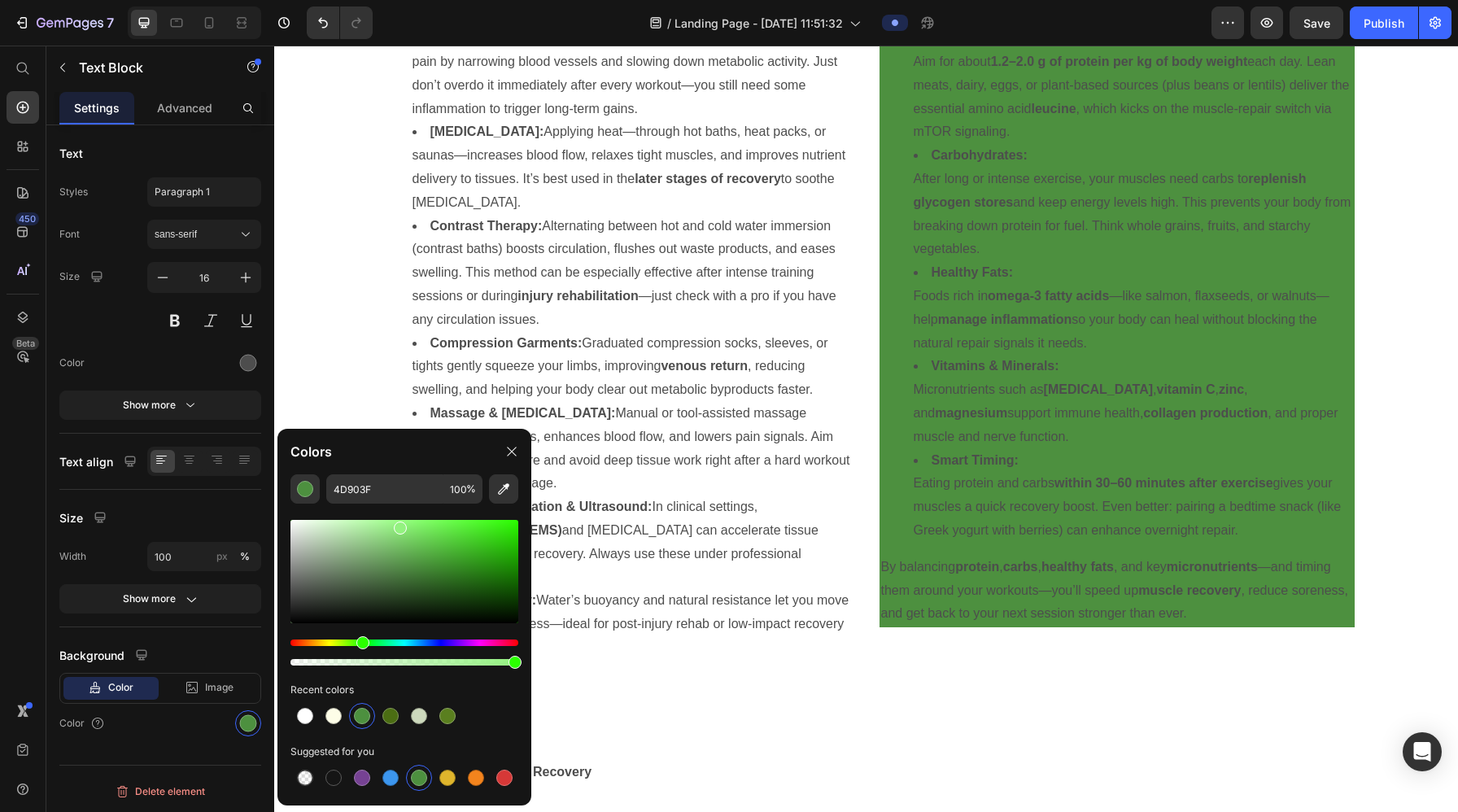 drag, startPoint x: 413, startPoint y: 570, endPoint x: 399, endPoint y: 525, distance: 47.127487 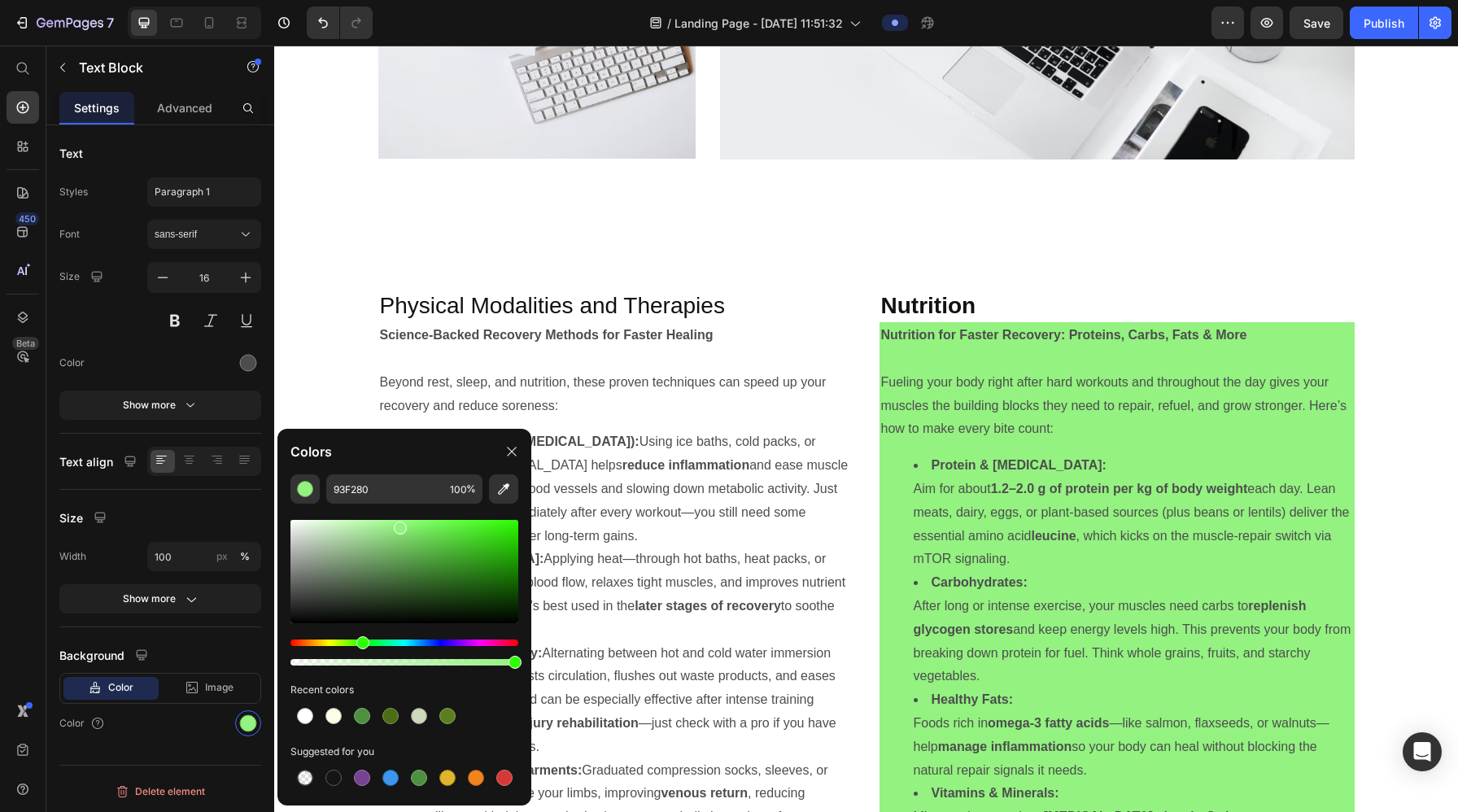scroll, scrollTop: 3706, scrollLeft: 0, axis: vertical 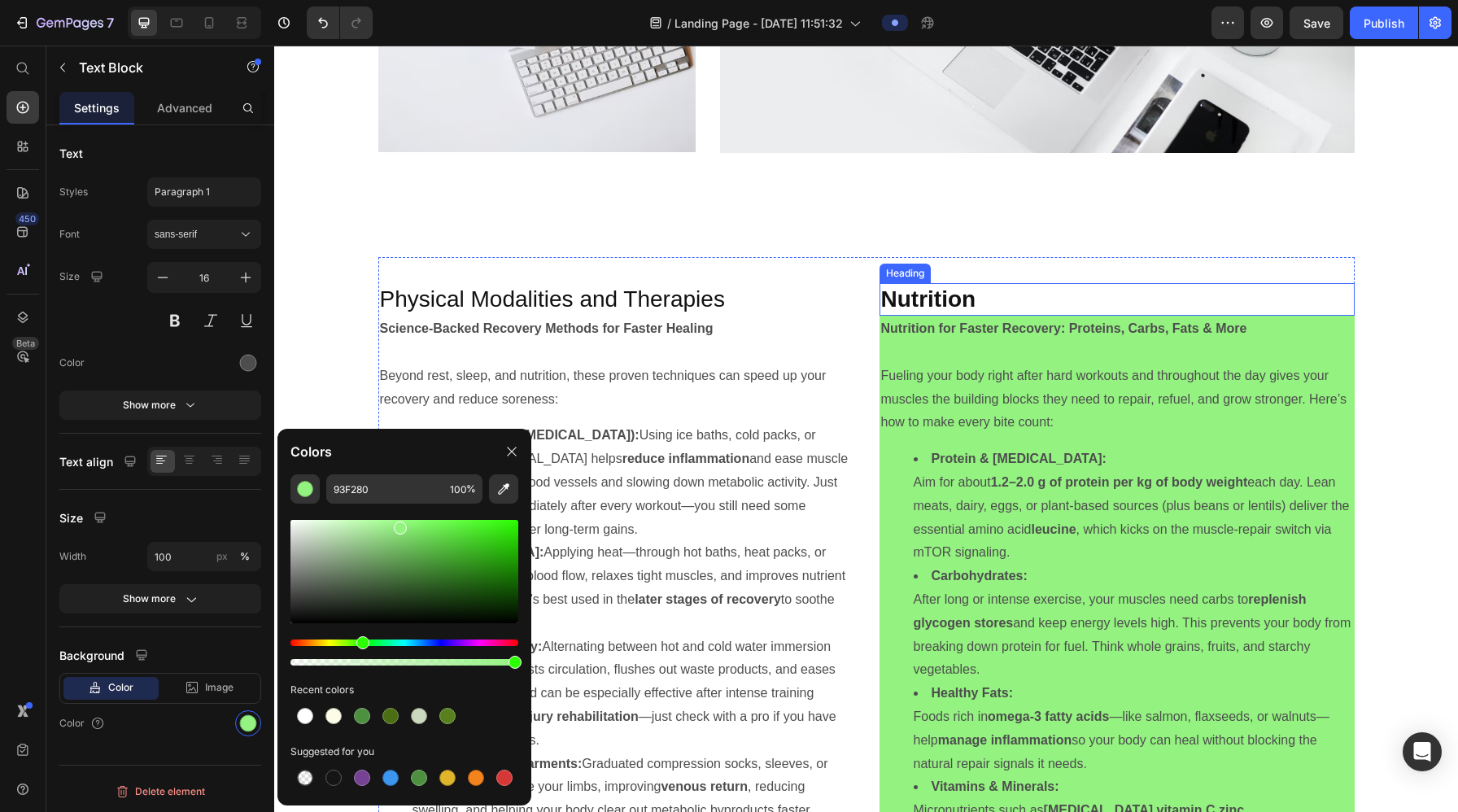 click on "Nutrition" at bounding box center [1117, 299] 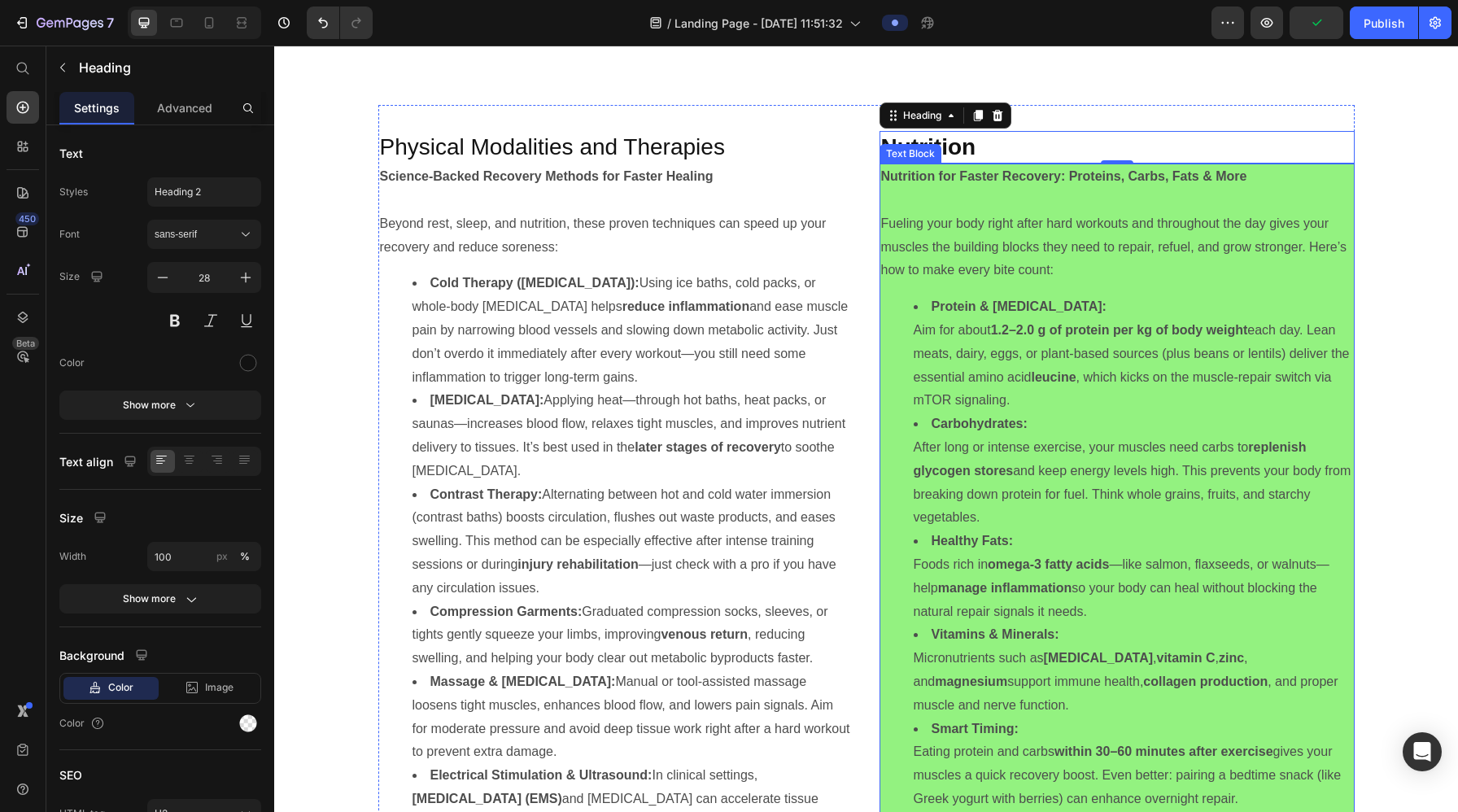 scroll, scrollTop: 3901, scrollLeft: 0, axis: vertical 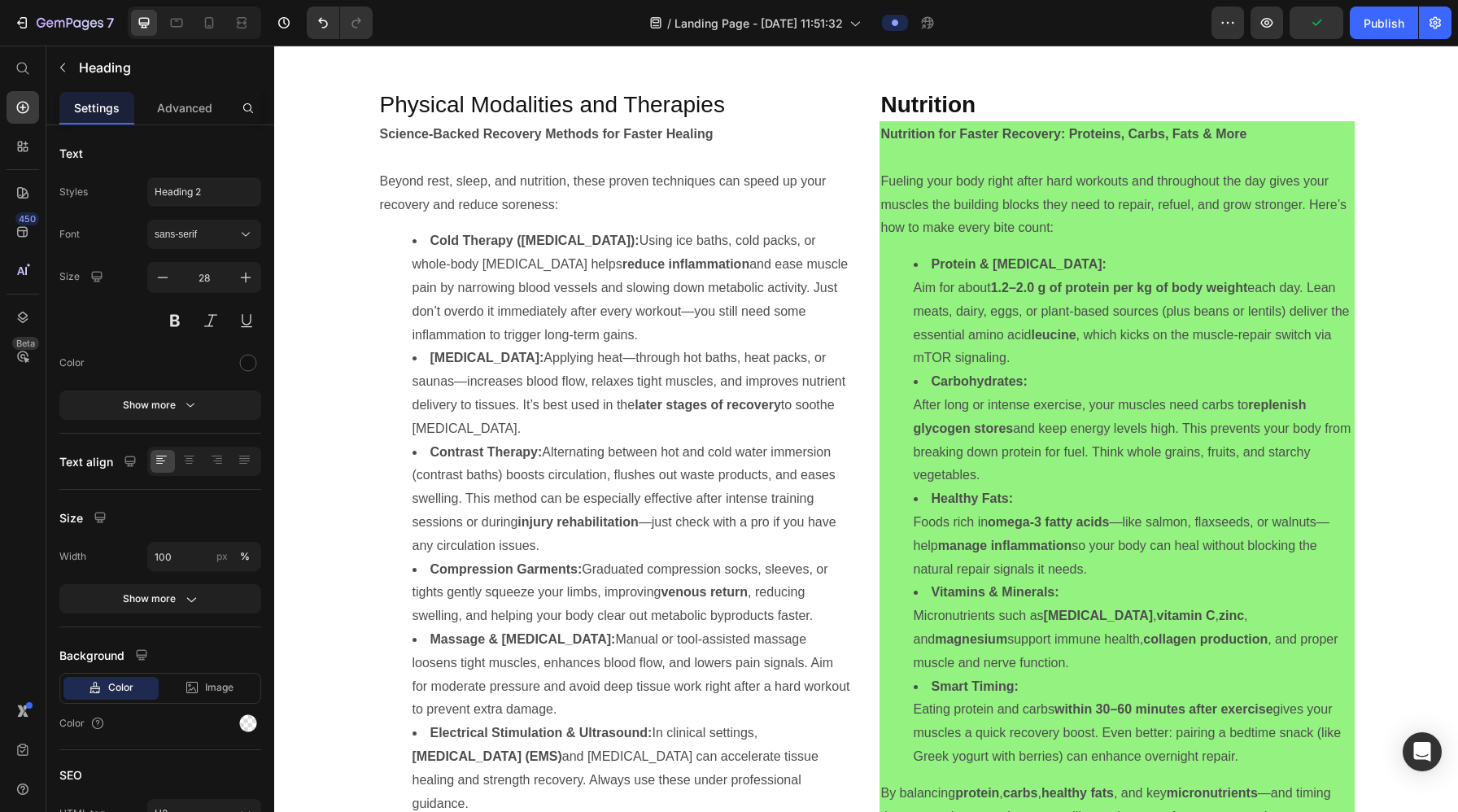 click on "Sleep and Circadian Rhythm Heading High-Quality Sleep: Your Recovery Superpower   Getting enough restful sleep is the single most important step you can take to speed up recovery. During deep sleep, your body releases key hormones like growth hormone (GH), boosts immune function, and gives your brain and nervous system time to reset. When you skimp on sleep night after night,  muscle repairs slow down ,  you’re more prone to injury , and  your focus and mood suffer —all of which set back your progress   Easy Tips for Better Sleep: Stick to a Schedule:  Go to bed and wake up at the same time every day. Create a Sleep Sanctuary:  Keep your bedroom cool, quiet, and completely dark. Power Down Screens:  Turn off phones, tablets, and TVs at least 30 minutes before bed. Address Issues Early:  If you struggle with [MEDICAL_DATA] or snoring, talk to a professional—treating [MEDICAL_DATA] is crucial for real recovery. By making sleep a non-negotiable part of your routine, you’ll  , and  a stronger, healthier you." at bounding box center (866, -692) 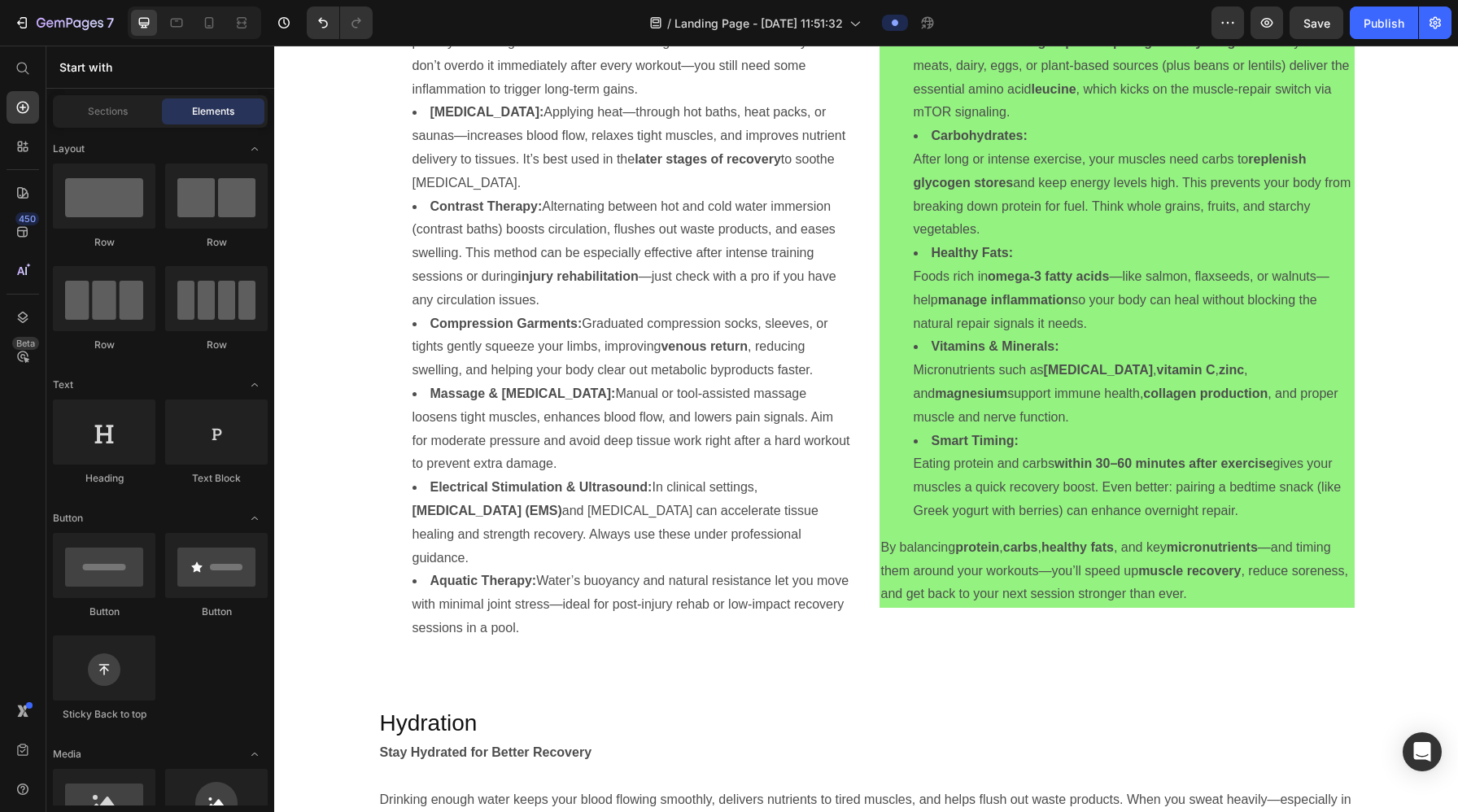 scroll, scrollTop: 3724, scrollLeft: 0, axis: vertical 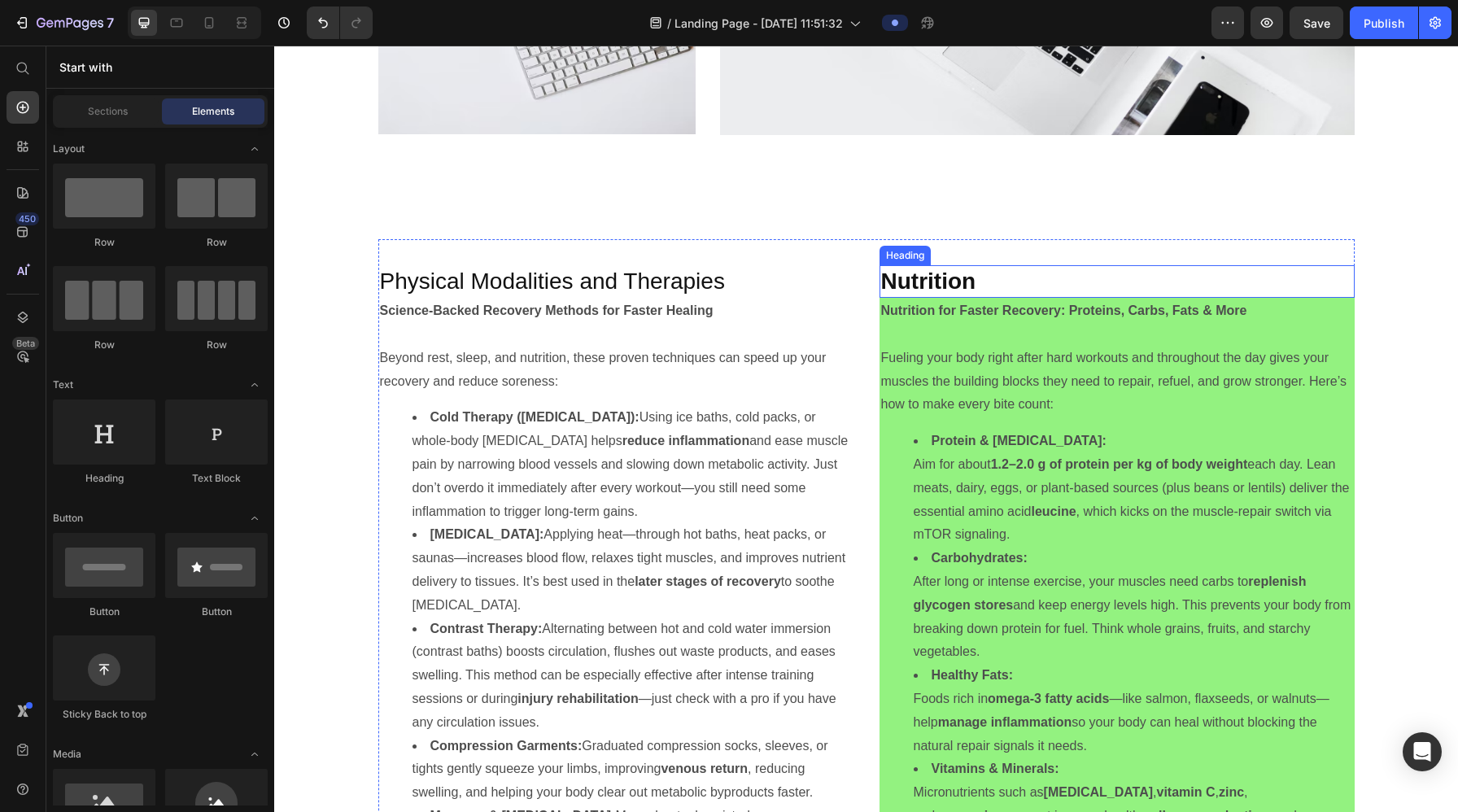 click on "Nutrition" at bounding box center (1117, 282) 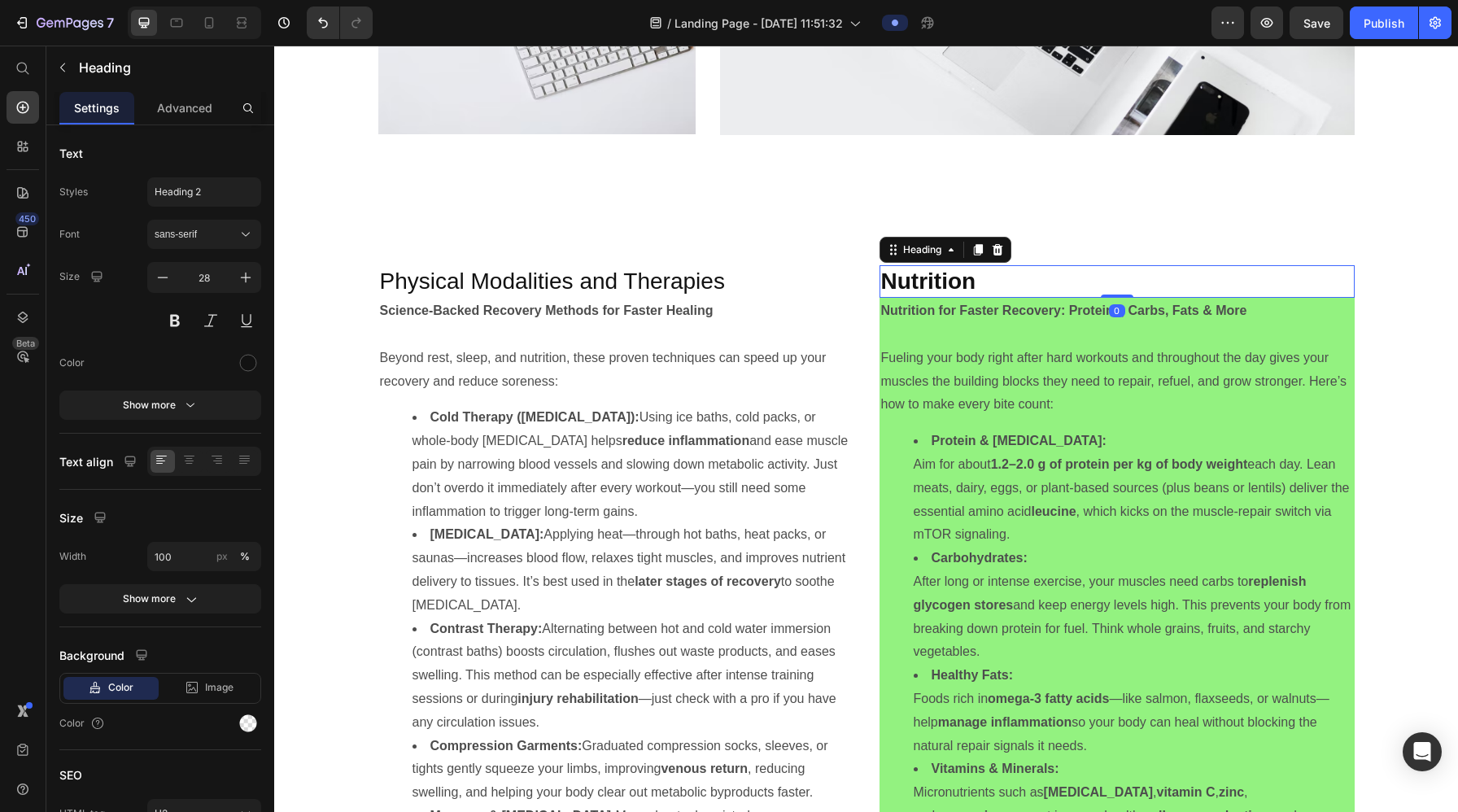 click on "Nutrition" at bounding box center [1117, 282] 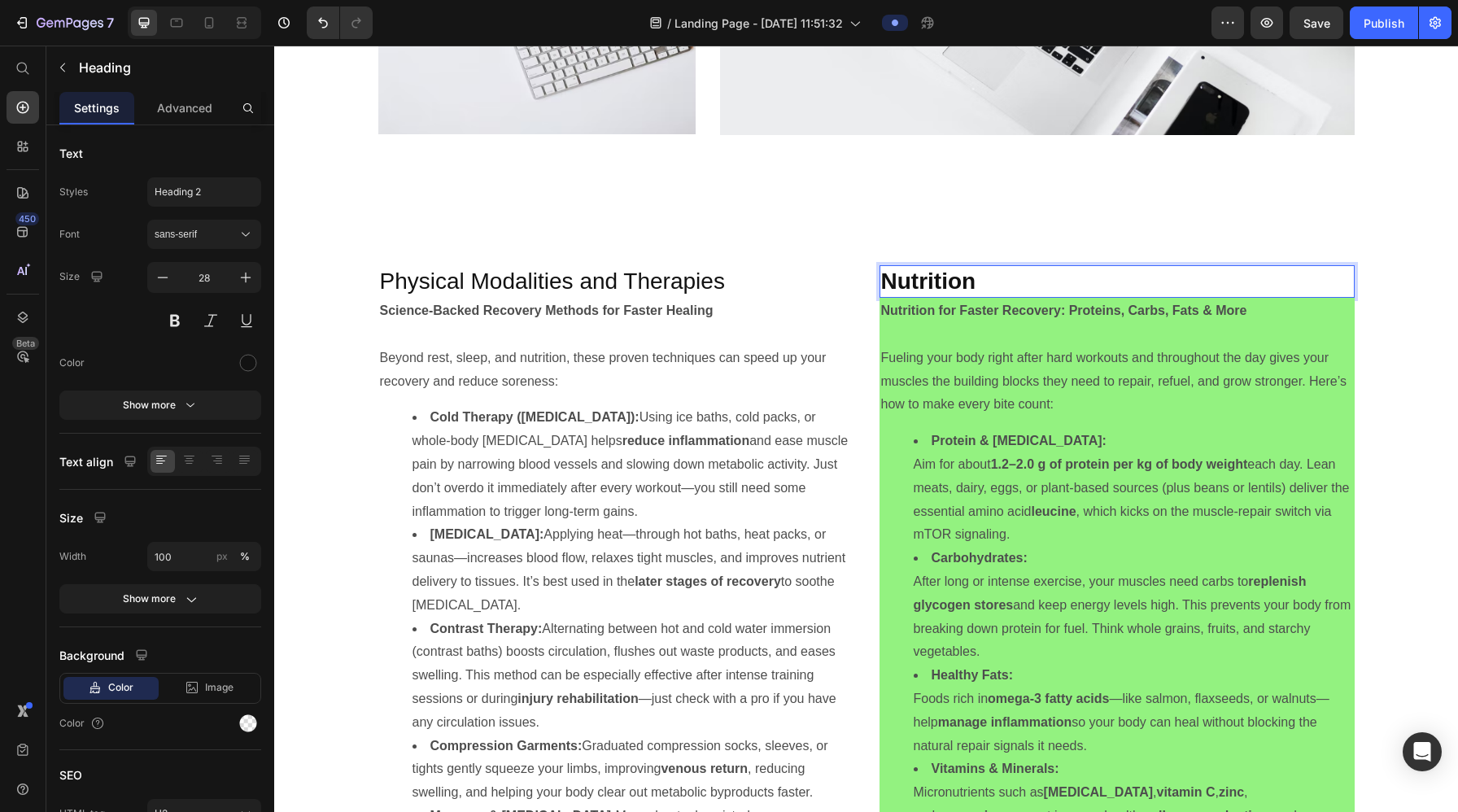 click on "Nutrition" at bounding box center (1117, 282) 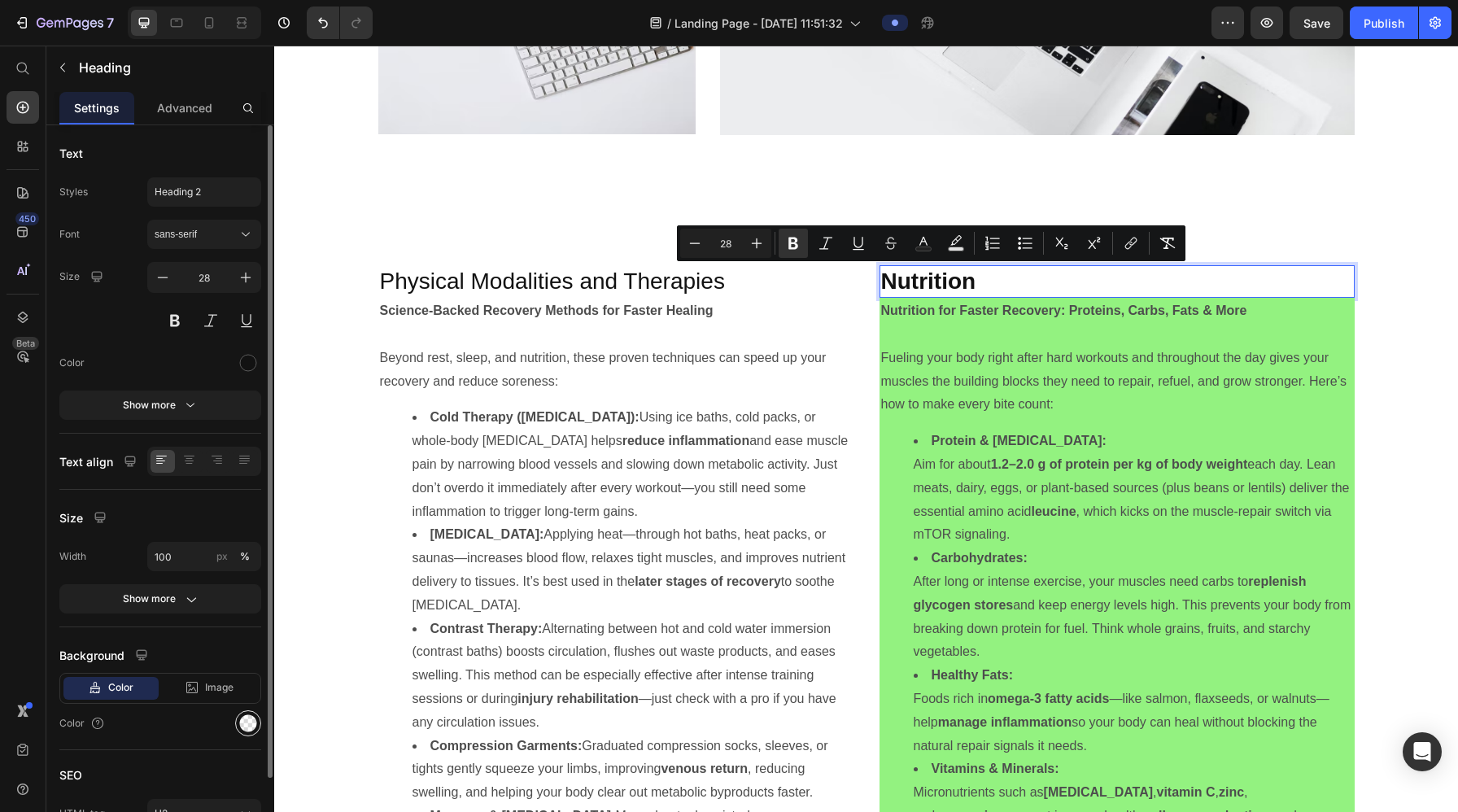 click at bounding box center [248, 723] 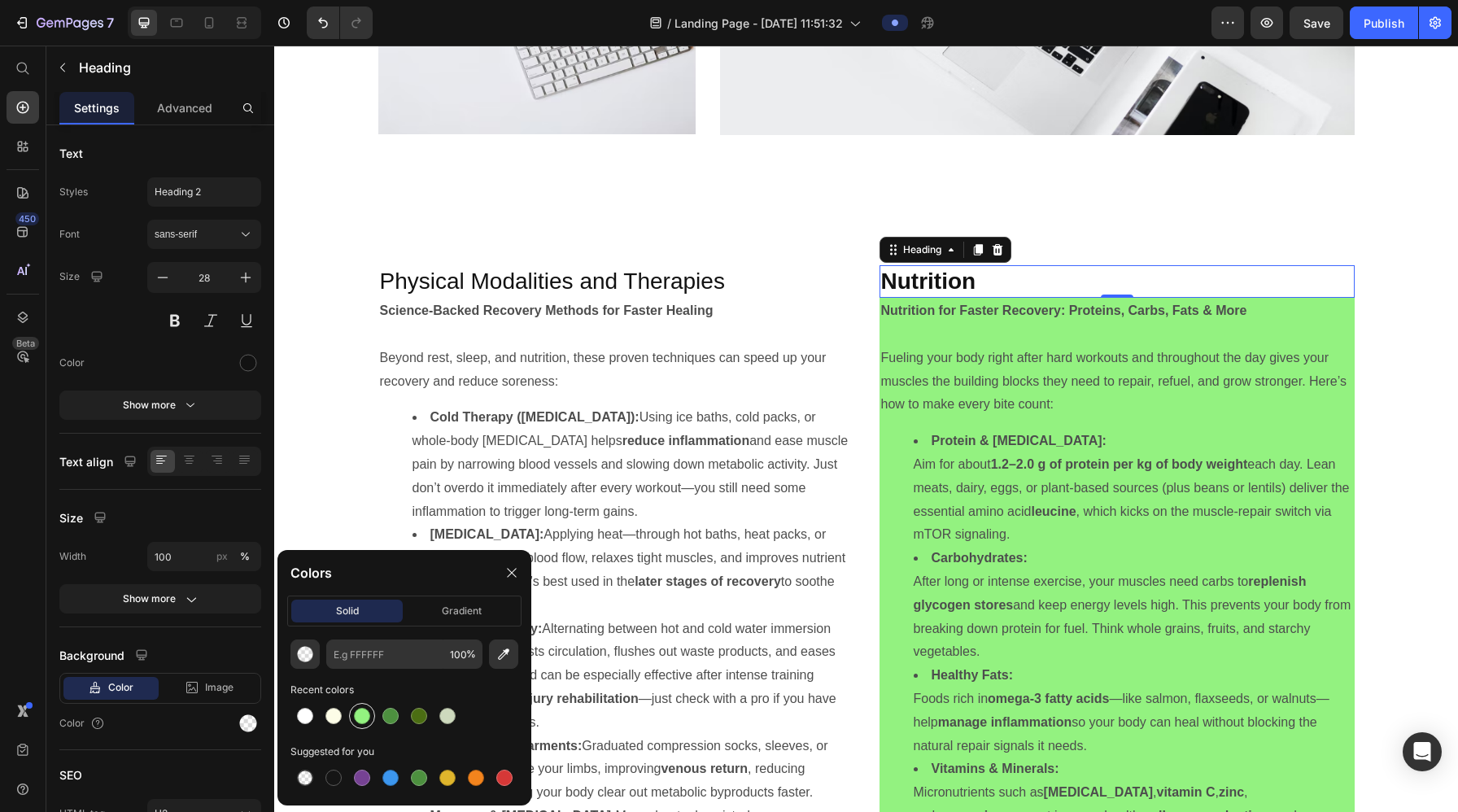 click at bounding box center (362, 716) 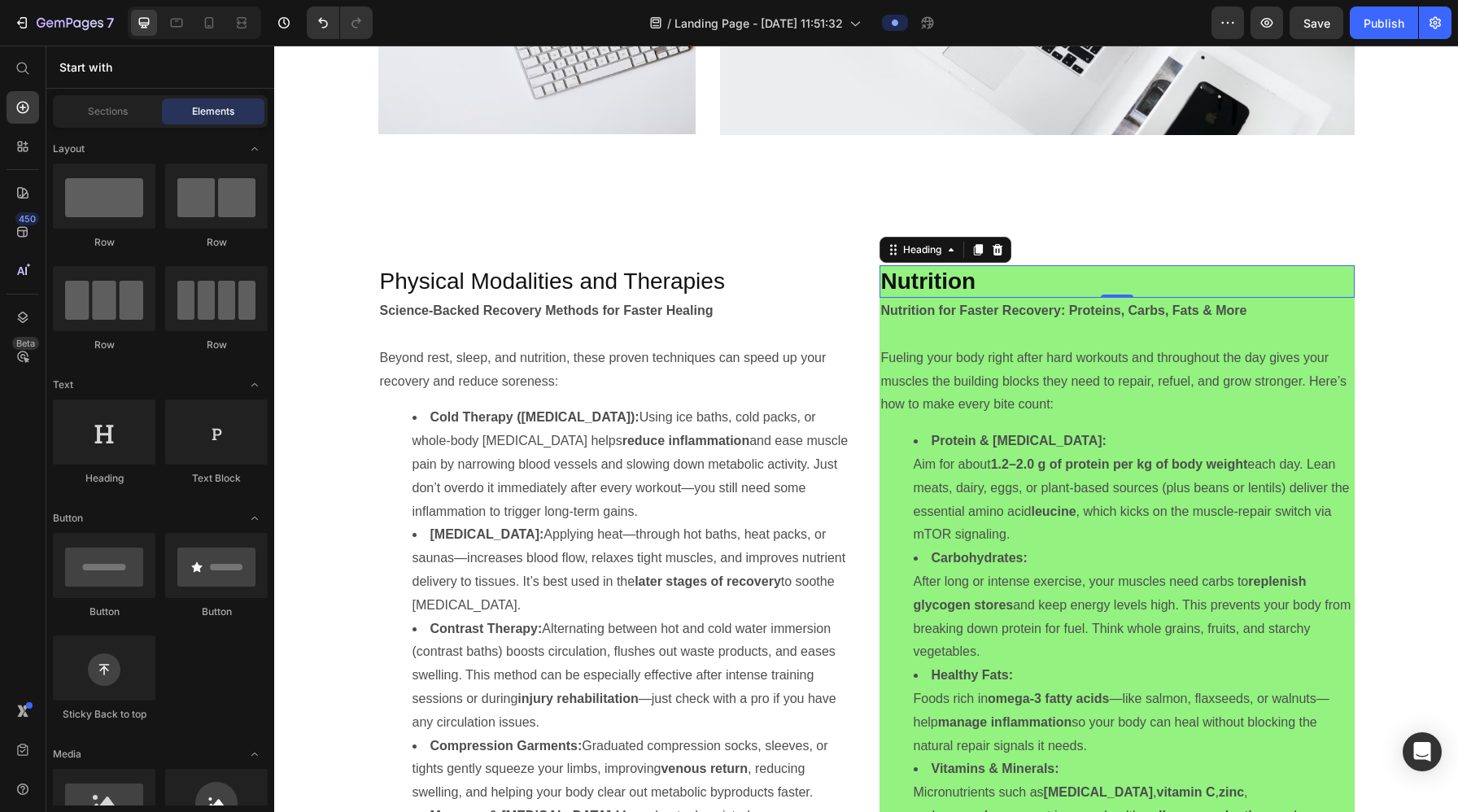 click on "Sleep and Circadian Rhythm Heading High-Quality Sleep: Your Recovery Superpower   Getting enough restful sleep is the single most important step you can take to speed up recovery. During deep sleep, your body releases key hormones like growth hormone (GH), boosts immune function, and gives your brain and nervous system time to reset. When you skimp on sleep night after night,  muscle repairs slow down ,  you’re more prone to injury , and  your focus and mood suffer —all of which set back your progress   Easy Tips for Better Sleep: Stick to a Schedule:  Go to bed and wake up at the same time every day. Create a Sleep Sanctuary:  Keep your bedroom cool, quiet, and completely dark. Power Down Screens:  Turn off phones, tablets, and TVs at least 30 minutes before bed. Address Issues Early:  If you struggle with [MEDICAL_DATA] or snoring, talk to a professional—treating [MEDICAL_DATA] is crucial for real recovery. By making sleep a non-negotiable part of your routine, you’ll  , and  a stronger, healthier you." at bounding box center [866, -516] 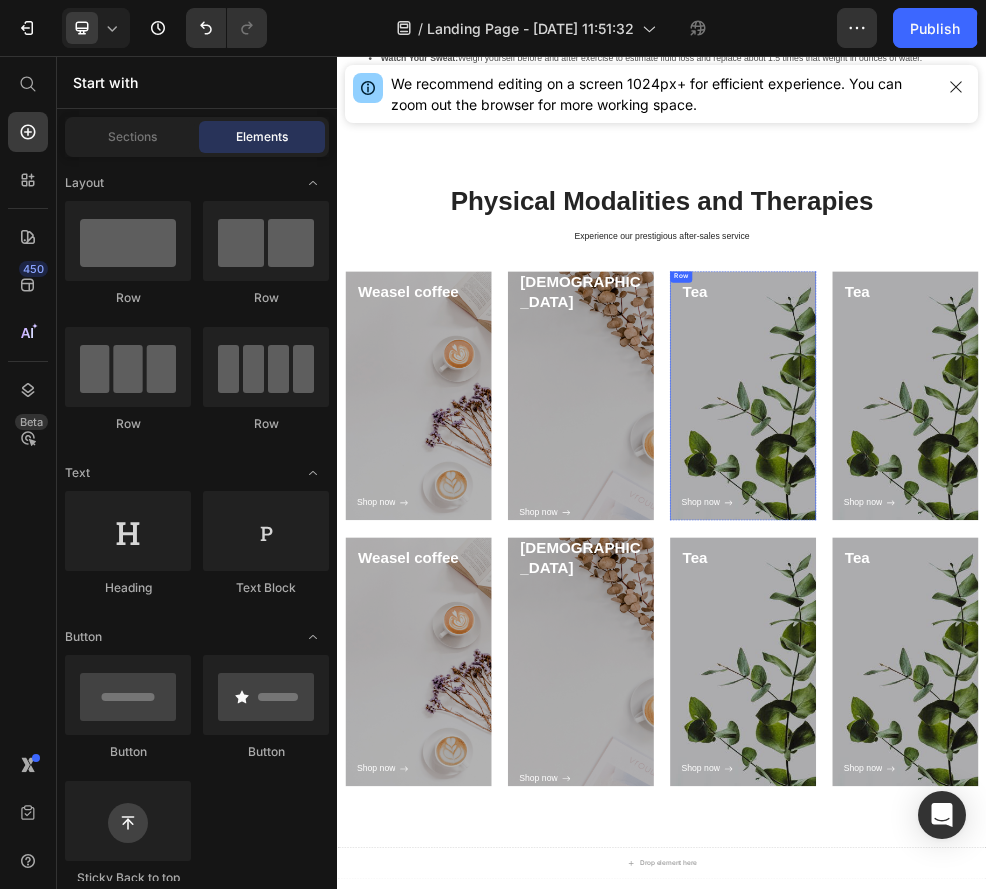 scroll, scrollTop: 6154, scrollLeft: 0, axis: vertical 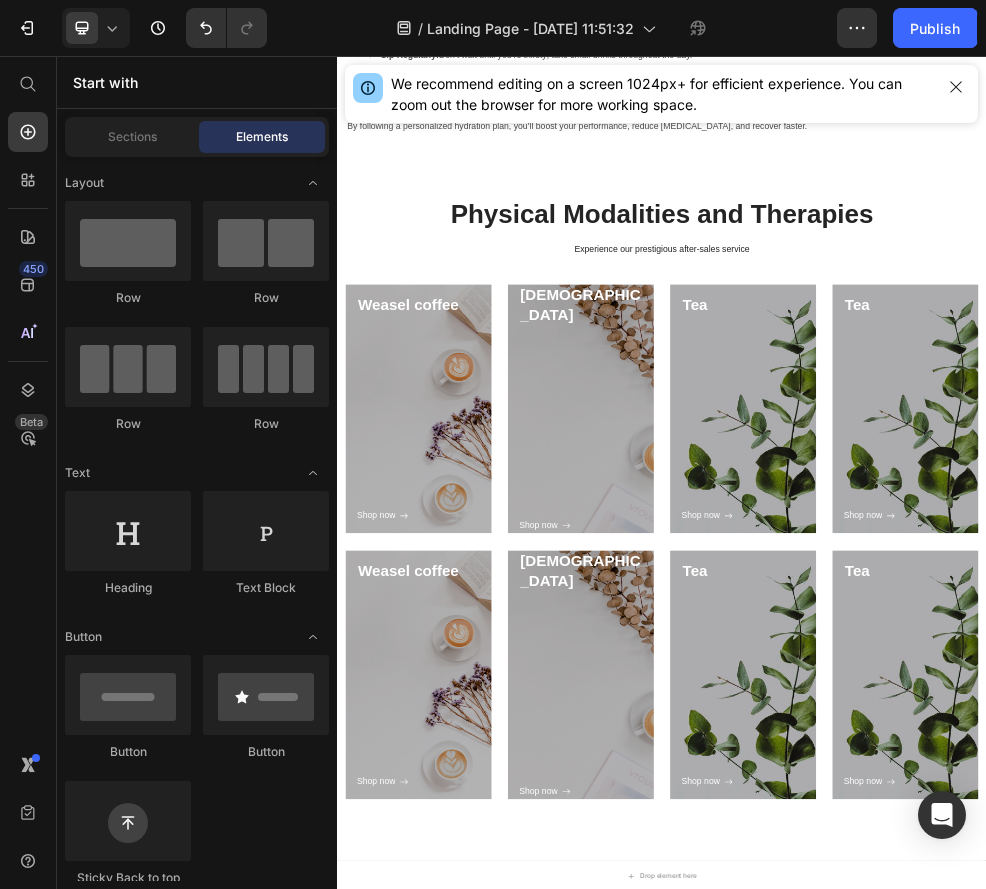click on "Weasel coffee" at bounding box center (487, 517) 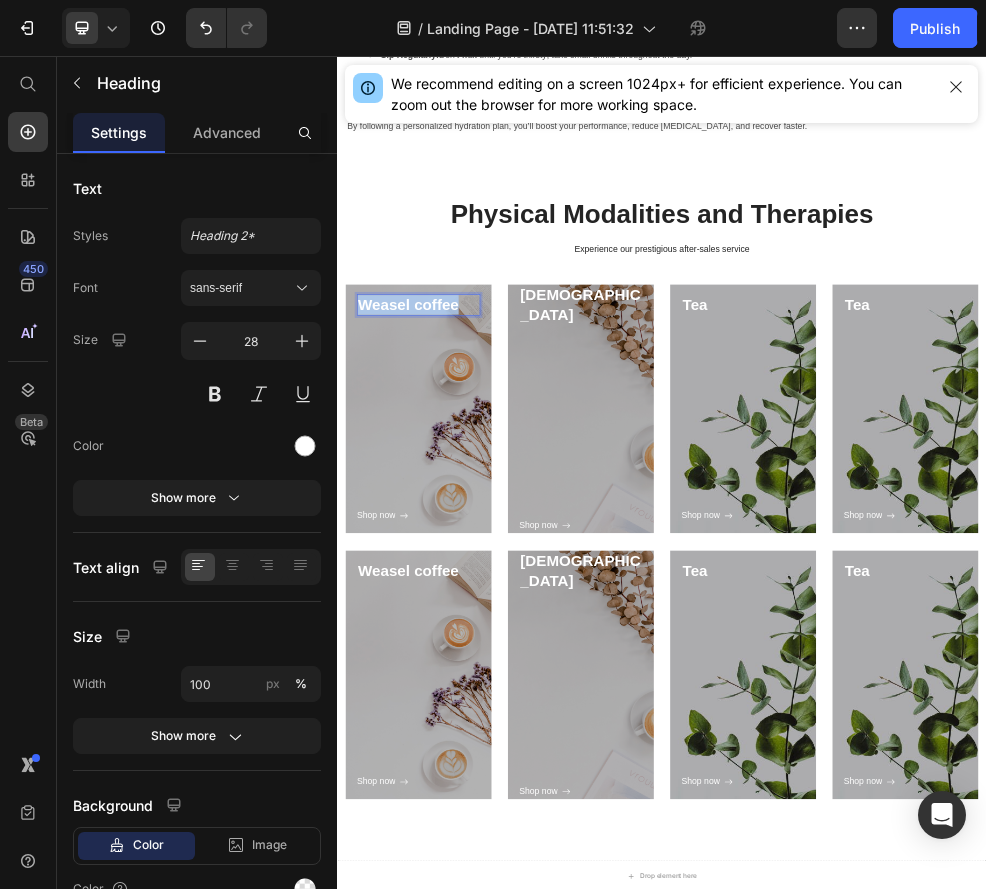 click on "Weasel coffee" at bounding box center [487, 517] 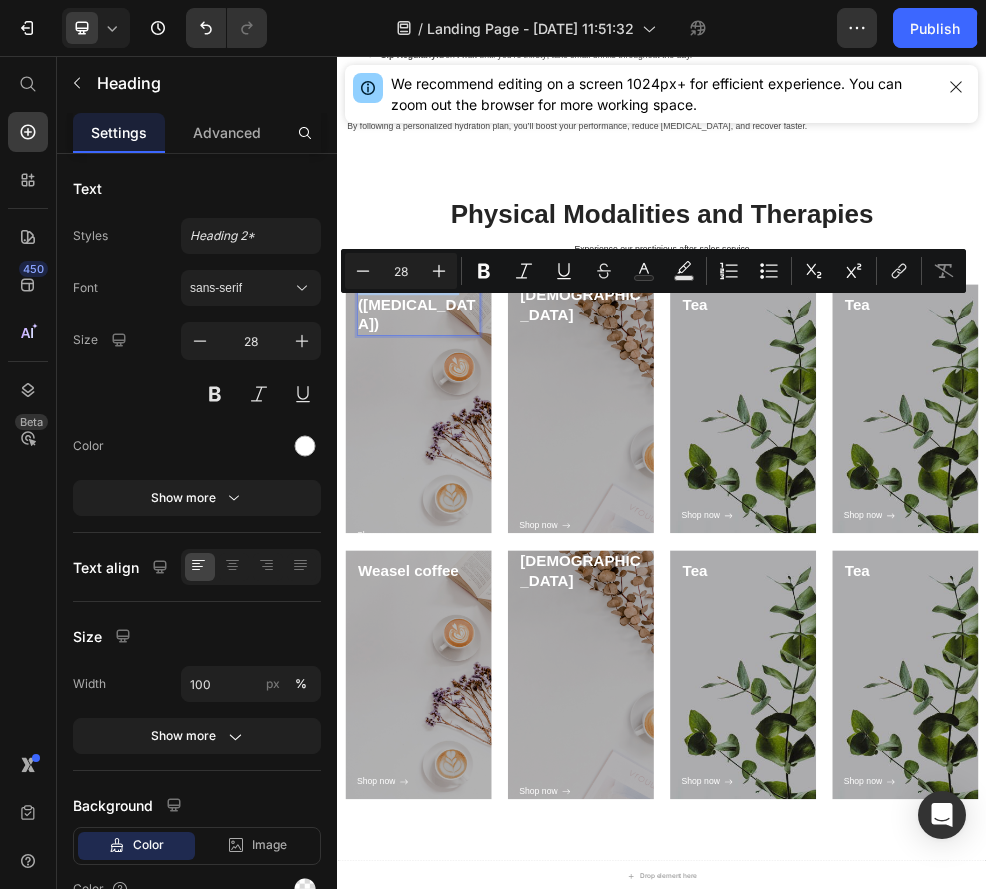 scroll, scrollTop: 6136, scrollLeft: 0, axis: vertical 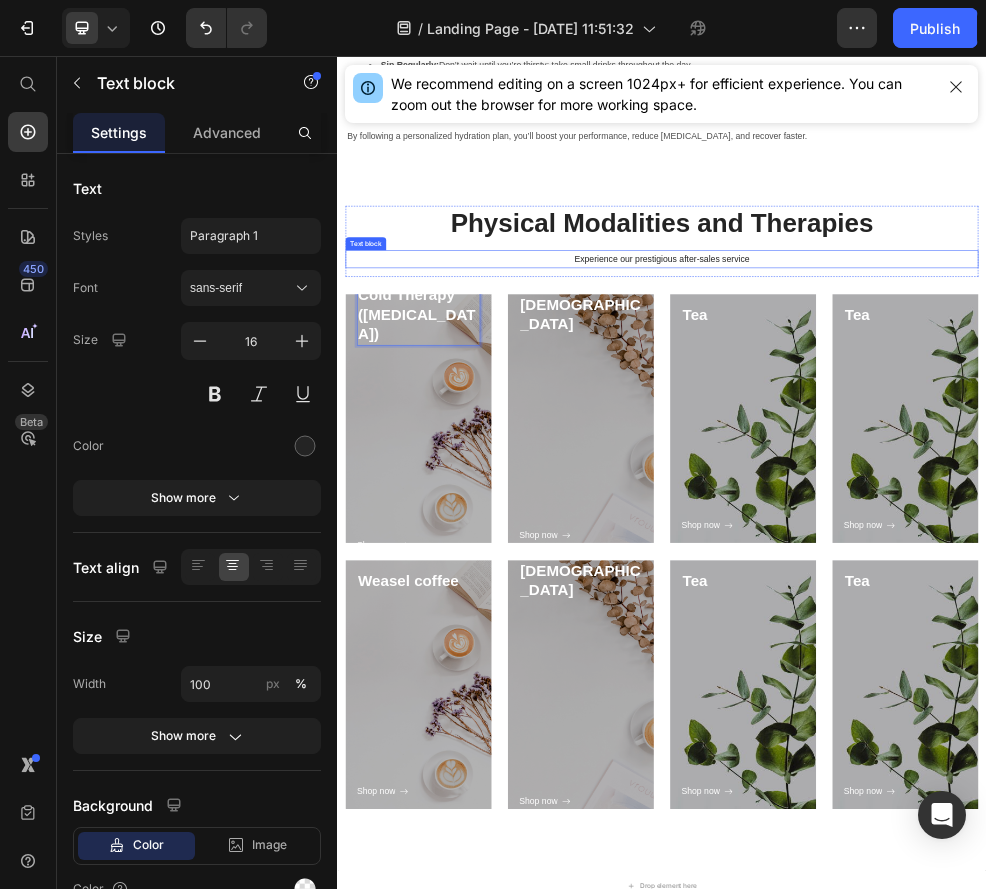 click on "Experience our prestigious after-sales service" at bounding box center [937, 432] 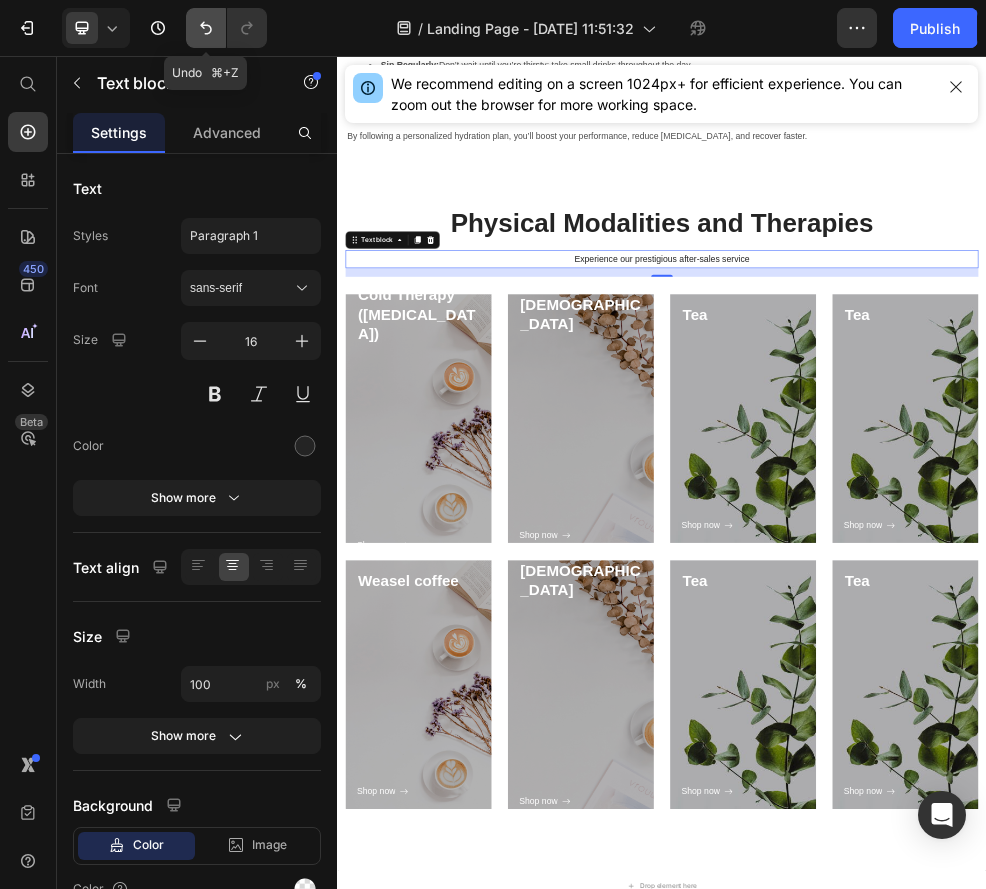 click 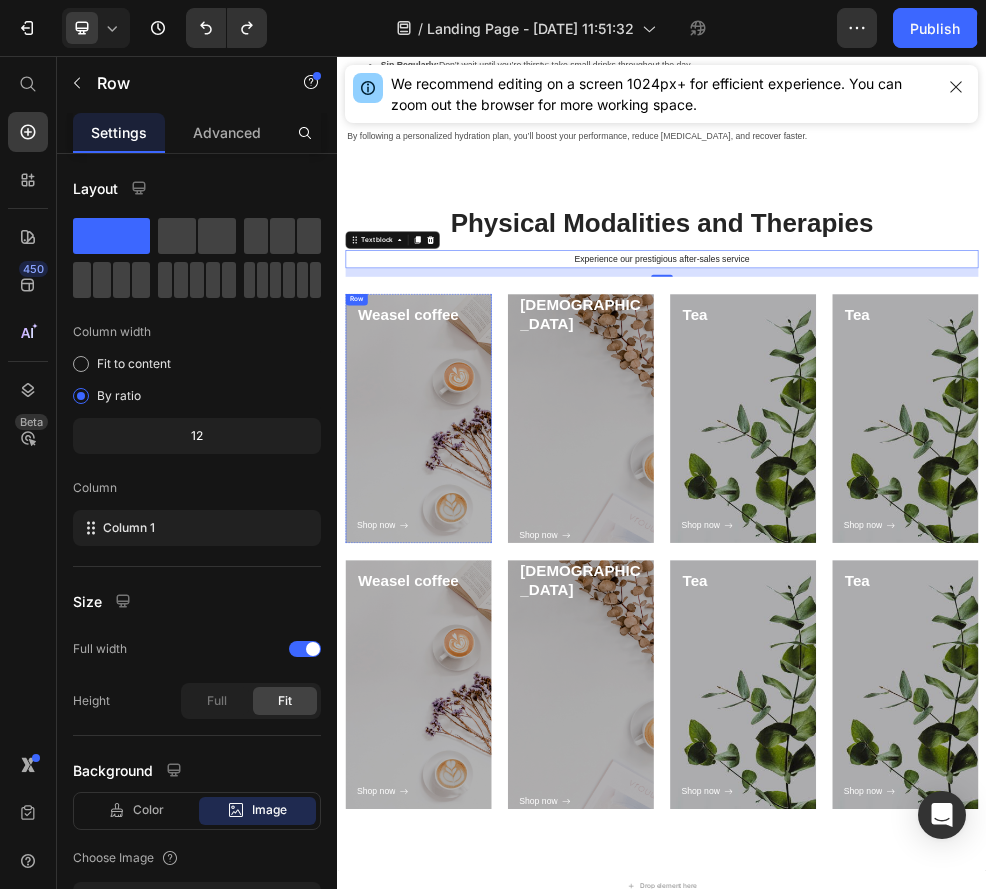 click on "Weasel coffee Heading
Shop now Button Row" at bounding box center (487, 727) 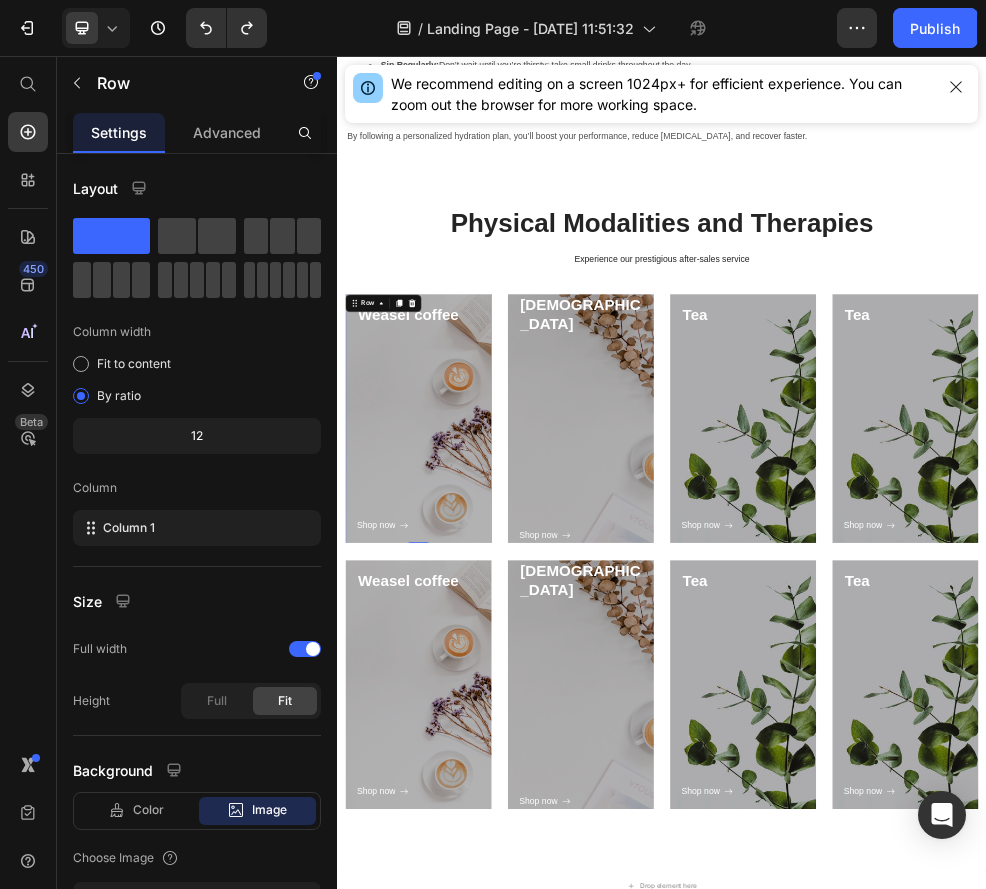 click on "Weasel coffee Heading
Shop now Button" at bounding box center [487, 727] 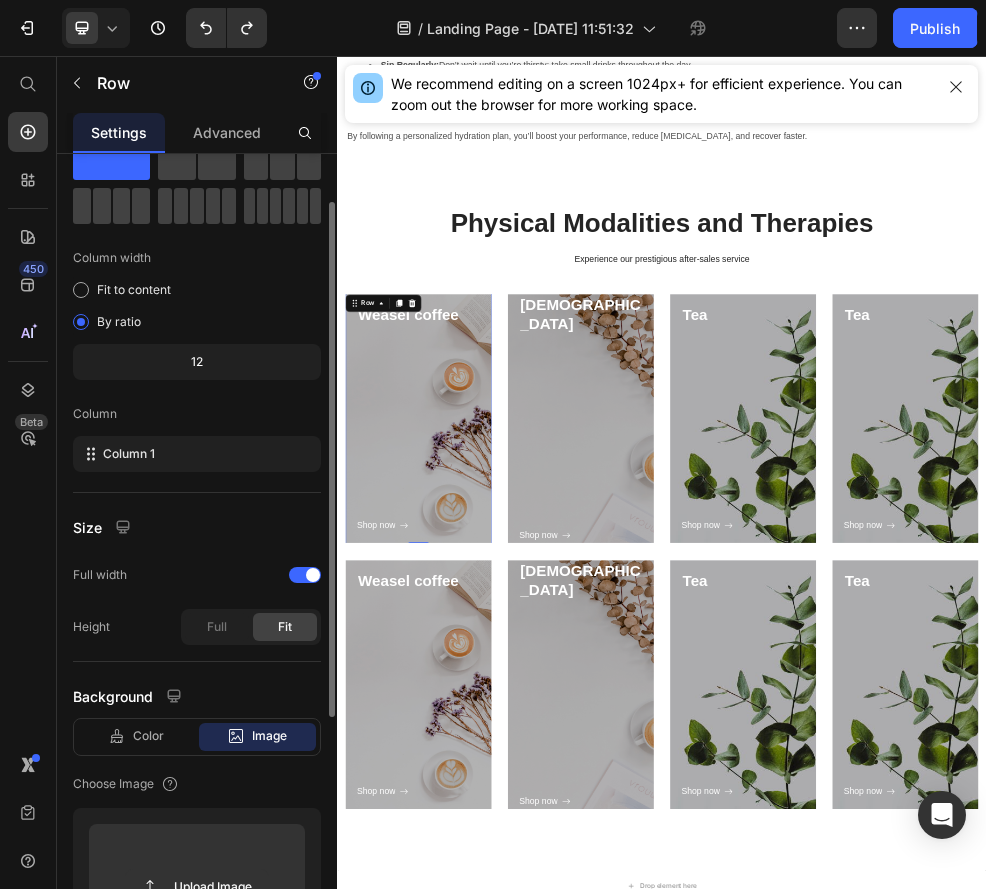 scroll, scrollTop: 108, scrollLeft: 0, axis: vertical 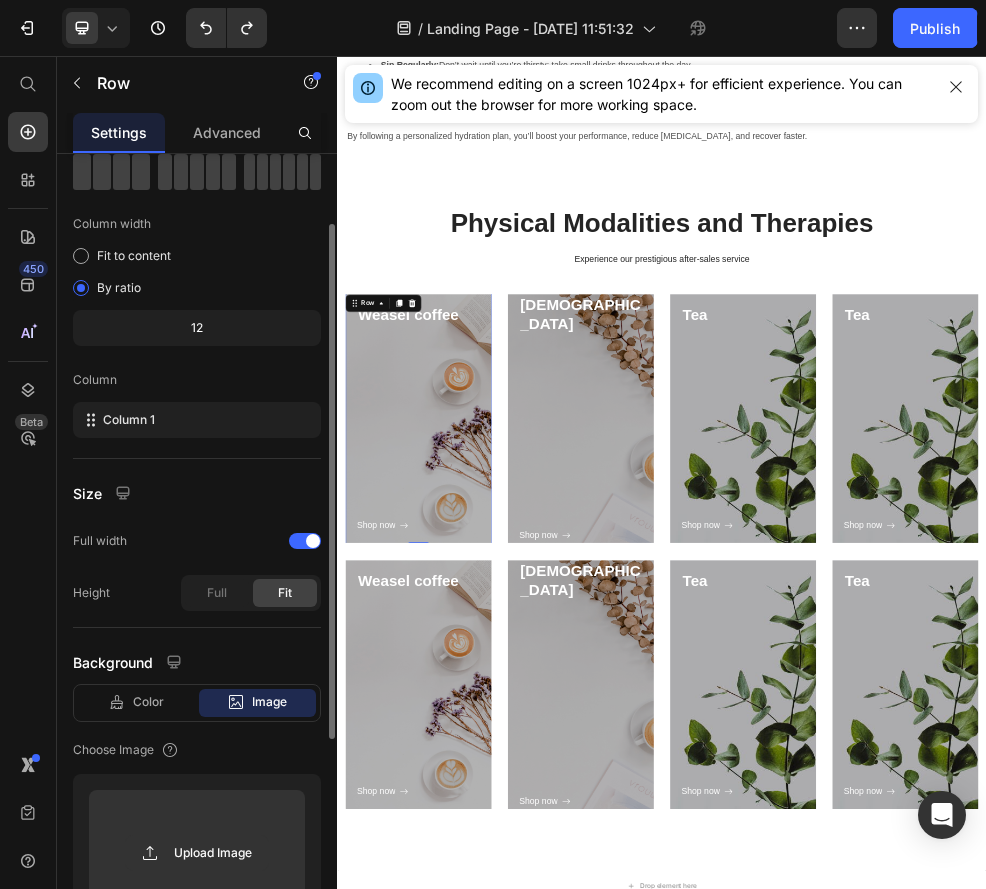 click on "Weasel coffee Heading
Shop now Button" at bounding box center (487, 727) 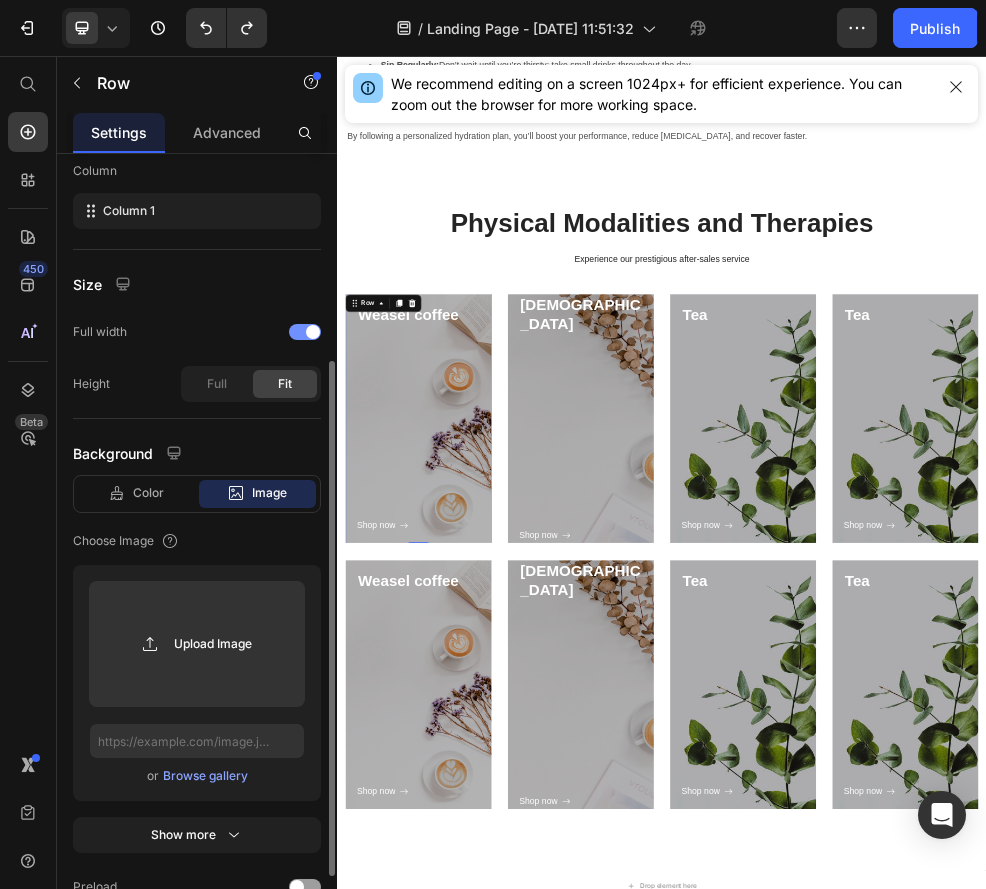 scroll, scrollTop: 424, scrollLeft: 0, axis: vertical 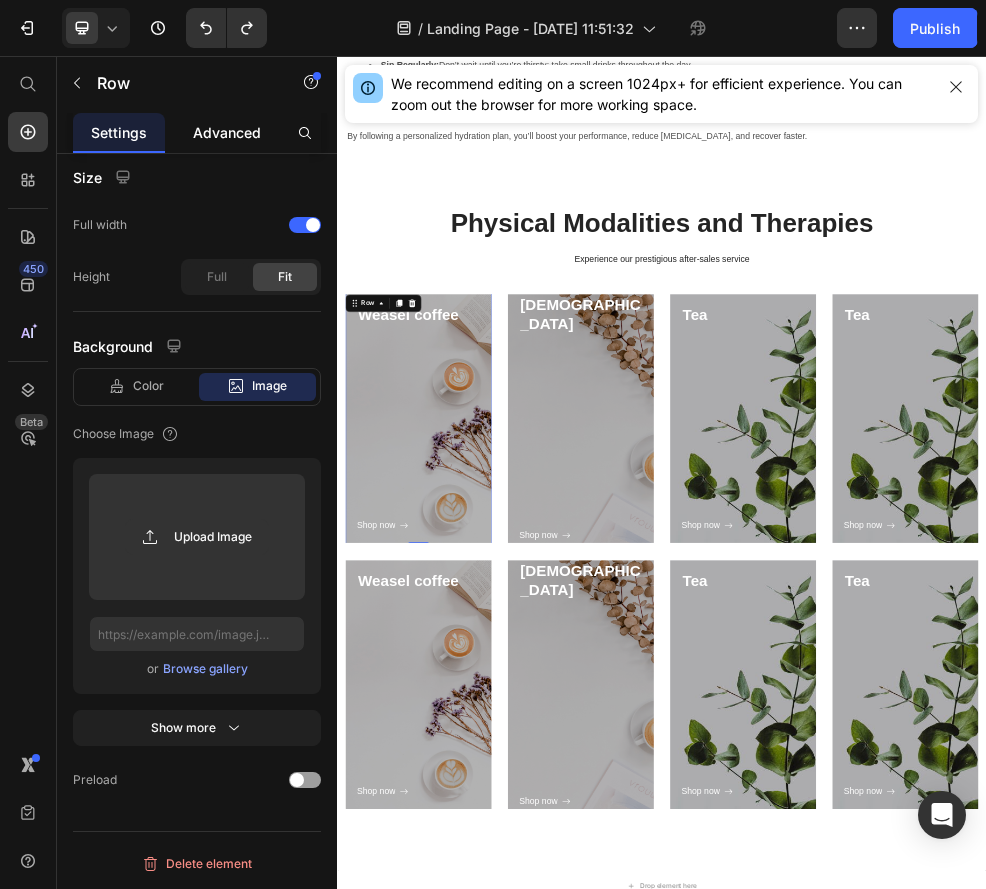 click on "Advanced" at bounding box center [227, 132] 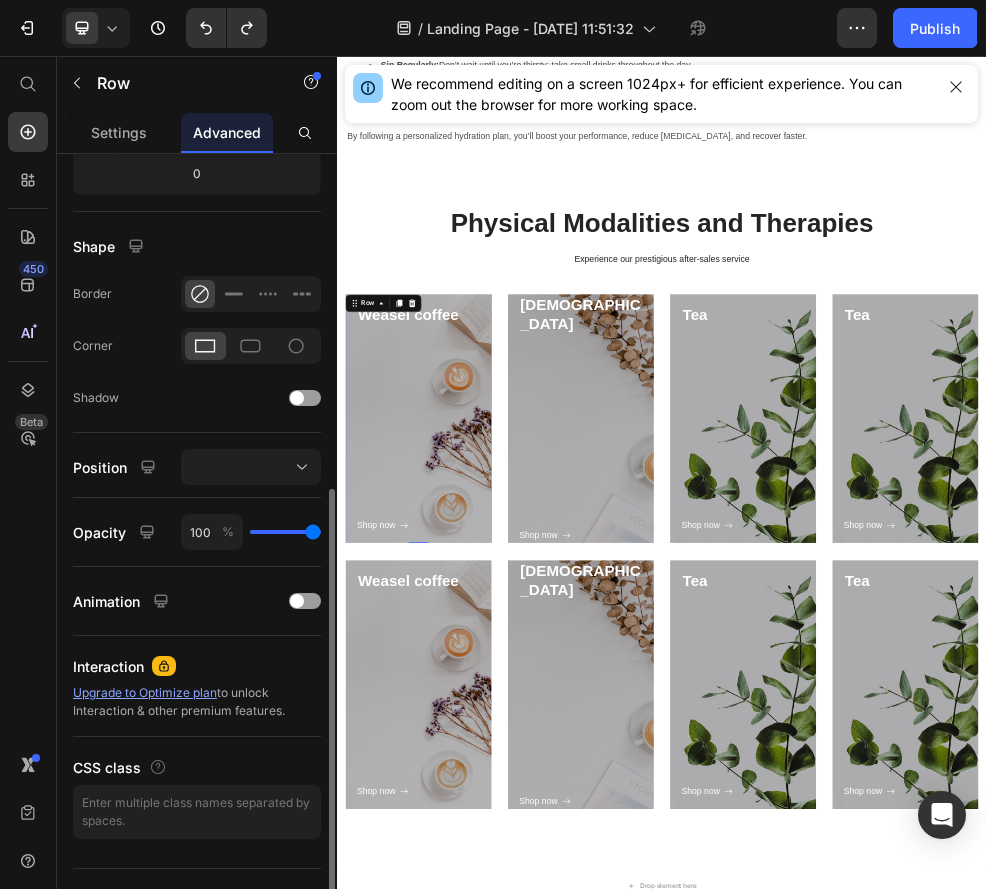 scroll, scrollTop: 477, scrollLeft: 0, axis: vertical 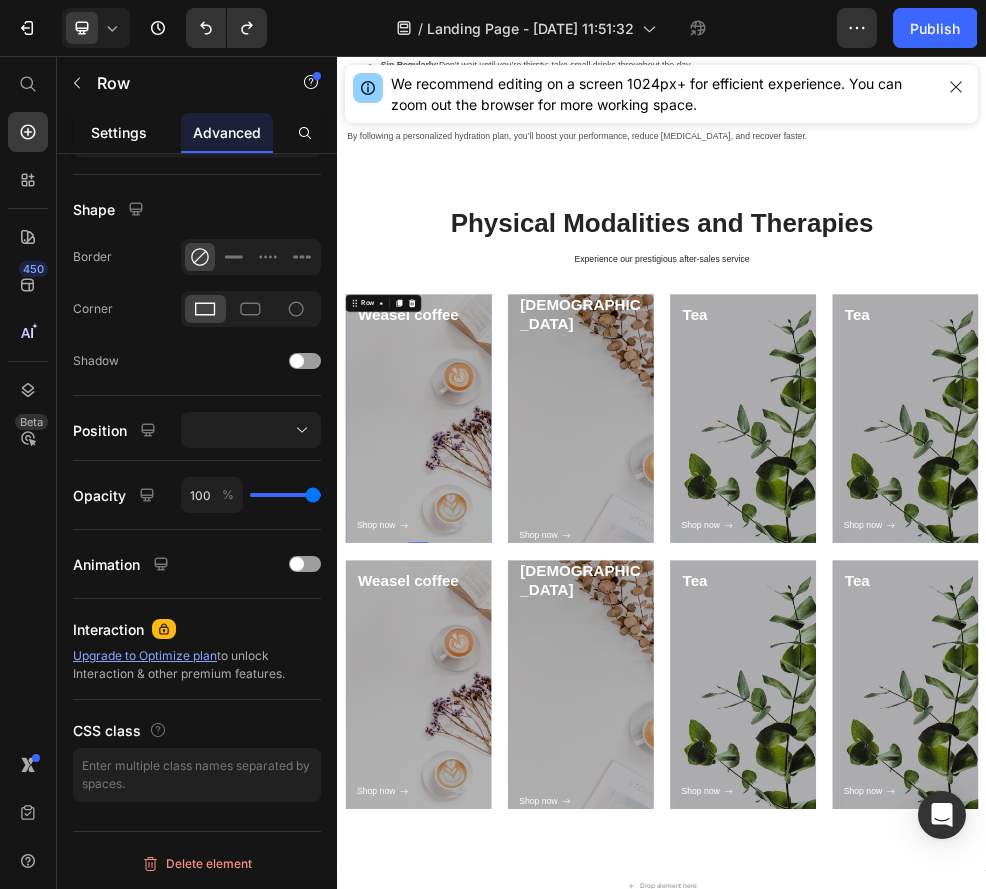 click on "Settings" at bounding box center (119, 132) 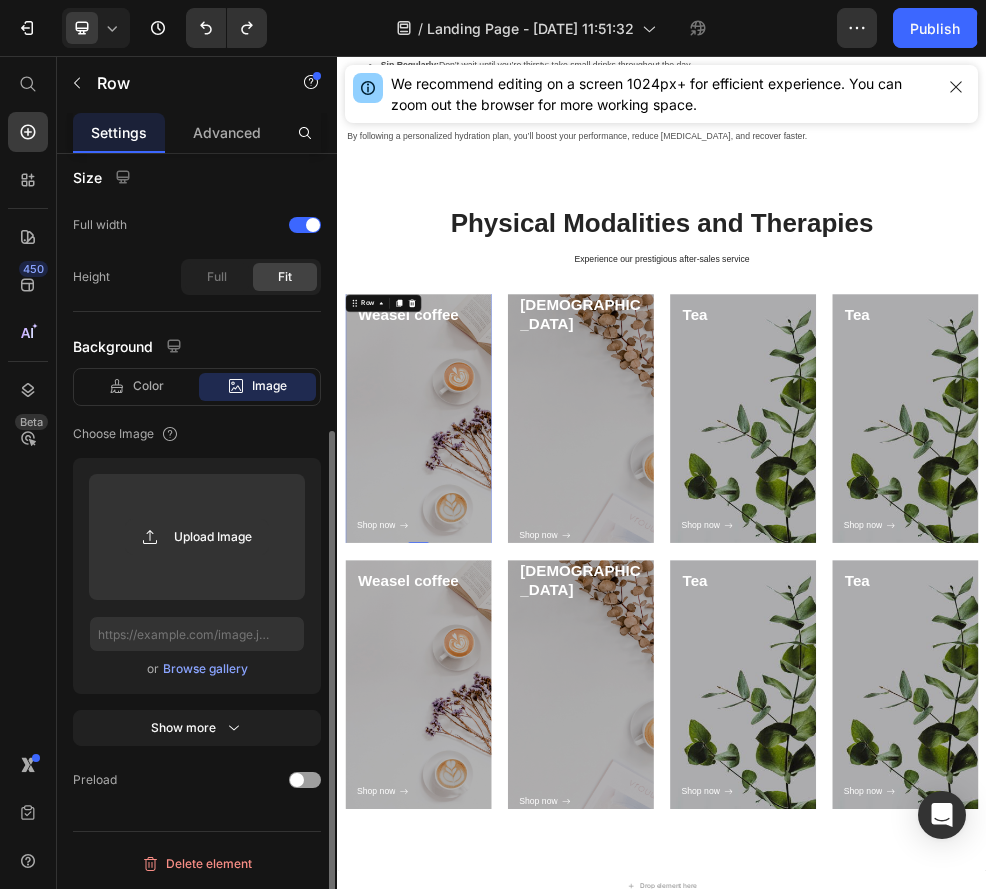 scroll, scrollTop: 0, scrollLeft: 0, axis: both 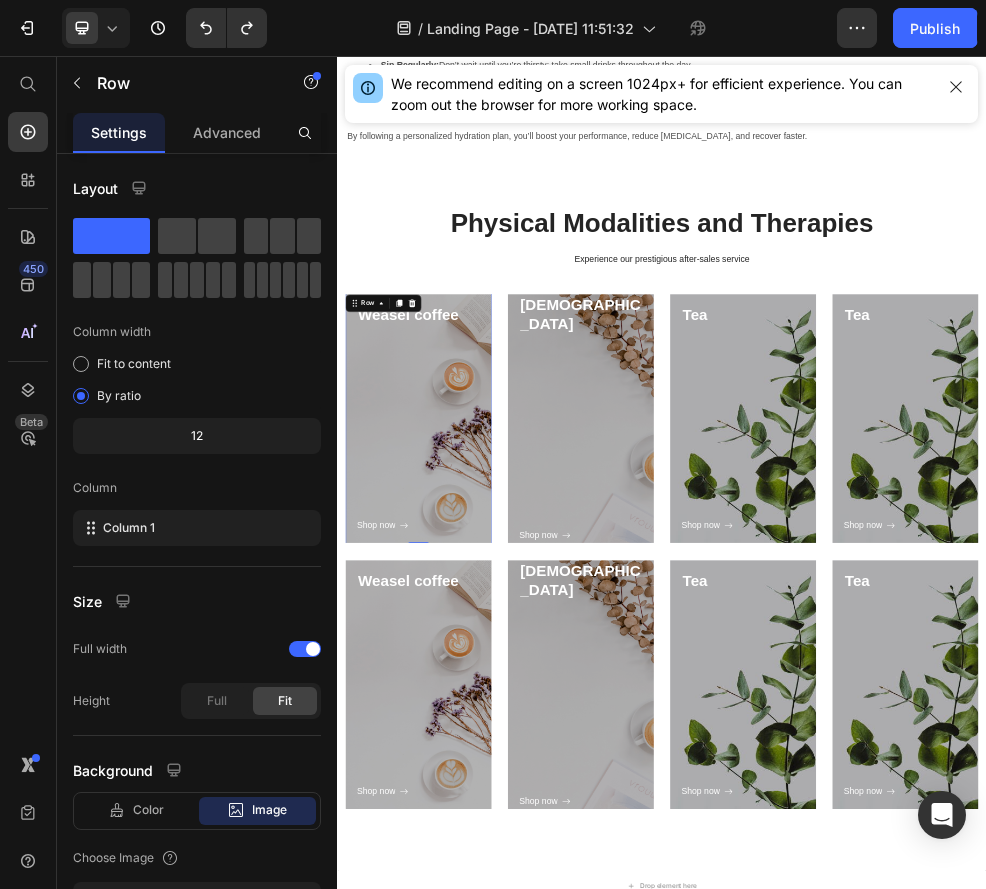 click on "Weasel coffee Heading
Shop now Button" at bounding box center [487, 727] 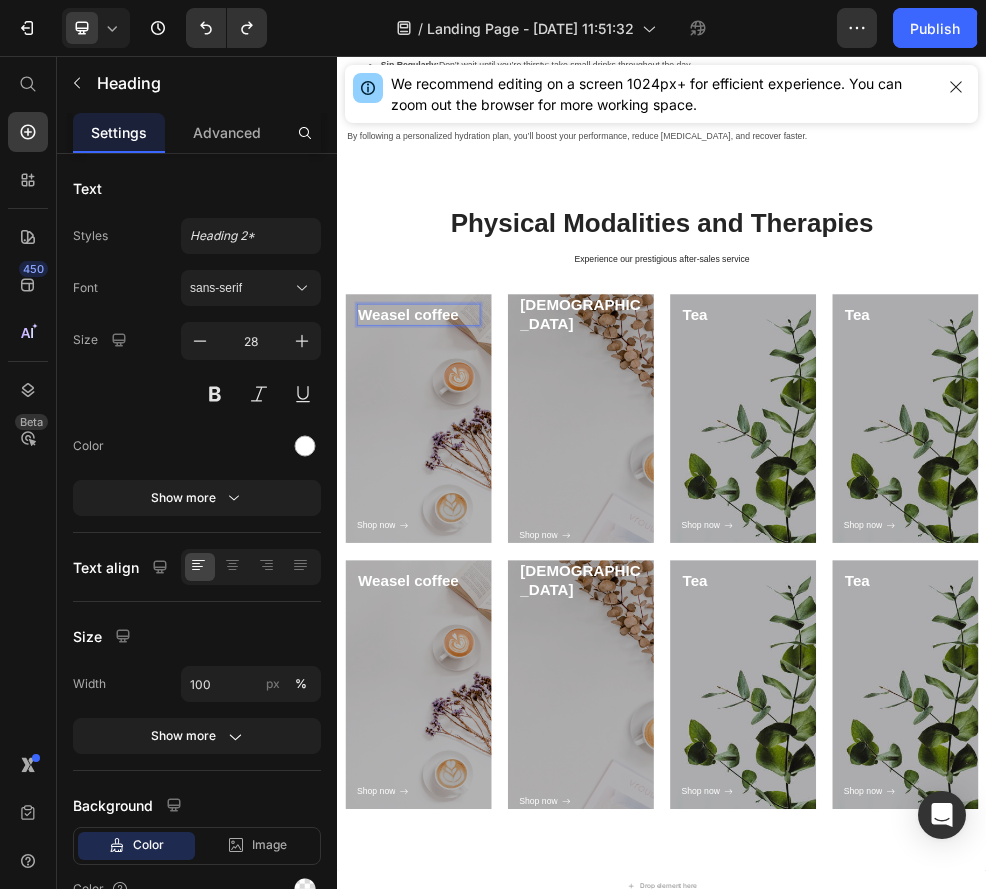 click on "Weasel coffee" at bounding box center (487, 535) 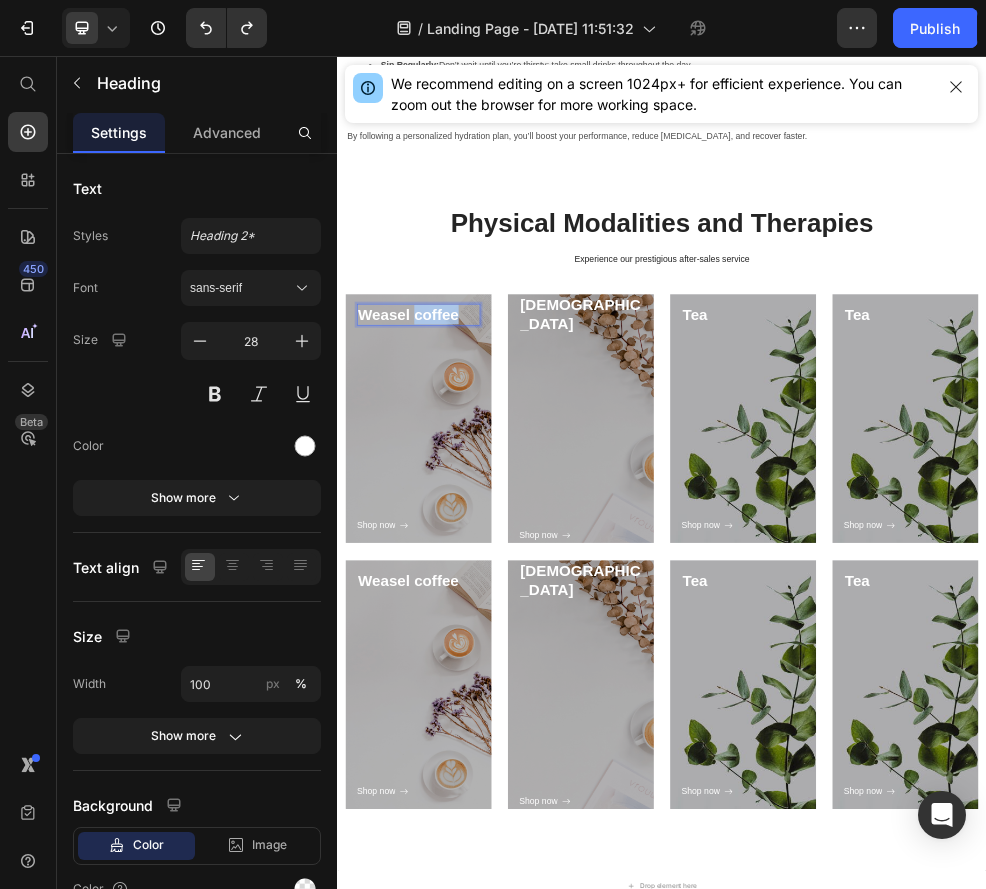 click on "Weasel coffee" at bounding box center [487, 535] 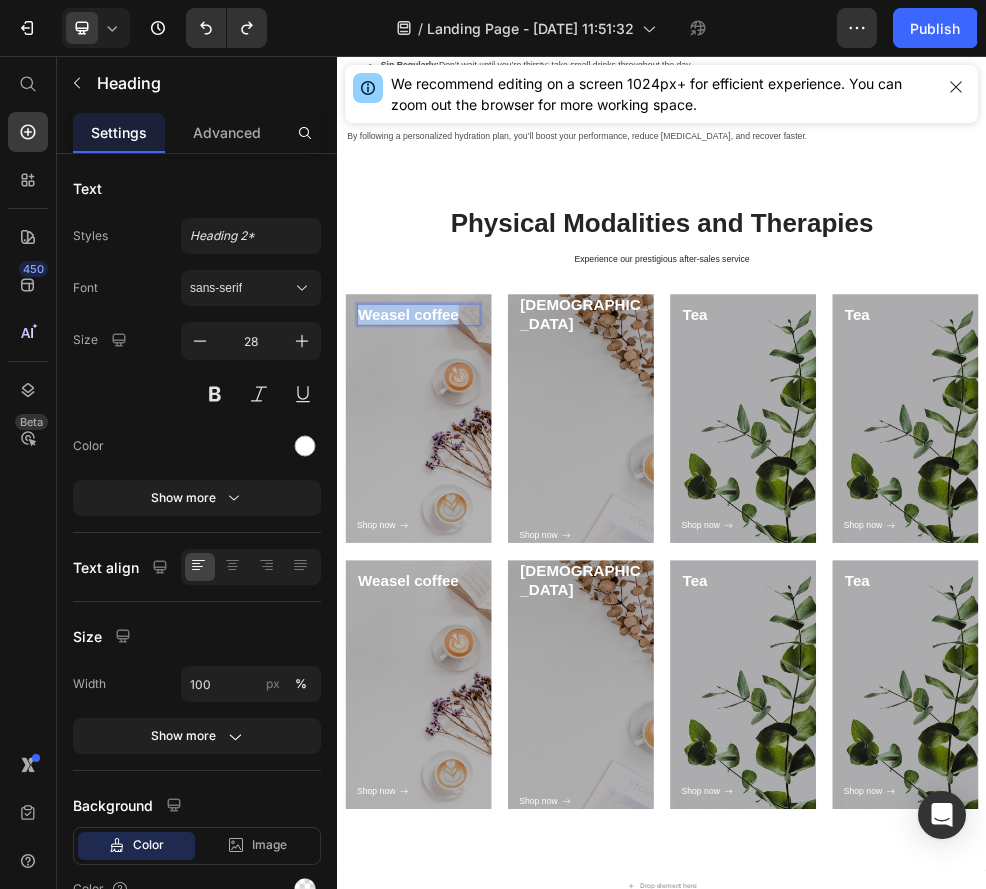 click on "Weasel coffee" at bounding box center (487, 535) 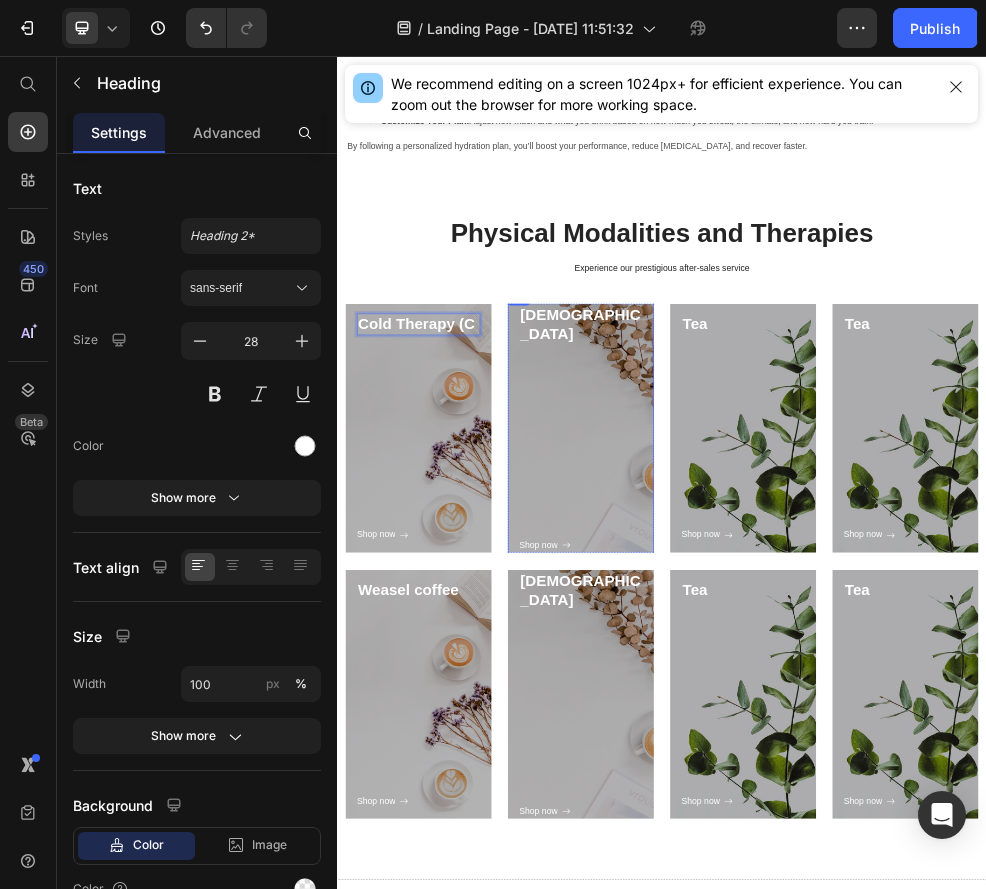 scroll, scrollTop: 6136, scrollLeft: 0, axis: vertical 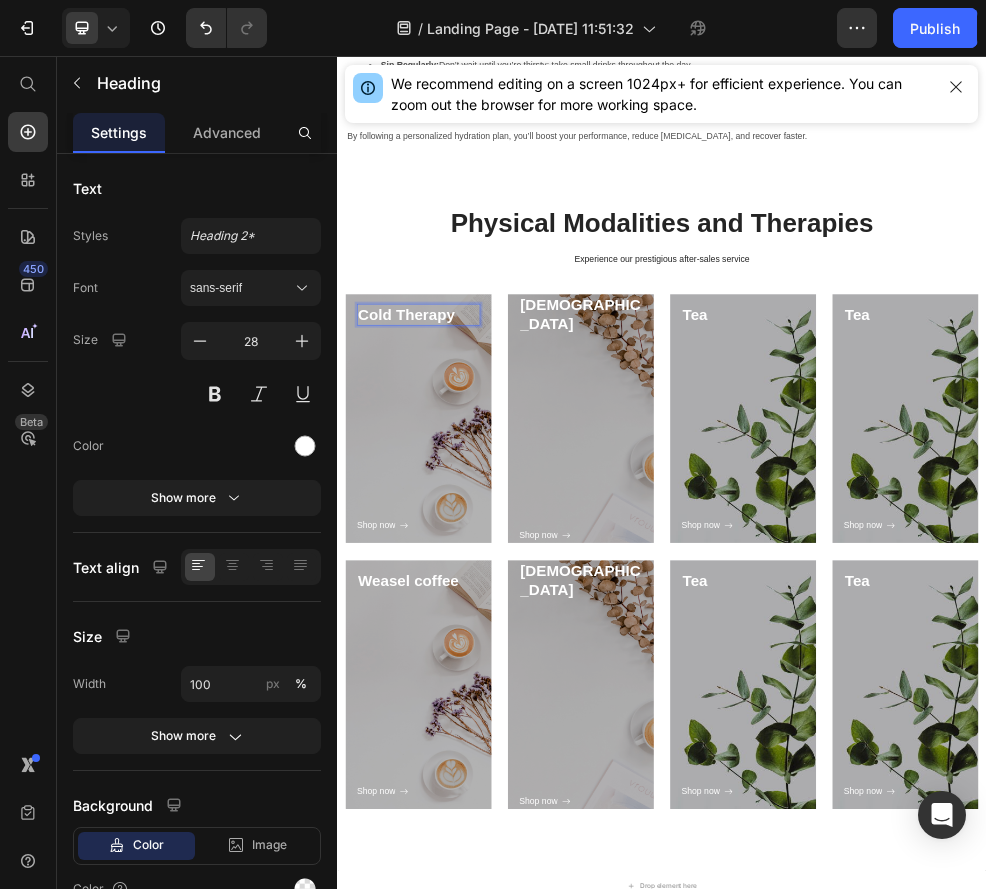 click on "Cold Therapy" at bounding box center (487, 535) 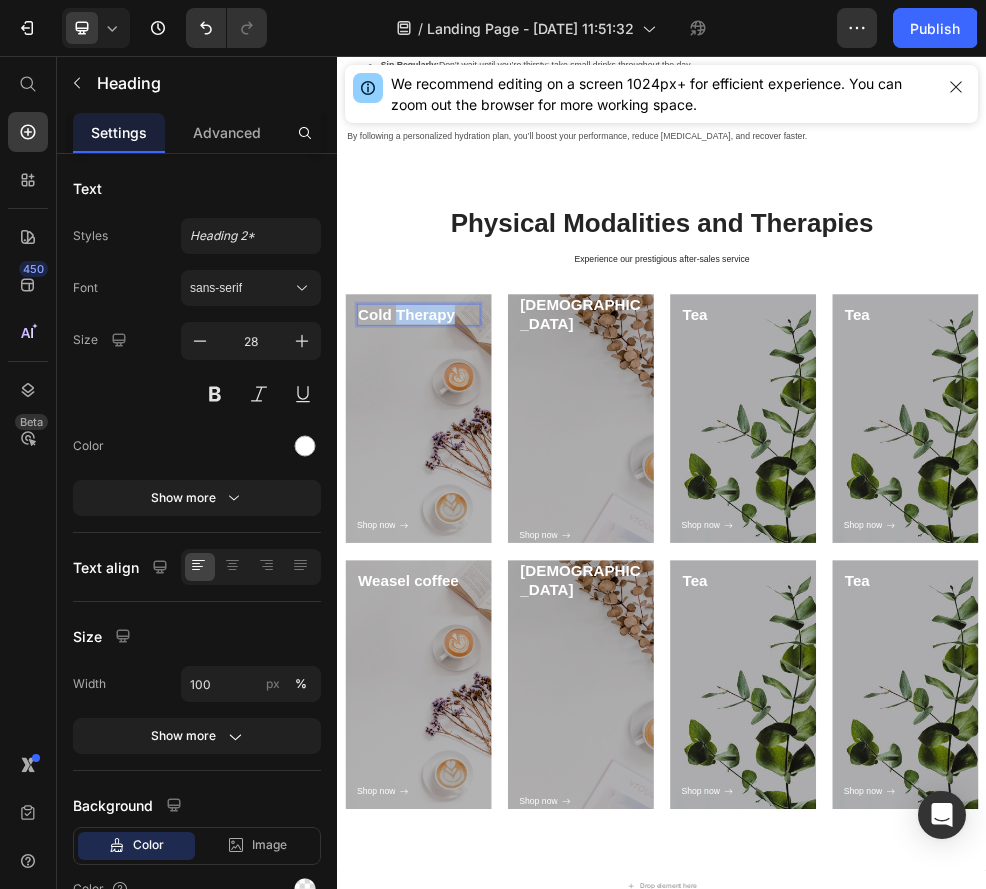 click on "Cold Therapy" at bounding box center [487, 535] 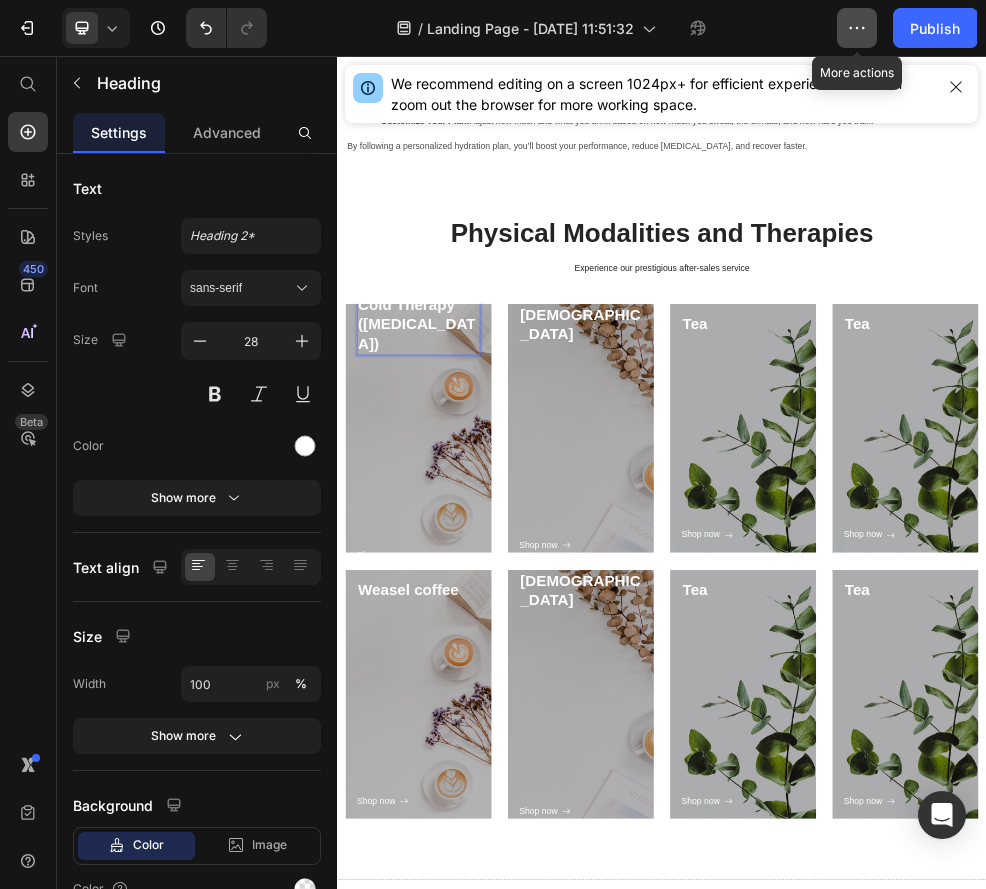 click 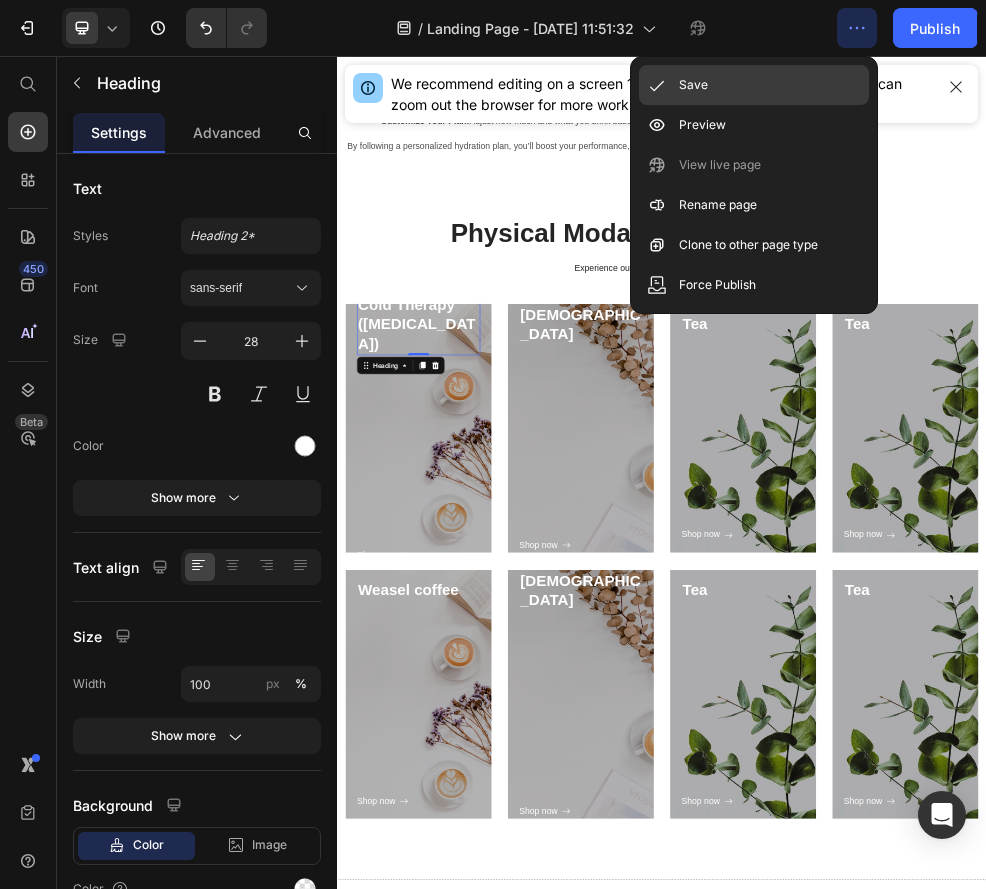 click on "Save" at bounding box center [693, 85] 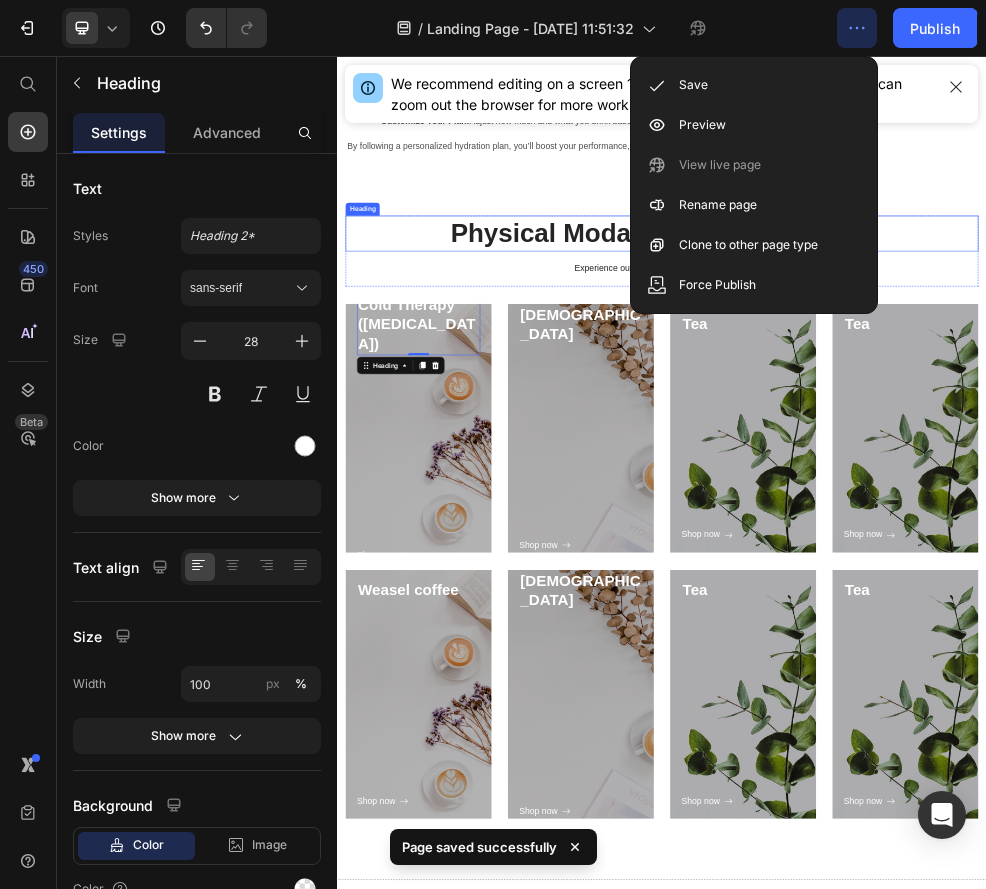 click on "Physical Modalities and Therapies" at bounding box center [937, 385] 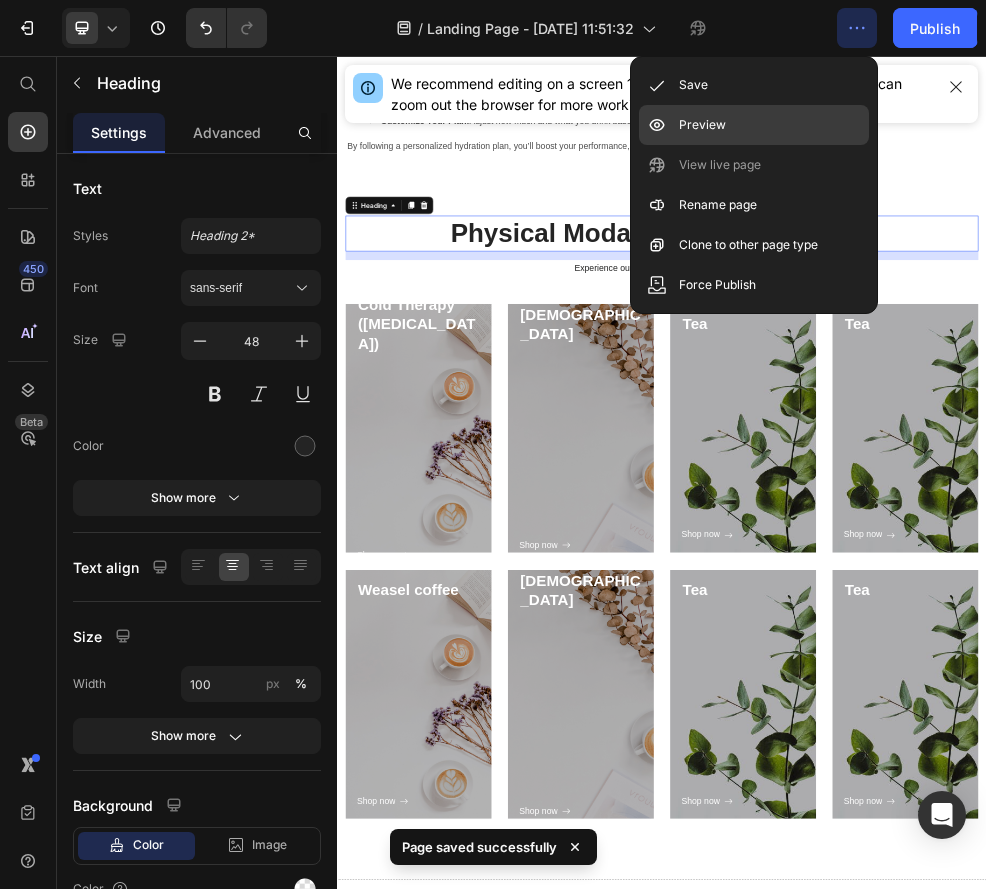 click on "Preview" at bounding box center [702, 125] 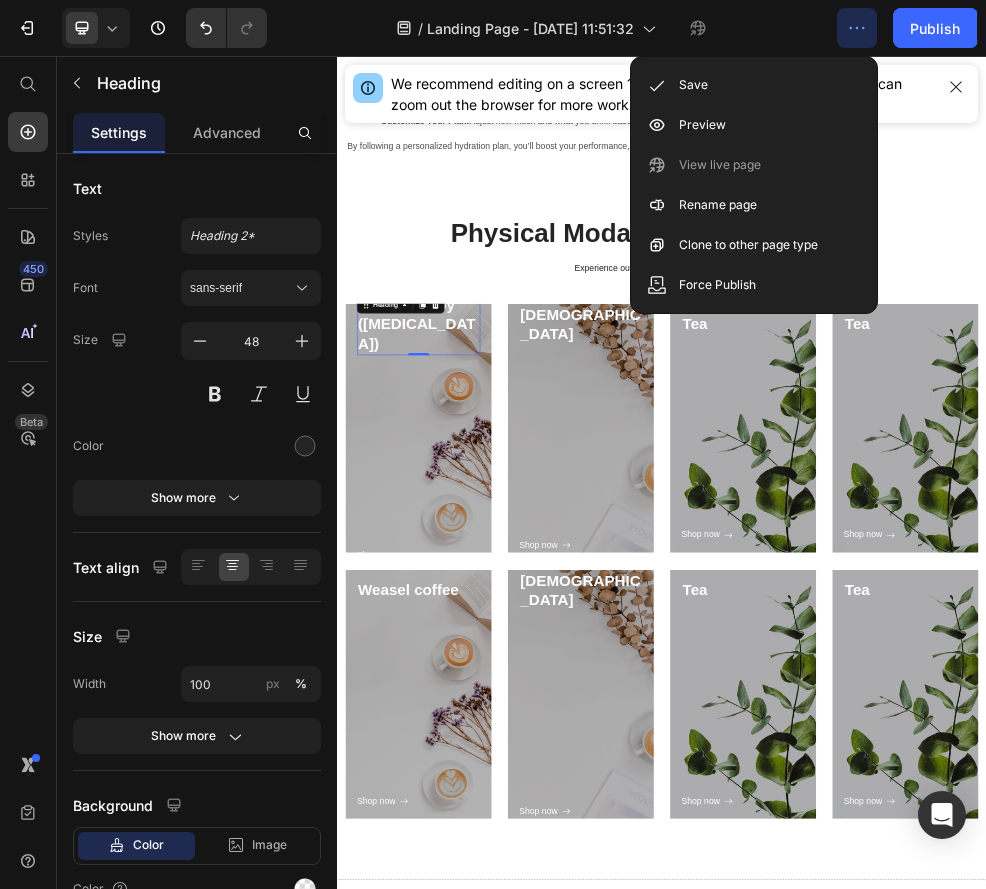 click on "Cold Therapy (Cryotherapy)" at bounding box center [487, 553] 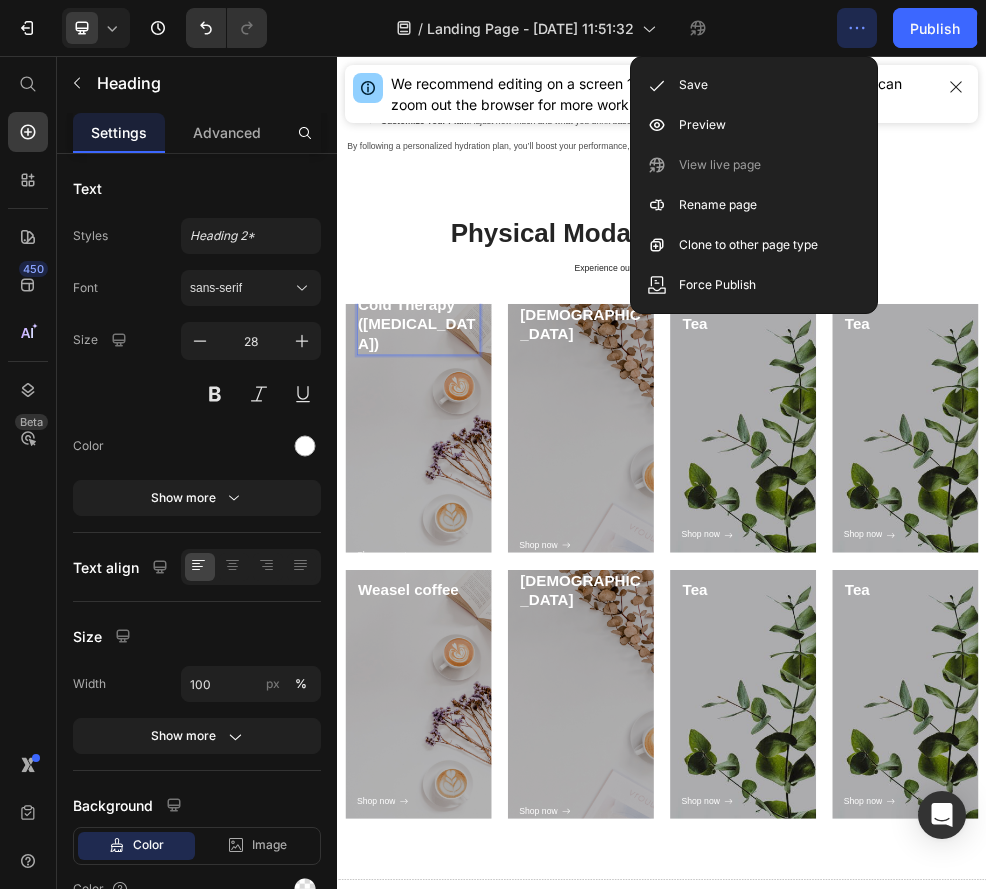 click on "Cold Therapy (Cryotherapy)" at bounding box center [487, 553] 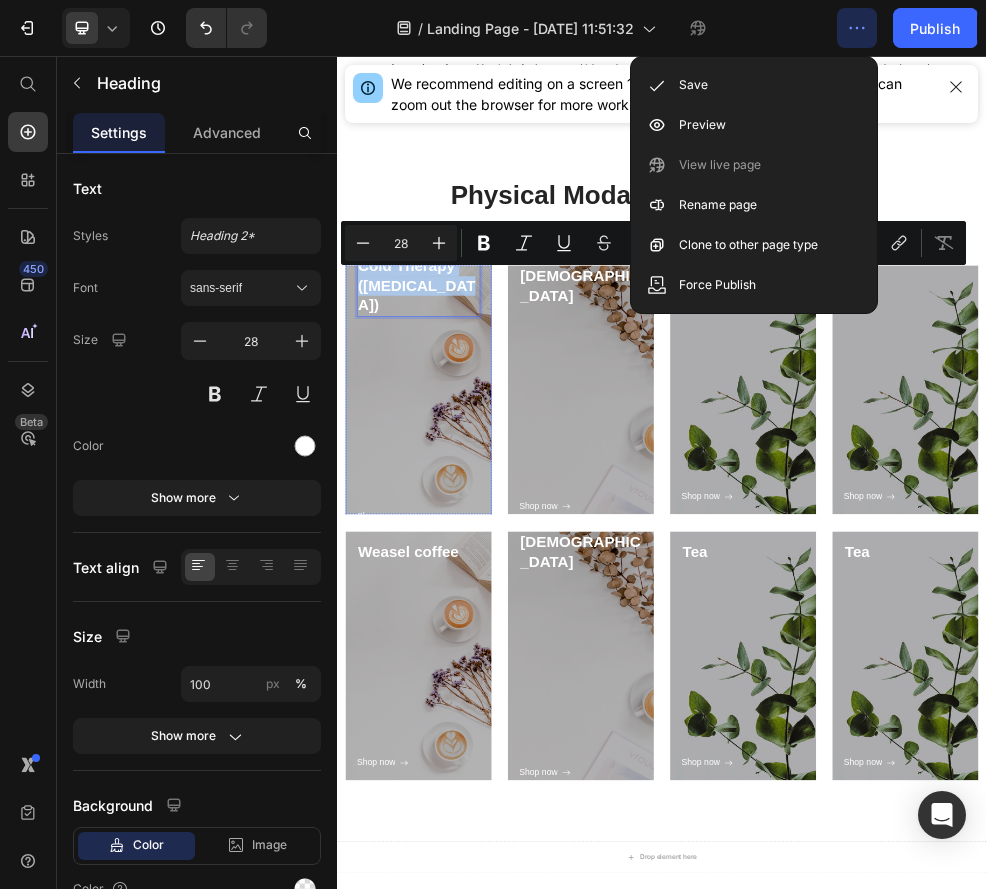 scroll, scrollTop: 6188, scrollLeft: 0, axis: vertical 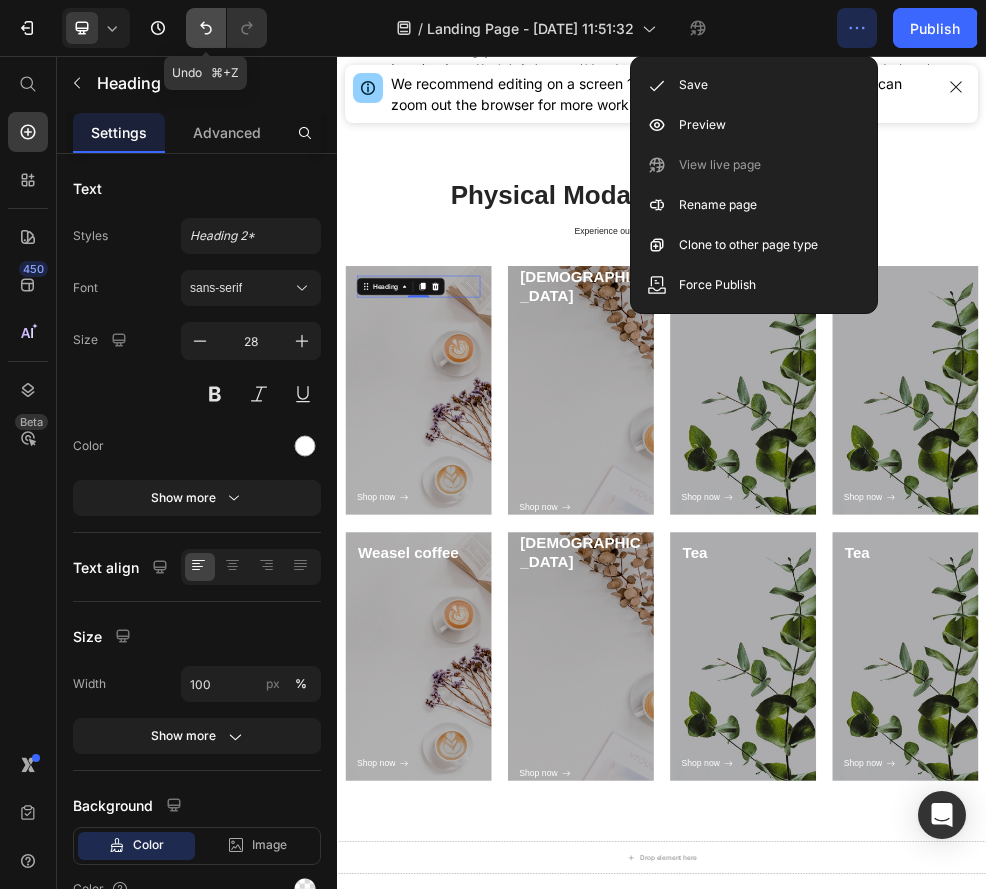 click 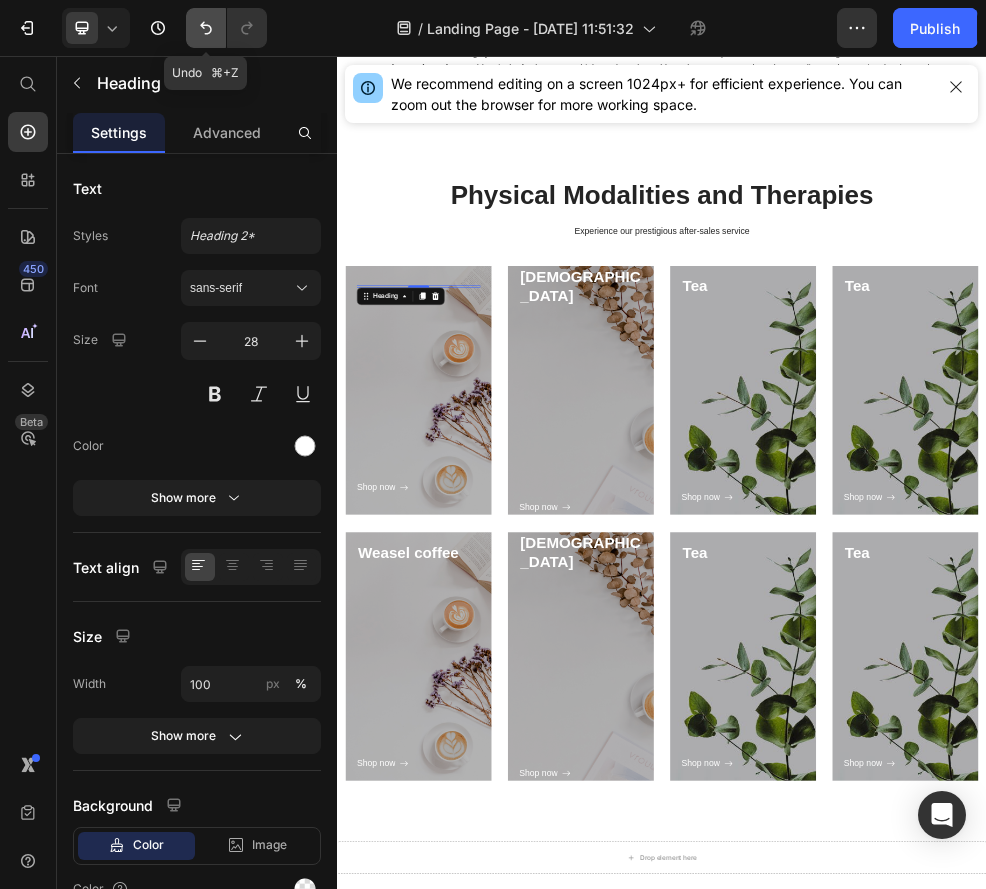 click 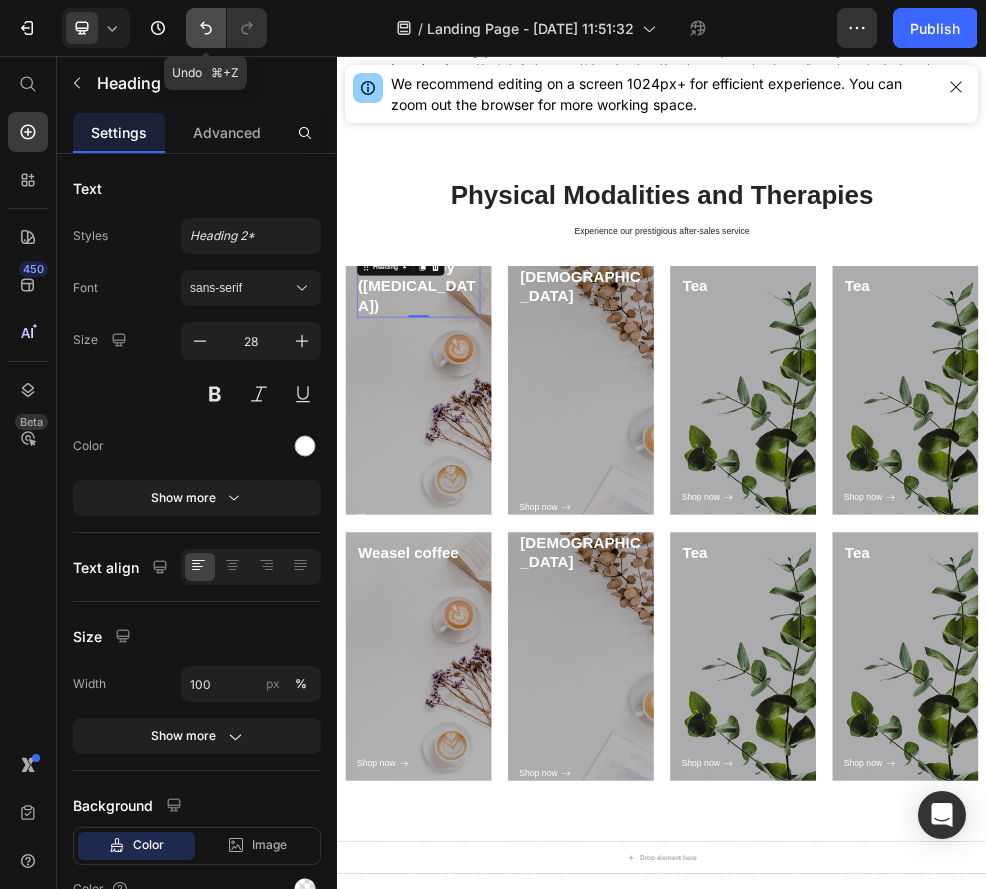 click 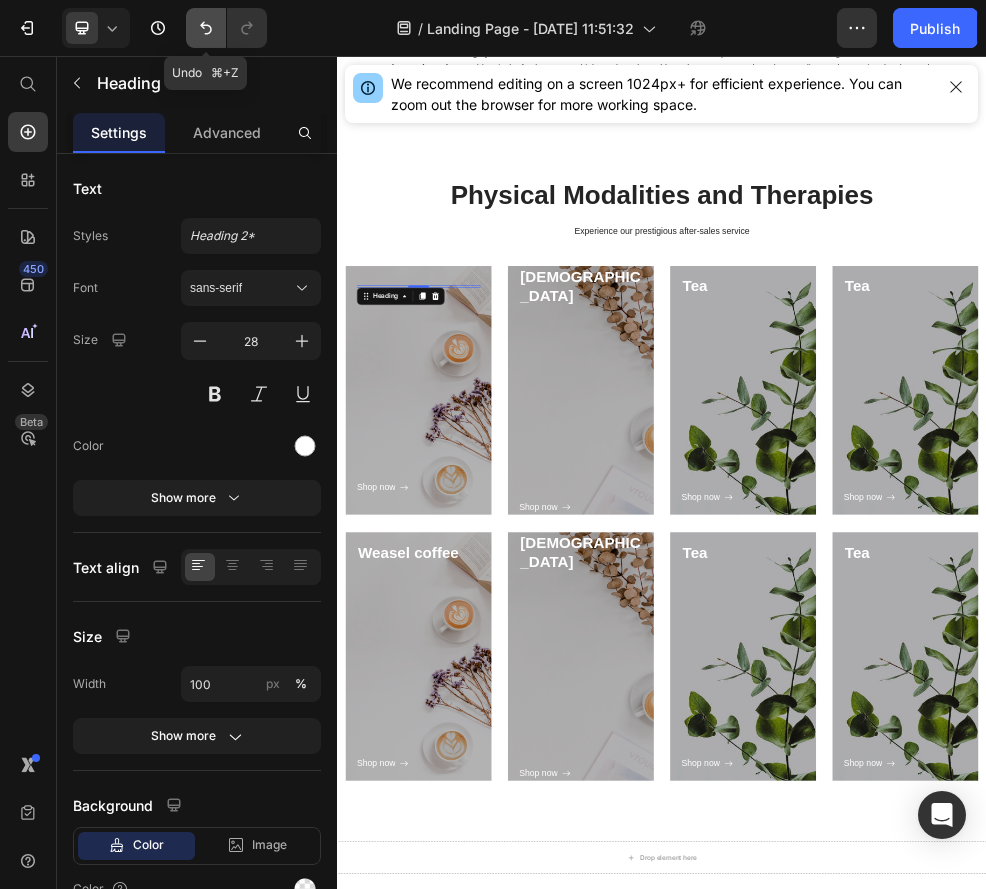 click 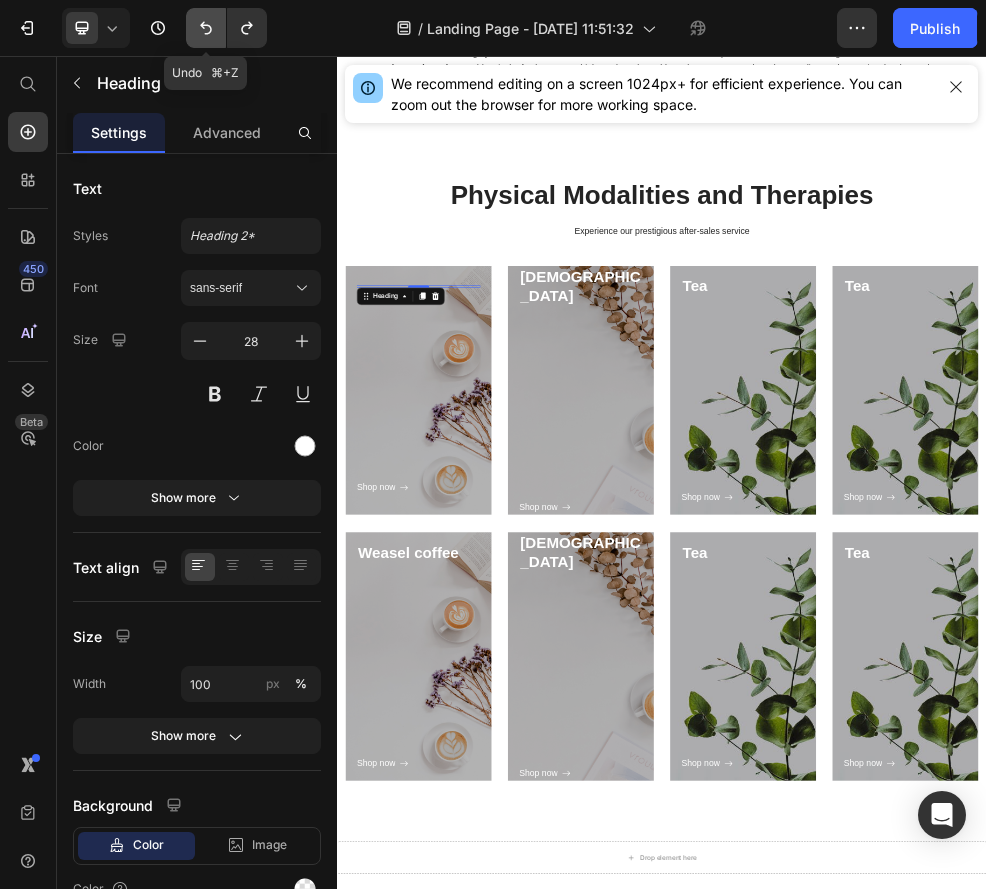 click 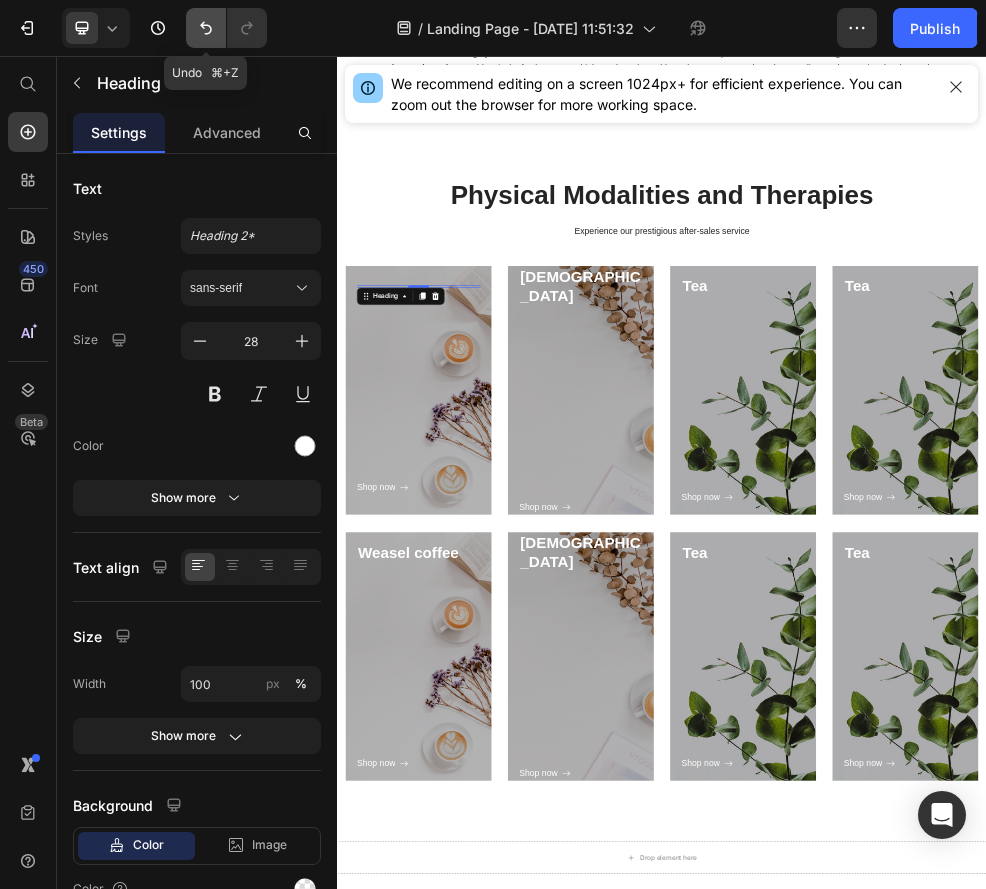 click 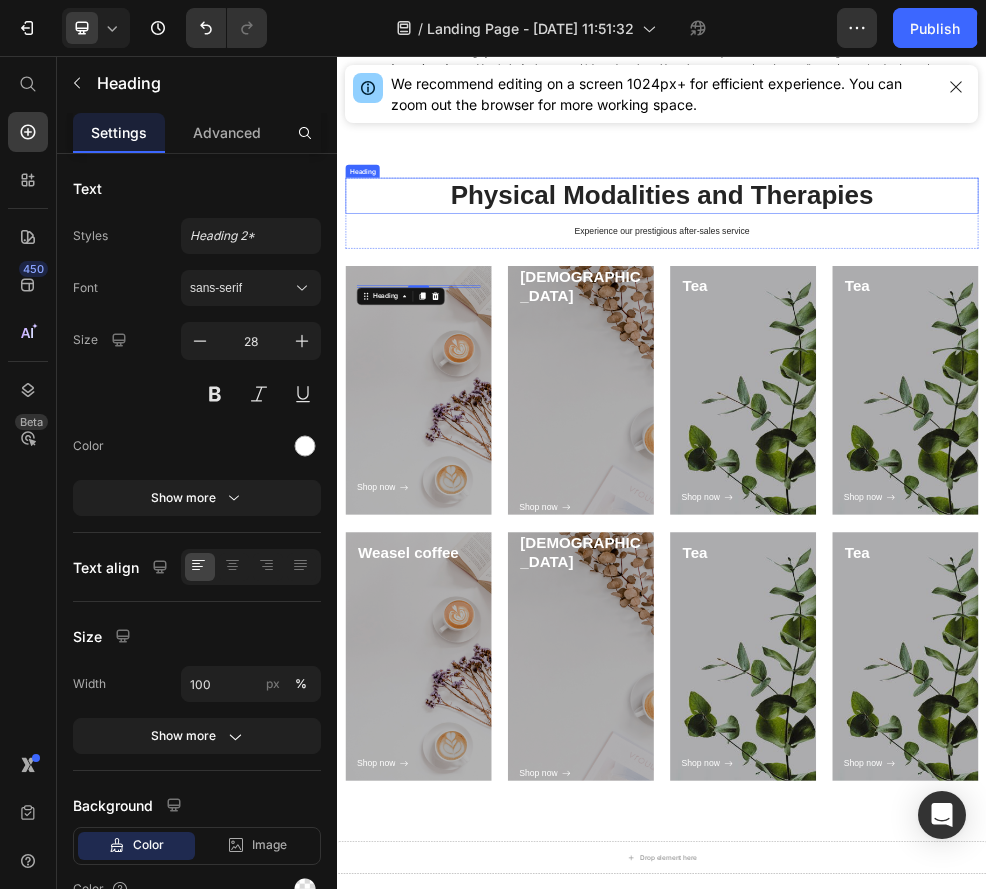 click on "Experience our prestigious after-sales service" at bounding box center [937, 380] 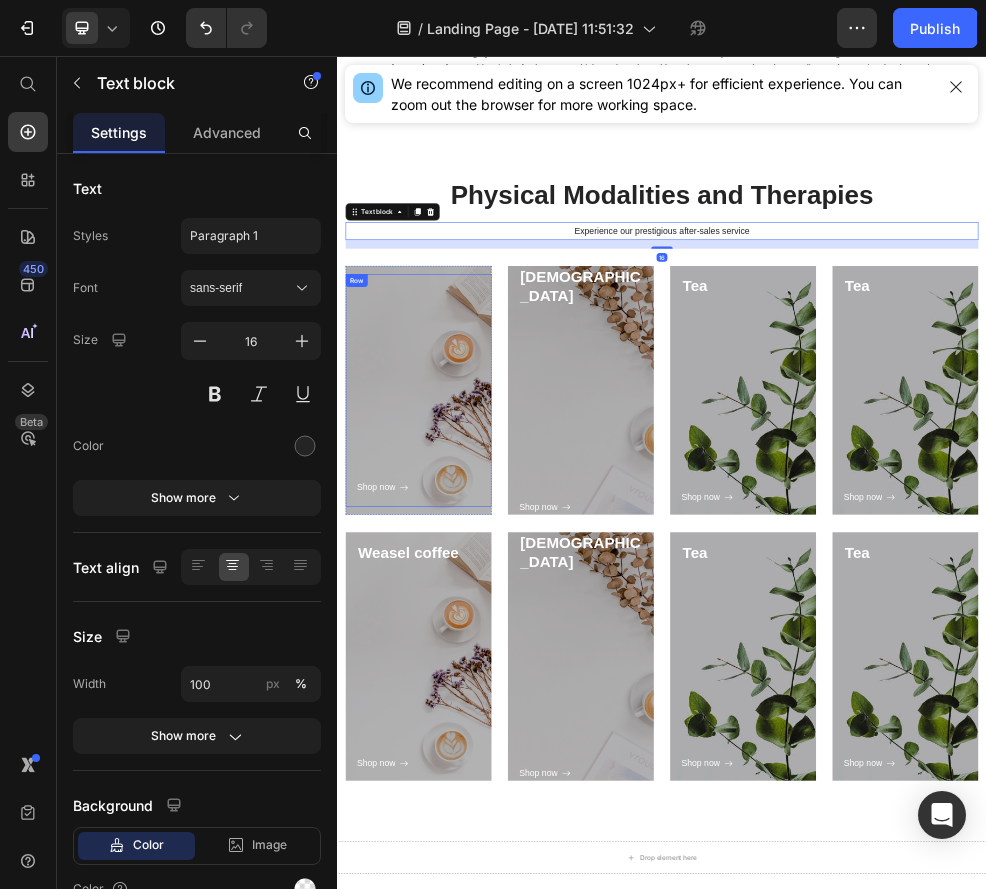 click on "Heading
Shop now Button" at bounding box center [487, 675] 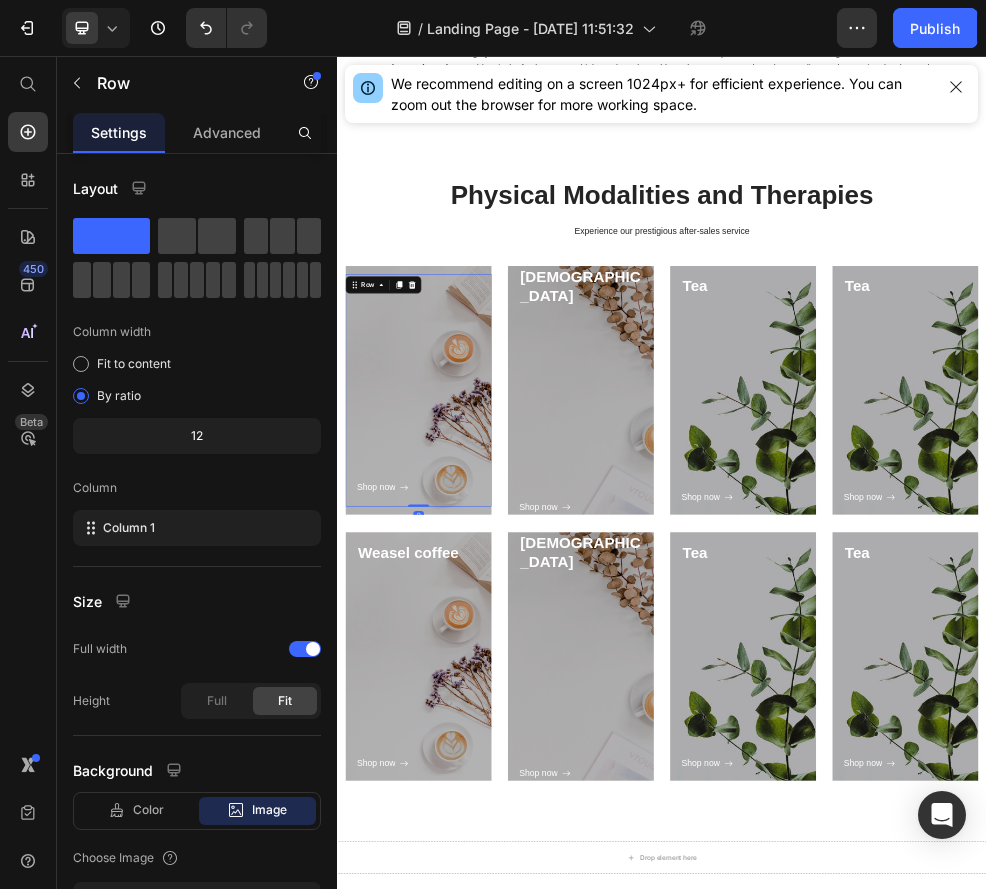 click on "Heading
Shop now Button" at bounding box center [487, 675] 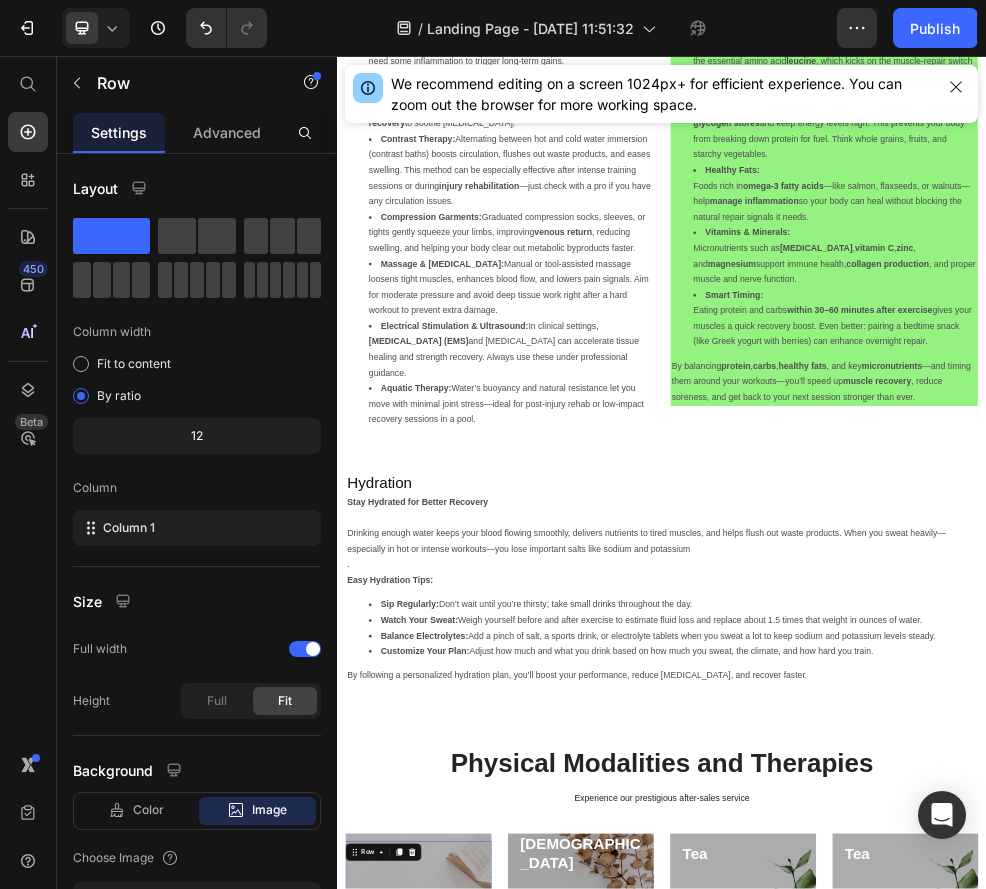 scroll, scrollTop: 5195, scrollLeft: 0, axis: vertical 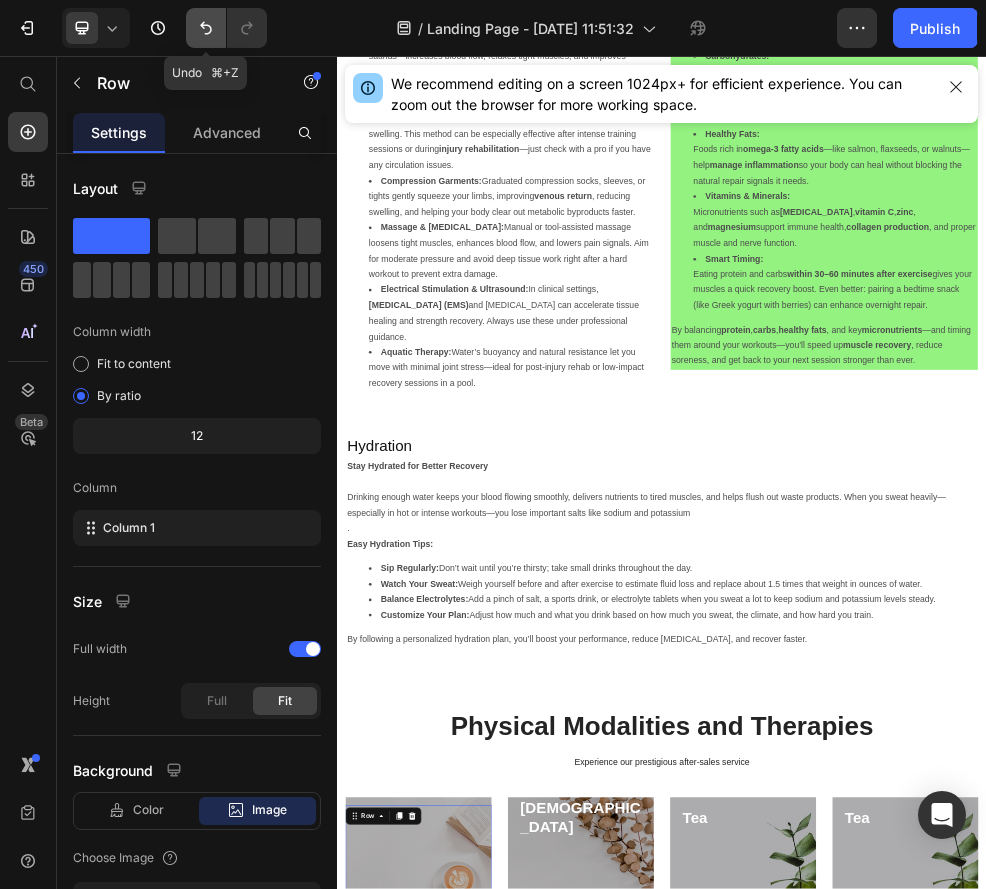 click 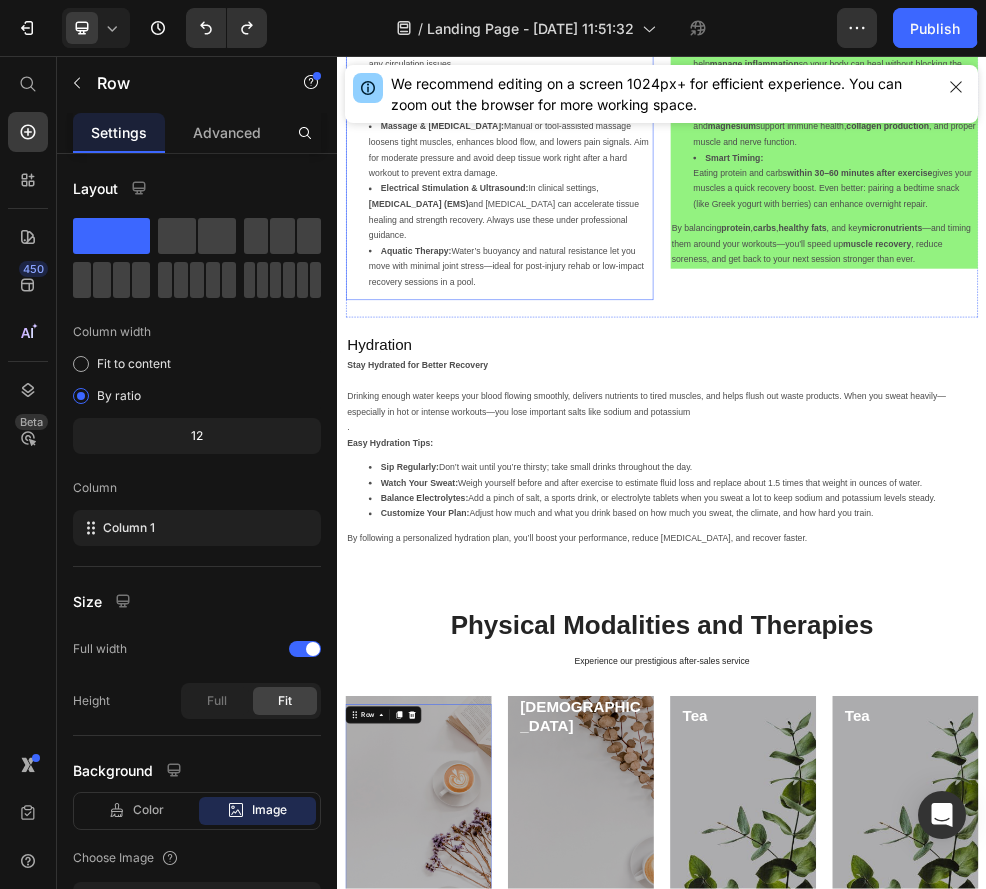 scroll, scrollTop: 5567, scrollLeft: 0, axis: vertical 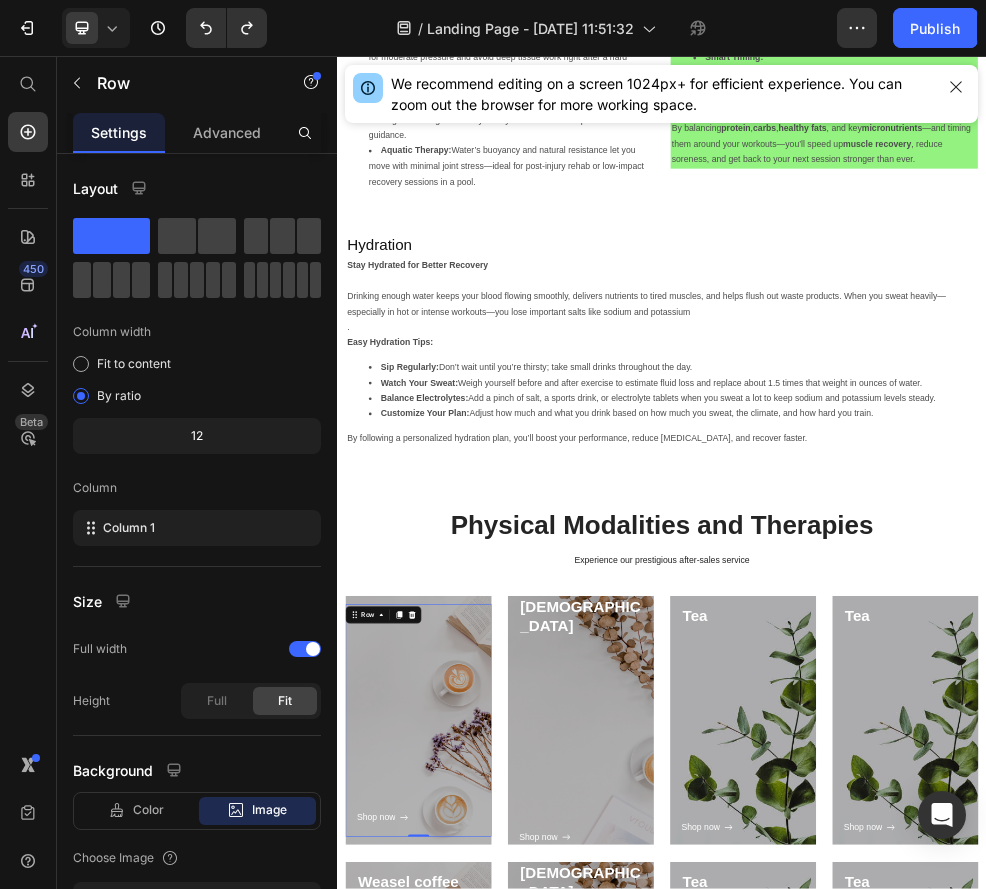 click on "Heading
Shop now Button" at bounding box center (487, 1285) 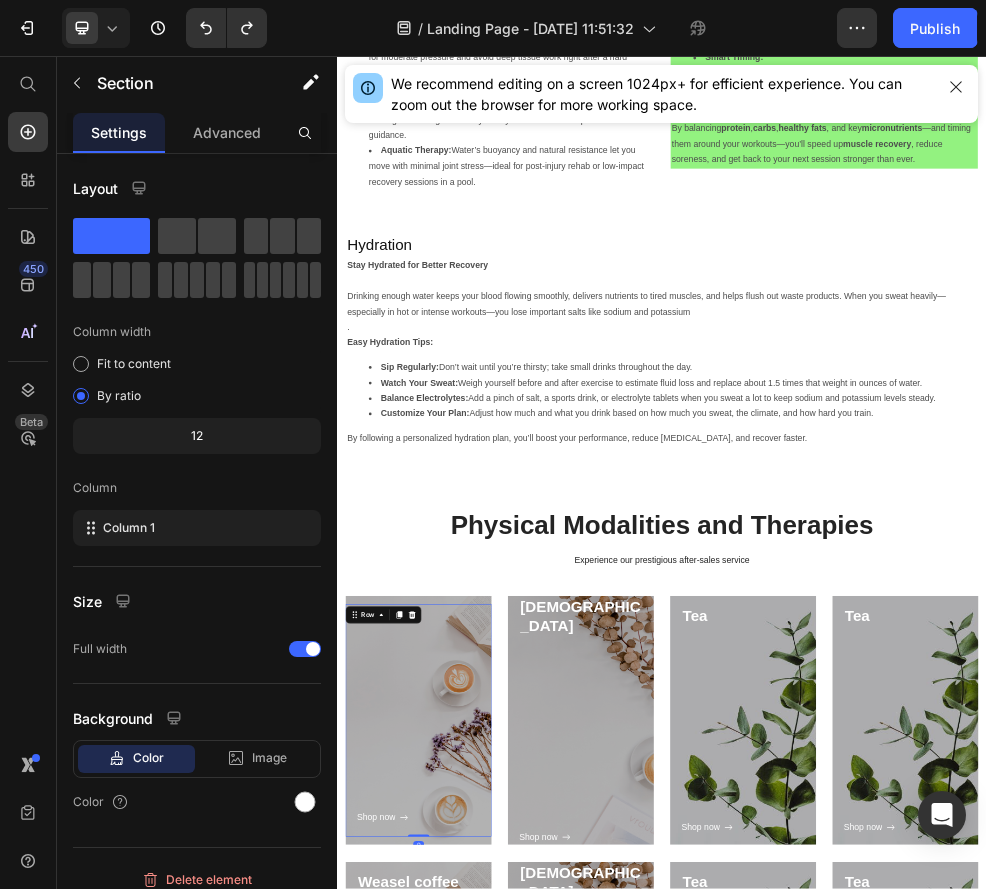 click on "Heading
Shop now Button Row   0" at bounding box center (487, 1285) 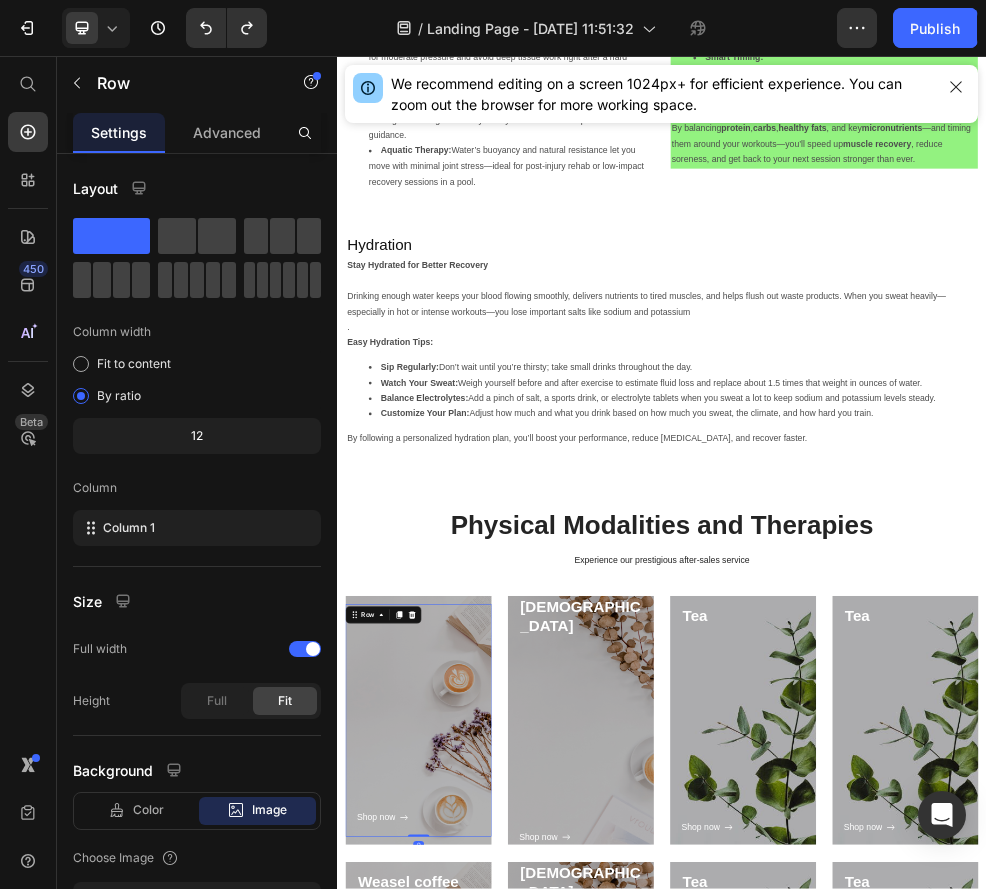 click on "Heading
Shop now Button Row   0" at bounding box center (487, 1285) 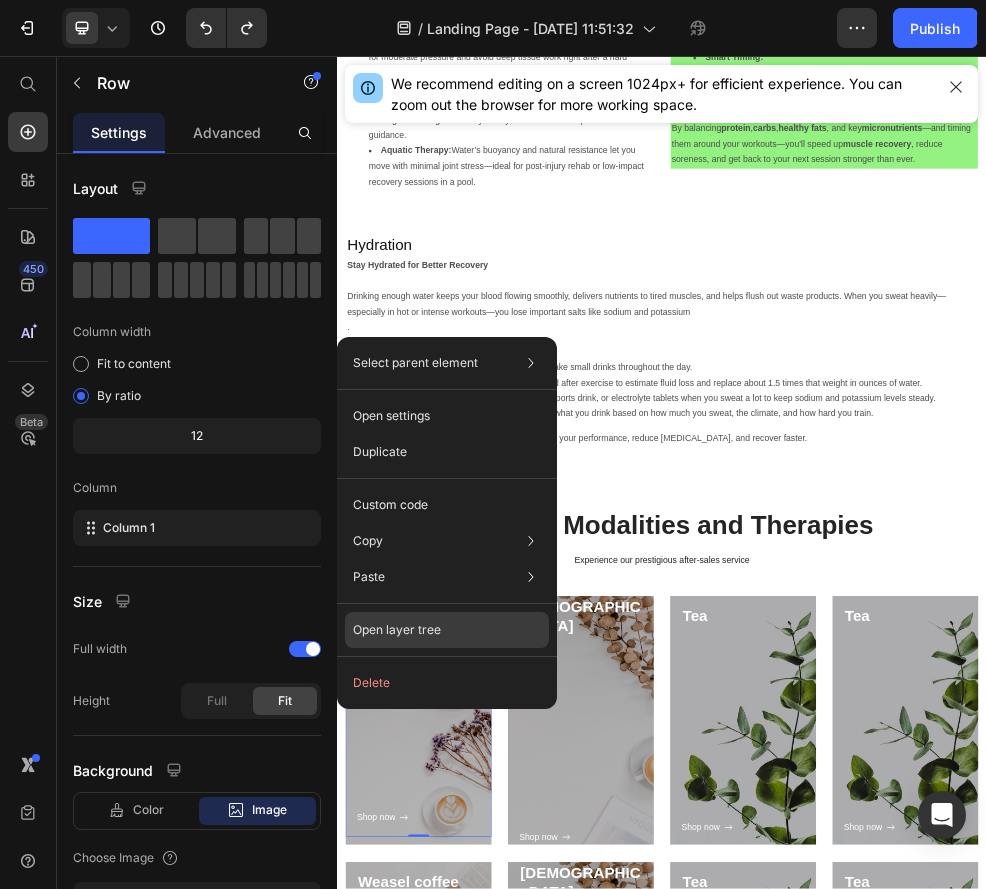 click on "Open layer tree" 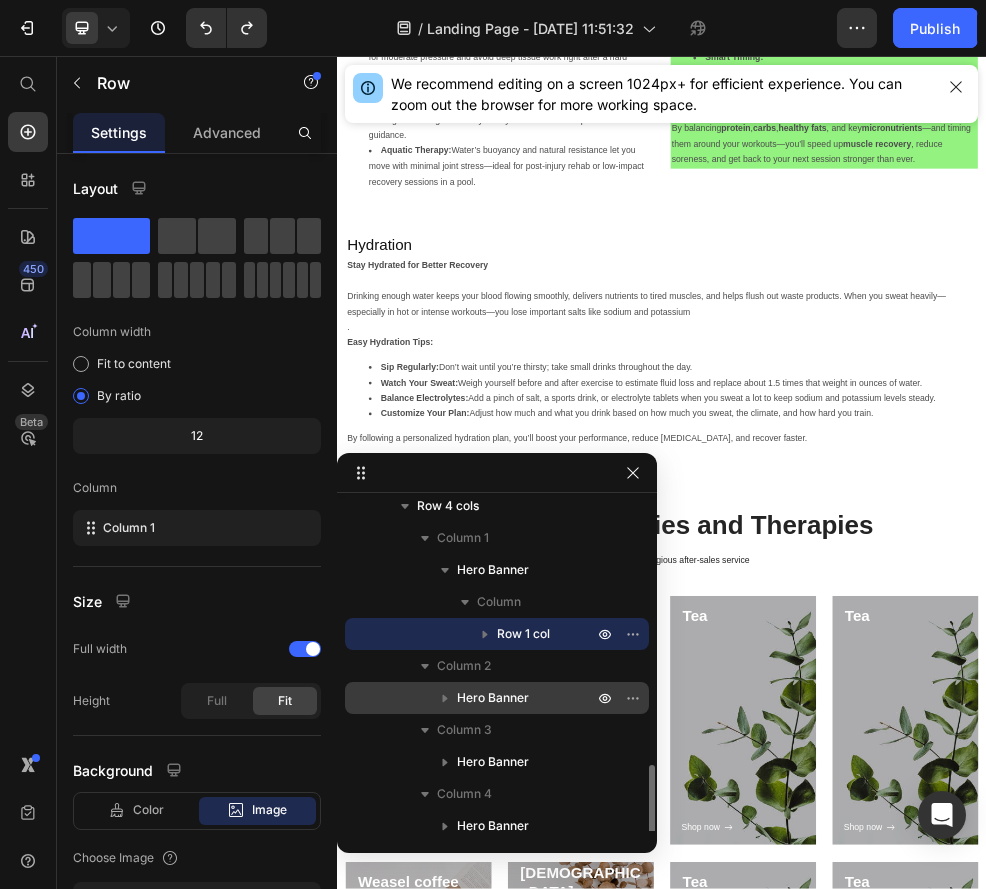 scroll, scrollTop: 470, scrollLeft: 0, axis: vertical 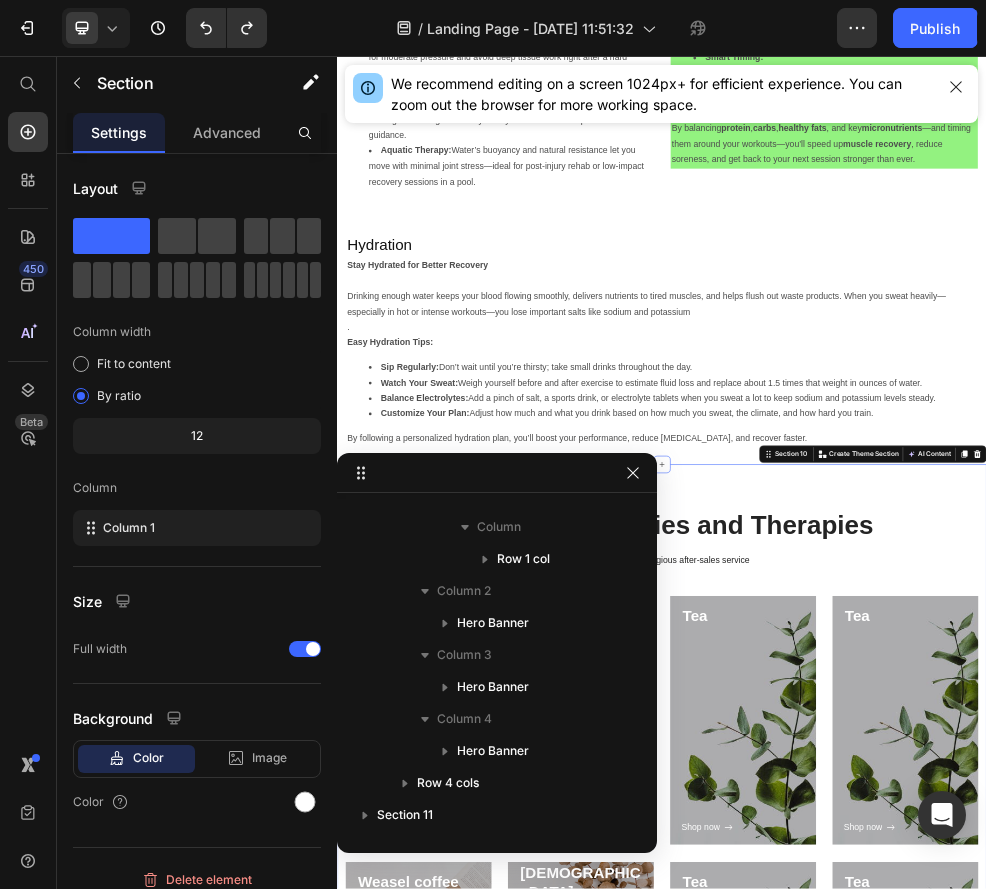 click on "Physical Modalities and Therapies Heading Experience our prestigious after-sales service Text block Row Heading
Shop now Button Row Hero Banner Capuchino Heading
Shop now Button Row Hero Banner Tea Heading
Shop now Button Row Hero Banner Tea Heading
Shop now Button Row Hero Banner Row Weasel coffee Heading
Shop now Button Row Hero Banner Capuchino Heading
Shop now Button Row Hero Banner Tea Heading
Shop now Button Row Hero Banner Tea Heading
Shop now Button Row Hero Banner Row" at bounding box center [937, 1465] 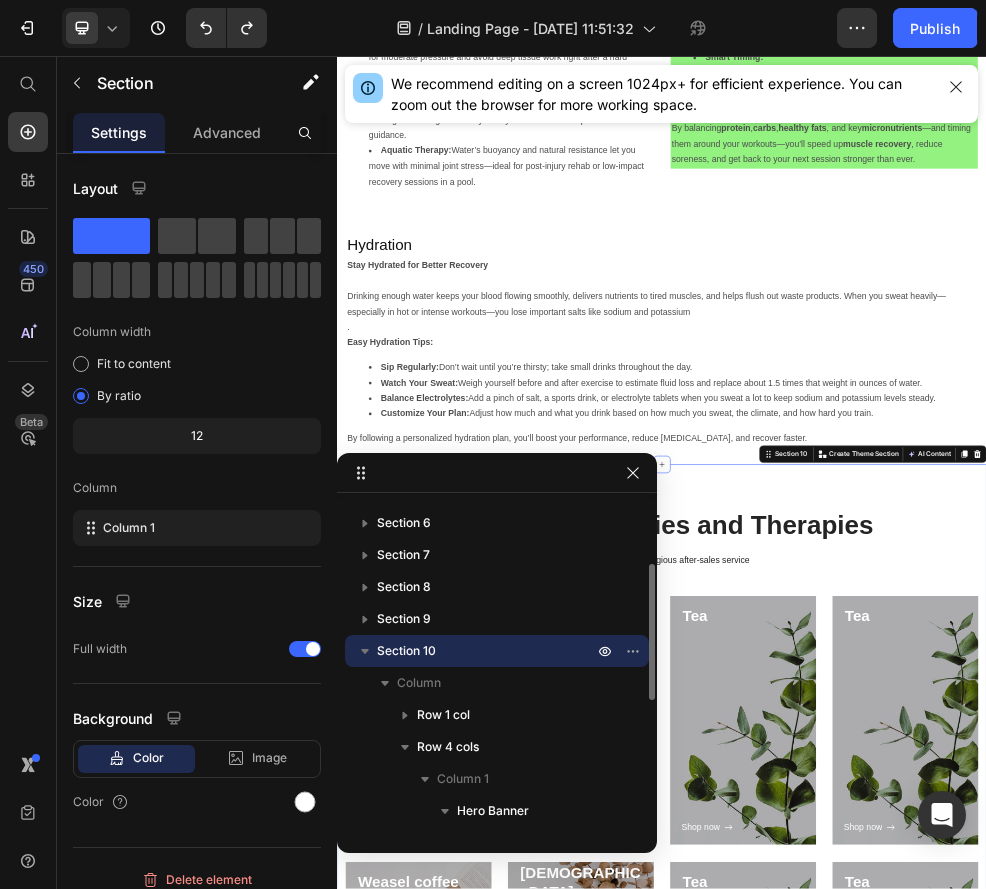 scroll, scrollTop: 5573, scrollLeft: 0, axis: vertical 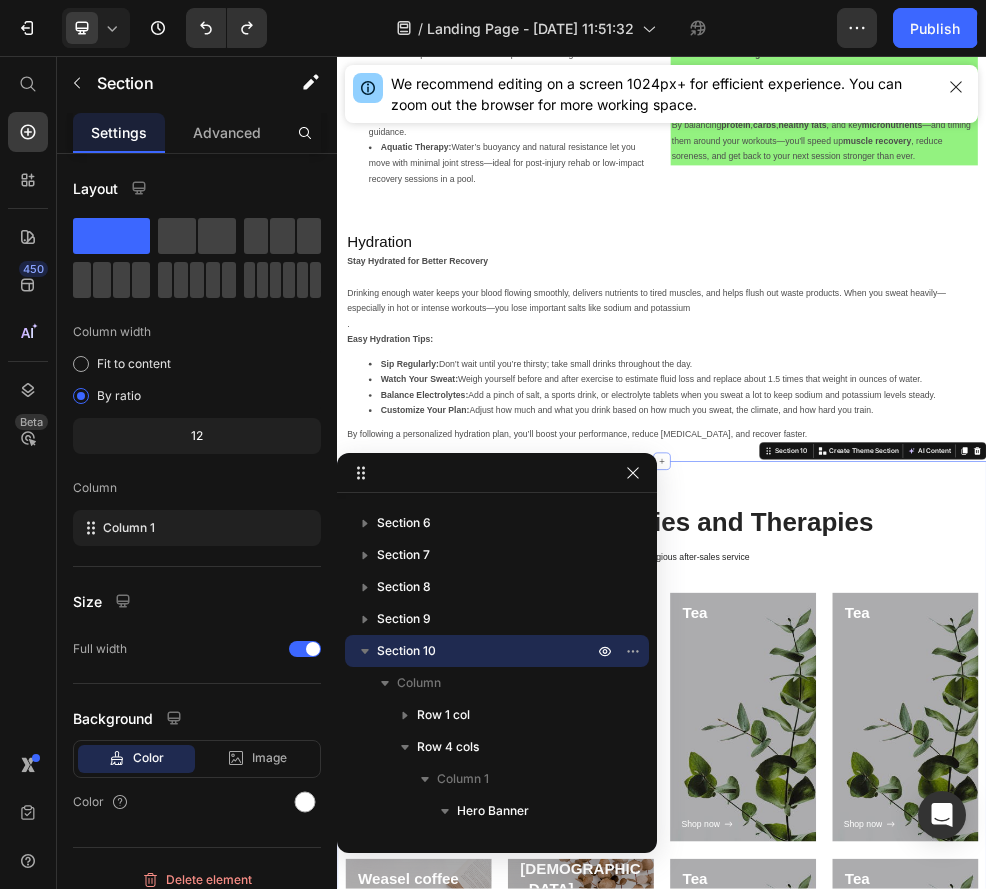 click on "Physical Modalities and Therapies Heading Experience our prestigious after-sales service Text block Row Heading
Shop now Button Row Hero Banner Capuchino Heading
Shop now Button Row Hero Banner Tea Heading
Shop now Button Row Hero Banner Tea Heading
Shop now Button Row Hero Banner Row Weasel coffee Heading
Shop now Button Row Hero Banner Capuchino Heading
Shop now Button Row Hero Banner Tea Heading
Shop now Button Row Hero Banner Tea Heading
Shop now Button Row Hero Banner Row Section 10   Create Theme Section AI Content Write with GemAI What would you like to describe here? Tone and Voice Persuasive Product Show more Generate" at bounding box center (937, 1443) 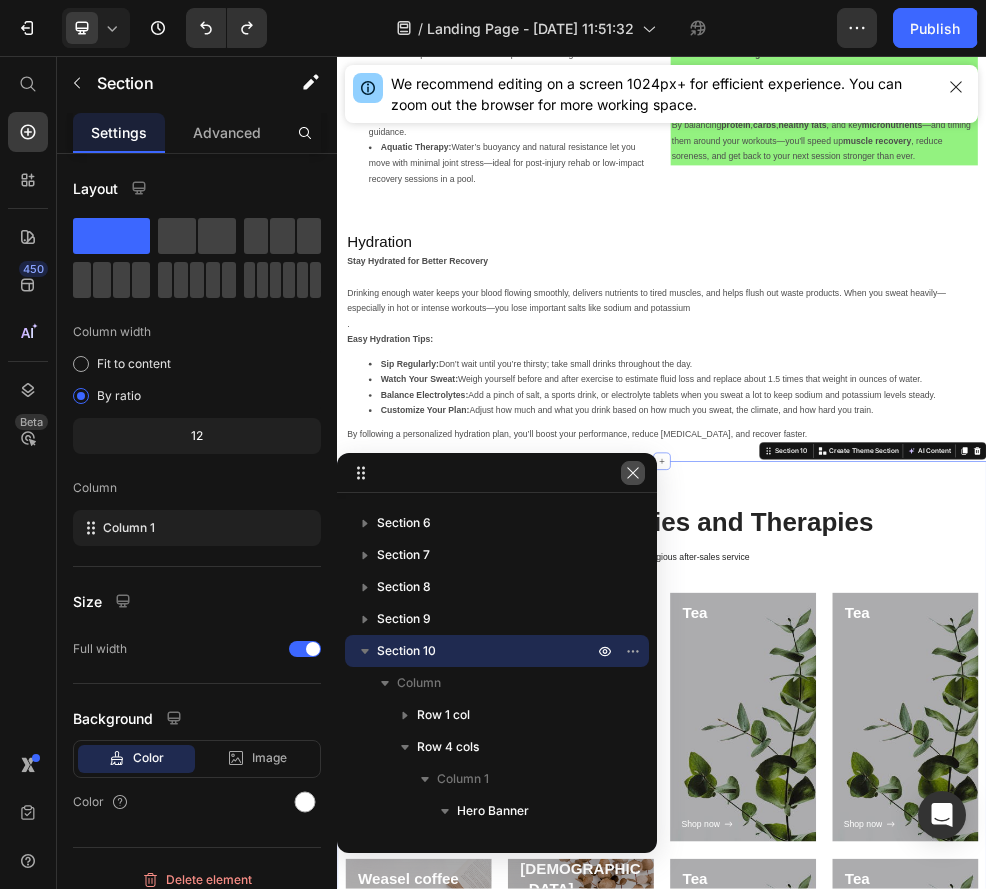 click 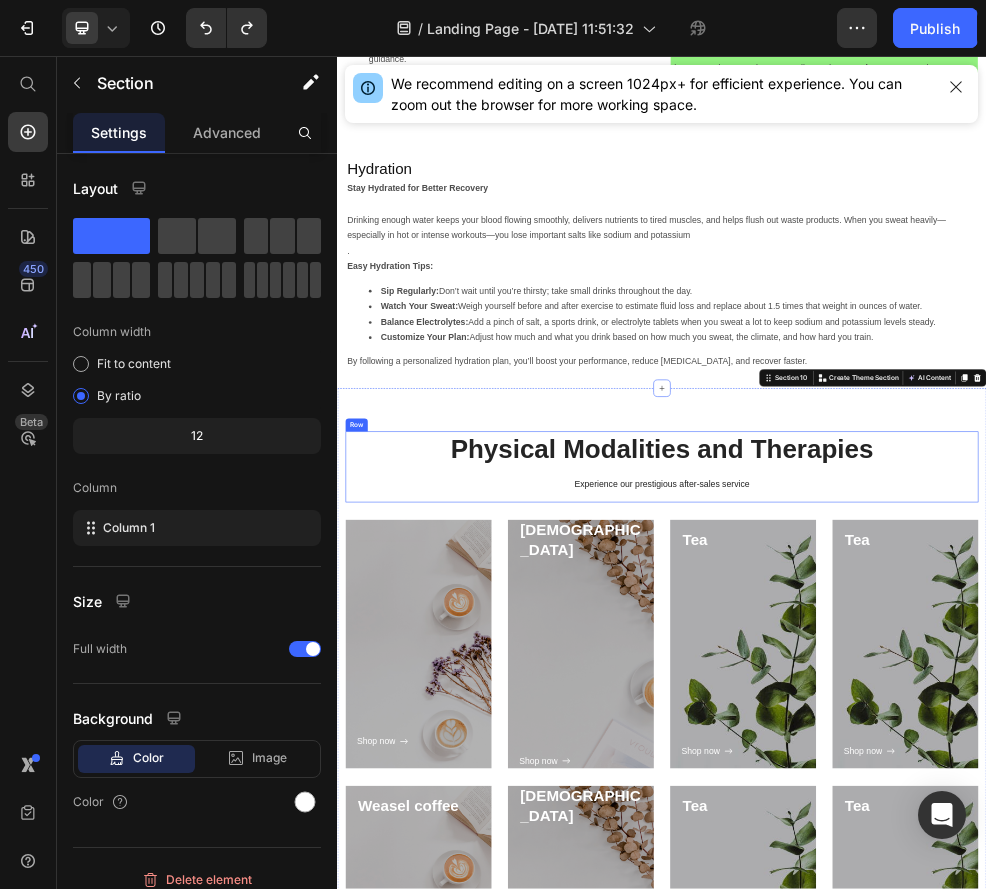 scroll, scrollTop: 5713, scrollLeft: 0, axis: vertical 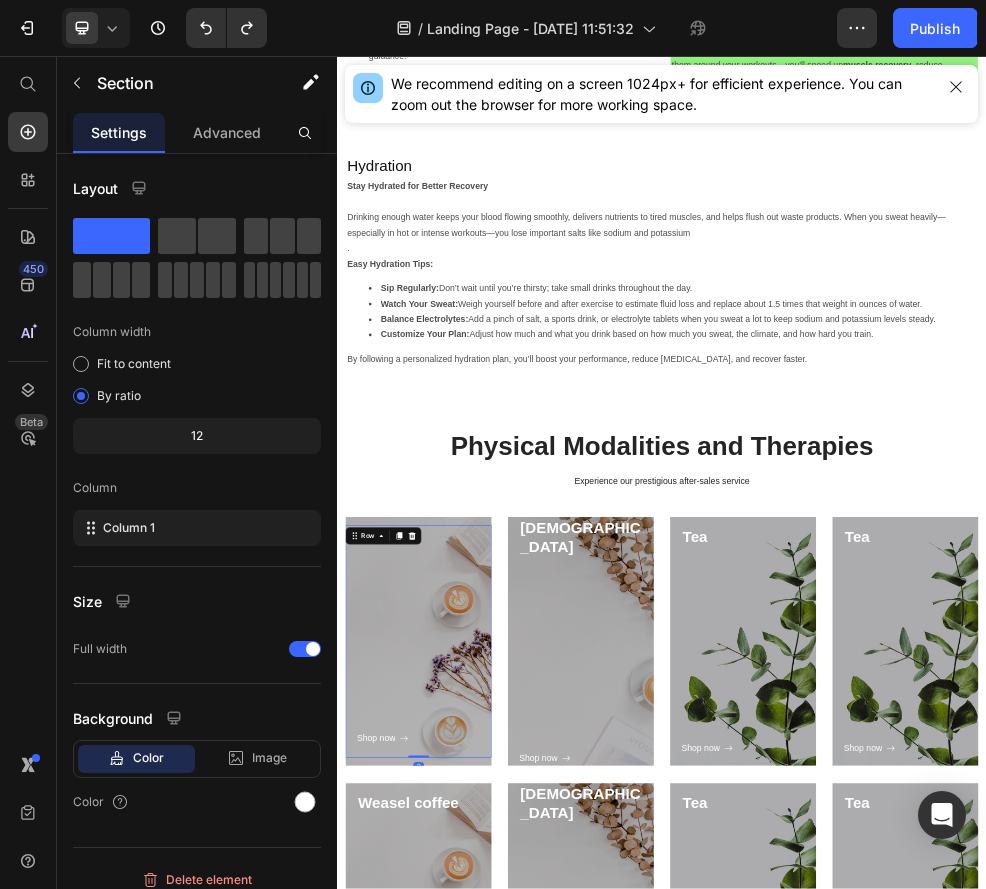 click on "Heading
Shop now Button" at bounding box center [487, 1139] 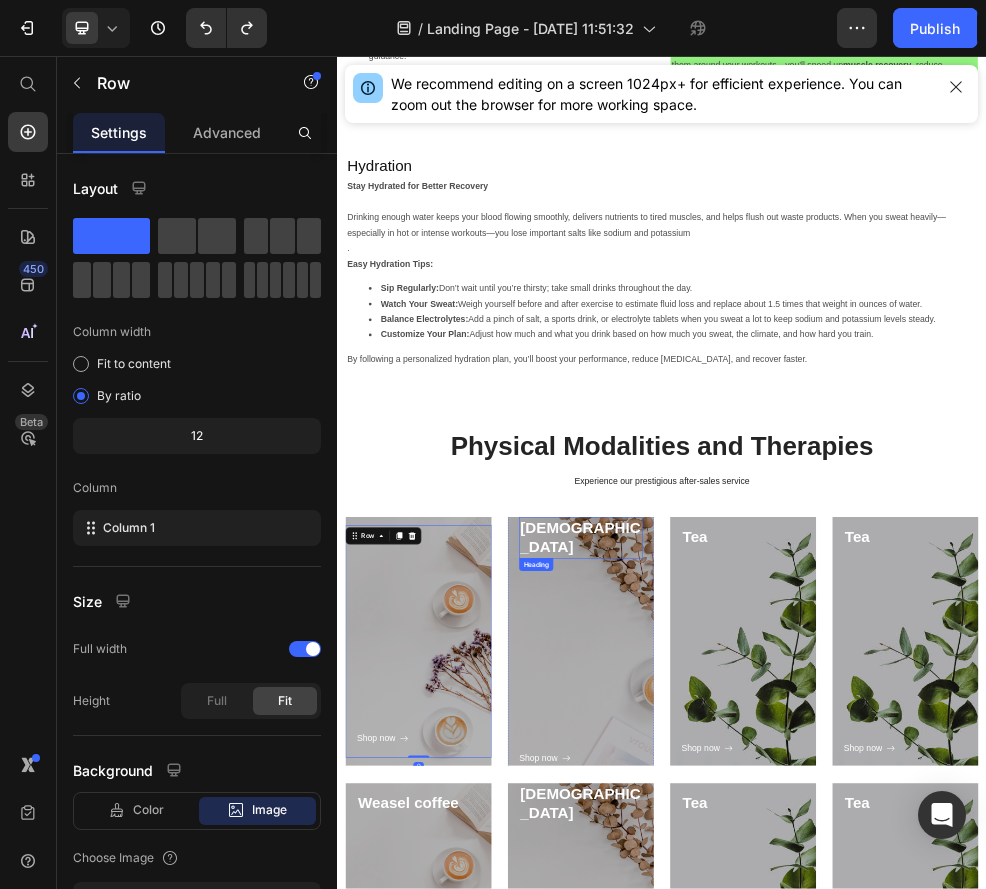 click on "[DEMOGRAPHIC_DATA]" at bounding box center [787, 947] 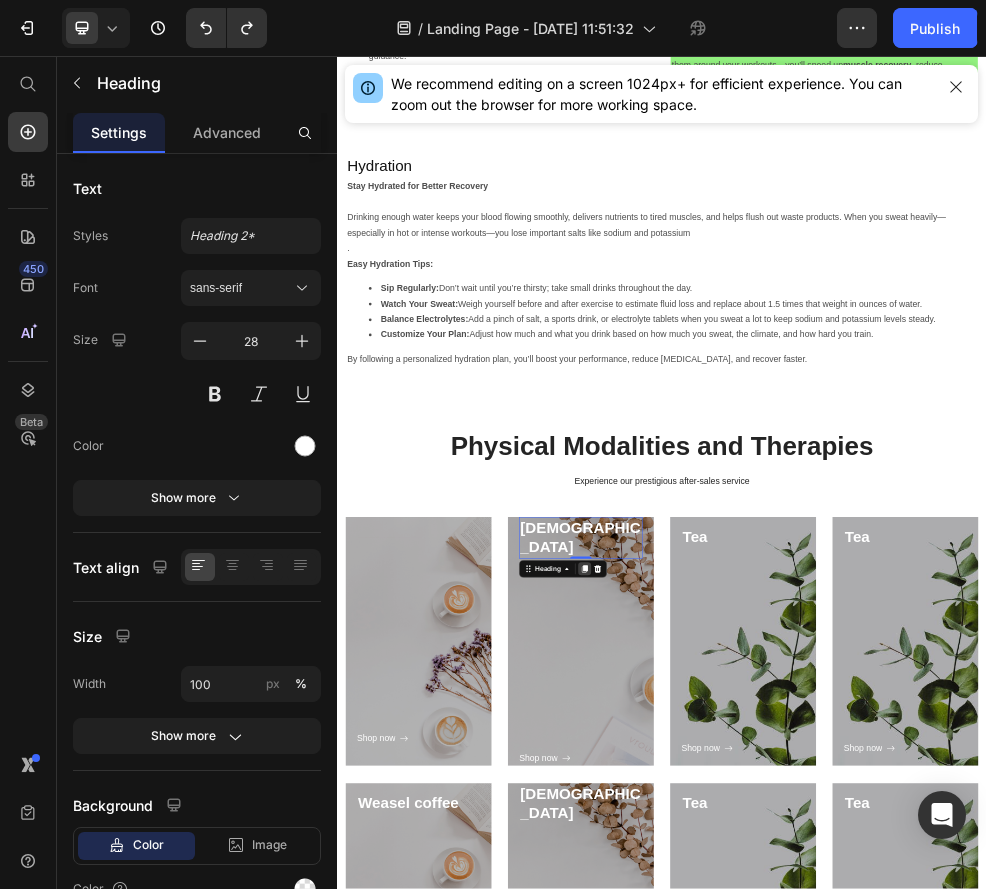 click 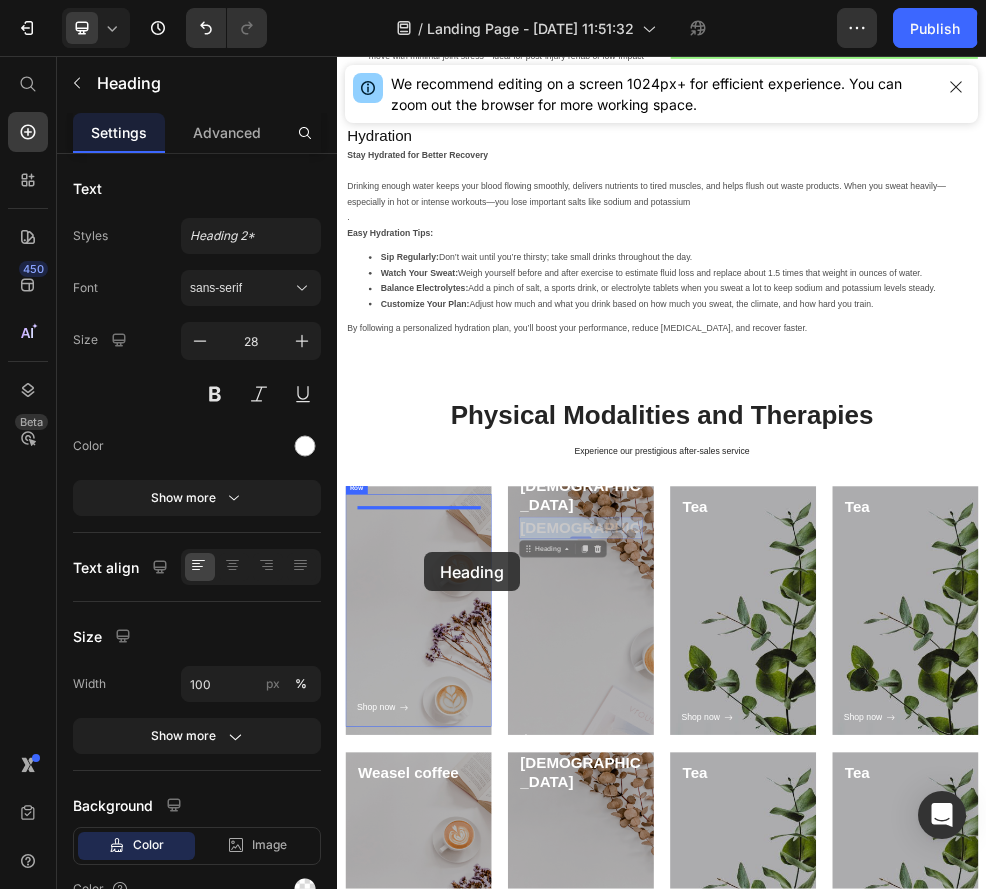 drag, startPoint x: 764, startPoint y: 972, endPoint x: 496, endPoint y: 974, distance: 268.00748 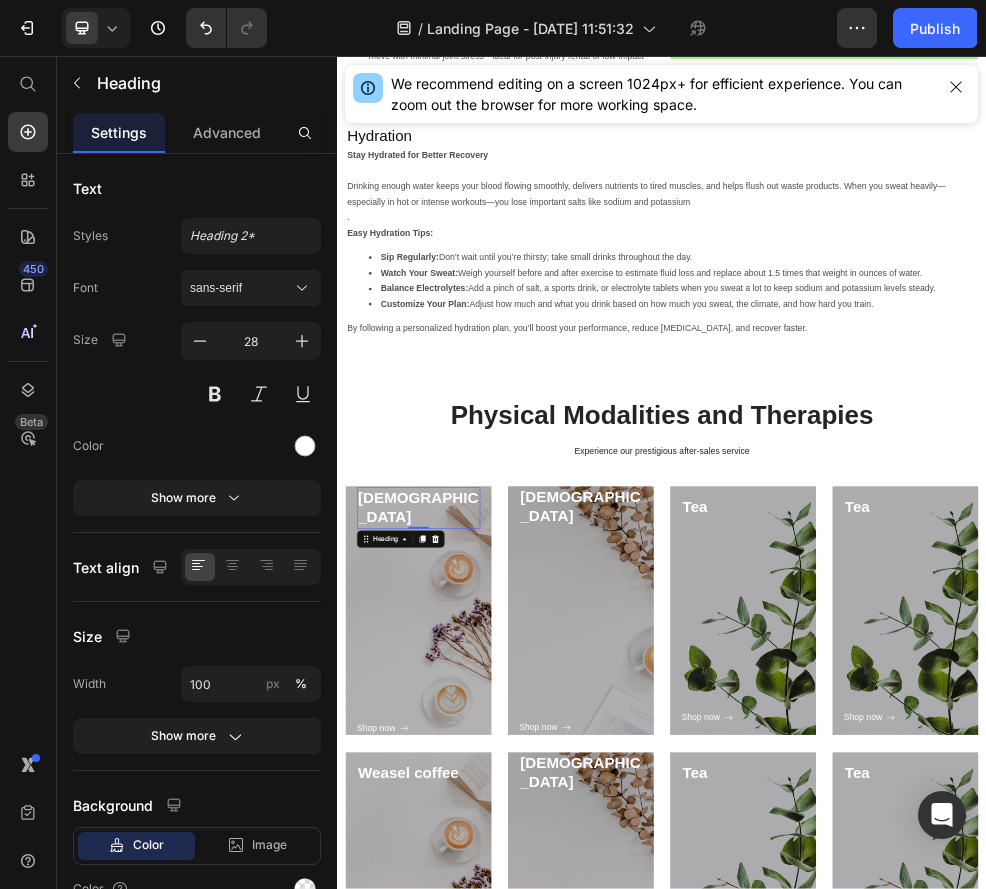 scroll, scrollTop: 5848, scrollLeft: 0, axis: vertical 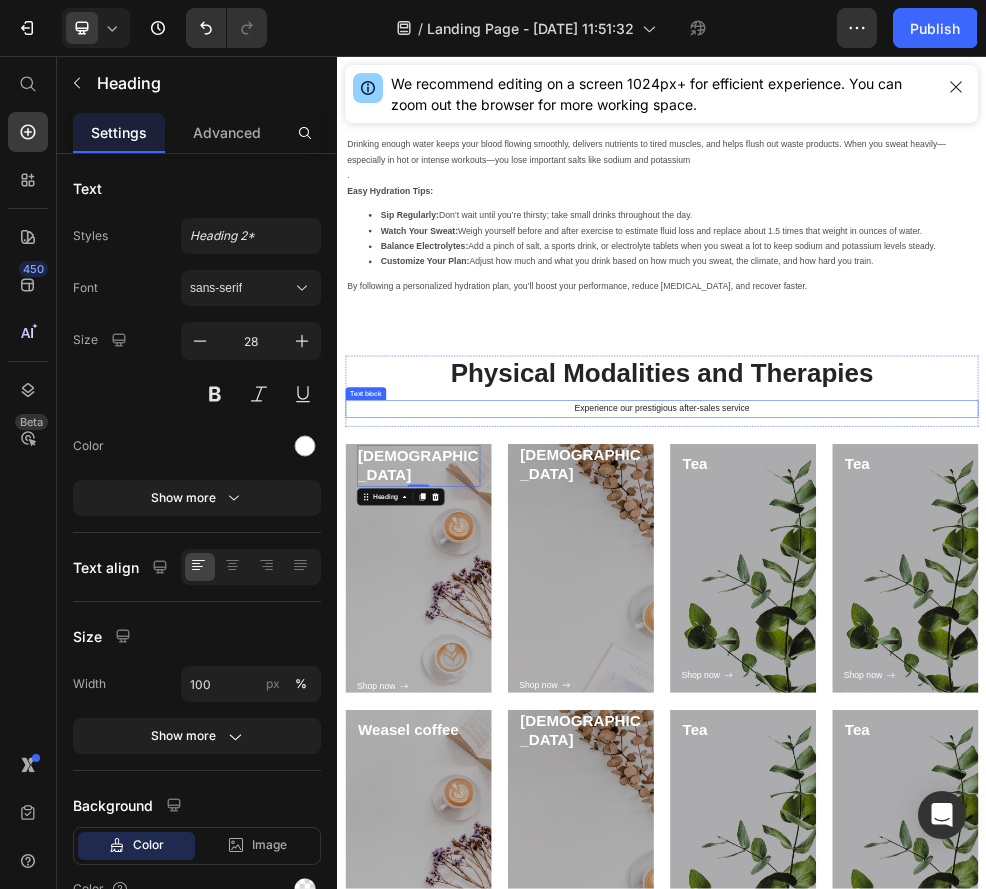 click on "Experience our prestigious after-sales service" at bounding box center [937, 709] 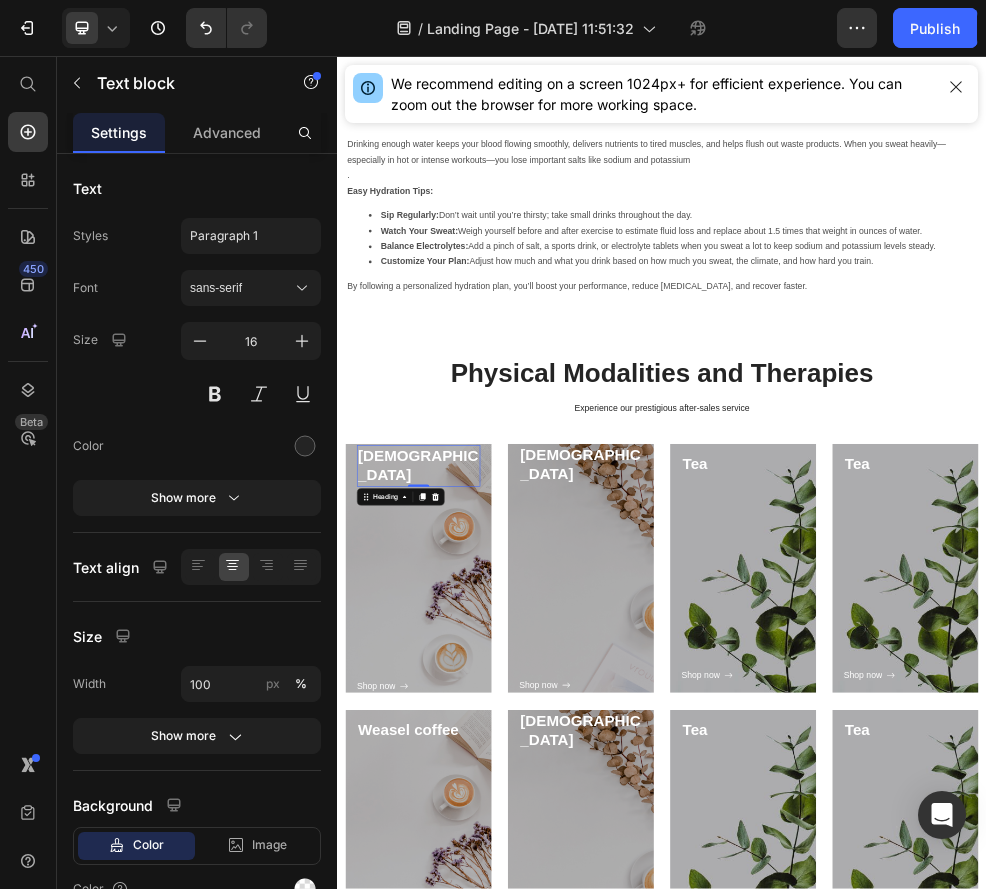 click on "[DEMOGRAPHIC_DATA]" at bounding box center [487, 814] 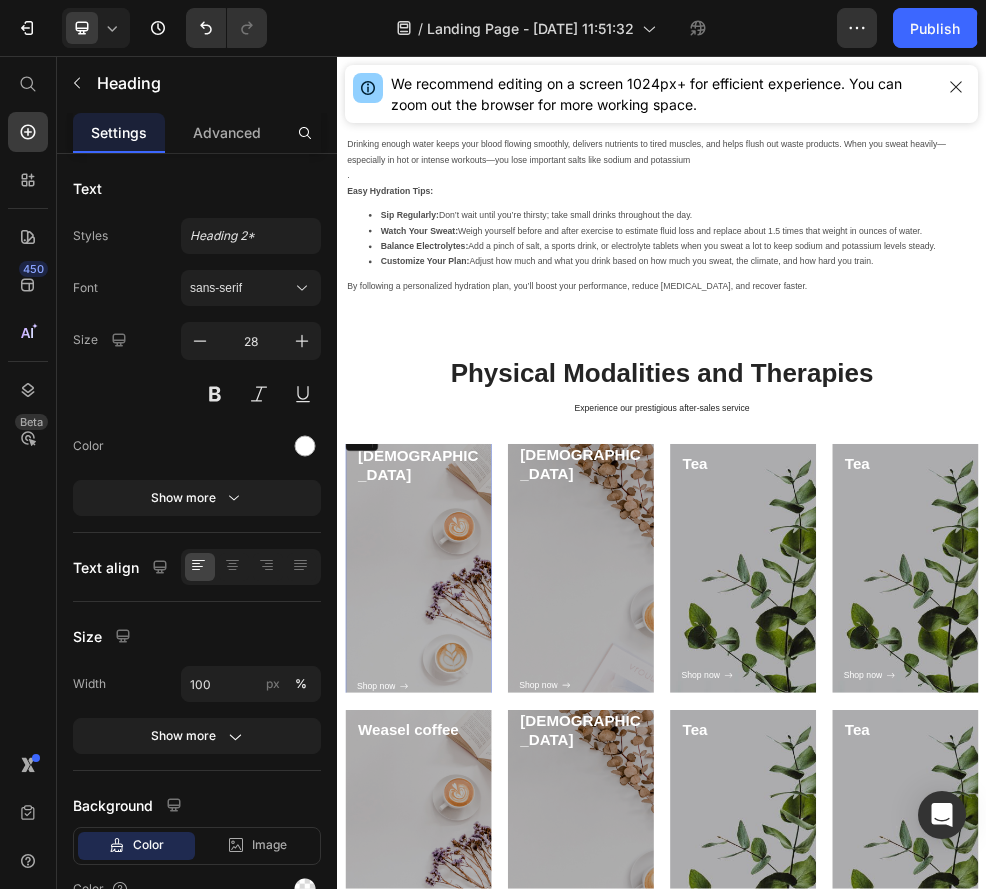 click on "Heading Capuchino Heading   0
Shop now Button Row" at bounding box center (487, 1004) 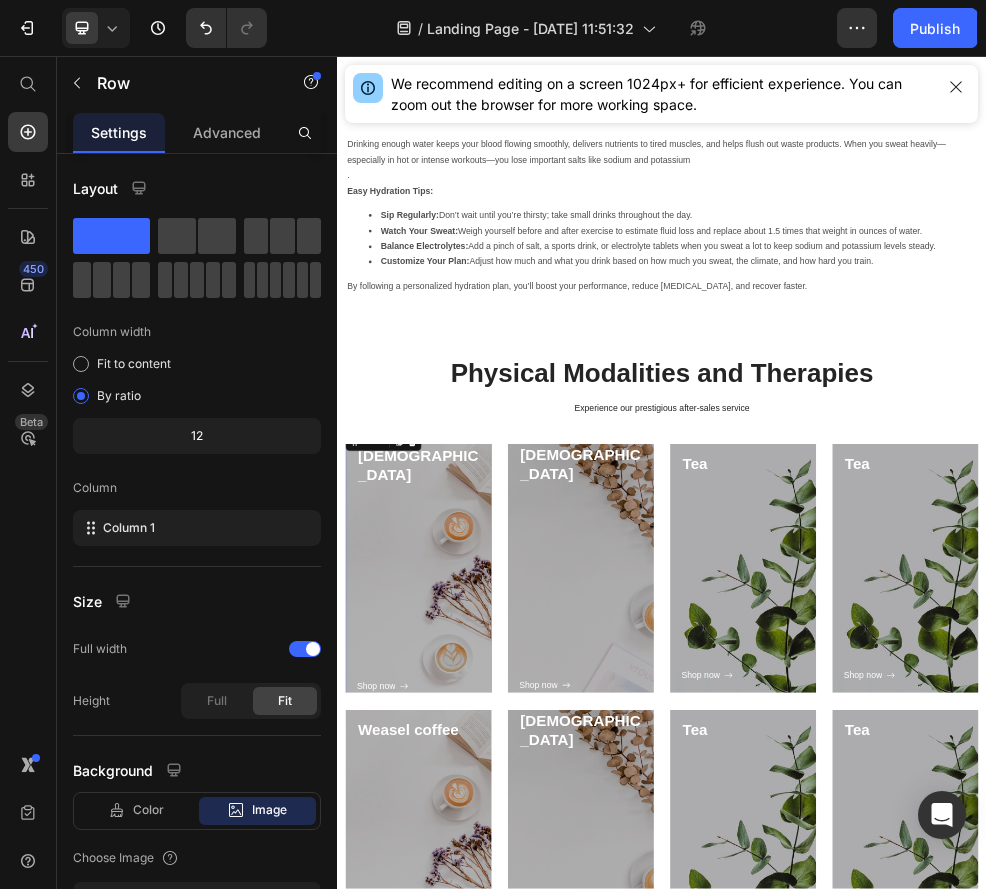 click on "Heading Capuchino Heading
Shop now Button" at bounding box center (487, 1004) 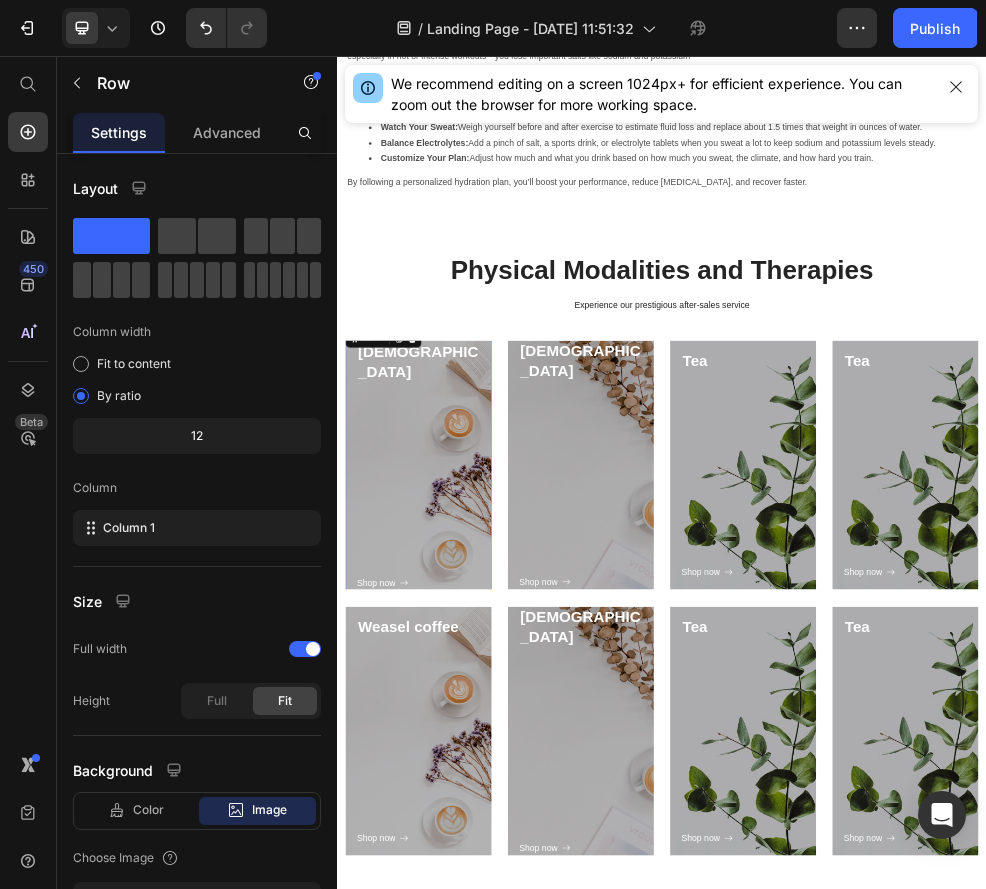 scroll, scrollTop: 6395, scrollLeft: 0, axis: vertical 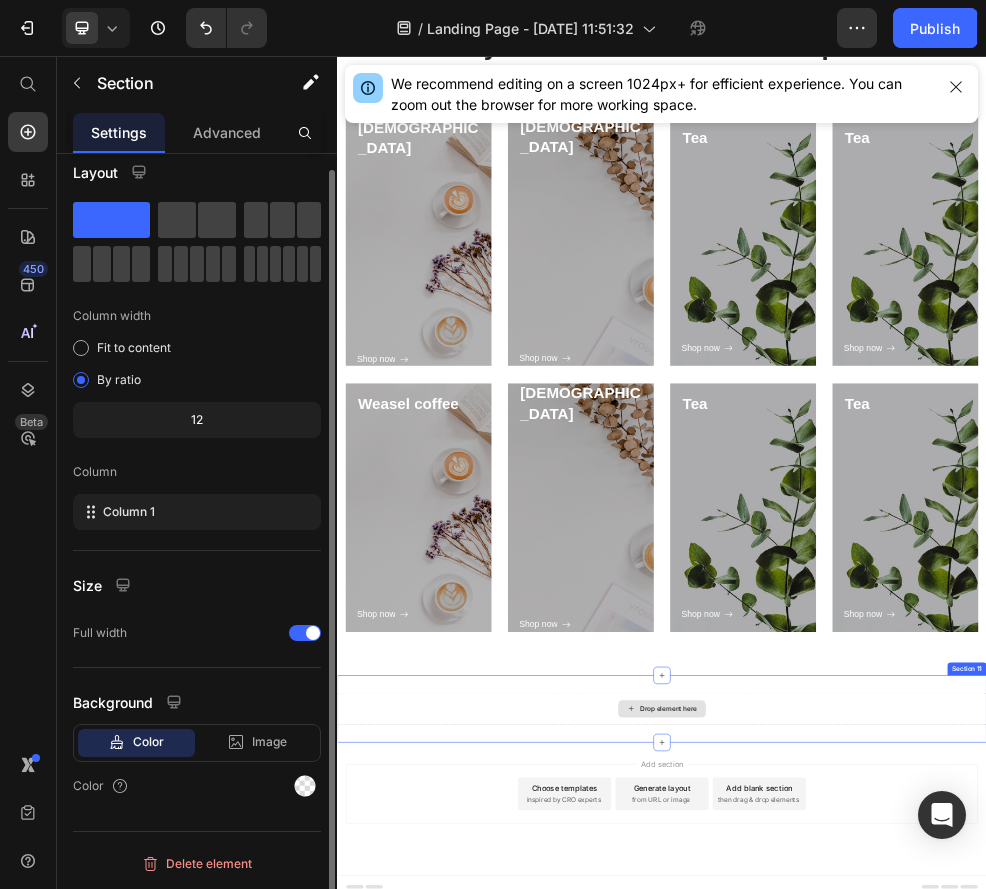 click on "Drop element here" at bounding box center (937, 1264) 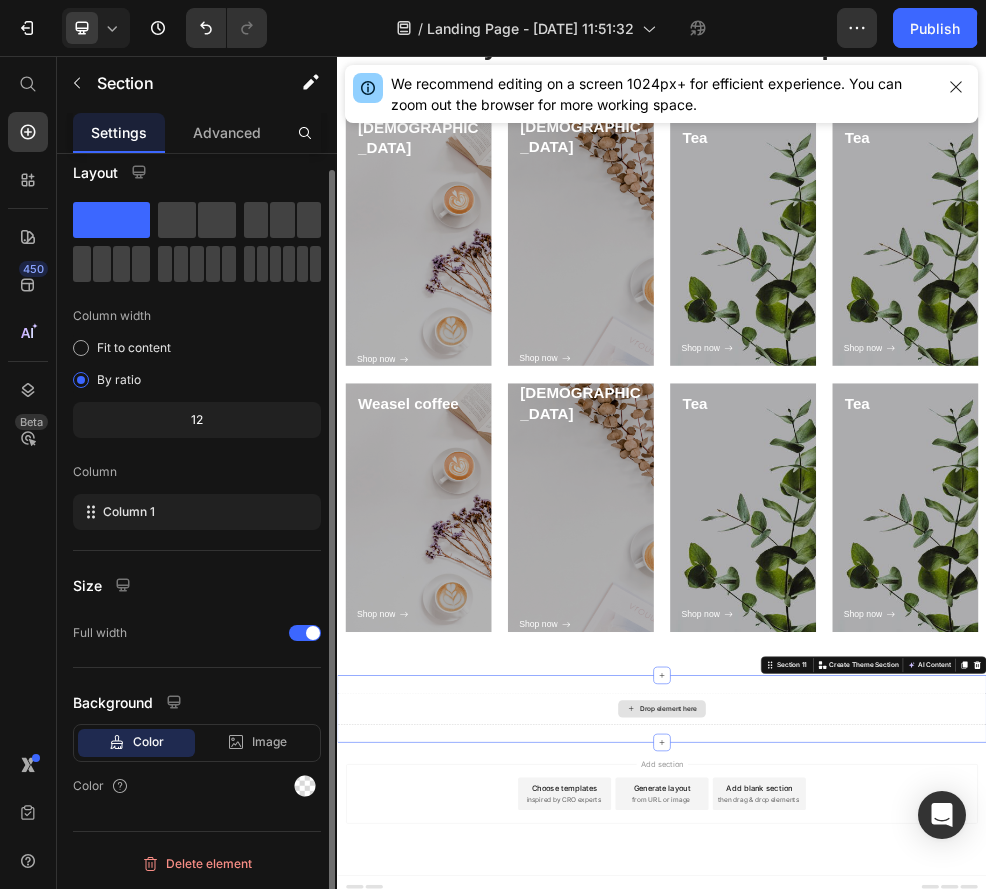 scroll, scrollTop: 0, scrollLeft: 0, axis: both 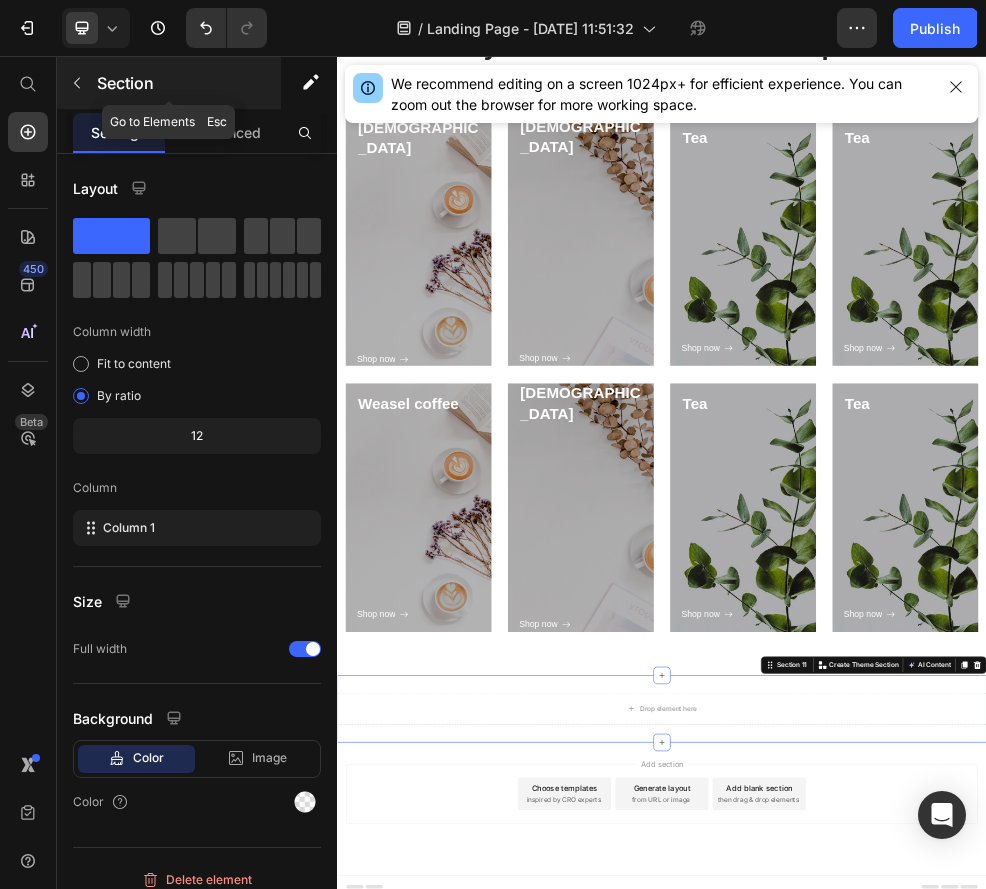 click 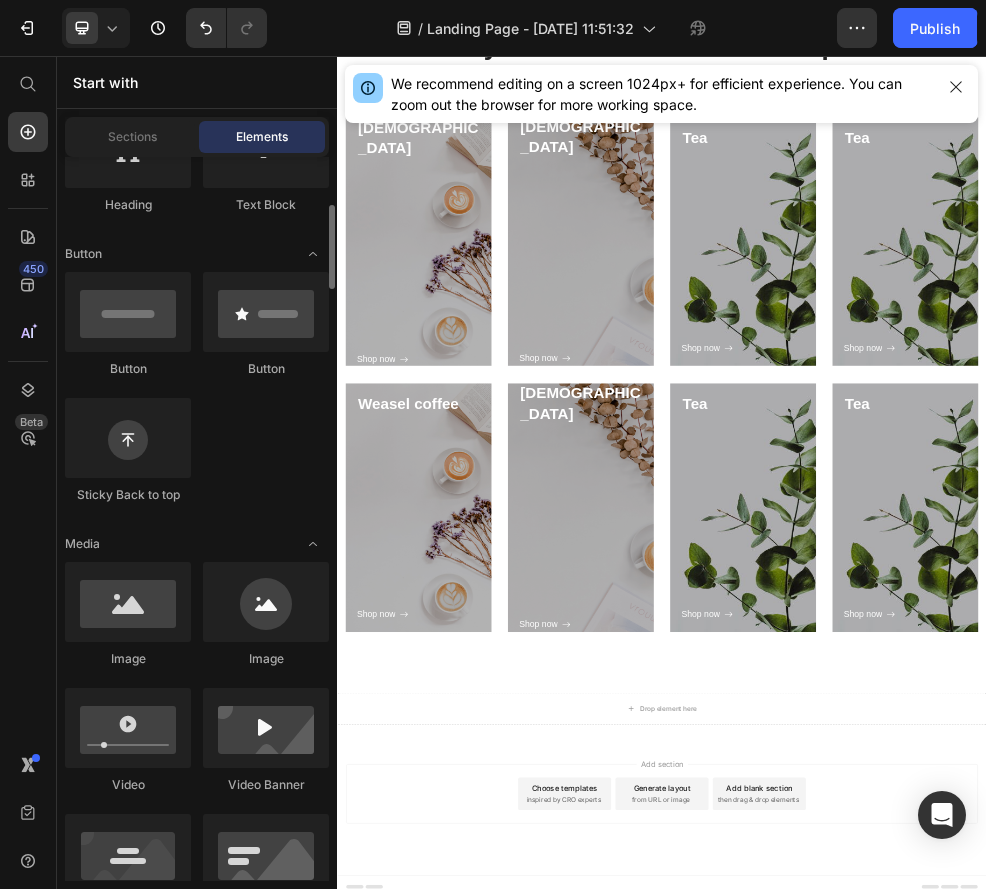 scroll, scrollTop: 386, scrollLeft: 0, axis: vertical 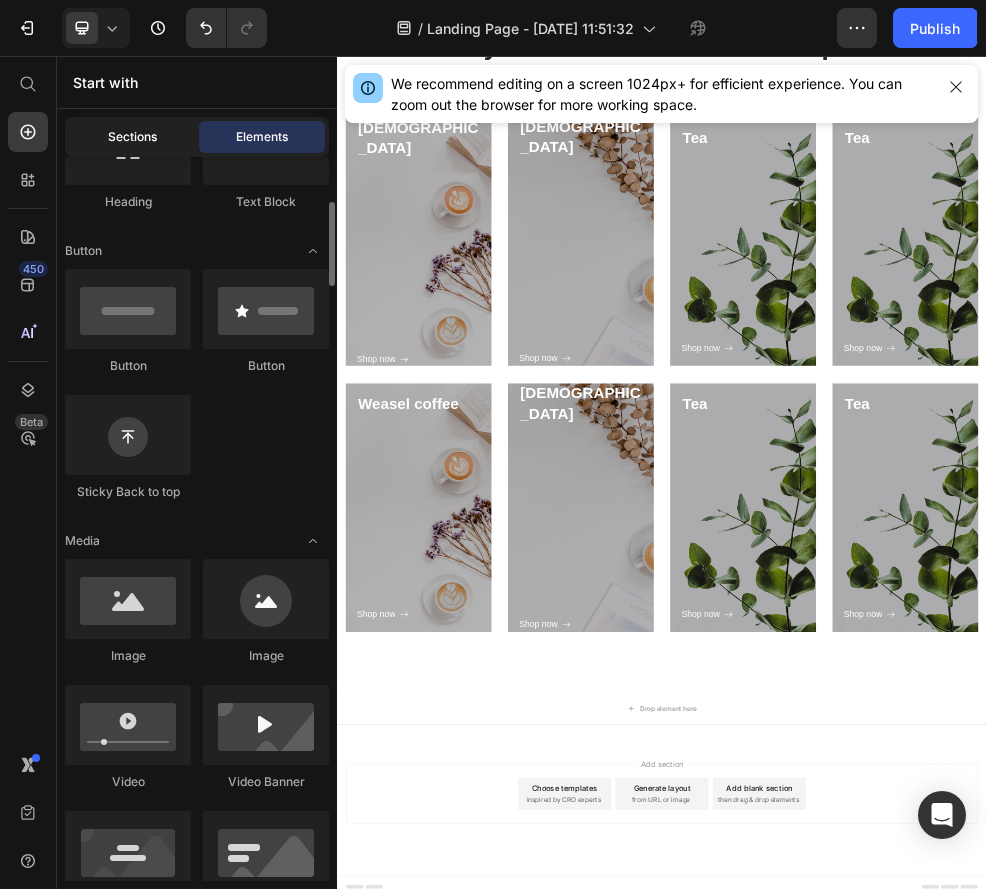 click on "Sections" at bounding box center (132, 137) 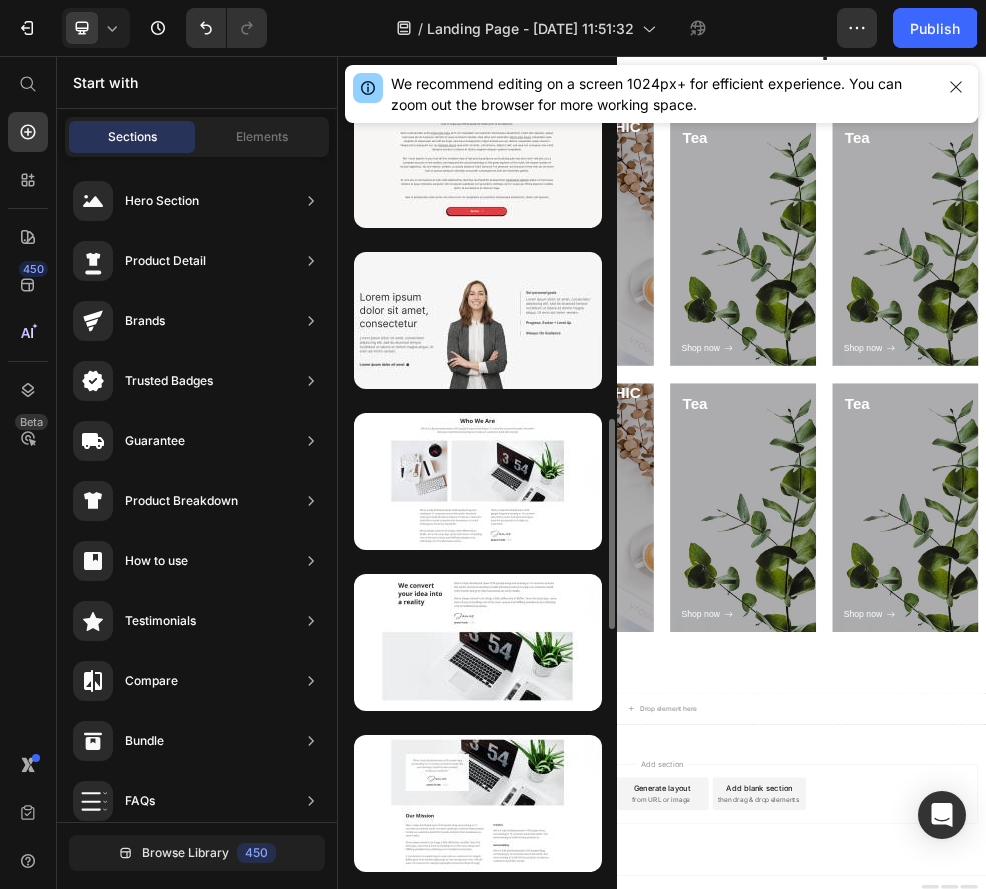 scroll, scrollTop: 1138, scrollLeft: 0, axis: vertical 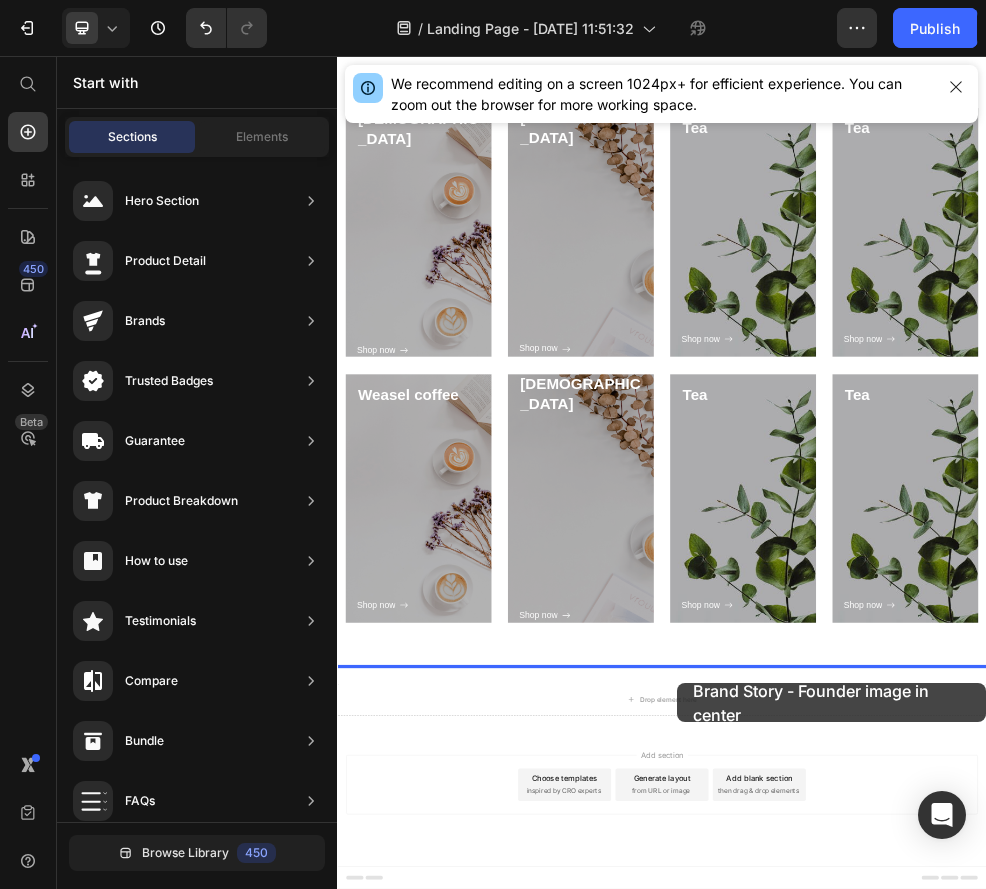 drag, startPoint x: 734, startPoint y: 433, endPoint x: 964, endPoint y: 1218, distance: 818.0006 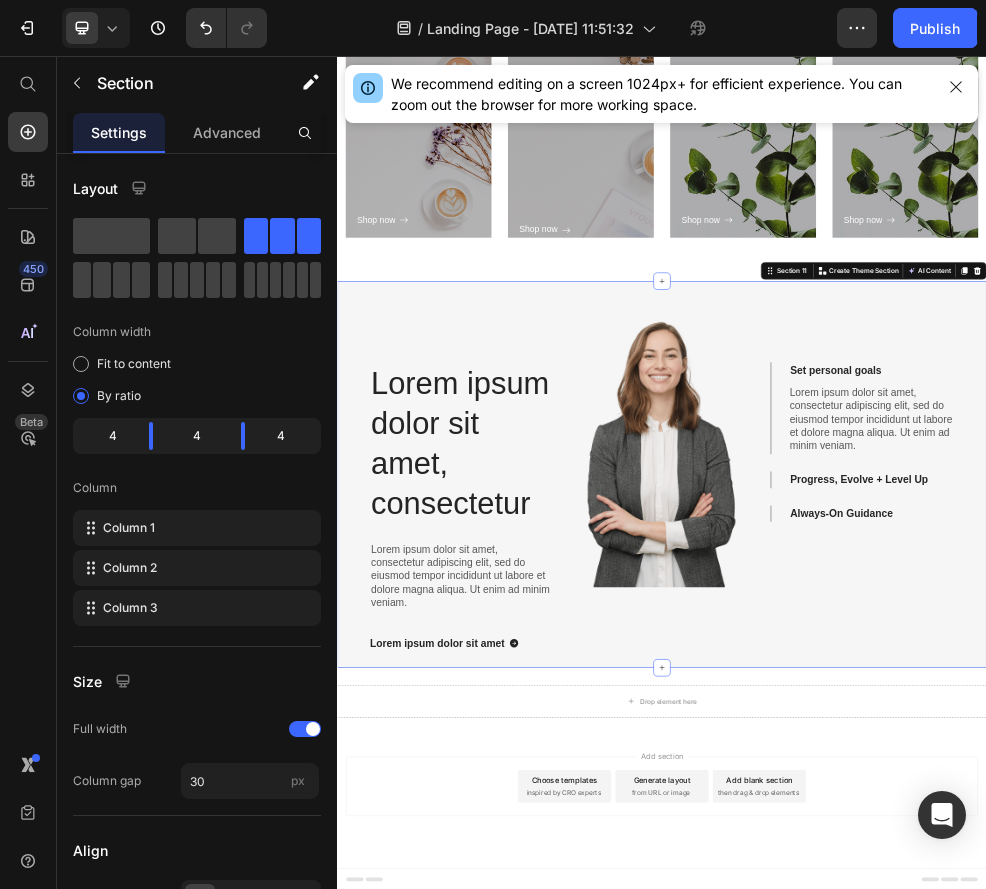 scroll, scrollTop: 7240, scrollLeft: 0, axis: vertical 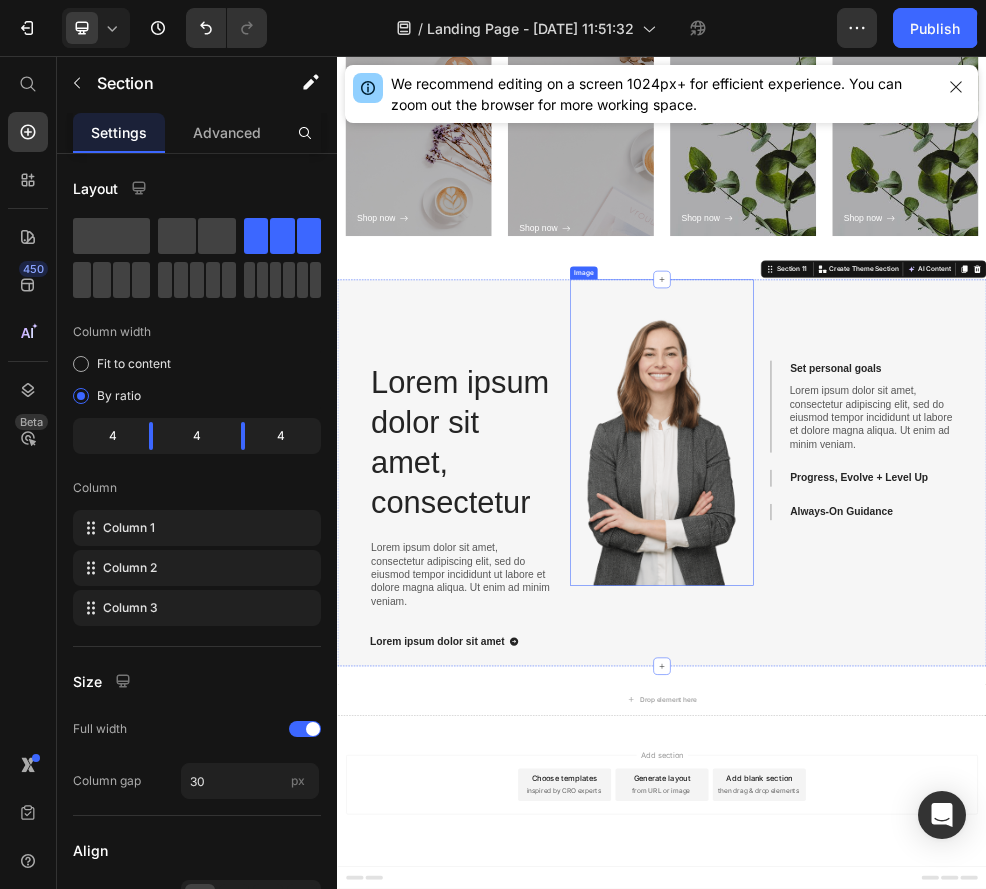 click at bounding box center [937, 753] 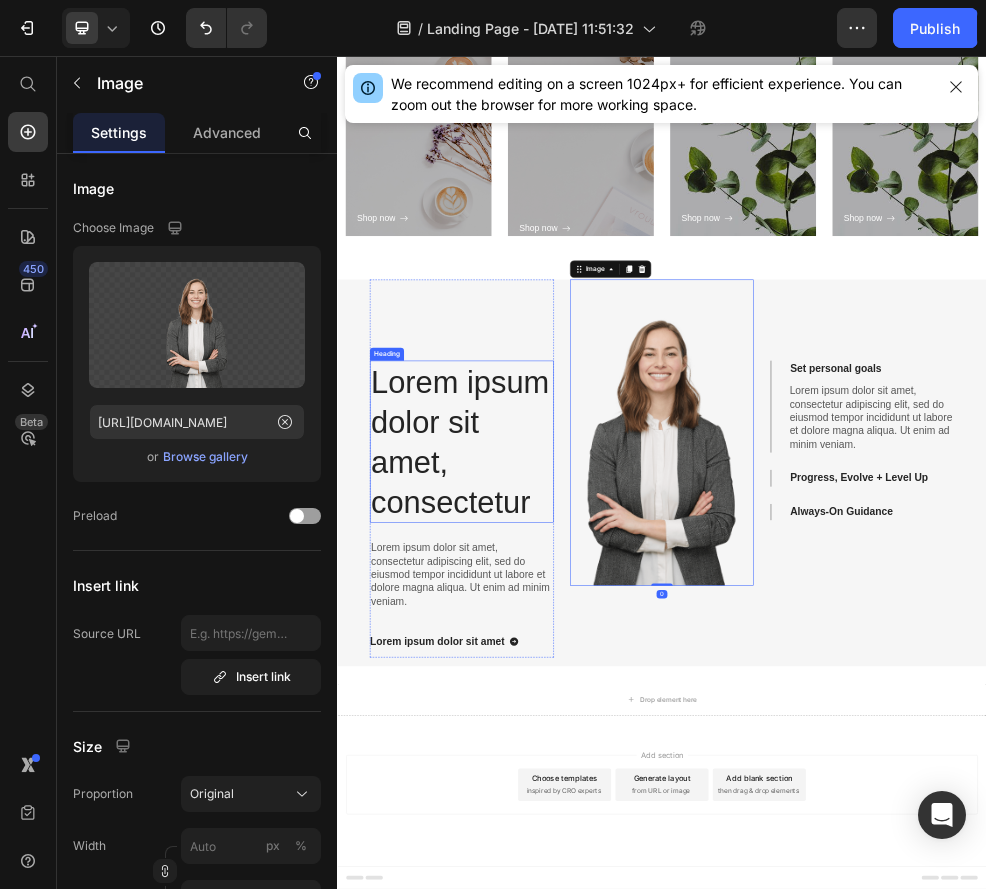 click on "Lorem ipsum dolor sit amet, consectetur" at bounding box center (567, 770) 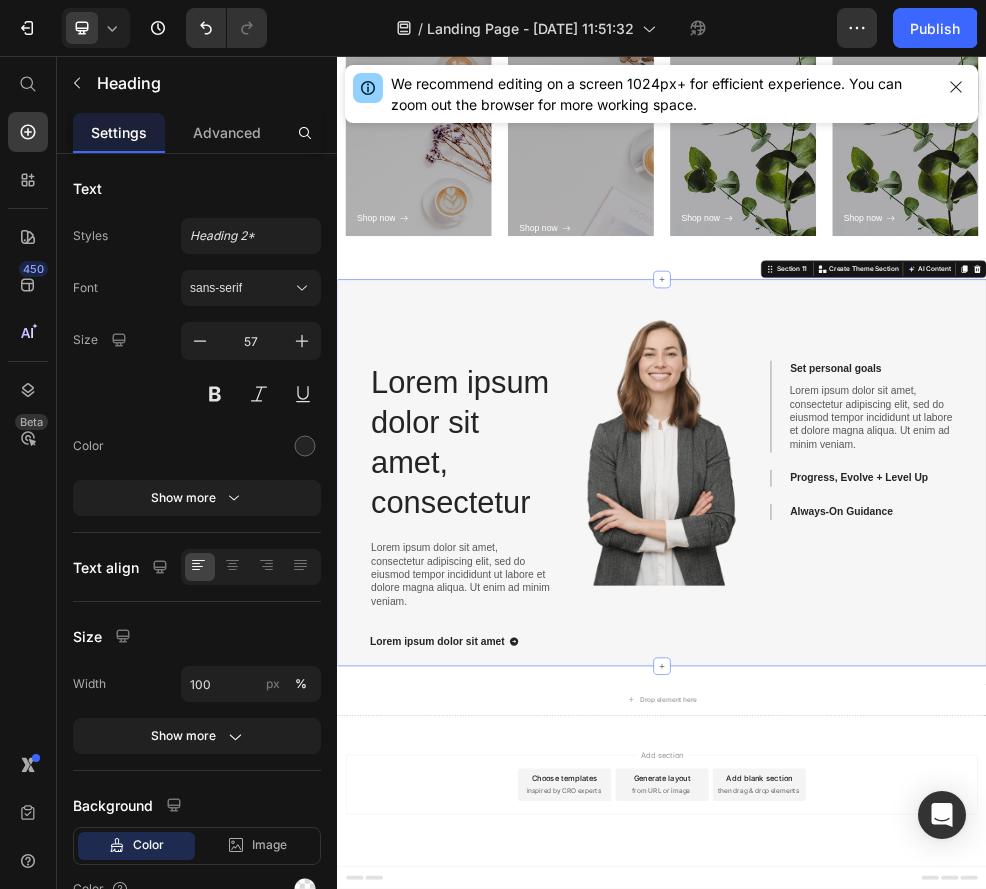 click on "Lorem ipsum dolor sit amet, consectetur Heading Lorem ipsum dolor sit amet, consectetur adipiscing elit, sed do eiusmod tempor incididunt ut labore et dolore magna aliqua. Ut enim ad minim veniam. Text Block
Lorem ipsum dolor sit amet Button Row Image
Set personal goals Lorem ipsum dolor sit amet, consectetur adipiscing elit, sed do eiusmod tempor incididunt ut labore et dolore magna aliqua. Ut enim ad minim veniam. Text Block
Progress, Evolve + Level Up
Always-On Guidance Accordion Section 11   Create Theme Section AI Content Write with GemAI What would you like to describe here? Tone and Voice Persuasive Product Show more Generate" at bounding box center [937, 827] 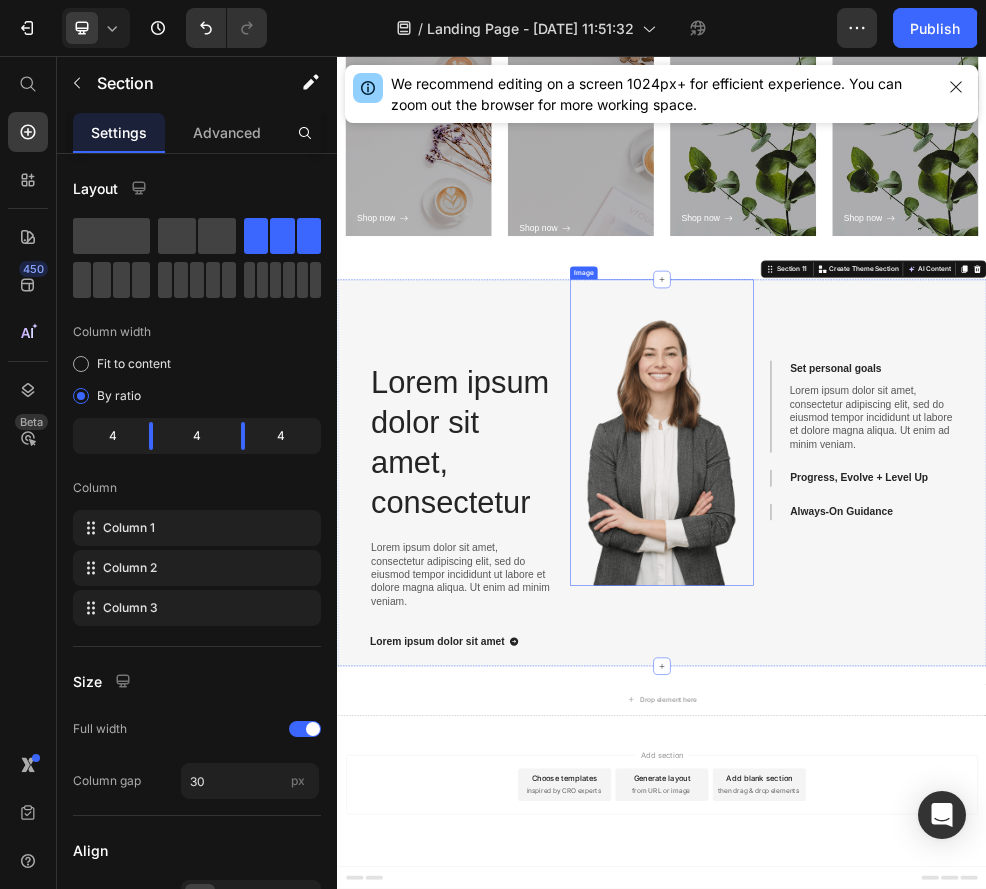 click at bounding box center (937, 753) 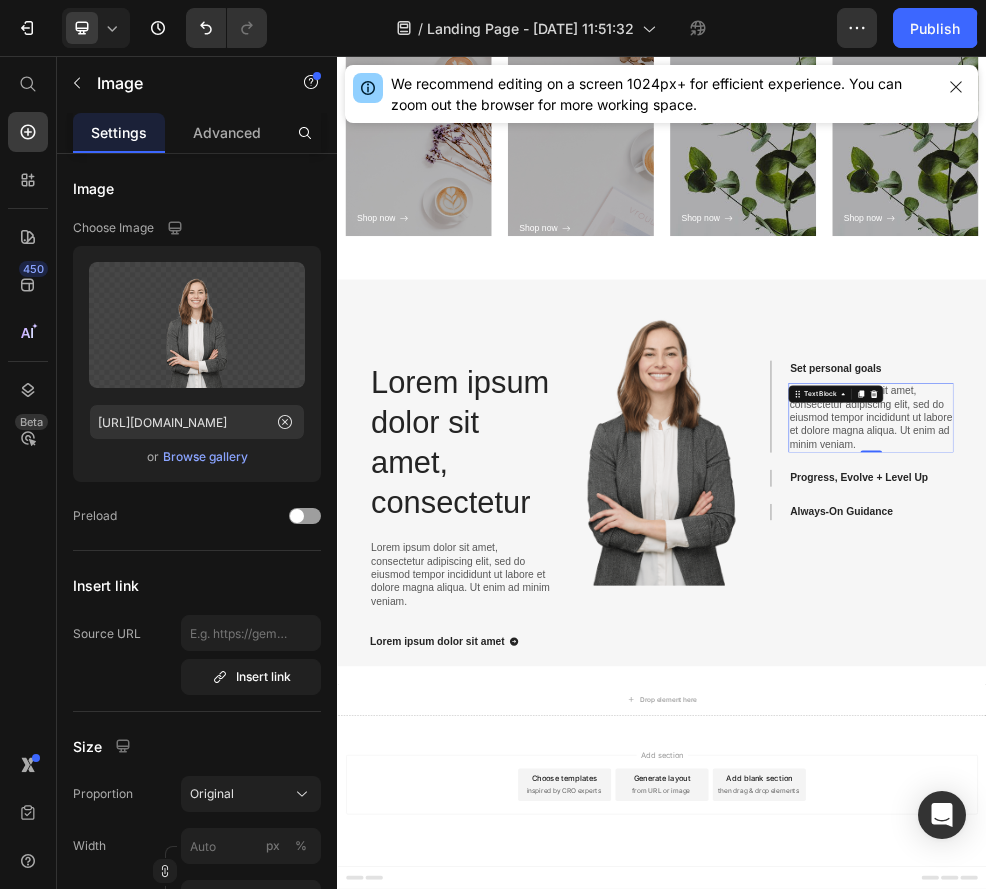 click on "Lorem ipsum dolor sit amet, consectetur adipiscing elit, sed do eiusmod tempor incididunt ut labore et dolore magna aliqua. Ut enim ad minim veniam." at bounding box center (1323, 726) 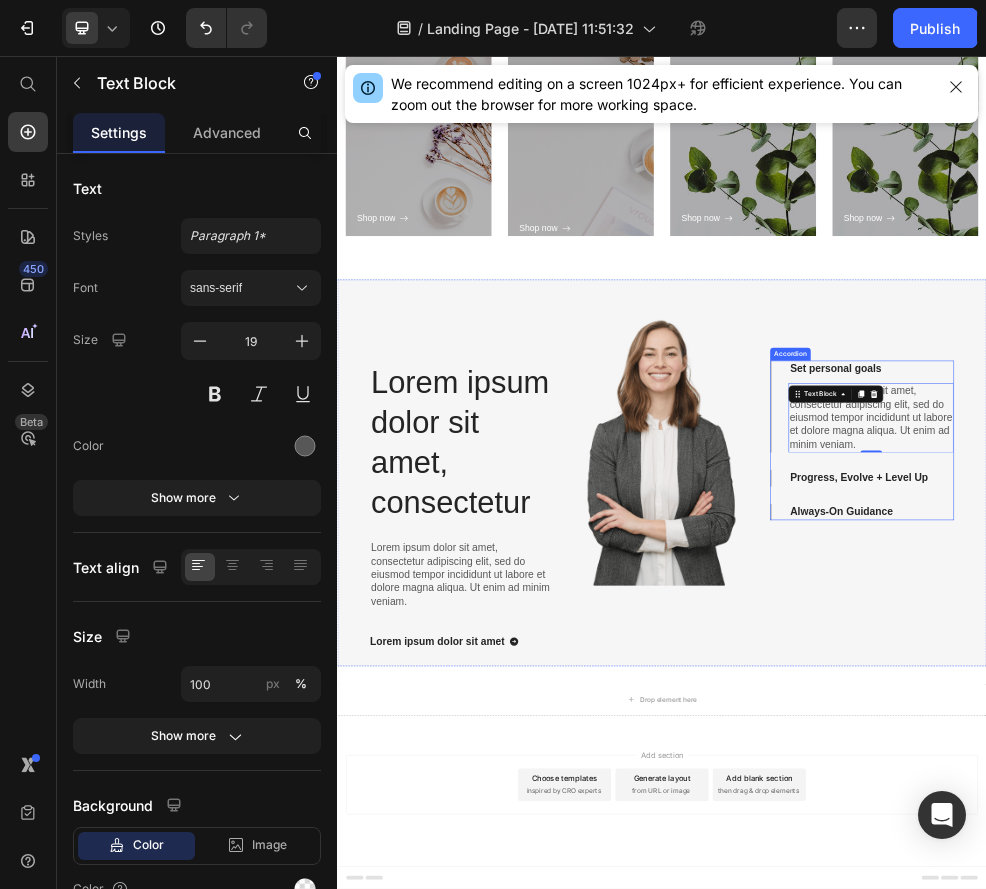 click on "Set personal goals" at bounding box center [1258, 635] 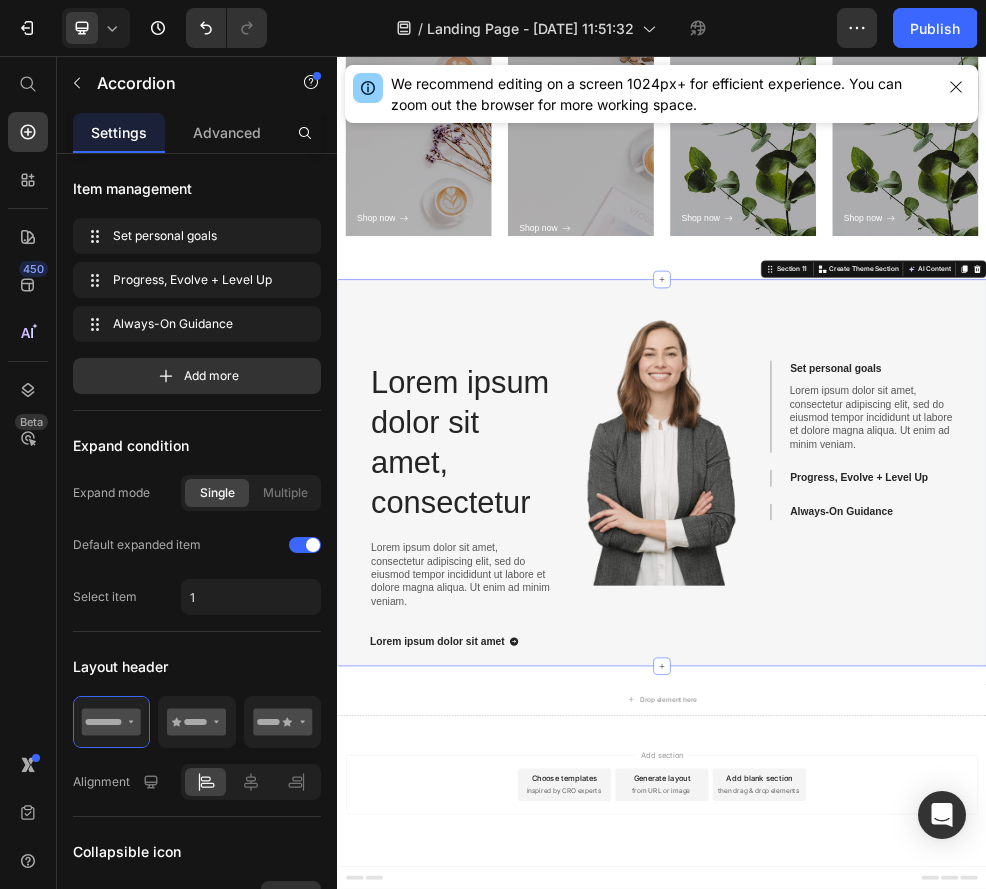 click on "Set personal goals Lorem ipsum dolor sit amet, consectetur adipiscing elit, sed do eiusmod tempor incididunt ut labore et dolore magna aliqua. Ut enim ad minim veniam. Text Block
Progress, Evolve + Level Up
Always-On Guidance Accordion" at bounding box center (1307, 827) 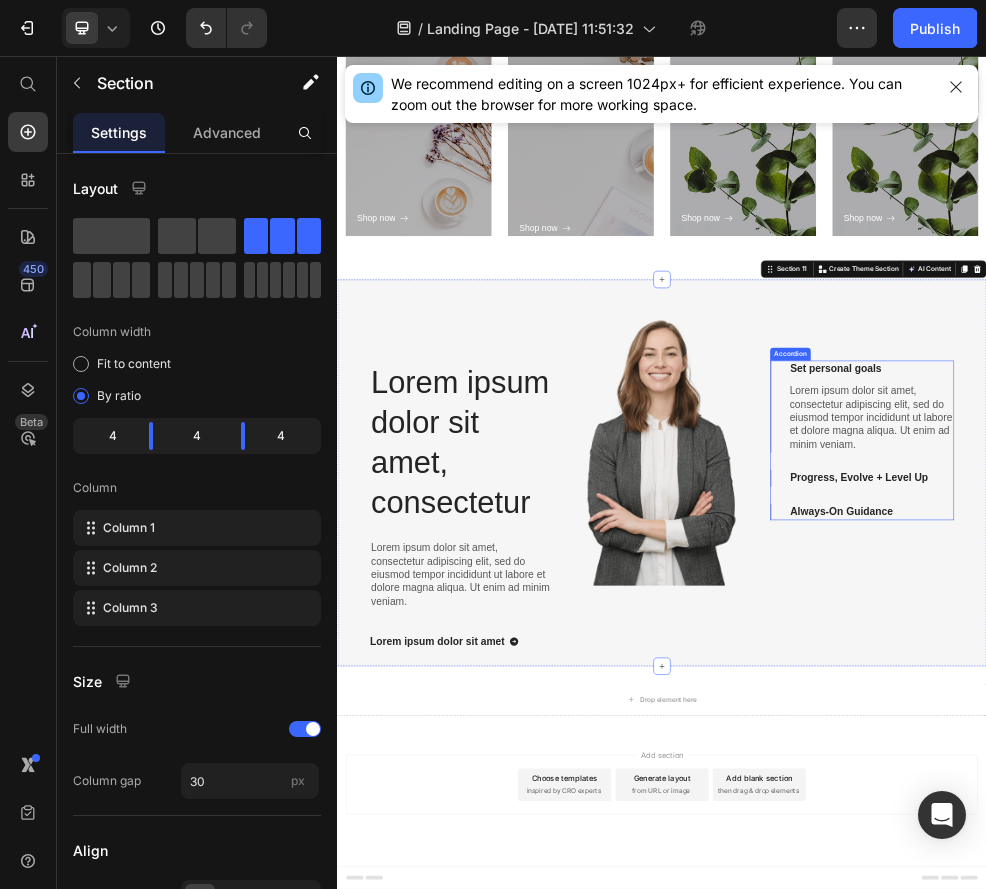 click on "Set personal goals" at bounding box center (1307, 635) 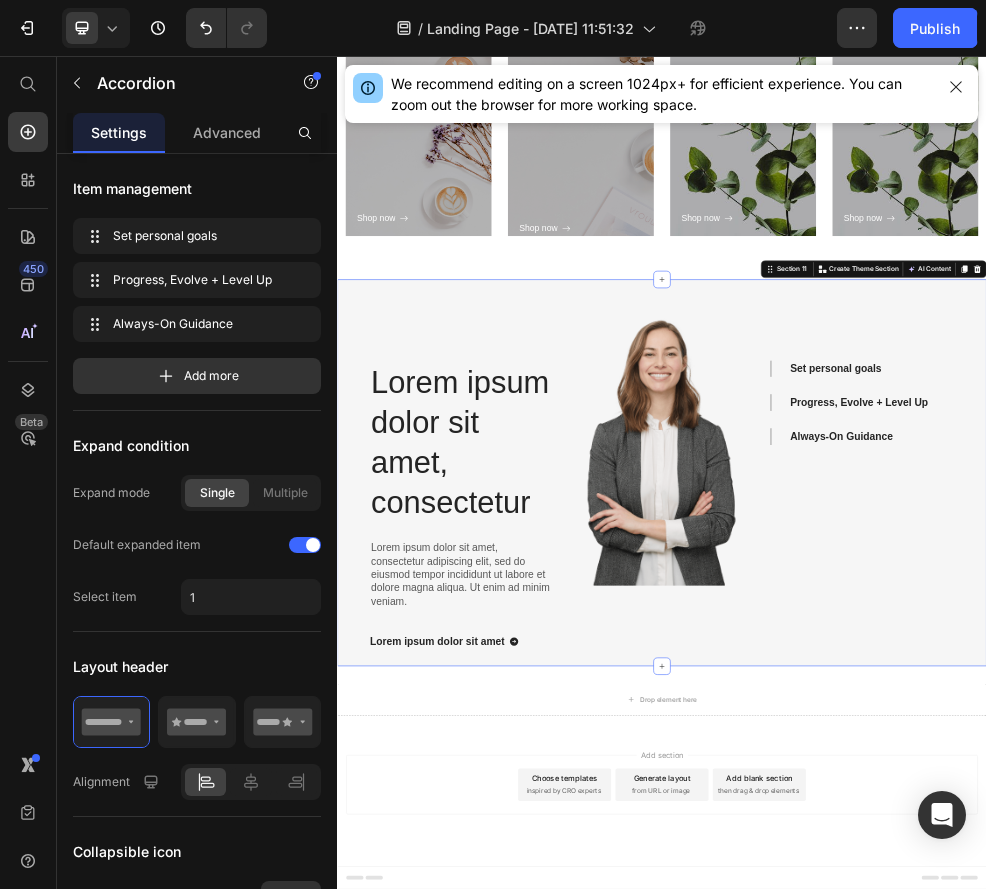 click on "Lorem ipsum dolor sit amet, consectetur Heading Lorem ipsum dolor sit amet, consectetur adipiscing elit, sed do eiusmod tempor incididunt ut labore et dolore magna aliqua. Ut enim ad minim veniam. Text Block
Lorem ipsum dolor sit amet Button Row Image
Set personal goals
Progress, Evolve + Level Up
Always-On Guidance Accordion Section 11   Create Theme Section AI Content Write with GemAI What would you like to describe here? Tone and Voice Persuasive Product Show more Generate" at bounding box center (937, 827) 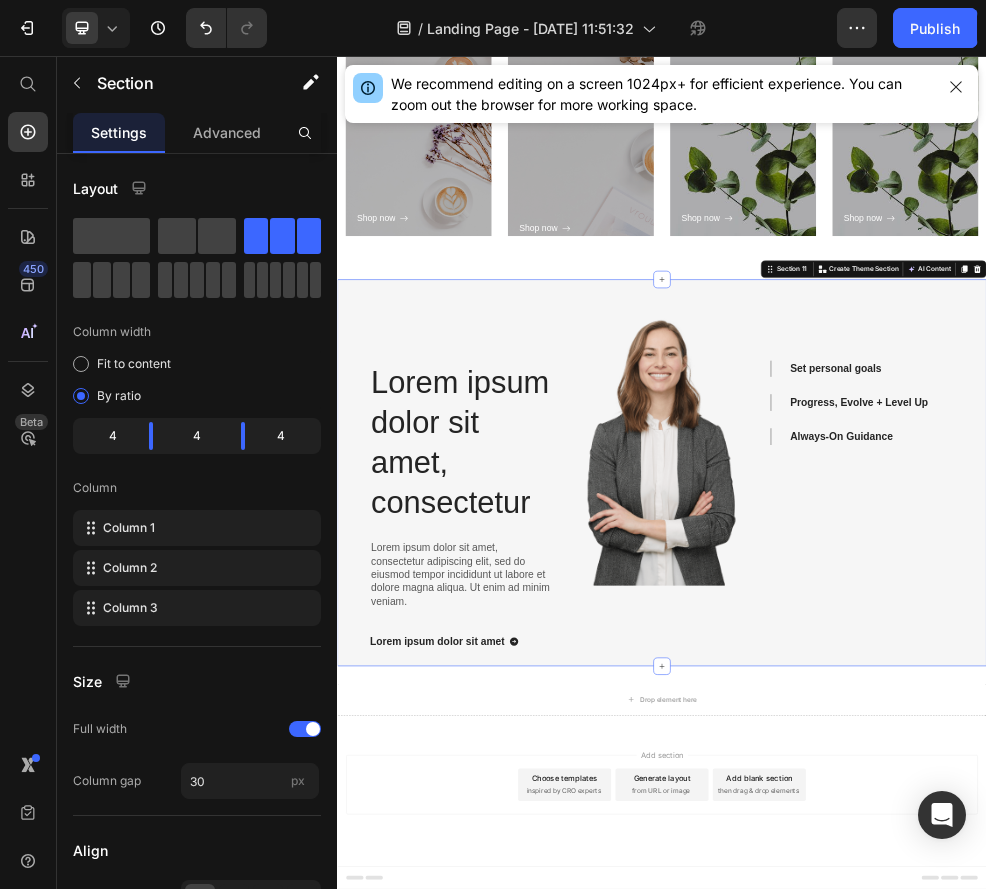 click on "Lorem ipsum dolor sit amet, consectetur" at bounding box center [567, 770] 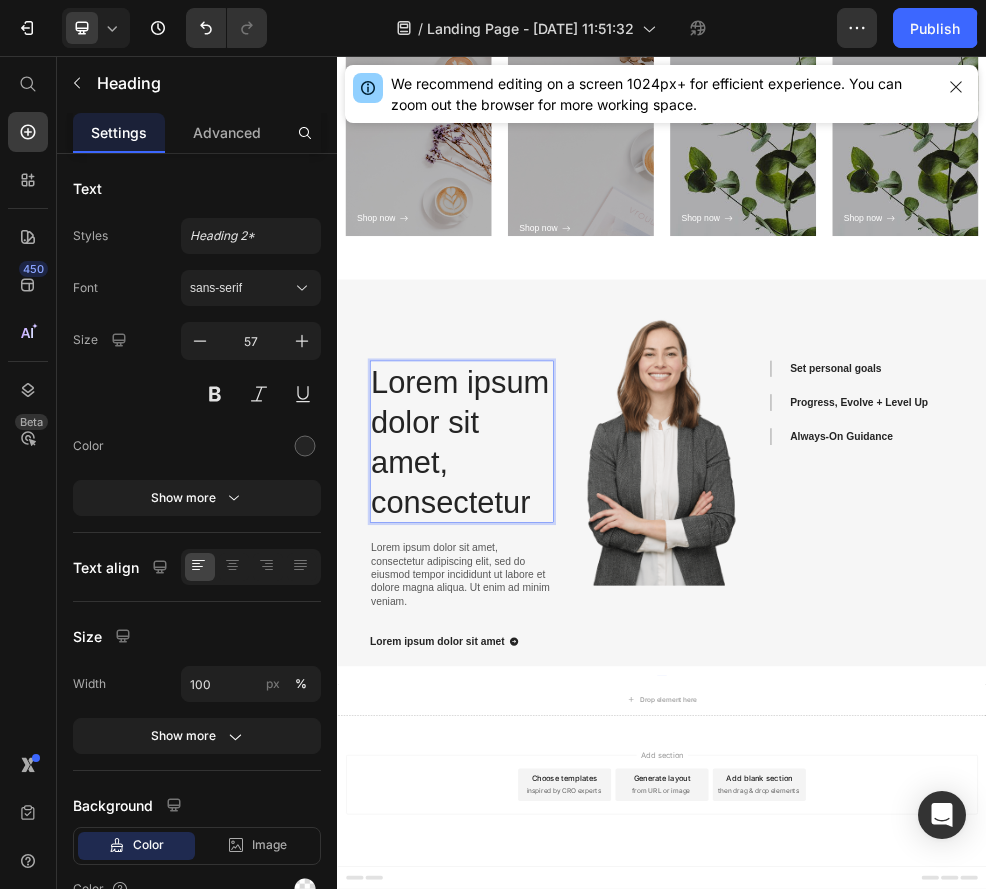 click on "Lorem ipsum dolor sit amet, consectetur" at bounding box center (567, 770) 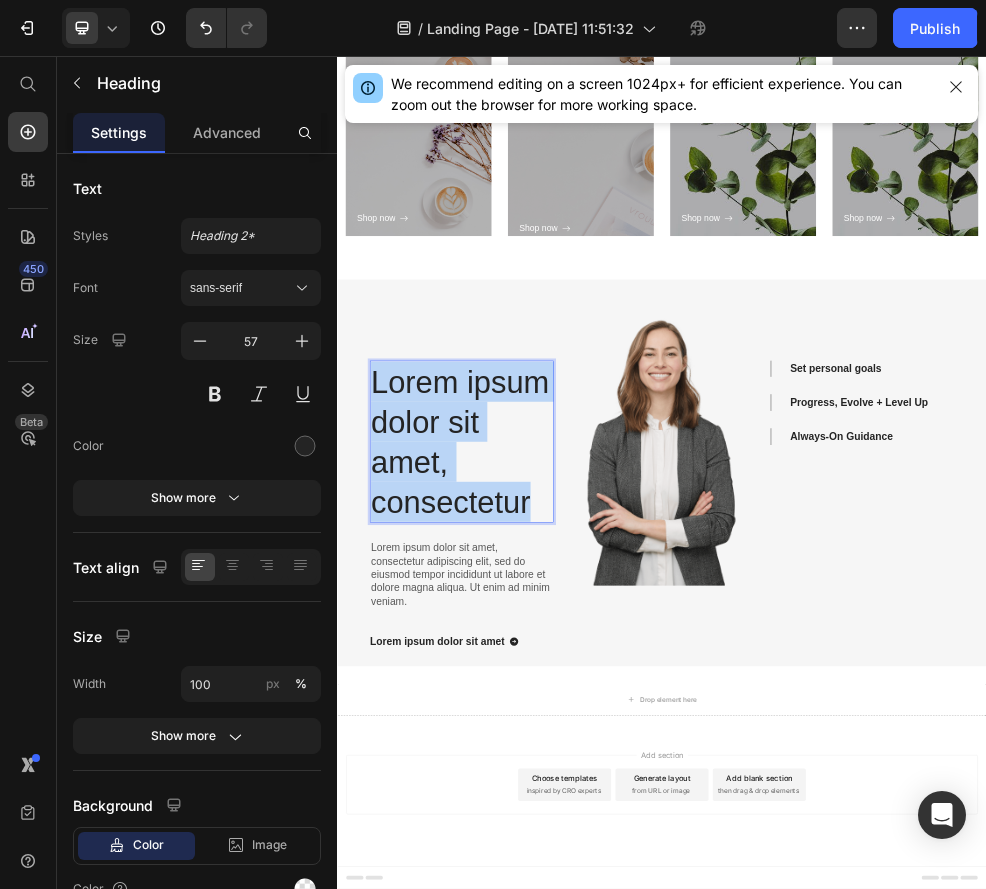 click on "Lorem ipsum dolor sit amet, consectetur" at bounding box center [567, 770] 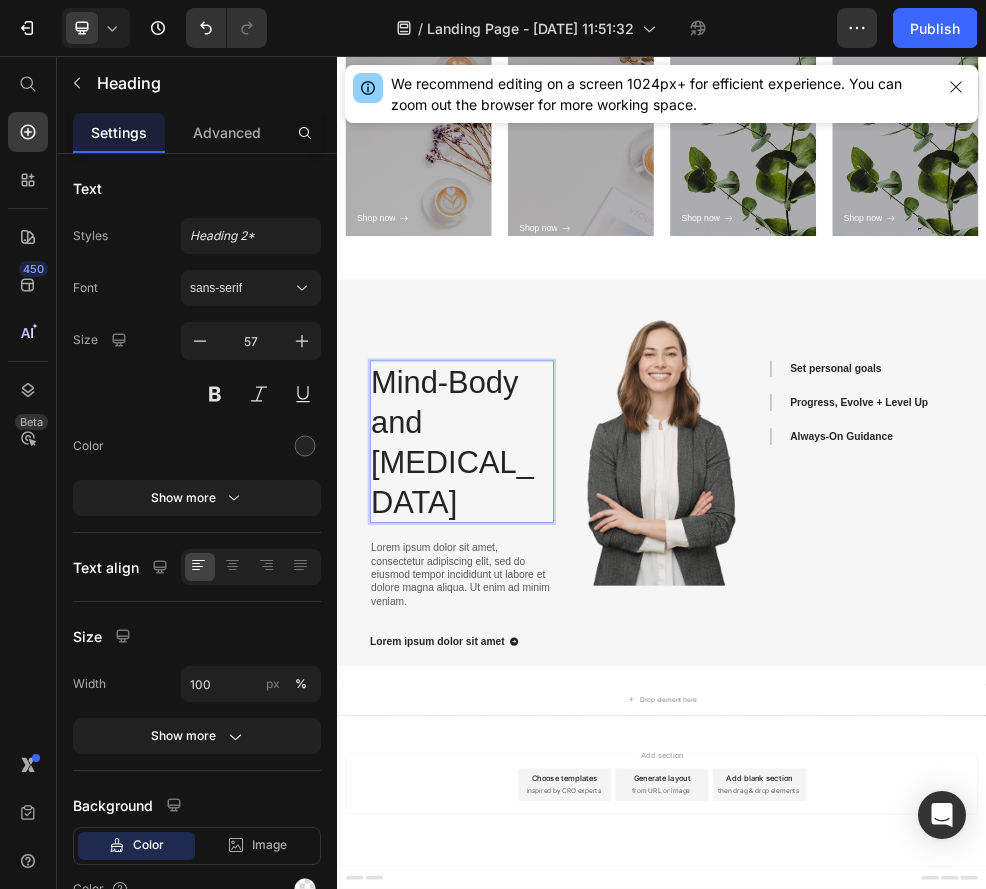 scroll, scrollTop: 7166, scrollLeft: 0, axis: vertical 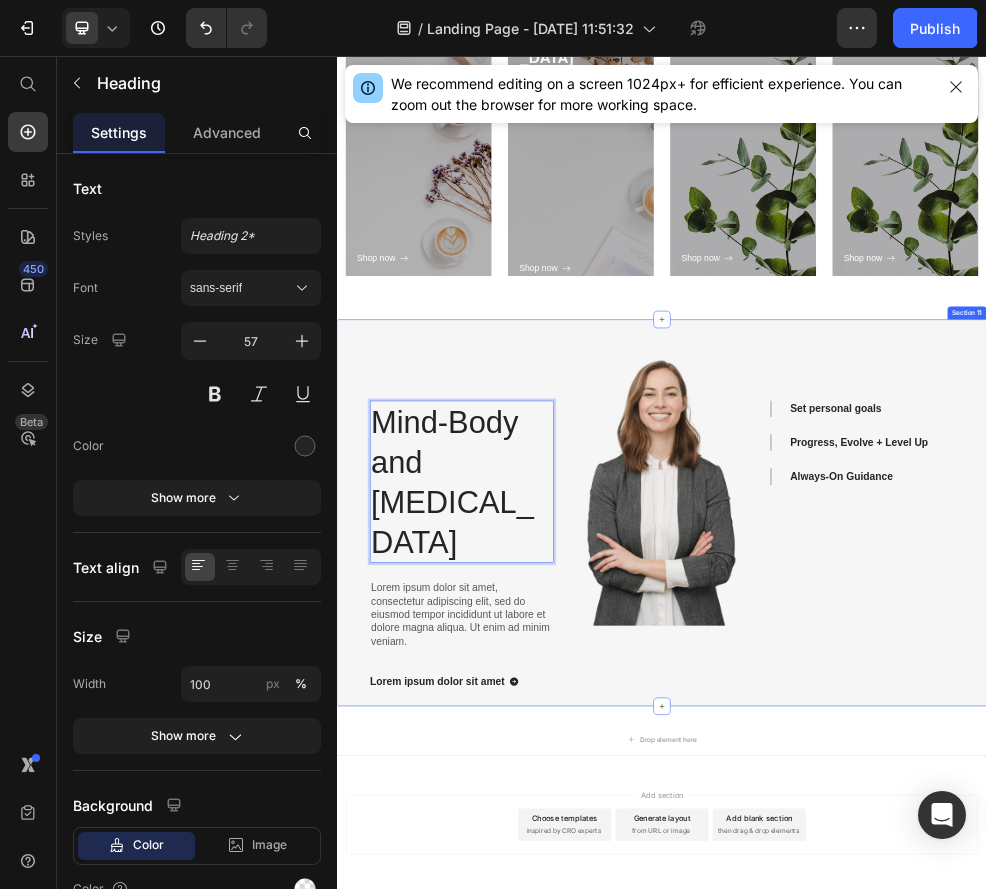 click on "Set personal goals
Progress, Evolve + Level Up
Always-On Guidance Accordion" at bounding box center [1307, 901] 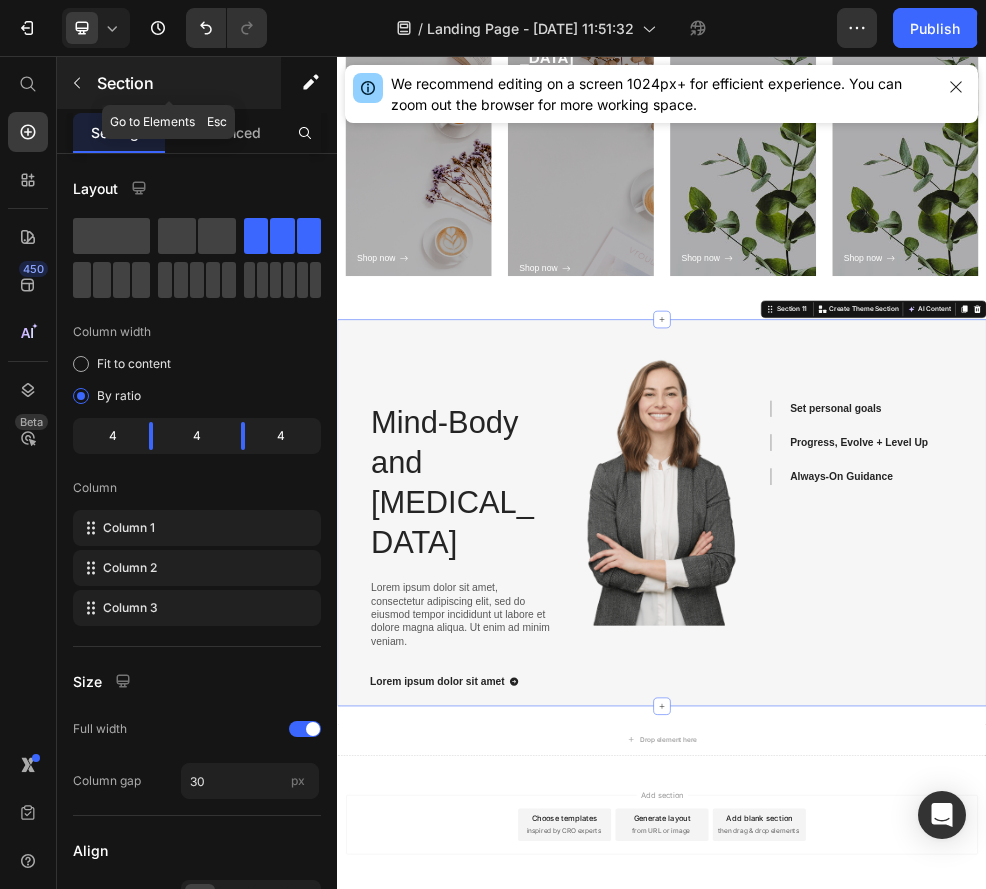 click 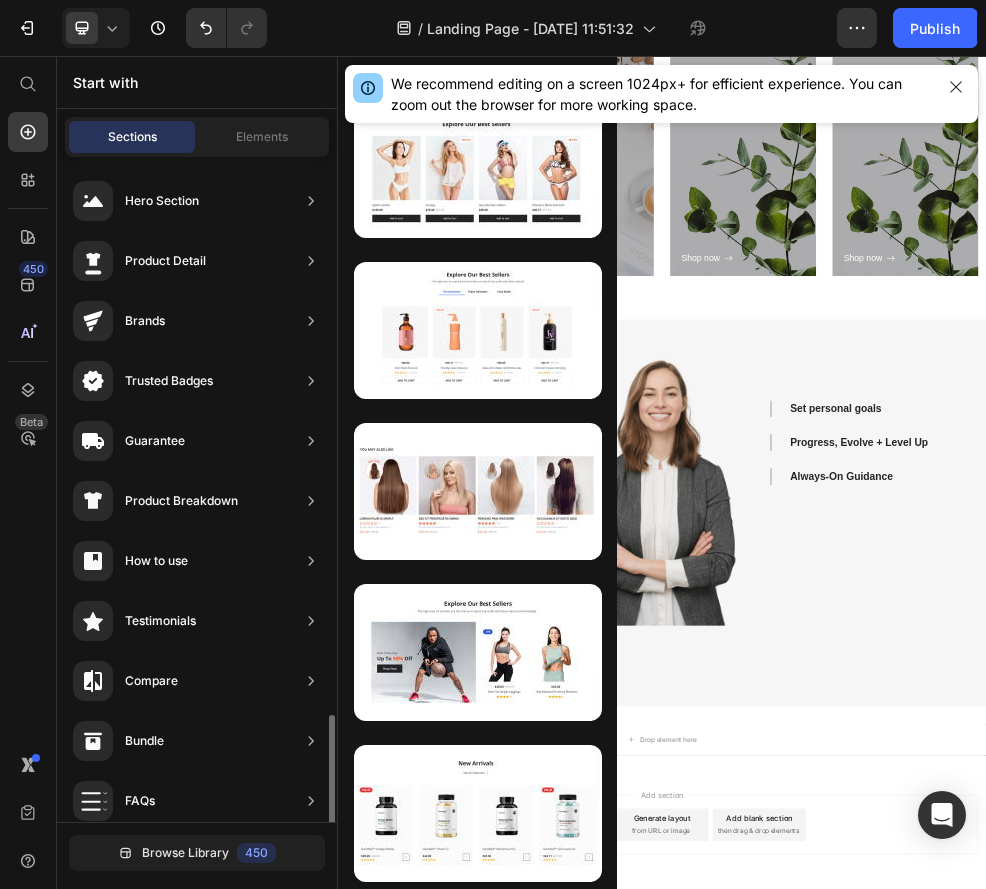 scroll, scrollTop: 0, scrollLeft: 0, axis: both 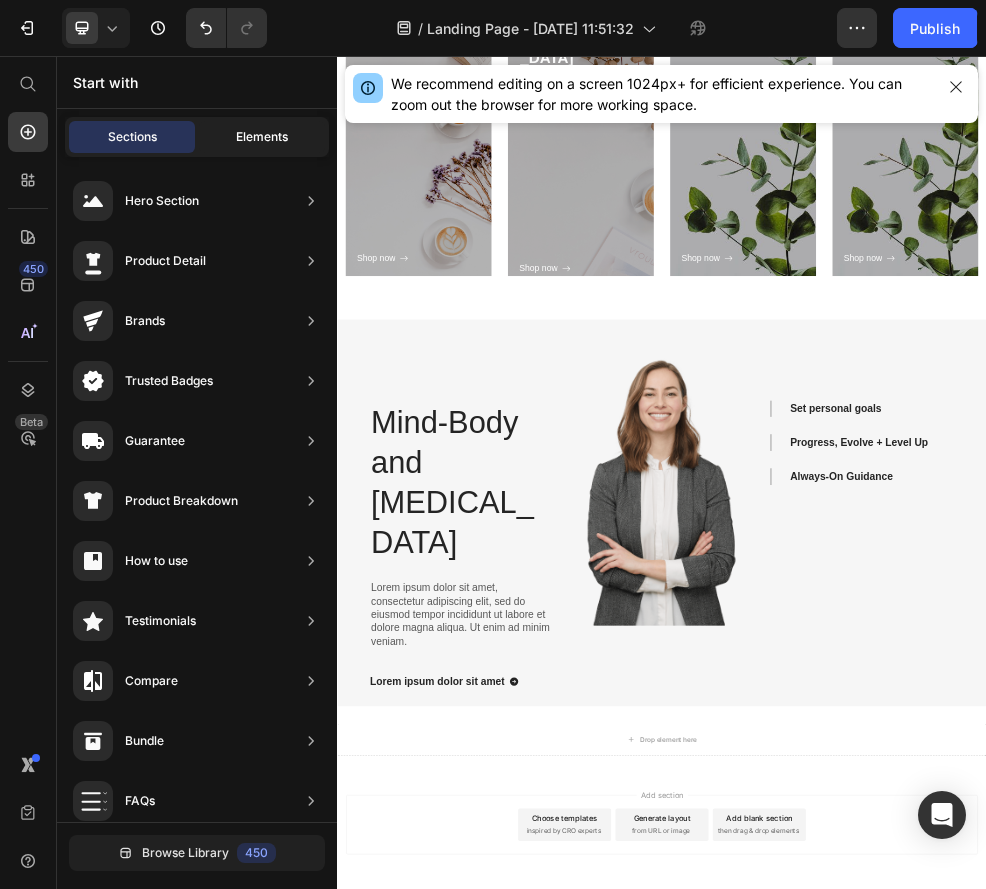 click on "Elements" at bounding box center [262, 137] 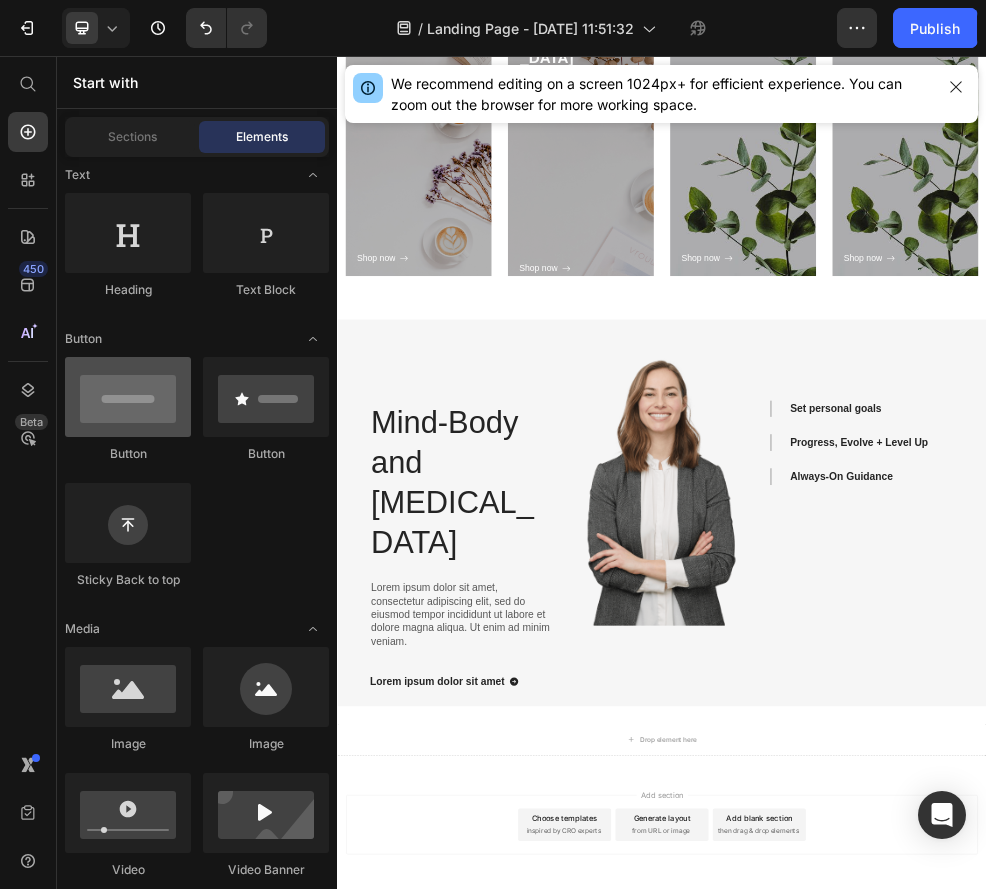 scroll, scrollTop: 0, scrollLeft: 0, axis: both 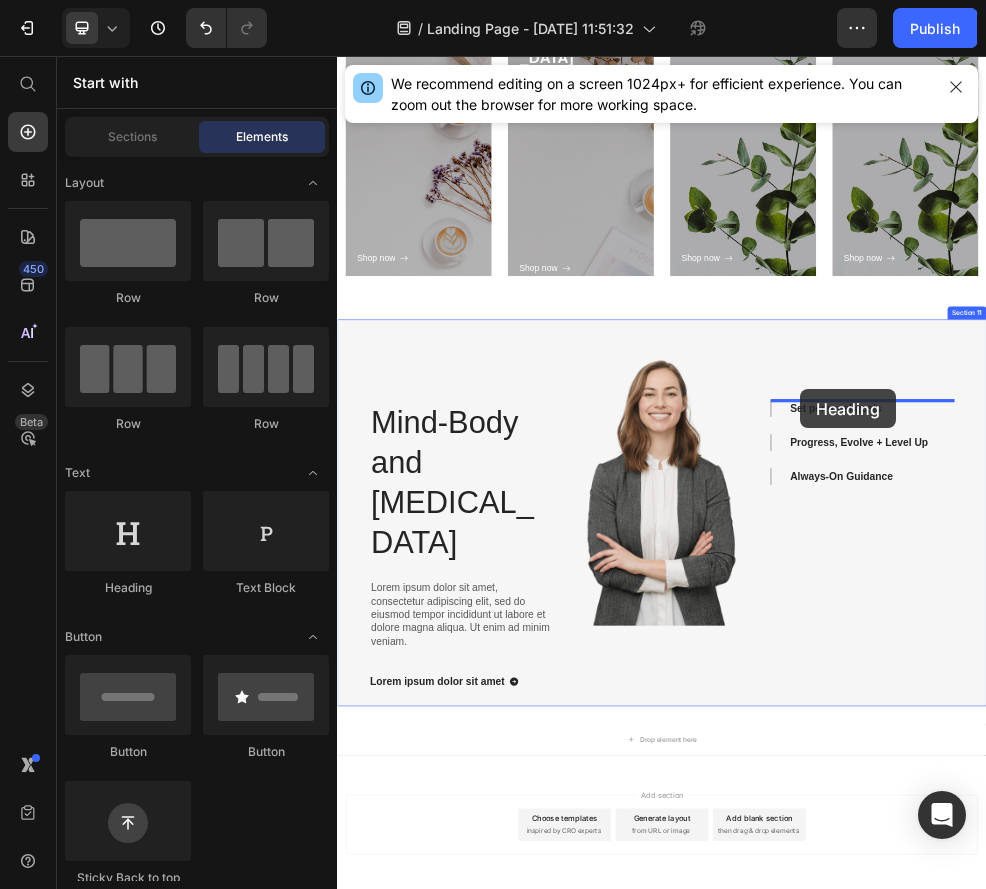 drag, startPoint x: 479, startPoint y: 549, endPoint x: 1193, endPoint y: 672, distance: 724.5171 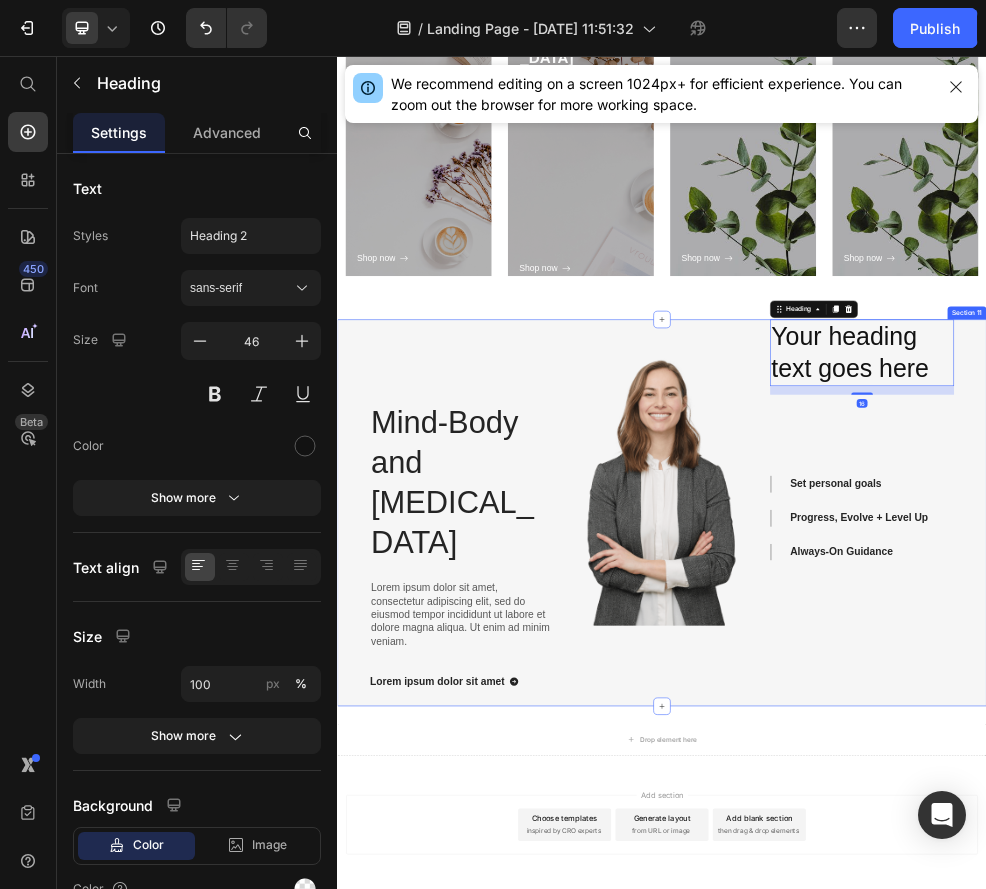 click on "Your heading text goes here Heading   16
Set personal goals
Progress, Evolve + Level Up
Always-On Guidance Accordion" at bounding box center [1307, 901] 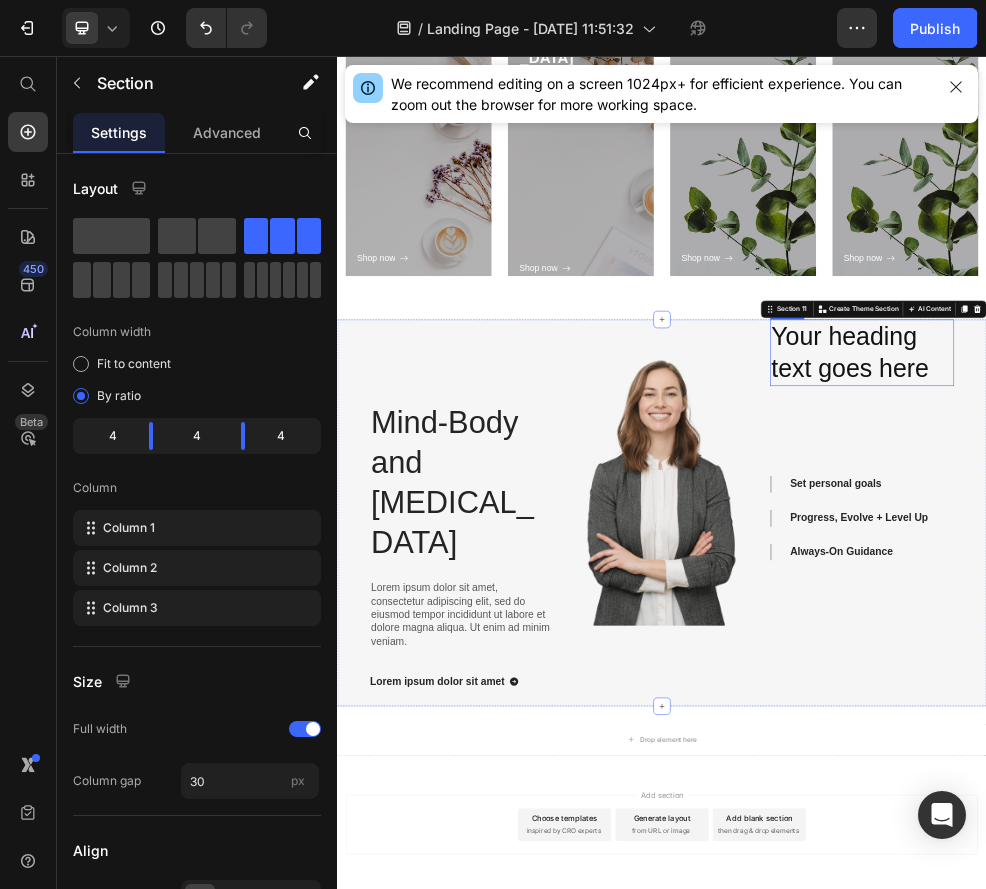 click on "Your heading text goes here" at bounding box center (1307, 606) 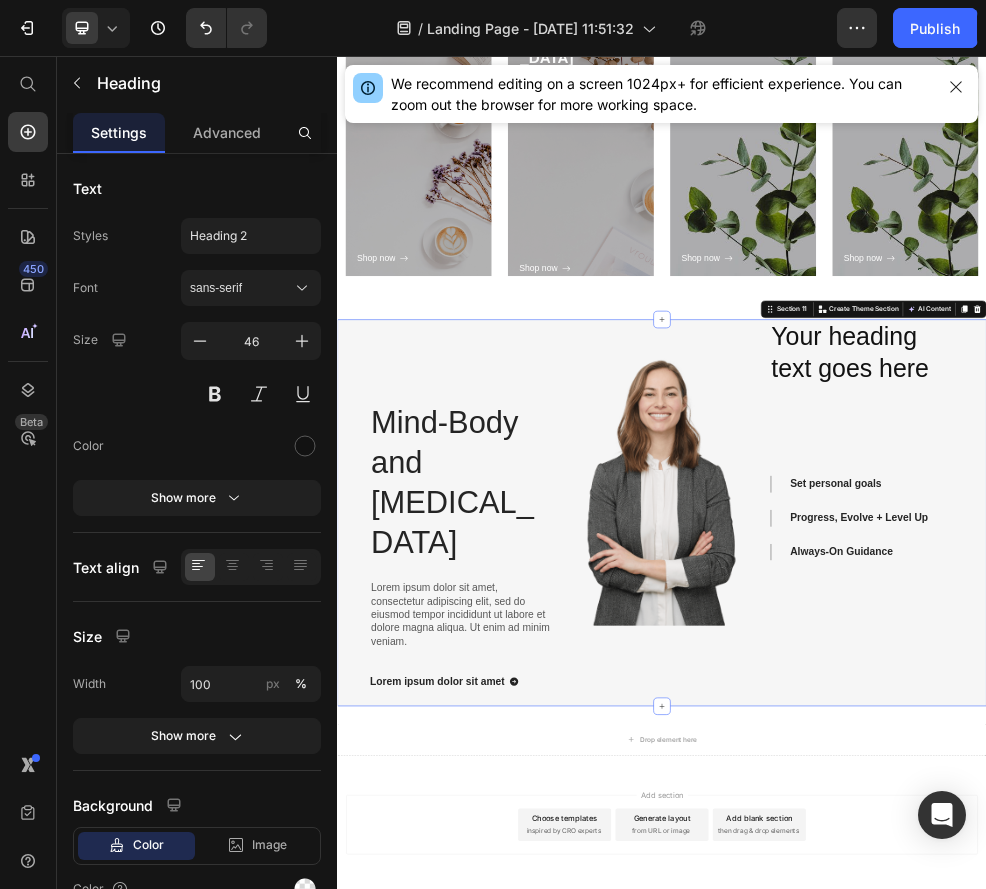 click on "Your heading text goes here Heading
Set personal goals
Progress, Evolve + Level Up
Always-On Guidance Accordion" at bounding box center [1307, 901] 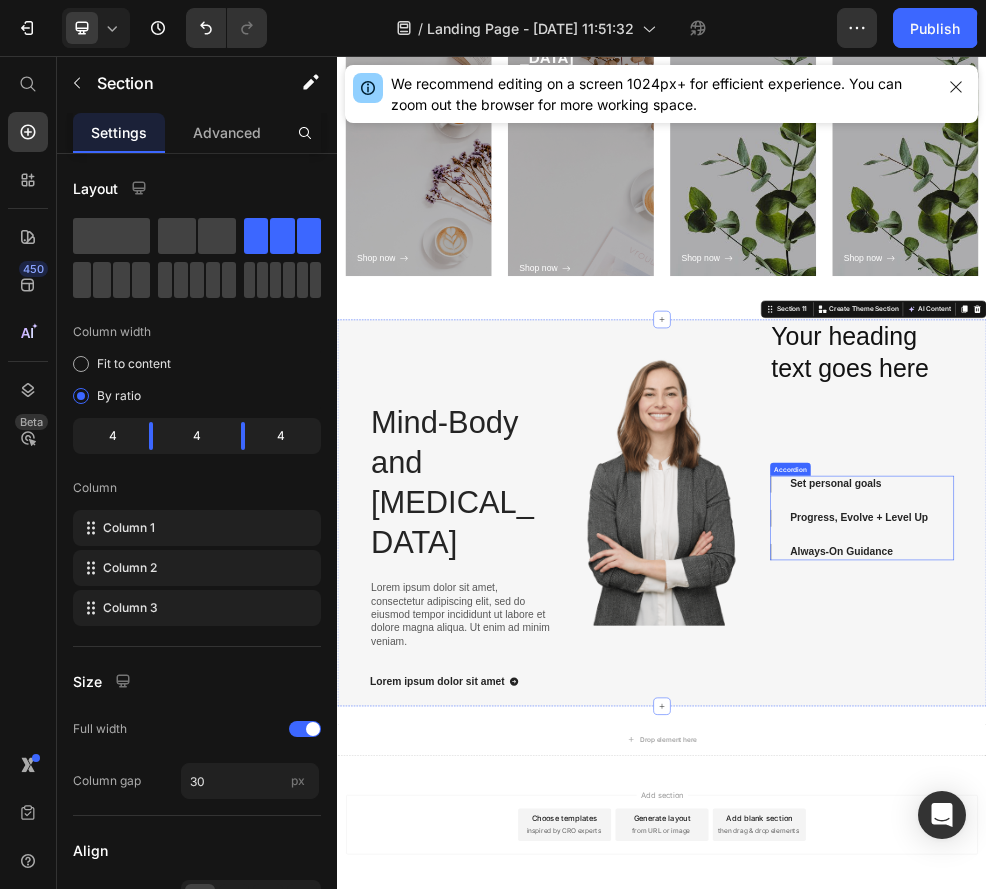 click on "Set personal goals" at bounding box center [1258, 848] 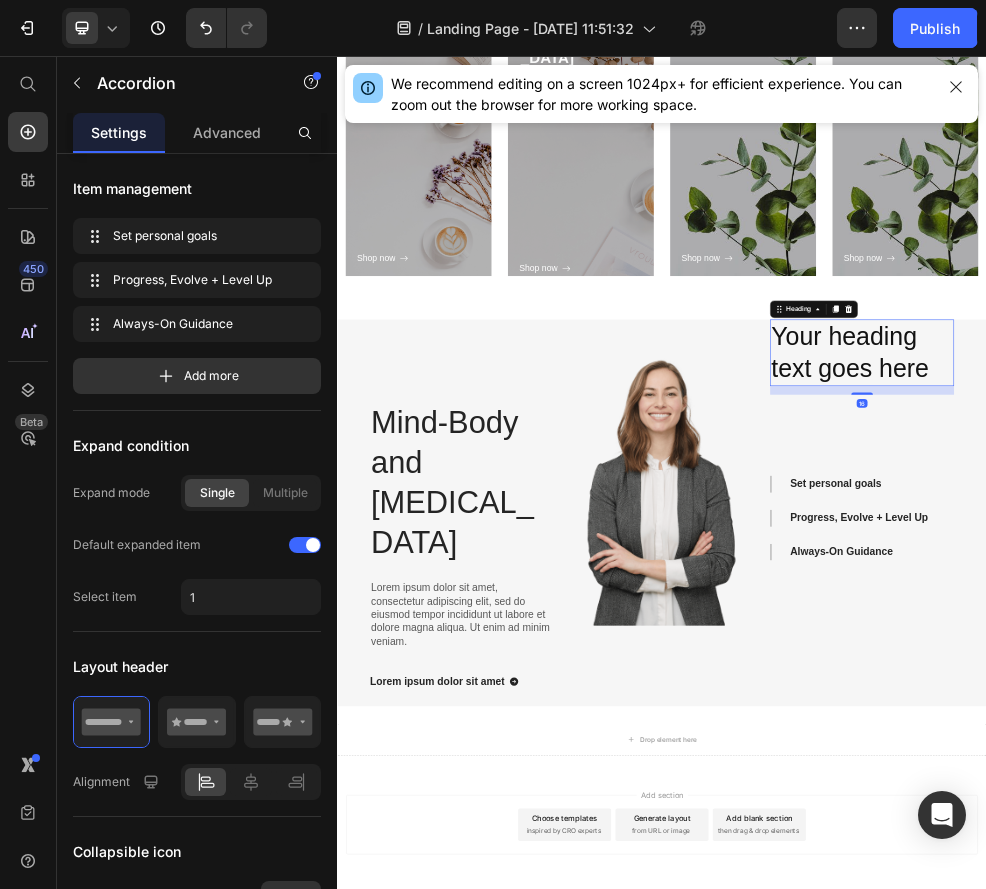 click on "Your heading text goes here" at bounding box center (1307, 606) 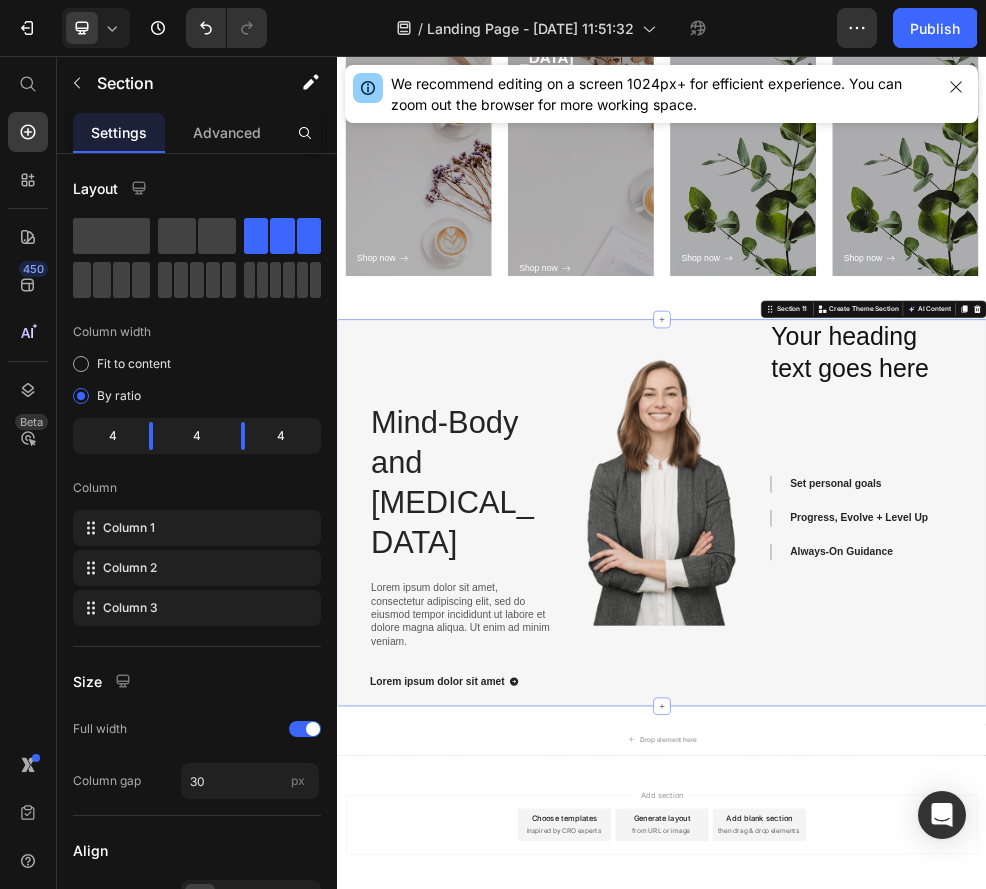 click on "Your heading text goes here Heading
Set personal goals
Progress, Evolve + Level Up
Always-On Guidance Accordion" at bounding box center (1307, 901) 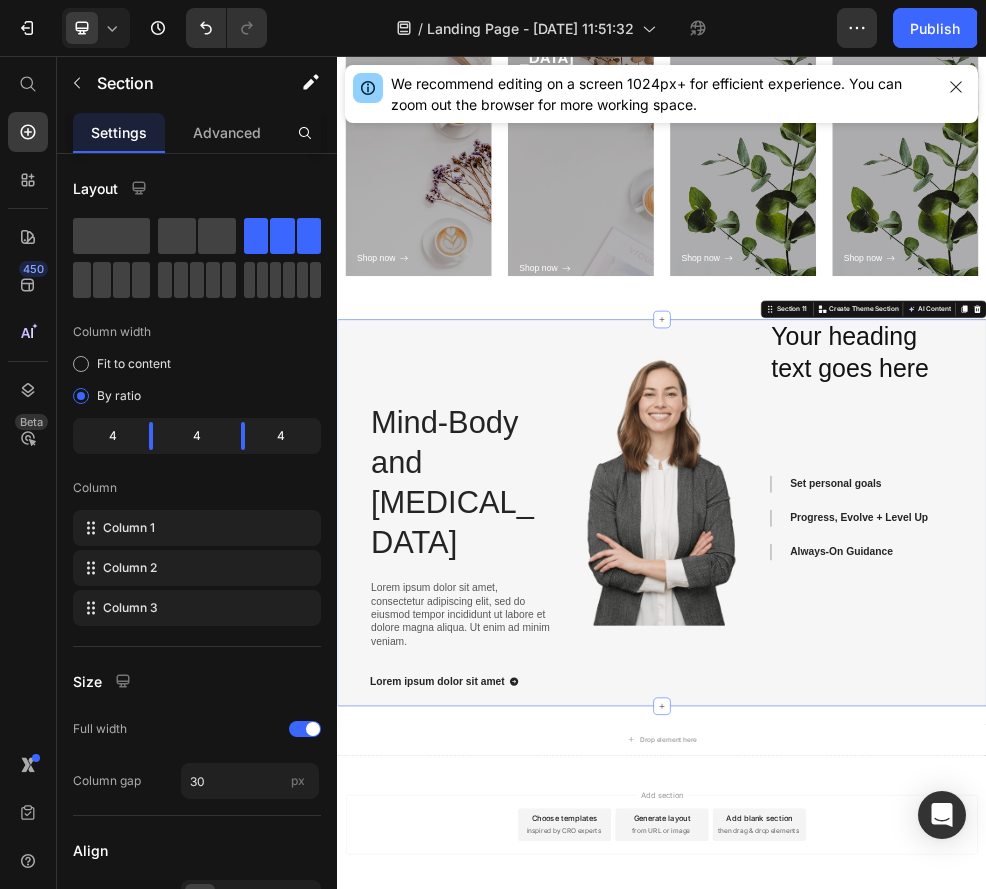 click on "Mind-Body and Stress Management Heading Lorem ipsum dolor sit amet, consectetur adipiscing elit, sed do eiusmod tempor incididunt ut labore et dolore magna aliqua. Ut enim ad minim veniam. Text Block
Lorem ipsum dolor sit amet Button Row Image Your heading text goes here Heading
Set personal goals
Progress, Evolve + Level Up
Always-On Guidance Accordion Section 11   Create Theme Section AI Content Write with GemAI What would you like to describe here? Tone and Voice Persuasive Product Show more Generate" at bounding box center (937, 901) 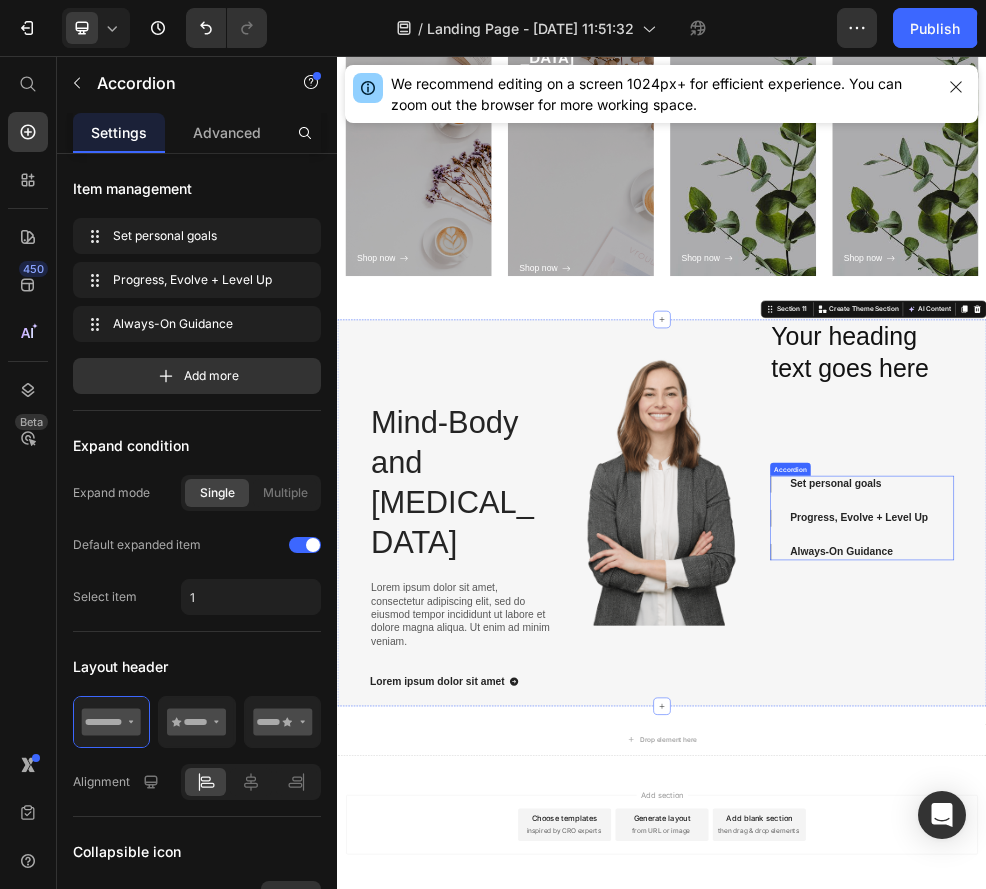 click on "Always-On Guidance" at bounding box center [1269, 974] 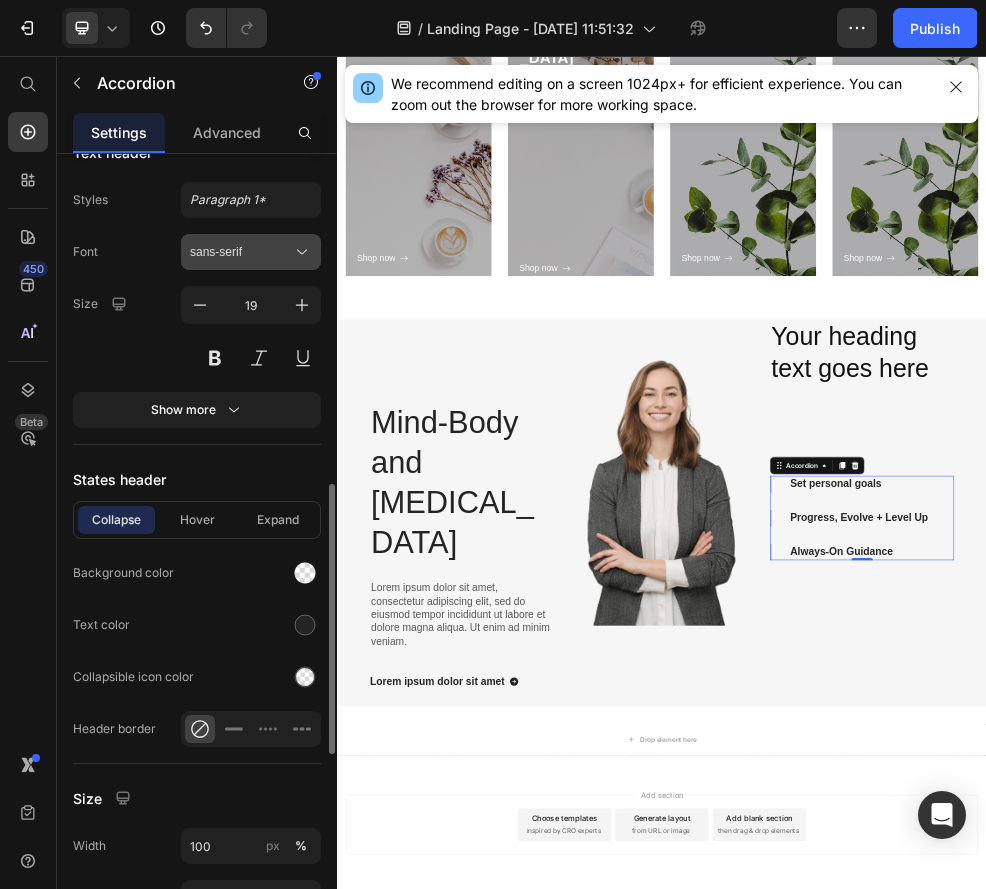 scroll, scrollTop: 979, scrollLeft: 0, axis: vertical 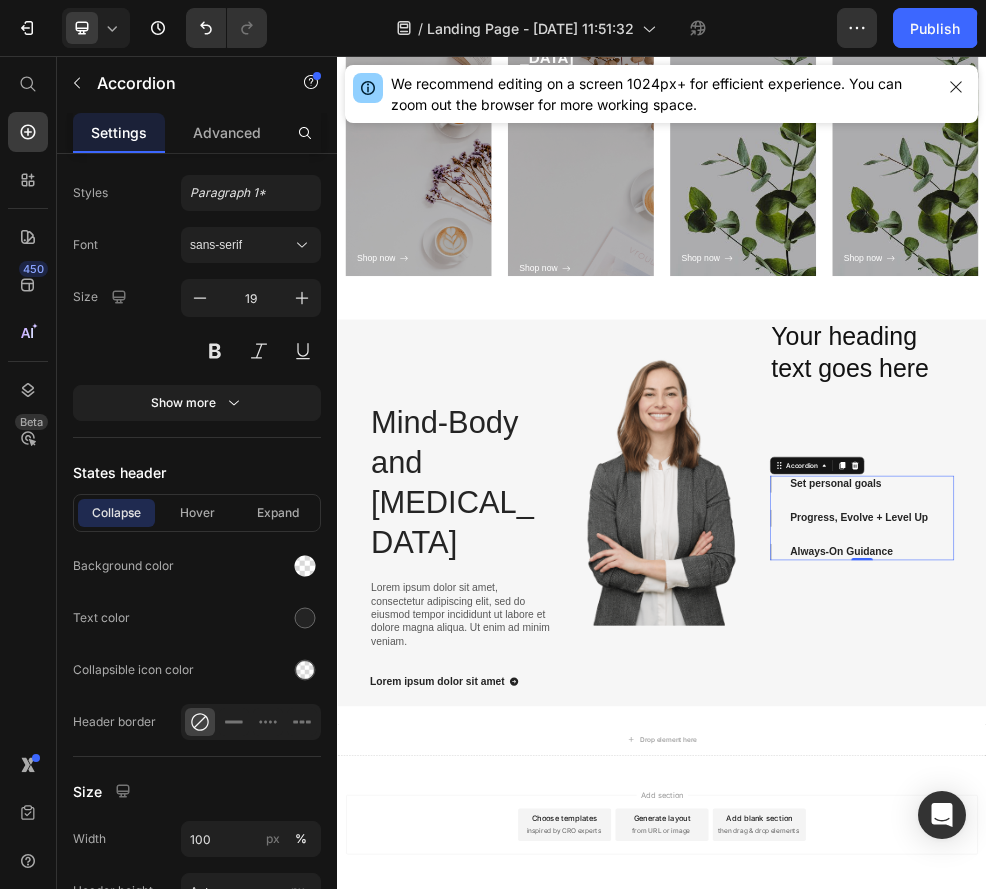 click on "Your heading text goes here" at bounding box center (1307, 606) 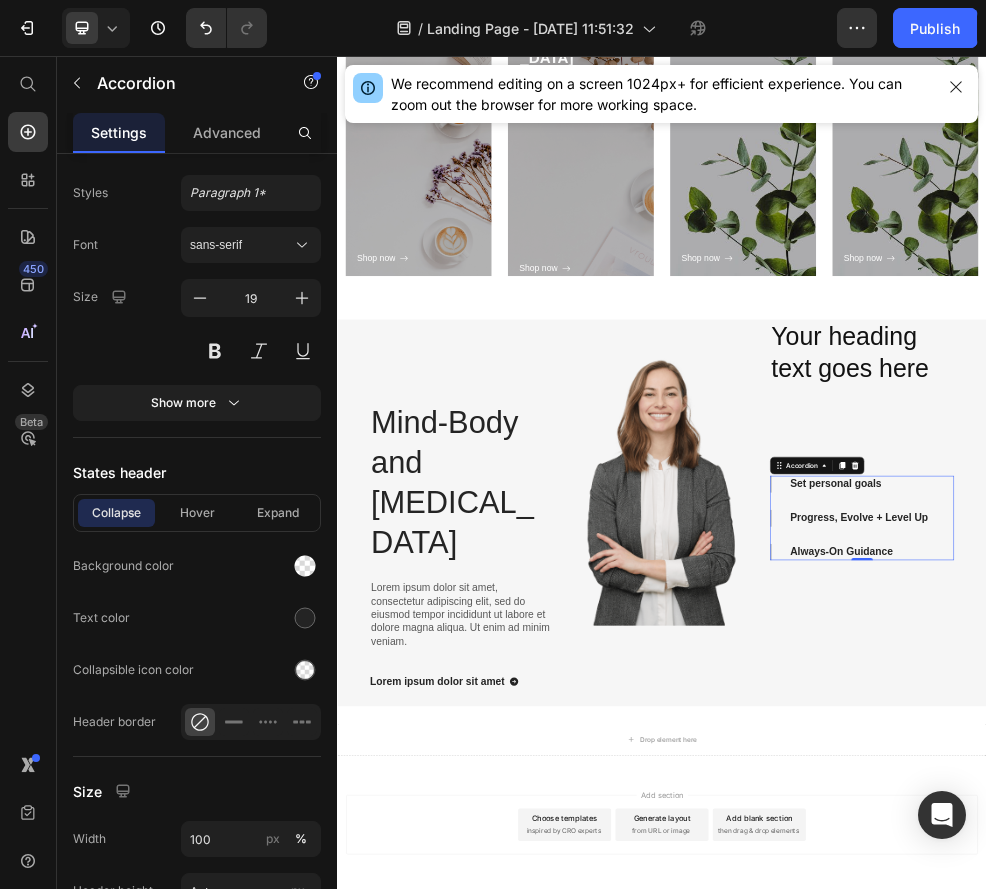 click on "Your heading text goes here" at bounding box center (1307, 606) 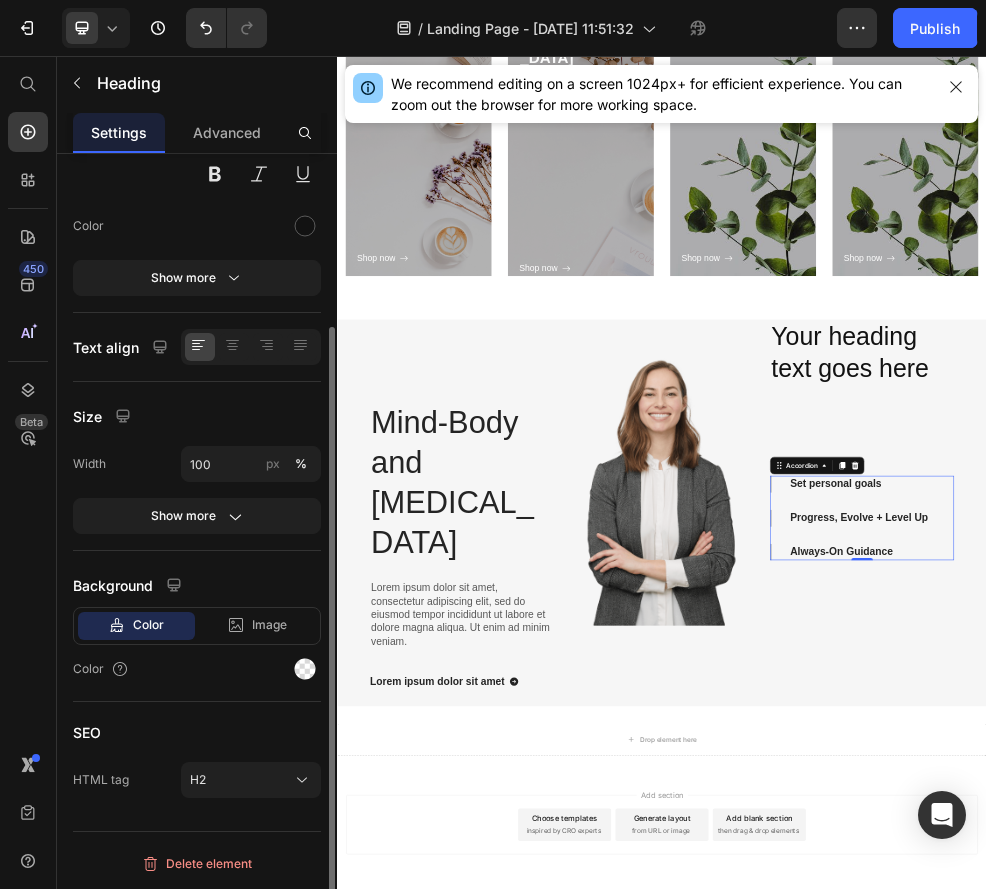 scroll, scrollTop: 0, scrollLeft: 0, axis: both 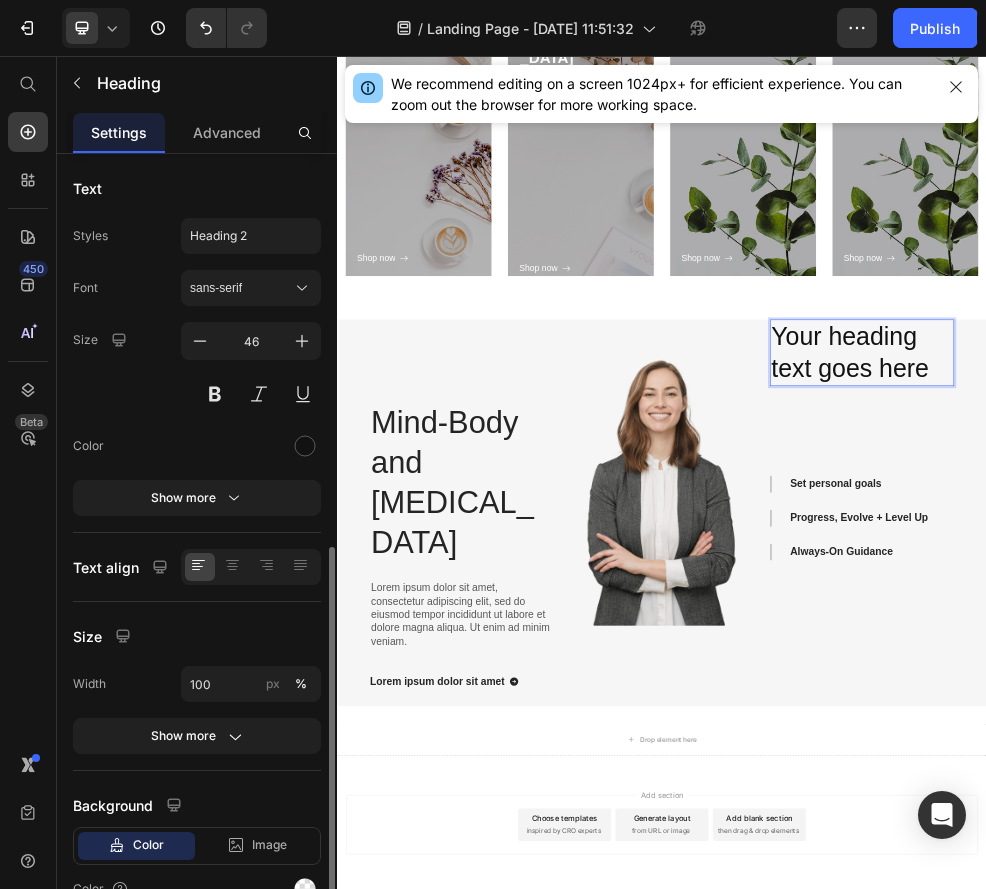 click on "Your heading text goes here" at bounding box center [1307, 606] 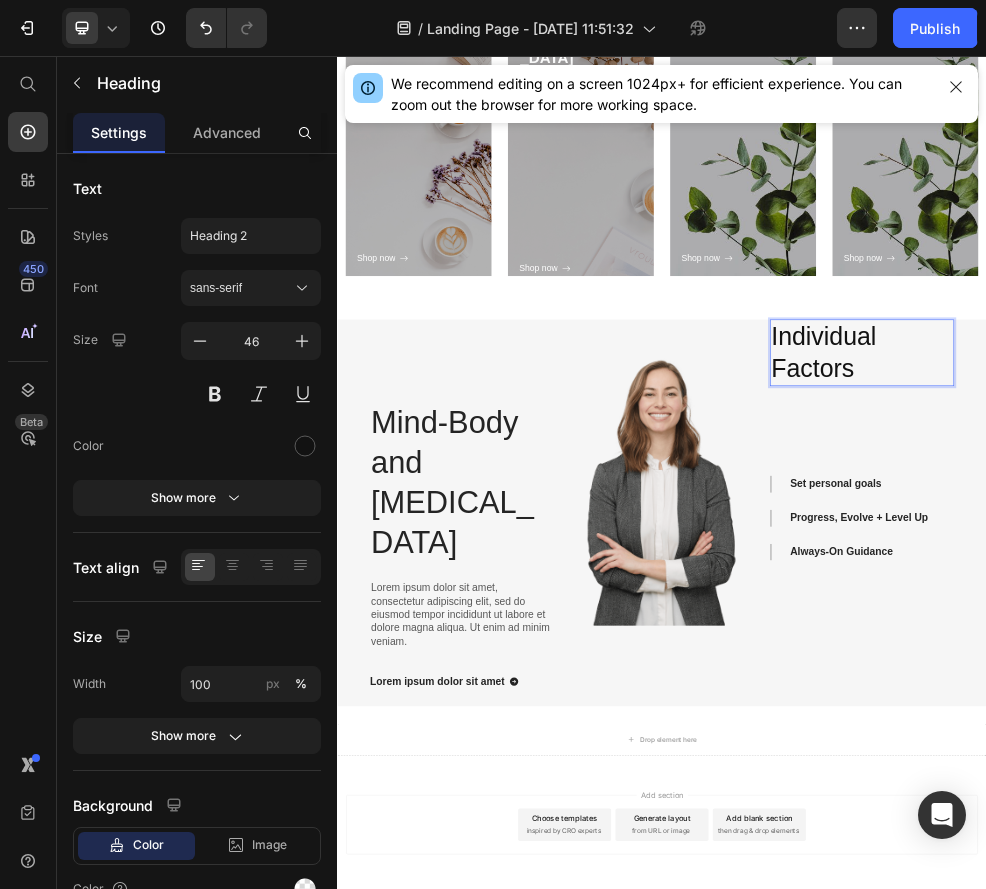 click on "Individual Factors" at bounding box center (1307, 606) 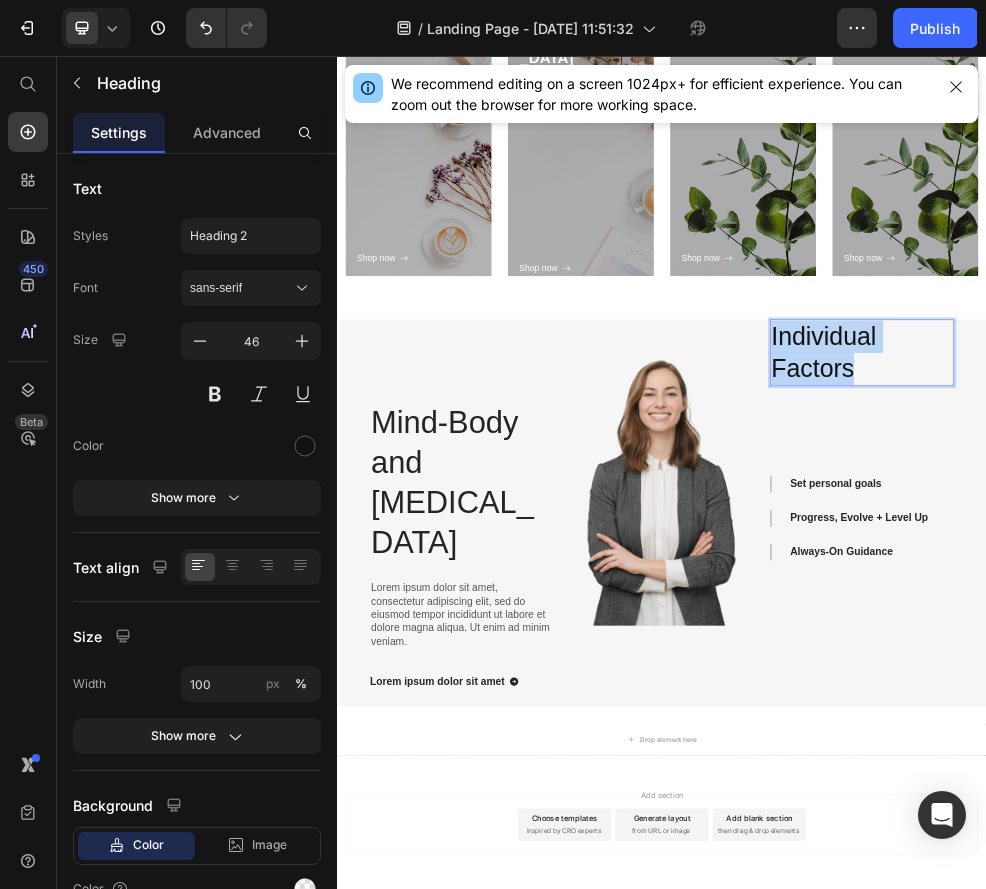 click on "Individual Factors" at bounding box center (1307, 606) 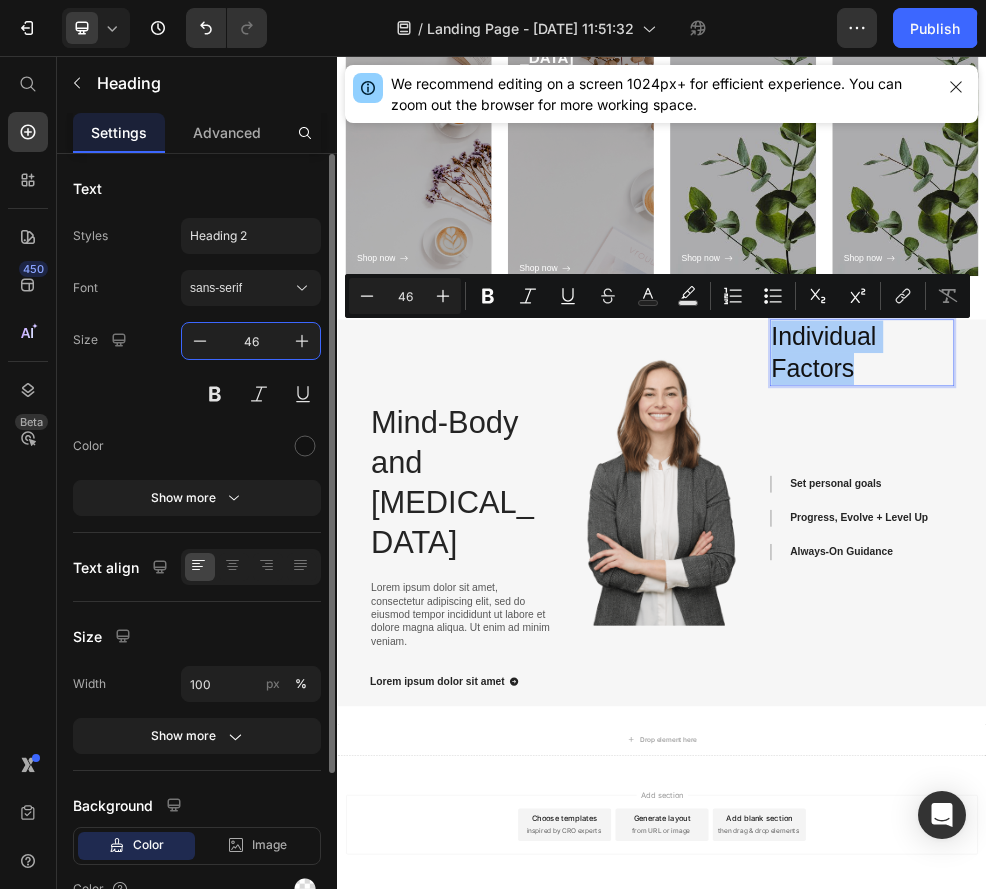 click on "46" at bounding box center [251, 341] 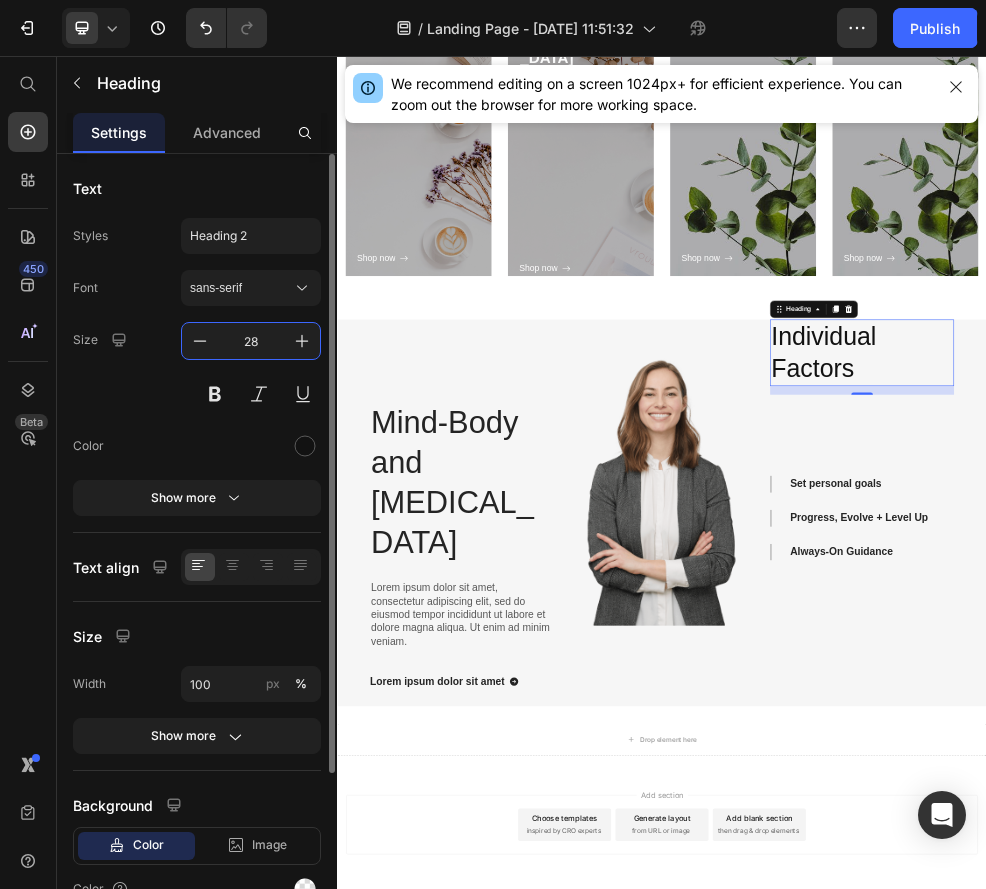 type on "28" 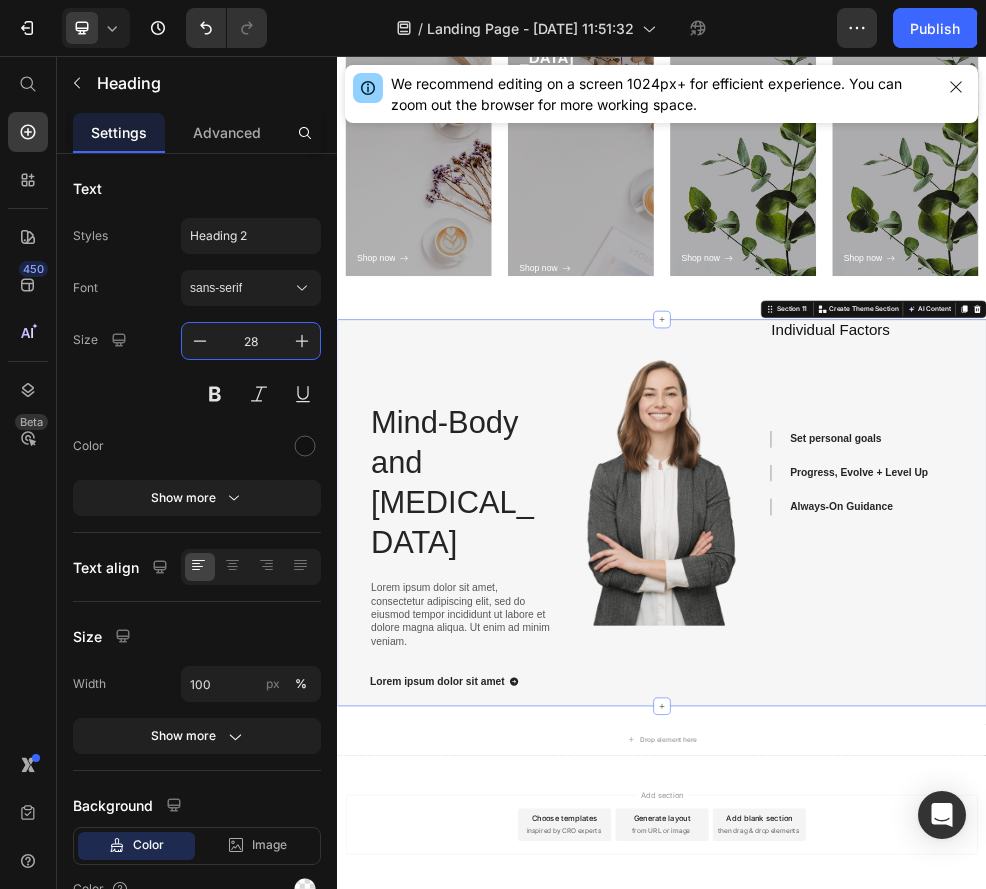 click on "Individual Factors Heading
Set personal goals
Progress, Evolve + Level Up
Always-On Guidance Accordion" at bounding box center [1307, 901] 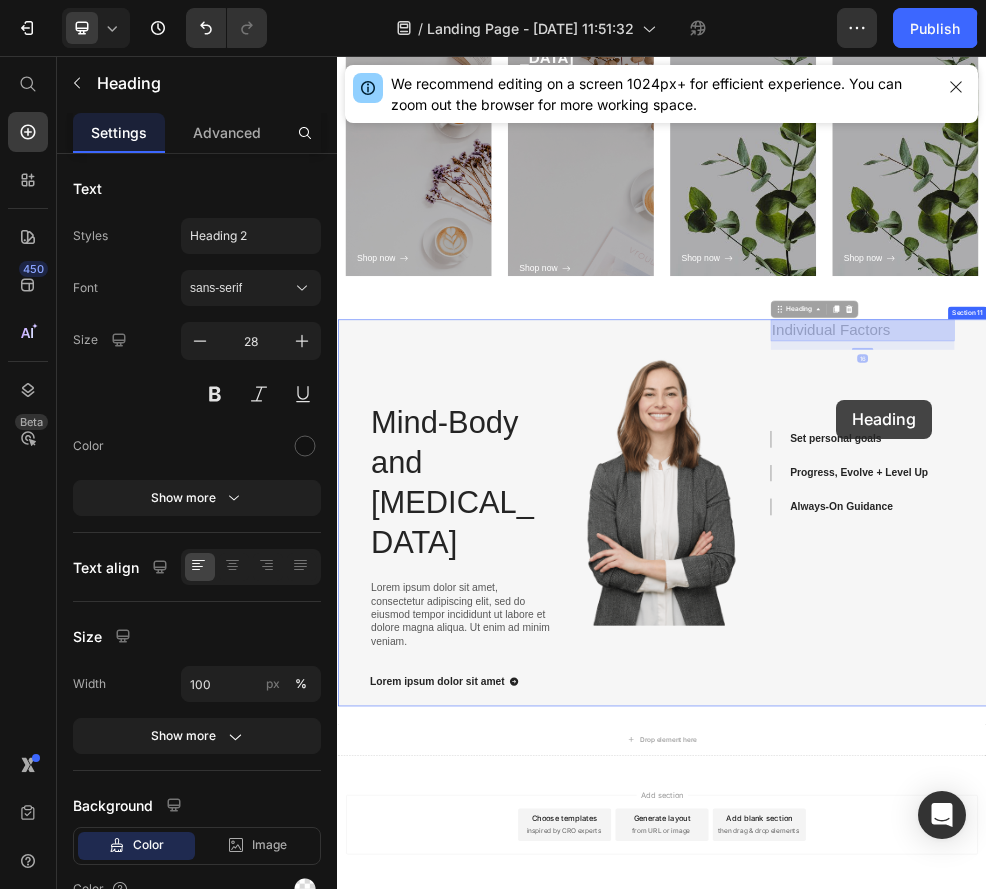 drag, startPoint x: 1290, startPoint y: 561, endPoint x: 1260, endPoint y: 695, distance: 137.31715 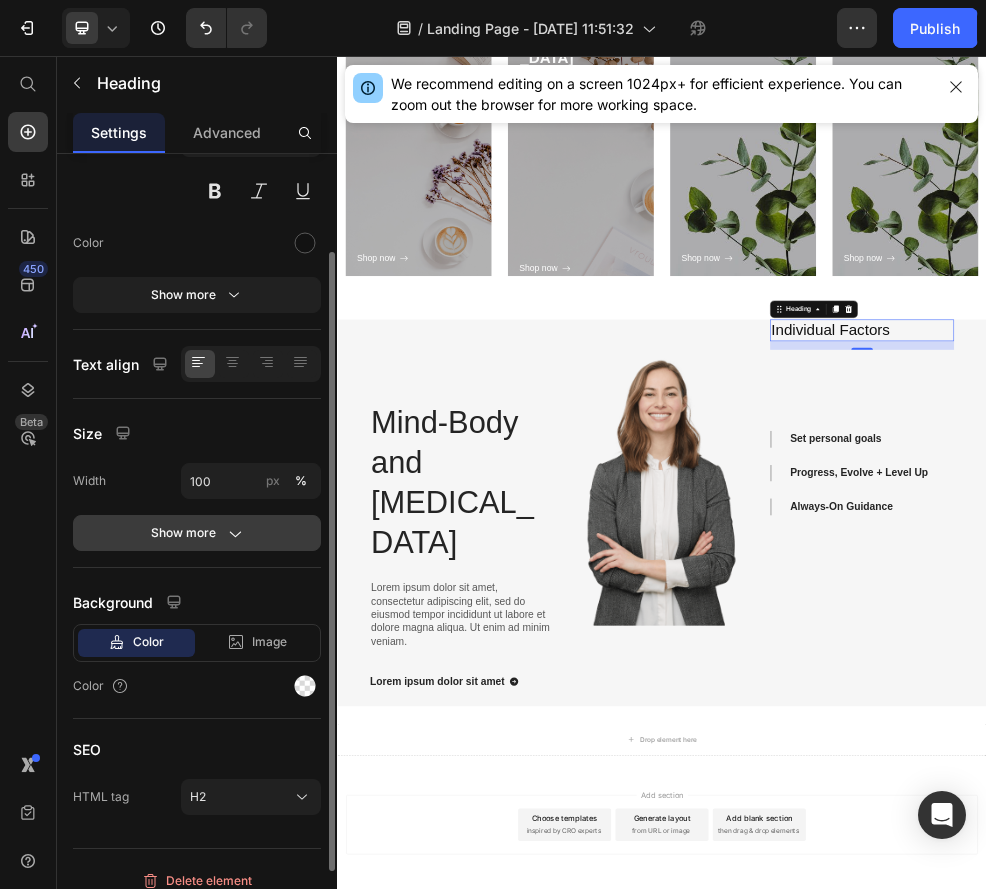 scroll, scrollTop: 220, scrollLeft: 0, axis: vertical 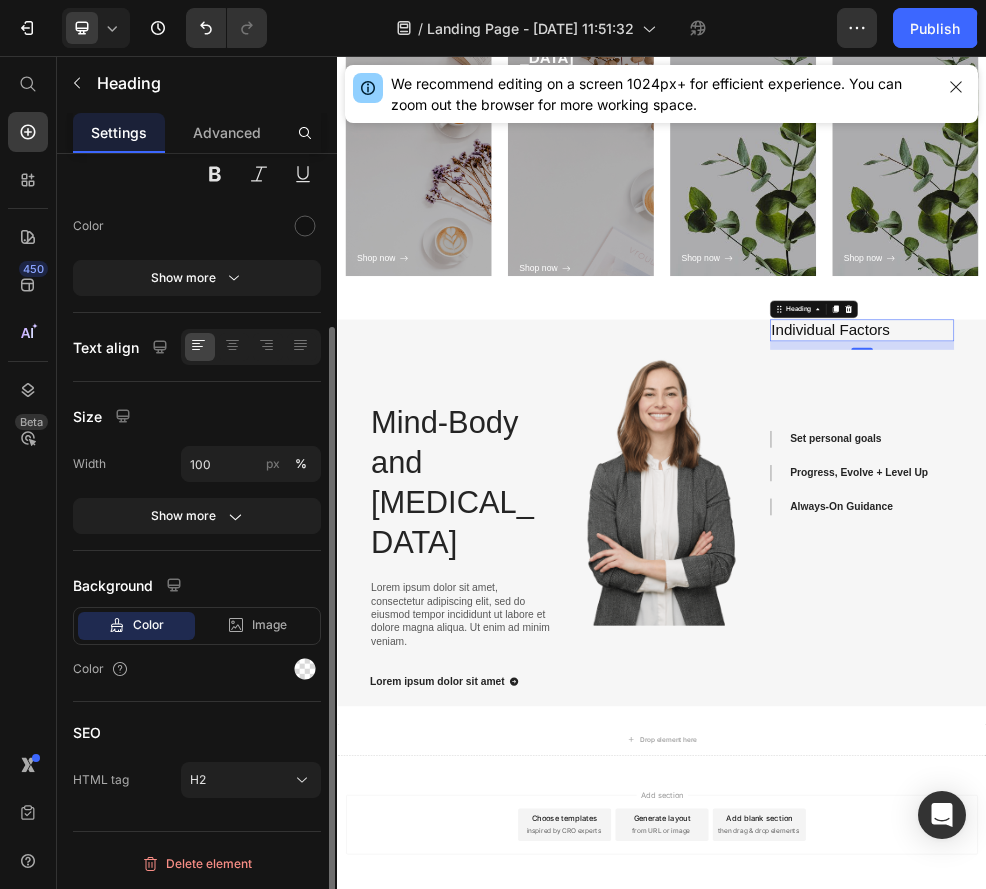 click on "Size Width 100 px % Show more" 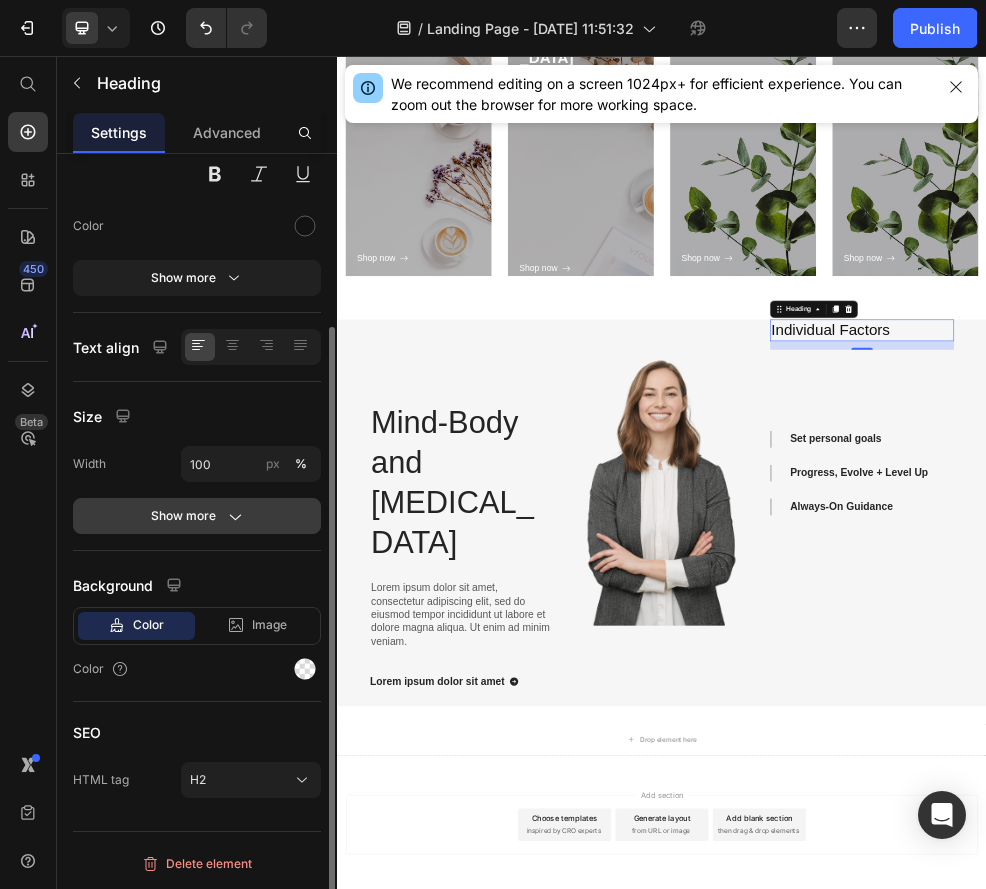 click on "Show more" at bounding box center [197, 516] 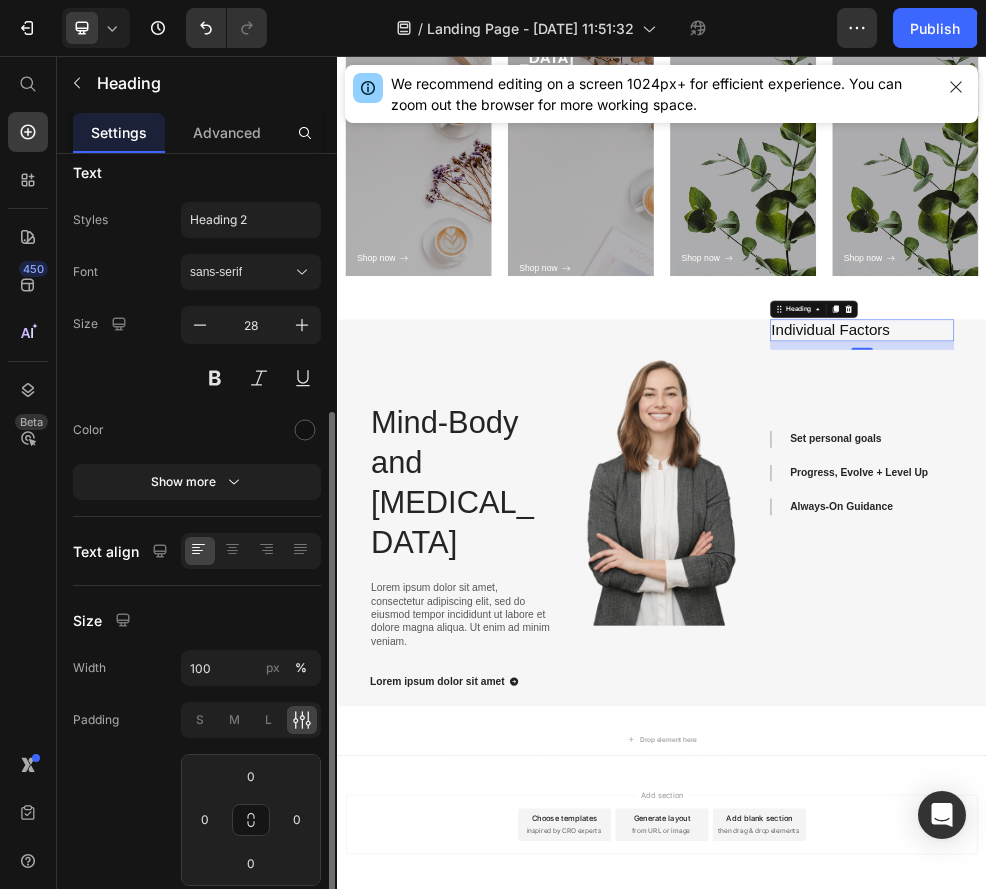 scroll, scrollTop: 0, scrollLeft: 0, axis: both 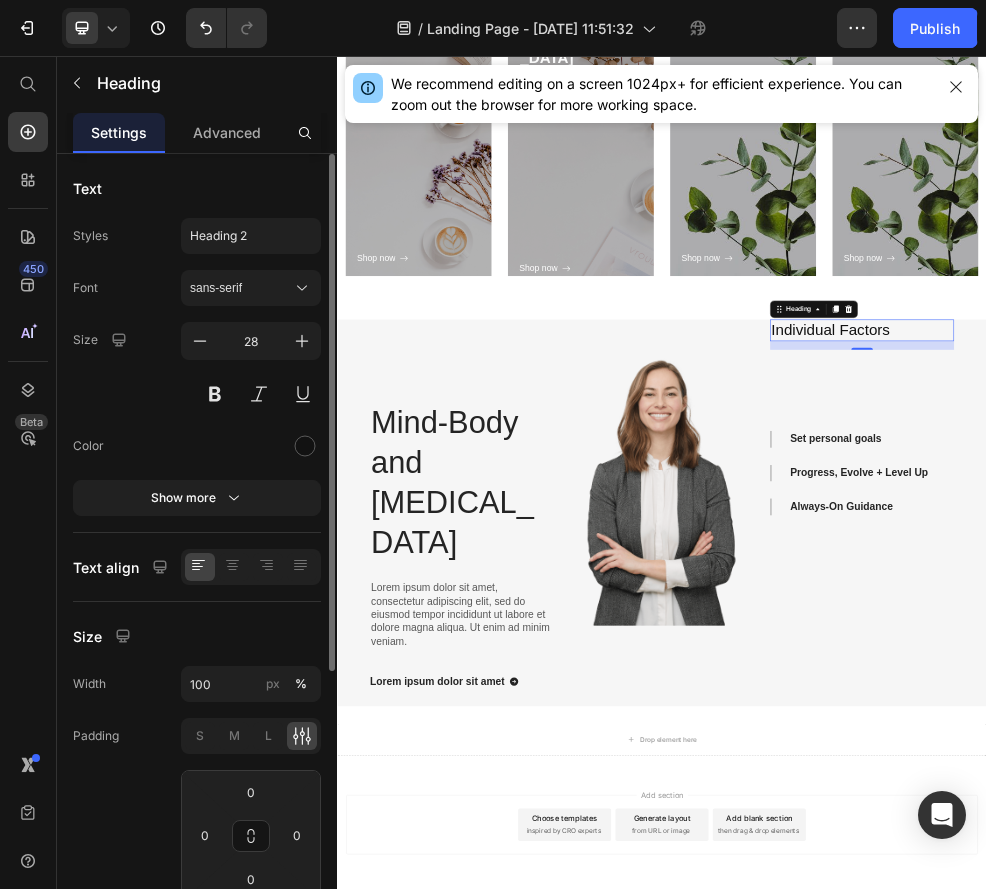 click on "Font sans-serif Size 28 Color Show more" at bounding box center (197, 393) 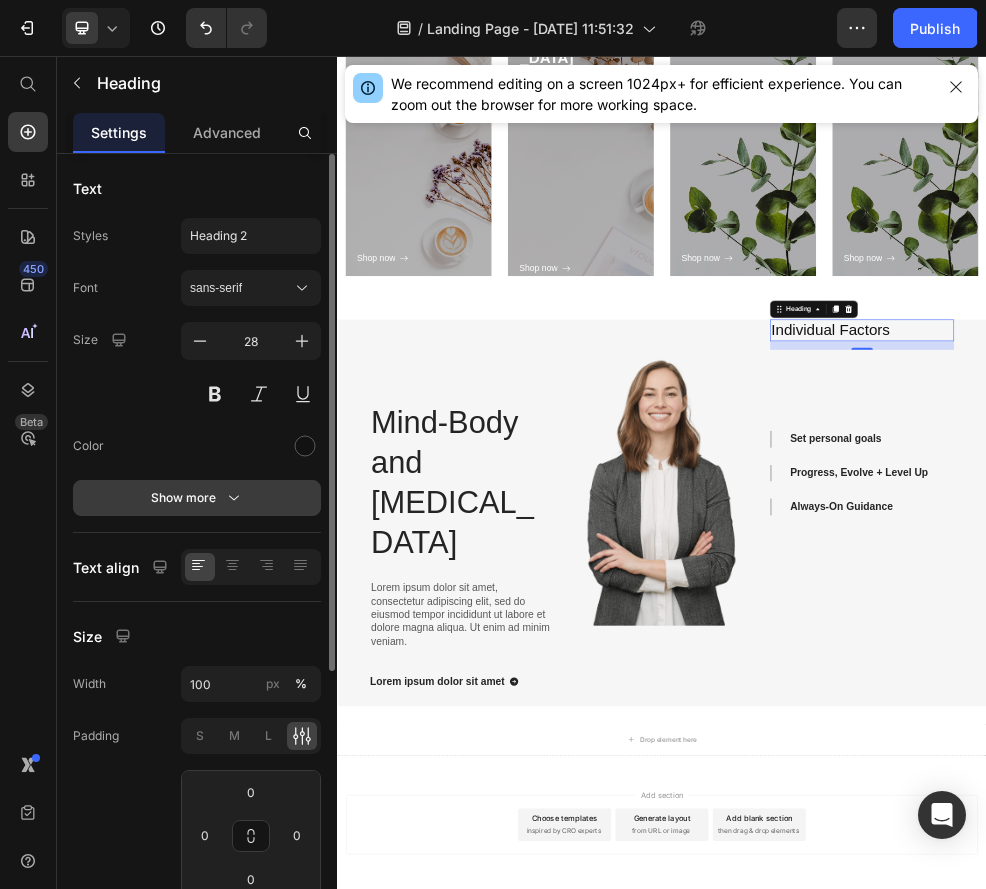 click on "Show more" at bounding box center [197, 498] 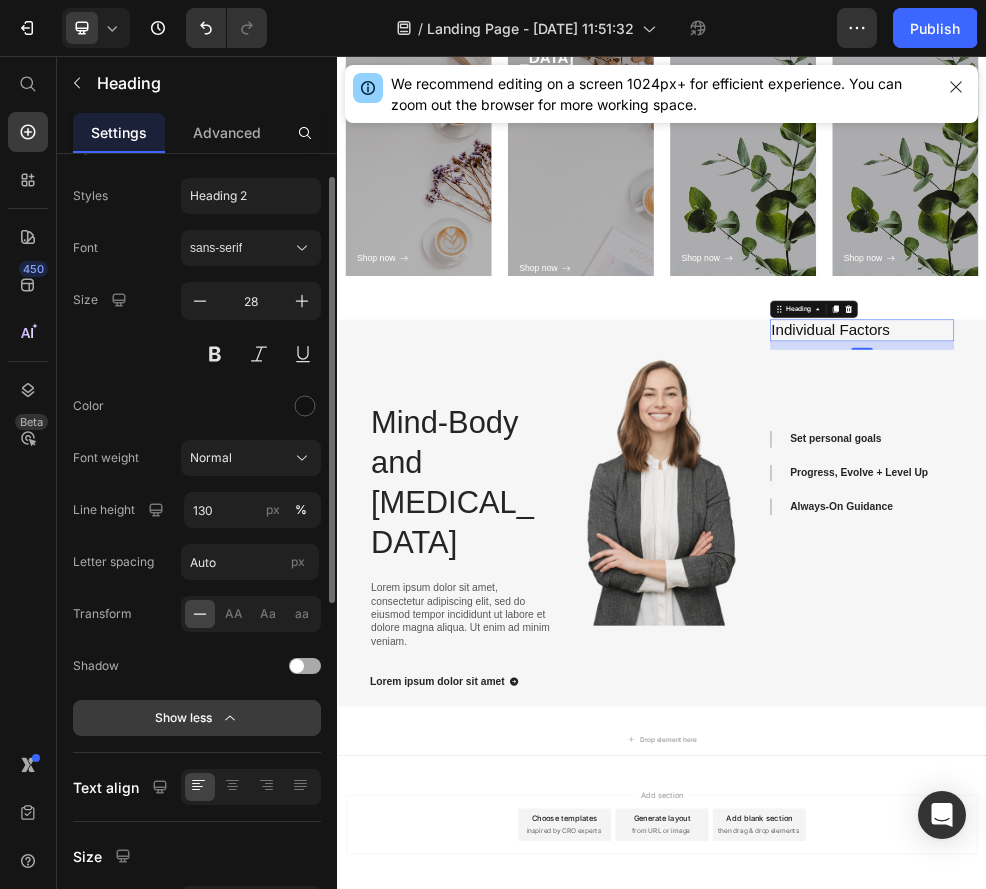 scroll, scrollTop: 41, scrollLeft: 0, axis: vertical 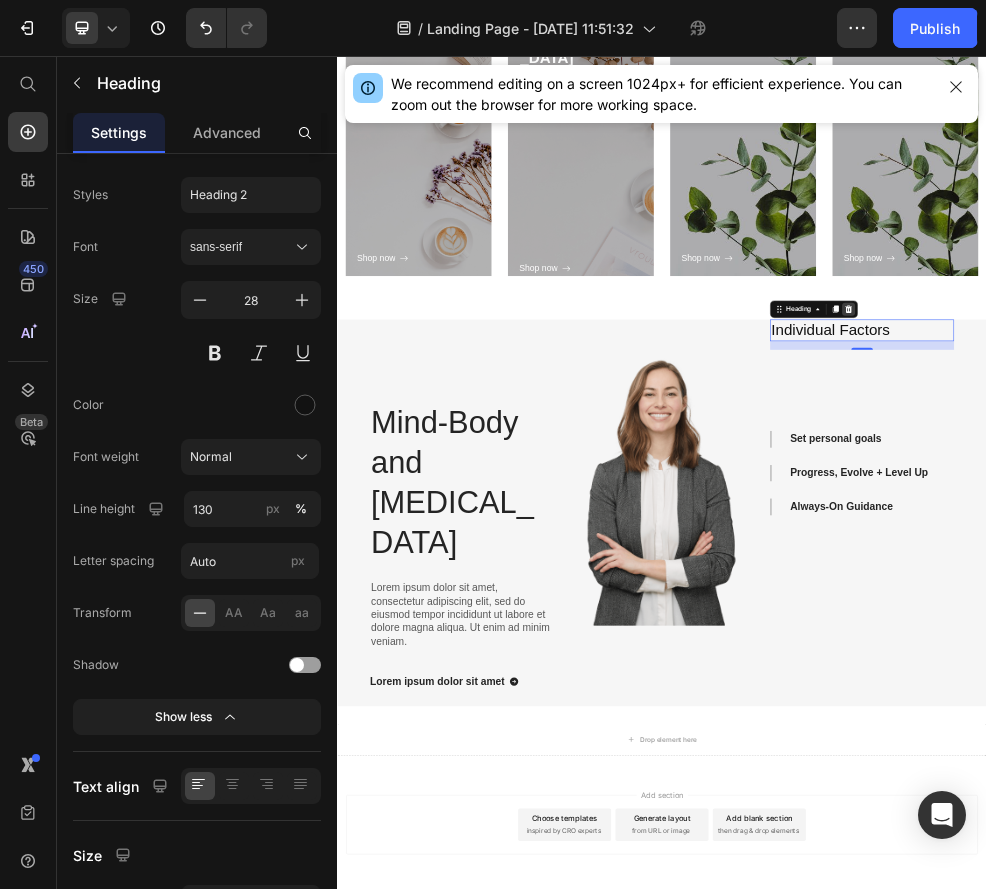 click 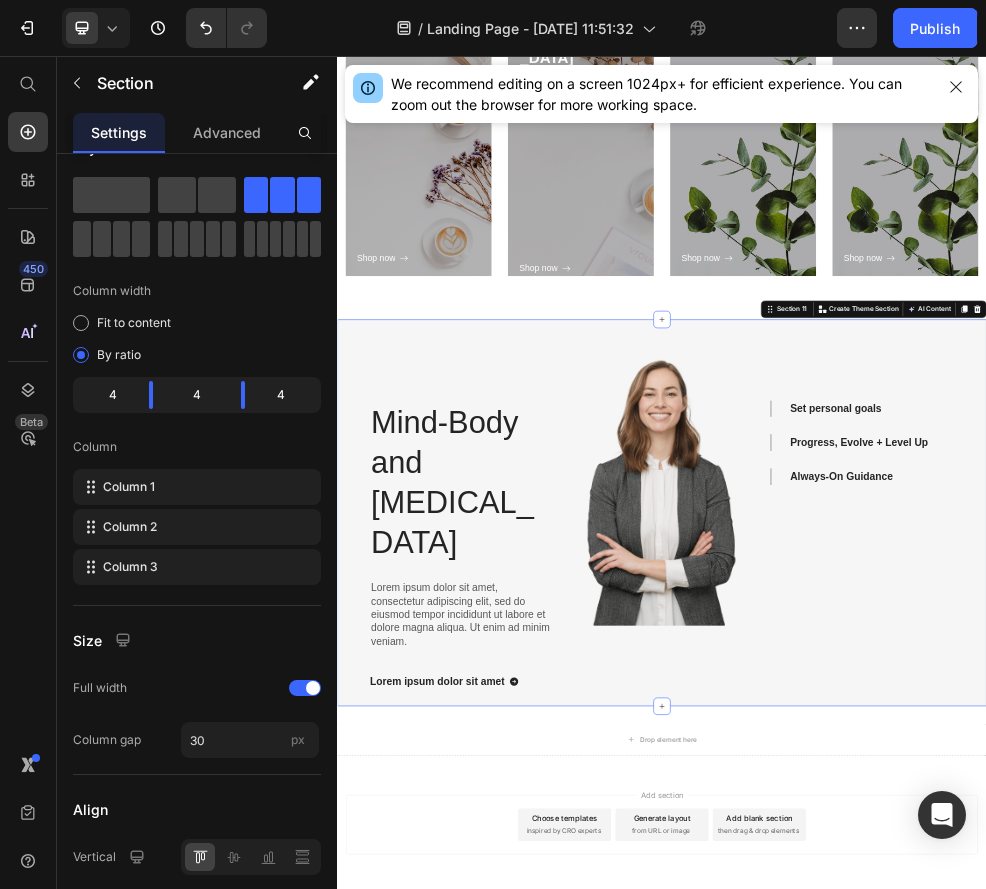 click on "Set personal goals
Progress, Evolve + Level Up
Always-On Guidance Accordion" at bounding box center [1307, 901] 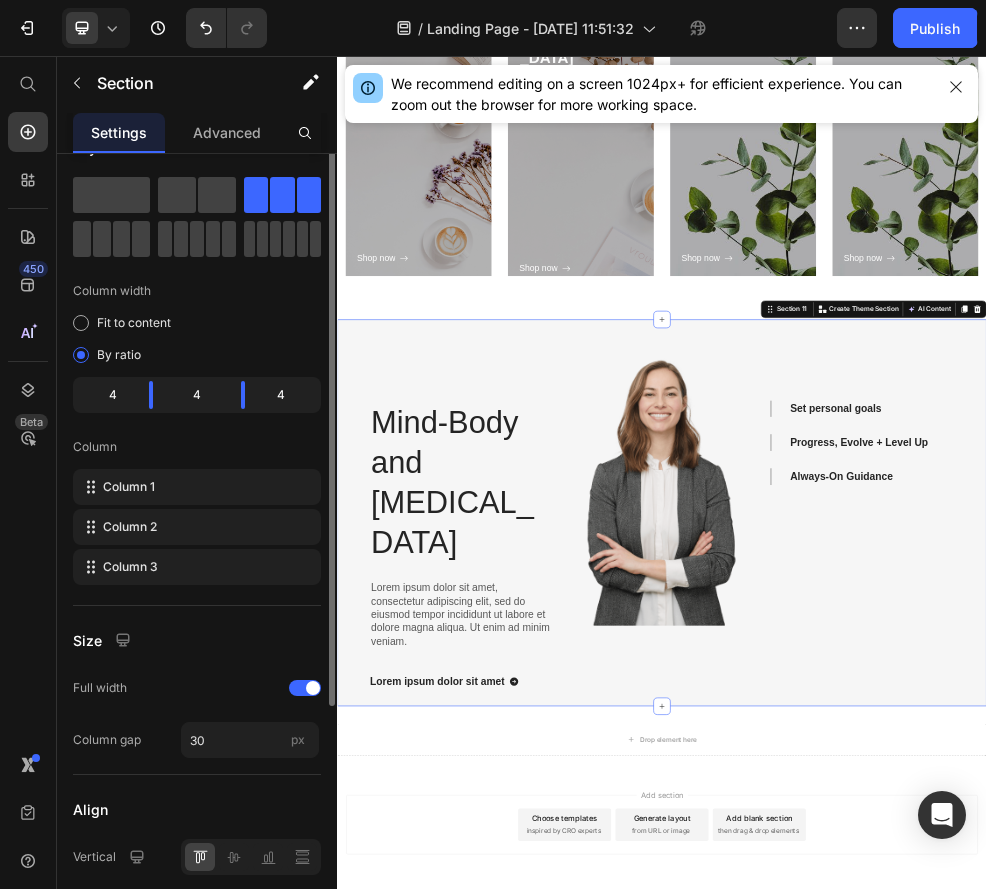 scroll, scrollTop: 0, scrollLeft: 0, axis: both 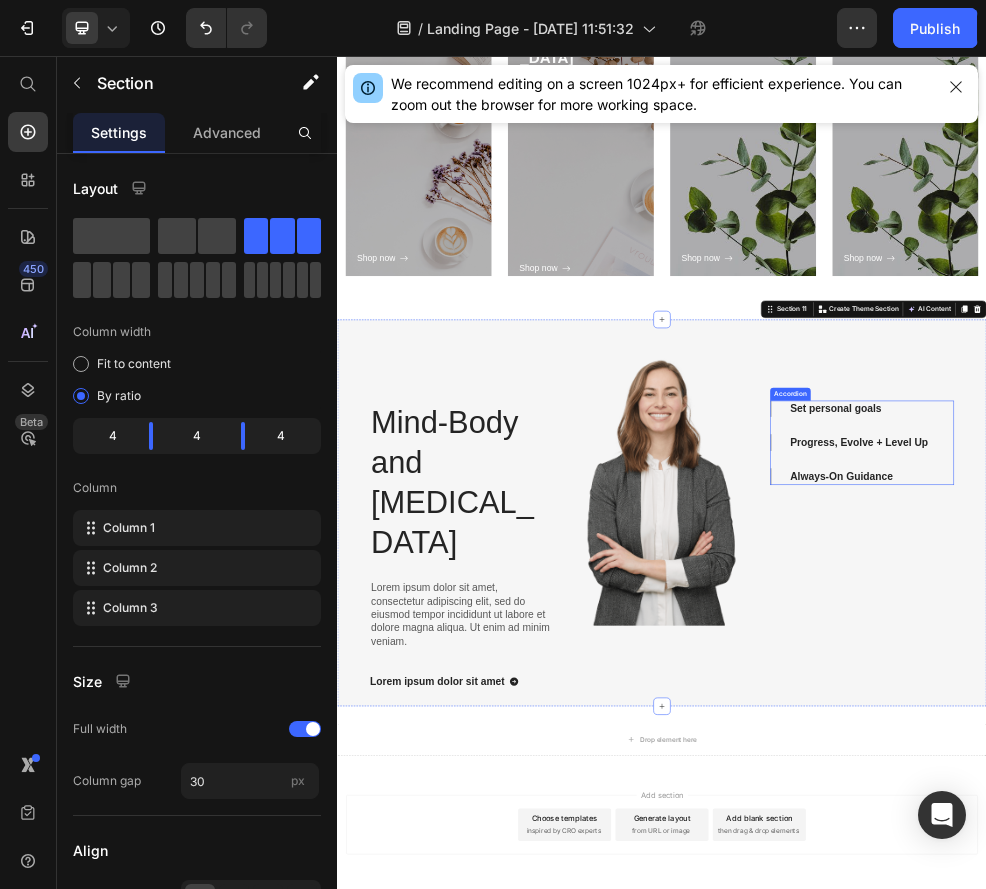 click on "Set personal goals
Progress, Evolve + Level Up
Always-On Guidance" at bounding box center (1307, 772) 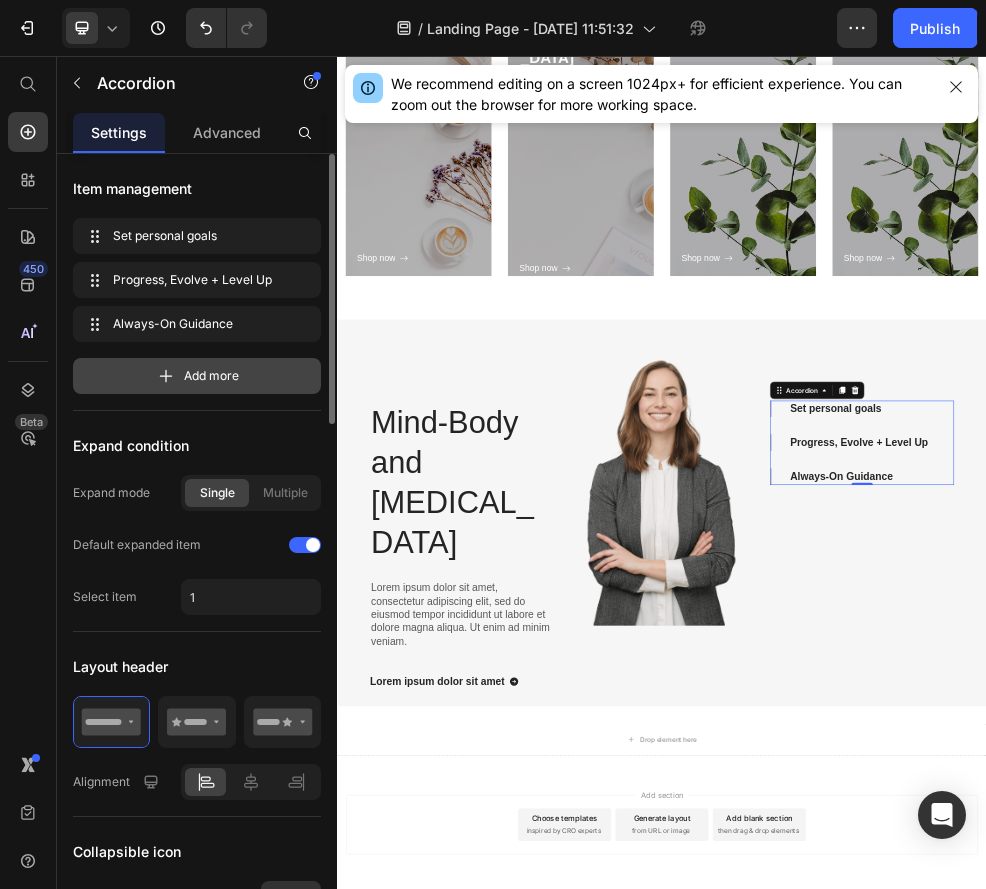 click on "Add more" at bounding box center (211, 376) 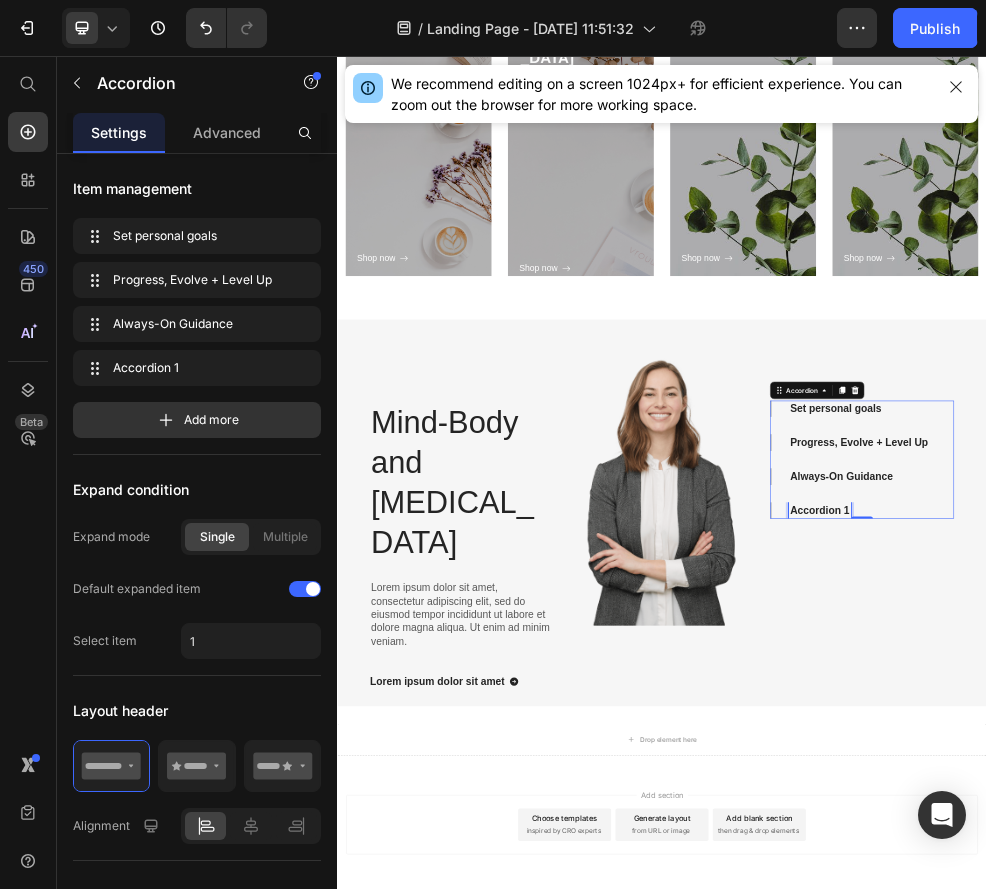 click on "Accordion 1" at bounding box center (1229, 897) 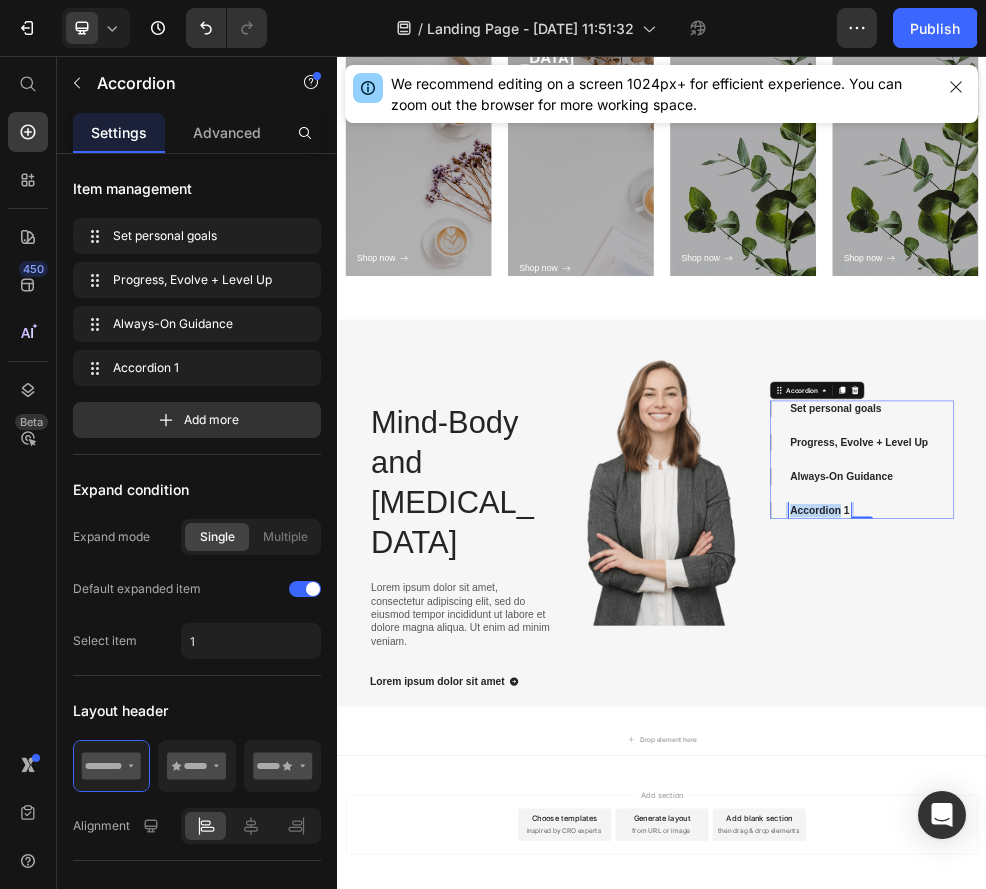 click on "Accordion 1" at bounding box center [1229, 897] 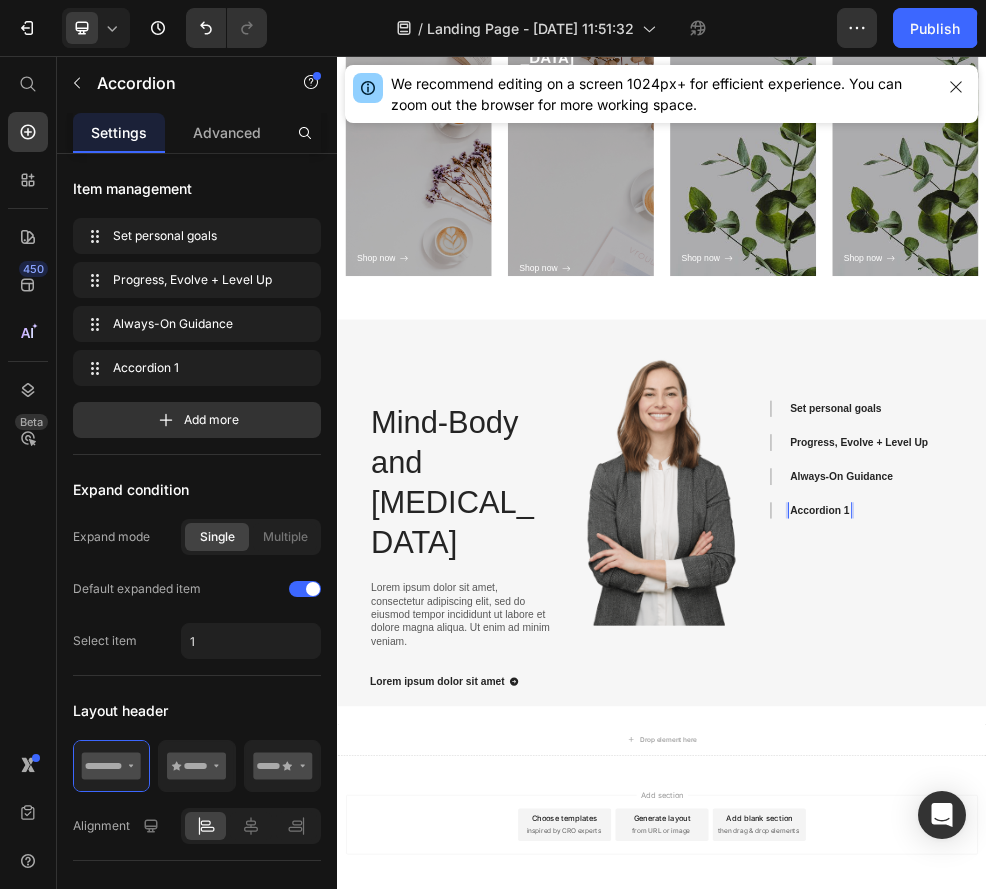scroll, scrollTop: 63, scrollLeft: 0, axis: vertical 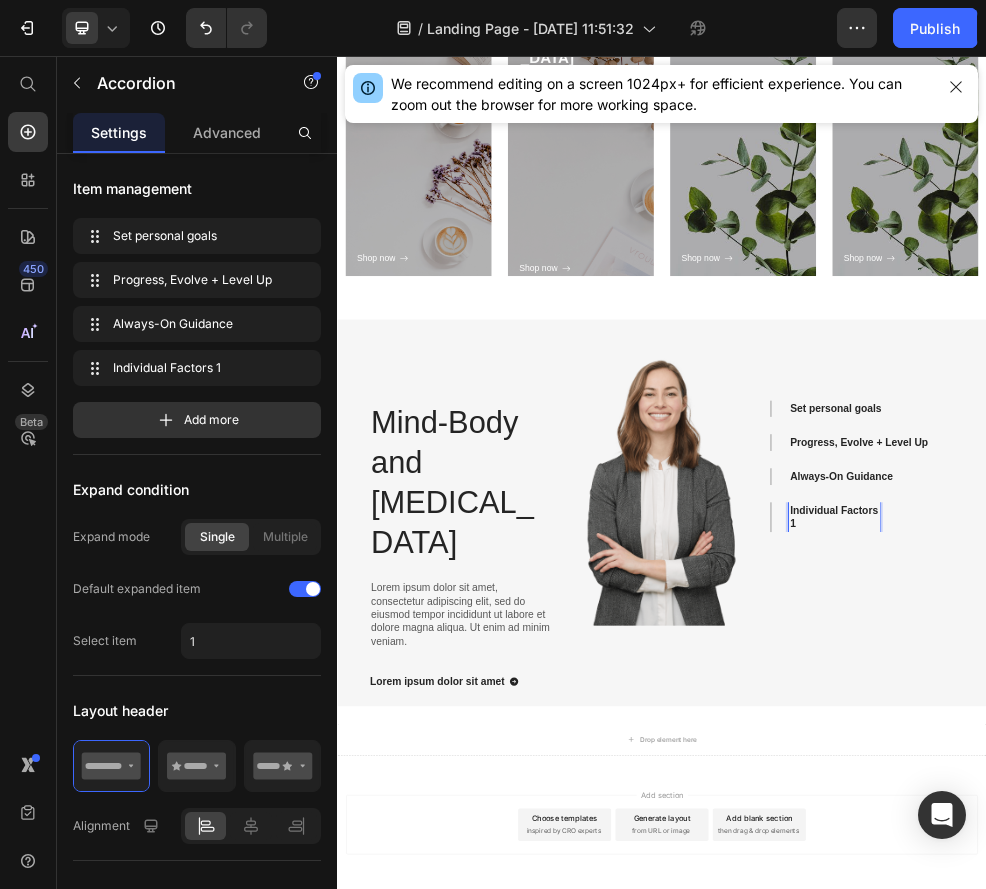 click on "Individual Factors  1" at bounding box center [1255, 909] 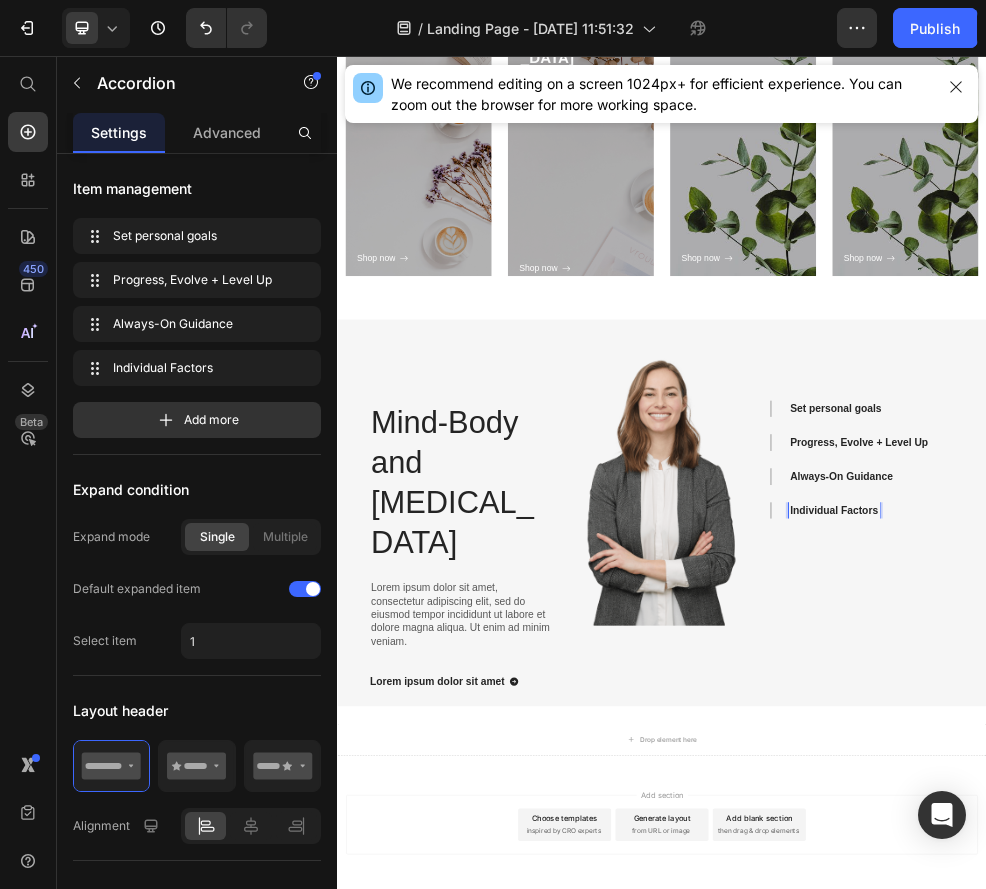 scroll, scrollTop: 229, scrollLeft: 0, axis: vertical 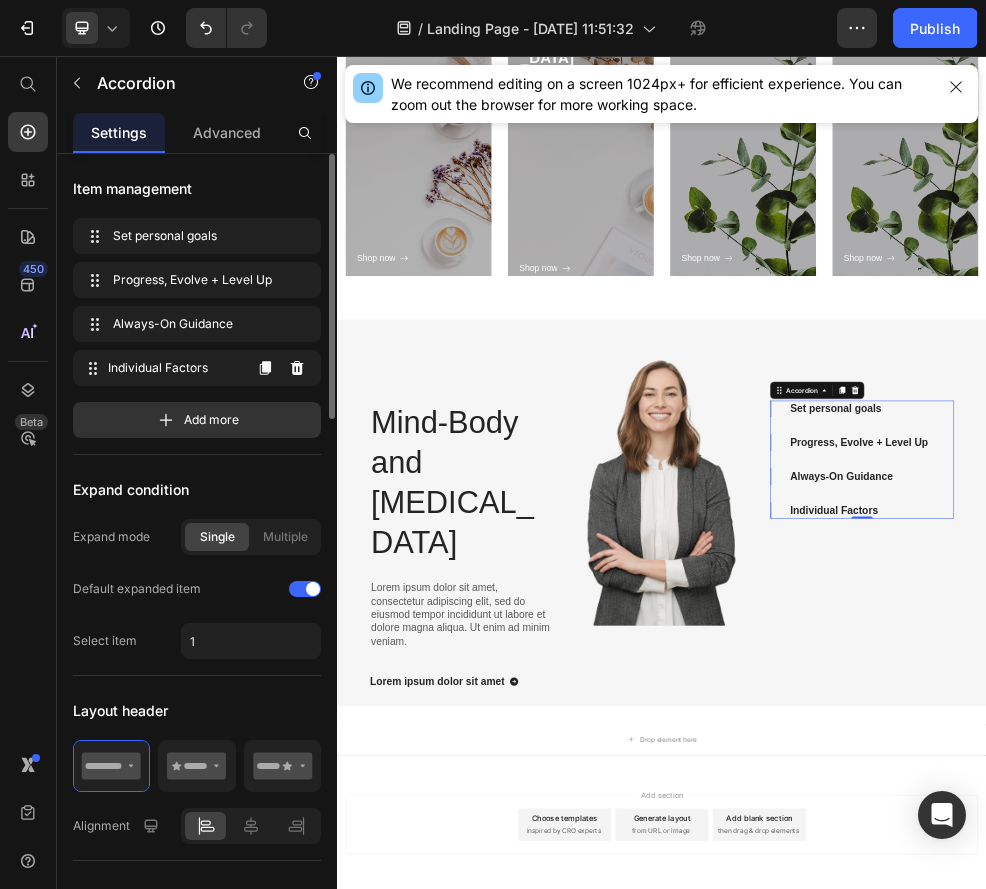 type 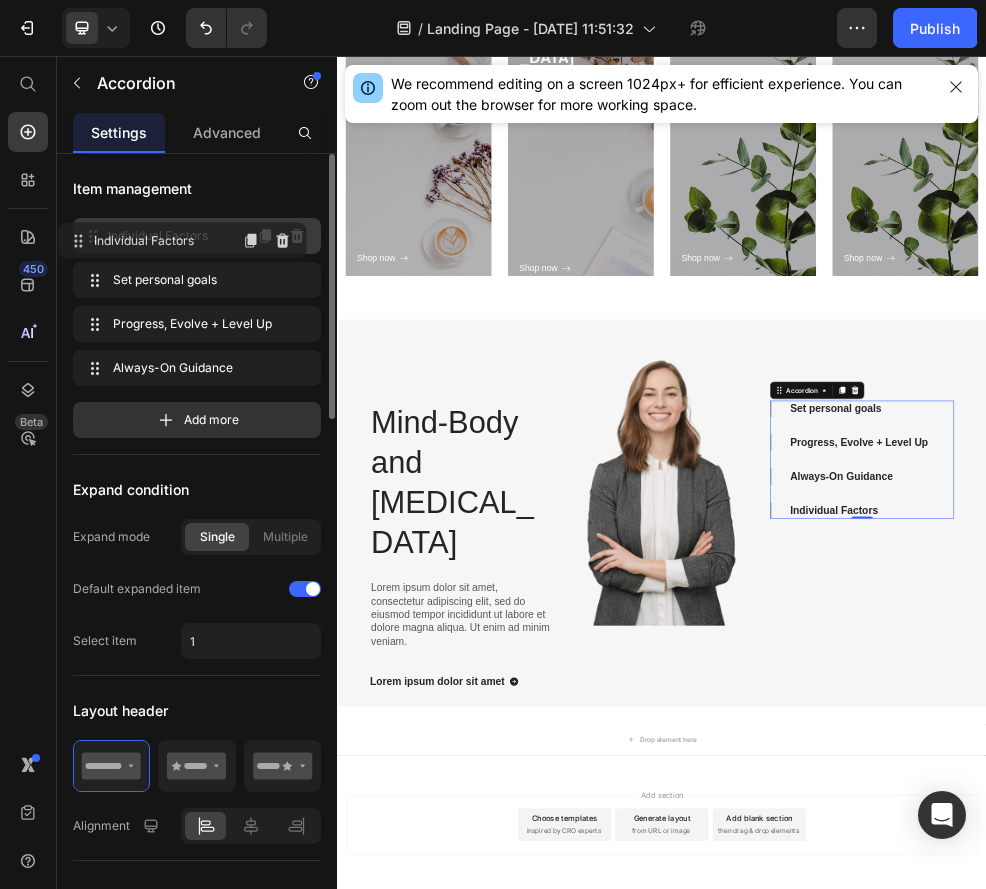 drag, startPoint x: 216, startPoint y: 368, endPoint x: 202, endPoint y: 240, distance: 128.76335 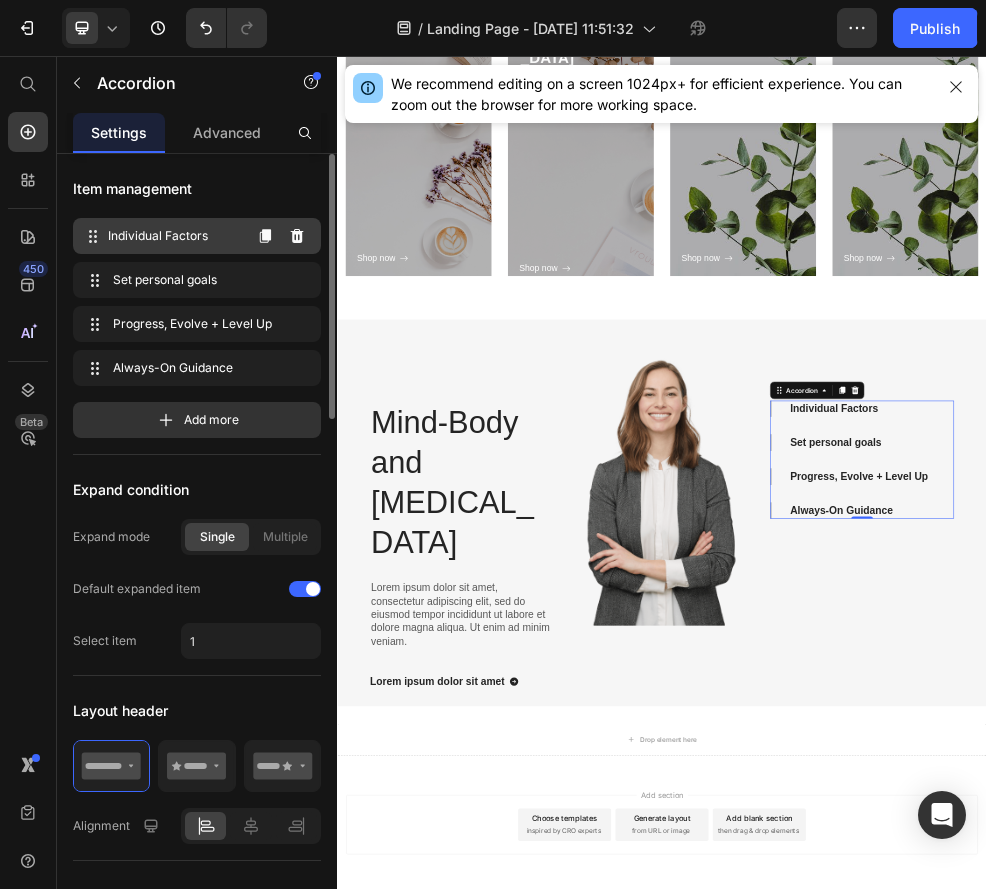 click on "Individual Factors" at bounding box center (174, 236) 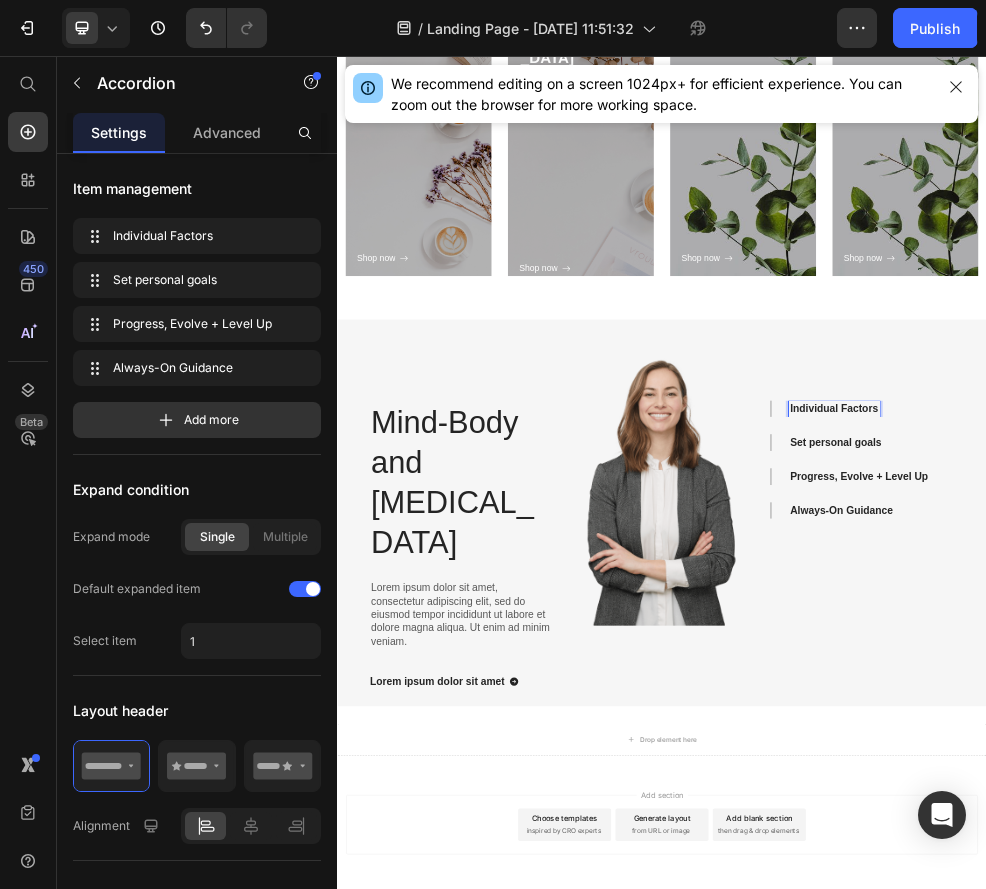 click on "Individual Factors" at bounding box center [1307, 709] 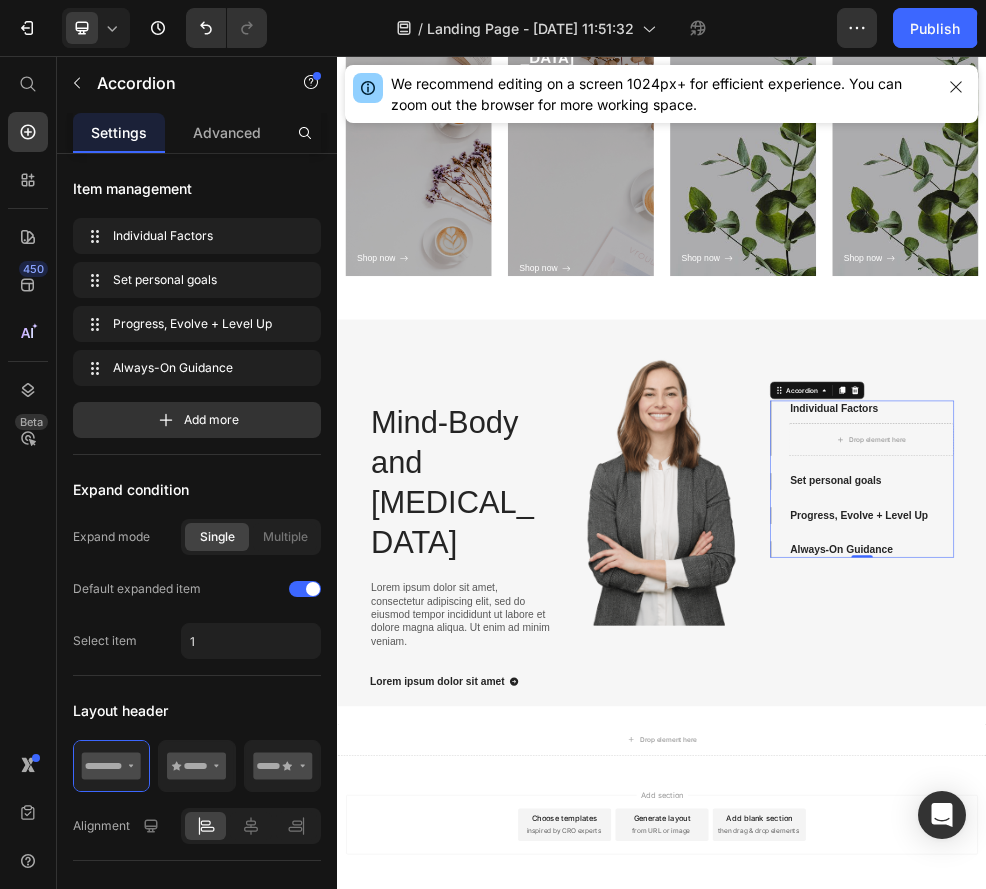 click on "Individual Factors" at bounding box center [1307, 709] 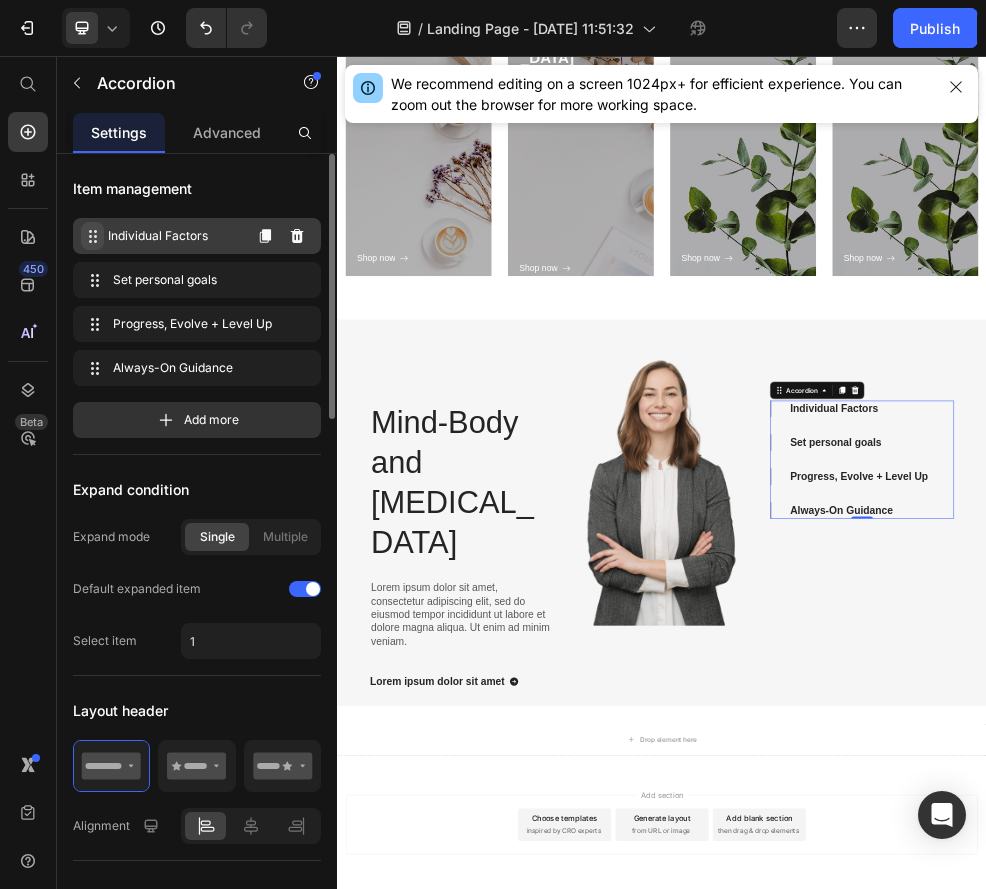 click 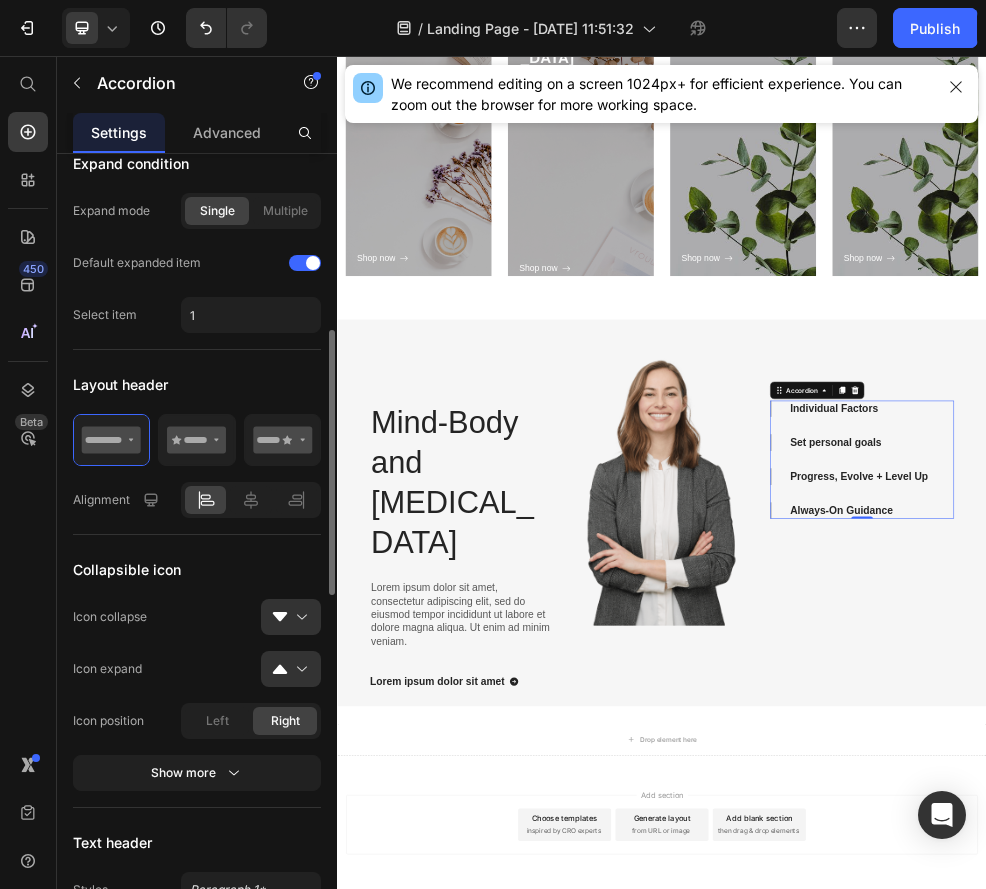 scroll, scrollTop: 377, scrollLeft: 0, axis: vertical 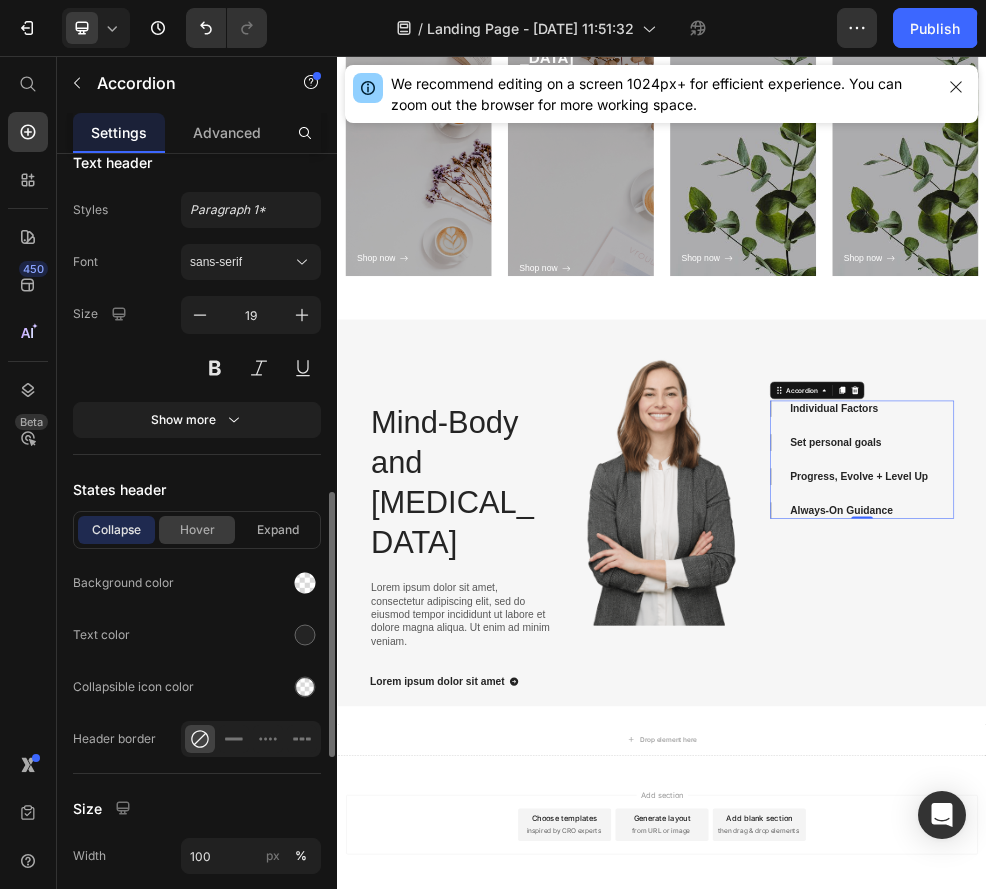 click on "Hover" at bounding box center [197, 530] 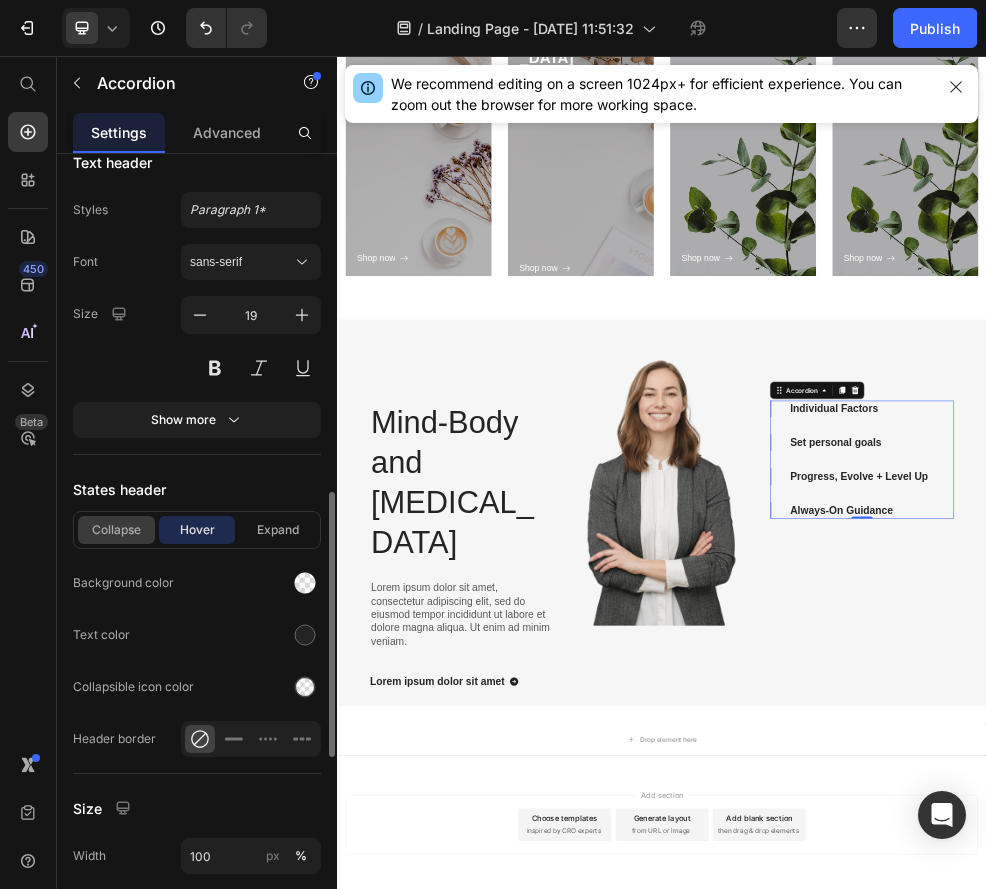 click on "Collapse" at bounding box center [116, 530] 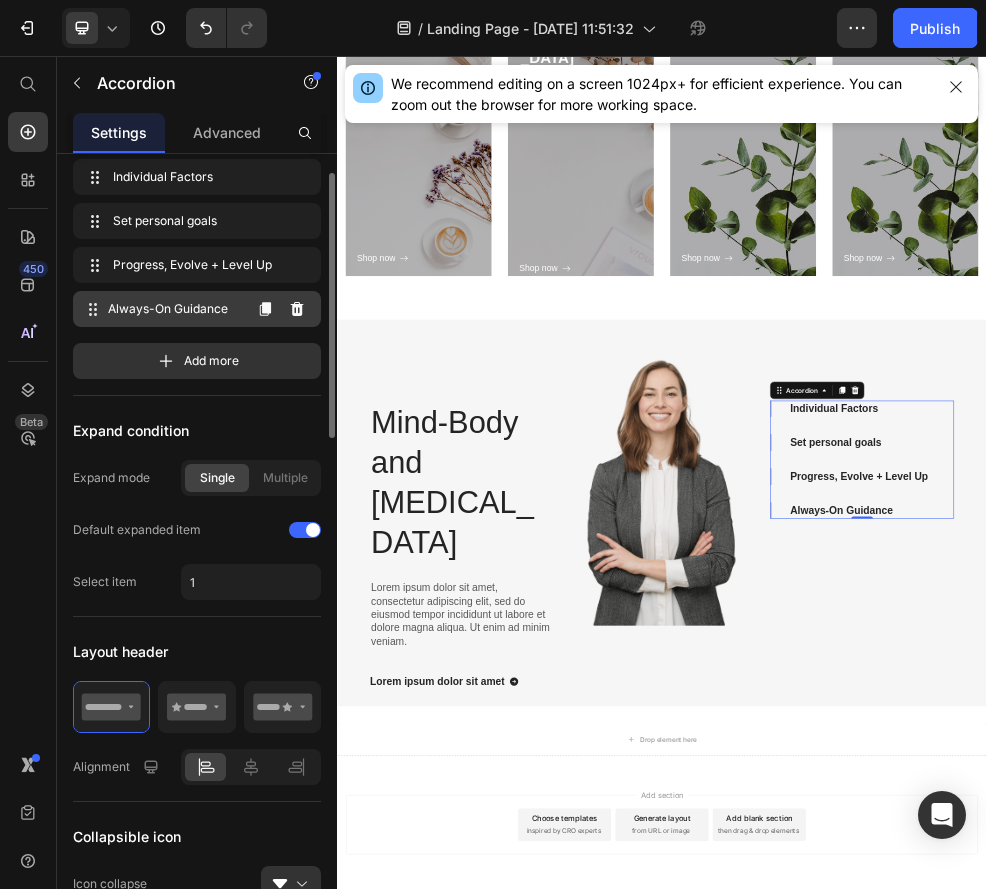 scroll, scrollTop: 0, scrollLeft: 0, axis: both 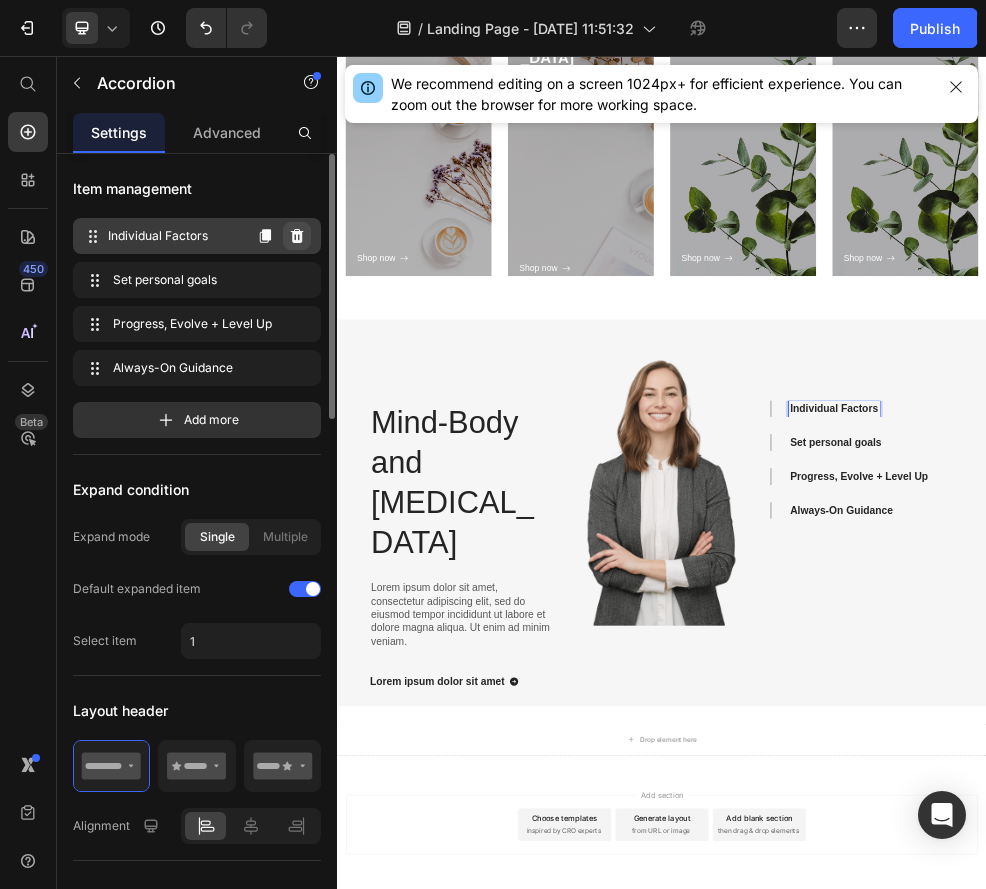 click 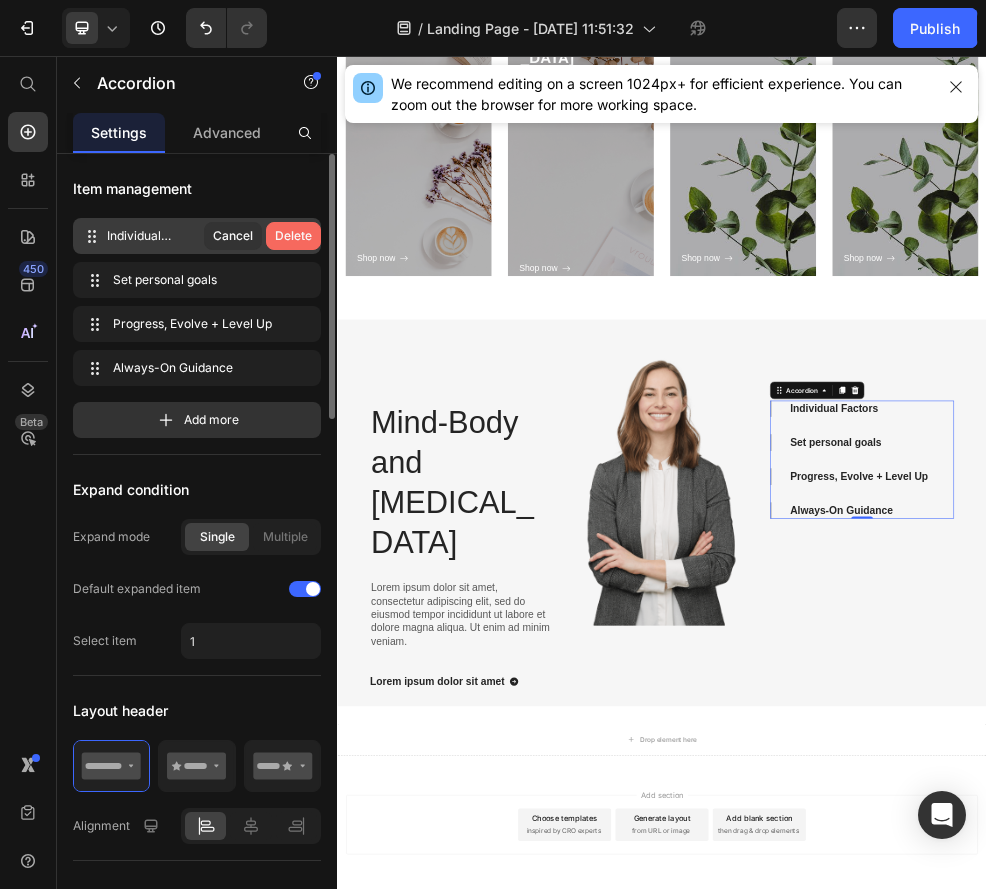 click on "Delete" at bounding box center (293, 236) 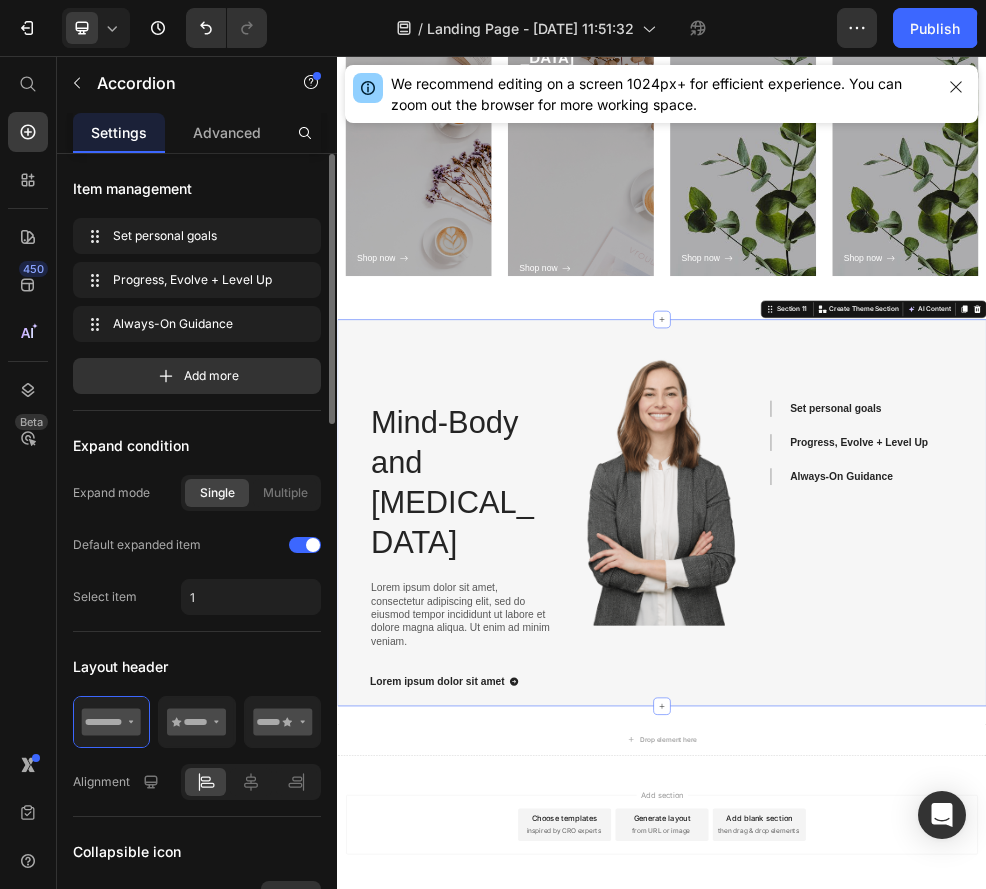 click on "Set personal goals
Progress, Evolve + Level Up
Always-On Guidance Accordion" at bounding box center [1307, 901] 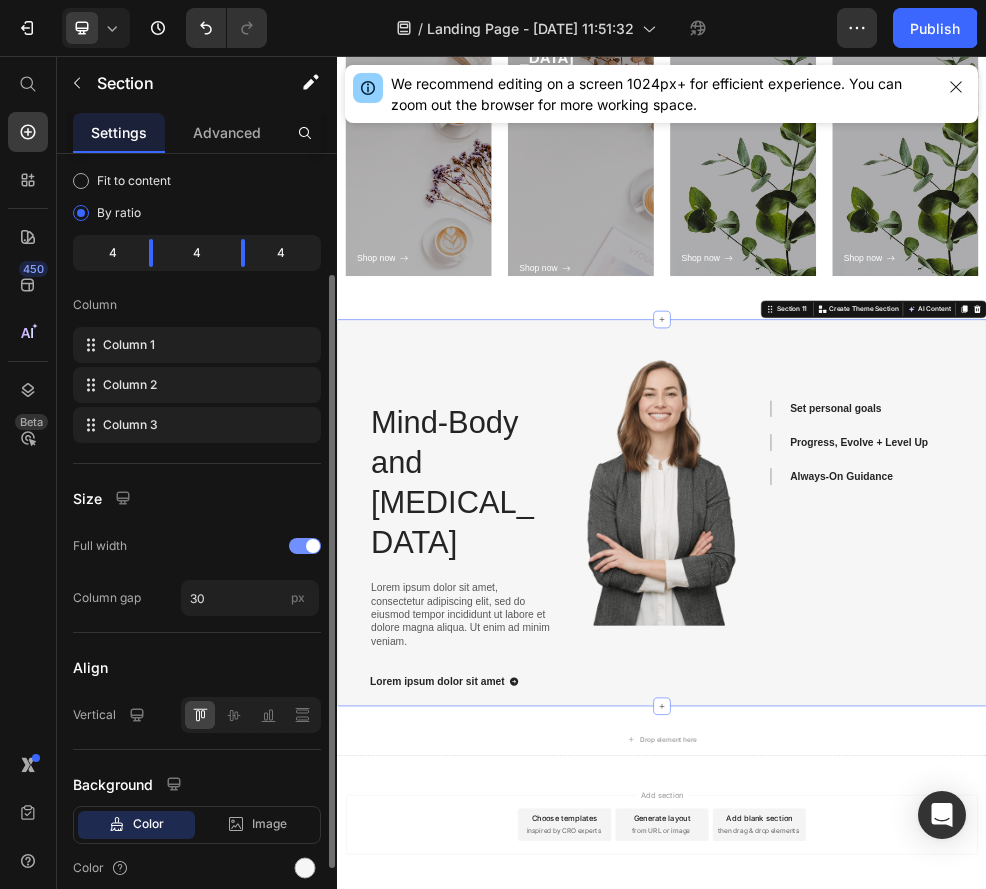 scroll, scrollTop: 190, scrollLeft: 0, axis: vertical 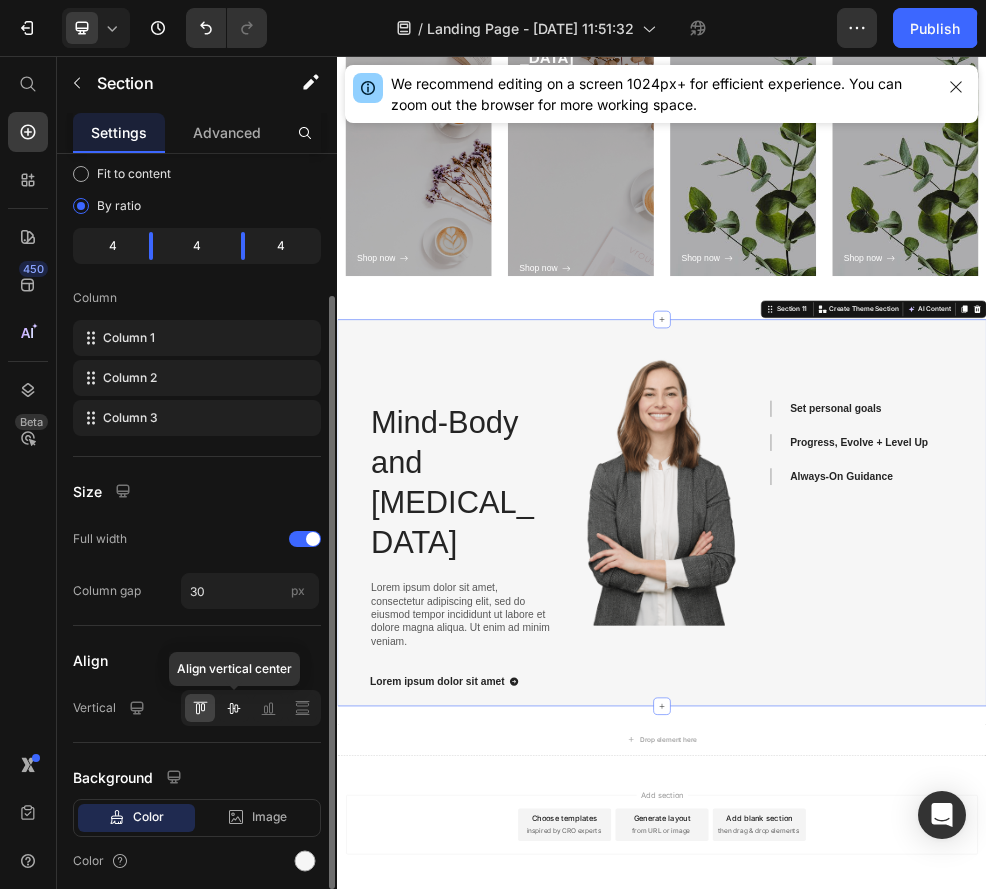 click 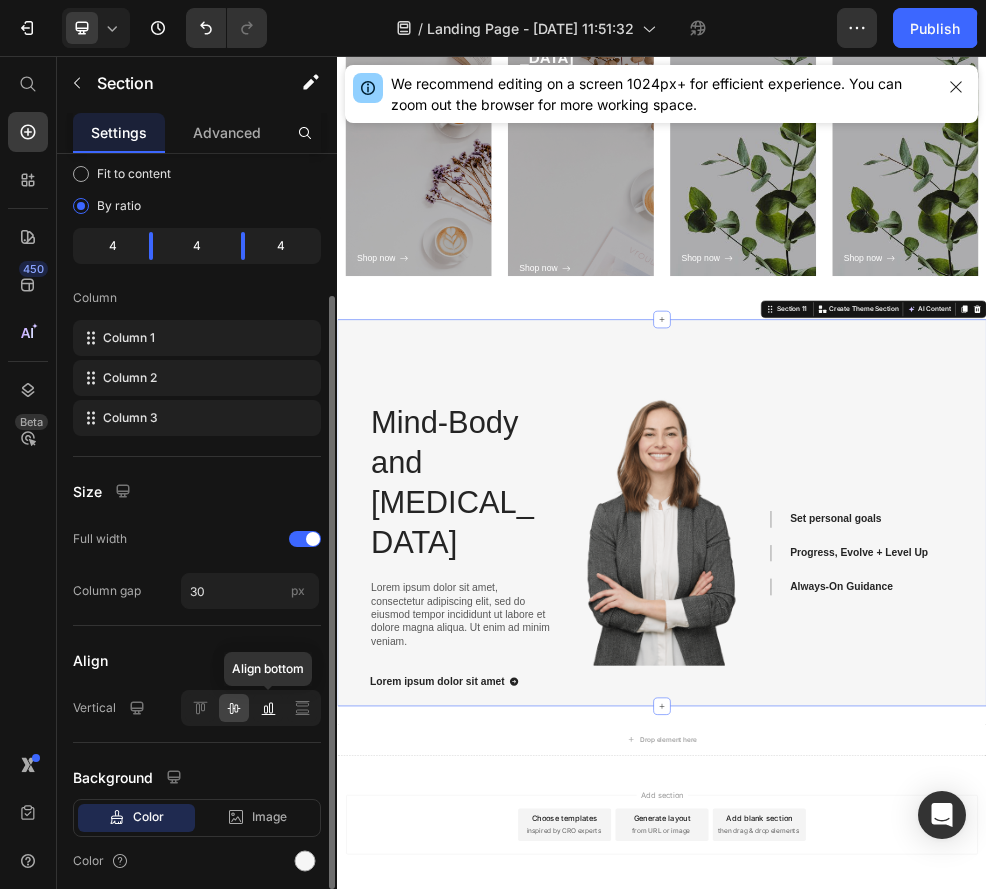 click 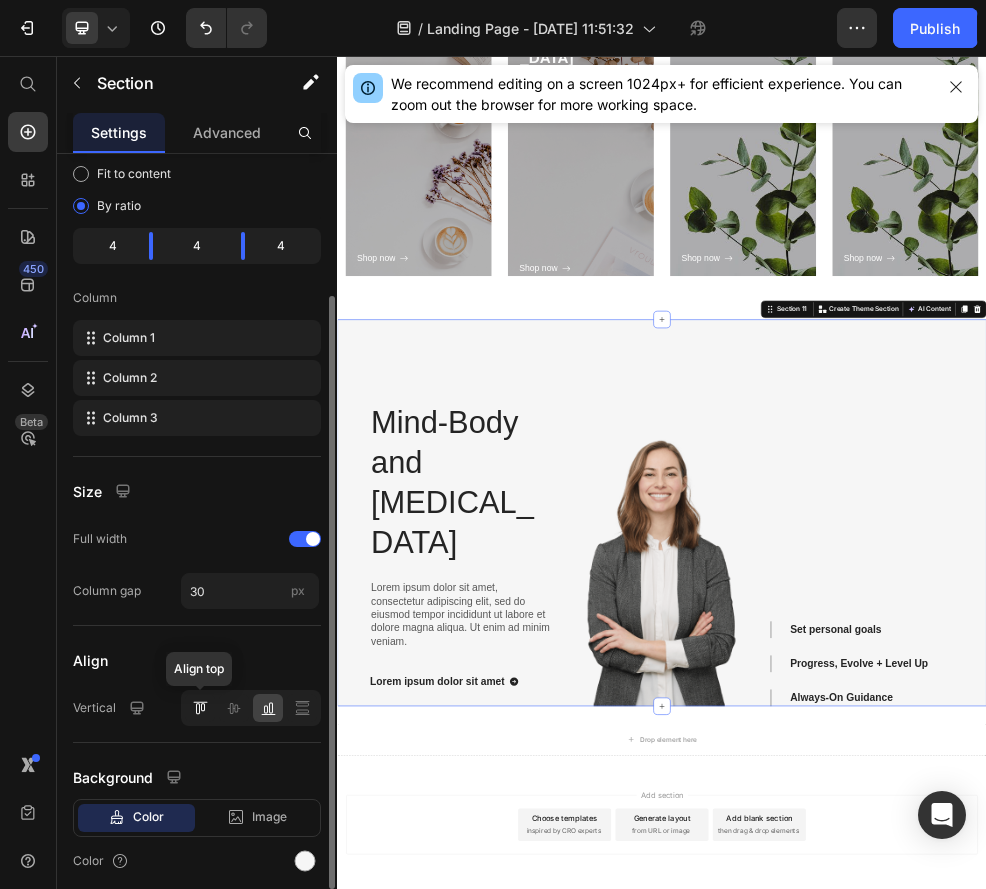 click 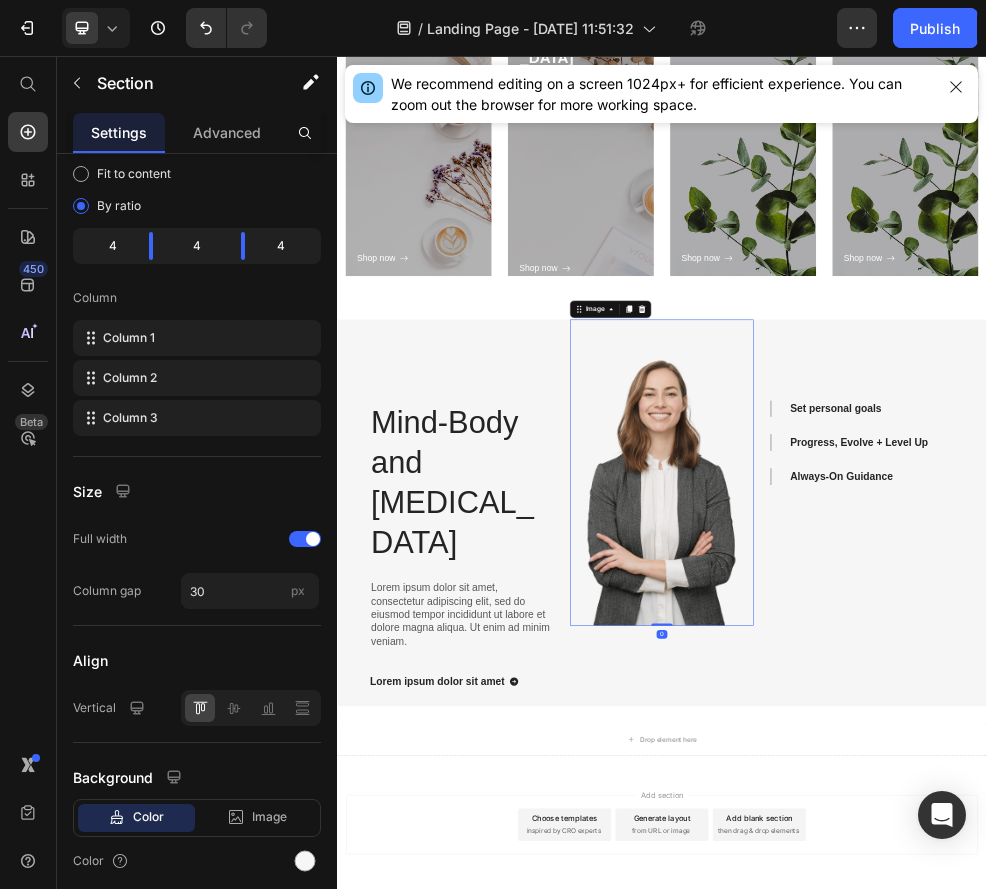 click at bounding box center [937, 827] 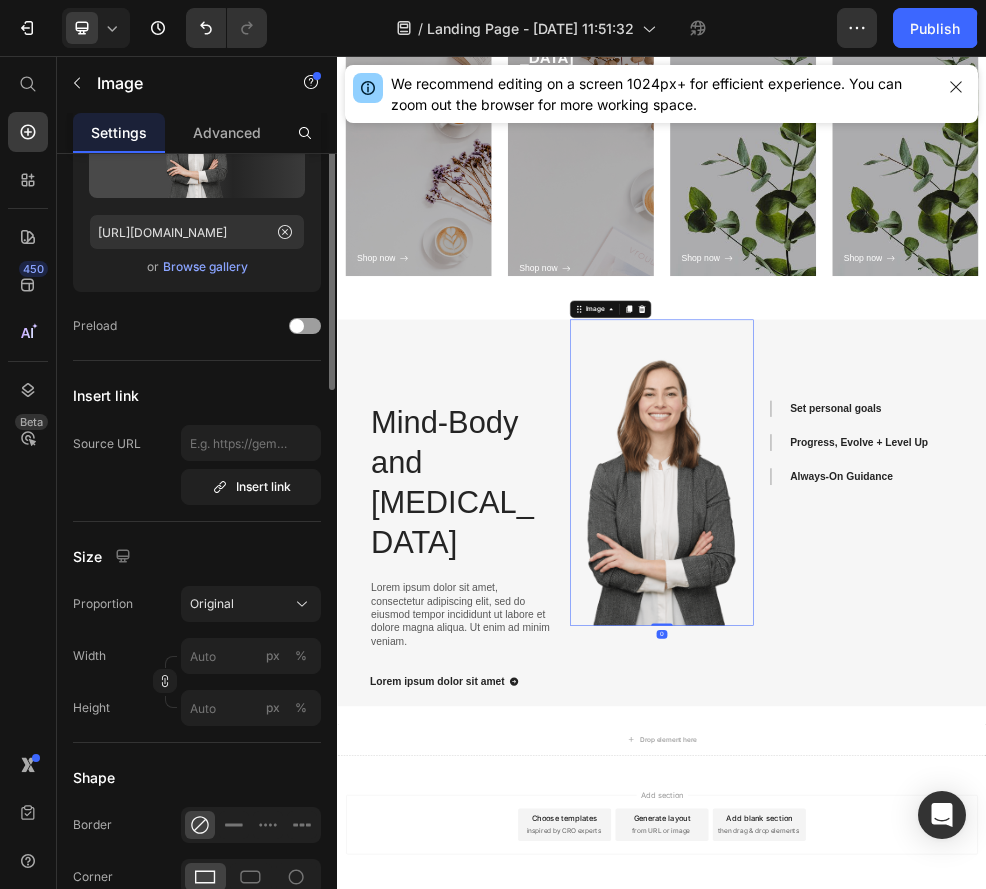 scroll, scrollTop: 0, scrollLeft: 0, axis: both 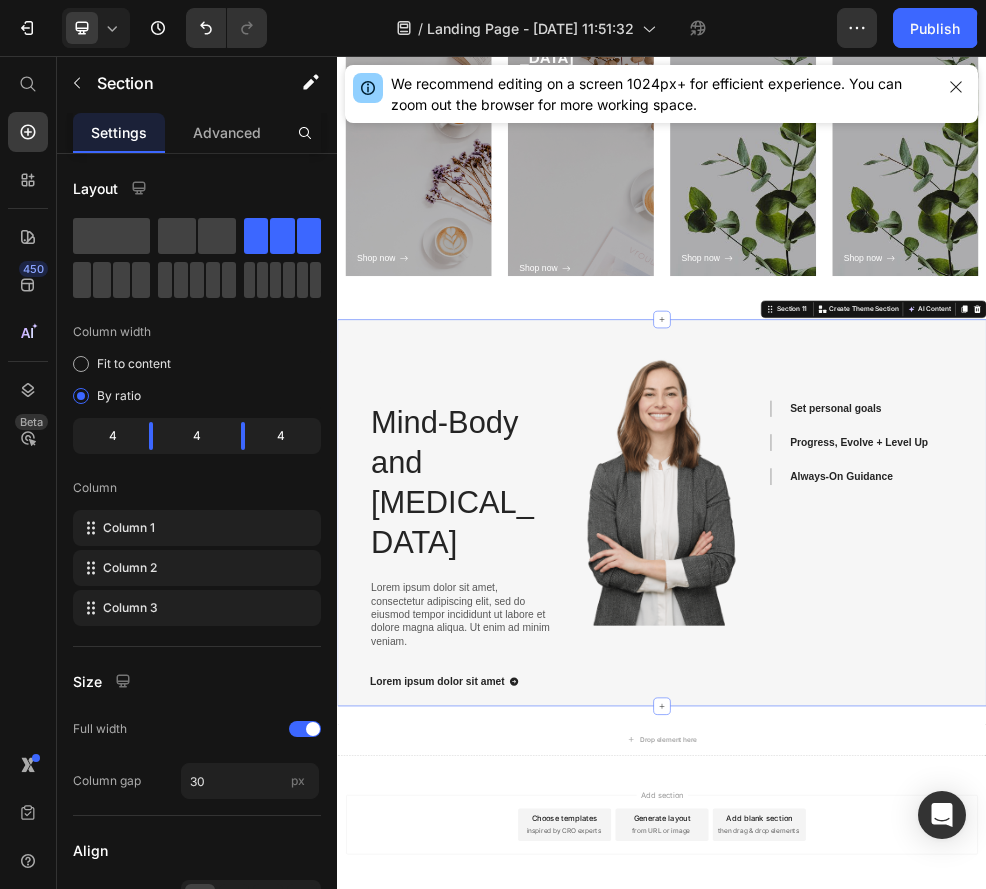 click on "Set personal goals
Progress, Evolve + Level Up
Always-On Guidance Accordion" at bounding box center (1307, 901) 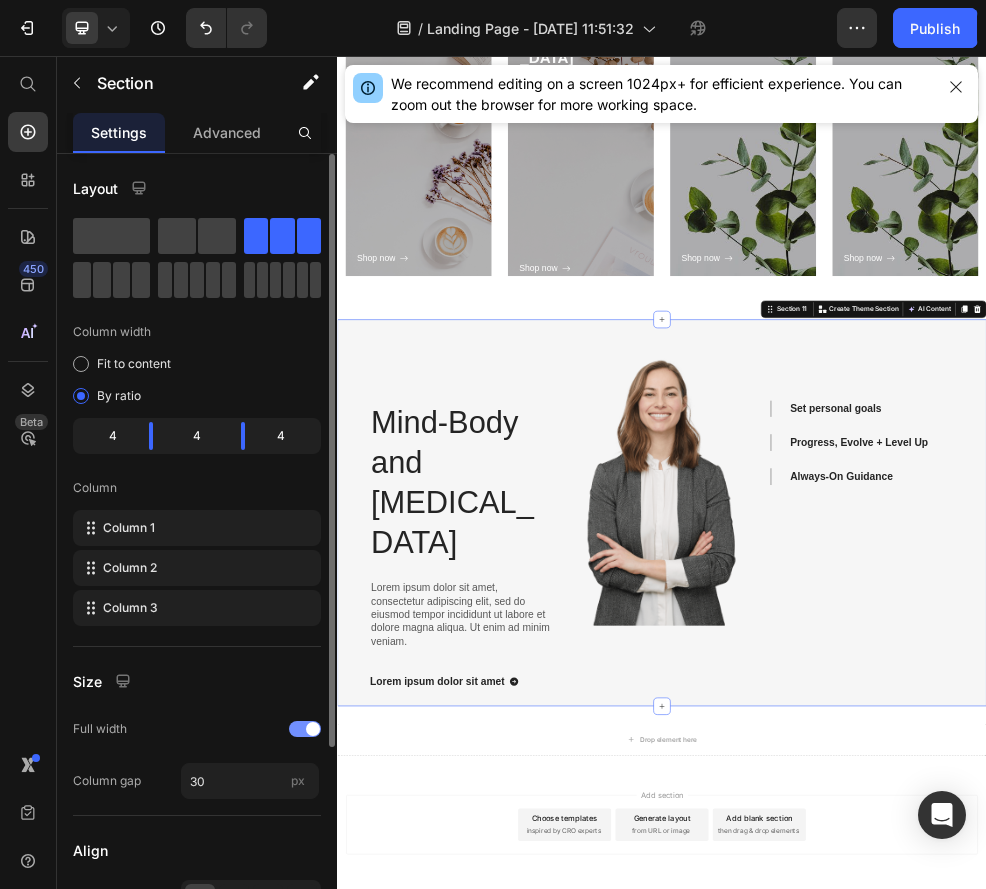 click at bounding box center (305, 729) 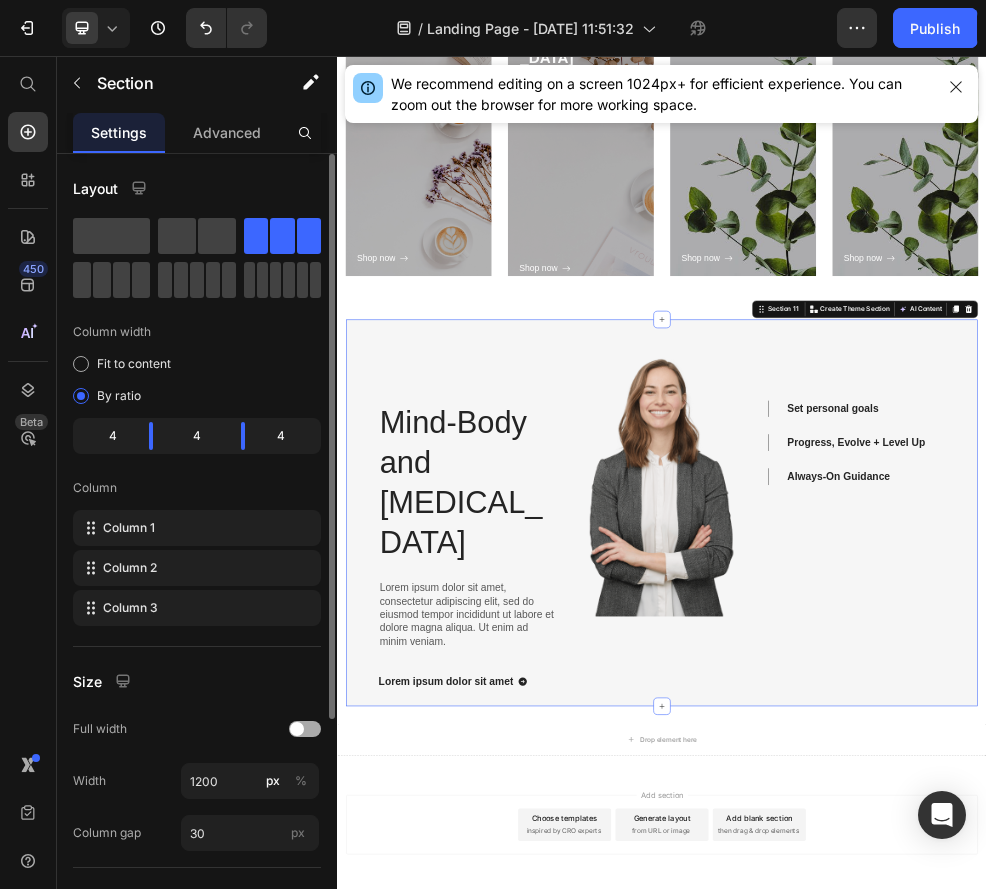 click at bounding box center (297, 729) 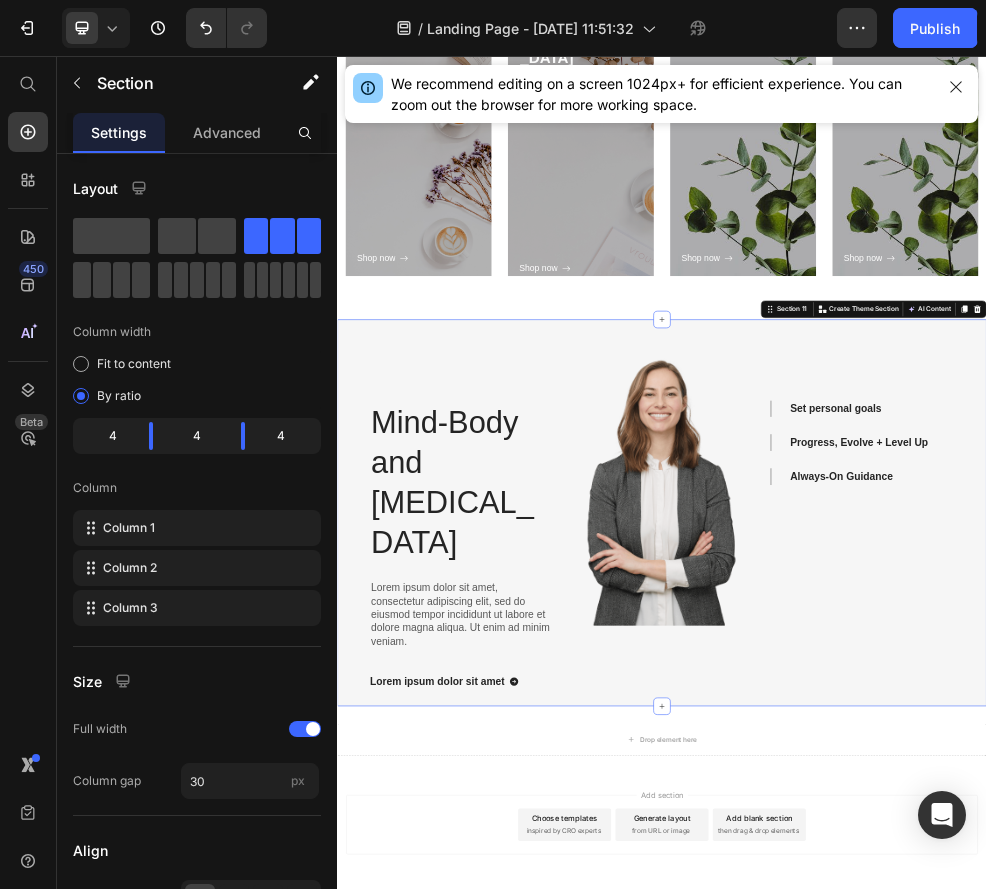 click on "Mind-Body and Stress Management Heading Lorem ipsum dolor sit amet, consectetur adipiscing elit, sed do eiusmod tempor incididunt ut labore et dolore magna aliqua. Ut enim ad minim veniam. Text Block
Lorem ipsum dolor sit amet Button Row Image
Set personal goals
Progress, Evolve + Level Up
Always-On Guidance Accordion Section 11   Create Theme Section AI Content Write with GemAI What would you like to describe here? Tone and Voice Persuasive Product Show more Generate" at bounding box center (937, 901) 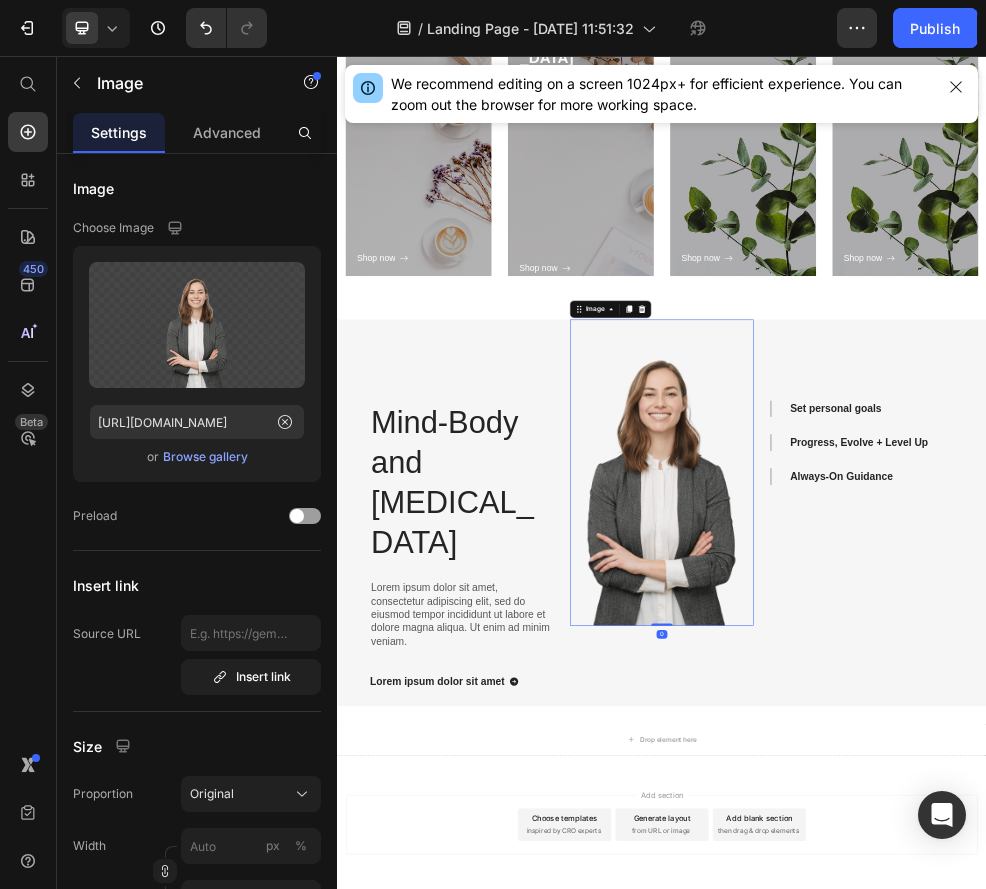 click at bounding box center (937, 827) 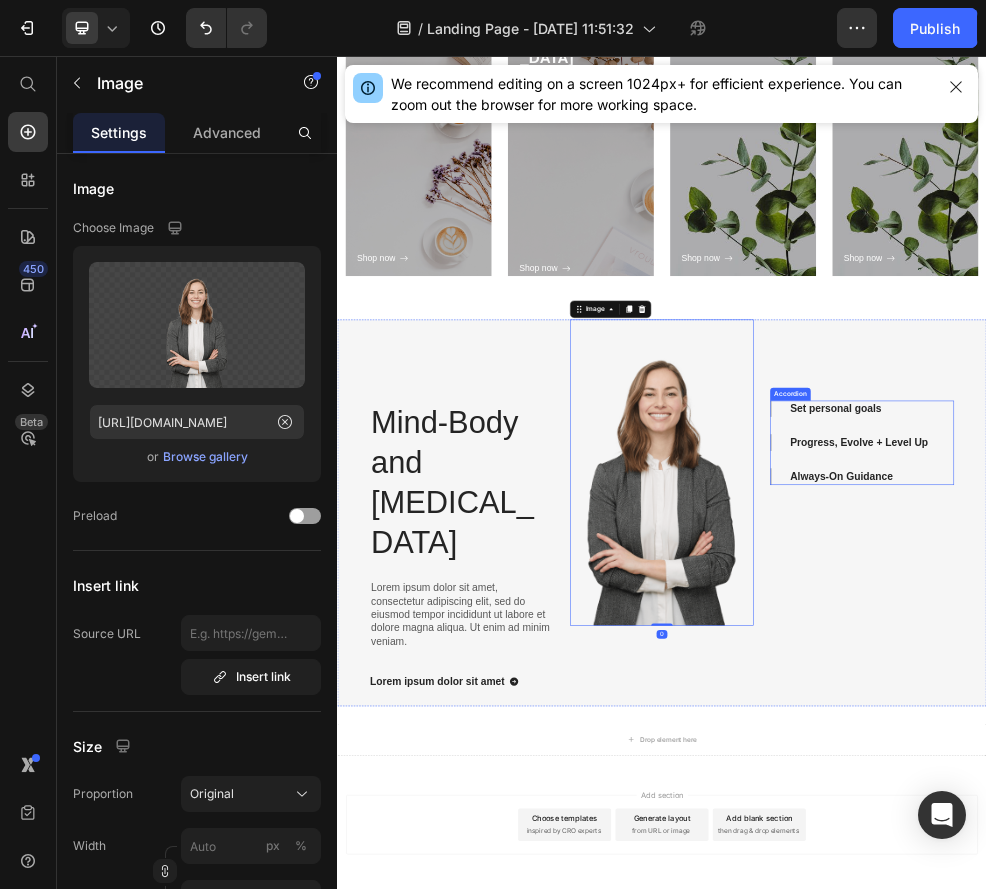 click on "Set personal goals" at bounding box center [1307, 709] 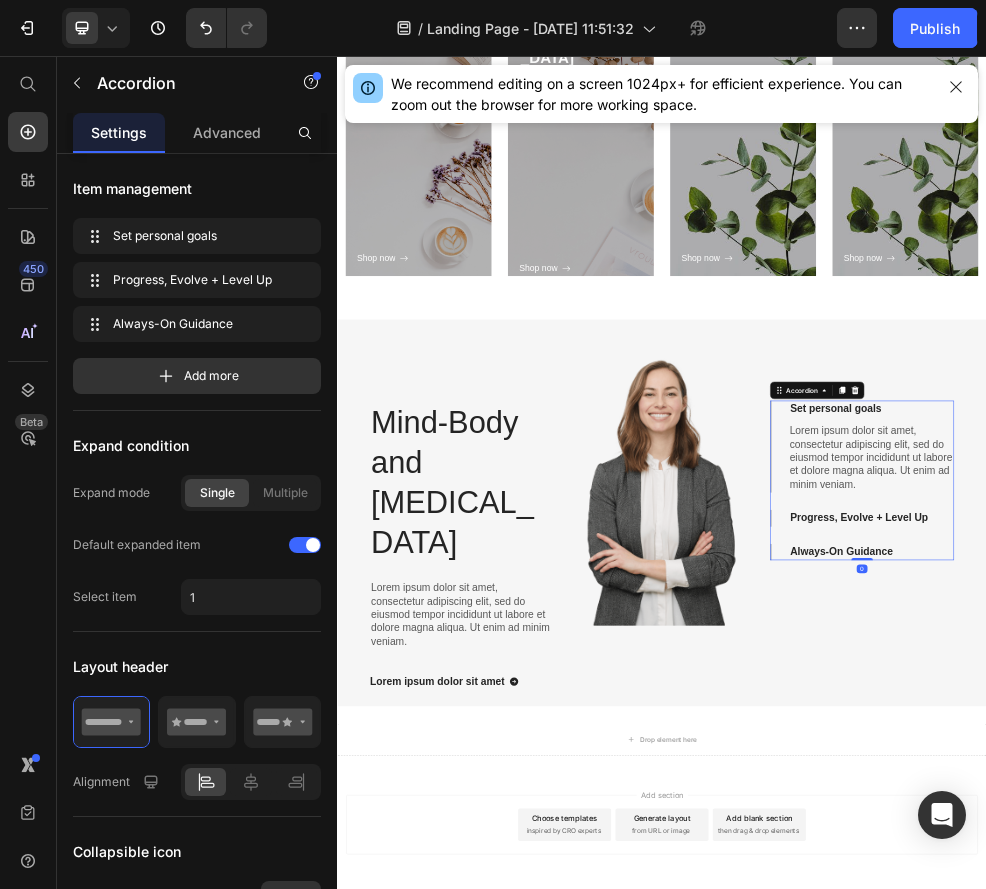 click on "Set personal goals" at bounding box center (1307, 709) 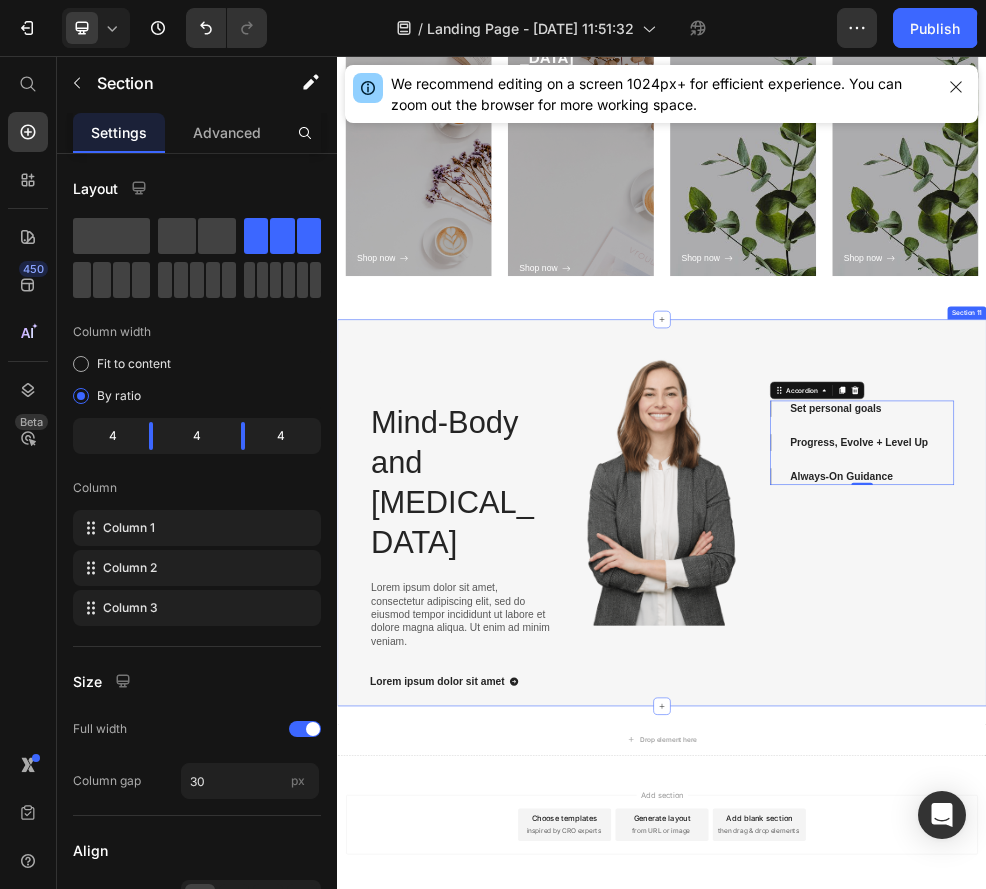 click on "Set personal goals
Progress, Evolve + Level Up
Always-On Guidance Accordion   0" at bounding box center (1307, 901) 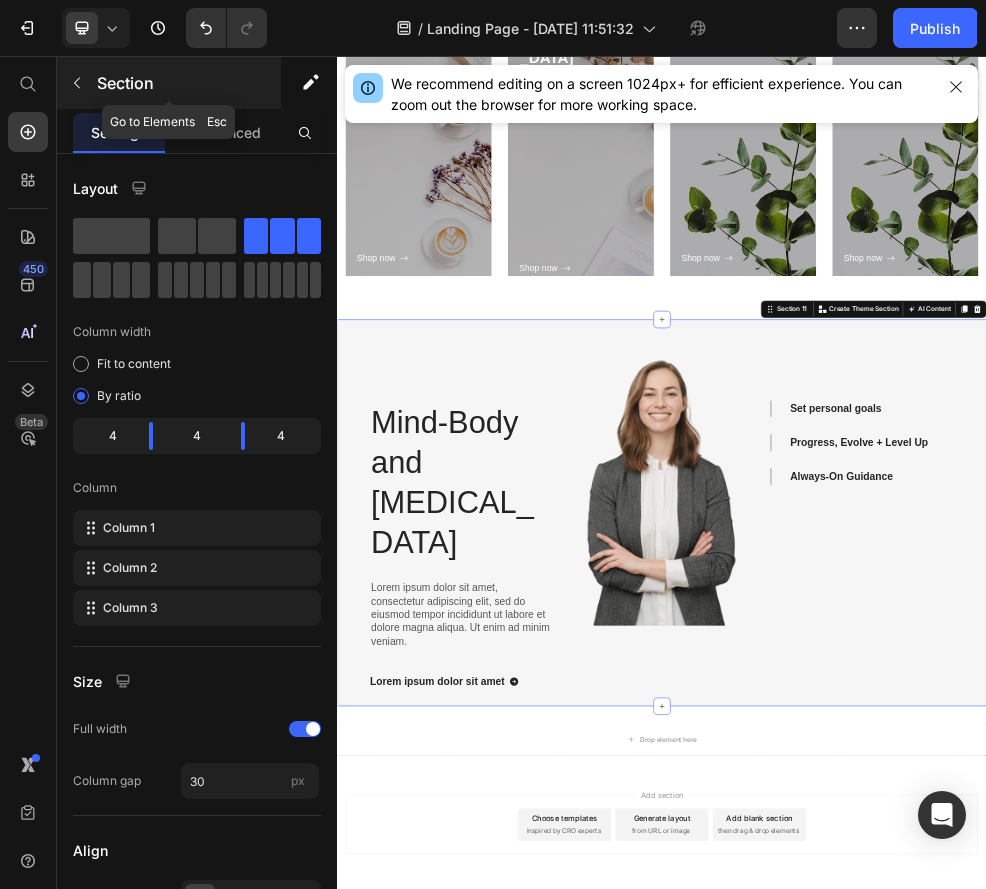 click 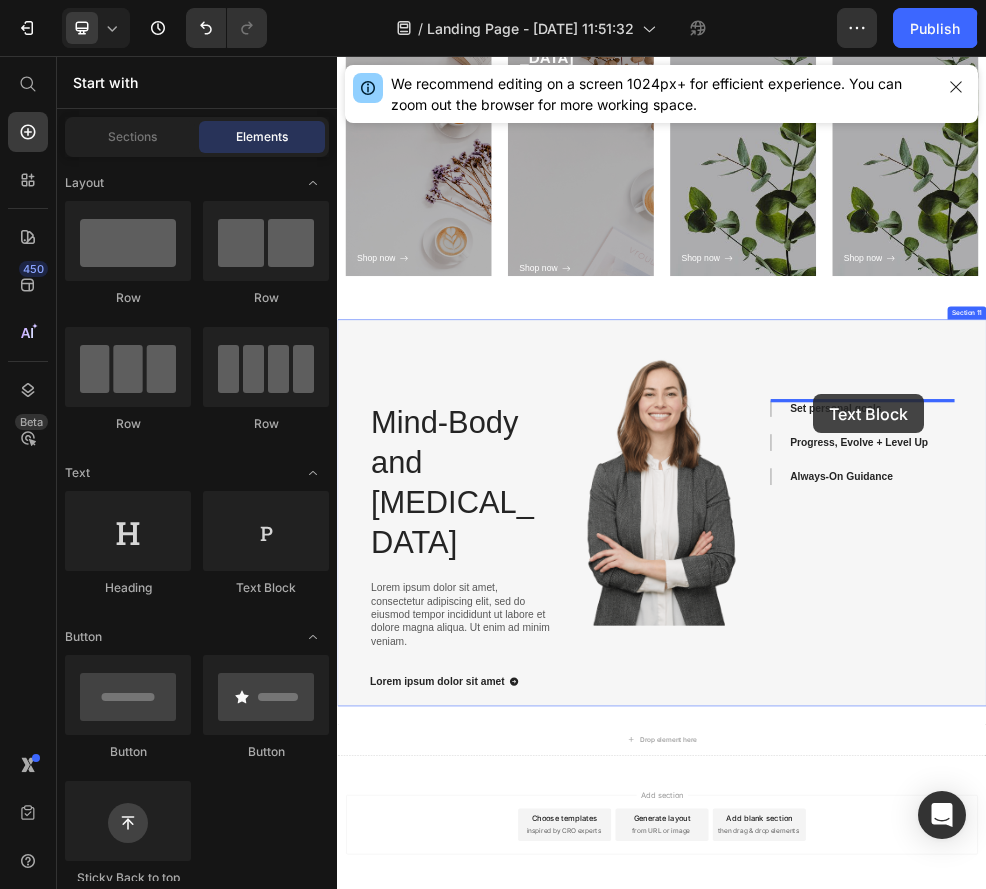 drag, startPoint x: 616, startPoint y: 569, endPoint x: 1221, endPoint y: 684, distance: 615.83276 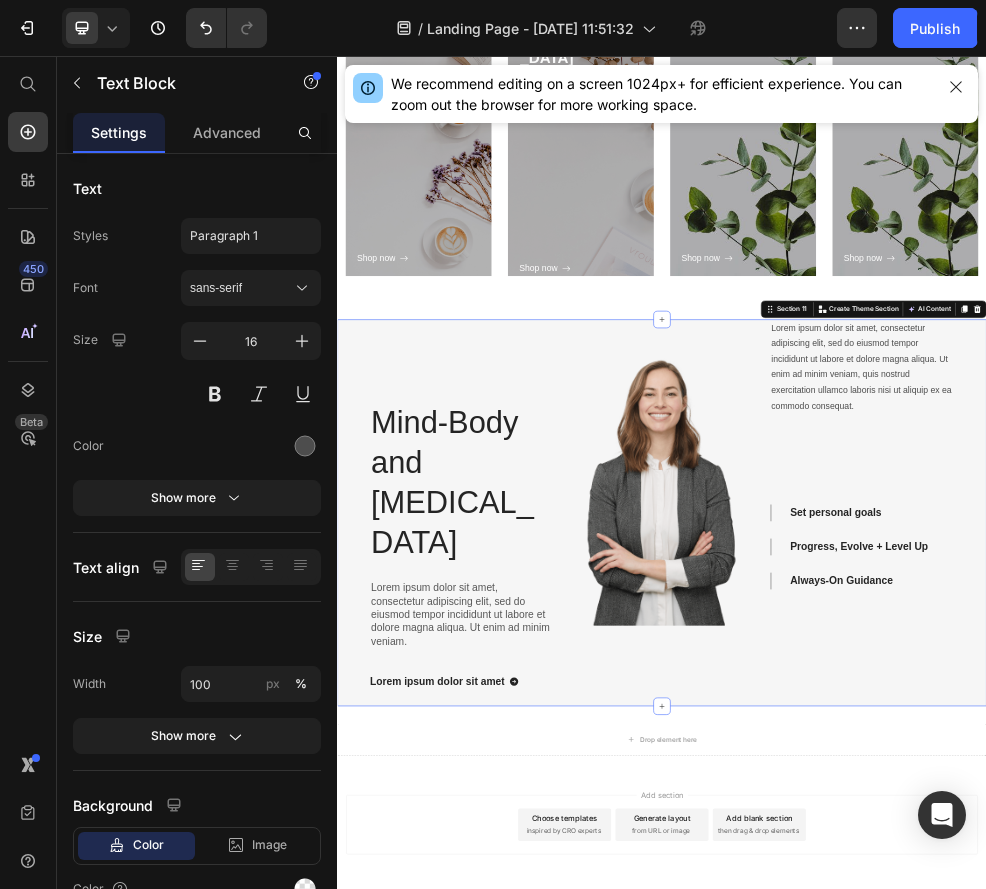 click on "Lorem ipsum dolor sit amet, consectetur adipiscing elit, sed do eiusmod tempor incididunt ut labore et dolore magna aliqua. Ut enim ad minim veniam, quis nostrud exercitation ullamco laboris nisi ut aliquip ex ea commodo consequat. Text Block
Set personal goals
Progress, Evolve + Level Up
Always-On Guidance Accordion" at bounding box center (1307, 901) 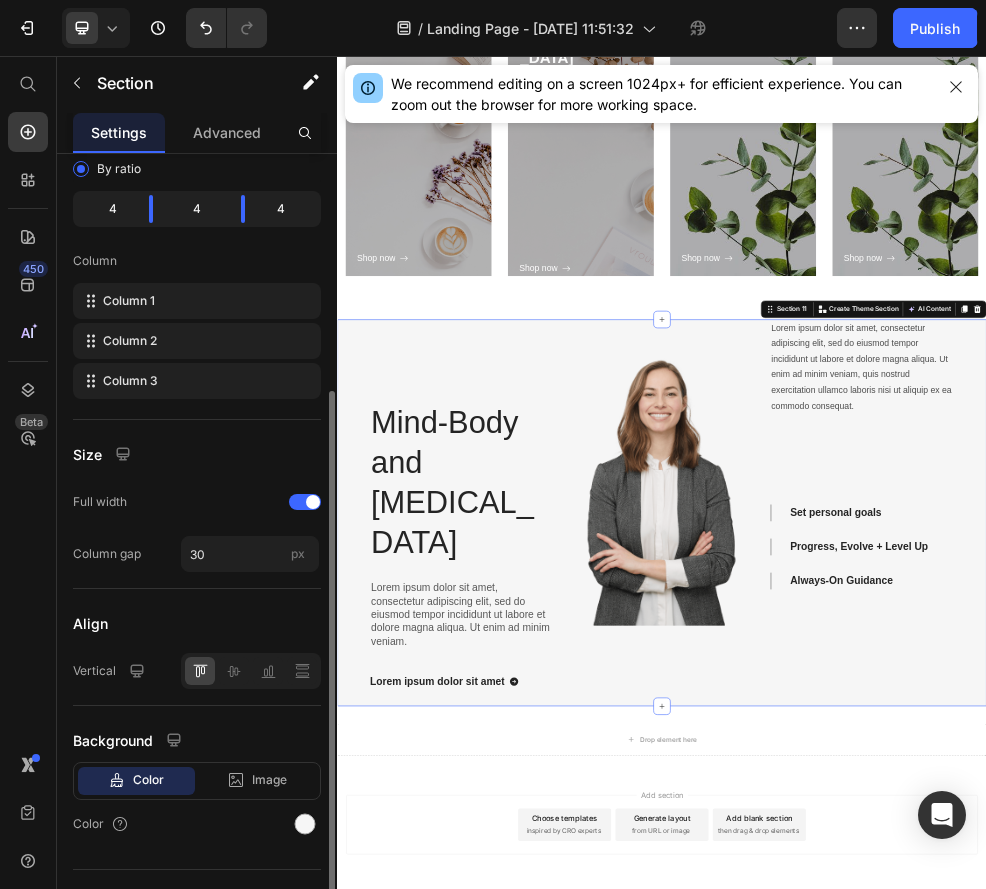 scroll, scrollTop: 265, scrollLeft: 0, axis: vertical 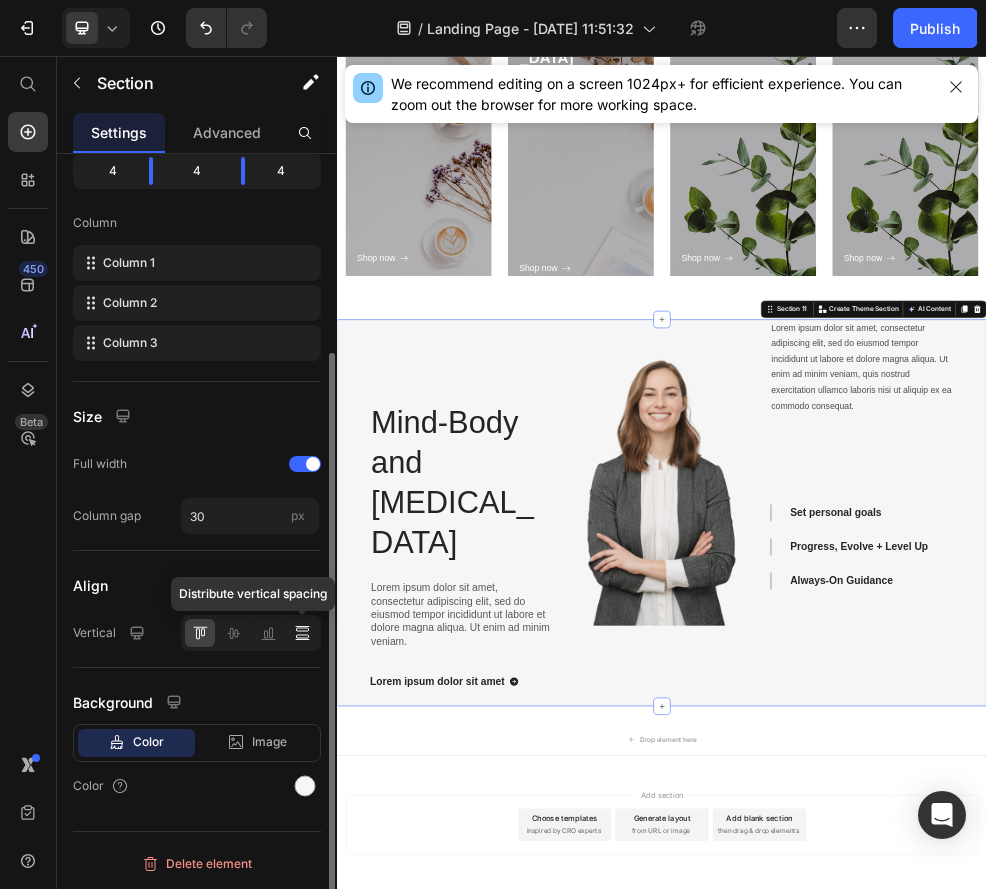 click 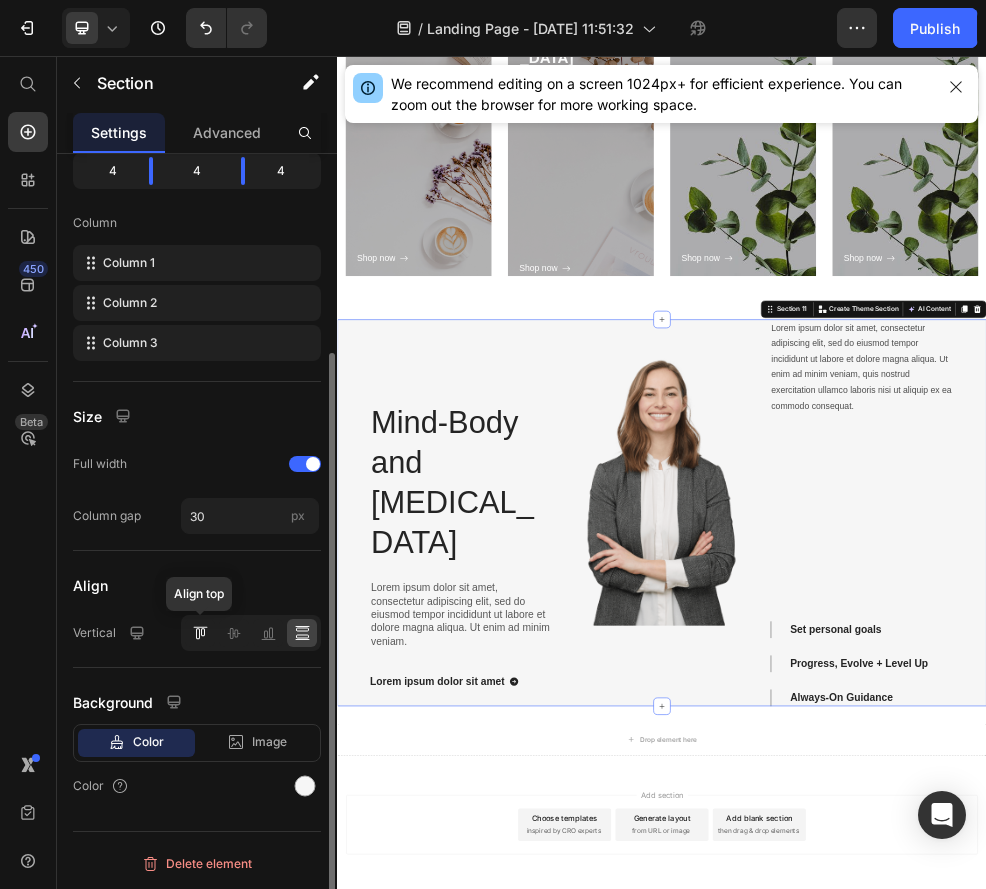 click 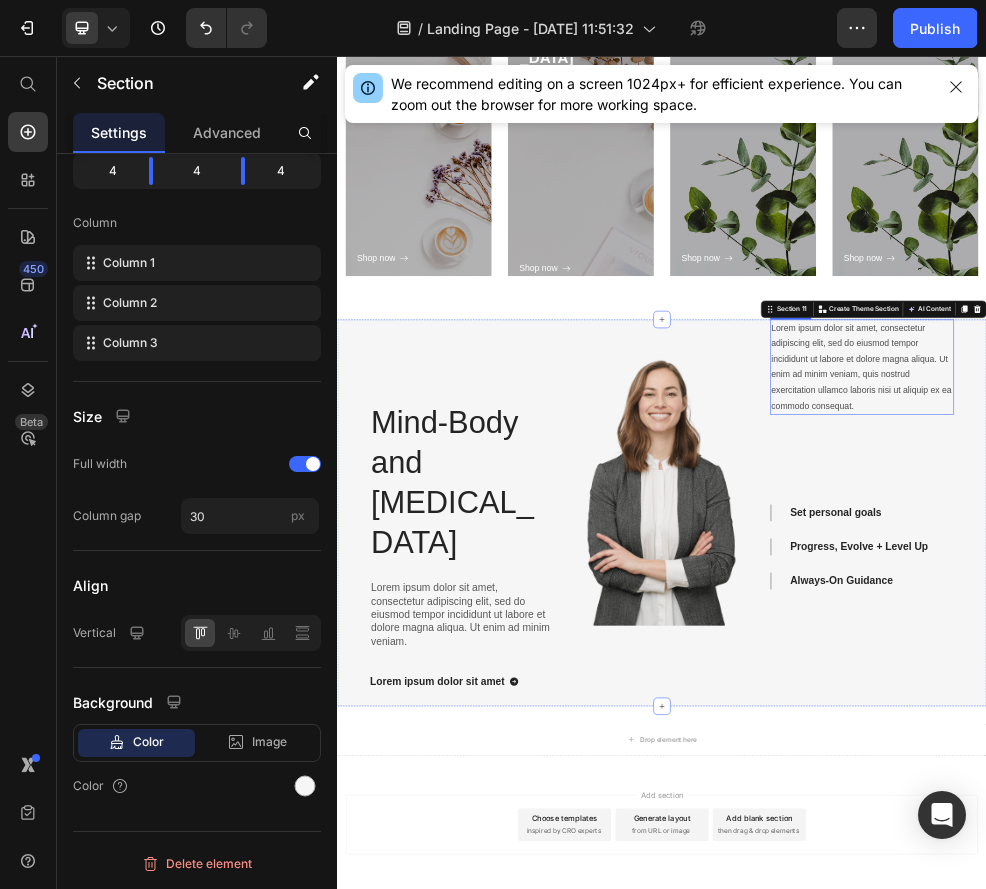 click on "Lorem ipsum dolor sit amet, consectetur adipiscing elit, sed do eiusmod tempor incididunt ut labore et dolore magna aliqua. Ut enim ad minim veniam, quis nostrud exercitation ullamco laboris nisi ut aliquip ex ea commodo consequat." at bounding box center [1307, 632] 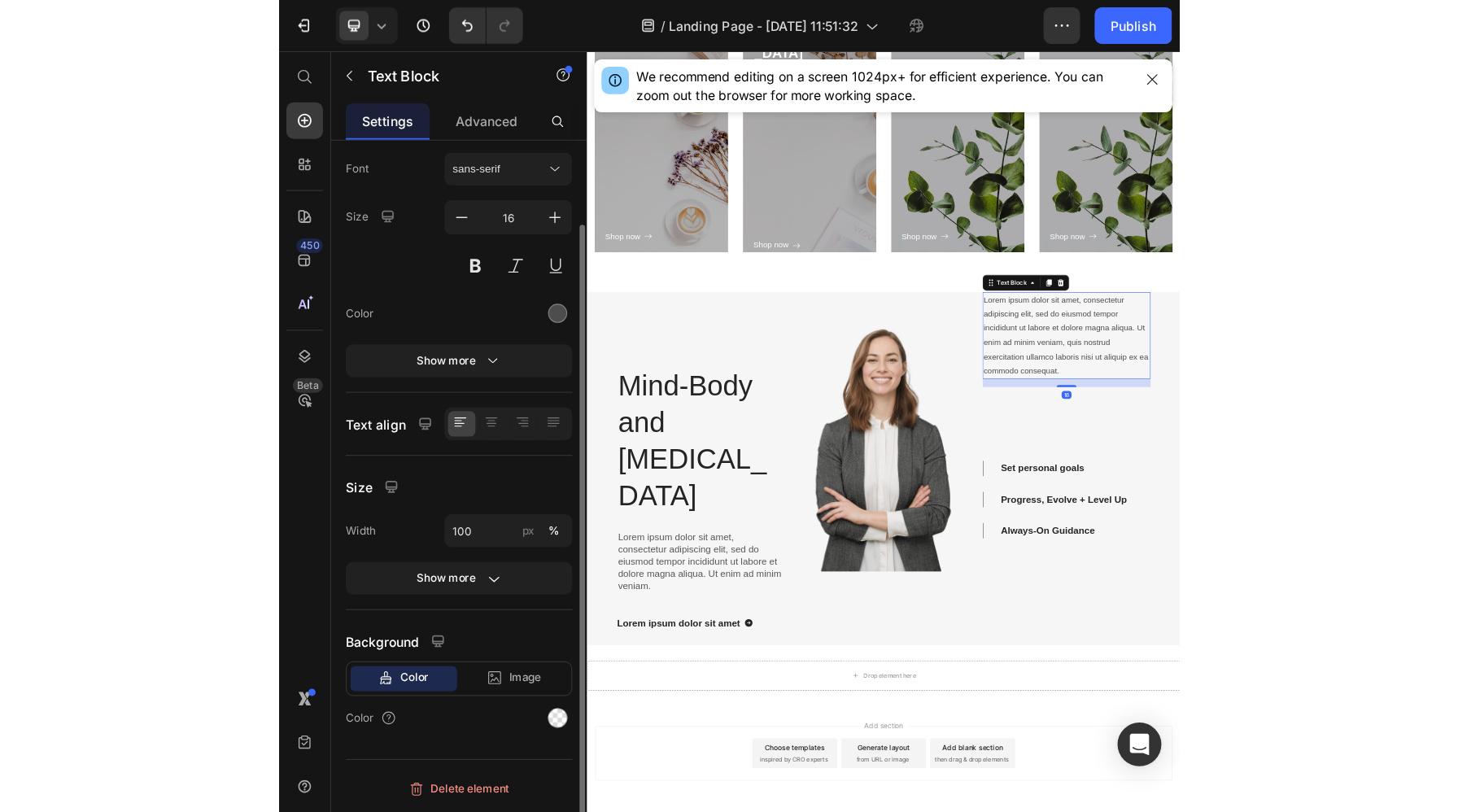 scroll, scrollTop: 0, scrollLeft: 0, axis: both 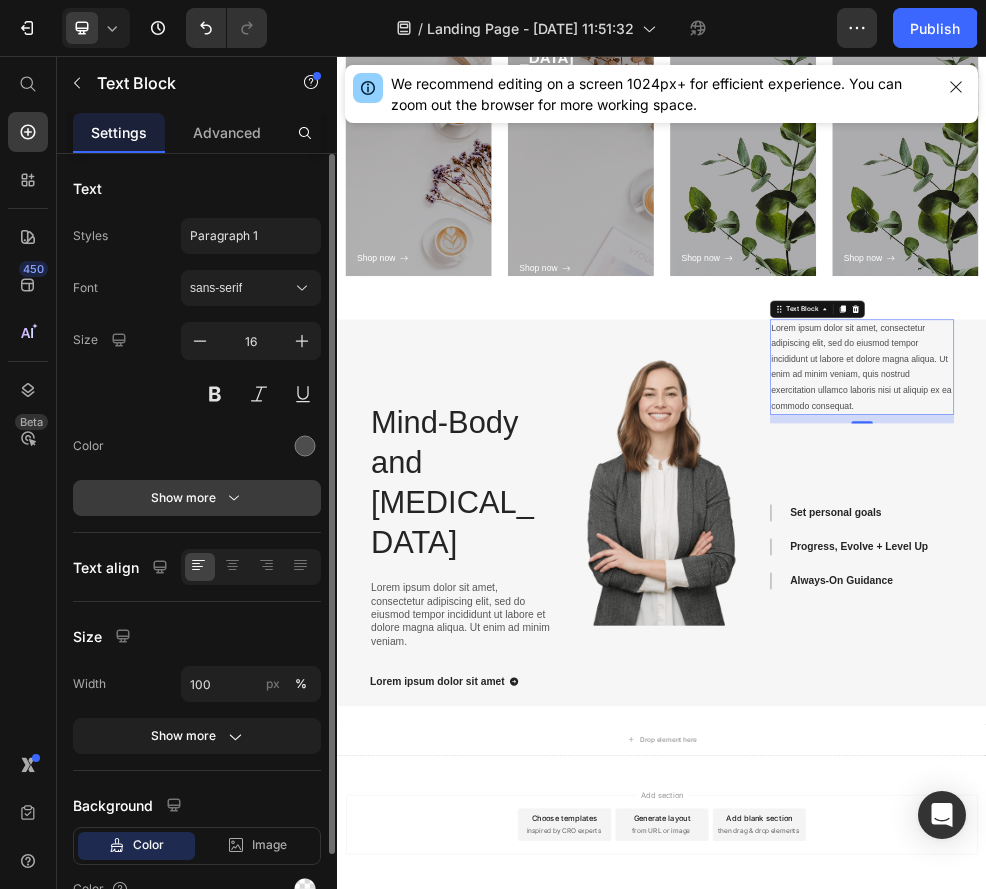 click on "Show more" at bounding box center [197, 498] 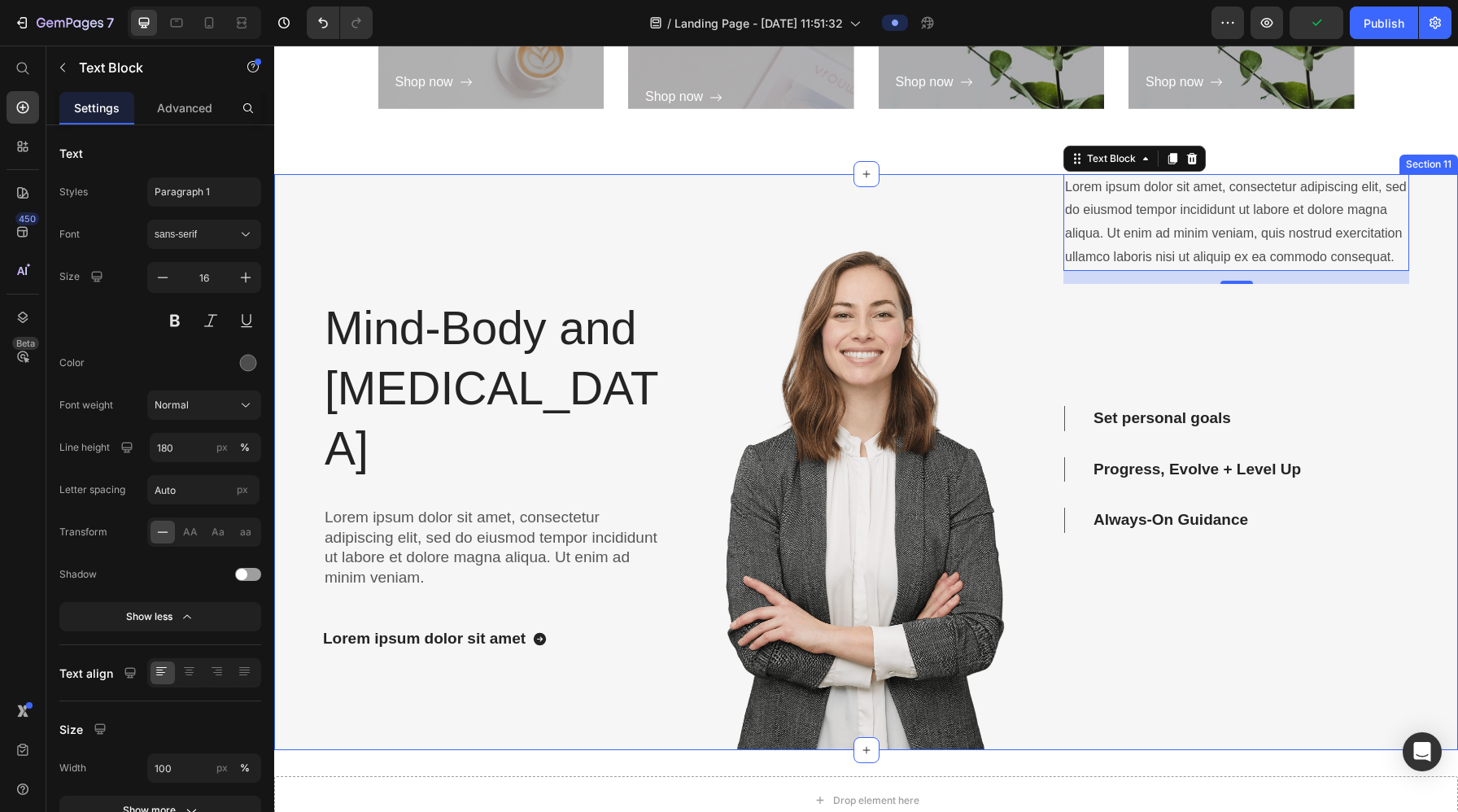 scroll, scrollTop: 6100, scrollLeft: 0, axis: vertical 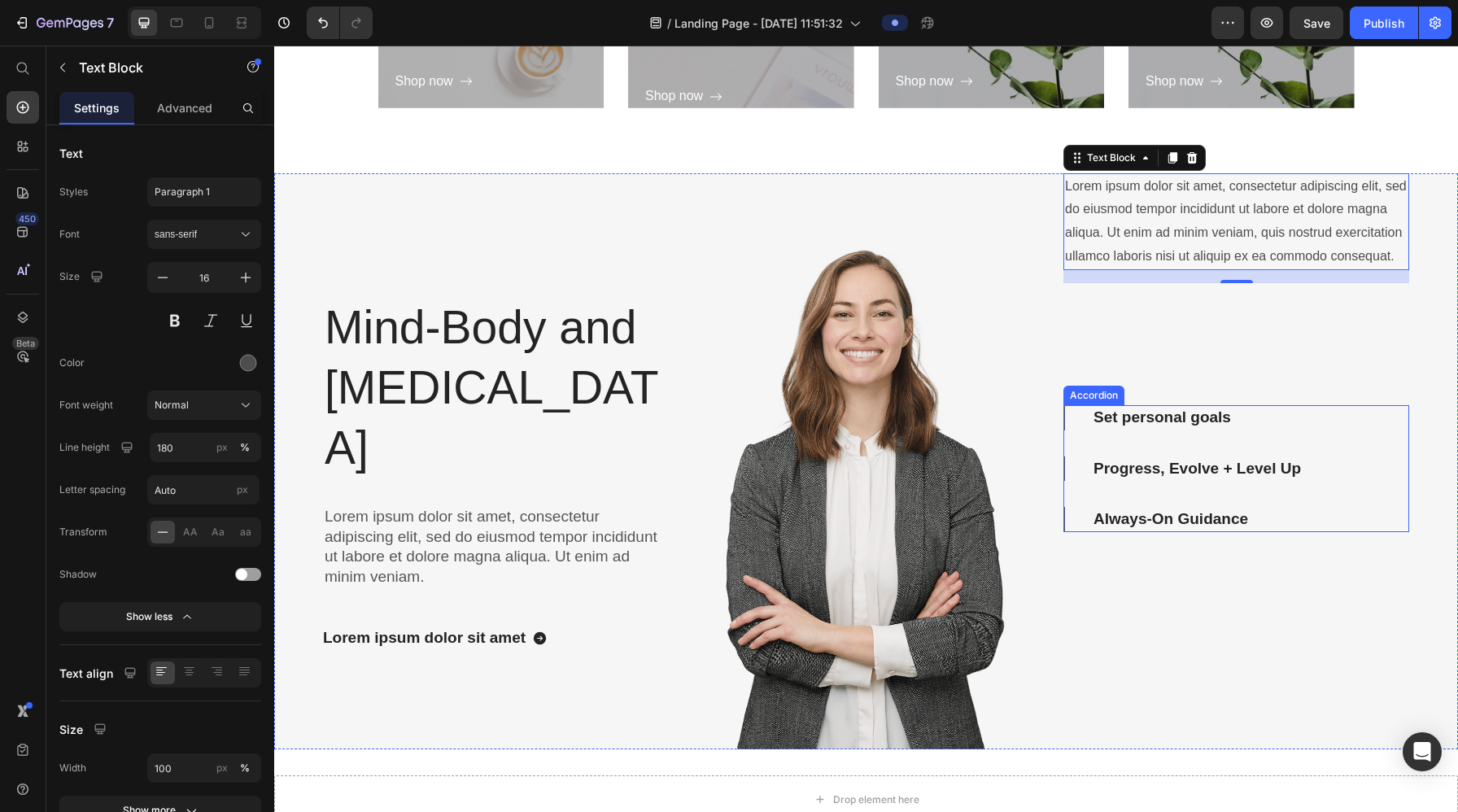 click on "Progress, Evolve + Level Up" at bounding box center (1197, 469) 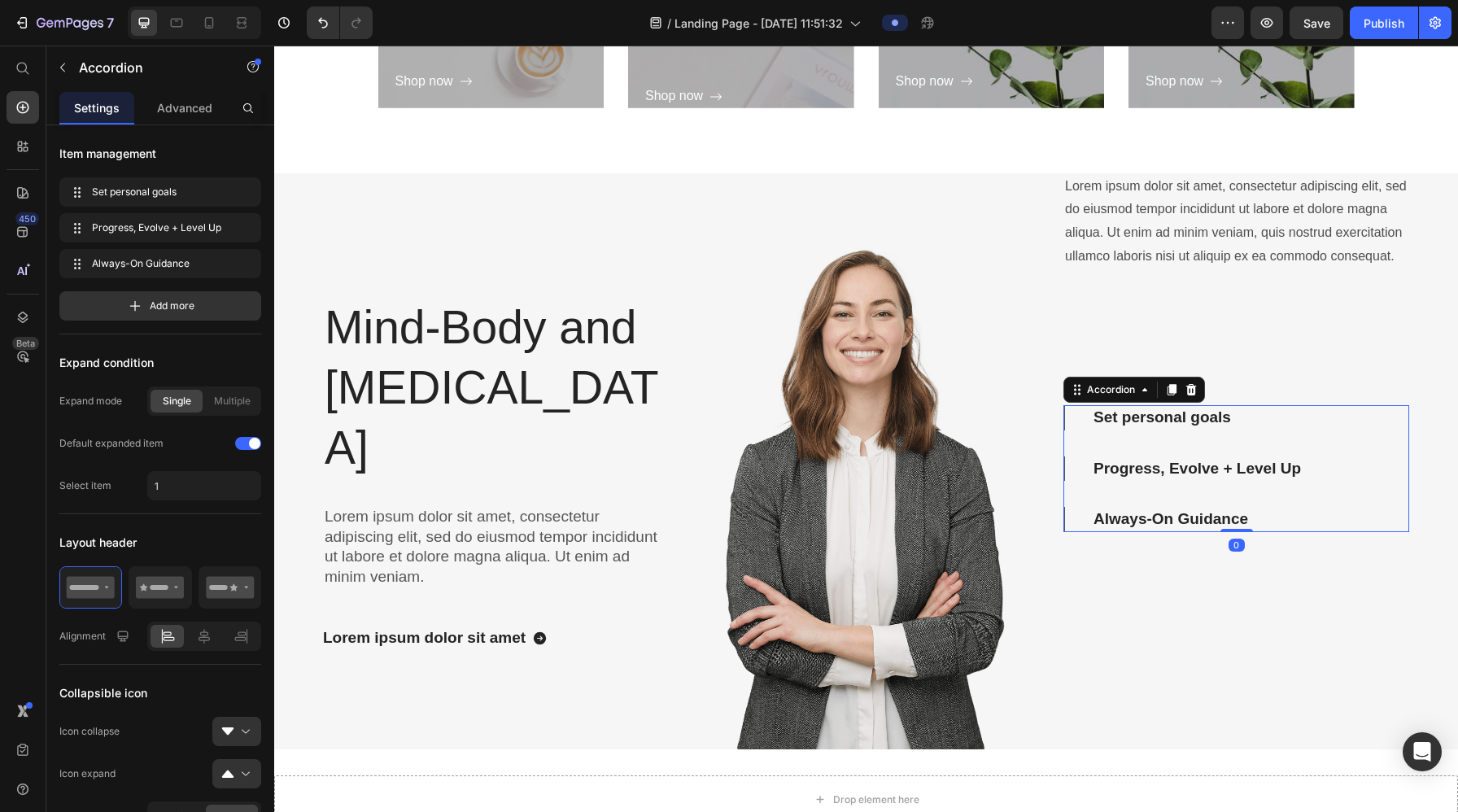 click on "Set personal goals" at bounding box center [1237, 417] 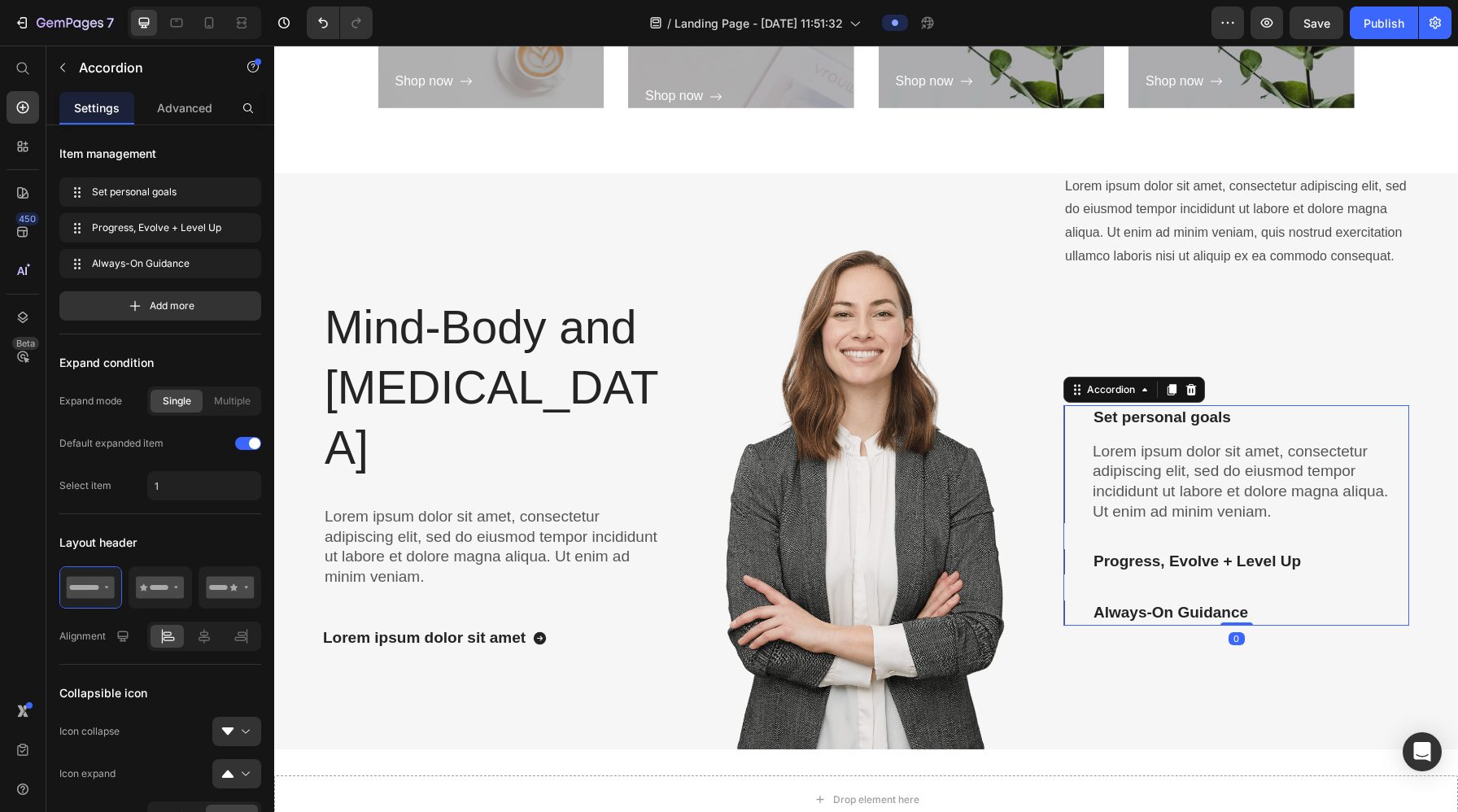 click on "Set personal goals" at bounding box center [1237, 417] 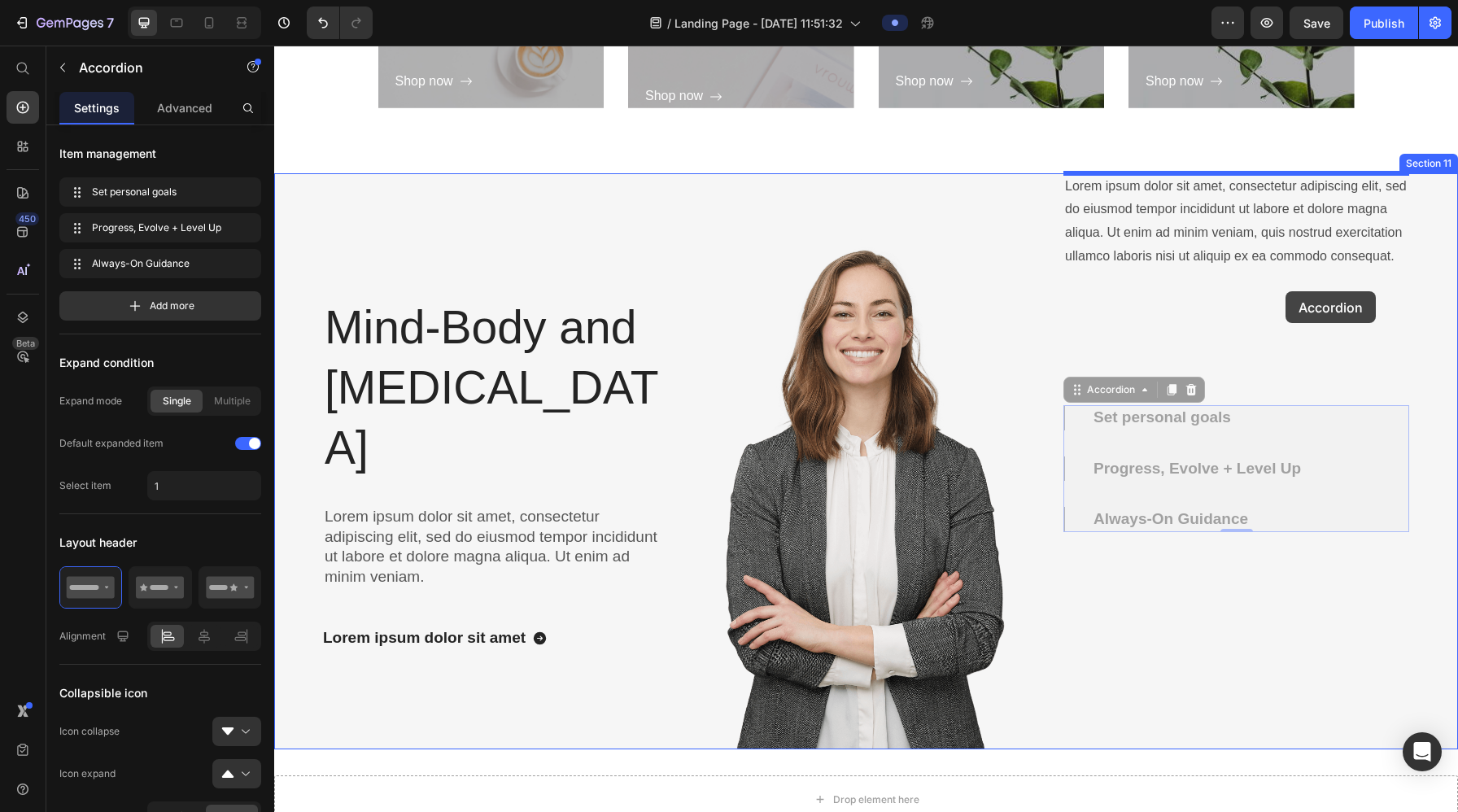 drag, startPoint x: 1390, startPoint y: 517, endPoint x: 1283, endPoint y: 290, distance: 250.95418 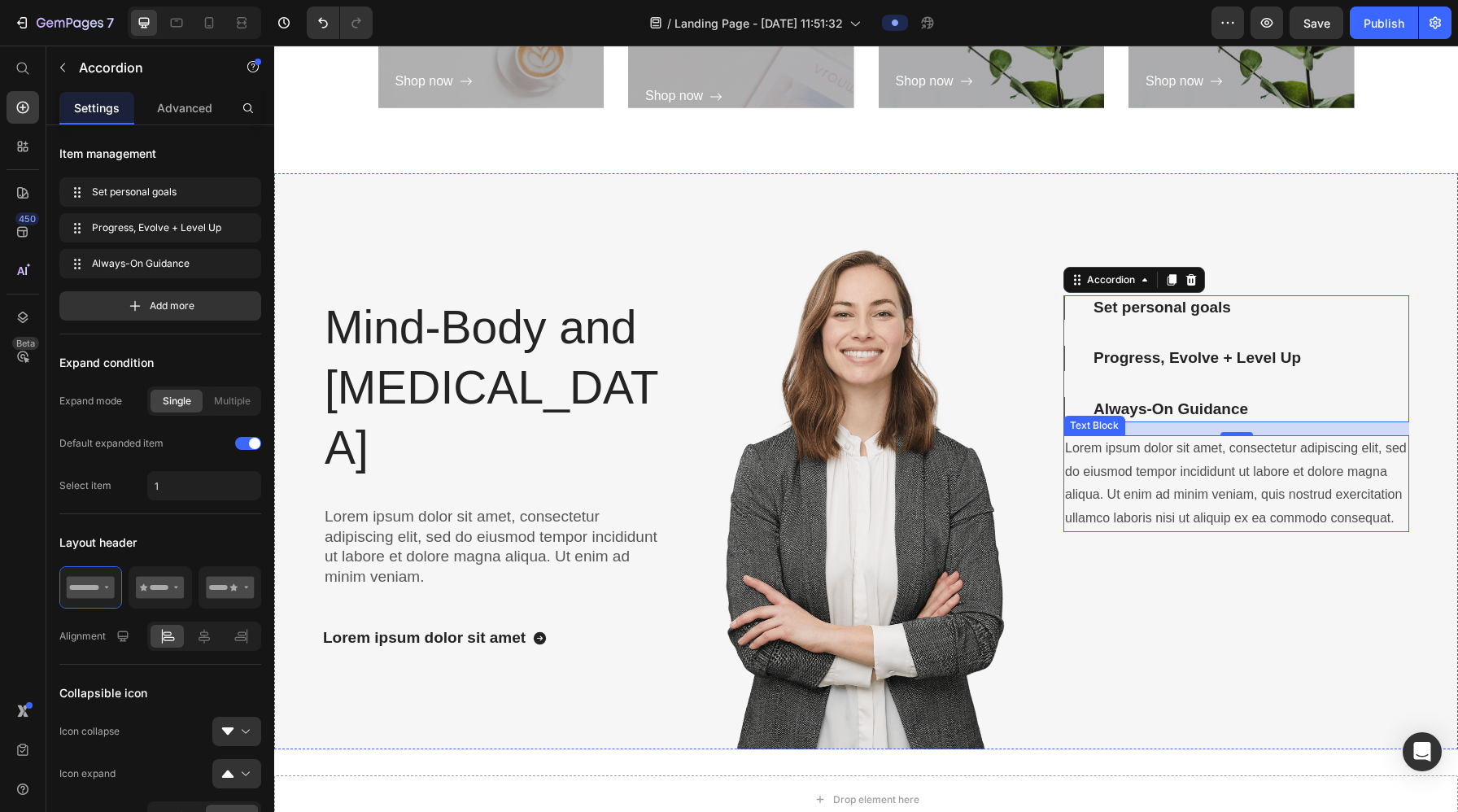 click on "Lorem ipsum dolor sit amet, consectetur adipiscing elit, sed do eiusmod tempor incididunt ut labore et dolore magna aliqua. Ut enim ad minim veniam, quis nostrud exercitation ullamco laboris nisi ut aliquip ex ea commodo consequat." at bounding box center [1236, 483] 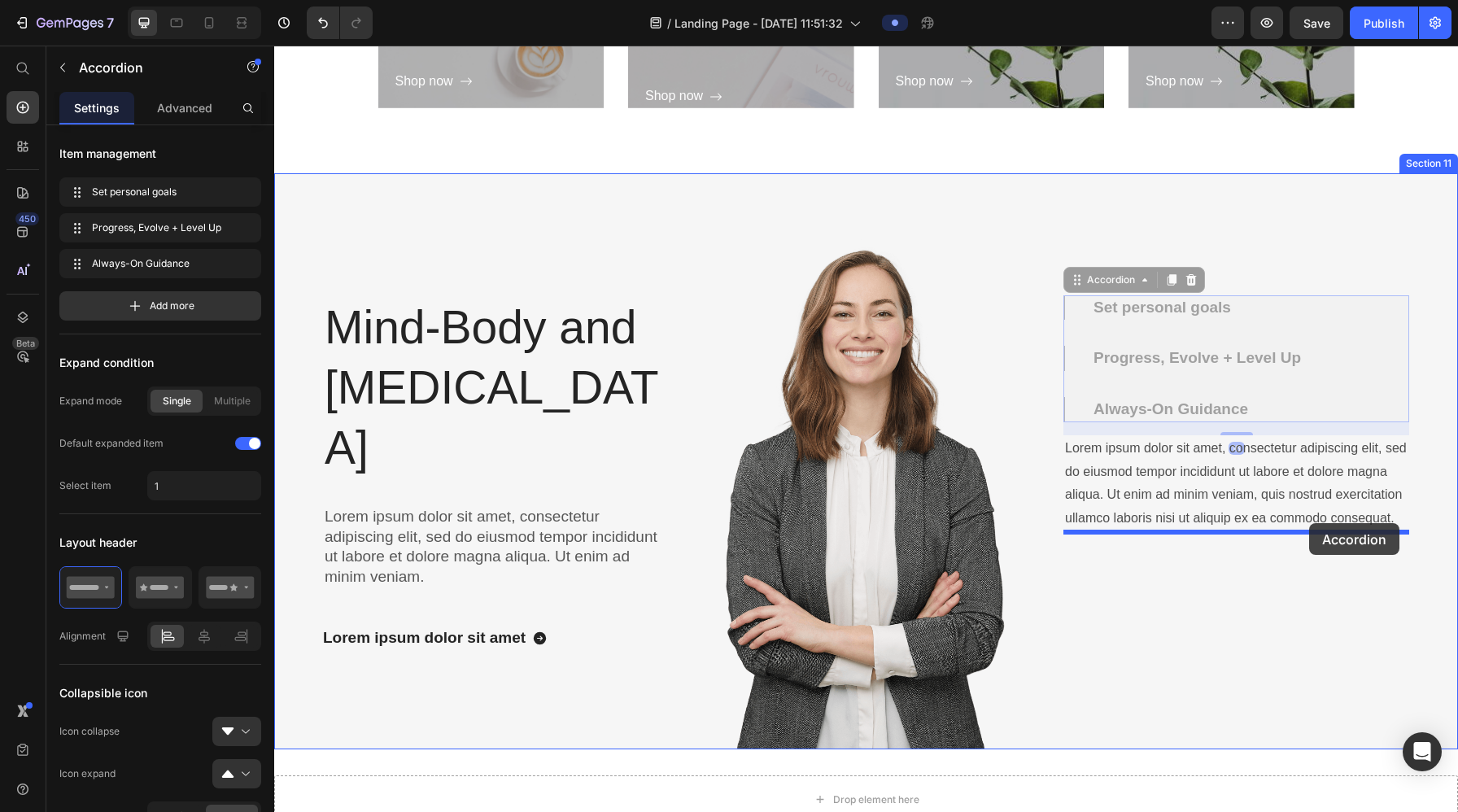 drag, startPoint x: 1356, startPoint y: 344, endPoint x: 1309, endPoint y: 523, distance: 185.06756 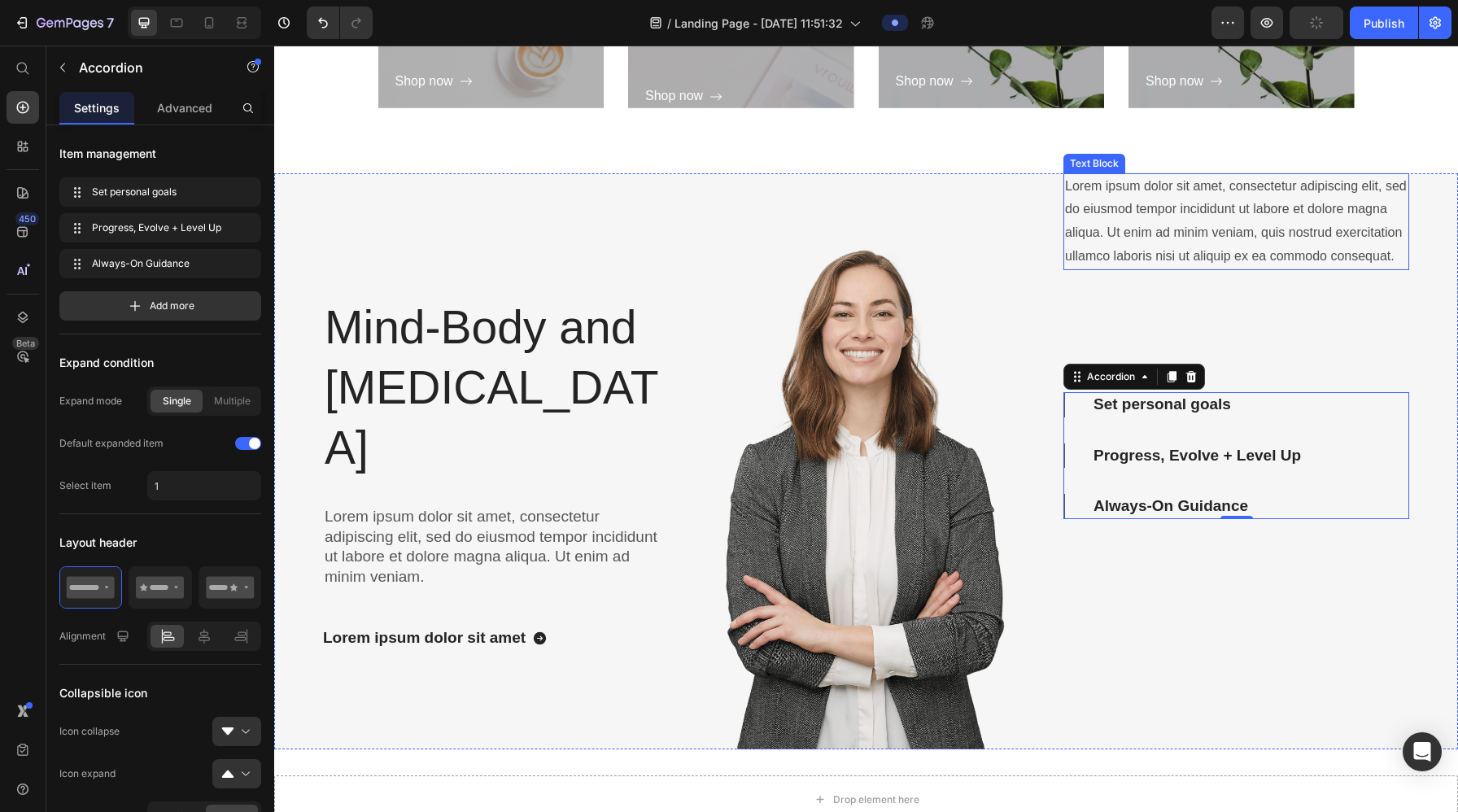 click on "Lorem ipsum dolor sit amet, consectetur adipiscing elit, sed do eiusmod tempor incididunt ut labore et dolore magna aliqua. Ut enim ad minim veniam, quis nostrud exercitation ullamco laboris nisi ut aliquip ex ea commodo consequat." at bounding box center [1236, 221] 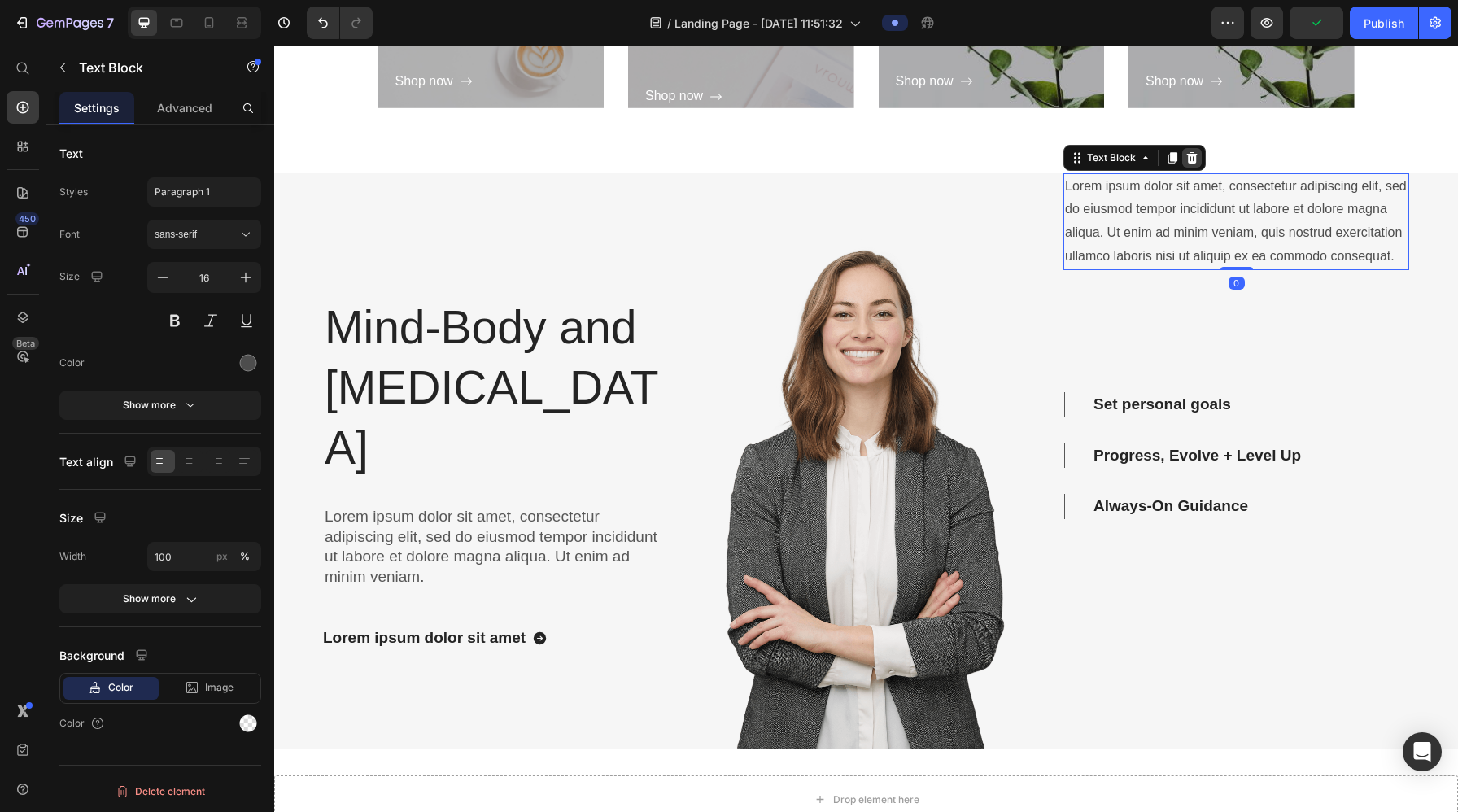 click 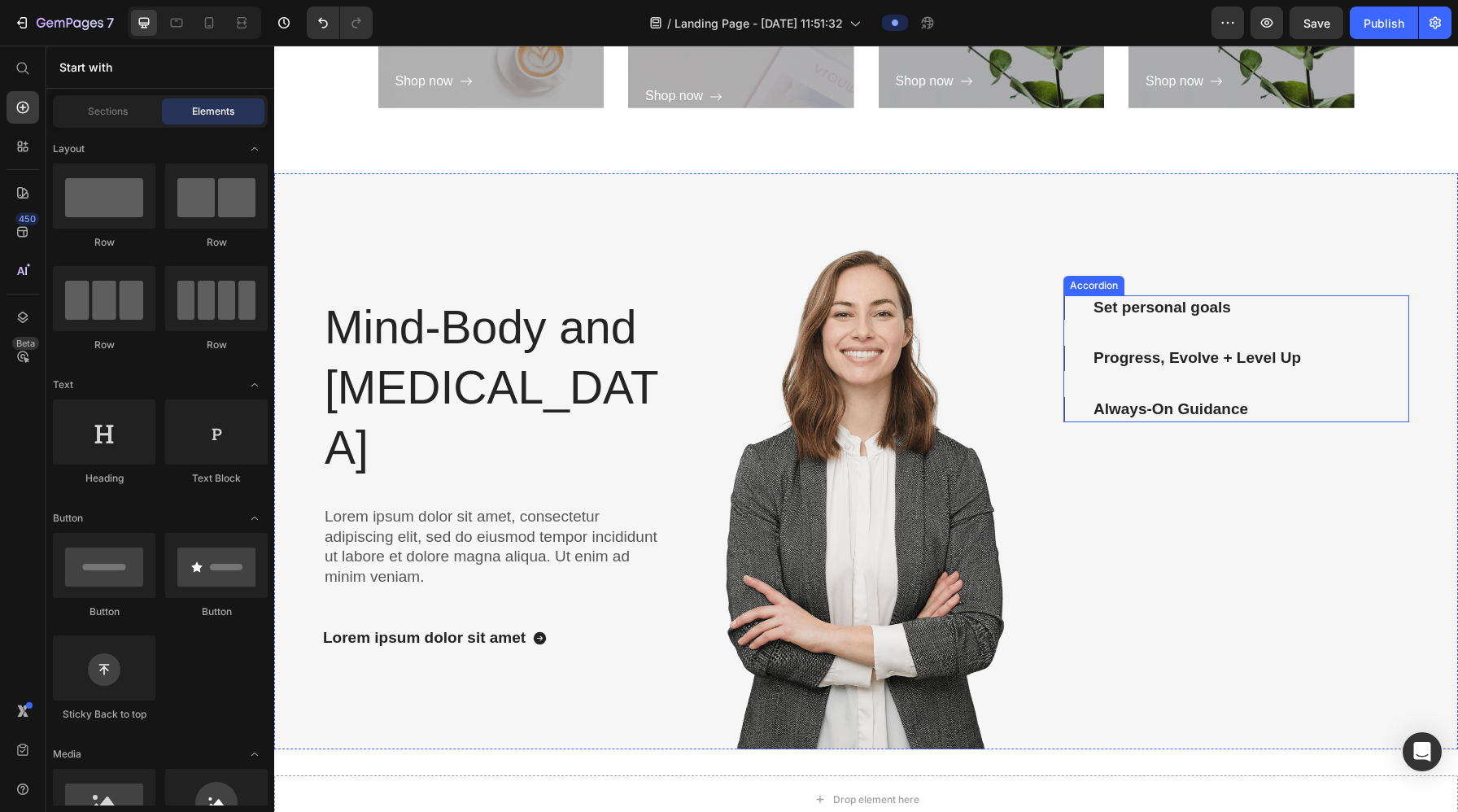 click on "Set personal goals" at bounding box center [1237, 308] 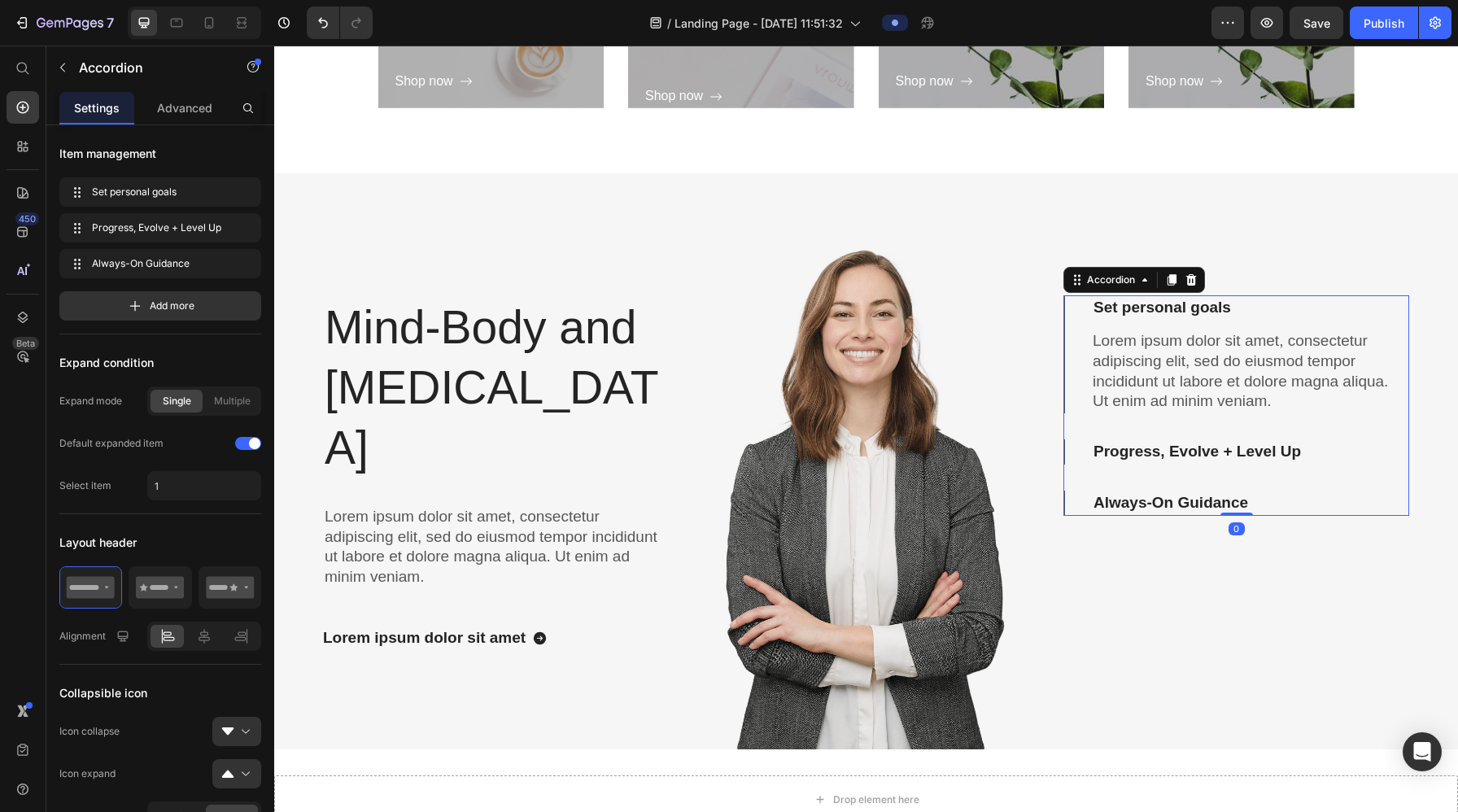click on "Set personal goals" at bounding box center [1237, 308] 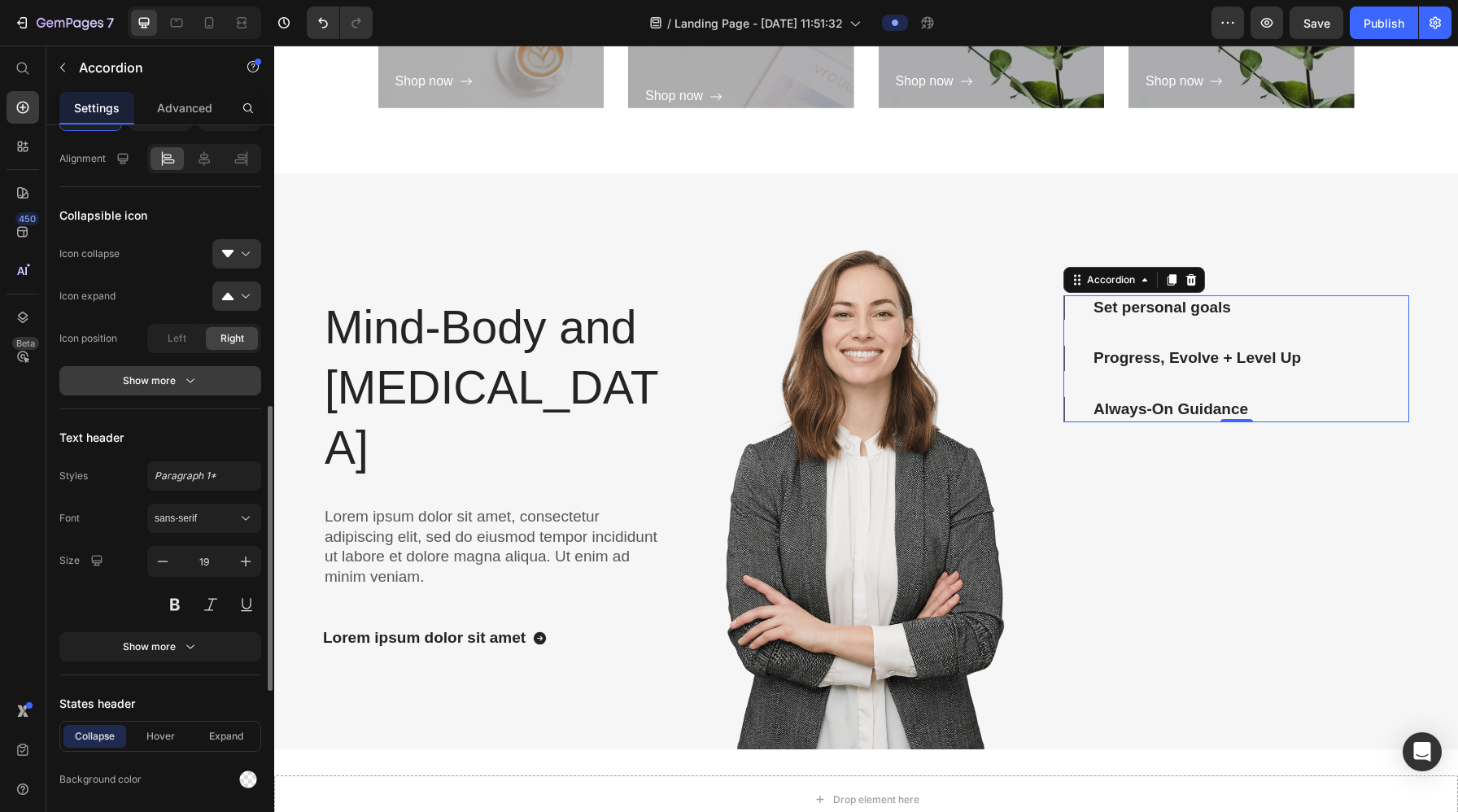 scroll, scrollTop: 549, scrollLeft: 0, axis: vertical 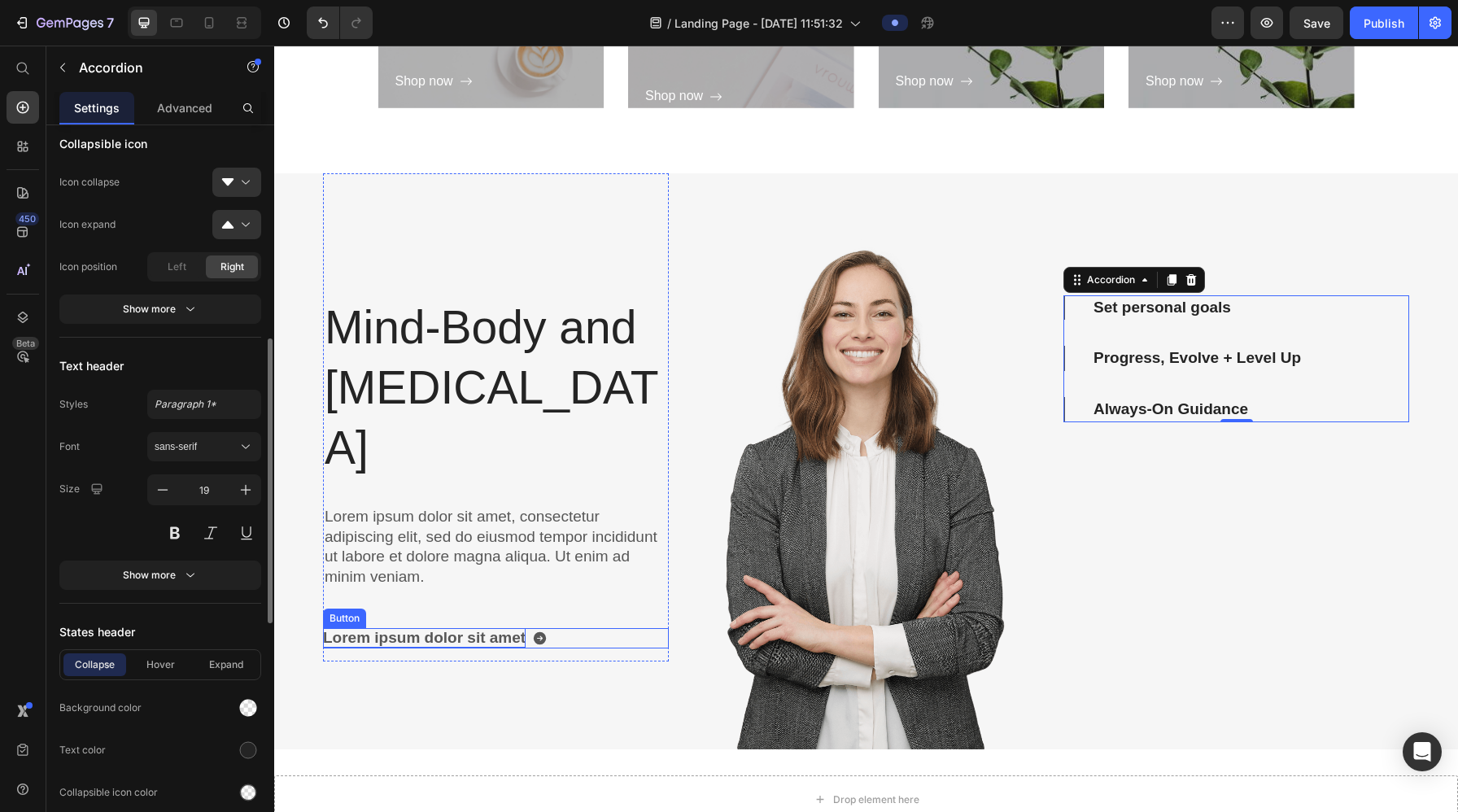 click on "Lorem ipsum dolor sit amet" at bounding box center [424, 638] 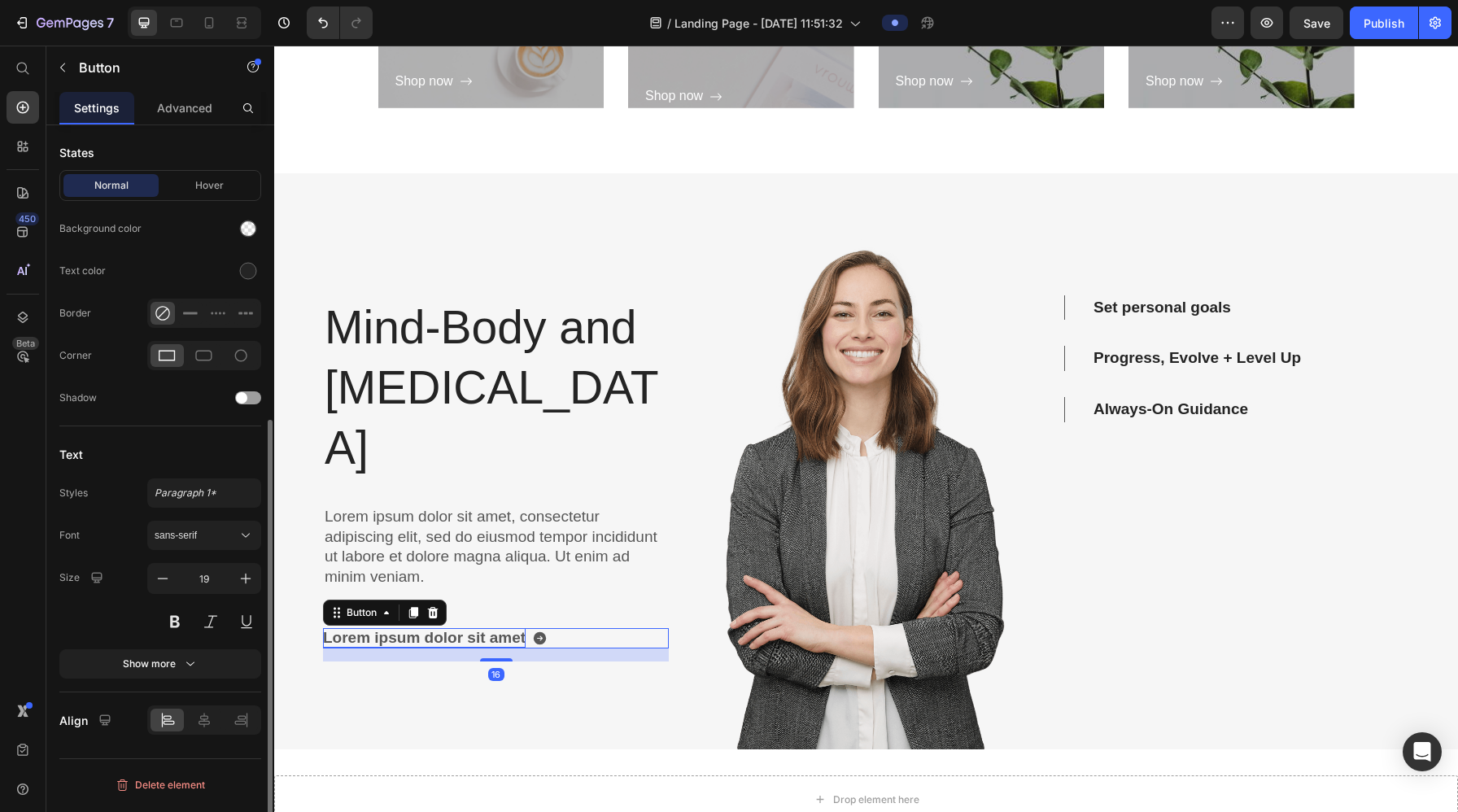scroll, scrollTop: 0, scrollLeft: 0, axis: both 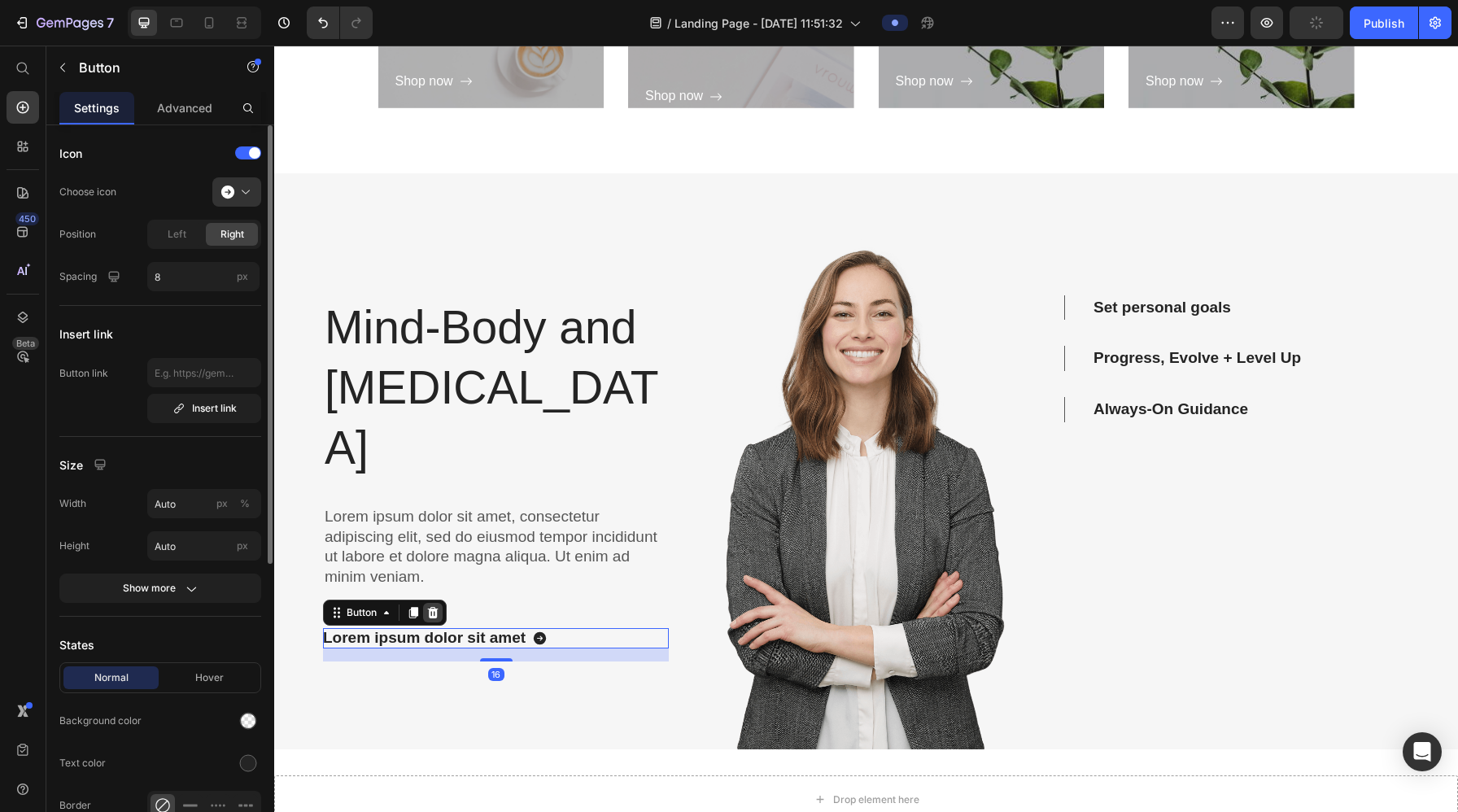 click at bounding box center (433, 613) 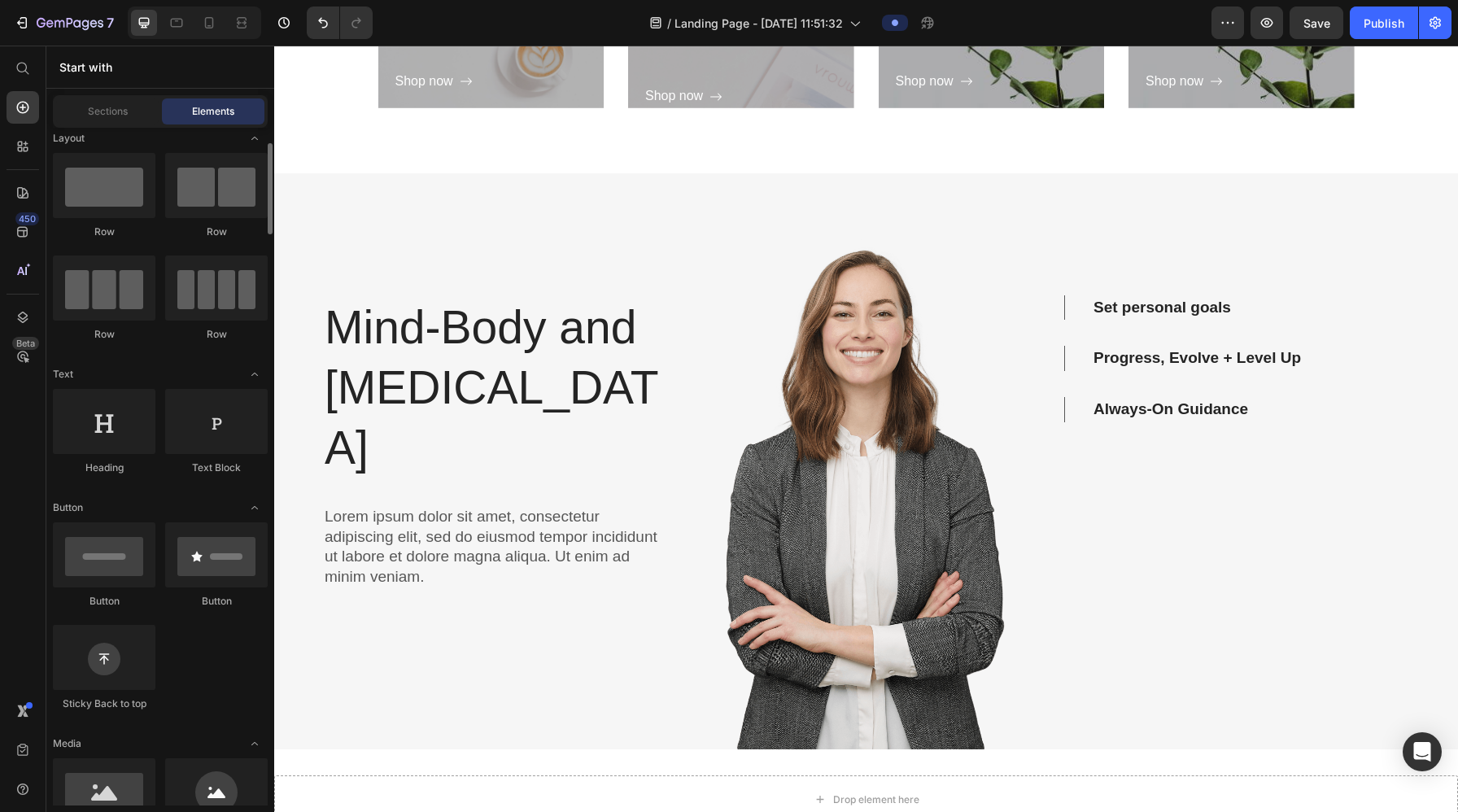 scroll, scrollTop: 24, scrollLeft: 0, axis: vertical 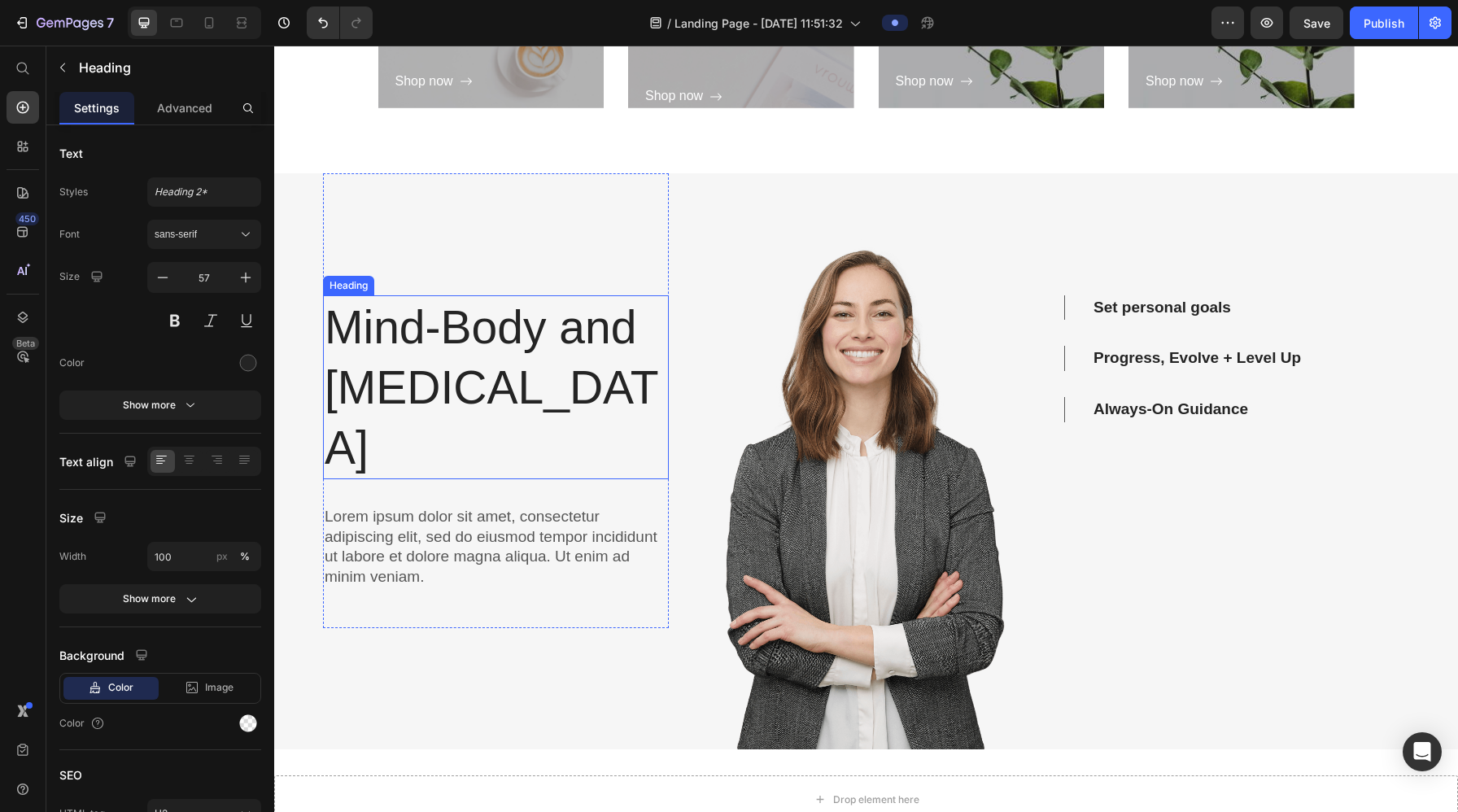 click on "Mind-Body and [MEDICAL_DATA]" at bounding box center (495, 387) 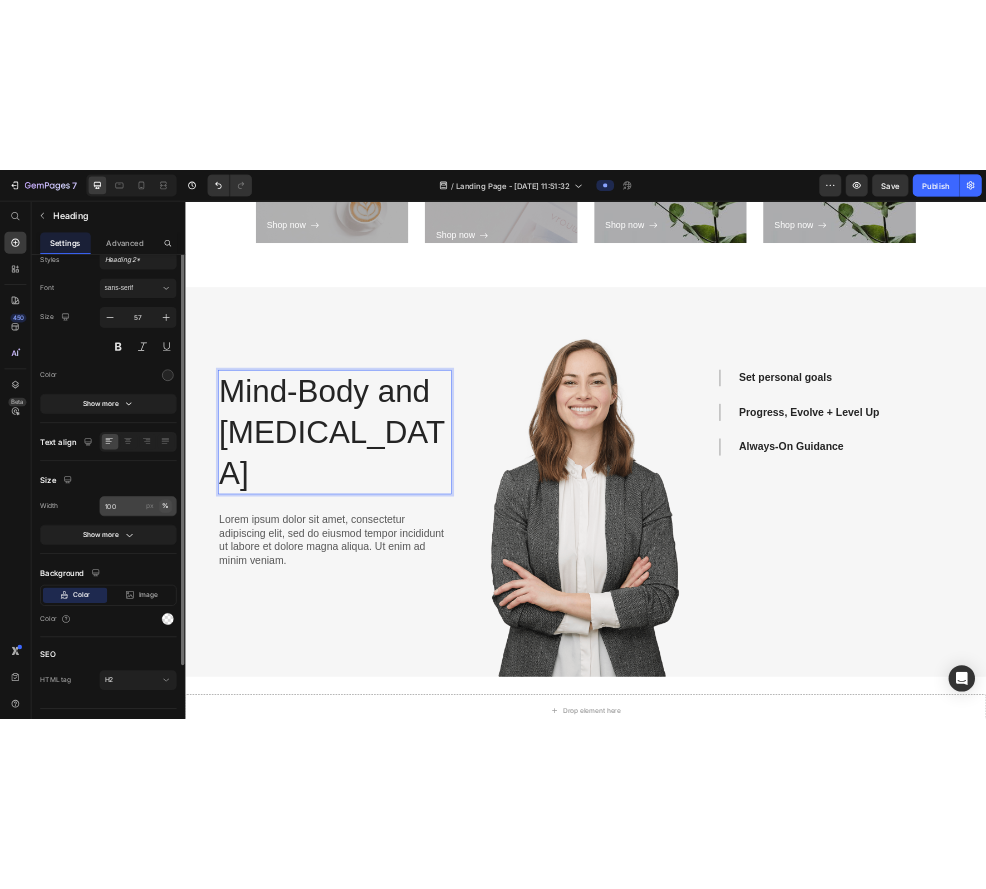 scroll, scrollTop: 111, scrollLeft: 0, axis: vertical 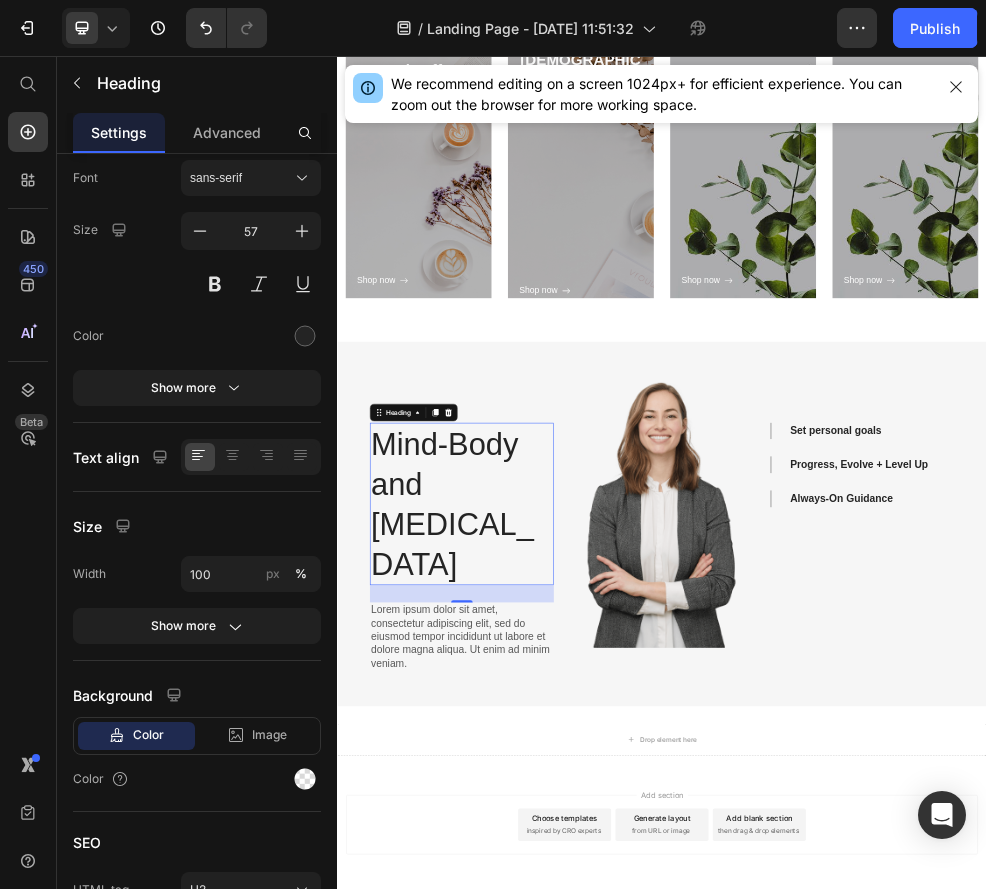 click on "Lorem ipsum dolor sit amet, consectetur adipiscing elit, sed do eiusmod tempor incididunt ut labore et dolore magna aliqua. Ut enim ad minim veniam." at bounding box center [567, 1131] 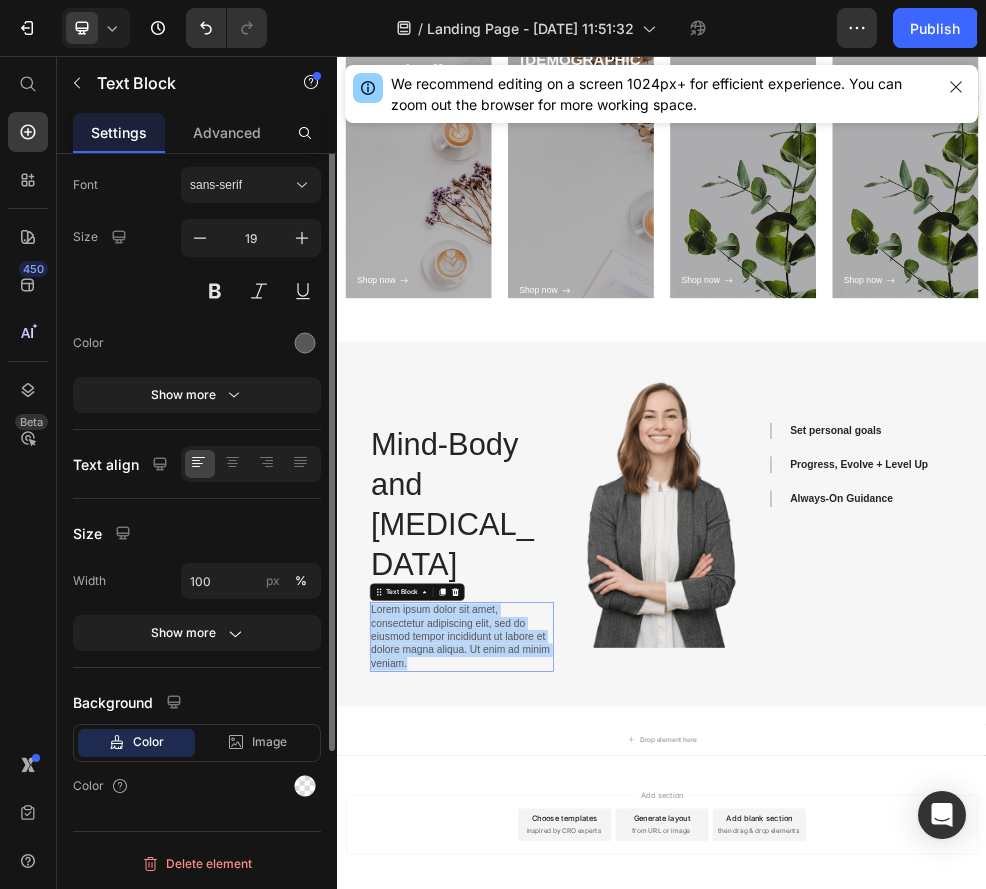 scroll, scrollTop: 0, scrollLeft: 0, axis: both 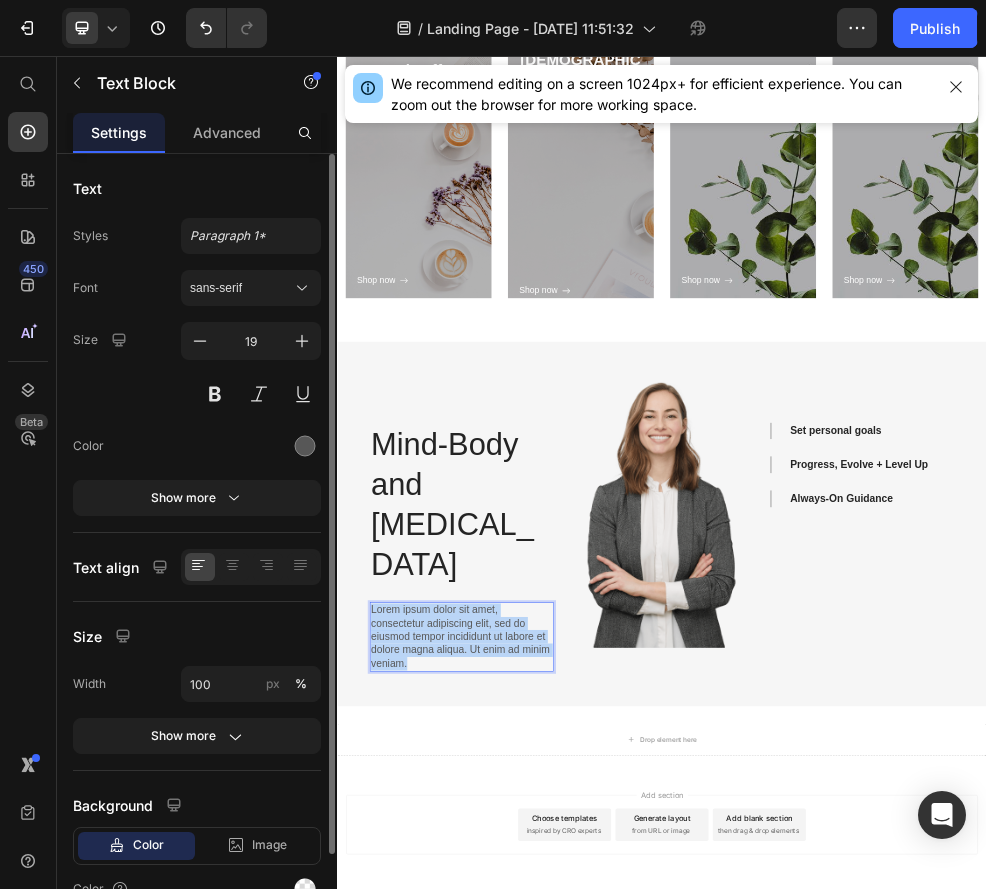 click on "Lorem ipsum dolor sit amet, consectetur adipiscing elit, sed do eiusmod tempor incididunt ut labore et dolore magna aliqua. Ut enim ad minim veniam." at bounding box center (567, 1131) 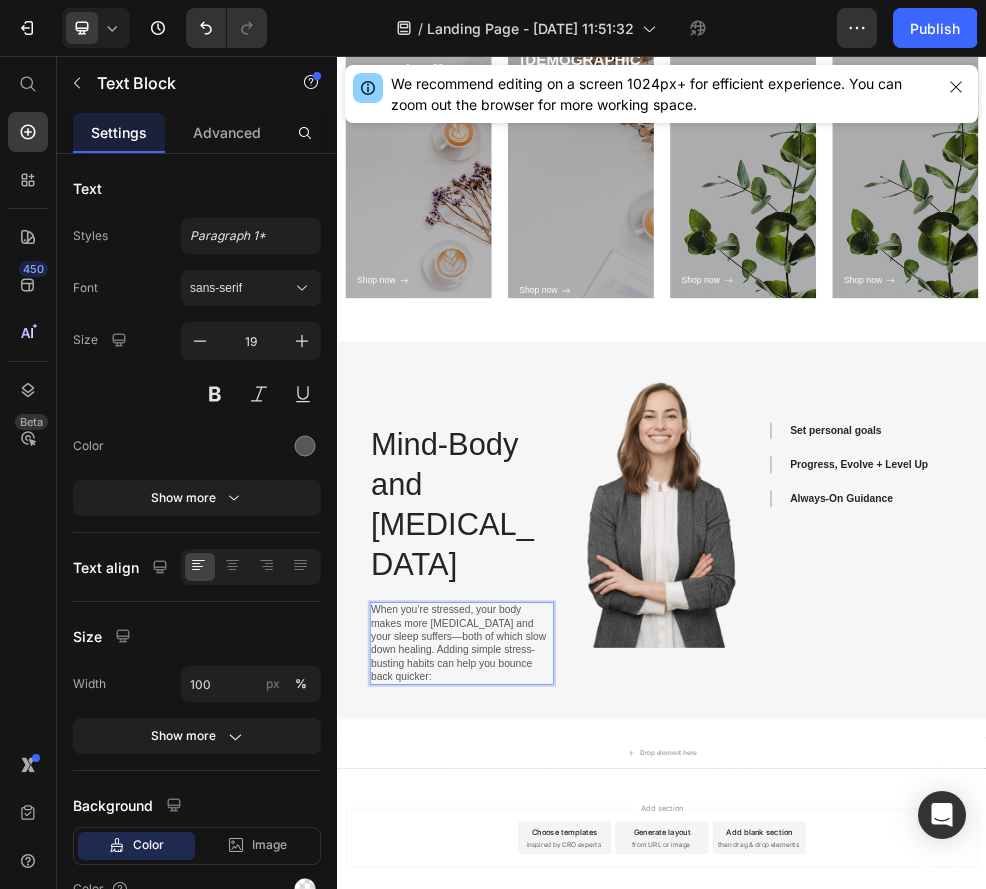 click on "Set personal goals" at bounding box center (1258, 750) 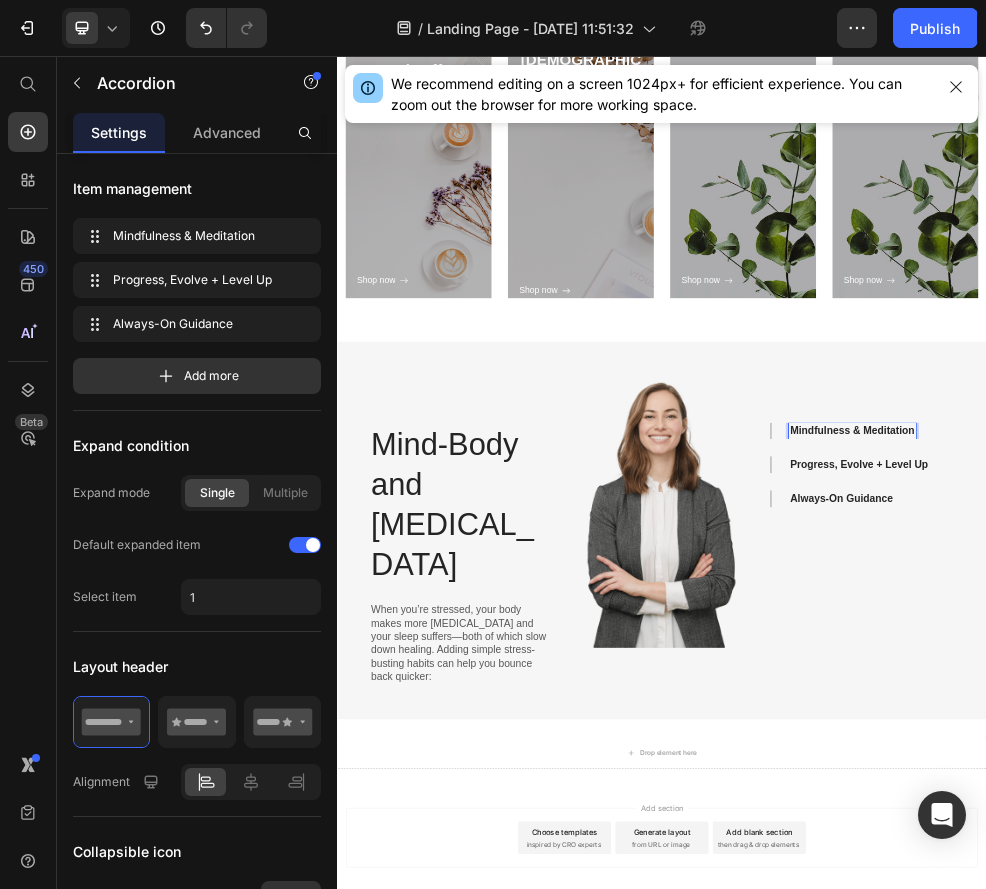 click on "Mindfulness & Meditation" at bounding box center (1307, 750) 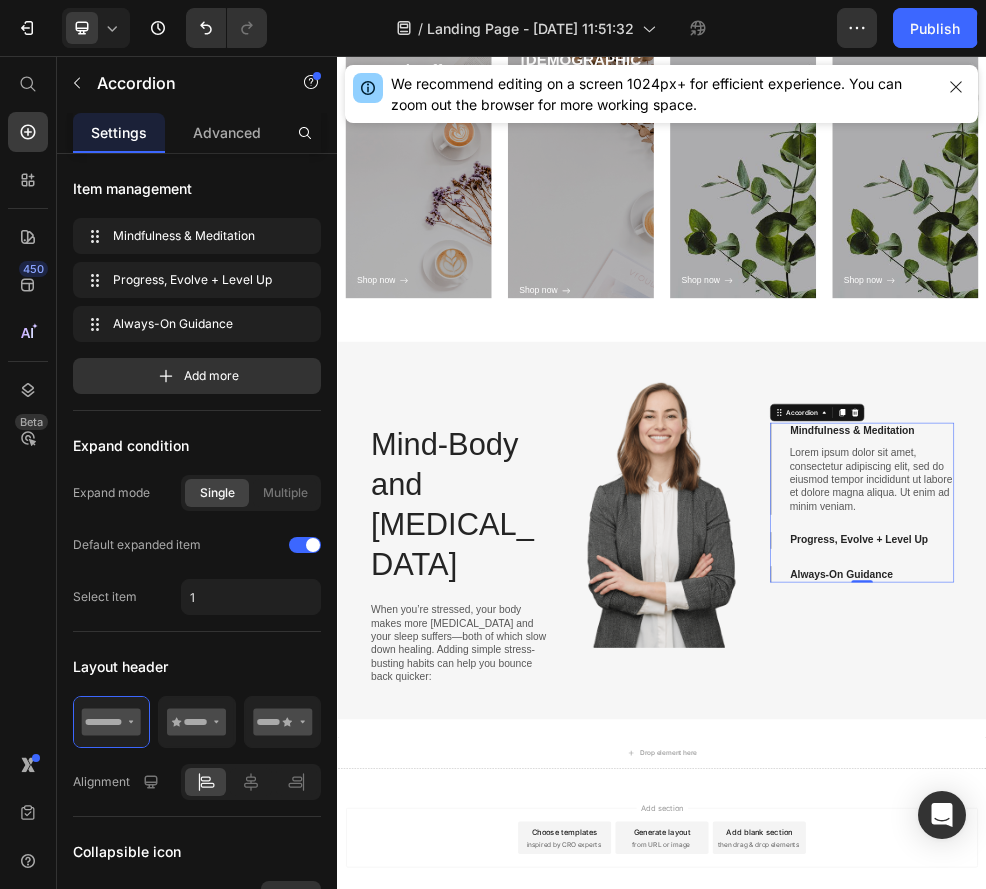 click on "Lorem ipsum dolor sit amet, consectetur adipiscing elit, sed do eiusmod tempor incididunt ut labore et dolore magna aliqua. Ut enim ad minim veniam." at bounding box center [1323, 841] 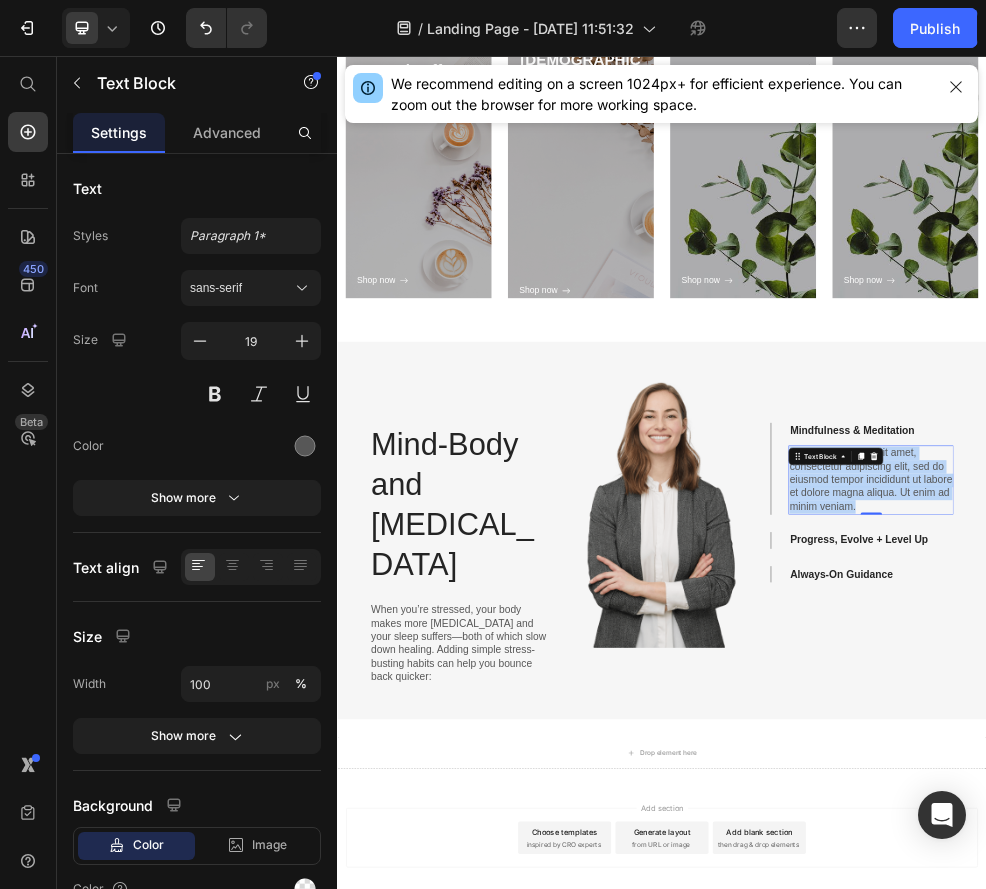click on "Lorem ipsum dolor sit amet, consectetur adipiscing elit, sed do eiusmod tempor incididunt ut labore et dolore magna aliqua. Ut enim ad minim veniam." at bounding box center [1323, 841] 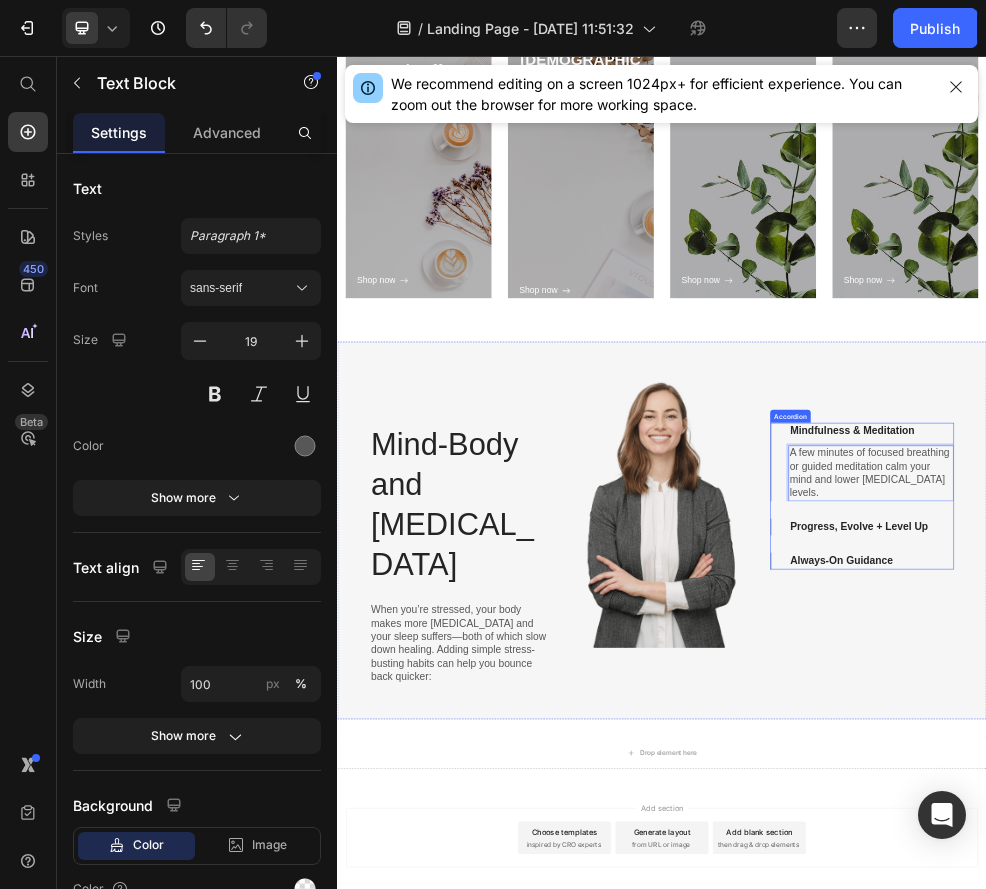 click on "Progress, Evolve + Level Up" at bounding box center (1301, 927) 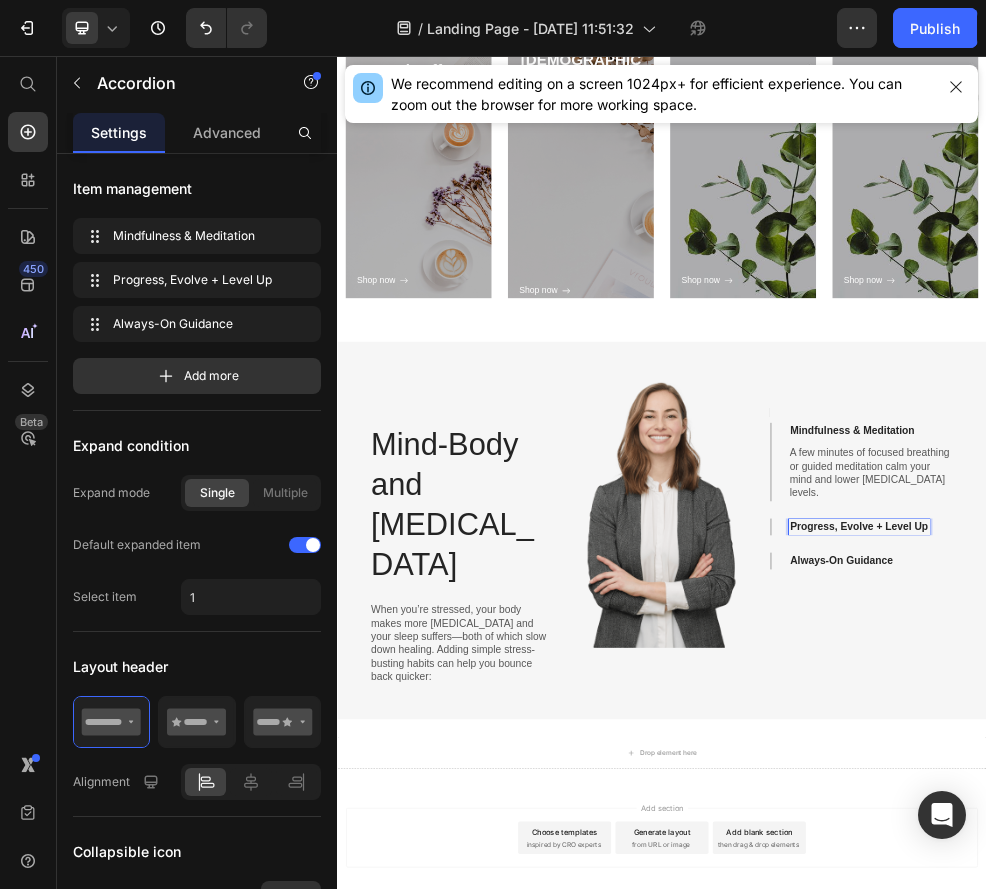 click on "Progress, Evolve + Level Up" at bounding box center (1301, 927) 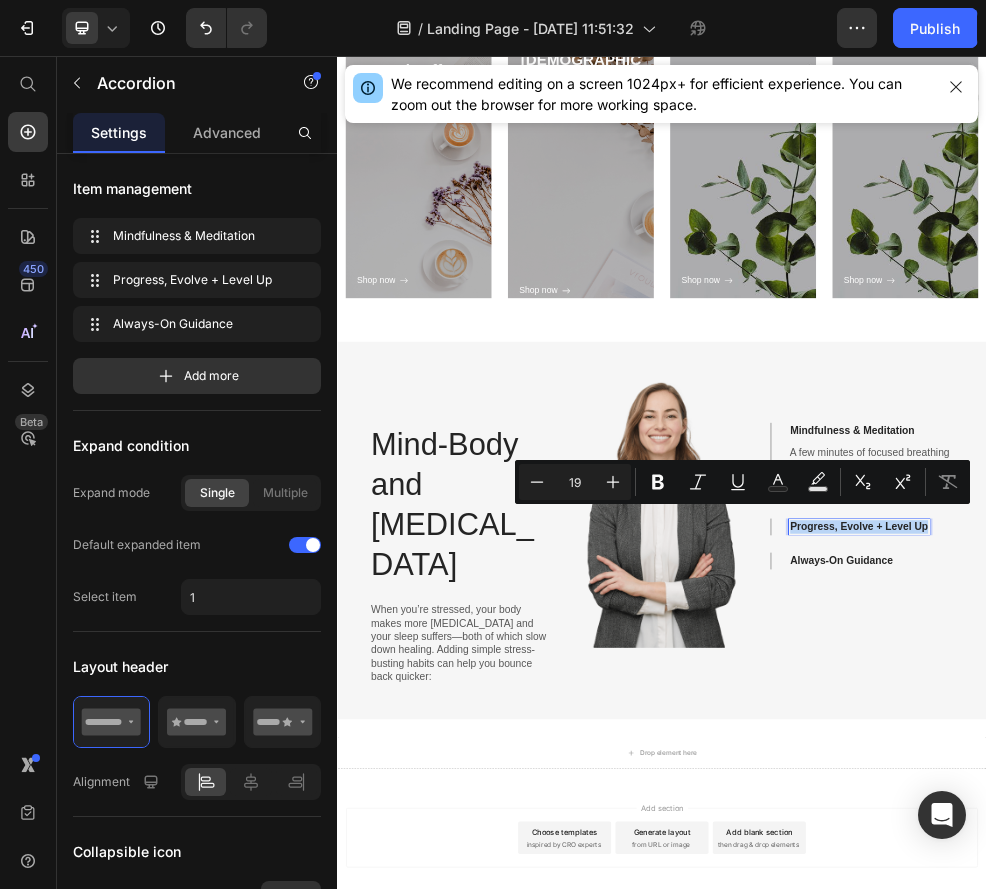 click on "Progress, Evolve + Level Up" at bounding box center [1301, 927] 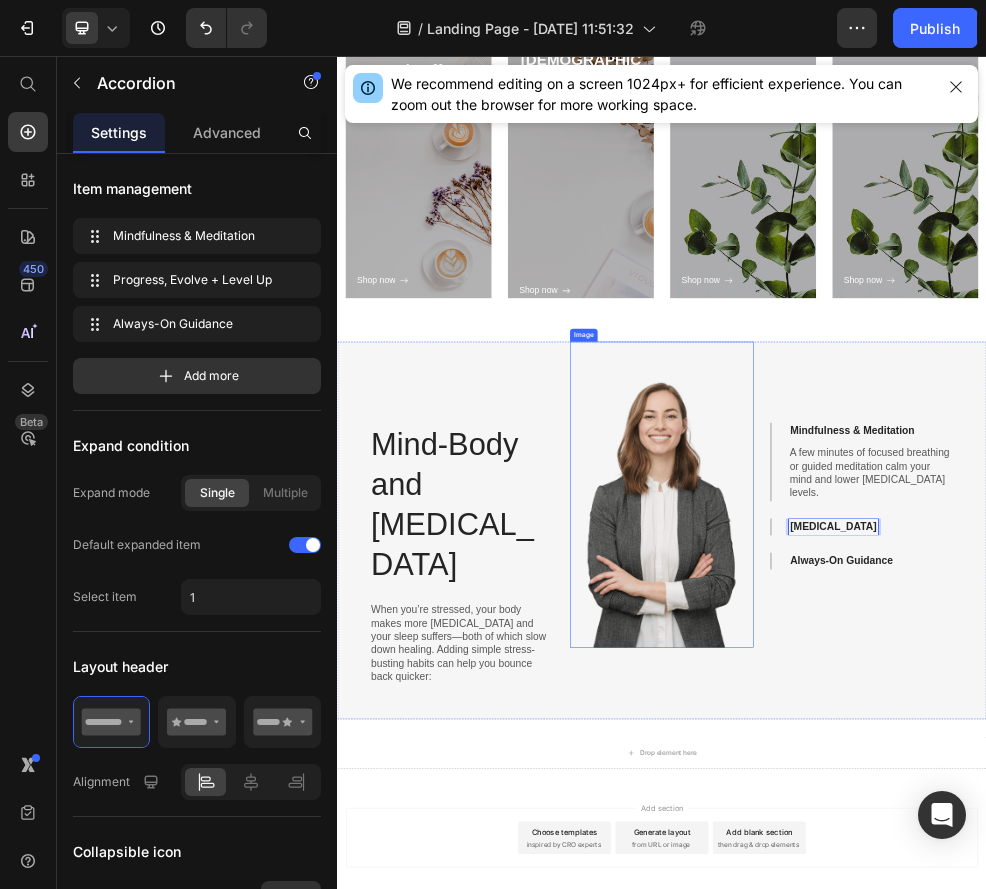 scroll, scrollTop: 44, scrollLeft: 0, axis: vertical 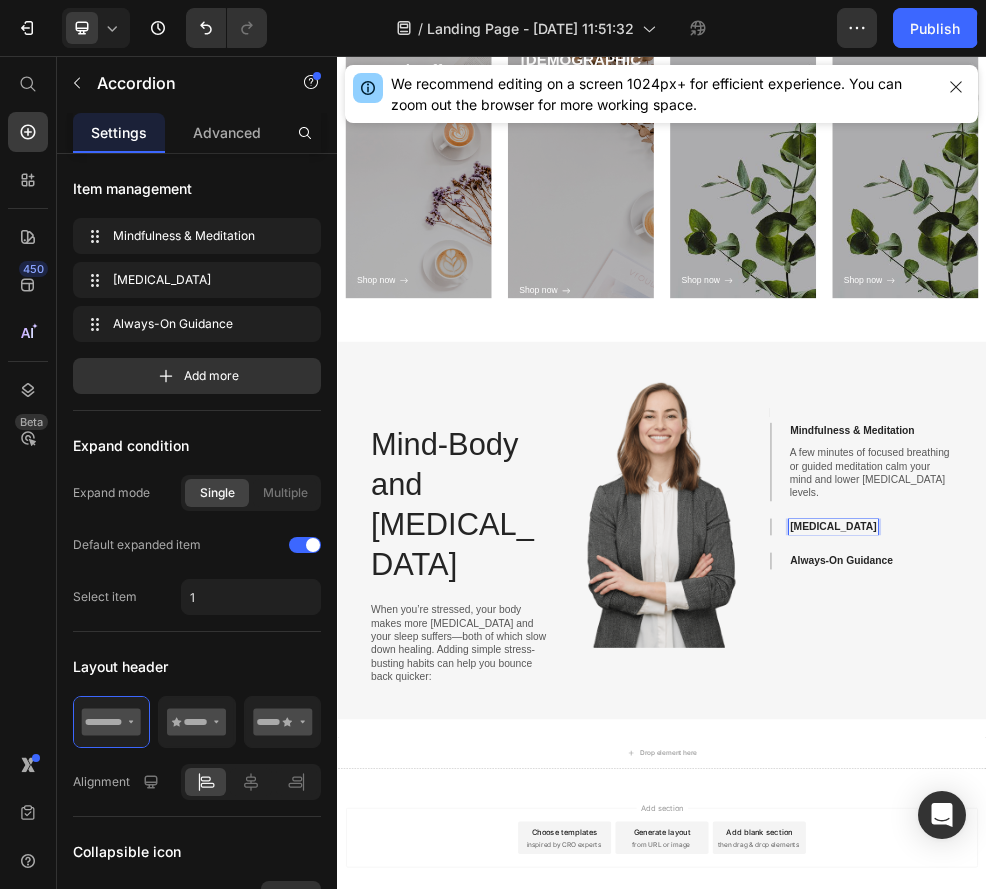 click on "Breathing Exercises" at bounding box center (1254, 927) 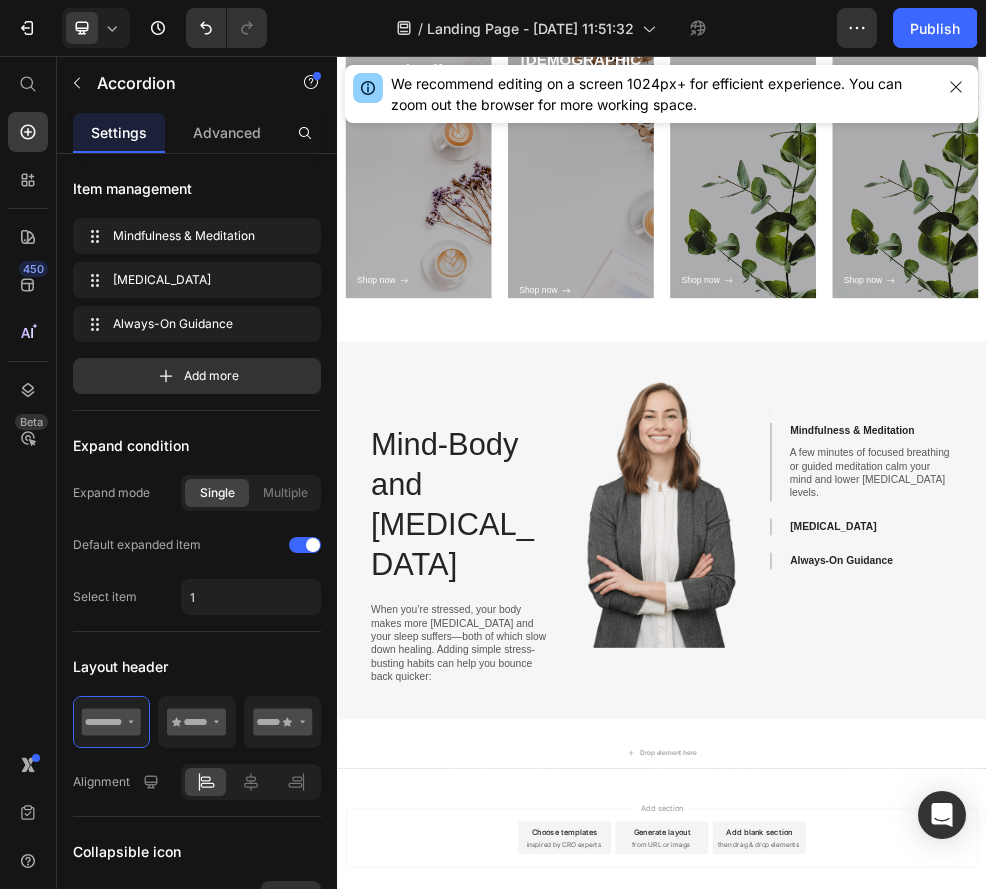 click on "Breathing Exercises" at bounding box center [1307, 927] 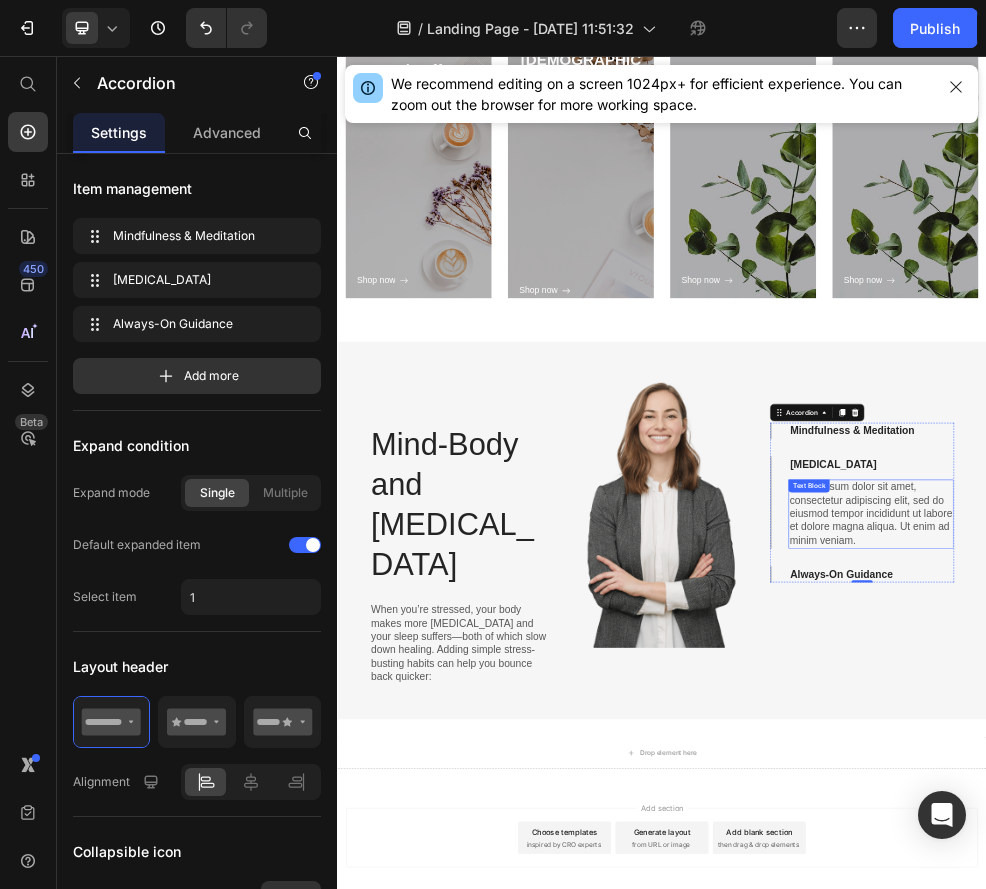 click on "Lorem ipsum dolor sit amet, consectetur adipiscing elit, sed do eiusmod tempor incididunt ut labore et dolore magna aliqua. Ut enim ad minim veniam." at bounding box center (1323, 904) 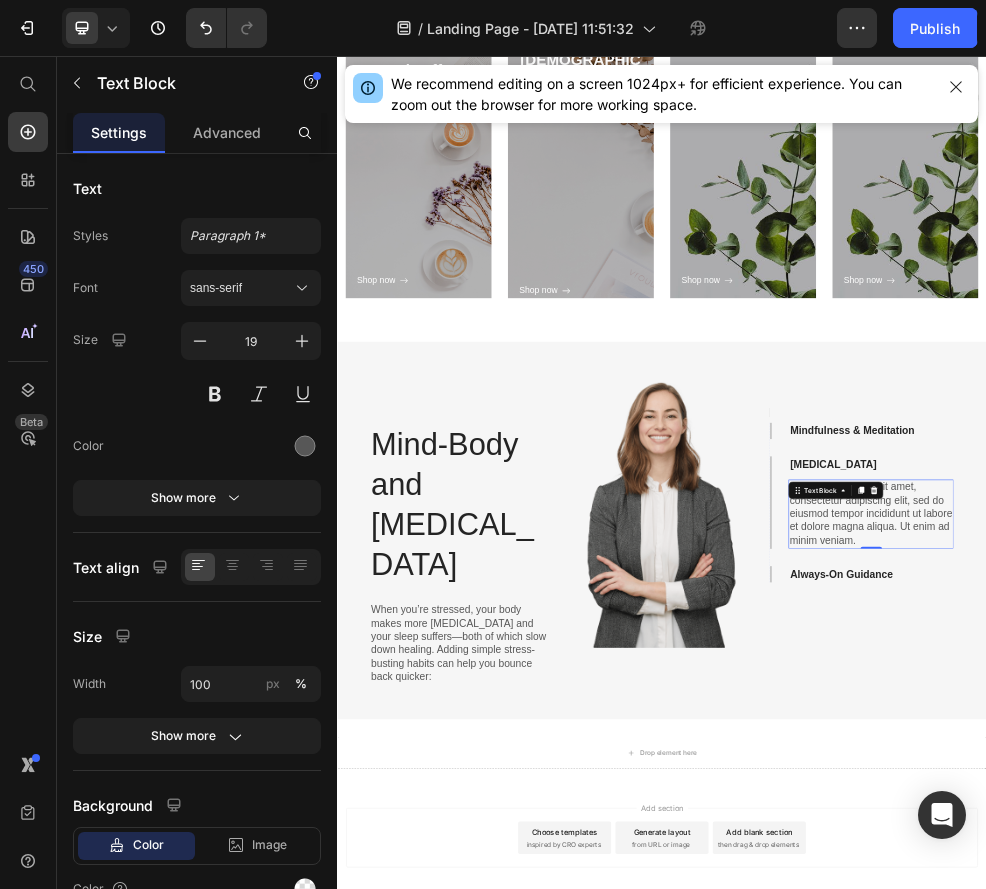scroll, scrollTop: 0, scrollLeft: 0, axis: both 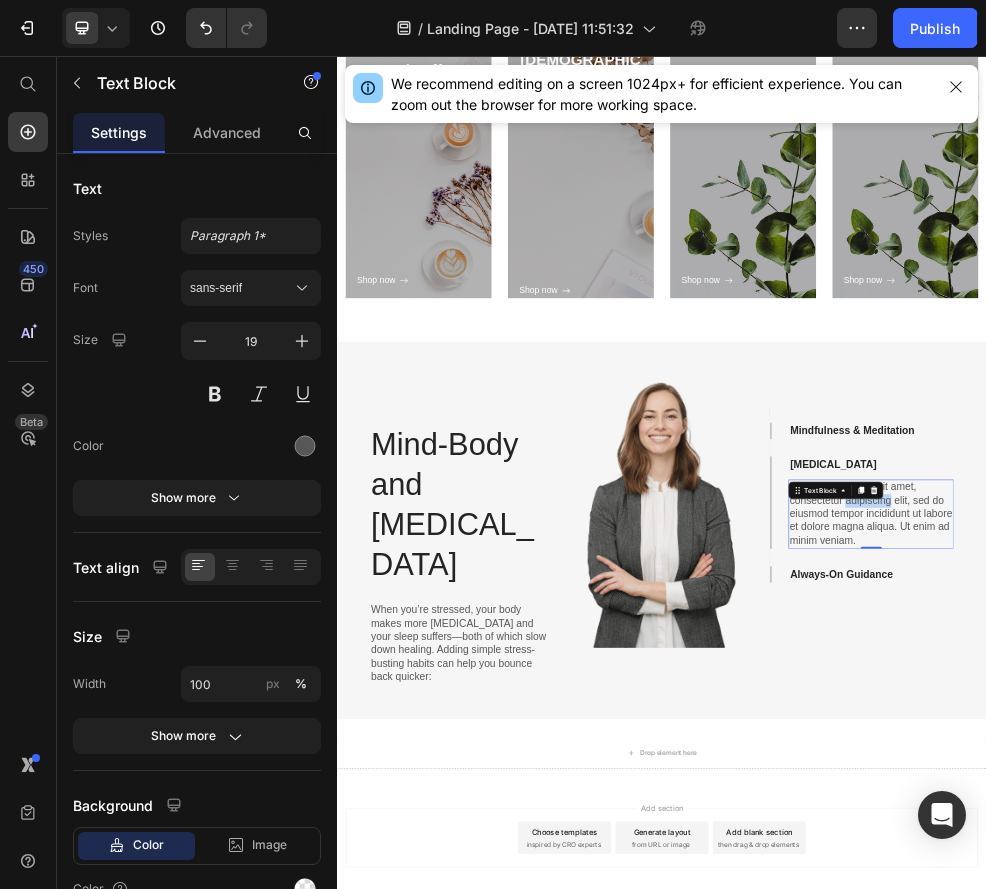 click on "Lorem ipsum dolor sit amet, consectetur adipiscing elit, sed do eiusmod tempor incididunt ut labore et dolore magna aliqua. Ut enim ad minim veniam." at bounding box center [1323, 904] 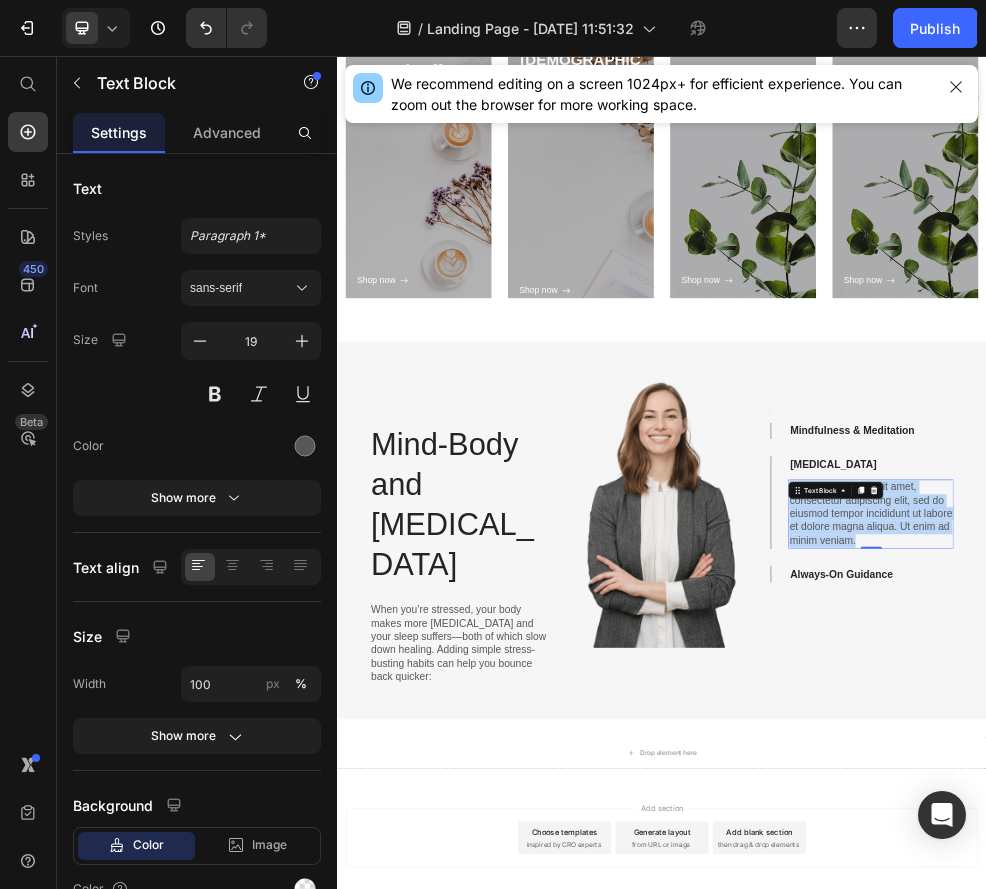 click on "Lorem ipsum dolor sit amet, consectetur adipiscing elit, sed do eiusmod tempor incididunt ut labore et dolore magna aliqua. Ut enim ad minim veniam." at bounding box center (1323, 904) 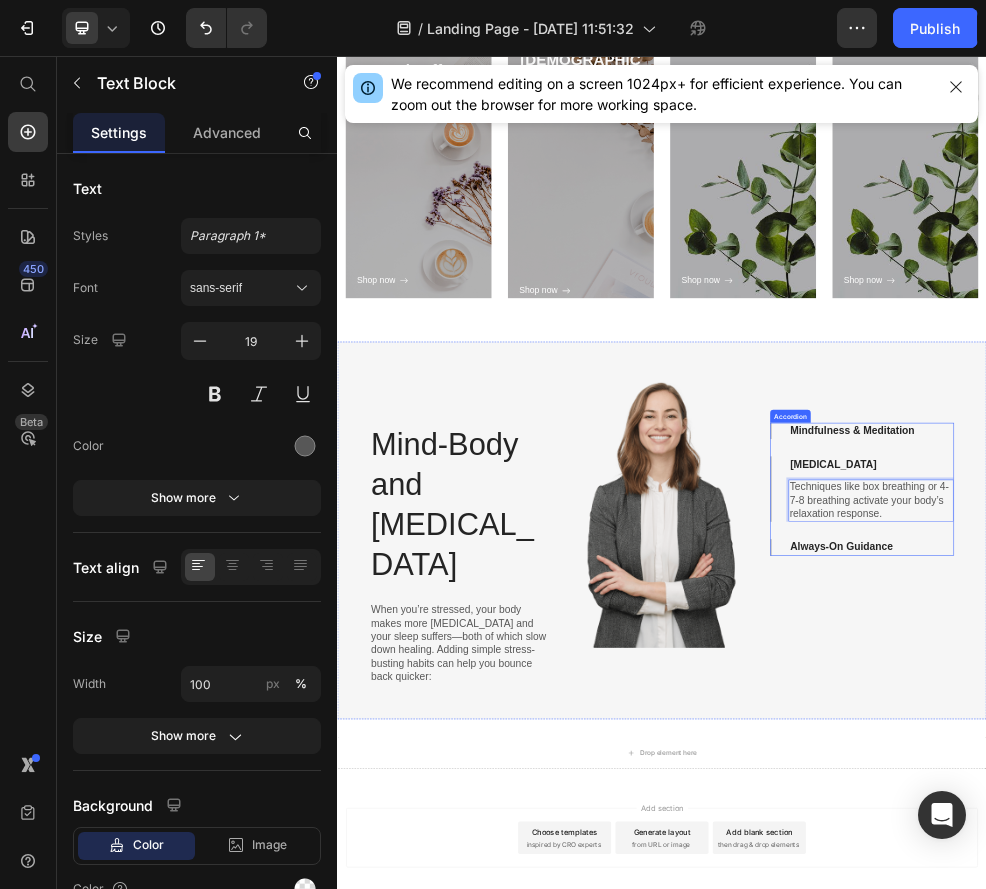 click on "Always-On Guidance" at bounding box center (1269, 965) 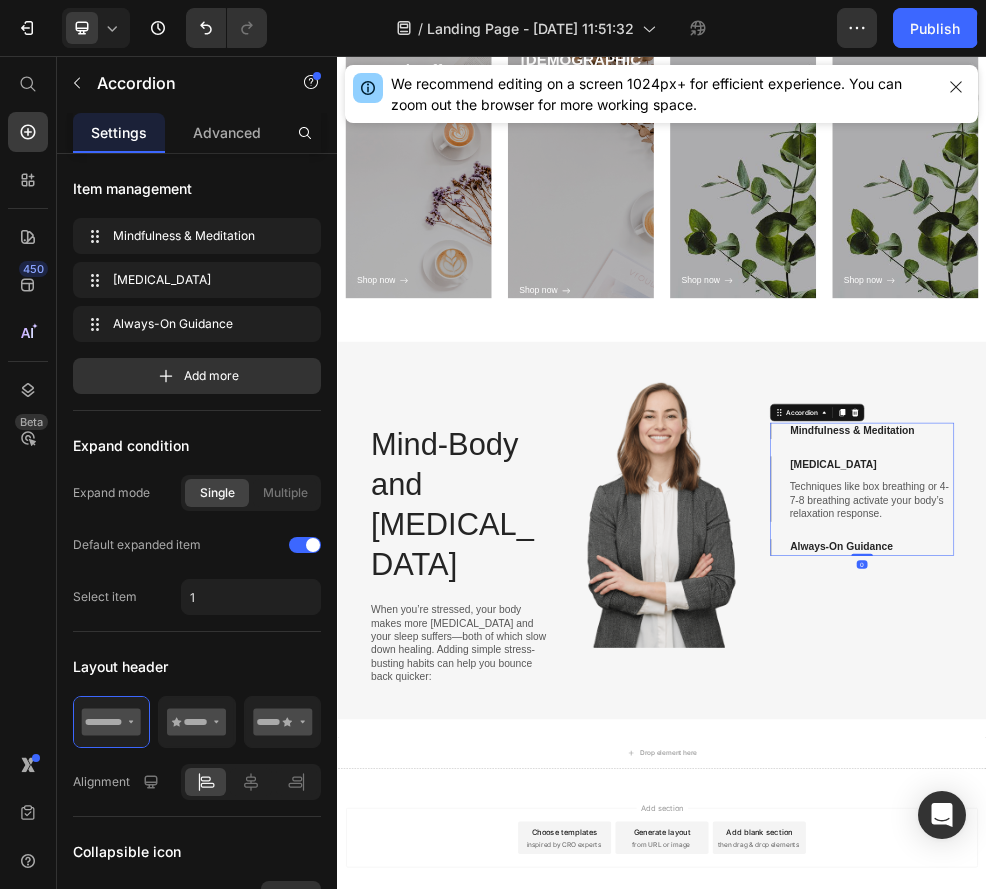 click on "Mindfulness & Meditation
Breathing Exercises Techniques like box breathing or 4-7-8 breathing activate your body’s relaxation response. Text Block
Always-On Guidance" at bounding box center [1307, 858] 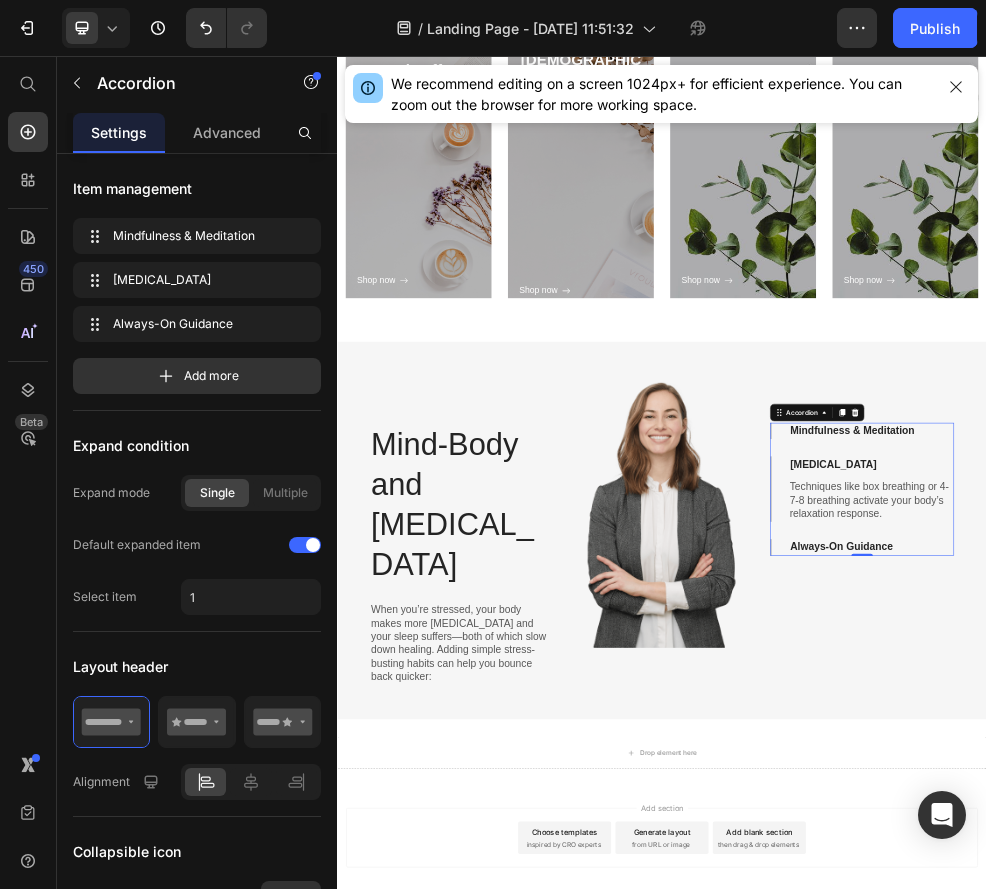 click on "Mindfulness & Meditation
Breathing Exercises Techniques like box breathing or 4-7-8 breathing activate your body’s relaxation response. Text Block
Always-On Guidance" at bounding box center (1307, 858) 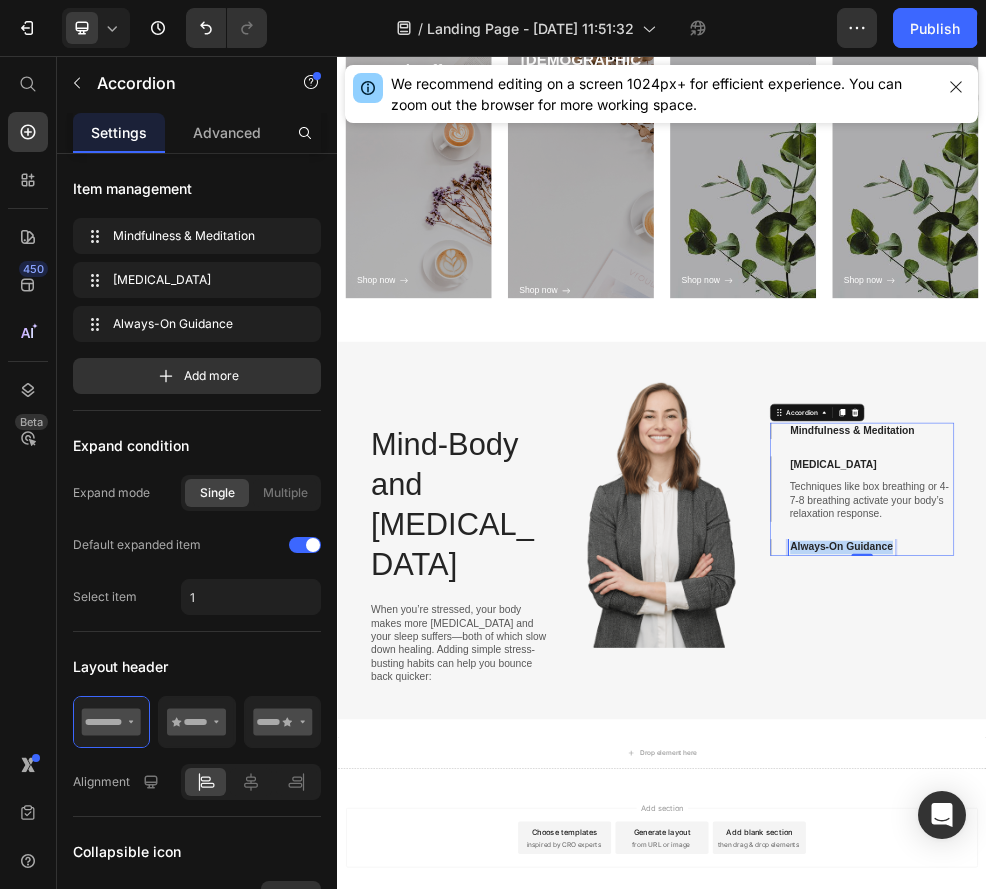 click on "Always-On Guidance" at bounding box center (1269, 965) 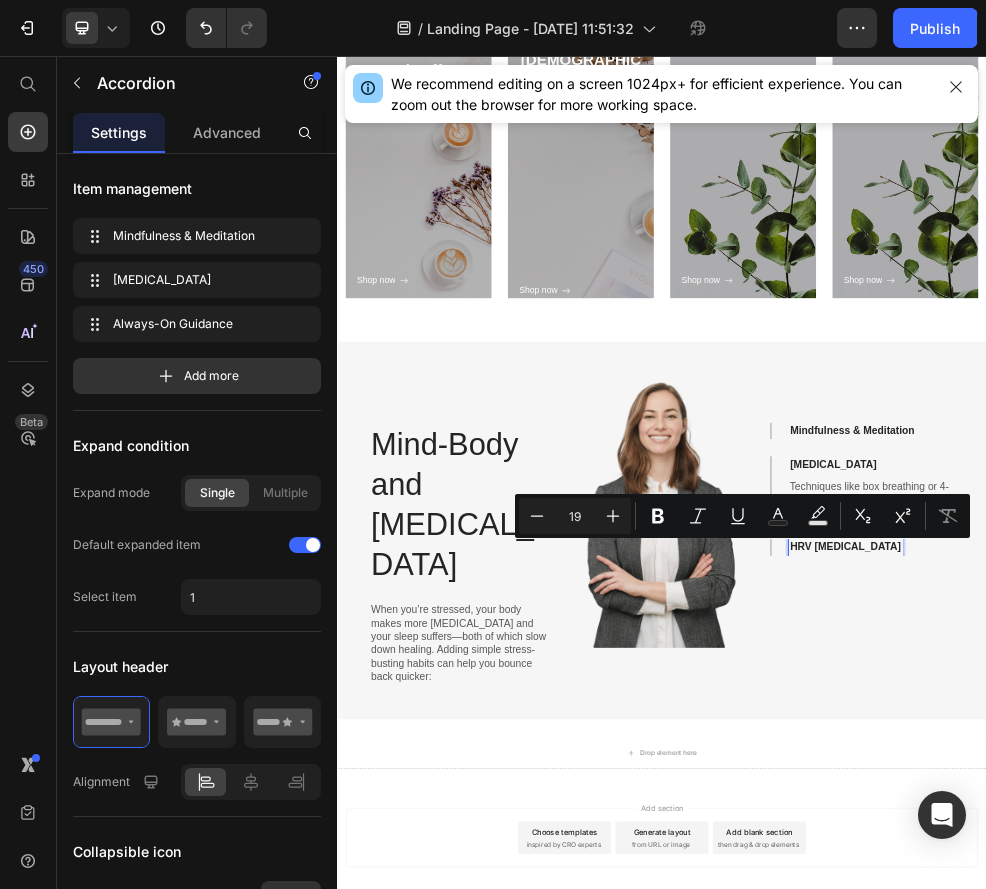 scroll, scrollTop: 106, scrollLeft: 0, axis: vertical 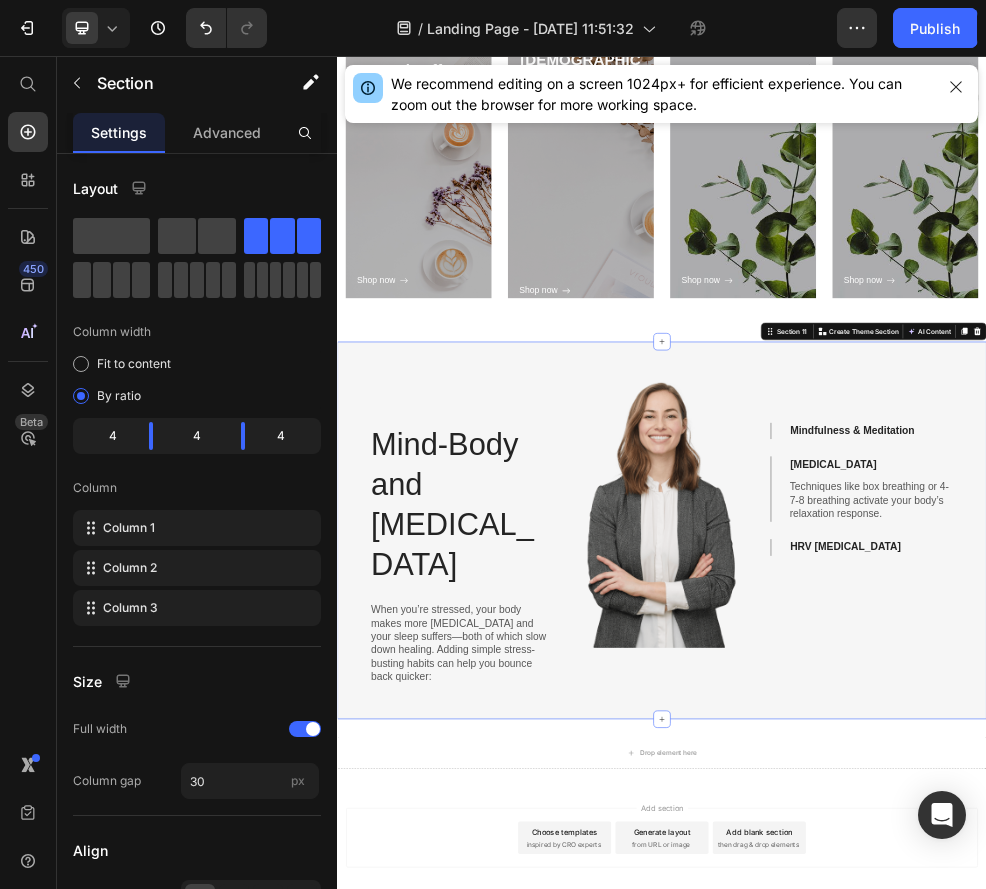 click on "Mindfulness & Meditation
Breathing Exercises Techniques like box breathing or 4-7-8 breathing activate your body’s relaxation response. Text Block
HRV Biofeedback Accordion" at bounding box center (1307, 934) 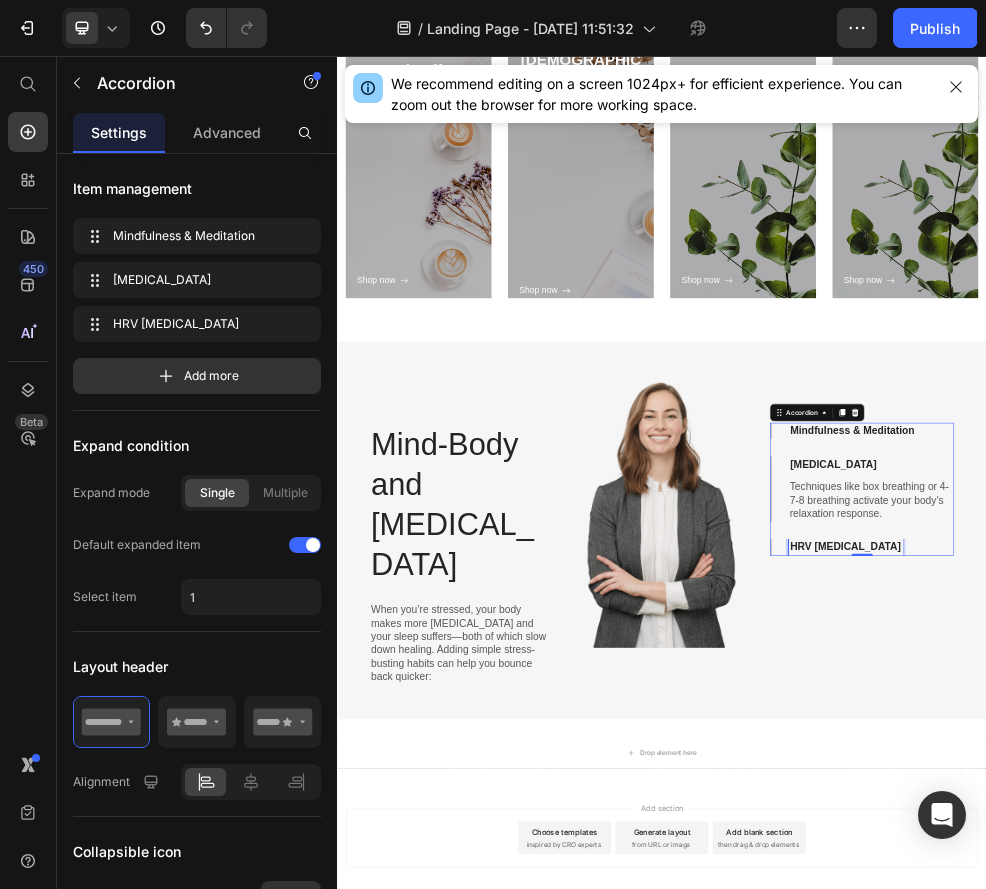 click on "HRV Biofeedback" at bounding box center [1276, 965] 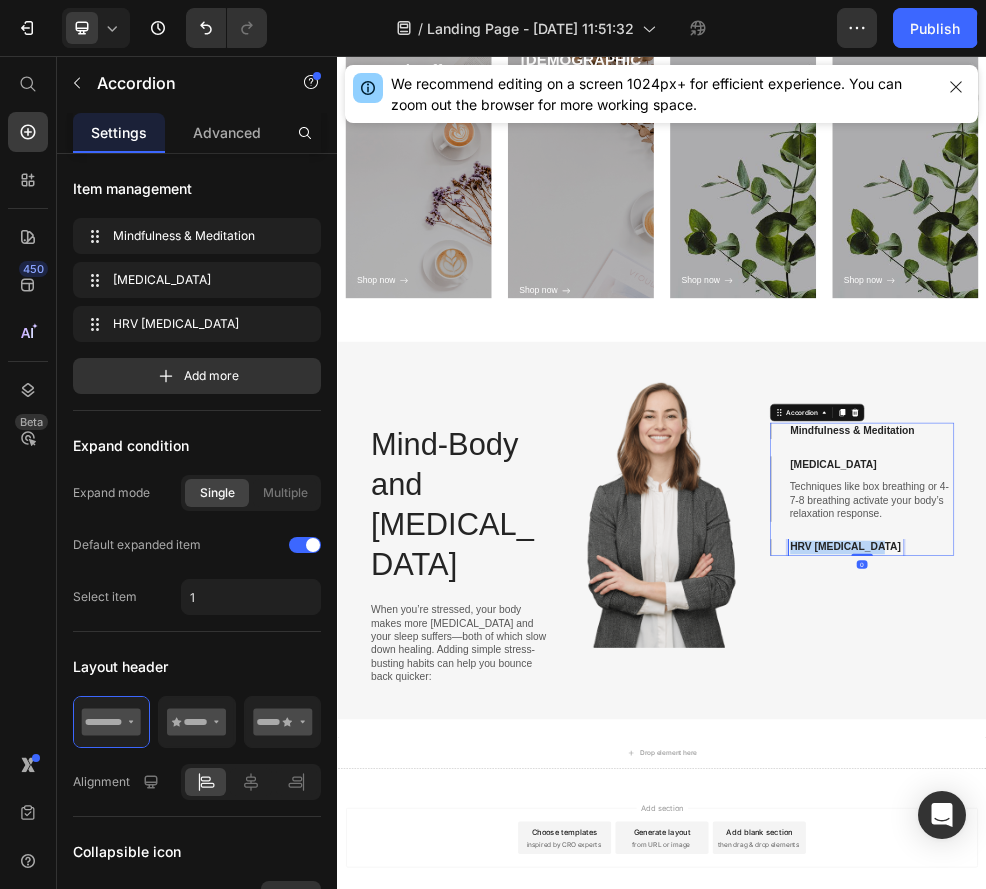 click on "HRV Biofeedback" at bounding box center [1276, 965] 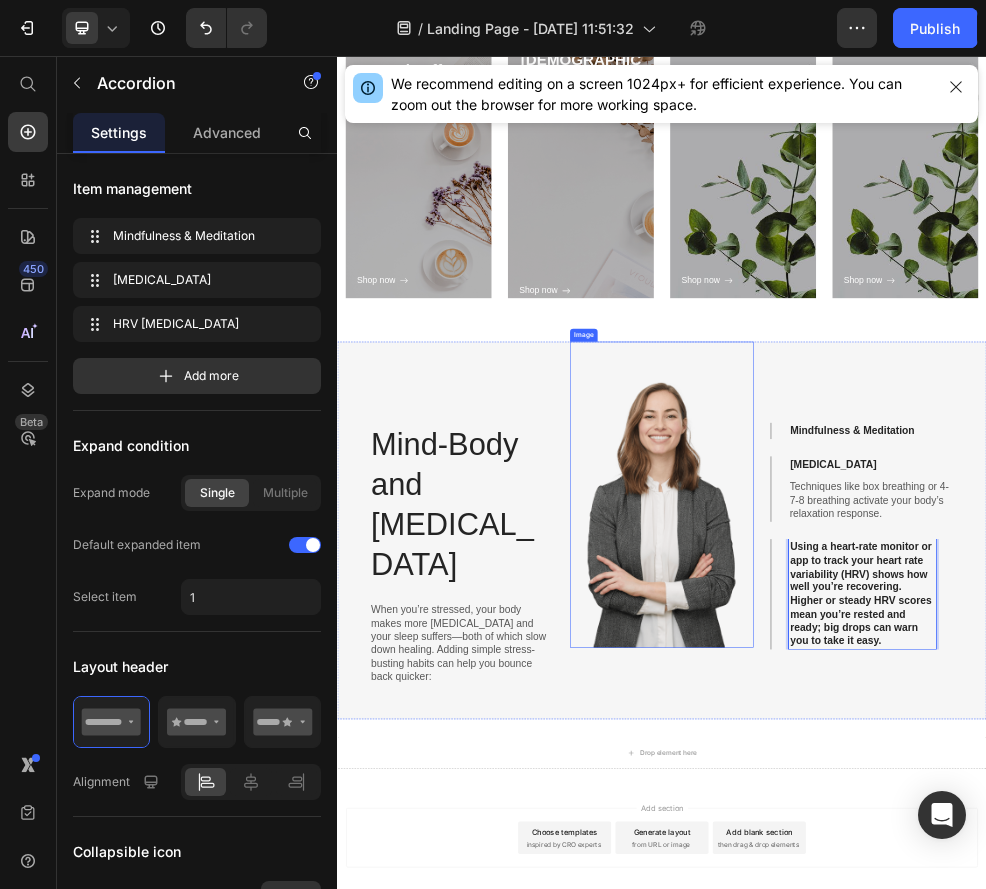 scroll, scrollTop: 279, scrollLeft: 0, axis: vertical 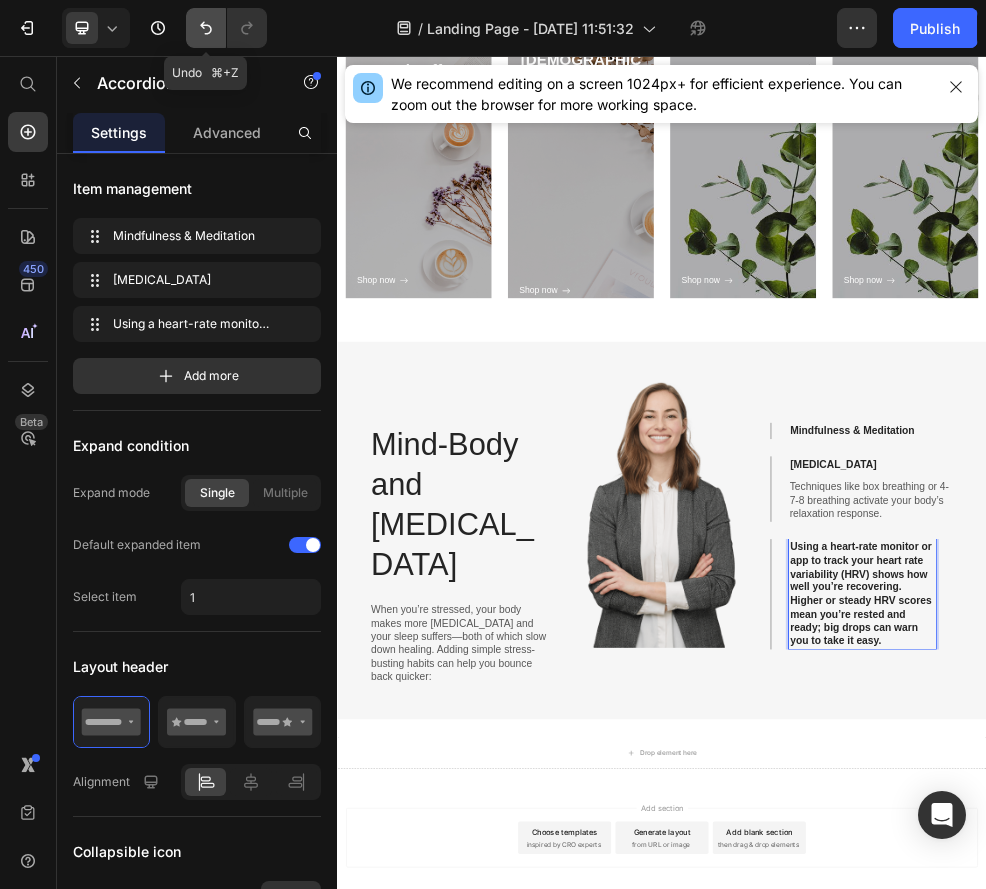 click 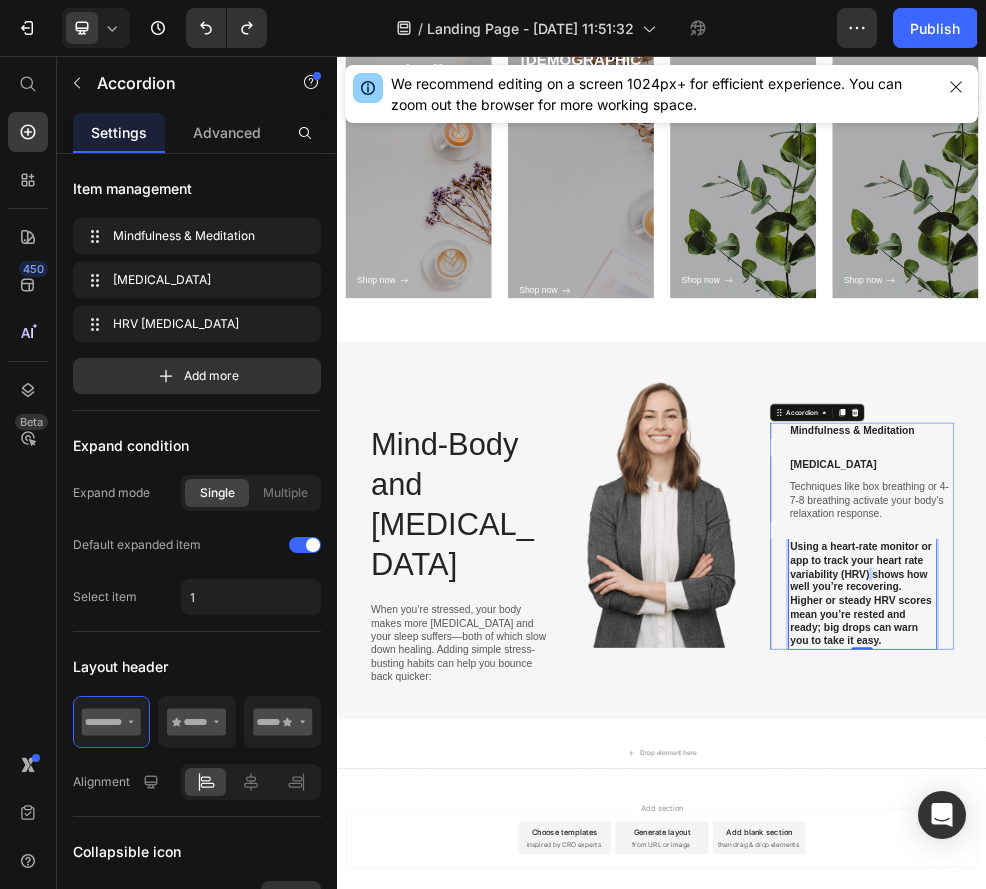 click on "Using a heart-rate monitor or app to track your heart rate variability (HRV) shows how well you’re recovering. Higher or steady HRV scores mean you’re rested and ready; big drops can warn you to take it easy." at bounding box center (1307, 1052) 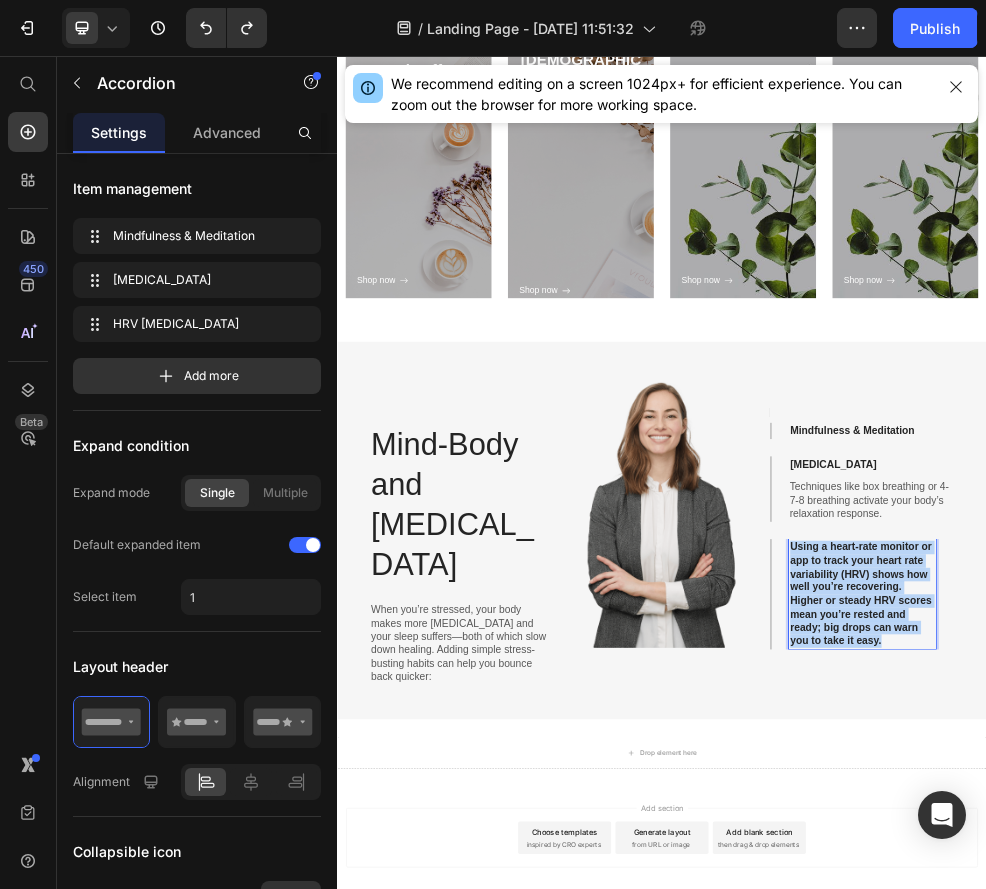 click on "Using a heart-rate monitor or app to track your heart rate variability (HRV) shows how well you’re recovering. Higher or steady HRV scores mean you’re rested and ready; big drops can warn you to take it easy." at bounding box center (1307, 1052) 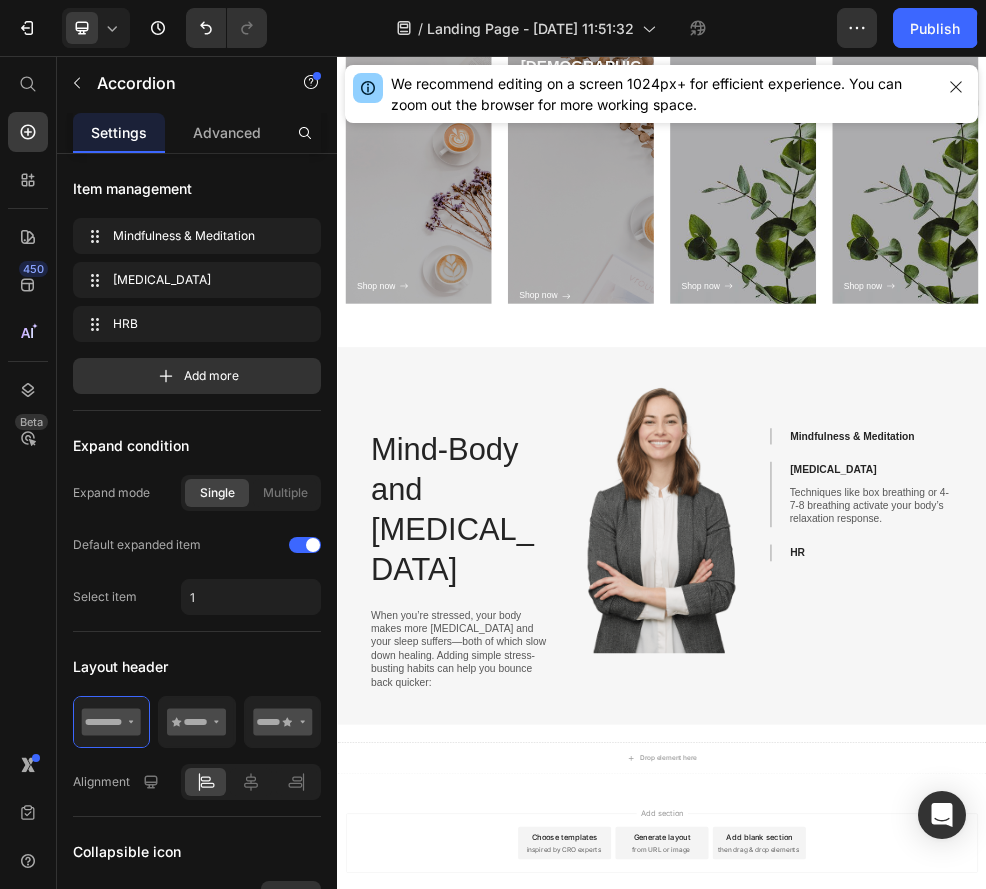 scroll, scrollTop: 618, scrollLeft: 0, axis: vertical 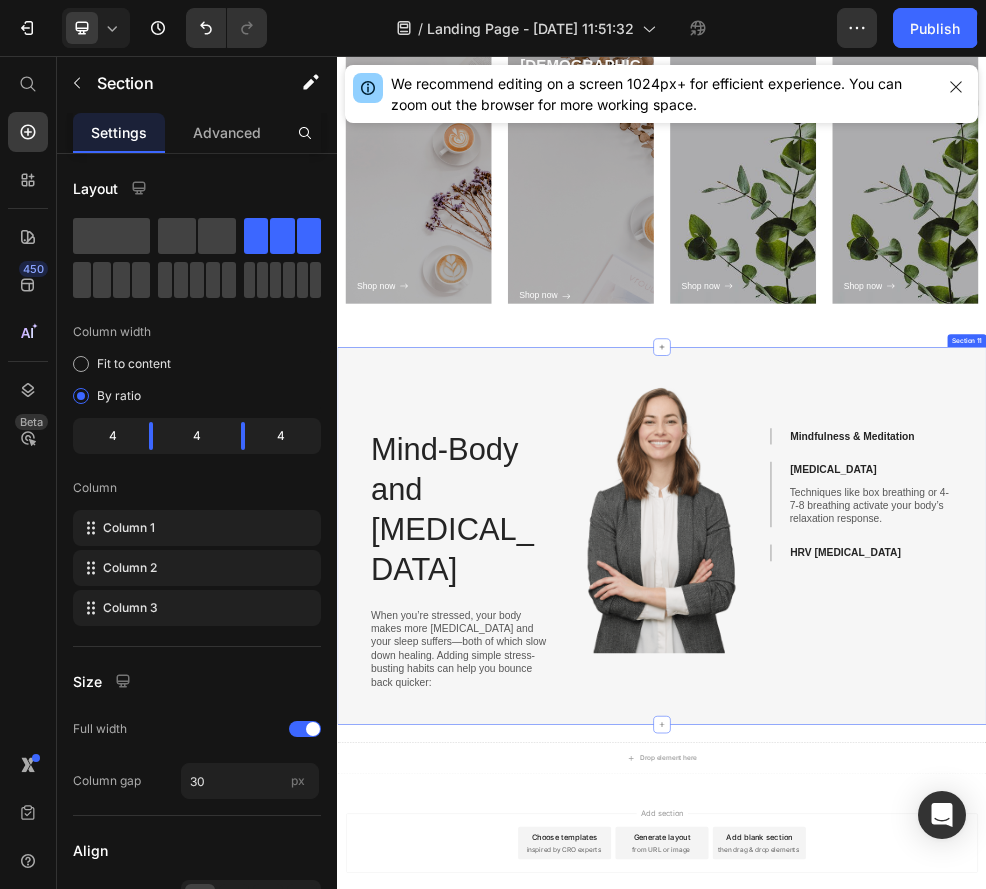 click on "Mindfulness & Meditation
Breathing Exercises Techniques like box breathing or 4-7-8 breathing activate your body’s relaxation response. Text Block
HRV Biofeedback Accordion   0" at bounding box center [1307, 944] 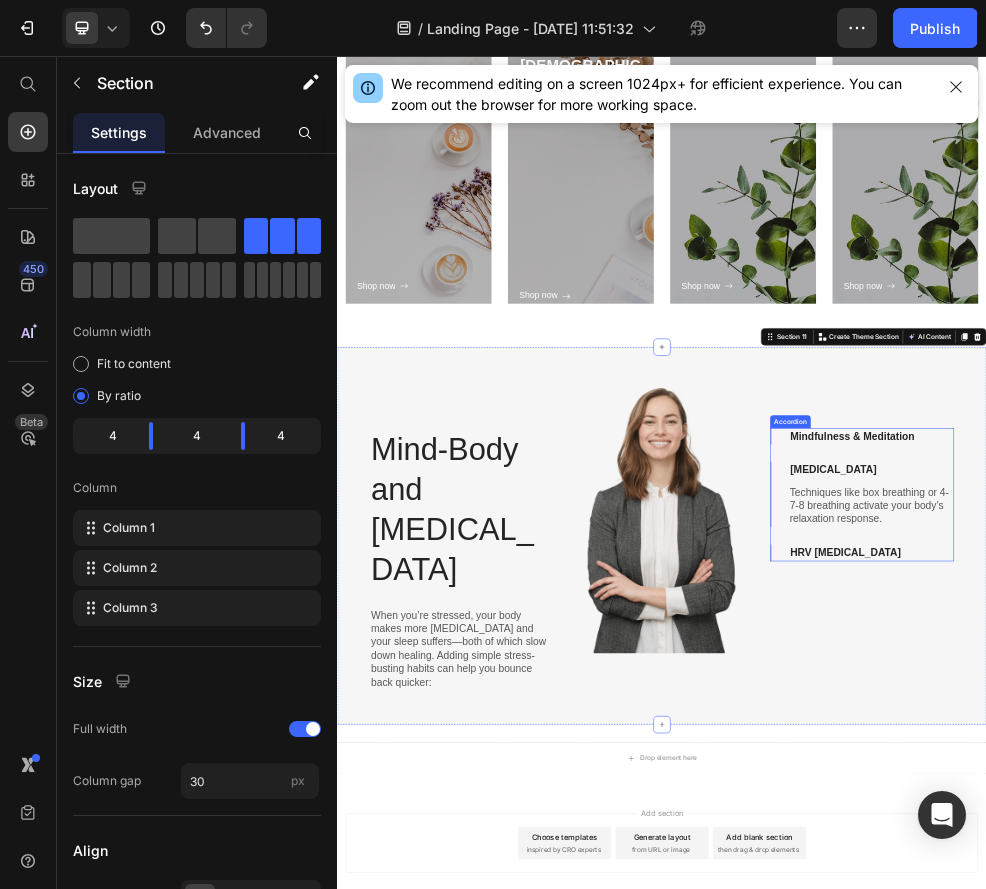 click on "HRV Biofeedback" at bounding box center [1276, 975] 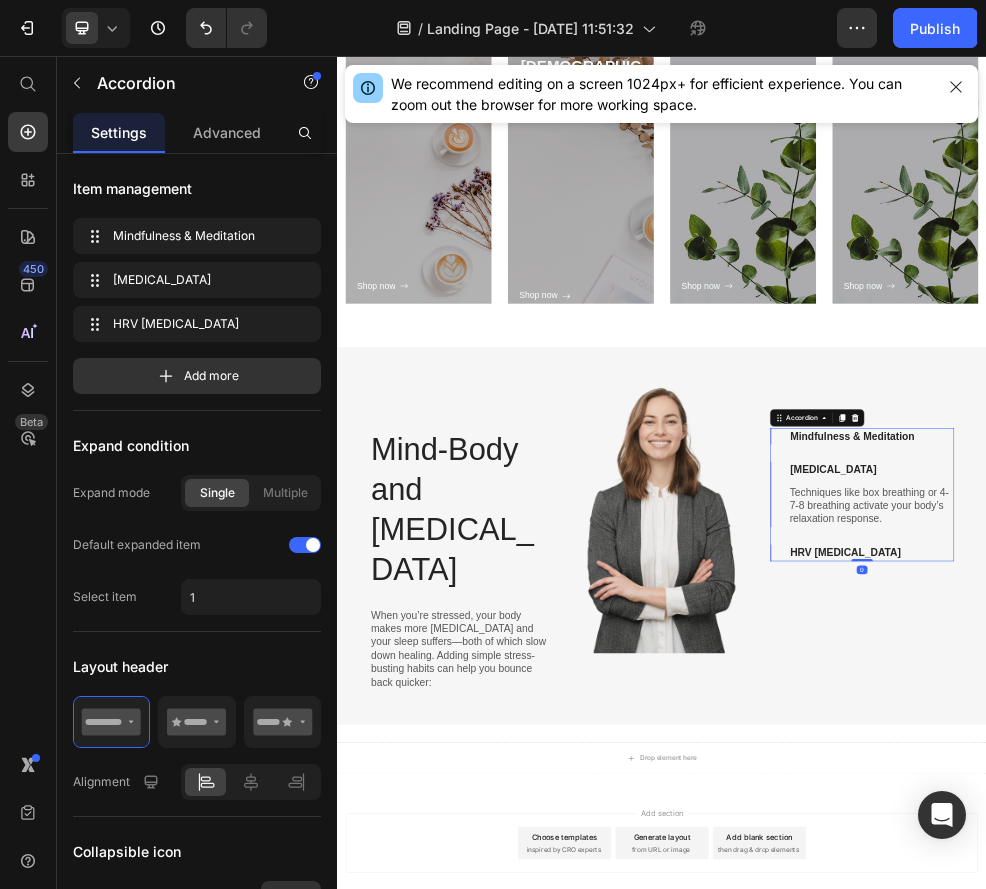 click on "HRV Biofeedback" at bounding box center (1307, 975) 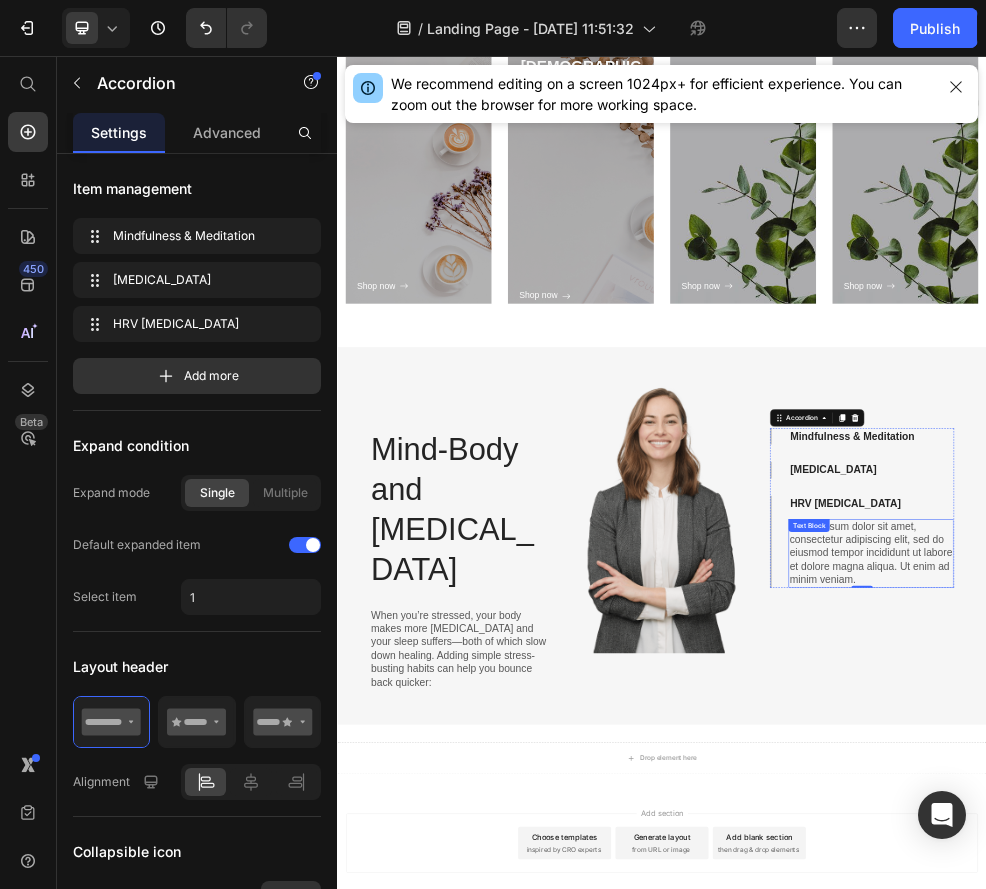 click on "Lorem ipsum dolor sit amet, consectetur adipiscing elit, sed do eiusmod tempor incididunt ut labore et dolore magna aliqua. Ut enim ad minim veniam." at bounding box center (1323, 977) 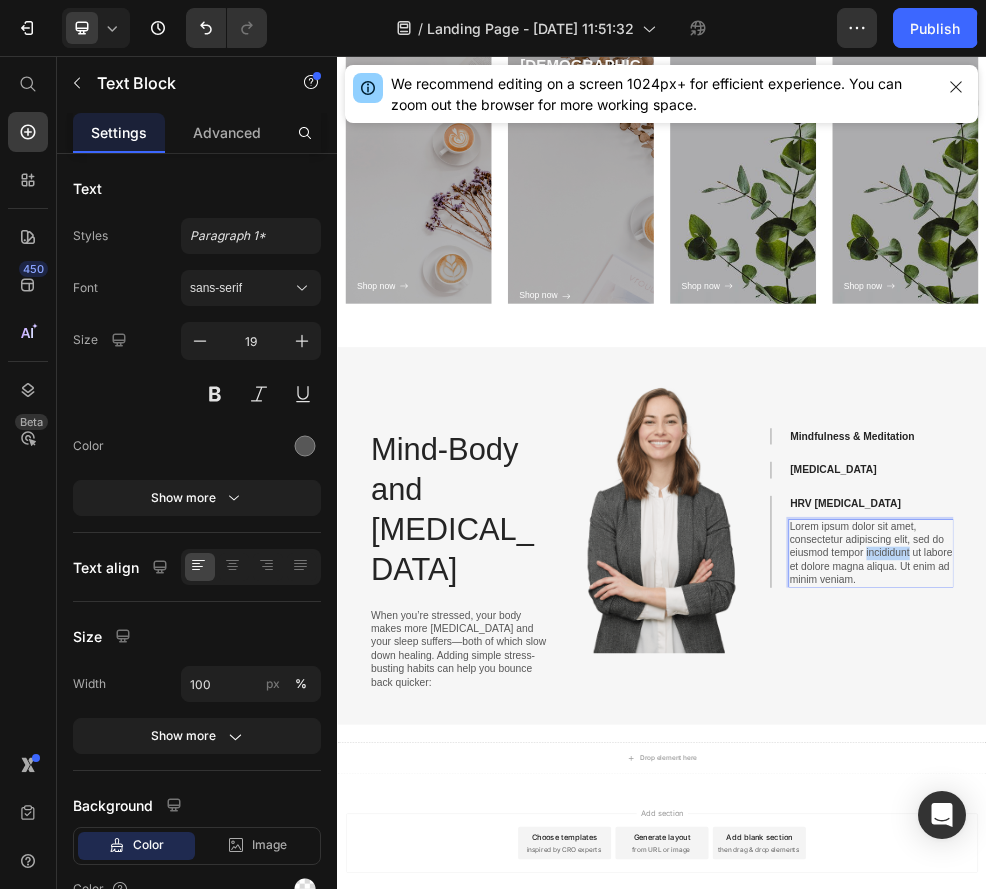 click on "Lorem ipsum dolor sit amet, consectetur adipiscing elit, sed do eiusmod tempor incididunt ut labore et dolore magna aliqua. Ut enim ad minim veniam." at bounding box center (1323, 977) 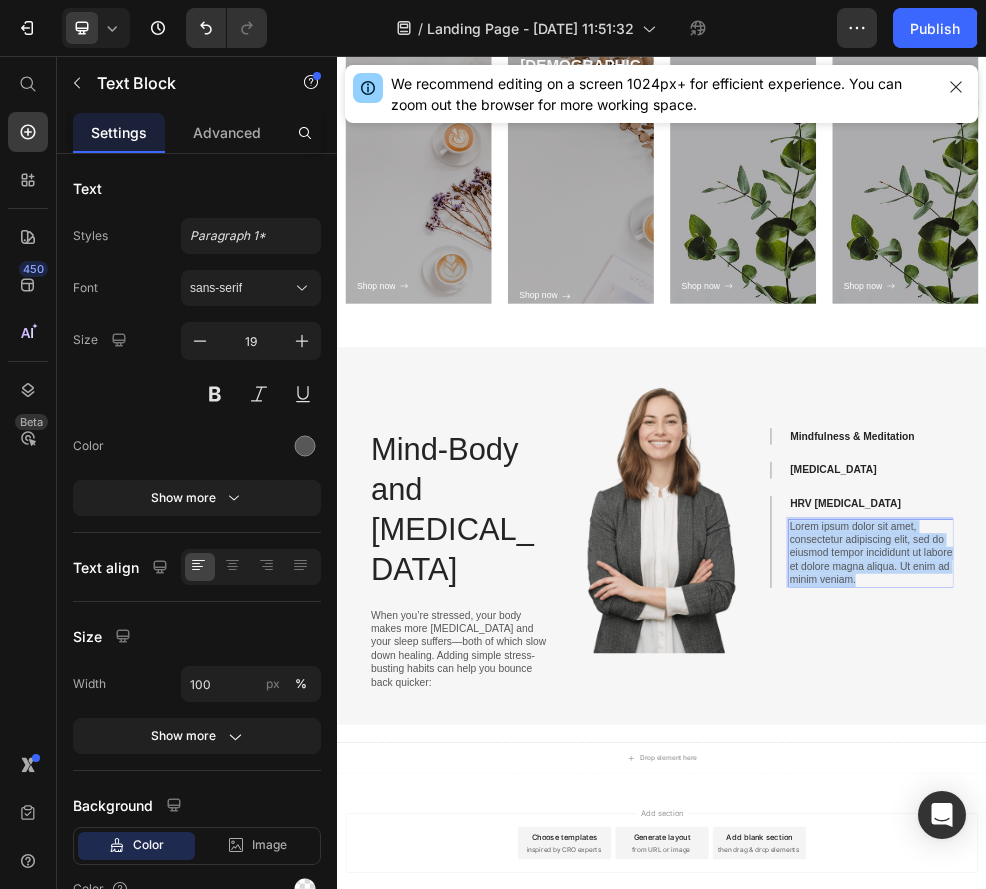 click on "Lorem ipsum dolor sit amet, consectetur adipiscing elit, sed do eiusmod tempor incididunt ut labore et dolore magna aliqua. Ut enim ad minim veniam." at bounding box center (1323, 977) 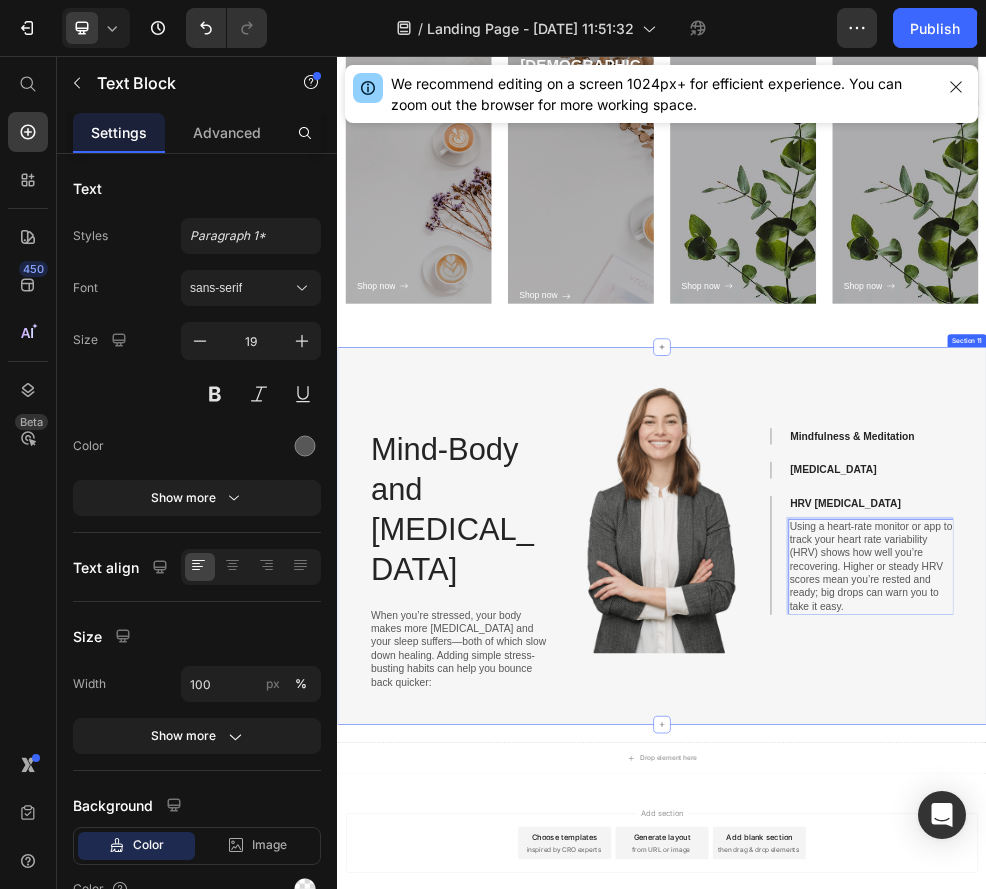 click on "Mindfulness & Meditation
Breathing Exercises
HRV Biofeedback Using a heart-rate monitor or app to track your heart rate variability (HRV) shows how well you’re recovering. Higher or steady HRV scores mean you’re rested and ready; big drops can warn you to take it easy. Text Block   0 Accordion" at bounding box center [1307, 944] 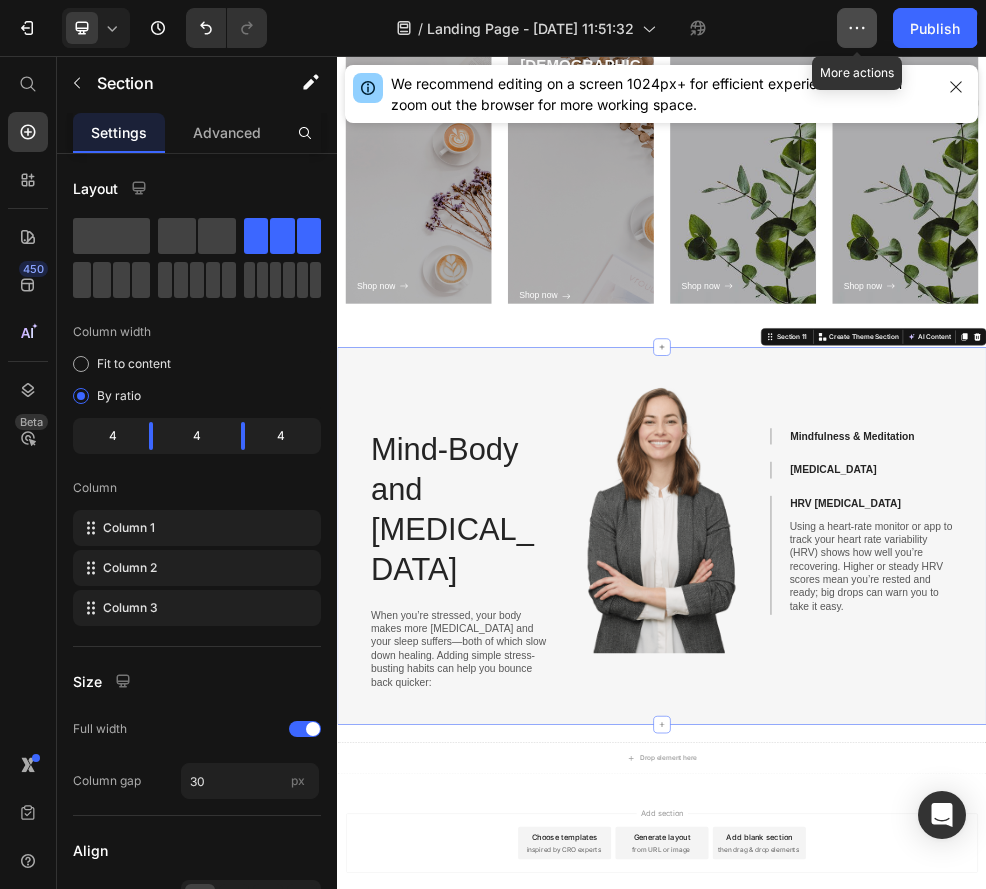 click 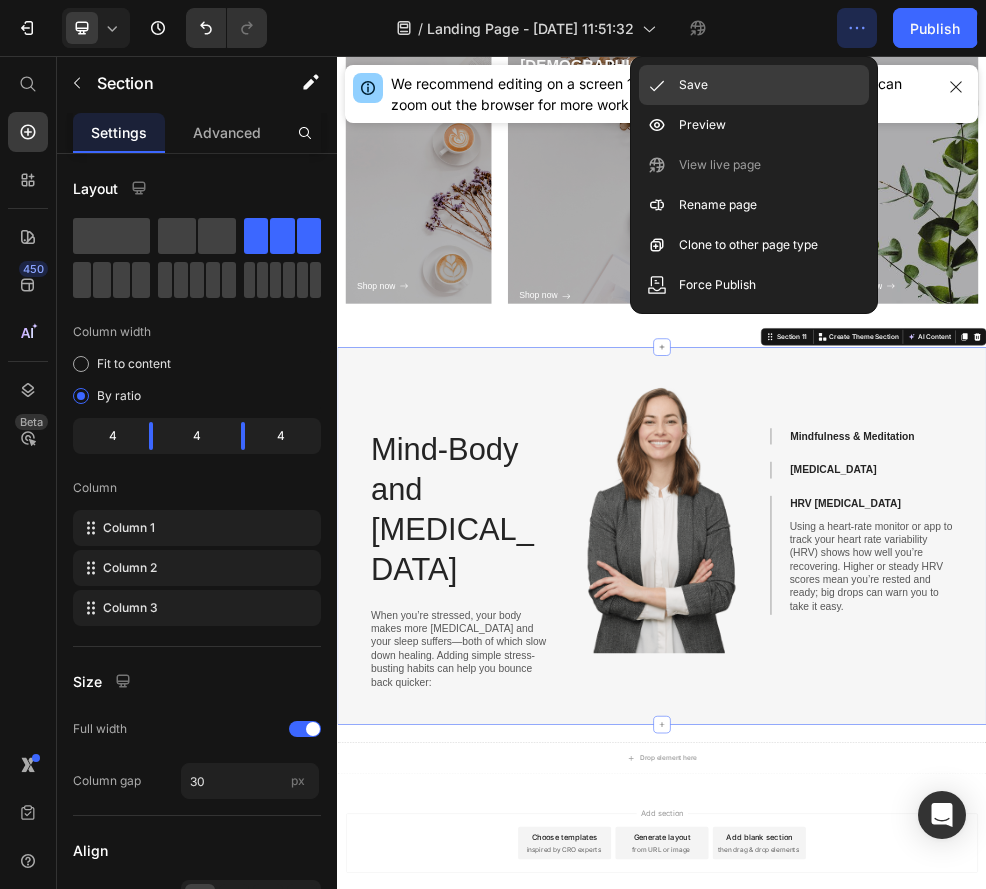 click on "Save" 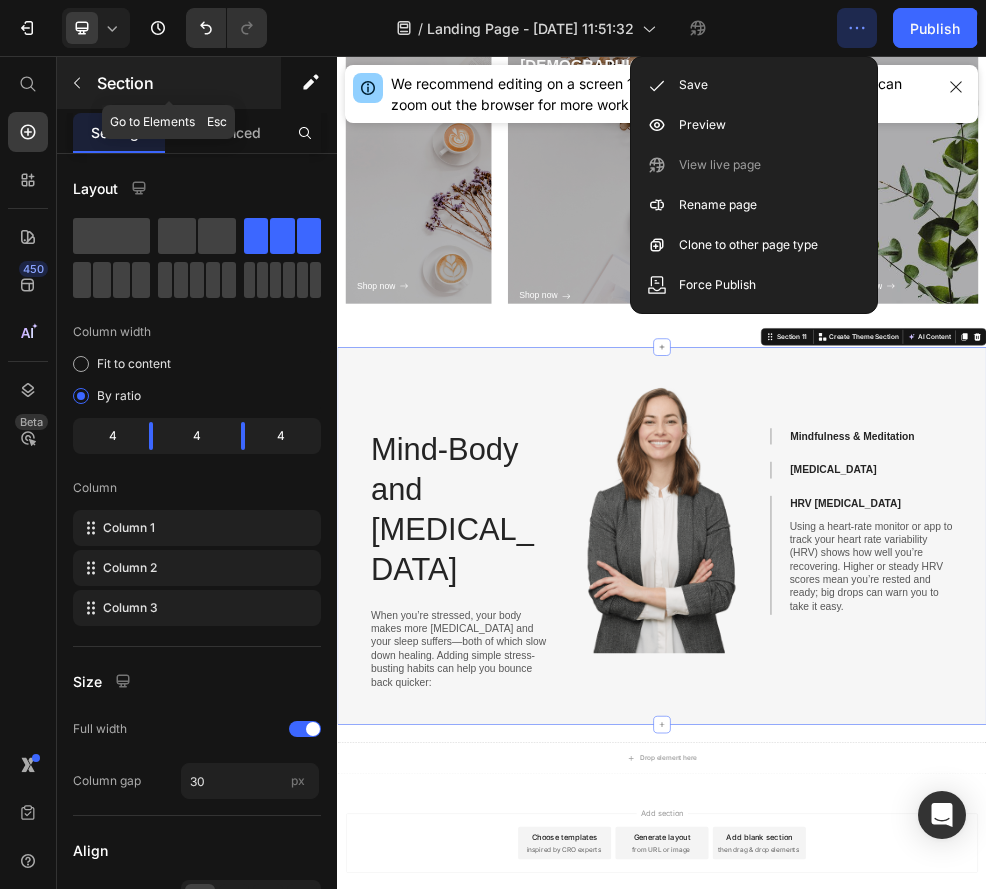 click 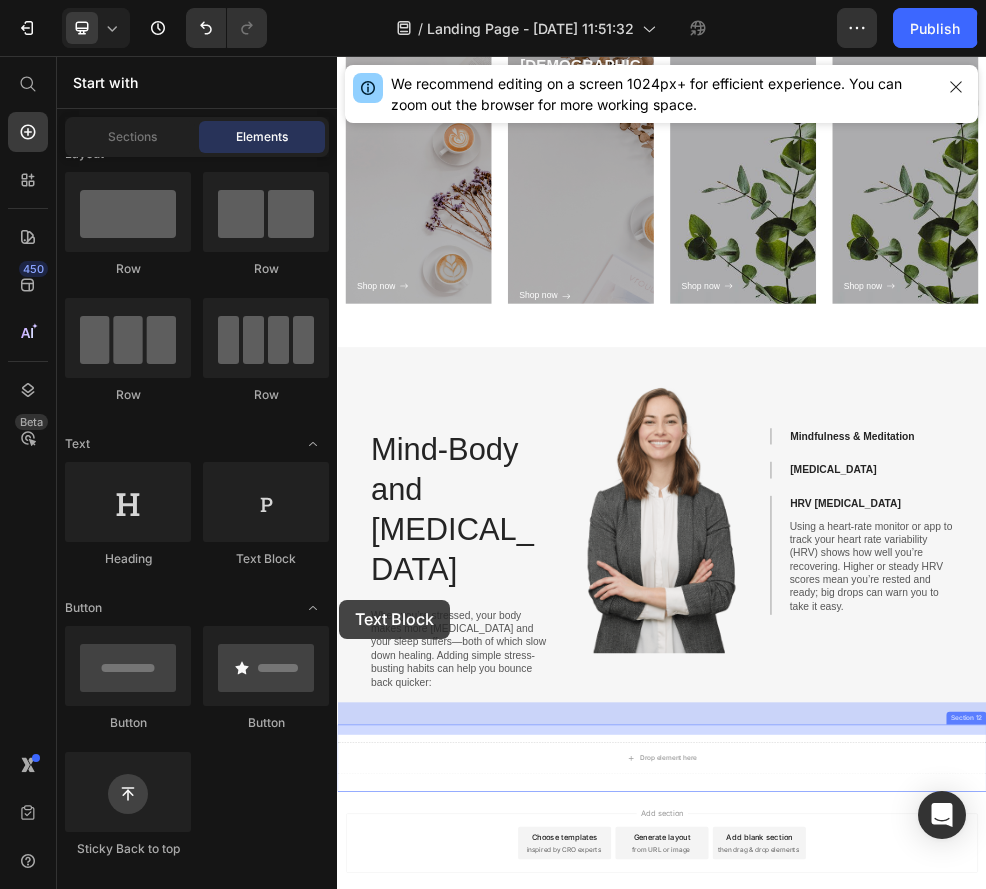 scroll, scrollTop: 7150, scrollLeft: 0, axis: vertical 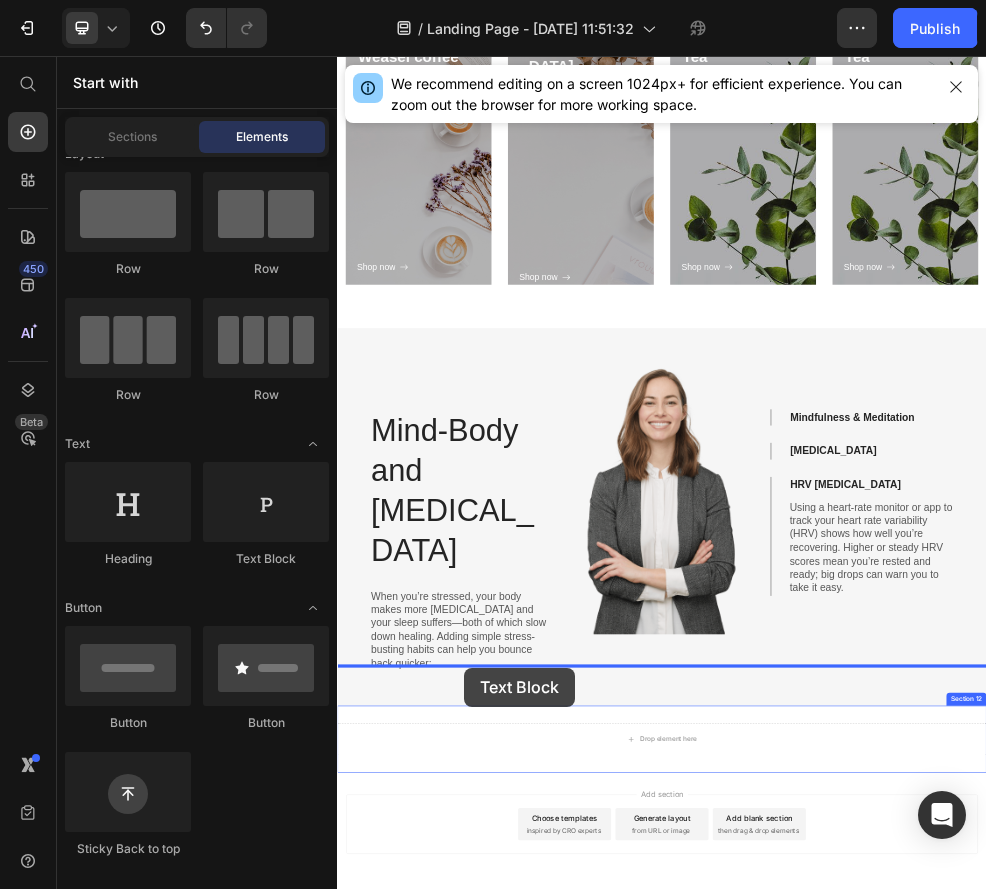 drag, startPoint x: 626, startPoint y: 582, endPoint x: 571, endPoint y: 1187, distance: 607.4949 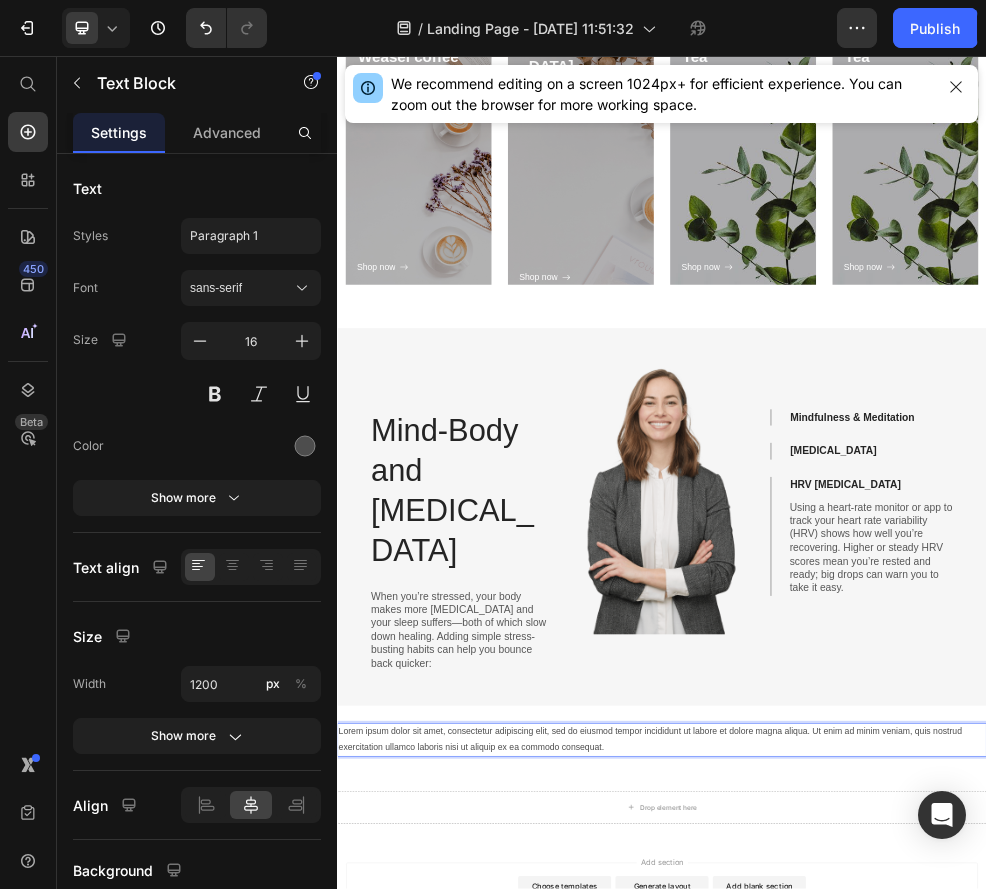 click on "Lorem ipsum dolor sit amet, consectetur adipiscing elit, sed do eiusmod tempor incididunt ut labore et dolore magna aliqua. Ut enim ad minim veniam, quis nostrud exercitation ullamco laboris nisi ut aliquip ex ea commodo consequat." at bounding box center [937, 1321] 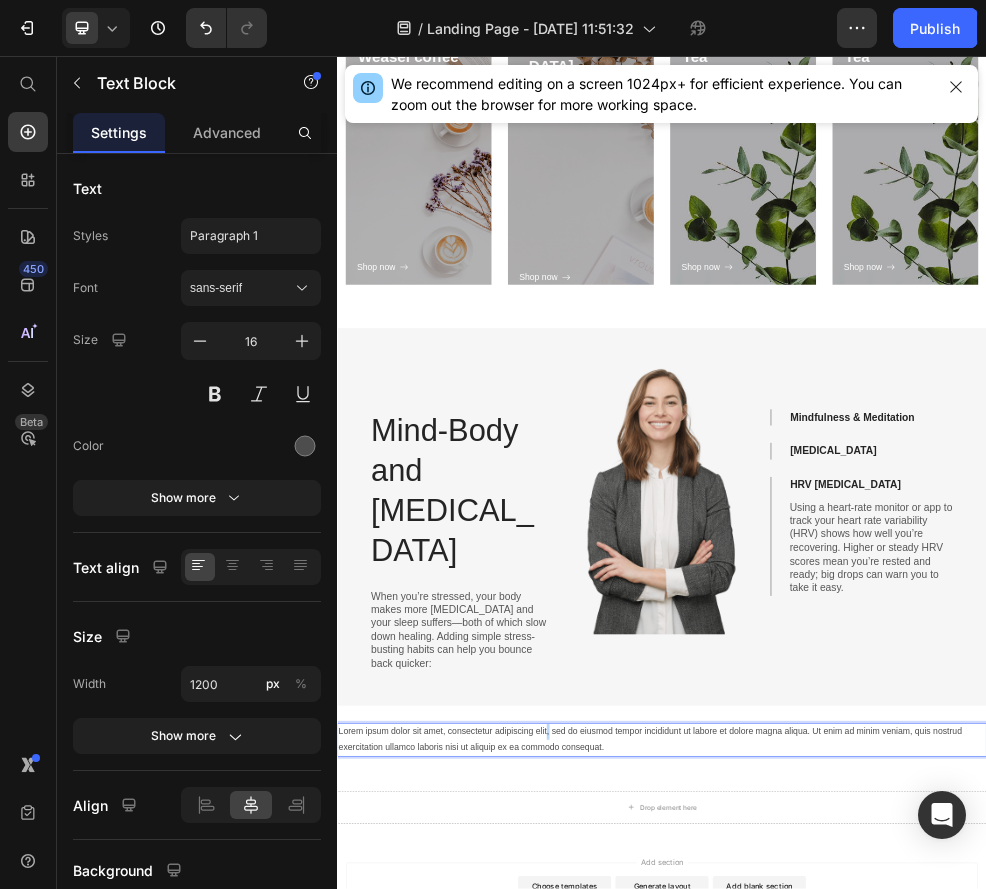 click on "Lorem ipsum dolor sit amet, consectetur adipiscing elit, sed do eiusmod tempor incididunt ut labore et dolore magna aliqua. Ut enim ad minim veniam, quis nostrud exercitation ullamco laboris nisi ut aliquip ex ea commodo consequat." at bounding box center [937, 1321] 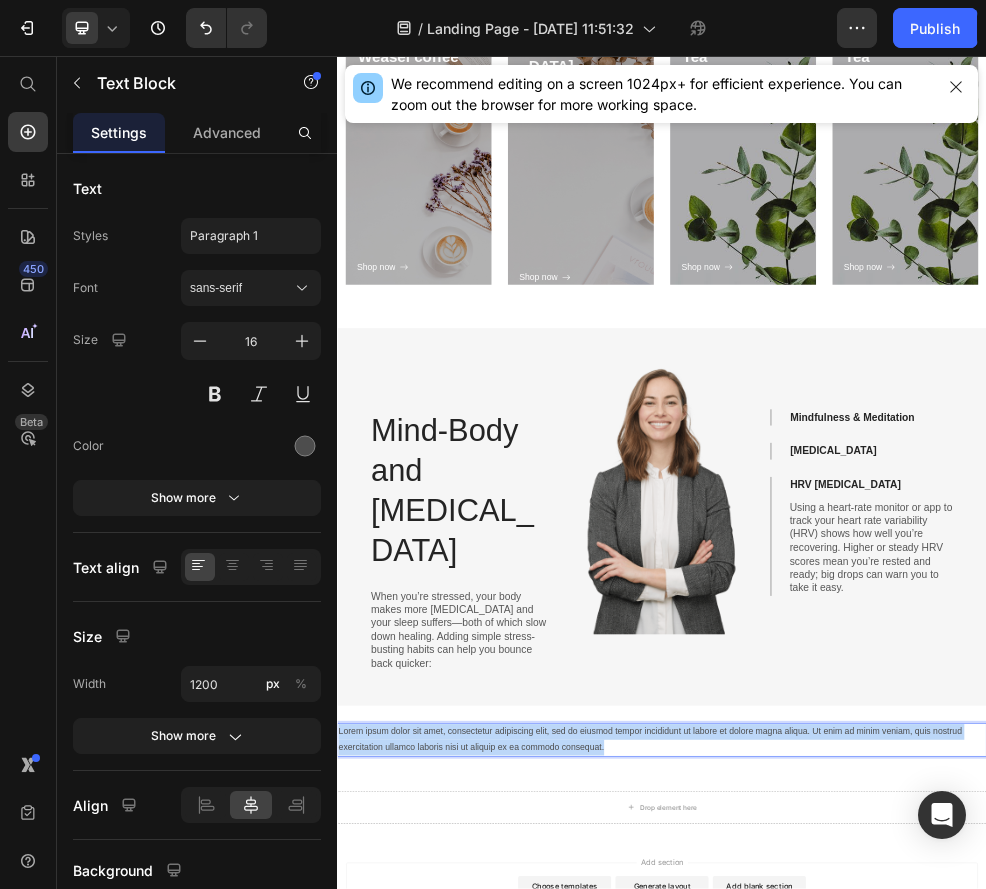 click on "Lorem ipsum dolor sit amet, consectetur adipiscing elit, sed do eiusmod tempor incididunt ut labore et dolore magna aliqua. Ut enim ad minim veniam, quis nostrud exercitation ullamco laboris nisi ut aliquip ex ea commodo consequat." at bounding box center [937, 1321] 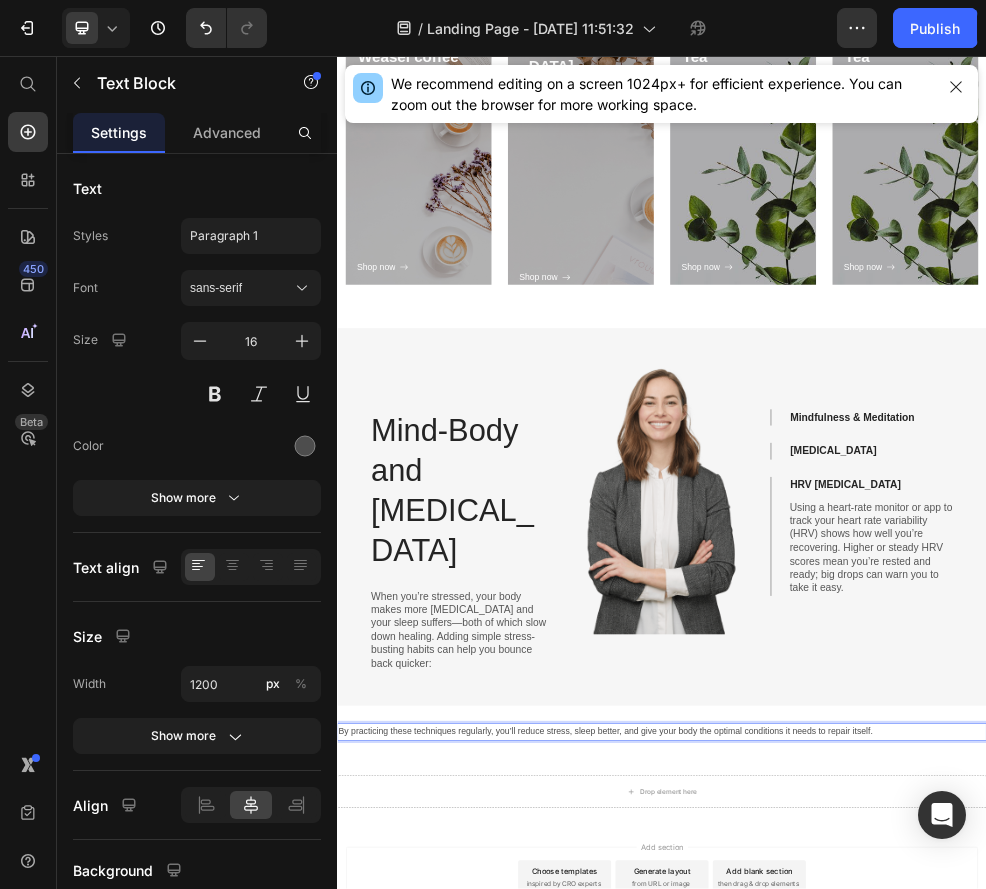 click on "By practicing these techniques regularly, you’ll reduce stress, sleep better, and give your body the optimal conditions it needs to repair itself." at bounding box center (937, 1306) 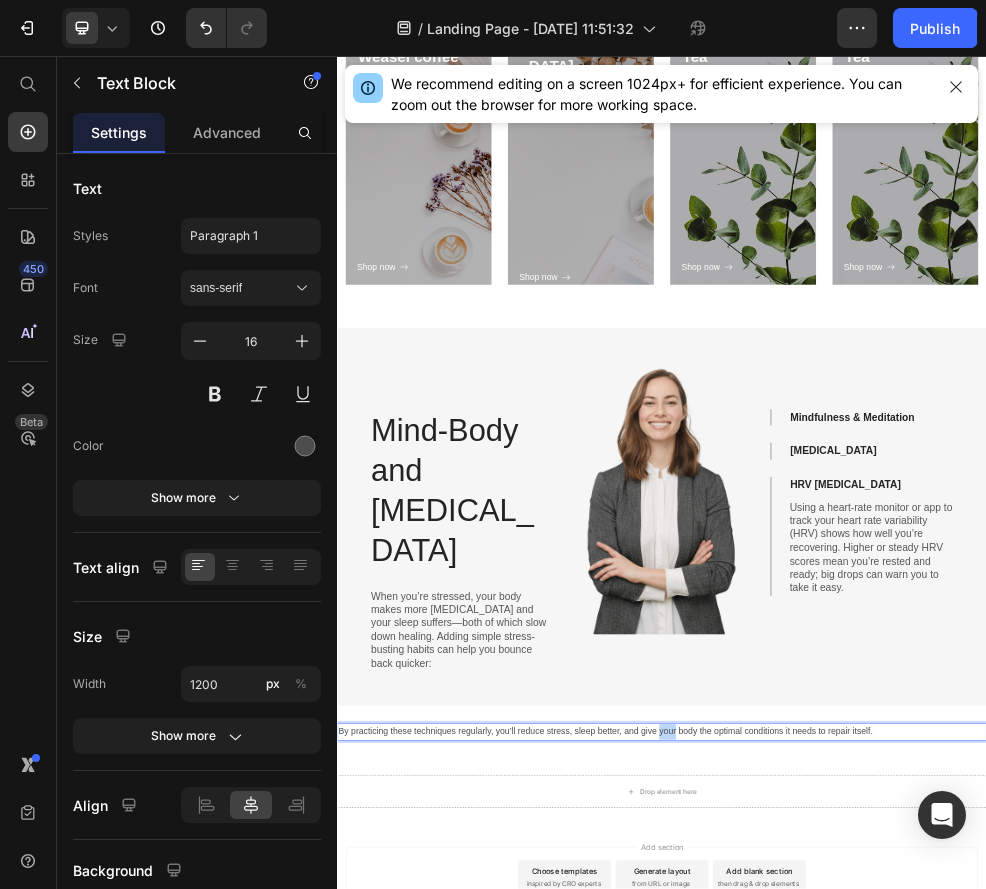 click on "By practicing these techniques regularly, you’ll reduce stress, sleep better, and give your body the optimal conditions it needs to repair itself." at bounding box center [937, 1306] 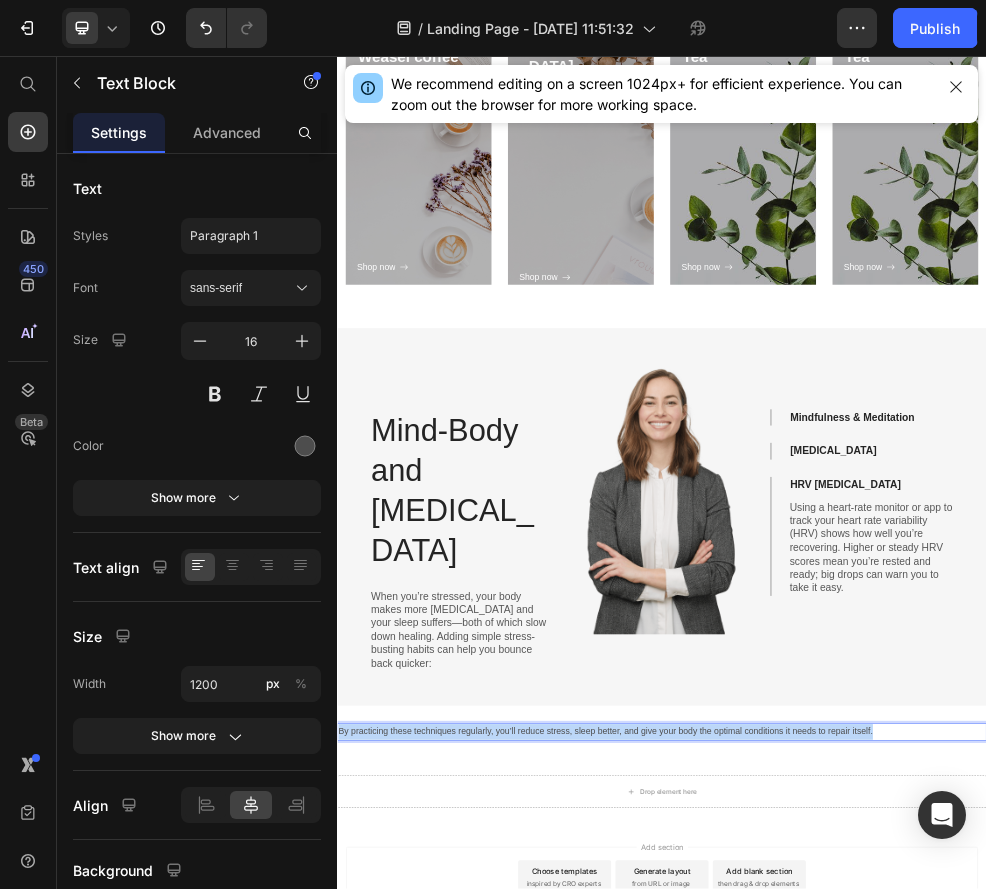 click on "By practicing these techniques regularly, you’ll reduce stress, sleep better, and give your body the optimal conditions it needs to repair itself." at bounding box center (937, 1306) 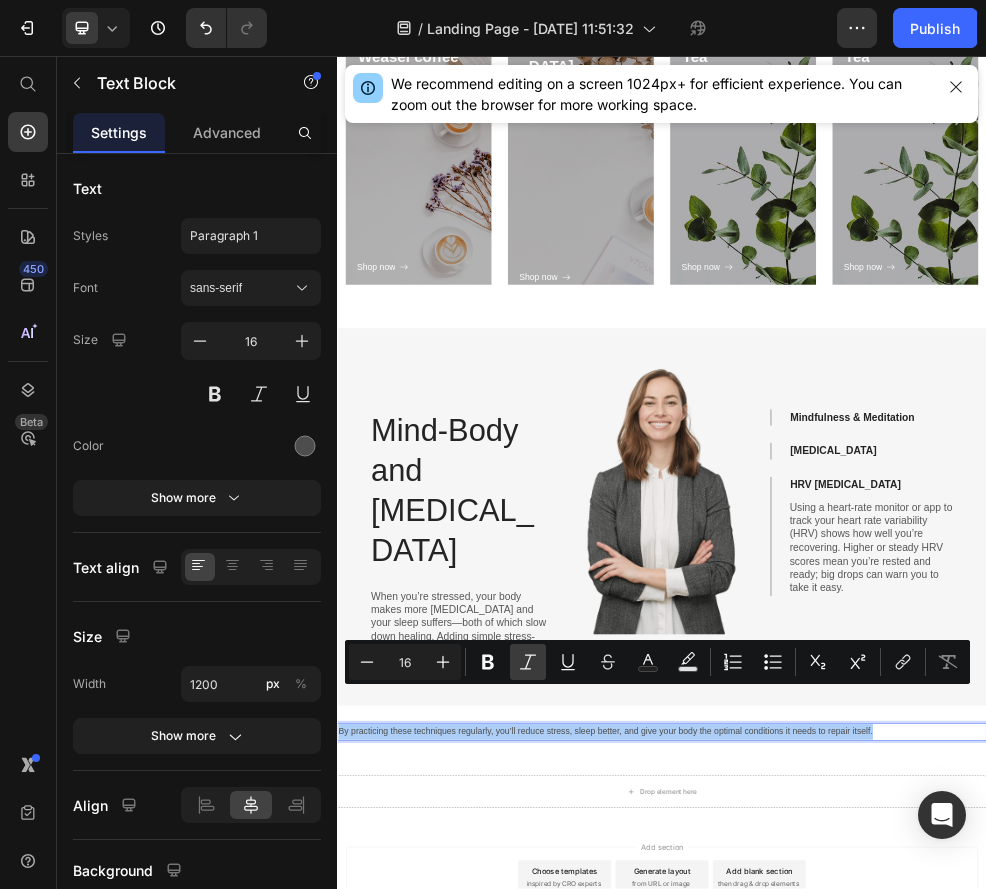click 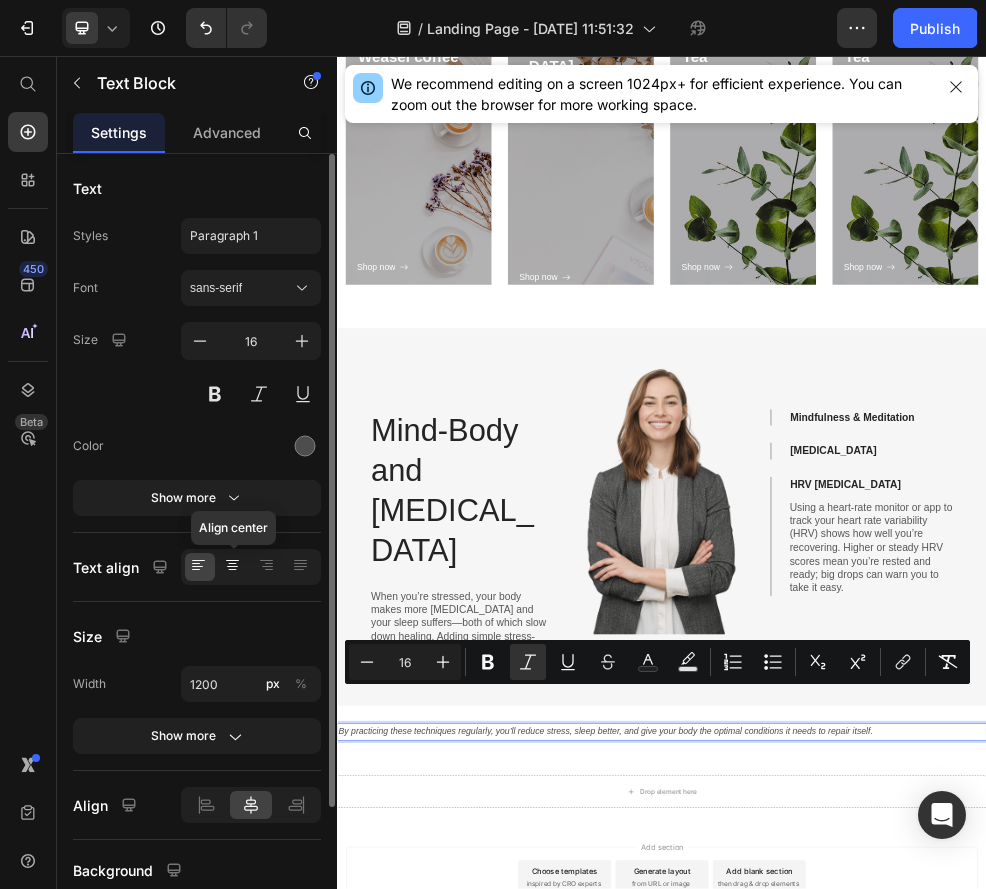 click 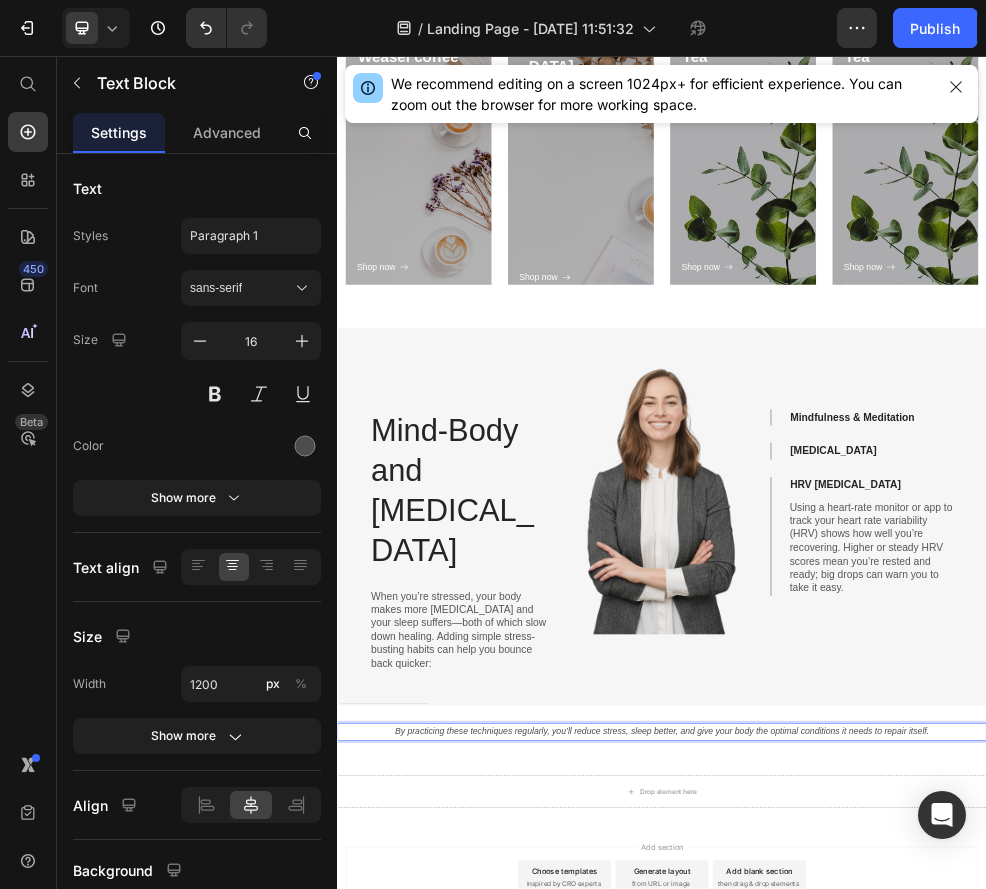 click on "By practicing these techniques regularly, you’ll reduce stress, sleep better, and give your body the optimal conditions it needs to repair itself." at bounding box center [937, 1306] 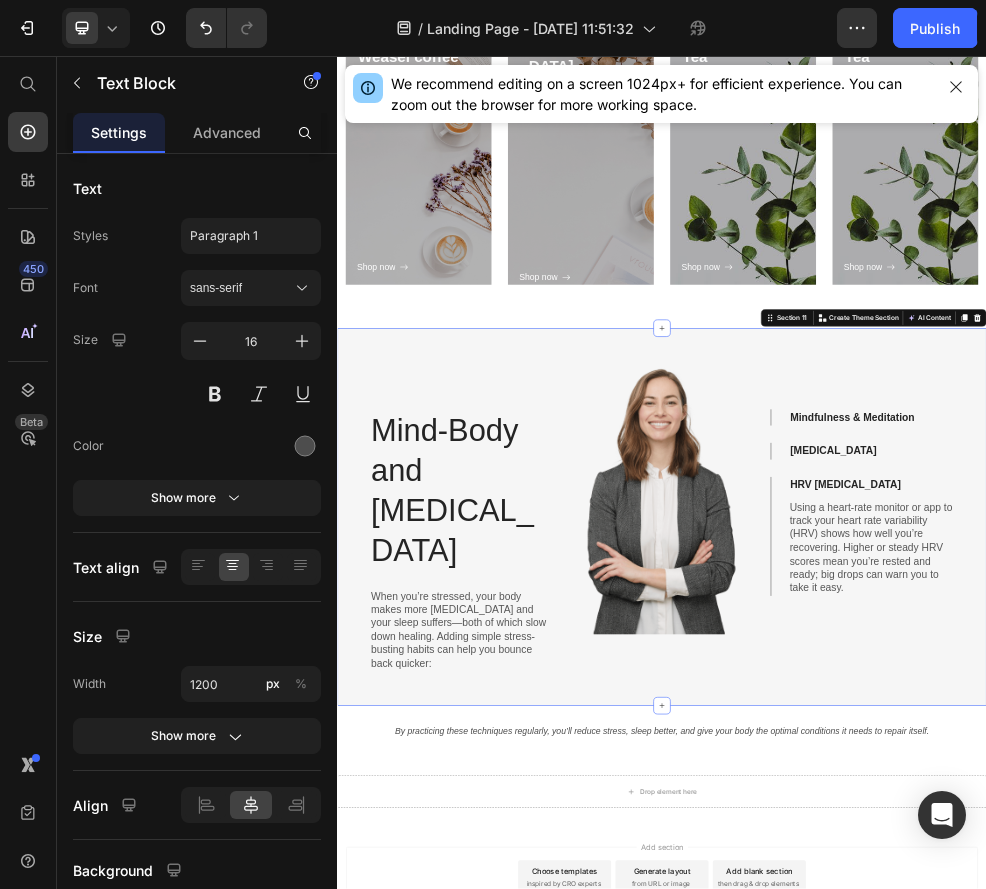 click on "Image" at bounding box center (937, 909) 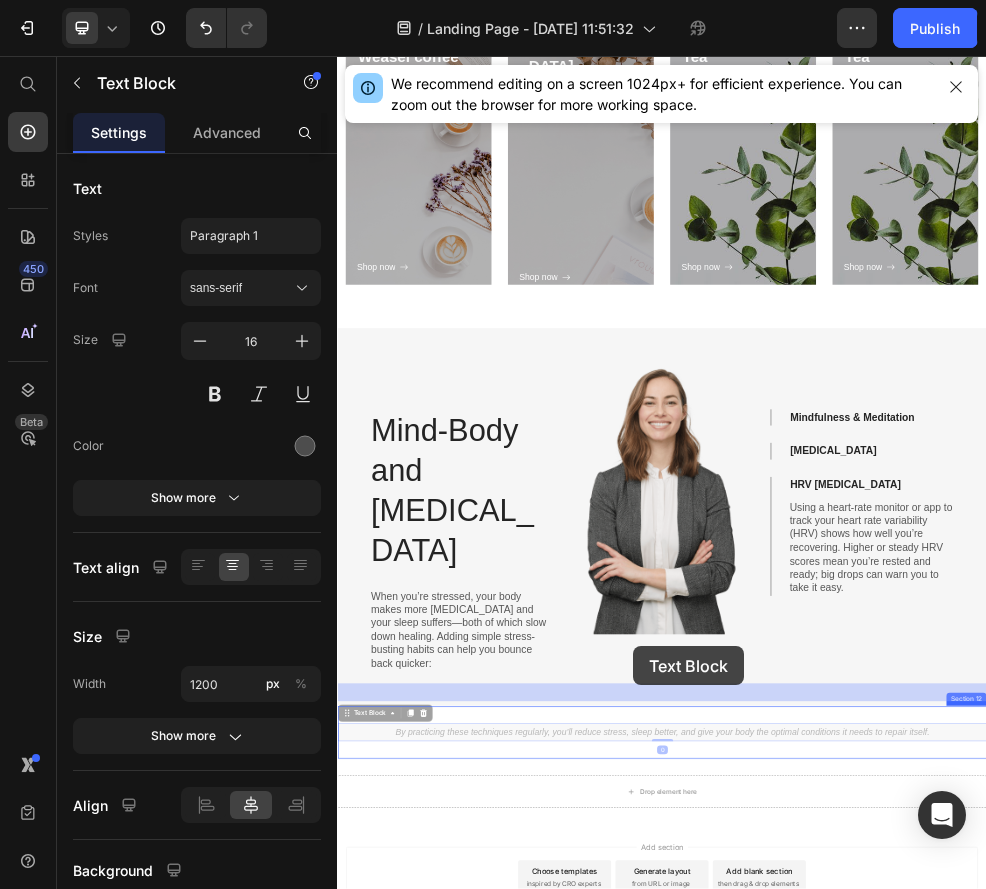 scroll, scrollTop: 7247, scrollLeft: 0, axis: vertical 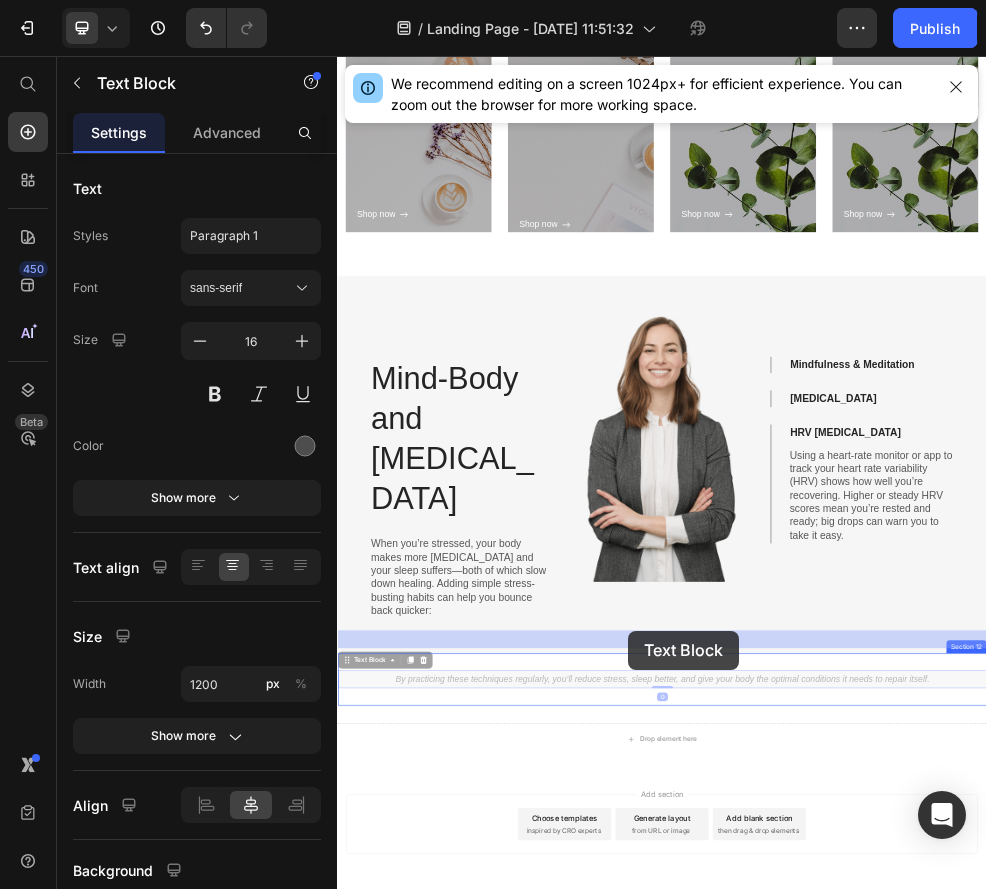 drag, startPoint x: 905, startPoint y: 1217, endPoint x: 875, endPoint y: 1119, distance: 102.48902 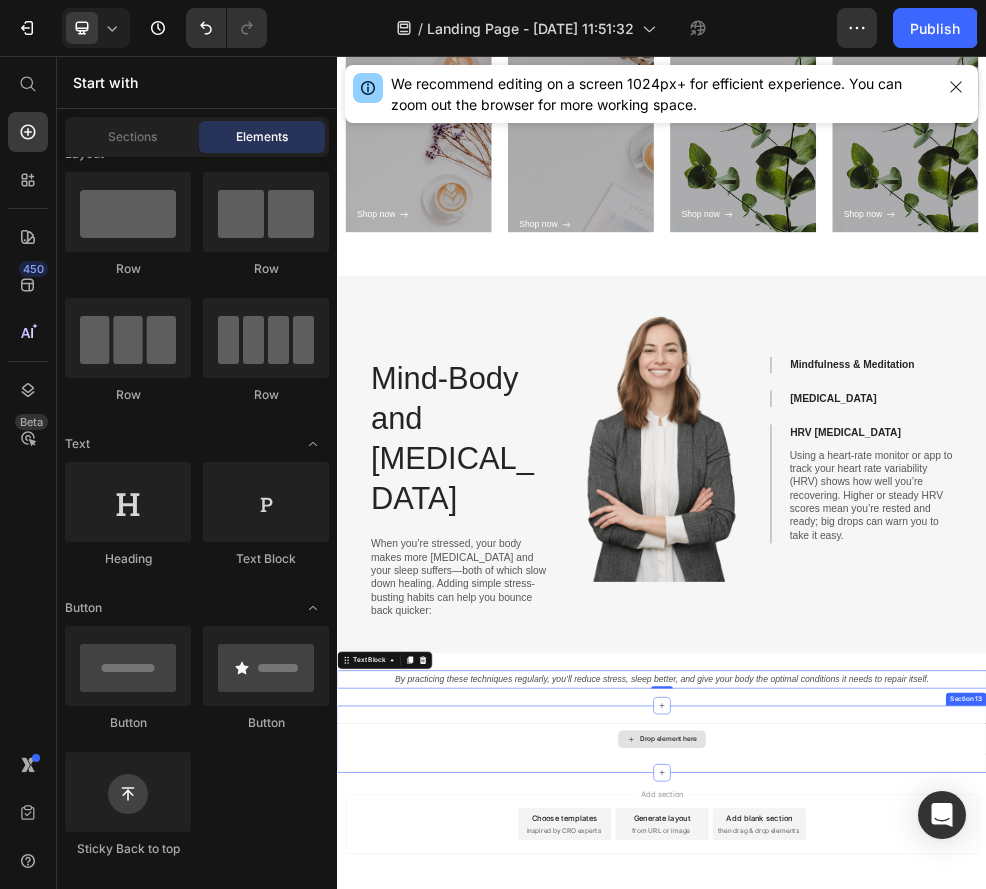 click 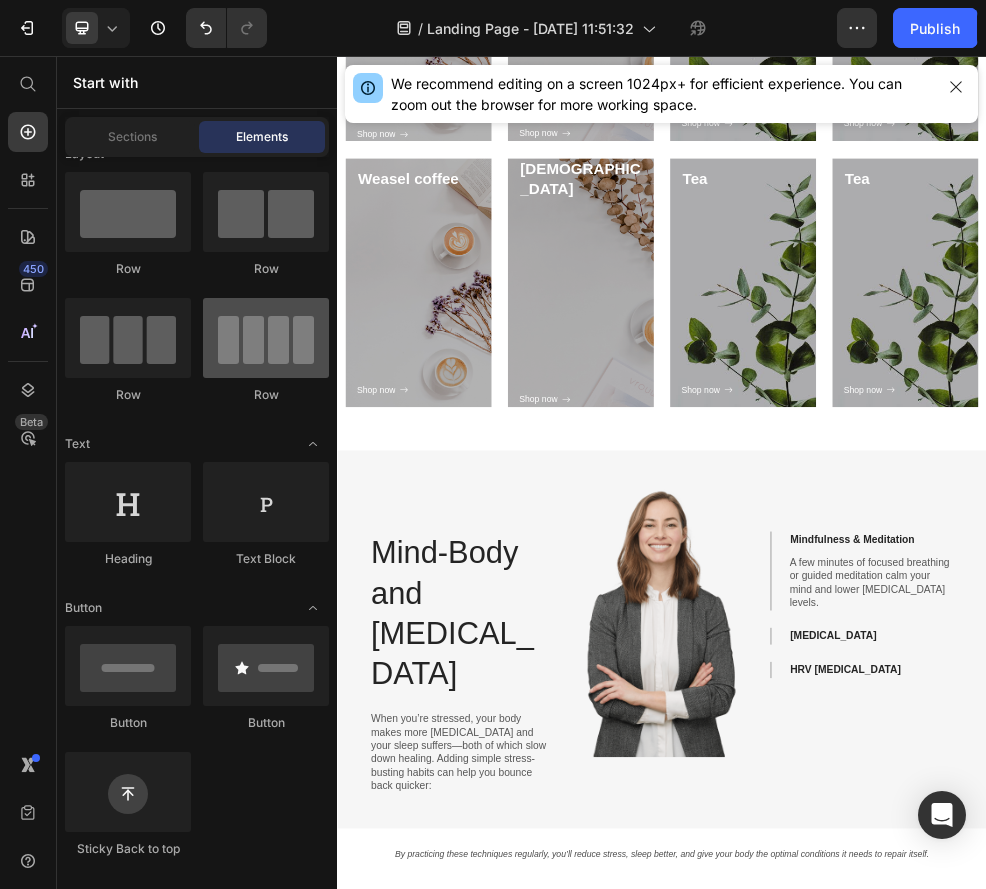 scroll, scrollTop: 7182, scrollLeft: 0, axis: vertical 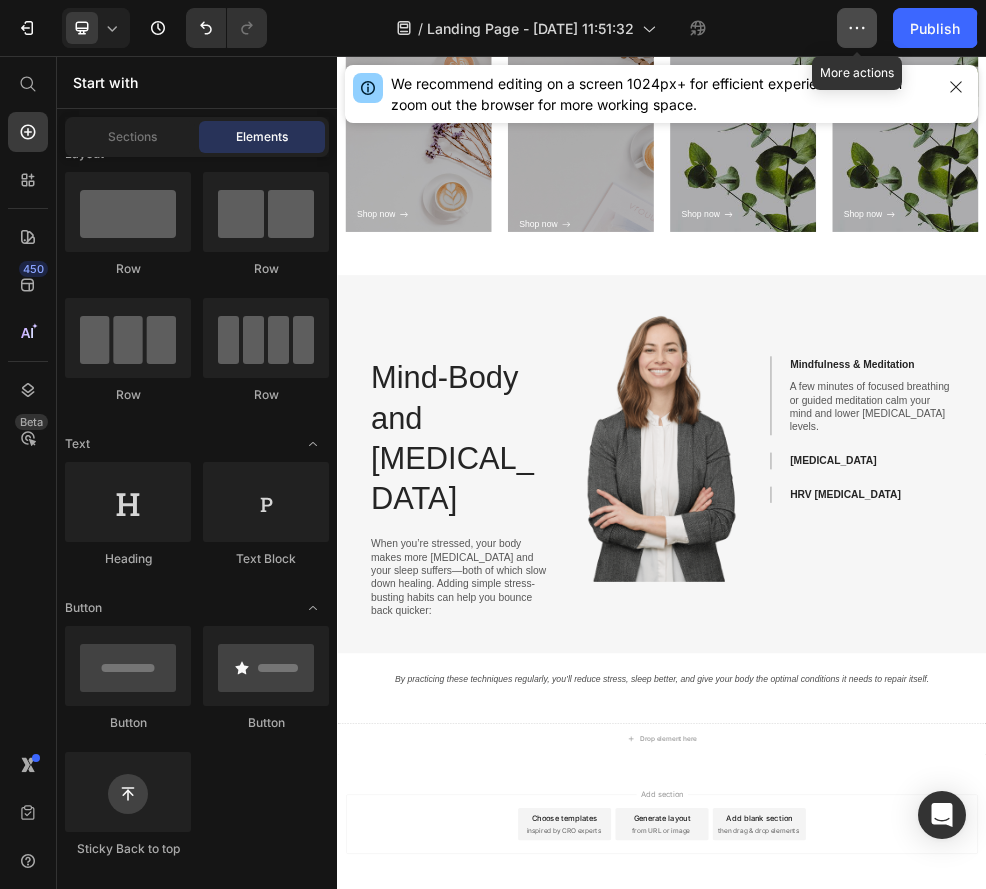 click 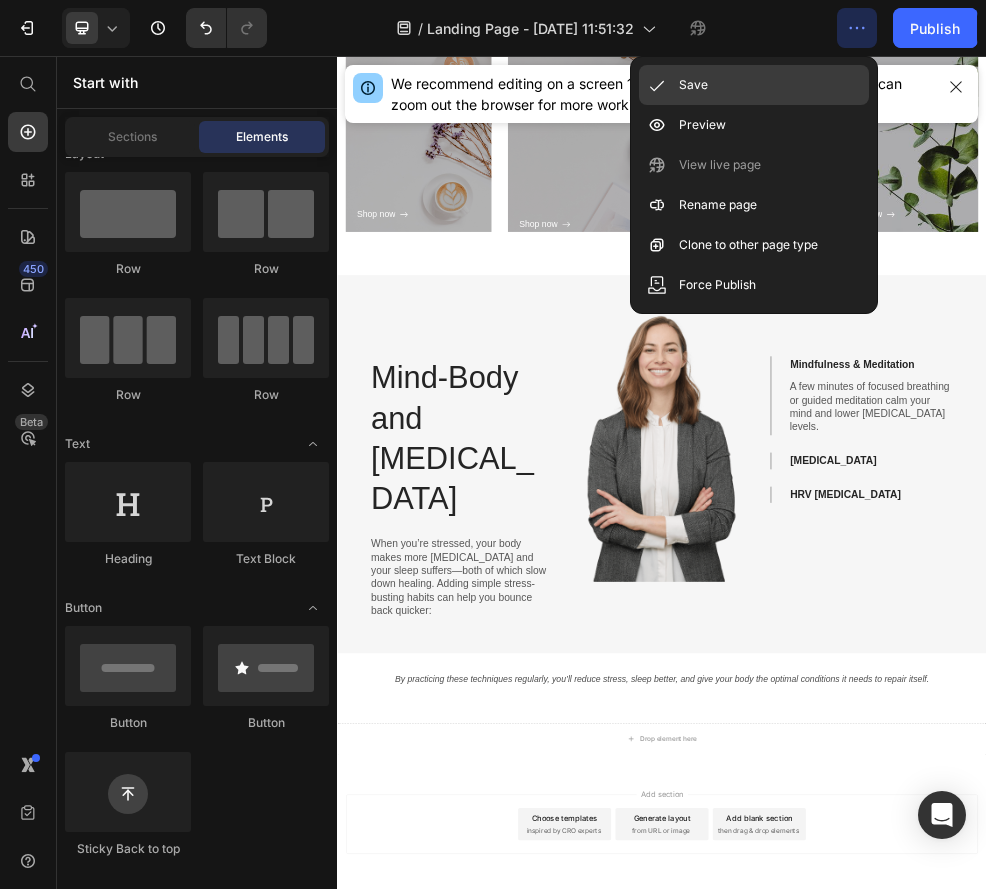 click on "Save" 